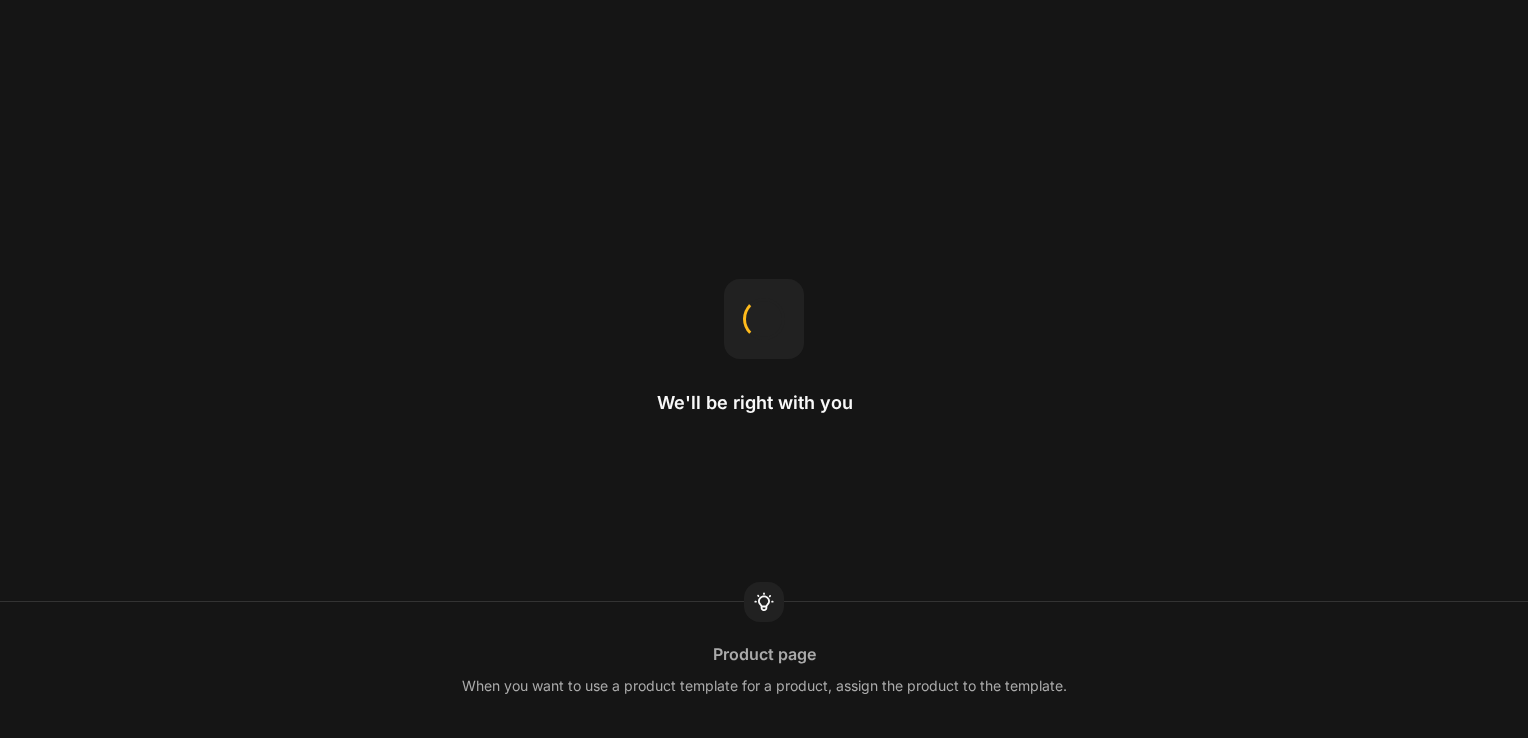 scroll, scrollTop: 0, scrollLeft: 0, axis: both 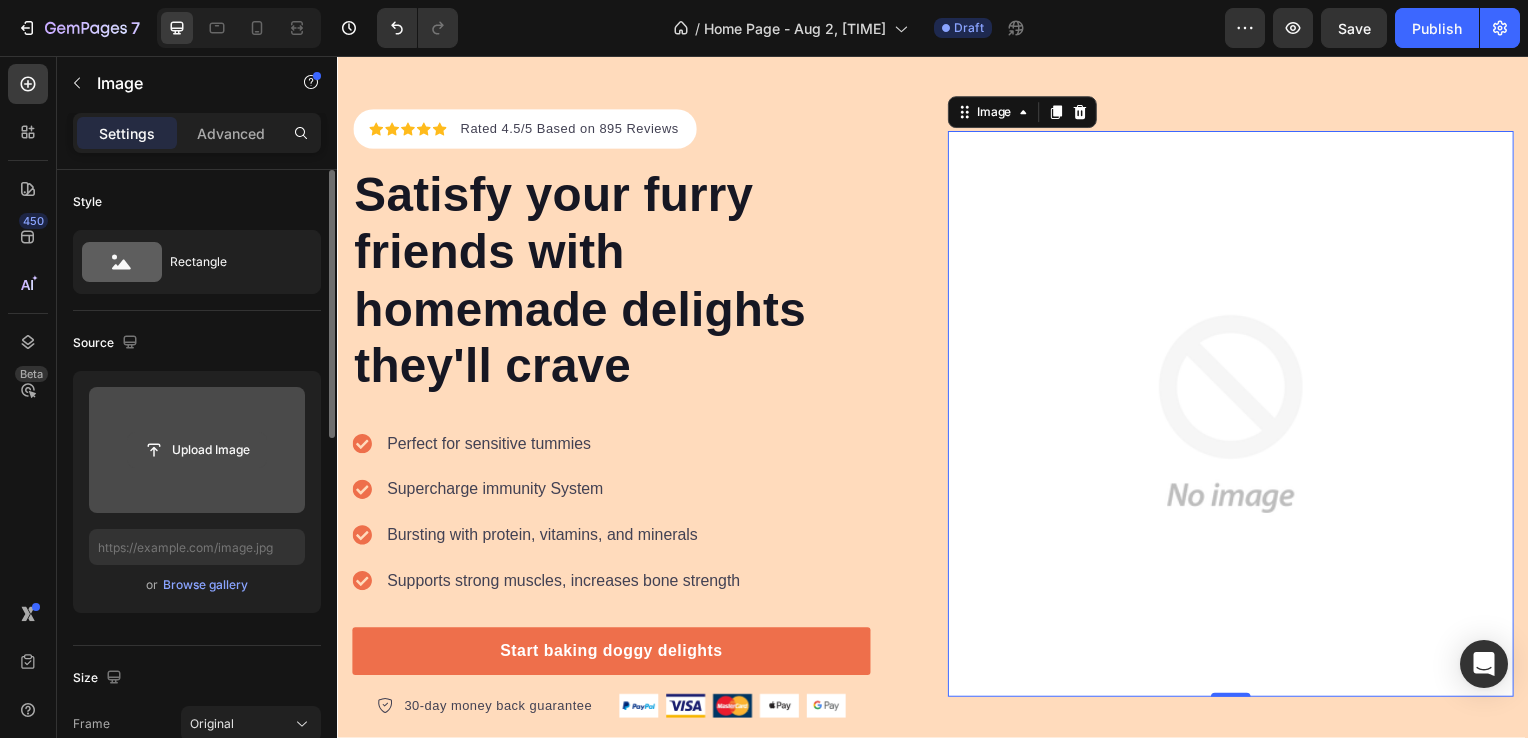 click 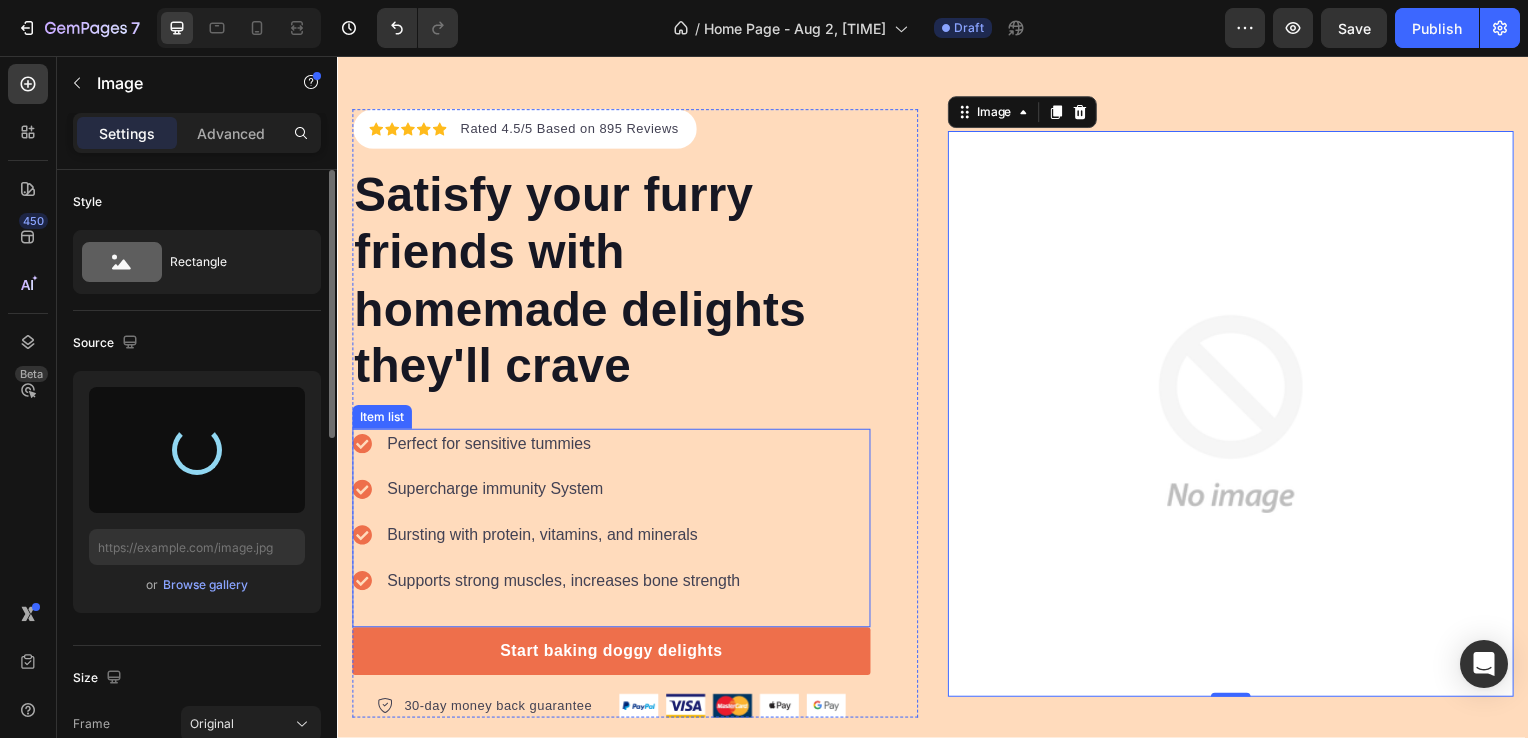 type on "https://cdn.shopify.com/s/files/1/0891/1529/6048/files/gempages_543012567912547332-58e30ee0-6d4f-4282-98eb-e63d1f3fe209.png" 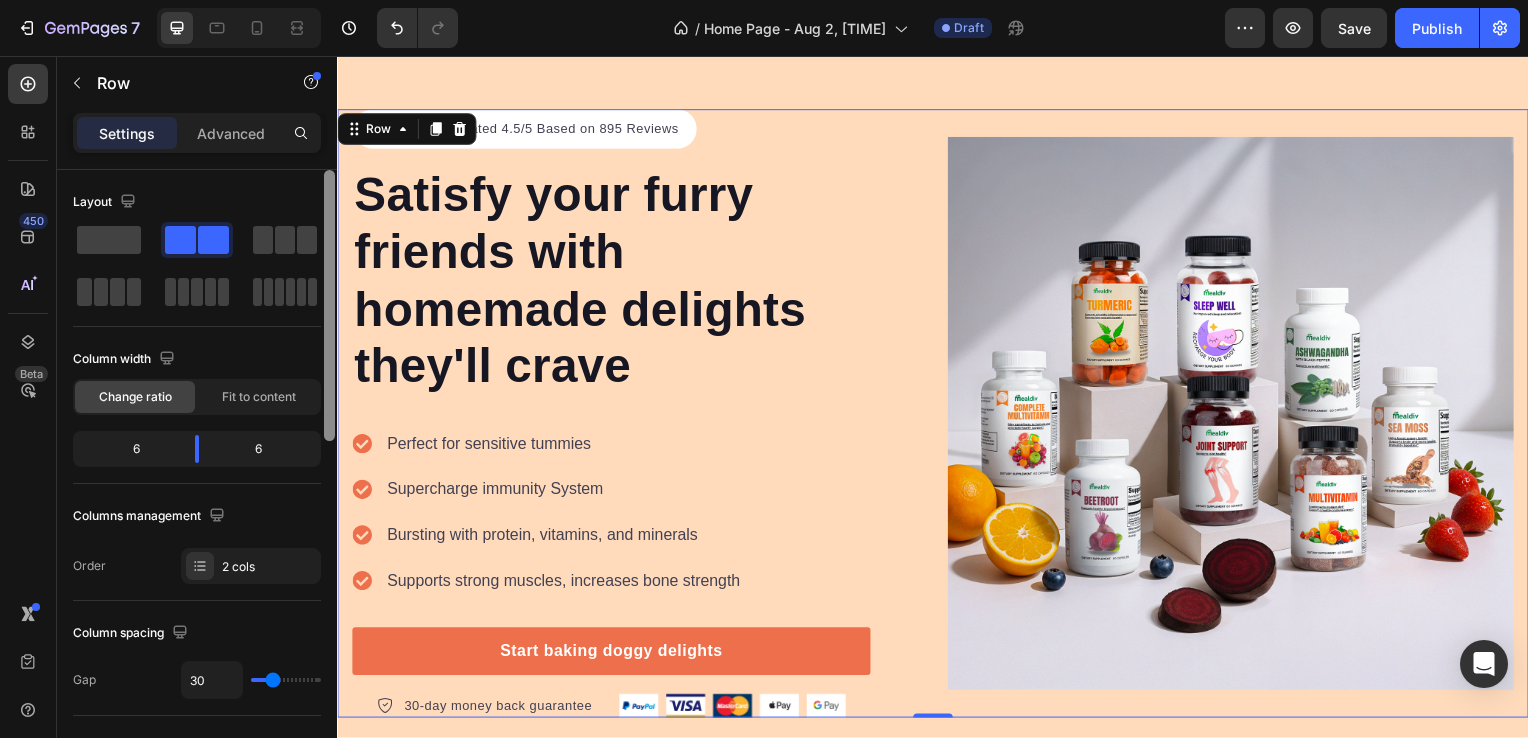 scroll, scrollTop: 626, scrollLeft: 0, axis: vertical 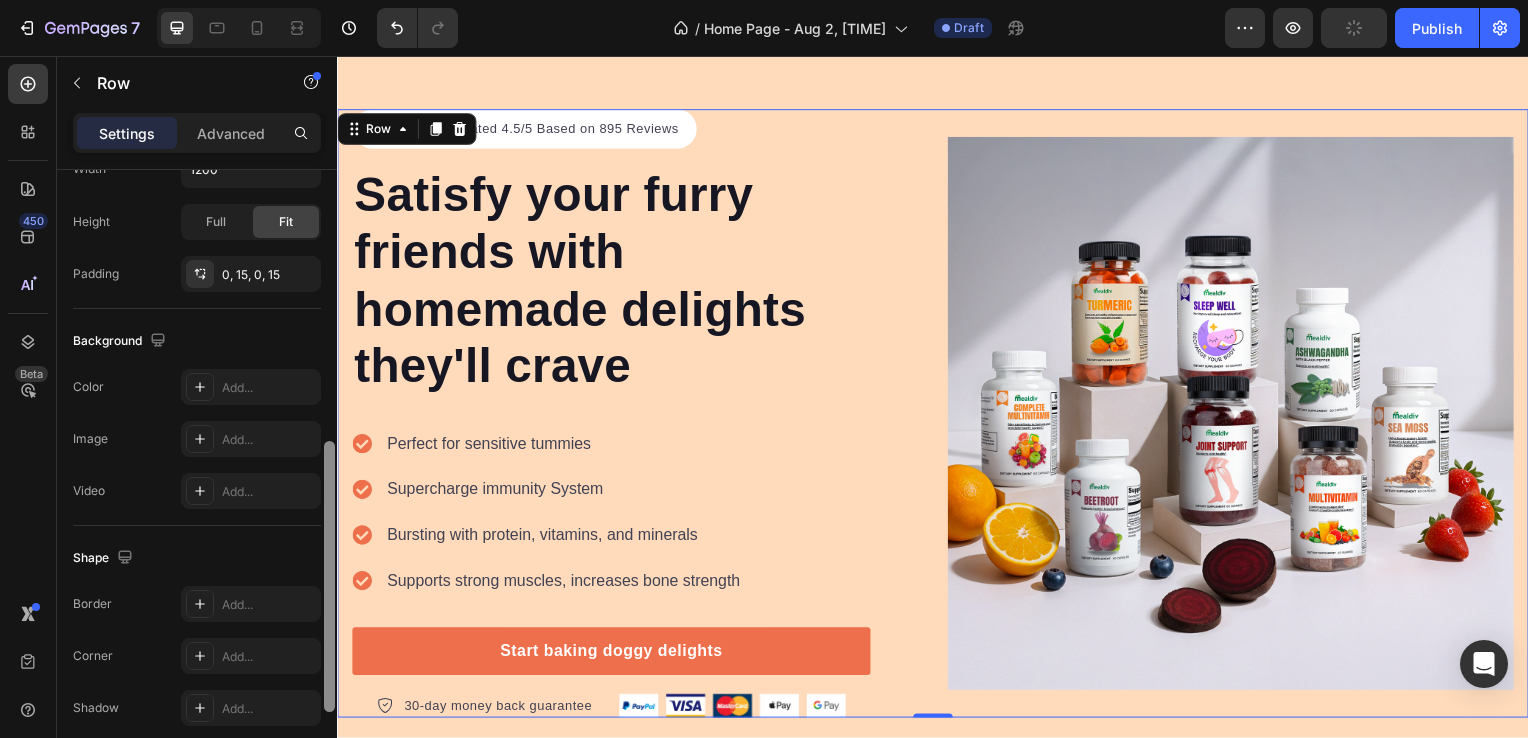 drag, startPoint x: 335, startPoint y: 372, endPoint x: 332, endPoint y: 453, distance: 81.055534 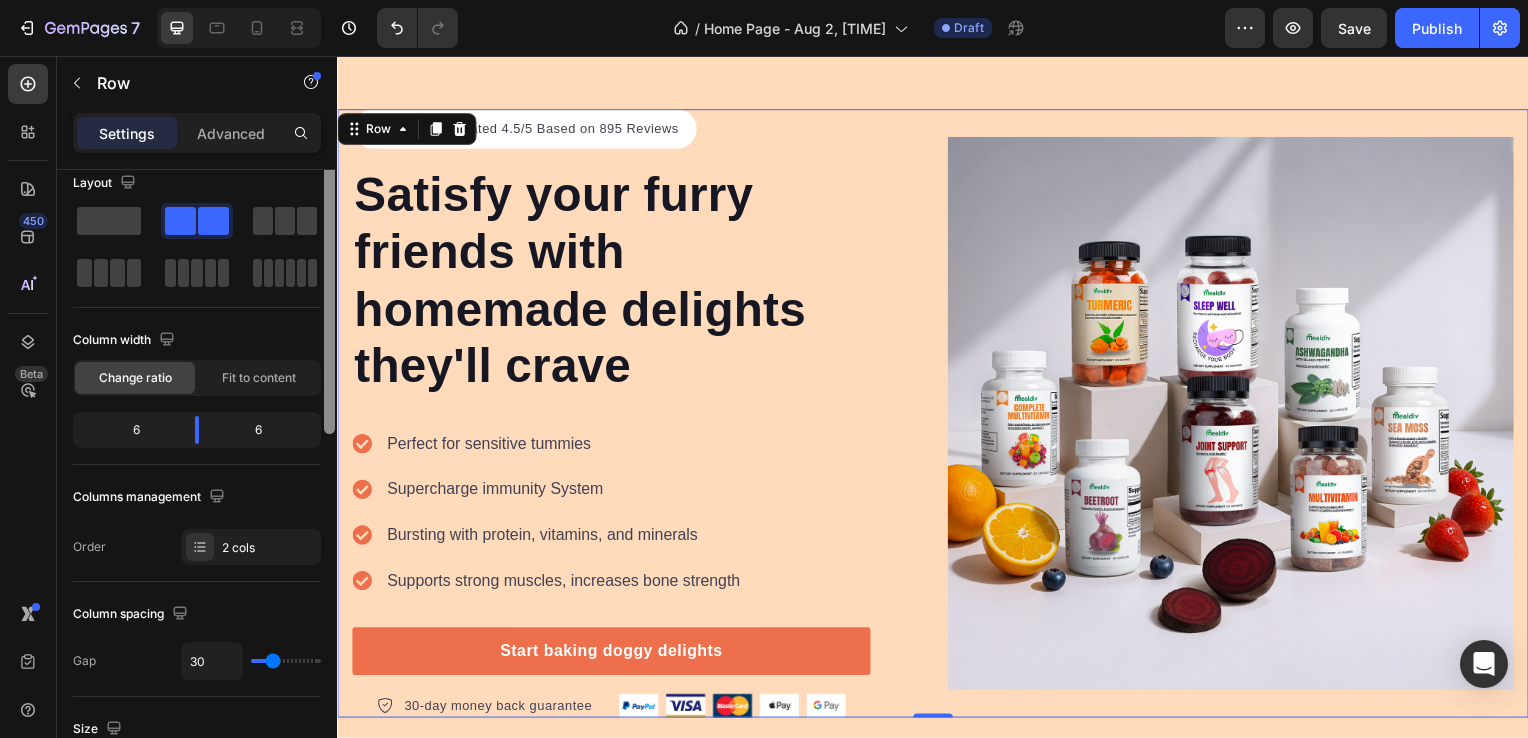 scroll, scrollTop: 0, scrollLeft: 0, axis: both 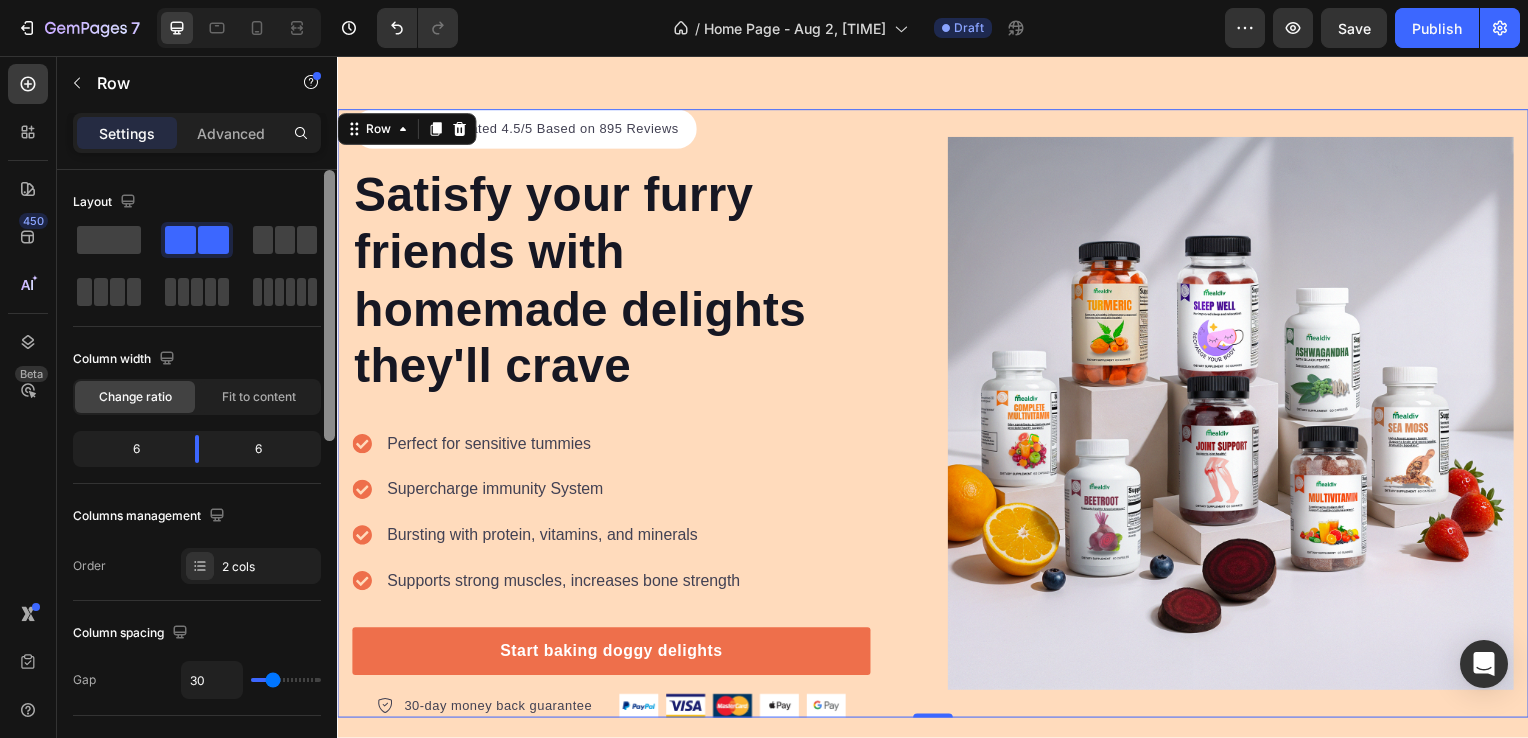 drag, startPoint x: 332, startPoint y: 457, endPoint x: 320, endPoint y: 169, distance: 288.24988 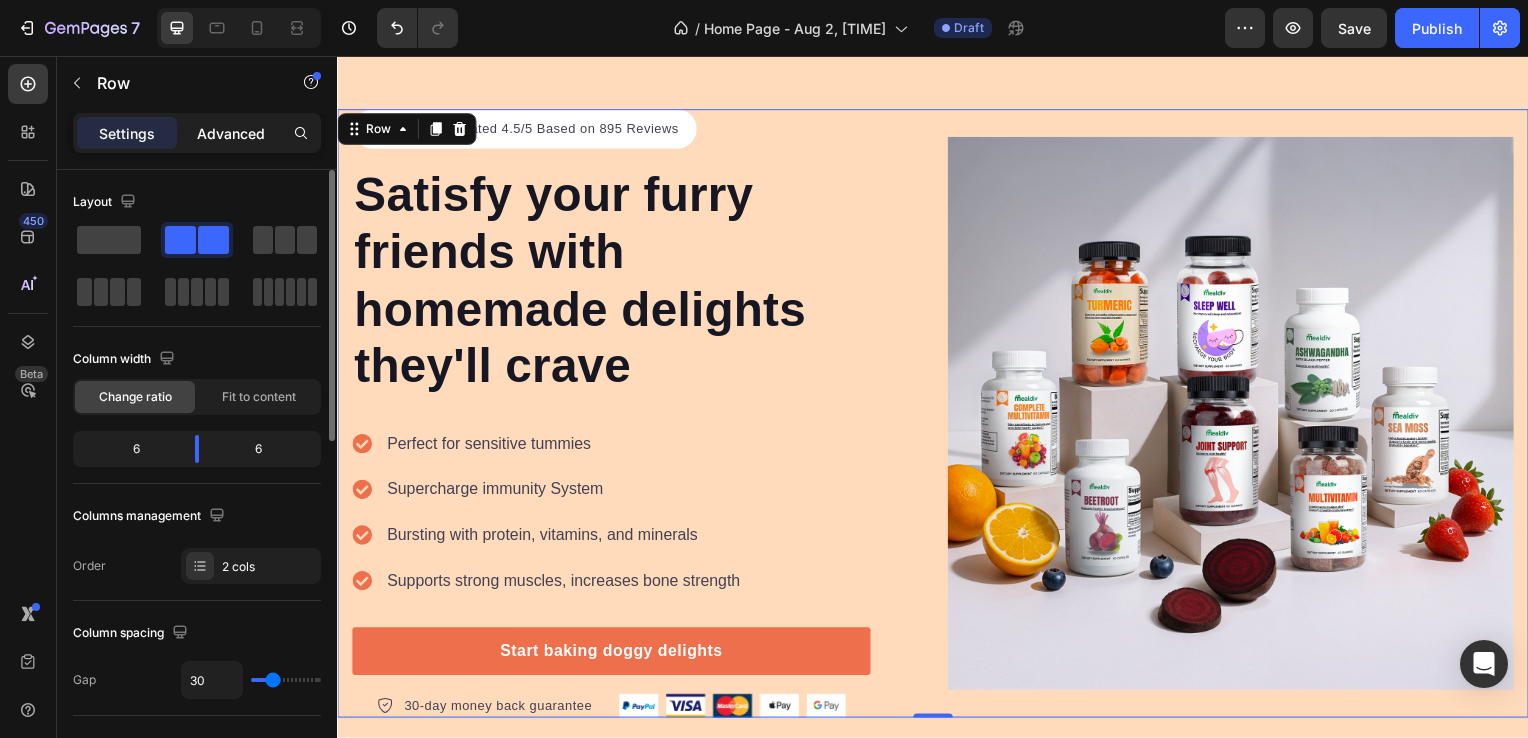 click on "Advanced" at bounding box center [231, 133] 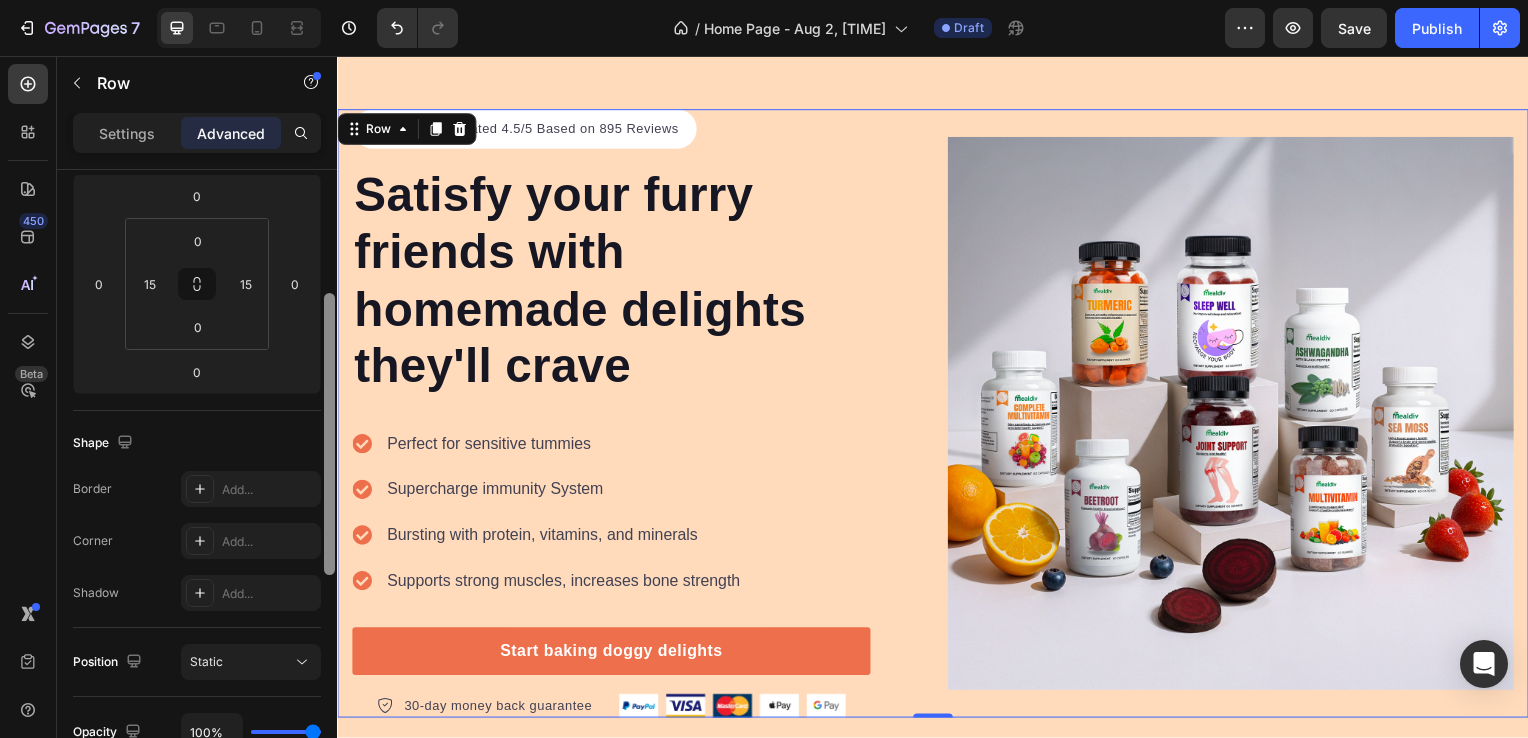 scroll, scrollTop: 199, scrollLeft: 0, axis: vertical 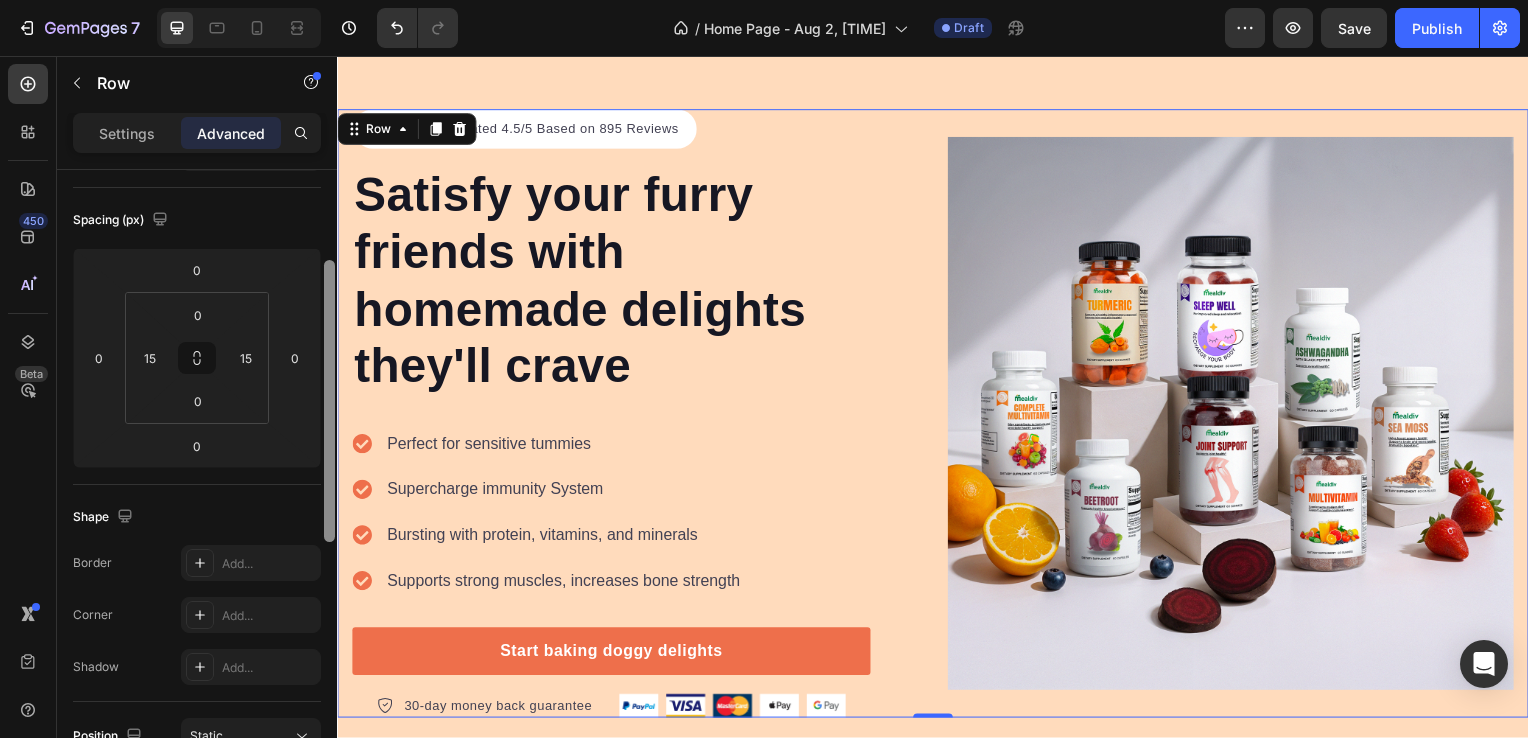 drag, startPoint x: 665, startPoint y: 271, endPoint x: 343, endPoint y: 217, distance: 326.49655 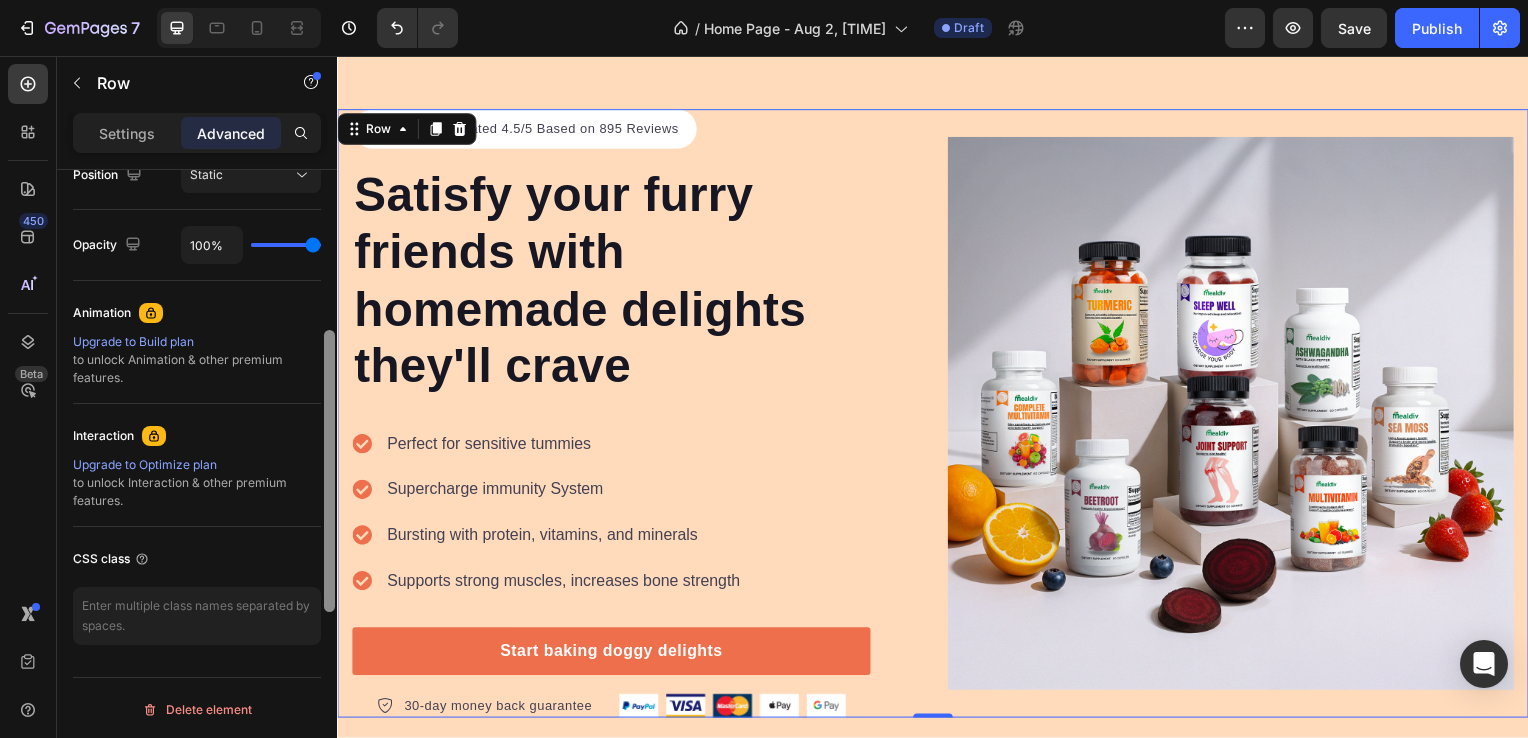 scroll, scrollTop: 312, scrollLeft: 0, axis: vertical 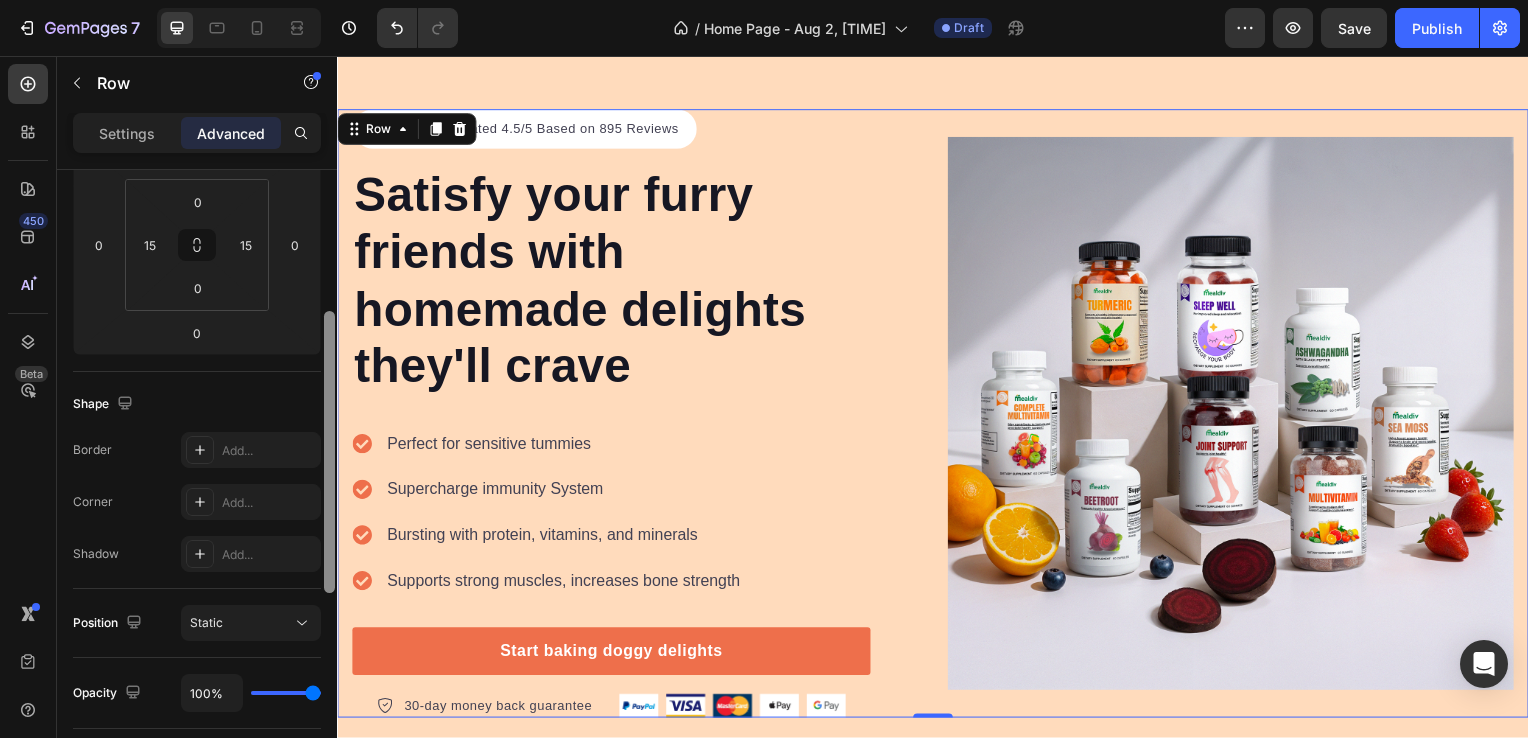 drag, startPoint x: 666, startPoint y: 389, endPoint x: 342, endPoint y: 141, distance: 408.0196 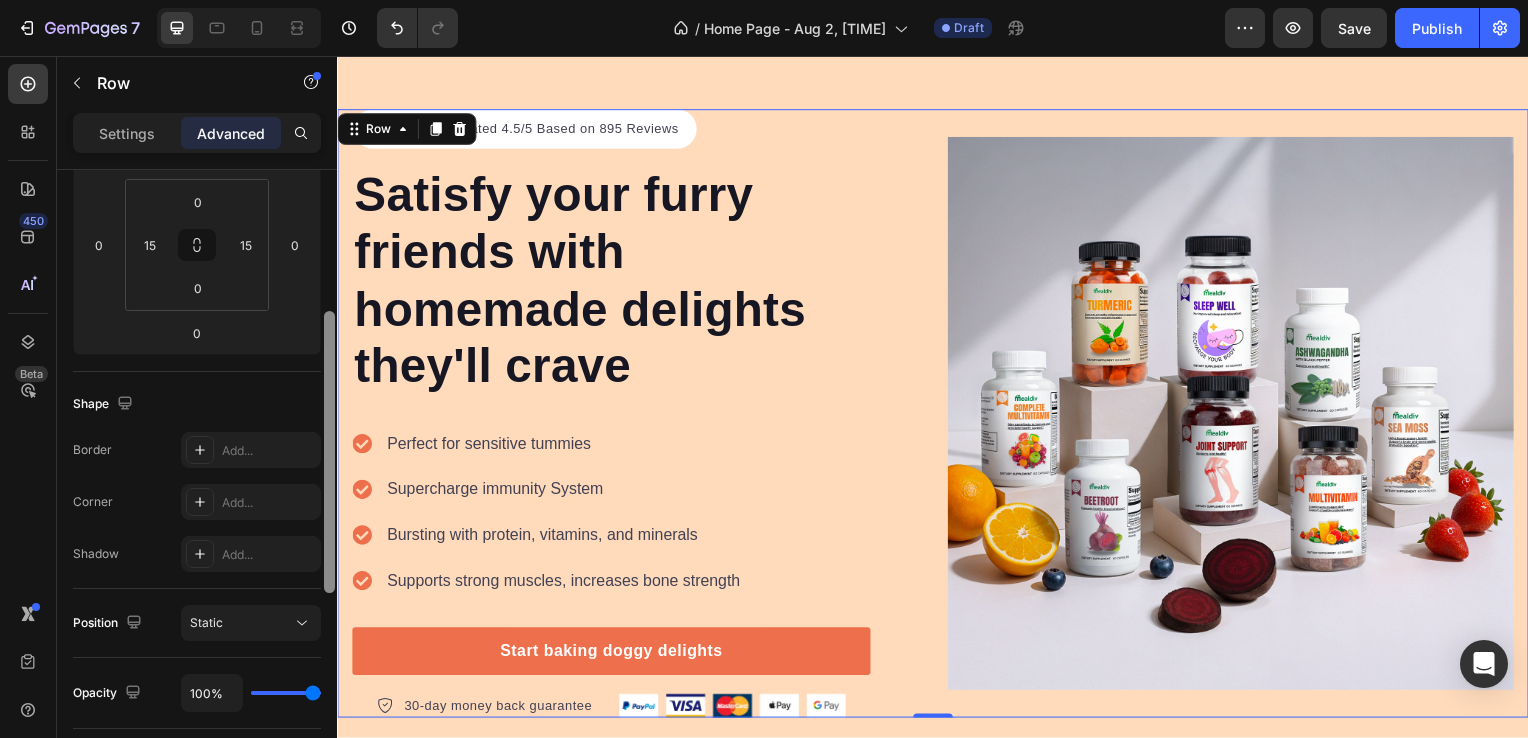 scroll, scrollTop: 0, scrollLeft: 0, axis: both 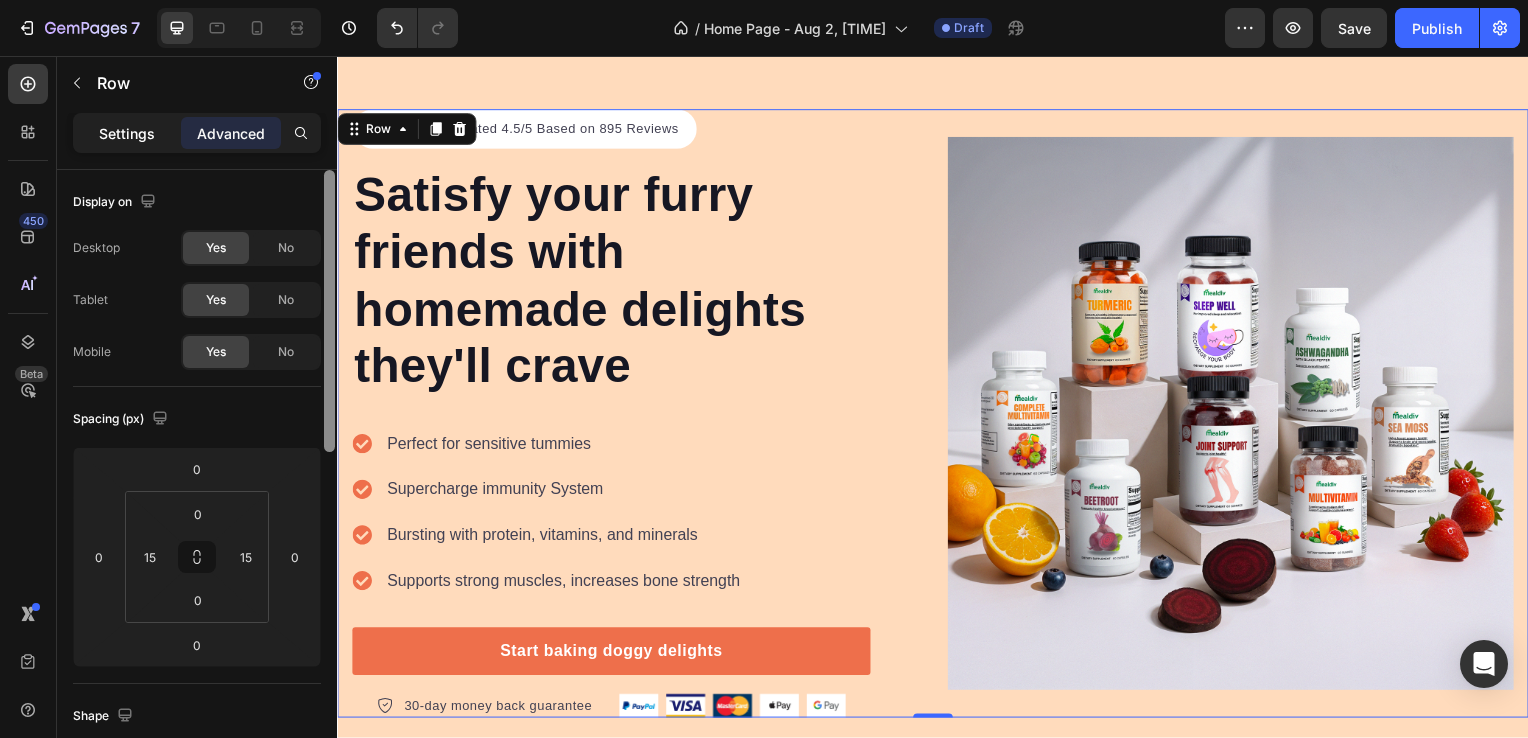 click on "Settings" at bounding box center (127, 133) 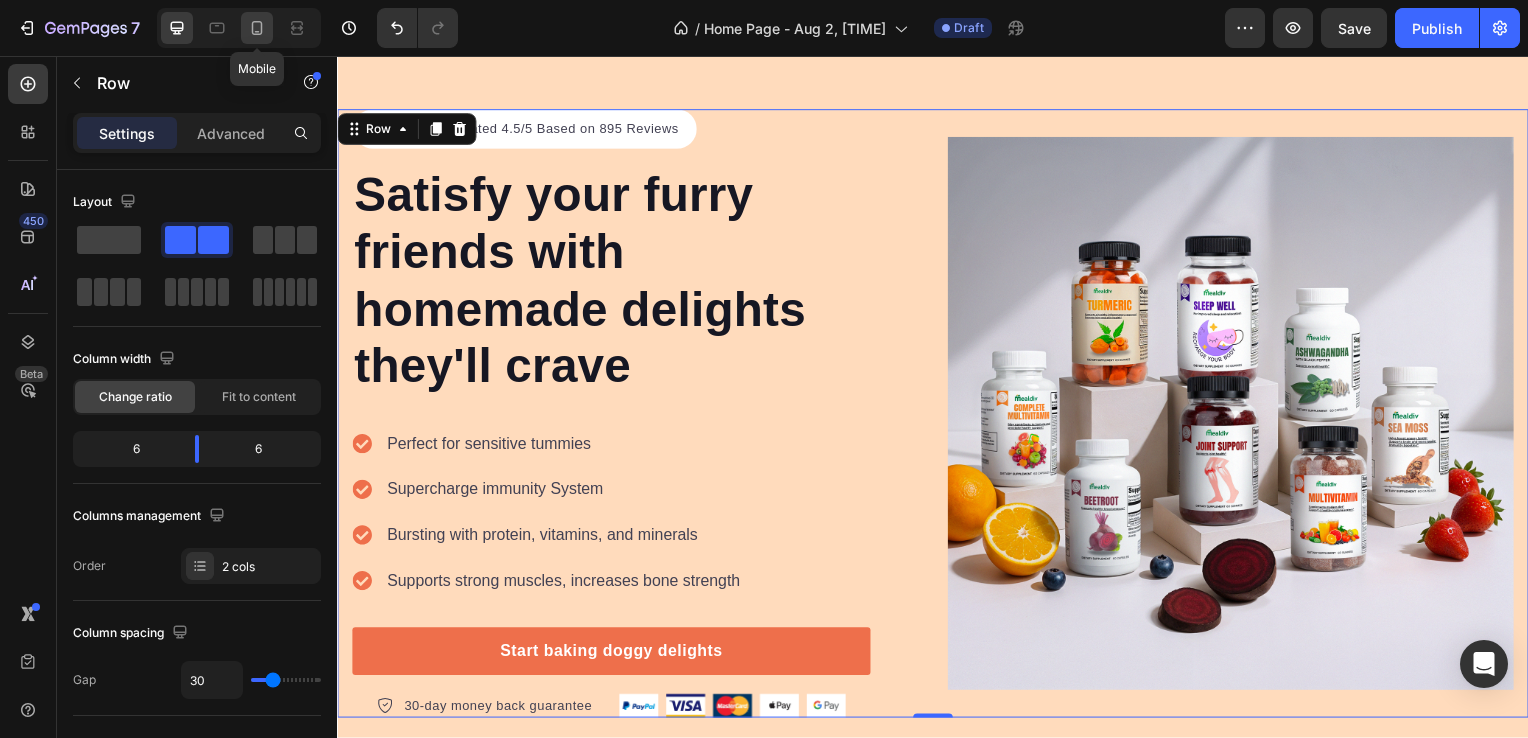 click 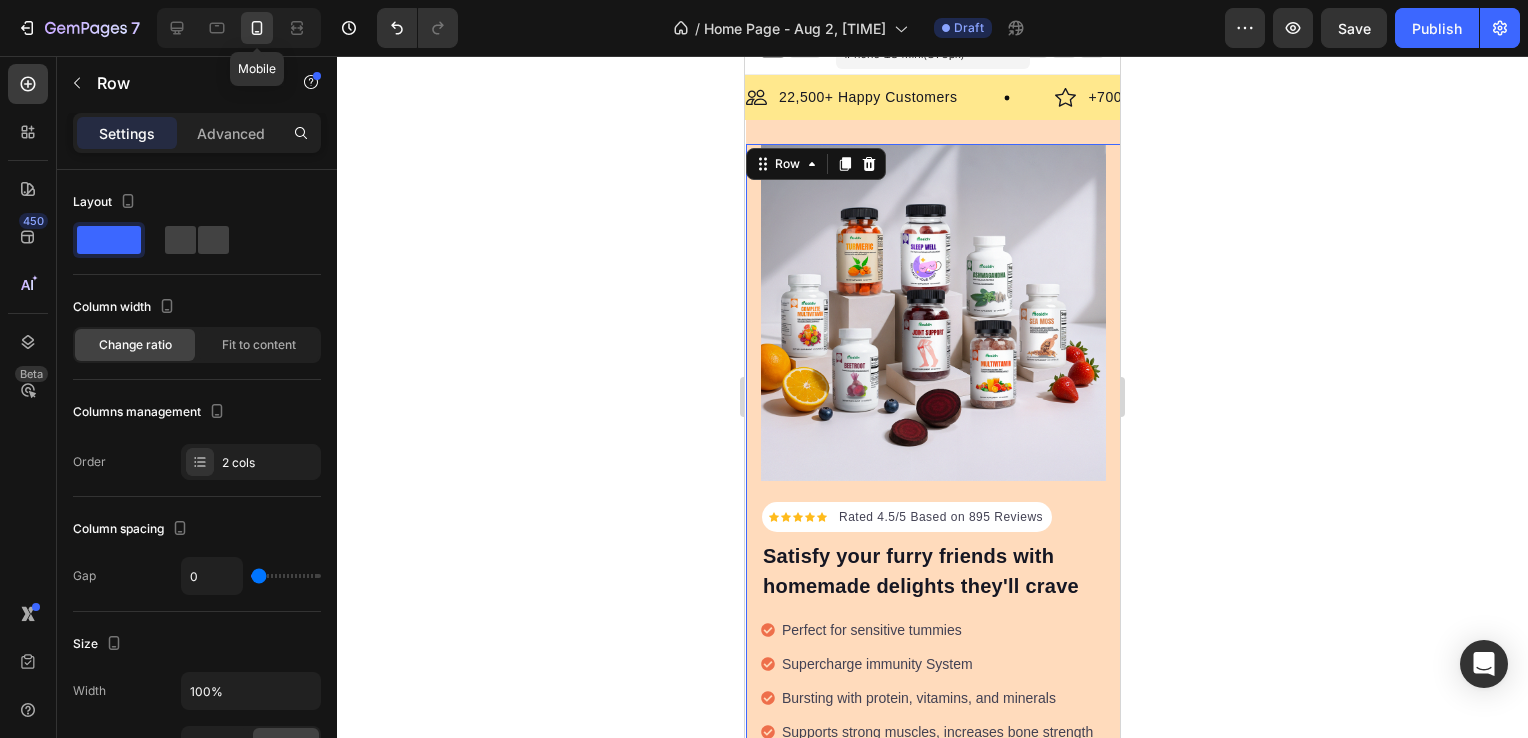 scroll, scrollTop: 40, scrollLeft: 0, axis: vertical 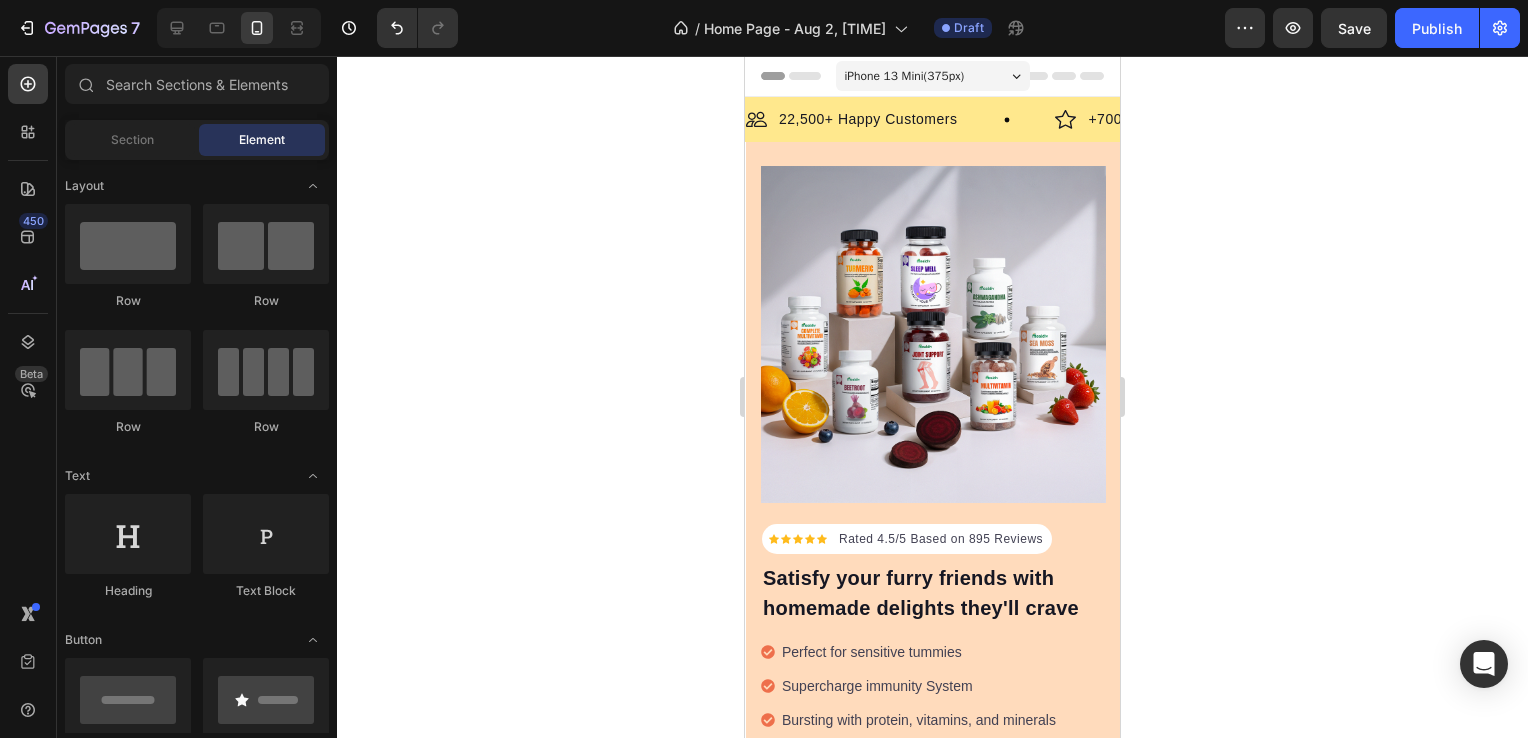 drag, startPoint x: 1112, startPoint y: 137, endPoint x: 1873, endPoint y: 157, distance: 761.26276 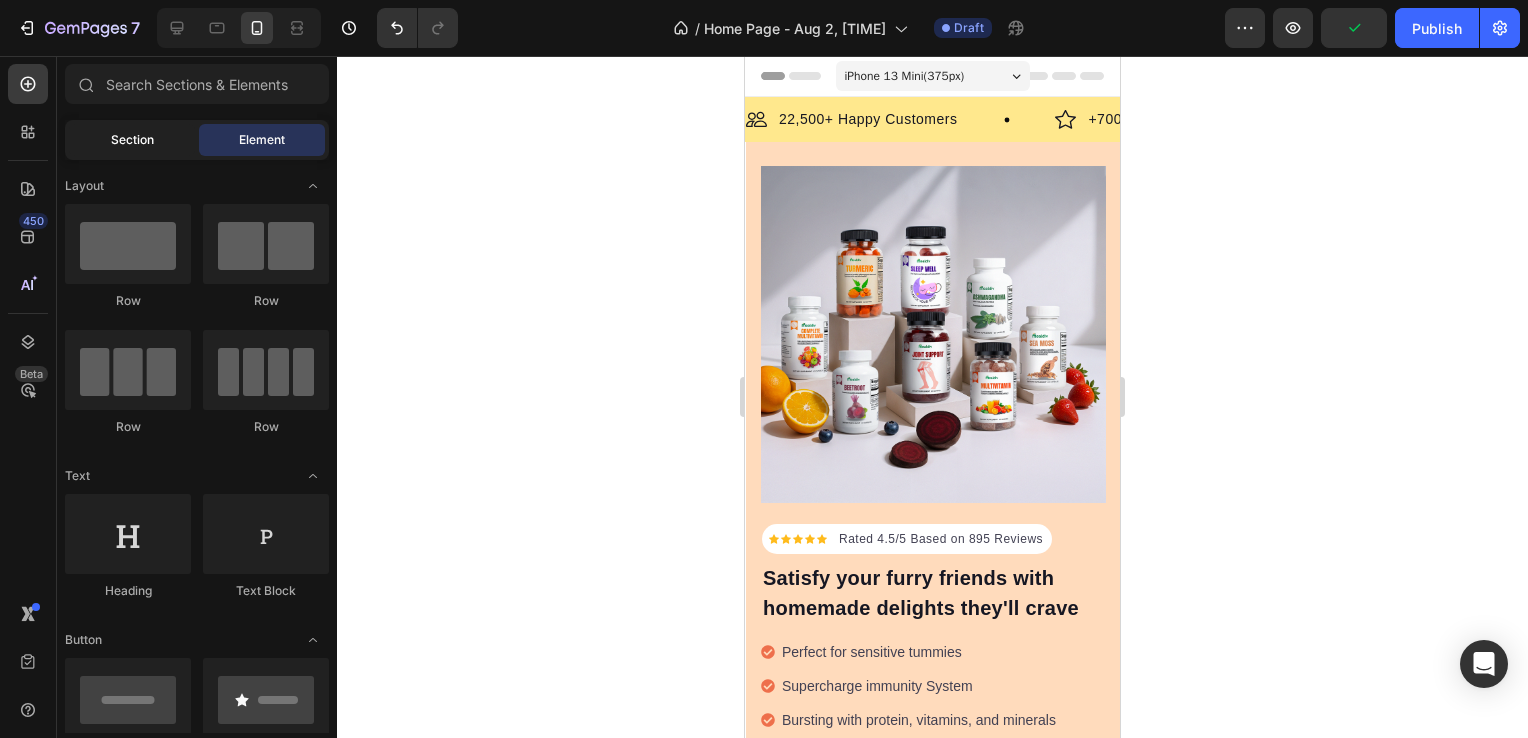 click on "Section" 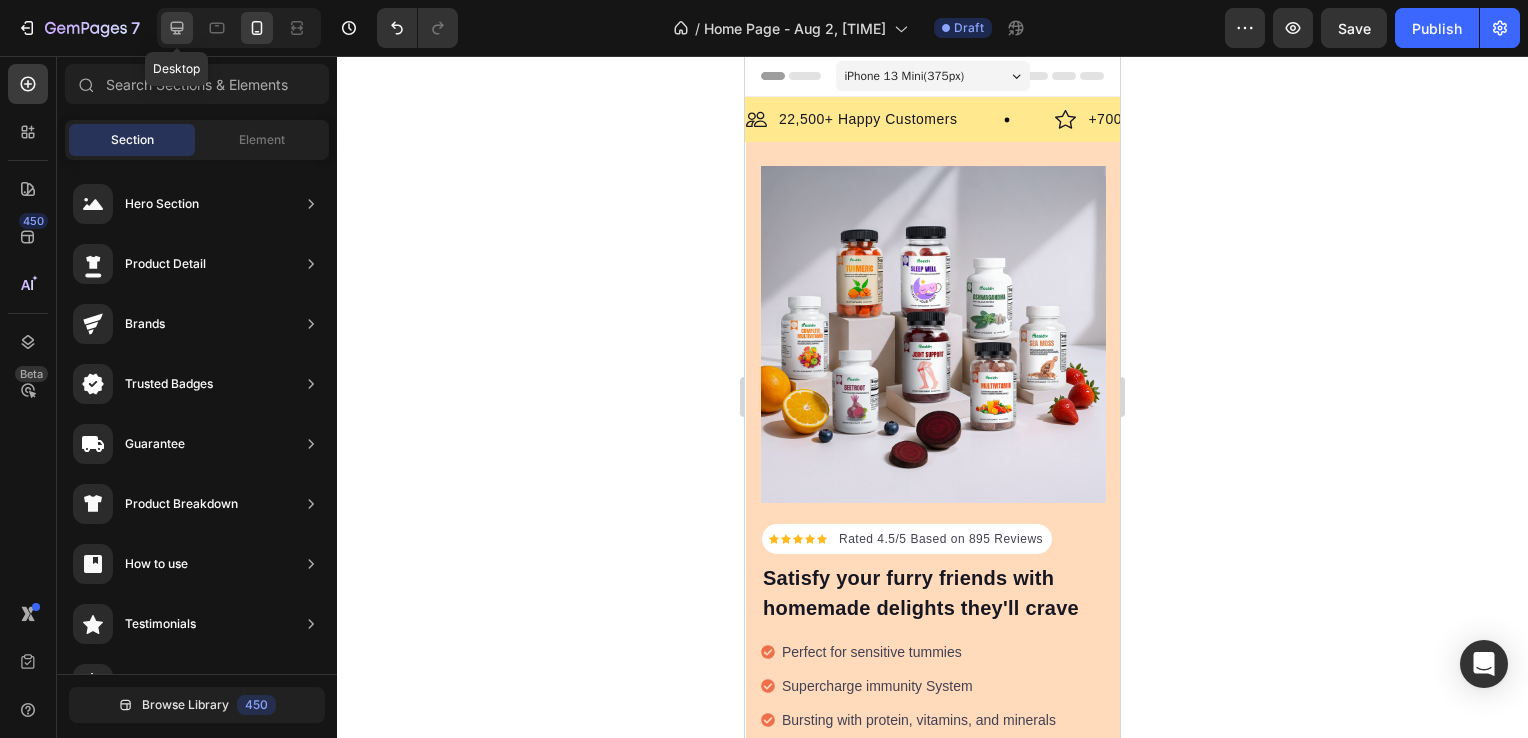 click 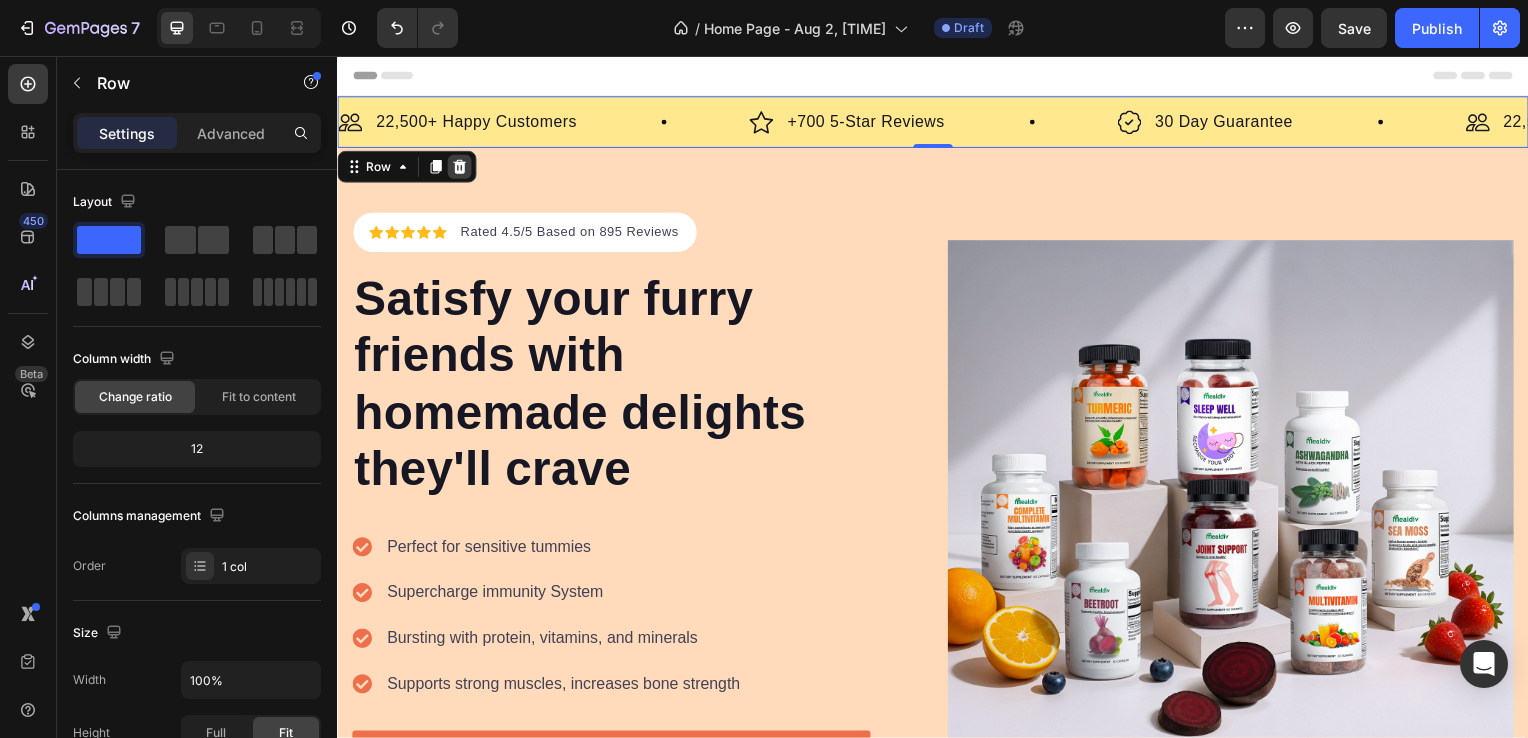 click at bounding box center (460, 168) 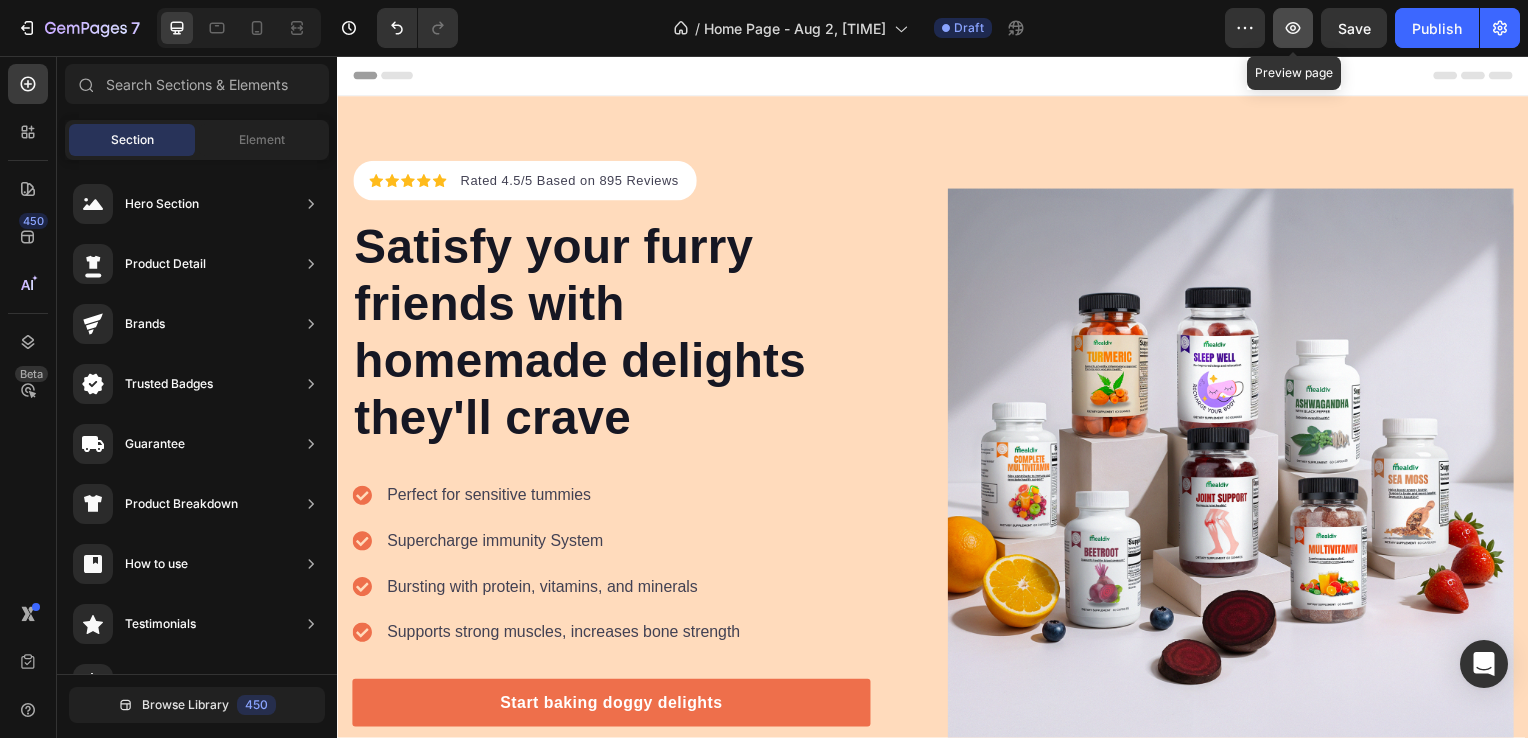 click 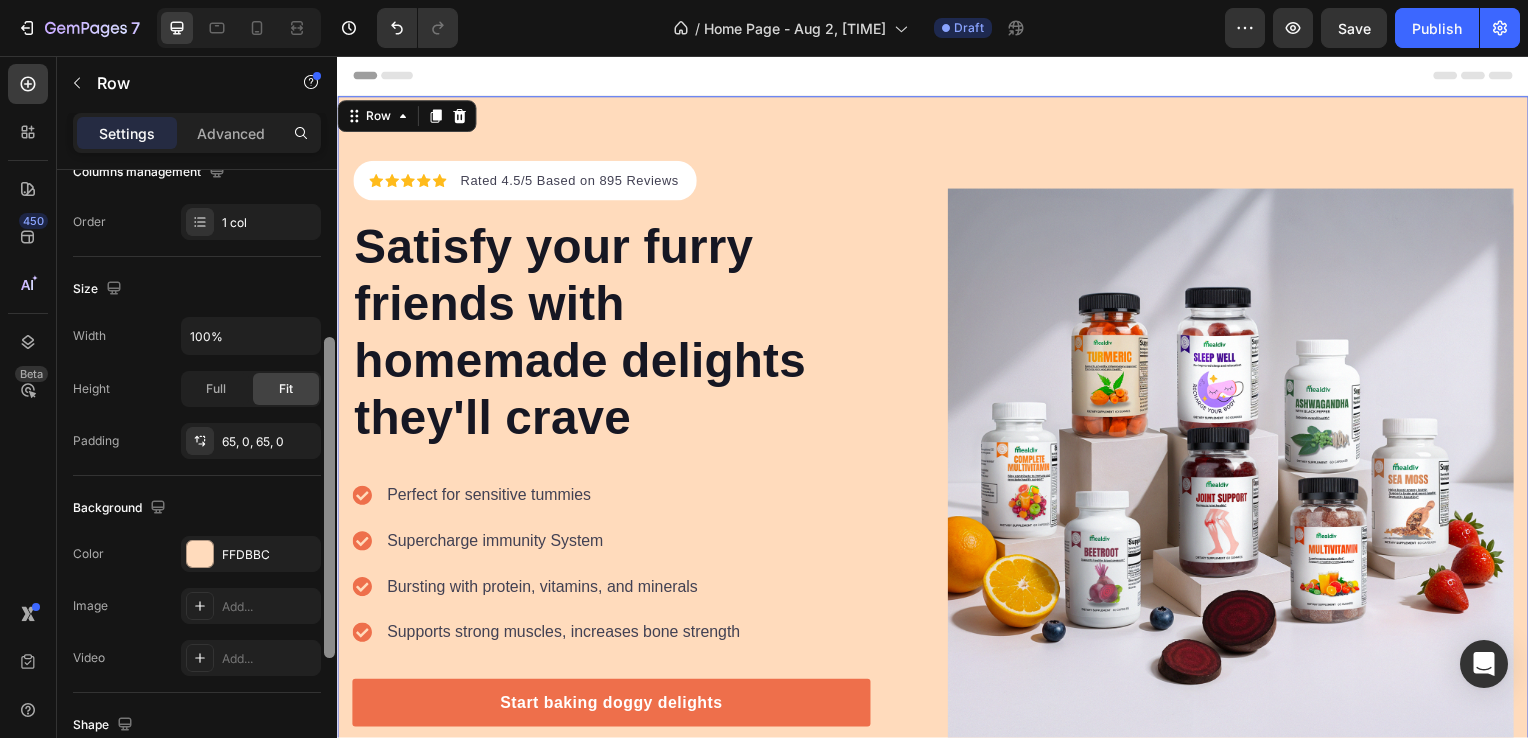 scroll, scrollTop: 375, scrollLeft: 0, axis: vertical 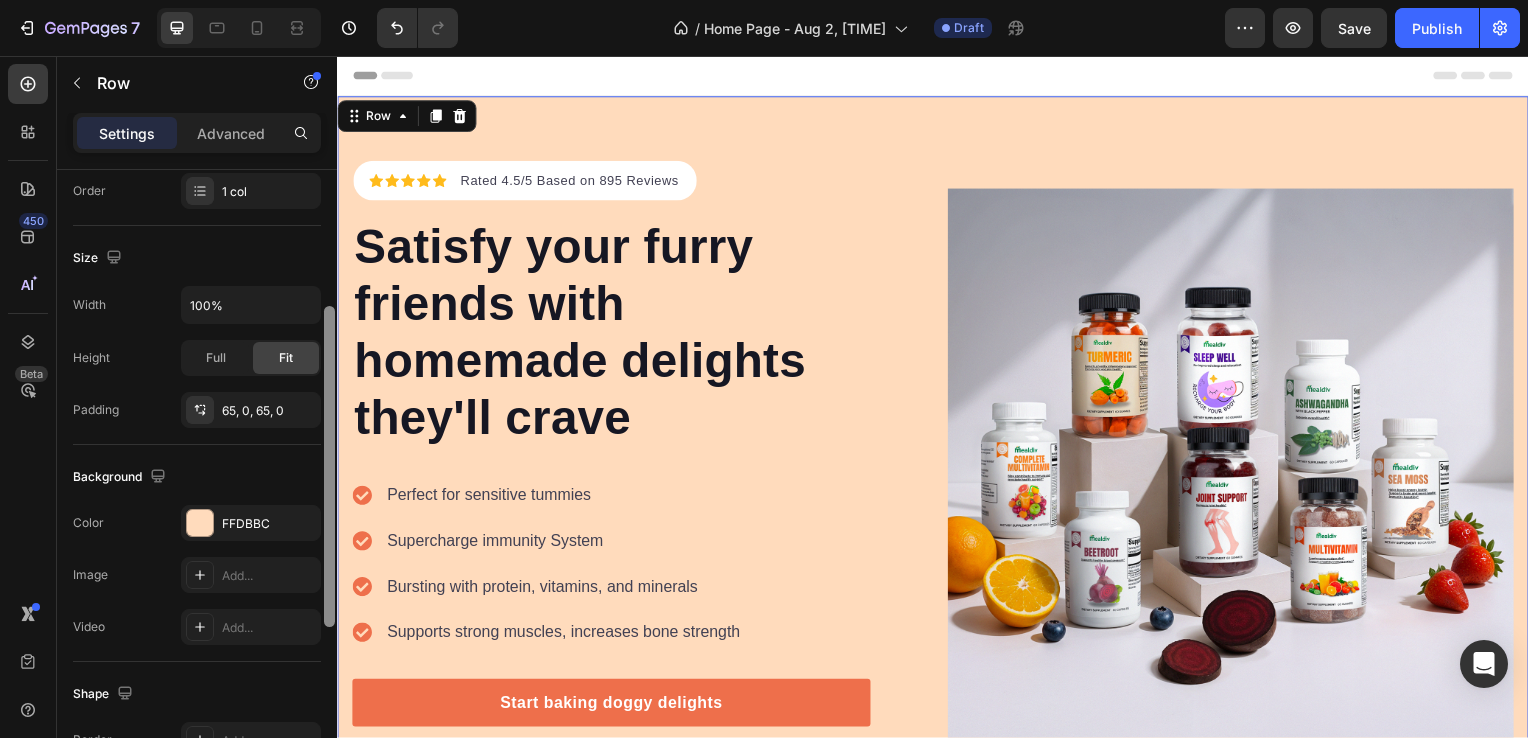 drag, startPoint x: 331, startPoint y: 196, endPoint x: 330, endPoint y: 389, distance: 193.0026 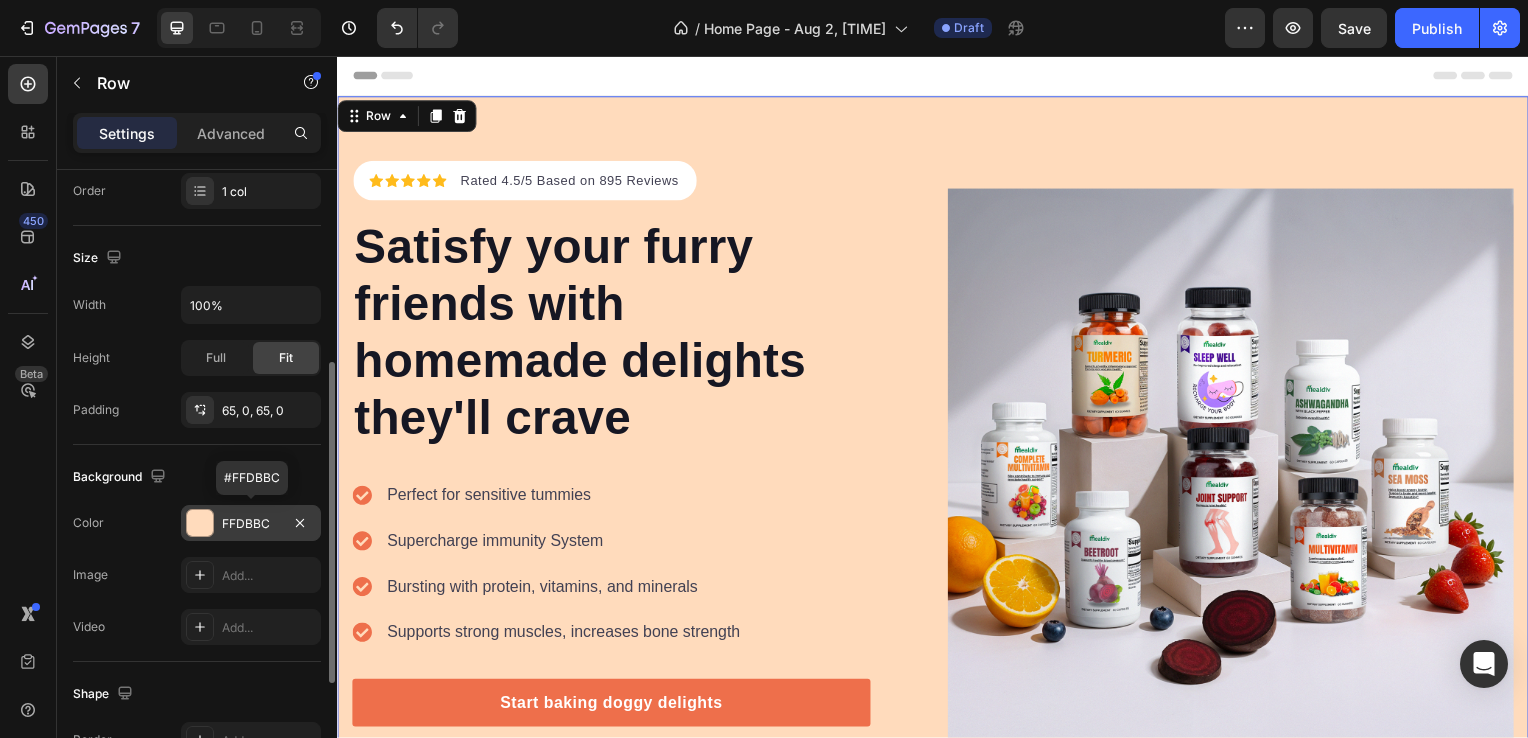 click on "FFDBBC" at bounding box center [251, 524] 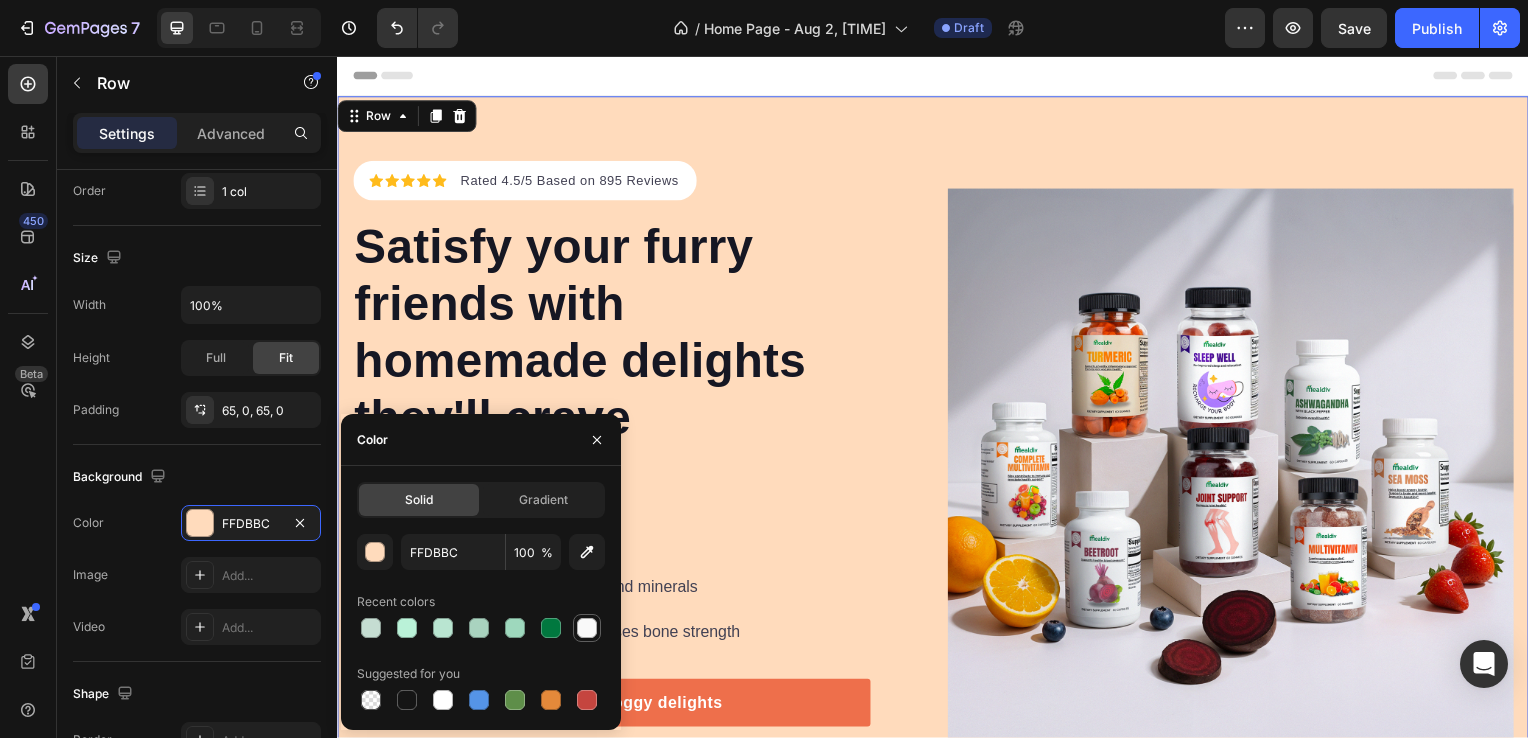 click at bounding box center [587, 628] 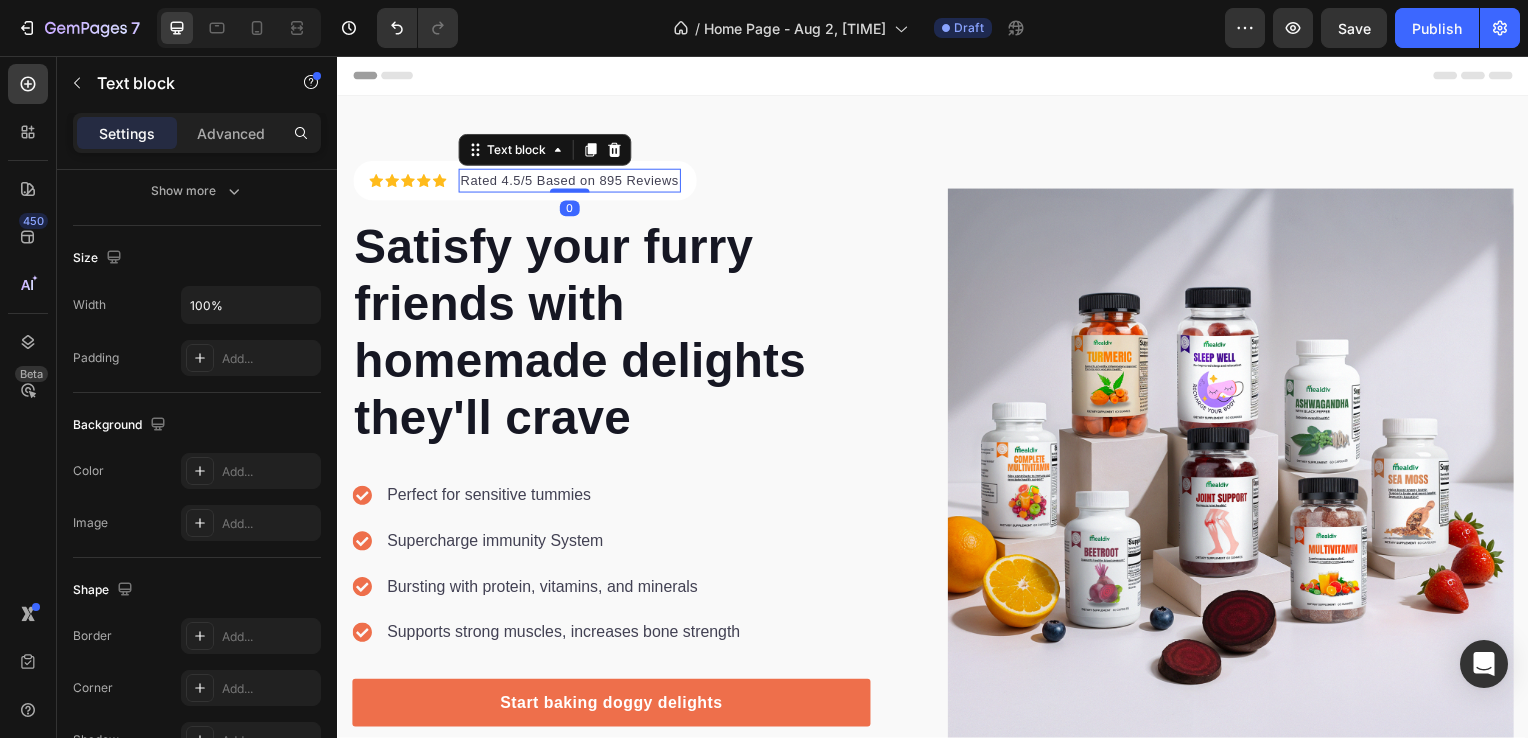 scroll, scrollTop: 0, scrollLeft: 0, axis: both 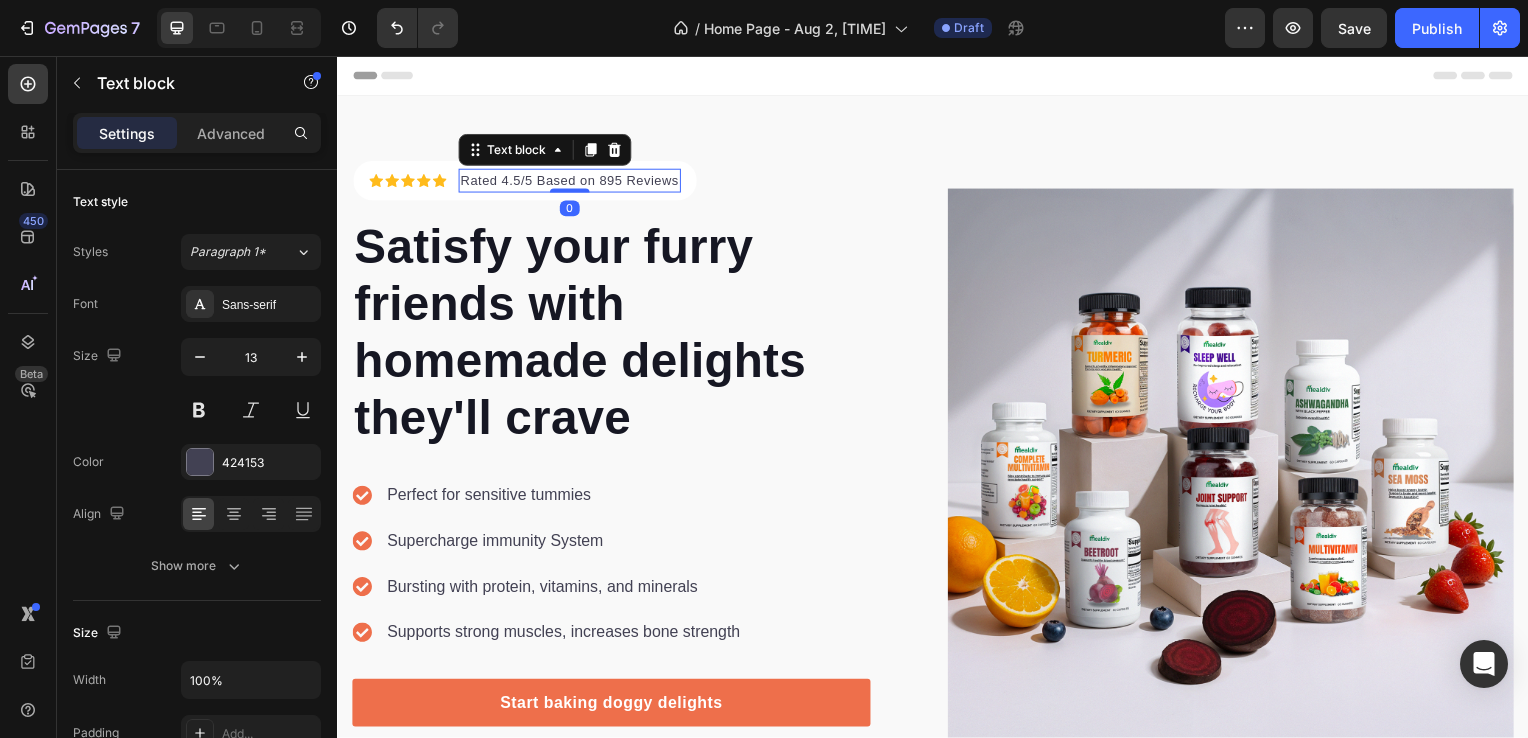 click on "Rated 4.5/5 Based on 895 Reviews" at bounding box center (571, 182) 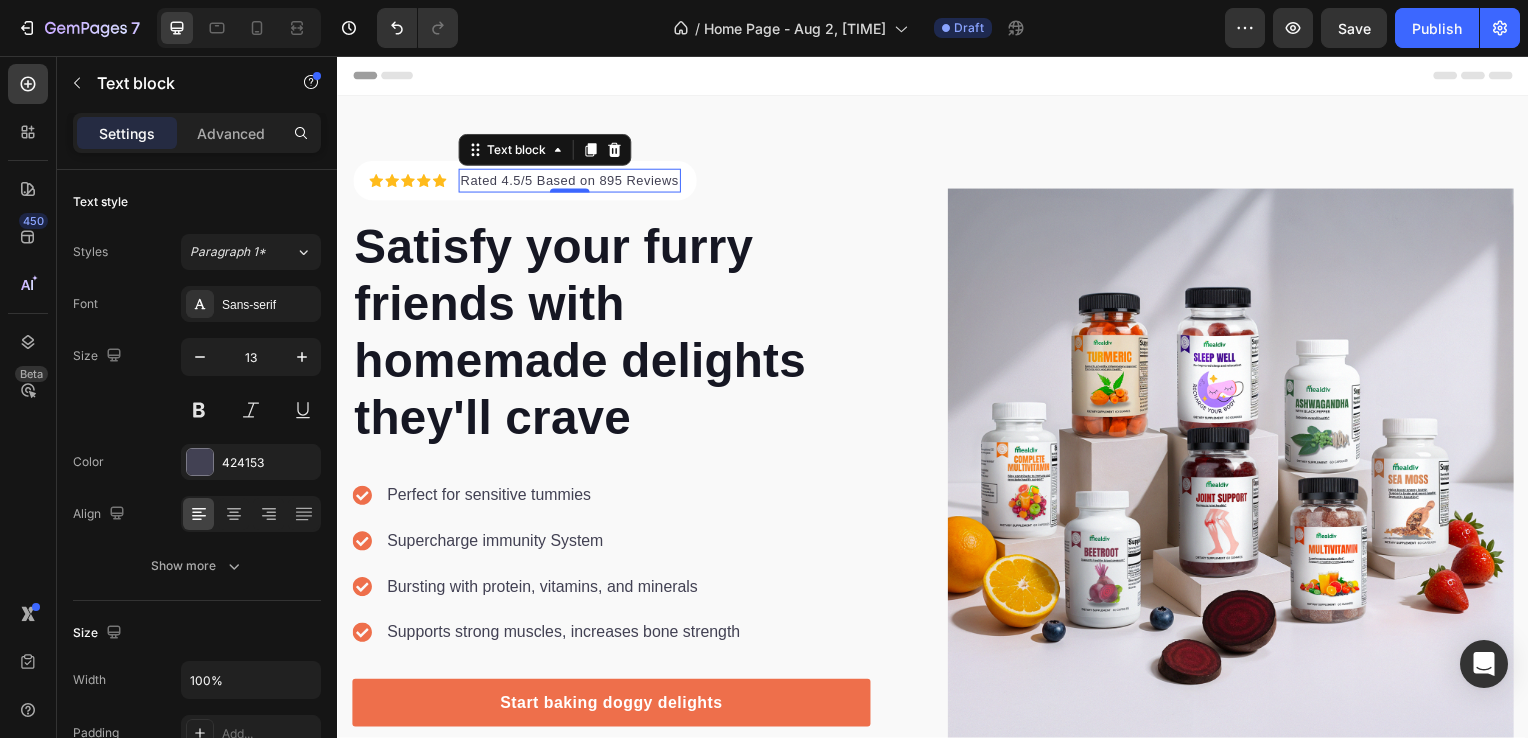 click on "Rated 4.5/5 Based on 895 Reviews" at bounding box center (571, 182) 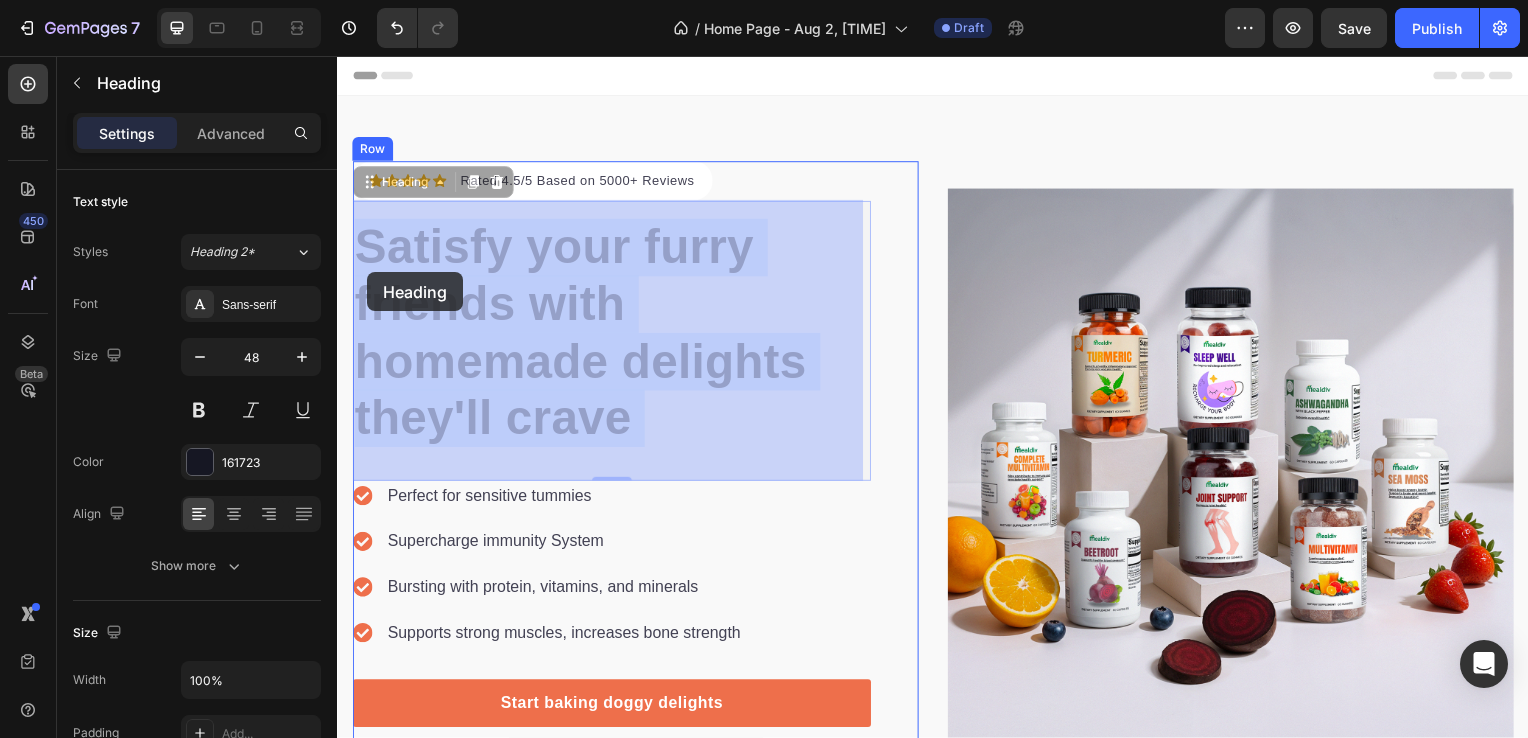 drag, startPoint x: 651, startPoint y: 422, endPoint x: 369, endPoint y: 274, distance: 318.47763 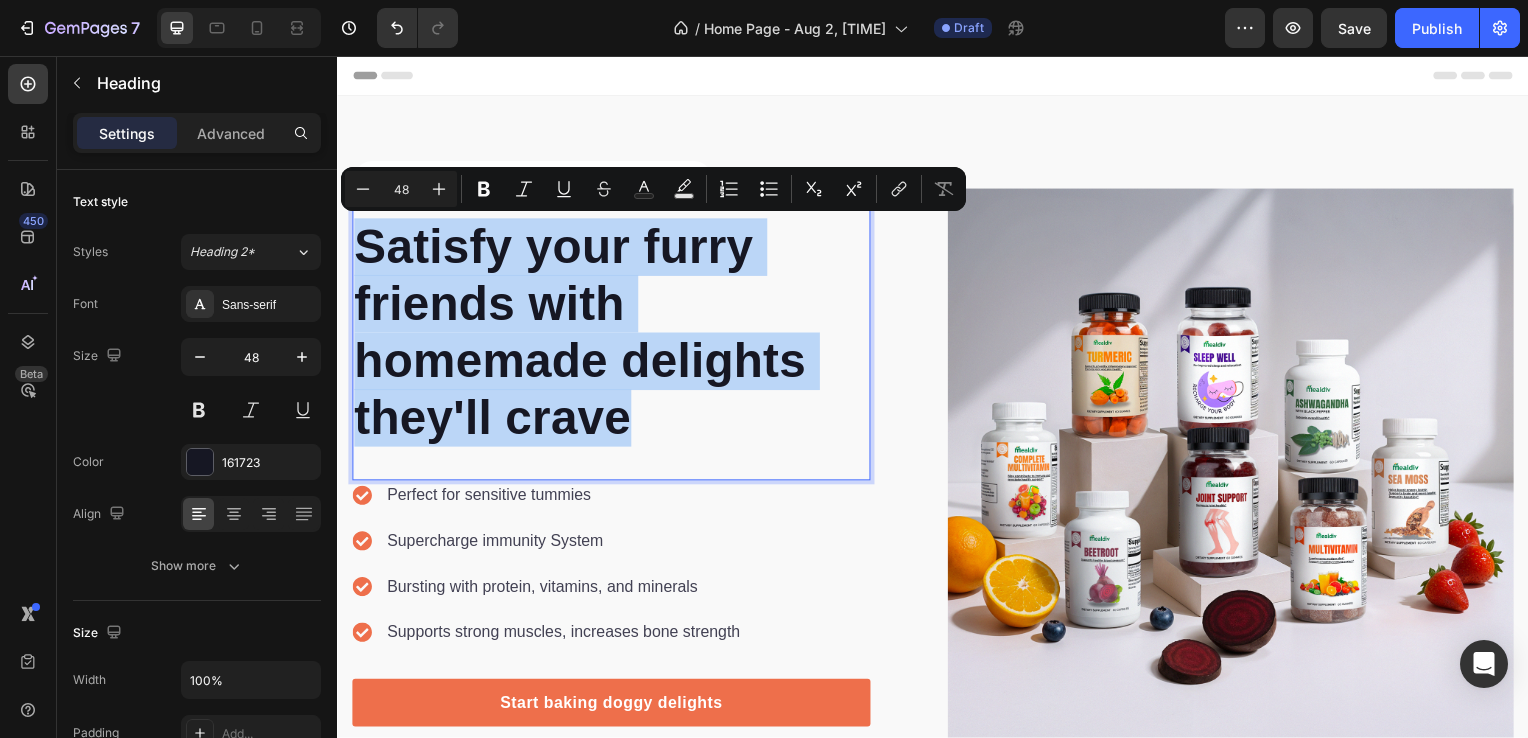 drag, startPoint x: 626, startPoint y: 434, endPoint x: 360, endPoint y: 261, distance: 317.309 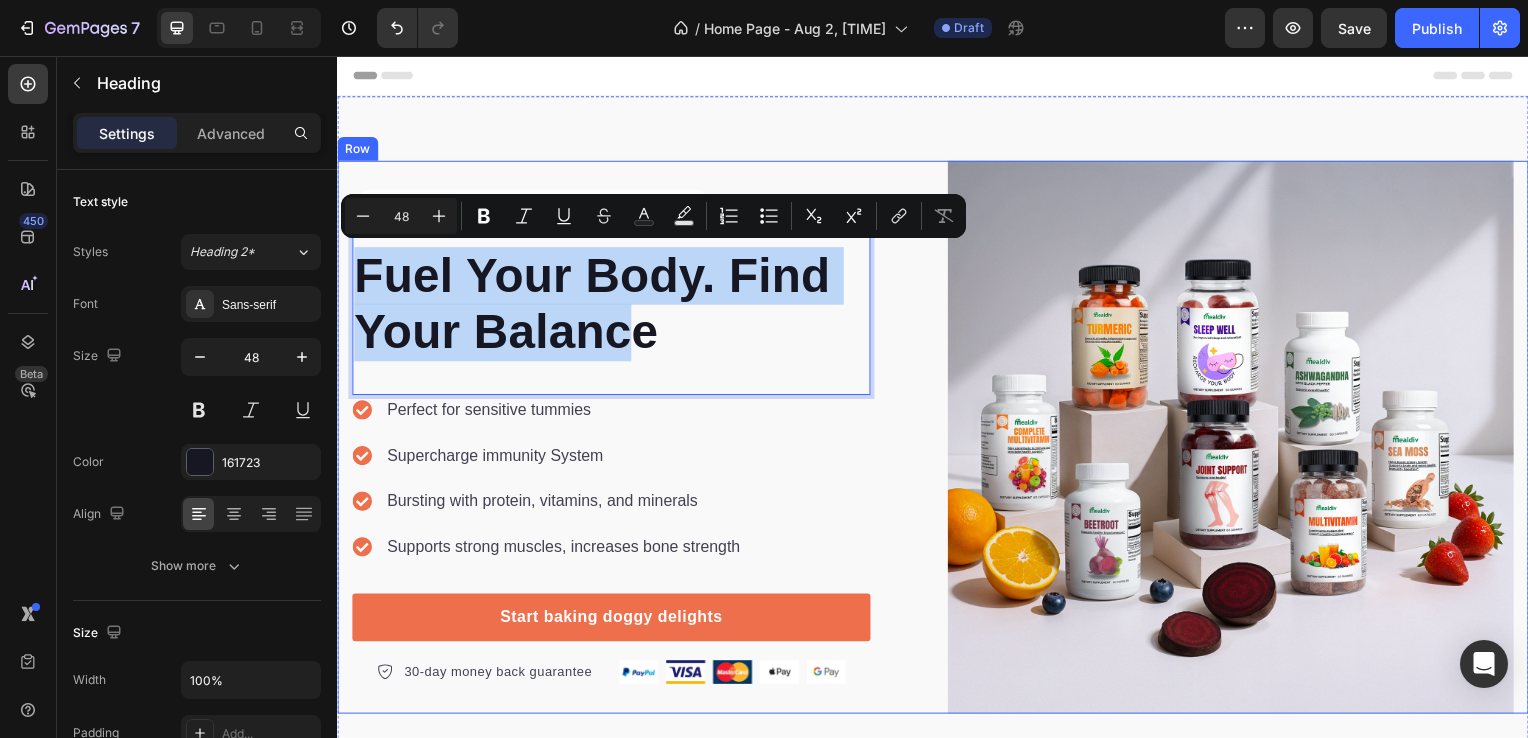 drag, startPoint x: 638, startPoint y: 361, endPoint x: 359, endPoint y: 168, distance: 339.24918 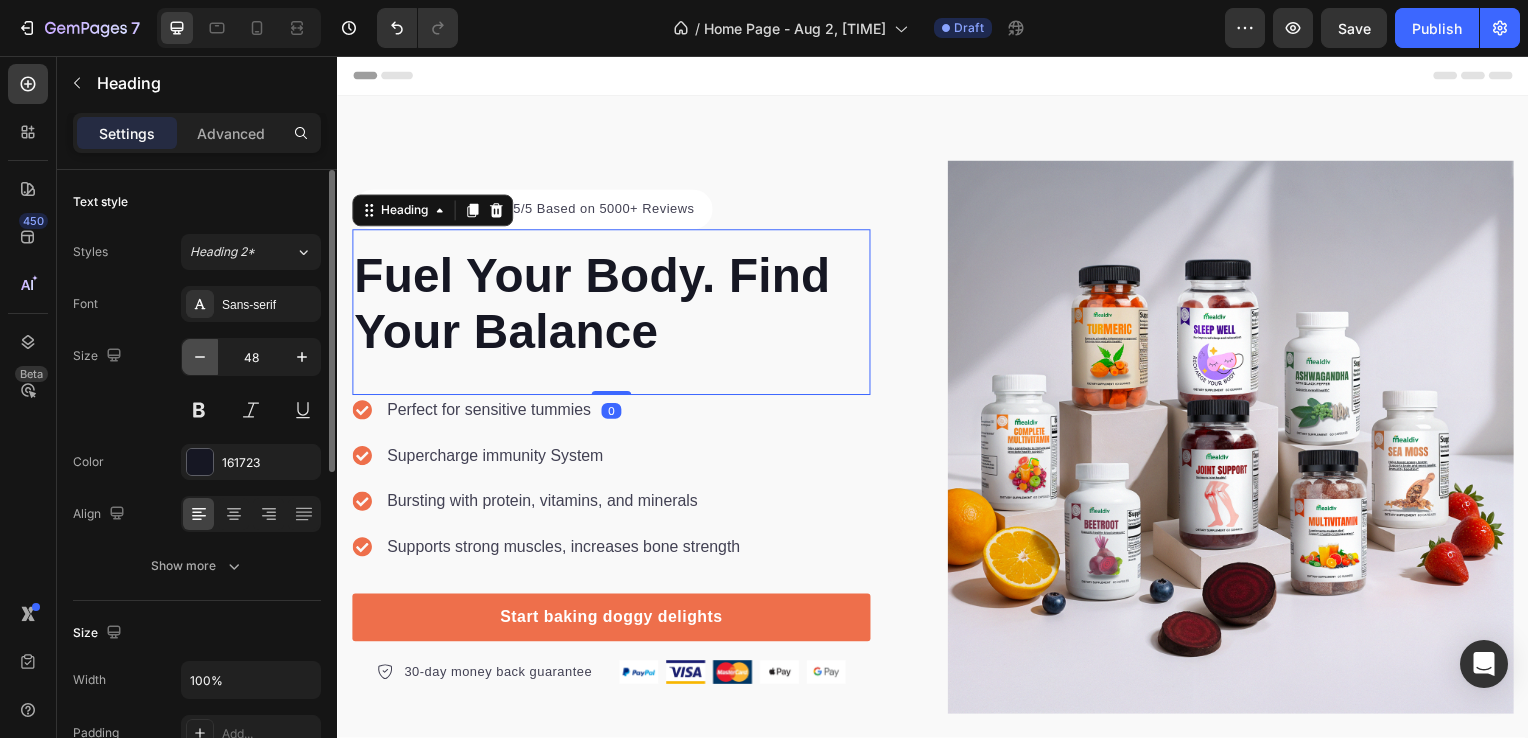 click 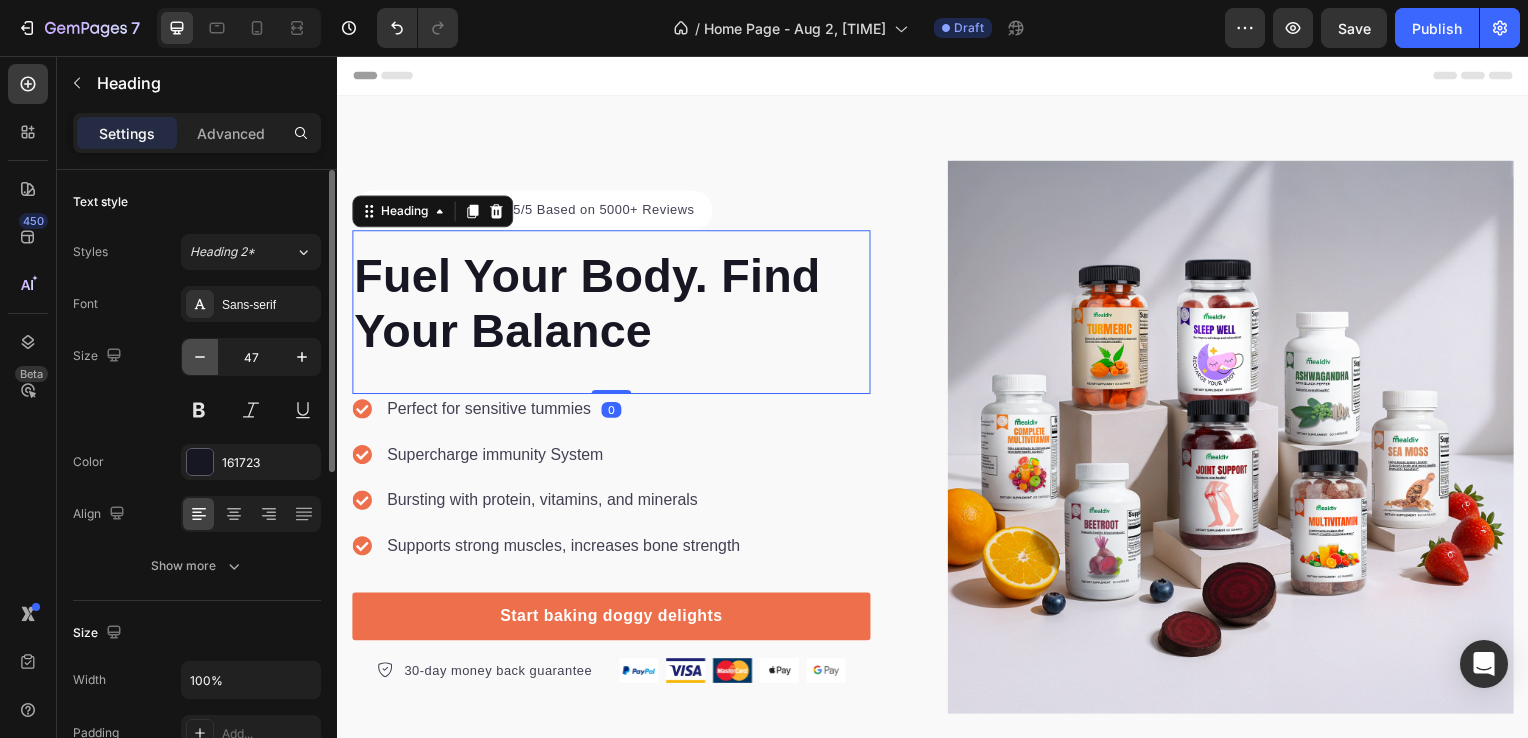 click 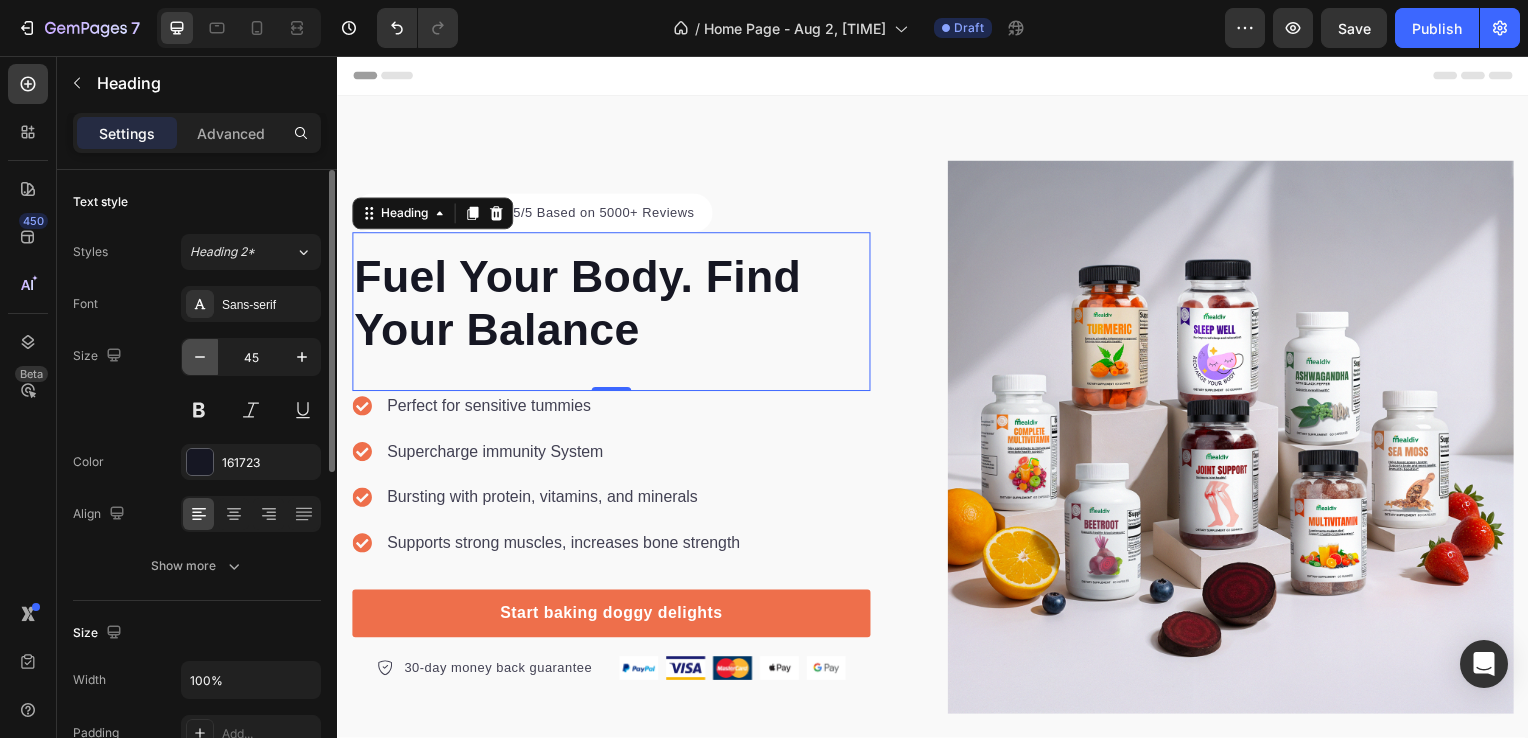 click 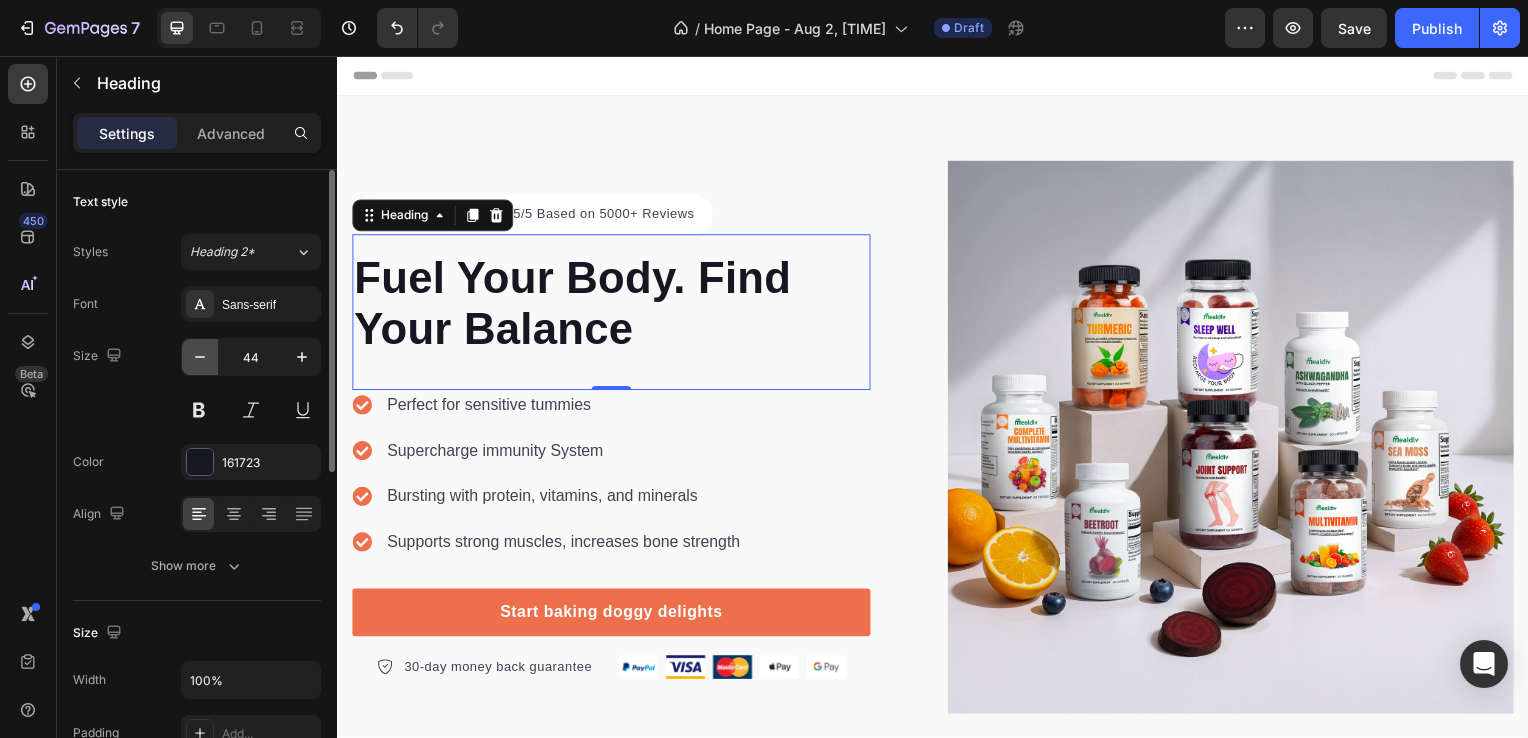 click 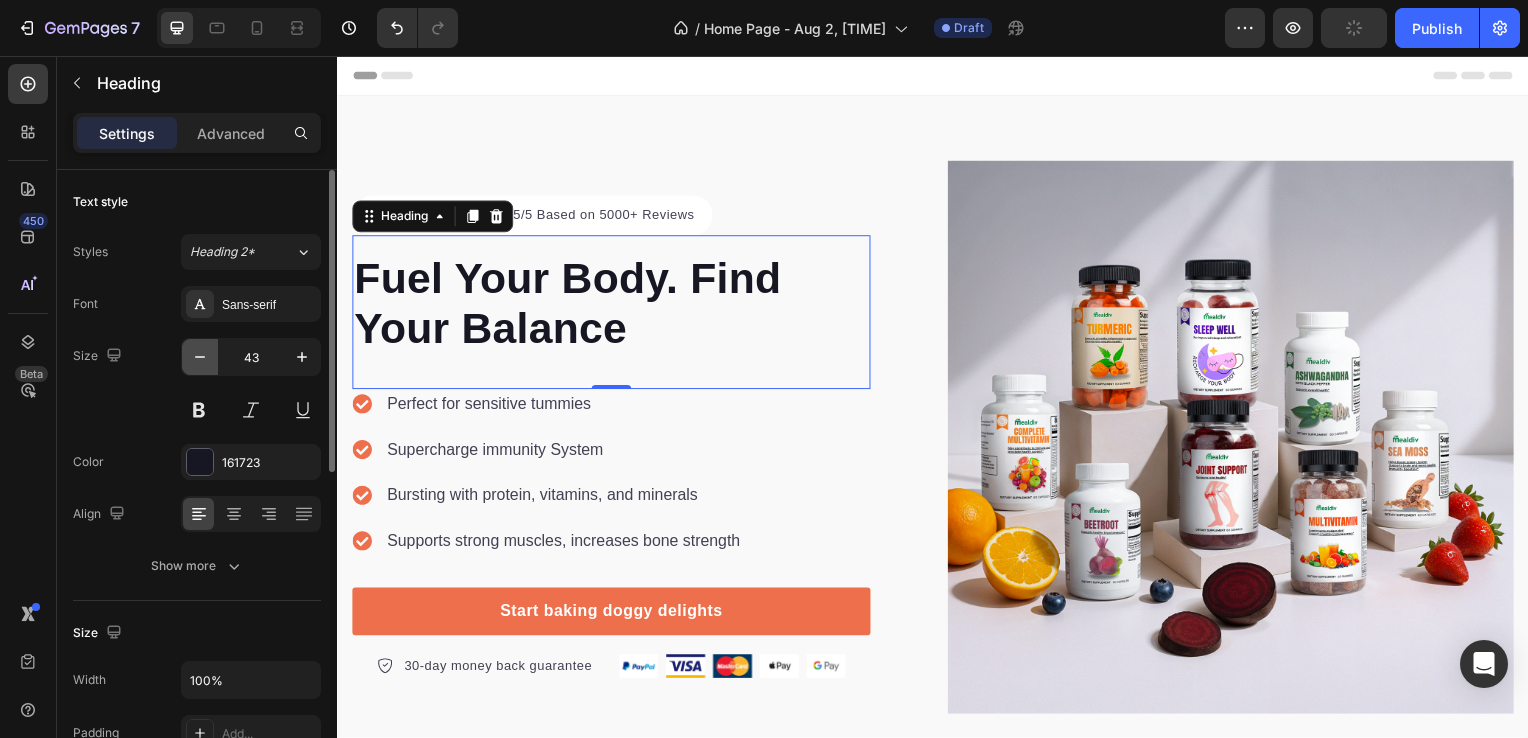 click 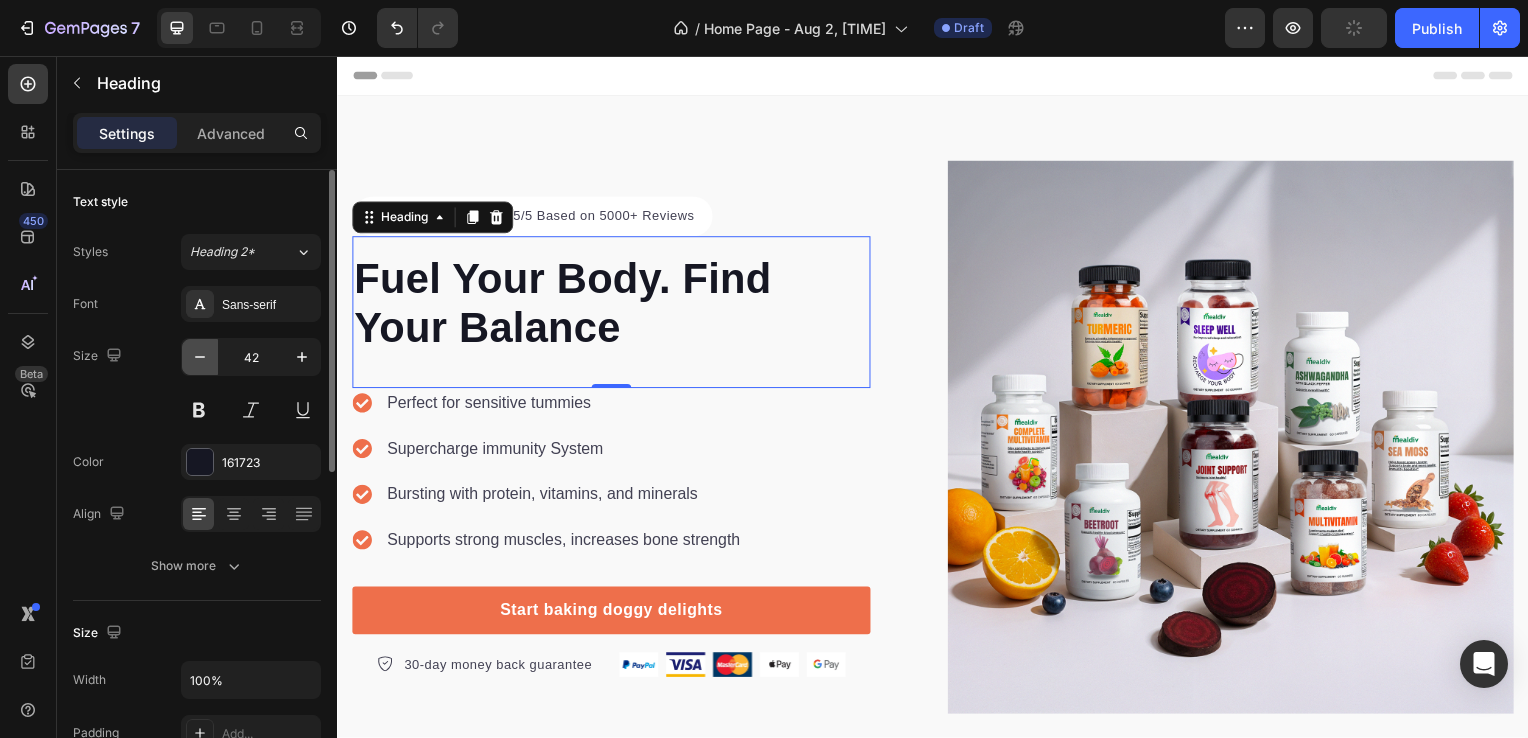 click 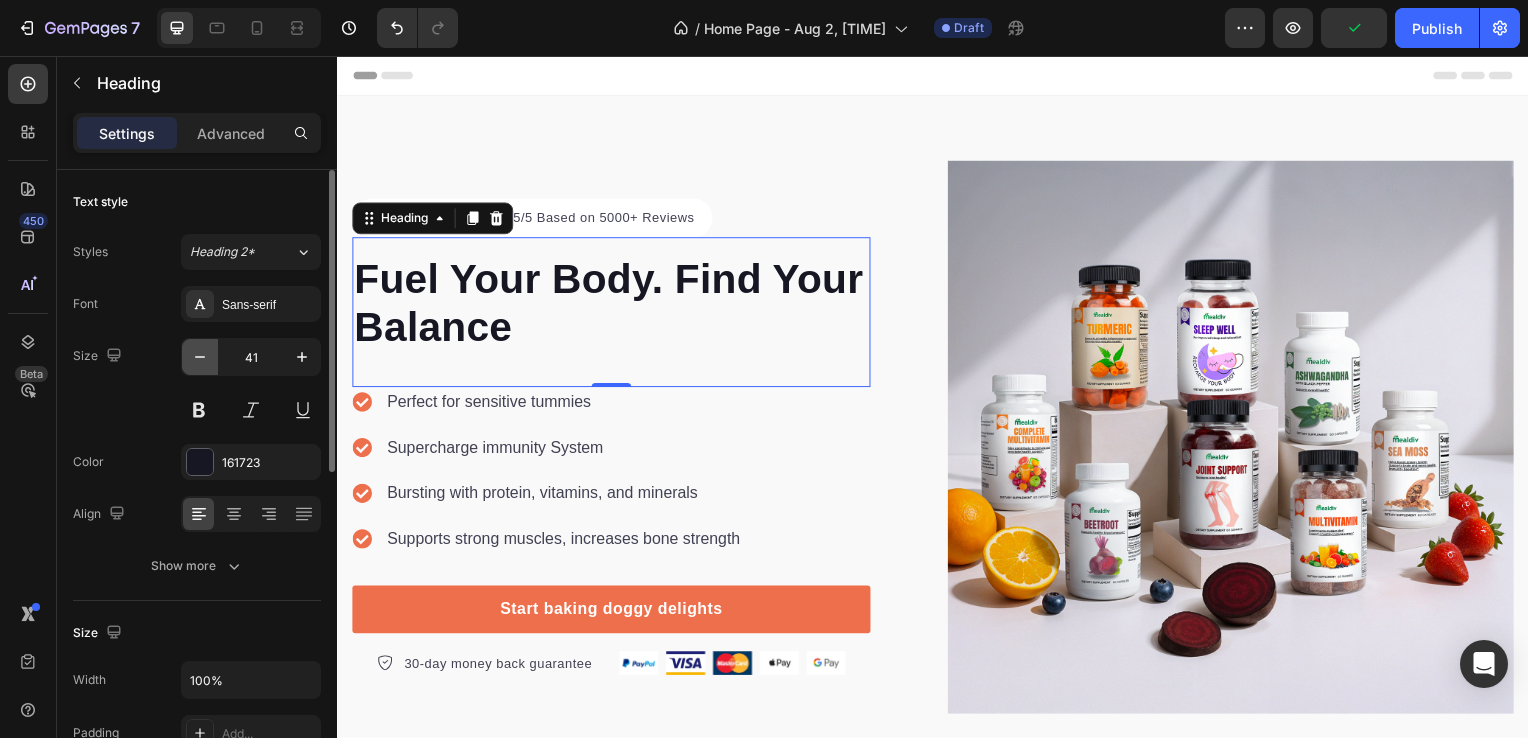 click 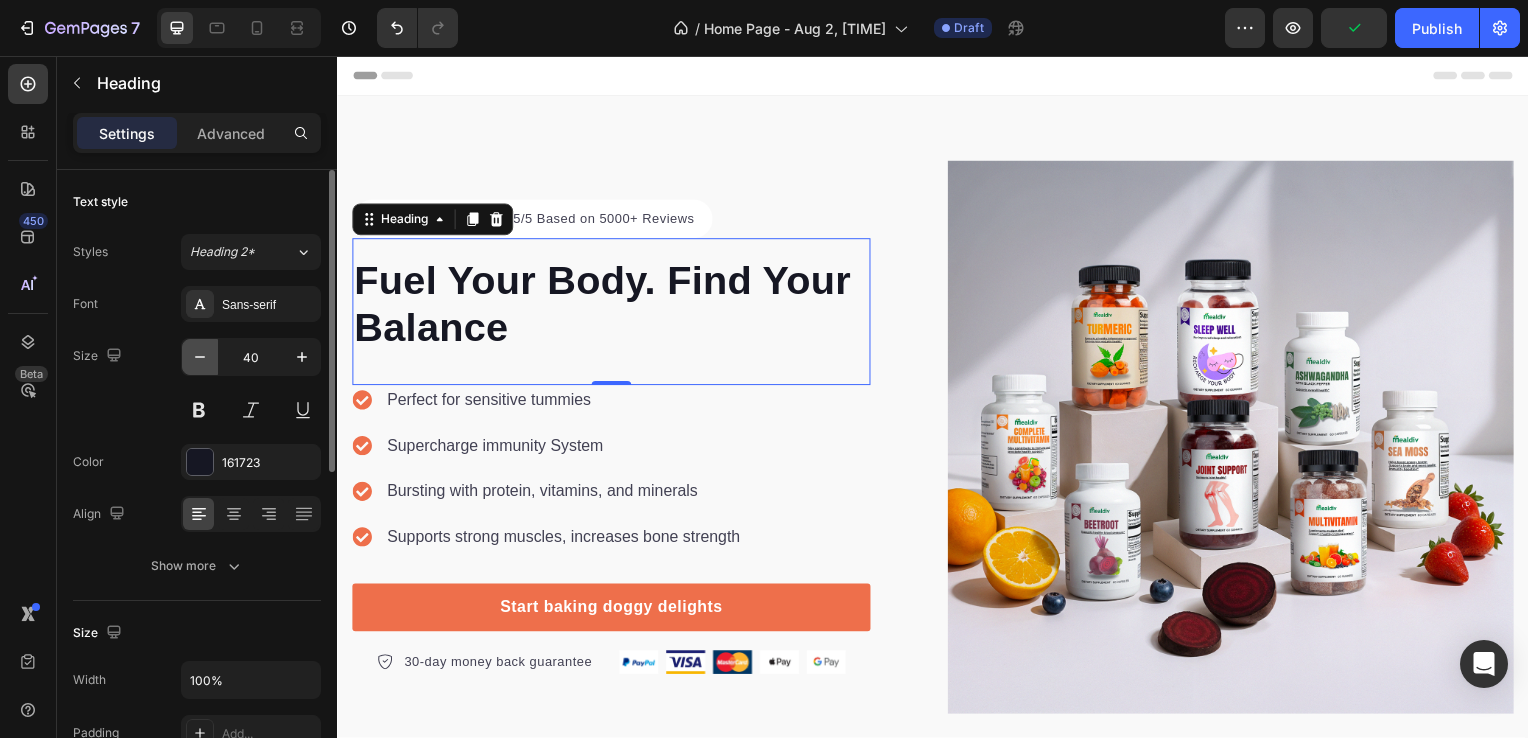 click 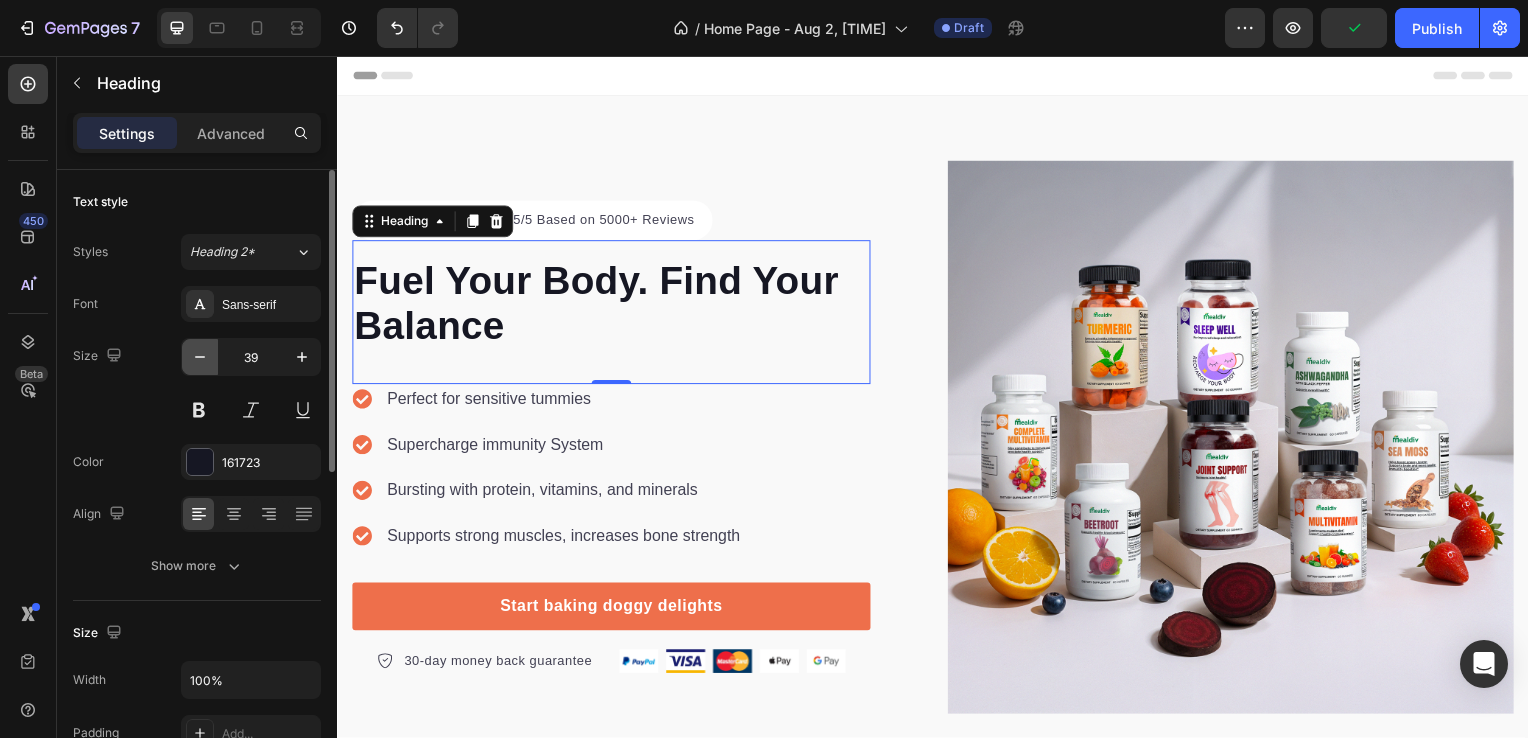 click 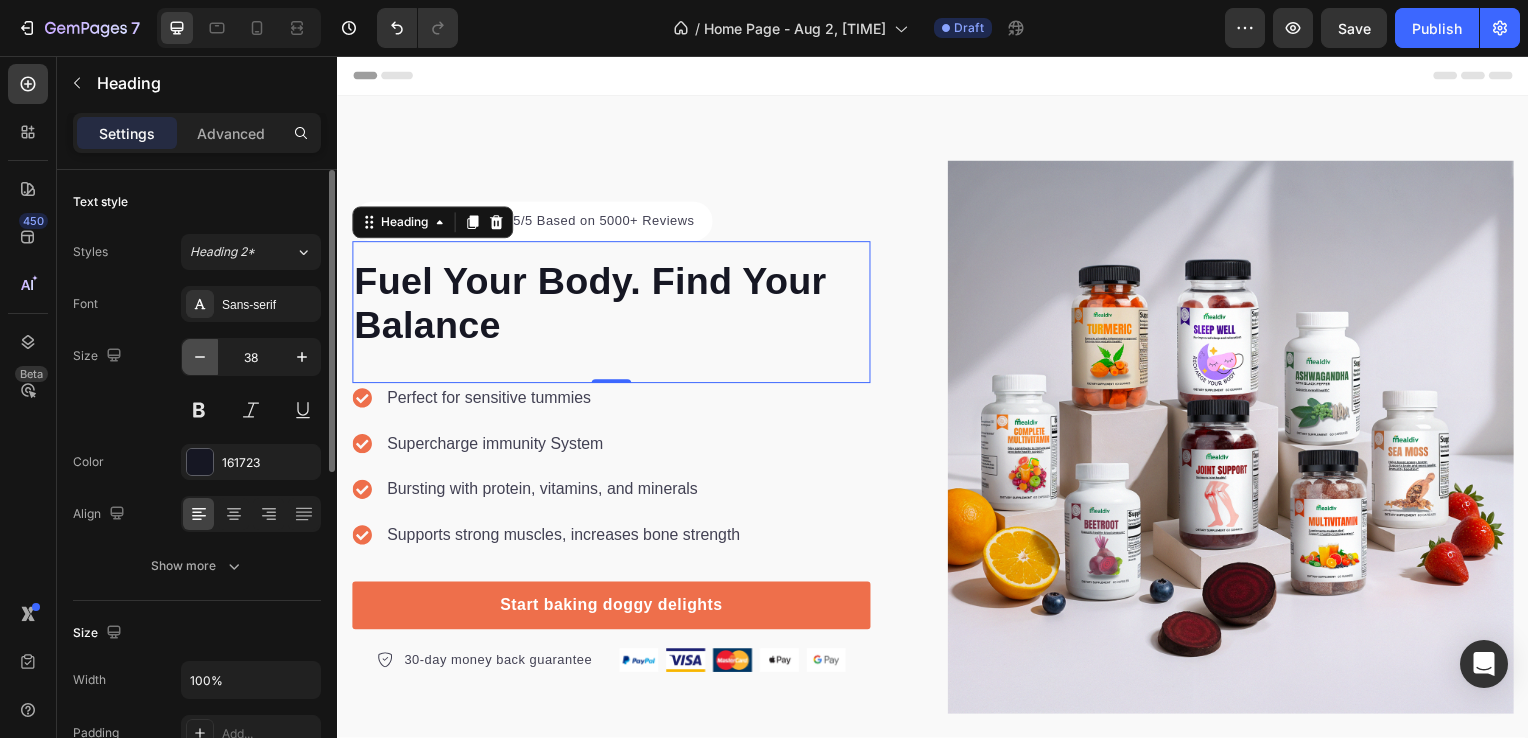 click 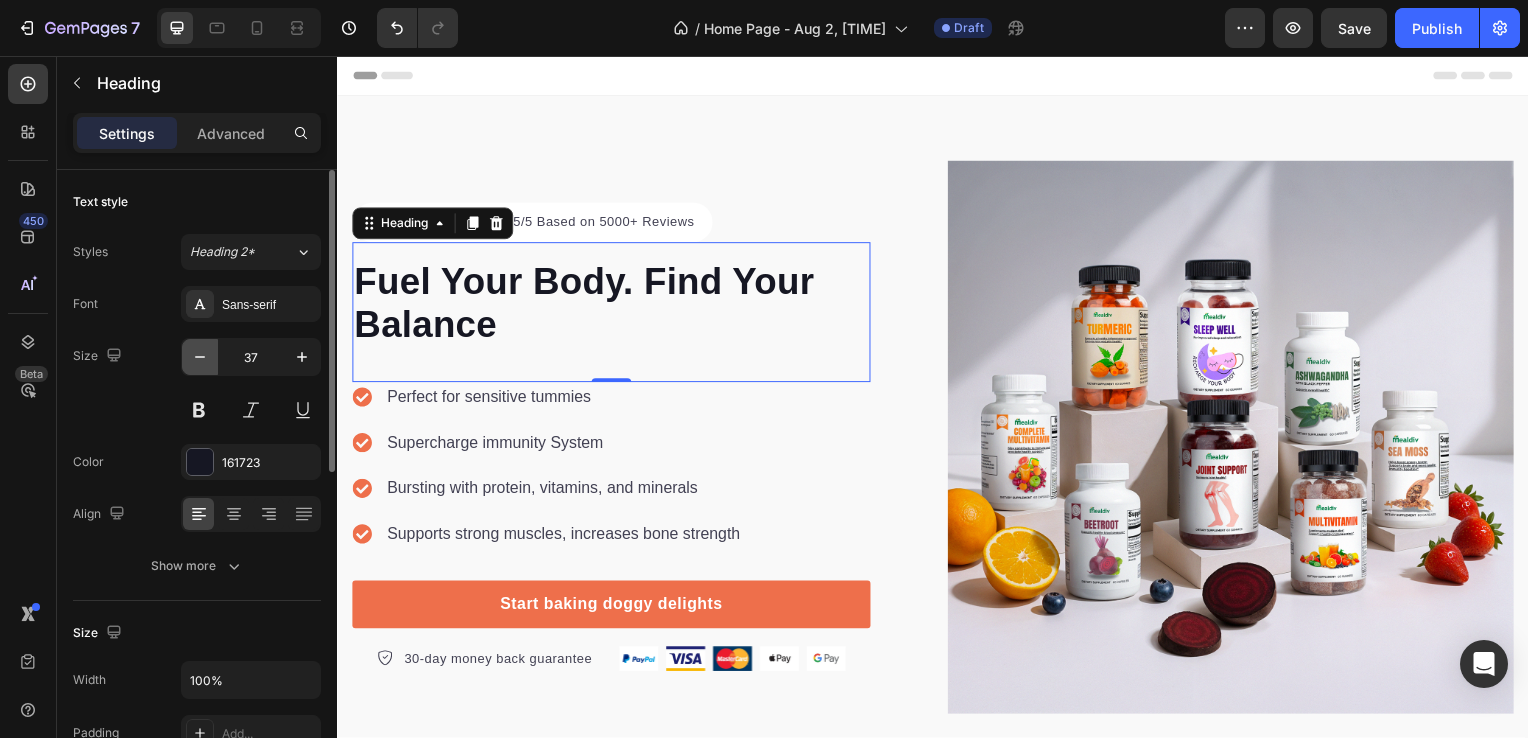 click 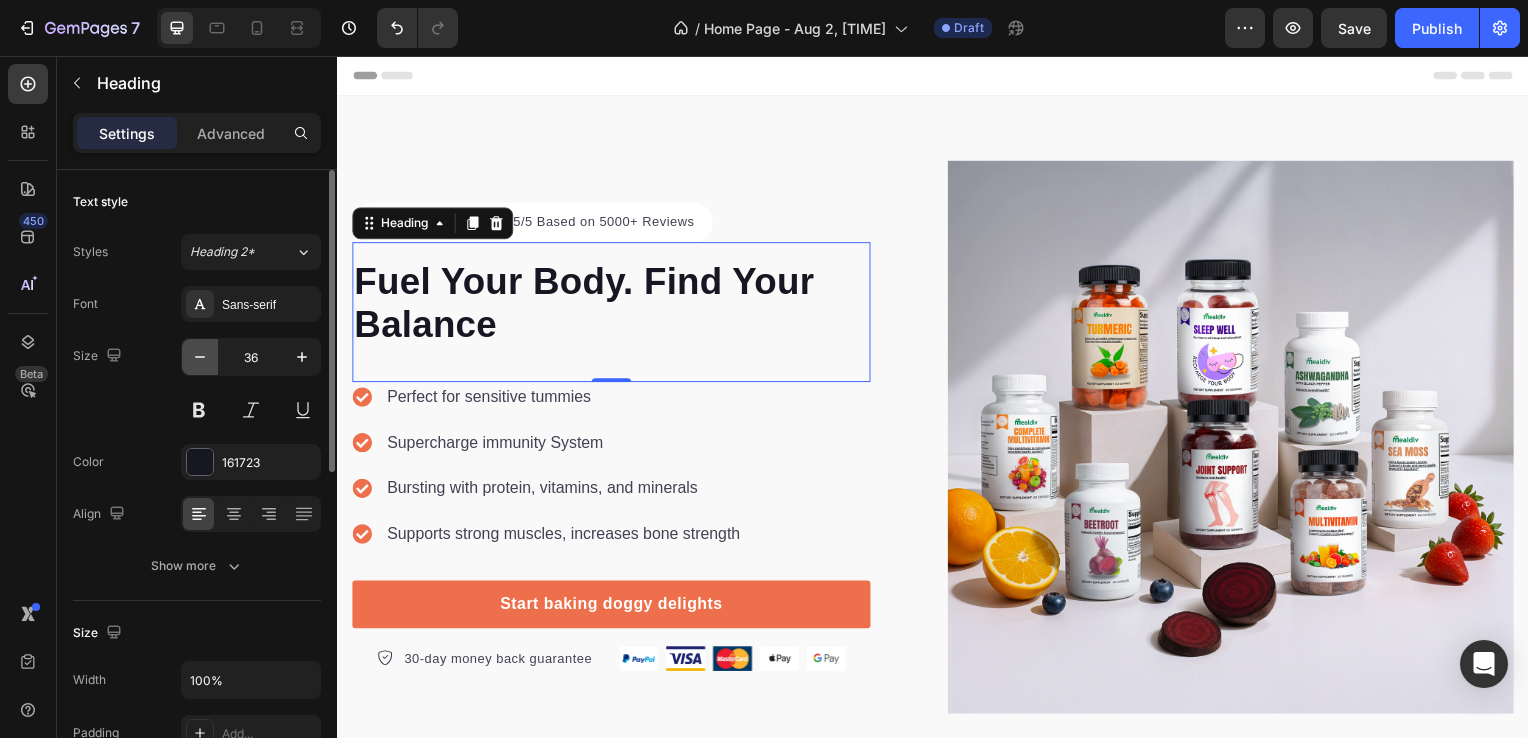 click 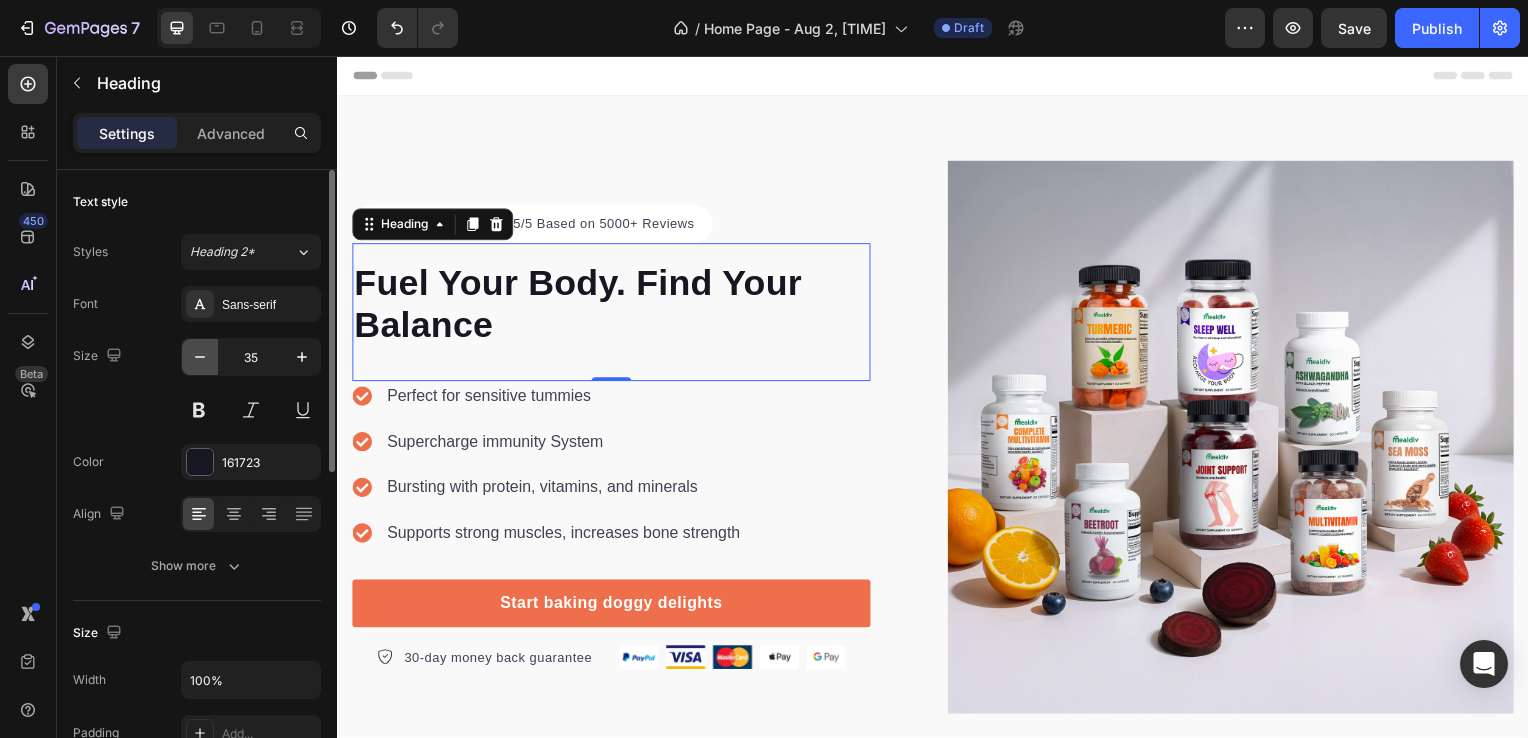 click 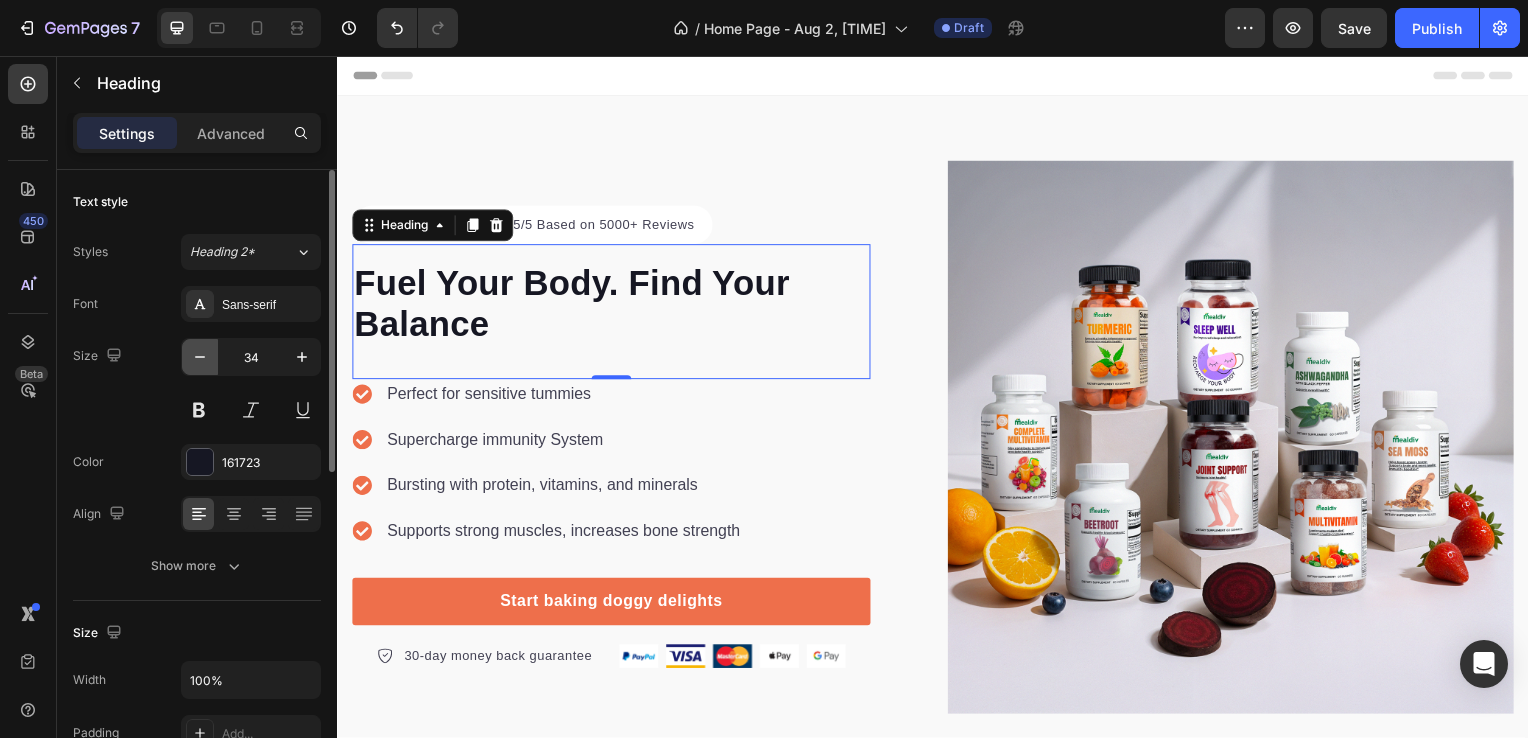 click 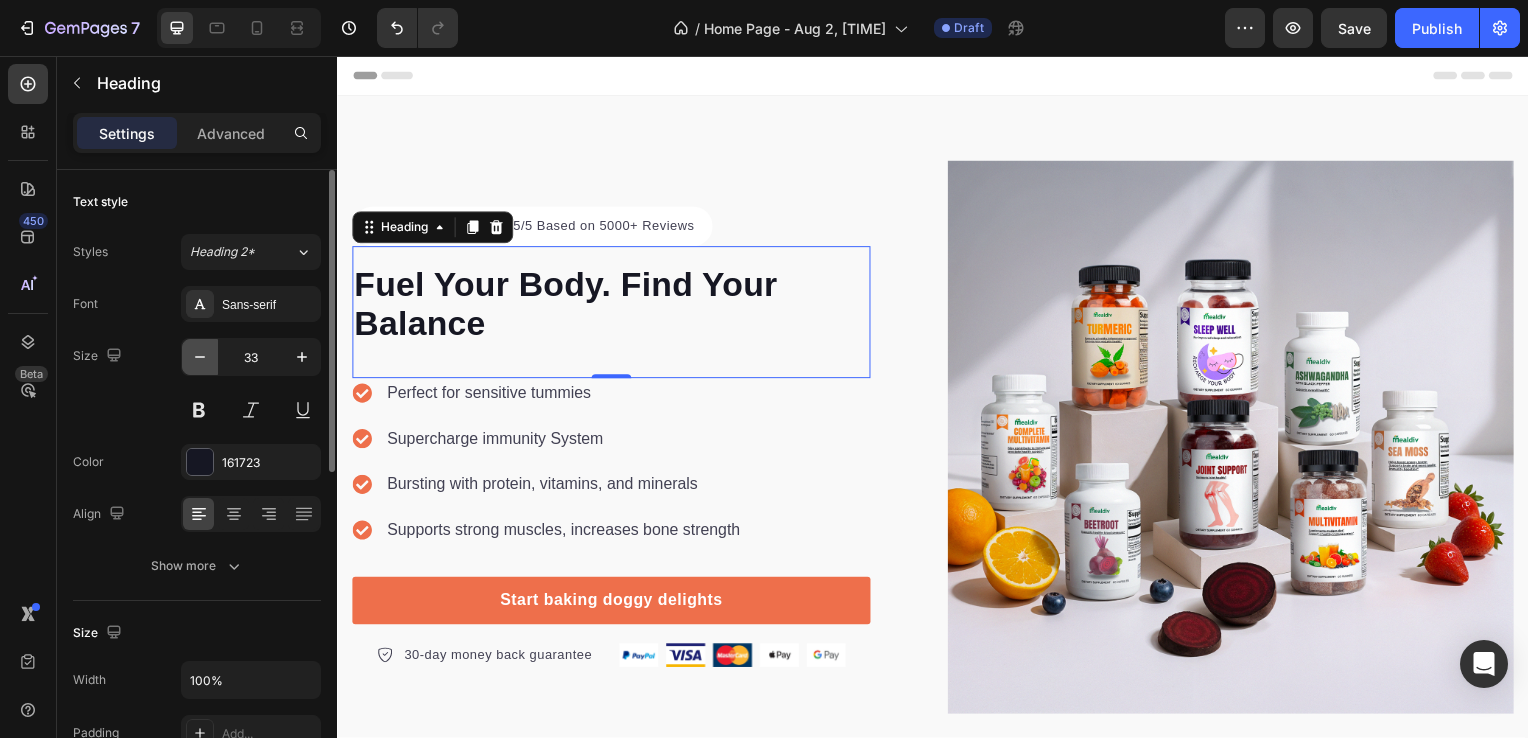 click 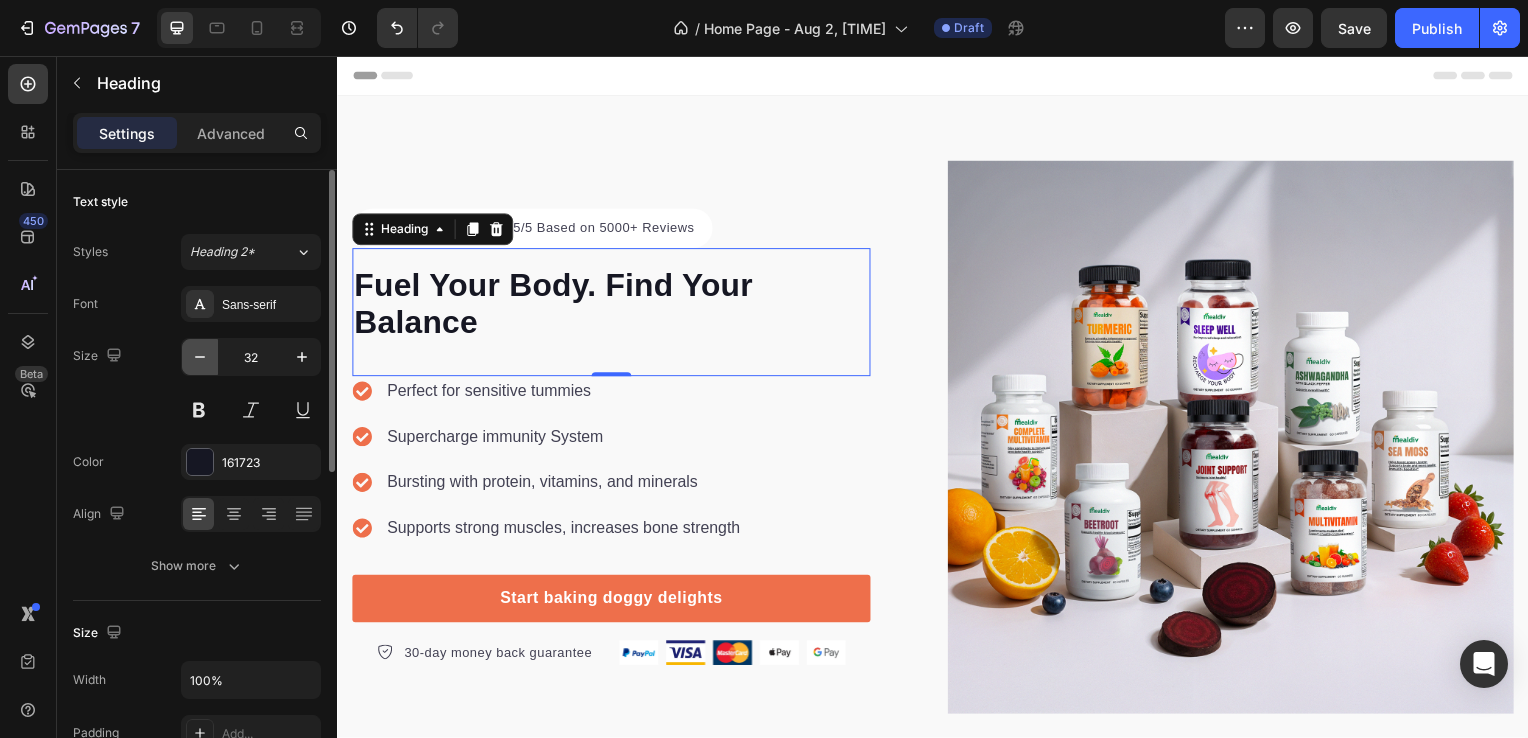 click 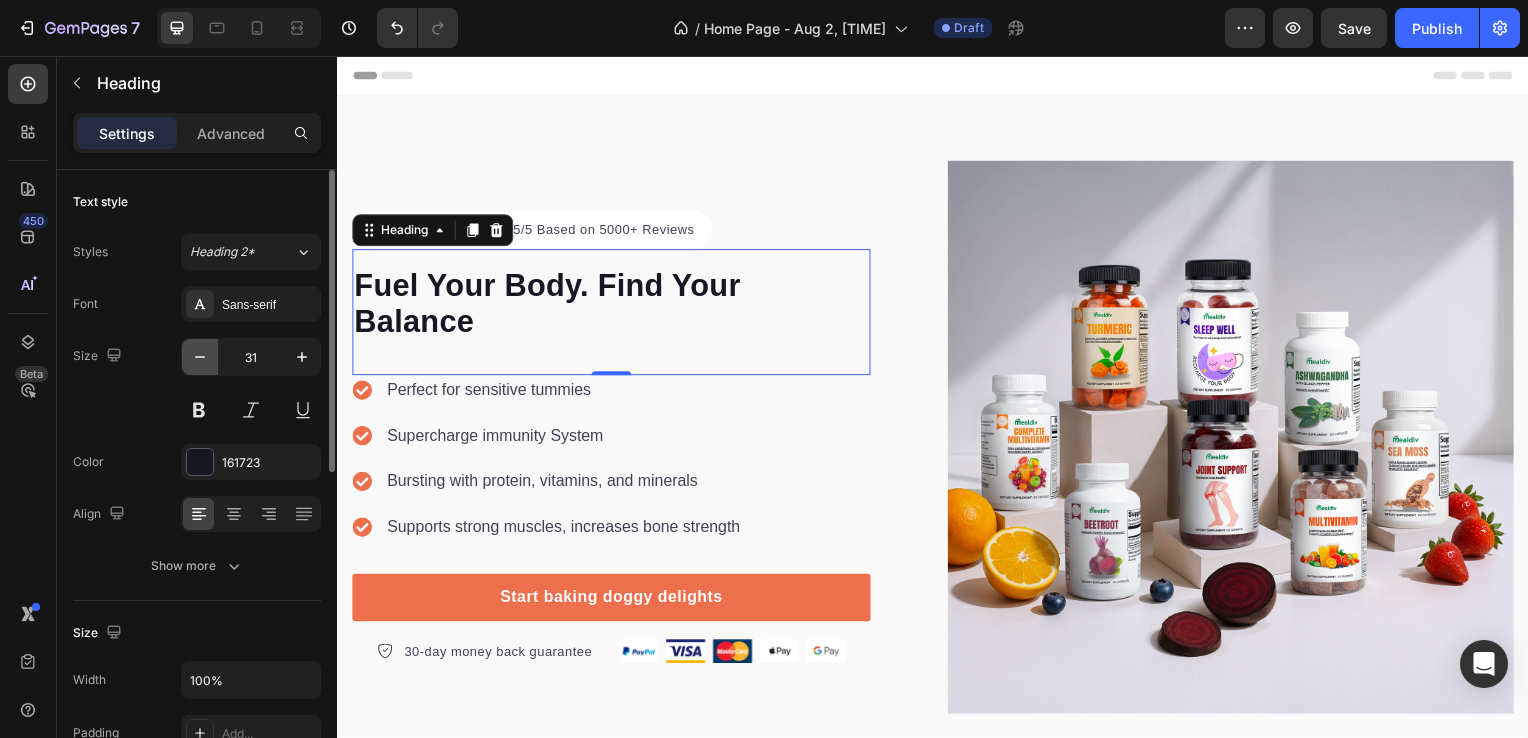 click 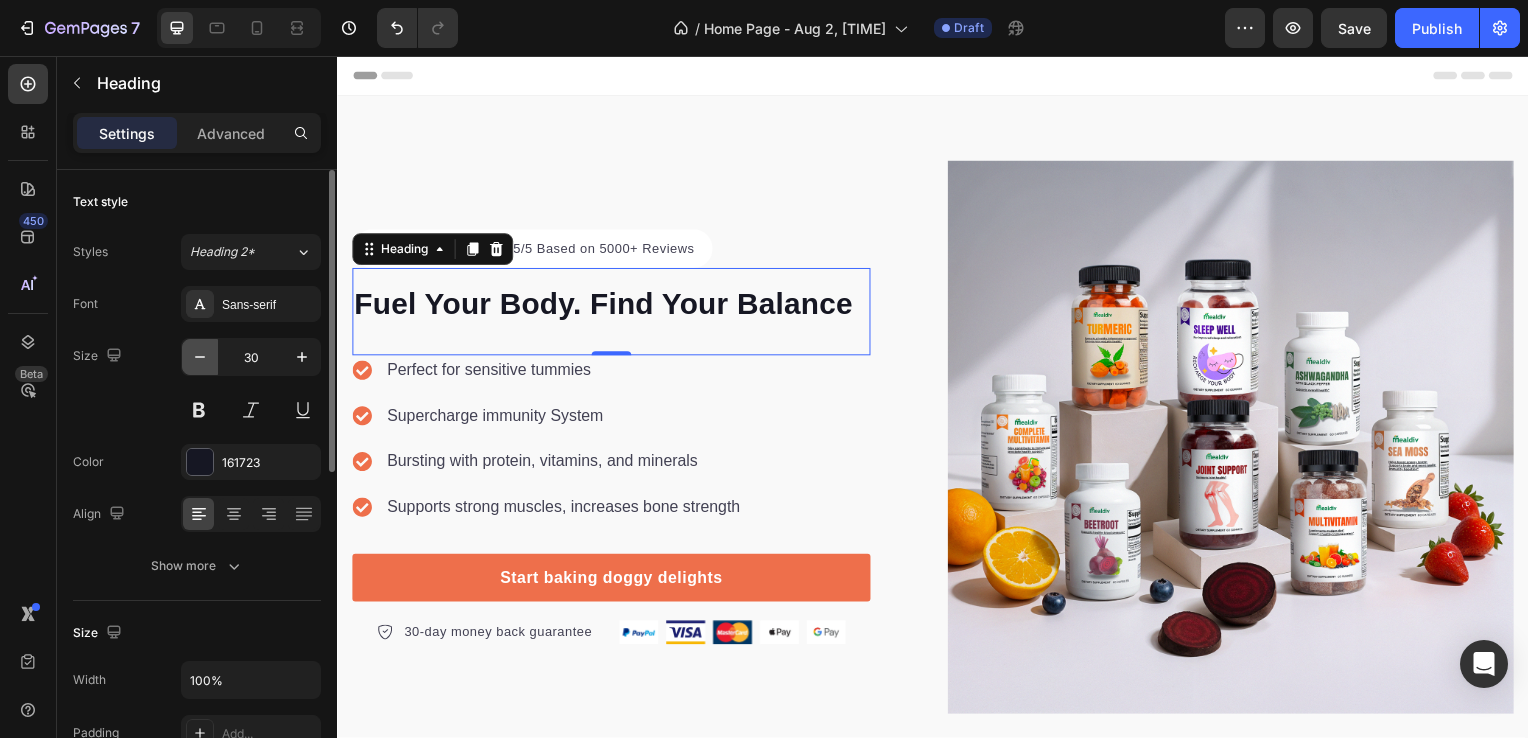 click 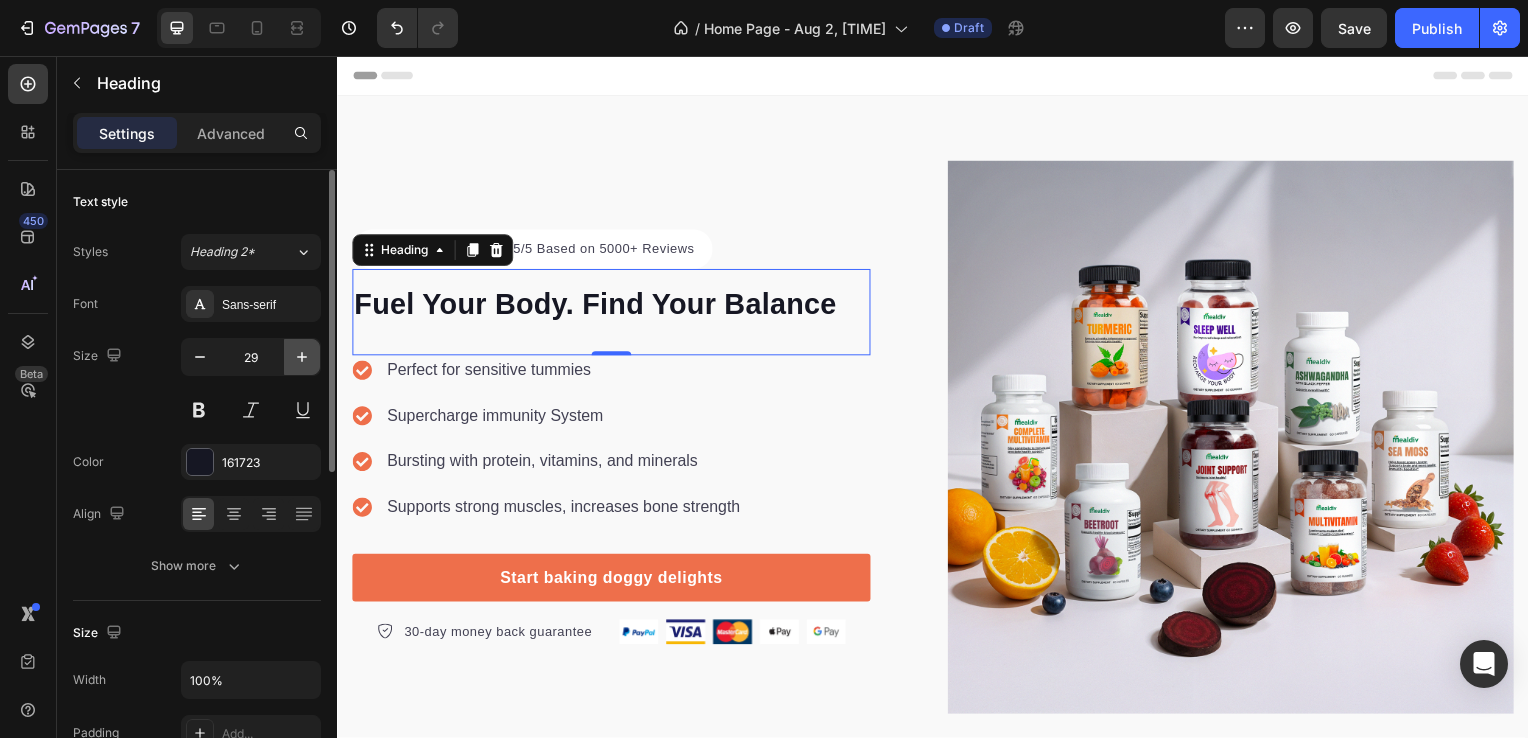 click at bounding box center (302, 357) 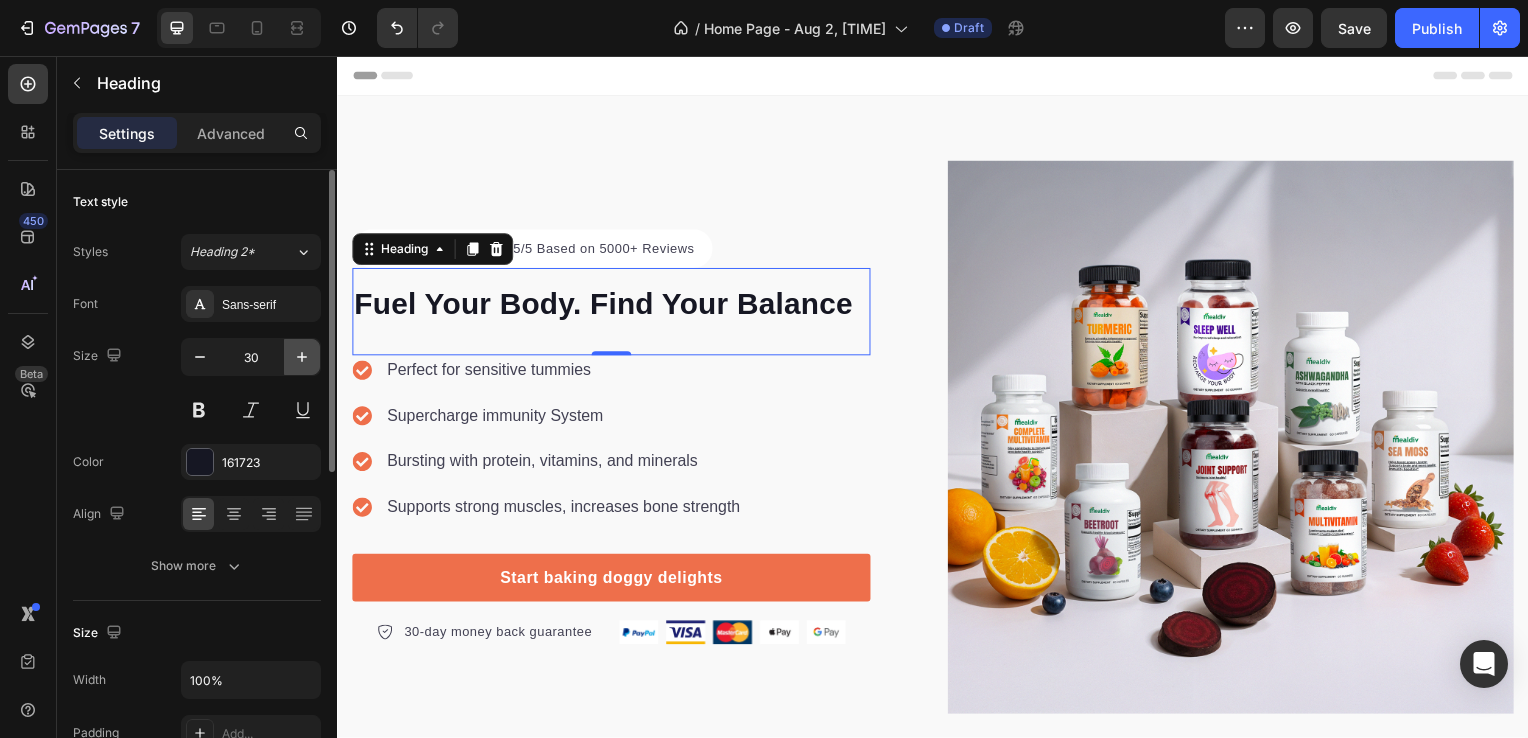 click at bounding box center (302, 357) 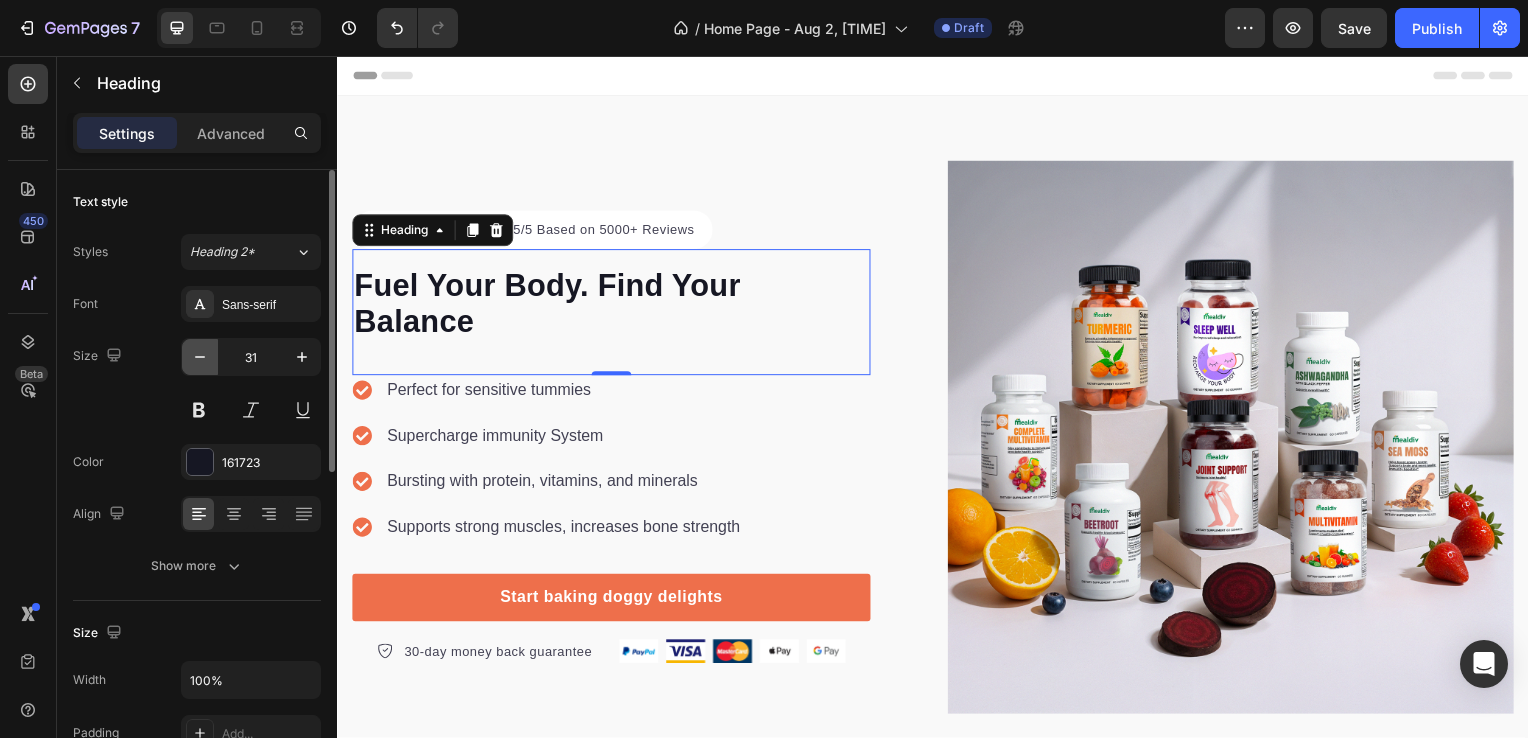 click 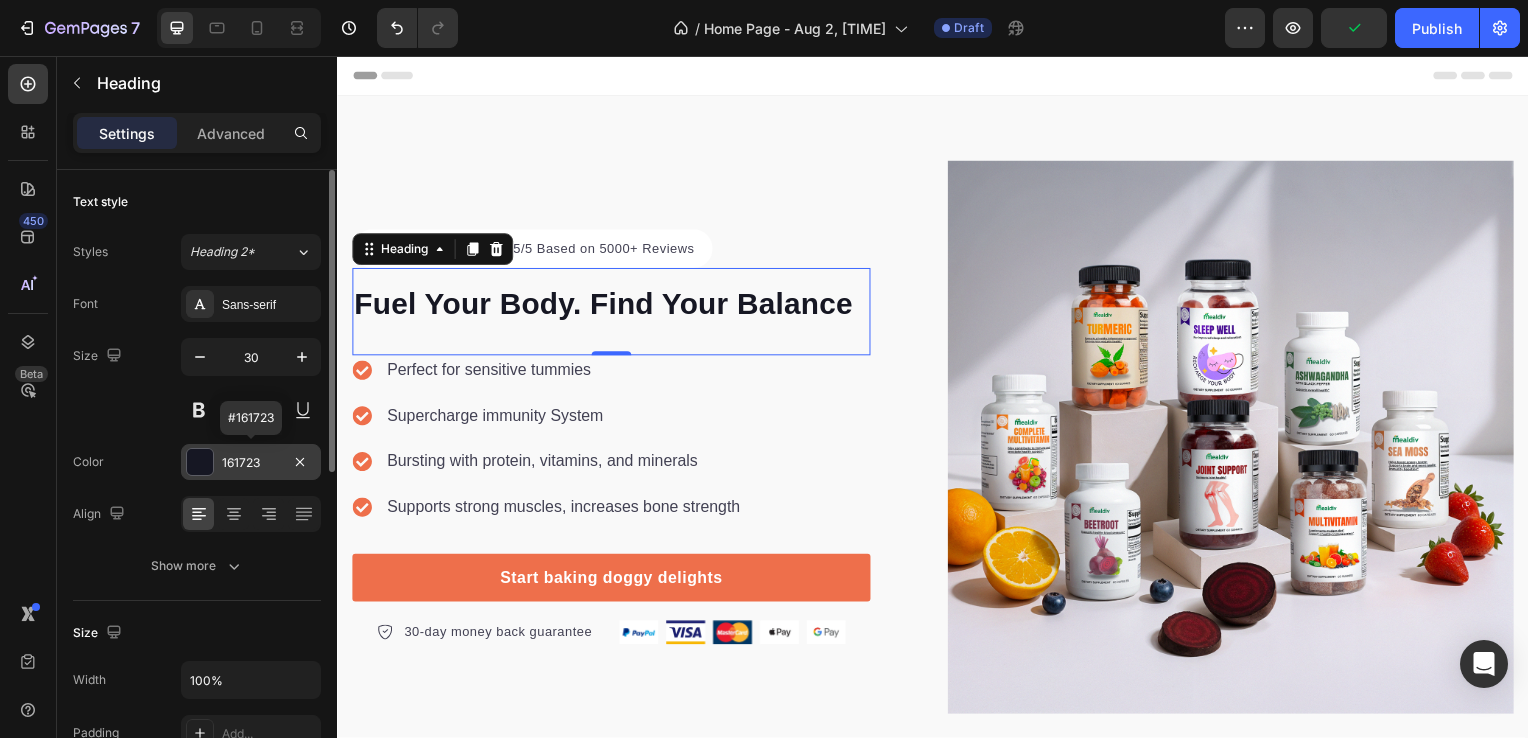 click at bounding box center (200, 462) 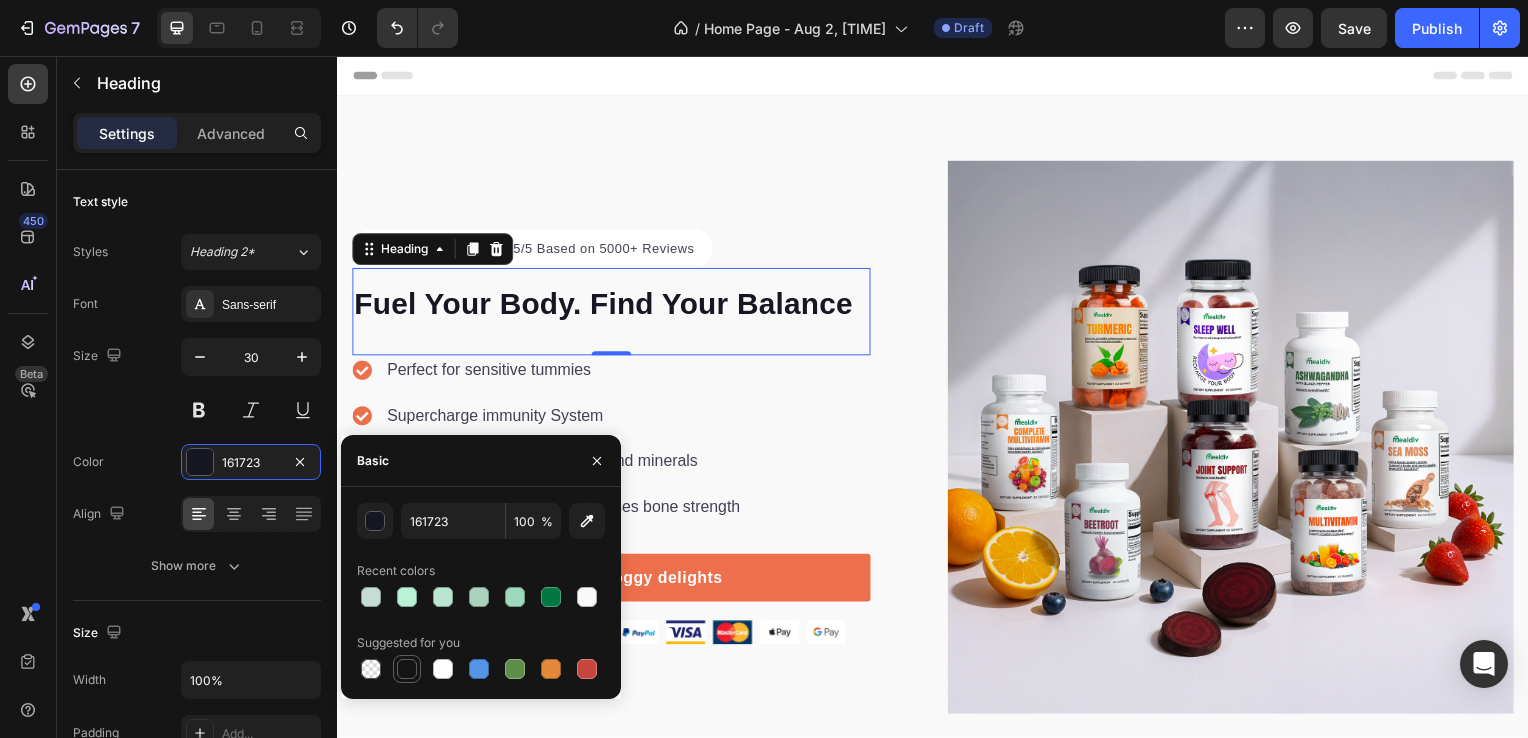 click at bounding box center [407, 669] 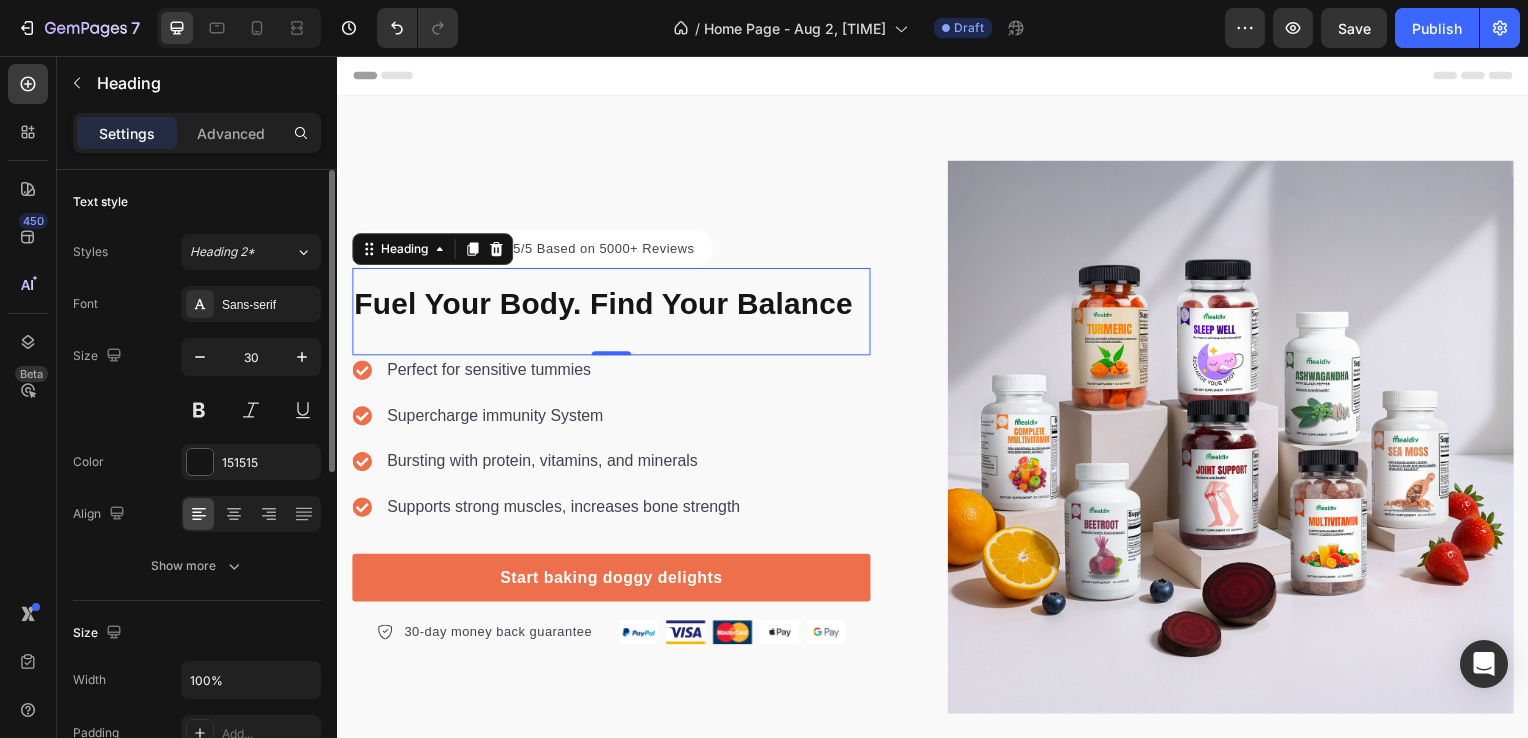 click on "Size 30" at bounding box center (197, 383) 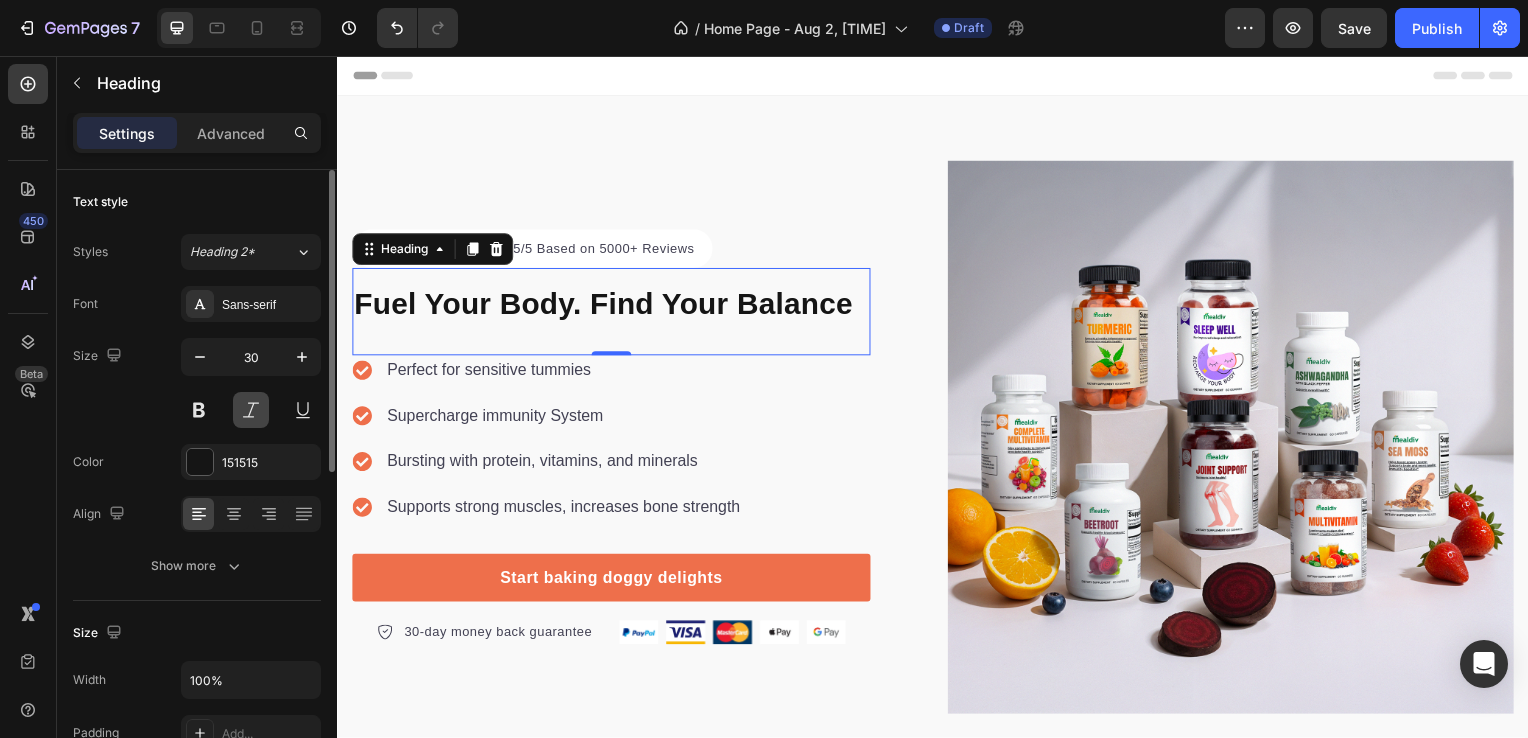 click at bounding box center [251, 410] 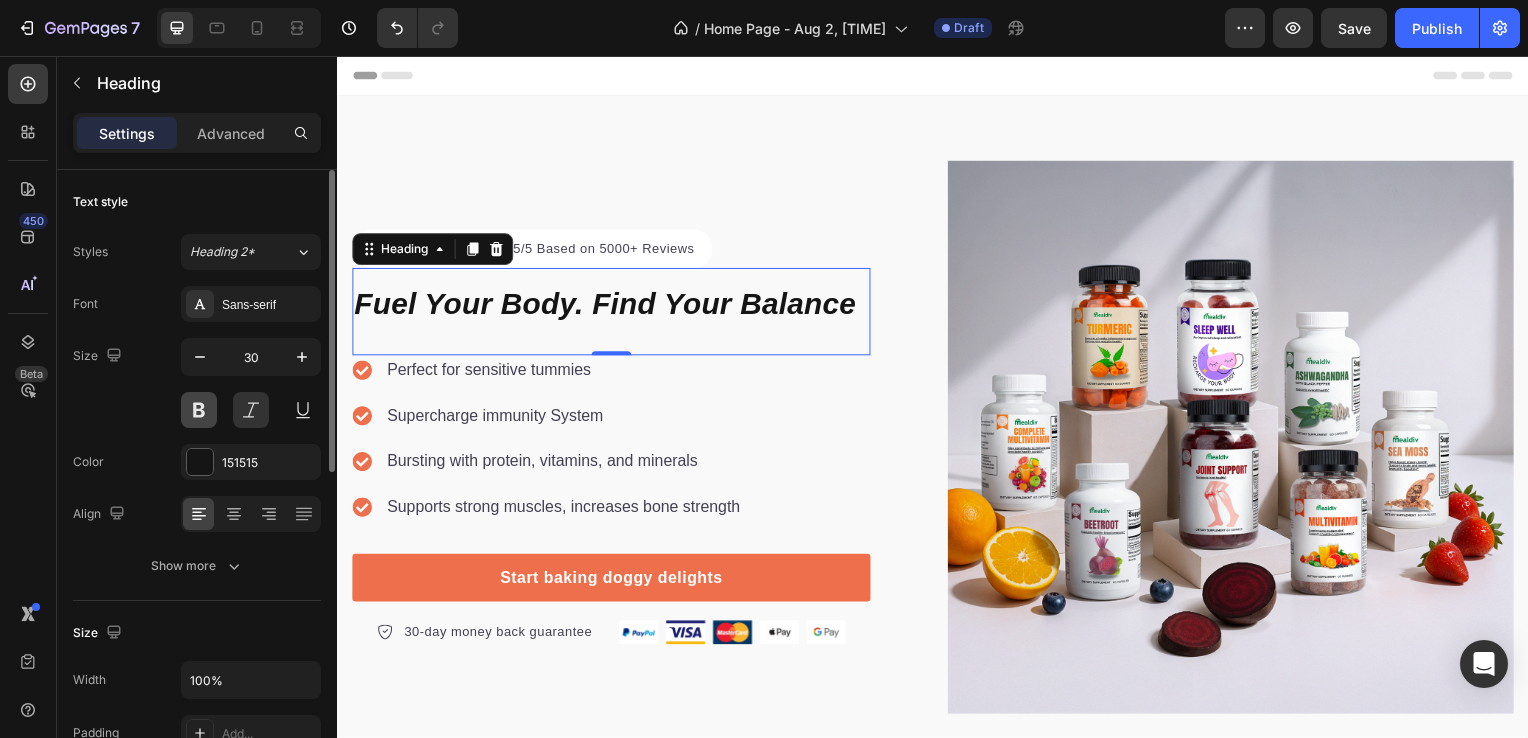 click at bounding box center [199, 410] 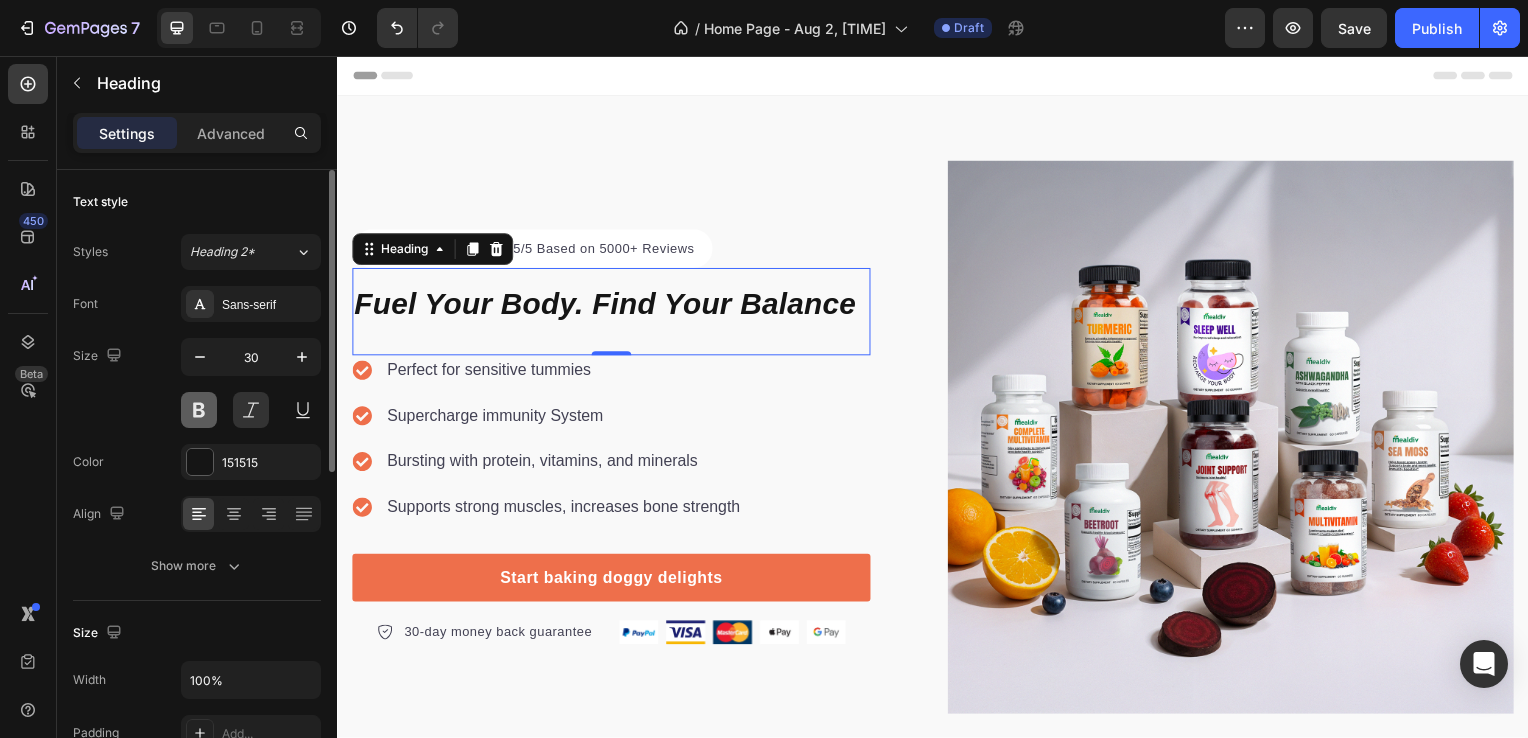 click at bounding box center (199, 410) 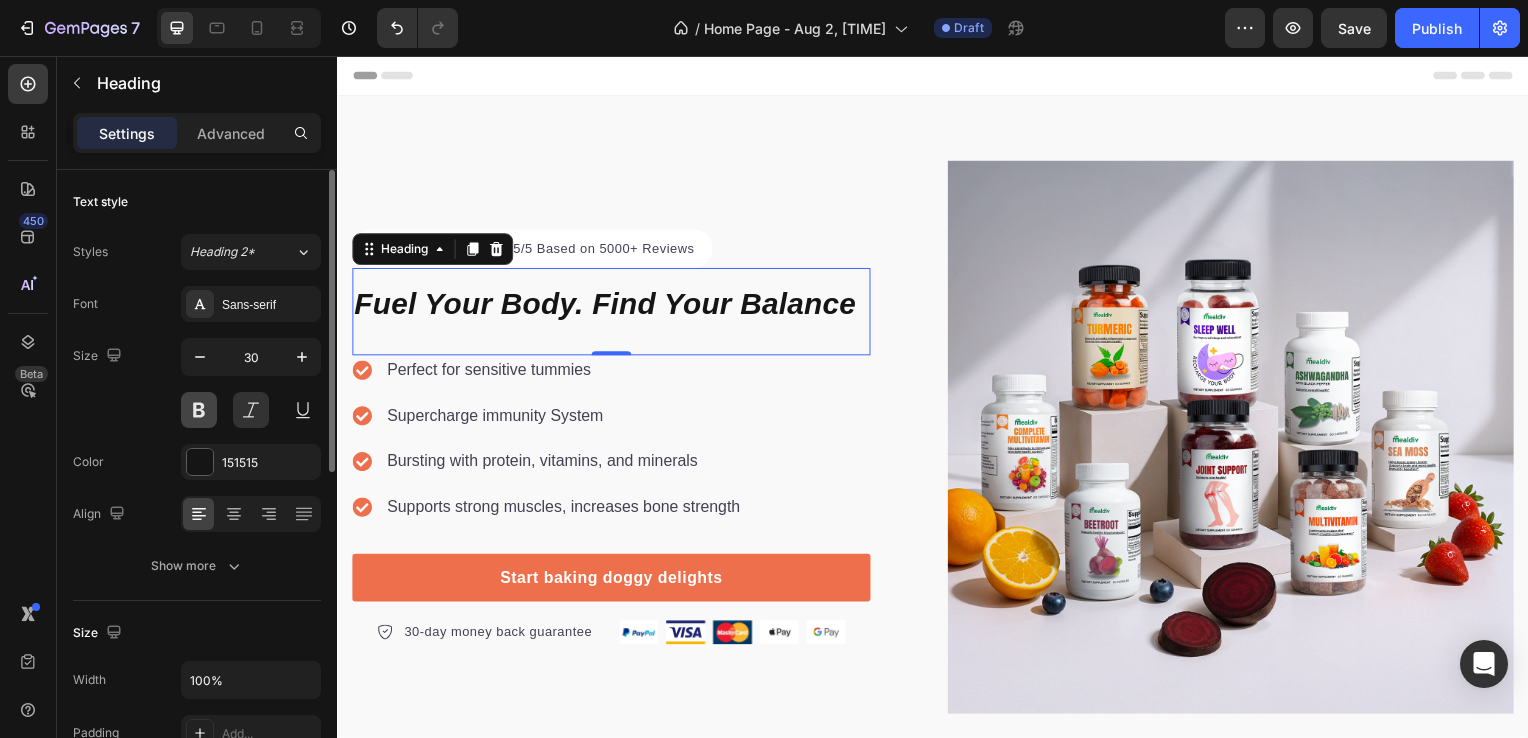 click at bounding box center (199, 410) 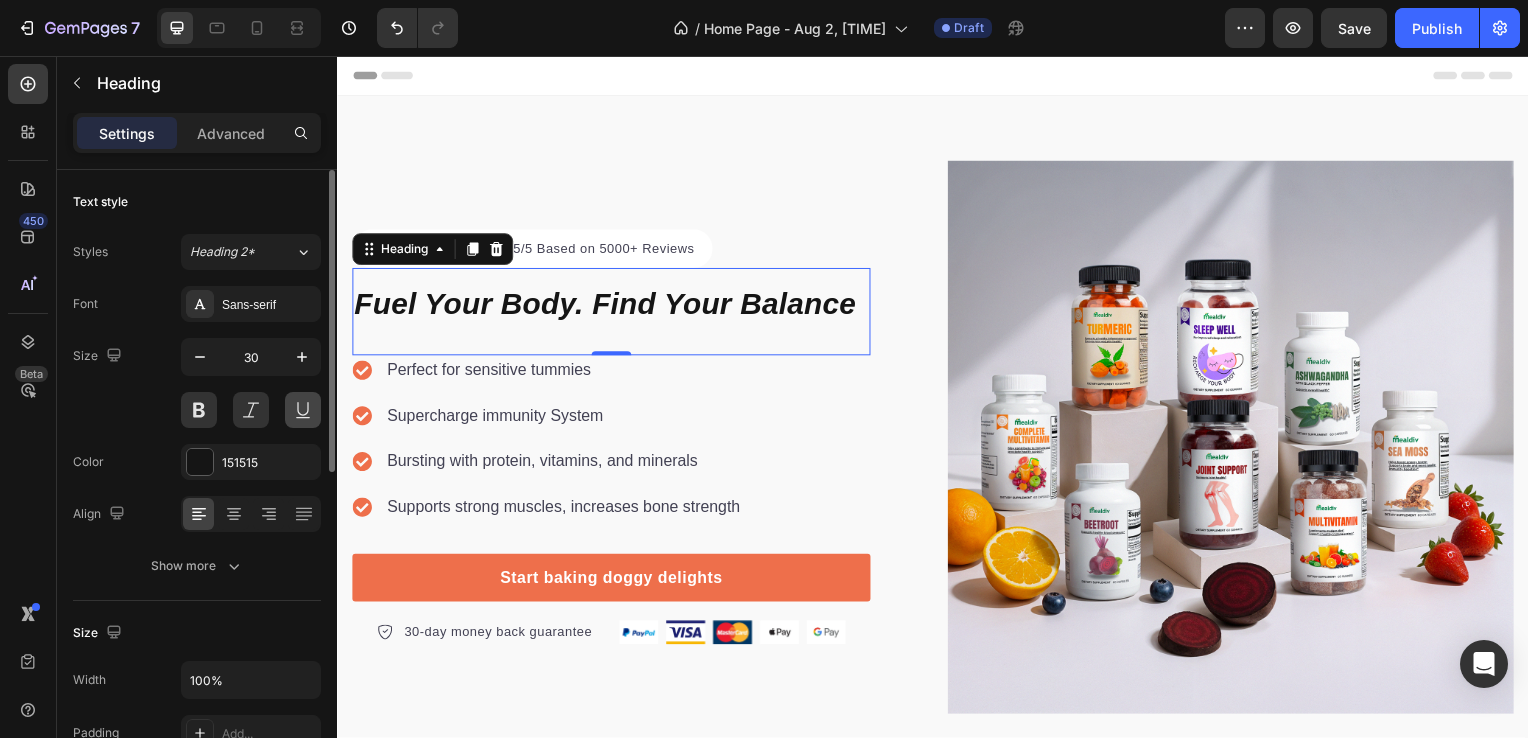 click at bounding box center [303, 410] 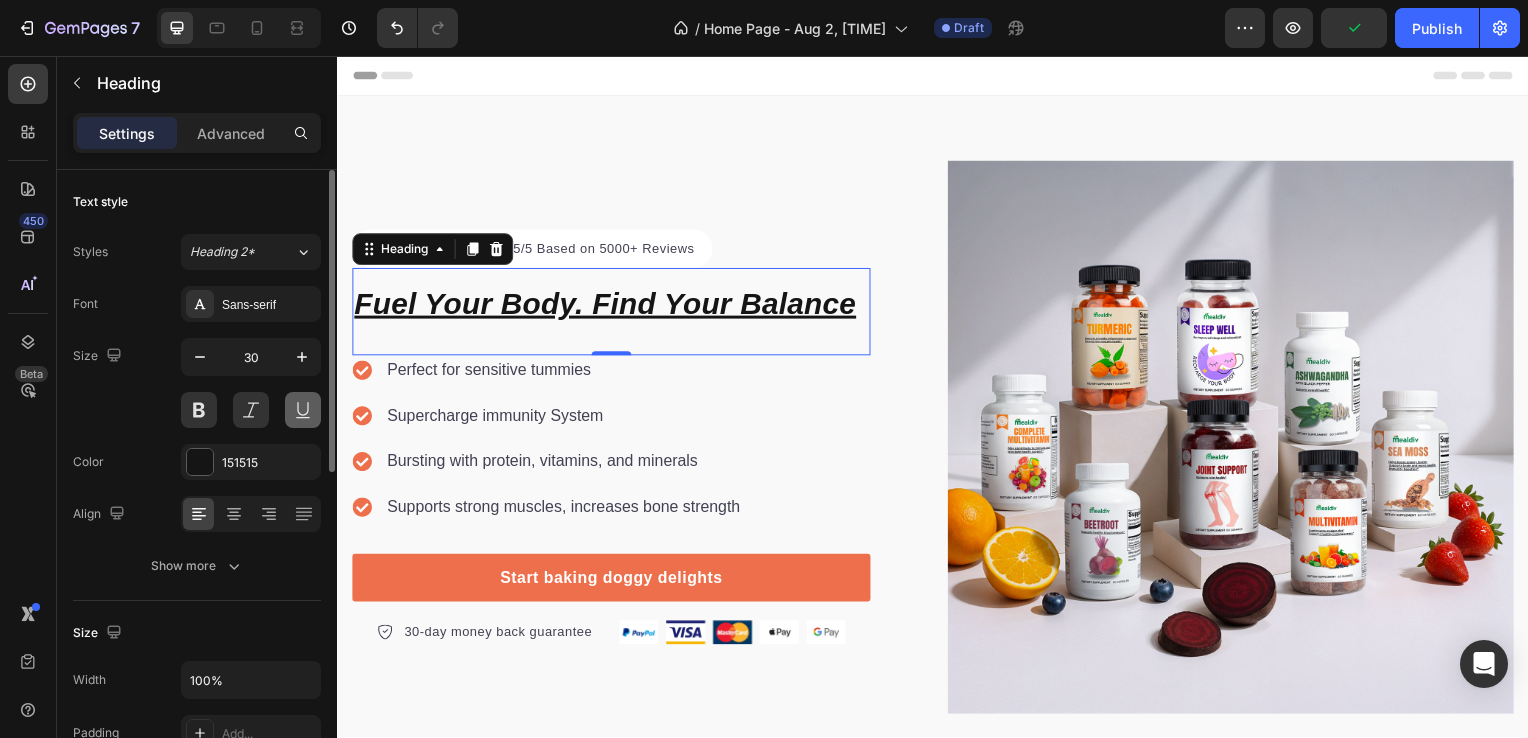 click at bounding box center (303, 410) 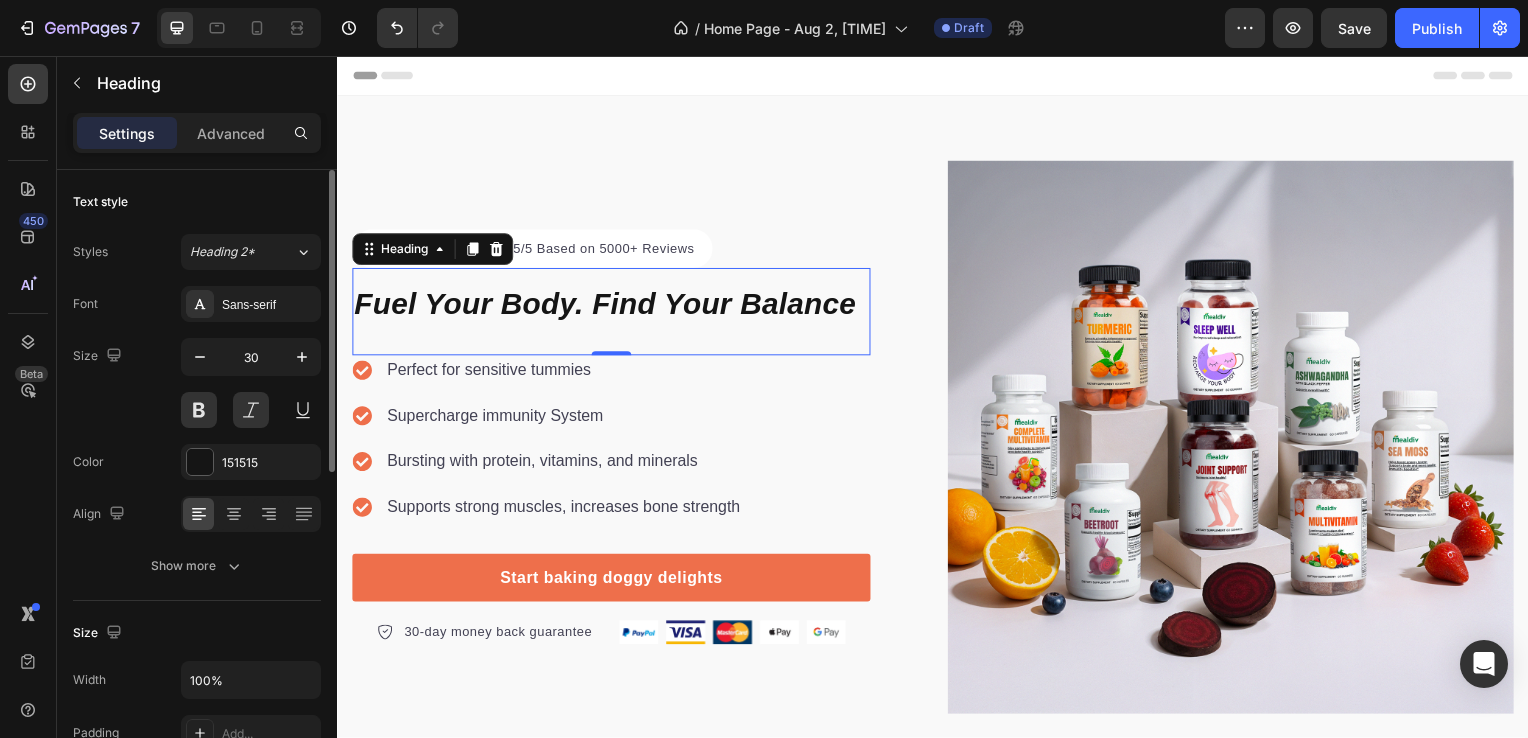 click on "Size 30" at bounding box center [197, 383] 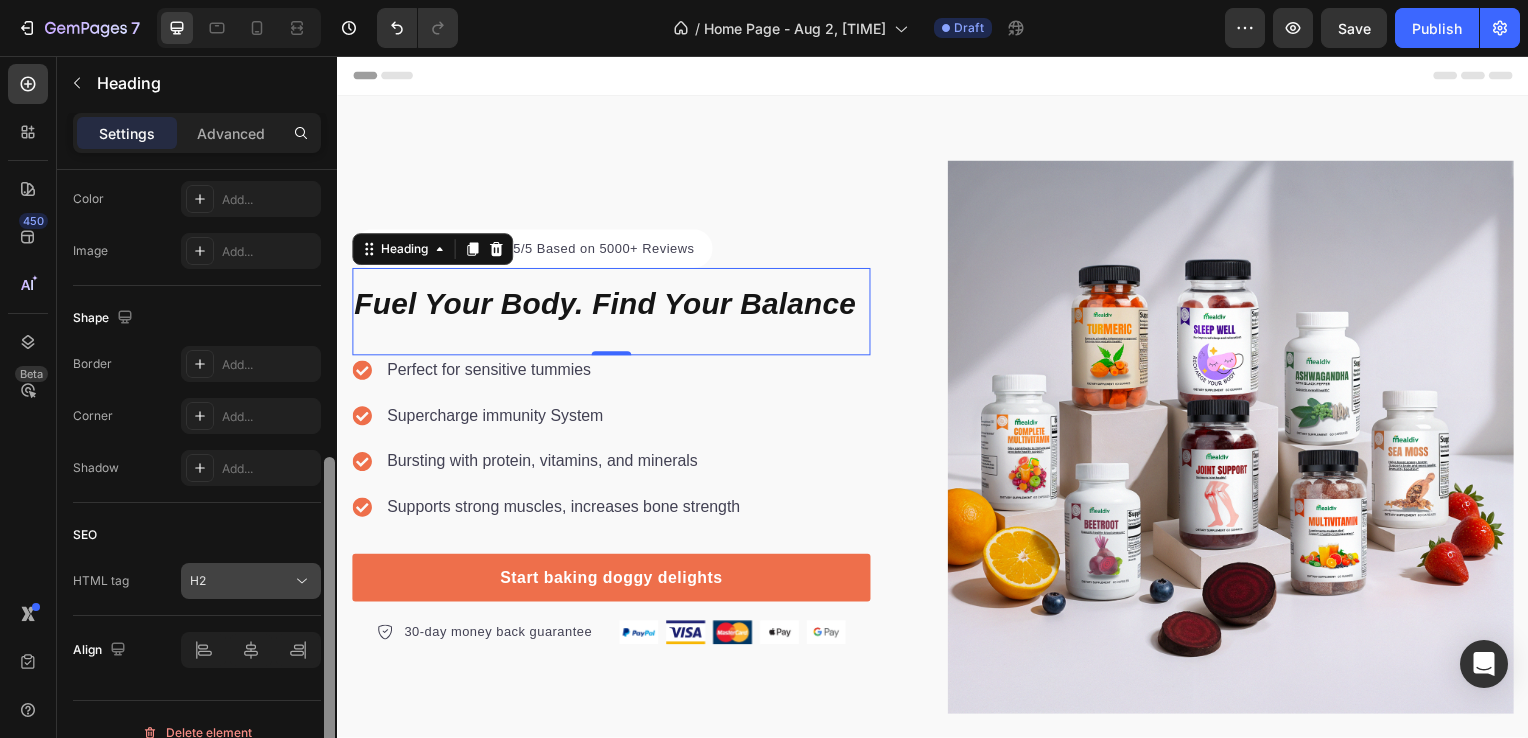 scroll, scrollTop: 670, scrollLeft: 0, axis: vertical 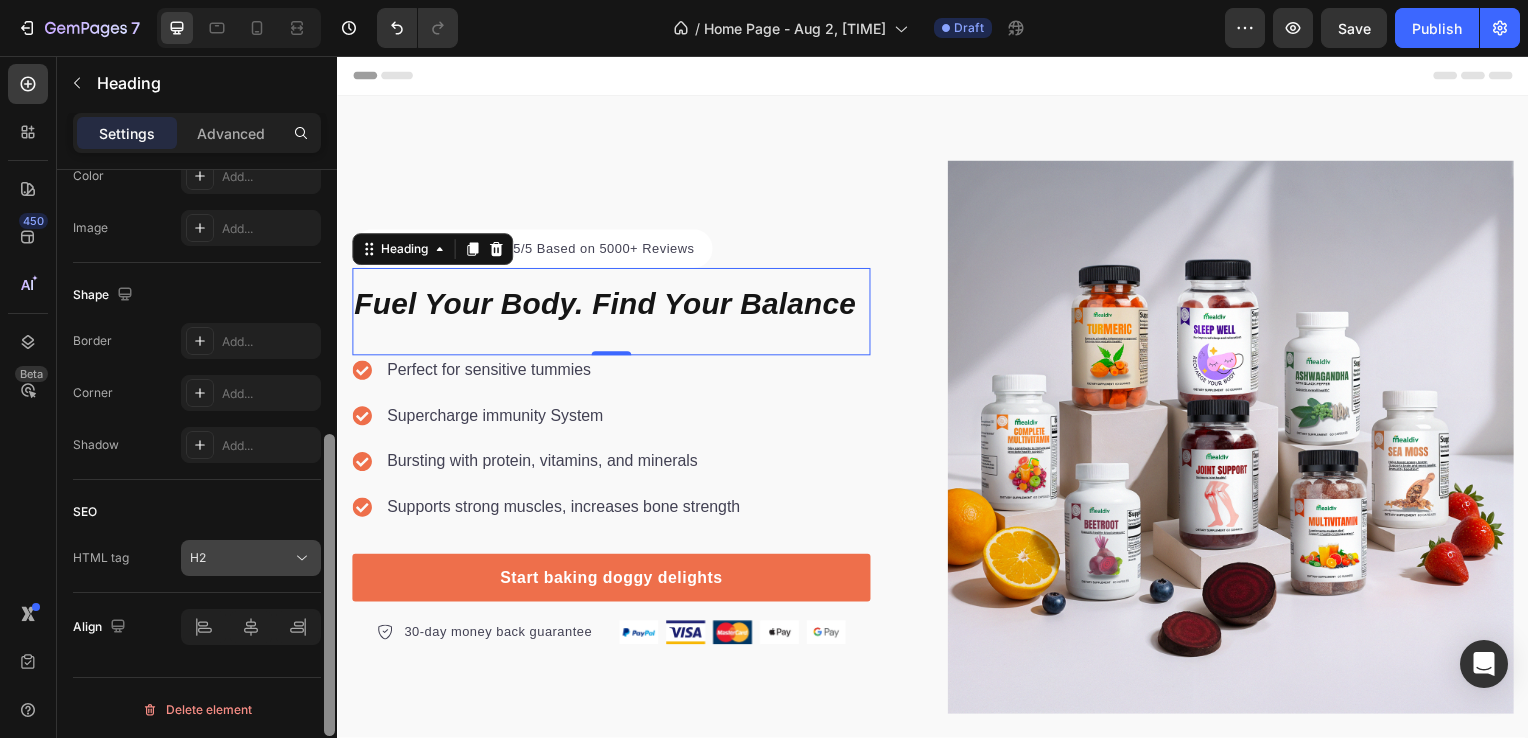 drag, startPoint x: 327, startPoint y: 226, endPoint x: 299, endPoint y: 569, distance: 344.14096 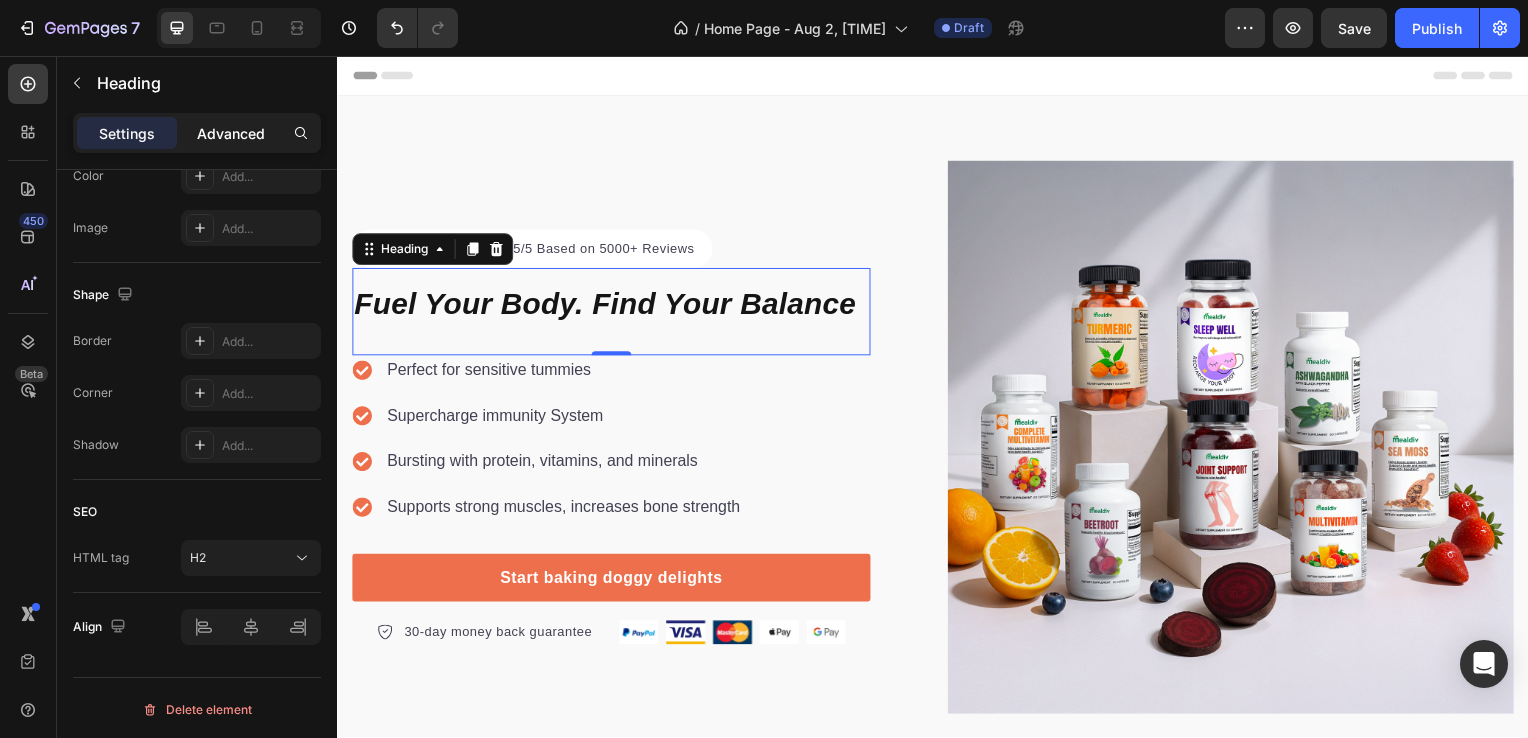 click on "Advanced" at bounding box center [231, 133] 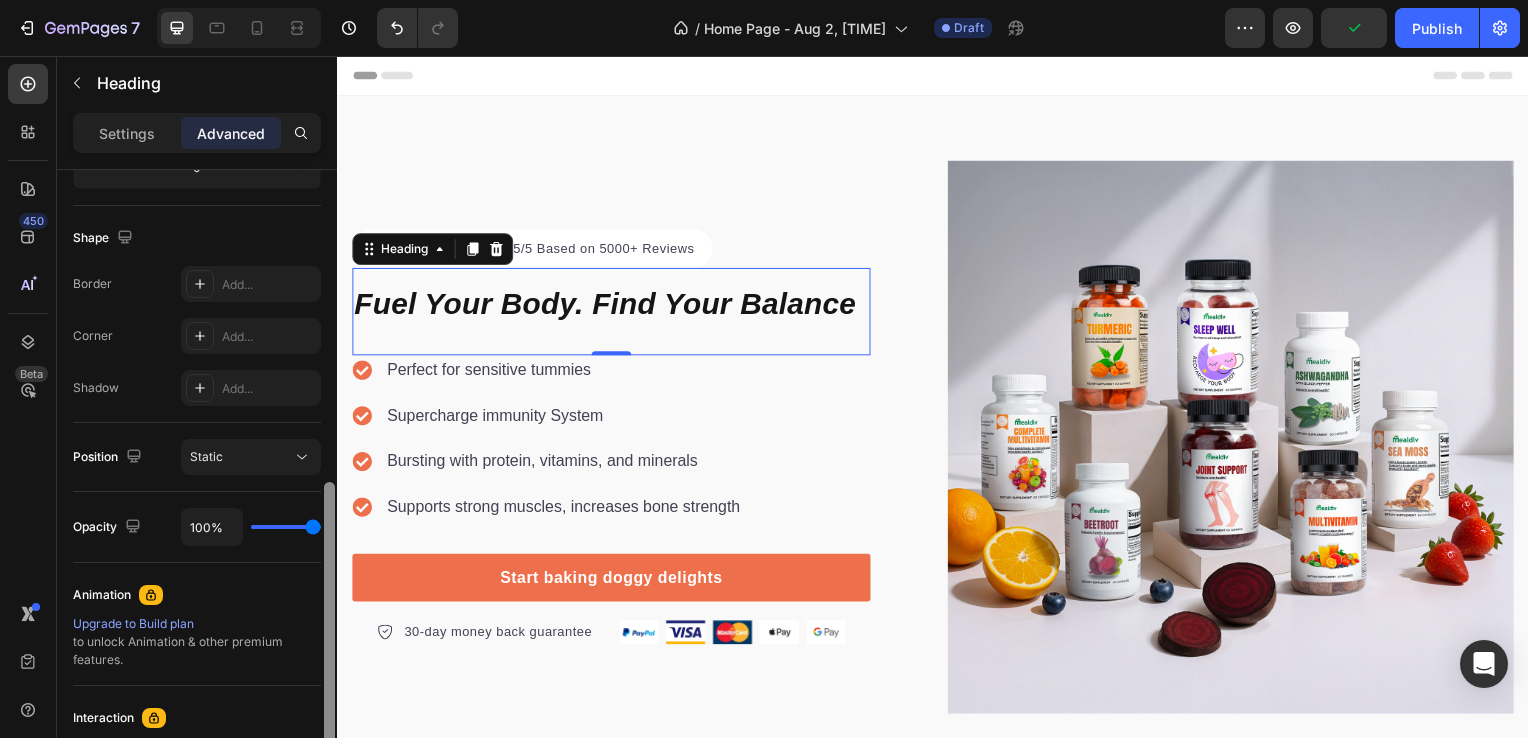 scroll, scrollTop: 429, scrollLeft: 0, axis: vertical 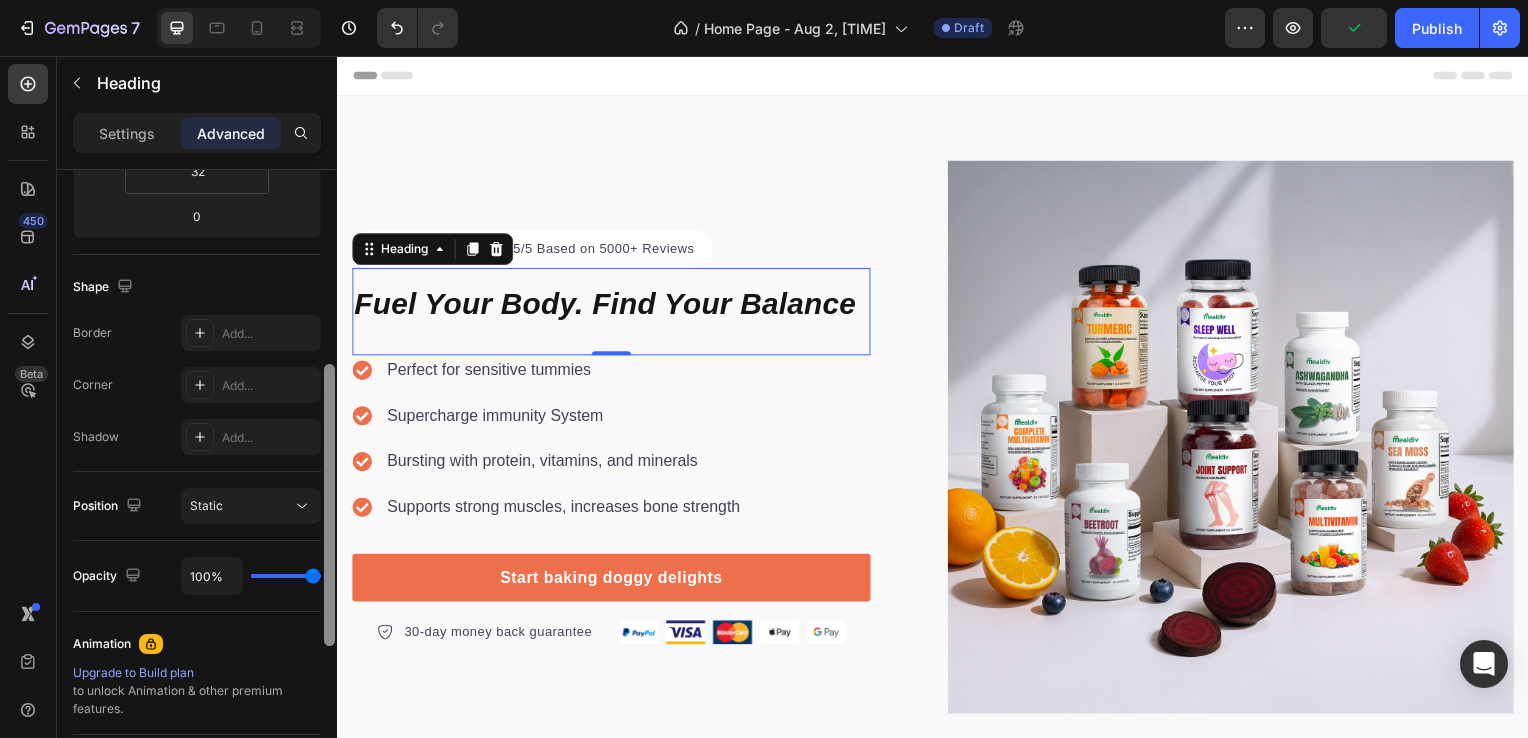drag, startPoint x: 665, startPoint y: 549, endPoint x: 350, endPoint y: 251, distance: 433.6231 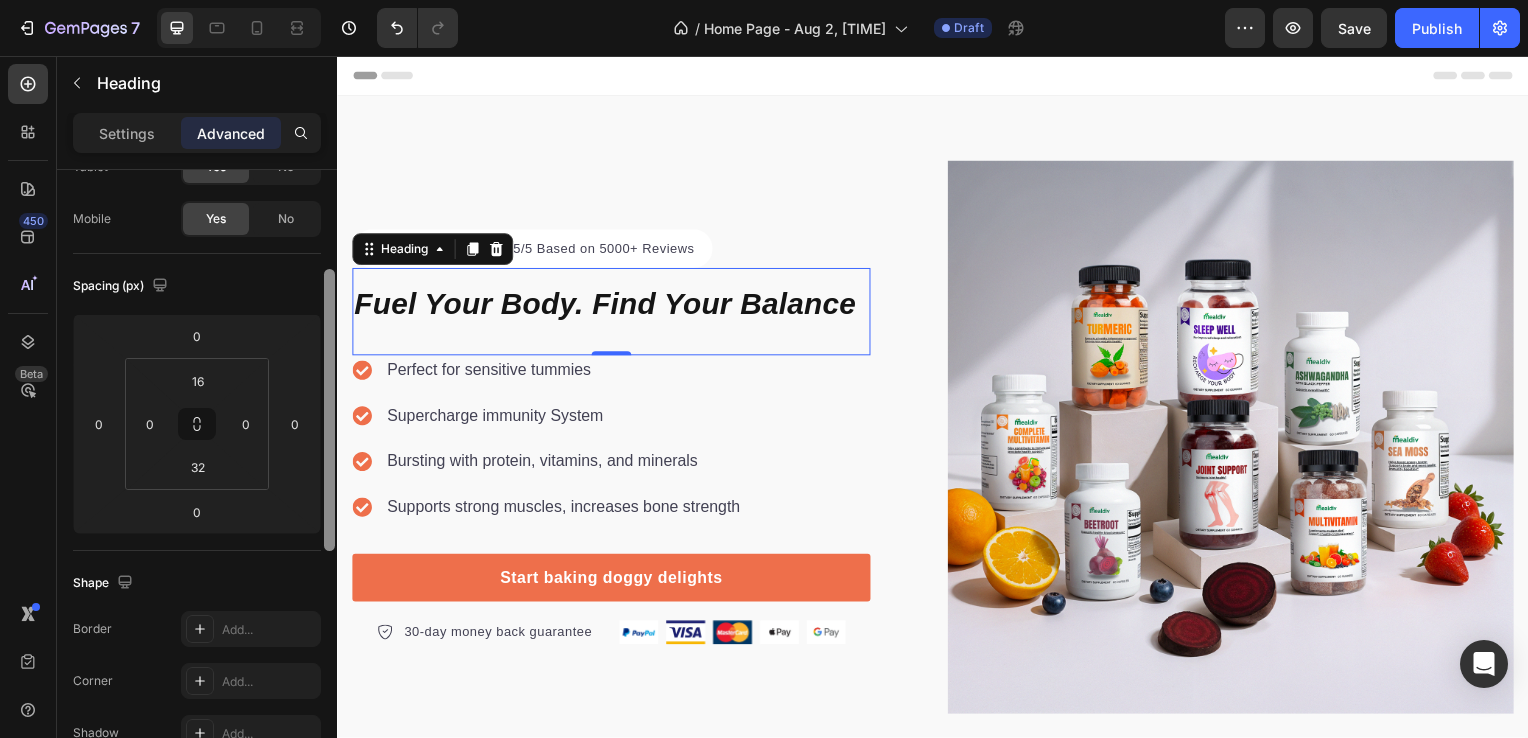 scroll, scrollTop: 131, scrollLeft: 0, axis: vertical 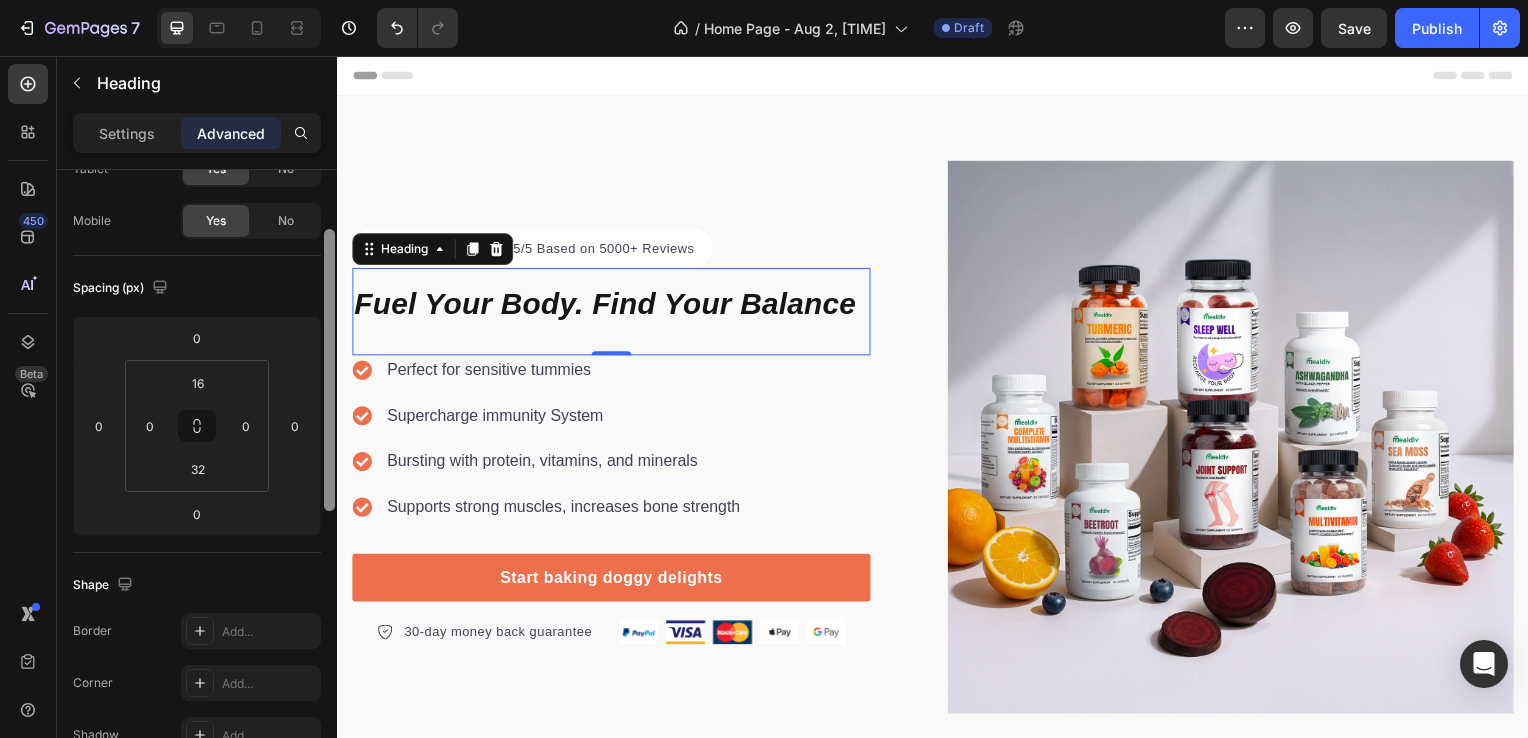 drag, startPoint x: 325, startPoint y: 380, endPoint x: 328, endPoint y: 249, distance: 131.03435 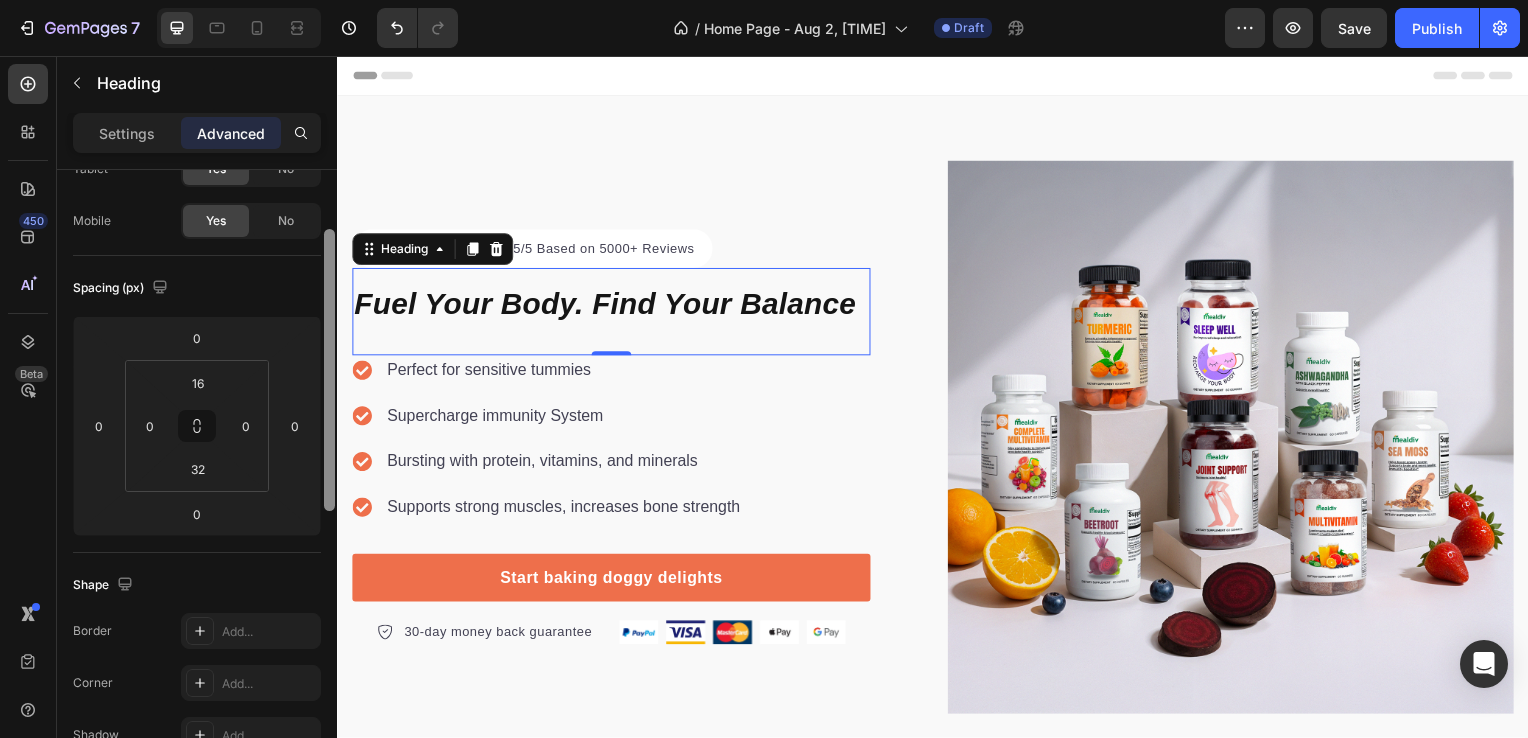 click at bounding box center (329, 370) 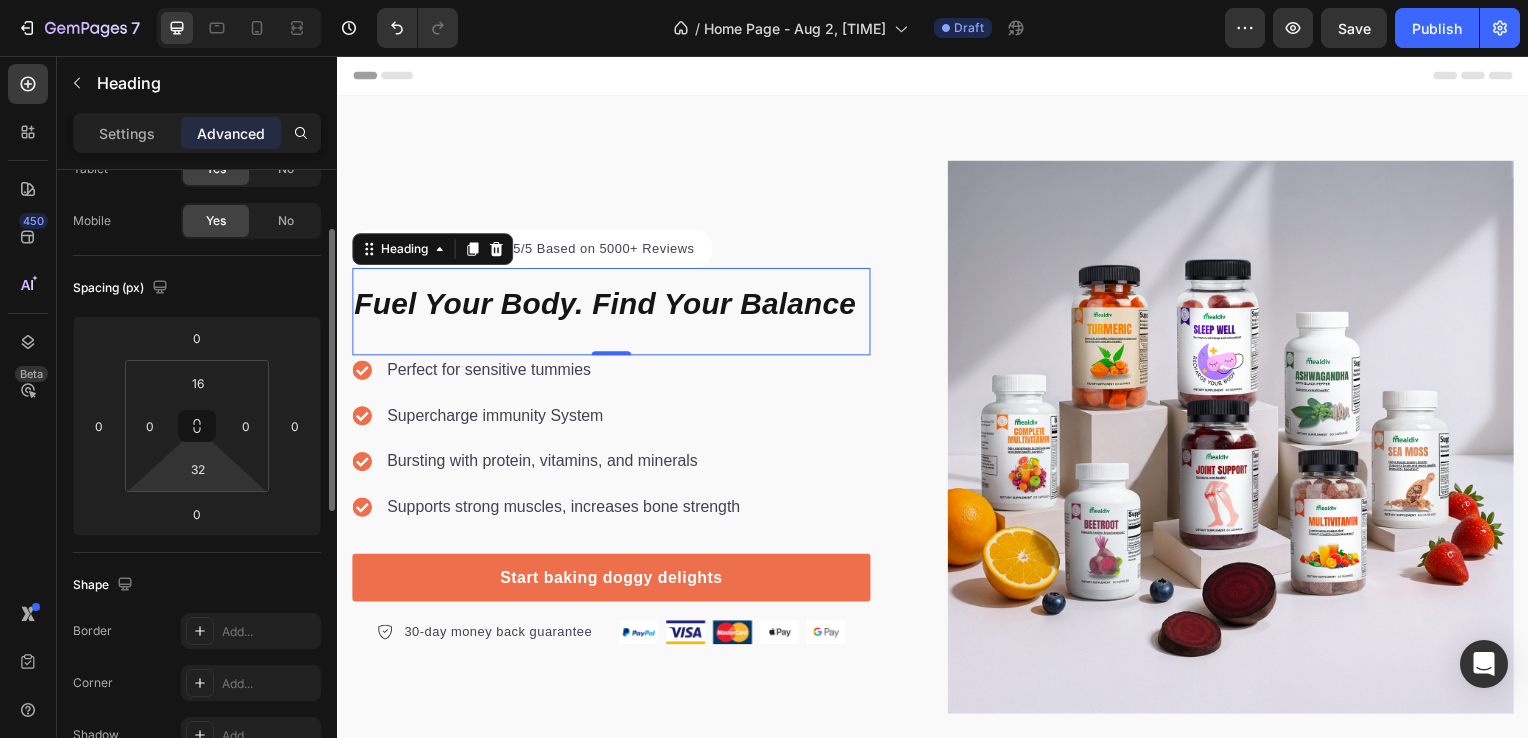 click on "7   /  Home Page - Aug 2, 20:03:30 Draft Preview  Save   Publish  450 Beta Sections(18) Elements(83) Section Element Hero Section Product Detail Brands Trusted Badges Guarantee Product Breakdown How to use Testimonials Compare Bundle FAQs Social Proof Brand Story Product List Collection Blog List Contact Sticky Add to Cart Custom Footer Browse Library 450 Layout
Row
Row
Row
Row Text
Heading
Text Block Button
Button
Button Media
Image
Image
Video" at bounding box center (764, 0) 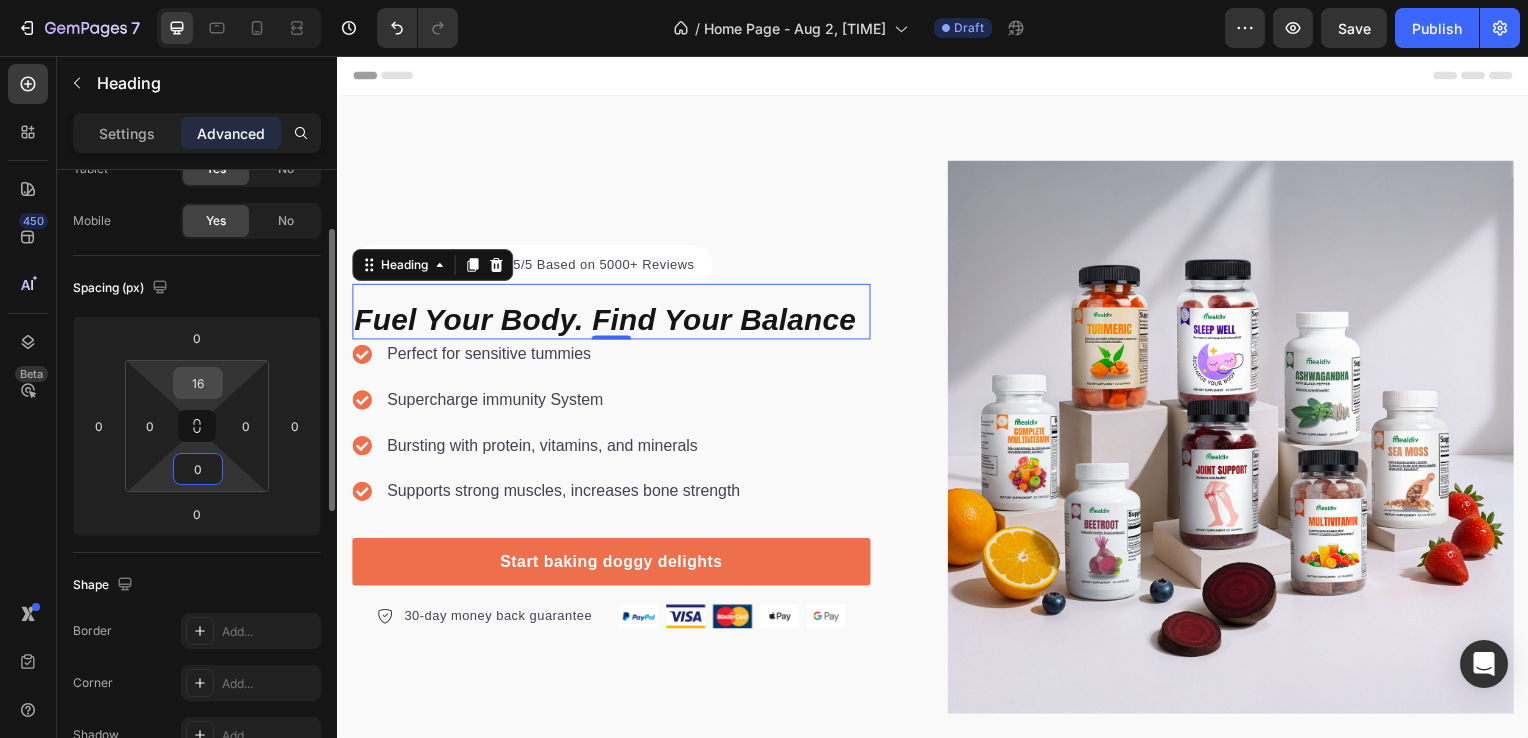 type on "0" 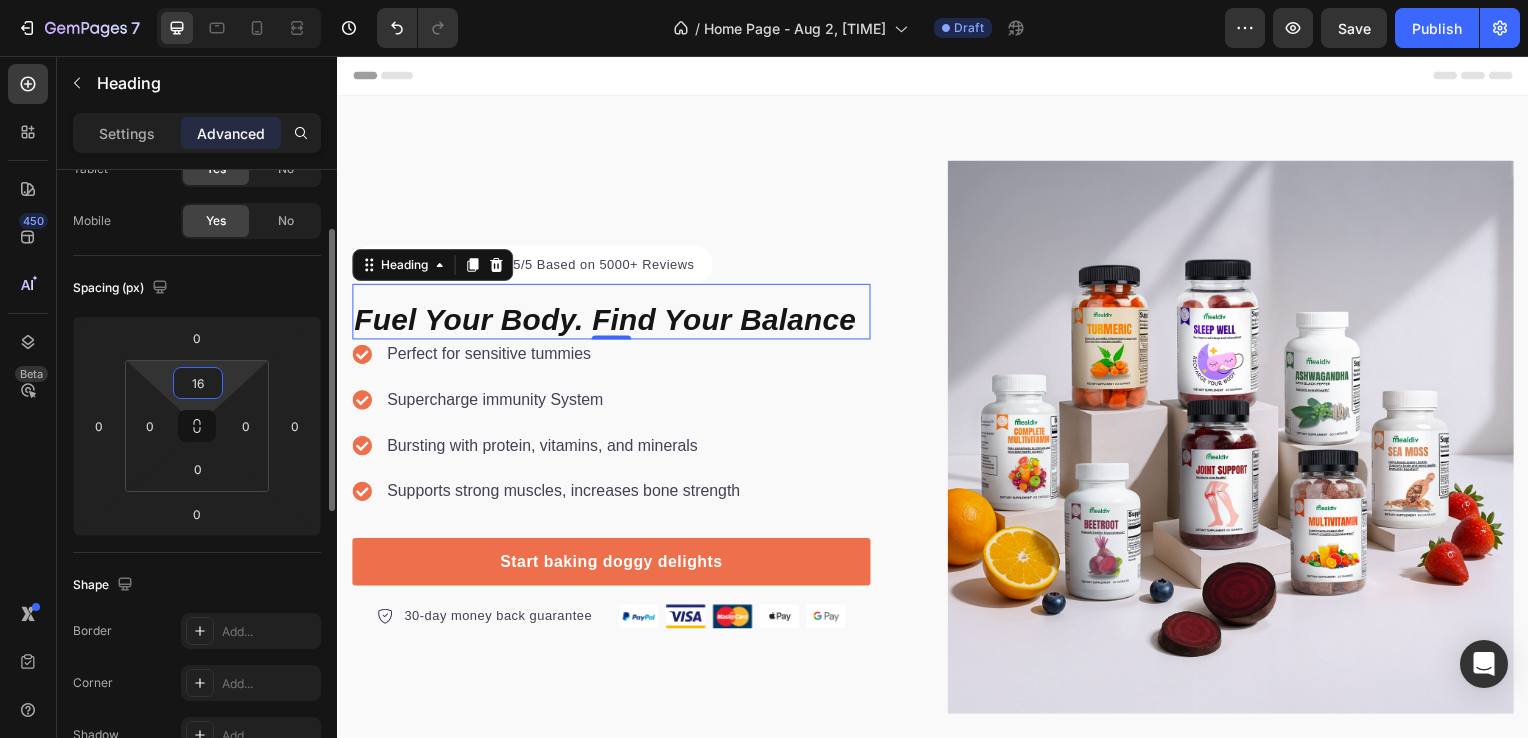 click on "16" at bounding box center (198, 383) 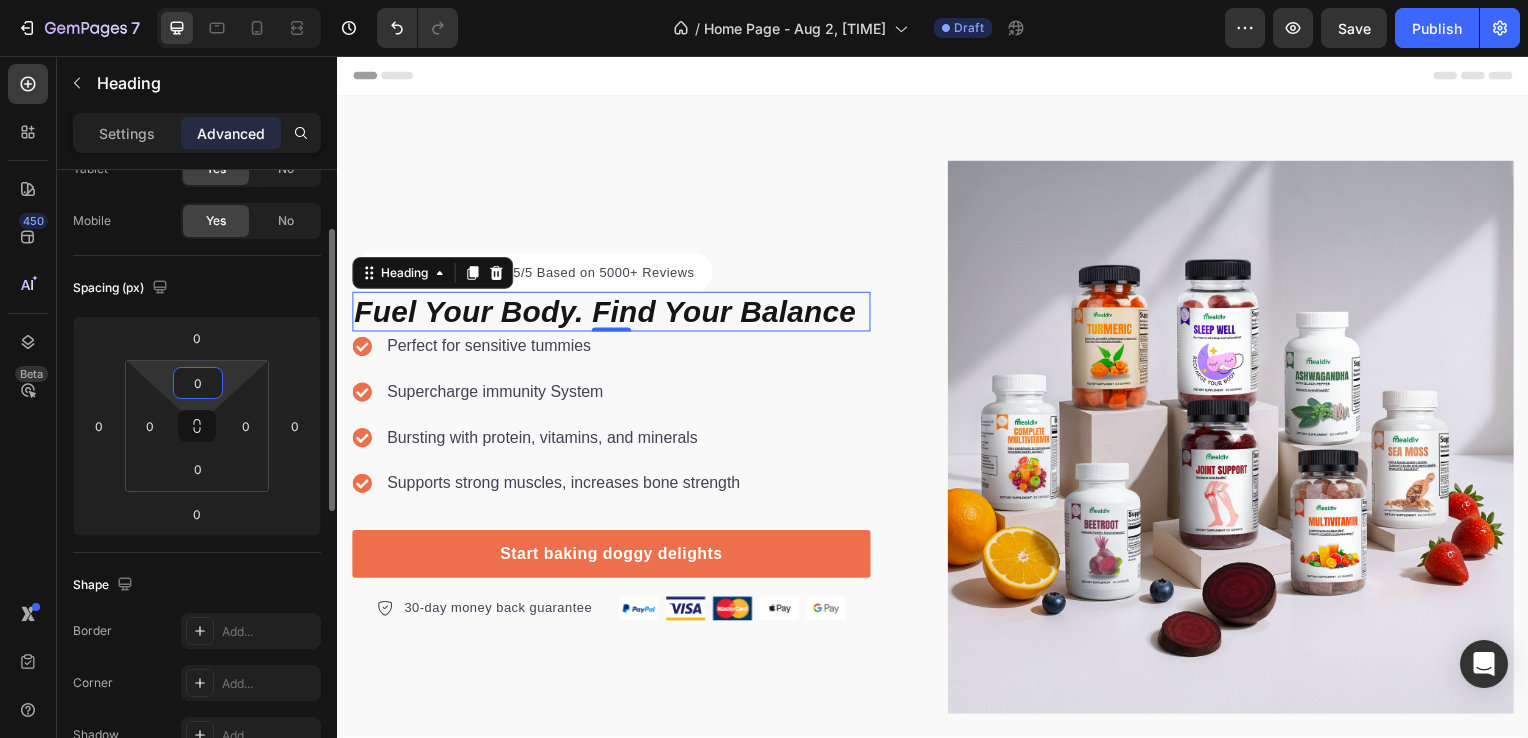 type on "0" 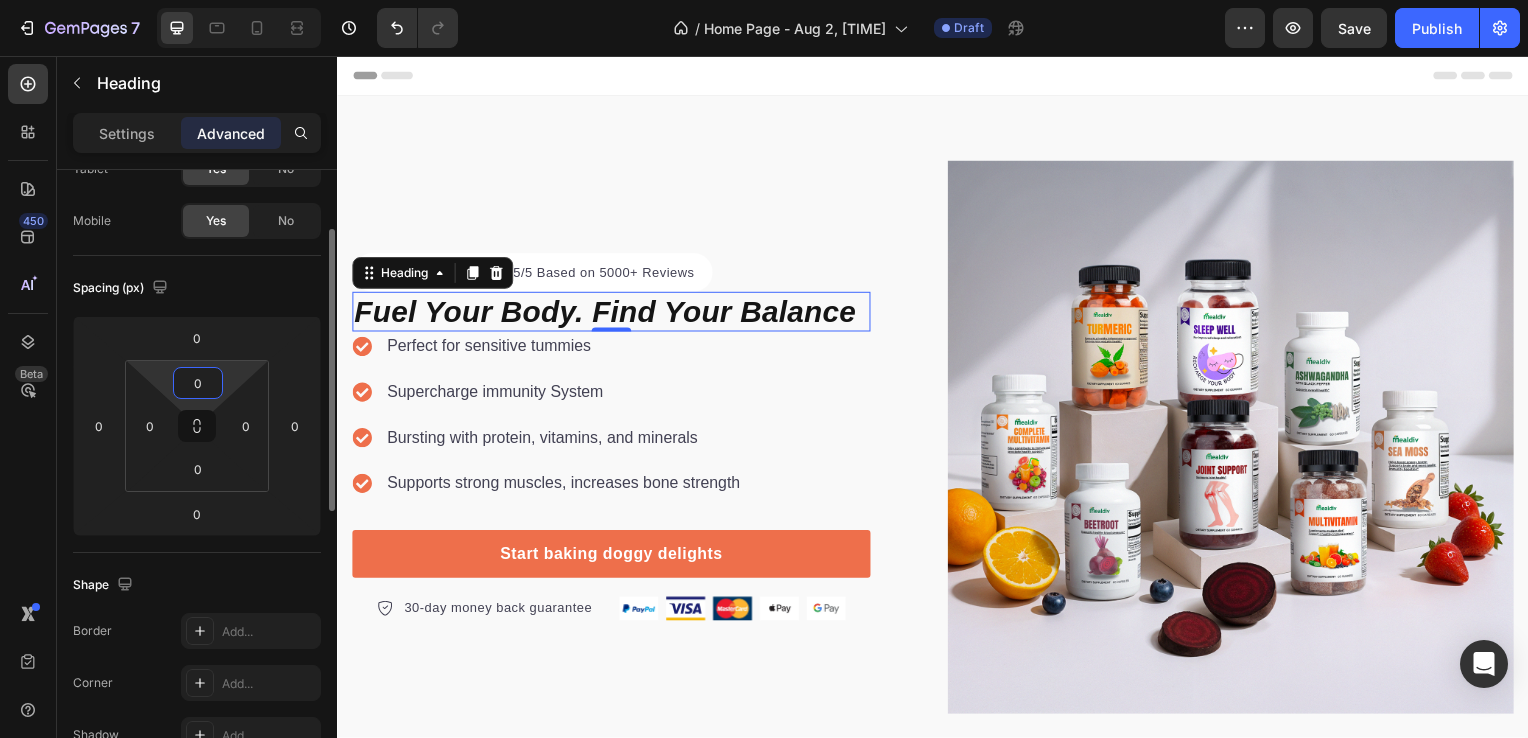 click on "Spacing (px) 0 0 0 0 0 0 0 0" 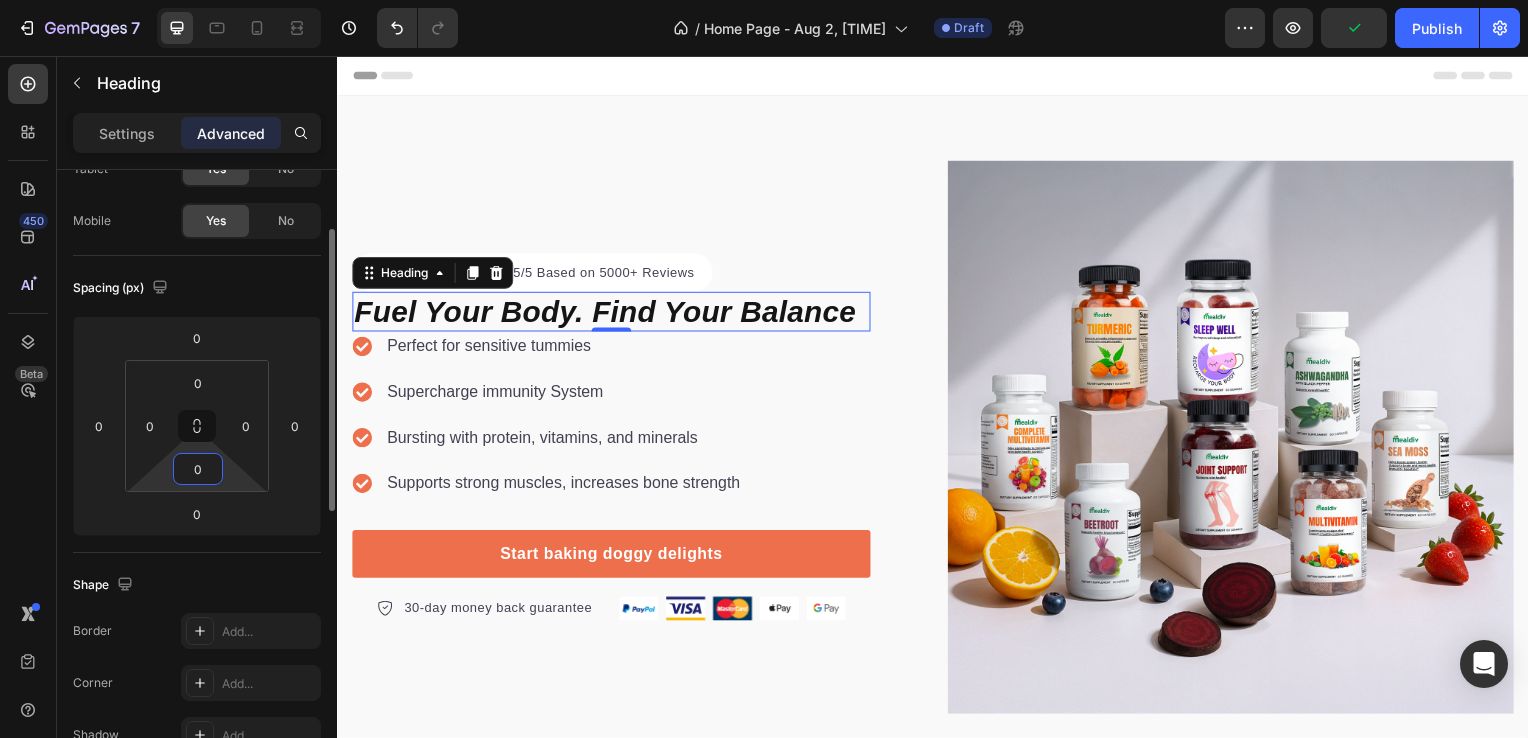 click on "0" at bounding box center (198, 469) 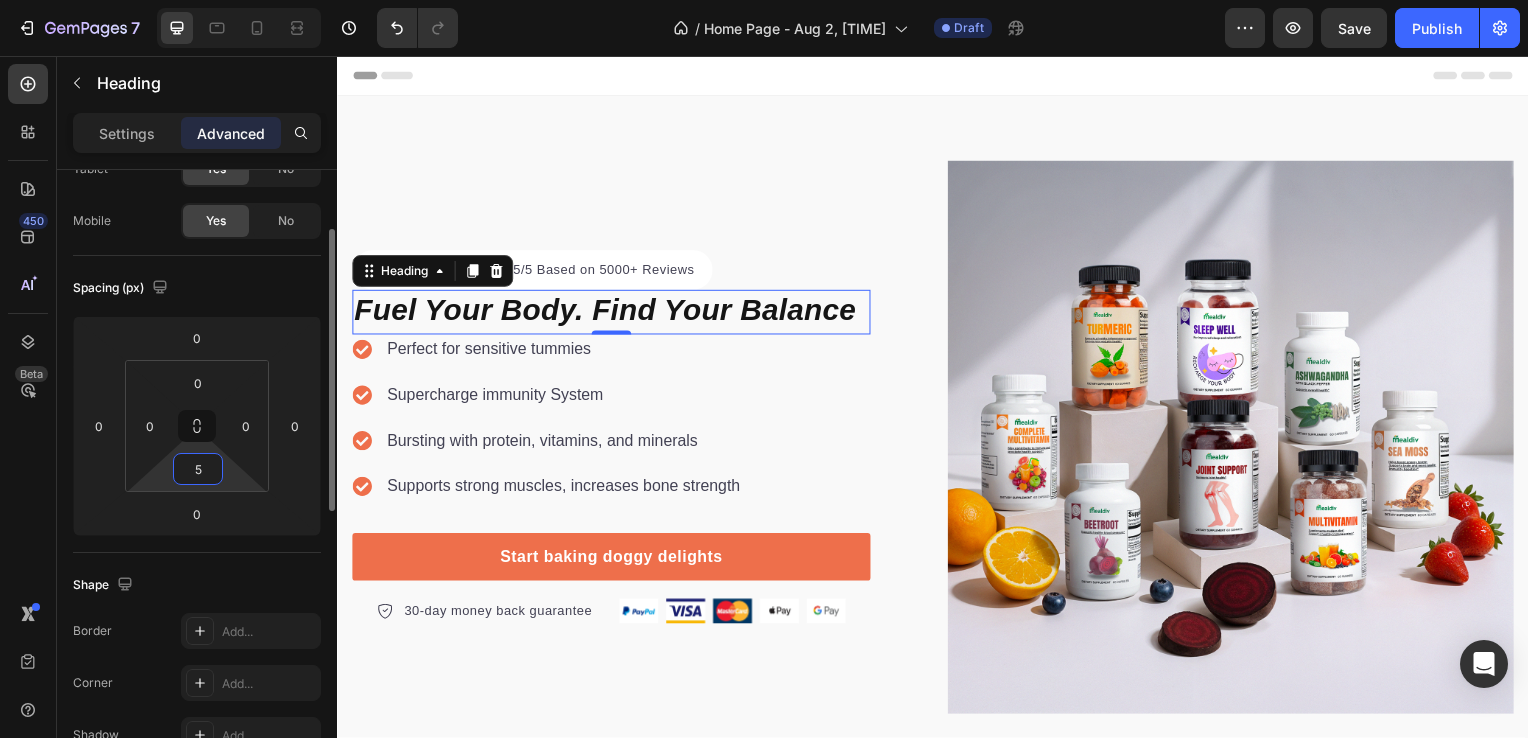 type on "5" 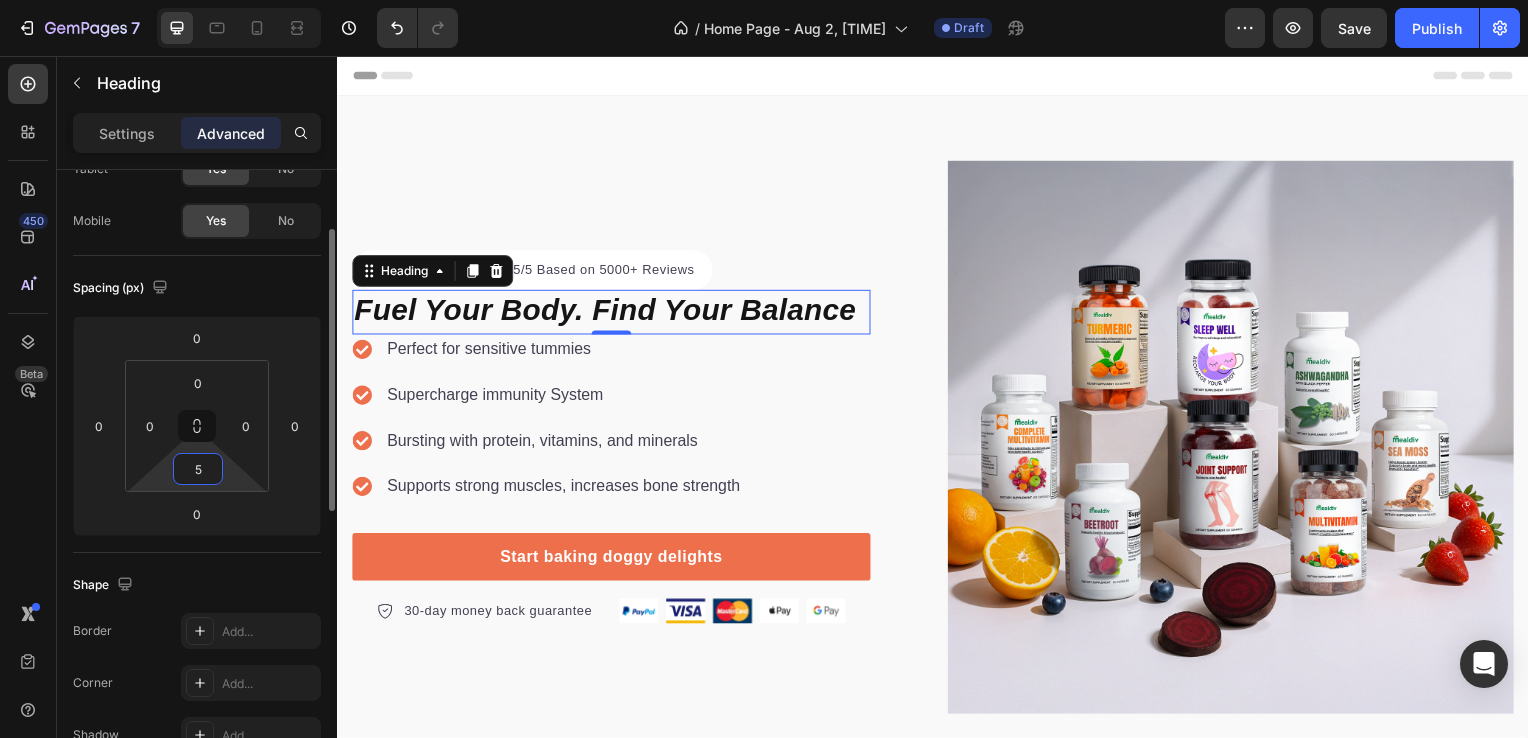 click on "Spacing (px)" at bounding box center [197, 288] 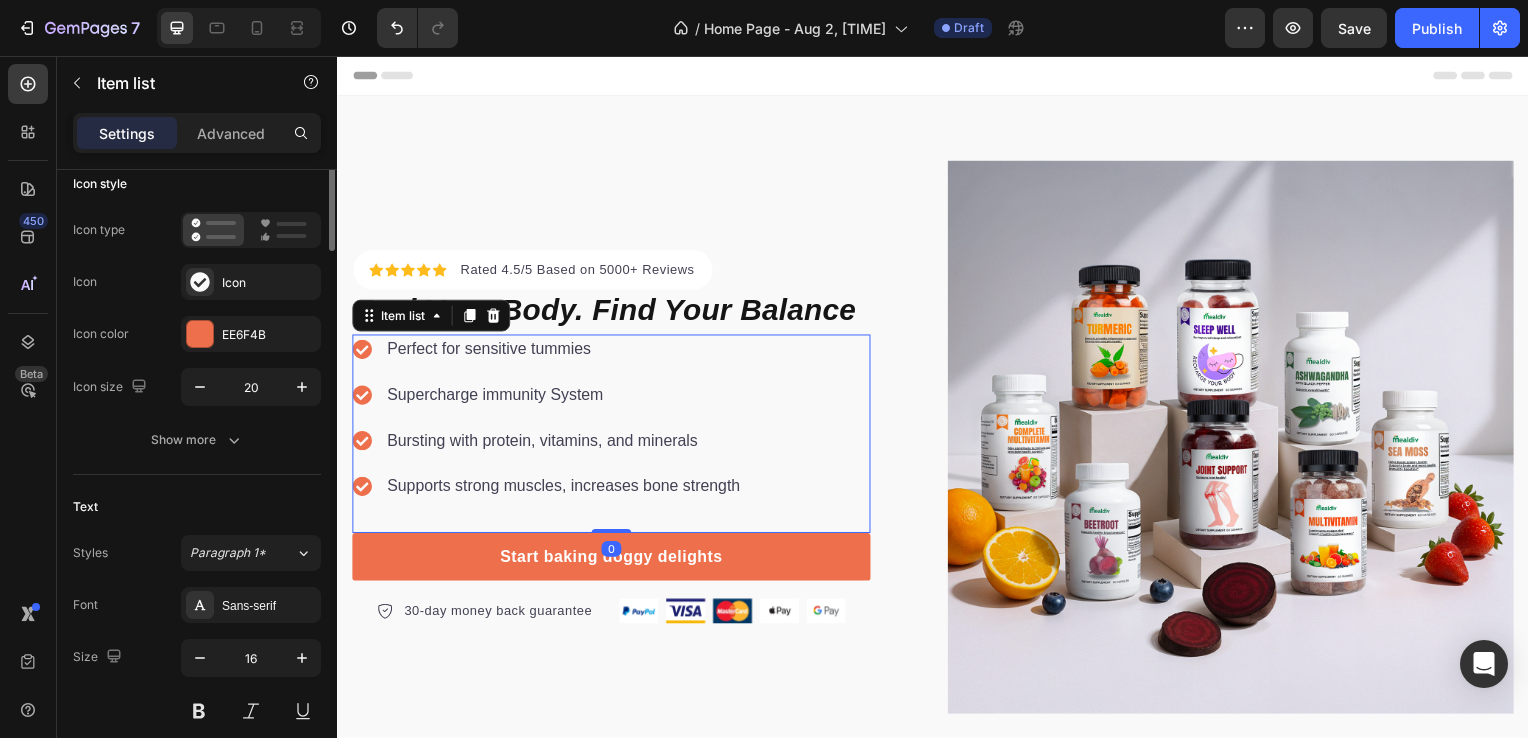 scroll, scrollTop: 0, scrollLeft: 0, axis: both 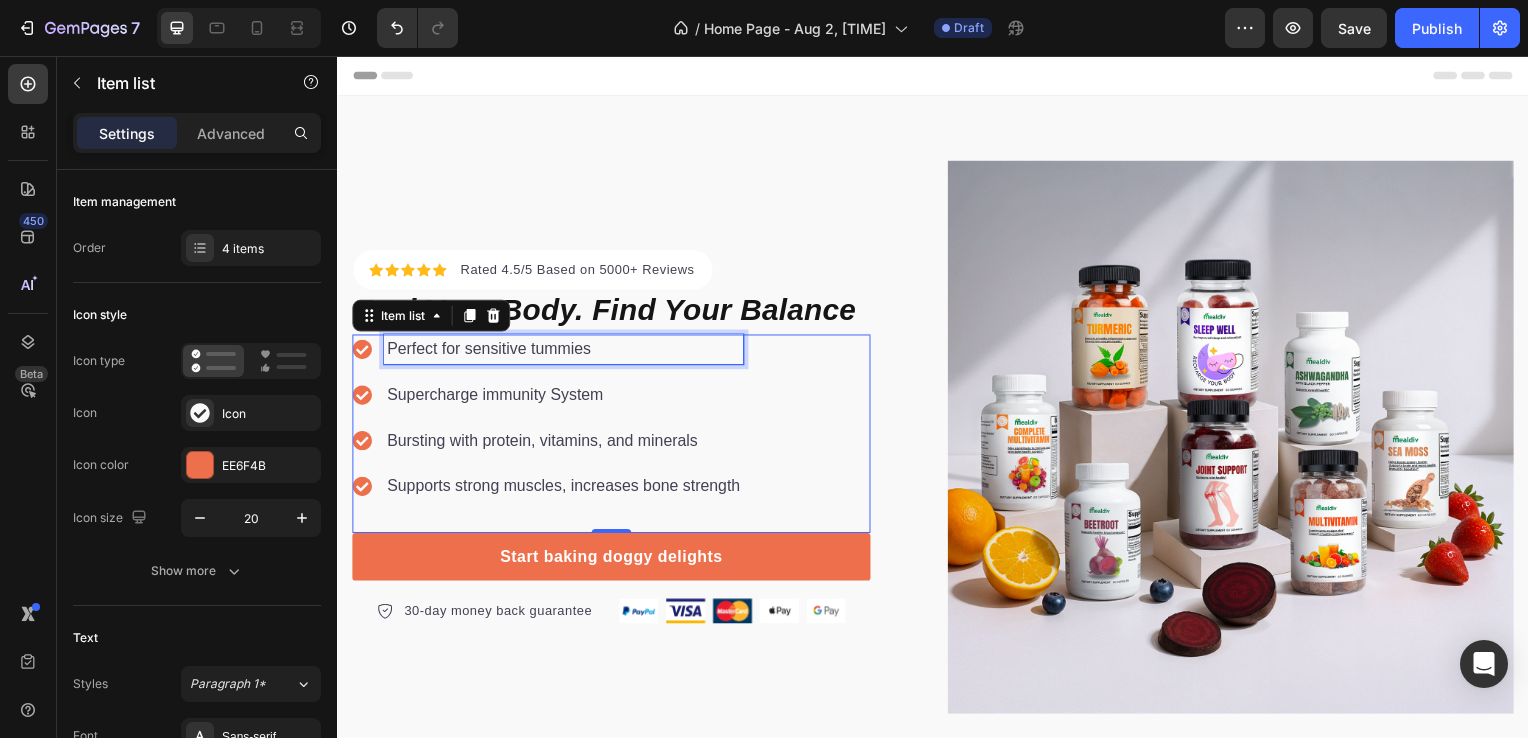 click on "Perfect for sensitive tummies" at bounding box center [565, 352] 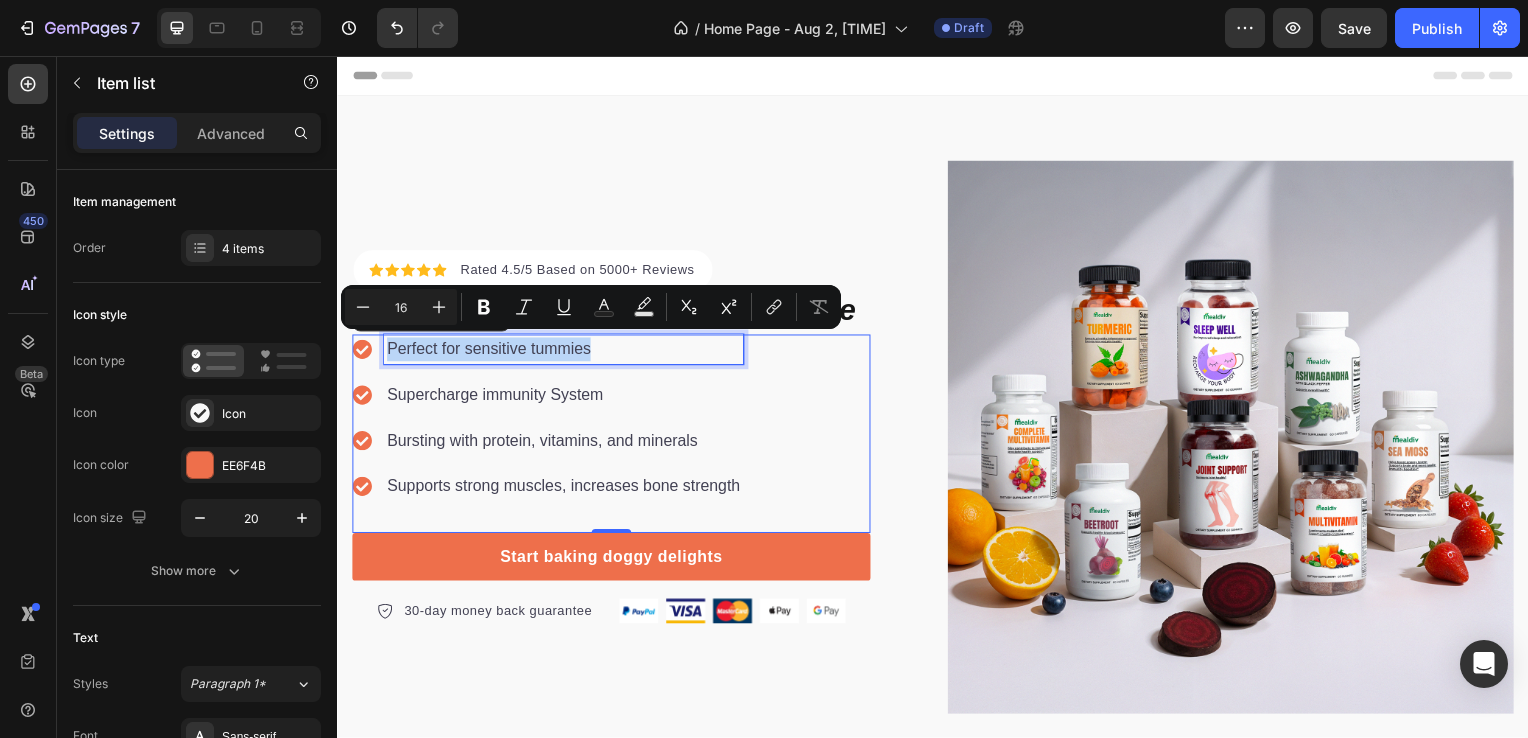 drag, startPoint x: 611, startPoint y: 348, endPoint x: 385, endPoint y: 335, distance: 226.37358 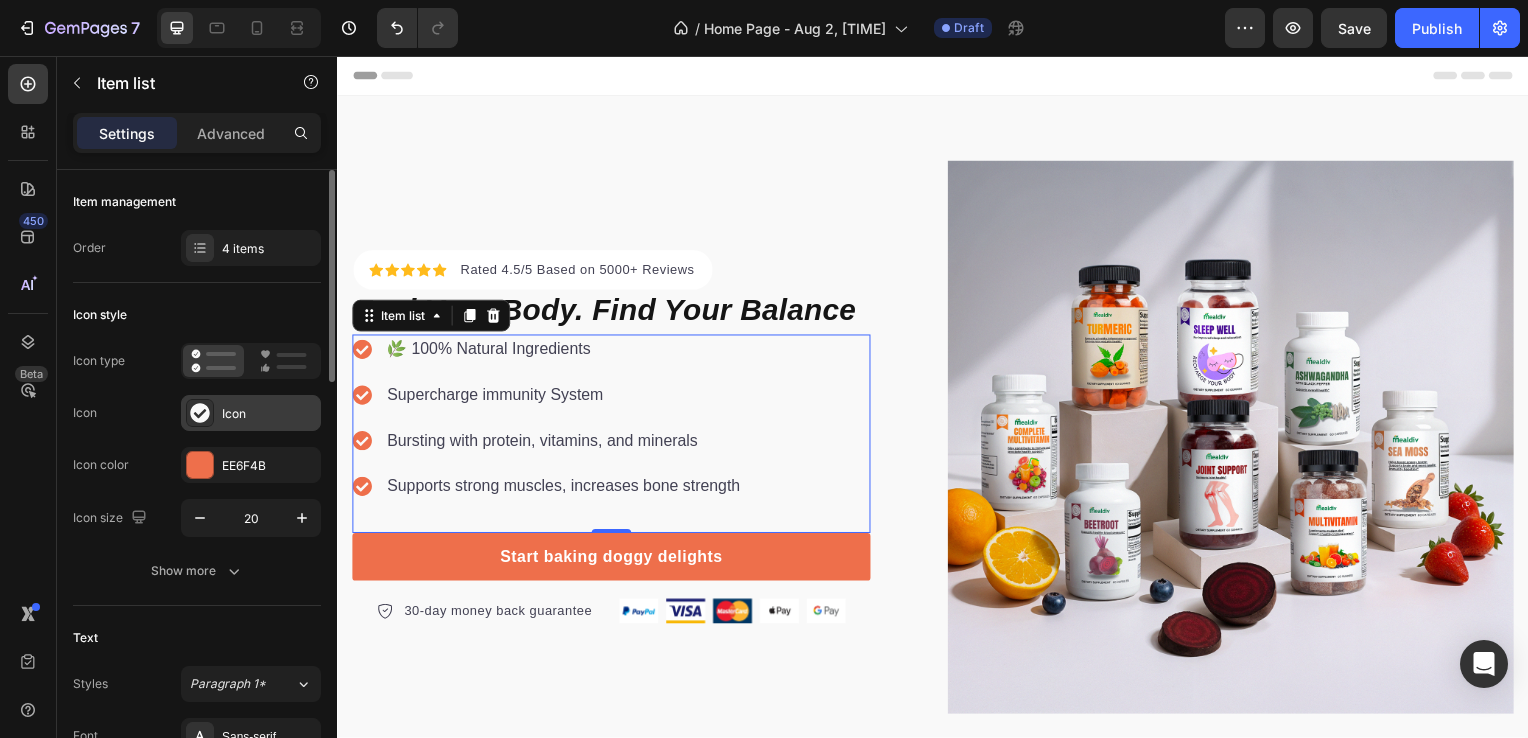 click 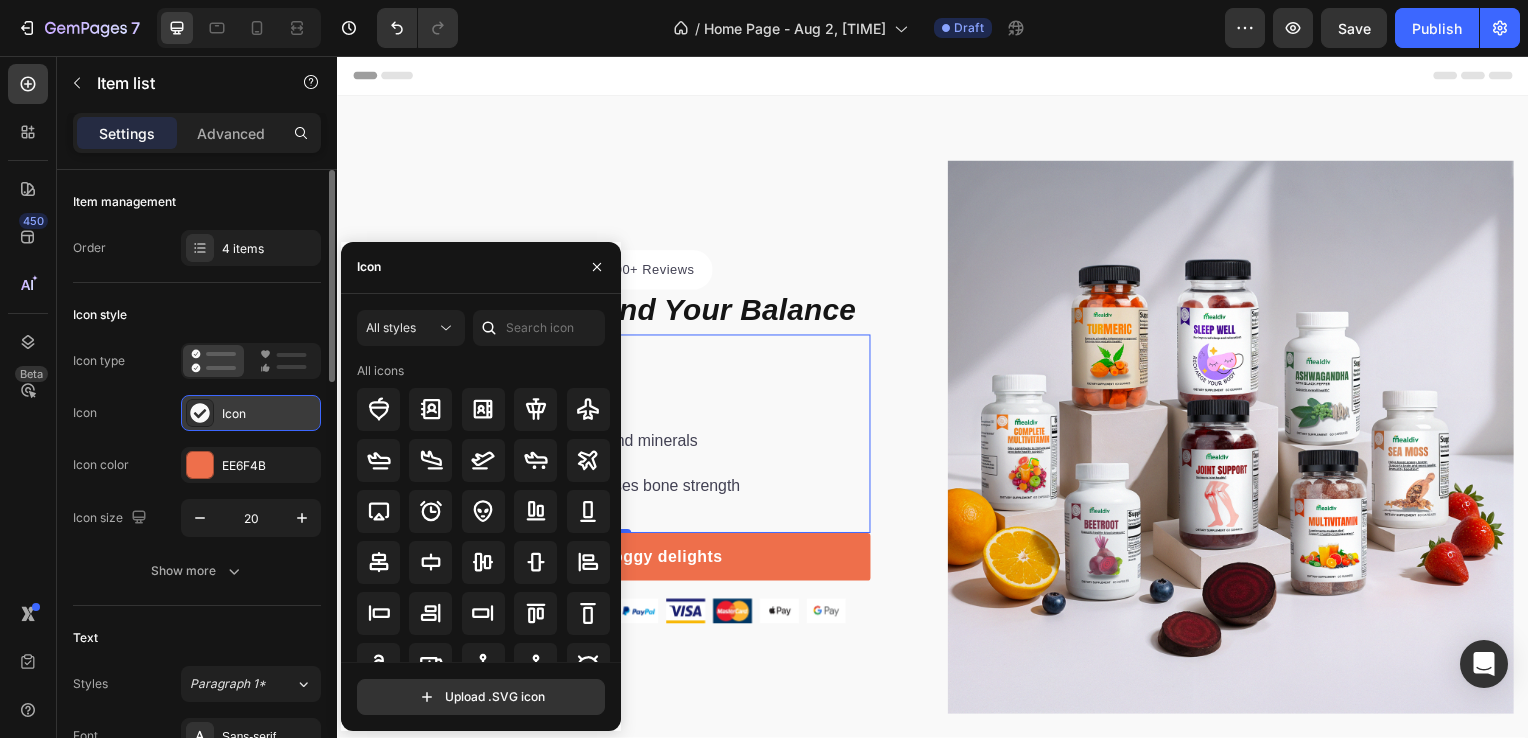click 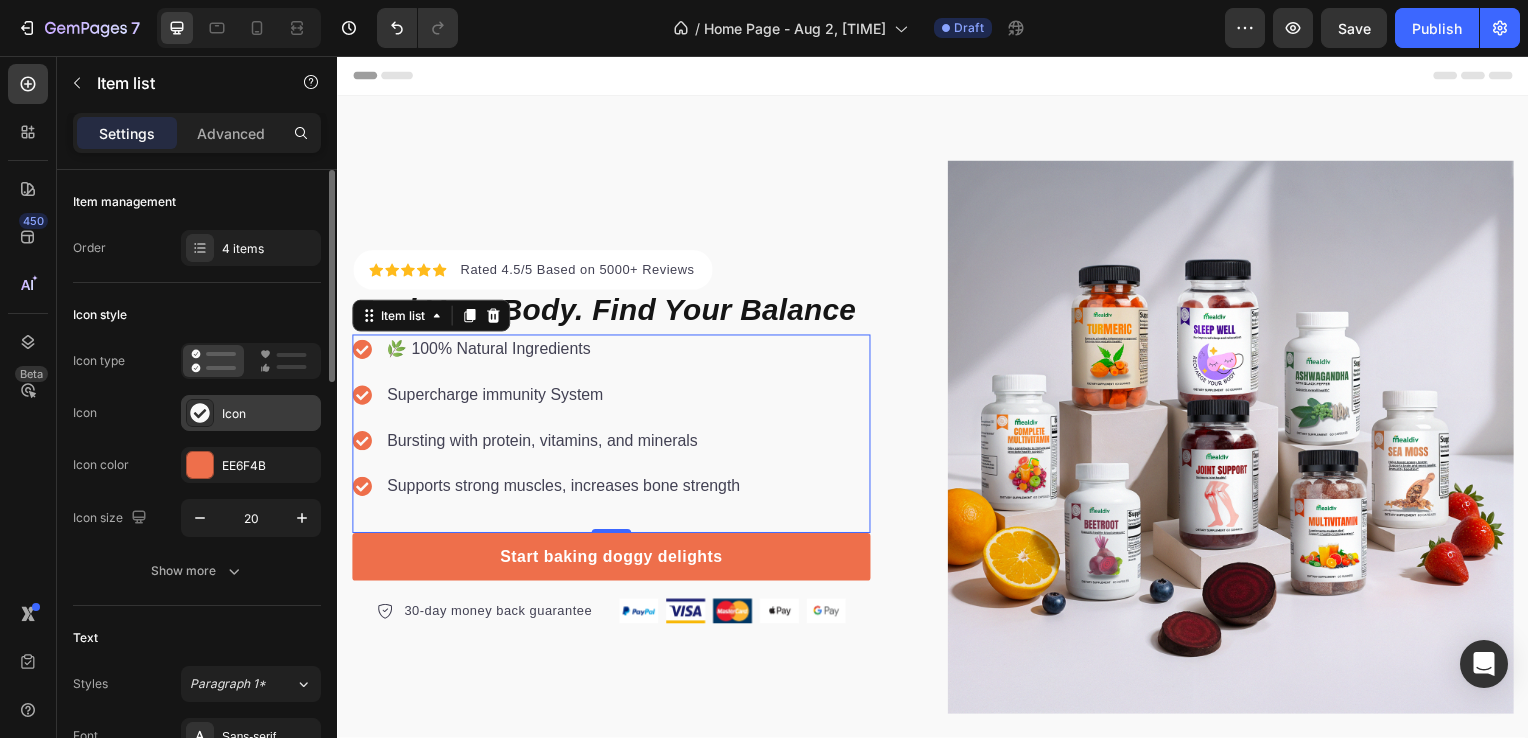 click on "Icon" at bounding box center (269, 414) 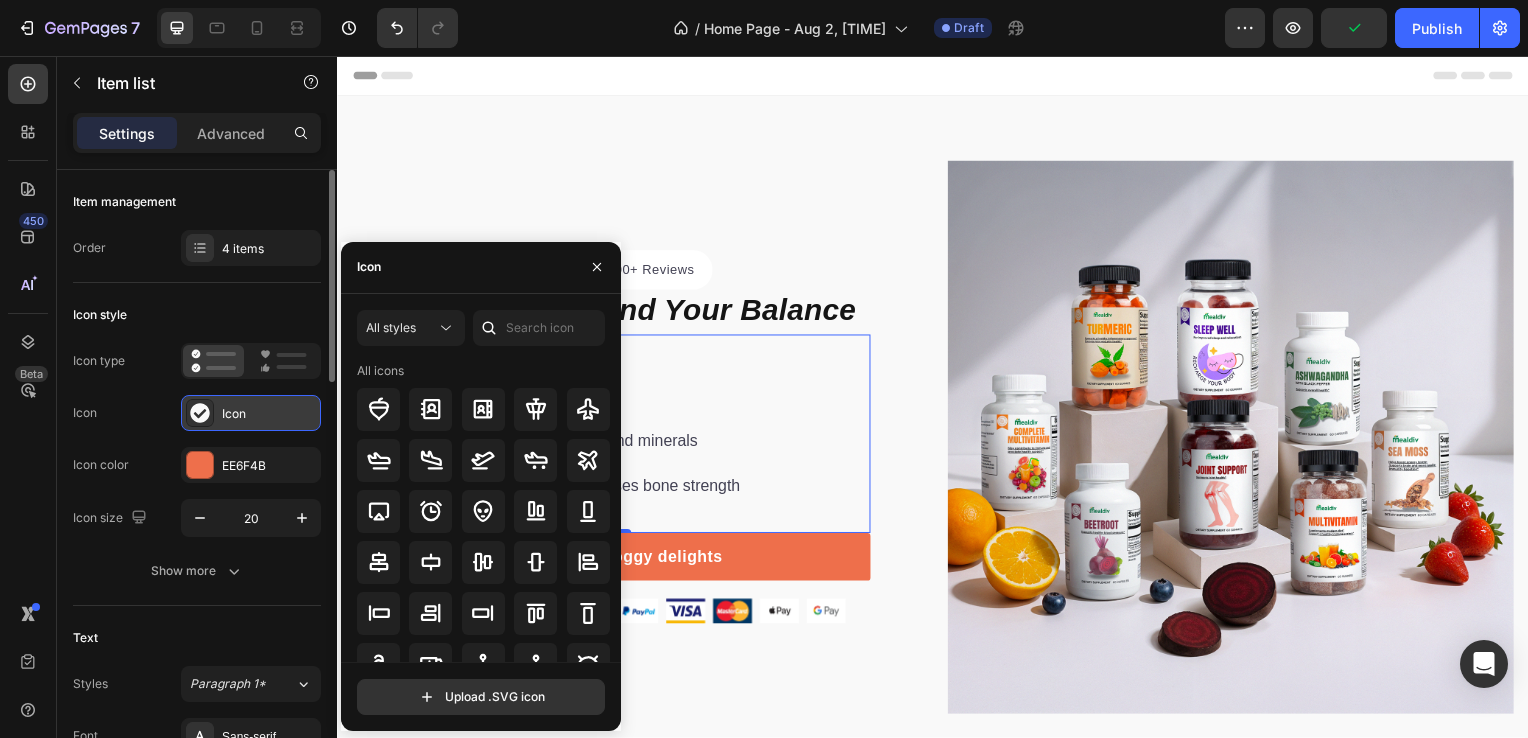 click on "Icon" at bounding box center [269, 414] 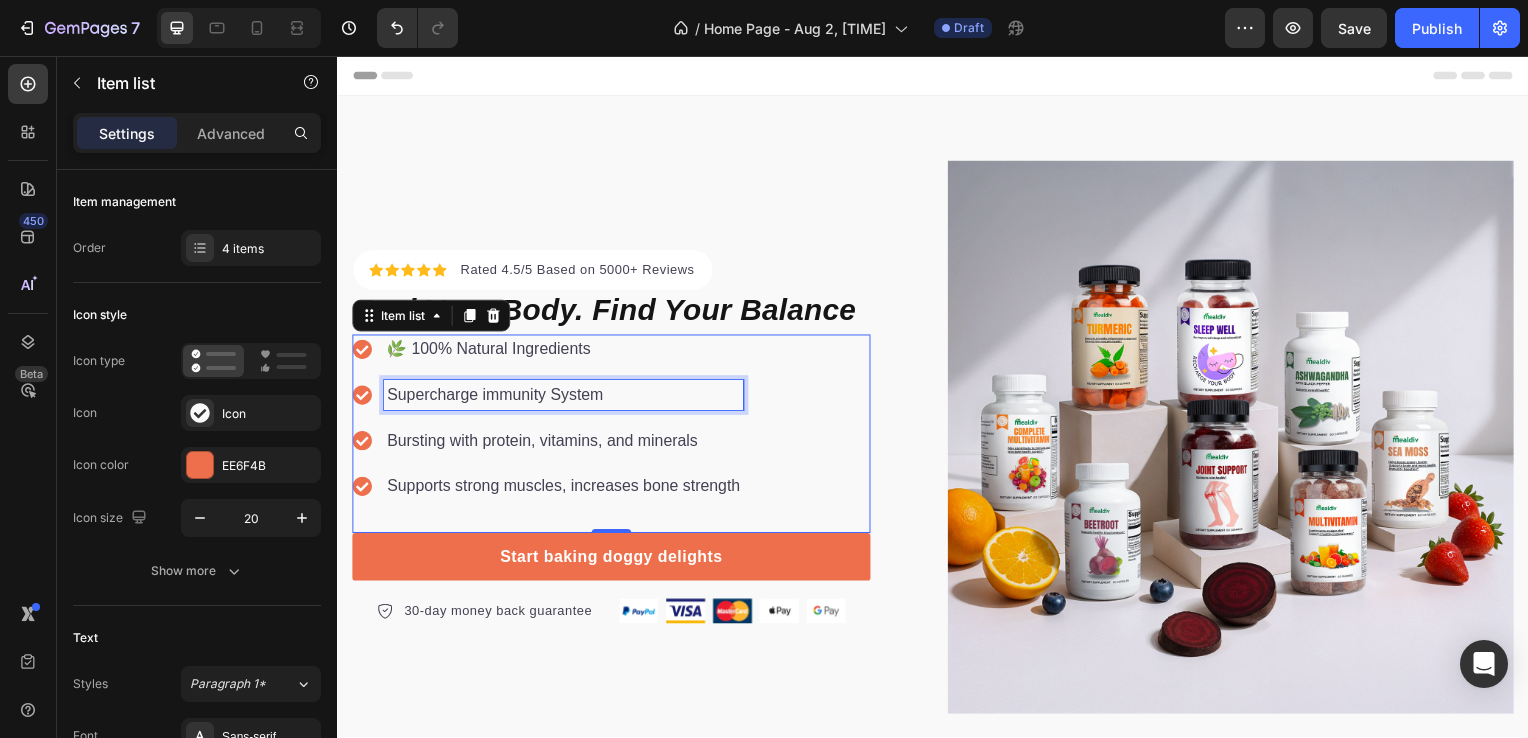 click on "Supercharge immunity System" at bounding box center [565, 398] 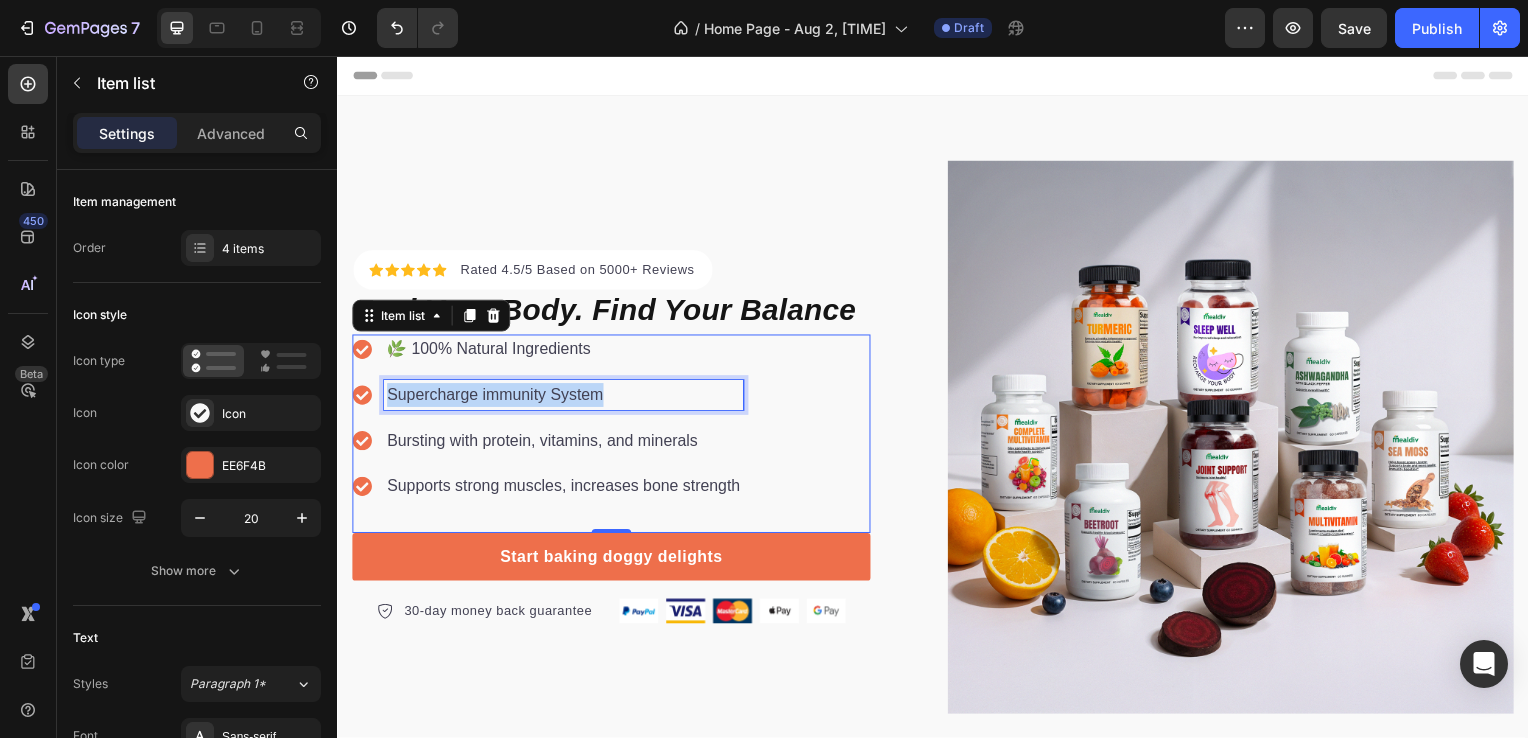 drag, startPoint x: 613, startPoint y: 394, endPoint x: 389, endPoint y: 404, distance: 224.2231 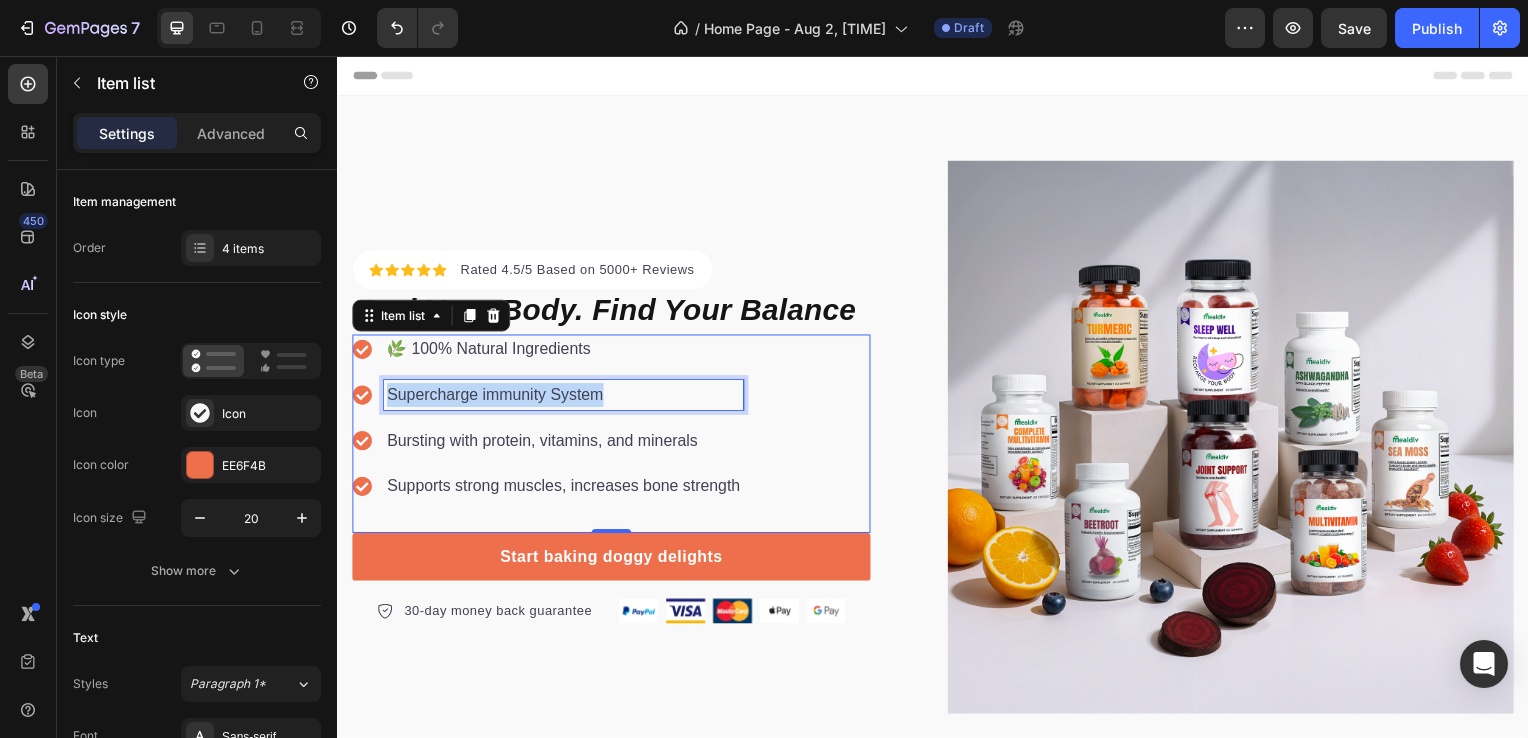click on "Supercharge immunity System" at bounding box center [565, 398] 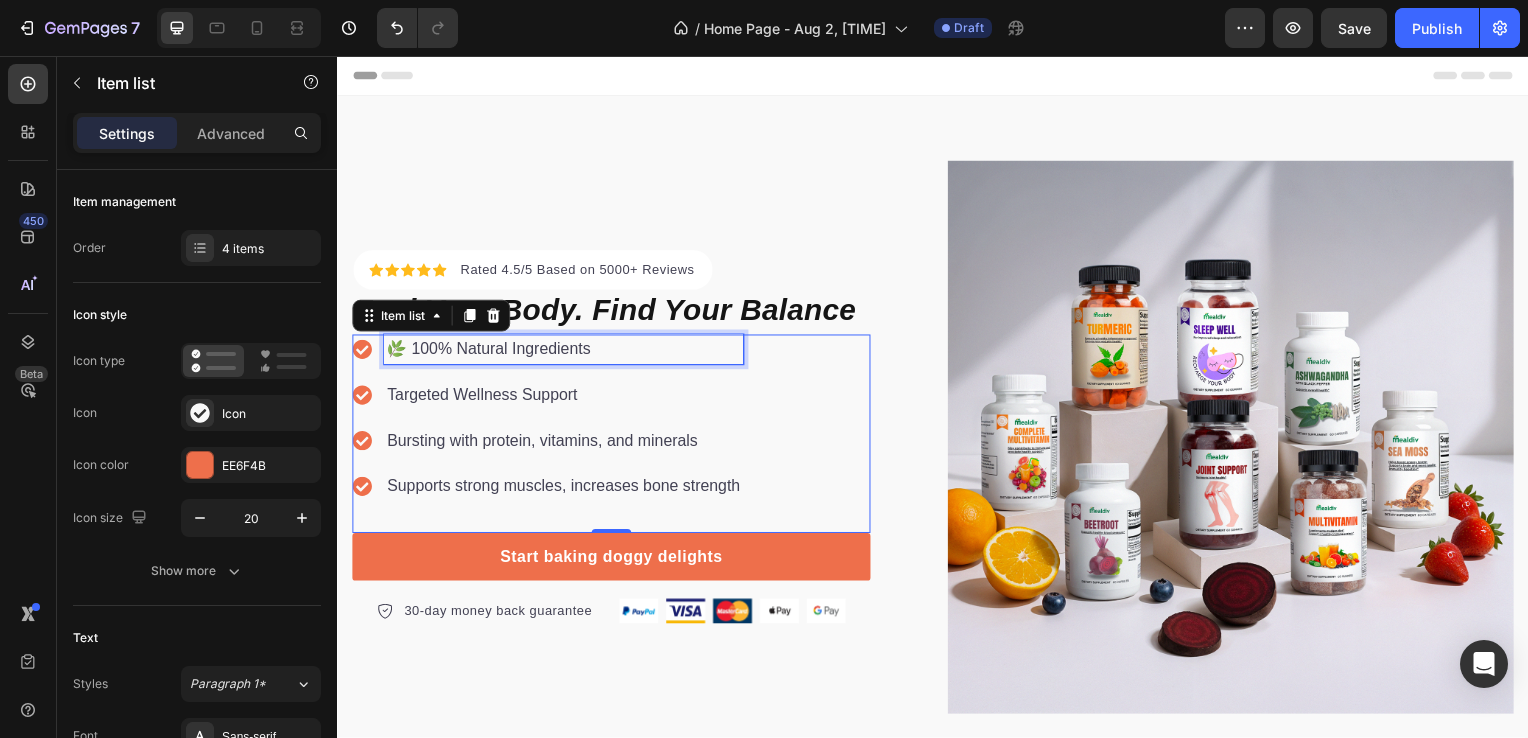 click on "🌿 100% Natural Ingredients" at bounding box center (565, 352) 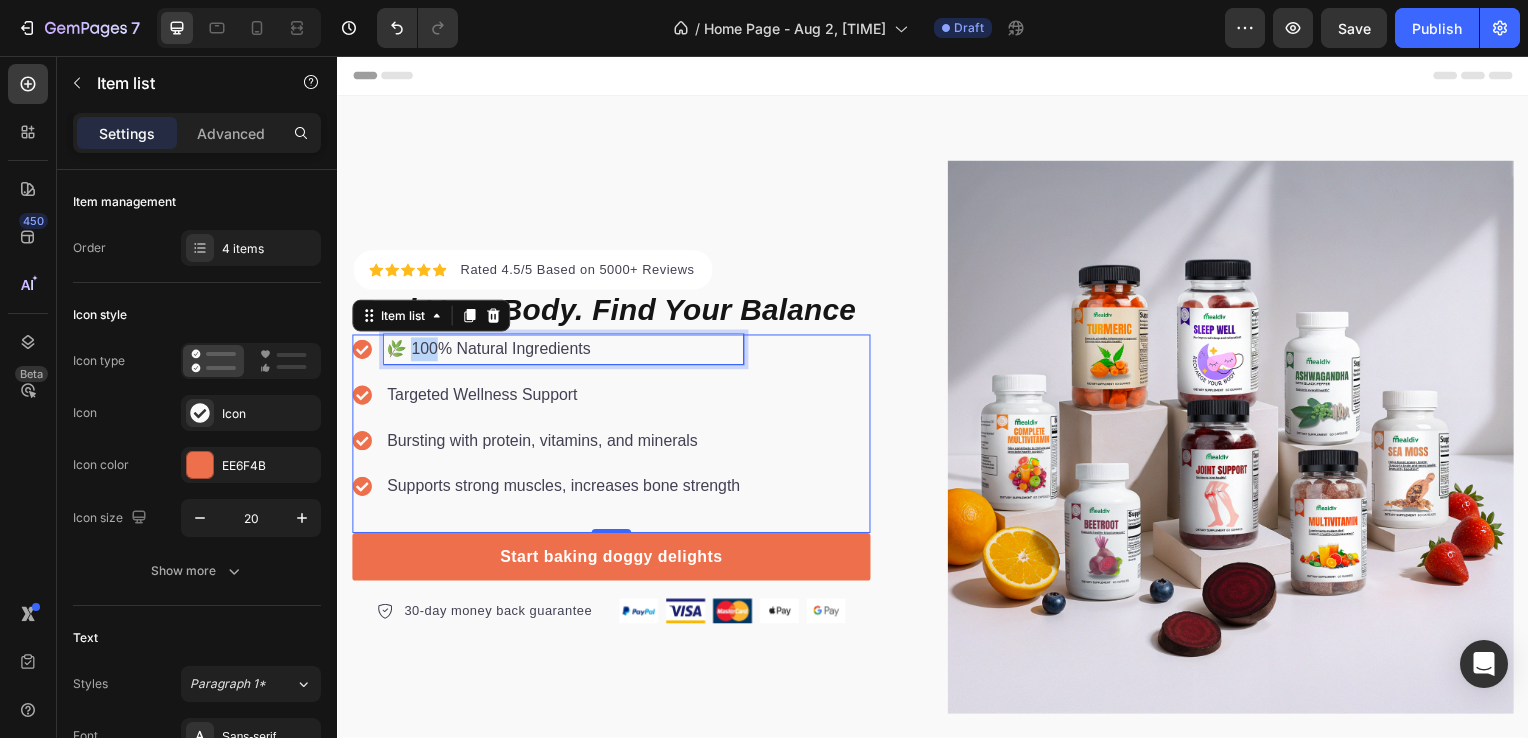 click on "🌿 100% Natural Ingredients" at bounding box center (565, 352) 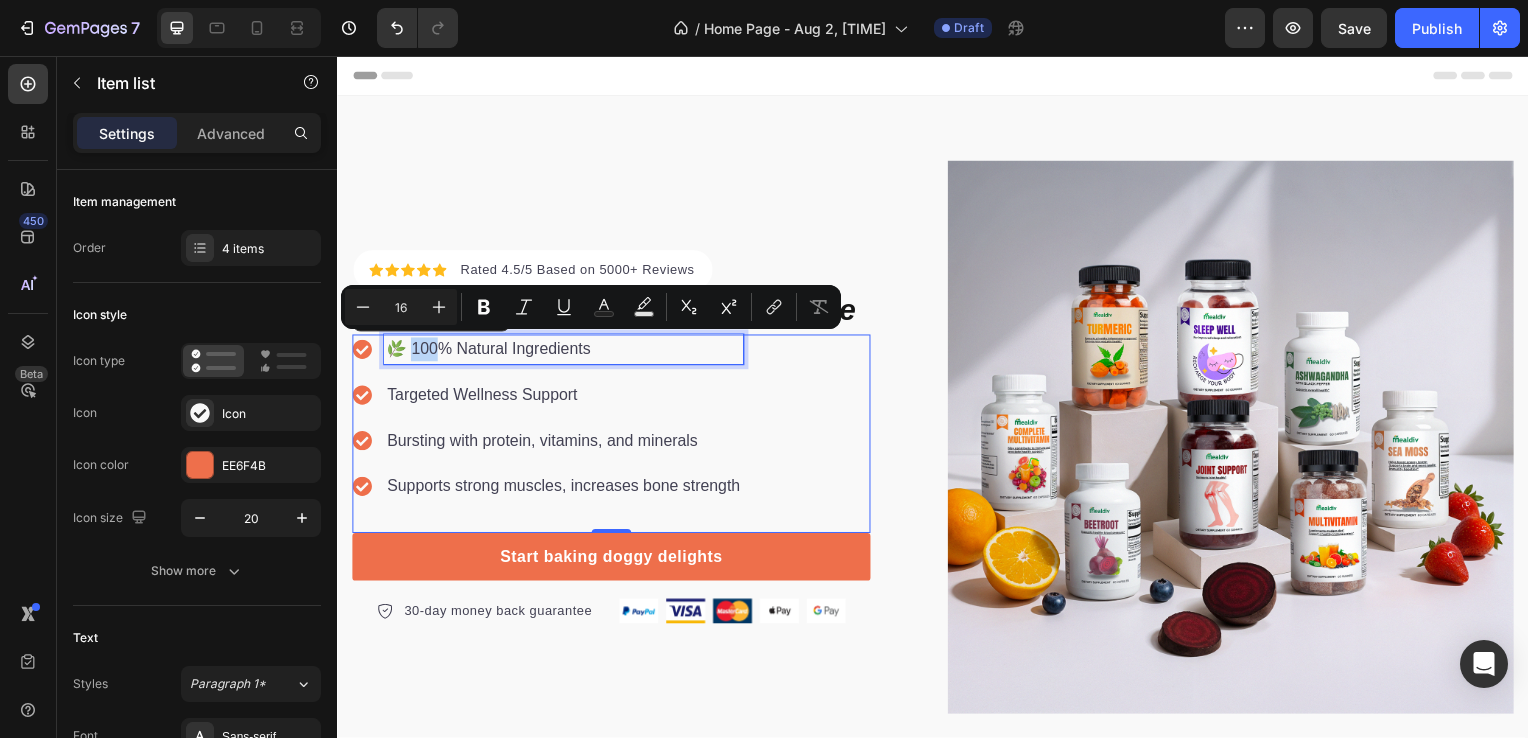 click on "🌿 100% Natural Ingredients" at bounding box center [565, 352] 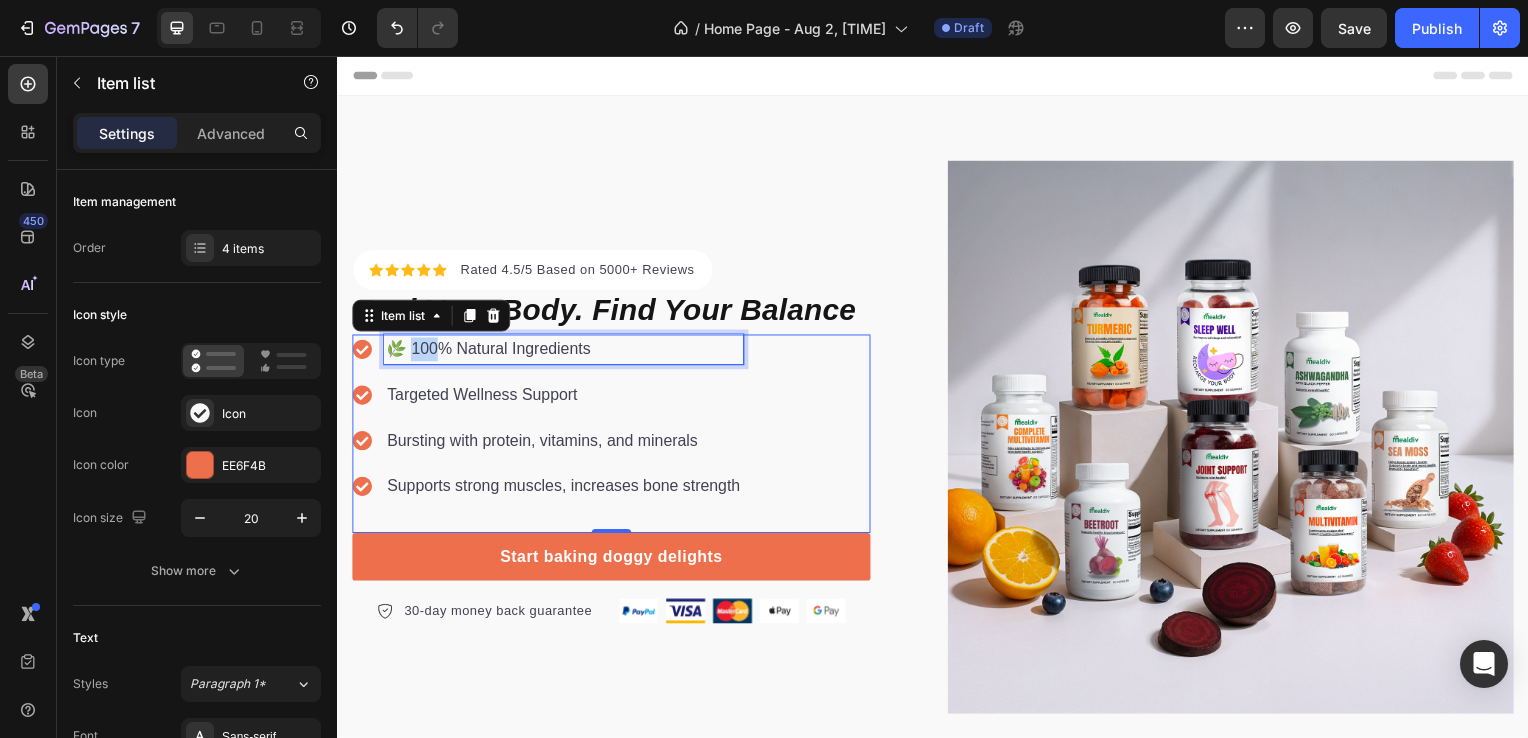 click on "🌿 100% Natural Ingredients" at bounding box center (565, 352) 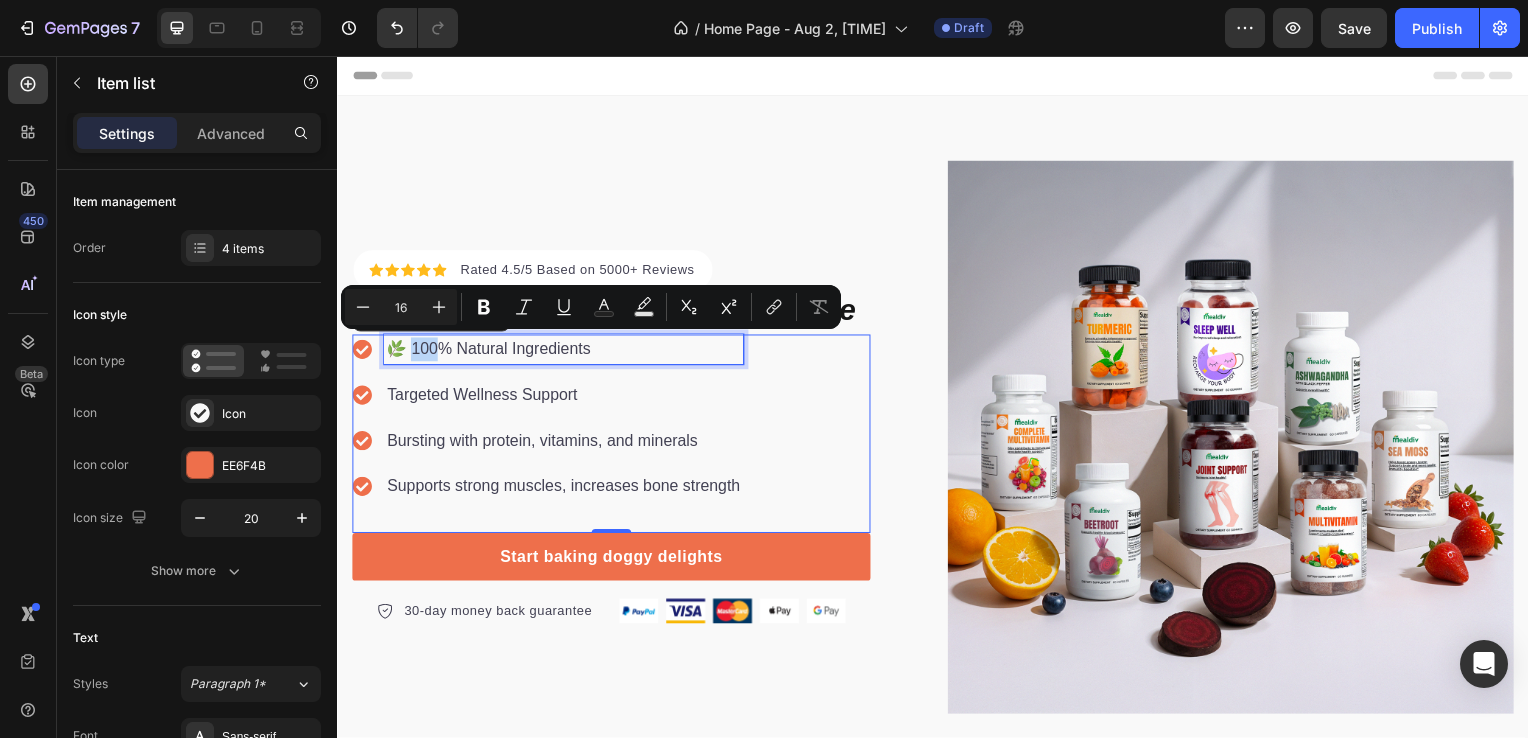click on "🌿 100% Natural Ingredients" at bounding box center [565, 352] 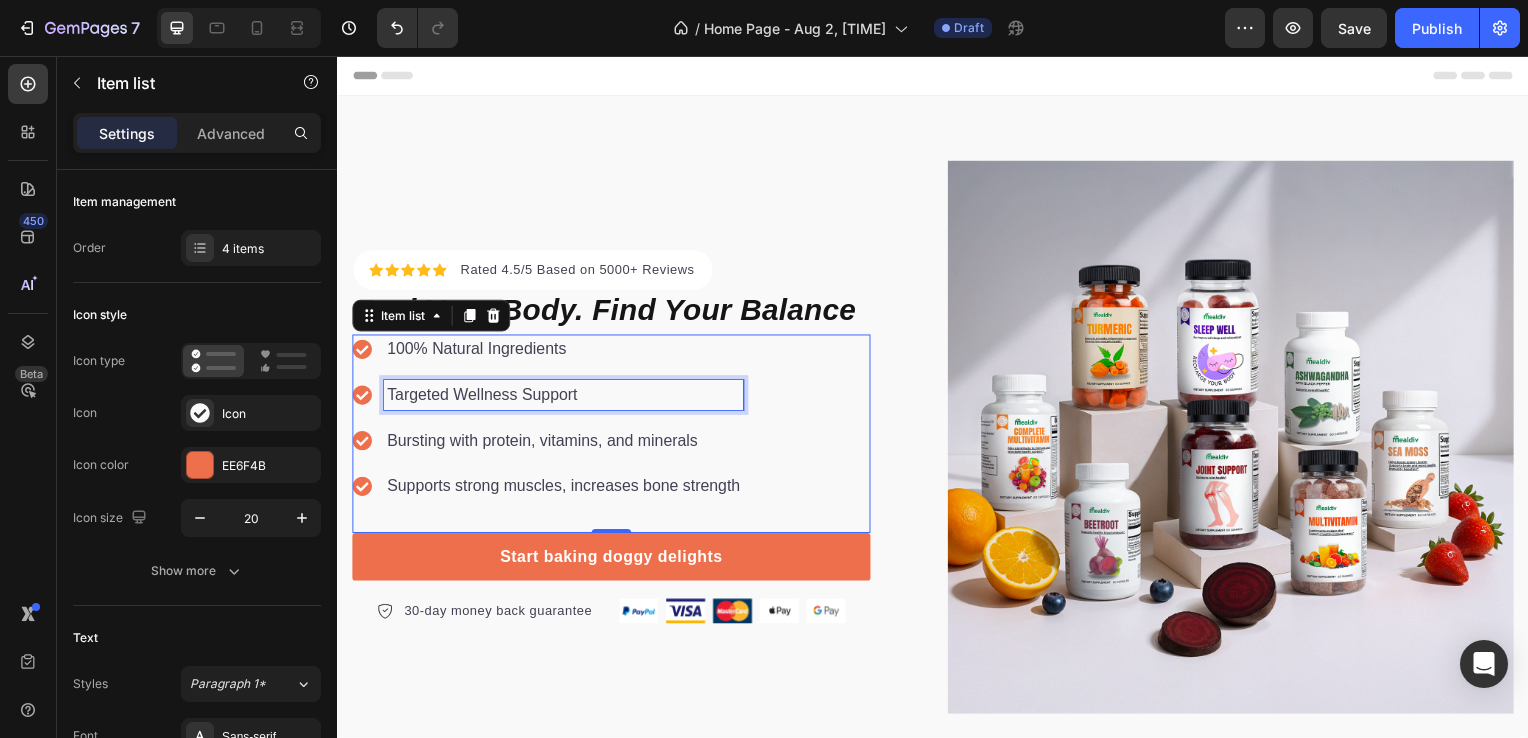 click on "Targeted Wellness Support" at bounding box center (565, 398) 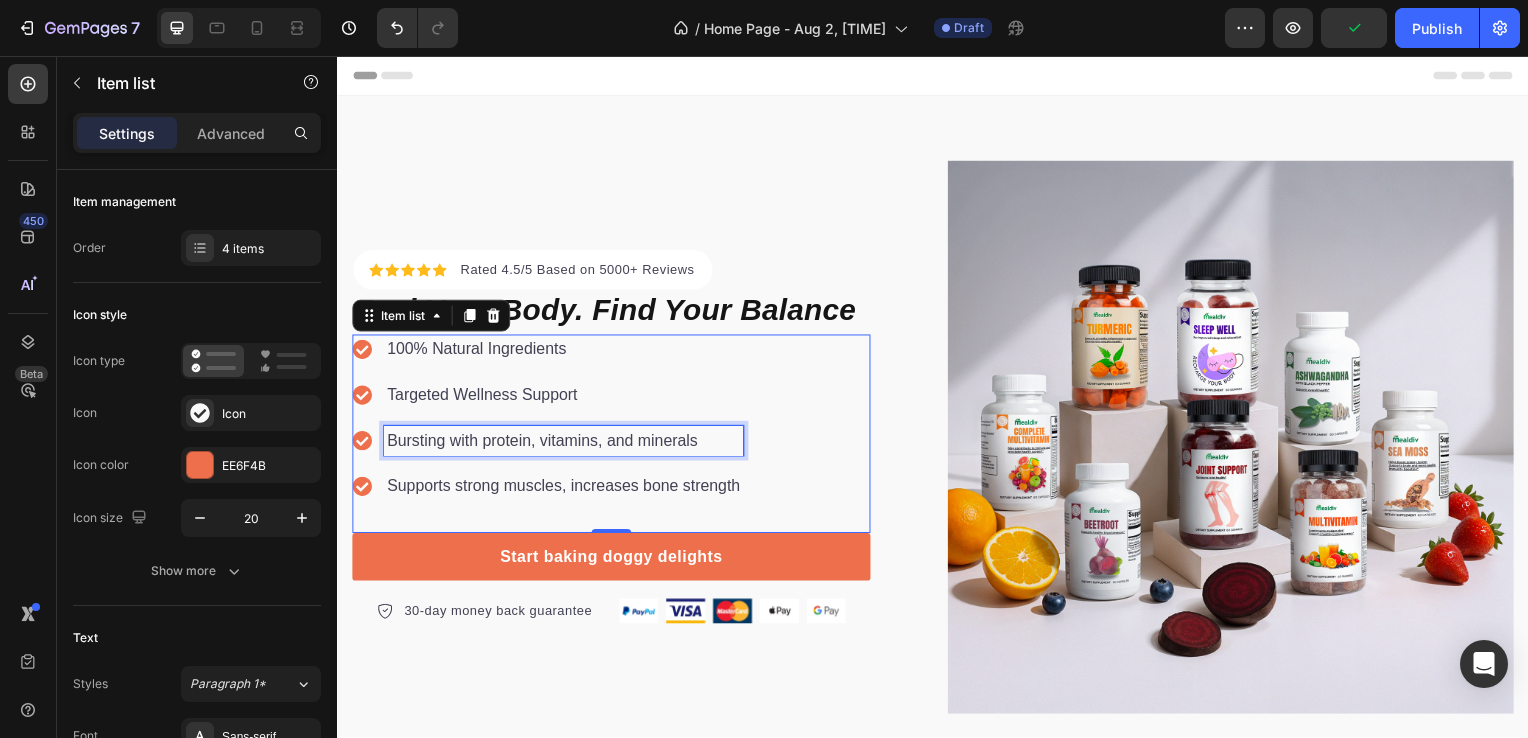 click on "Bursting with protein, vitamins, and minerals" at bounding box center (565, 444) 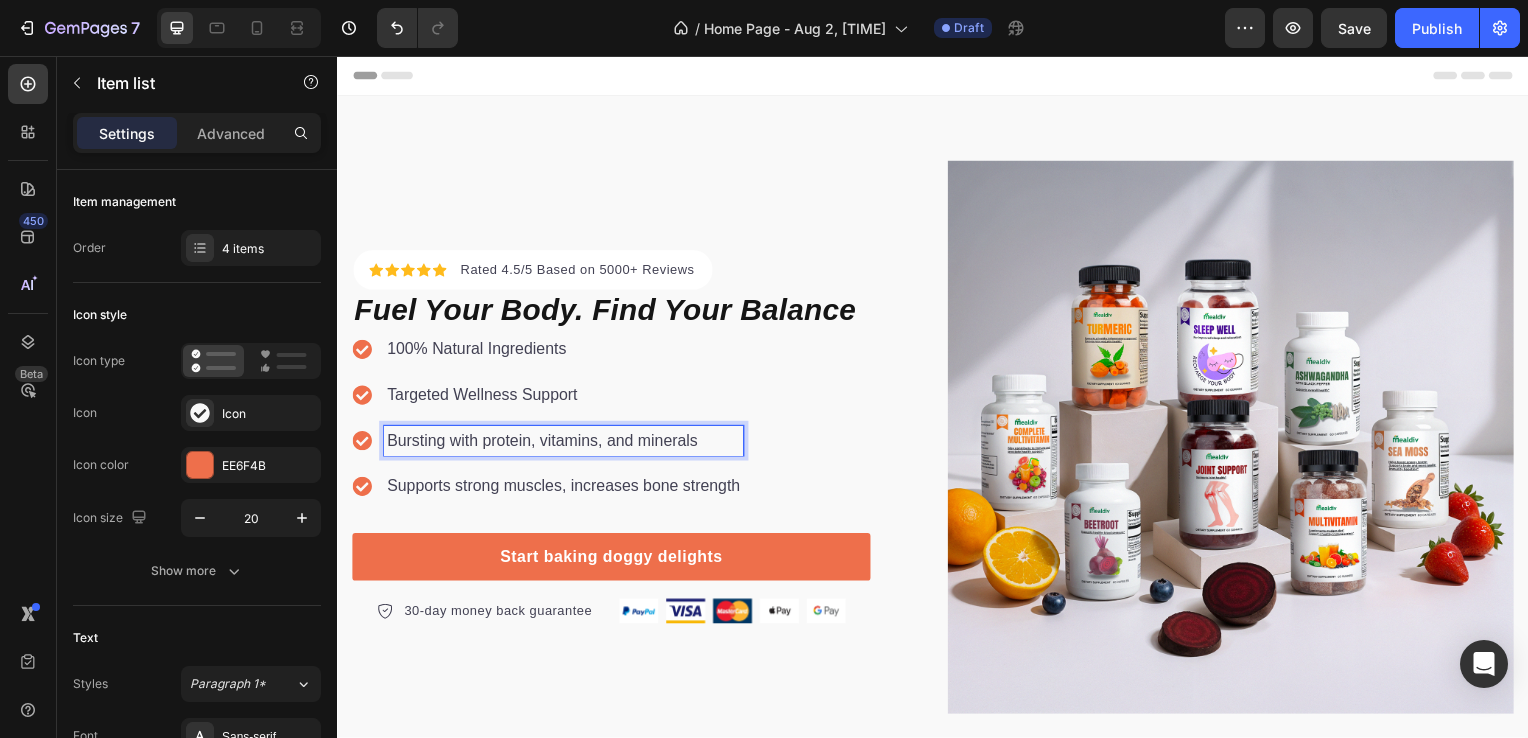 click on "Bursting with protein, vitamins, and minerals" at bounding box center [565, 444] 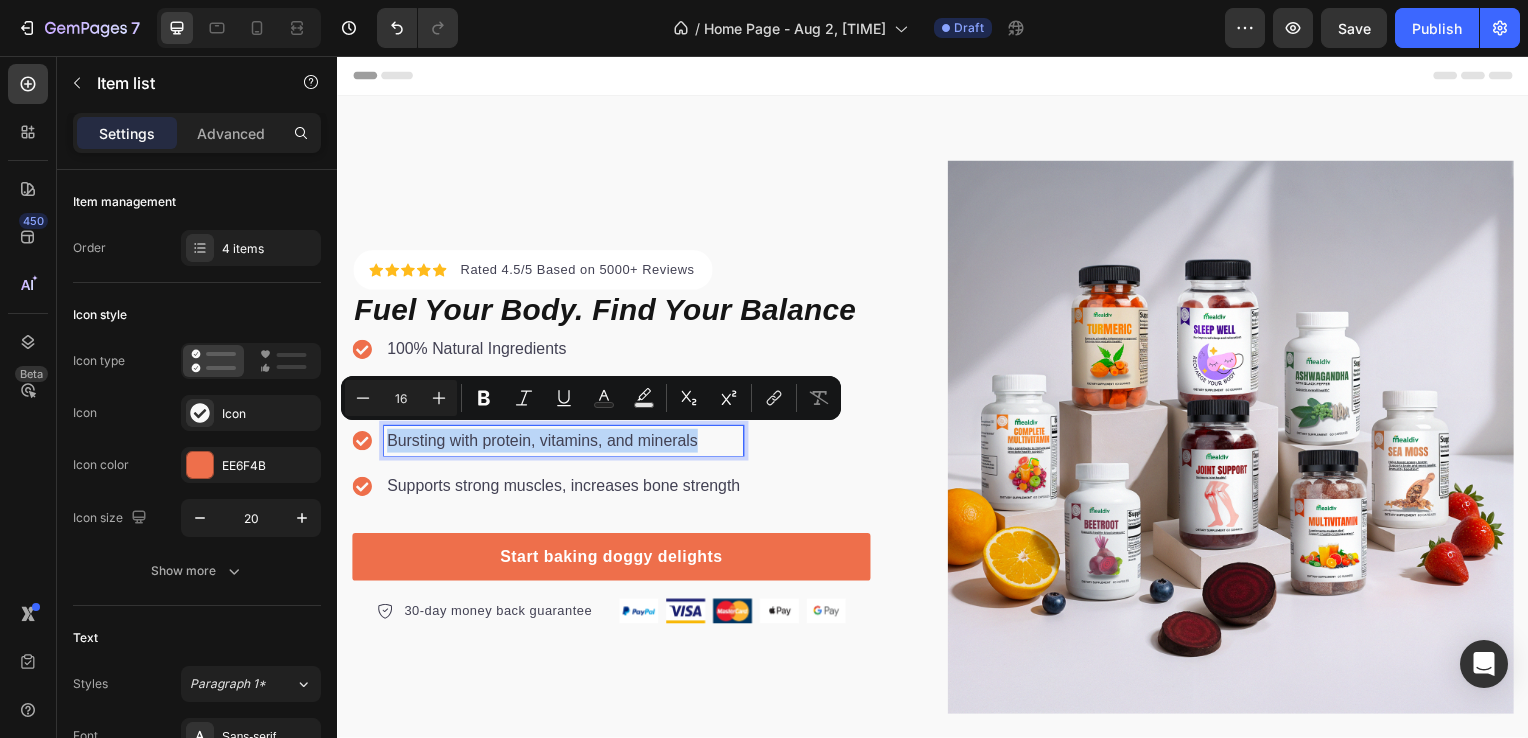 drag, startPoint x: 700, startPoint y: 436, endPoint x: 389, endPoint y: 427, distance: 311.1302 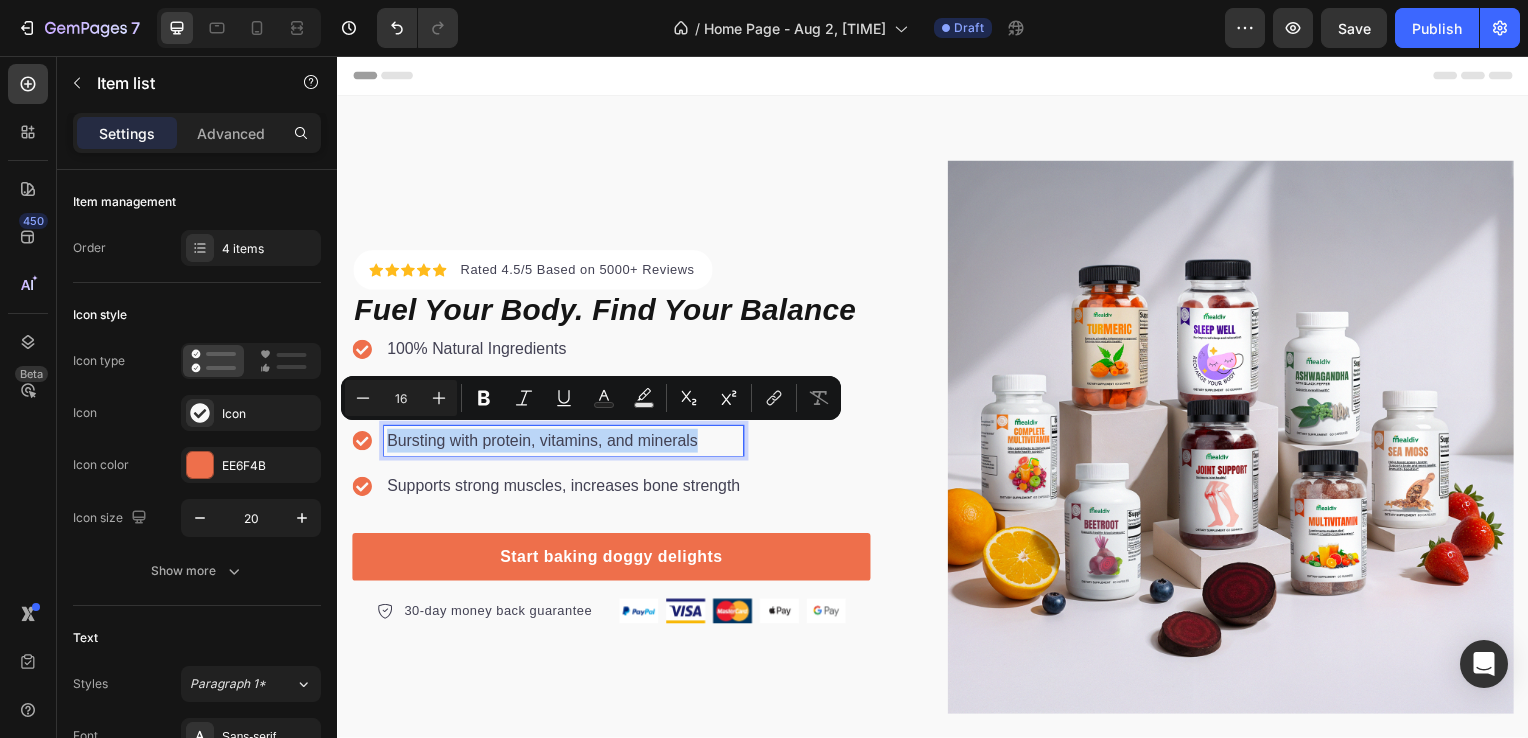 click on "Bursting with protein, vitamins, and minerals" at bounding box center [565, 444] 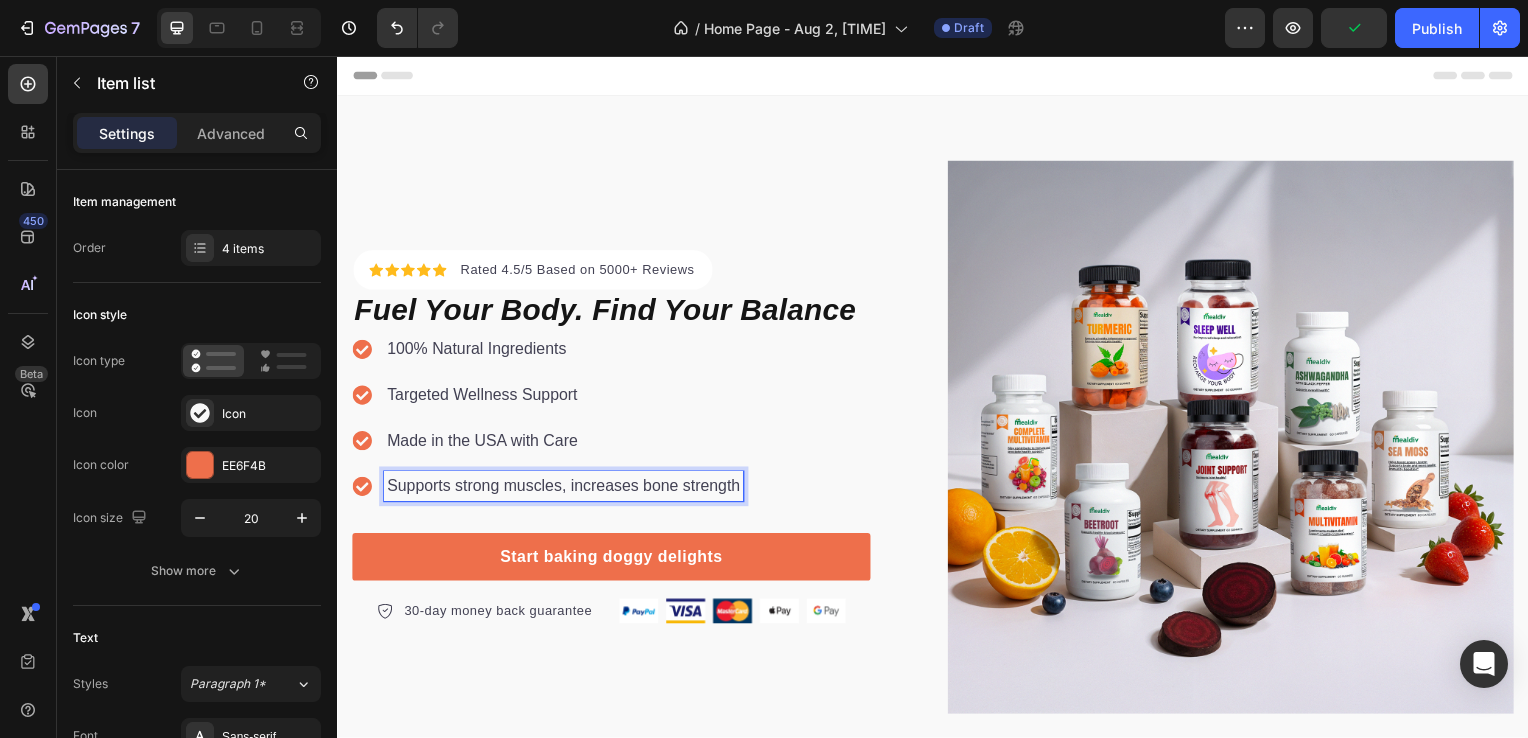 click on "Supports strong muscles, increases bone strength" at bounding box center (565, 490) 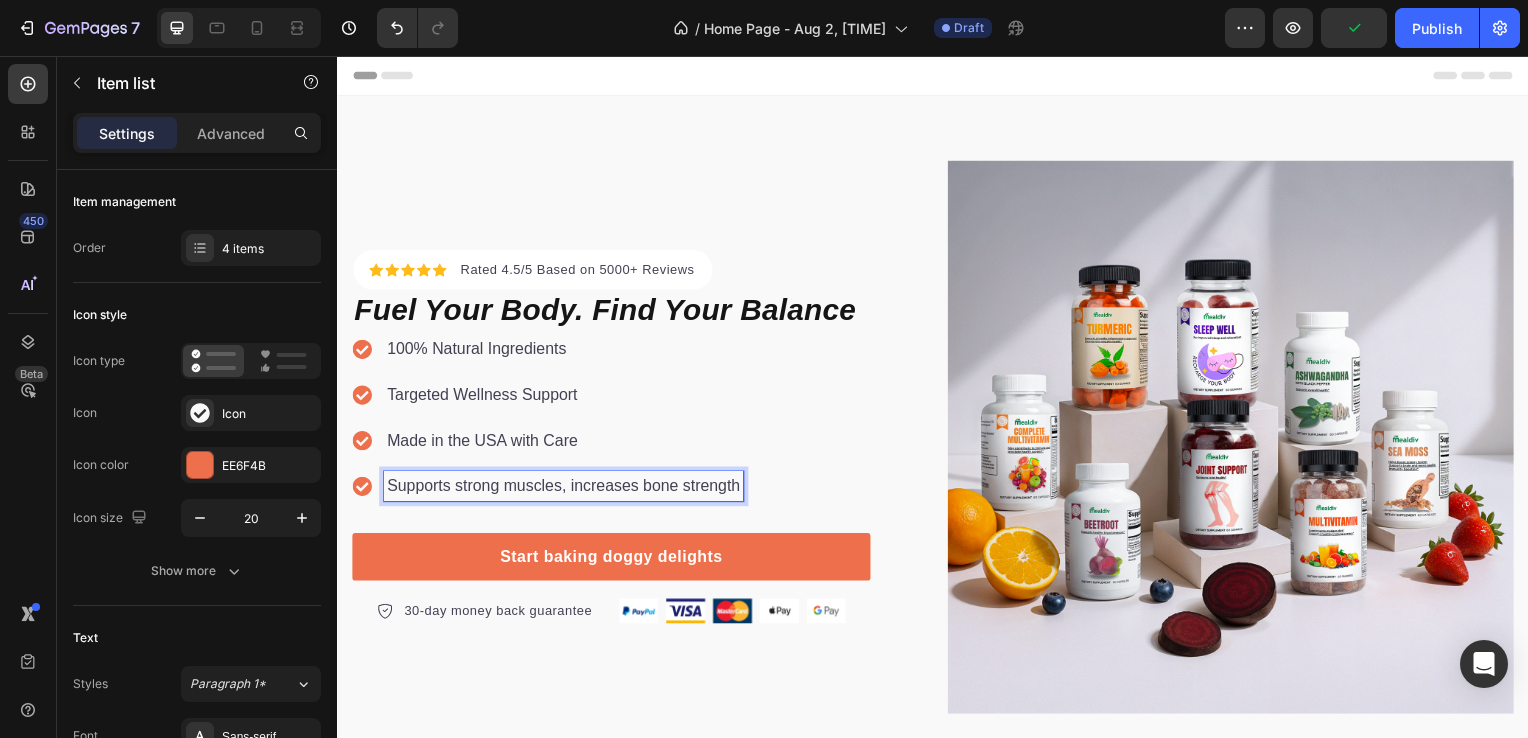 click on "Supports strong muscles, increases bone strength" at bounding box center [565, 490] 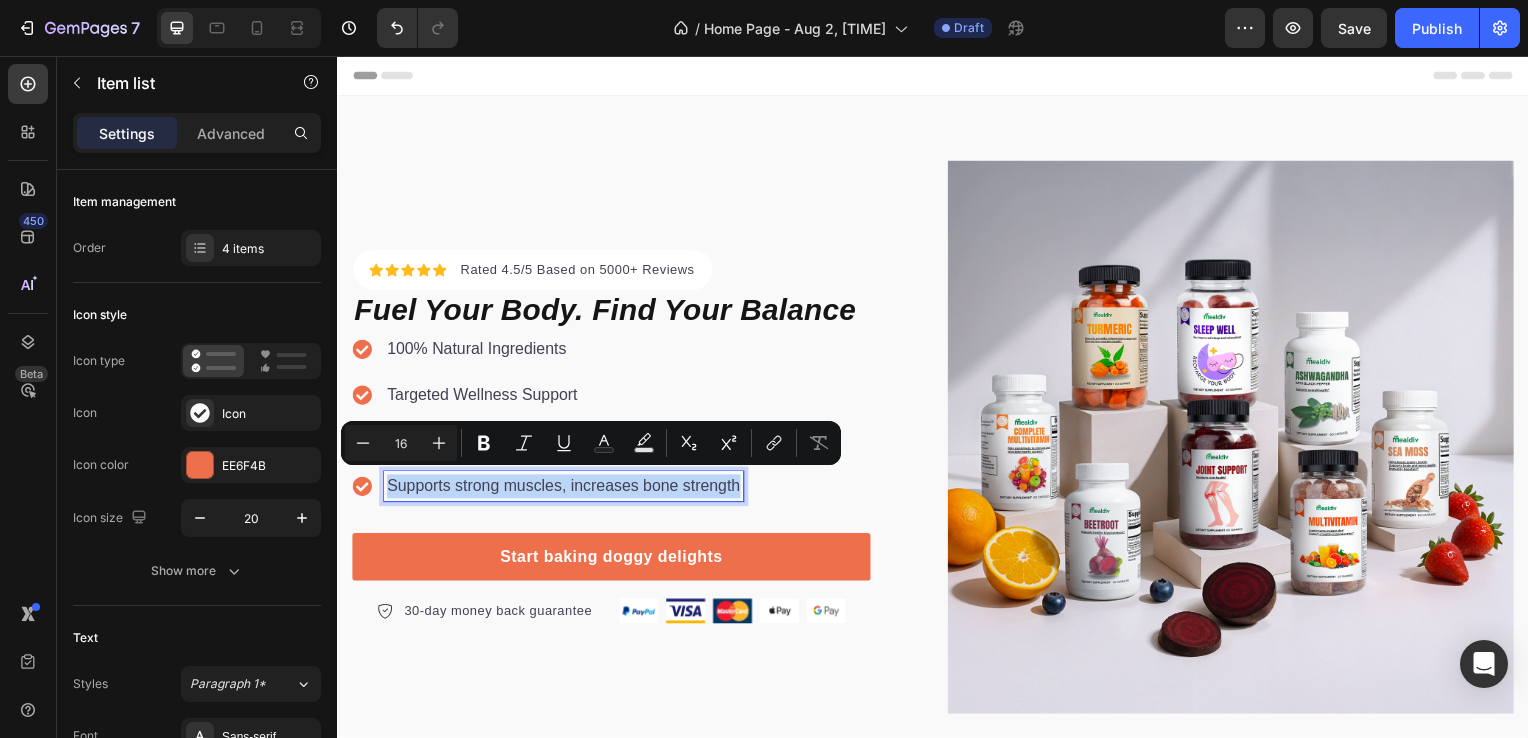 drag, startPoint x: 740, startPoint y: 478, endPoint x: 388, endPoint y: 477, distance: 352.00143 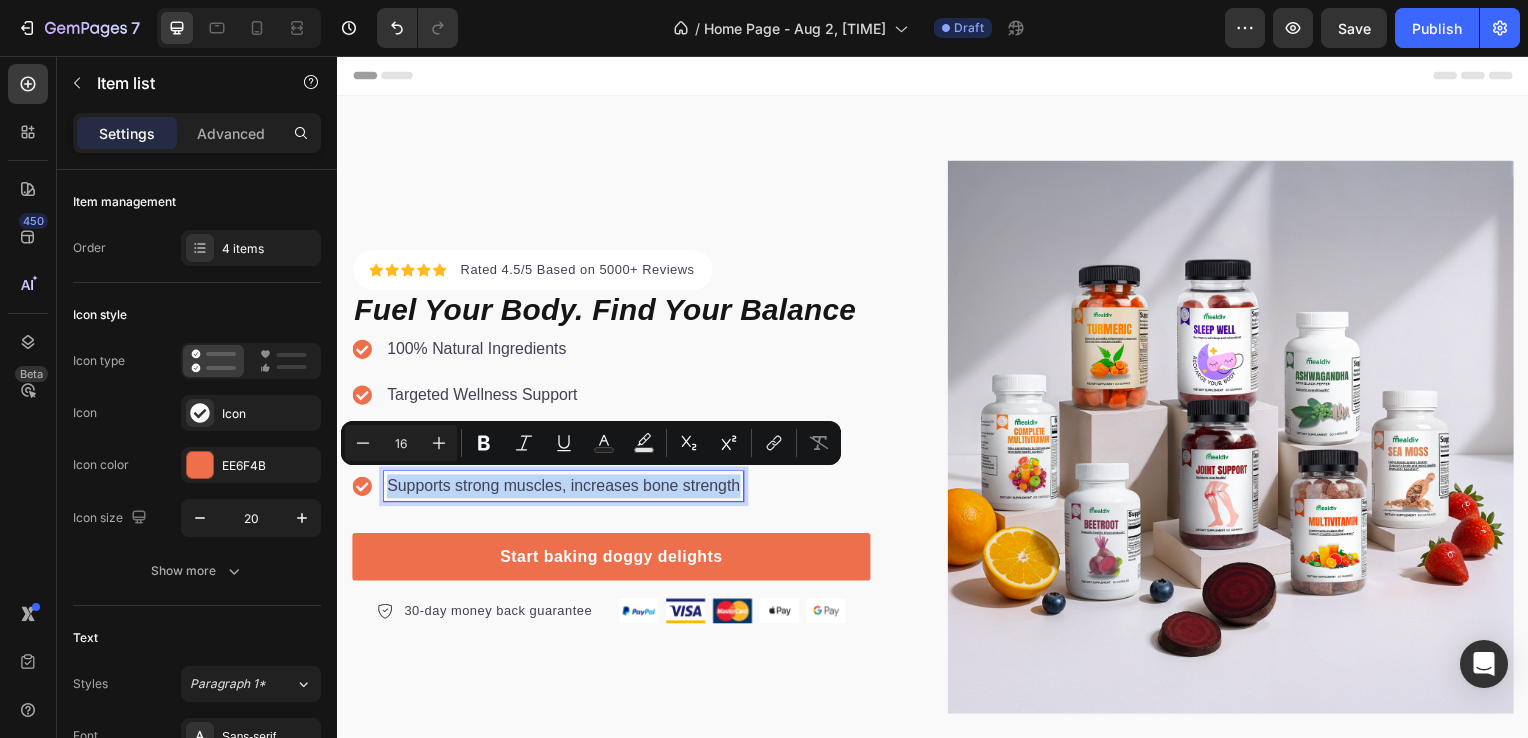 click on "Supports strong muscles, increases bone strength" at bounding box center [565, 490] 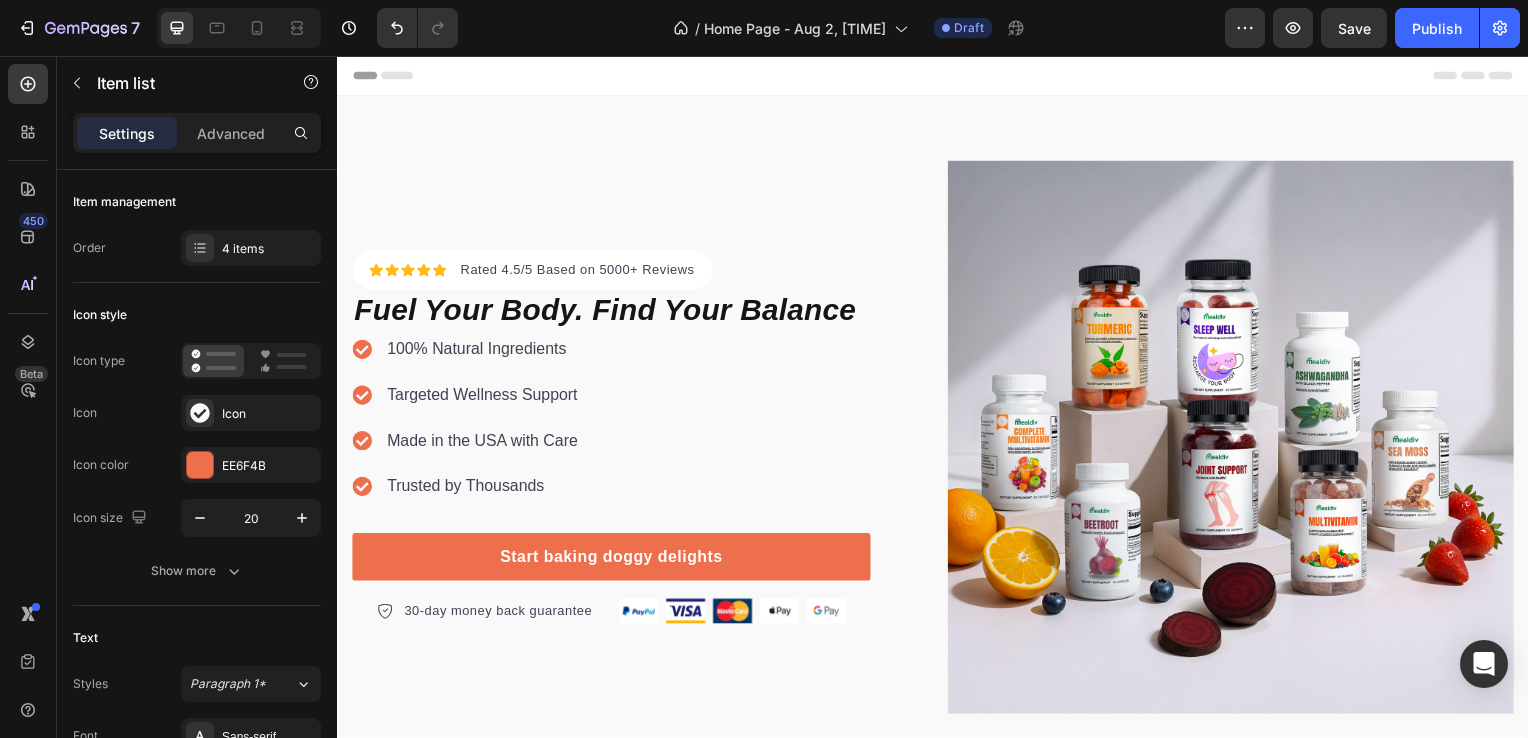 click on "100% Natural Ingredients   Targeted Wellness Support  Made in the USA with Care Trusted by Thousands" at bounding box center [613, 437] 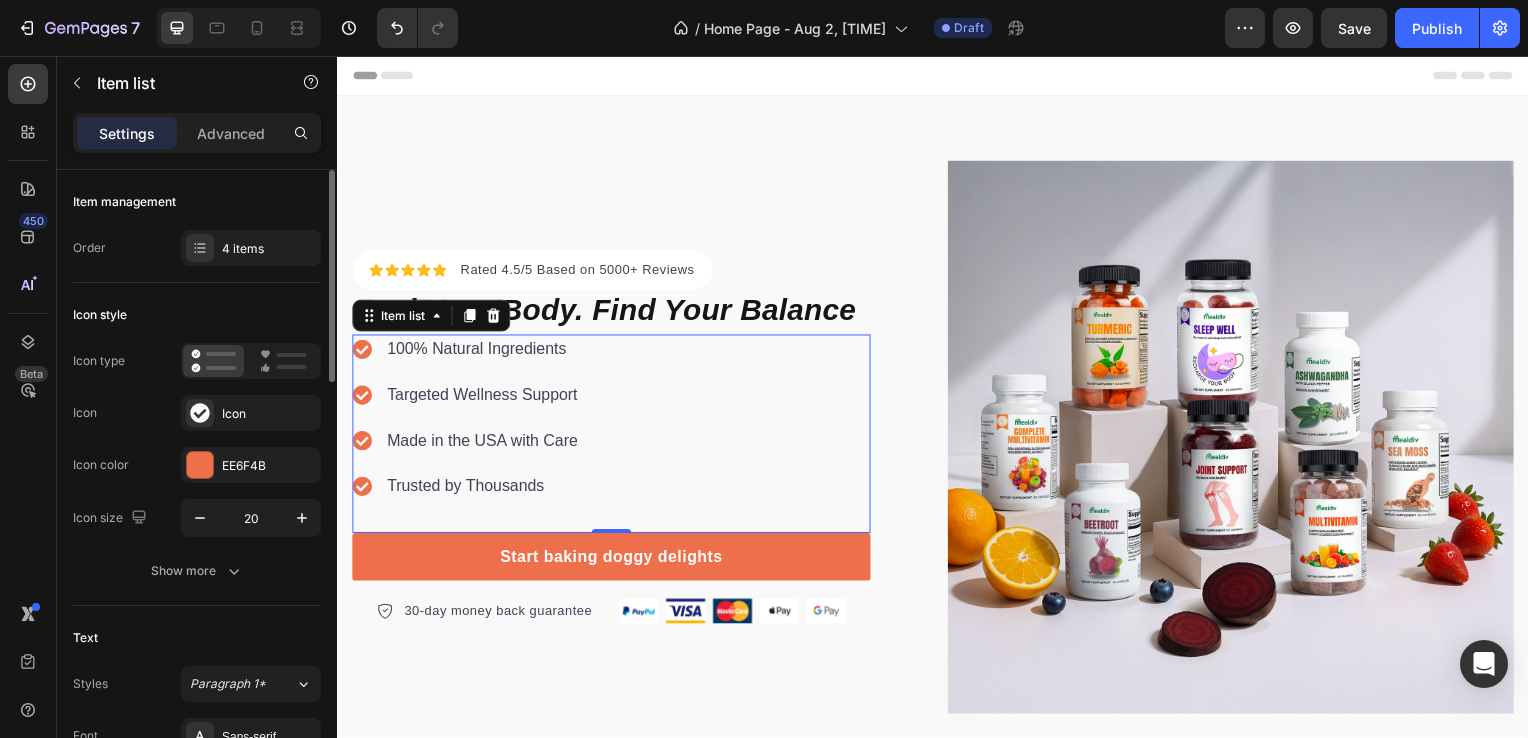 click on "Icon style" at bounding box center (197, 315) 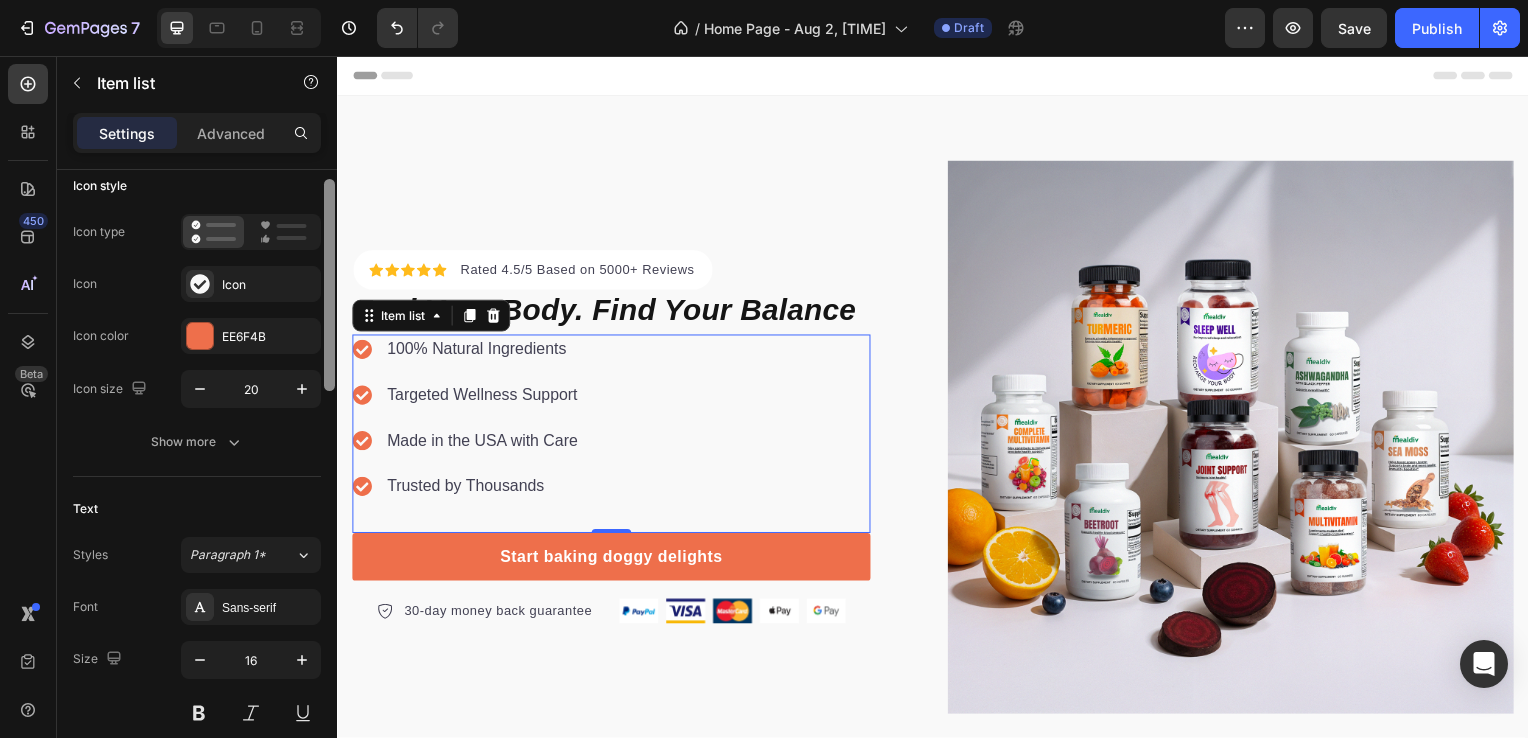 scroll, scrollTop: 164, scrollLeft: 0, axis: vertical 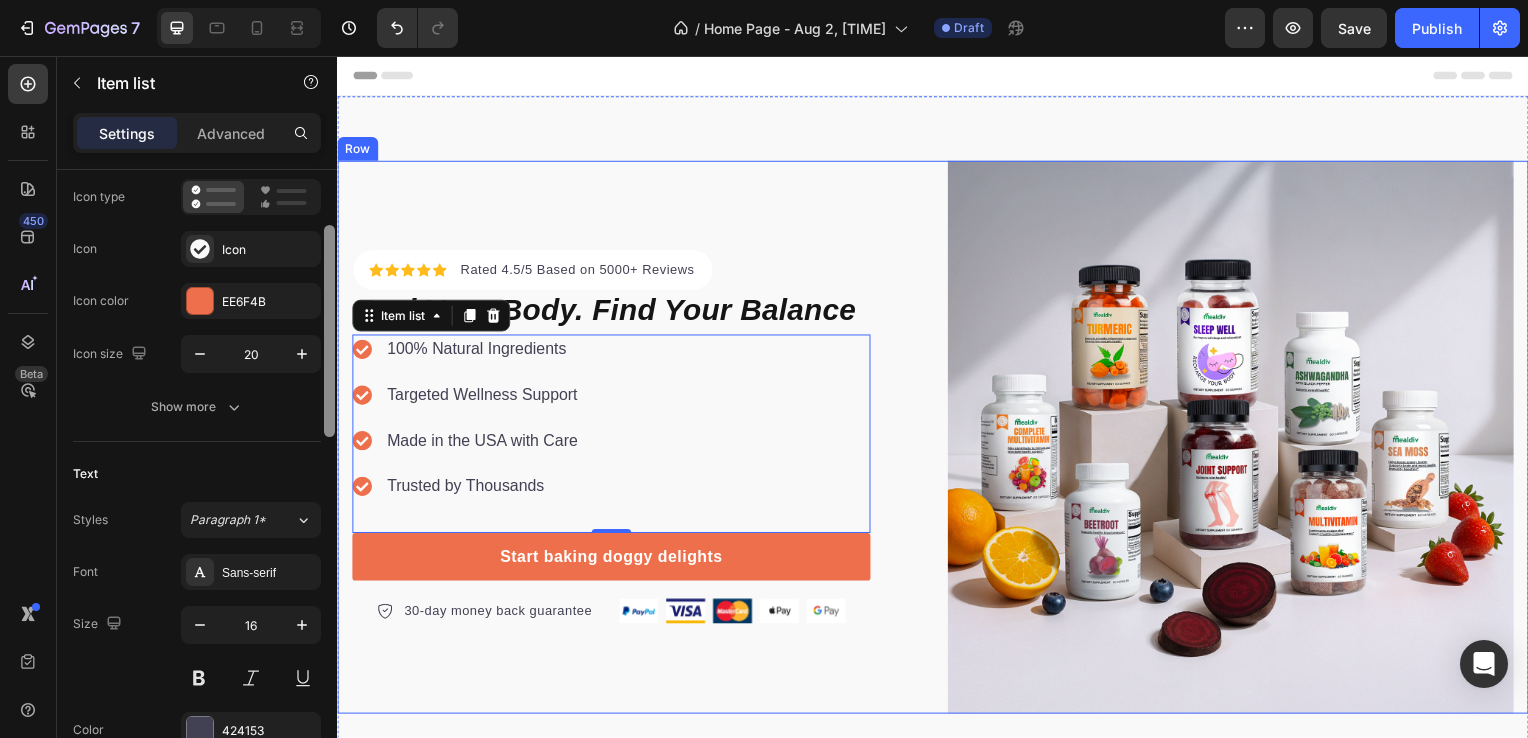 drag, startPoint x: 667, startPoint y: 423, endPoint x: 344, endPoint y: 474, distance: 327.00153 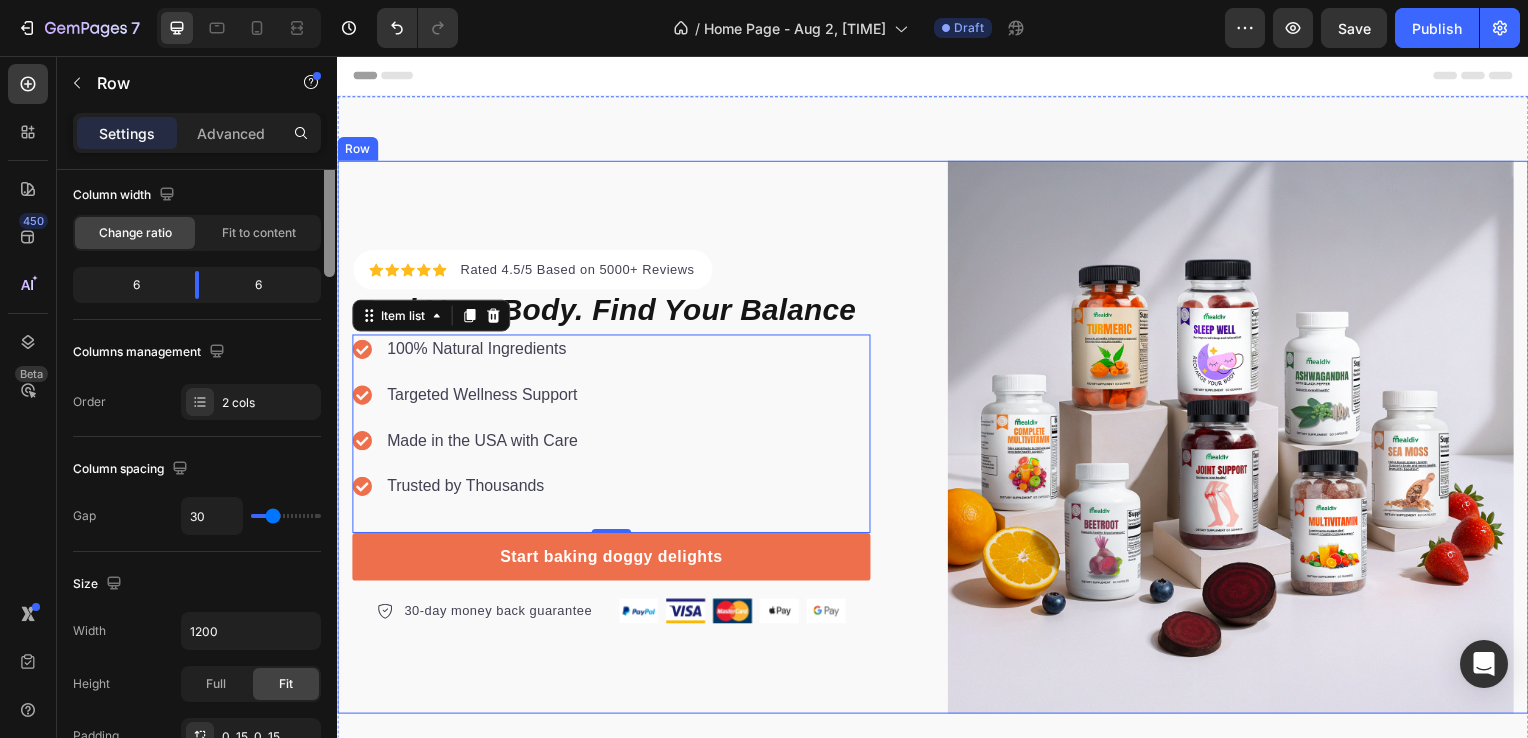 scroll, scrollTop: 0, scrollLeft: 0, axis: both 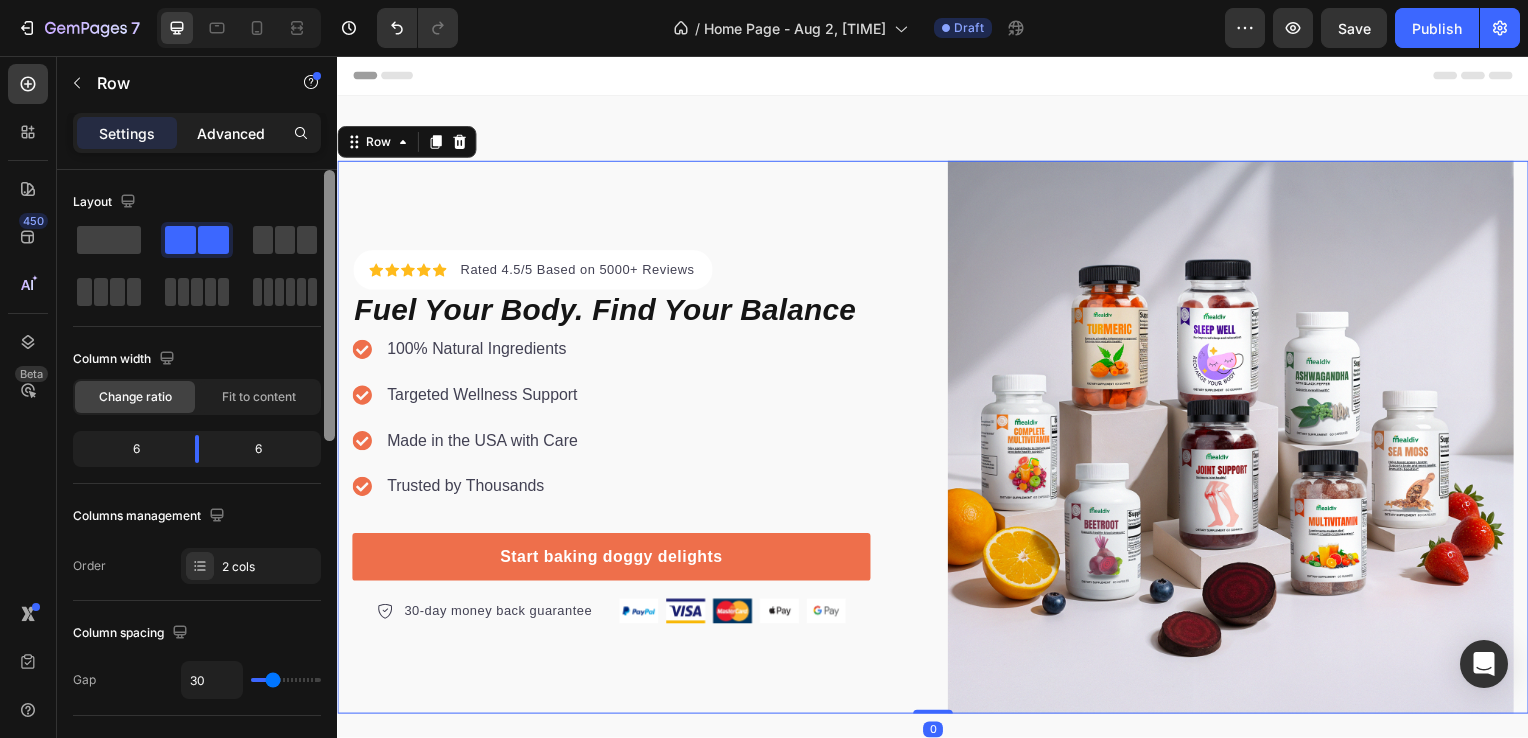 click on "Advanced" at bounding box center [231, 133] 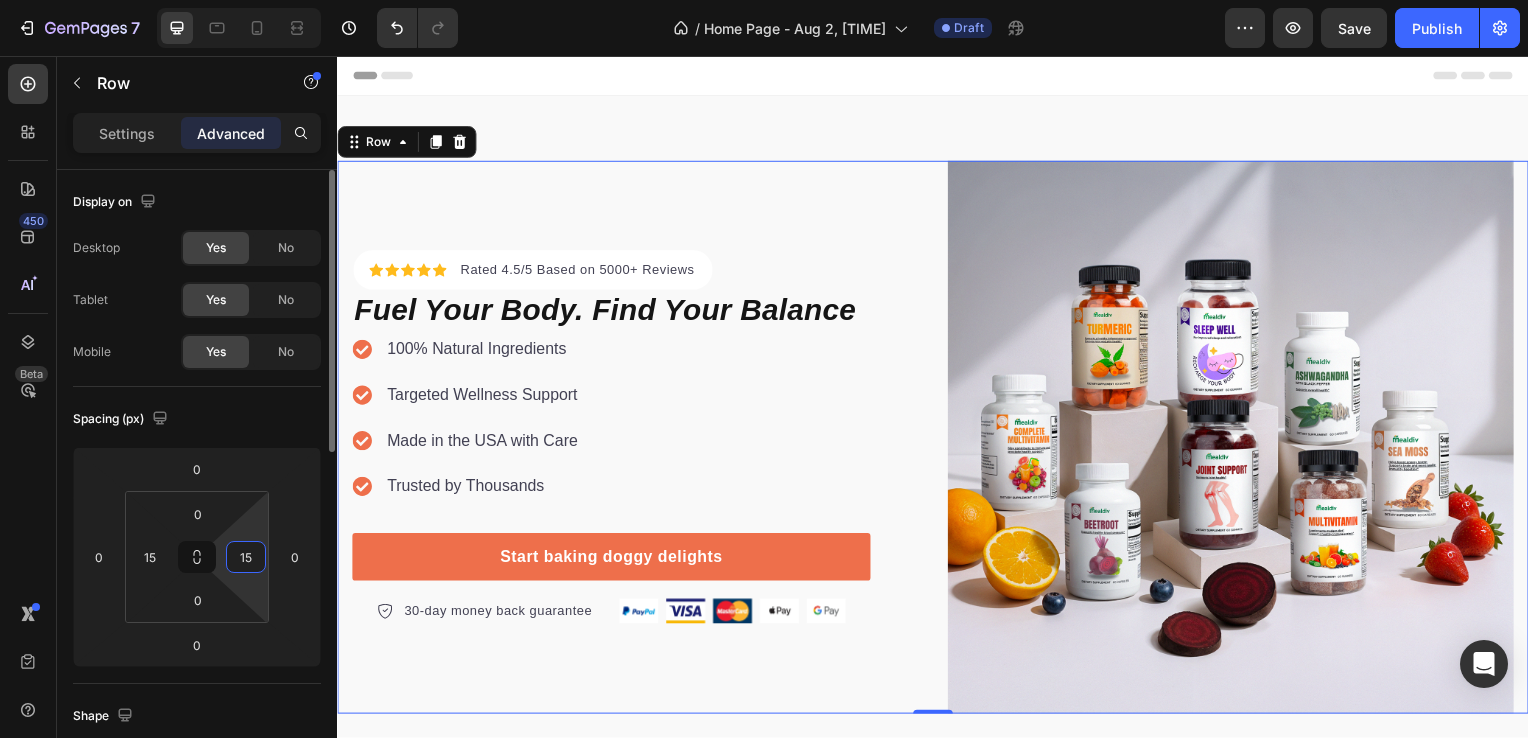 click on "15" at bounding box center [246, 557] 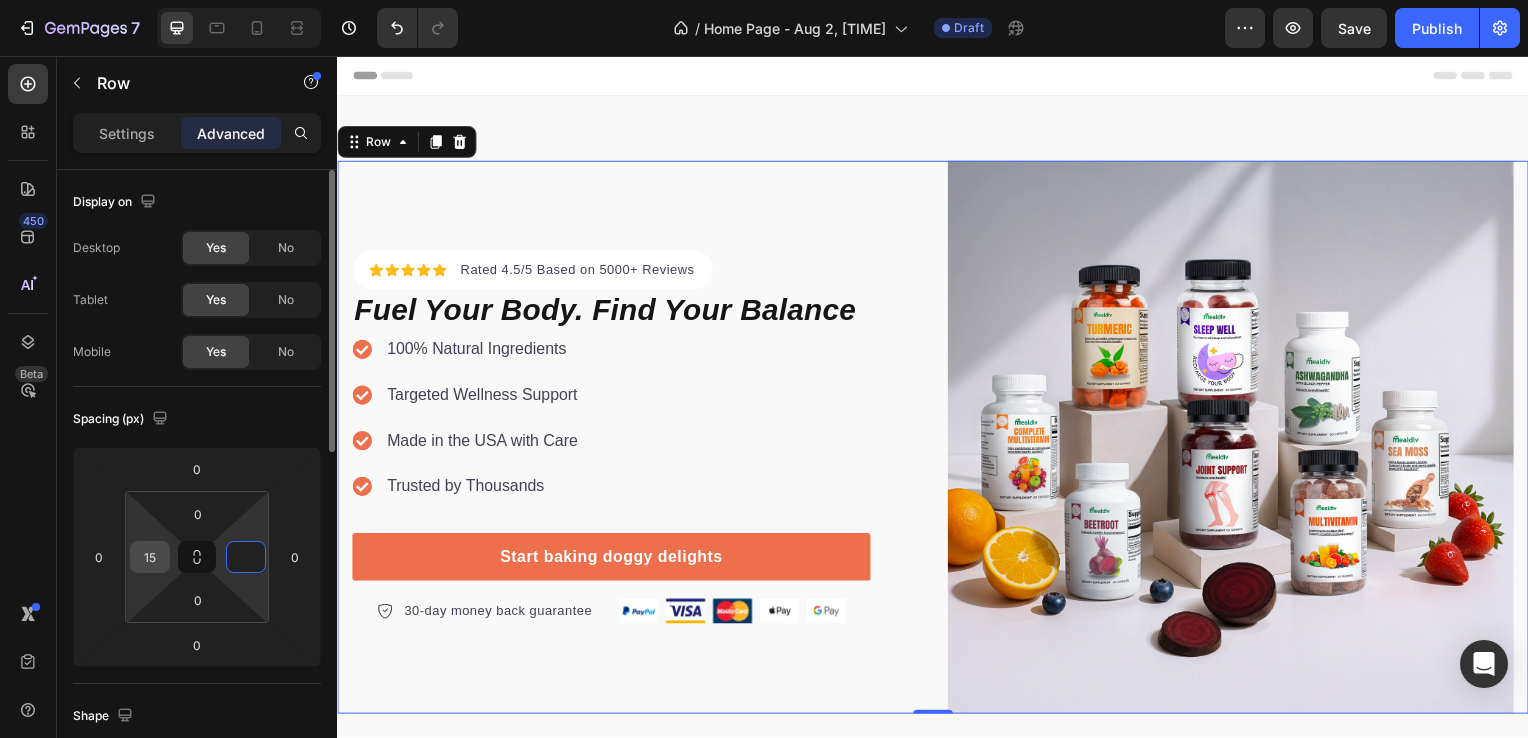 type on "0" 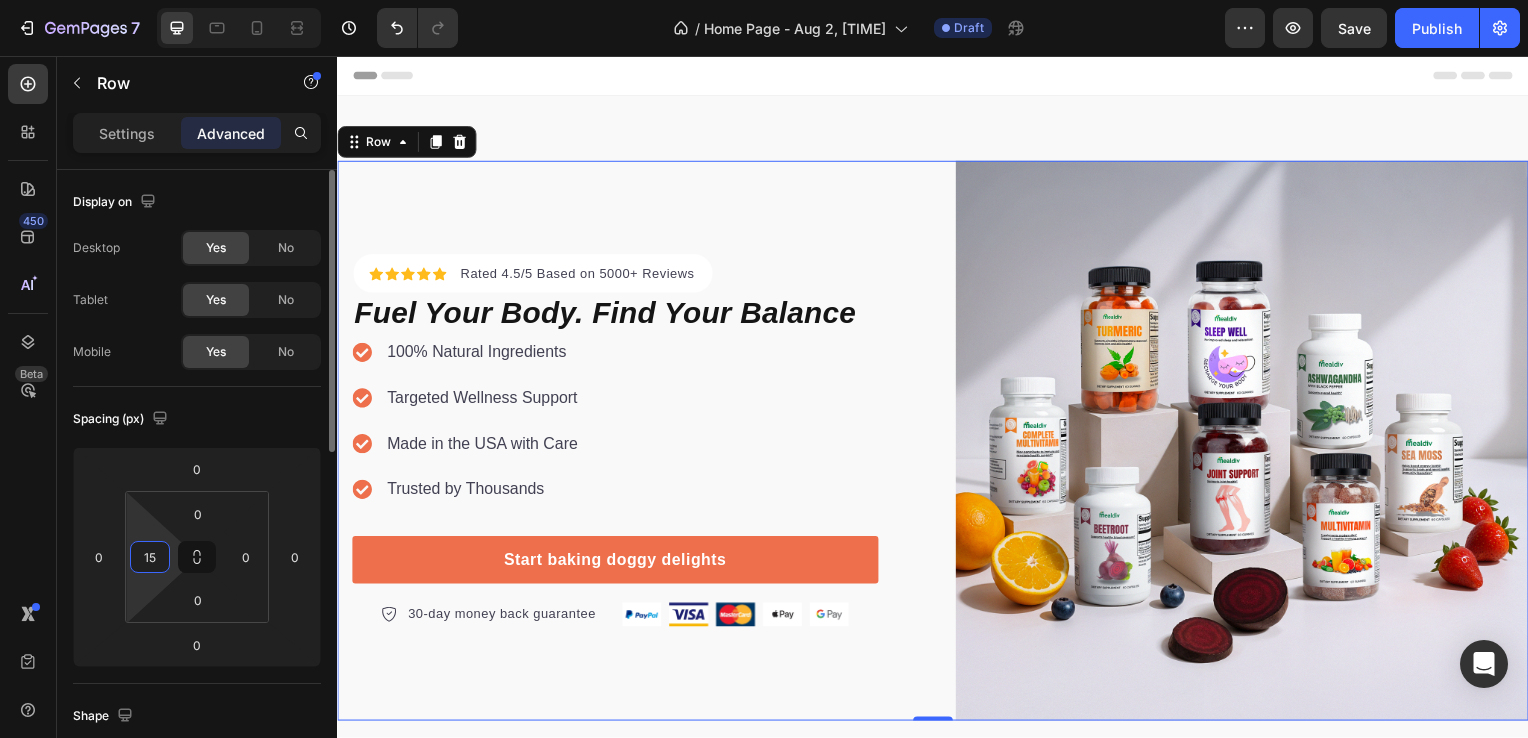 click on "15" at bounding box center (150, 557) 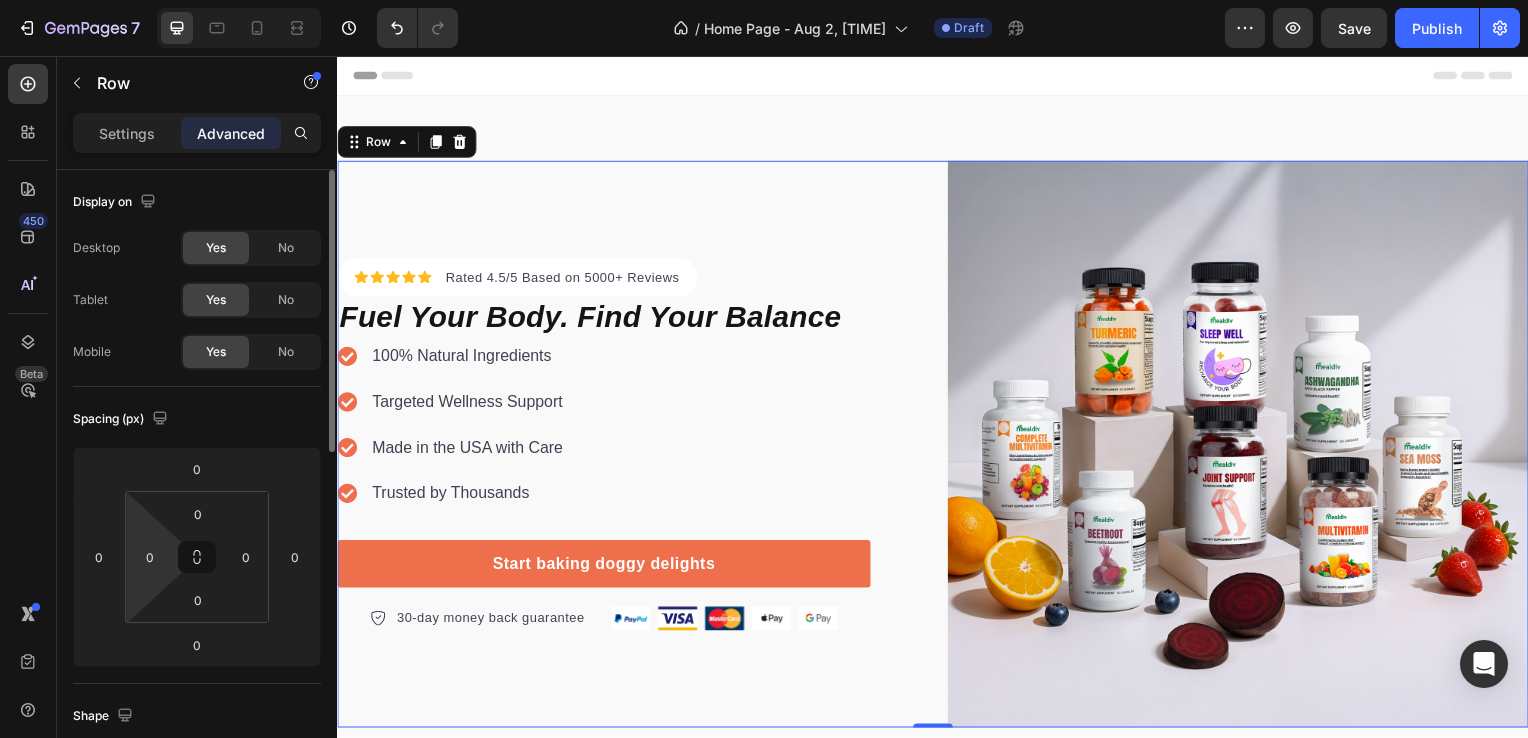 click on "Spacing (px)" at bounding box center (197, 419) 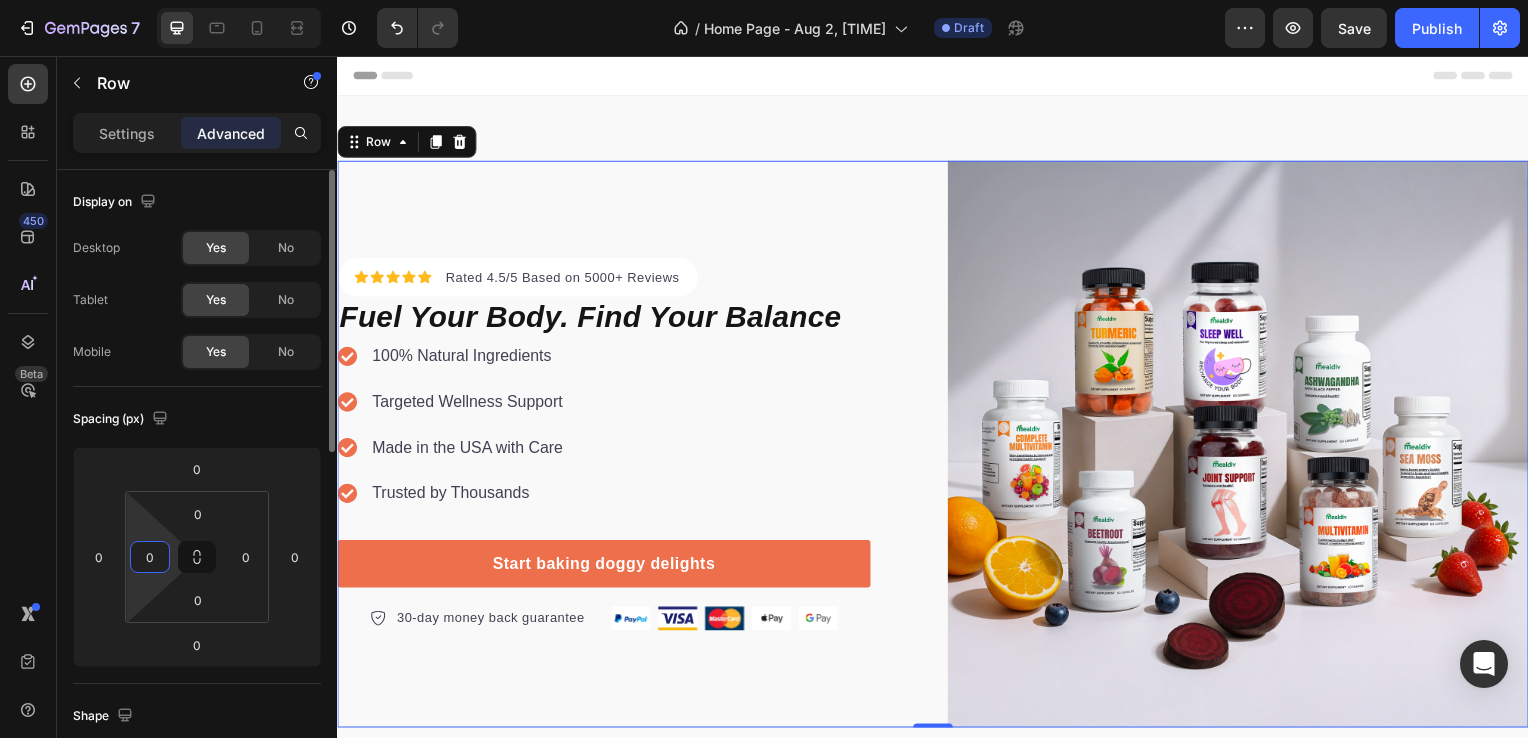 click on "0" at bounding box center (150, 557) 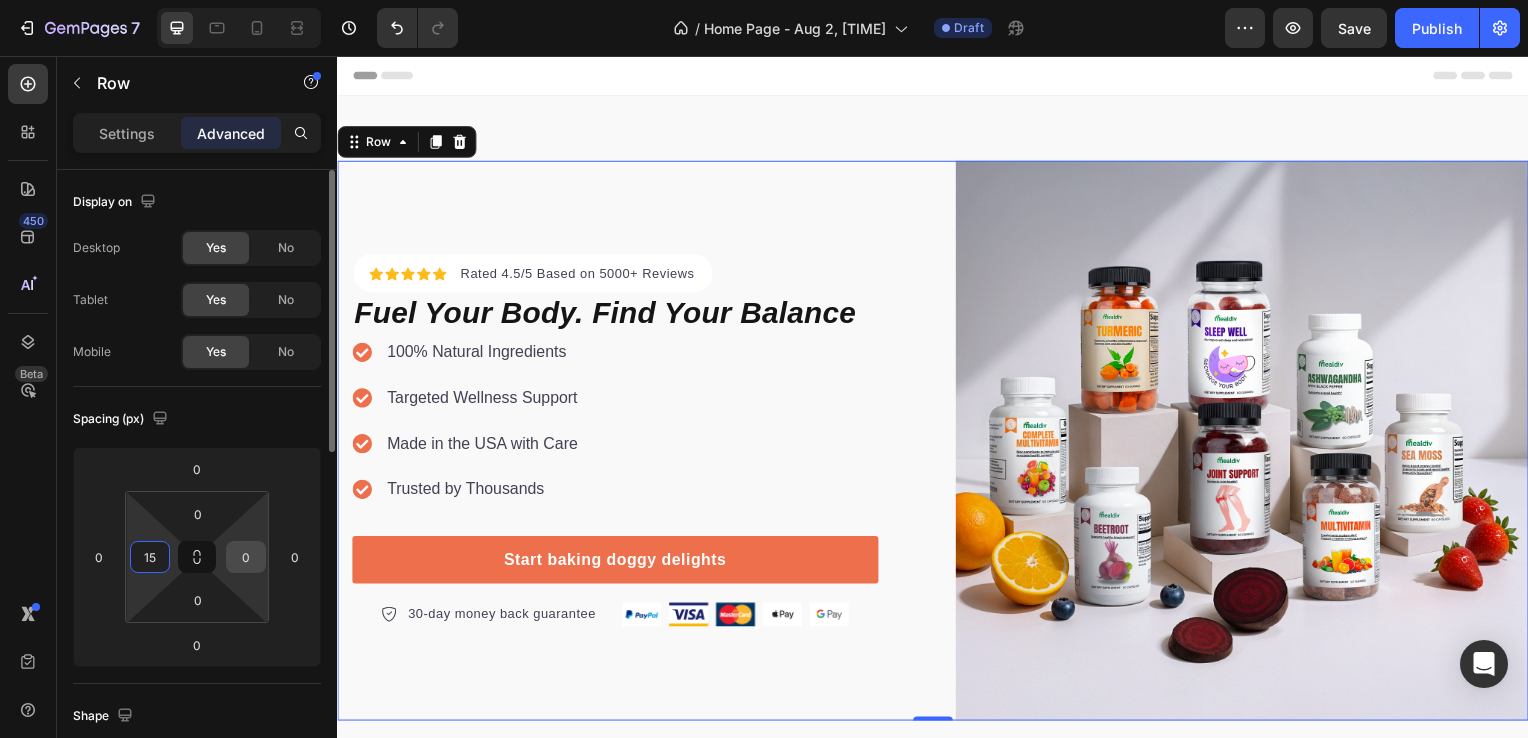 type on "15" 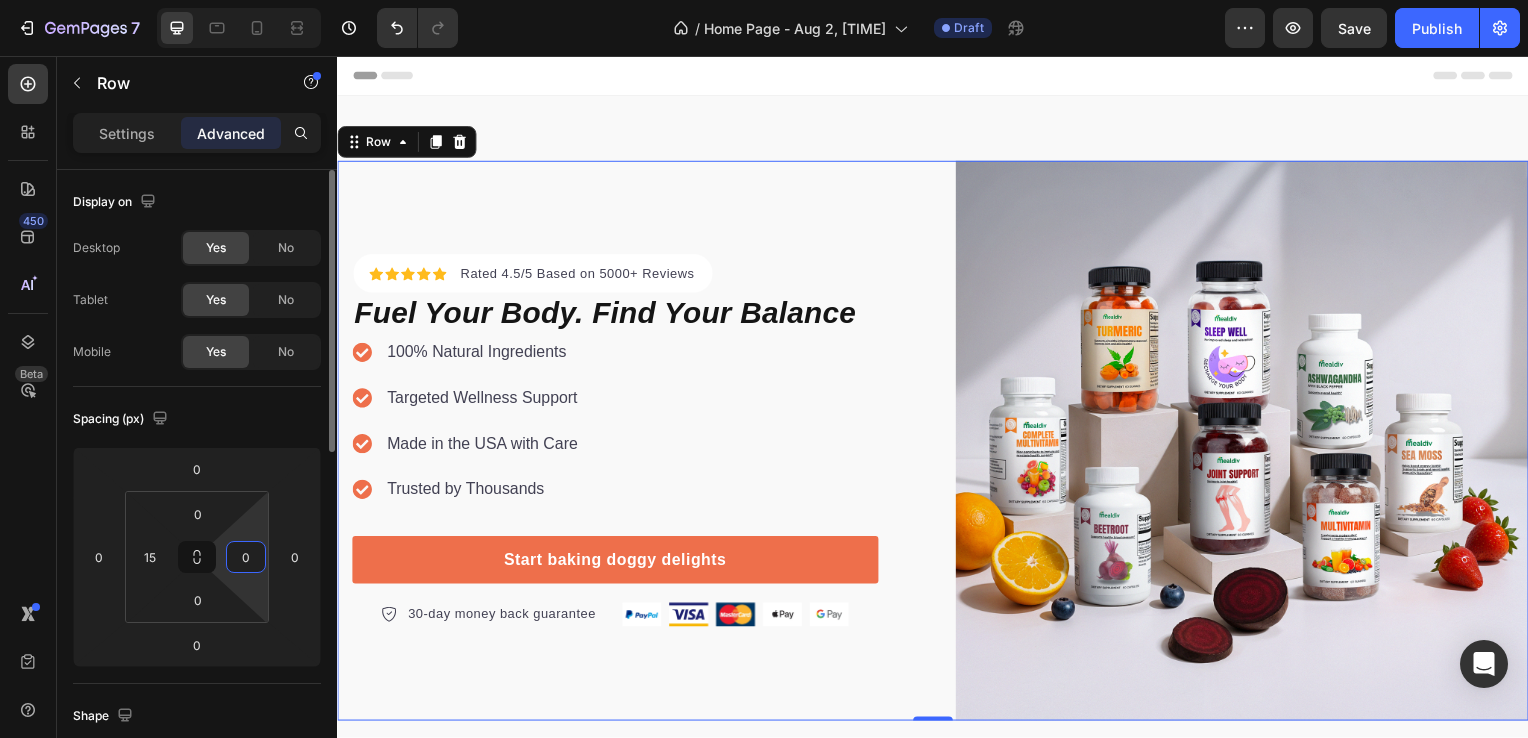 click on "0" at bounding box center [246, 557] 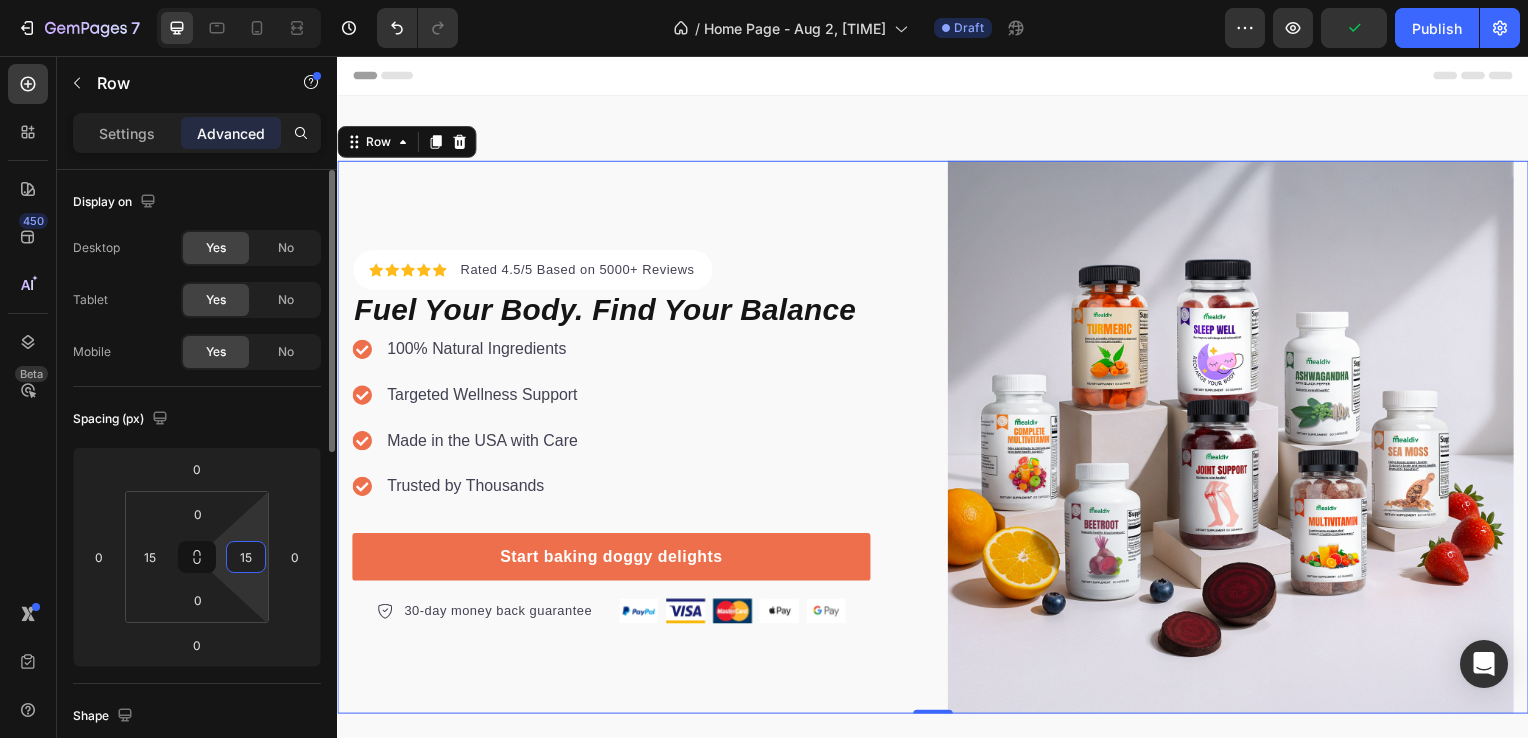 type on "15" 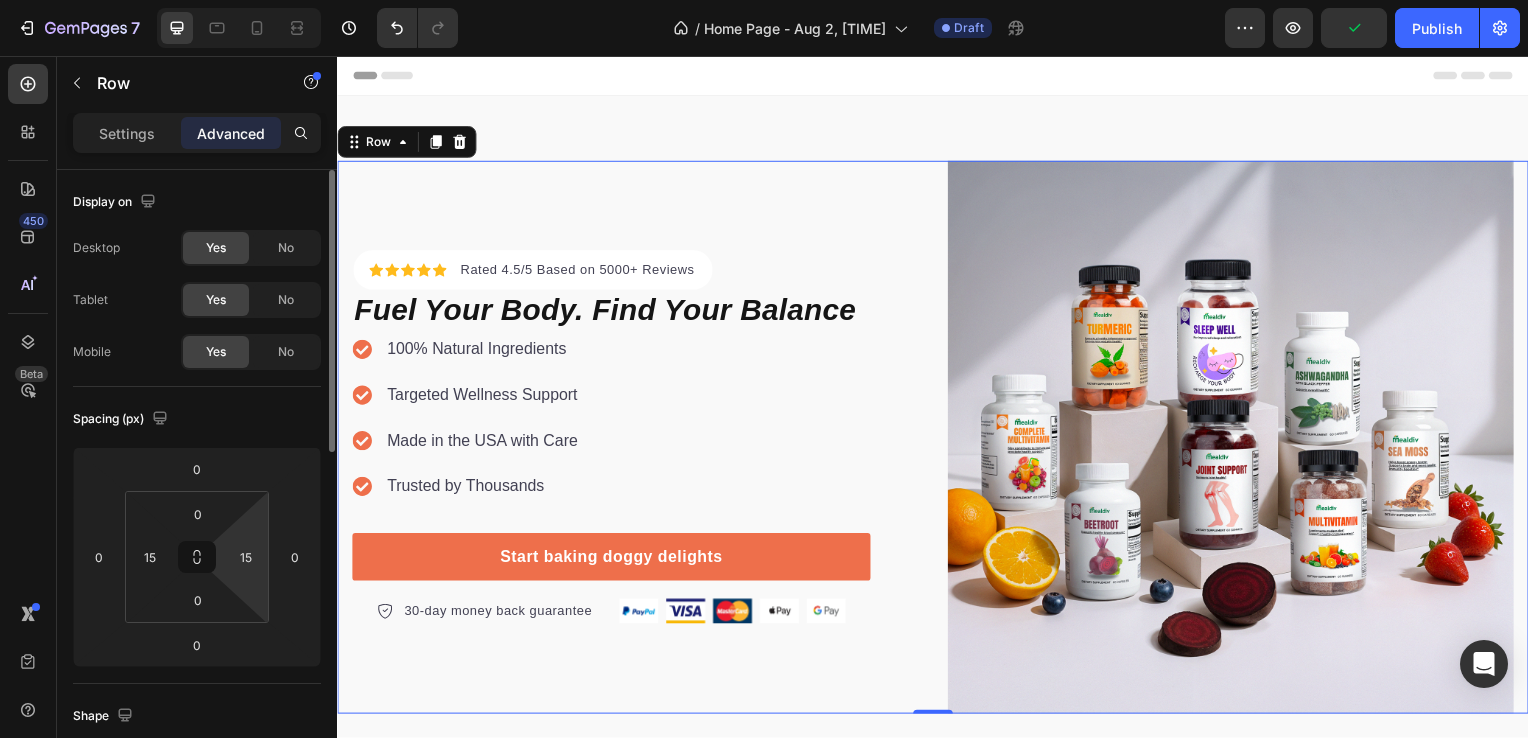 click on "Spacing (px)" at bounding box center (197, 419) 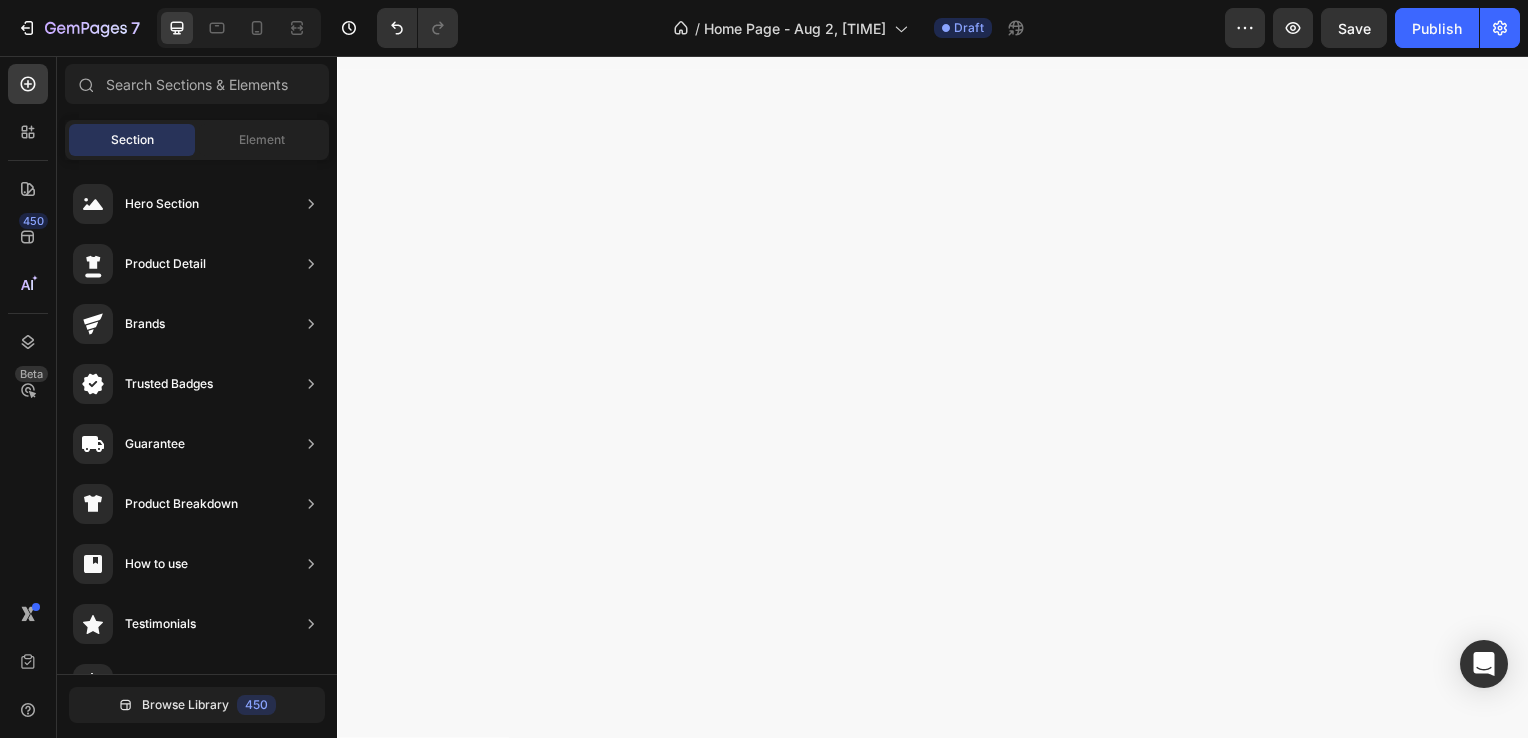 scroll, scrollTop: 0, scrollLeft: 0, axis: both 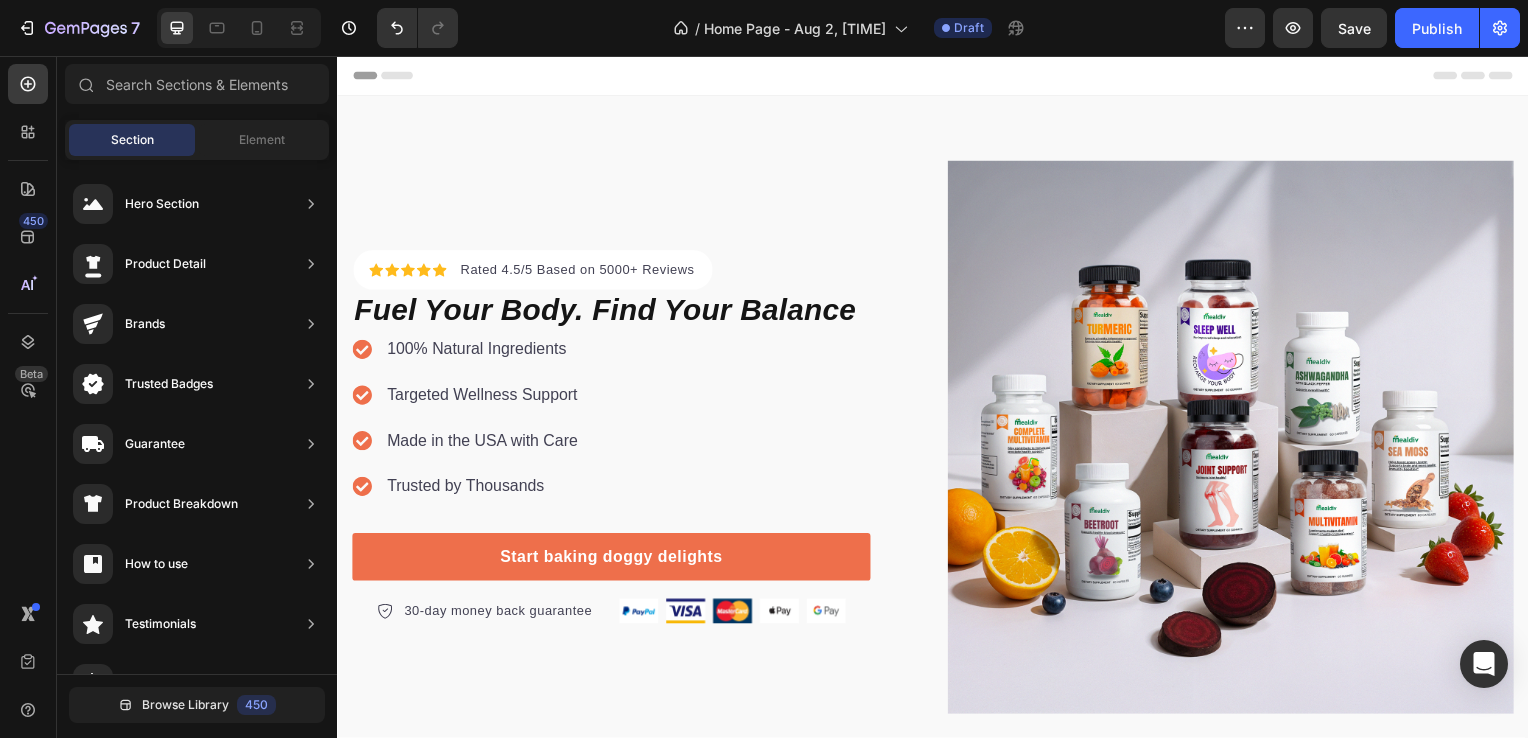 drag, startPoint x: 1532, startPoint y: 114, endPoint x: 1864, endPoint y: 107, distance: 332.0738 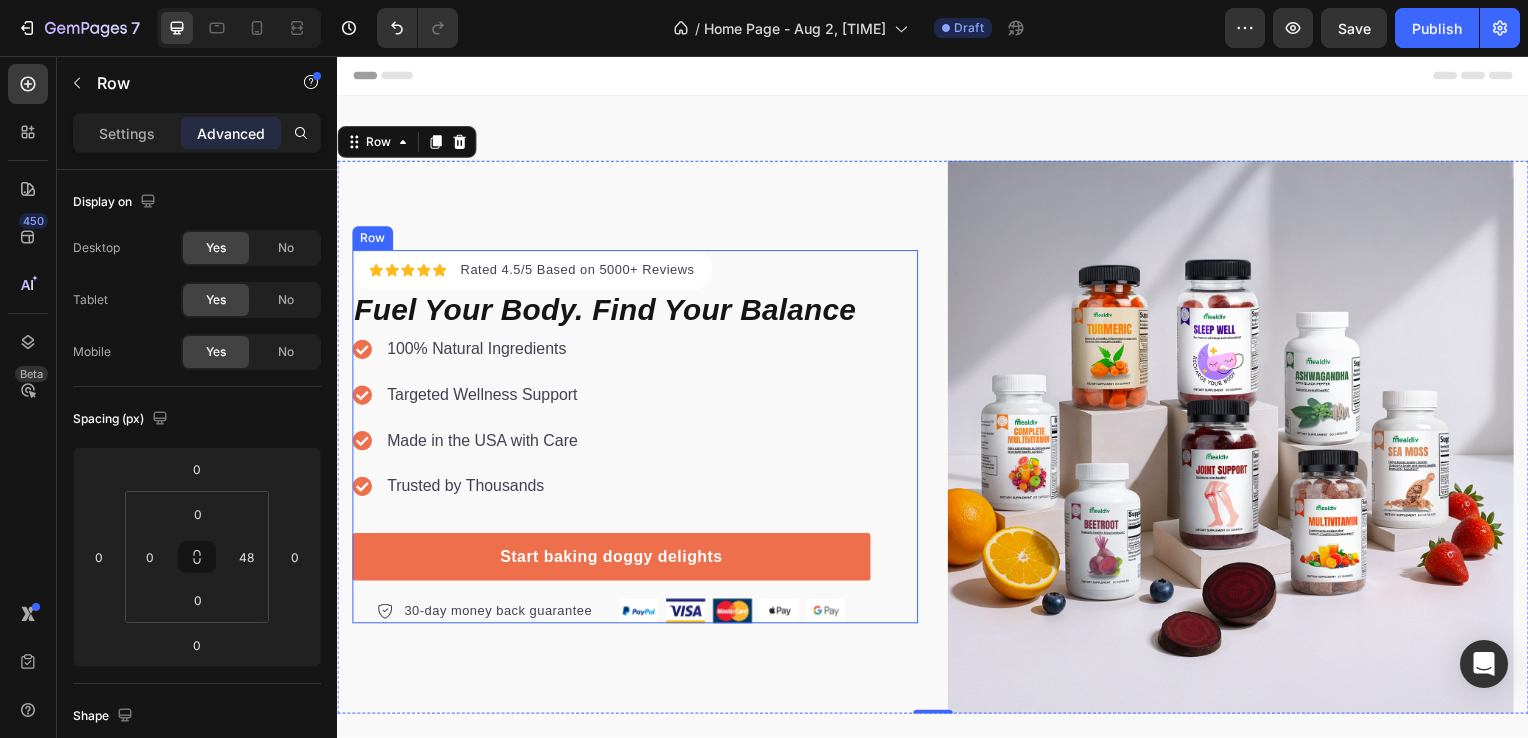 click on "Icon Icon Icon Icon Icon Icon List Hoz Rated 4.5/5 Based on 5000+ Reviews Text block Row Fuel Your Body. Find Your Balance Heading 100% Natural Ingredients   Targeted Wellness Support  Made in the USA with Care Trusted by Thousands Item list Start baking doggy delights Button
30-day money back guarantee Item list Image Row" at bounding box center (613, 440) 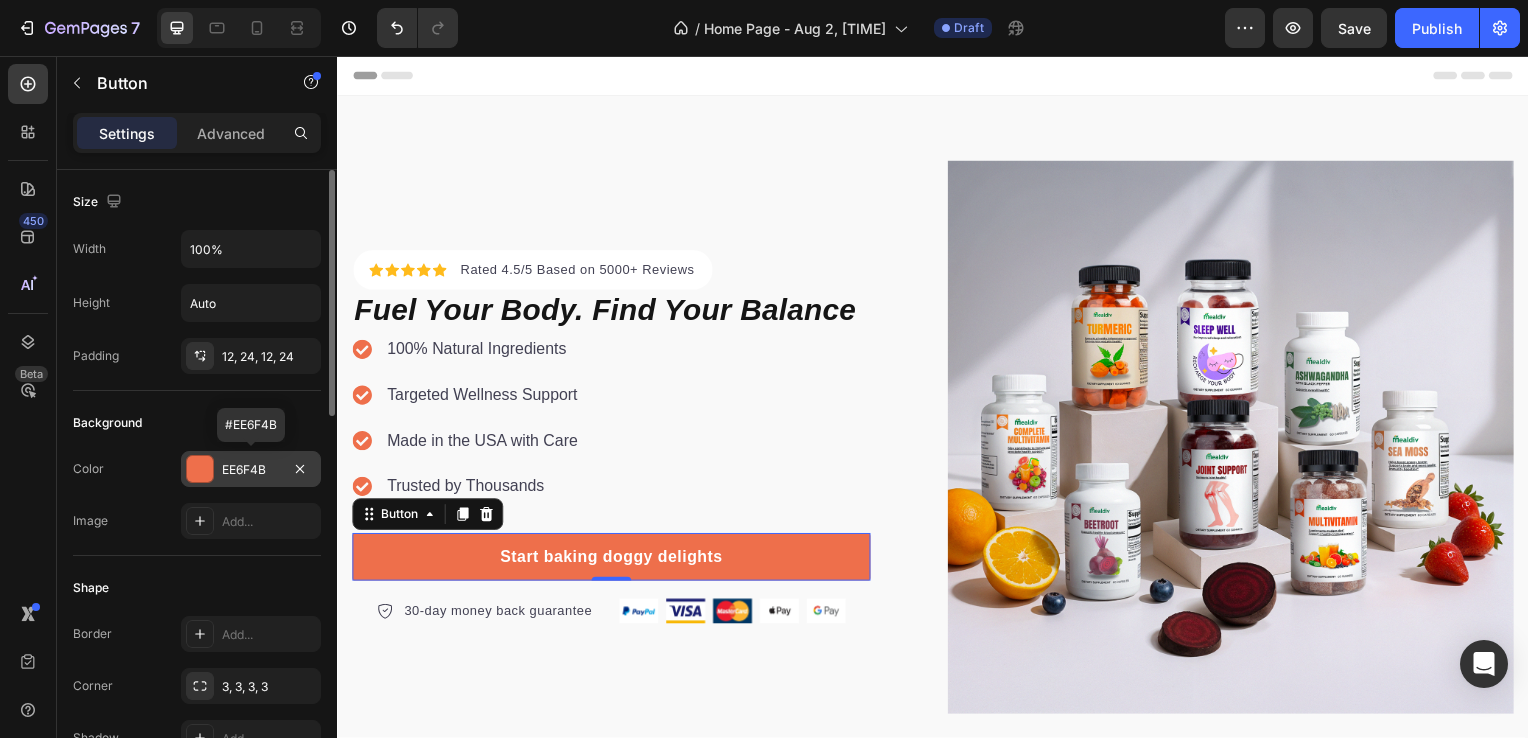 click at bounding box center [200, 469] 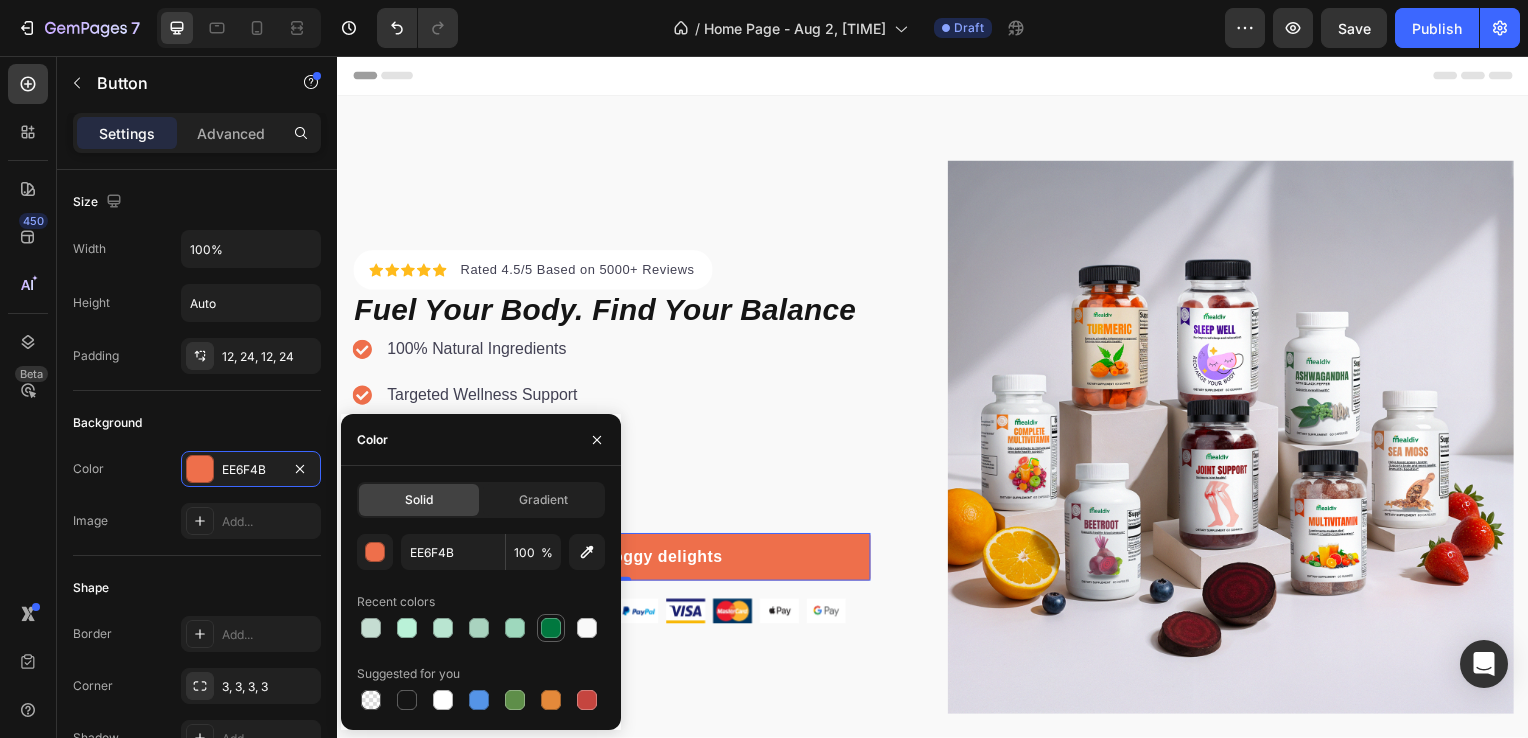 click at bounding box center (551, 628) 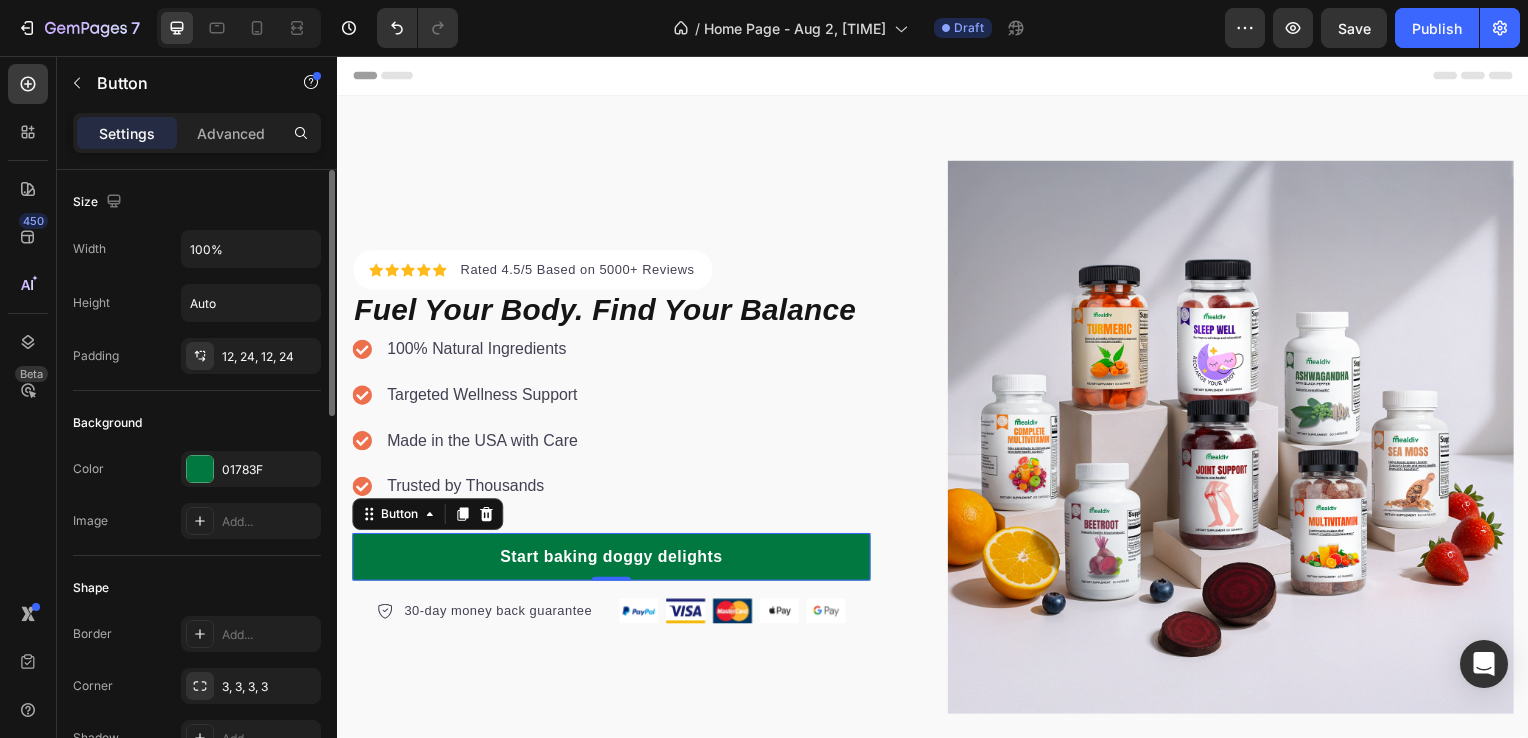 click on "Background" at bounding box center [197, 423] 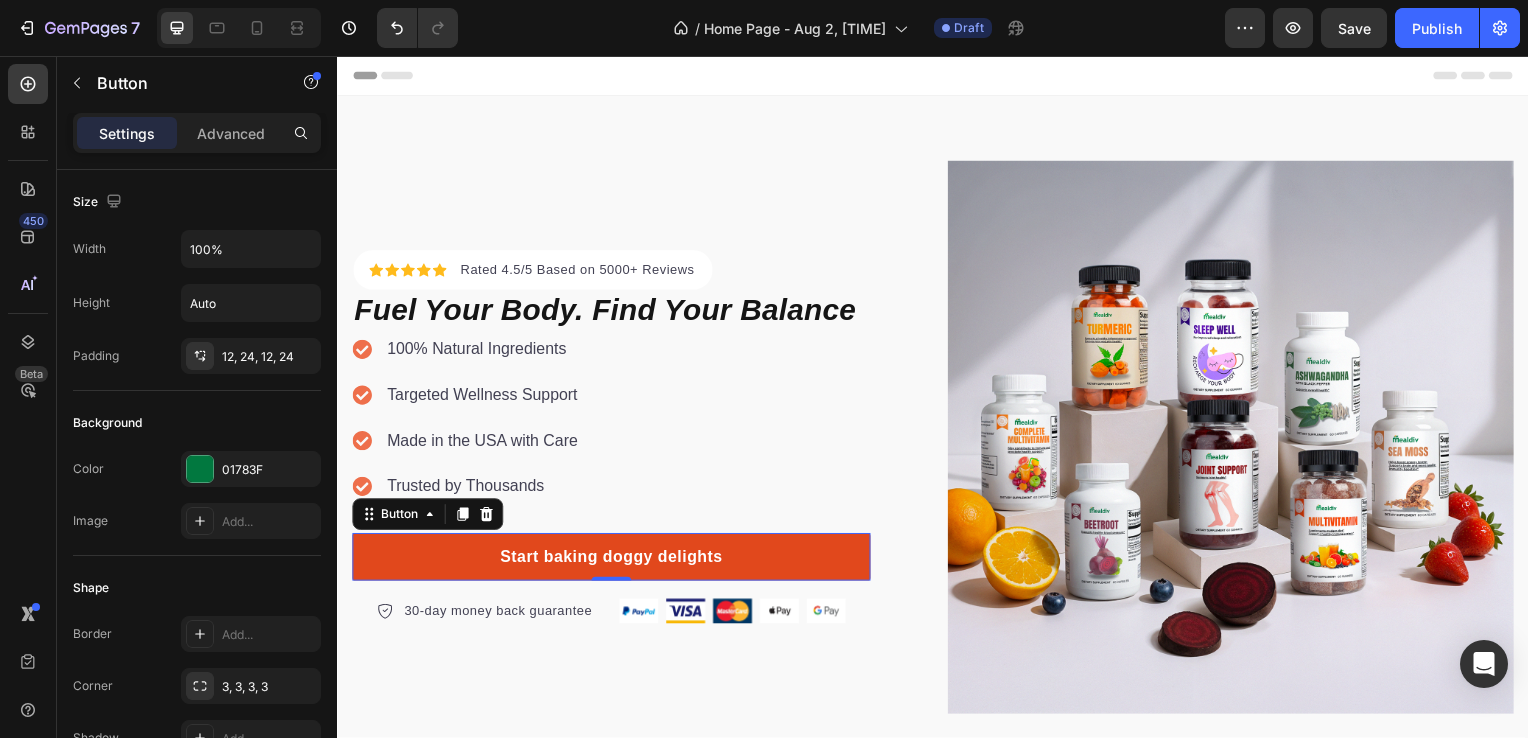 click on "Start baking doggy delights" at bounding box center [613, 561] 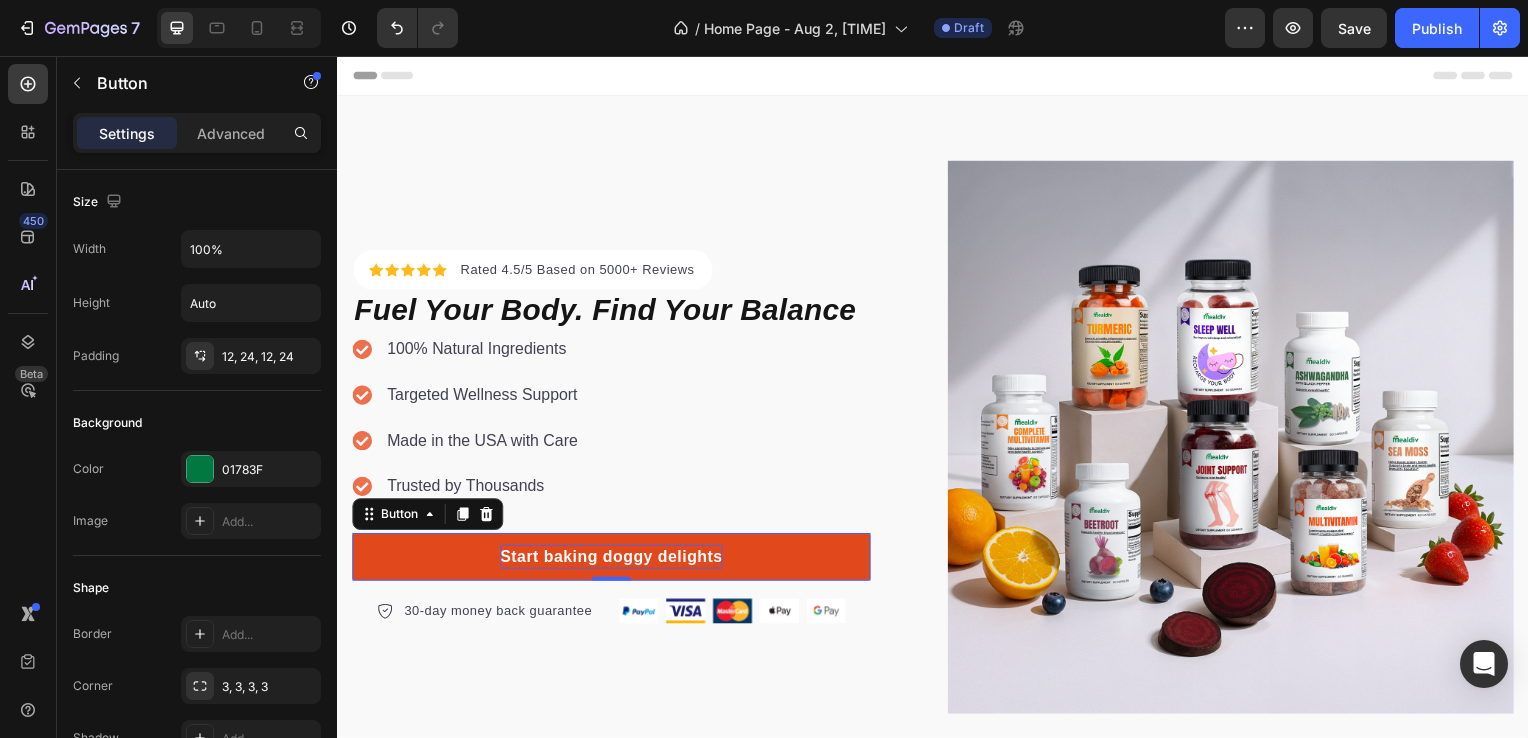 click on "Start baking doggy delights" at bounding box center (613, 561) 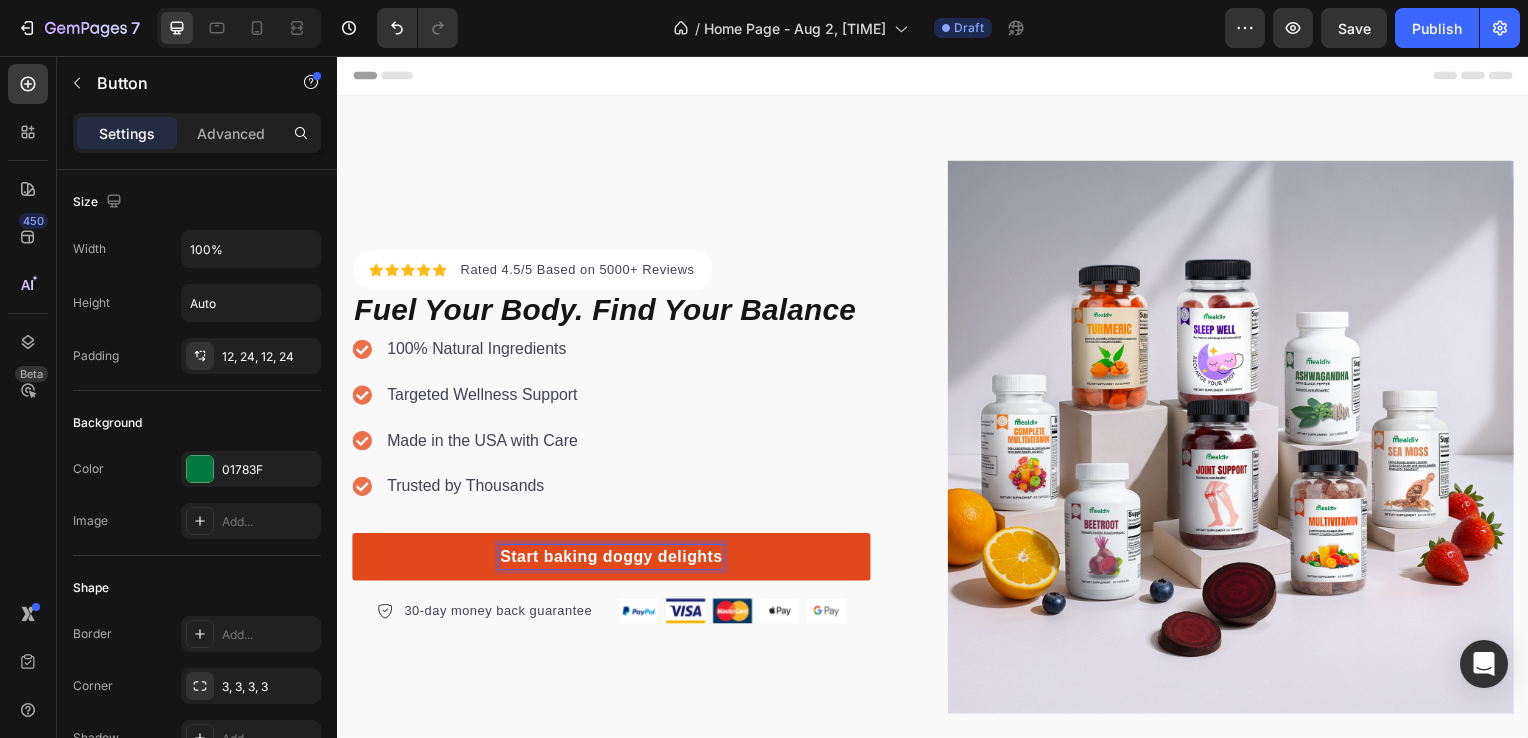 click on "Start baking doggy delights" at bounding box center [613, 561] 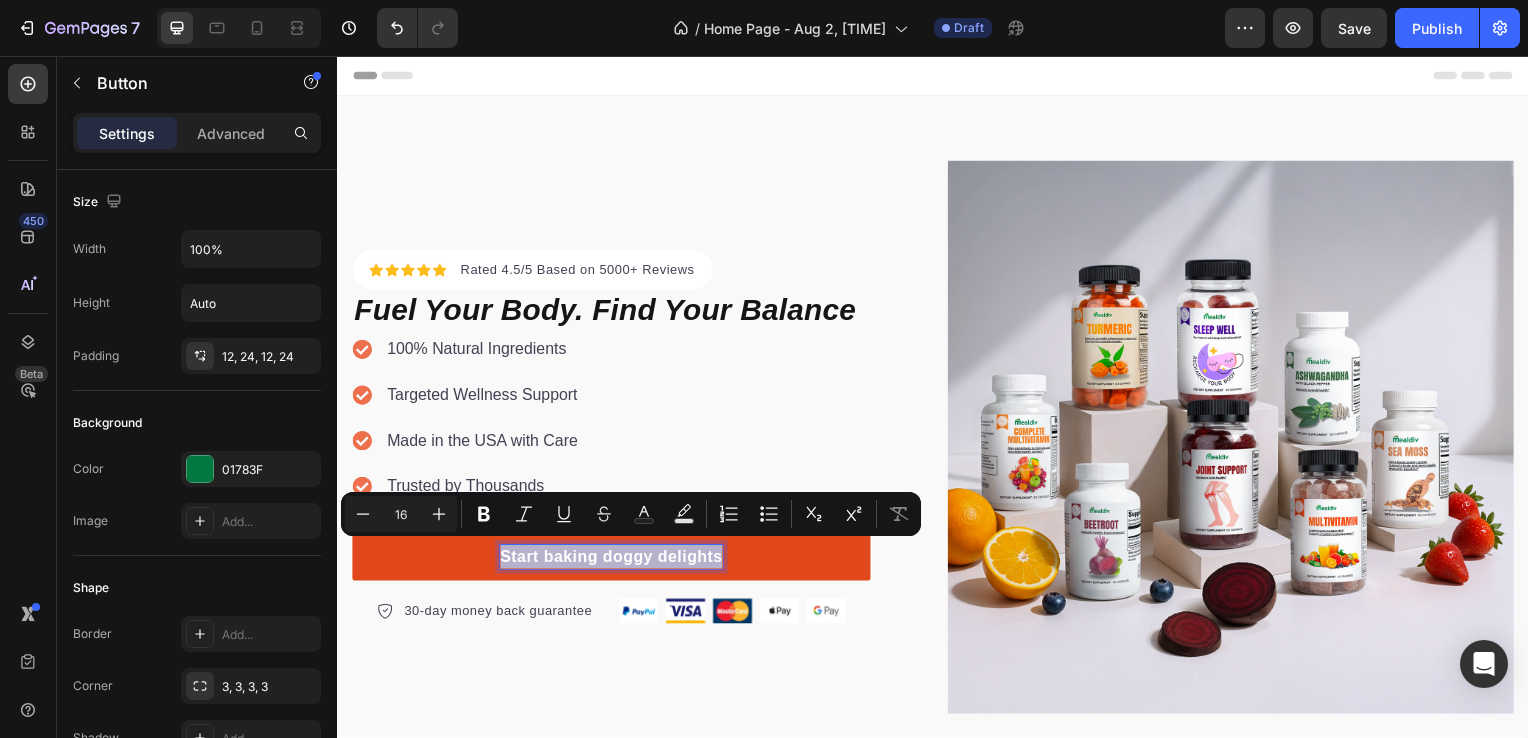 drag, startPoint x: 718, startPoint y: 555, endPoint x: 497, endPoint y: 546, distance: 221.18318 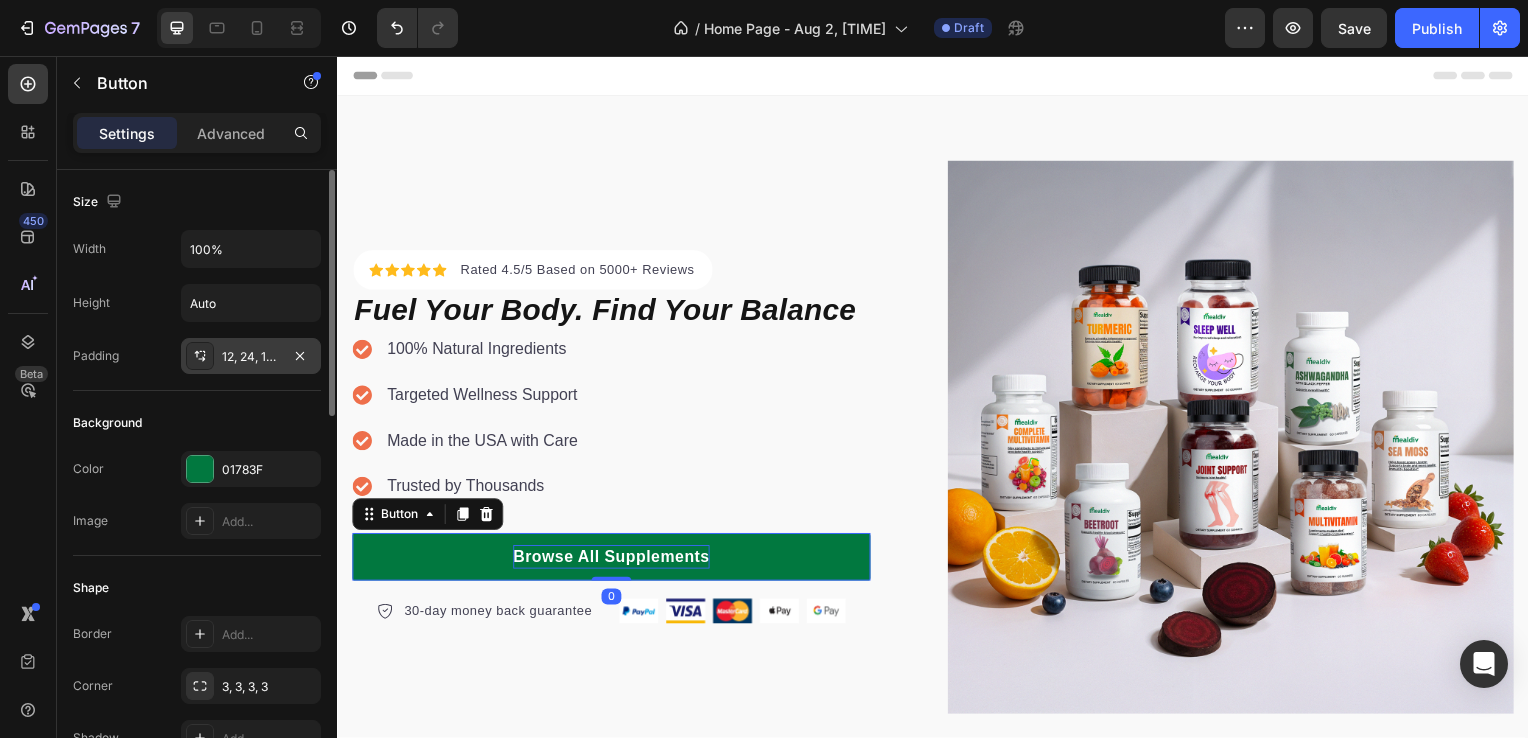 click on "12, 24, 12, 24" at bounding box center (251, 356) 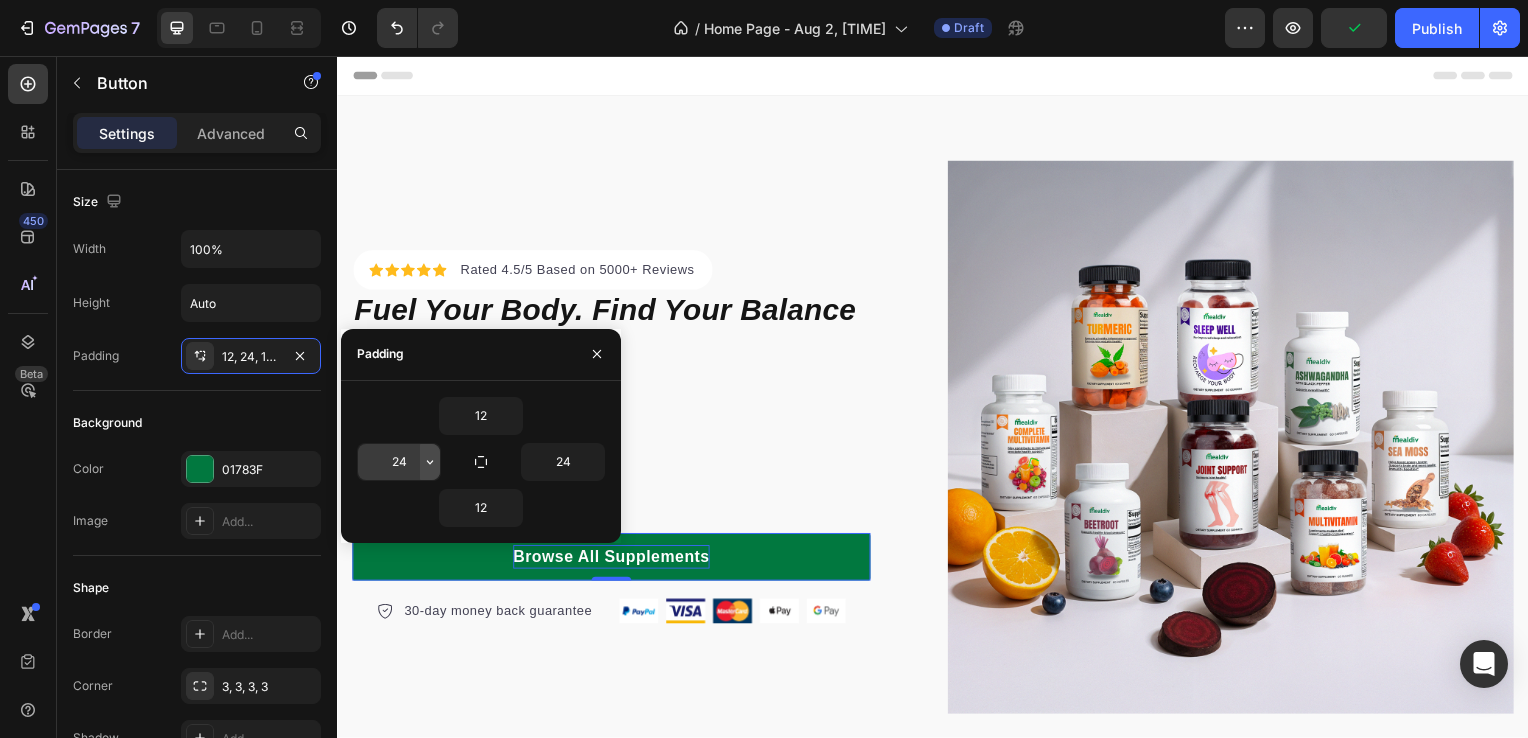 click 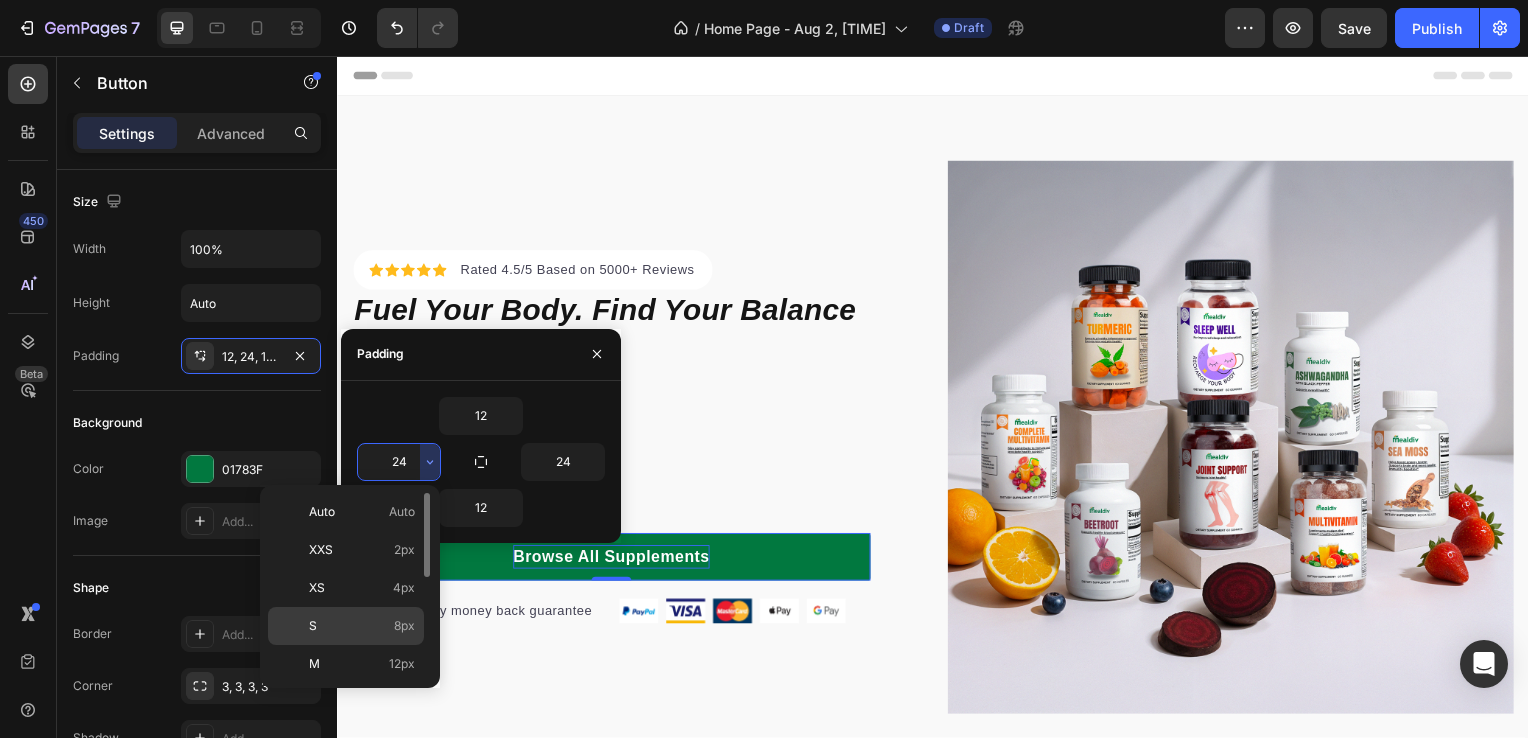 click on "S 8px" at bounding box center [362, 626] 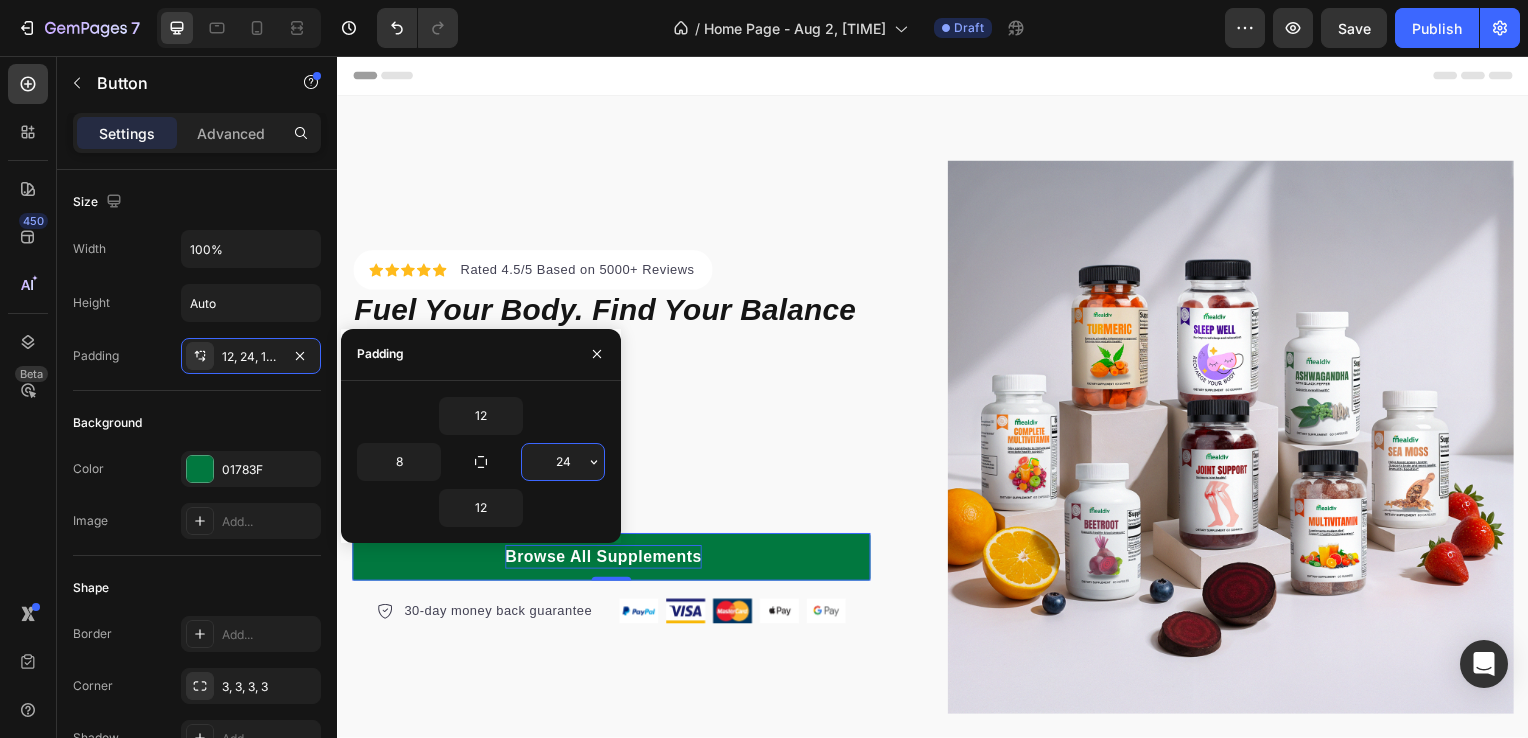 click on "24" at bounding box center (563, 462) 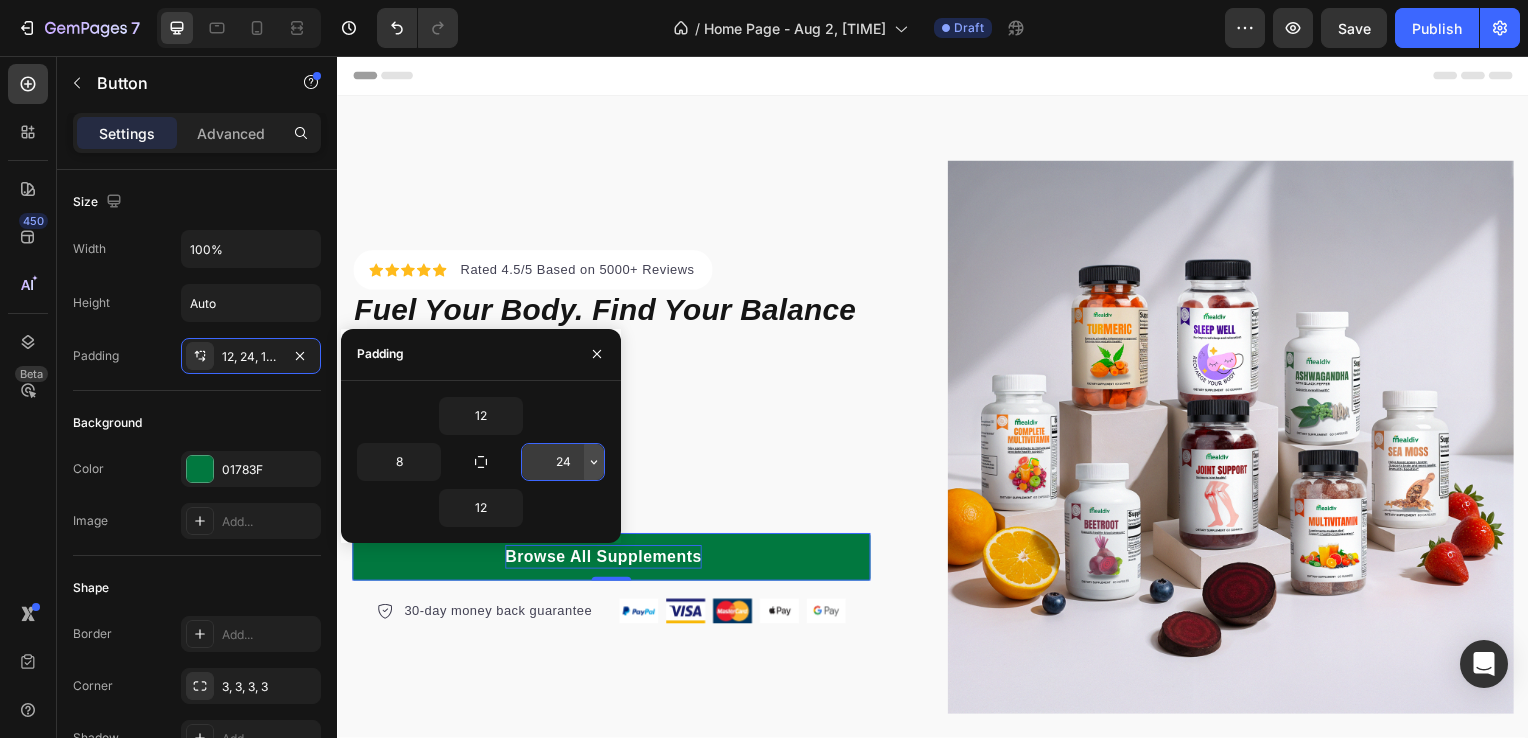 click 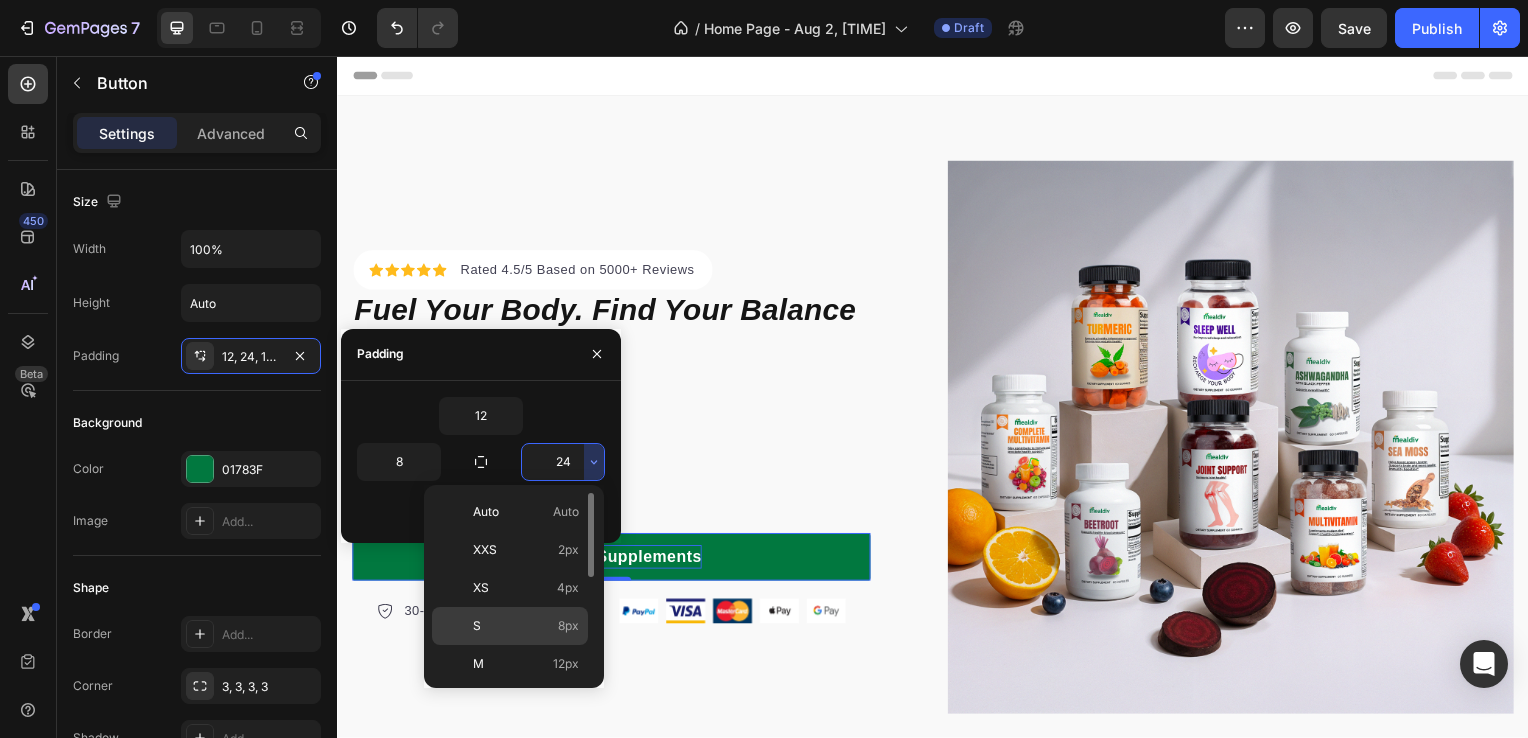 click on "S 8px" at bounding box center (526, 626) 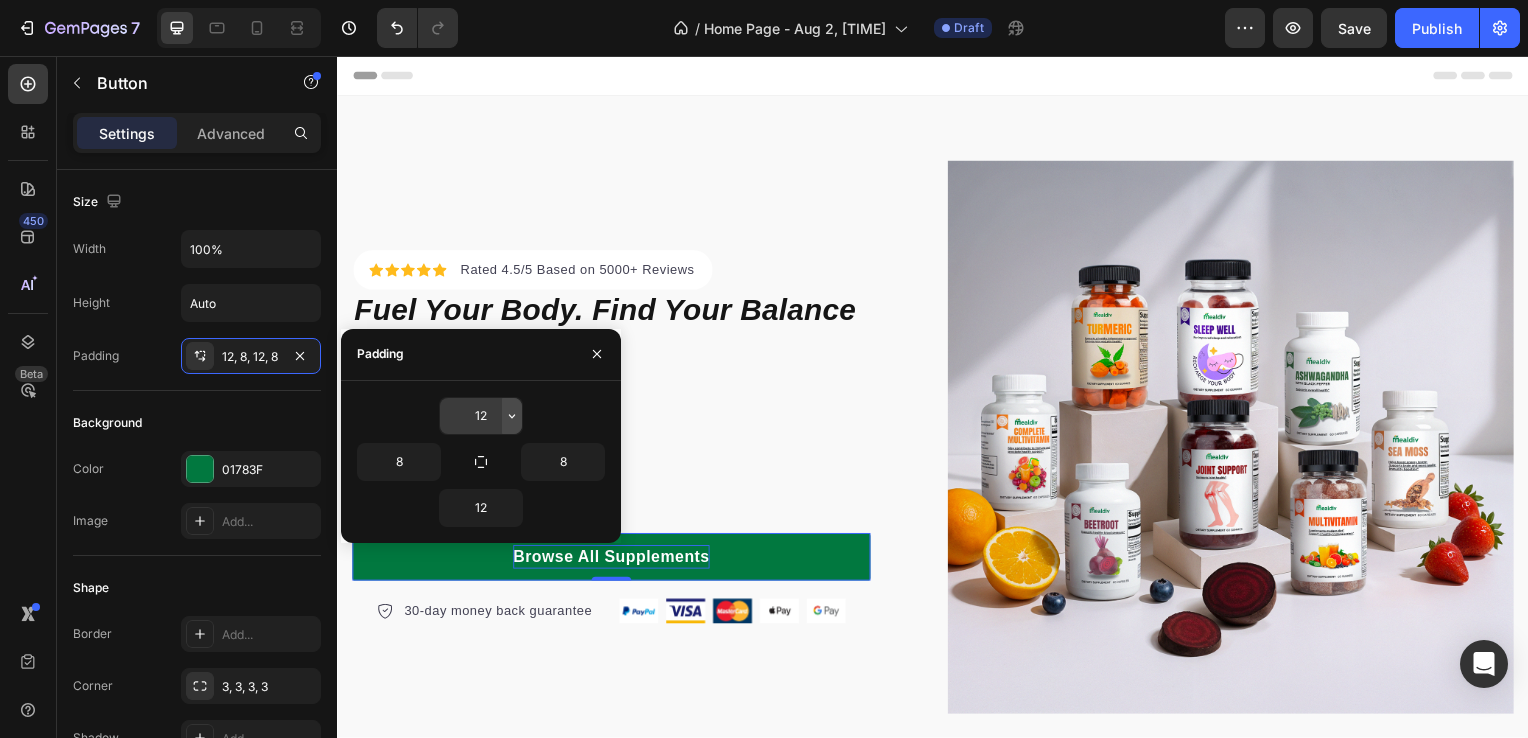 click 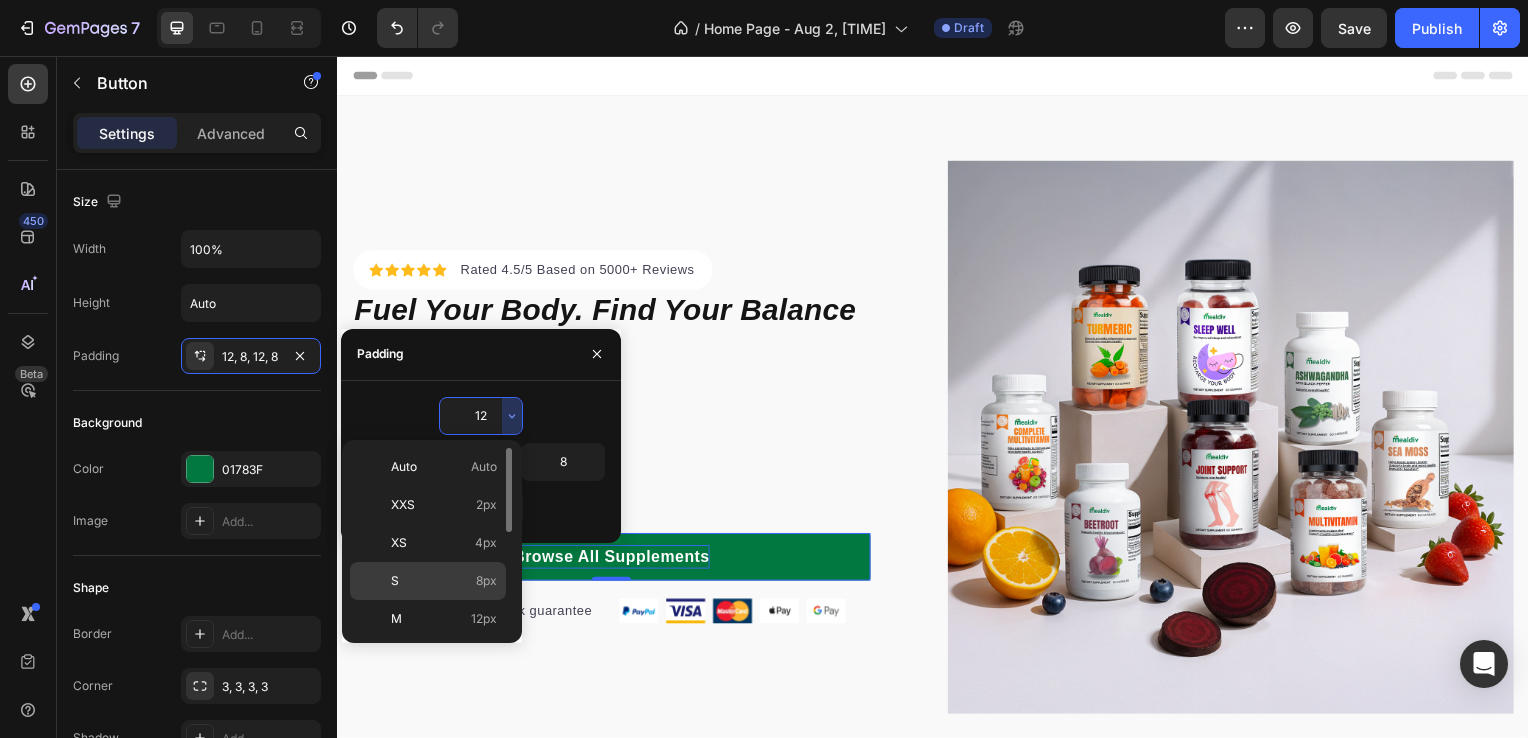 click on "S 8px" at bounding box center [444, 581] 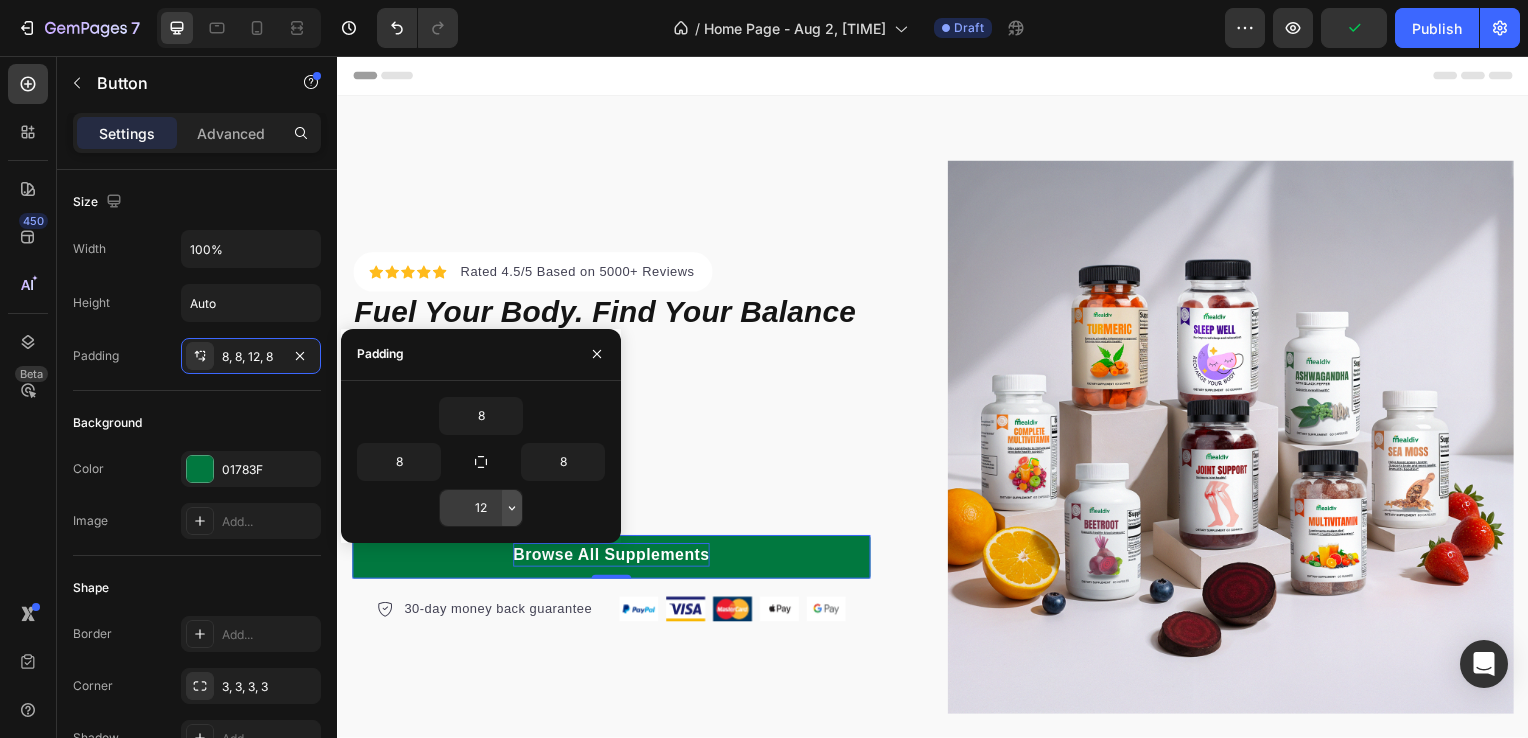 click 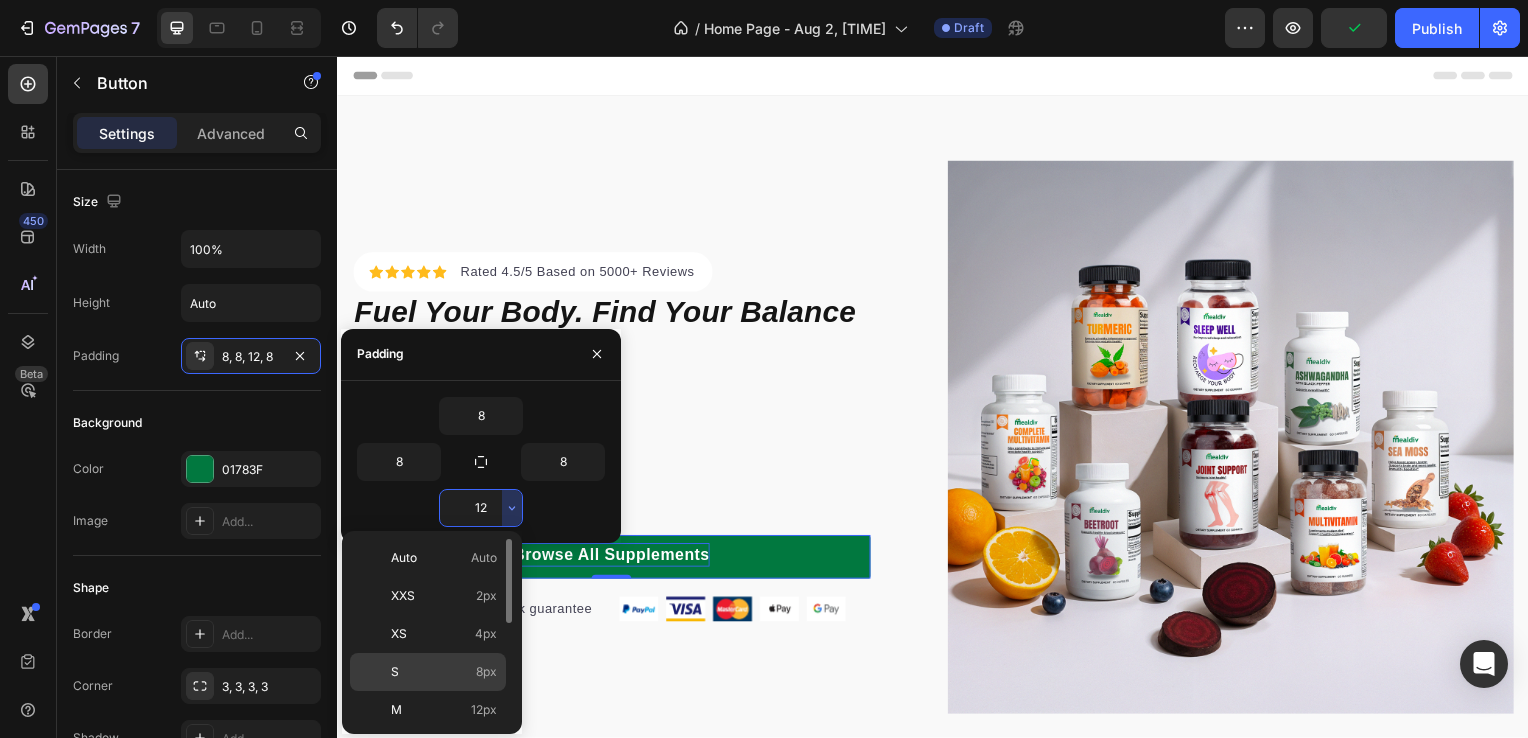 click on "S 8px" at bounding box center [444, 672] 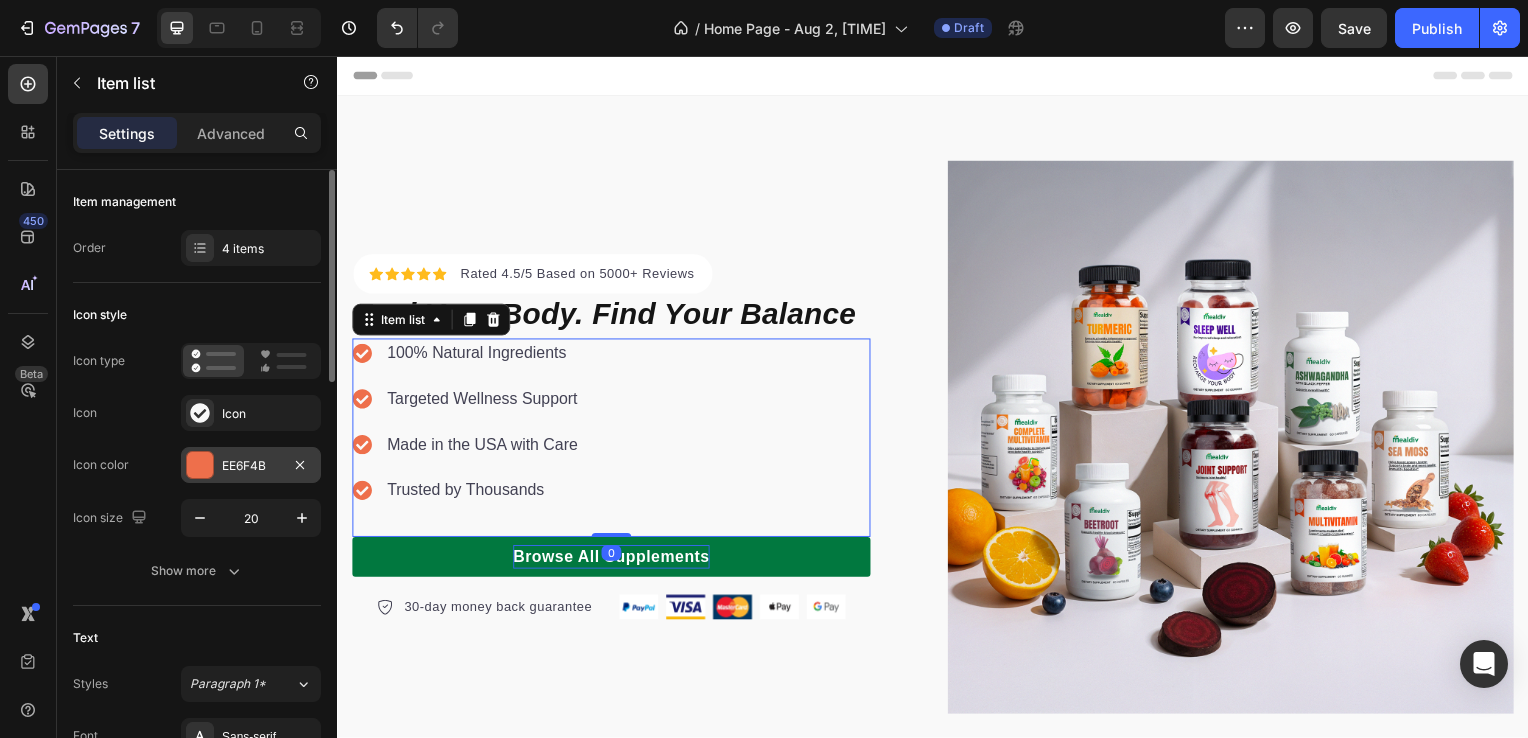 click at bounding box center [200, 465] 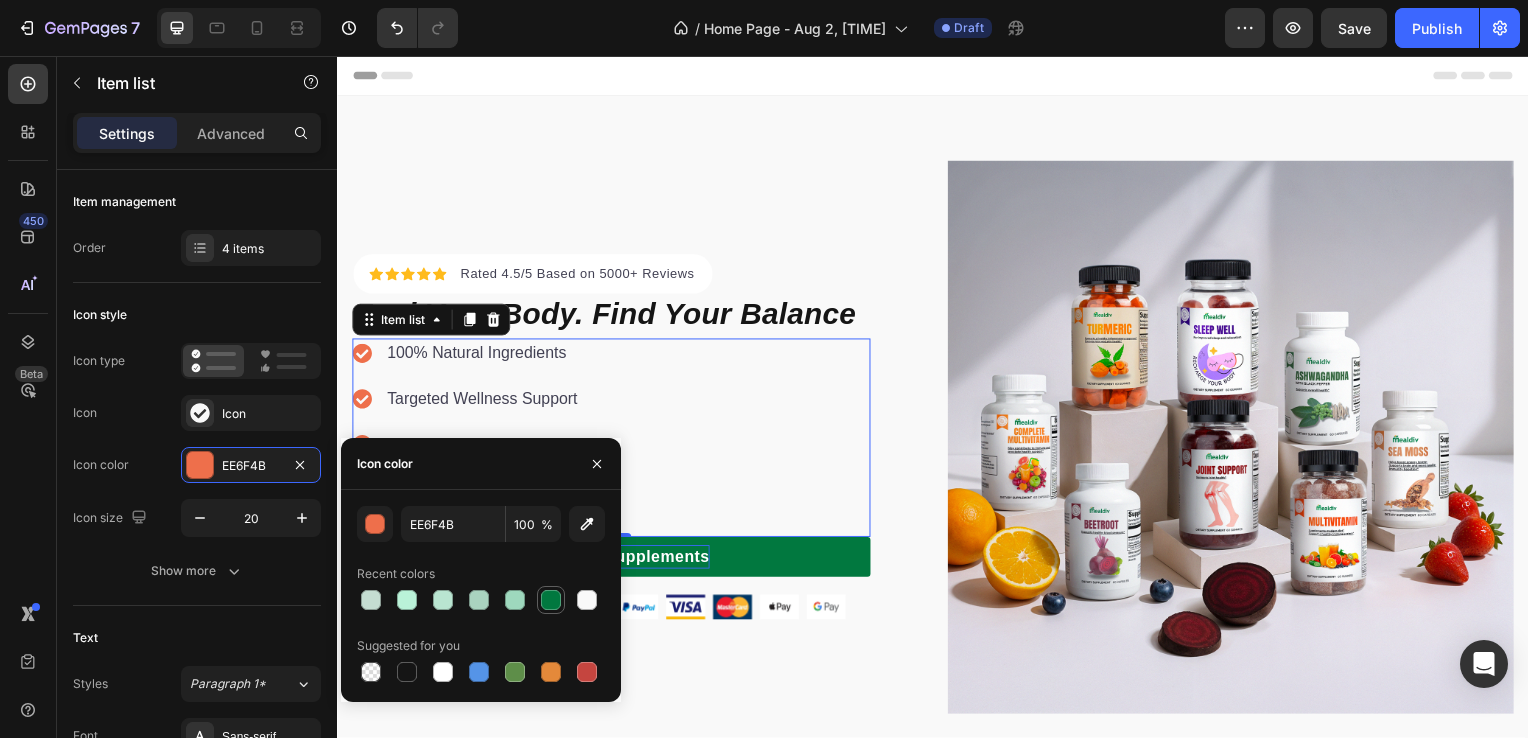 click at bounding box center [551, 600] 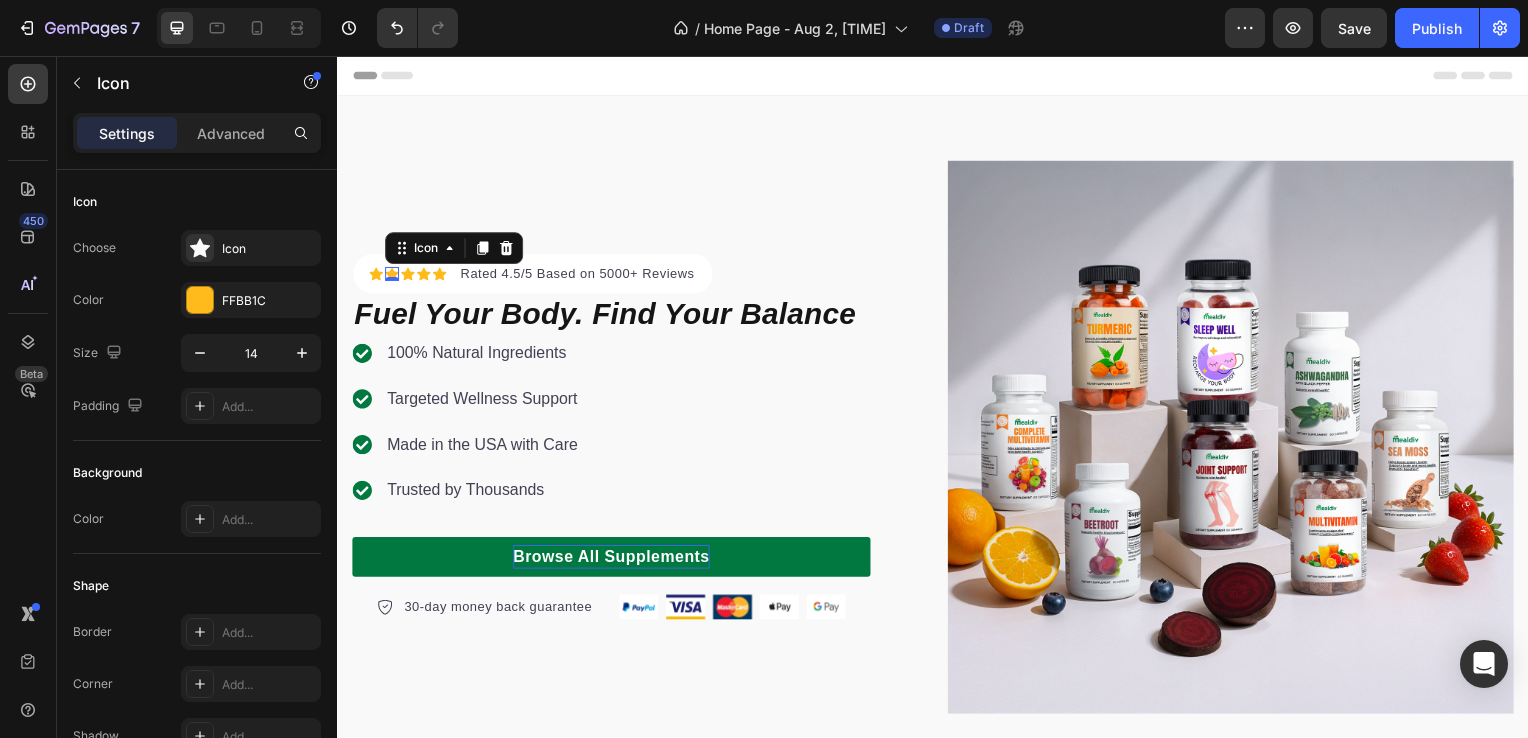 click on "Icon Icon   0 Icon Icon Icon Icon List Hoz" at bounding box center (408, 276) 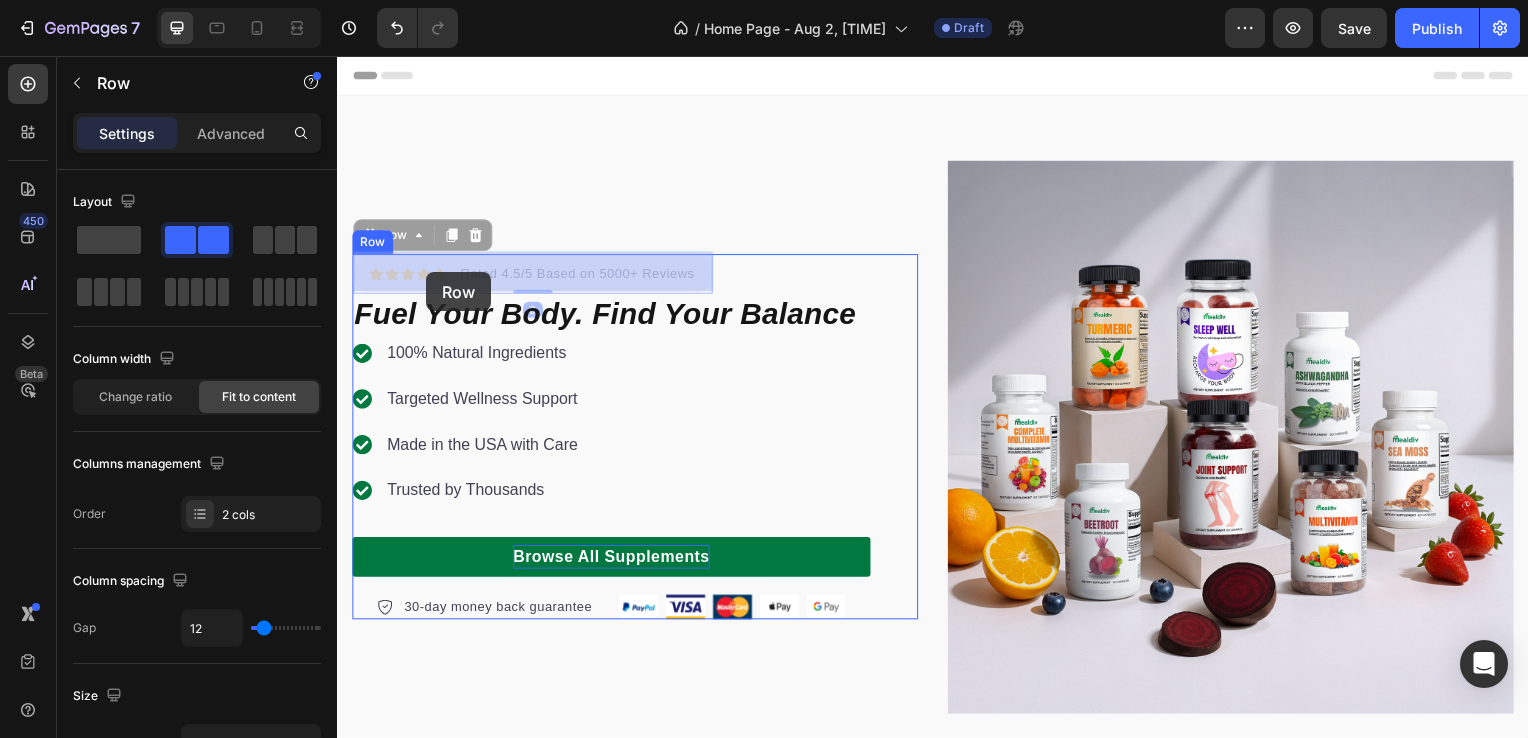 drag, startPoint x: 448, startPoint y: 283, endPoint x: 431, endPoint y: 274, distance: 19.235384 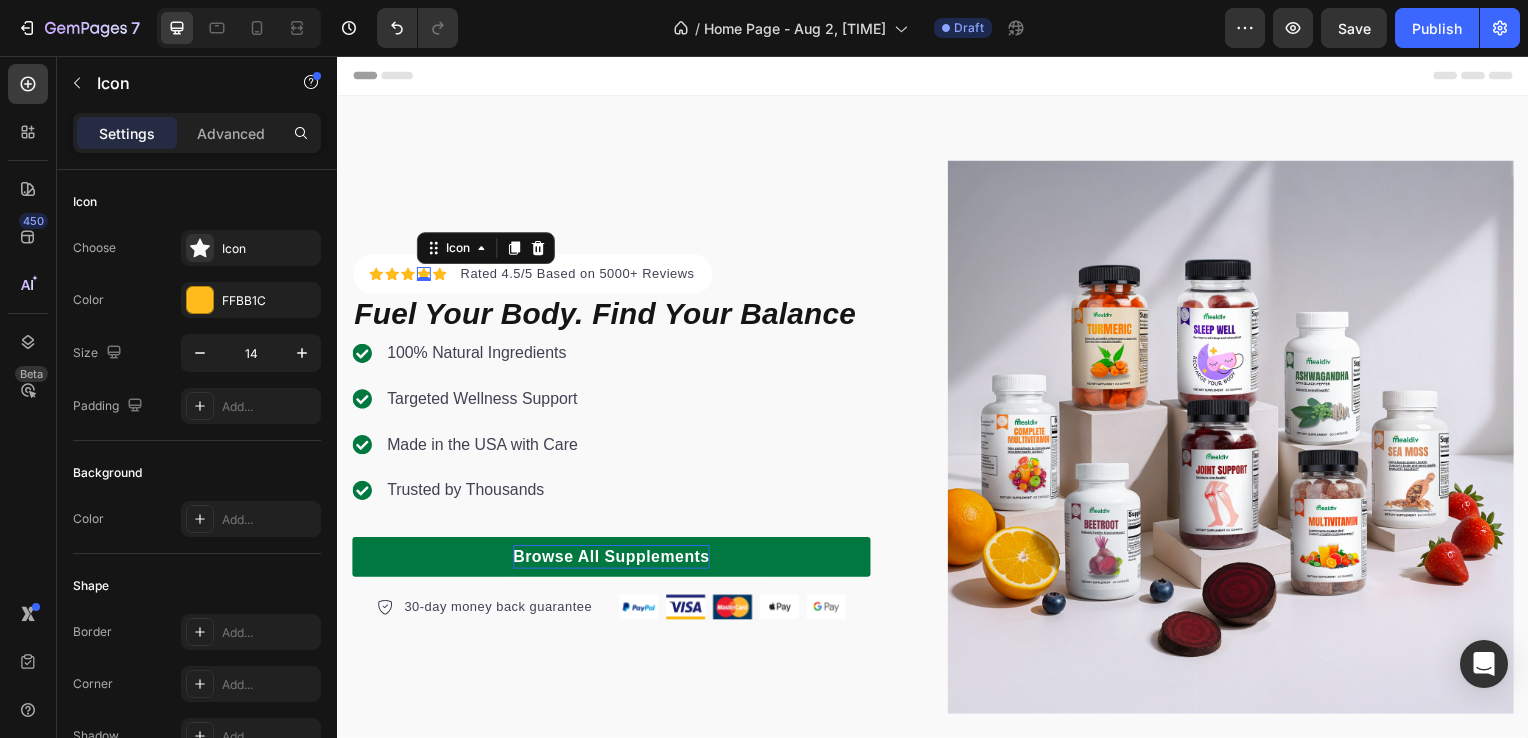click on "Icon   0" at bounding box center (424, 276) 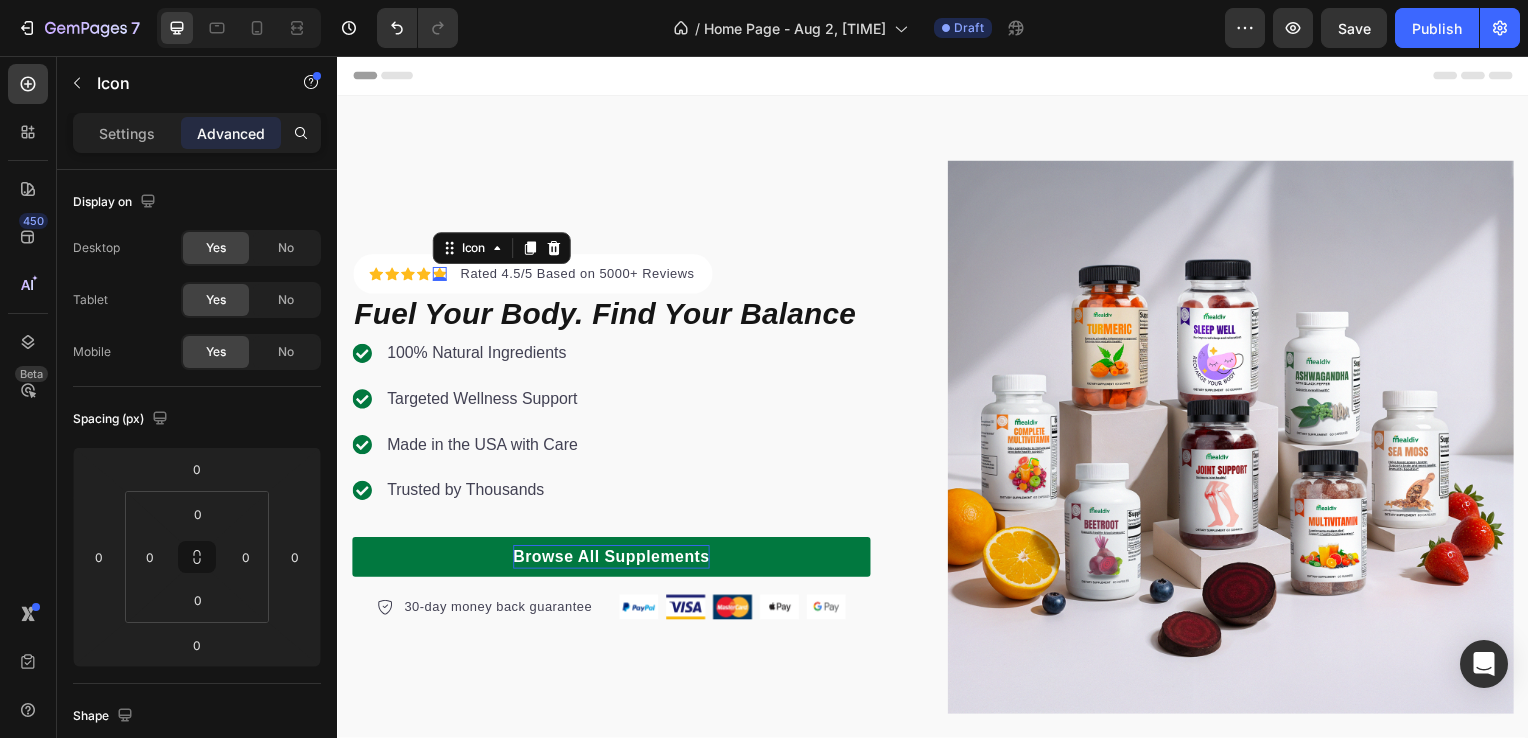 click on "Icon   0" at bounding box center (440, 276) 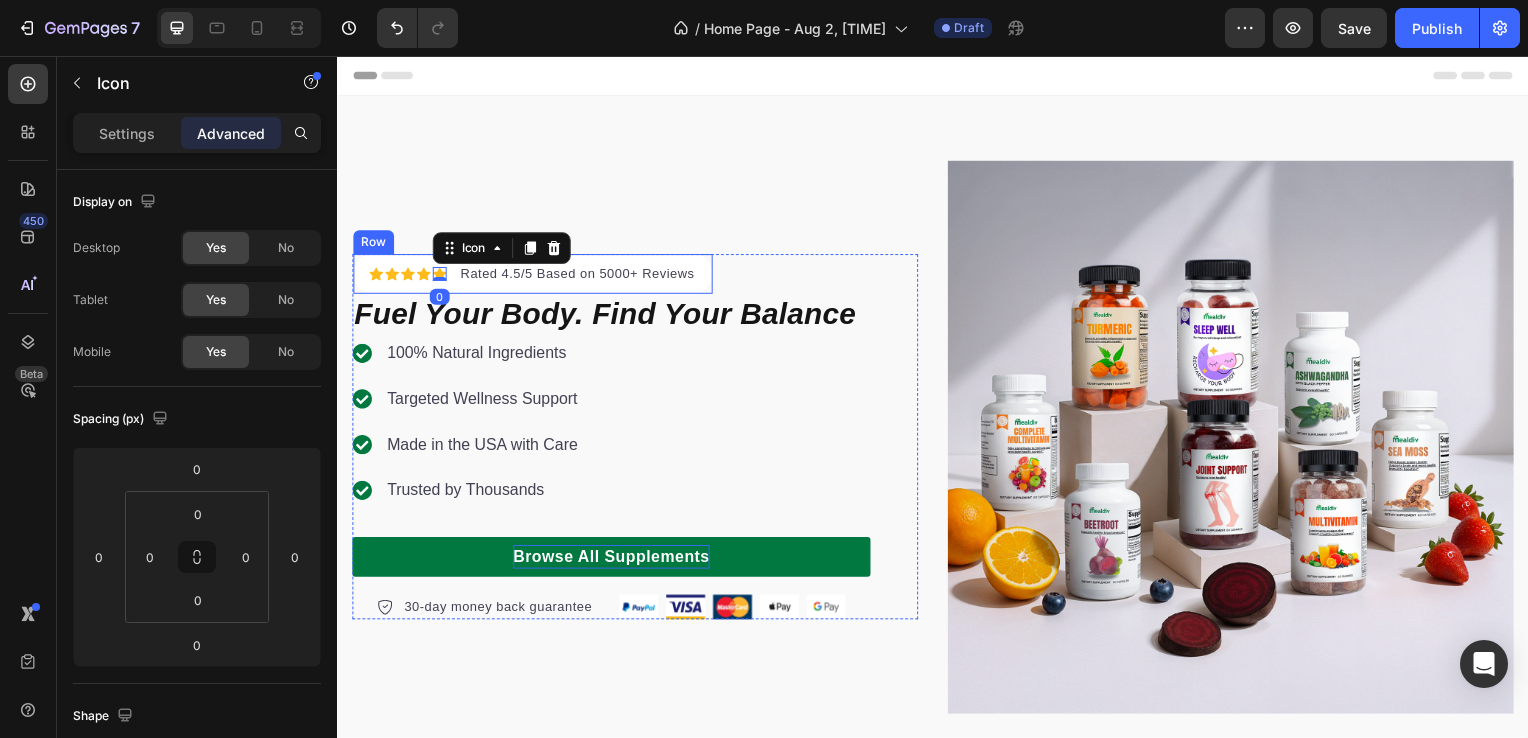 click on "Icon Icon Icon Icon Icon   0 Icon List Hoz Rated 4.5/5 Based on 5000+ Reviews Text block Row" at bounding box center [534, 276] 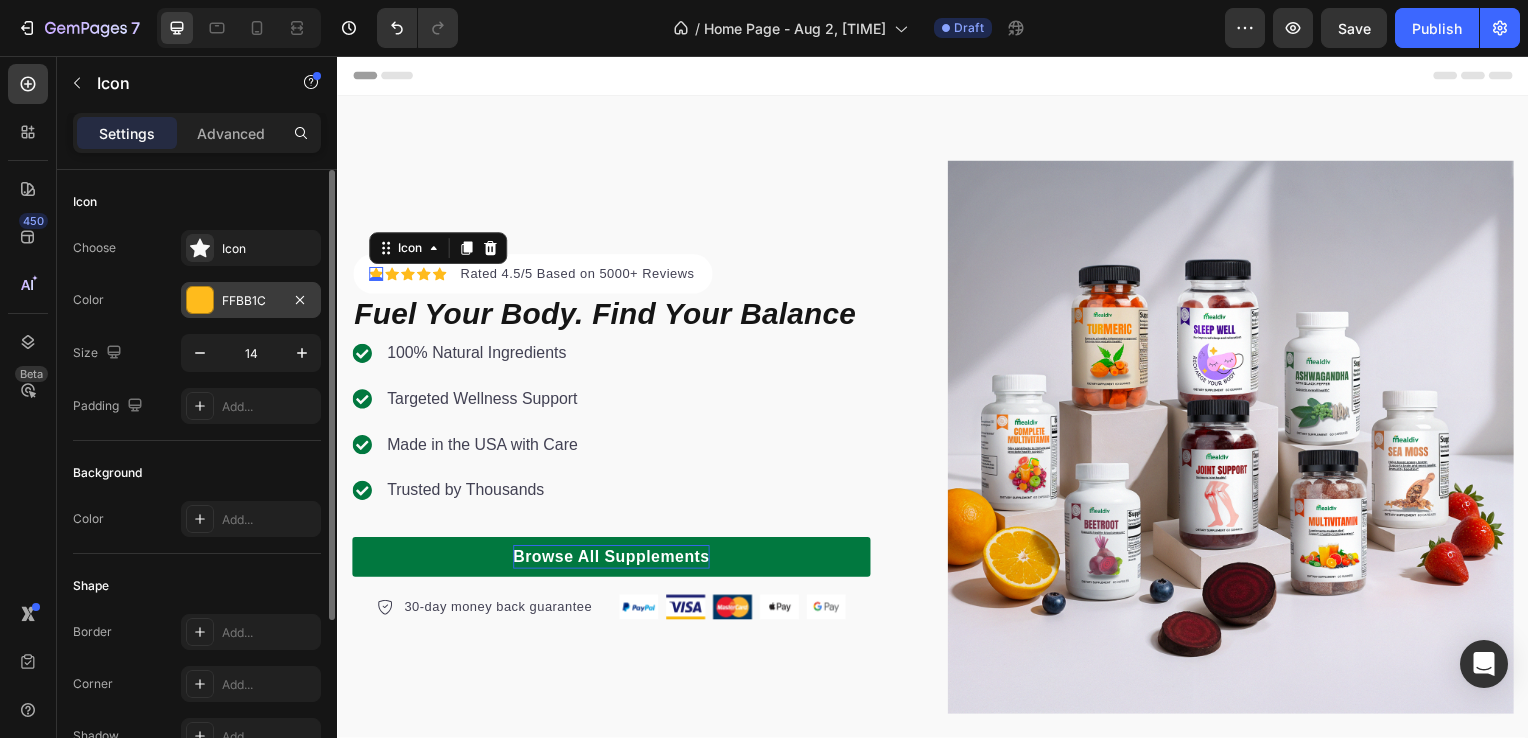 click at bounding box center (200, 300) 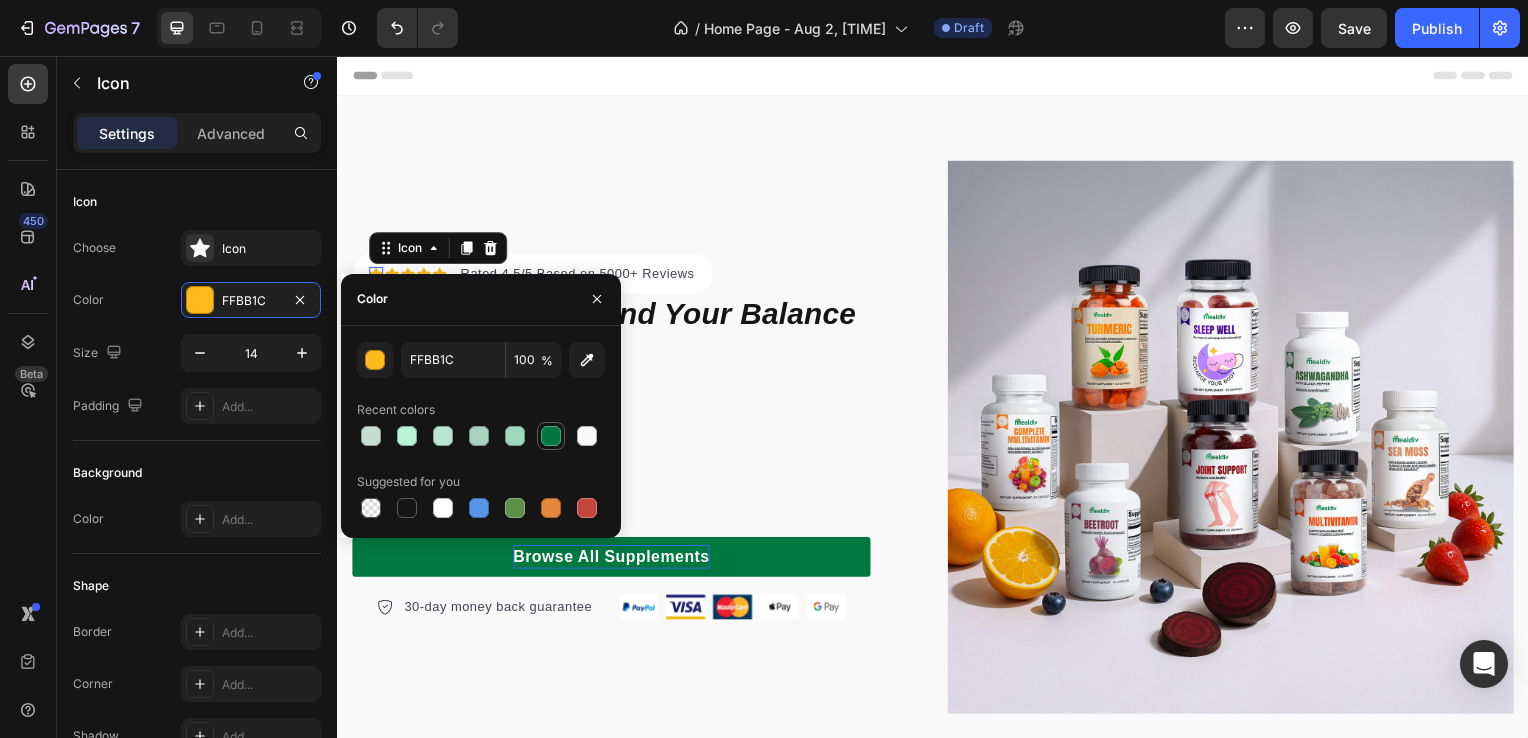 click at bounding box center (551, 436) 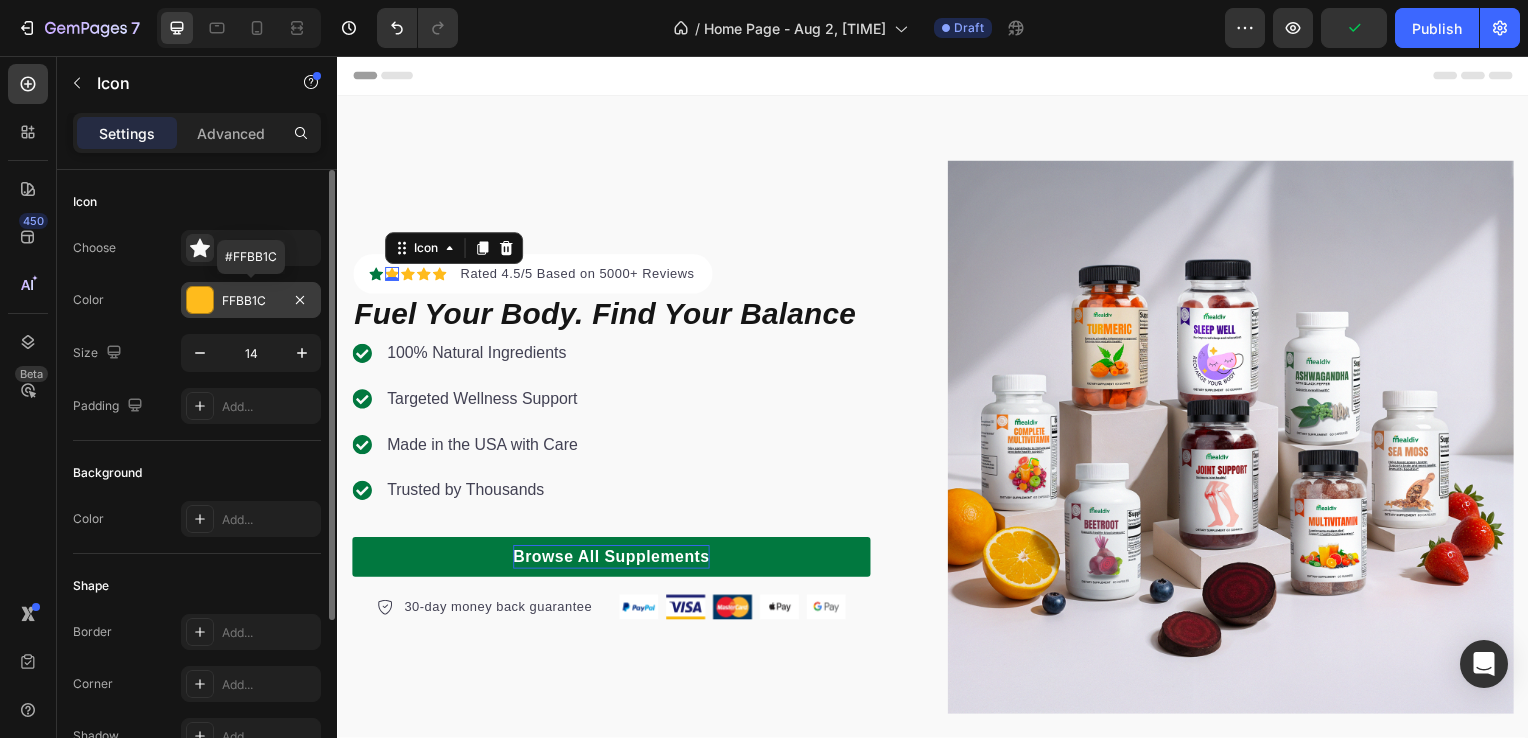 click at bounding box center (200, 300) 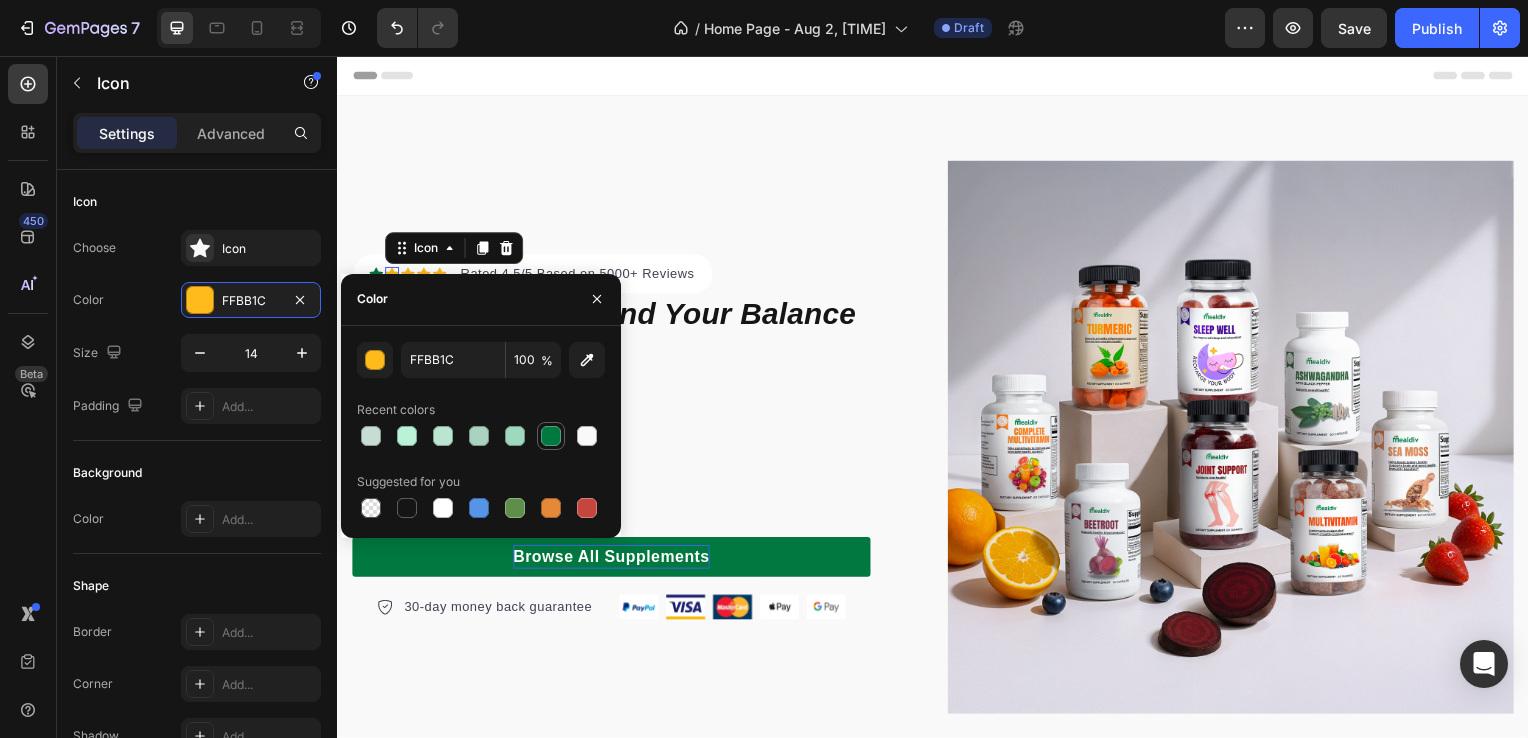click at bounding box center [551, 436] 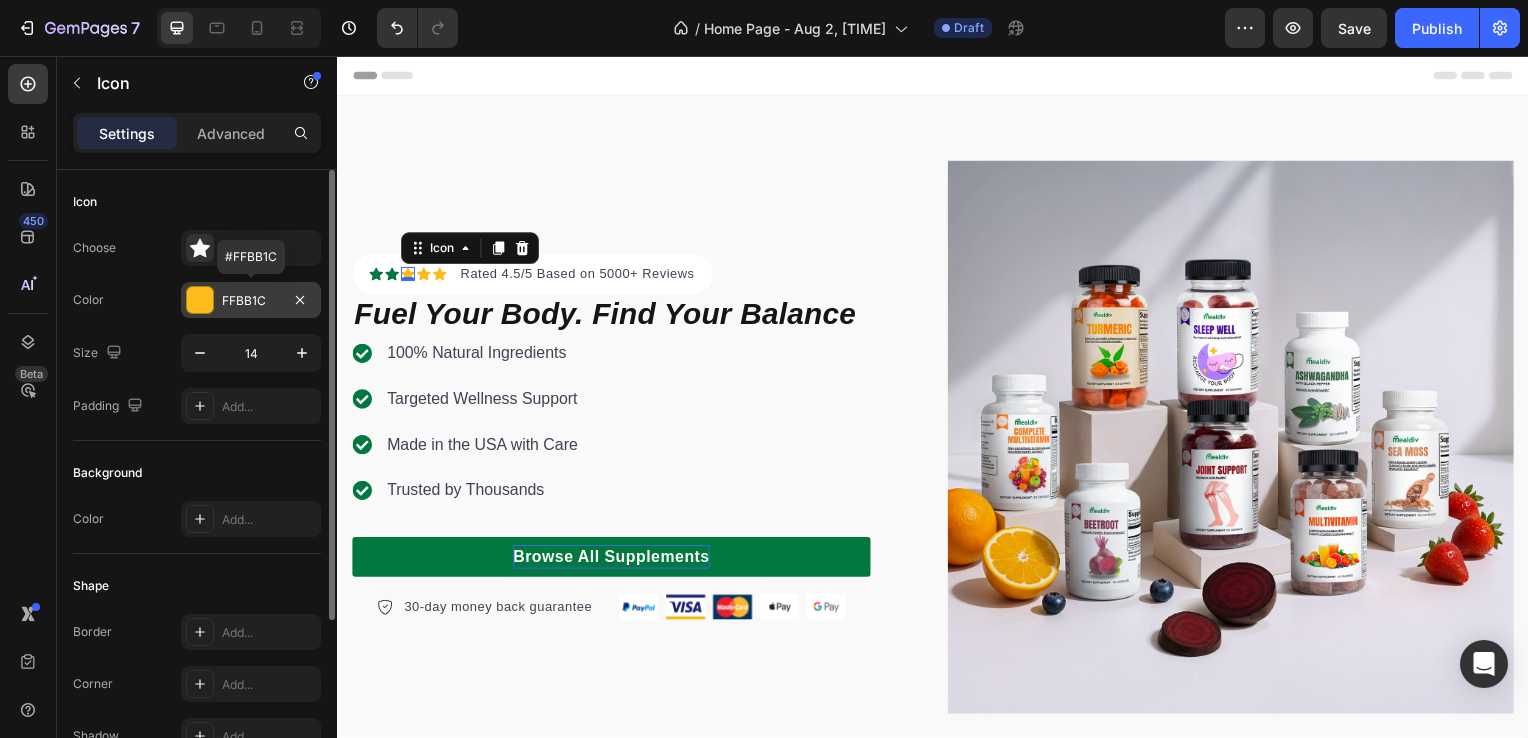 click at bounding box center (200, 300) 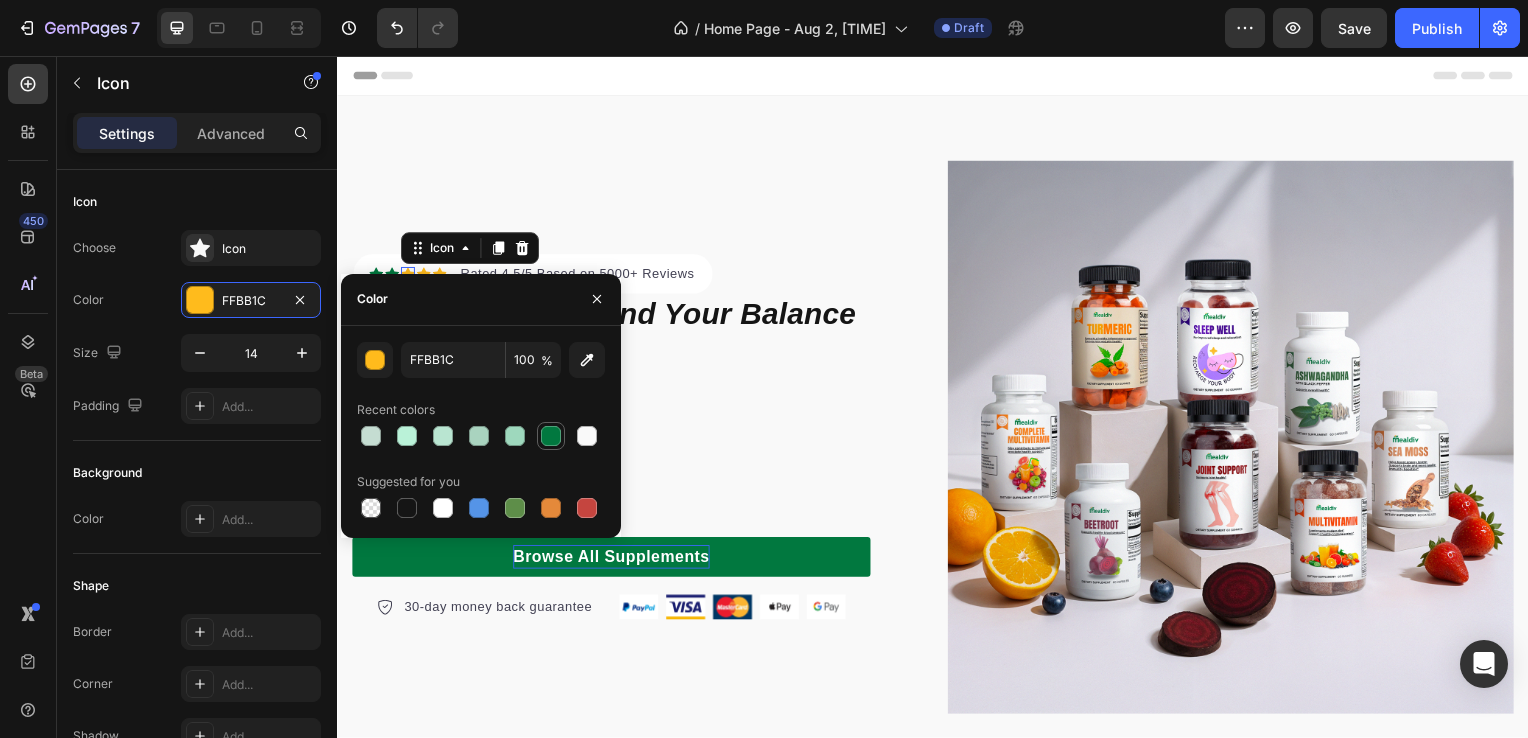 click at bounding box center (551, 436) 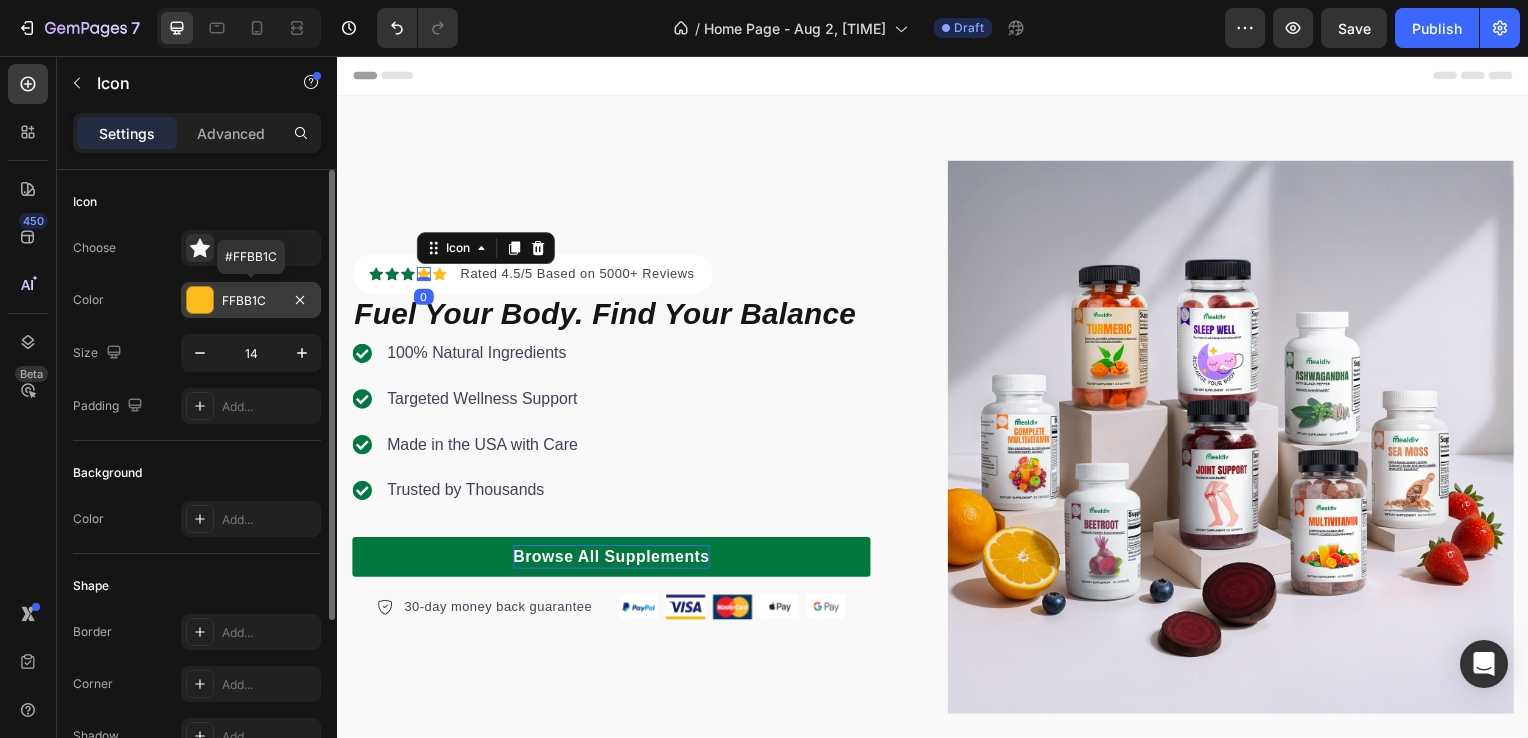click at bounding box center (200, 300) 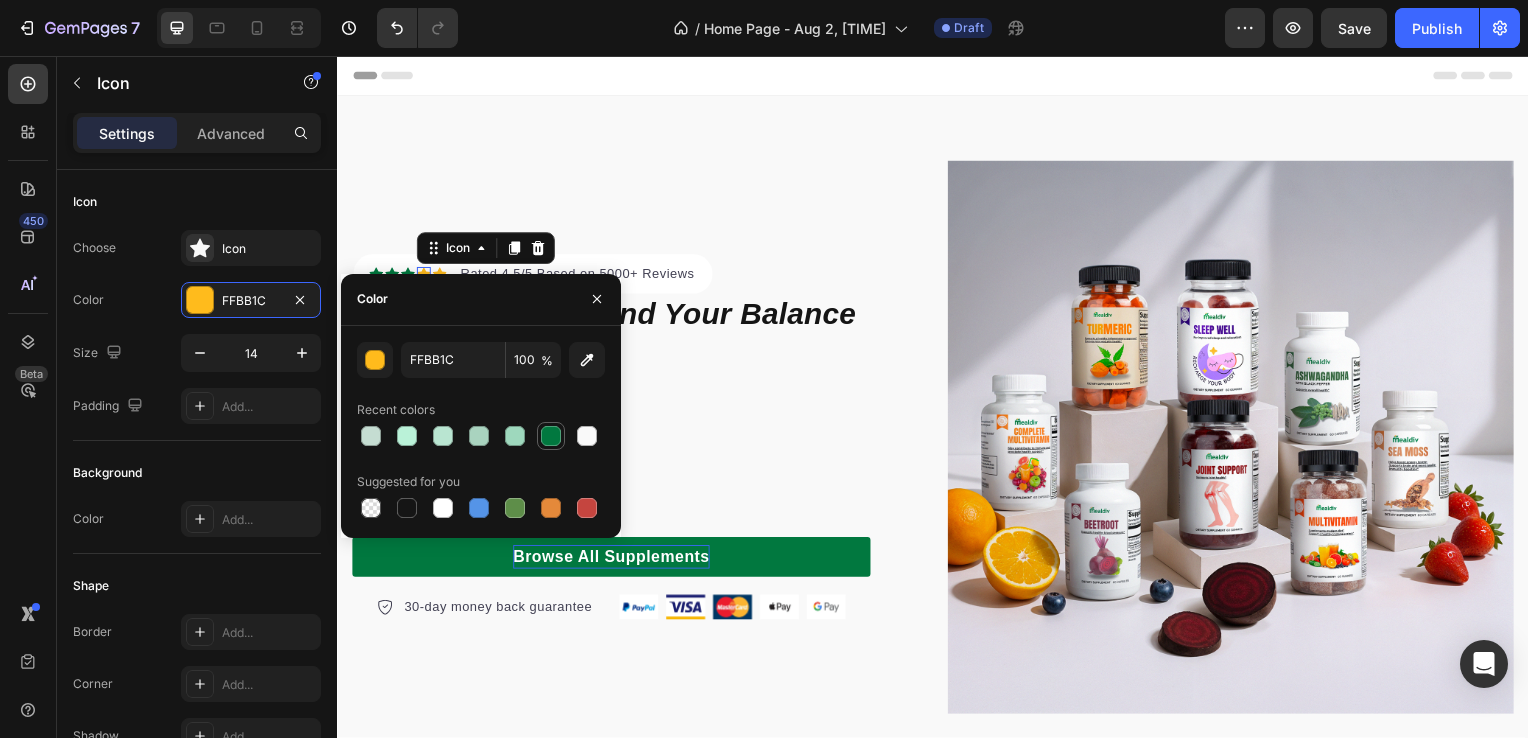 click at bounding box center (551, 436) 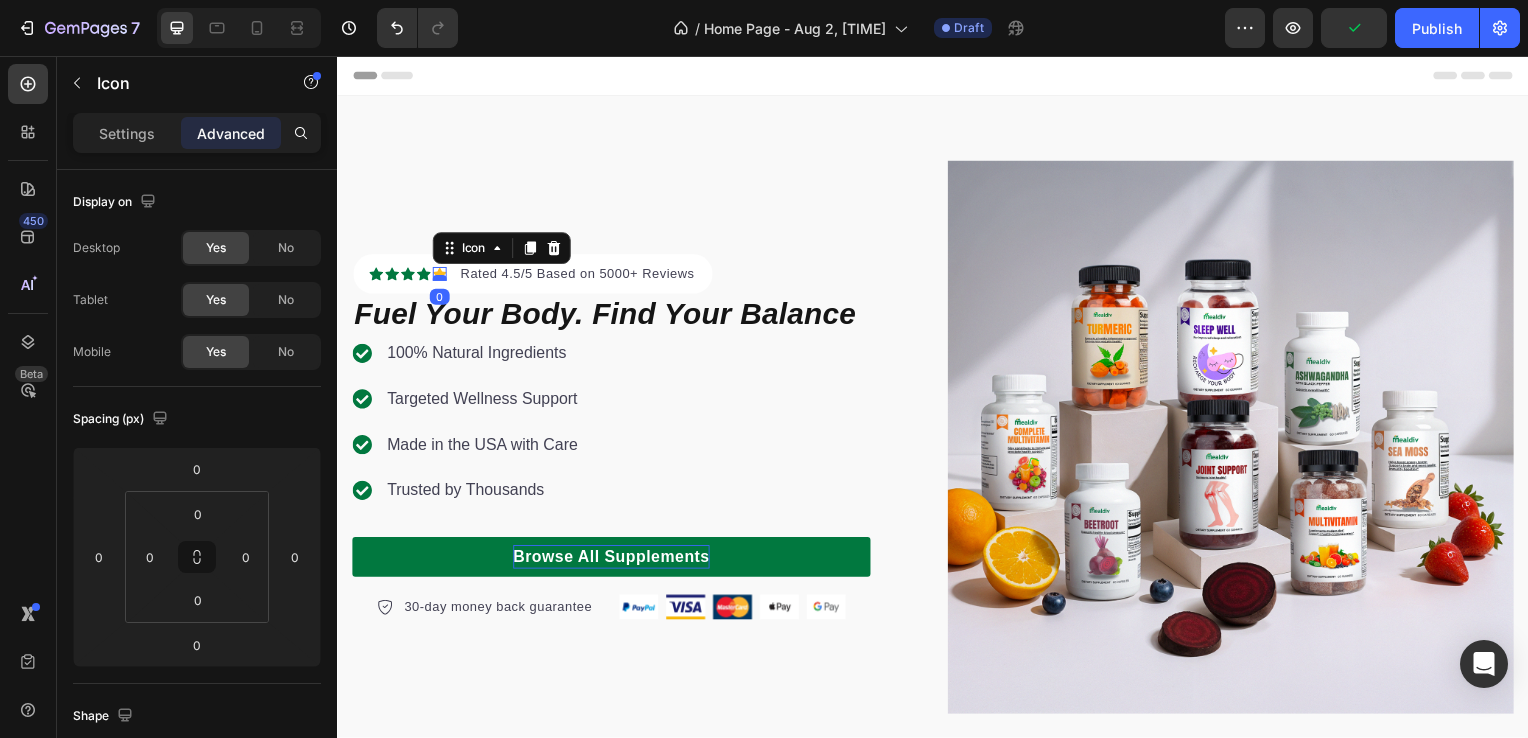 click at bounding box center (440, 280) 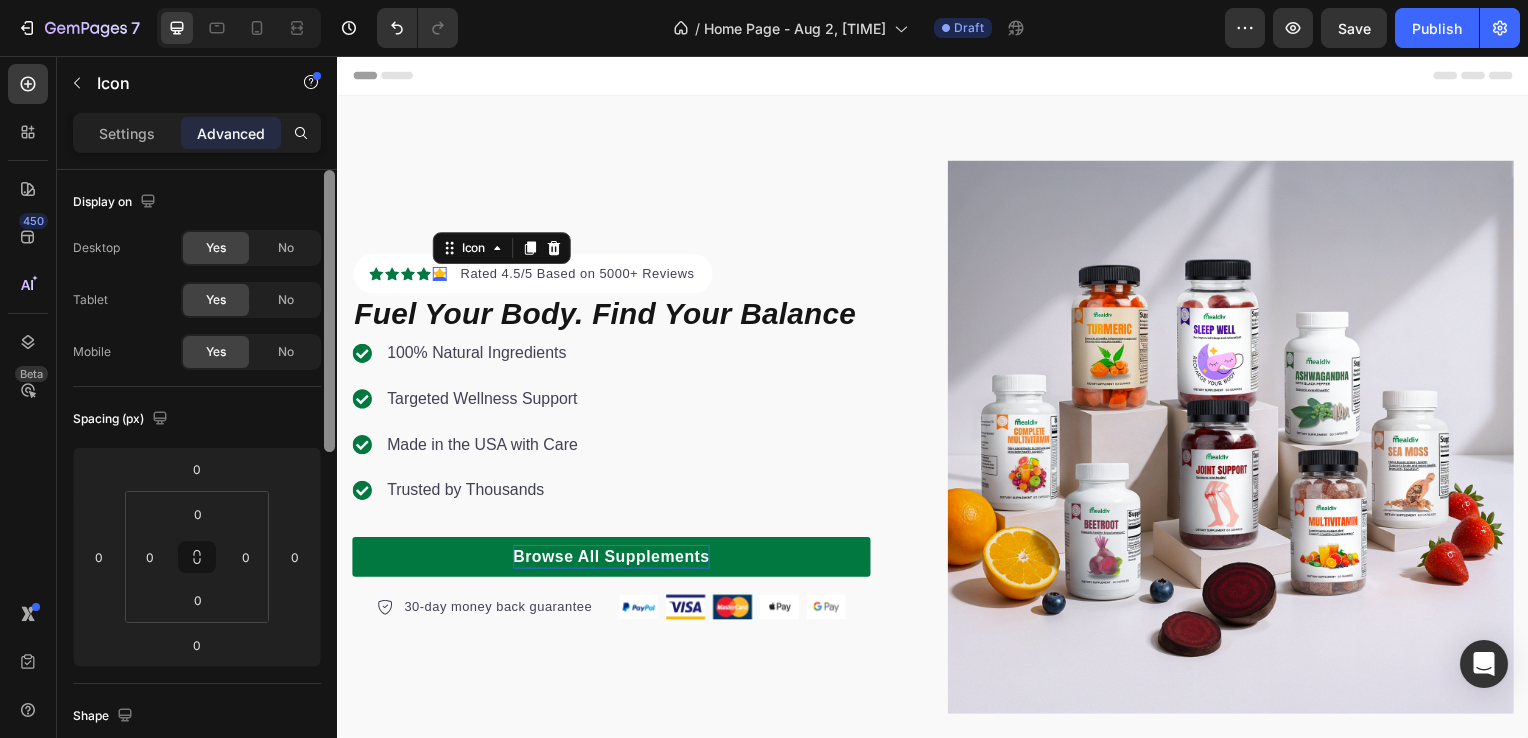 drag, startPoint x: 325, startPoint y: 430, endPoint x: 328, endPoint y: 309, distance: 121.037186 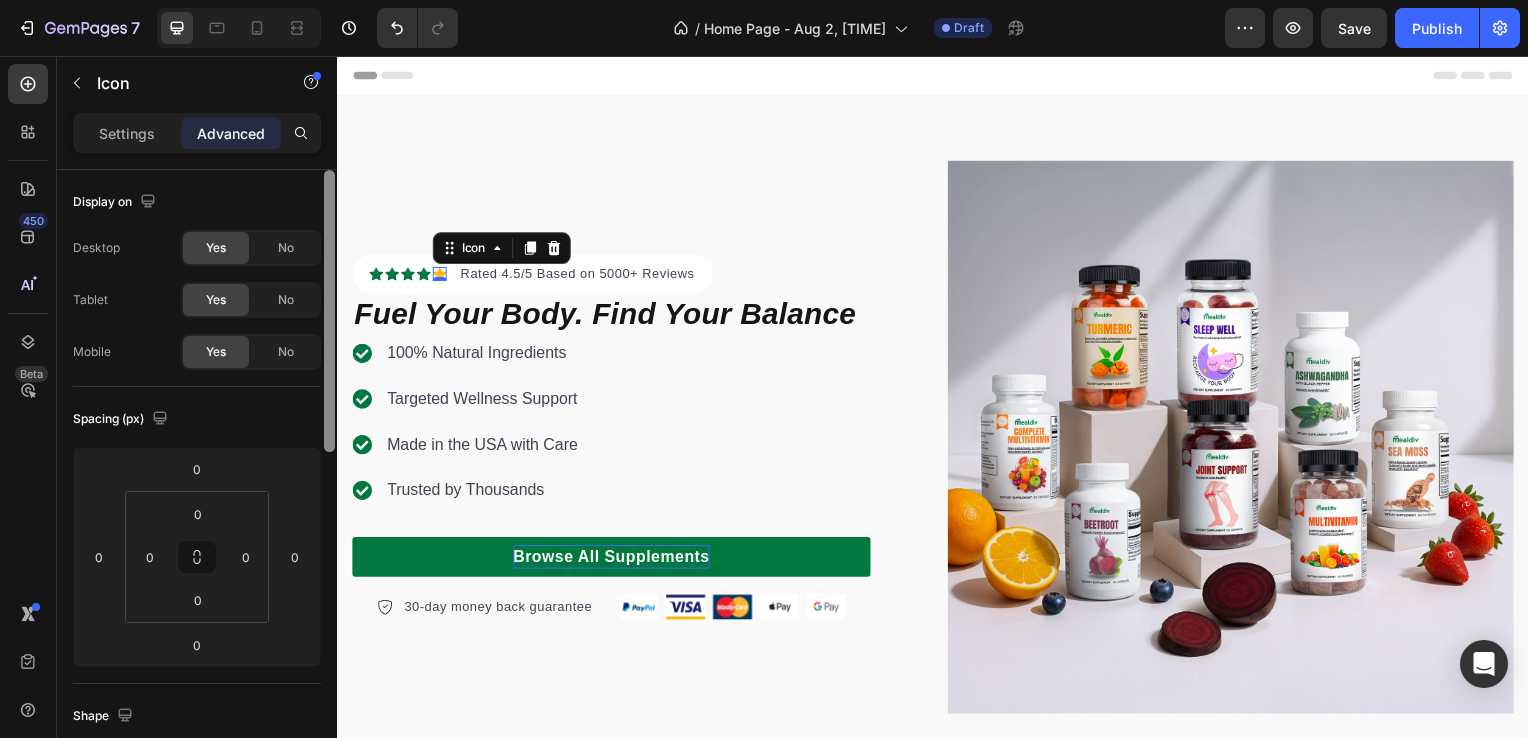 click at bounding box center [329, 311] 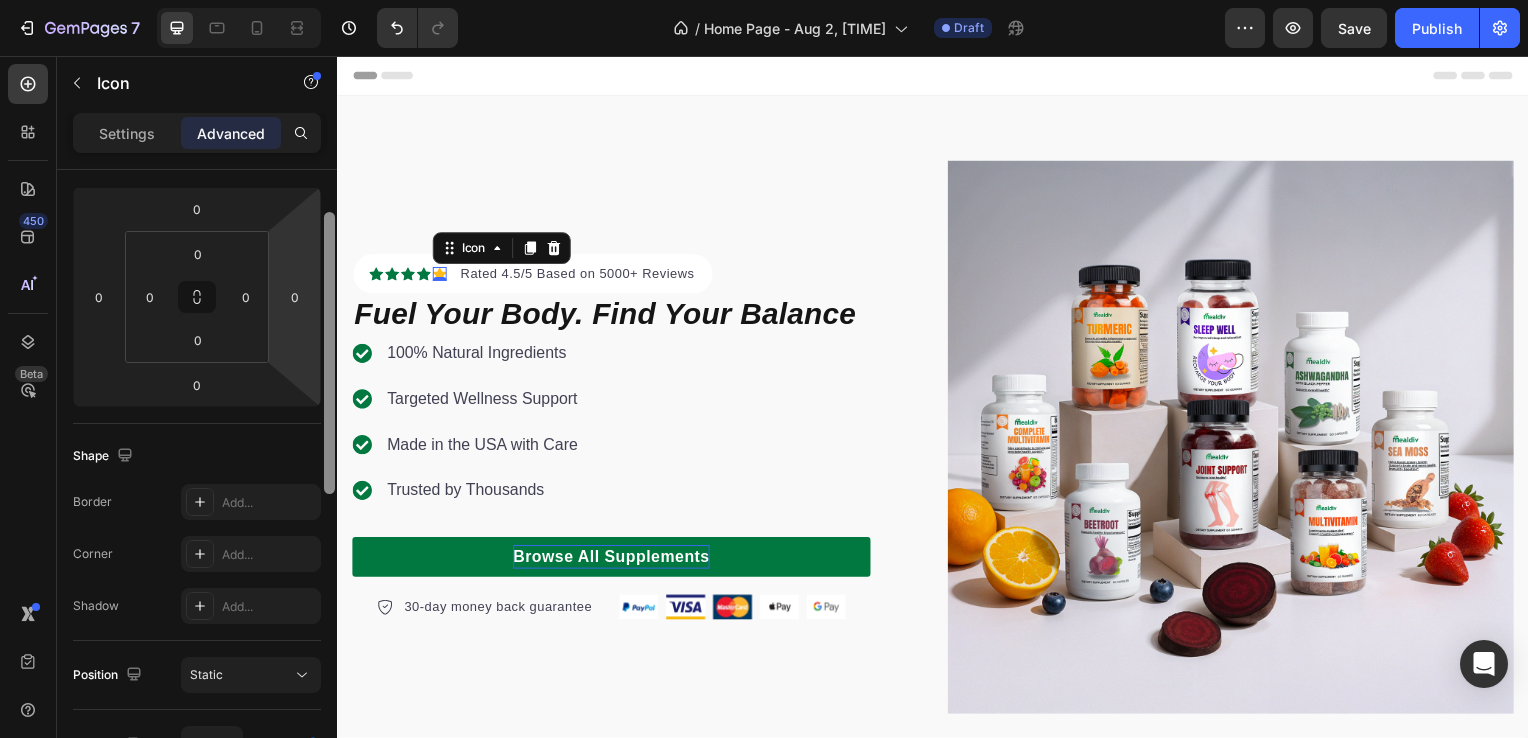 scroll, scrollTop: 0, scrollLeft: 0, axis: both 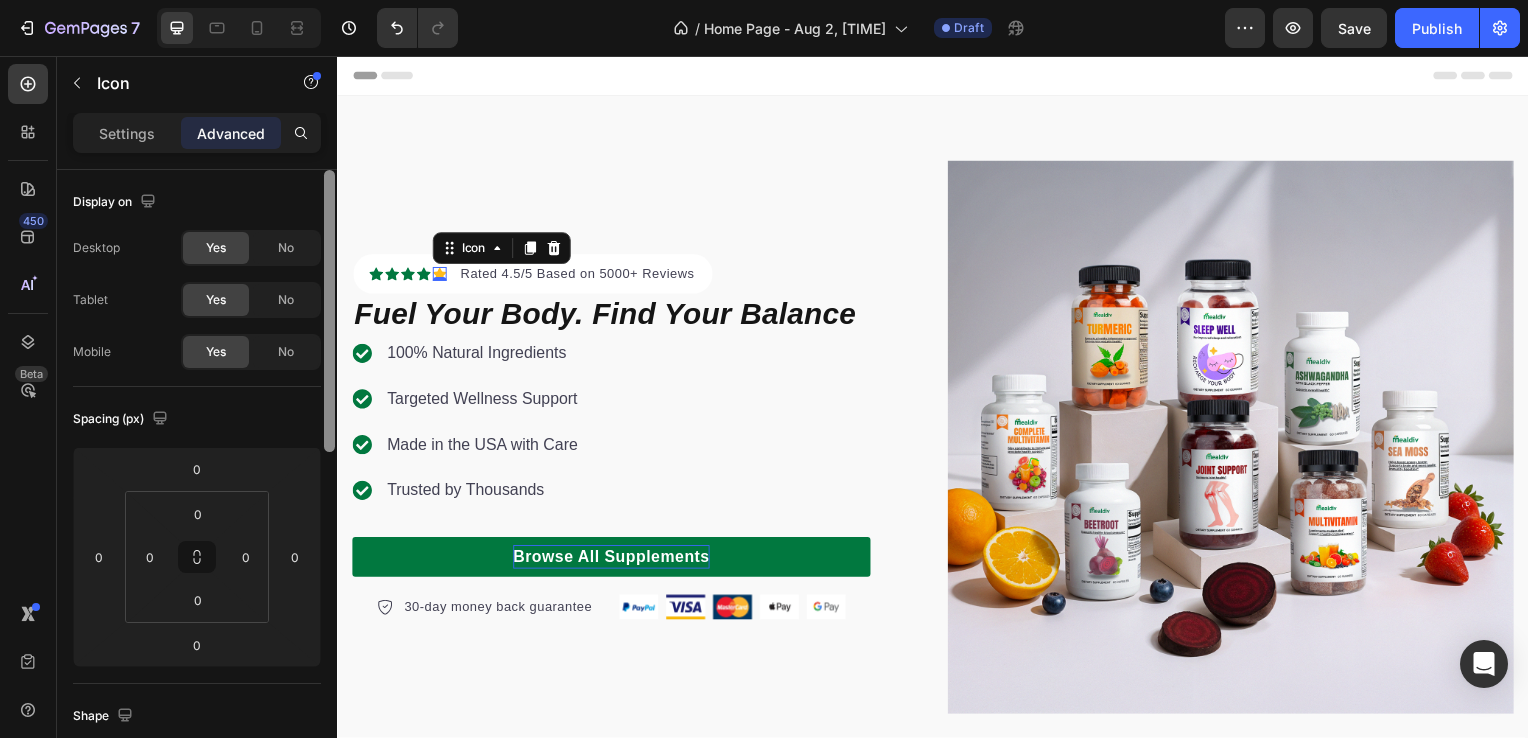 drag, startPoint x: 328, startPoint y: 309, endPoint x: 327, endPoint y: 81, distance: 228.0022 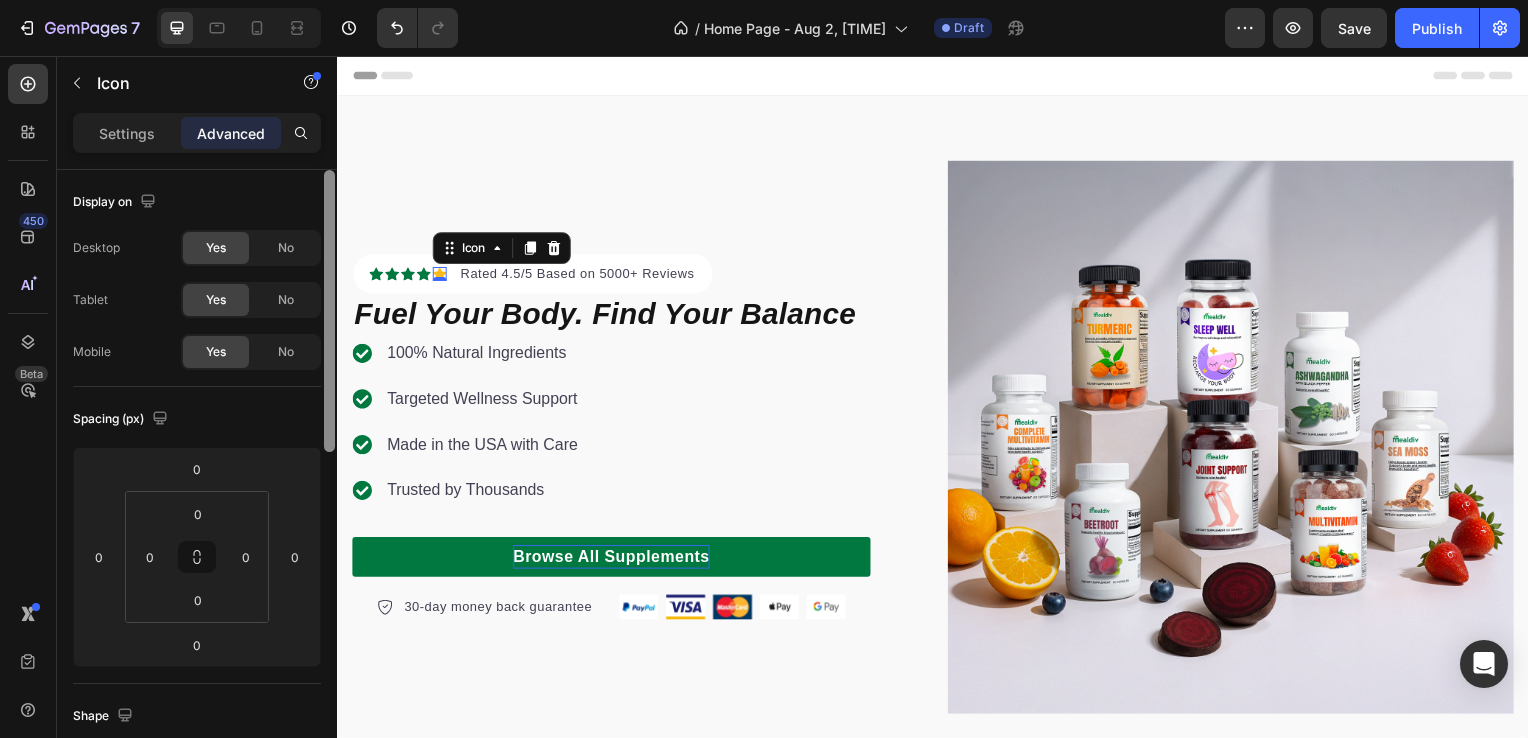 click on "Sections(18) Elements(83) Section Element Hero Section Product Detail Brands Trusted Badges Guarantee Product Breakdown How to use Testimonials Compare Bundle FAQs Social Proof Brand Story Product List Collection Blog List Contact Sticky Add to Cart Custom Footer Browse Library 450 Layout
Row
Row
Row
Row Text
Heading
Text Block Button
Button
Button Media
Image
Image
Video" at bounding box center [197, 397] 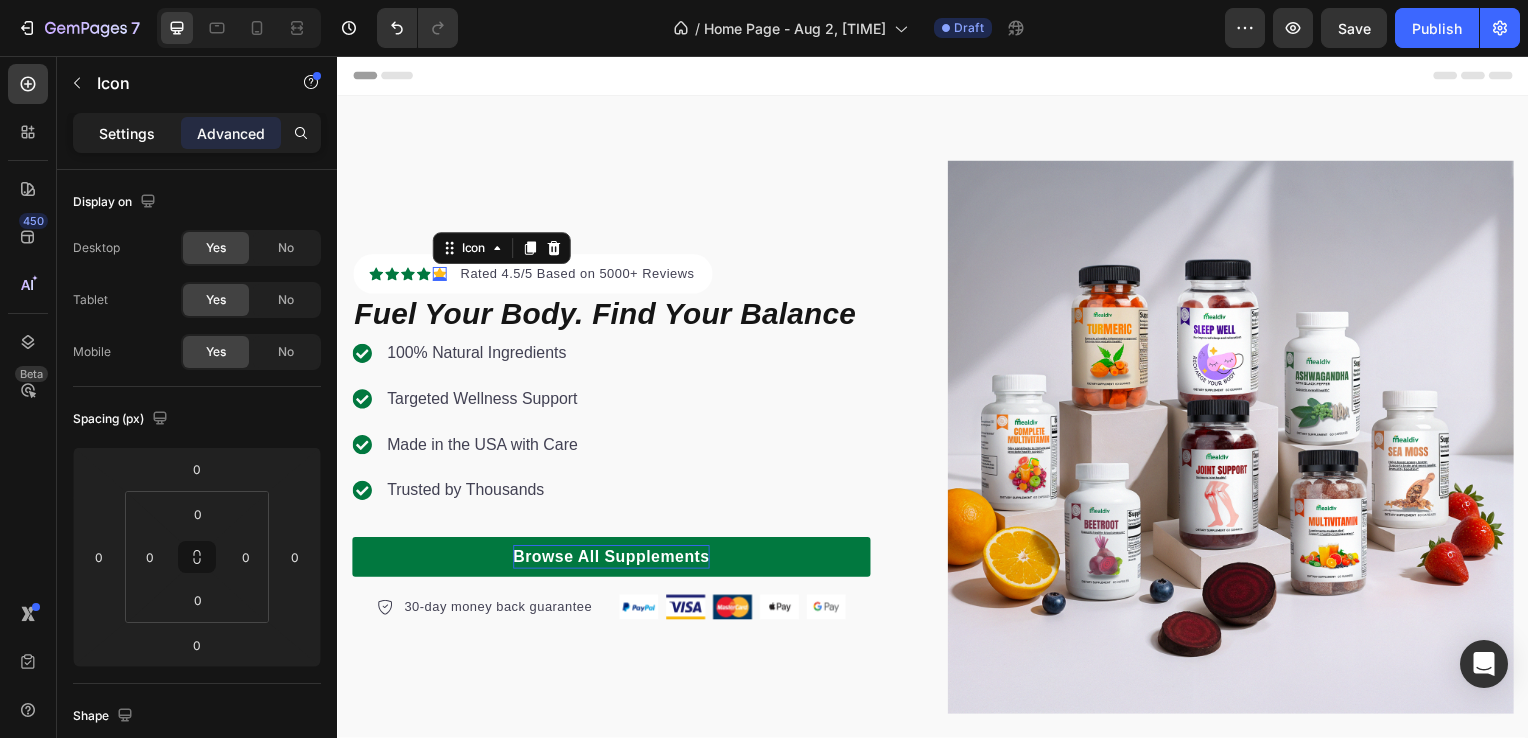 click on "Settings" 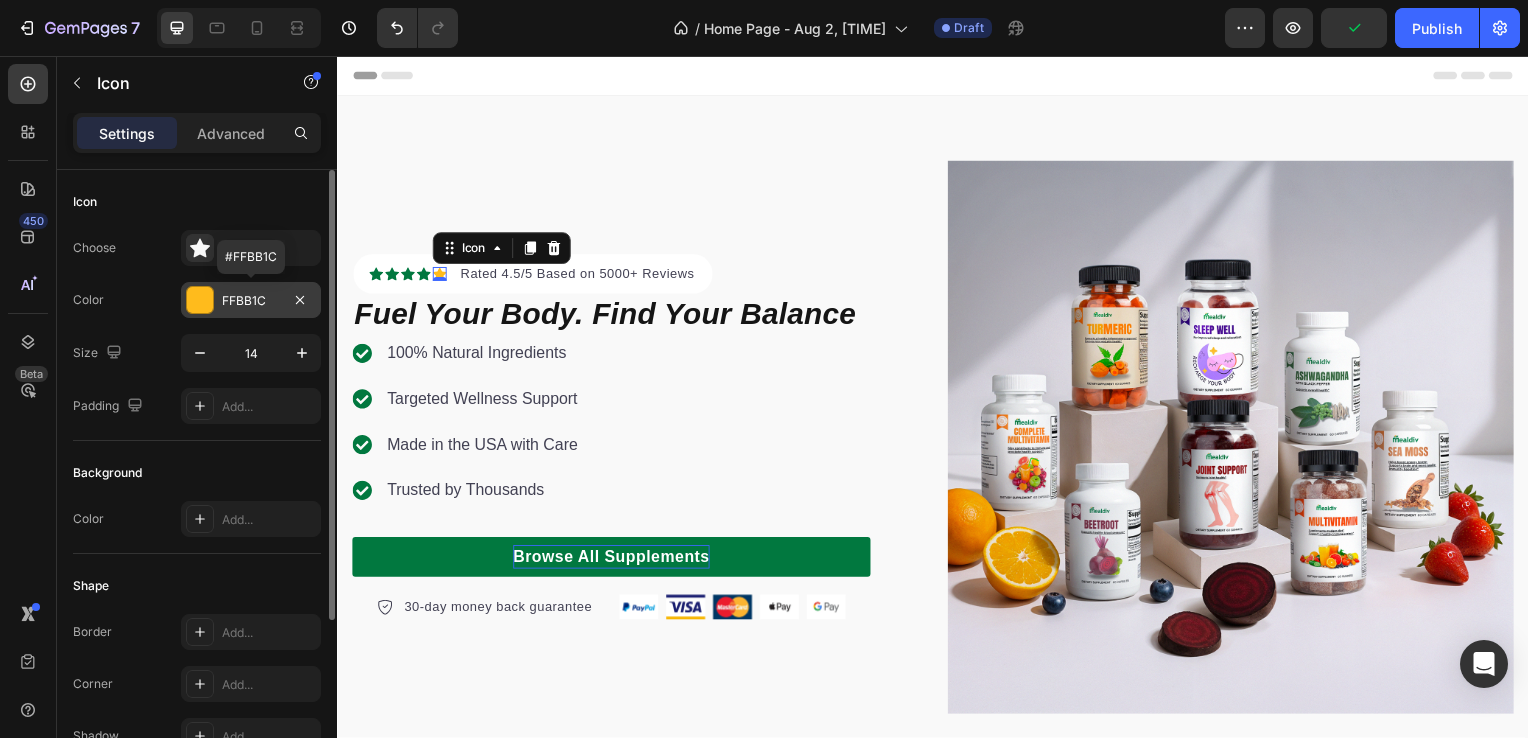 click at bounding box center (200, 300) 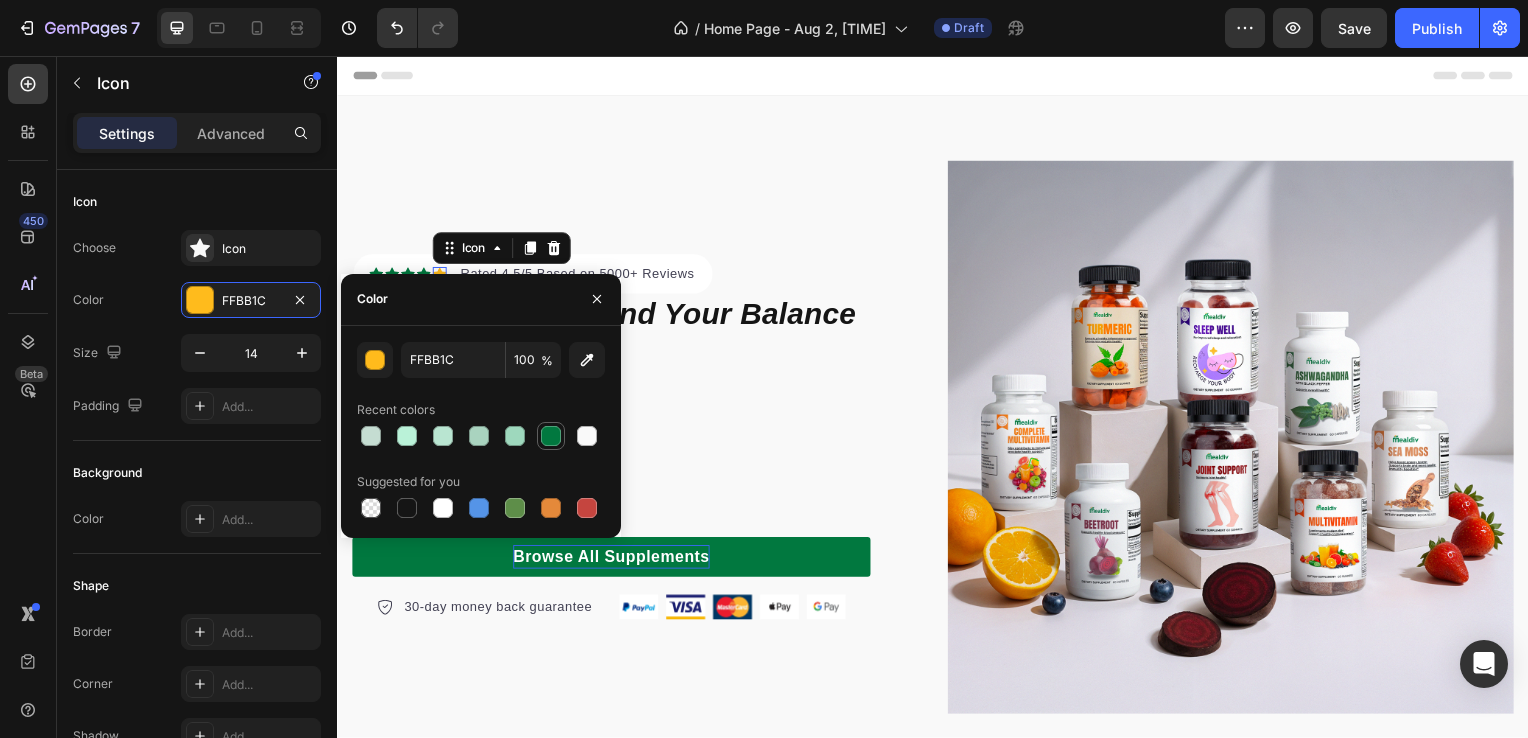 click at bounding box center [551, 436] 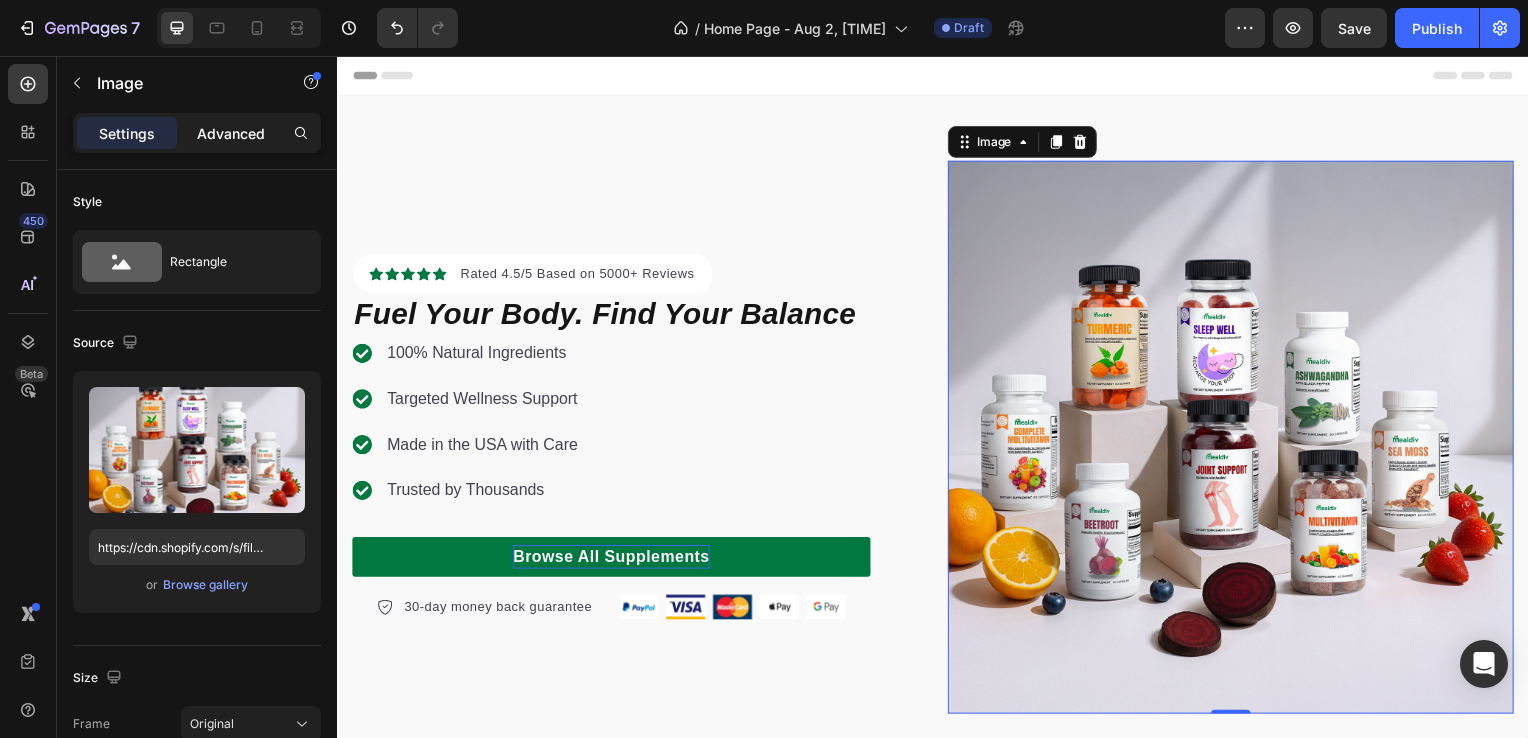 click on "Advanced" at bounding box center [231, 133] 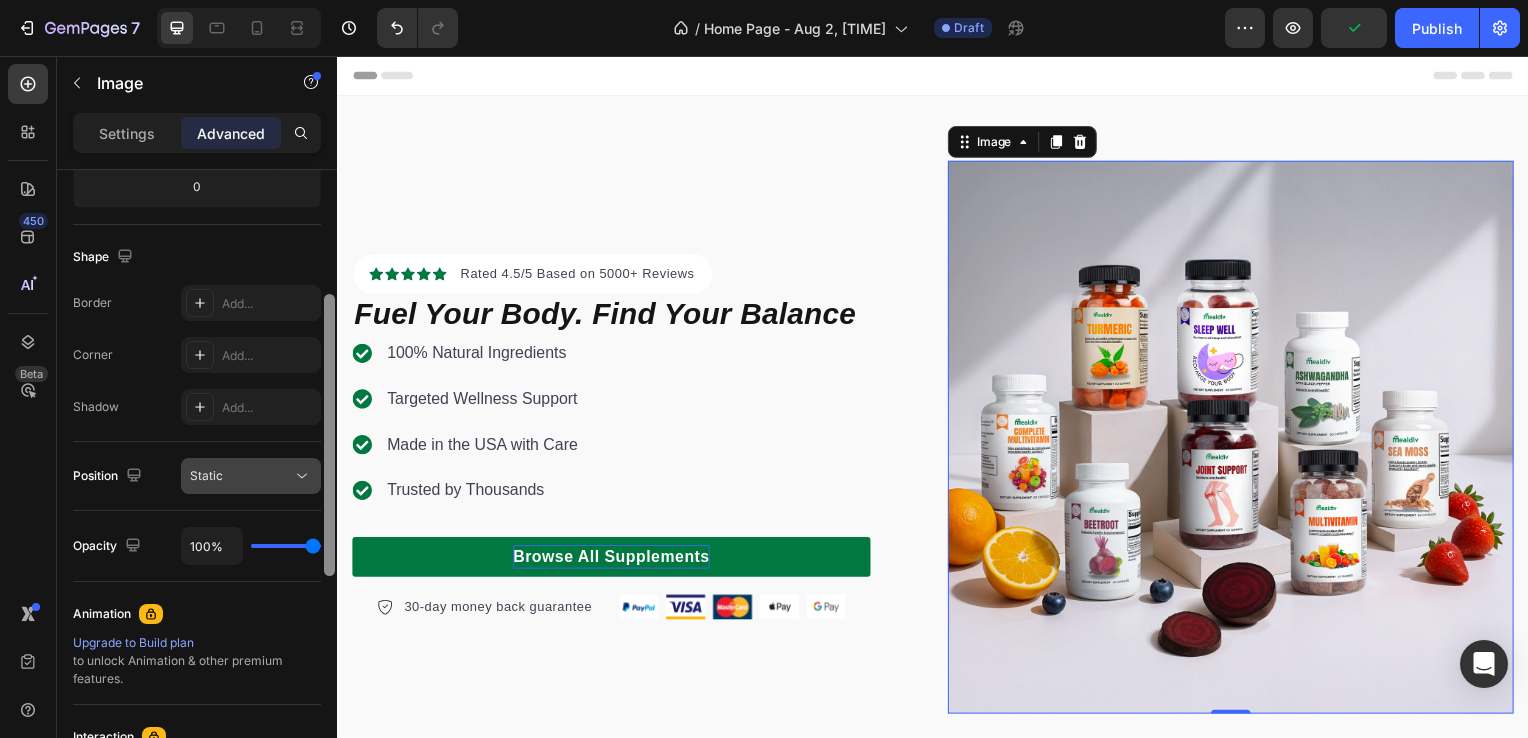 scroll, scrollTop: 388, scrollLeft: 0, axis: vertical 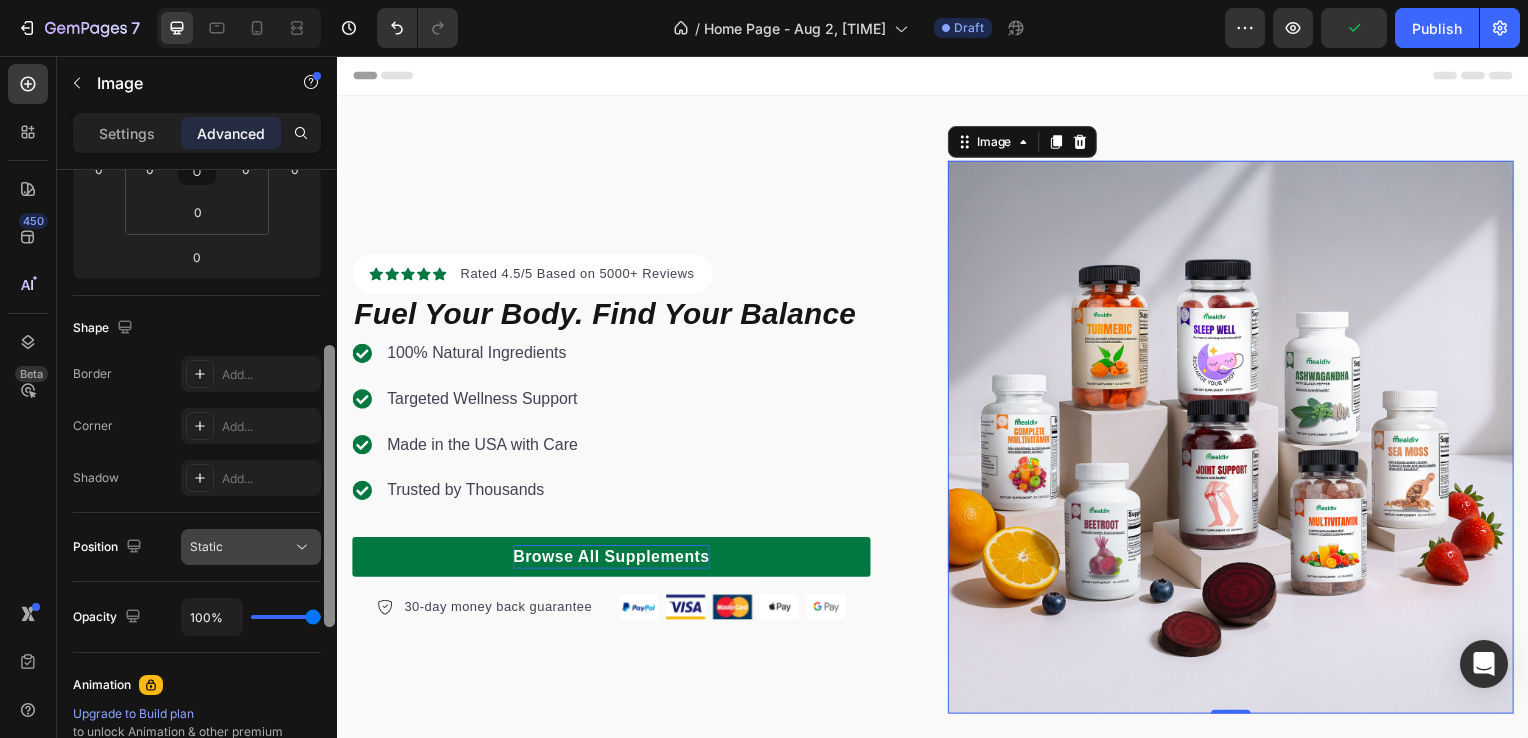 drag, startPoint x: 326, startPoint y: 370, endPoint x: 314, endPoint y: 546, distance: 176.40862 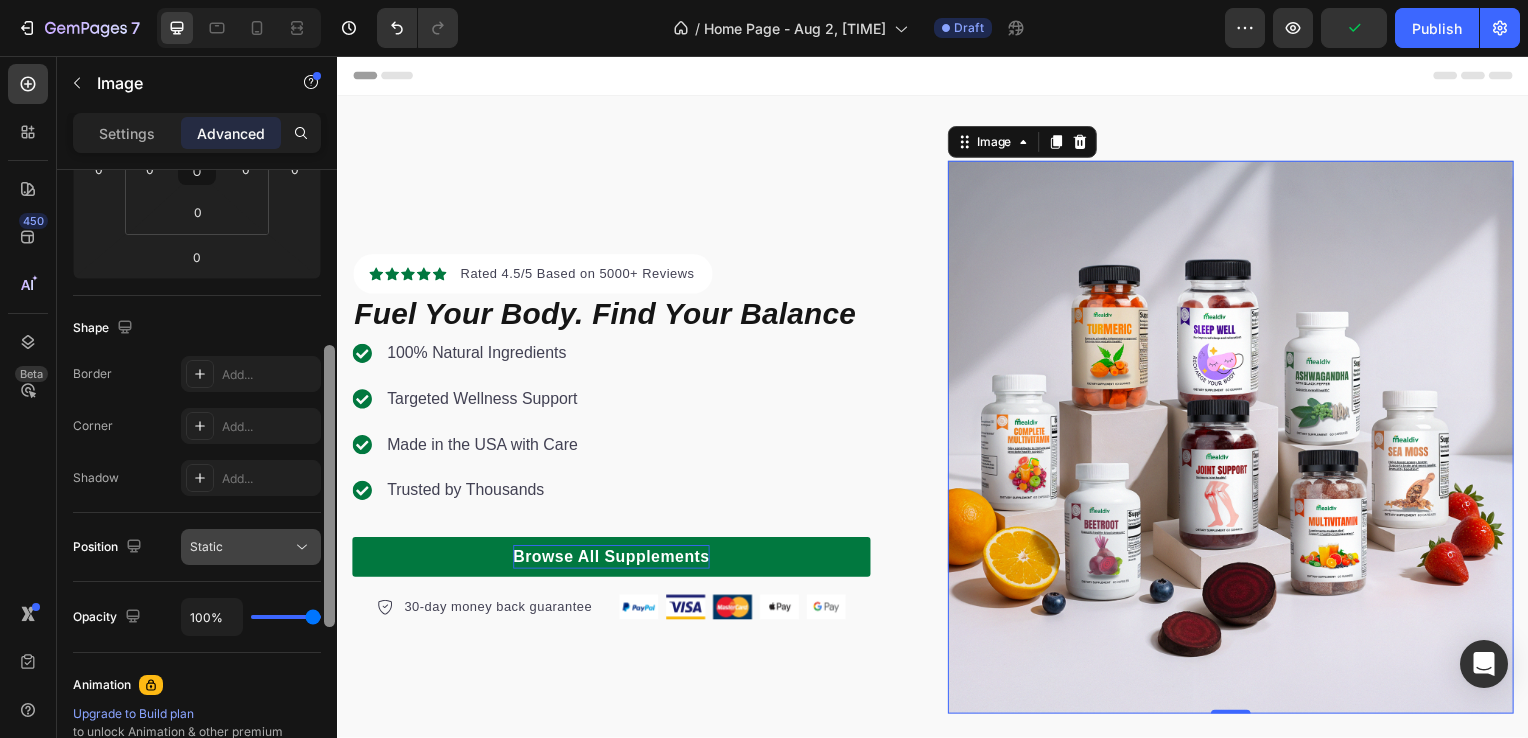 click on "Display on Desktop Yes No Tablet Yes No Mobile Yes No Spacing (px) 0 0 0 0 0 0 0 0 Shape Border Add... Corner Add... Shadow Add... Position Static Opacity 100% Animation Upgrade to Build plan  to unlock Animation & other premium features. Interaction Upgrade to Optimize plan  to unlock Interaction & other premium features. CSS class Delete element" at bounding box center (197, 482) 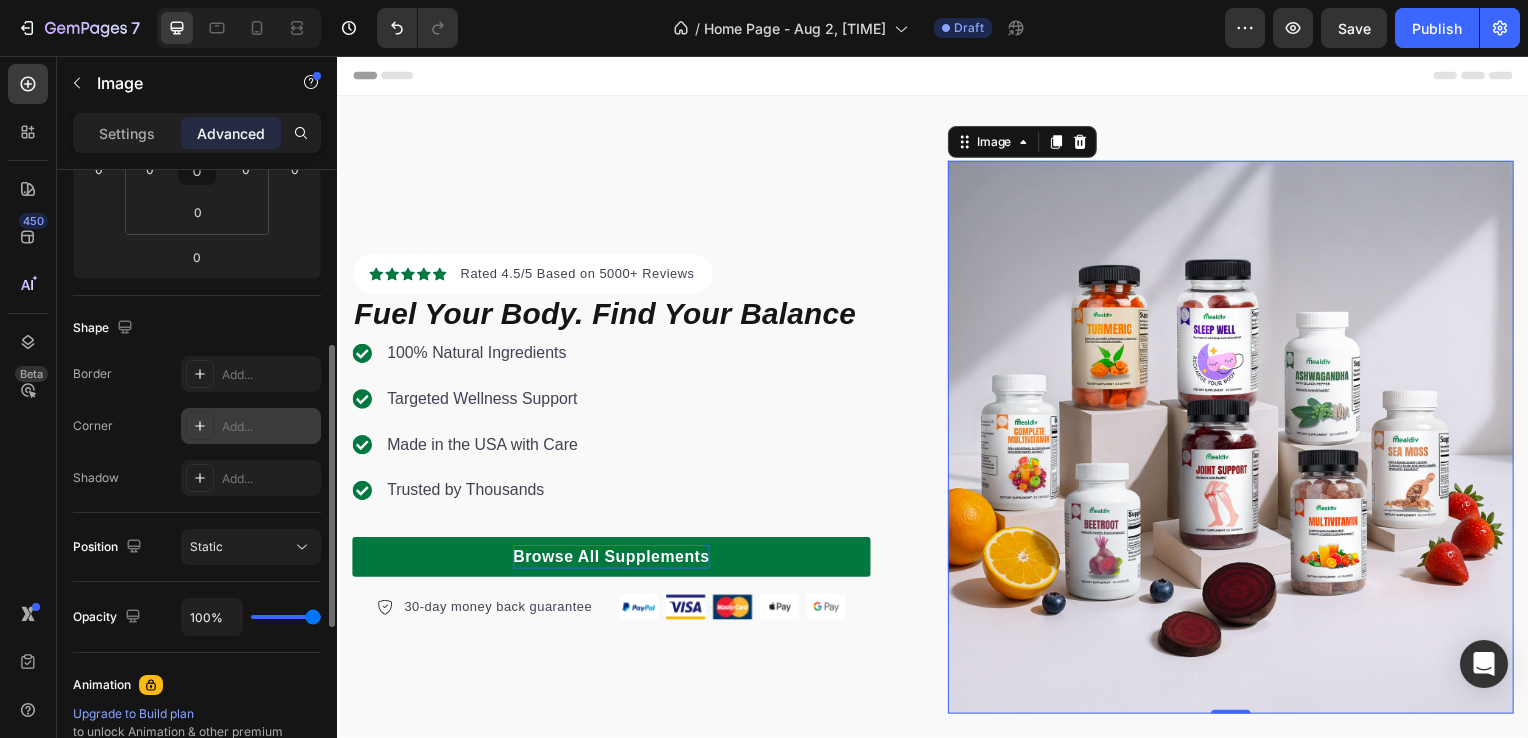 click 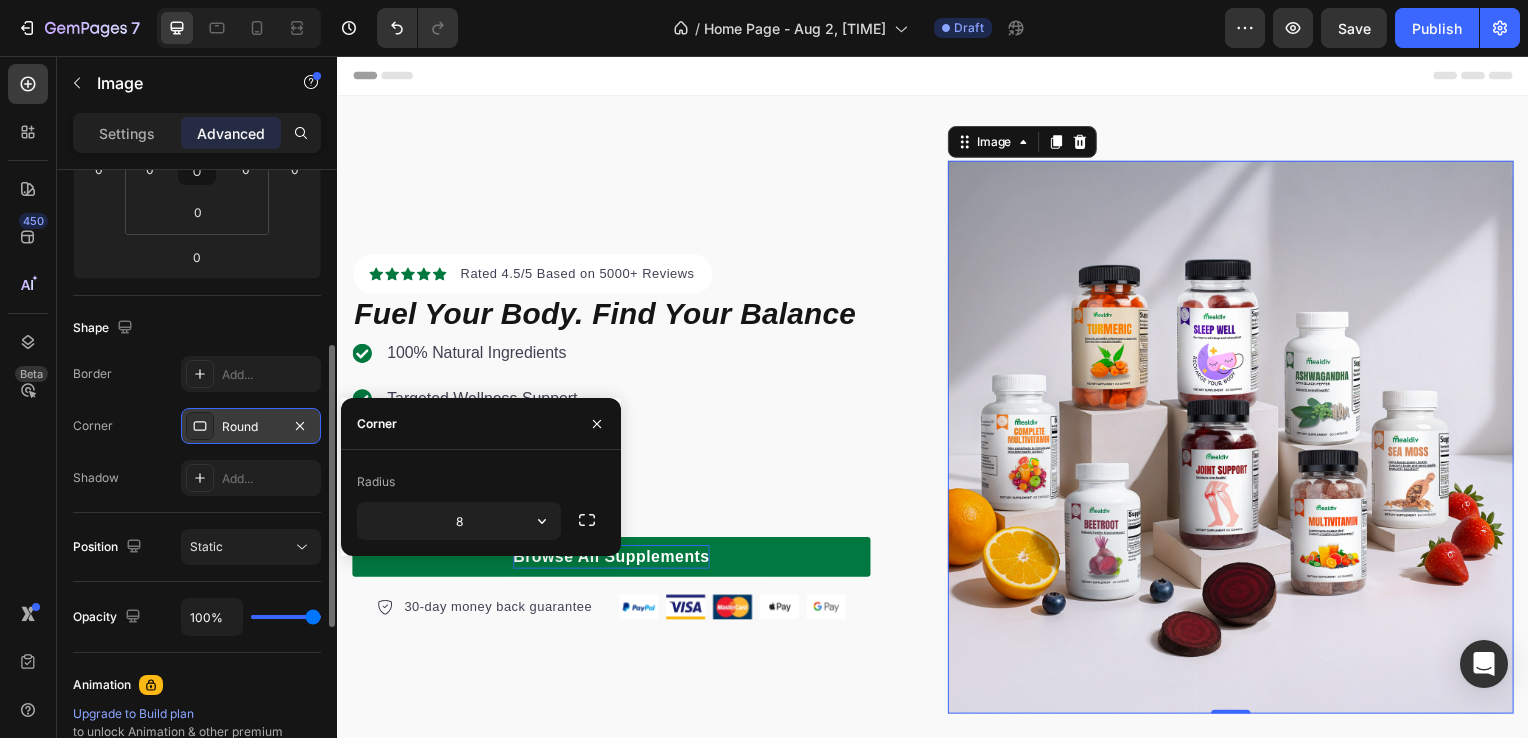 click on "Round" at bounding box center [251, 427] 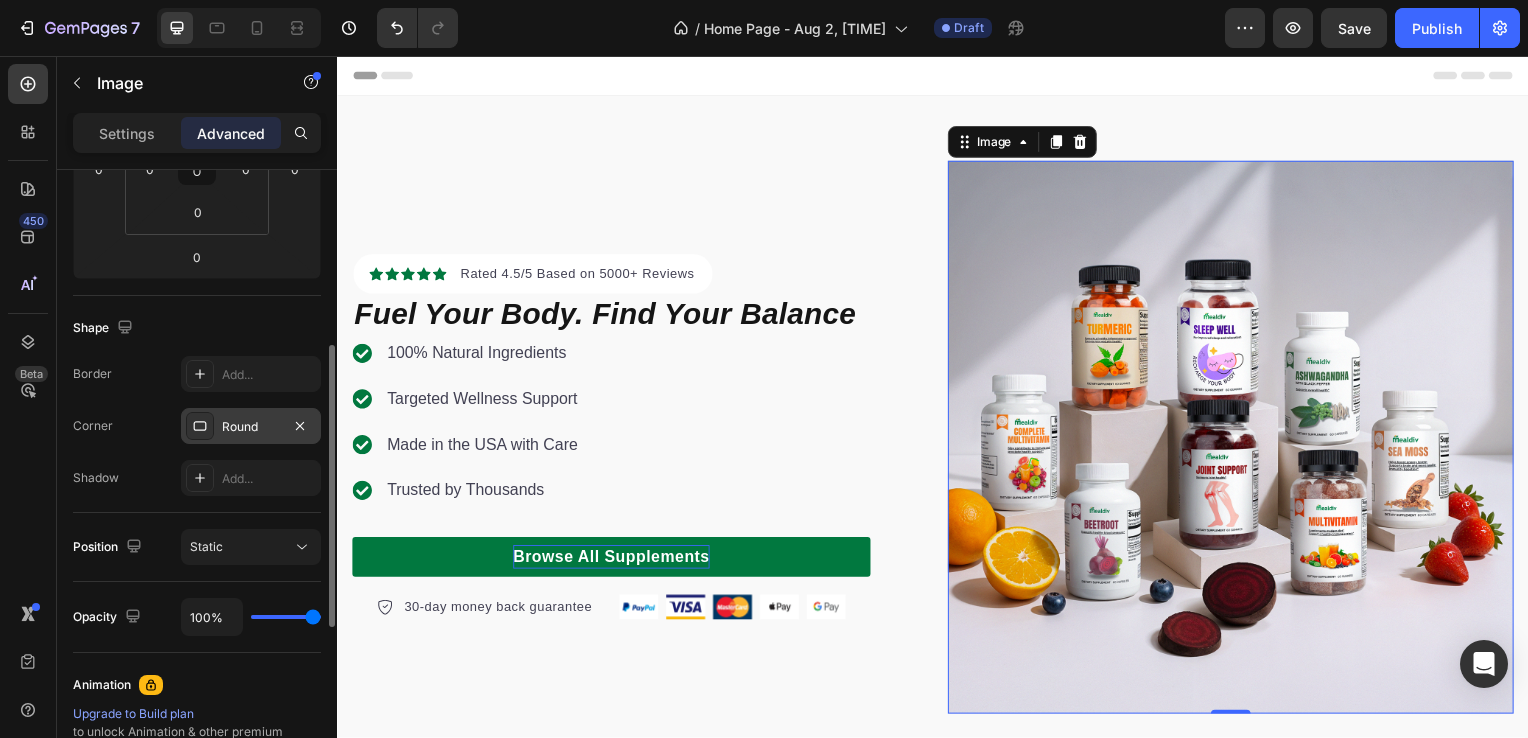 click on "Round" at bounding box center [251, 427] 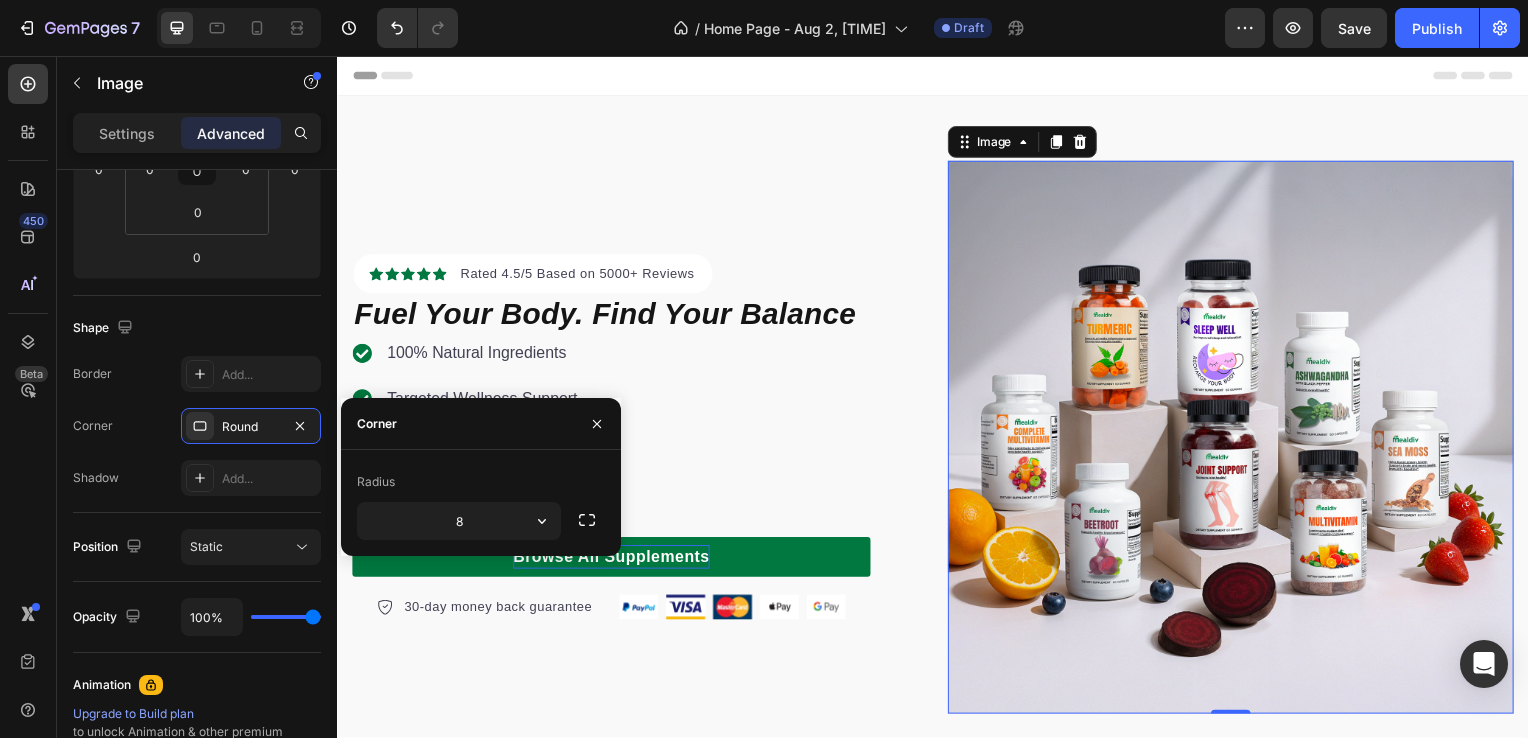 click 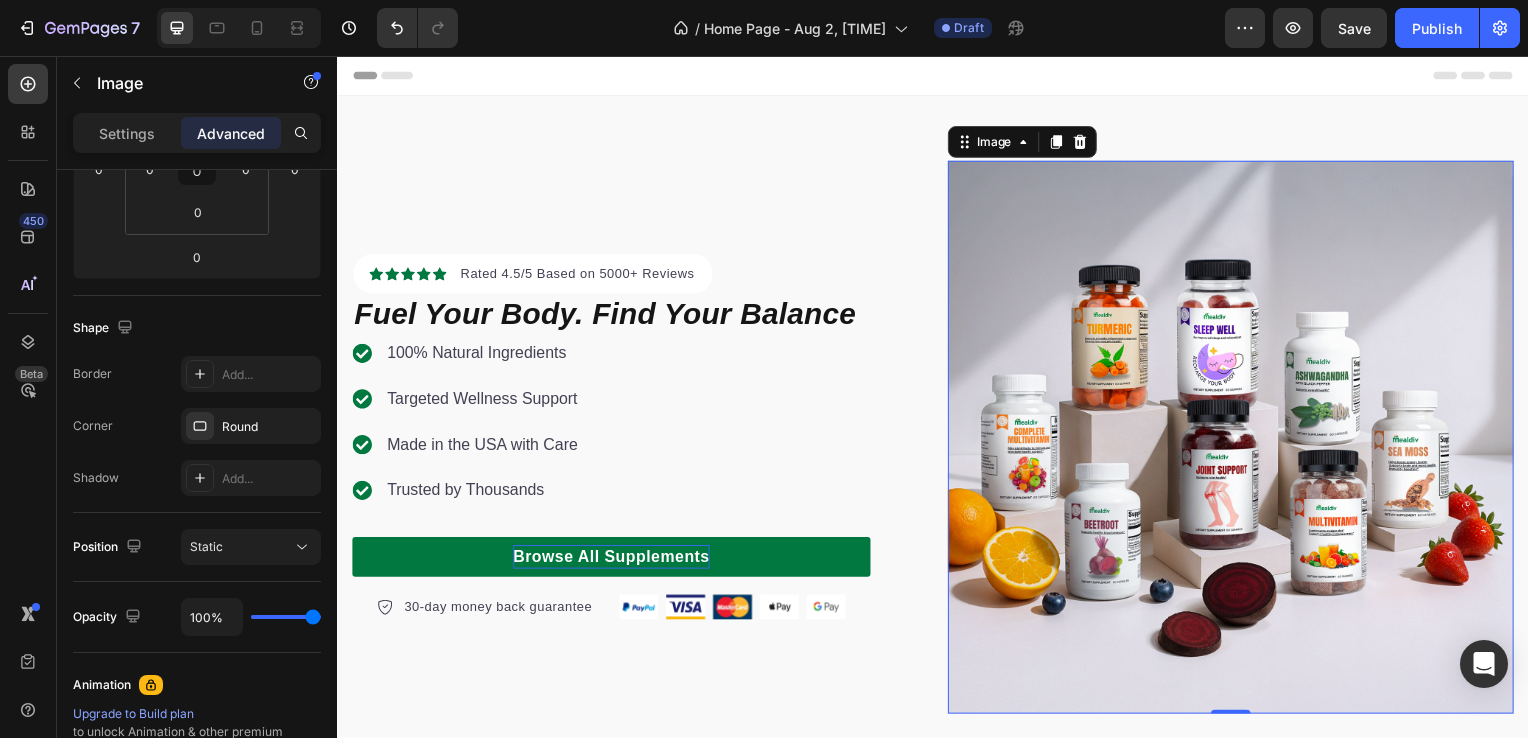 click 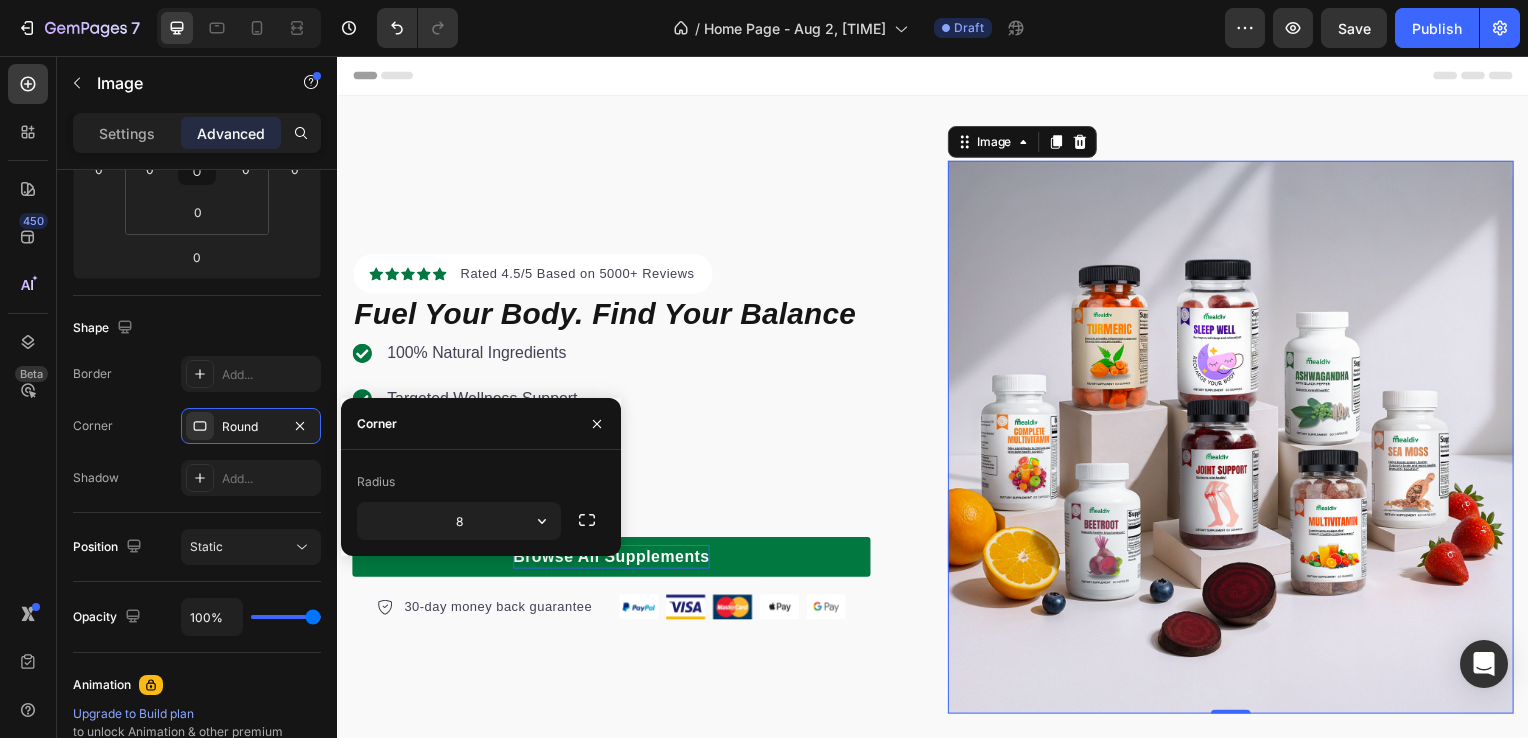 click 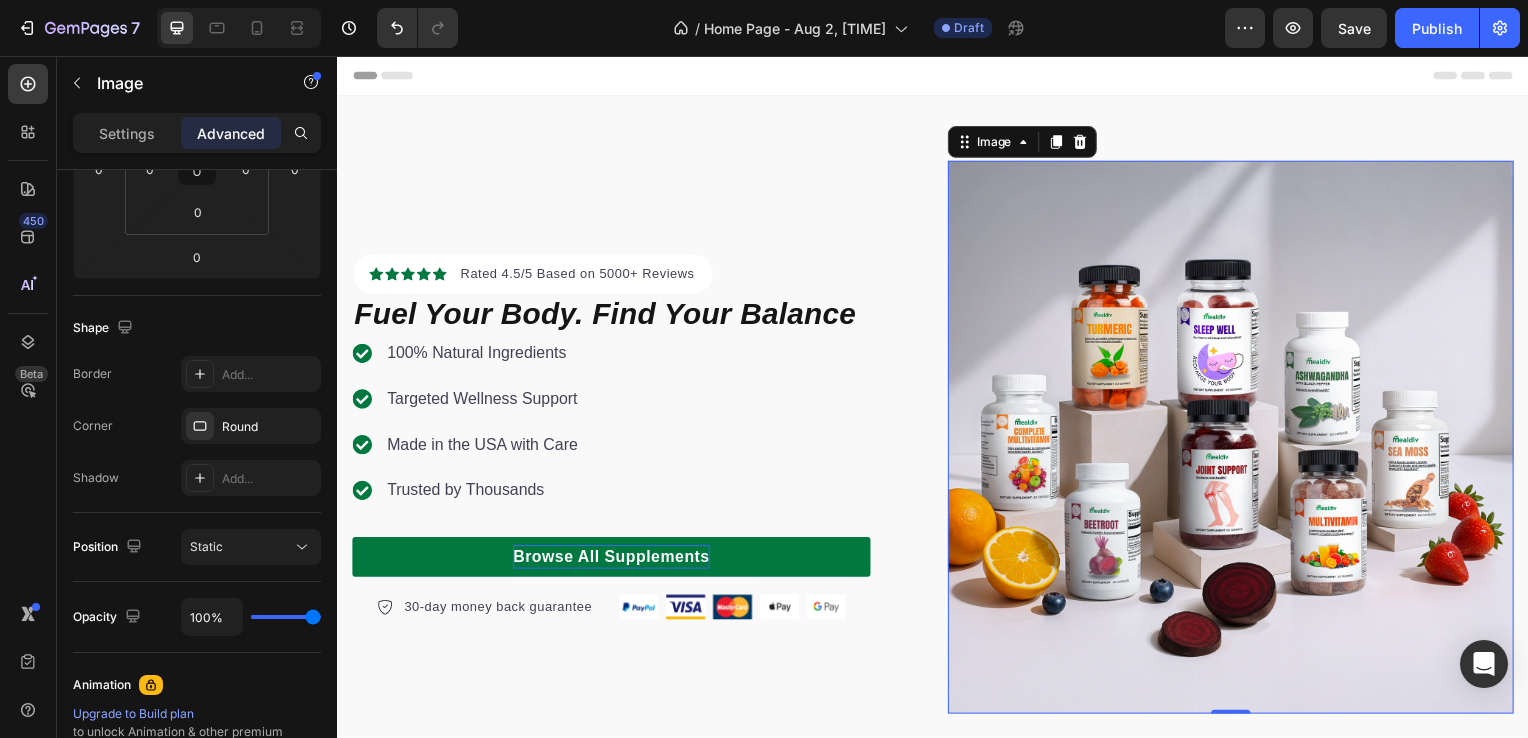 click 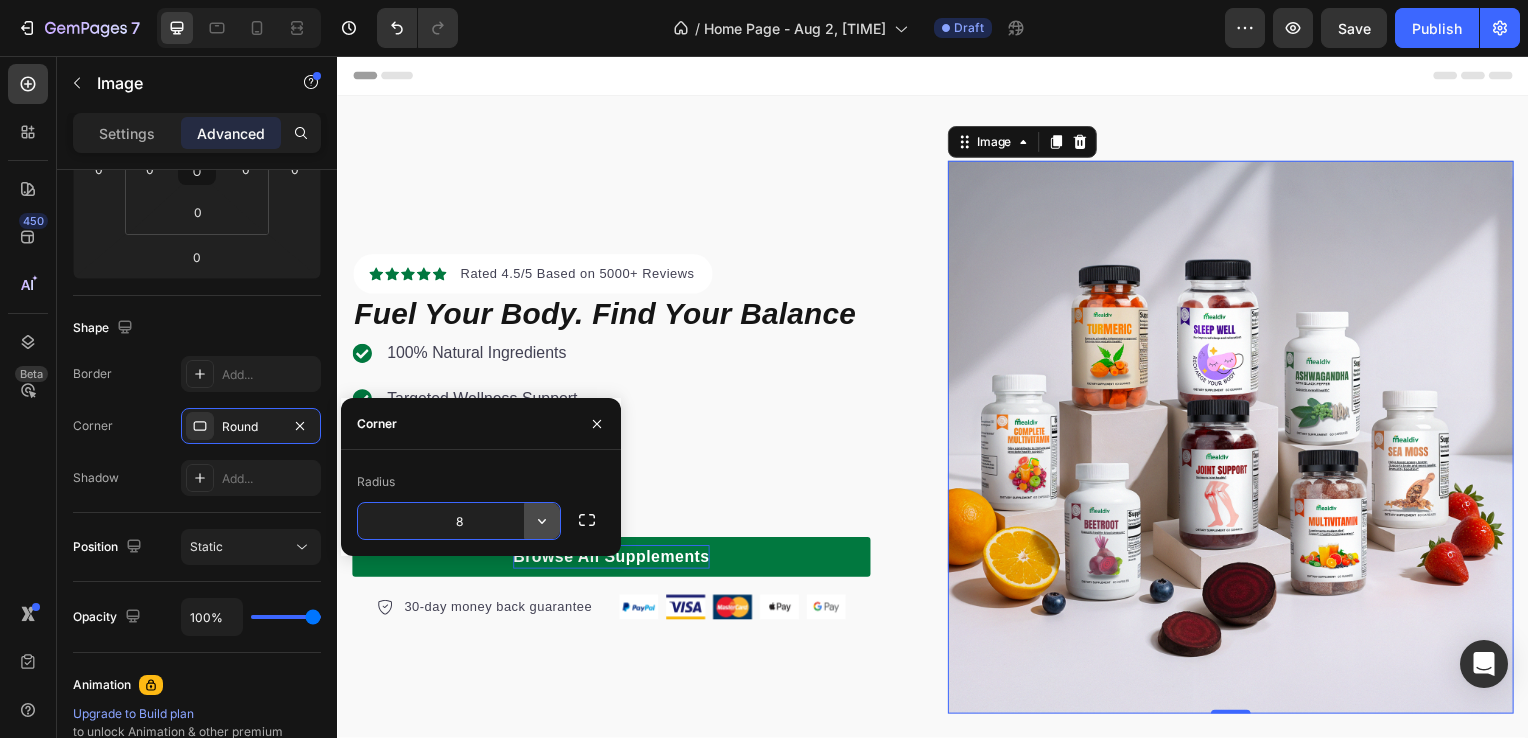 click 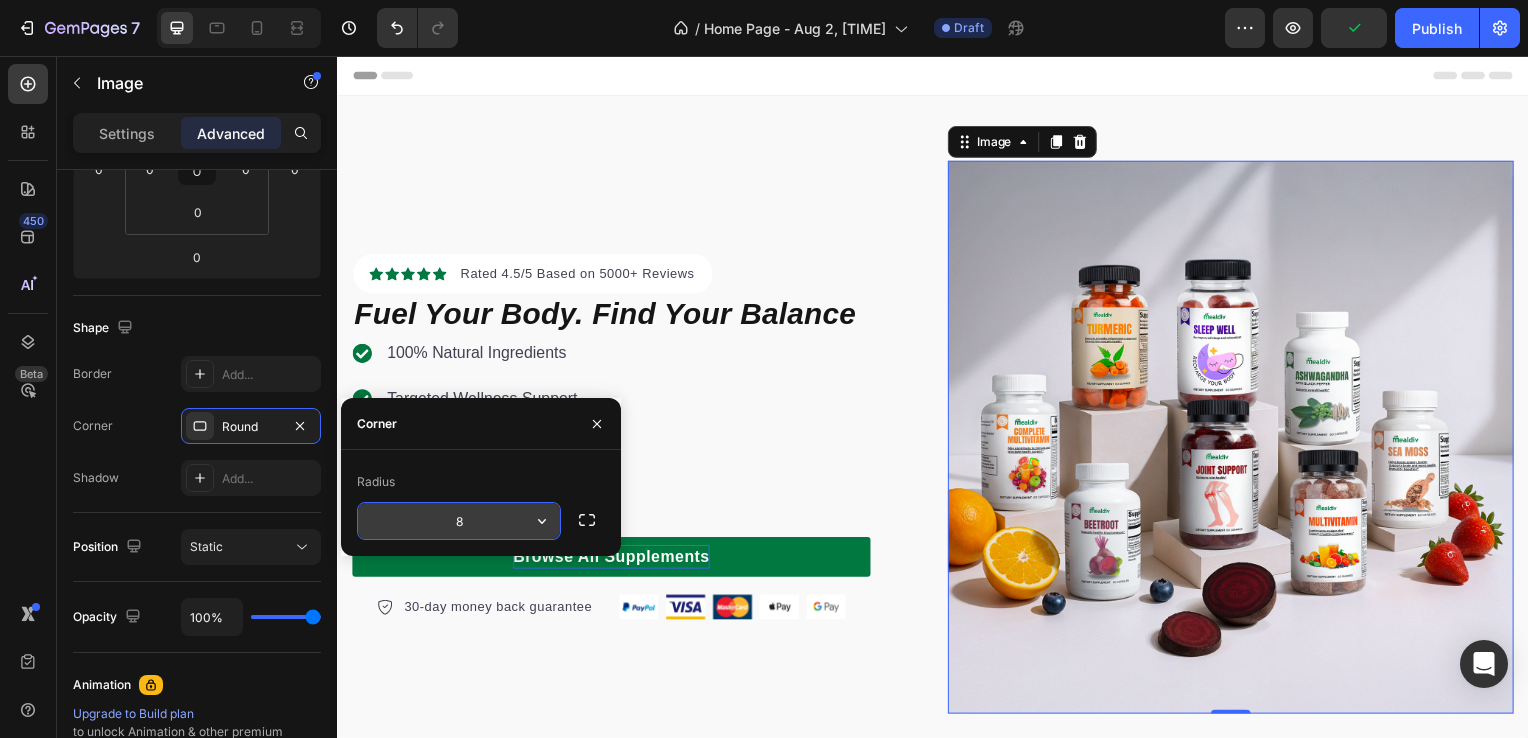 click 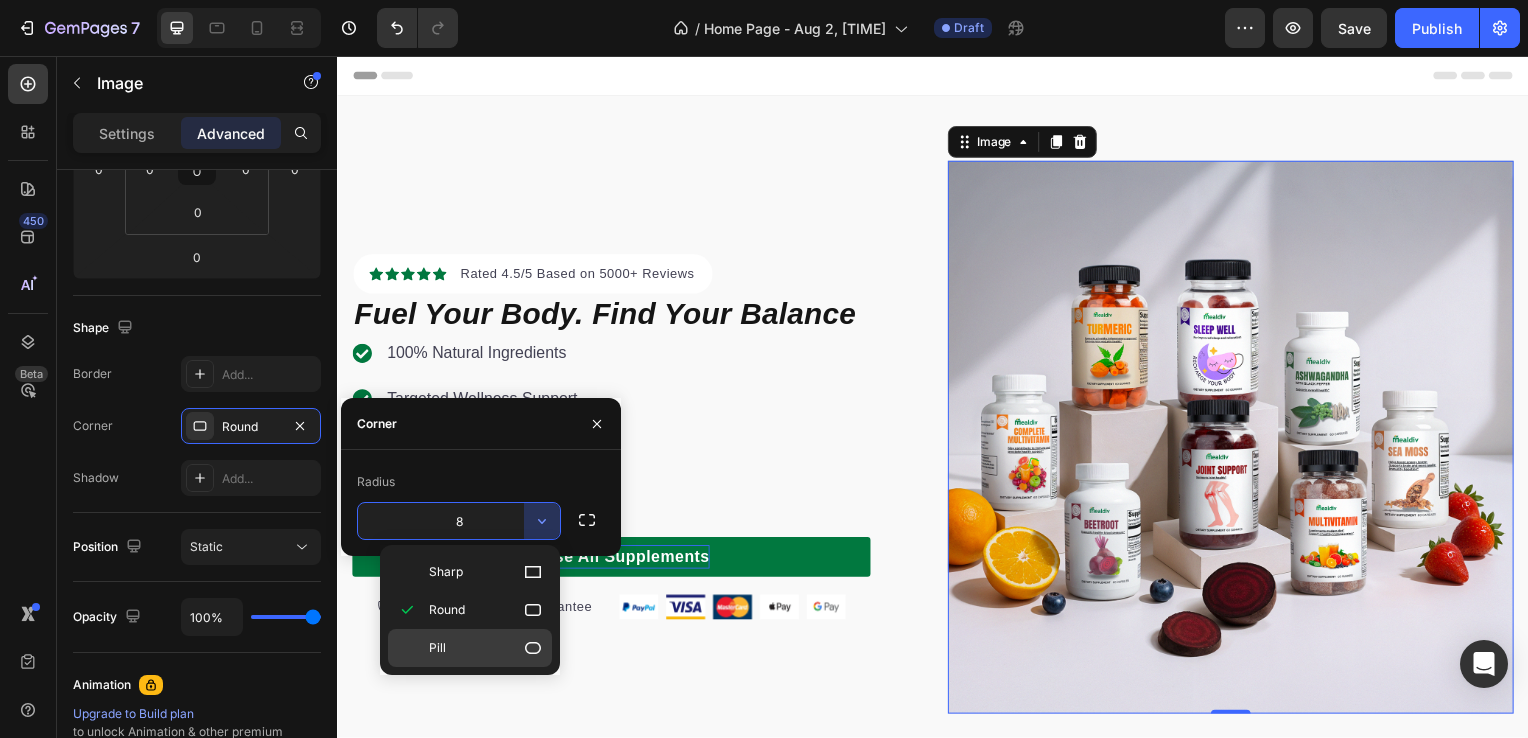 click on "Pill" at bounding box center [486, 648] 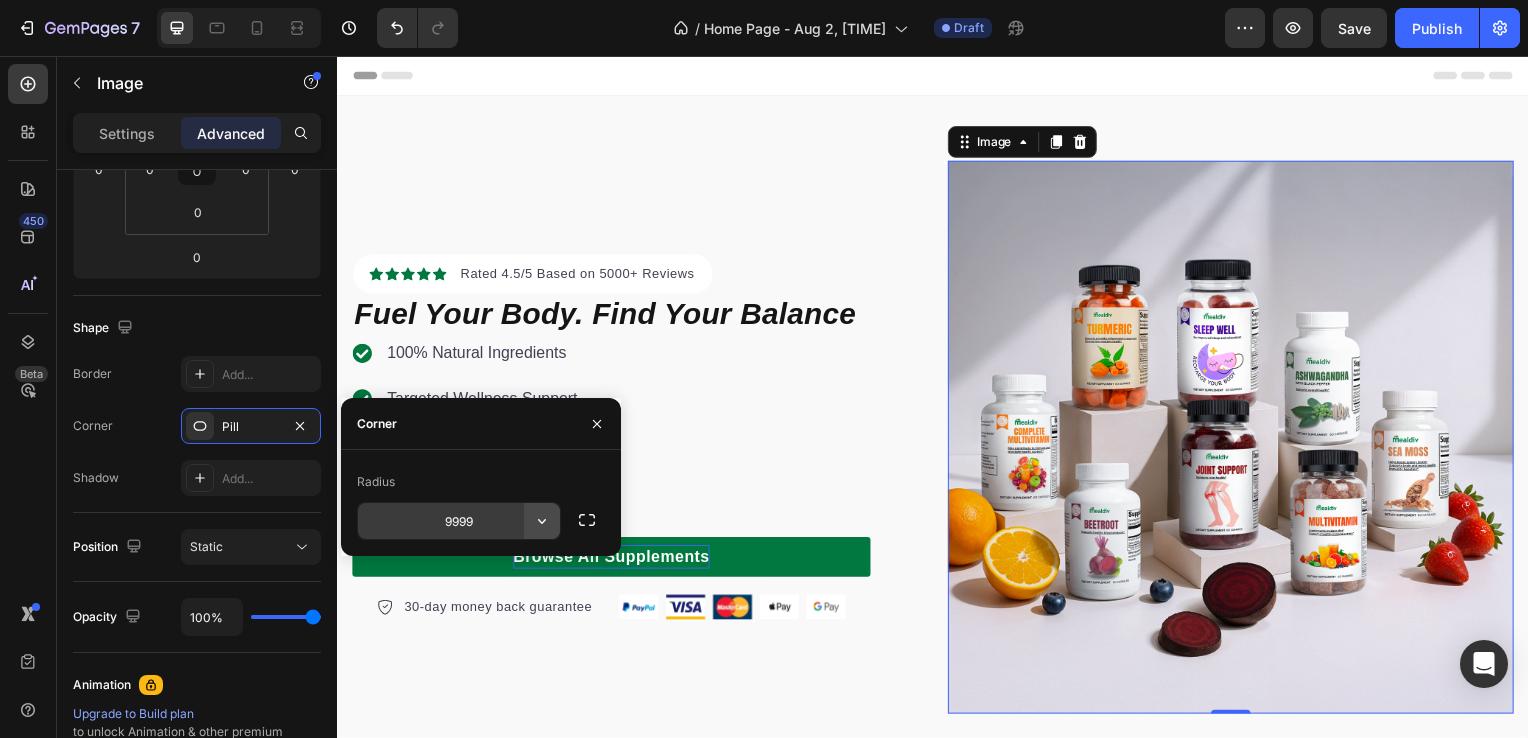 click 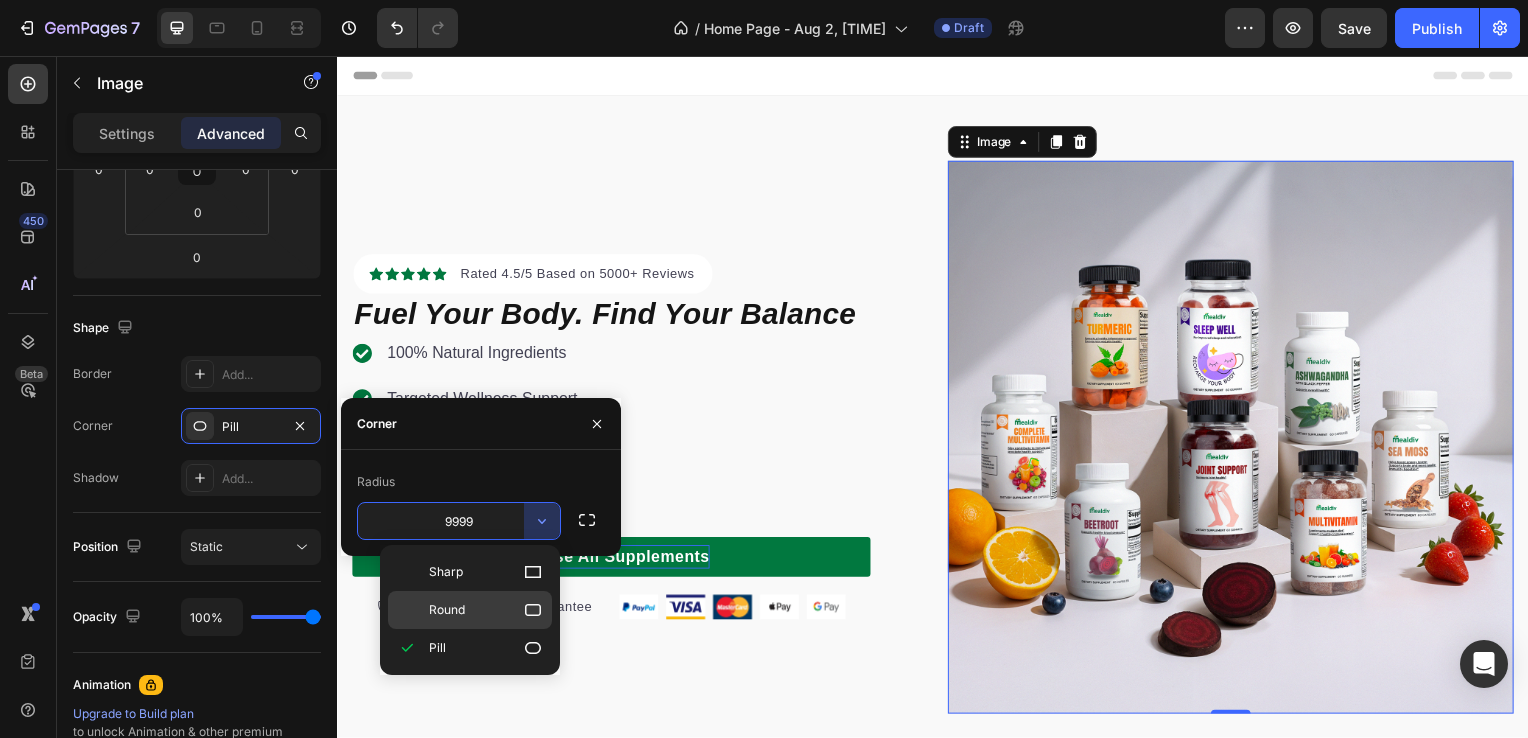 click on "Round" at bounding box center [486, 610] 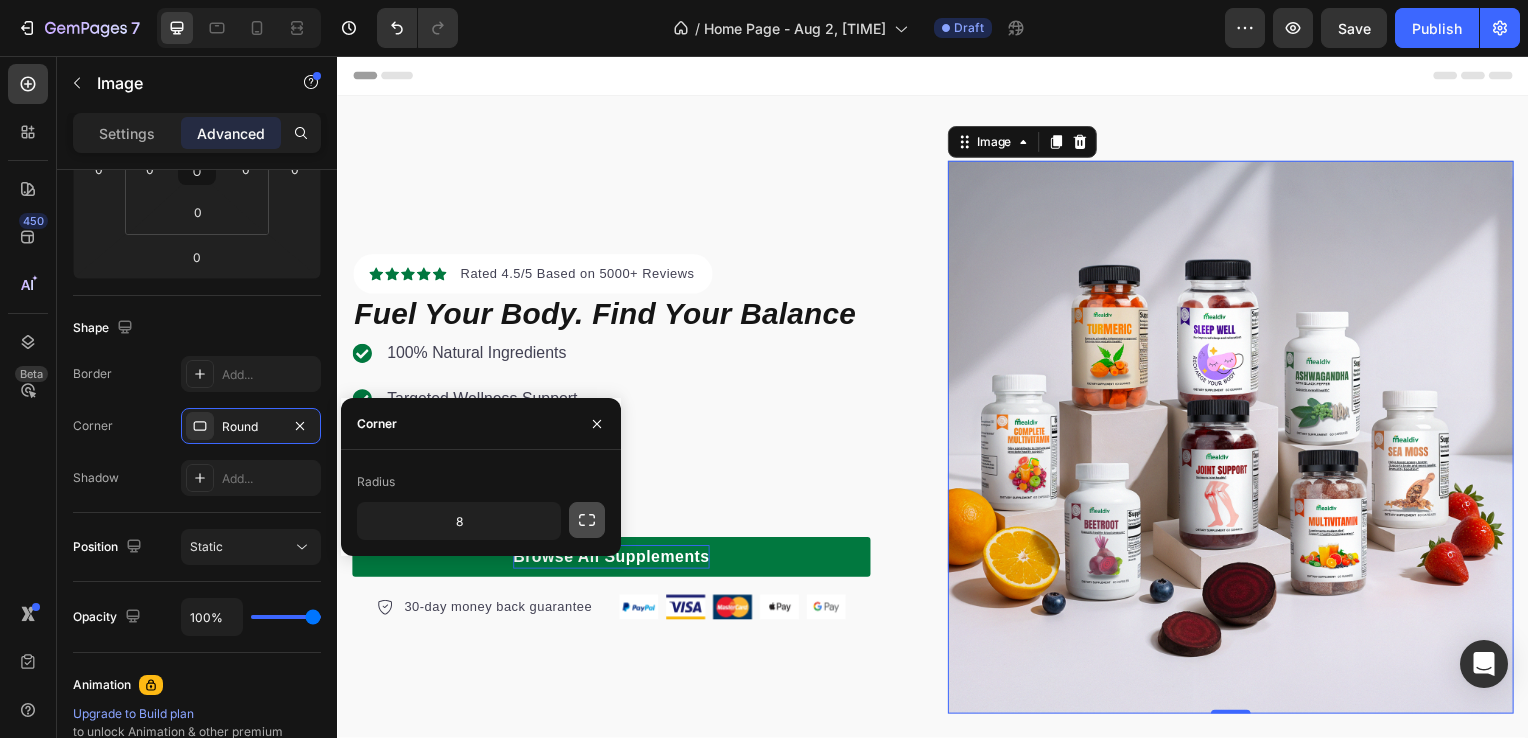 click 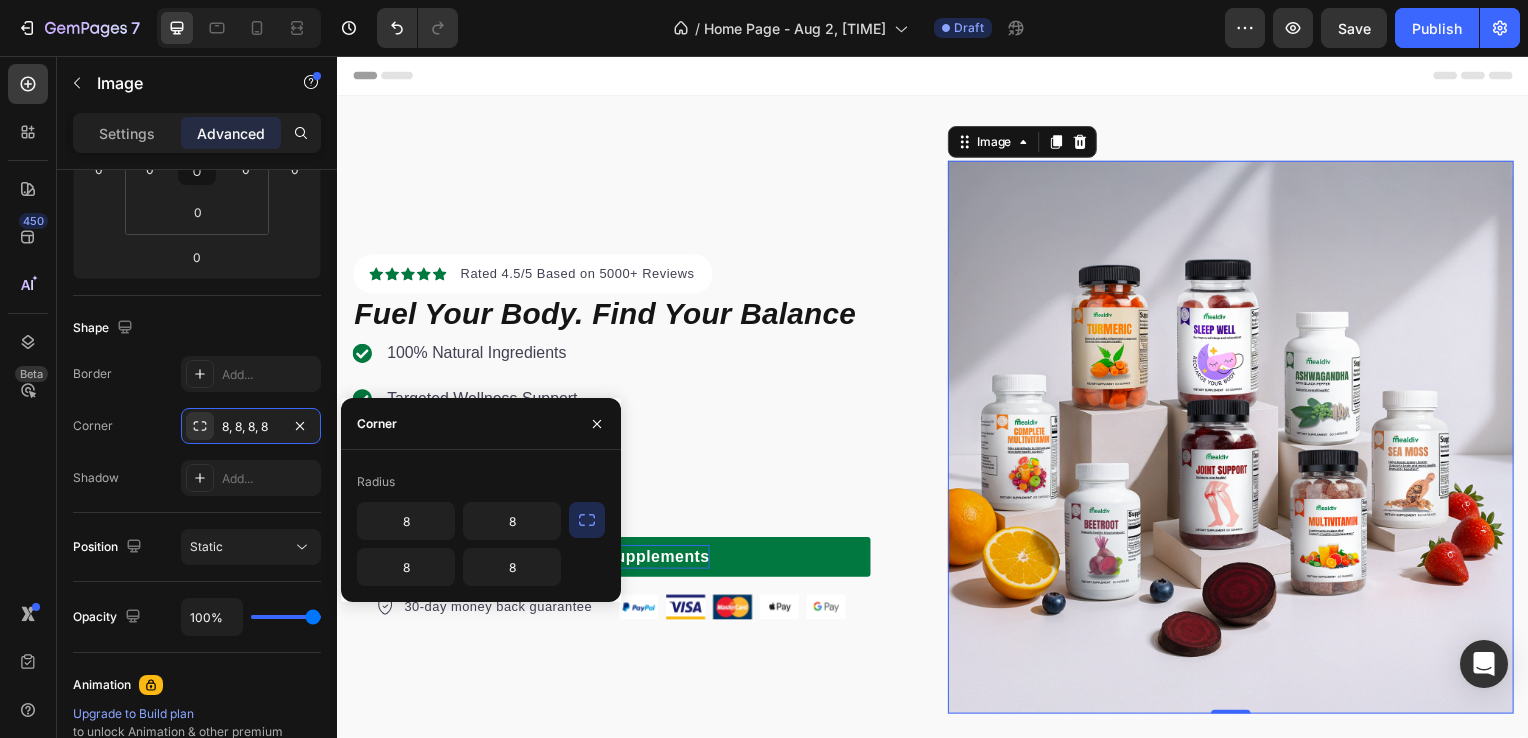 click 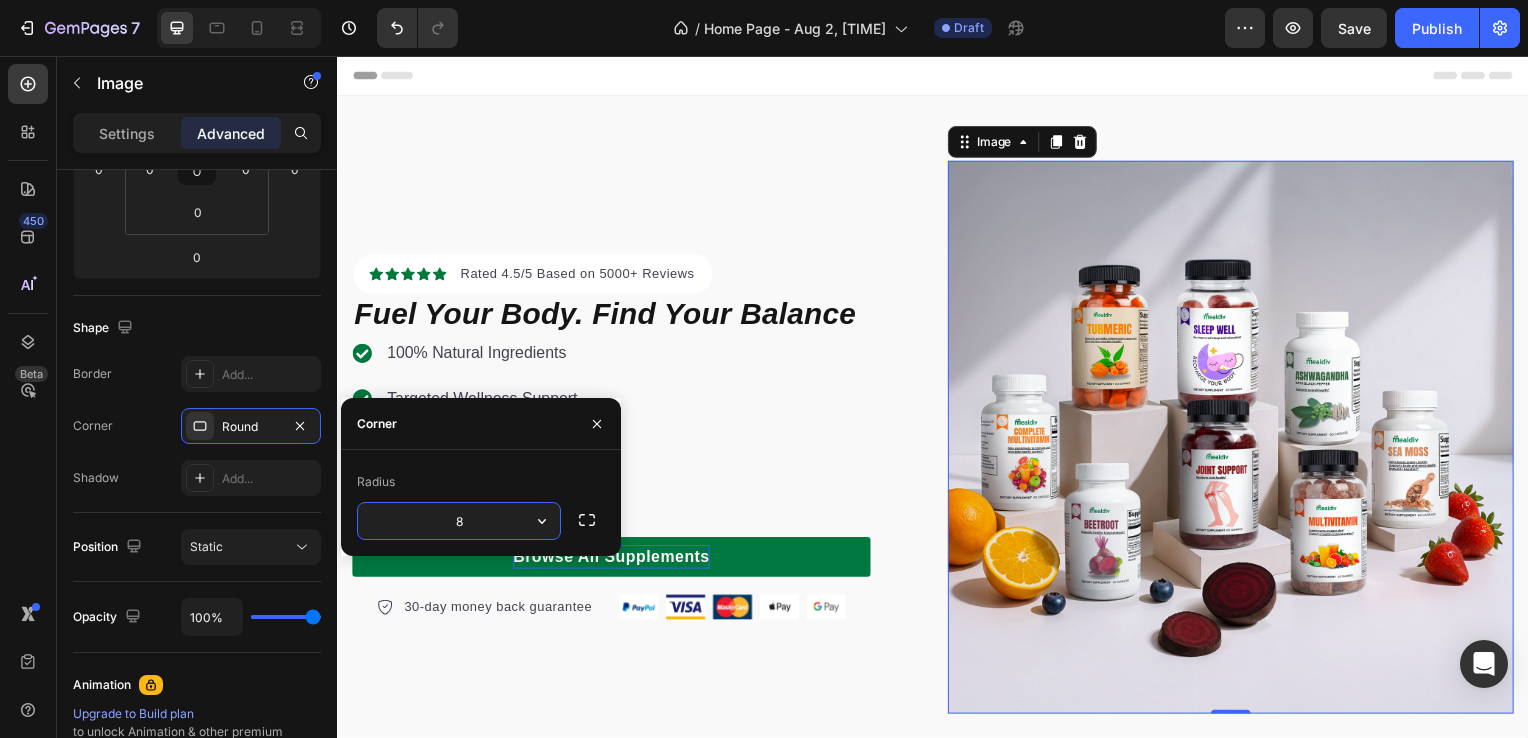 click on "8" at bounding box center [459, 521] 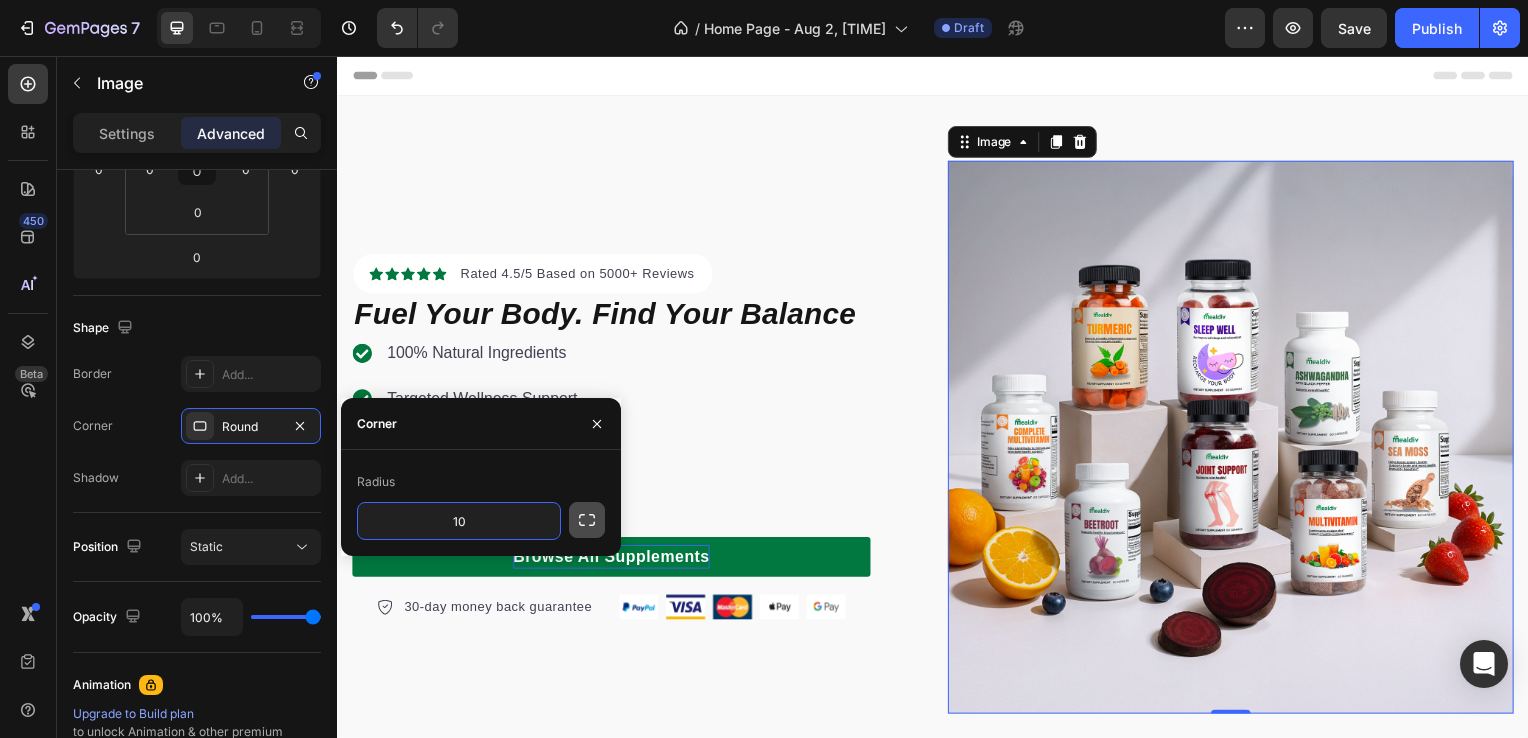 type on "10" 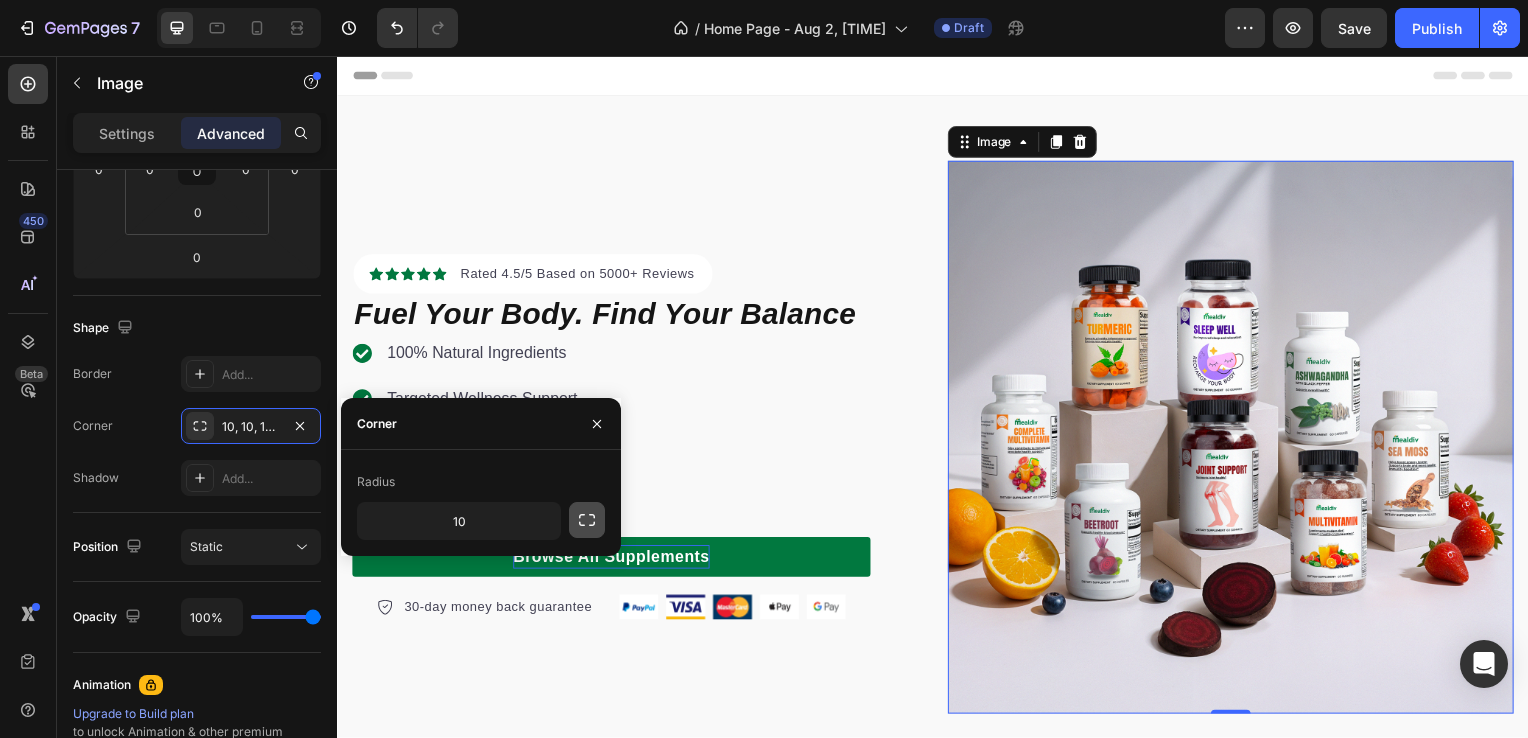 click 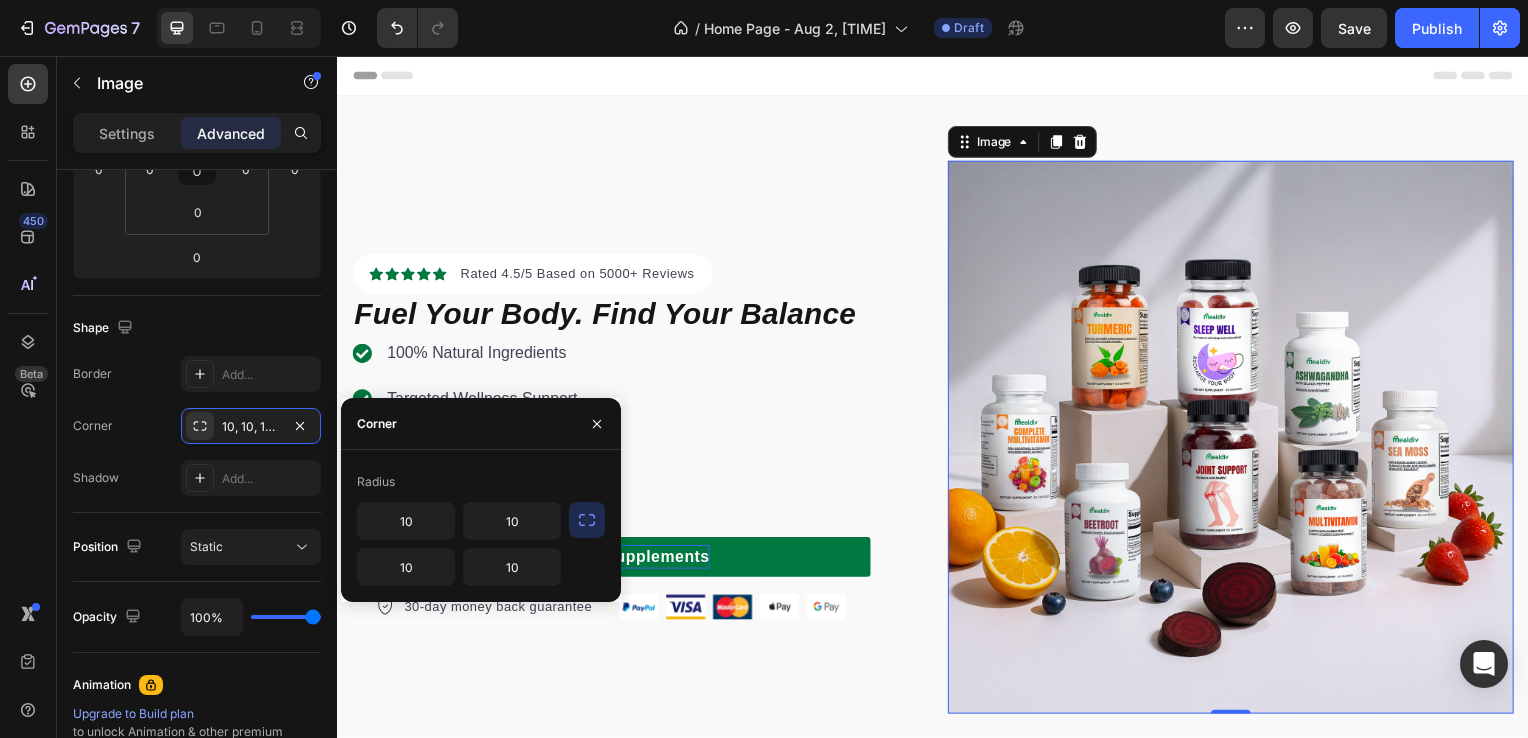click on "Radius 10 10 10 10" at bounding box center (481, 526) 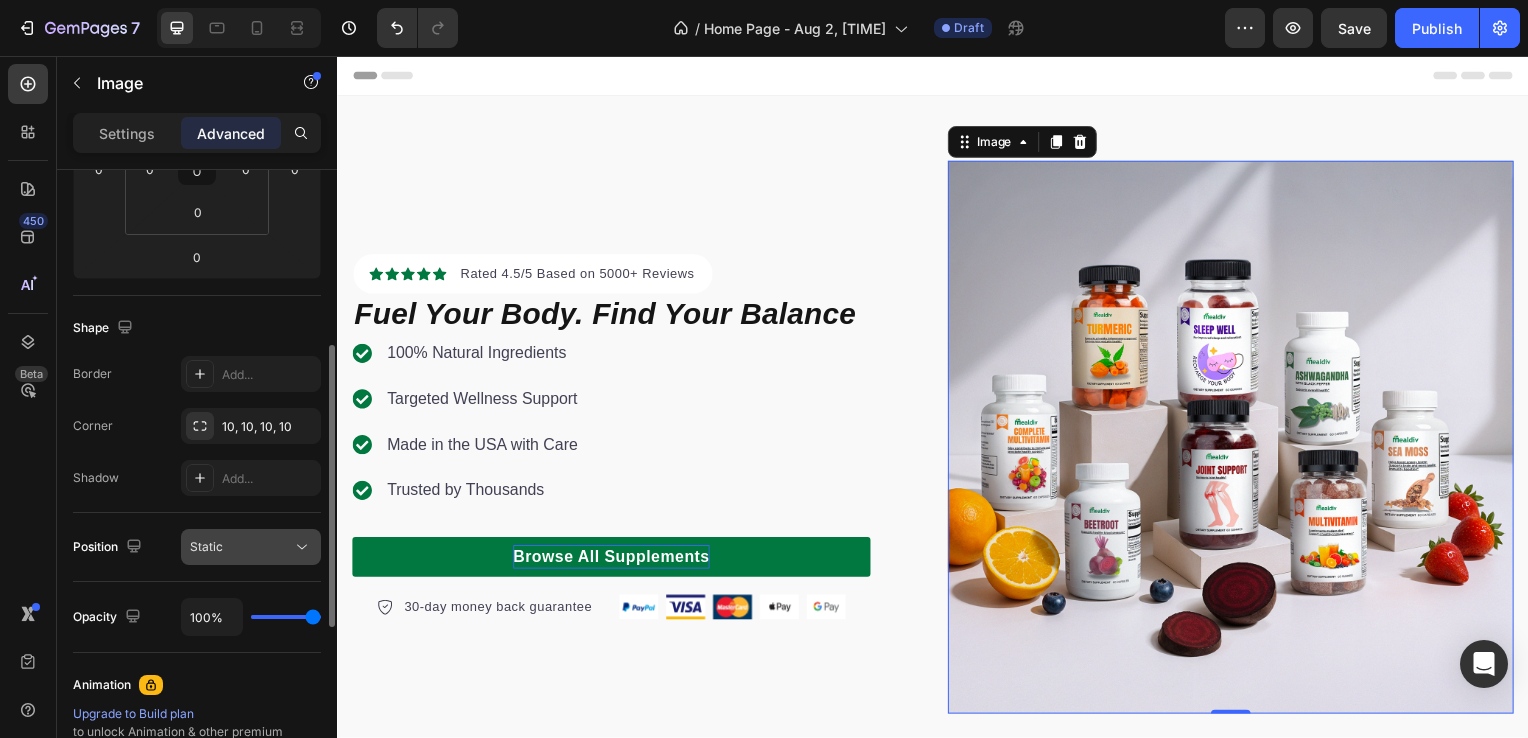 click on "Static" at bounding box center [206, 546] 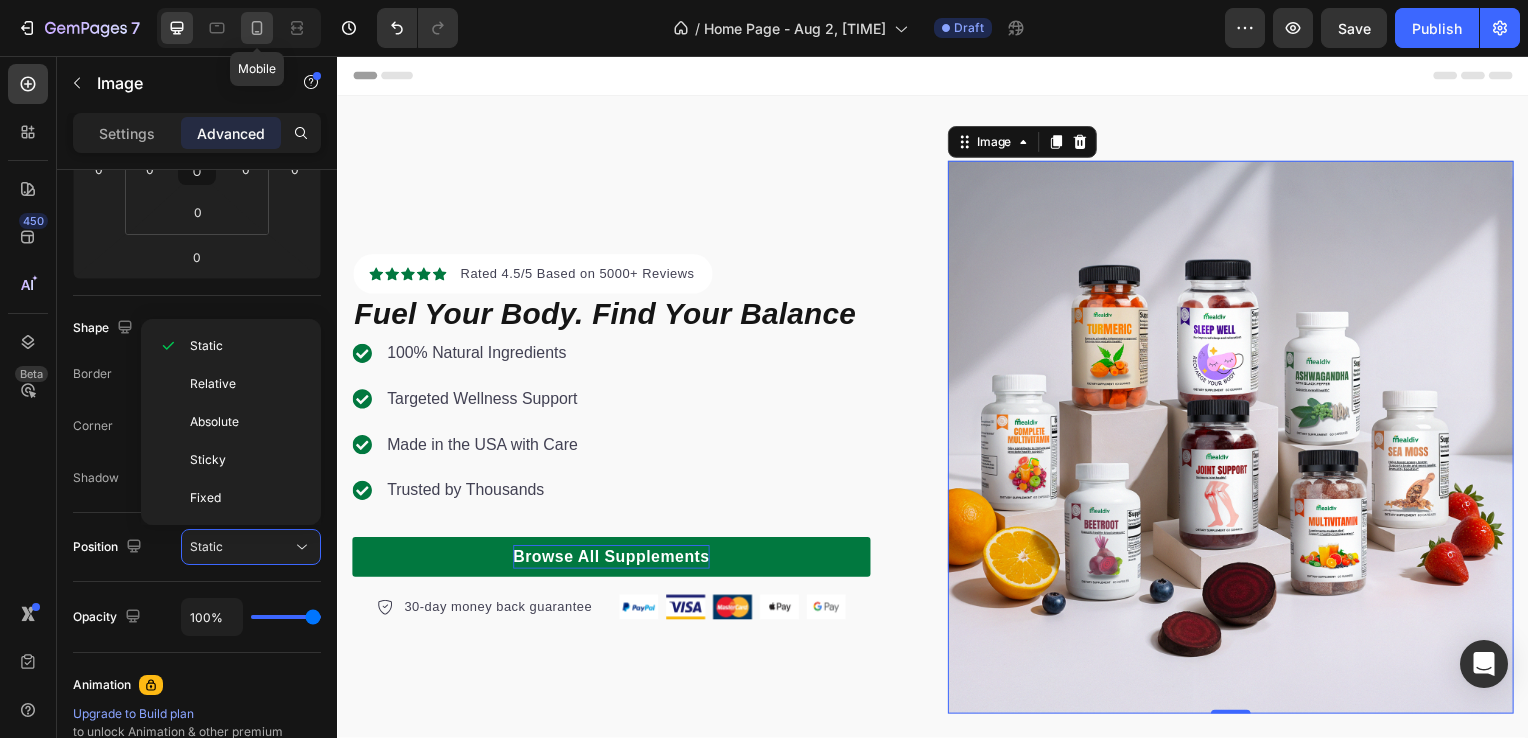 click 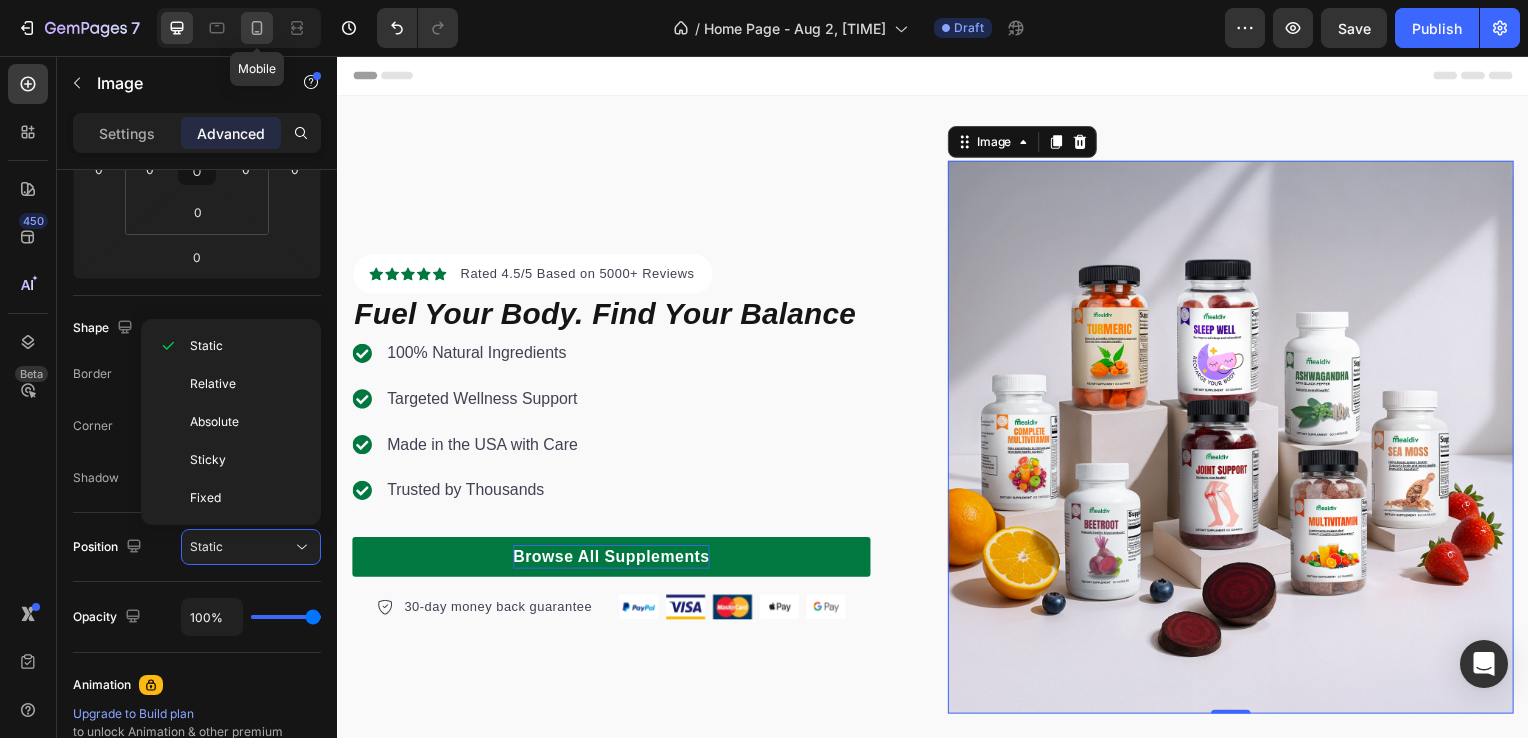 type on "21" 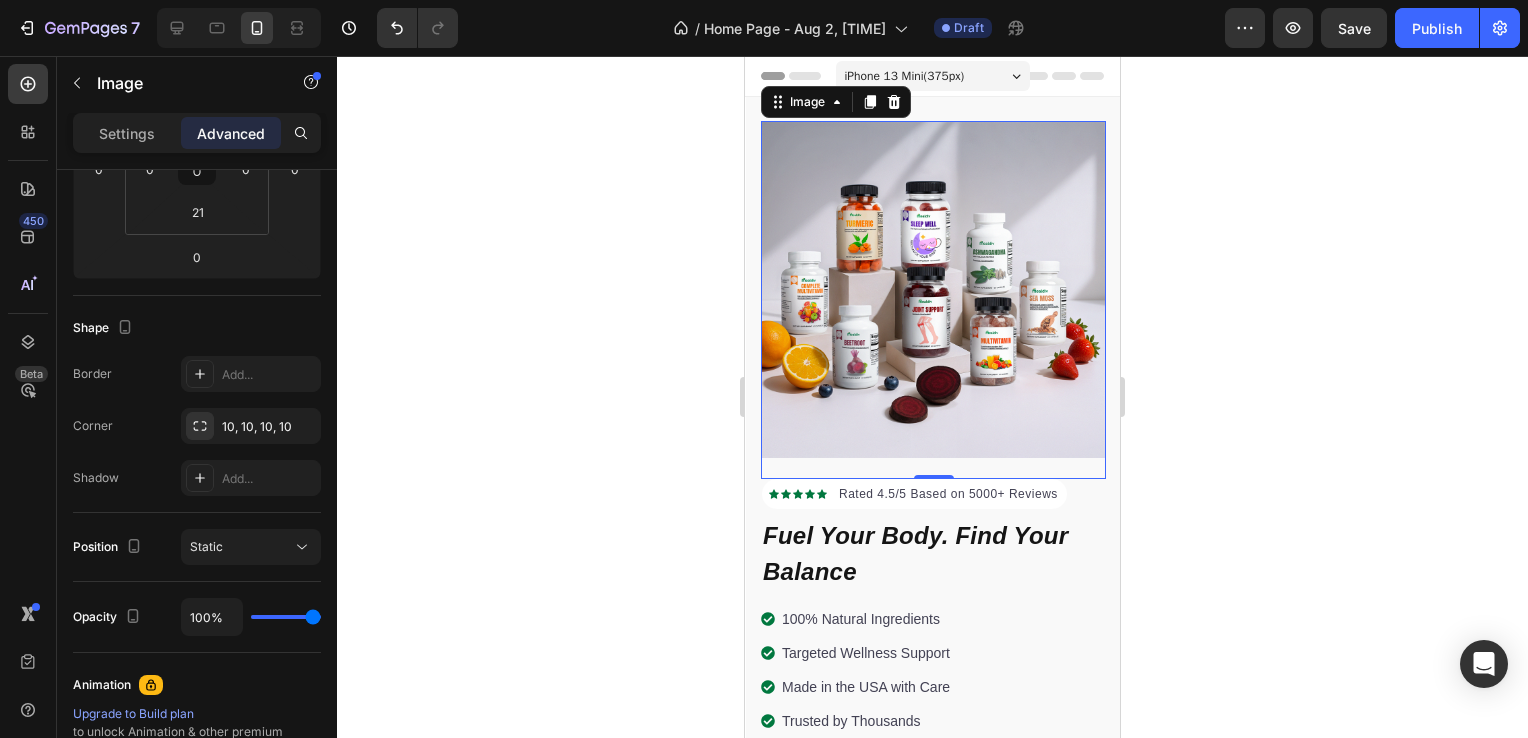 click 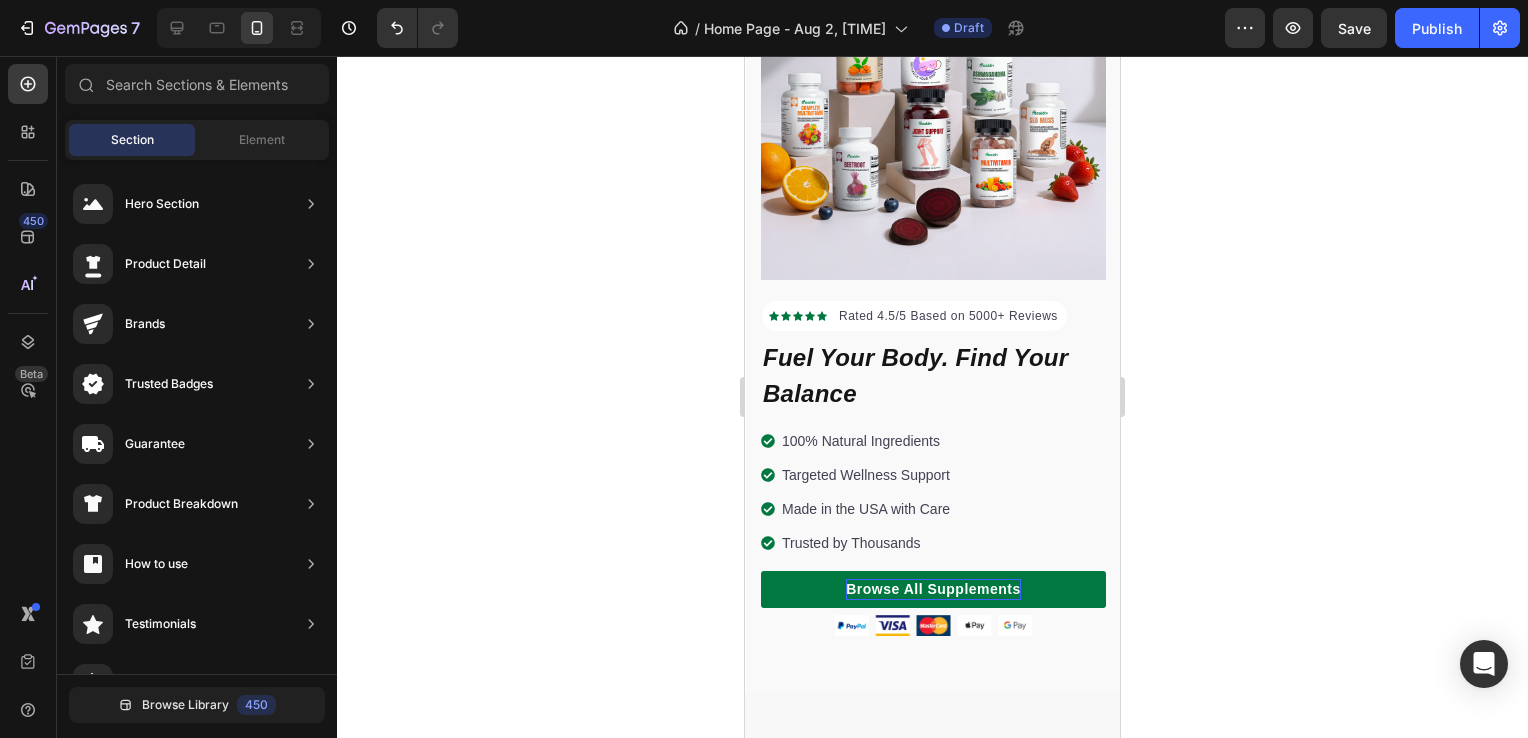 scroll, scrollTop: 68, scrollLeft: 0, axis: vertical 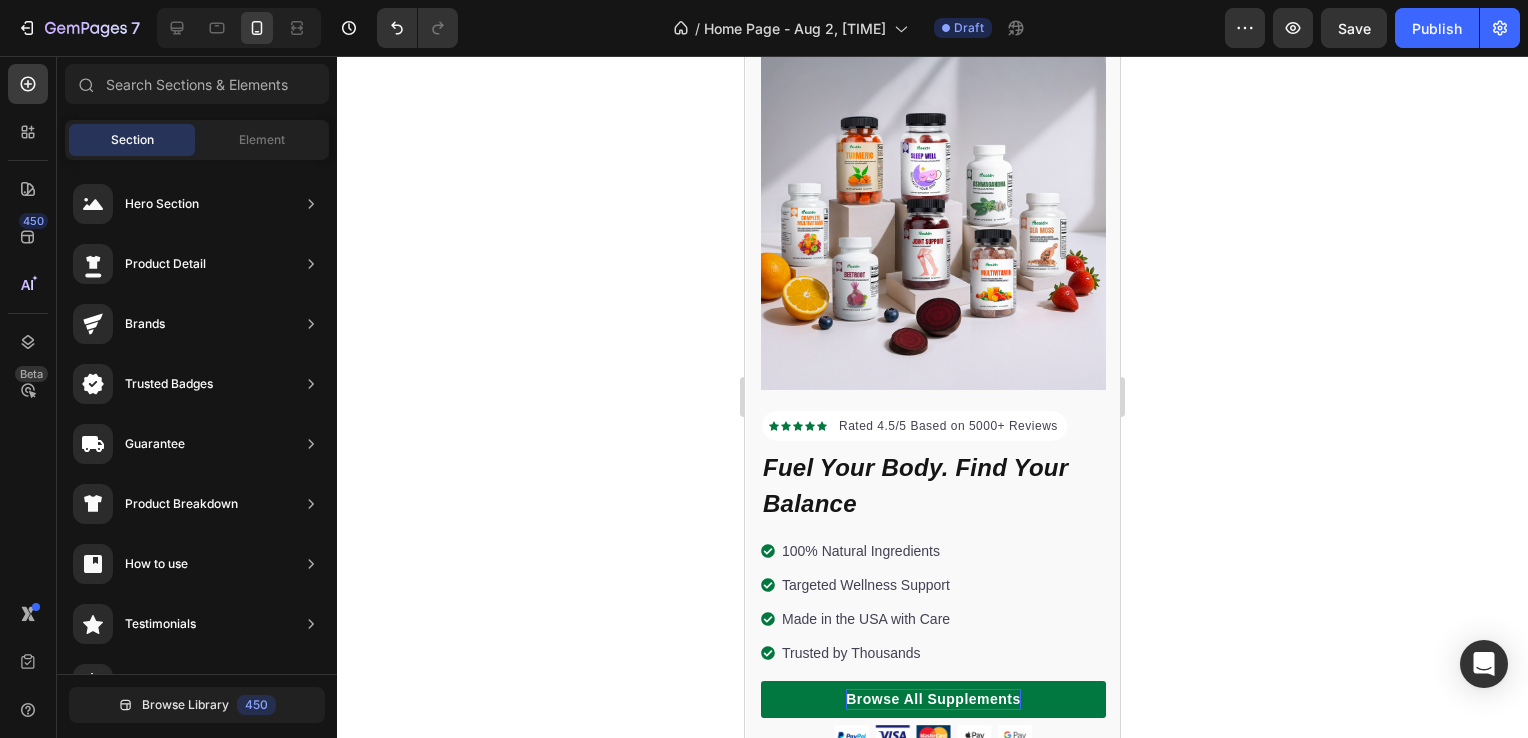 drag, startPoint x: 1111, startPoint y: 99, endPoint x: 1872, endPoint y: 173, distance: 764.5894 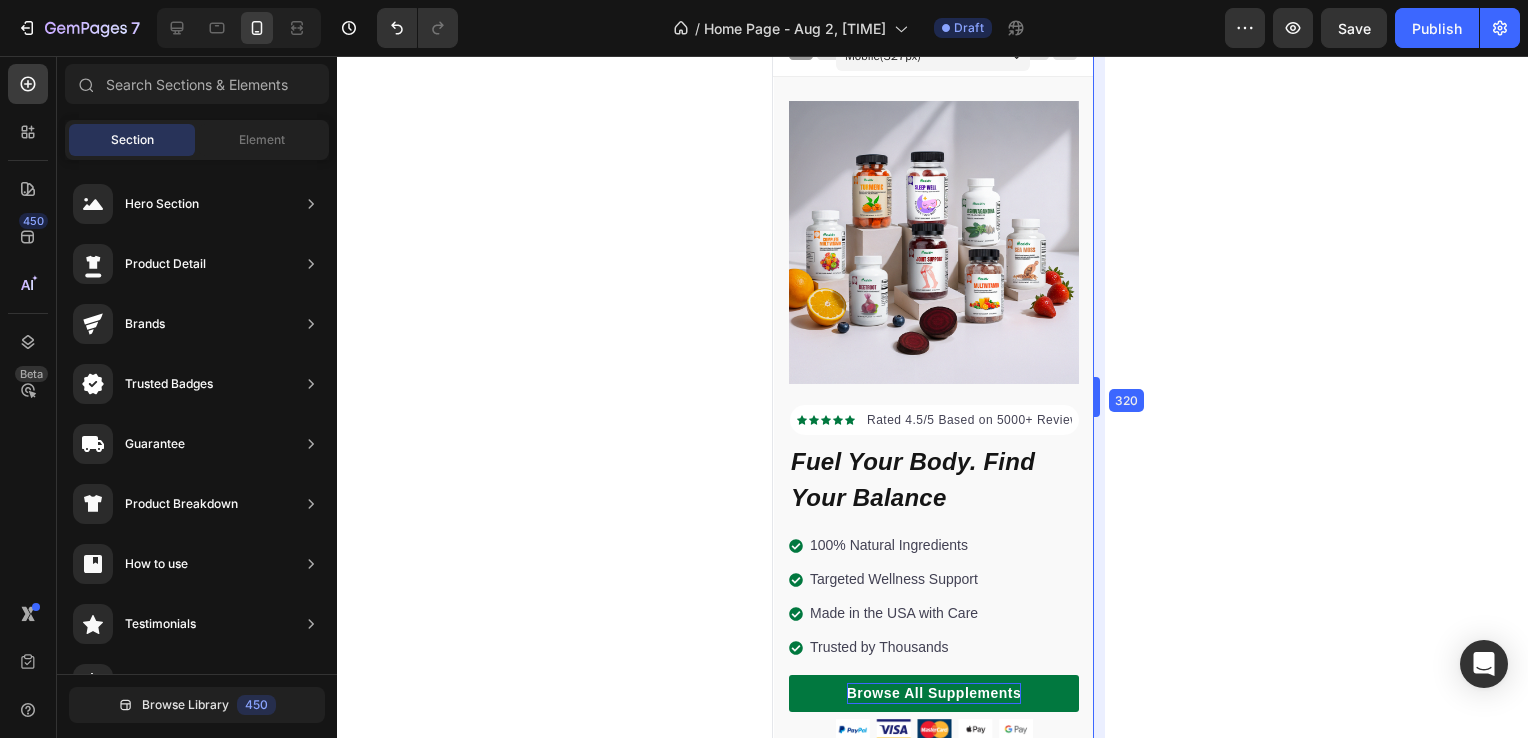 scroll, scrollTop: 15, scrollLeft: 0, axis: vertical 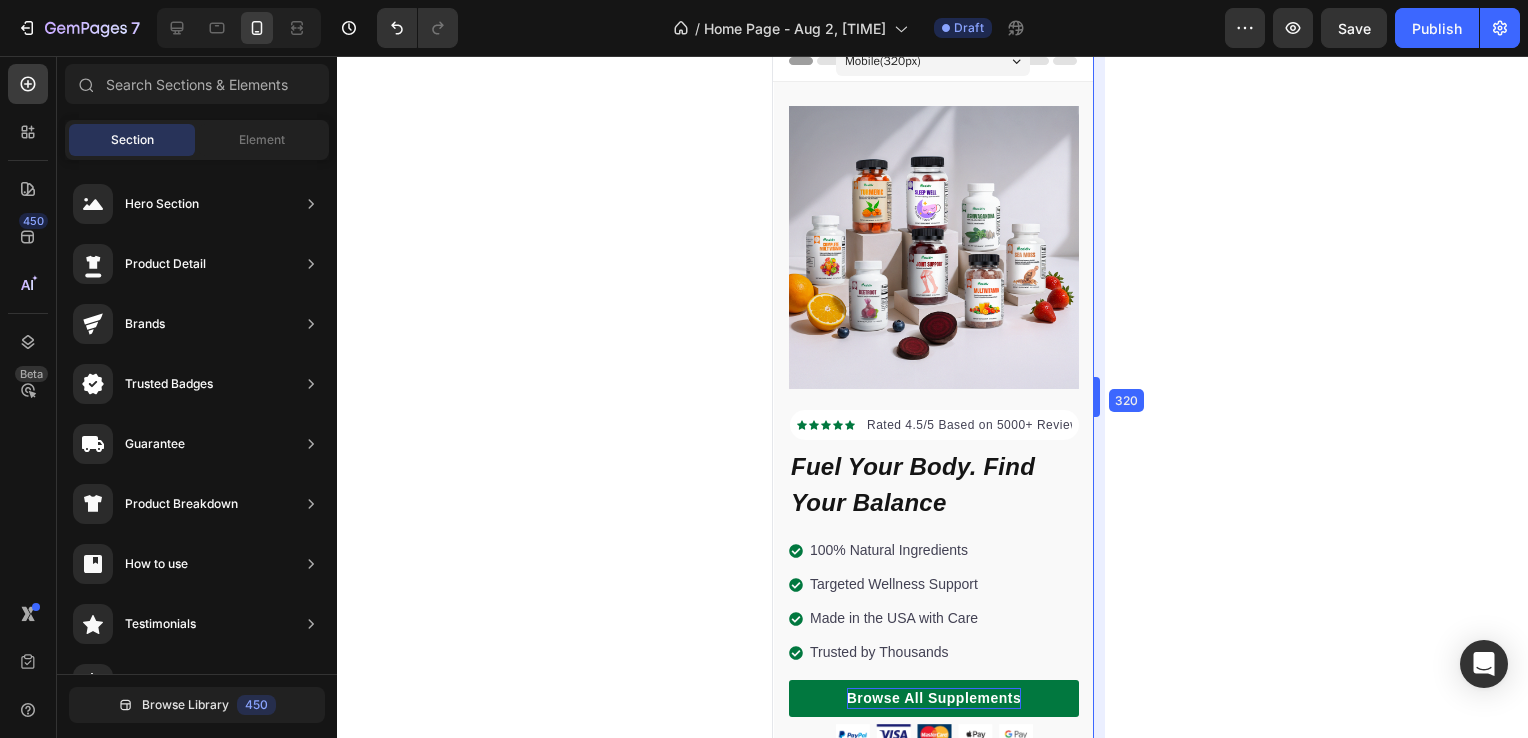 drag, startPoint x: 1126, startPoint y: 393, endPoint x: 758, endPoint y: 229, distance: 402.88956 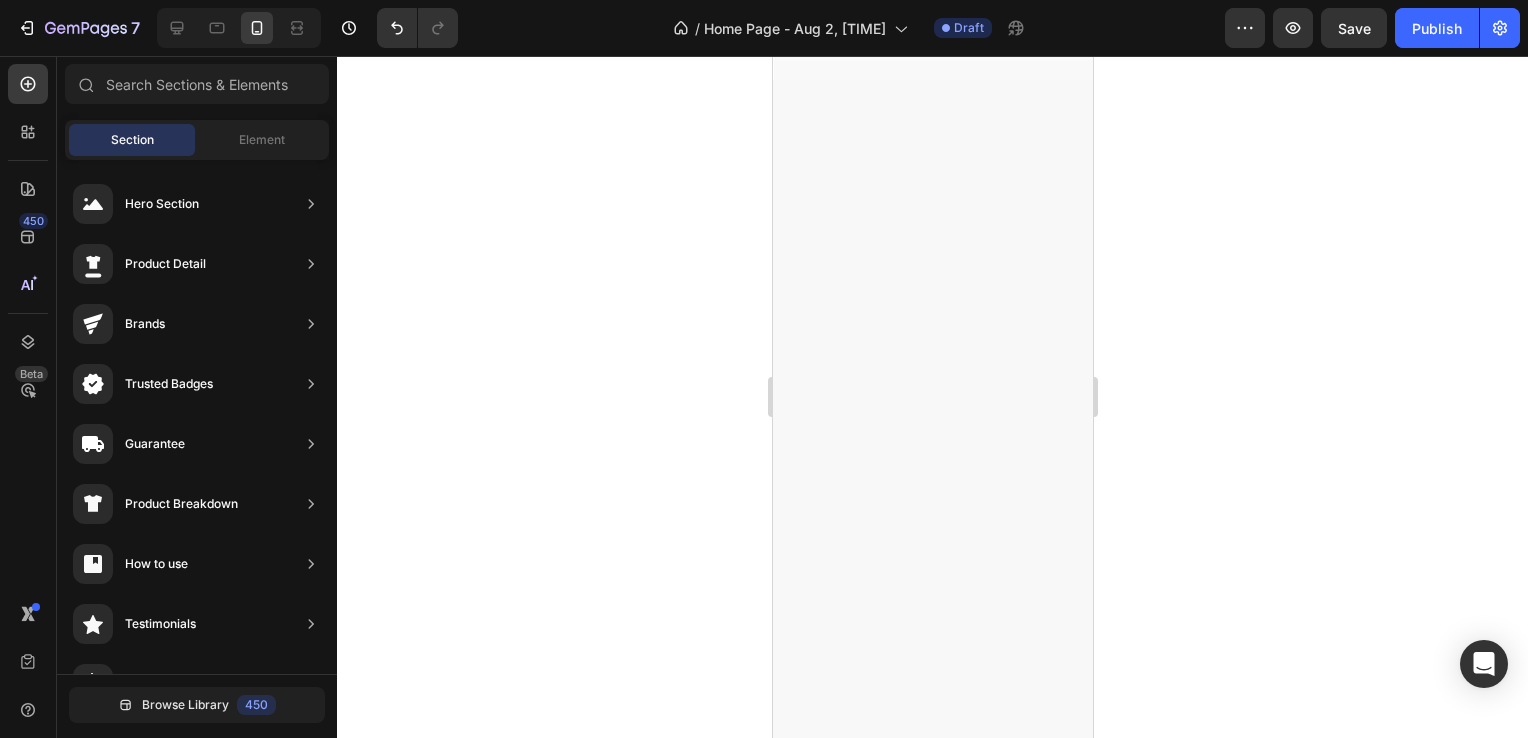 scroll, scrollTop: 0, scrollLeft: 0, axis: both 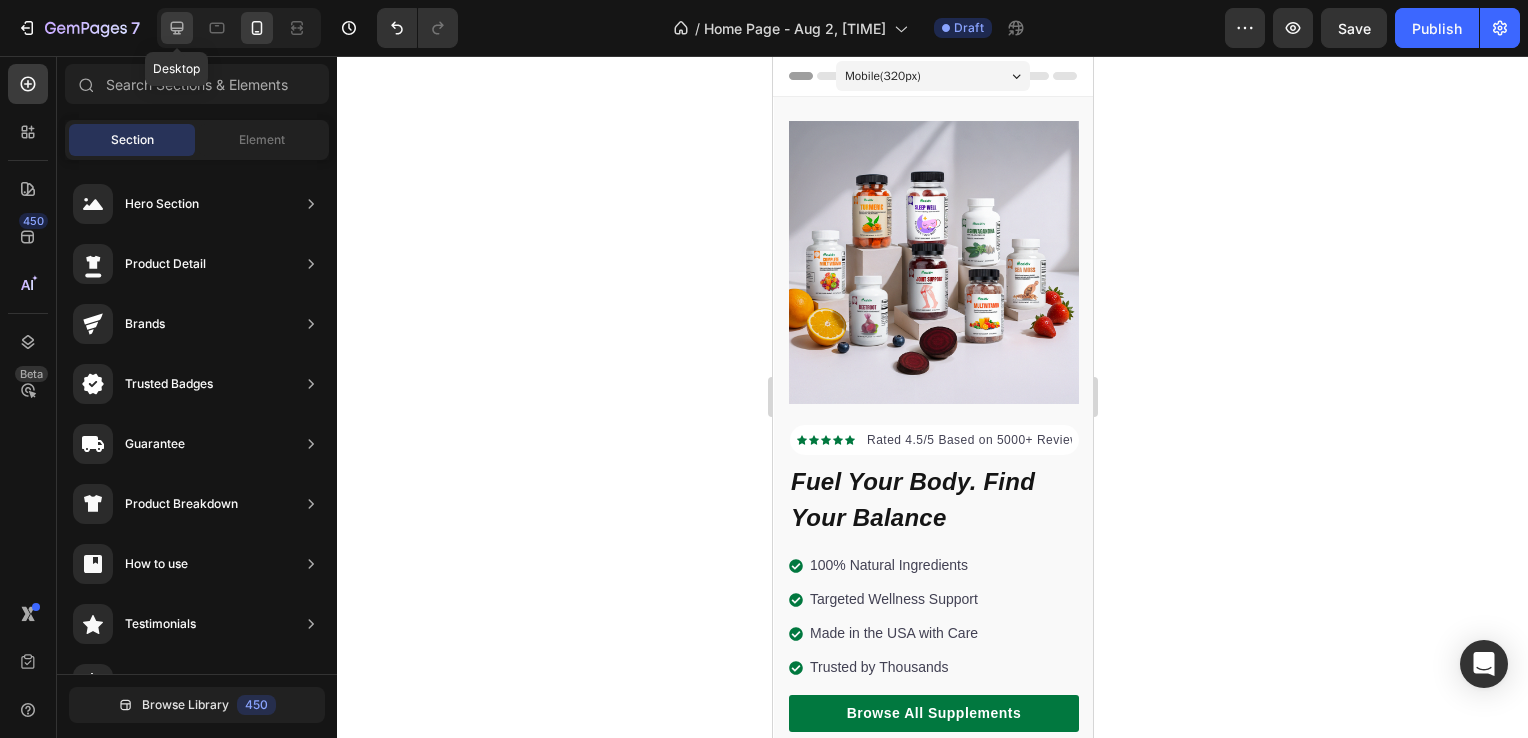 click 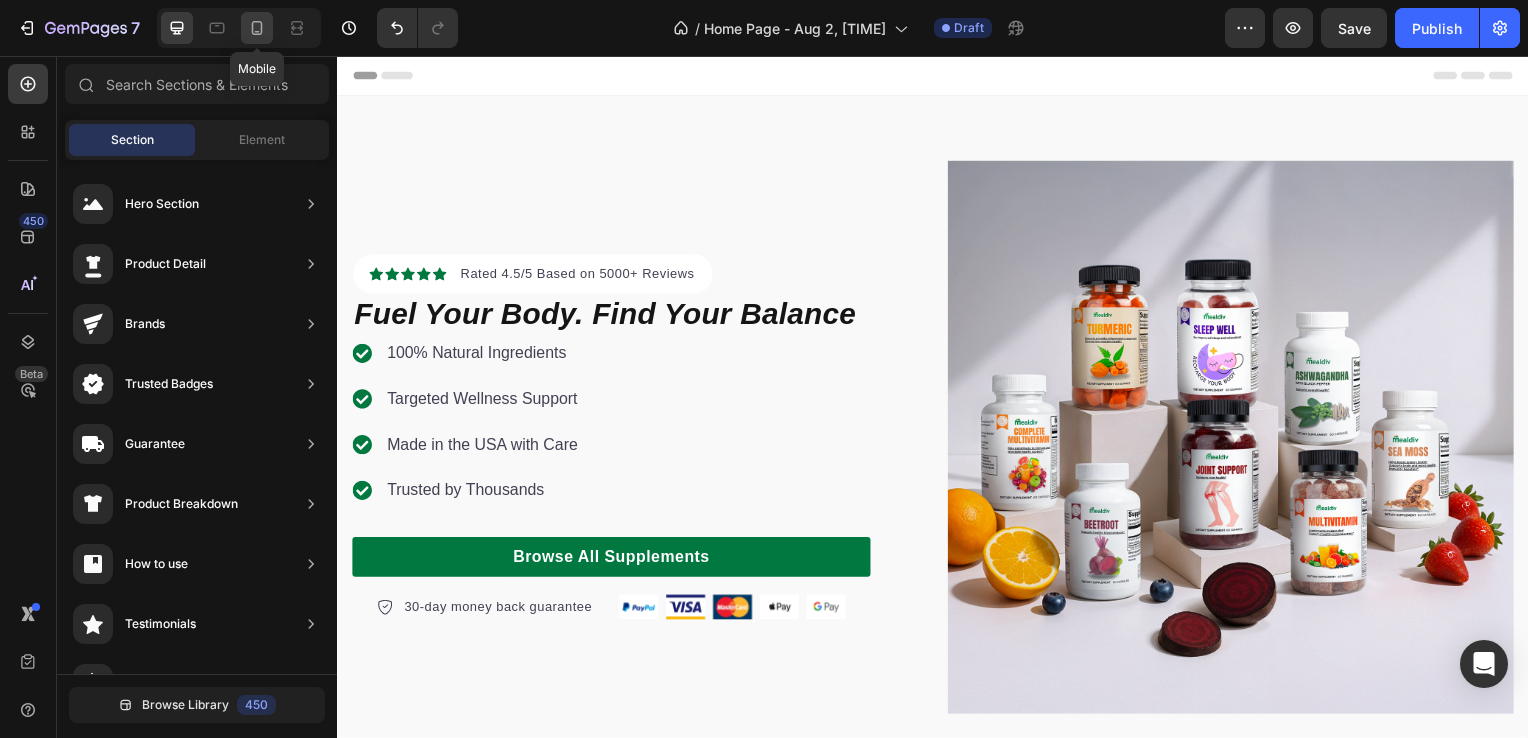 click 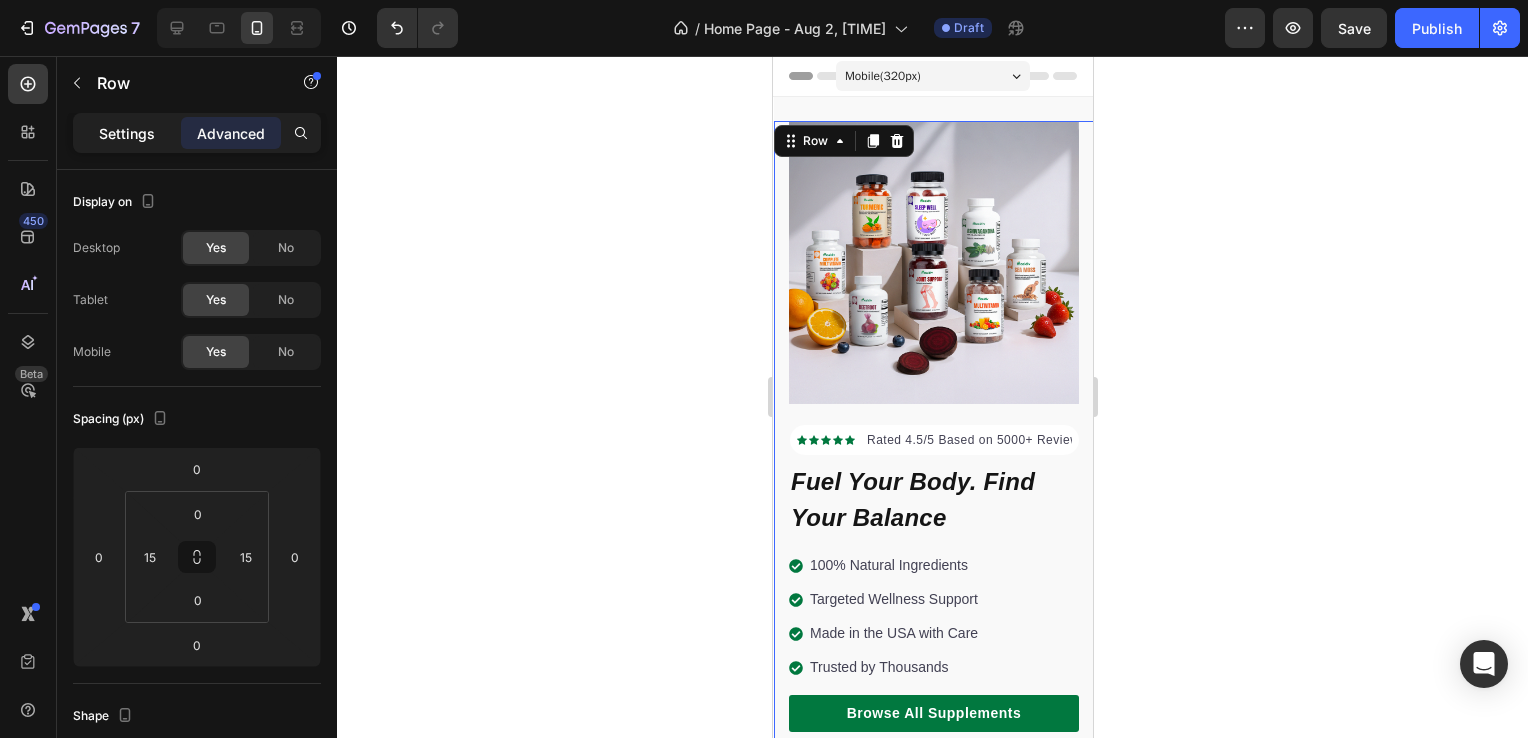click on "Settings" at bounding box center (127, 133) 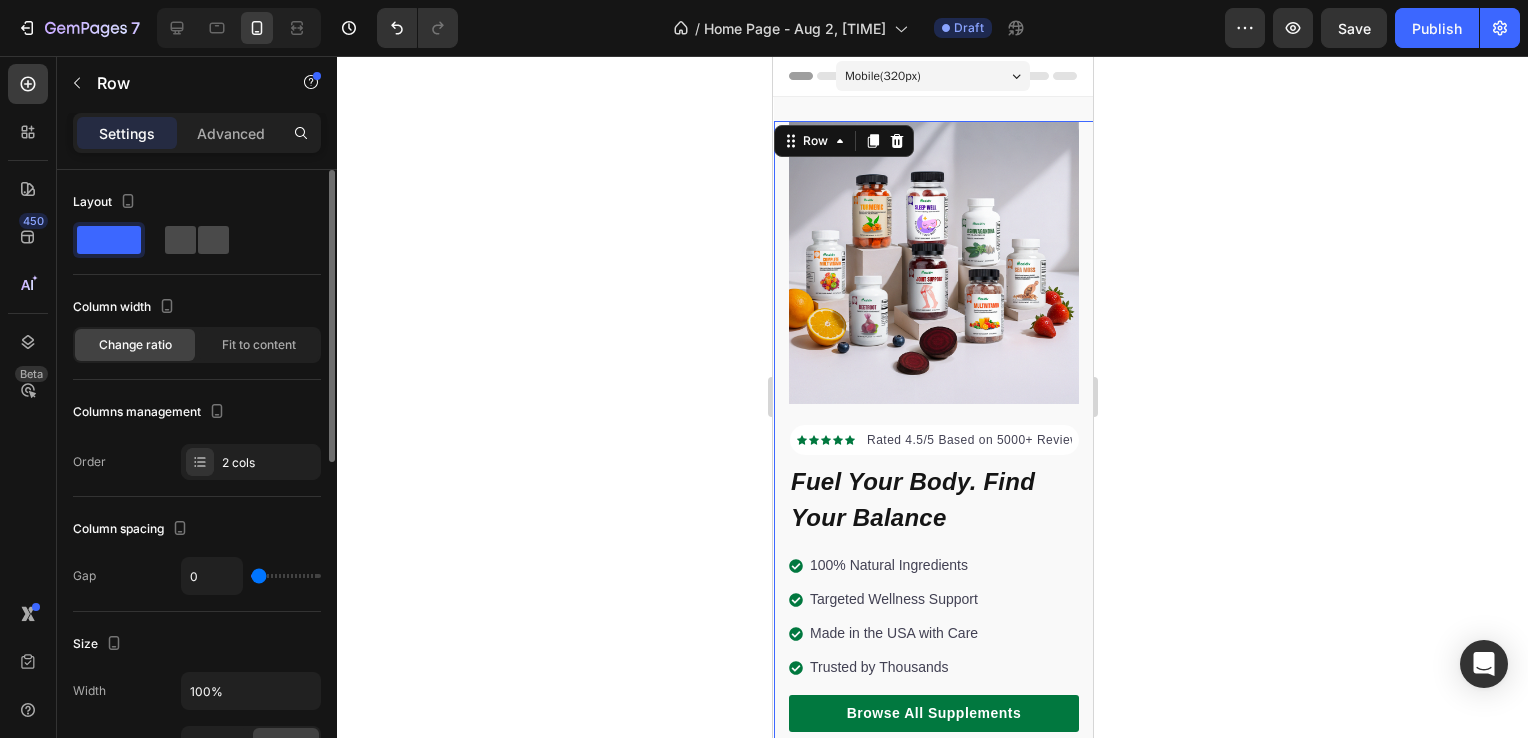 click 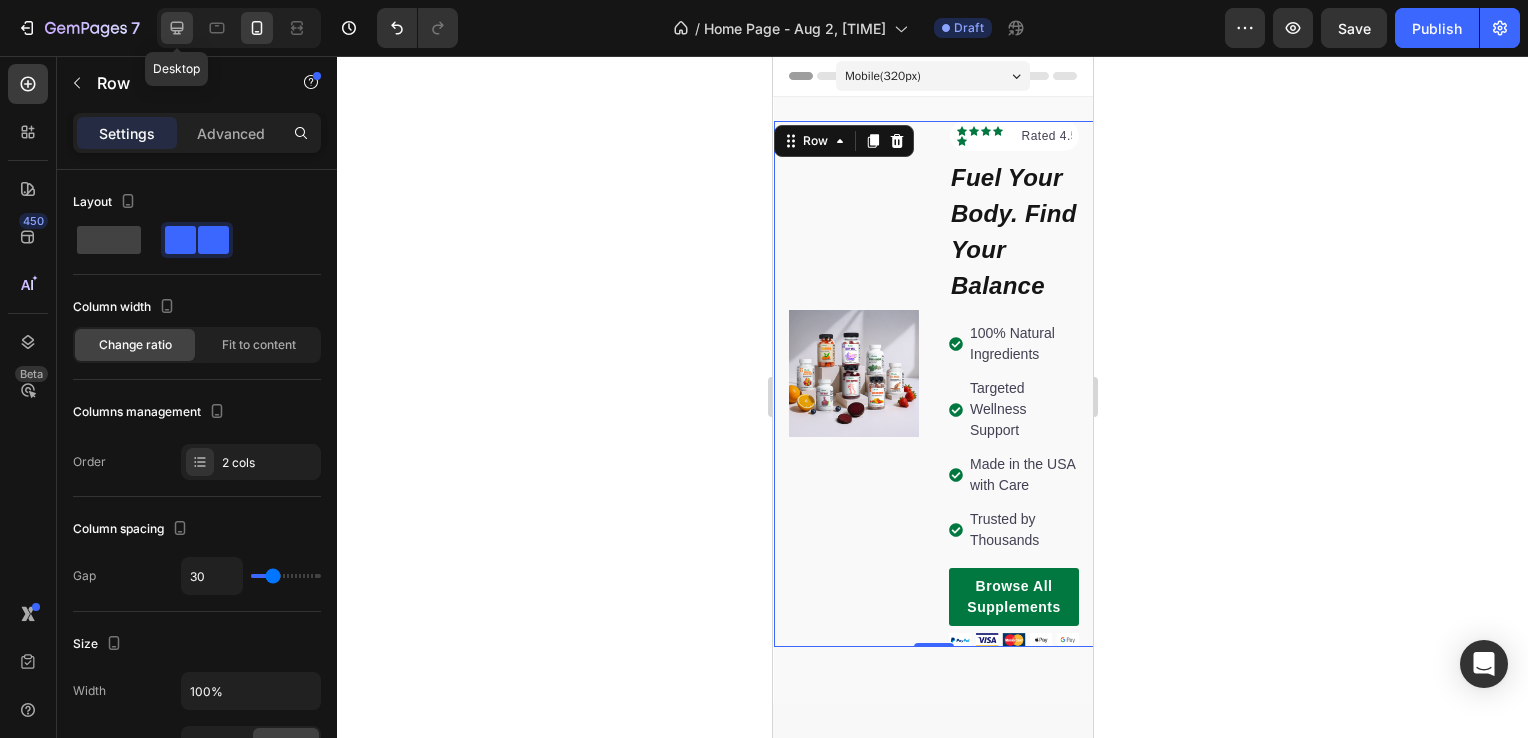 click 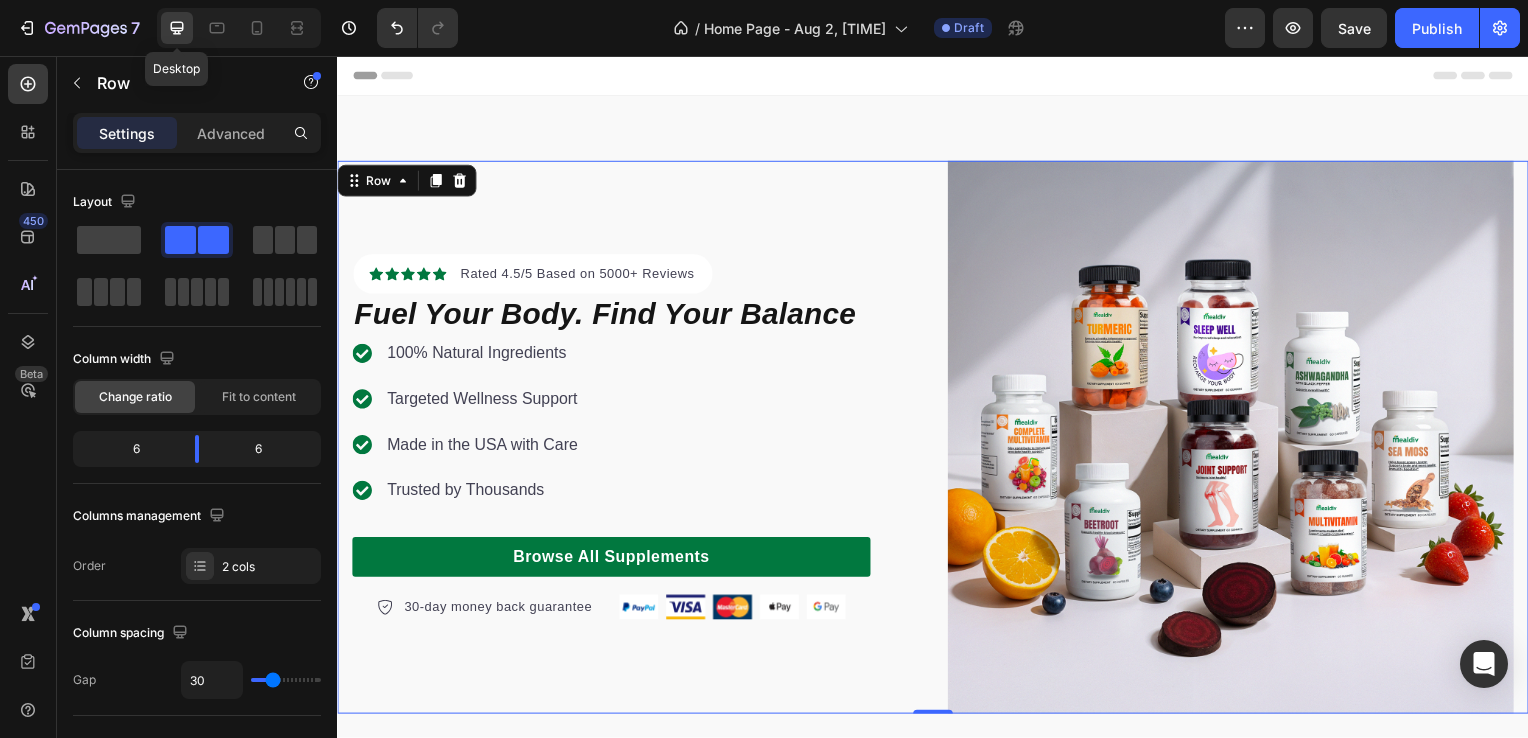 scroll, scrollTop: 36, scrollLeft: 0, axis: vertical 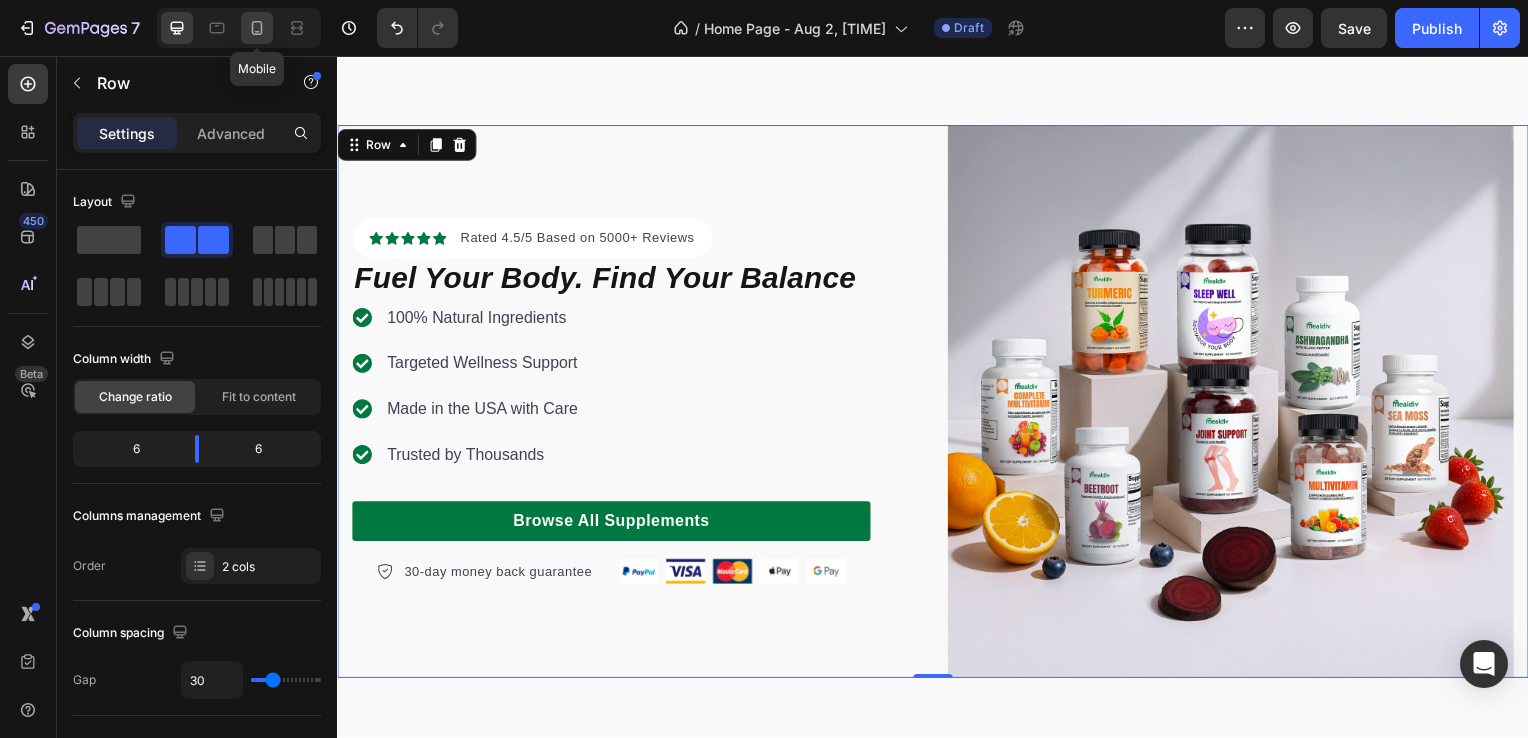 click 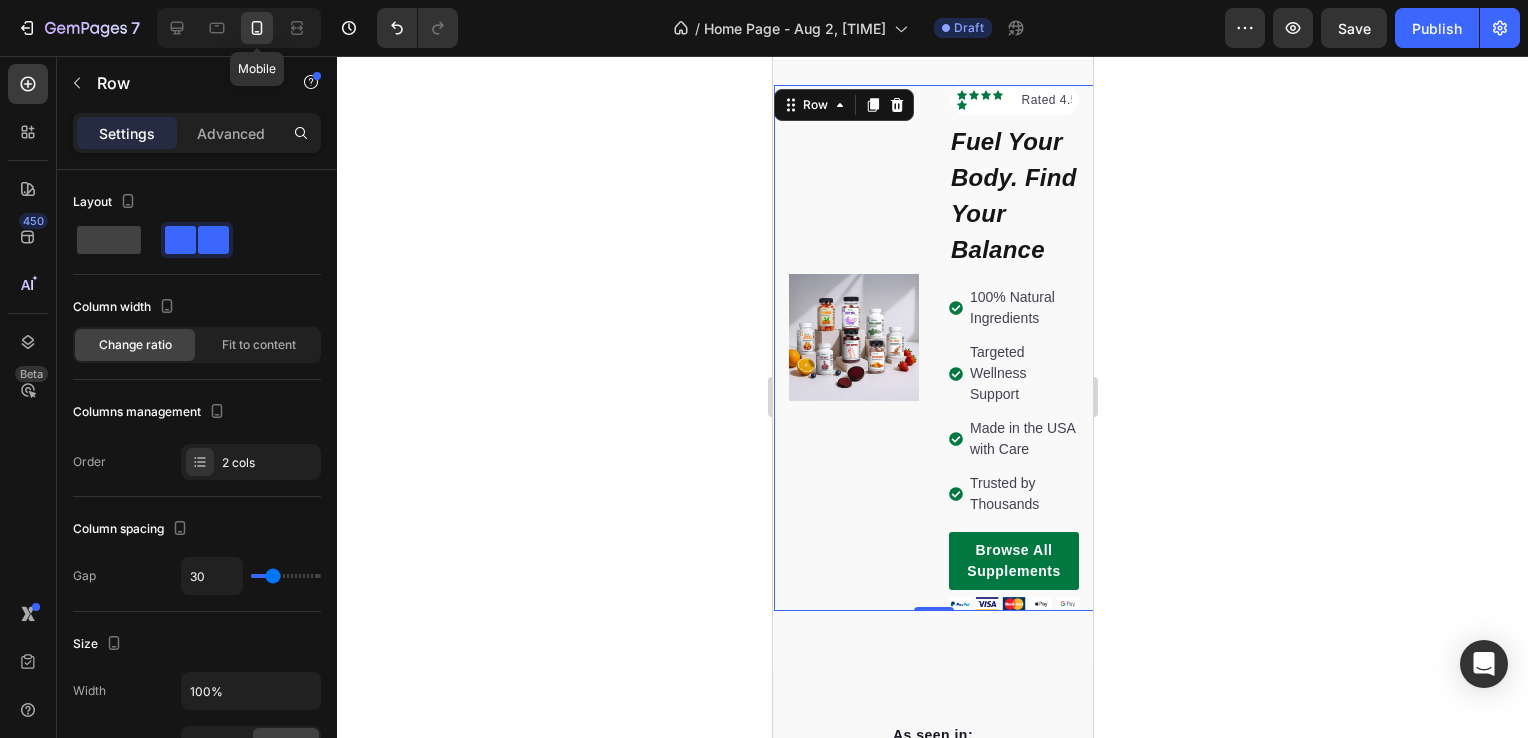 scroll, scrollTop: 0, scrollLeft: 0, axis: both 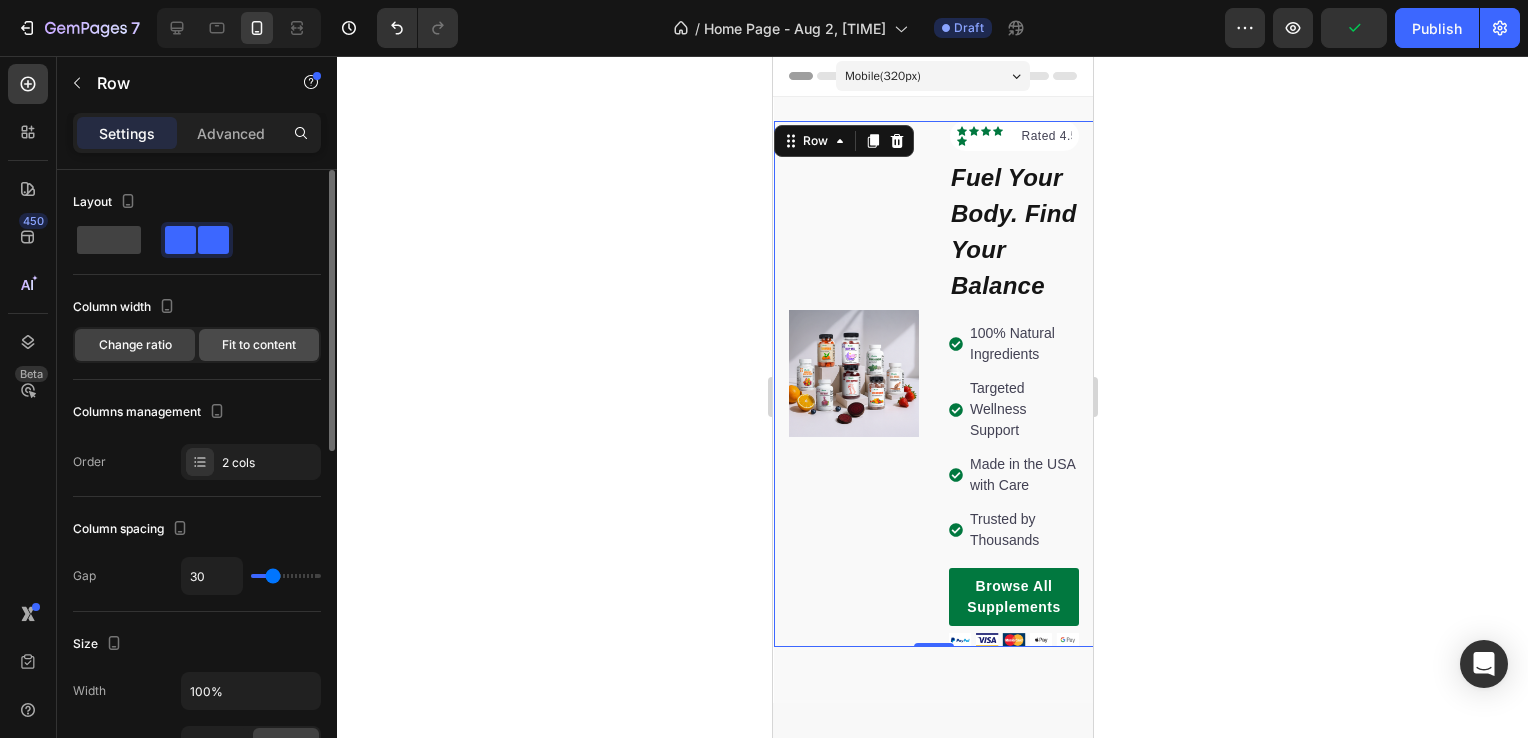 click on "Fit to content" 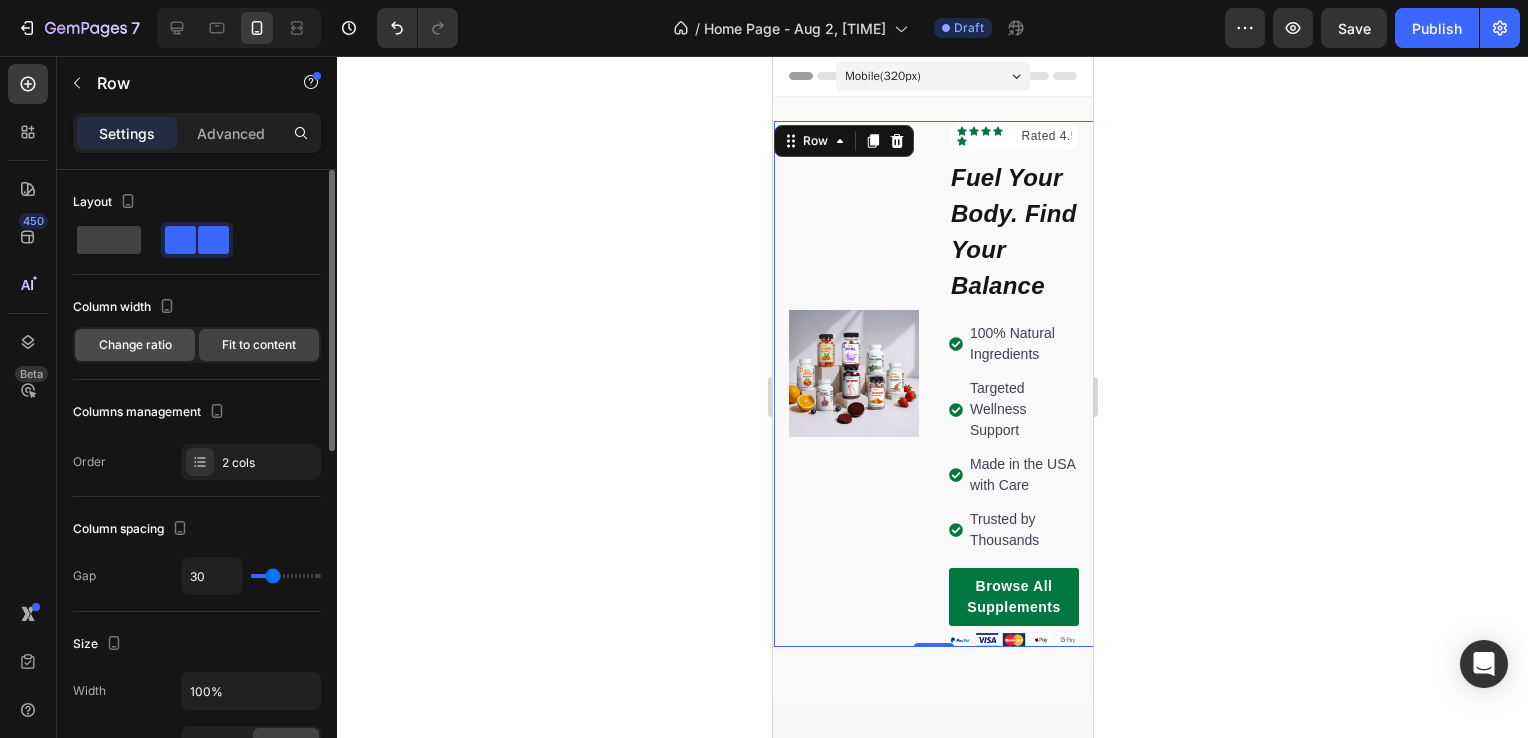 click on "Change ratio" 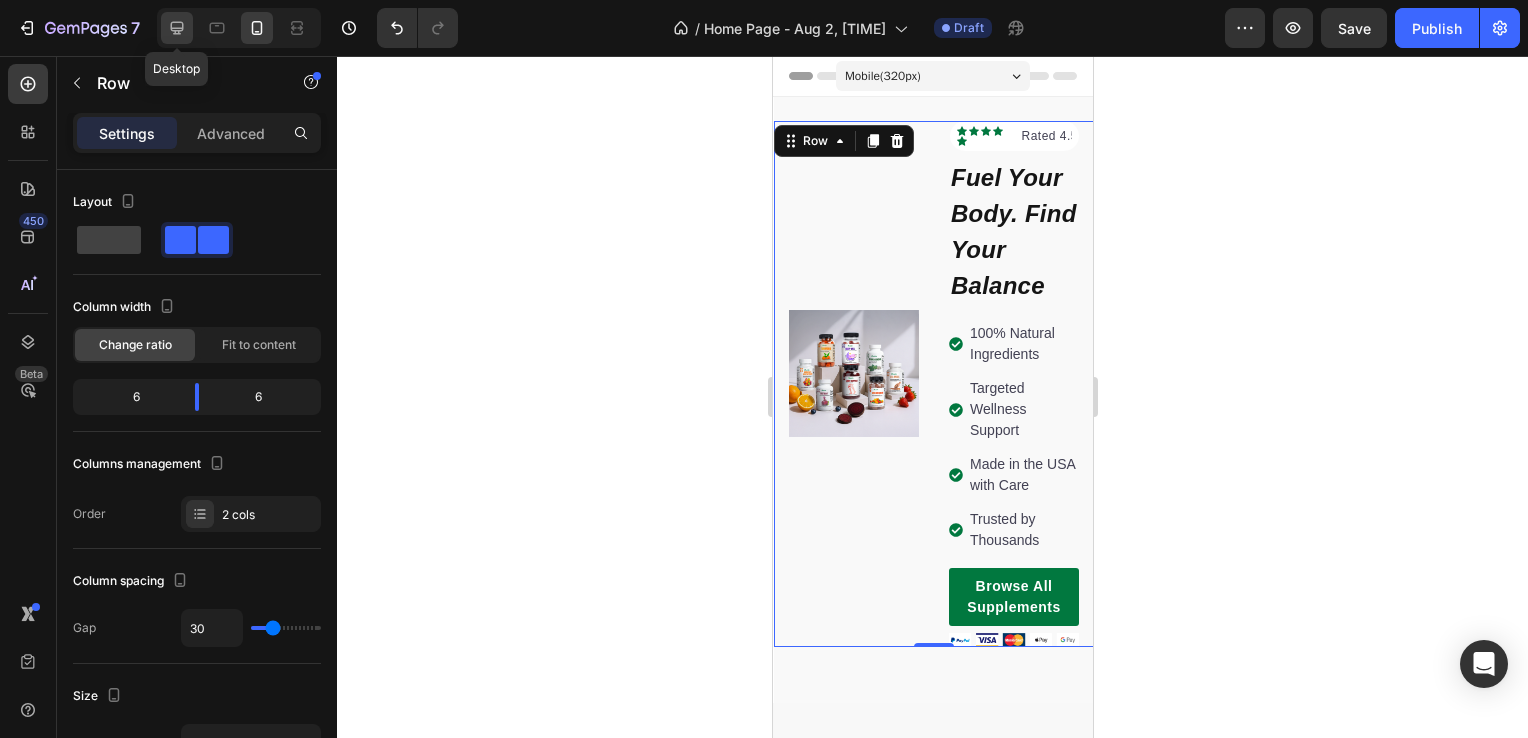 click 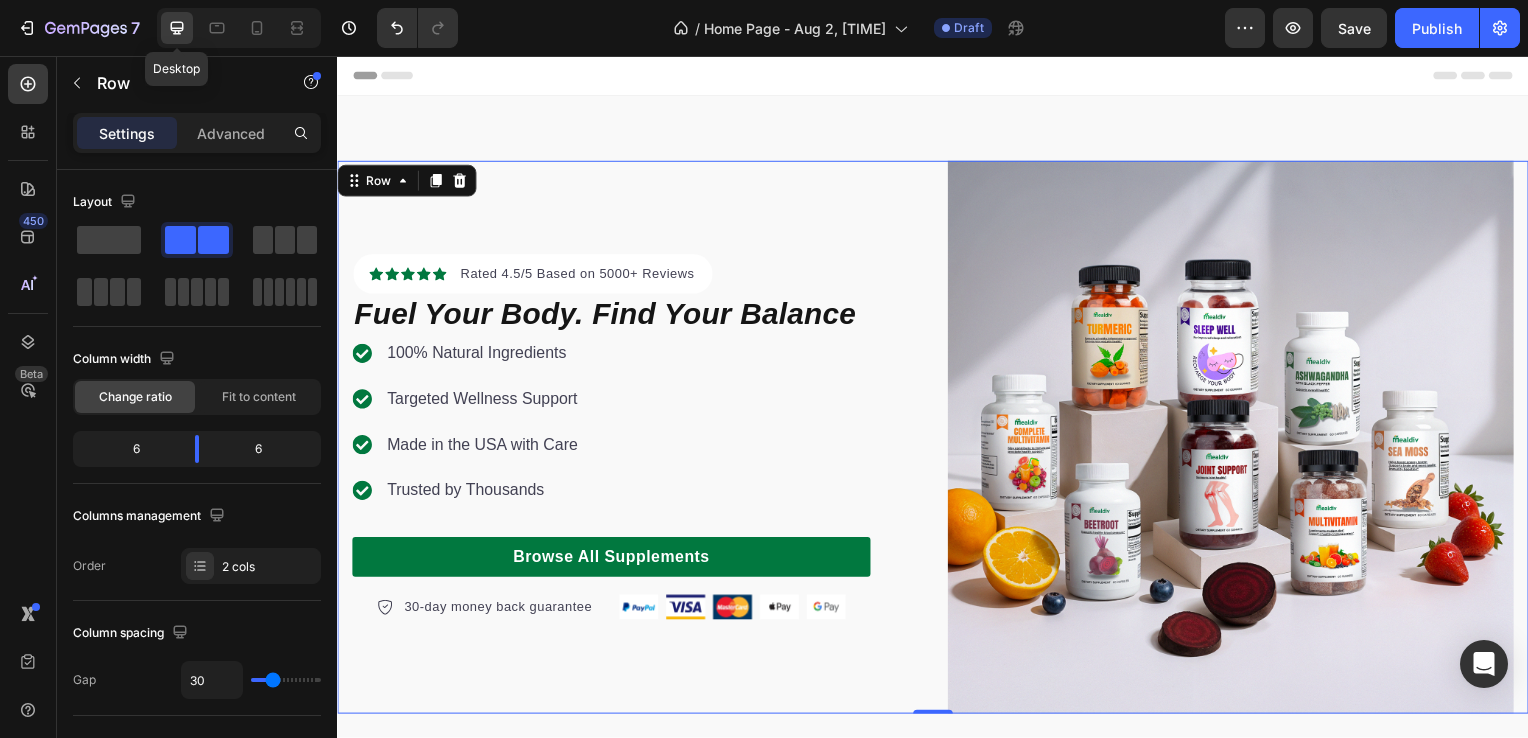 scroll, scrollTop: 36, scrollLeft: 0, axis: vertical 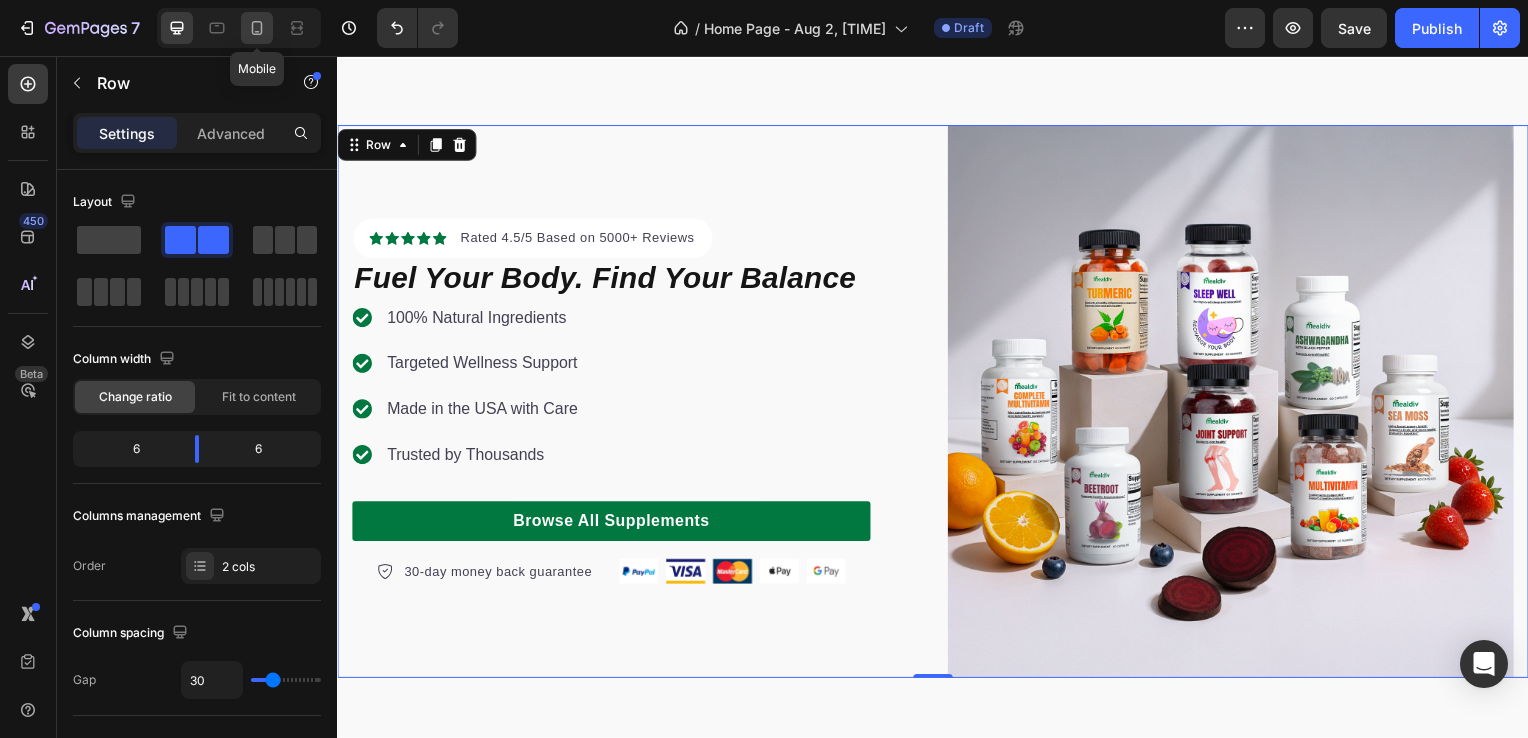 click 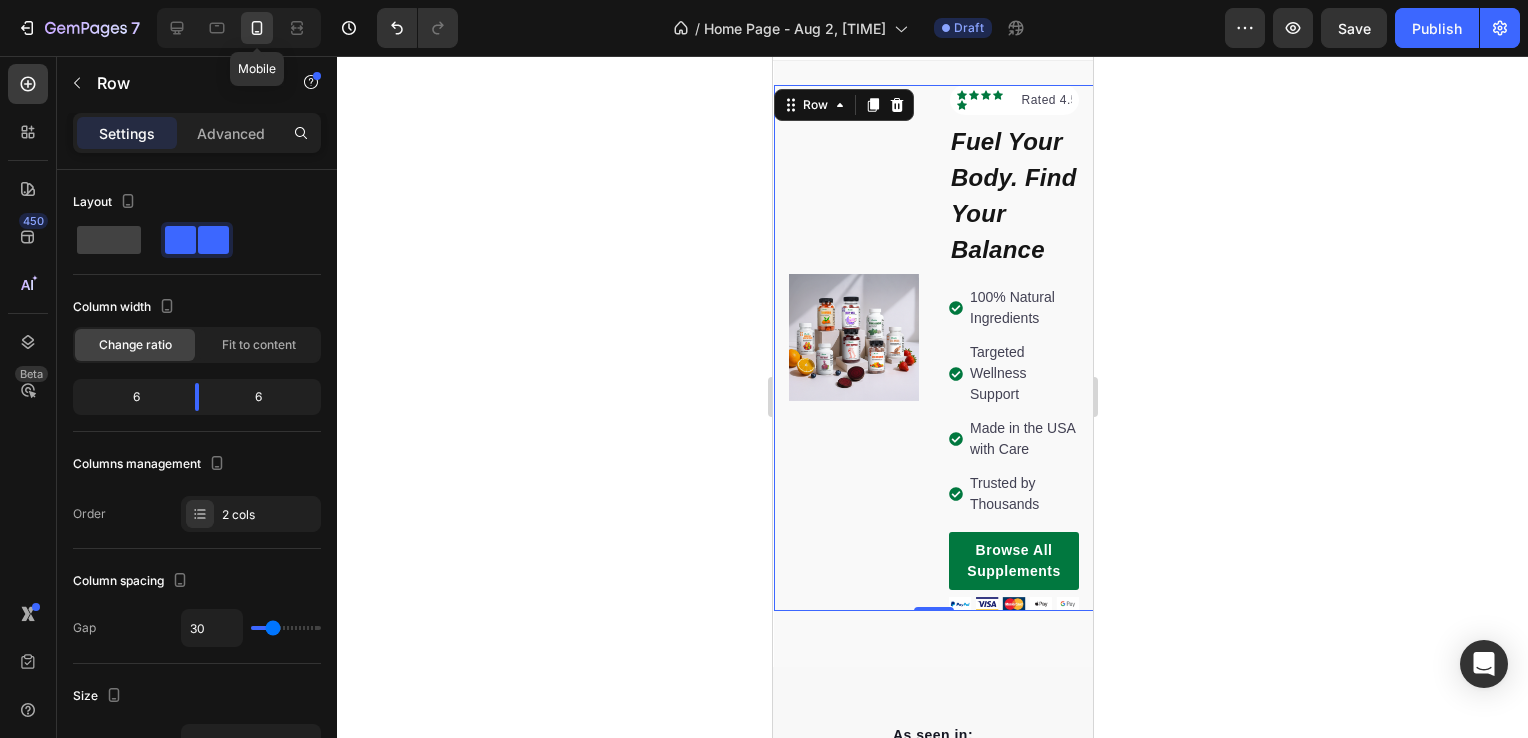 scroll, scrollTop: 0, scrollLeft: 0, axis: both 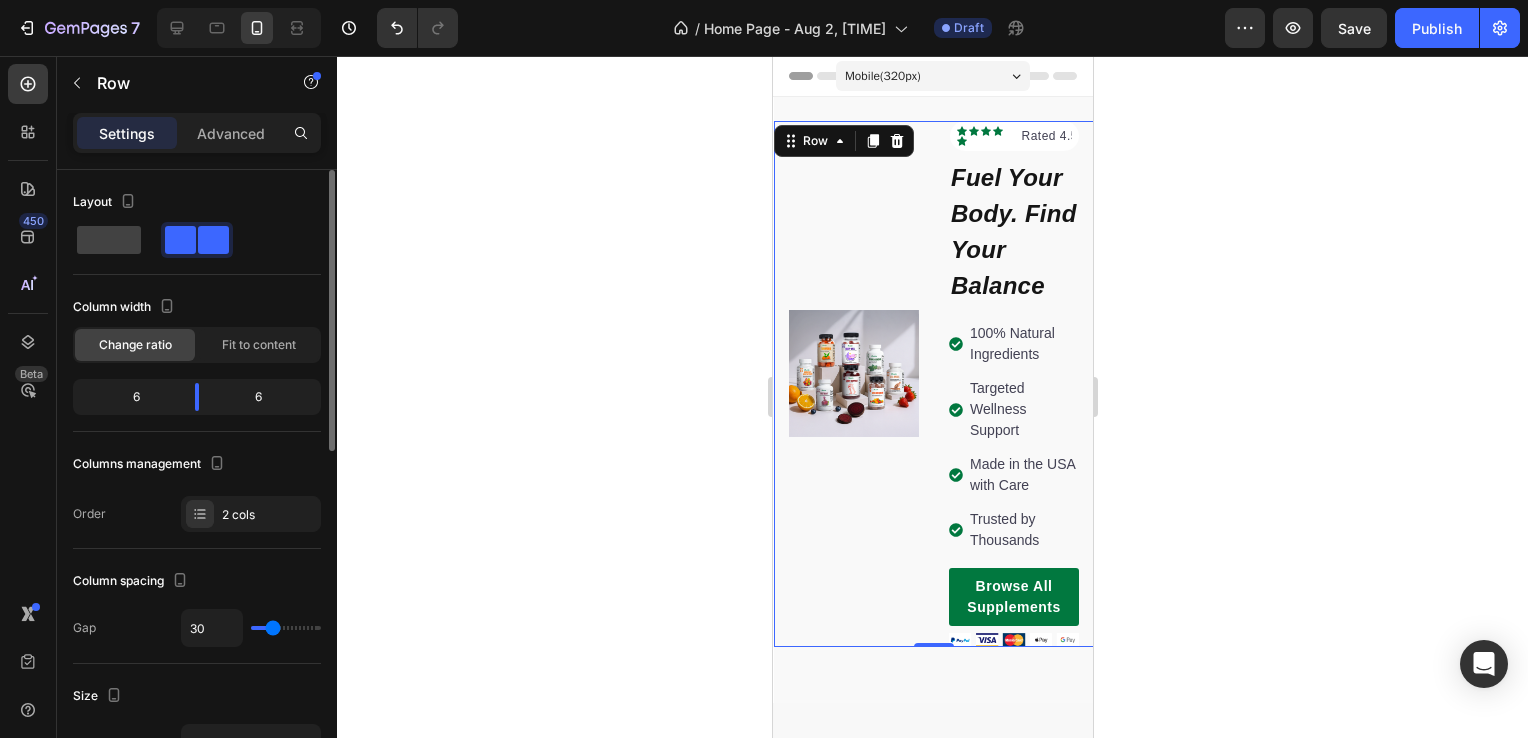 type on "15" 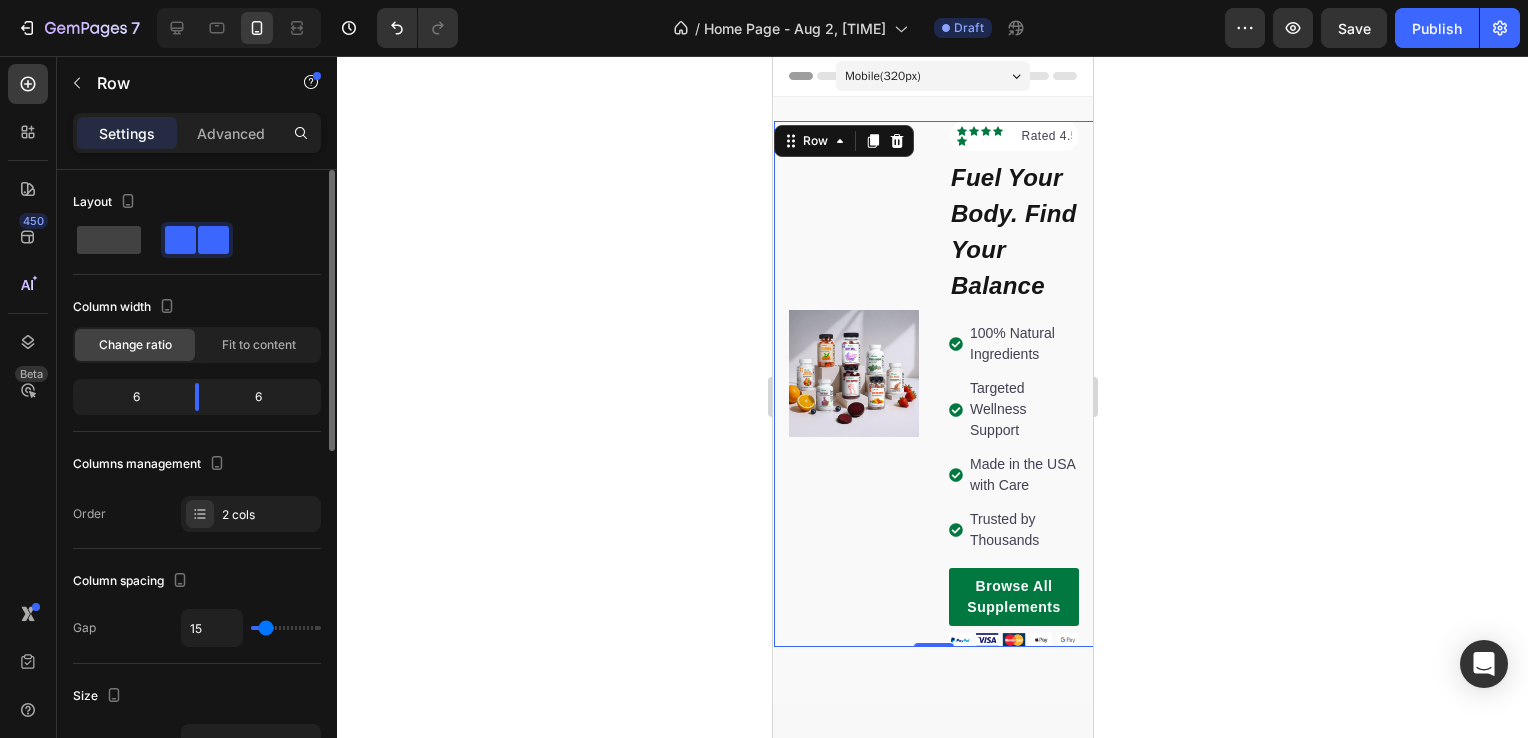 type on "0" 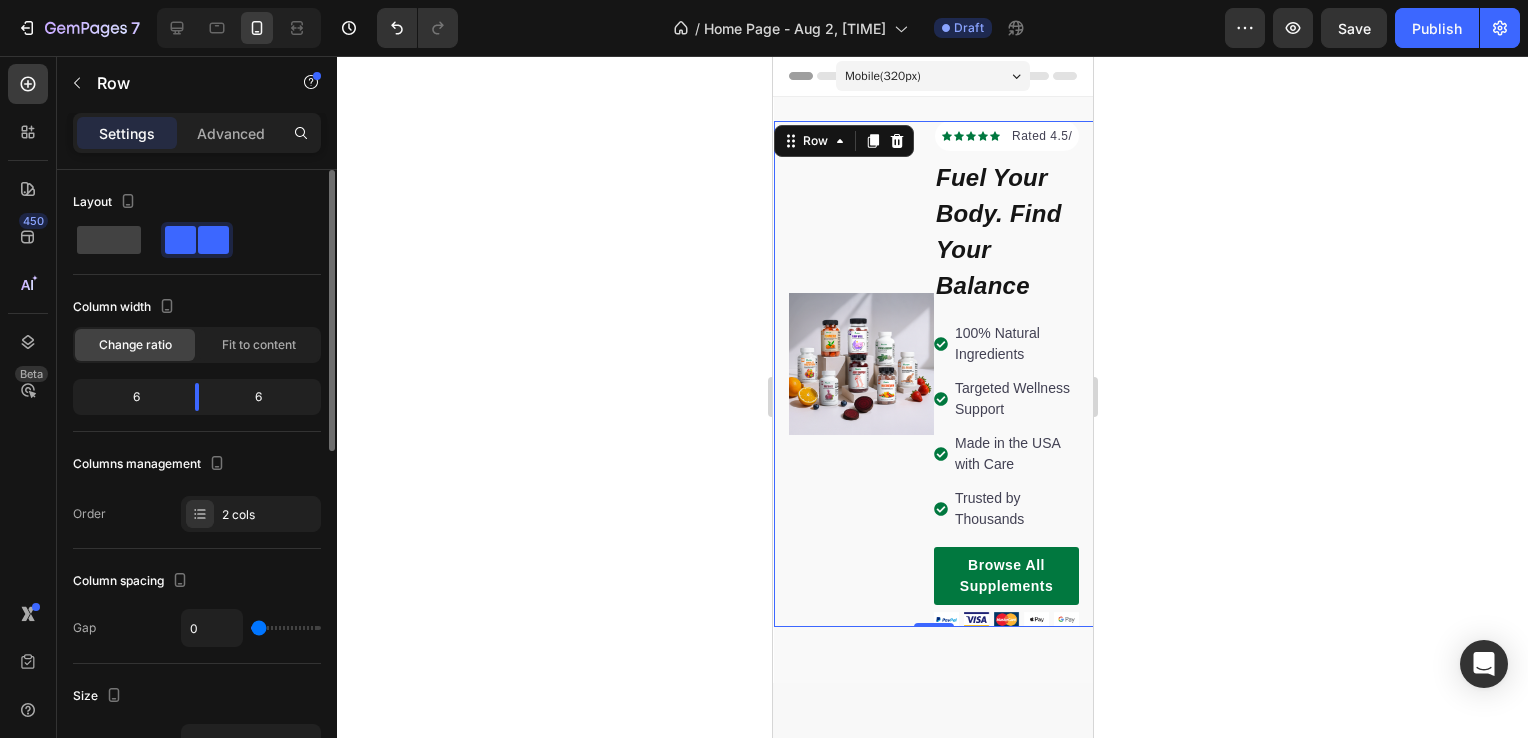 type on "6" 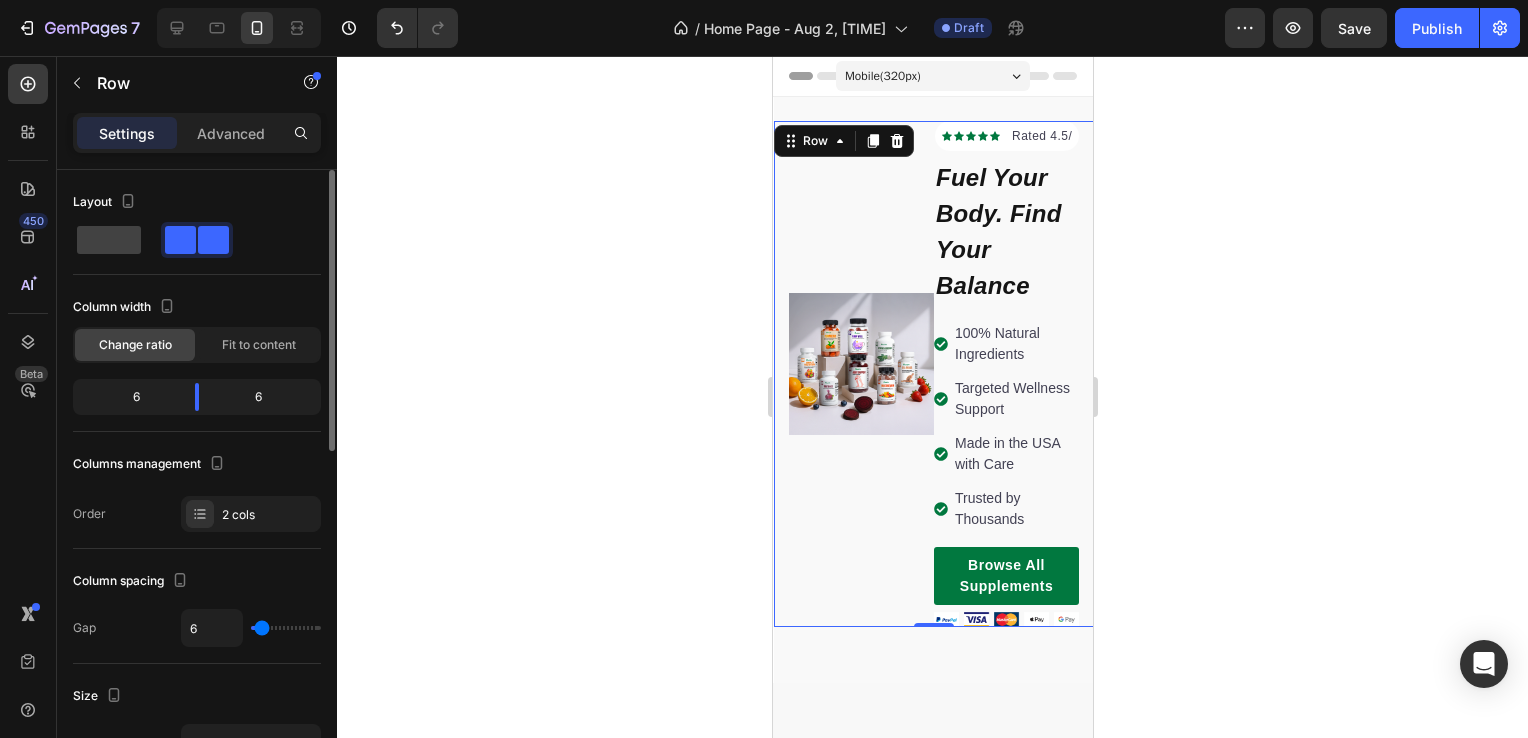 type on "45" 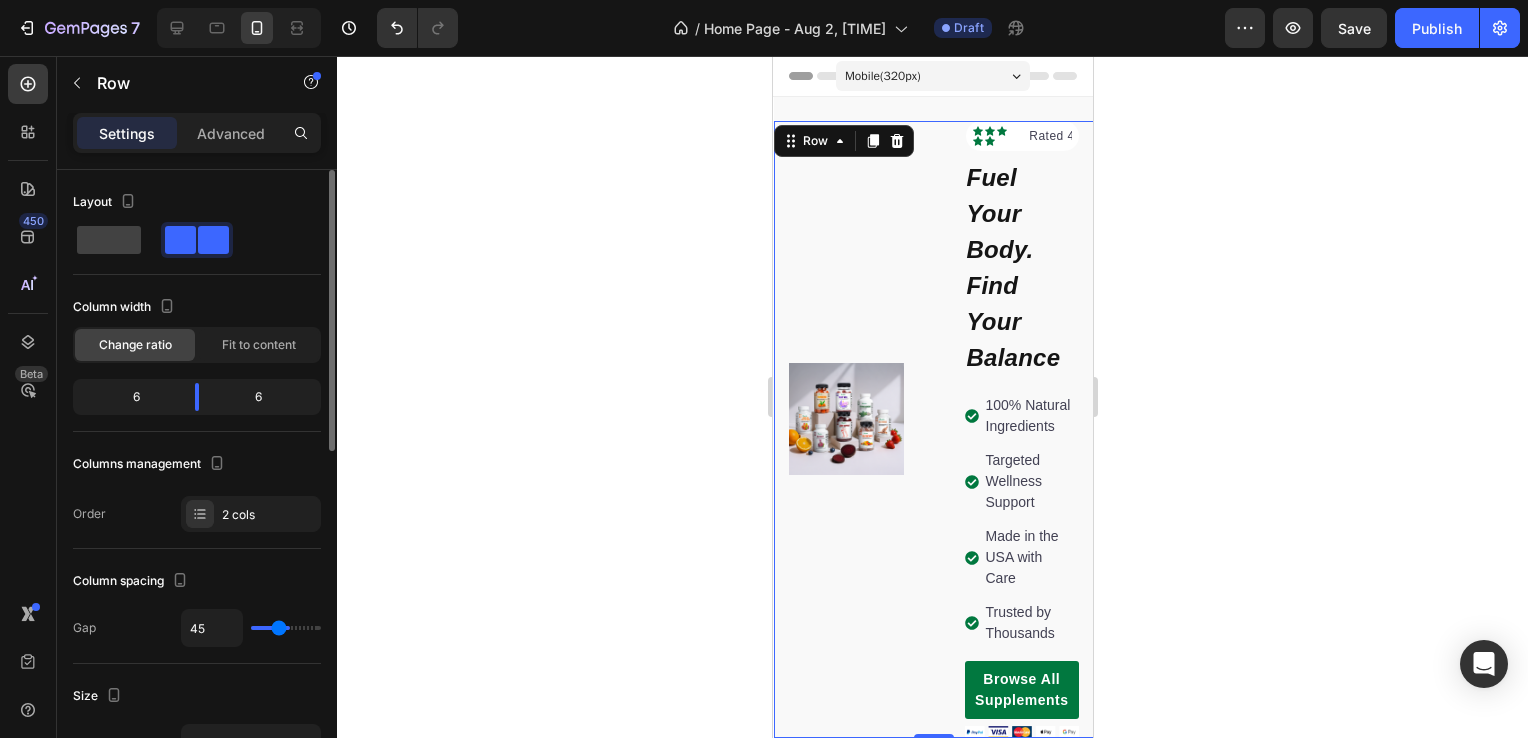 type on "61" 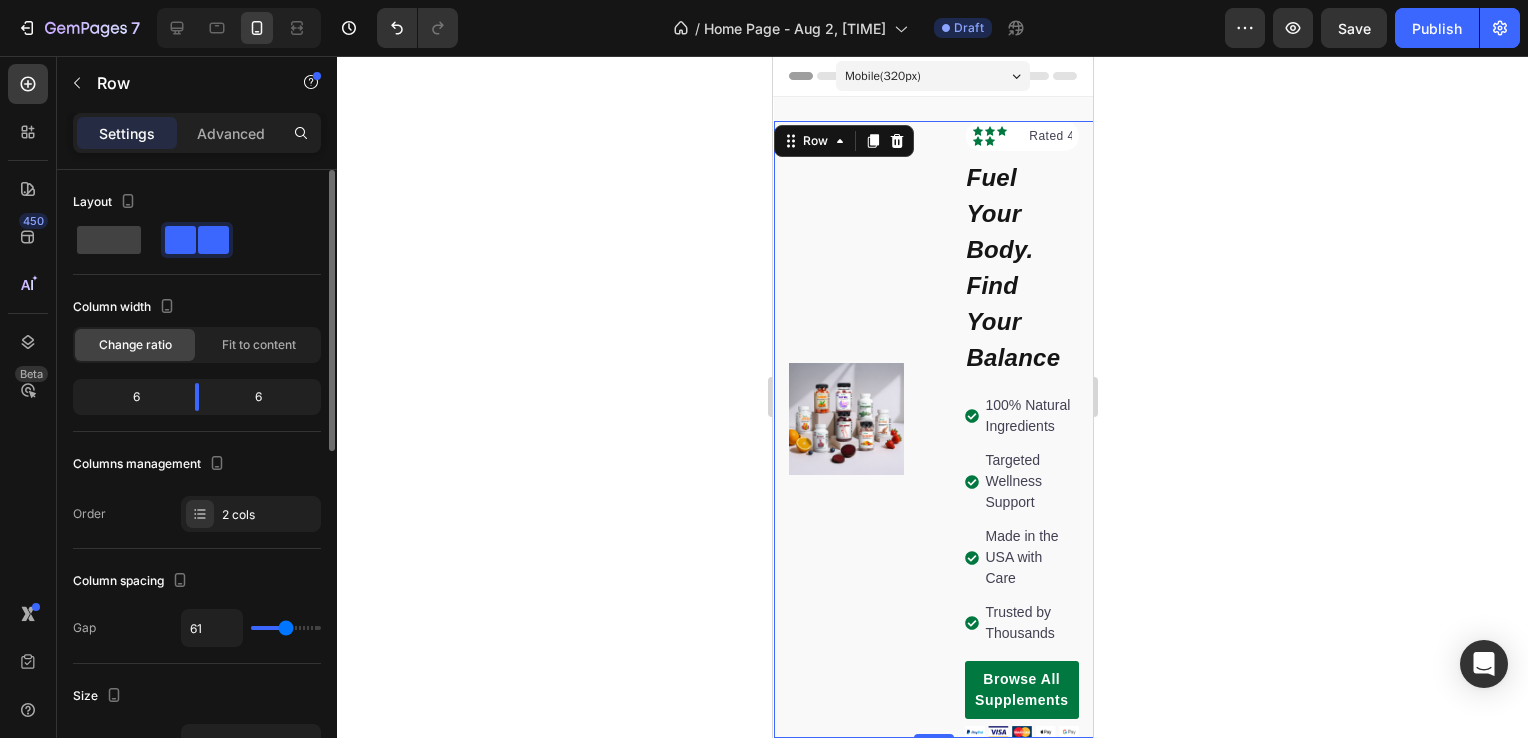 type on "68" 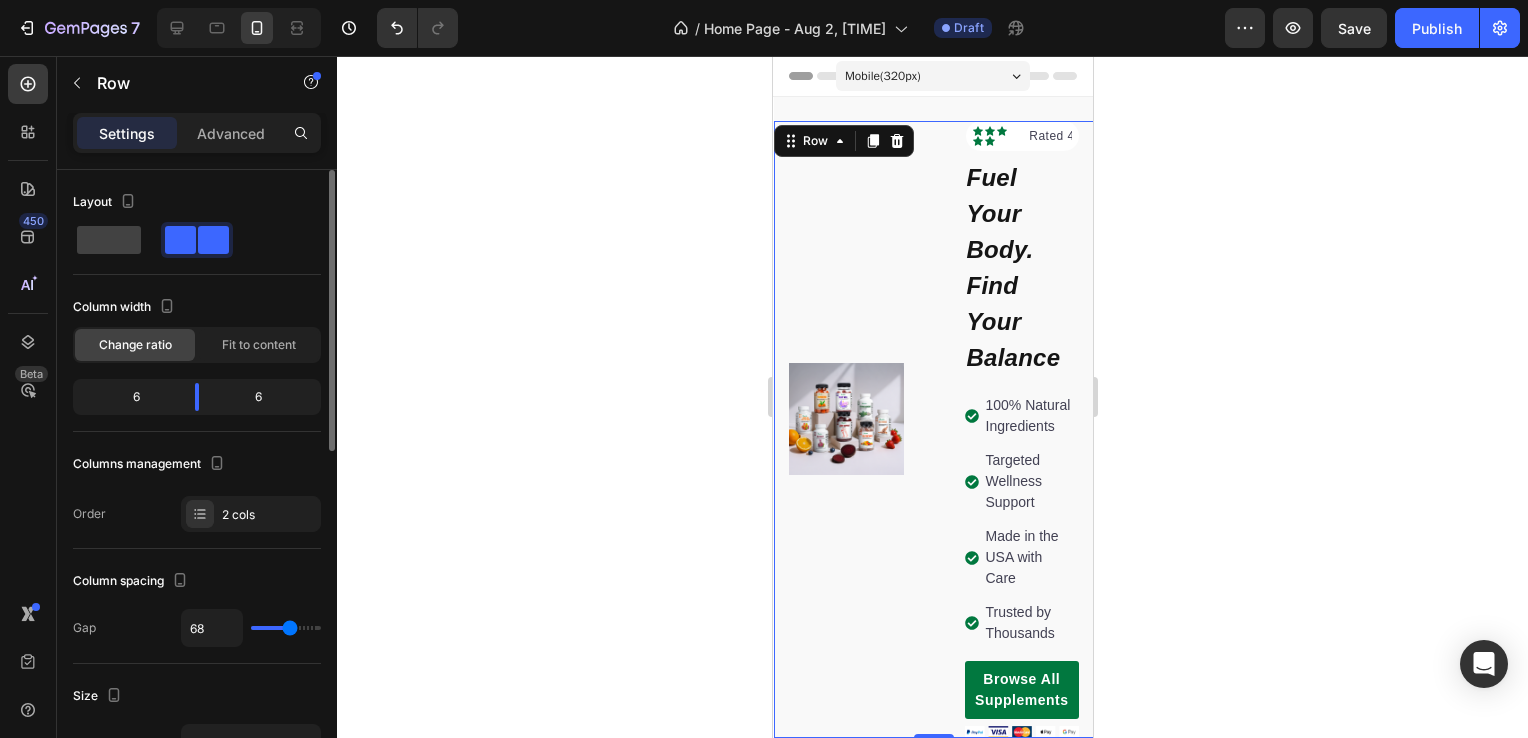 type on "72" 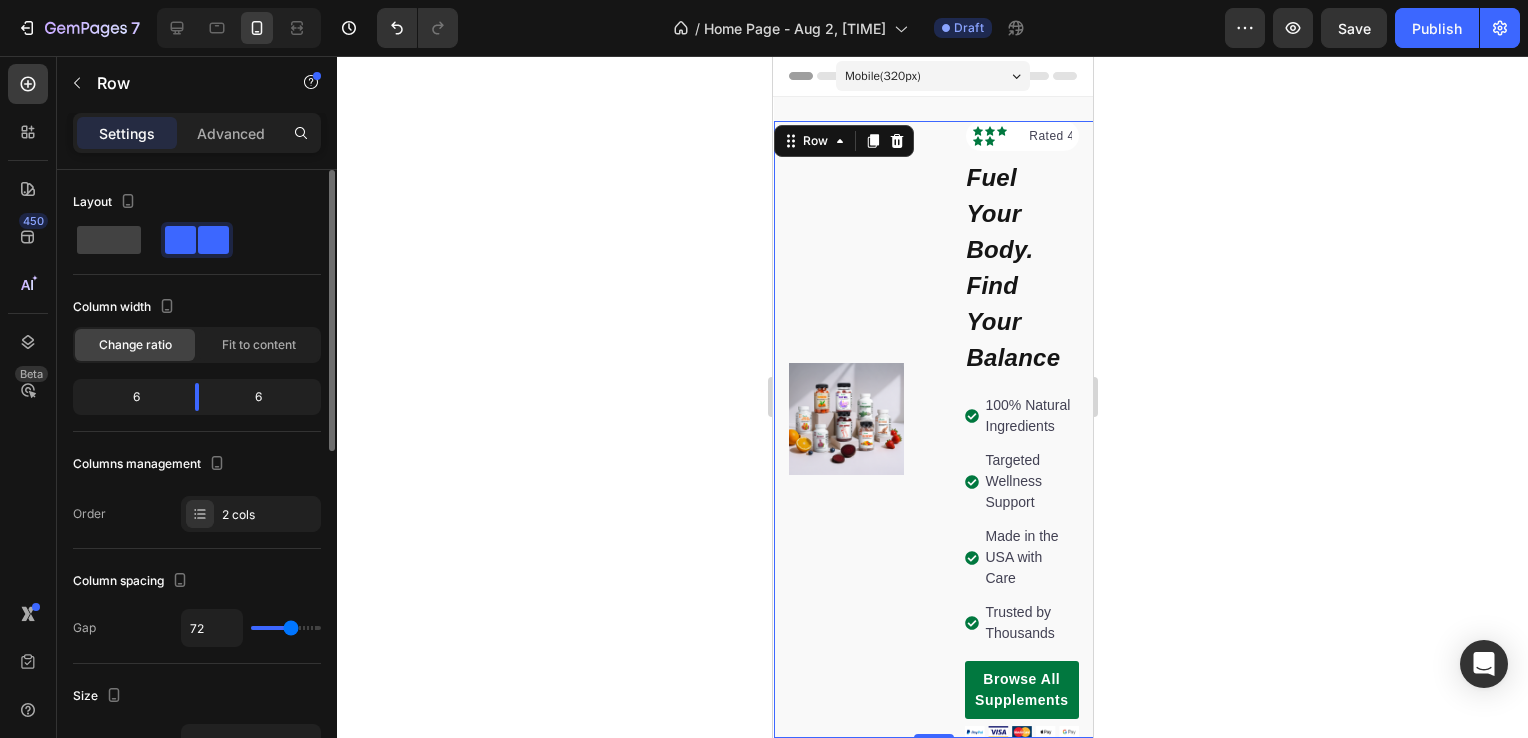 type on "77" 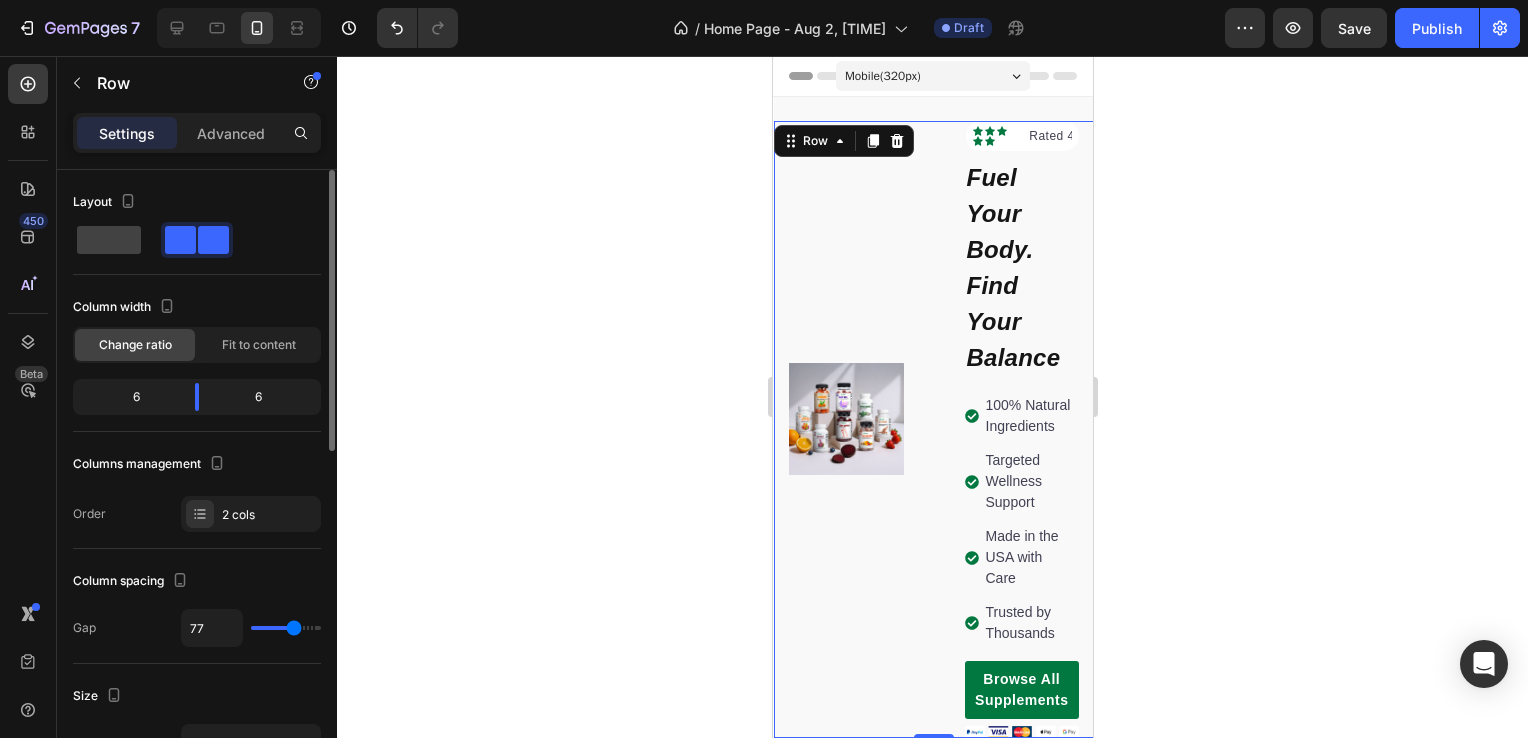 type on "82" 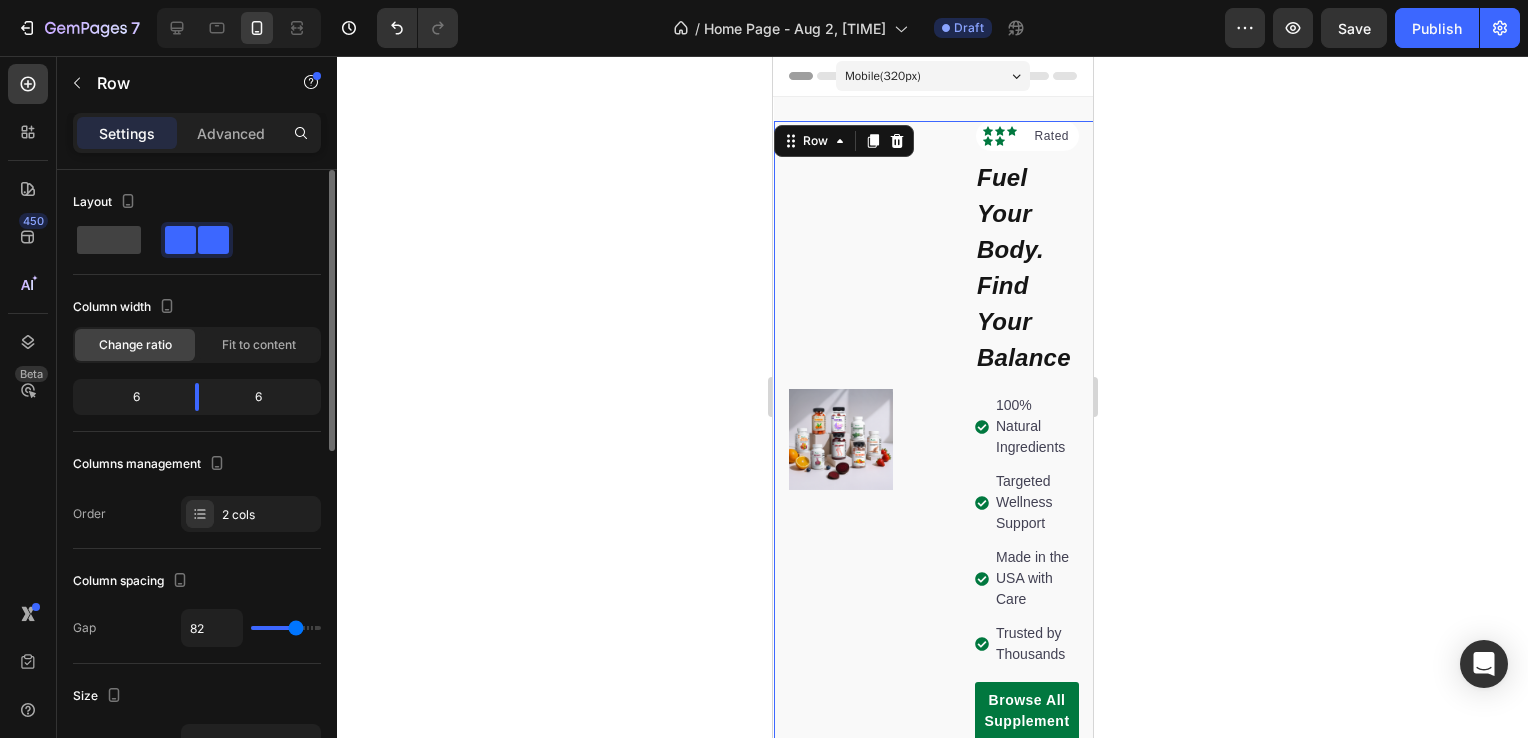 type on "86" 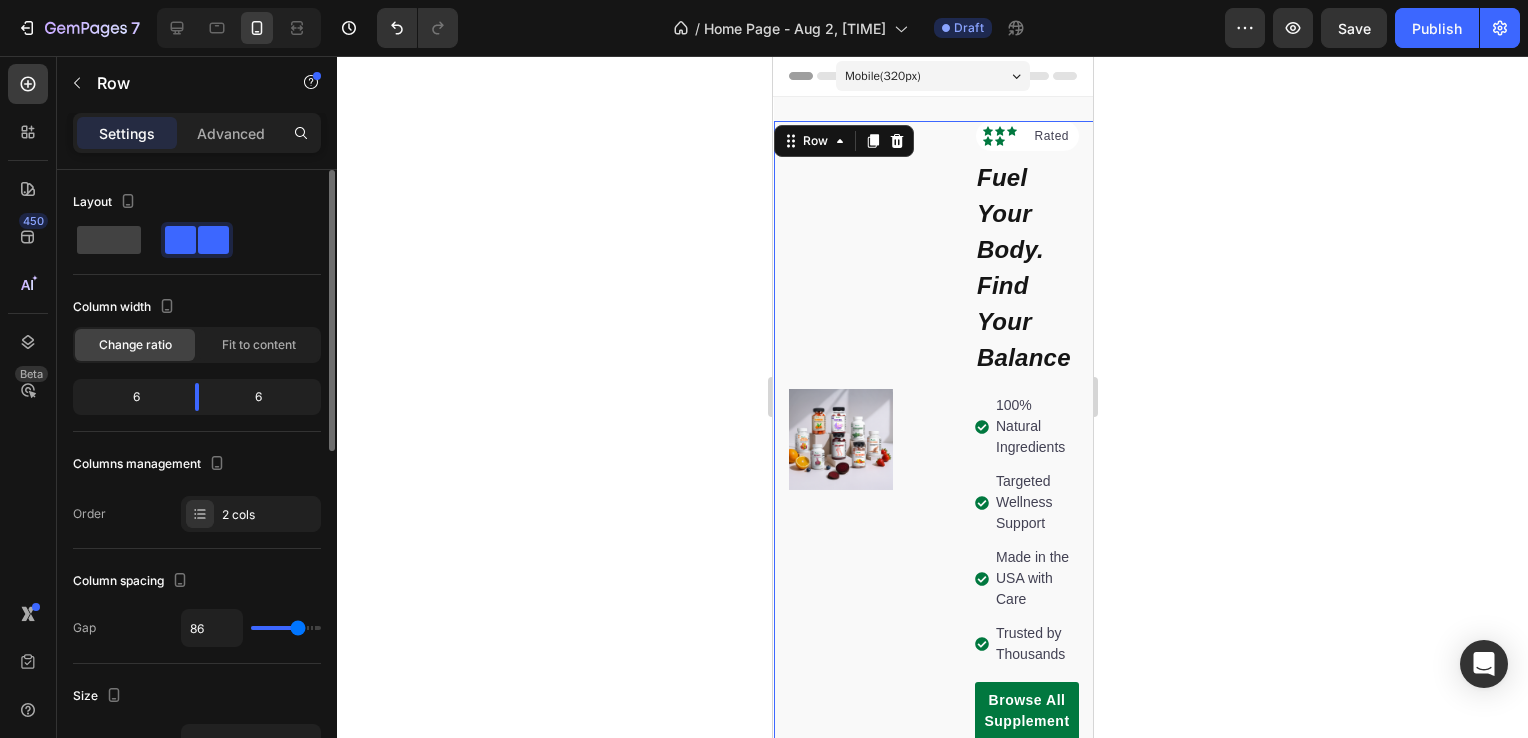 type on "88" 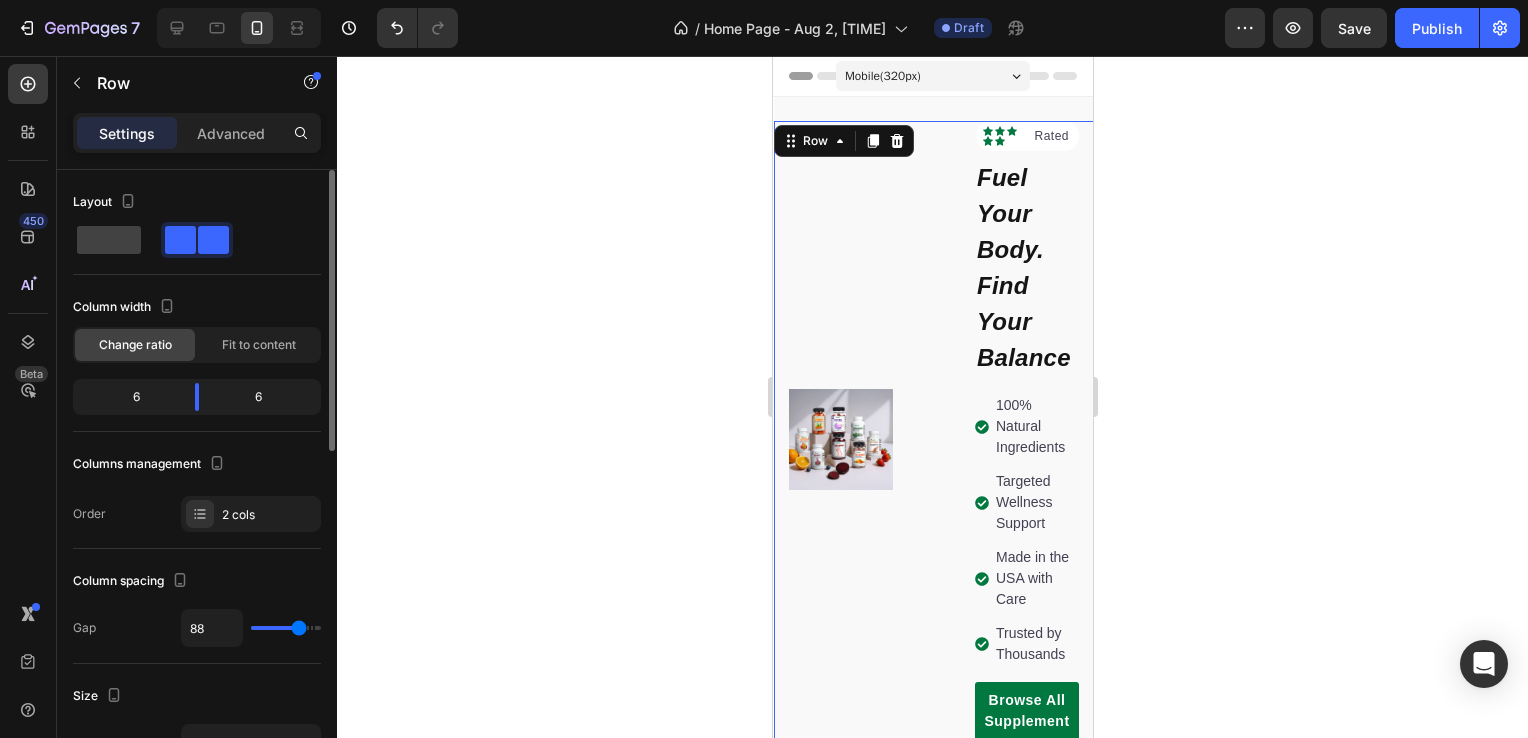 type on "89" 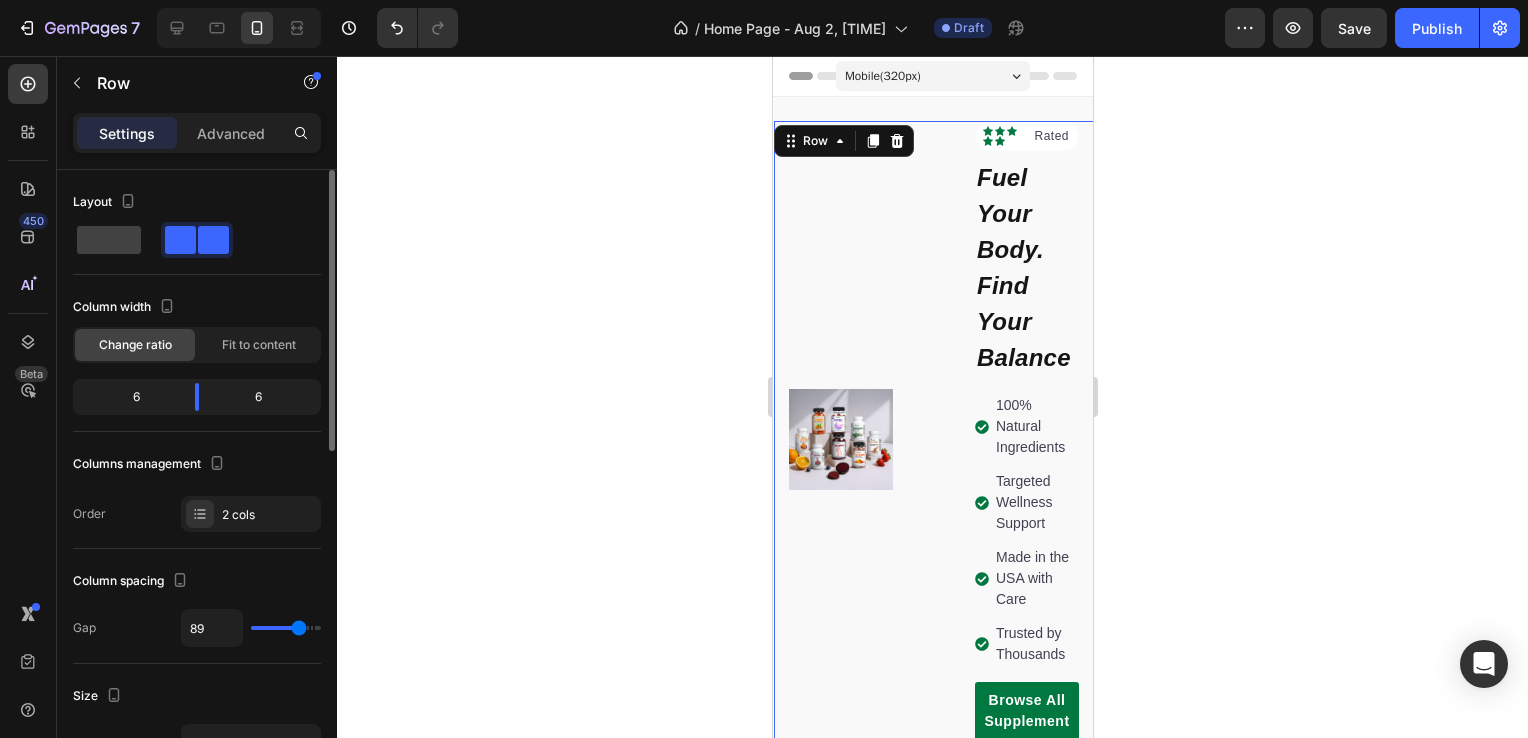 type on "91" 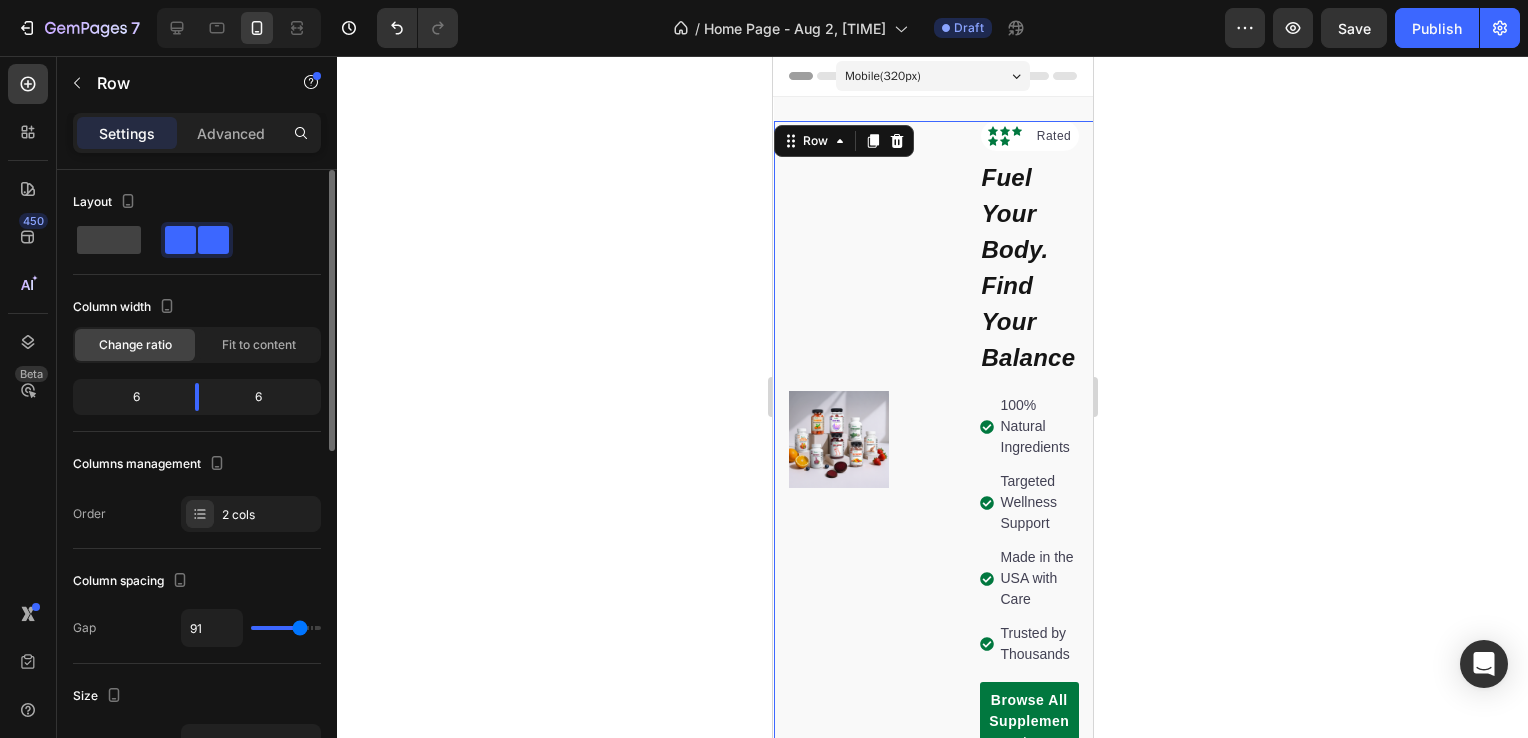 type on "93" 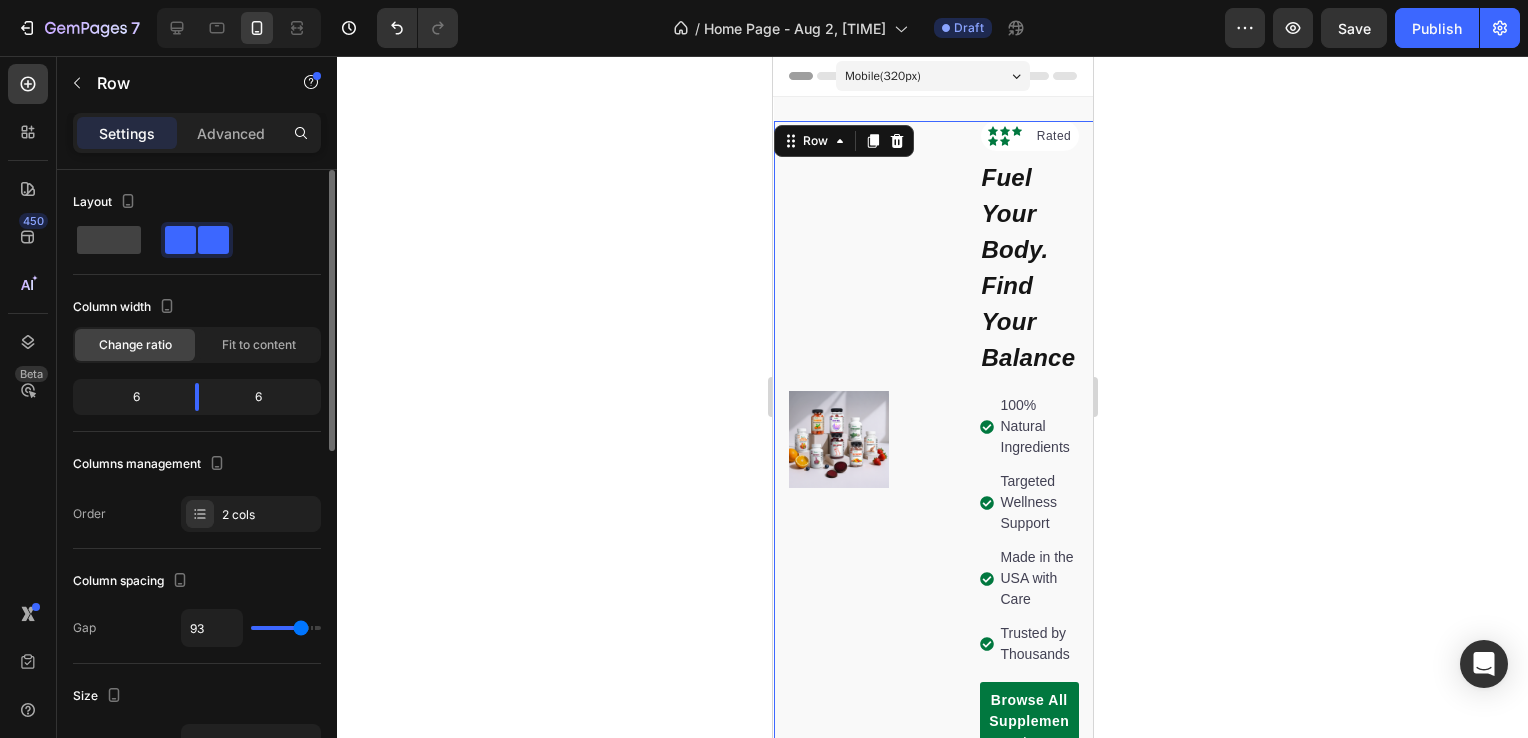 type on "95" 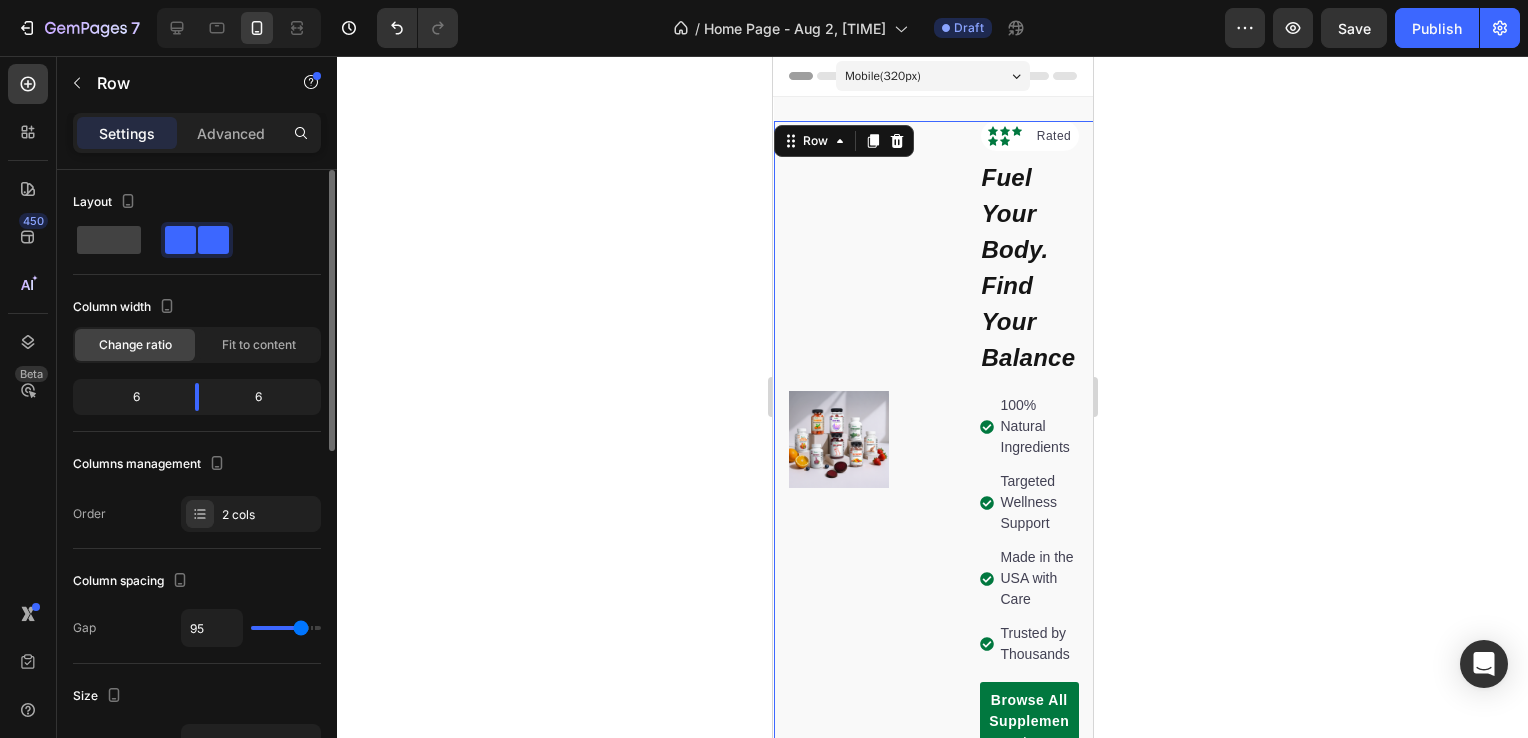 type on "95" 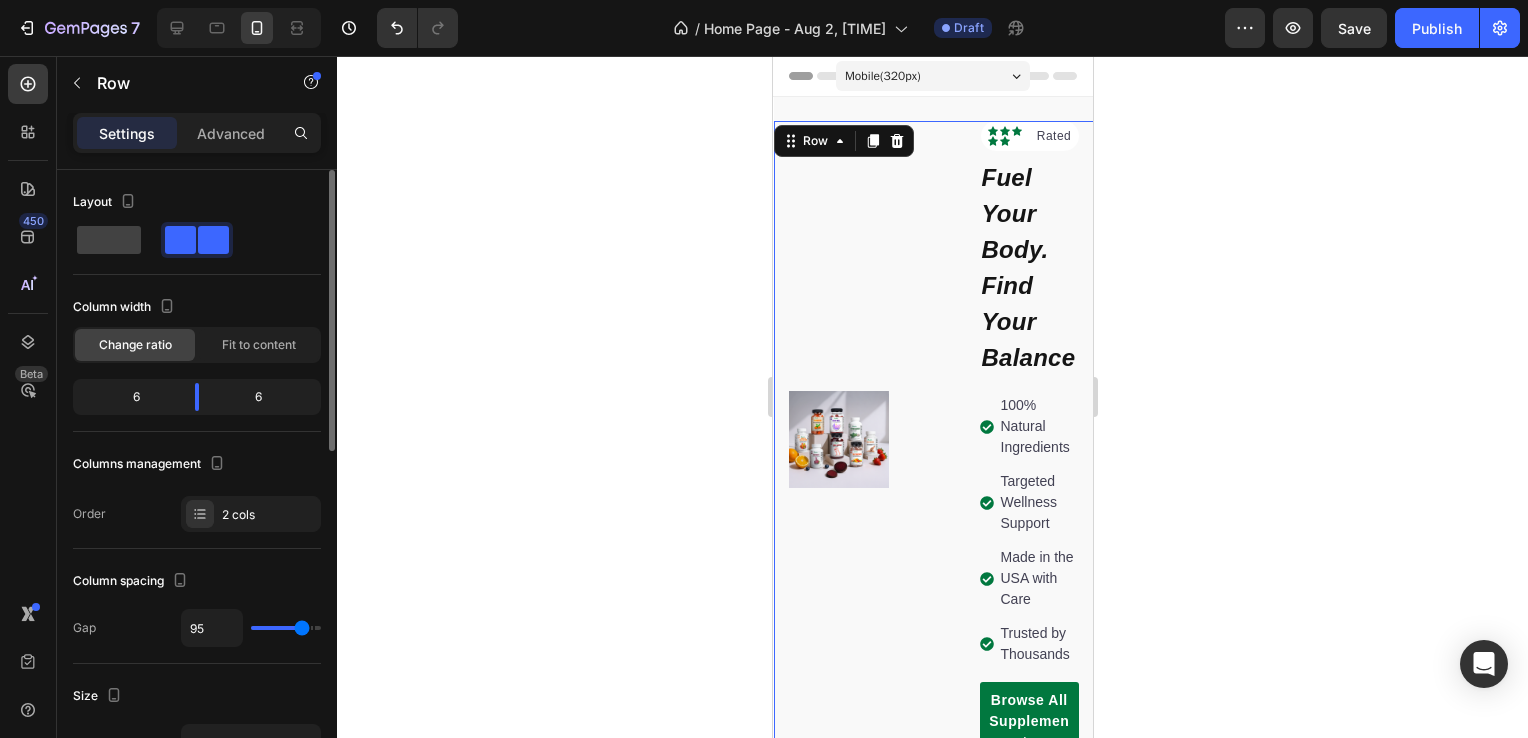 type on "93" 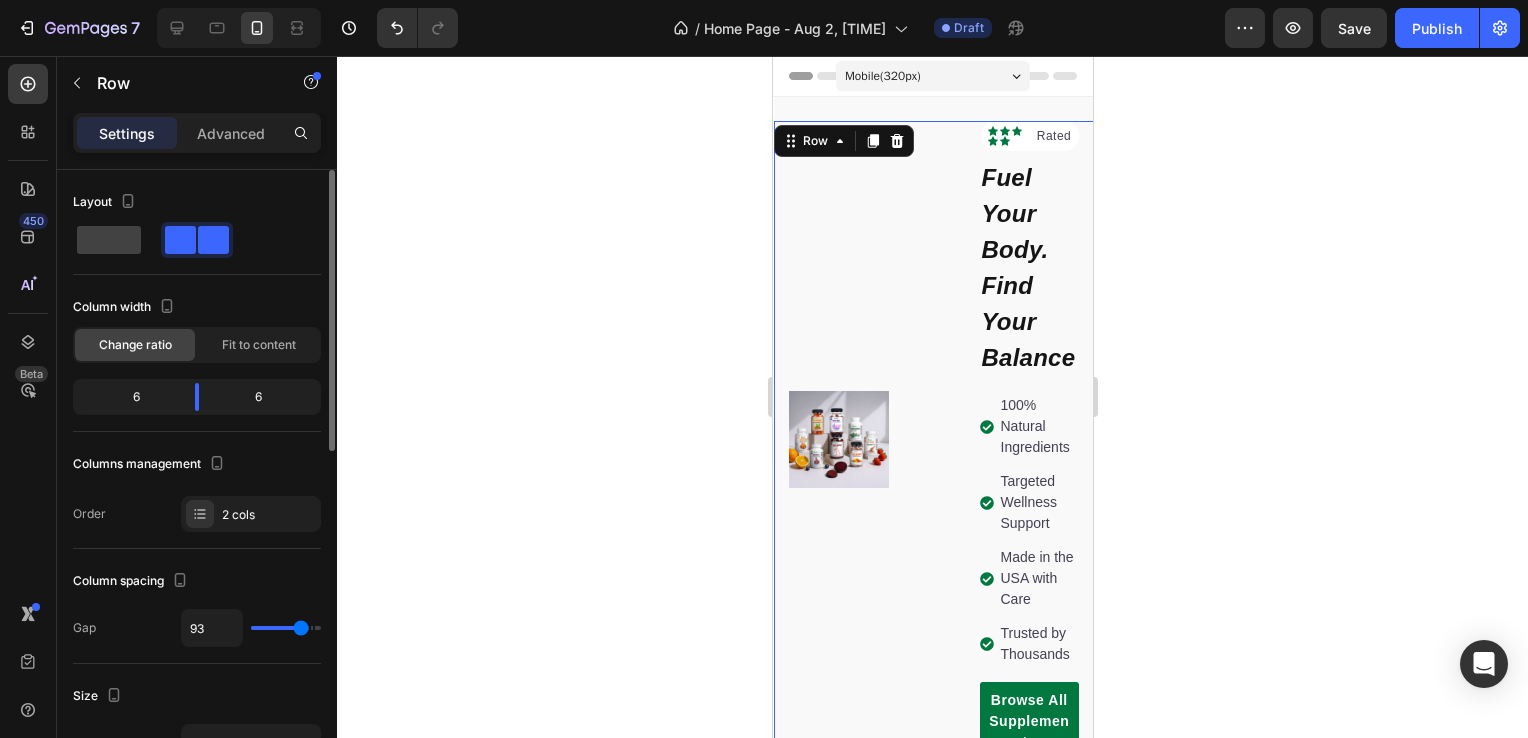 type on "72" 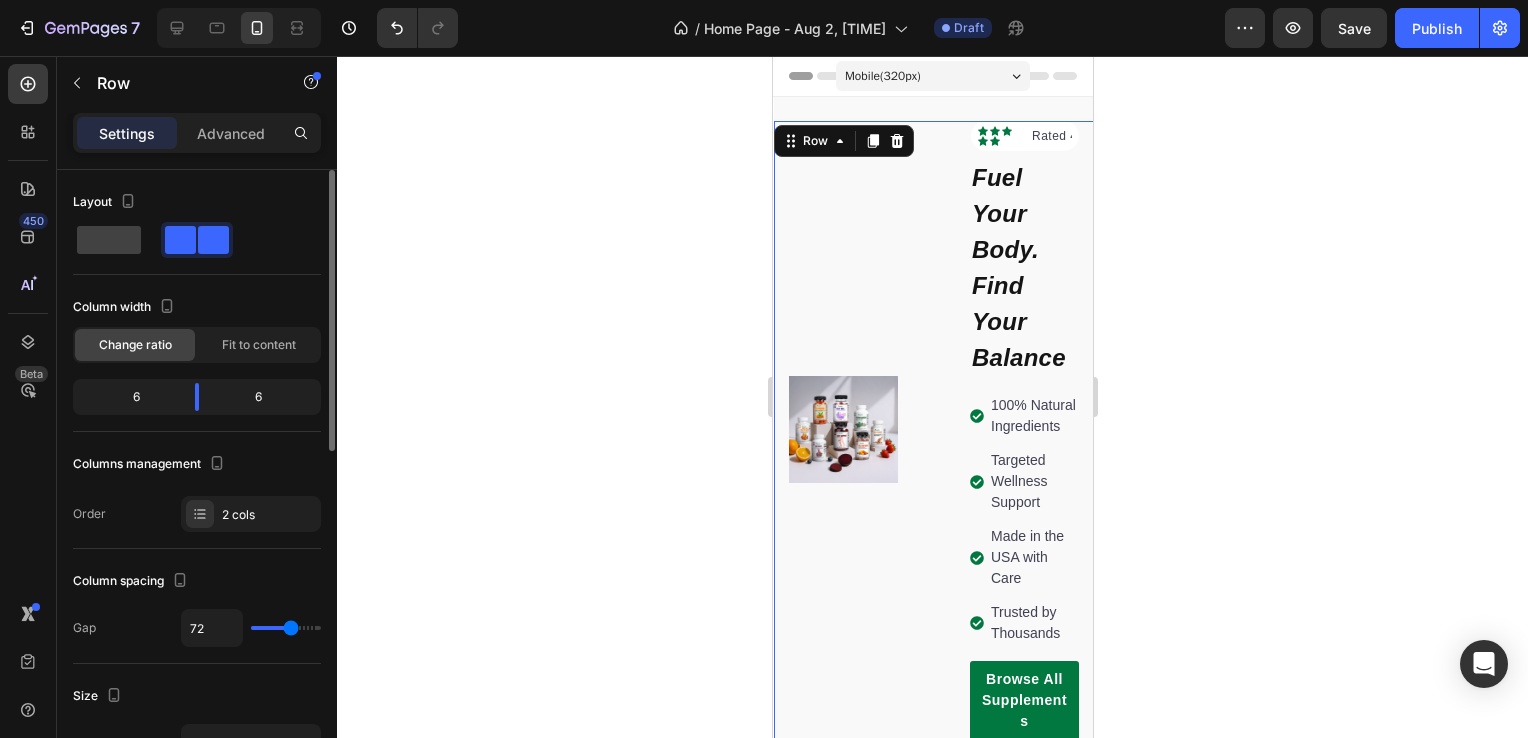 type on "56" 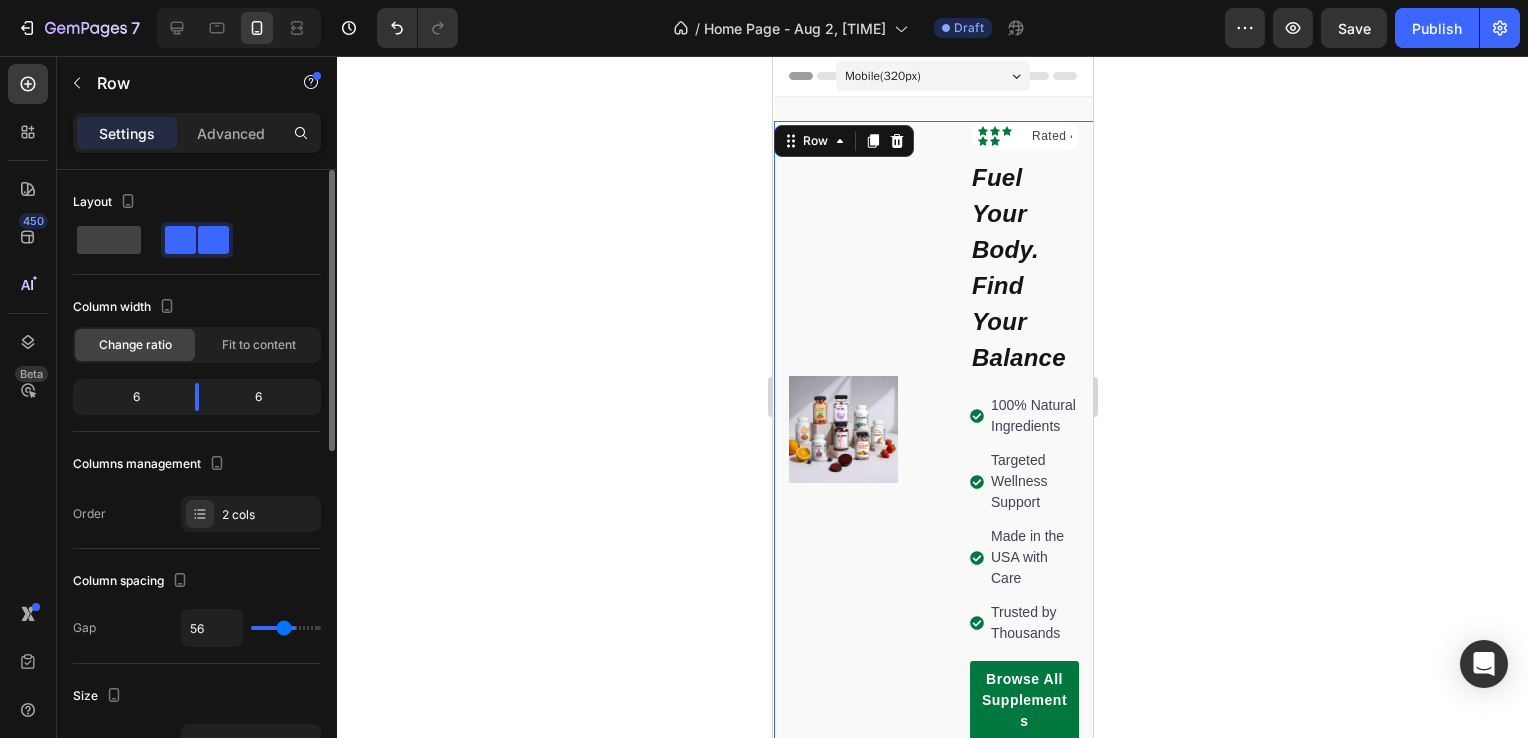 type on "50" 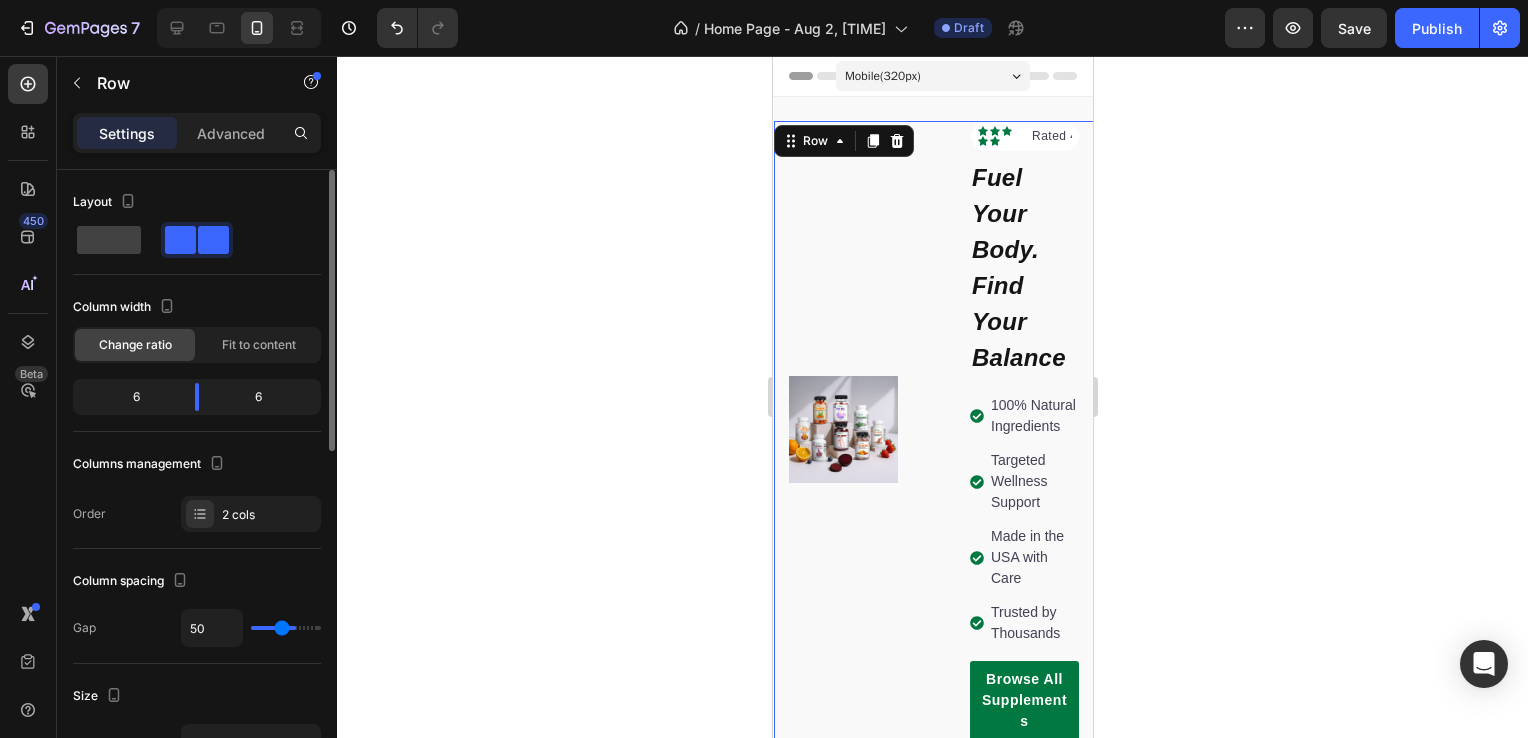type on "47" 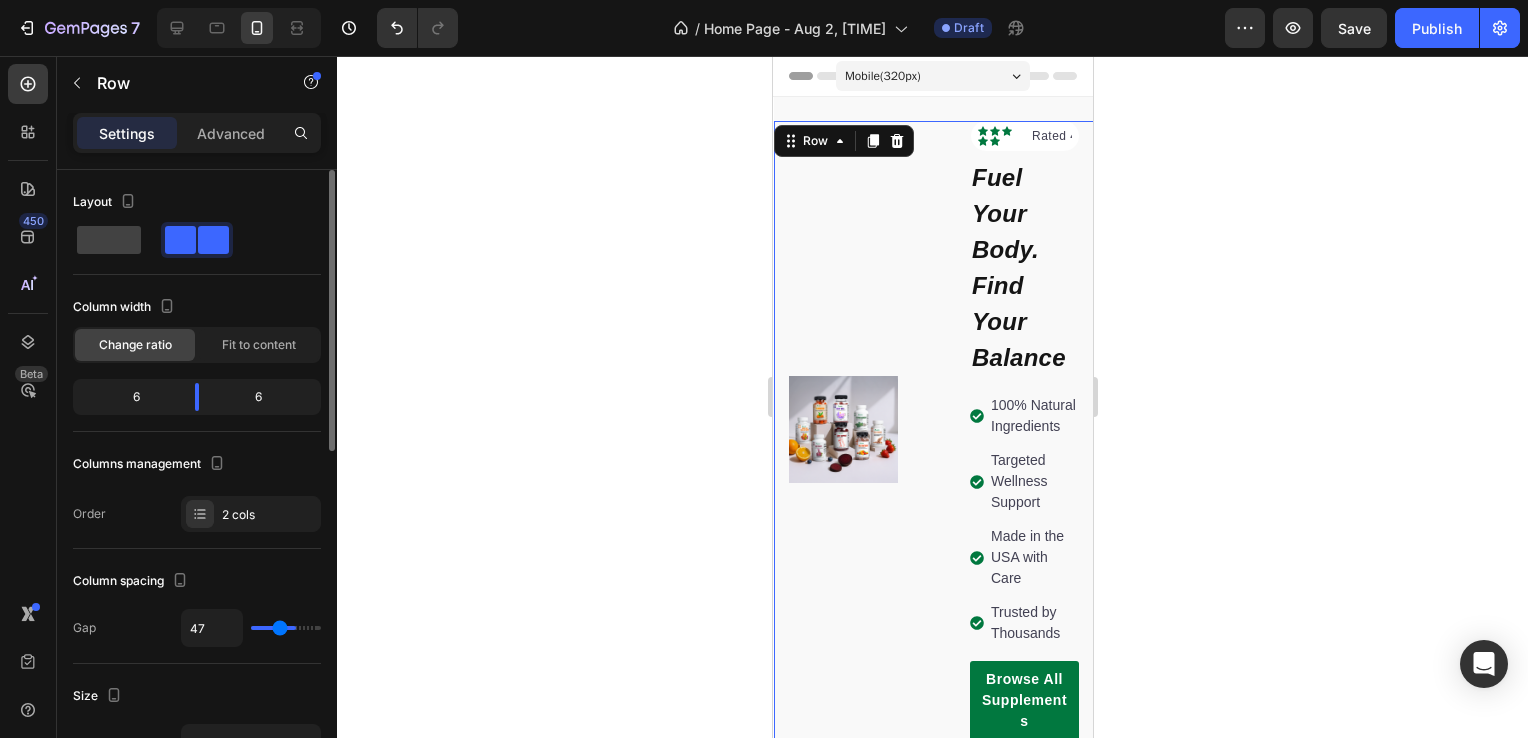 type on "43" 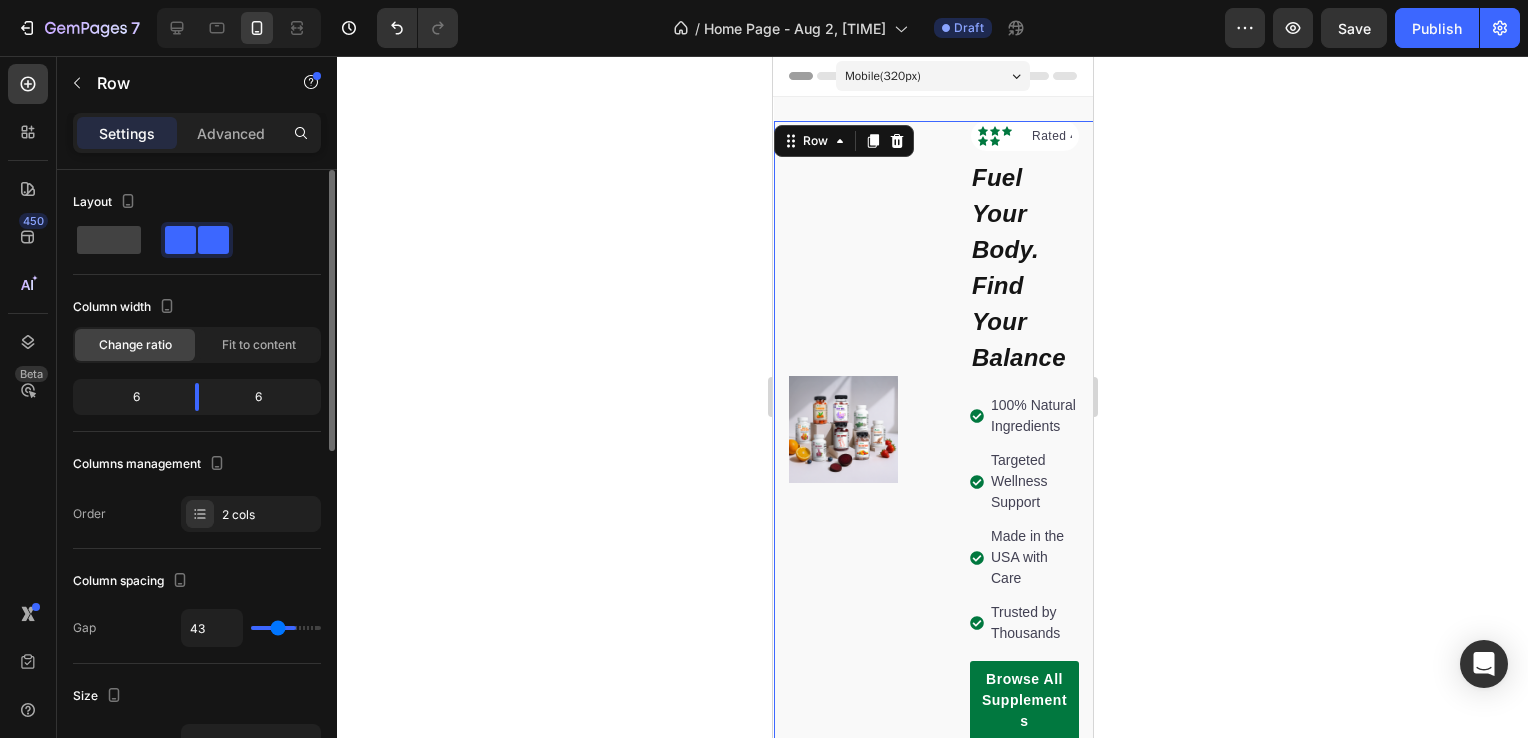 type on "40" 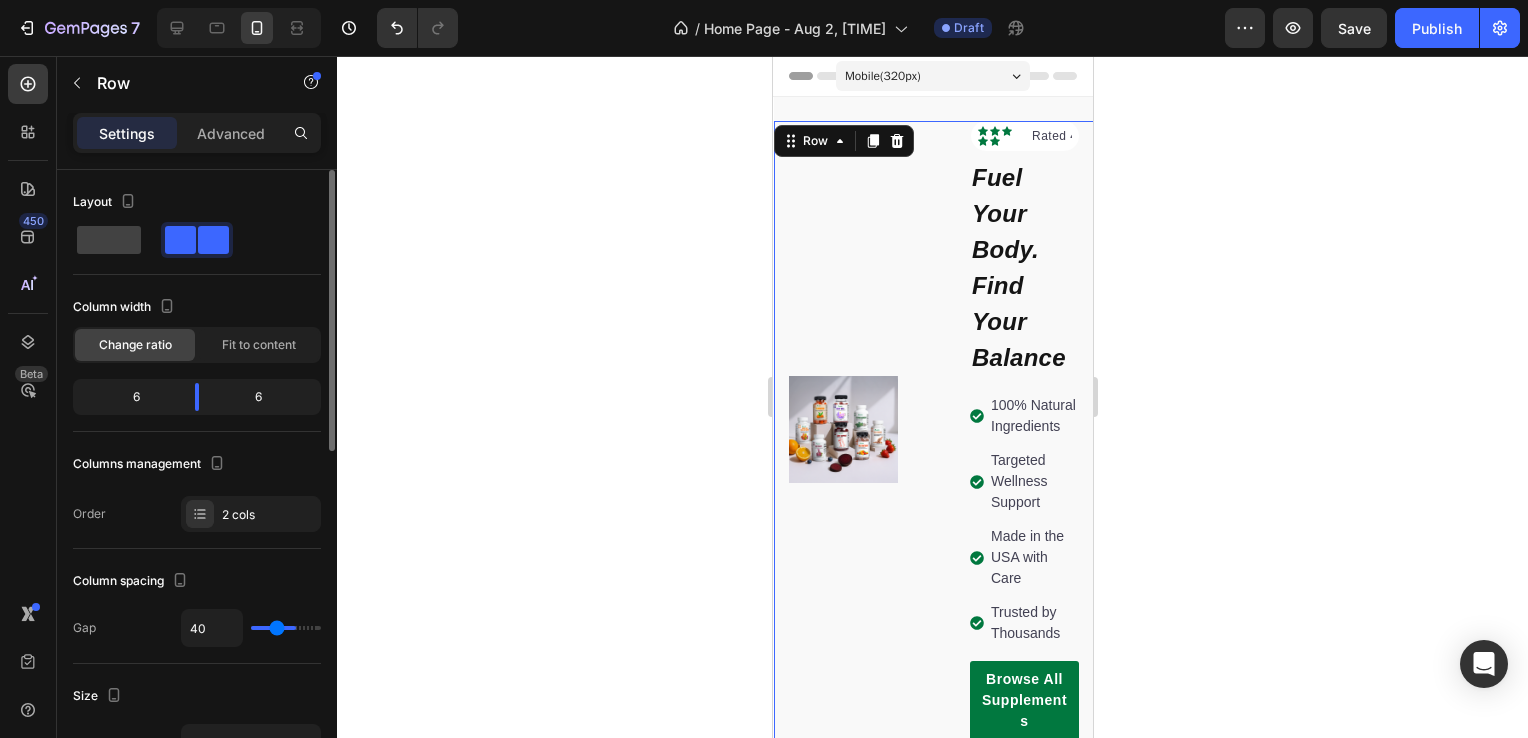 type on "38" 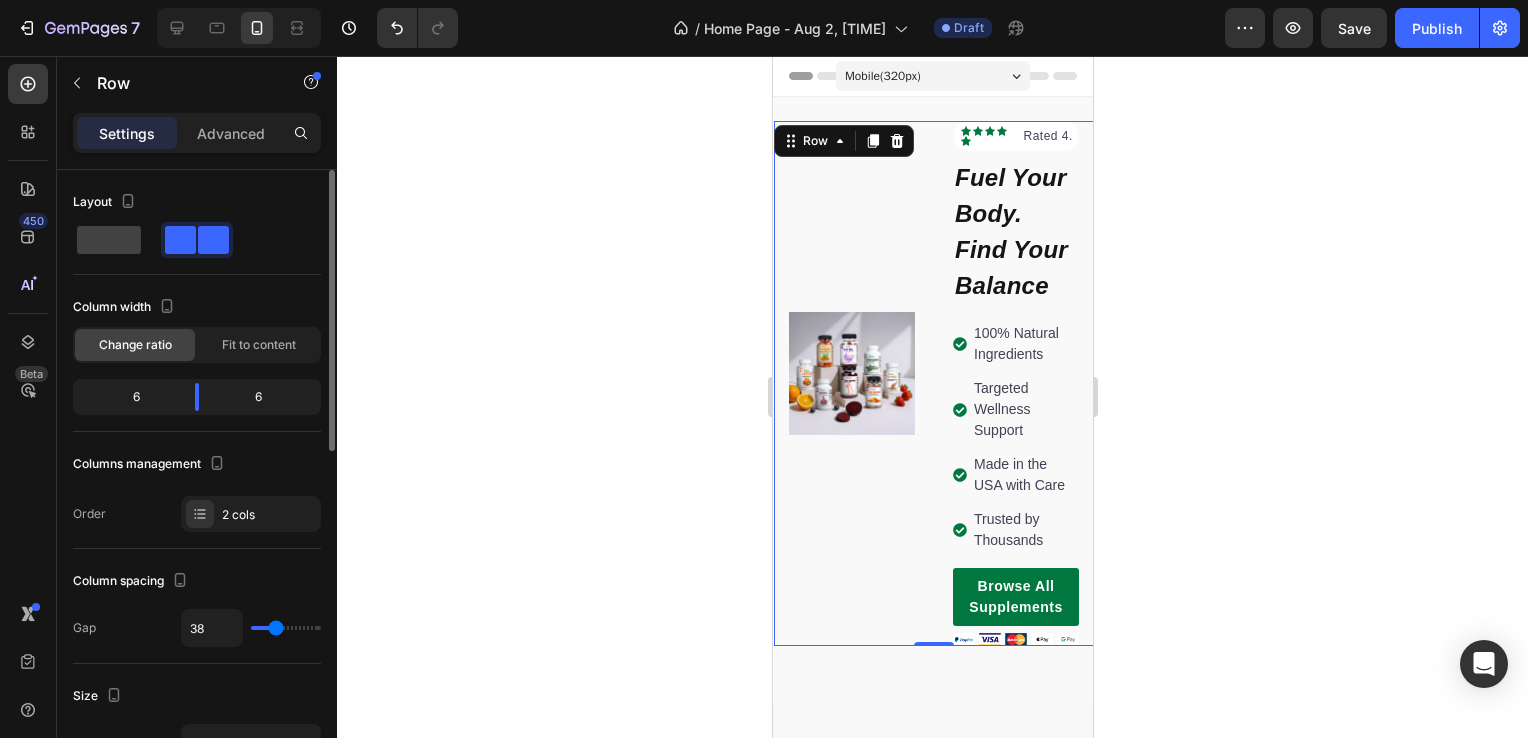 type on "31" 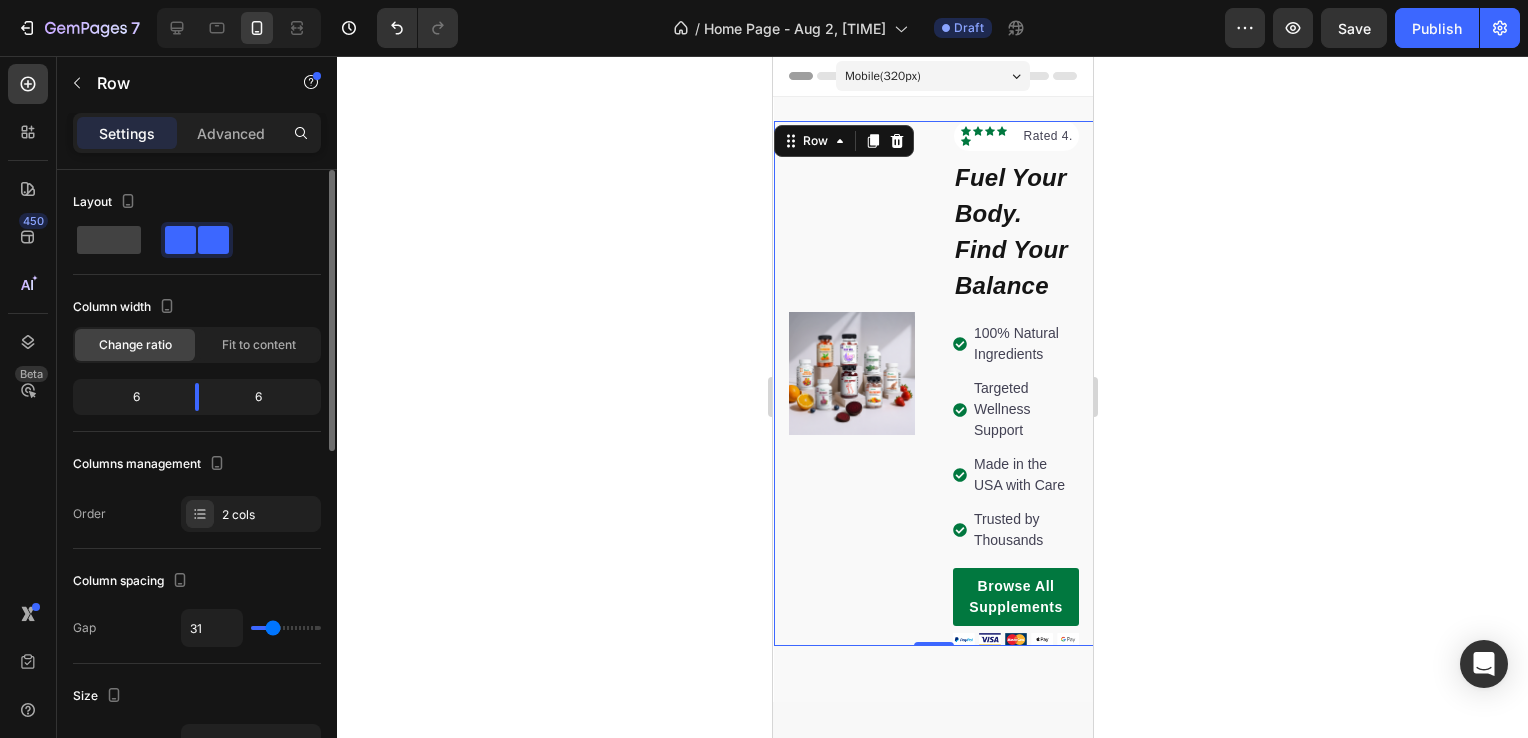 type on "24" 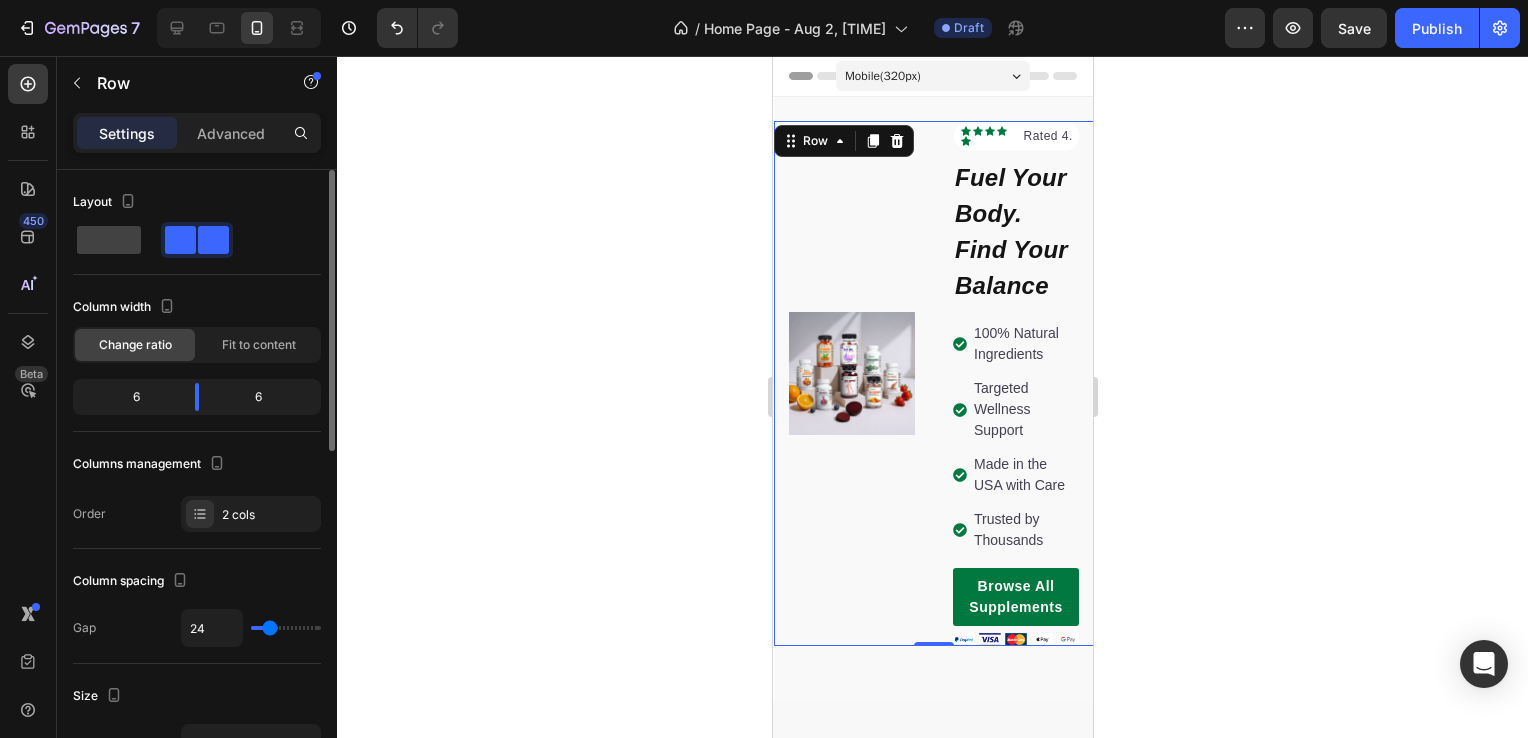 type on "20" 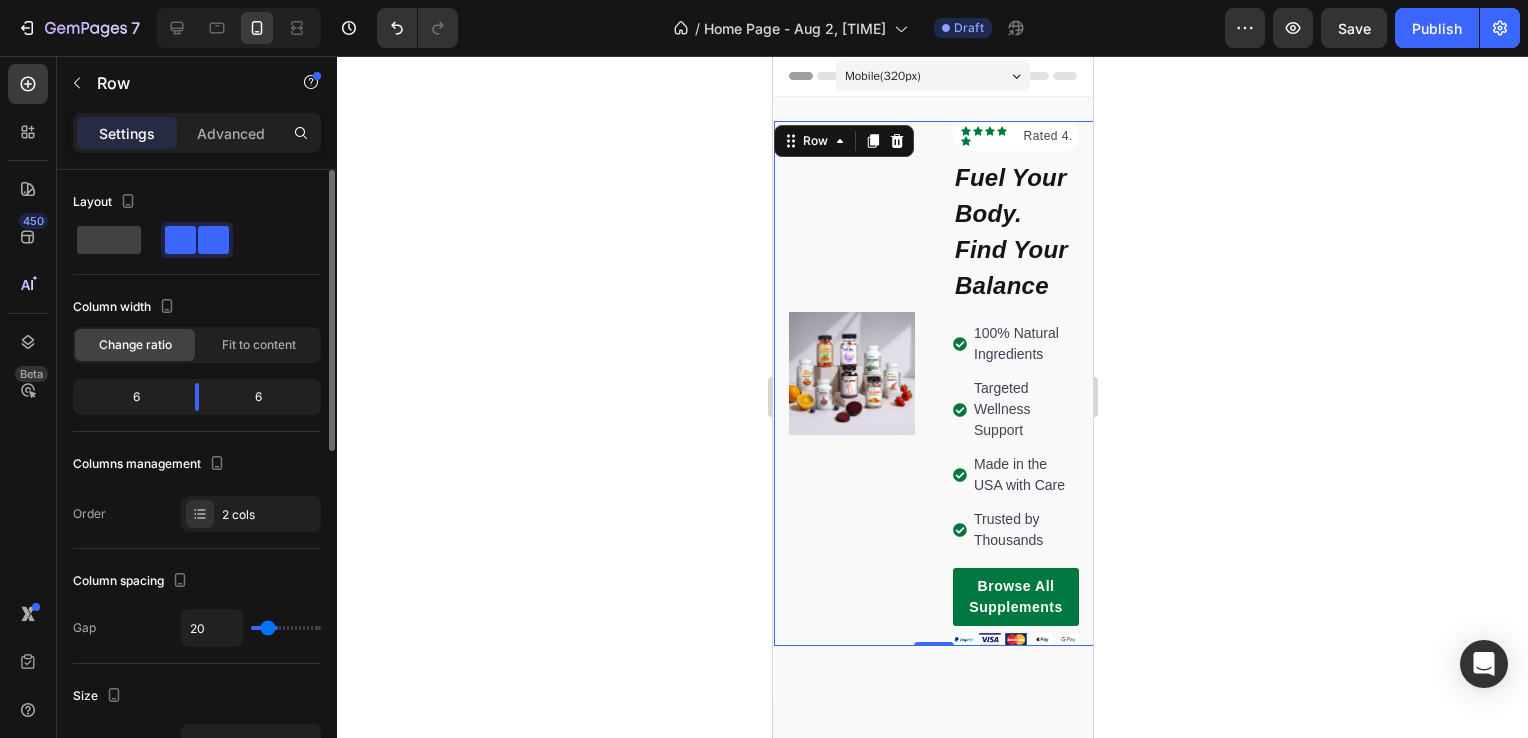 type on "16" 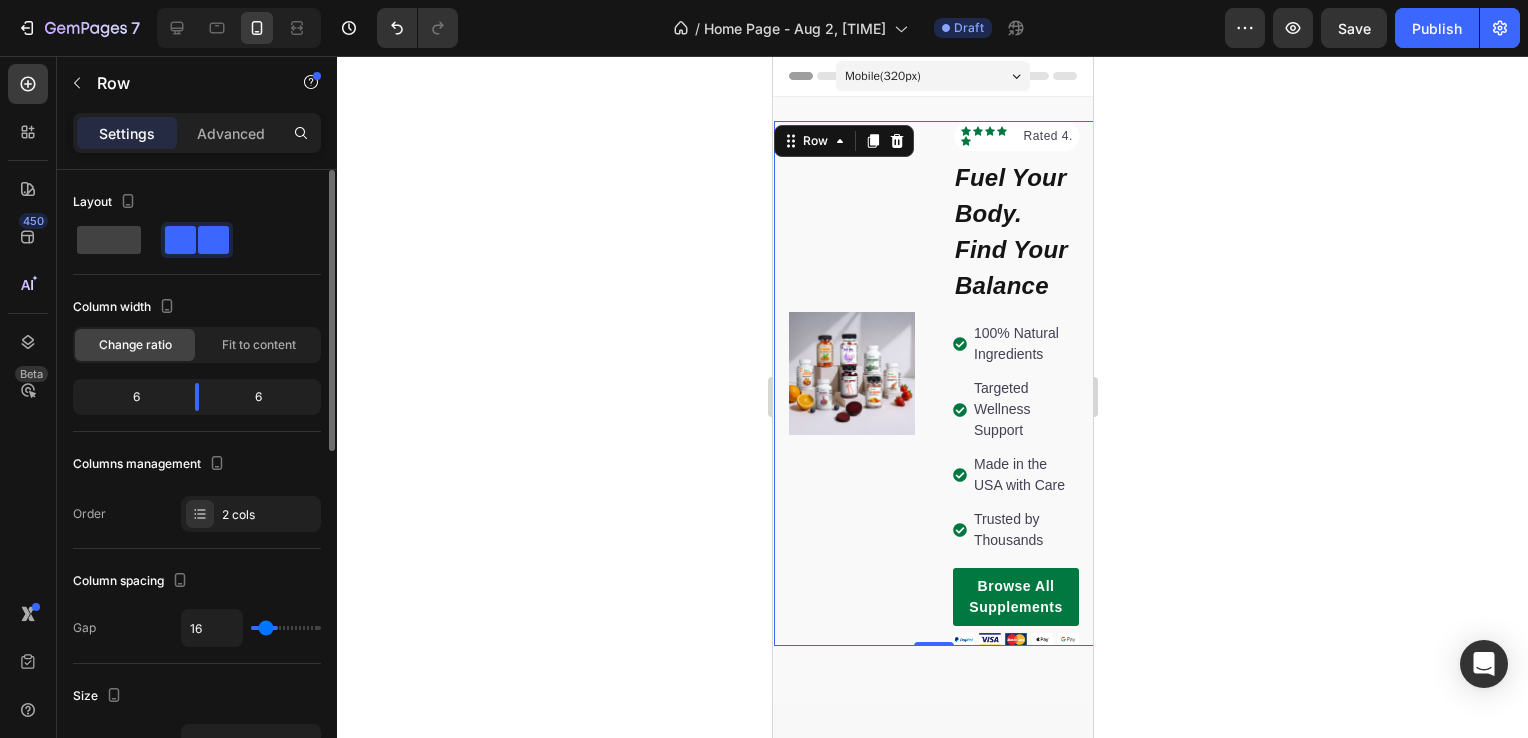type on "15" 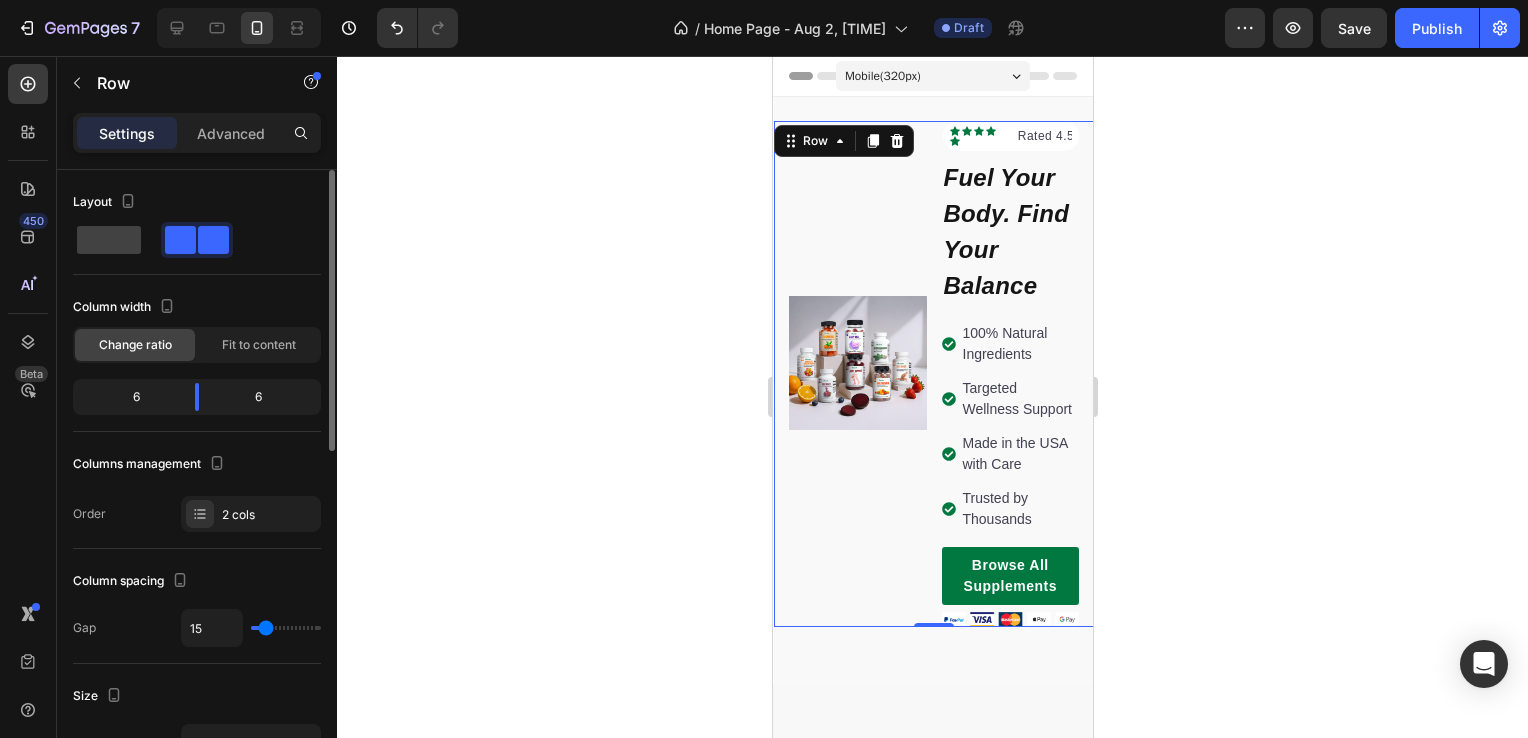 type on "16" 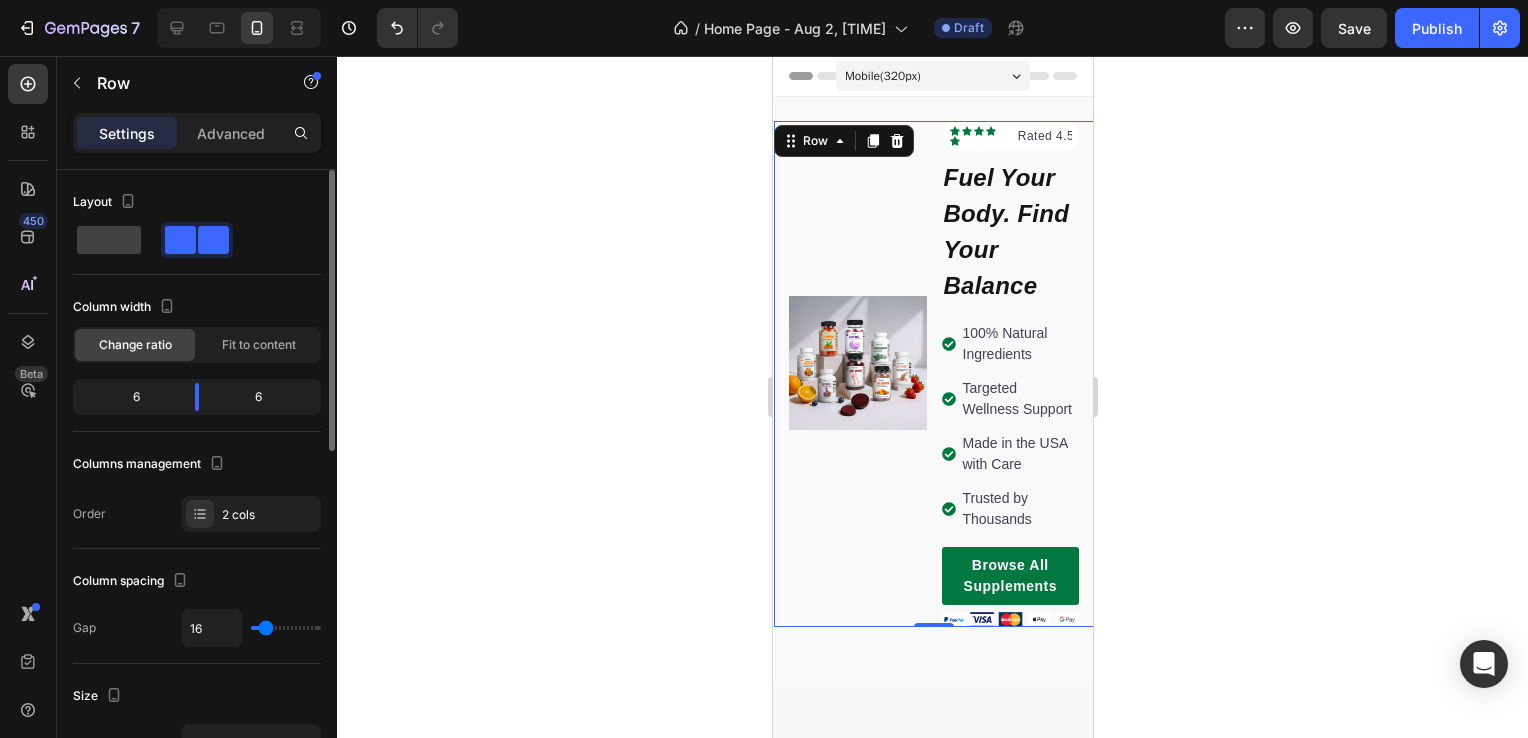 type on "22" 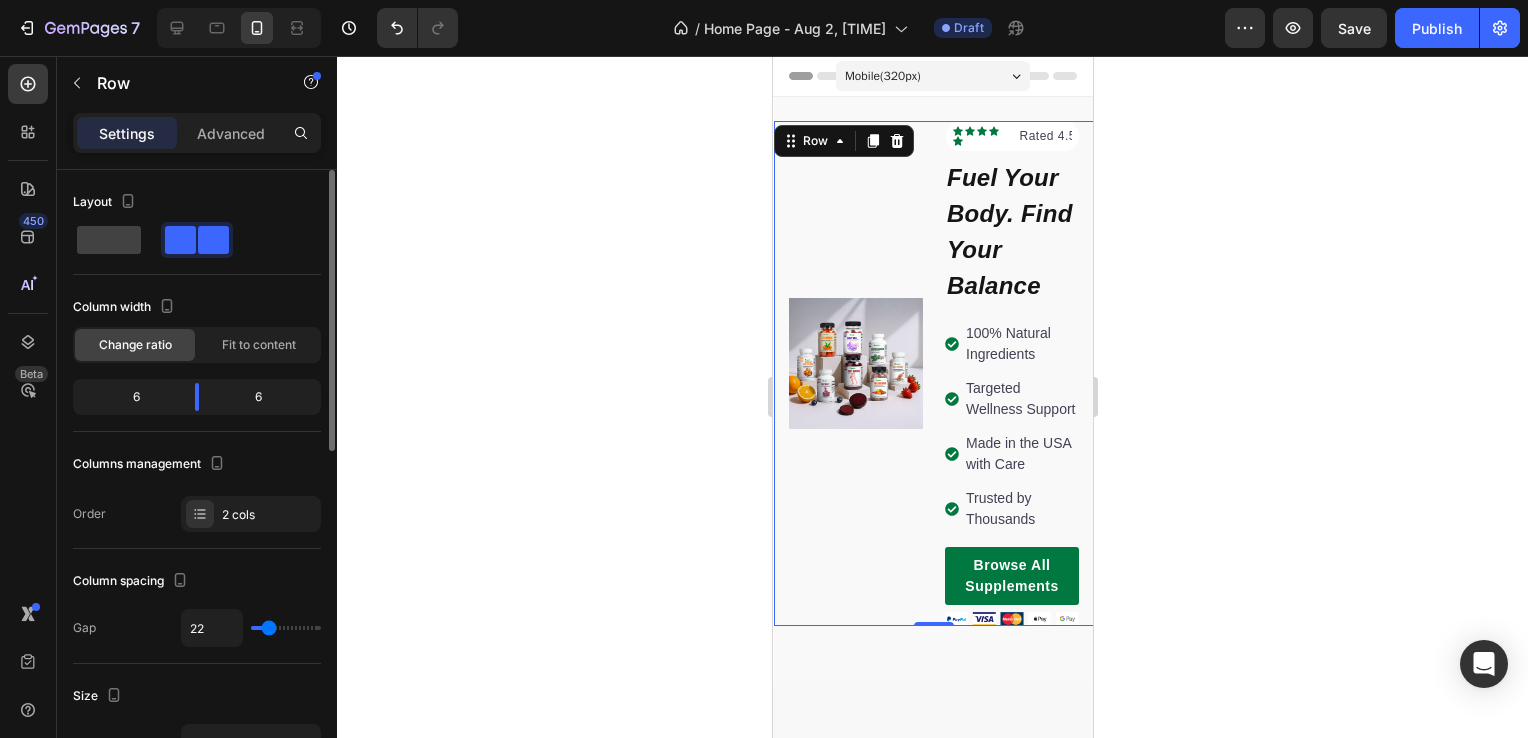 type on "24" 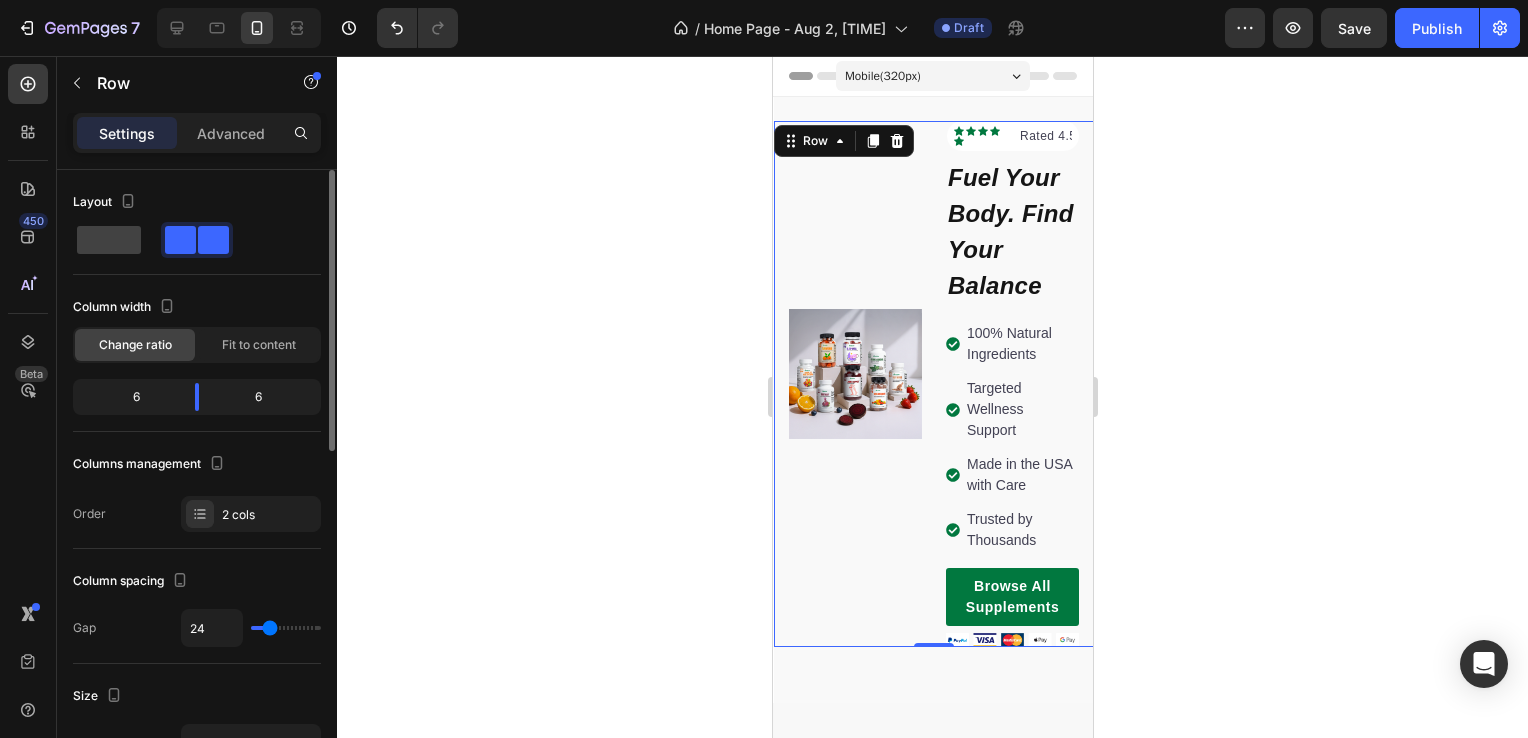 type on "25" 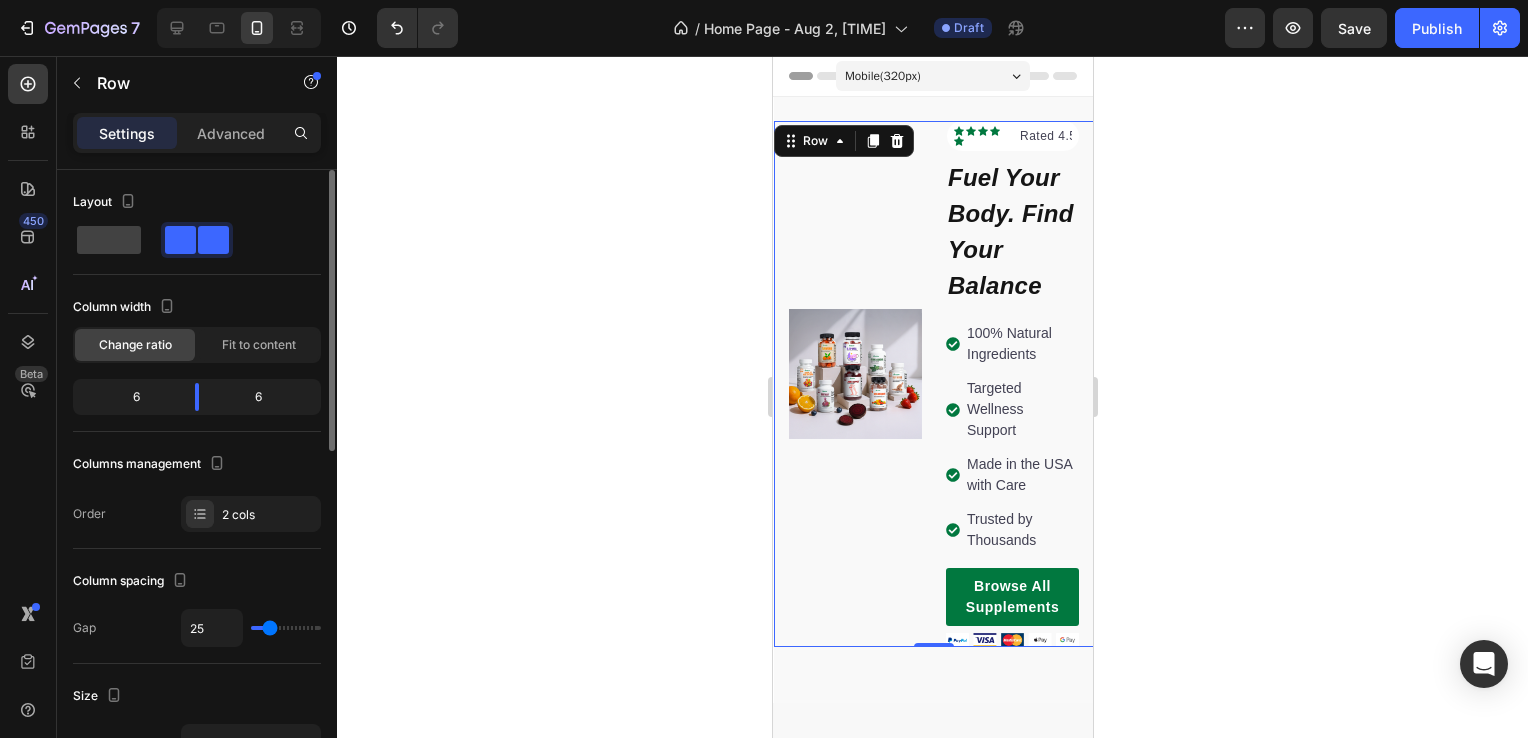type on "27" 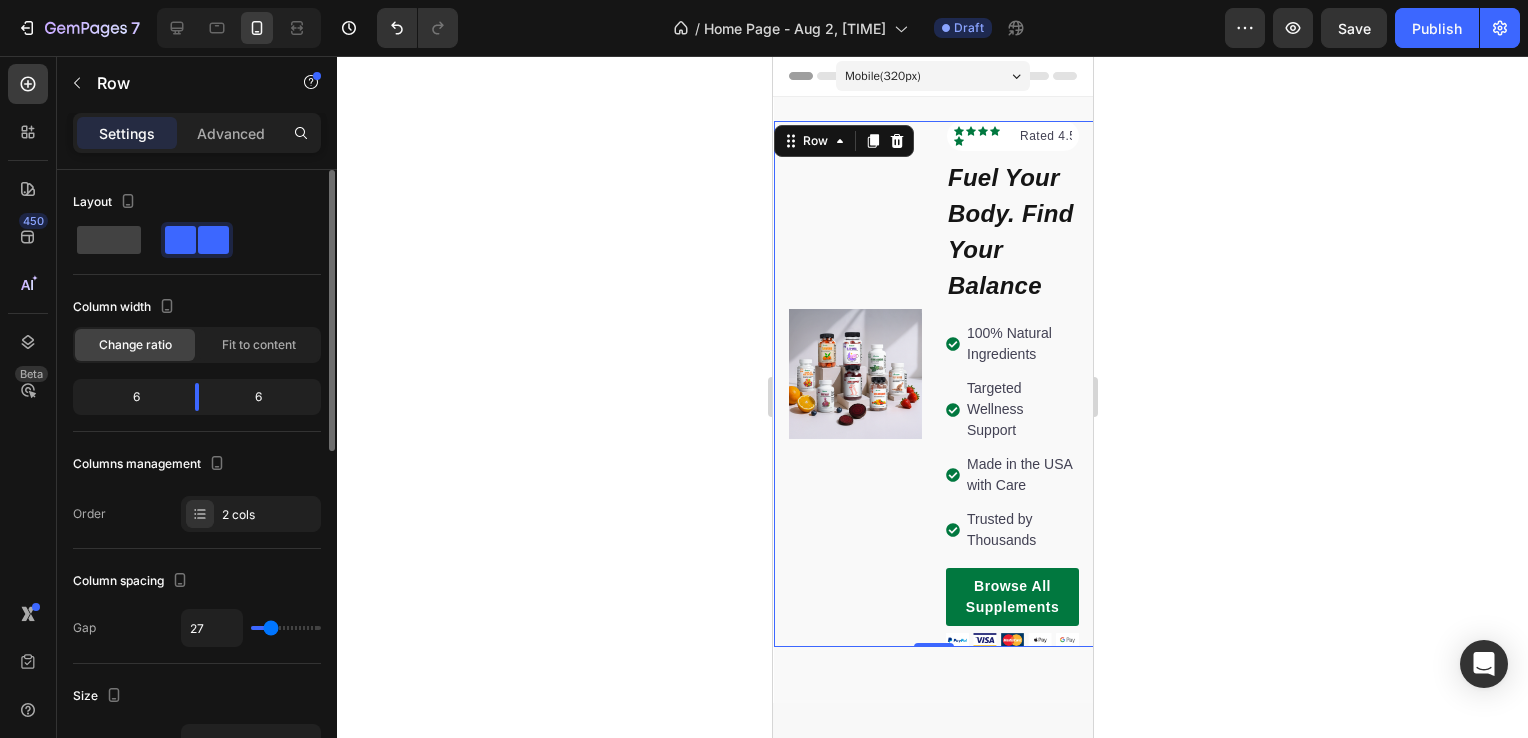 type on "29" 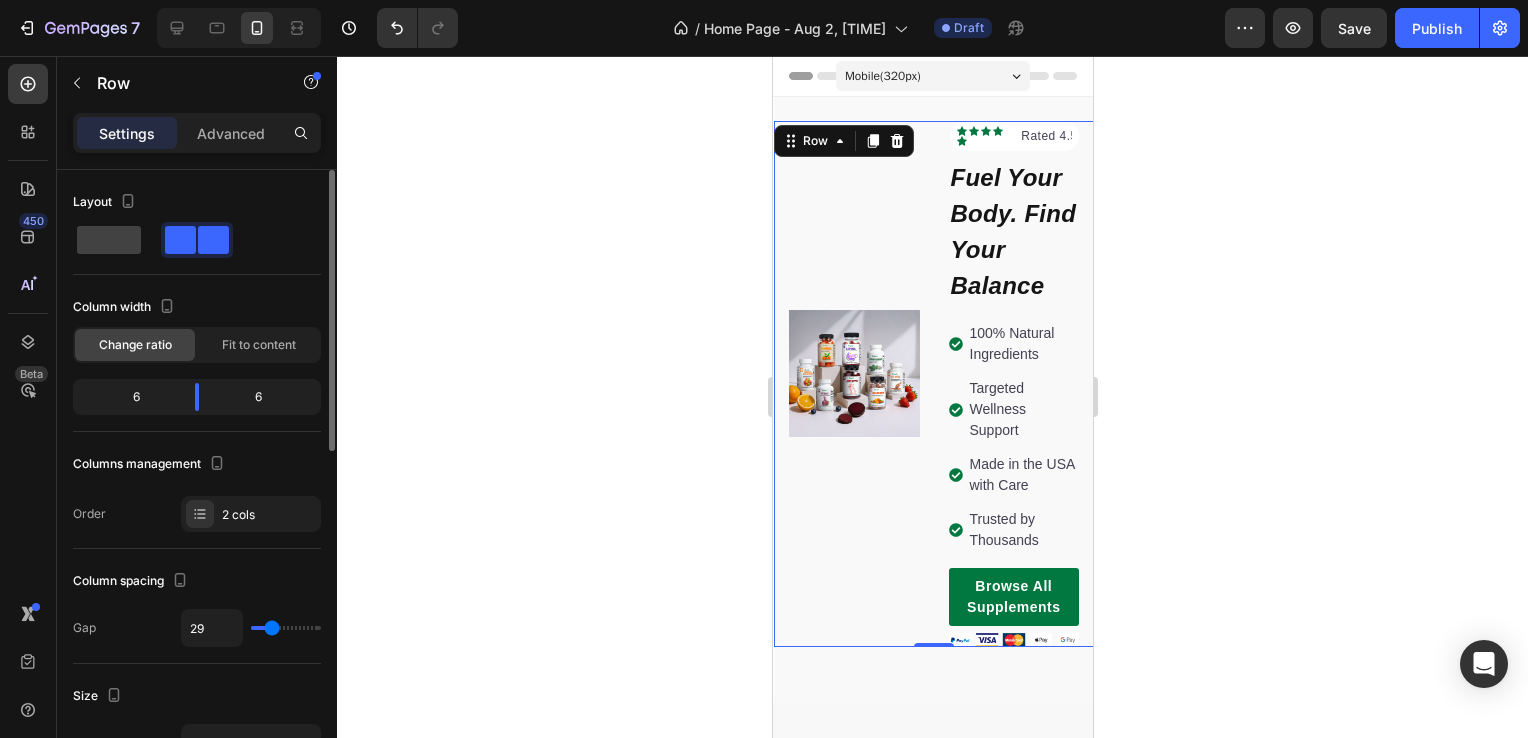 type on "31" 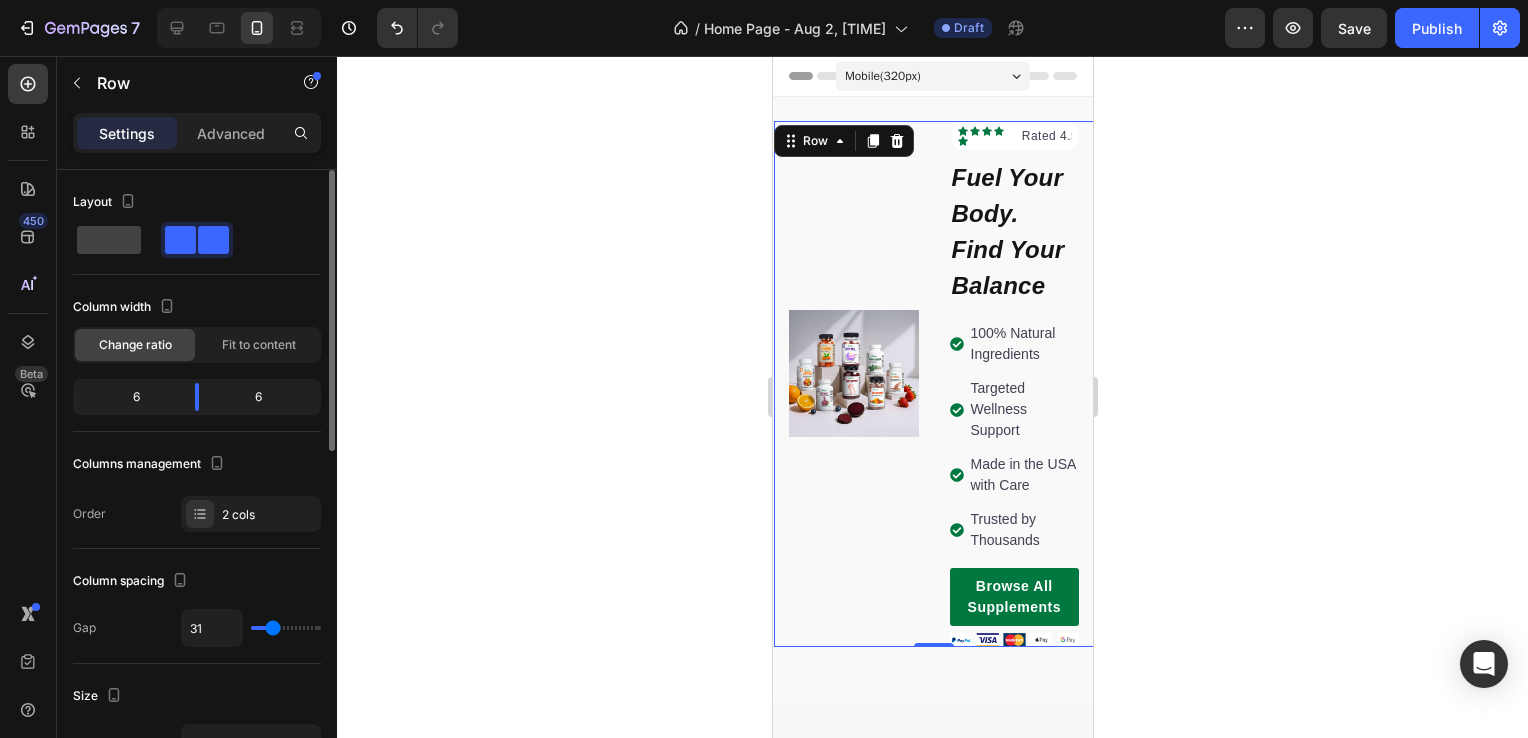 type on "29" 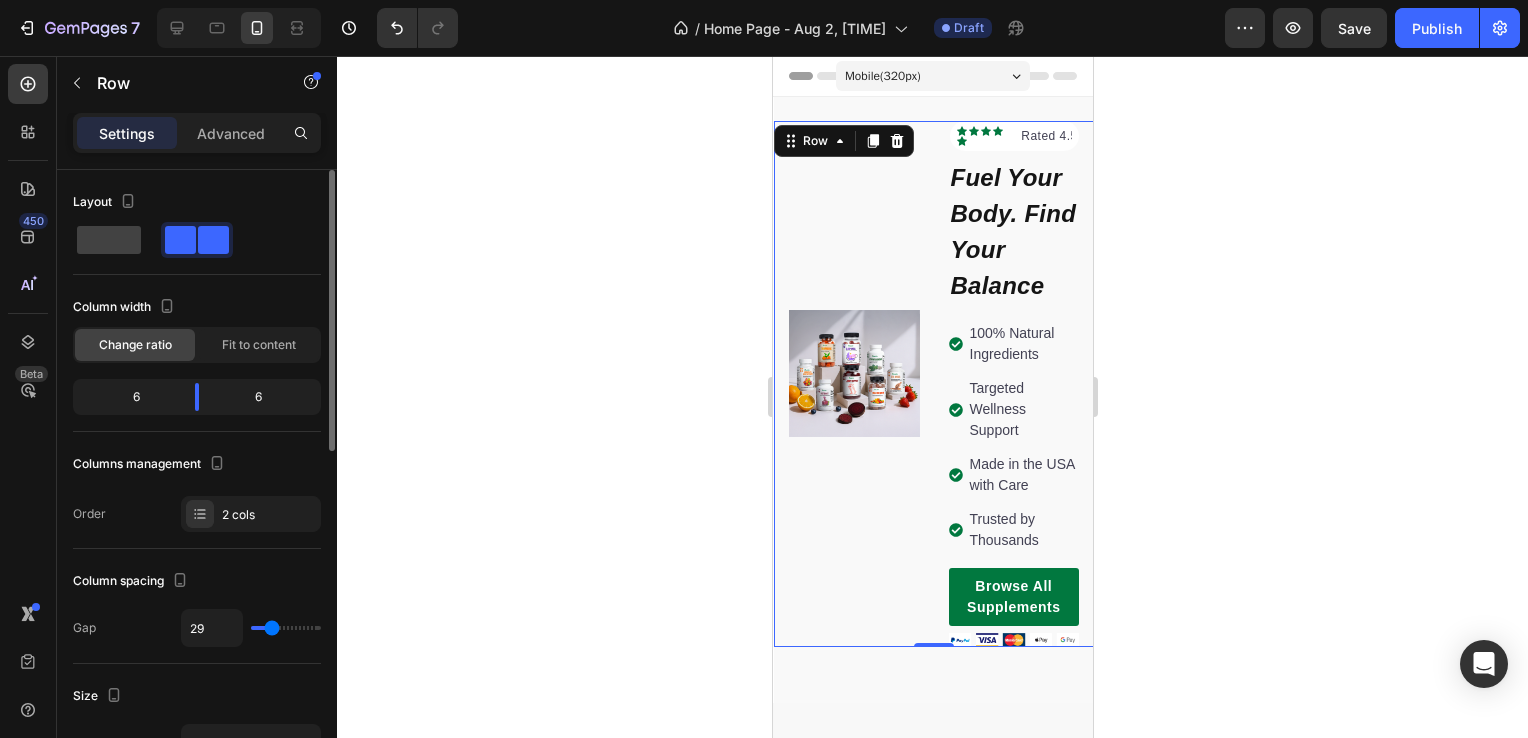 type on "27" 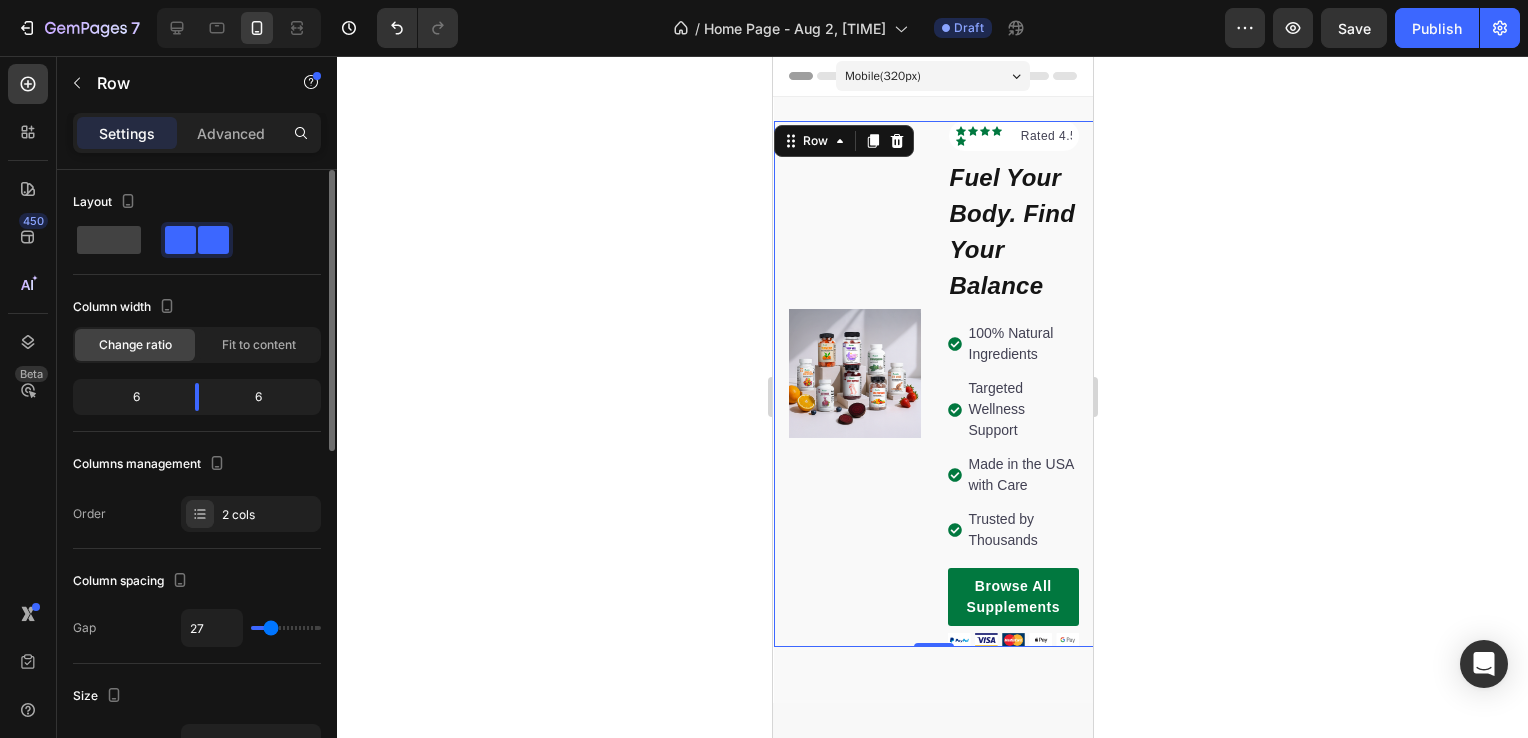 type on "29" 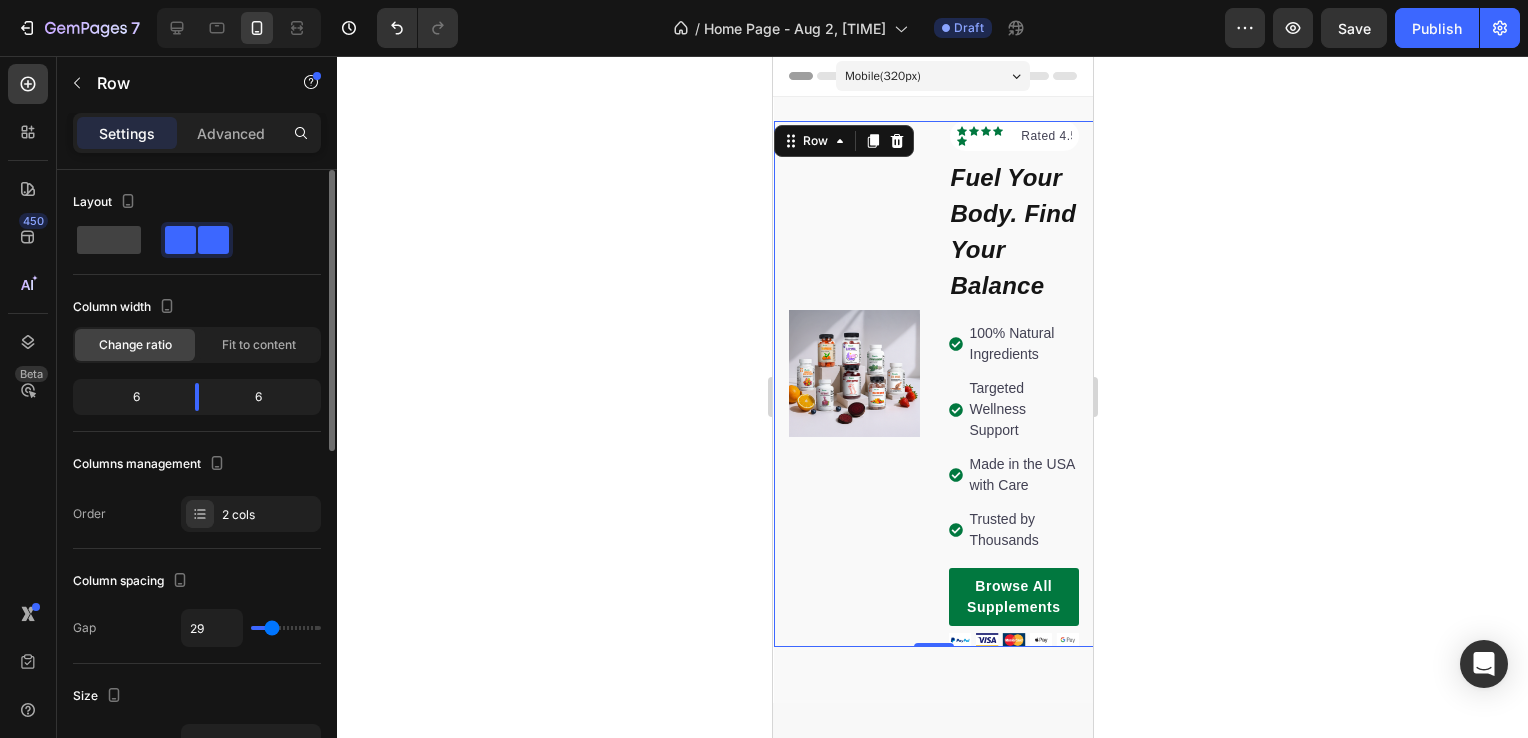 type on "31" 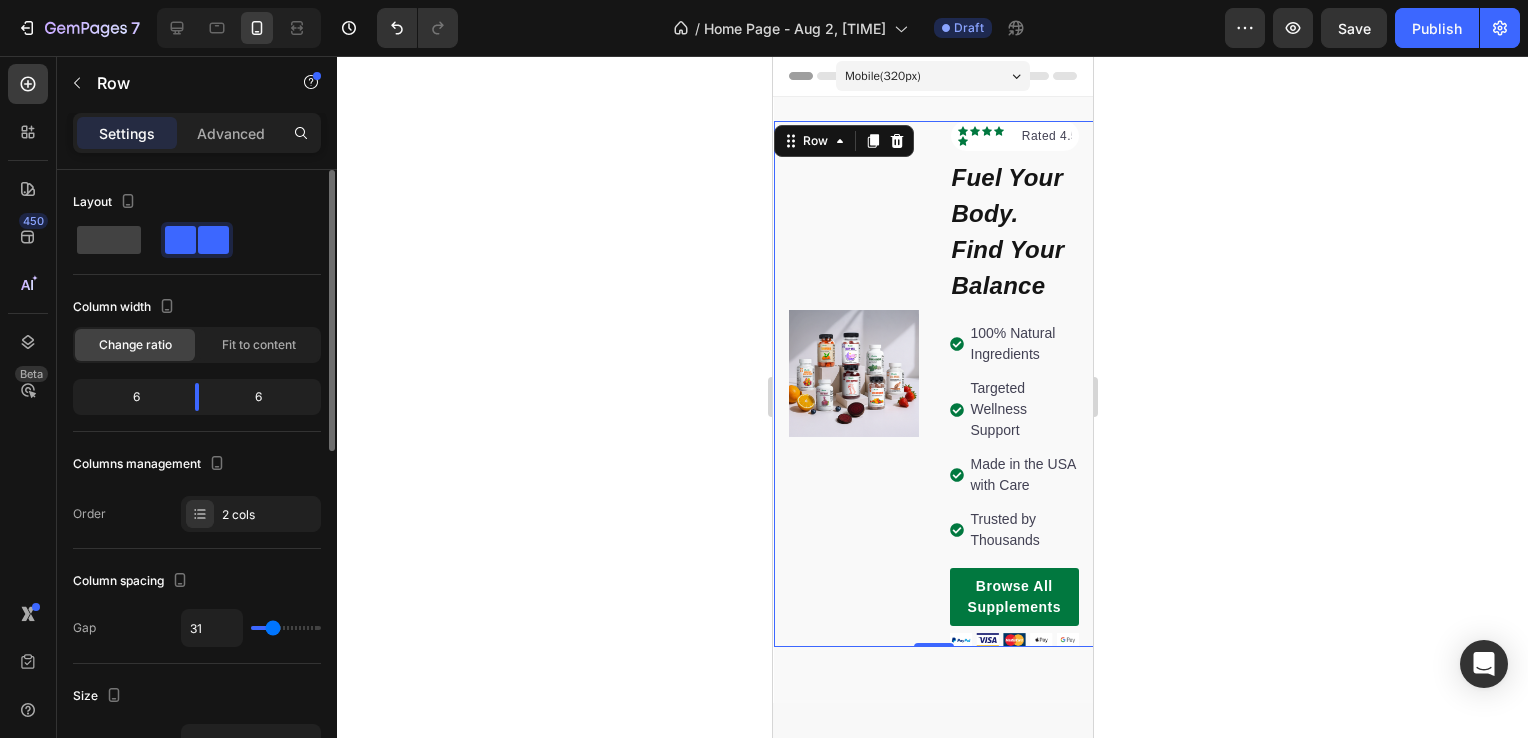 type on "29" 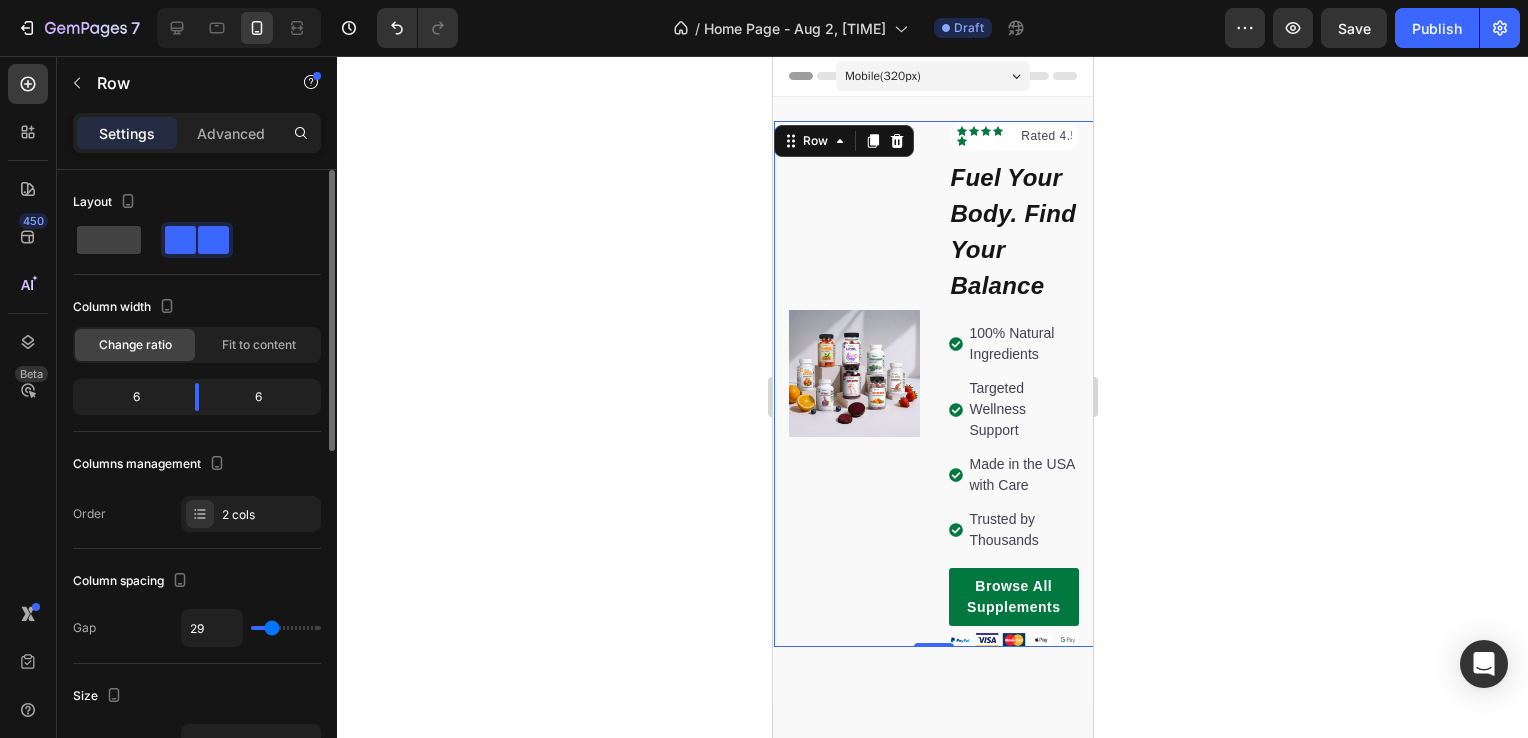 type on "29" 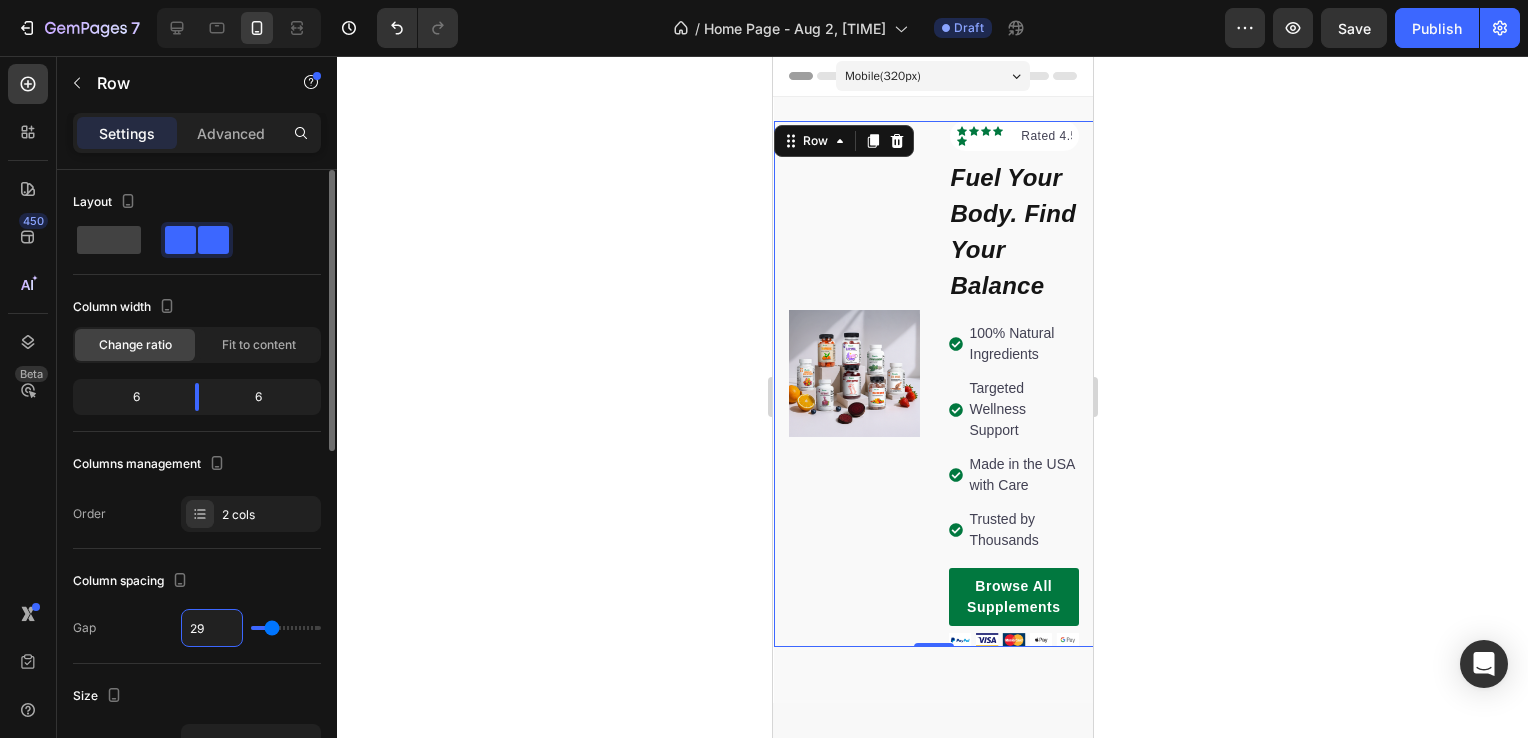 click on "29" at bounding box center [212, 628] 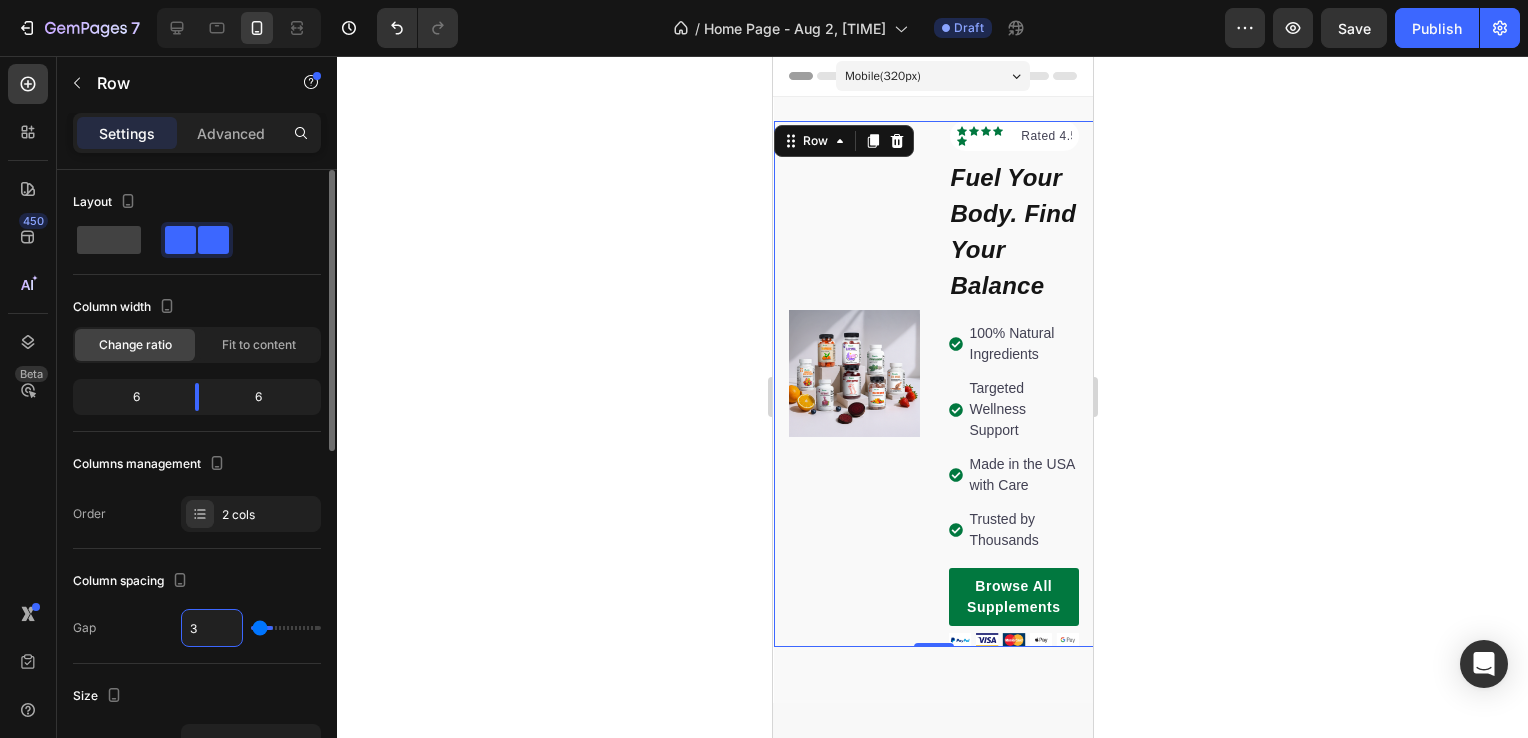 type on "30" 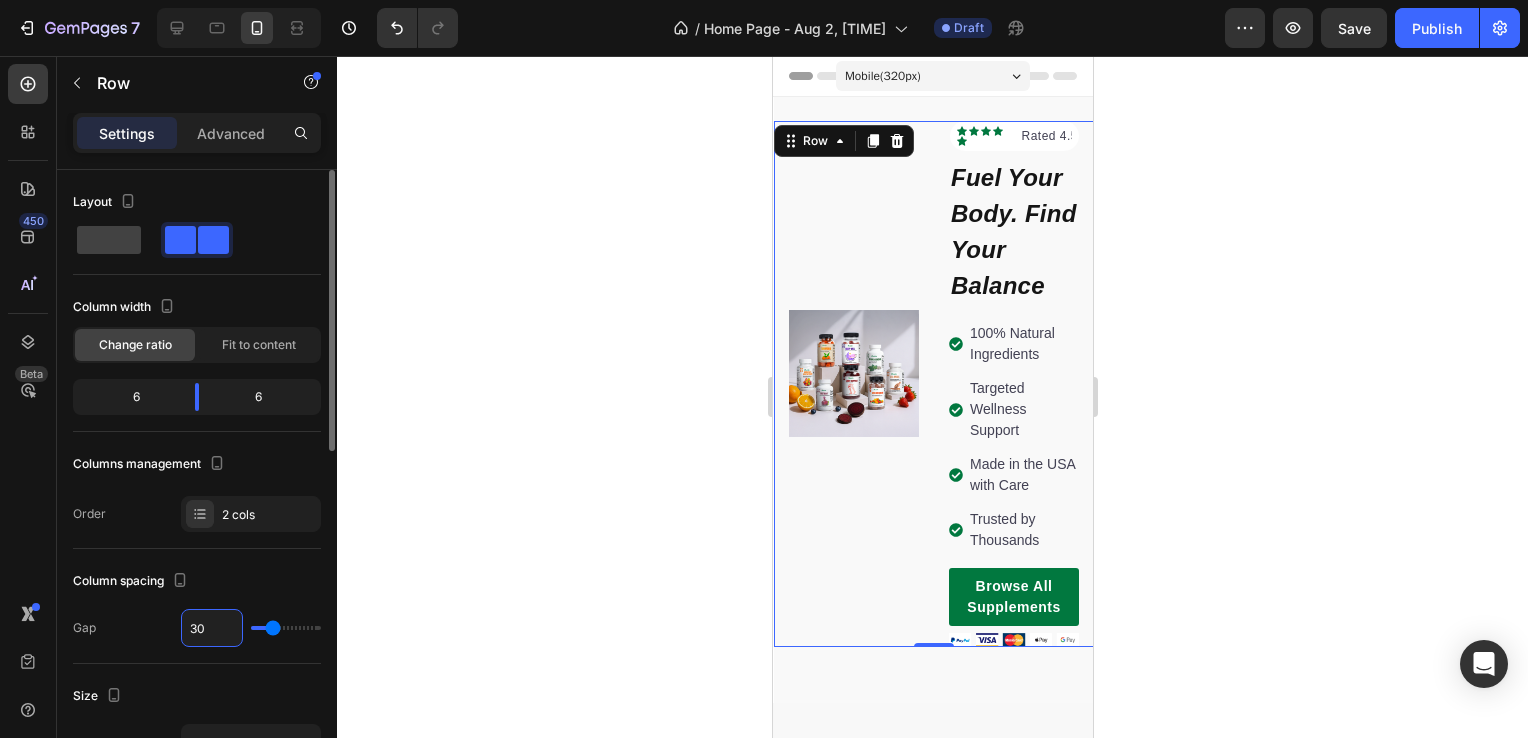 type on "30" 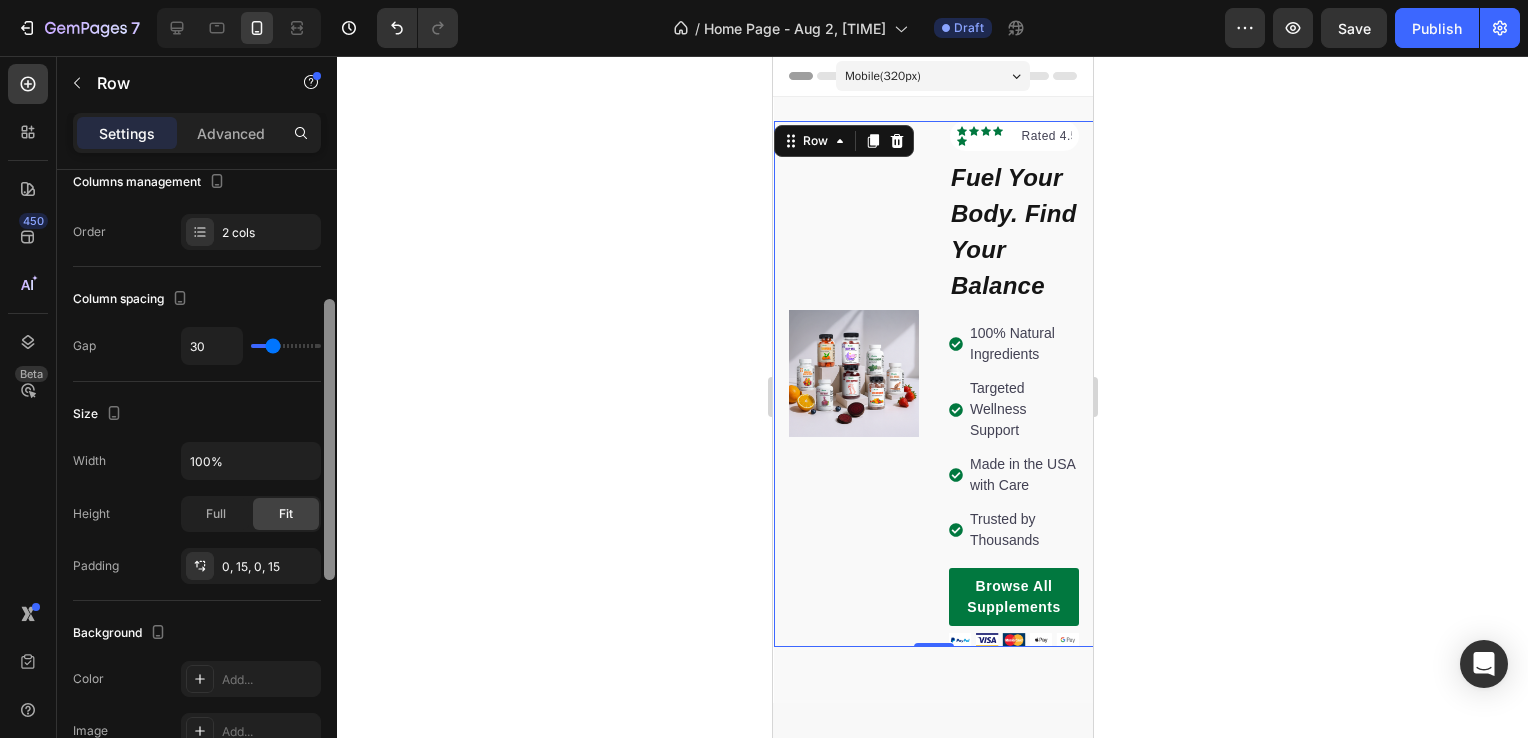 scroll, scrollTop: 284, scrollLeft: 0, axis: vertical 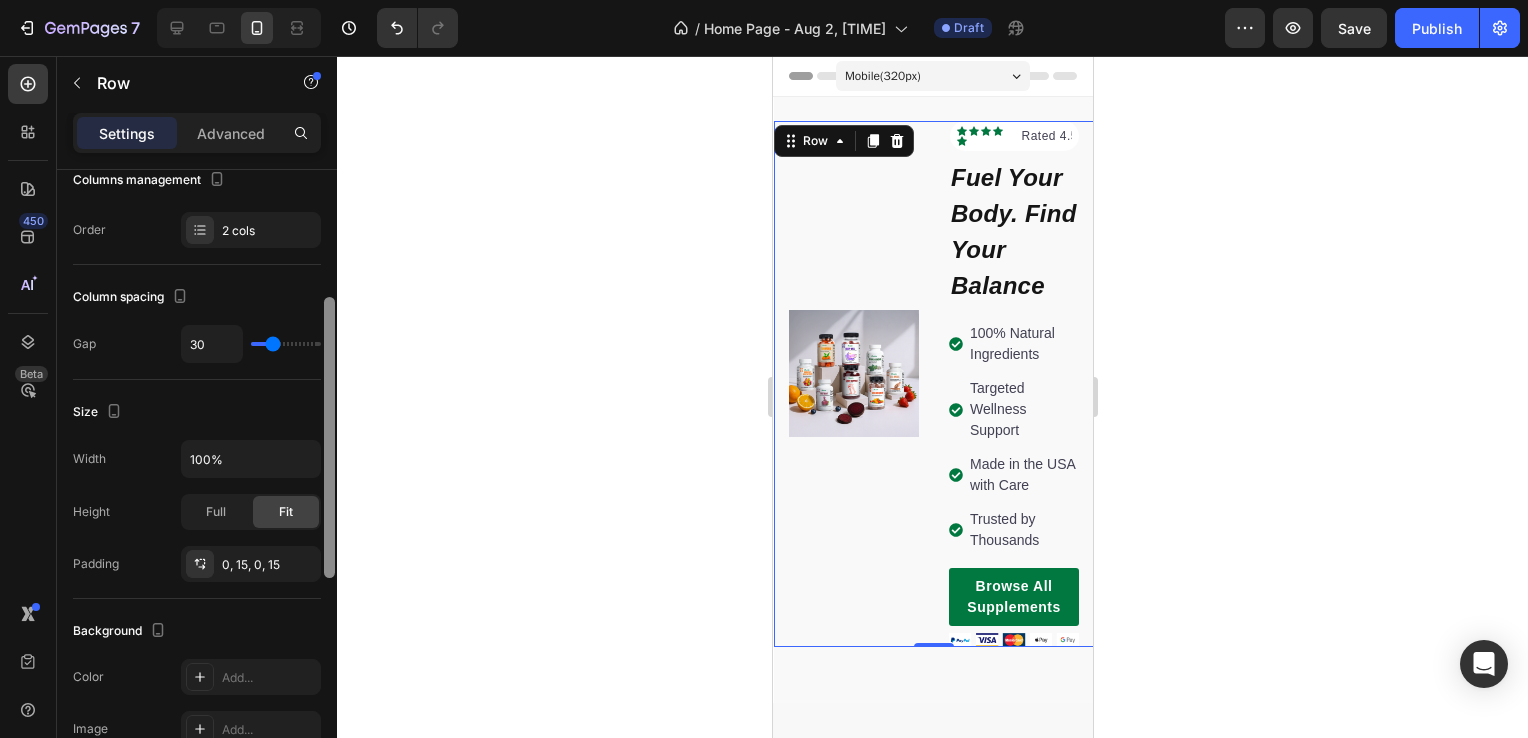 drag, startPoint x: 332, startPoint y: 398, endPoint x: 332, endPoint y: 526, distance: 128 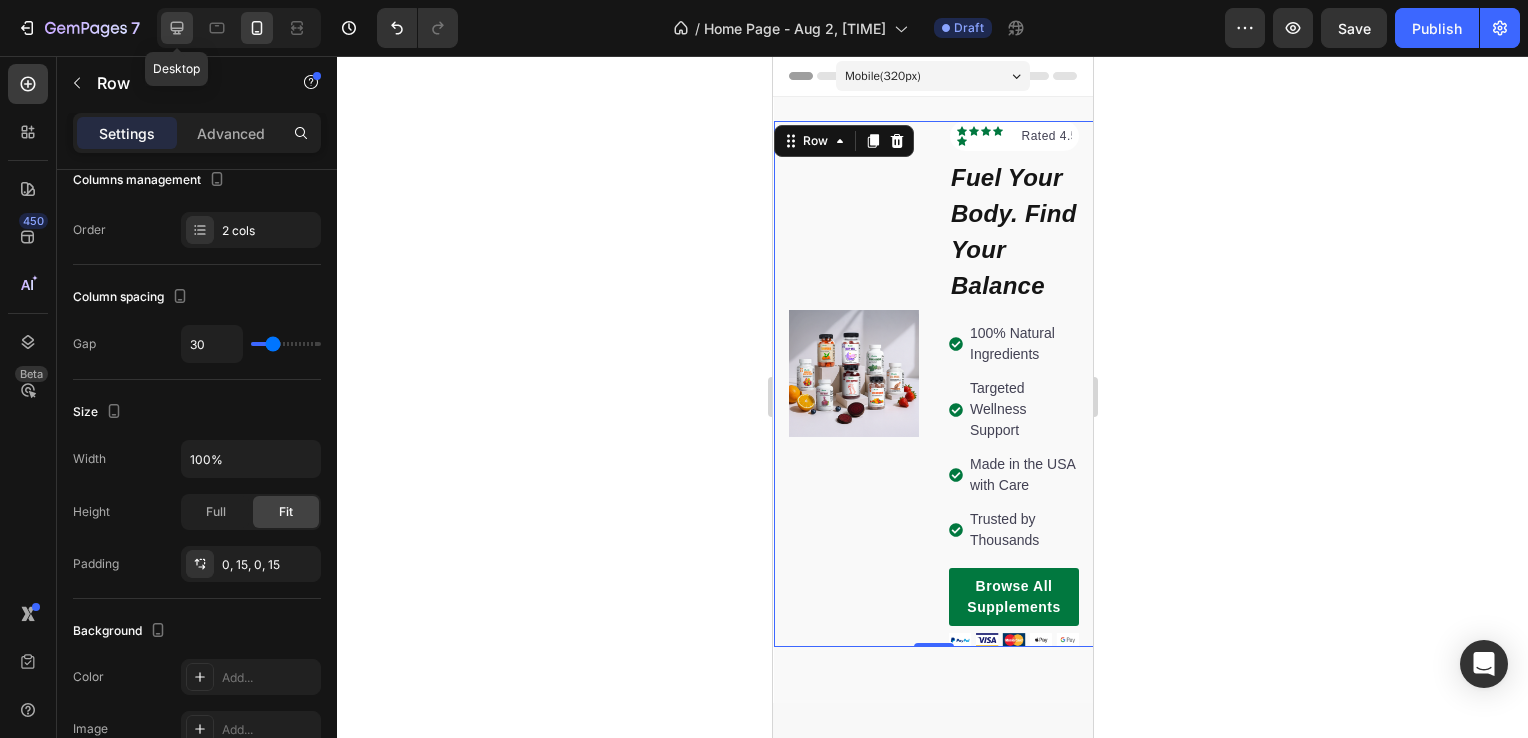 click 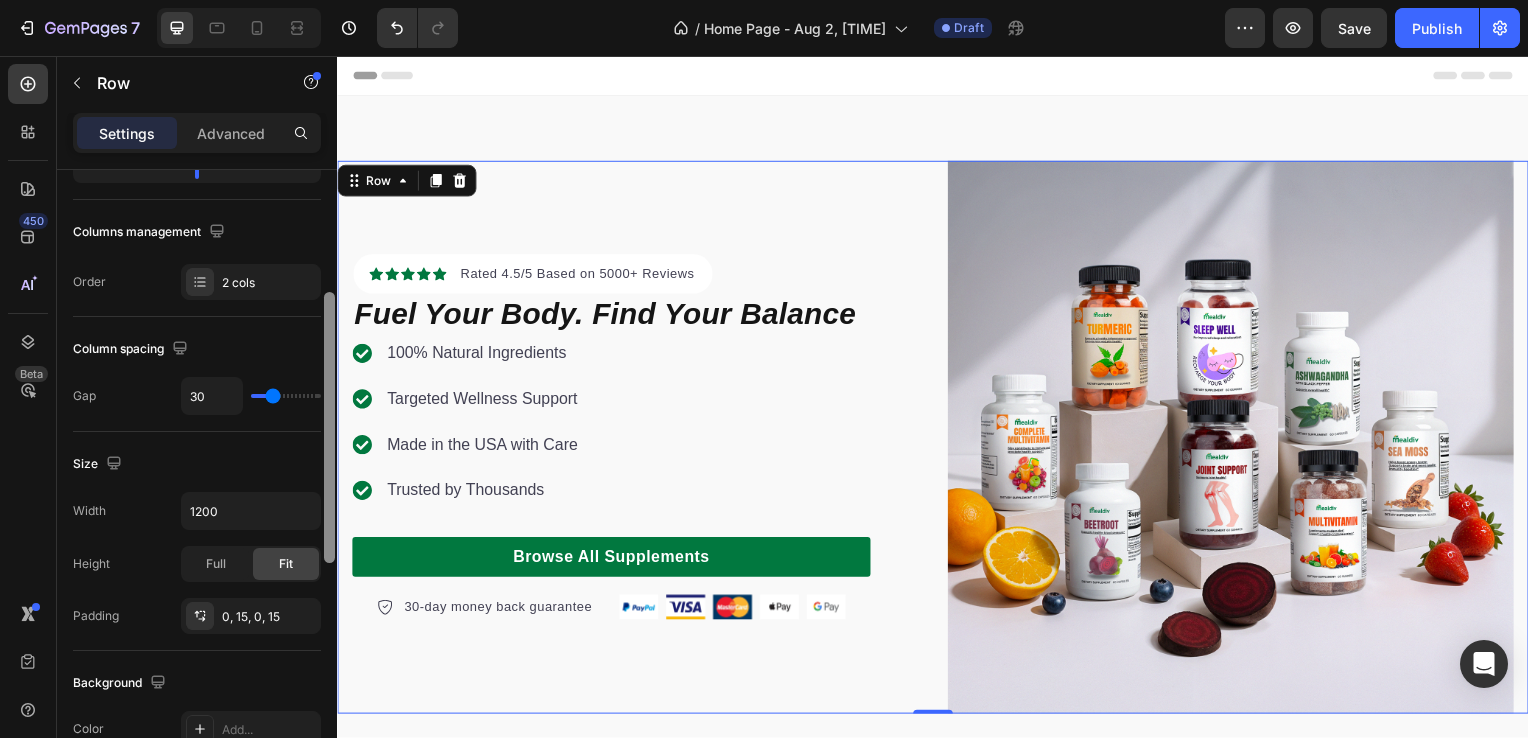 scroll, scrollTop: 36, scrollLeft: 0, axis: vertical 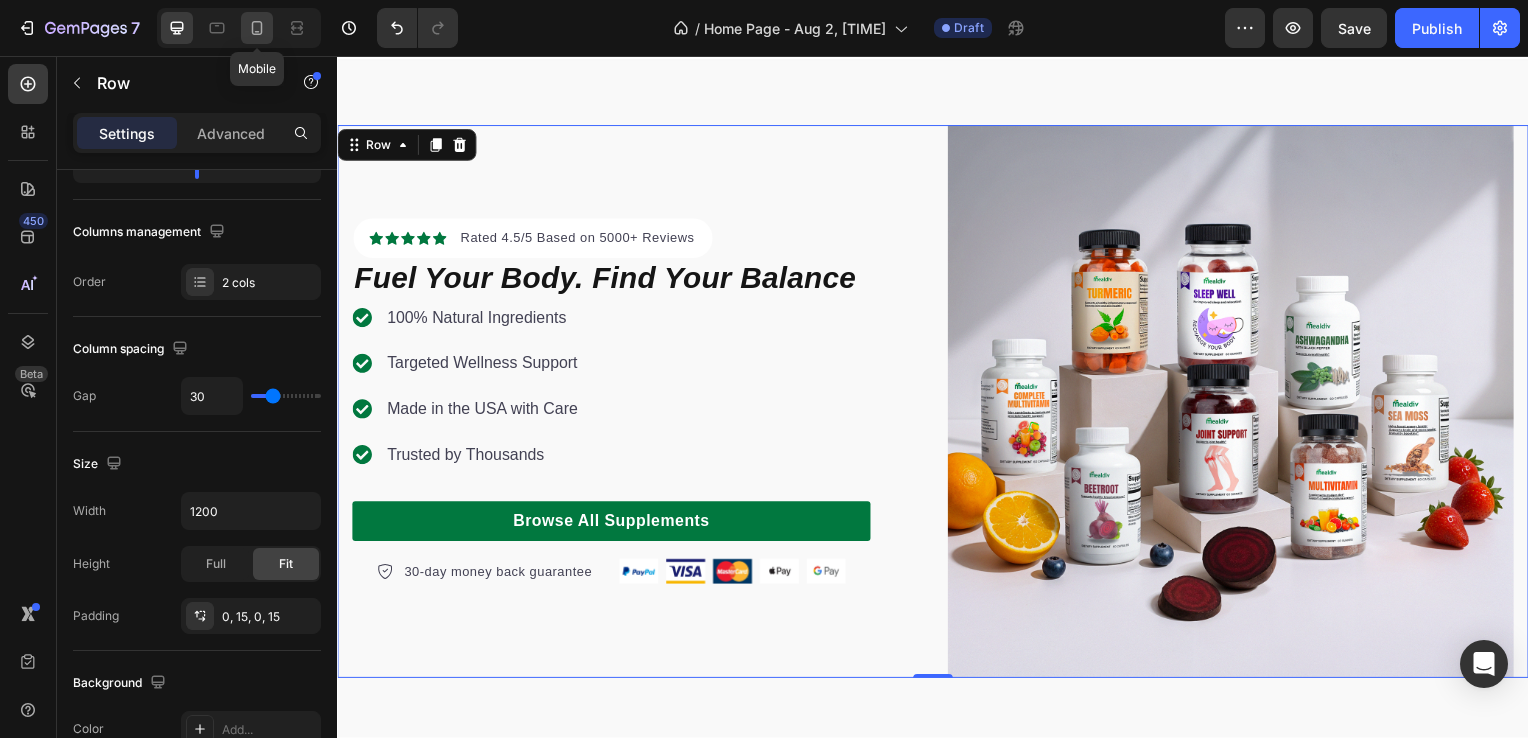 click 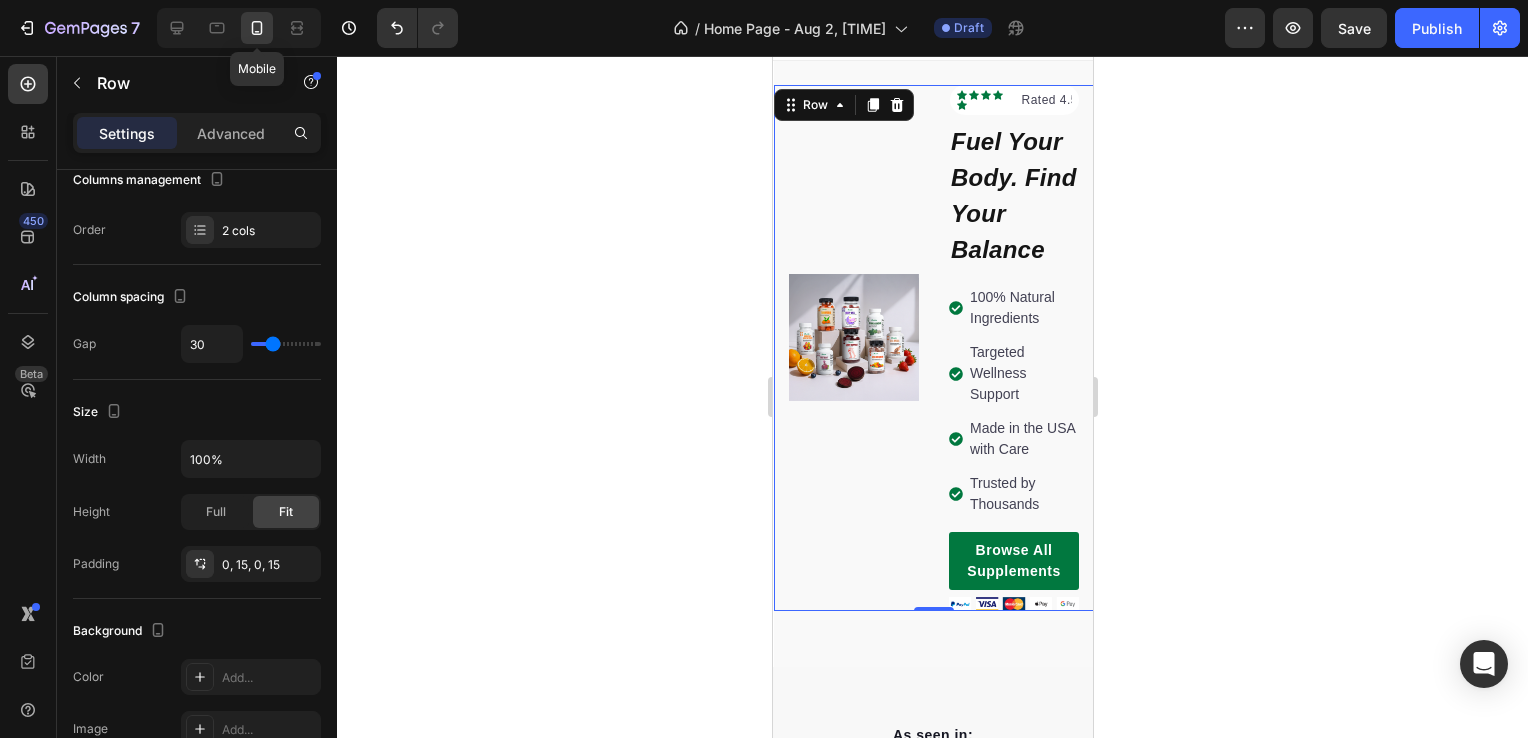 scroll, scrollTop: 0, scrollLeft: 0, axis: both 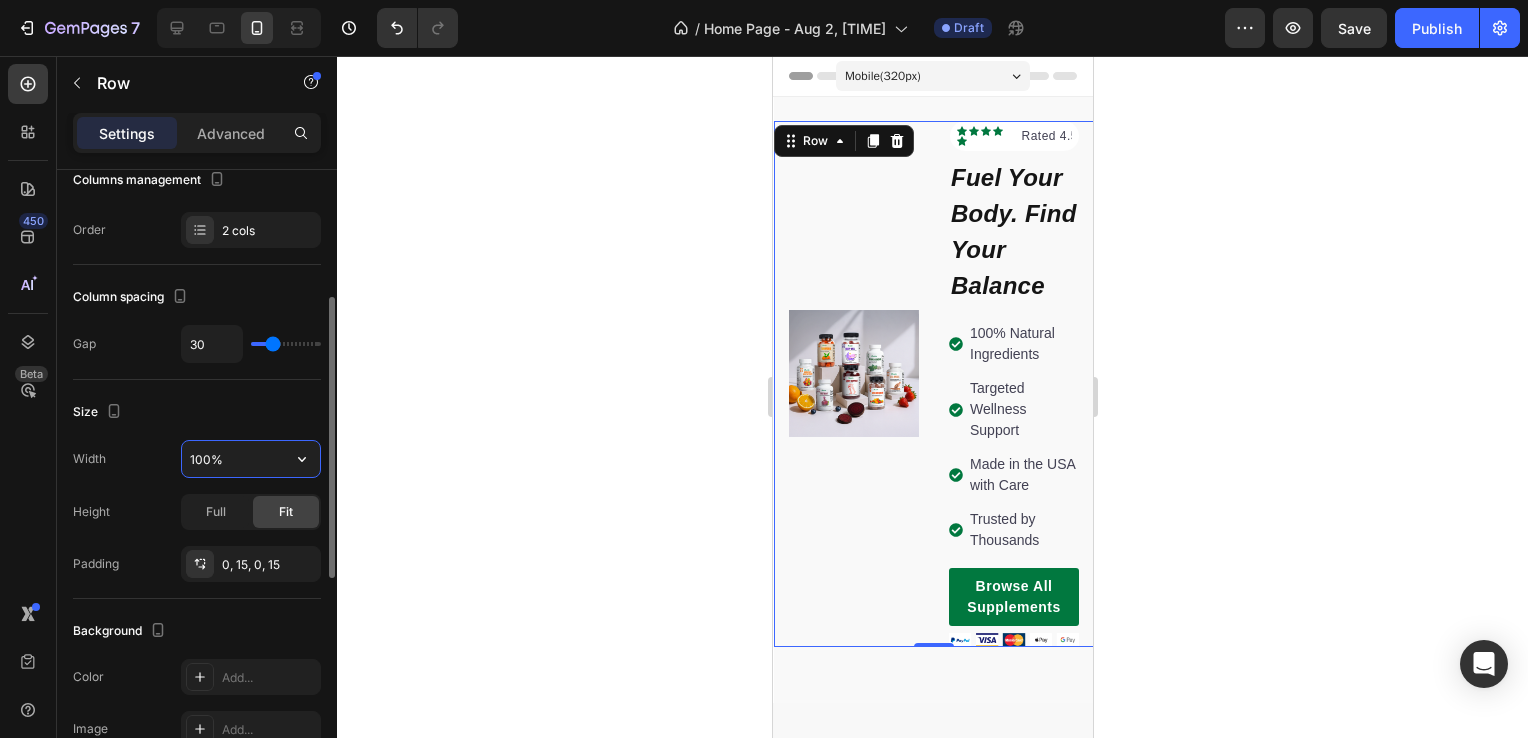 click on "100%" at bounding box center (251, 459) 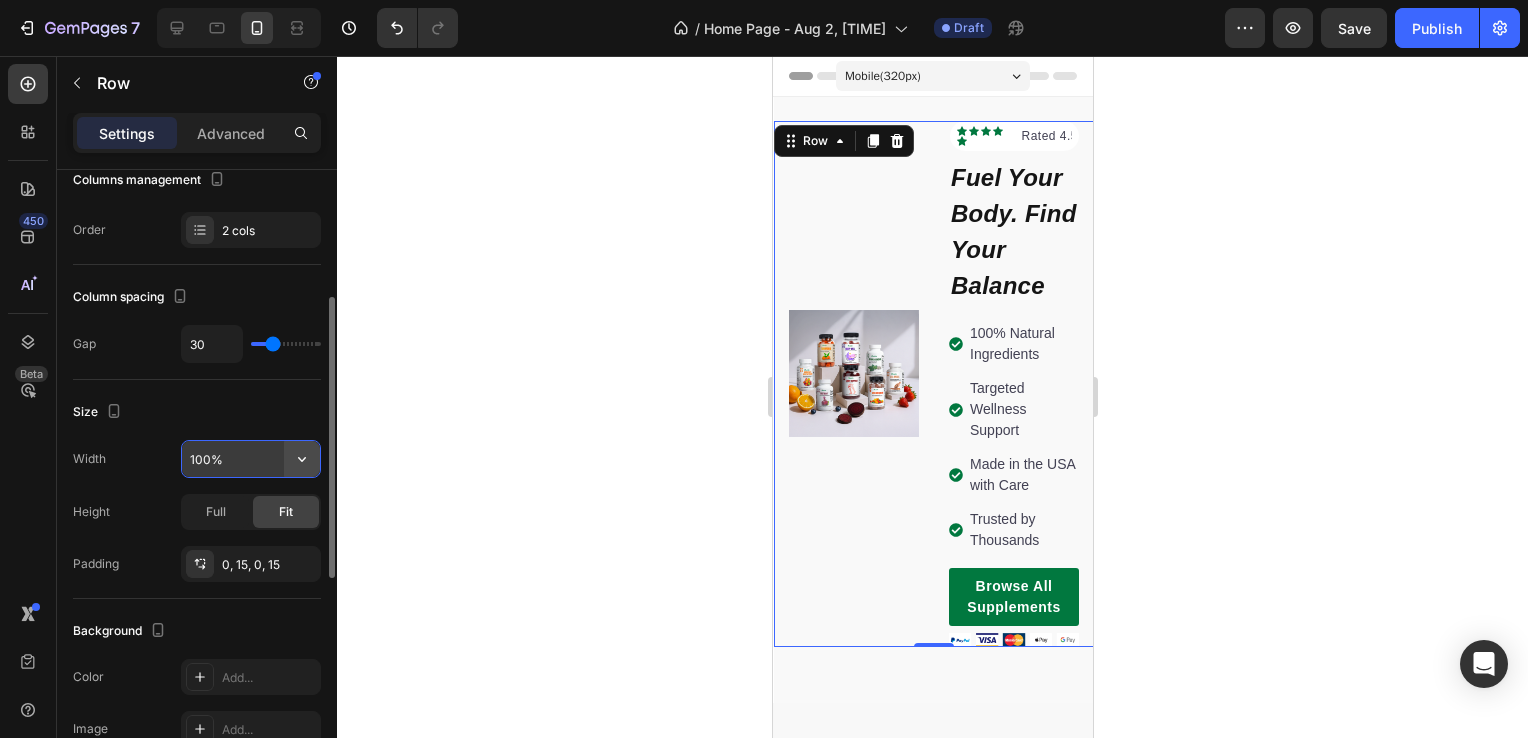 click 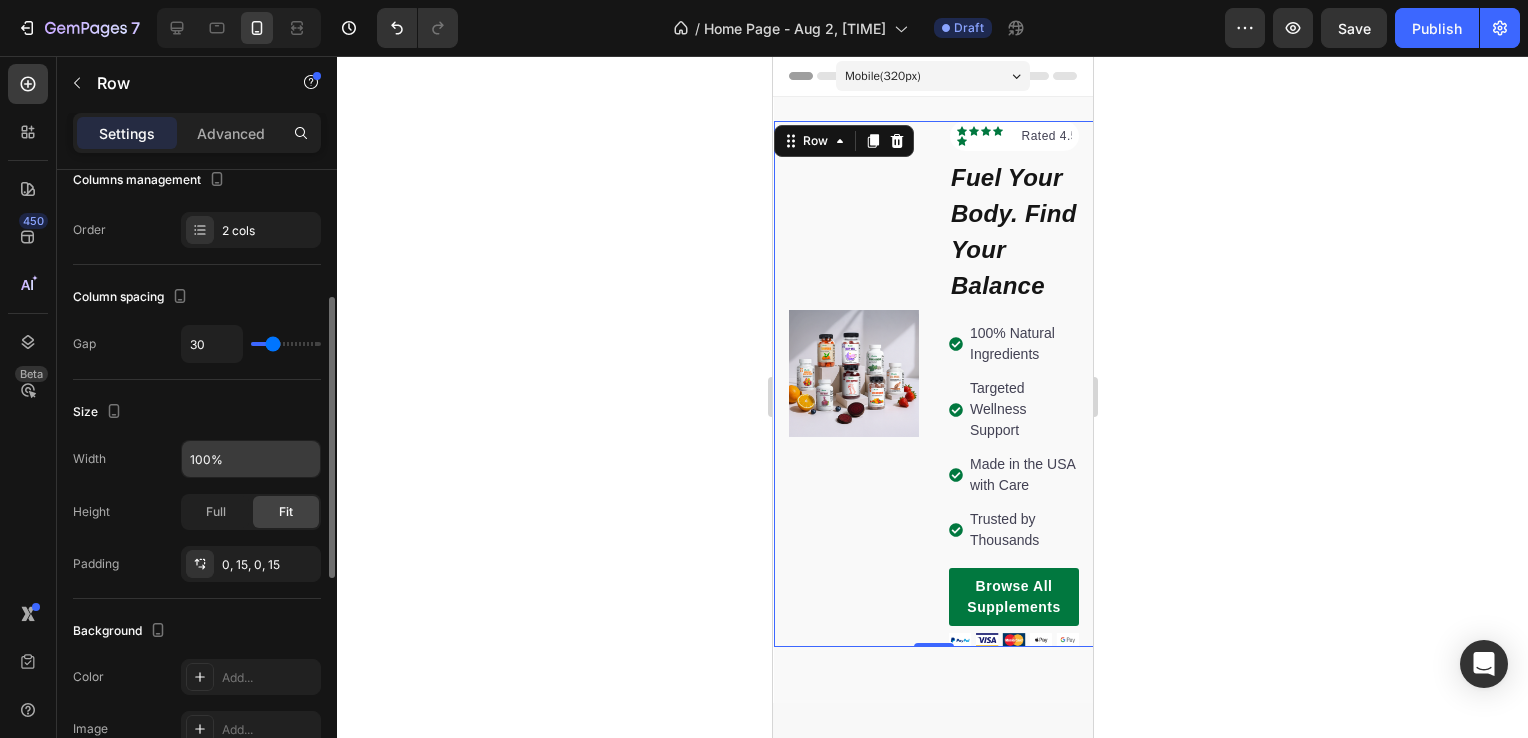 click on "Size" at bounding box center (197, 412) 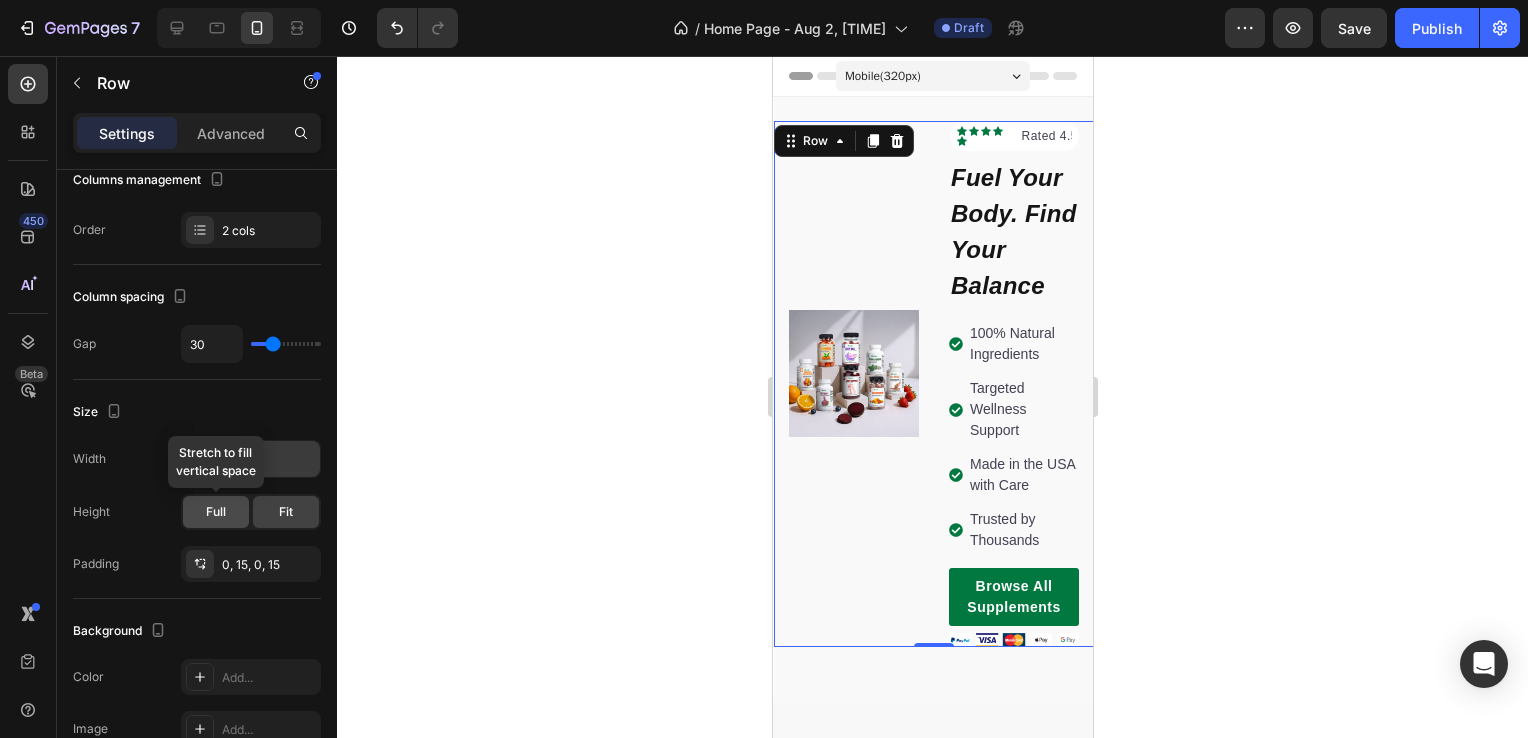 click on "Full" 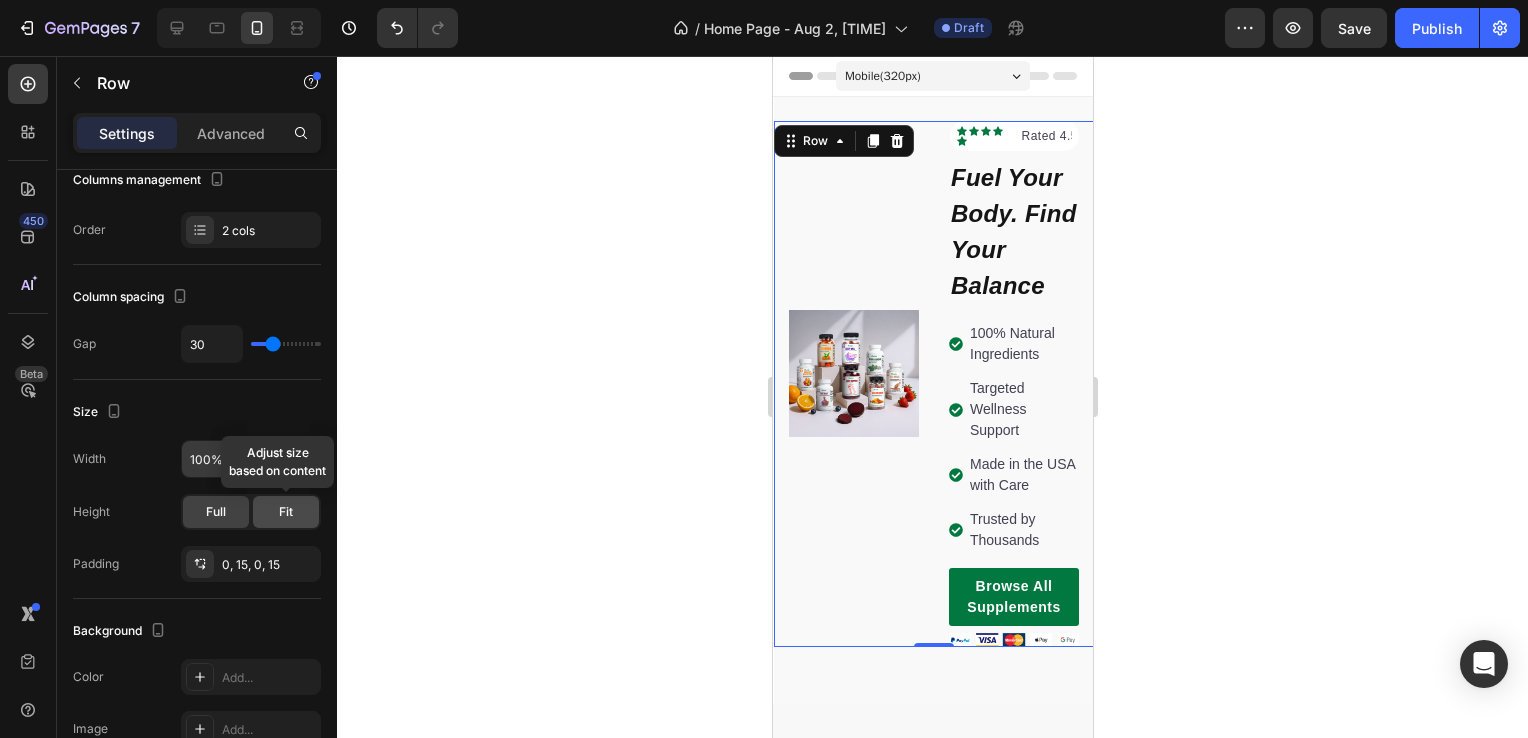 click on "Fit" 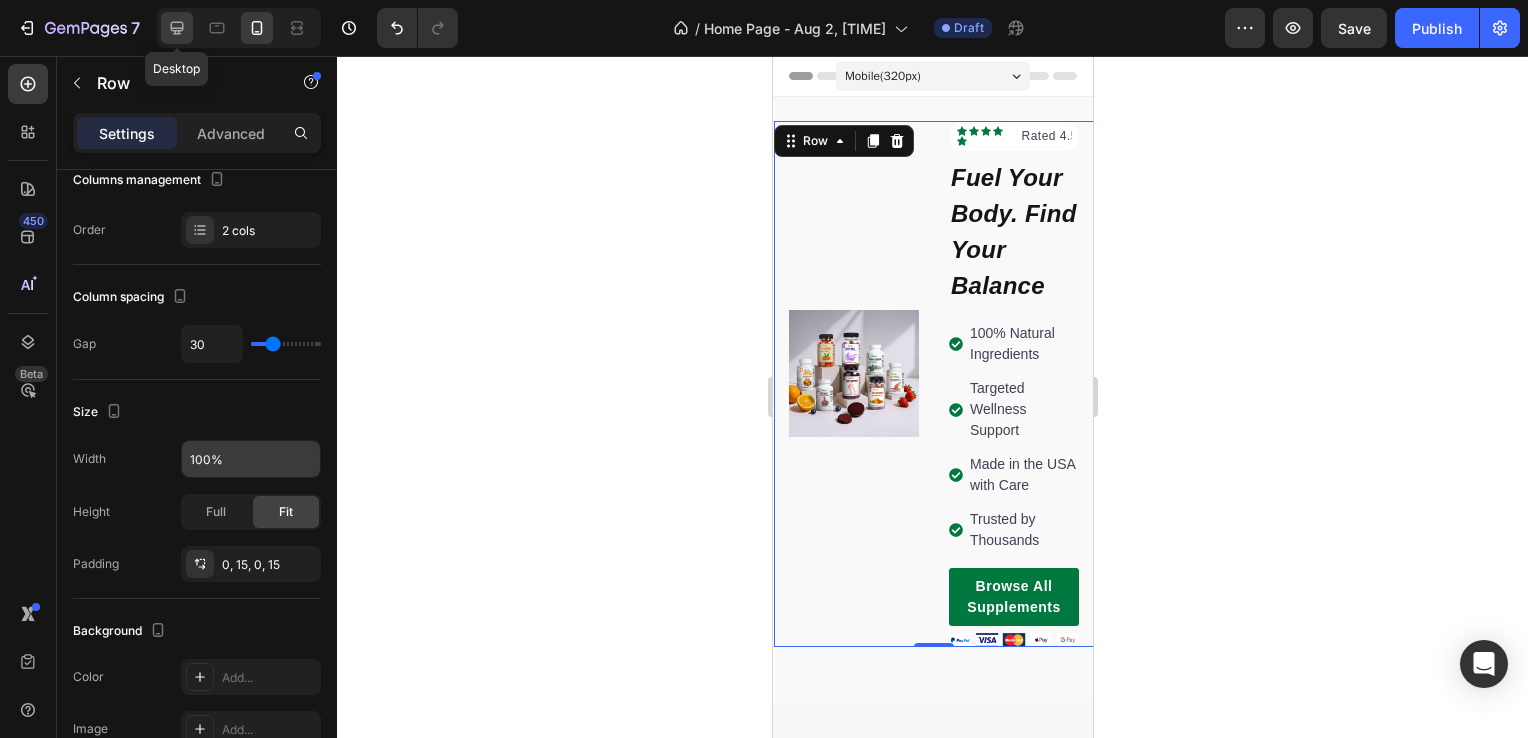 click 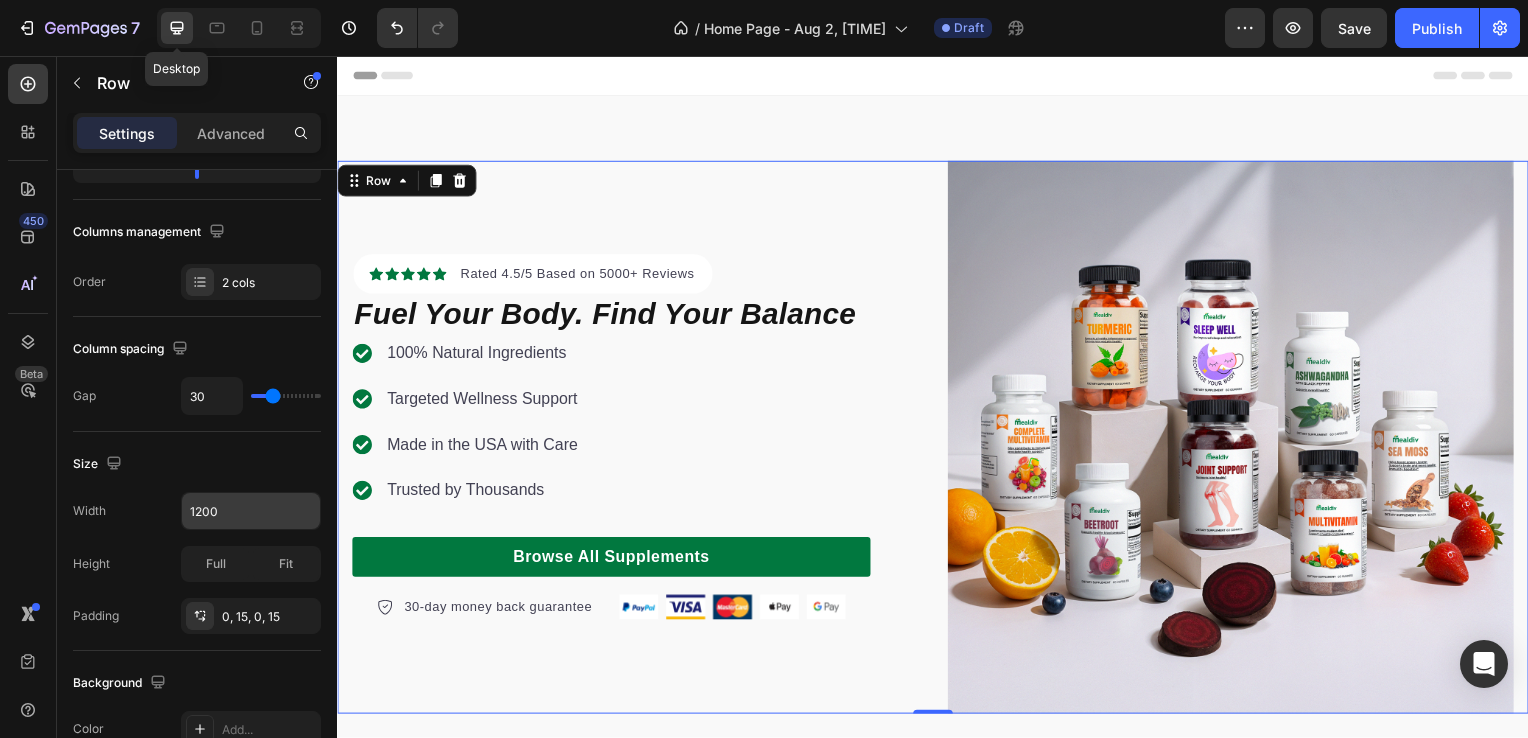 scroll, scrollTop: 36, scrollLeft: 0, axis: vertical 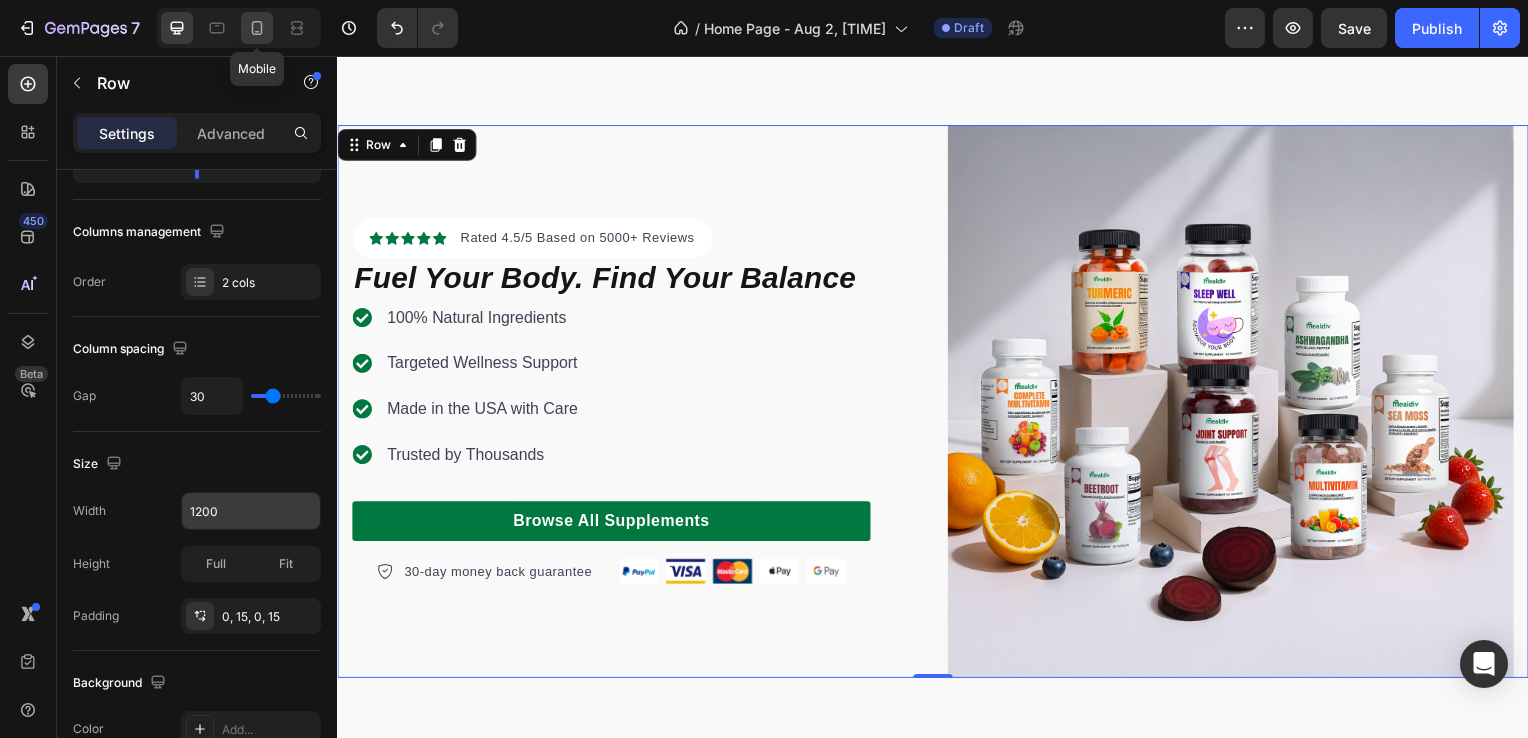 click 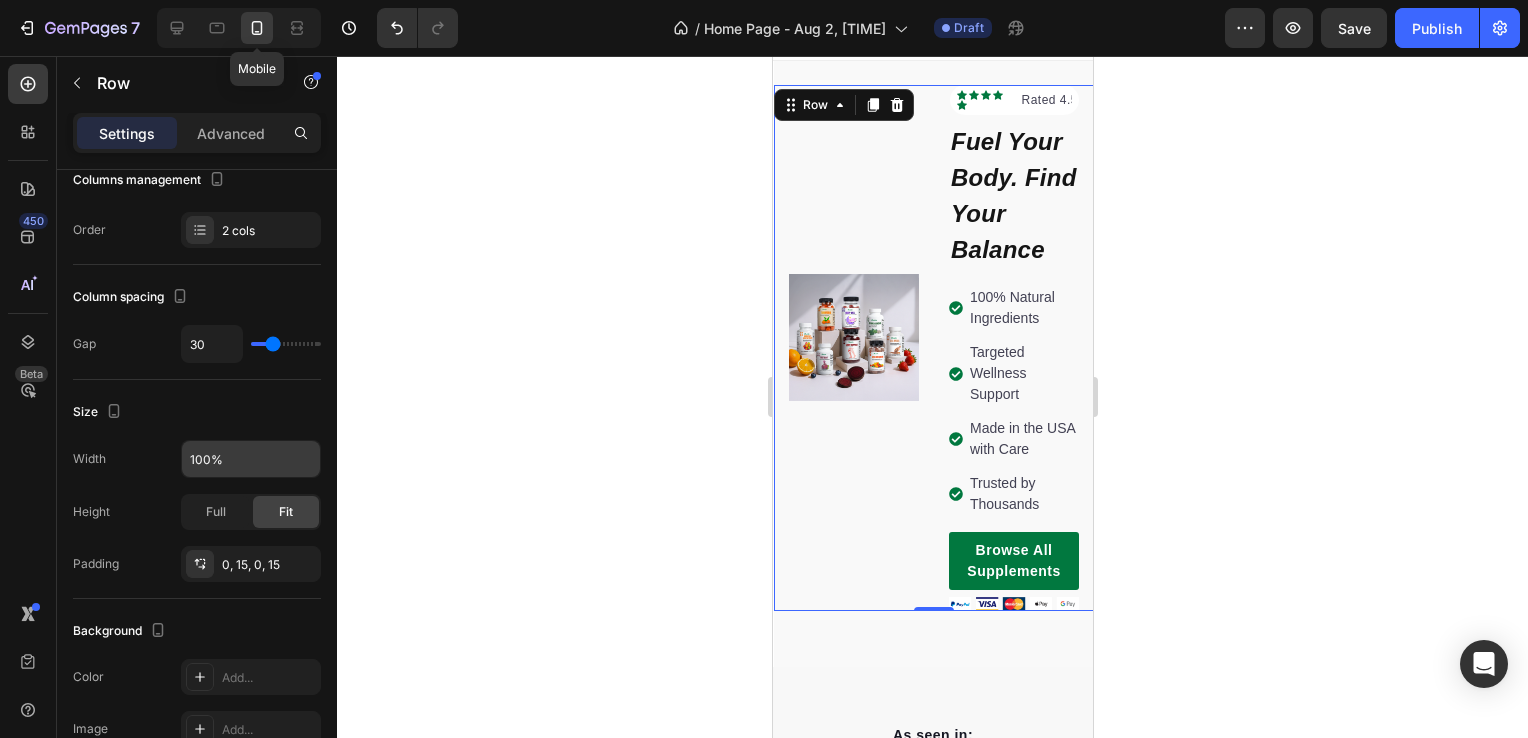 scroll, scrollTop: 0, scrollLeft: 0, axis: both 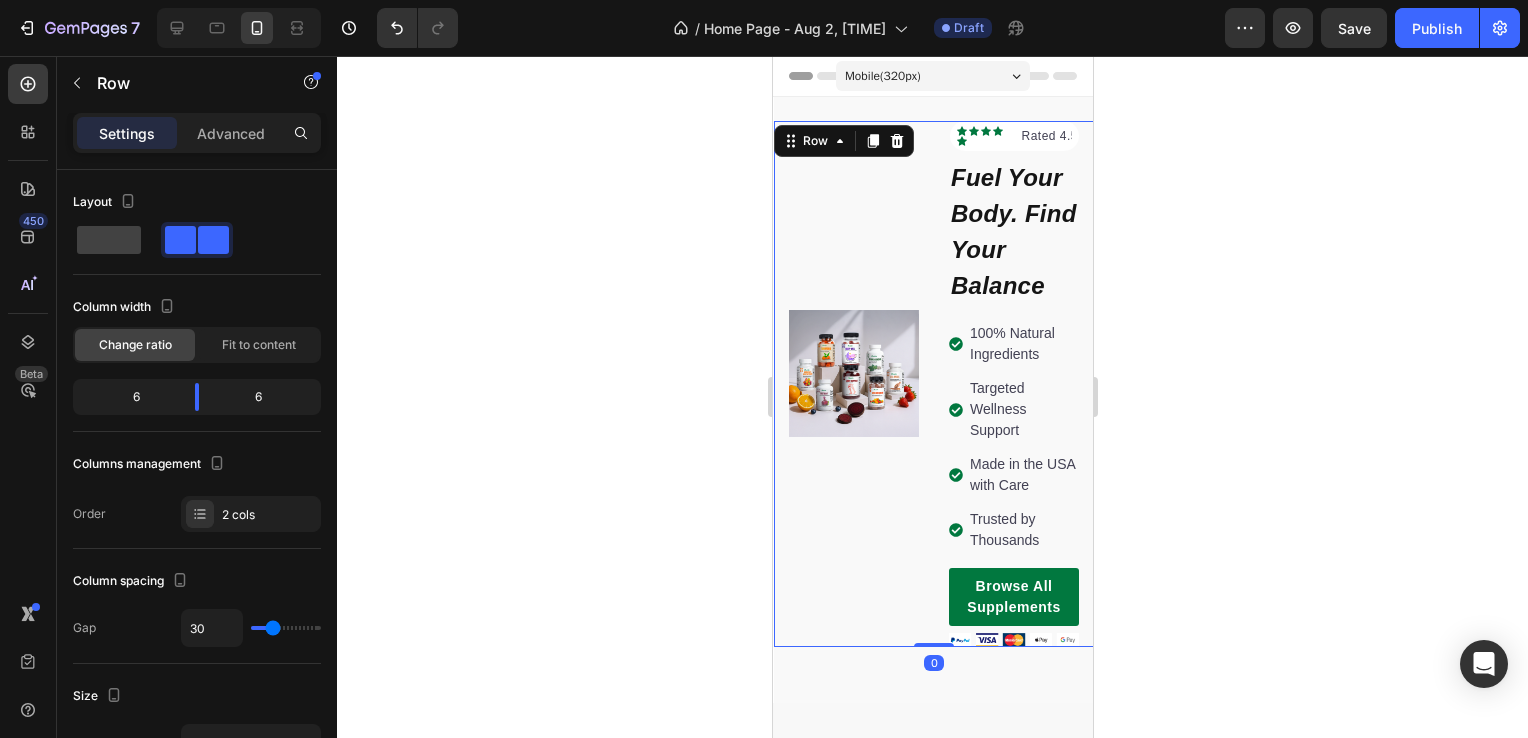 drag, startPoint x: 921, startPoint y: 638, endPoint x: 922, endPoint y: 532, distance: 106.004715 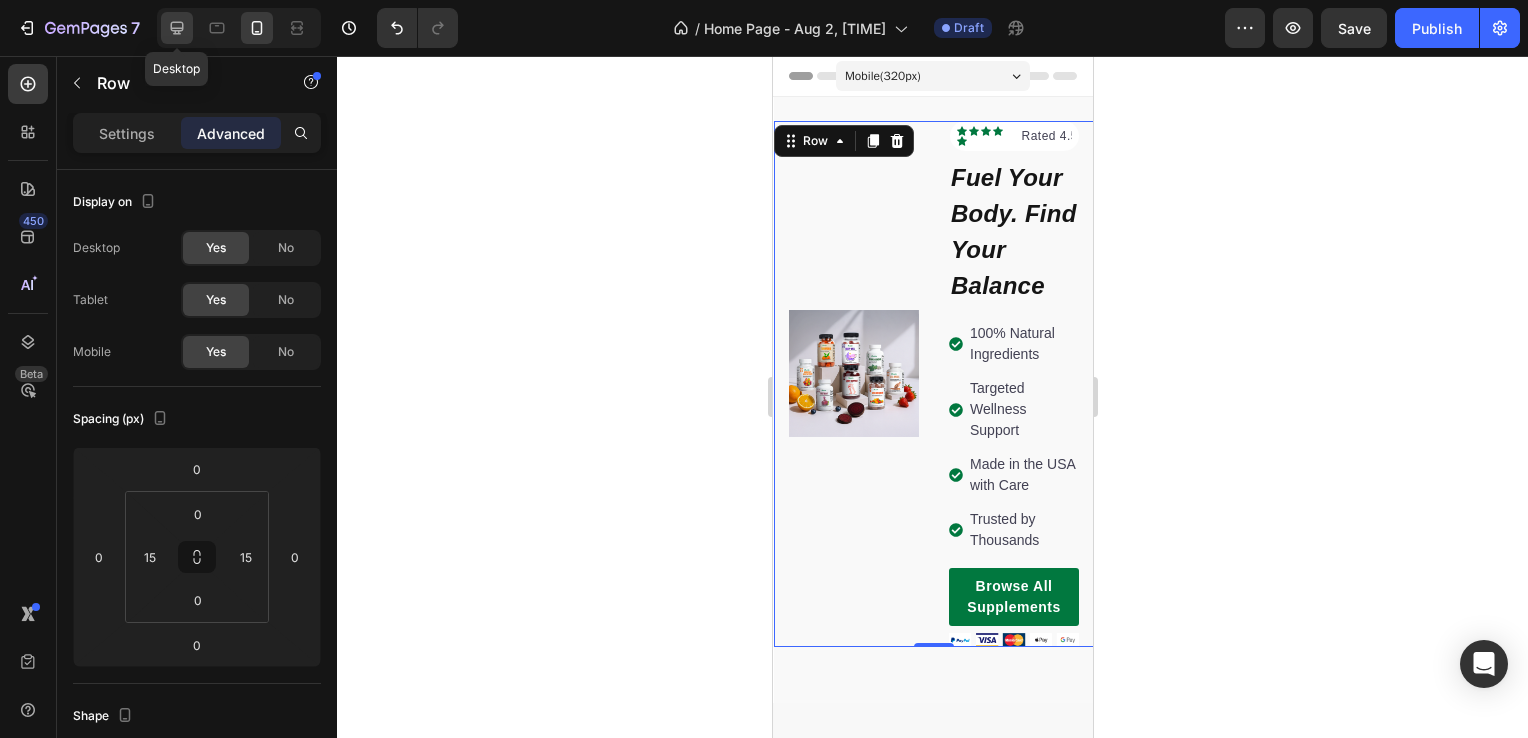click 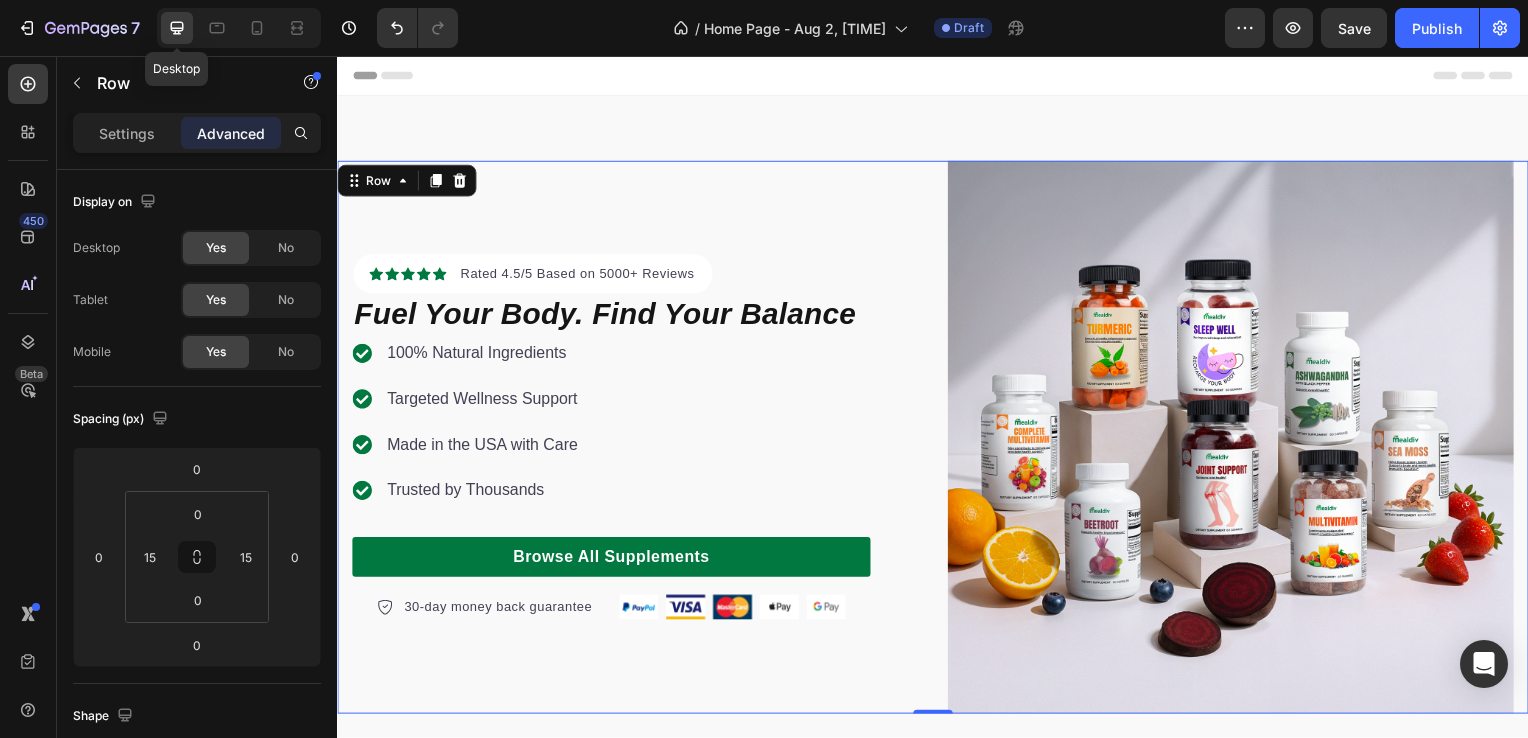 scroll, scrollTop: 36, scrollLeft: 0, axis: vertical 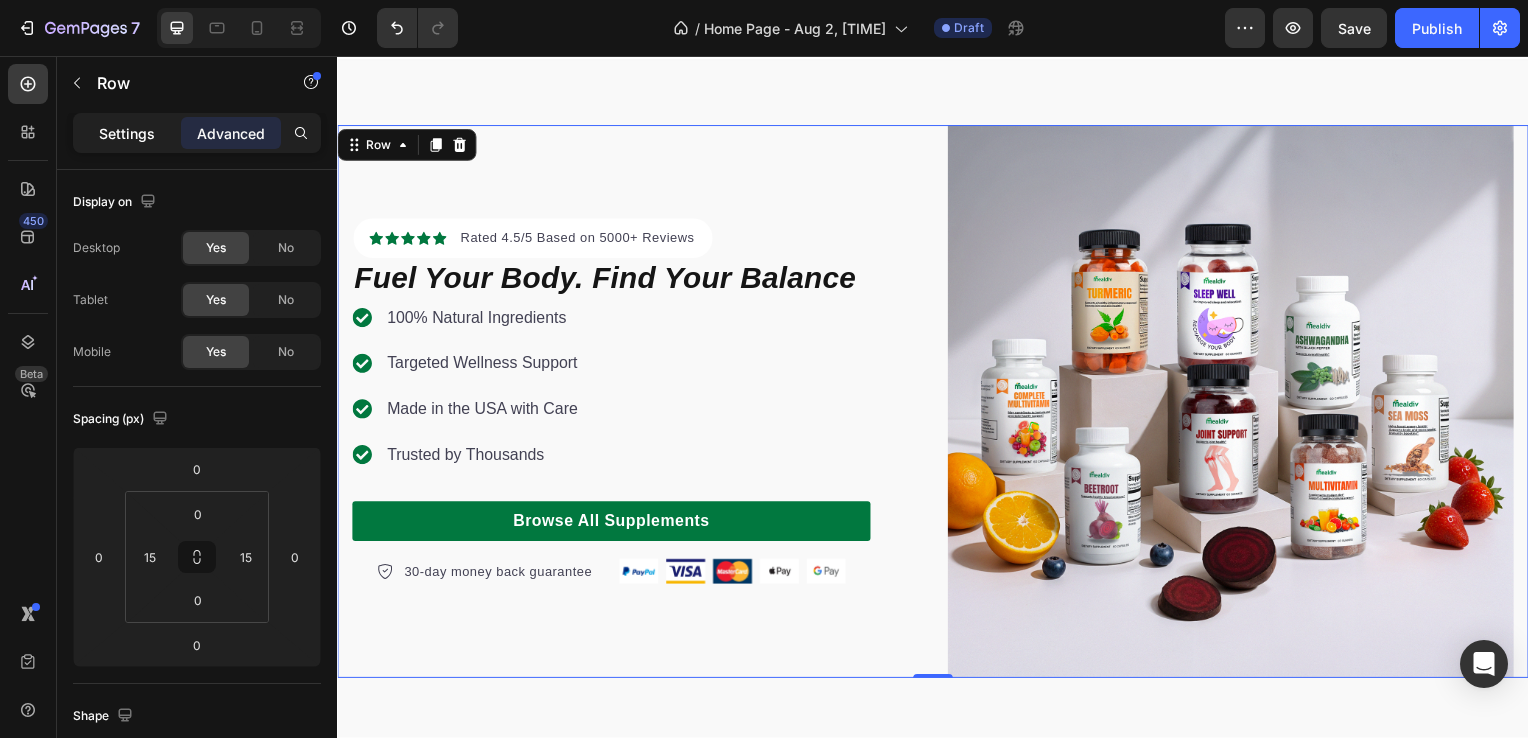 click on "Settings" at bounding box center (127, 133) 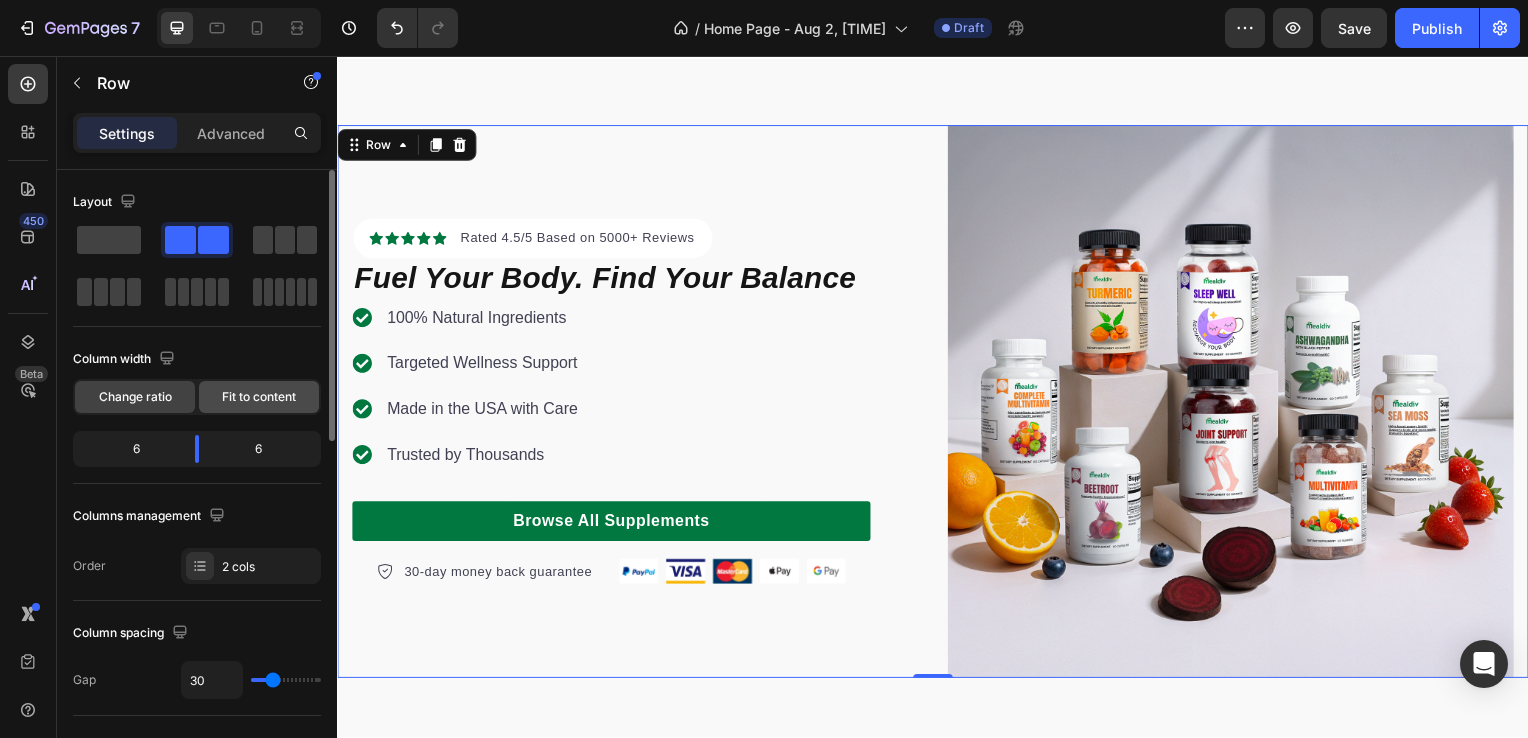 click on "Fit to content" 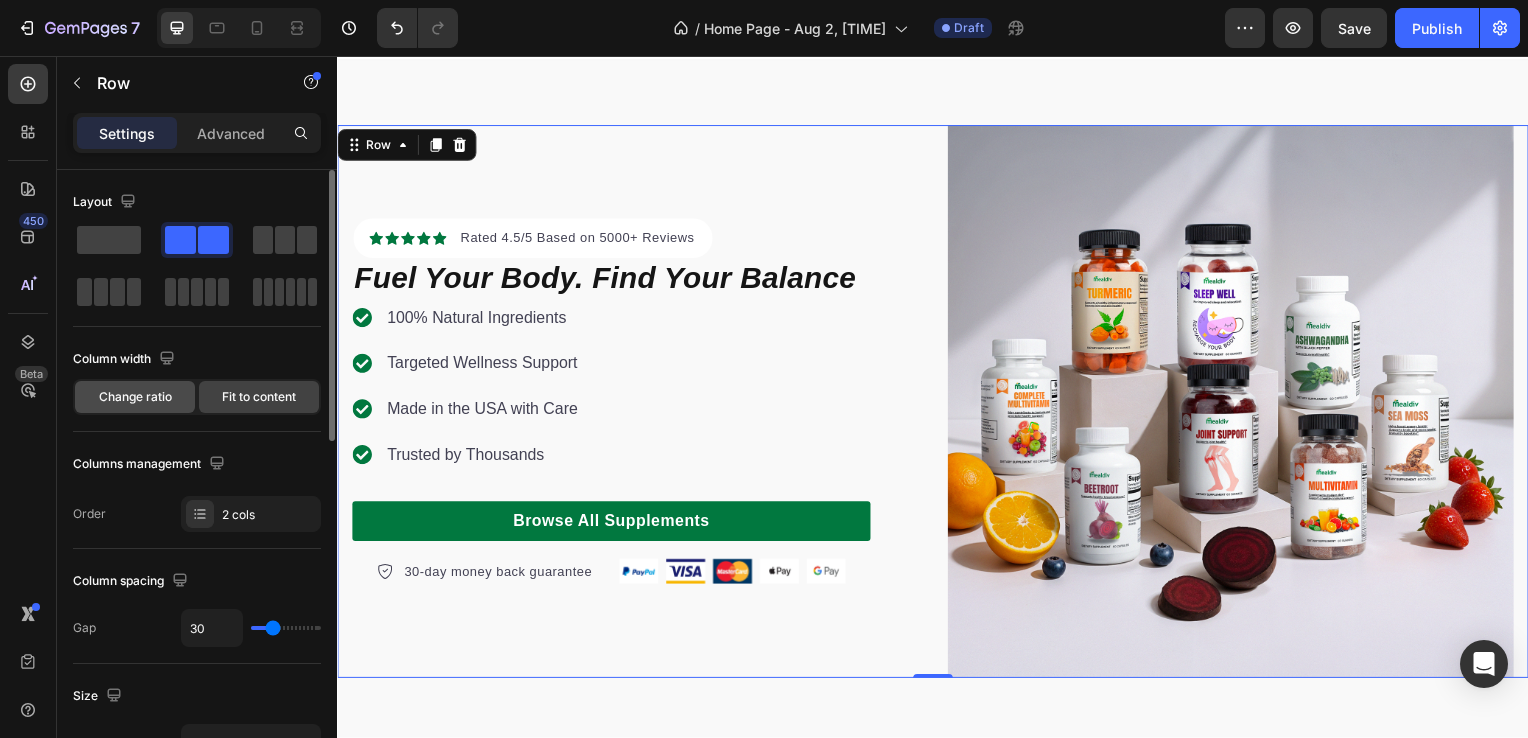click on "Change ratio" 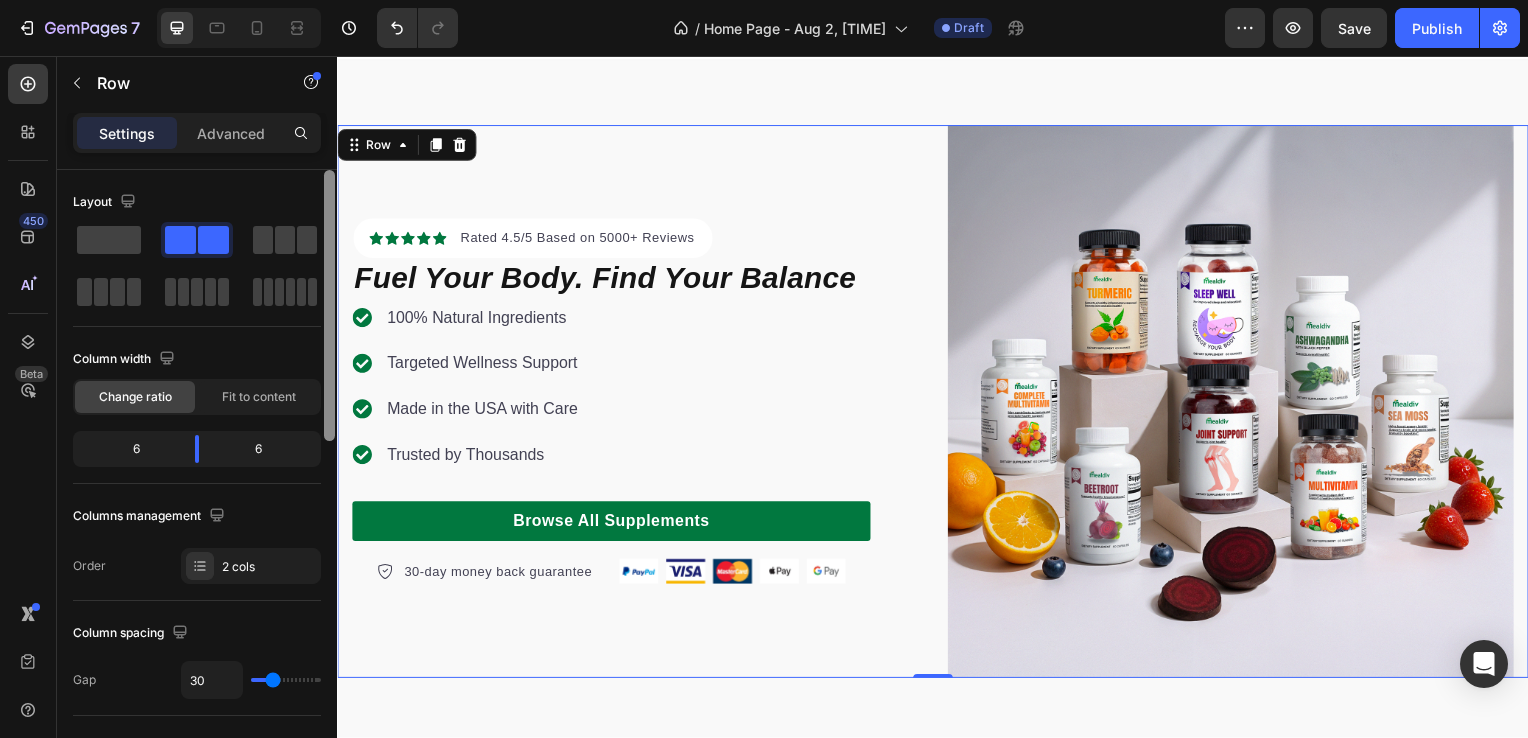 scroll, scrollTop: 626, scrollLeft: 0, axis: vertical 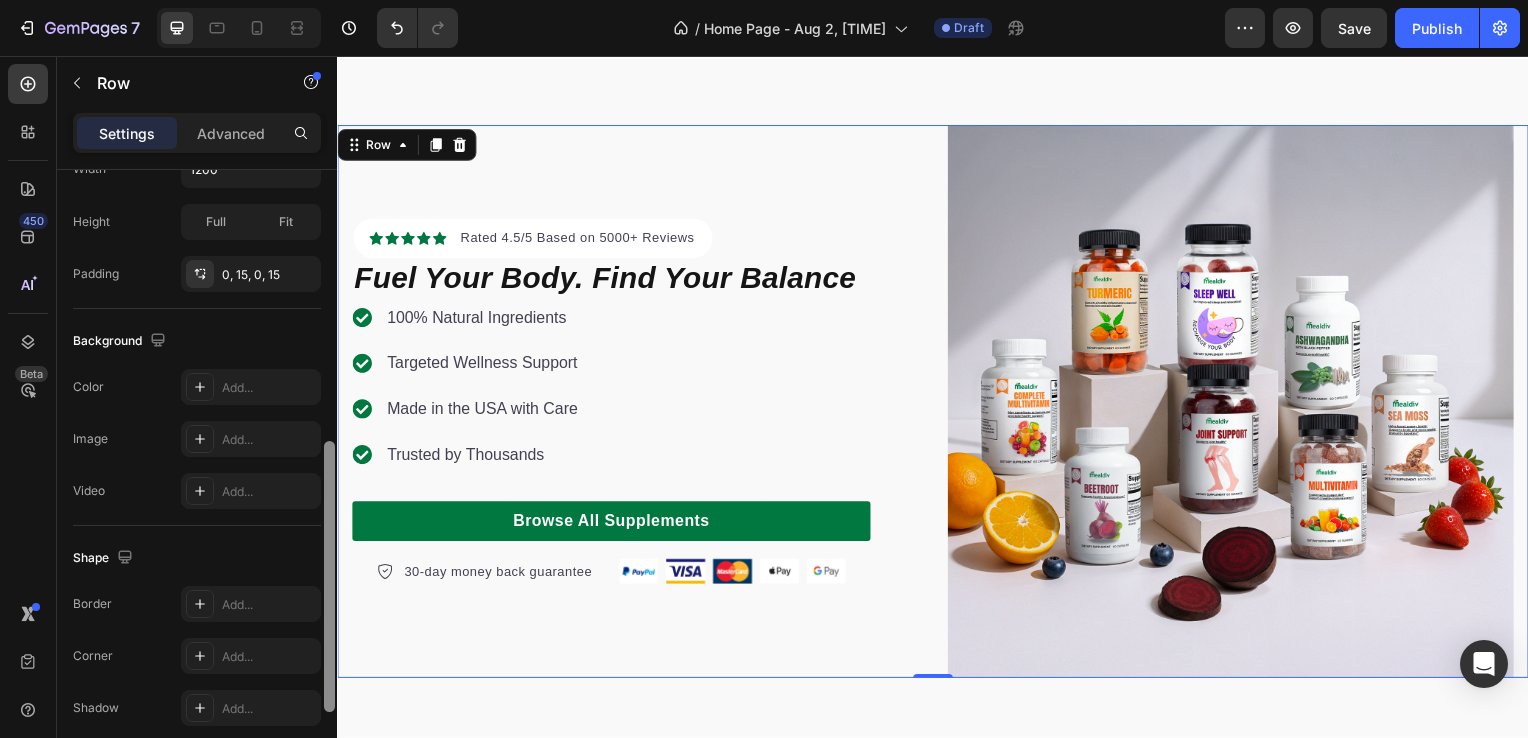 drag, startPoint x: 323, startPoint y: 368, endPoint x: 332, endPoint y: 407, distance: 40.024994 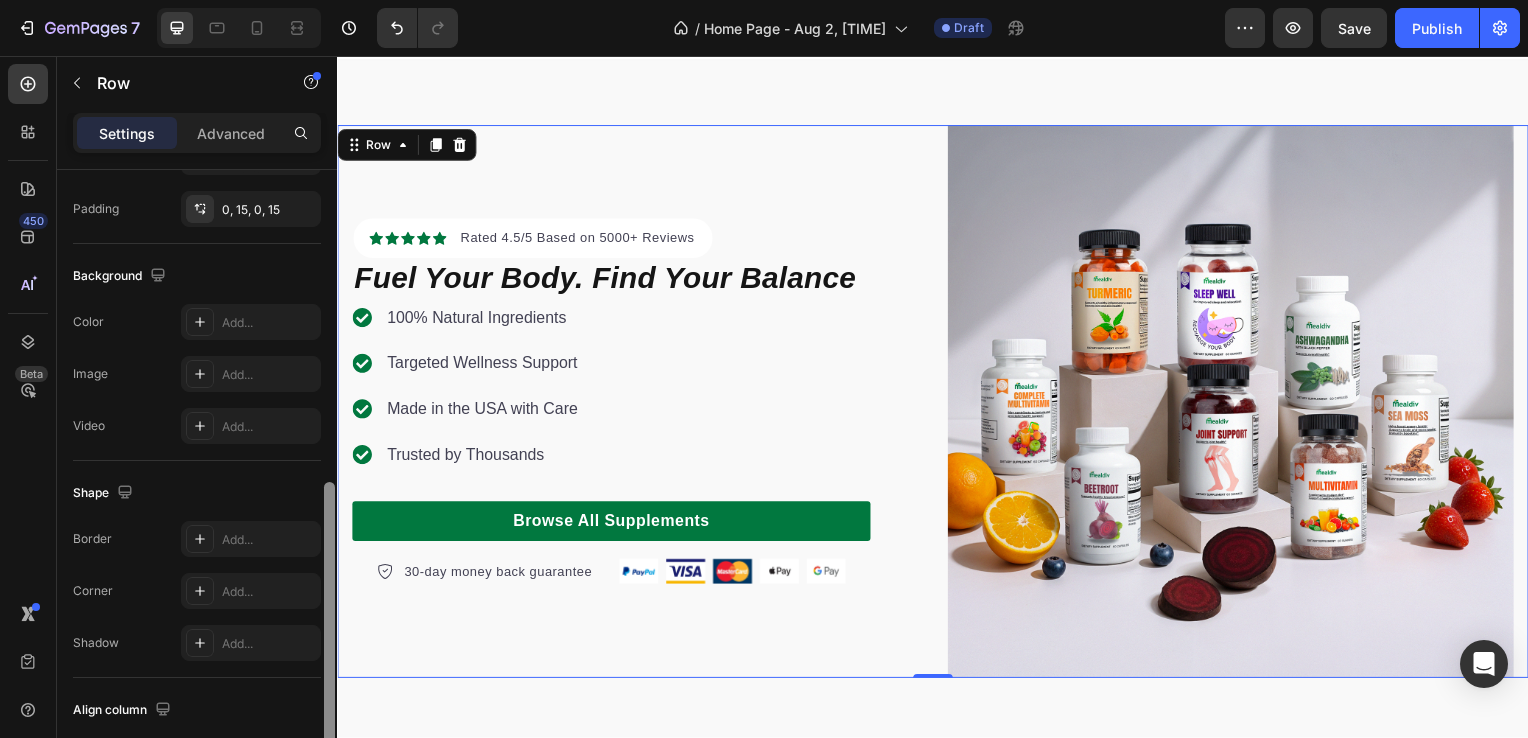 scroll, scrollTop: 686, scrollLeft: 0, axis: vertical 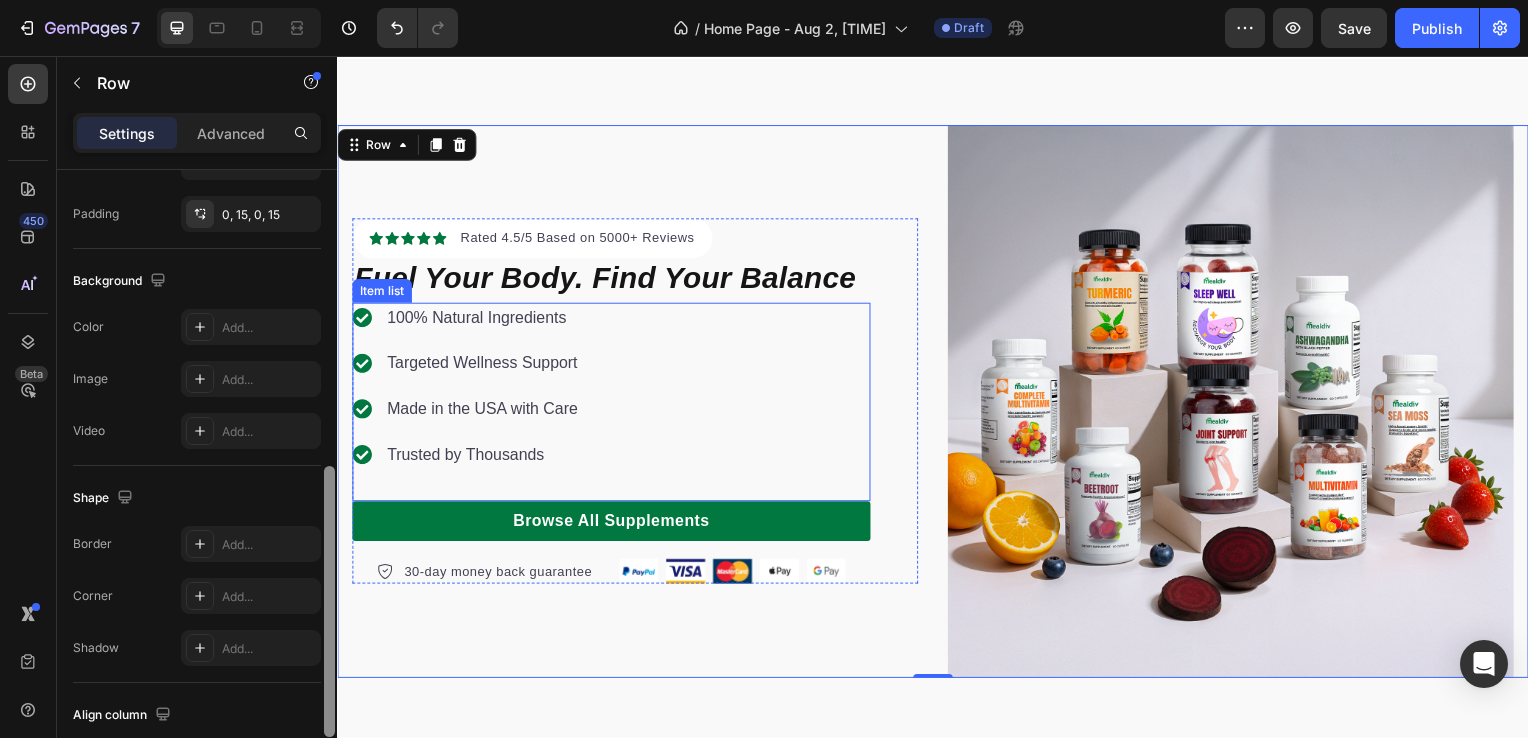 drag, startPoint x: 665, startPoint y: 516, endPoint x: 365, endPoint y: 370, distance: 333.64053 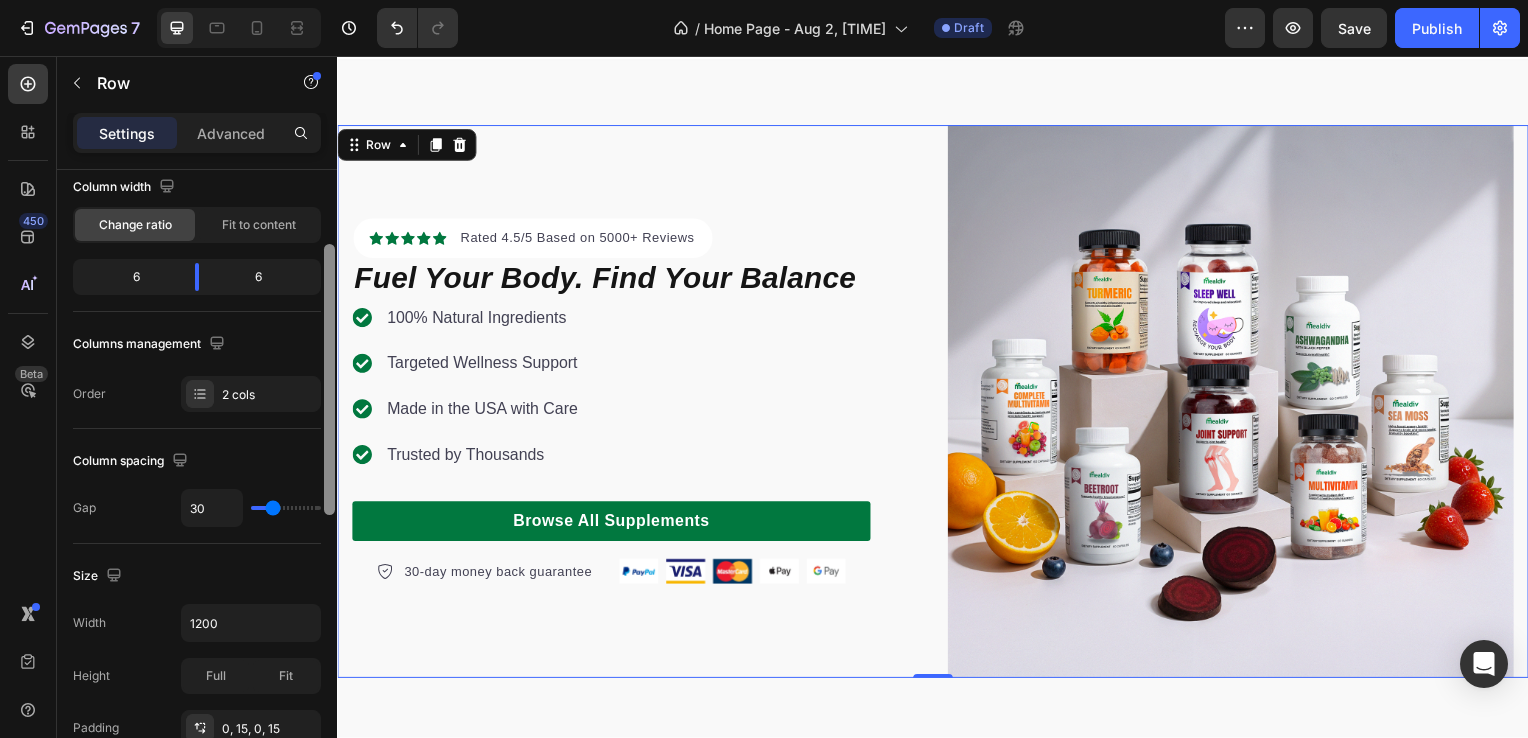 scroll, scrollTop: 0, scrollLeft: 0, axis: both 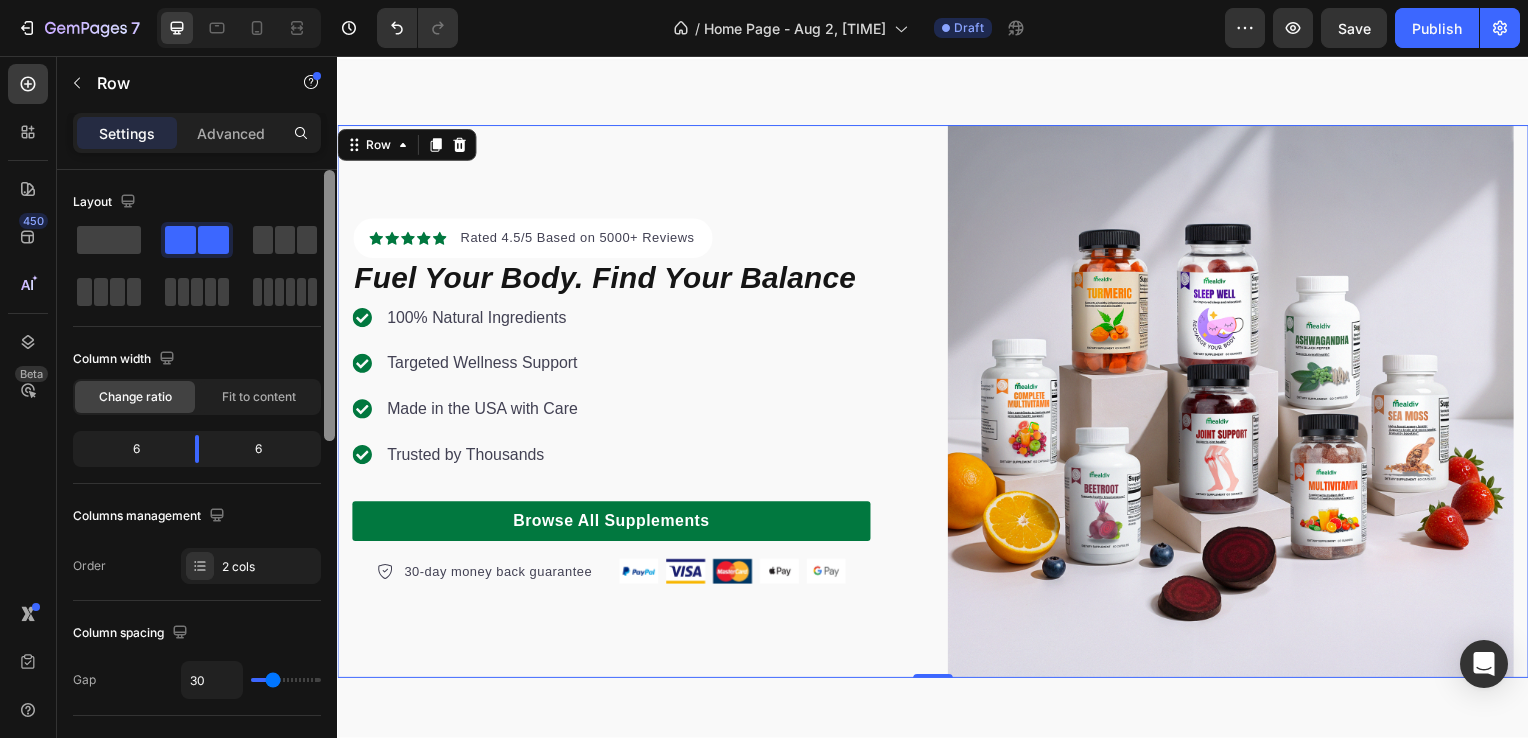 drag, startPoint x: 326, startPoint y: 482, endPoint x: 329, endPoint y: 146, distance: 336.0134 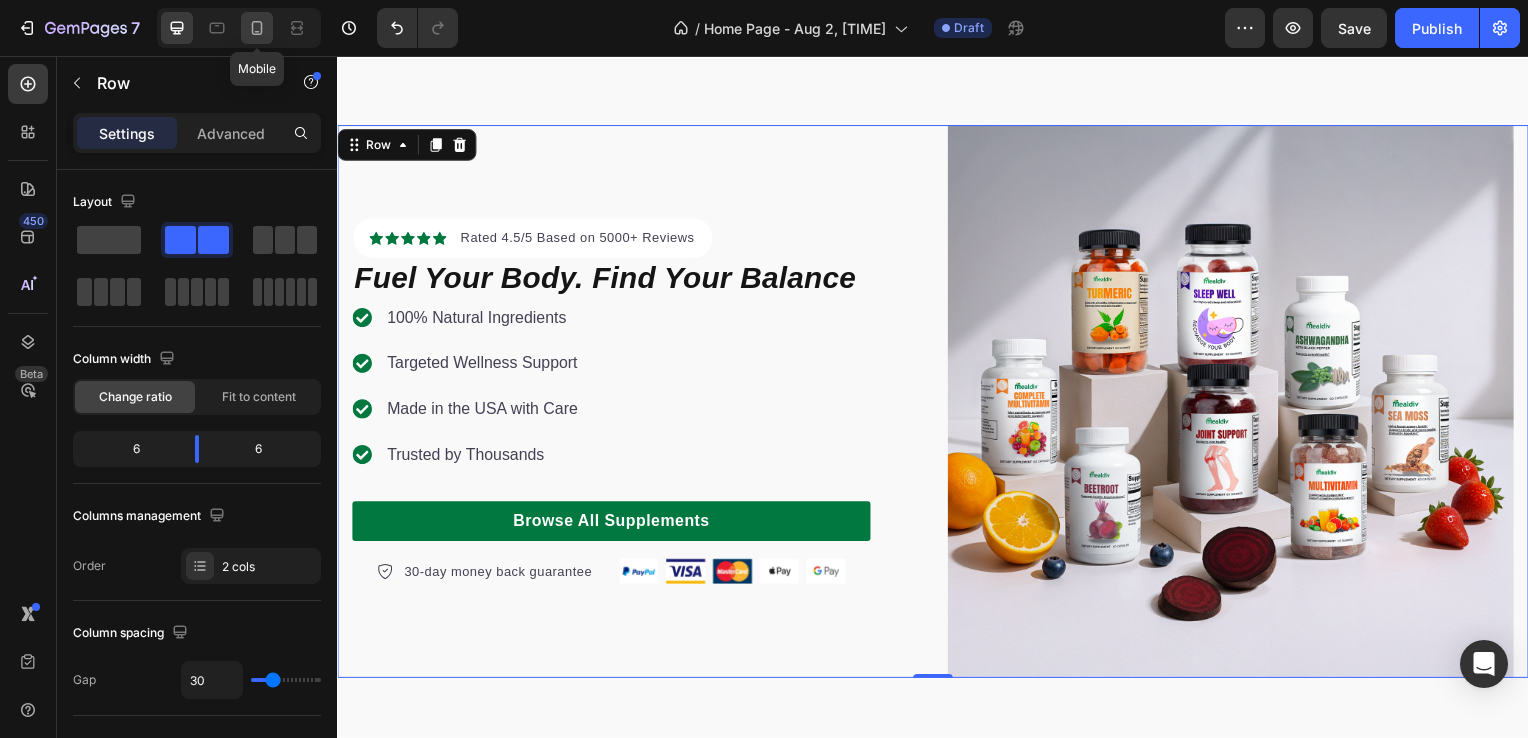 click 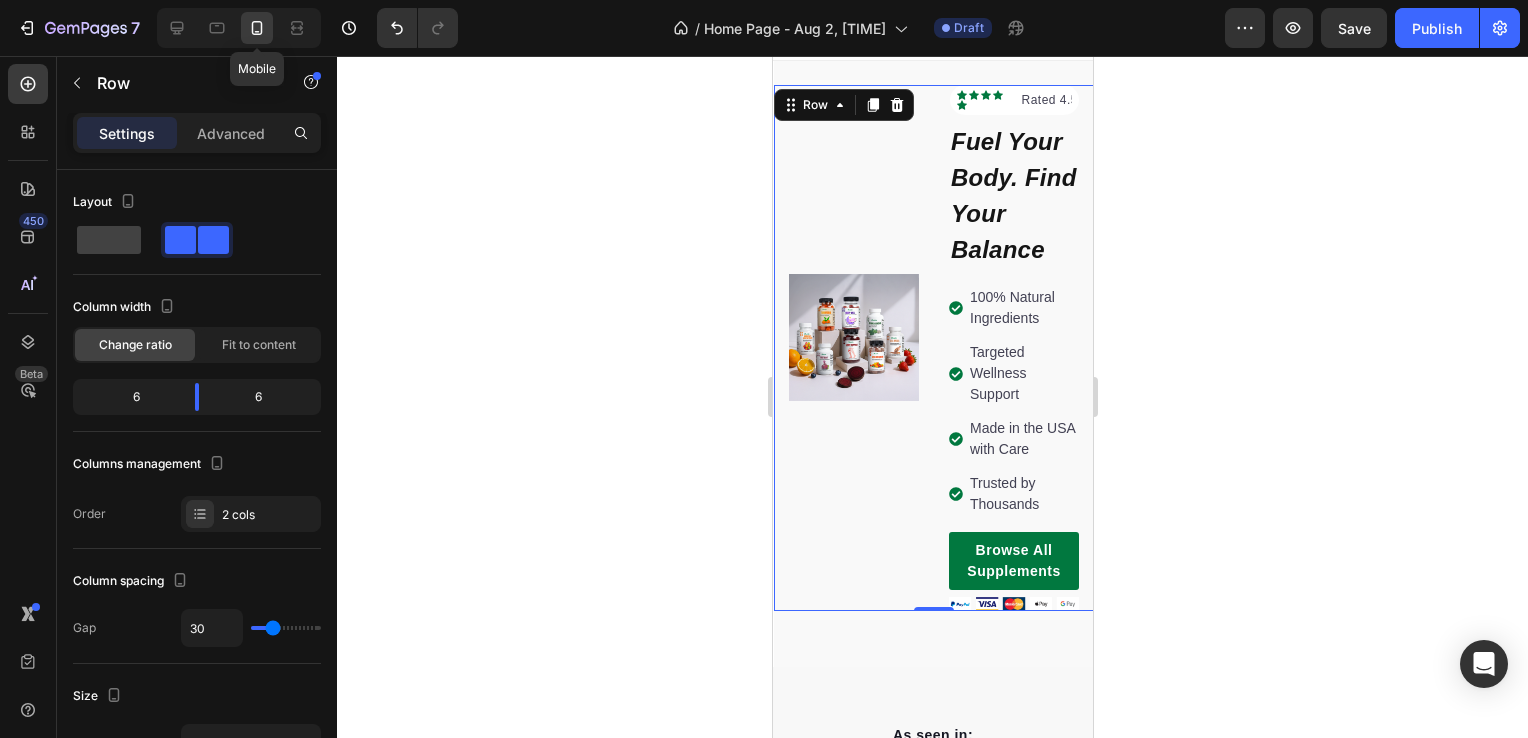 scroll, scrollTop: 0, scrollLeft: 0, axis: both 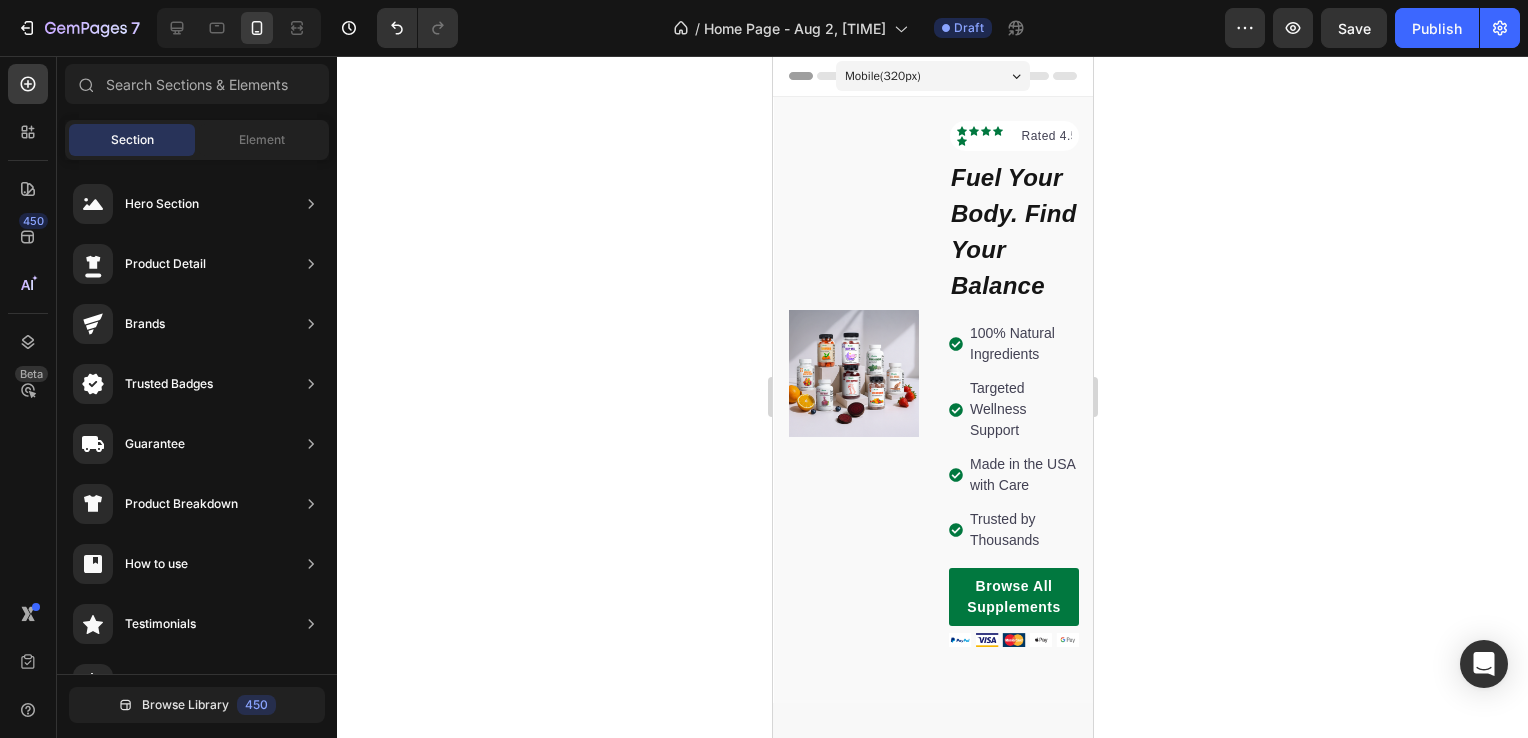 drag, startPoint x: 1081, startPoint y: 107, endPoint x: 1875, endPoint y: 130, distance: 794.33307 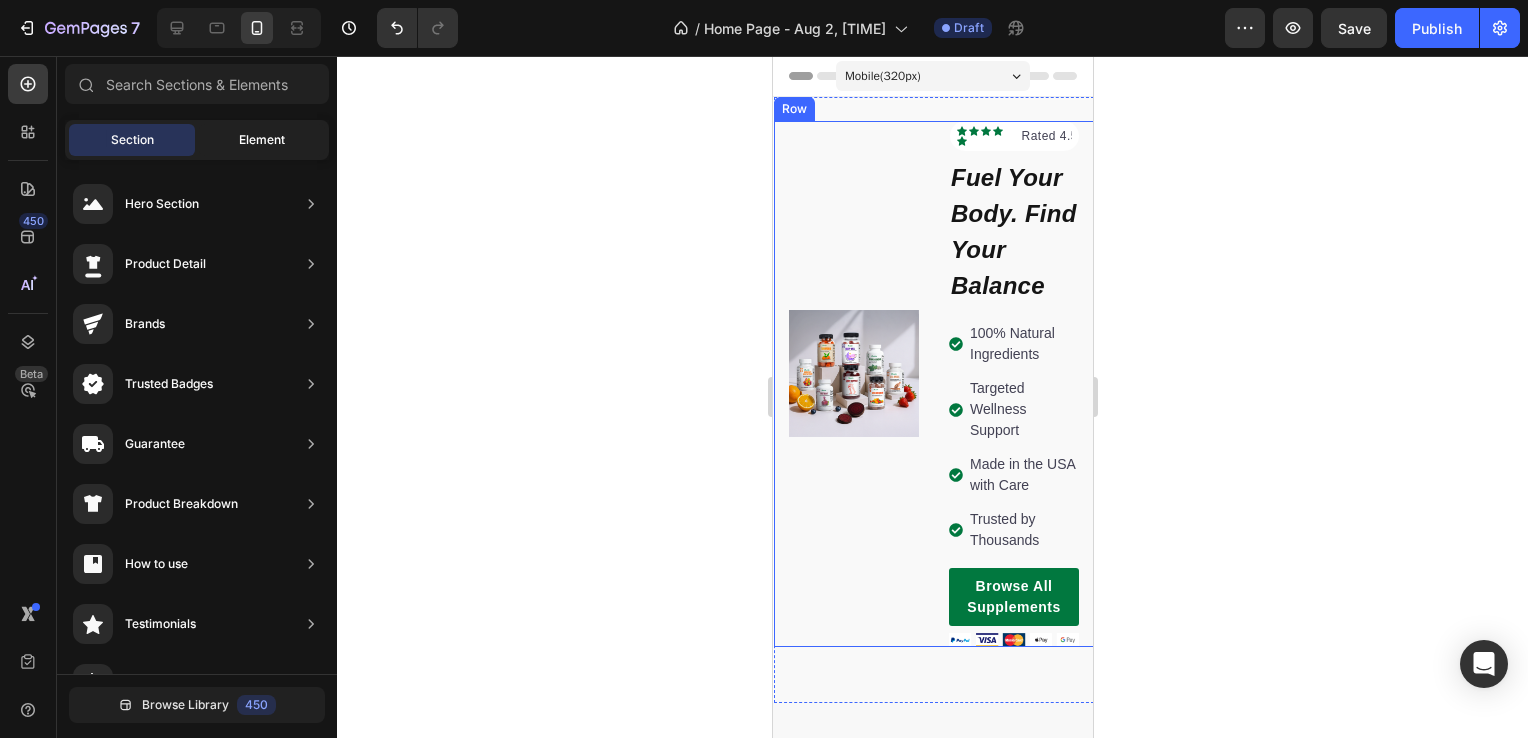 click on "Element" 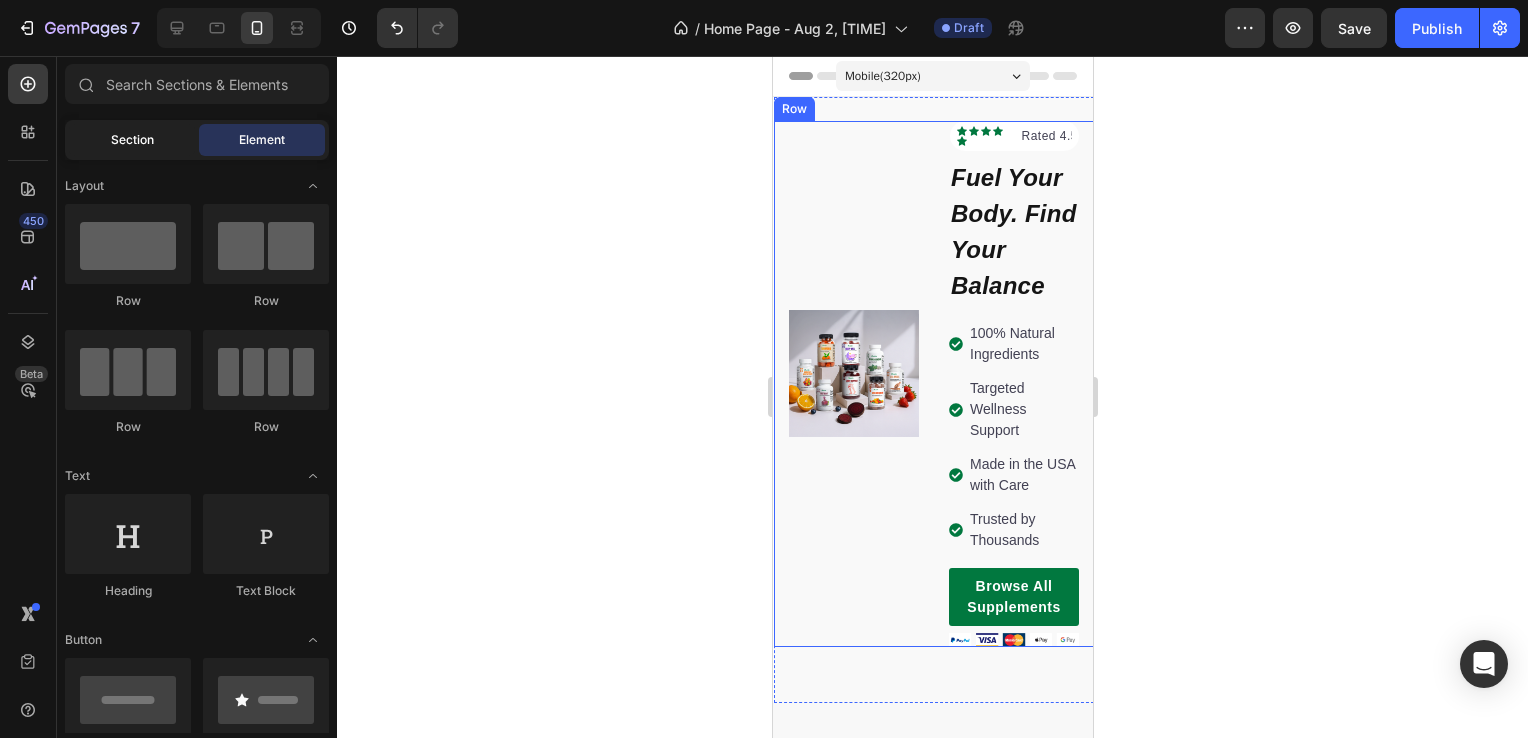 click on "Section" 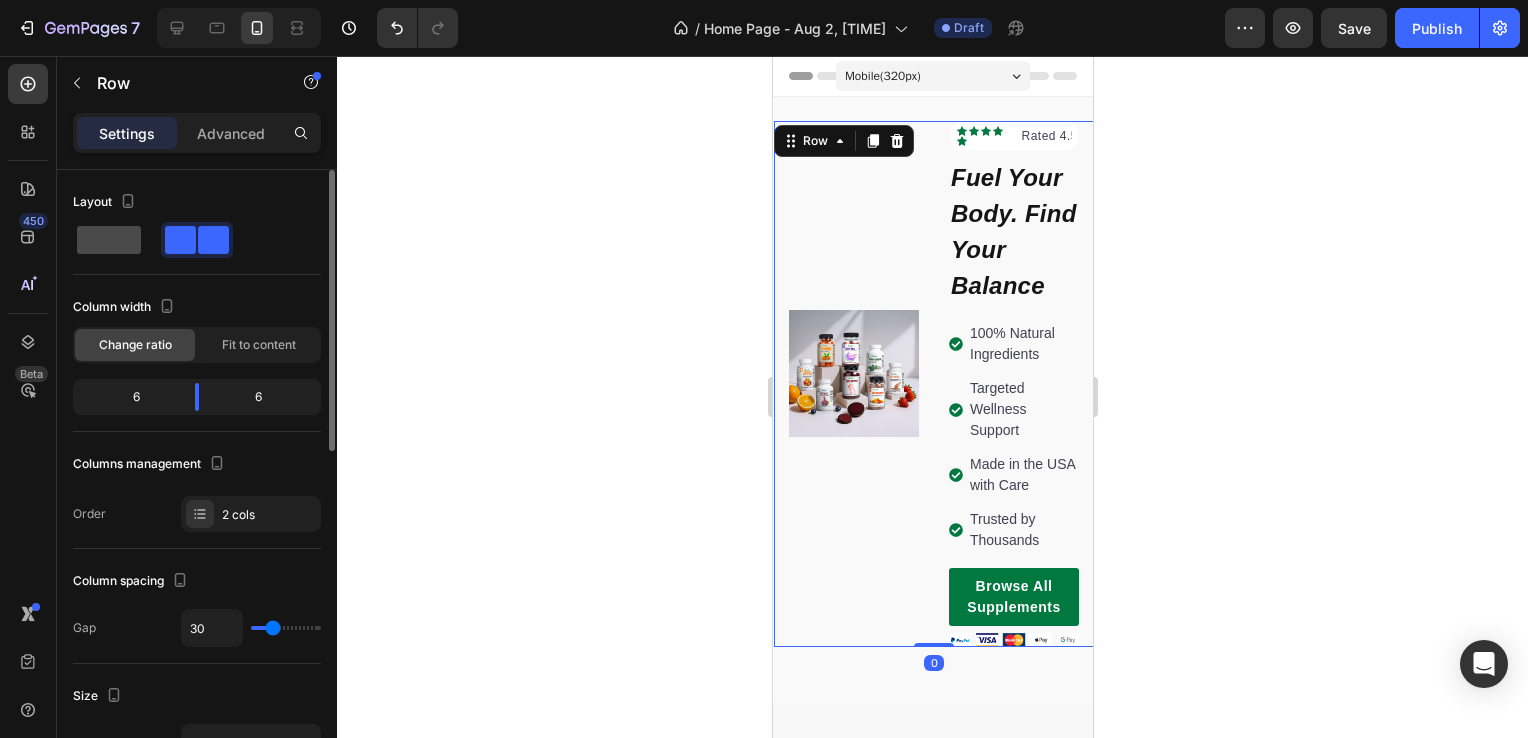 click 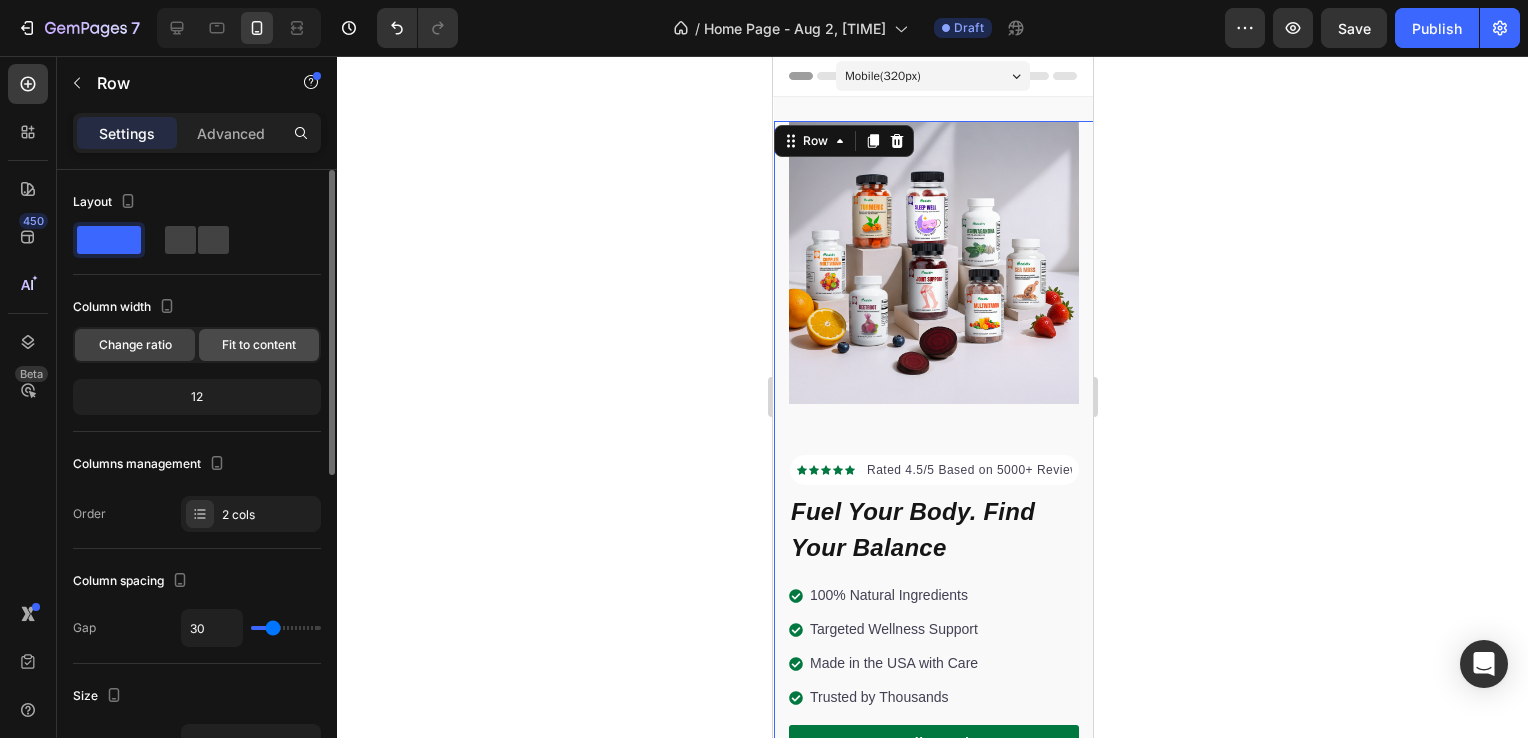 click on "Fit to content" 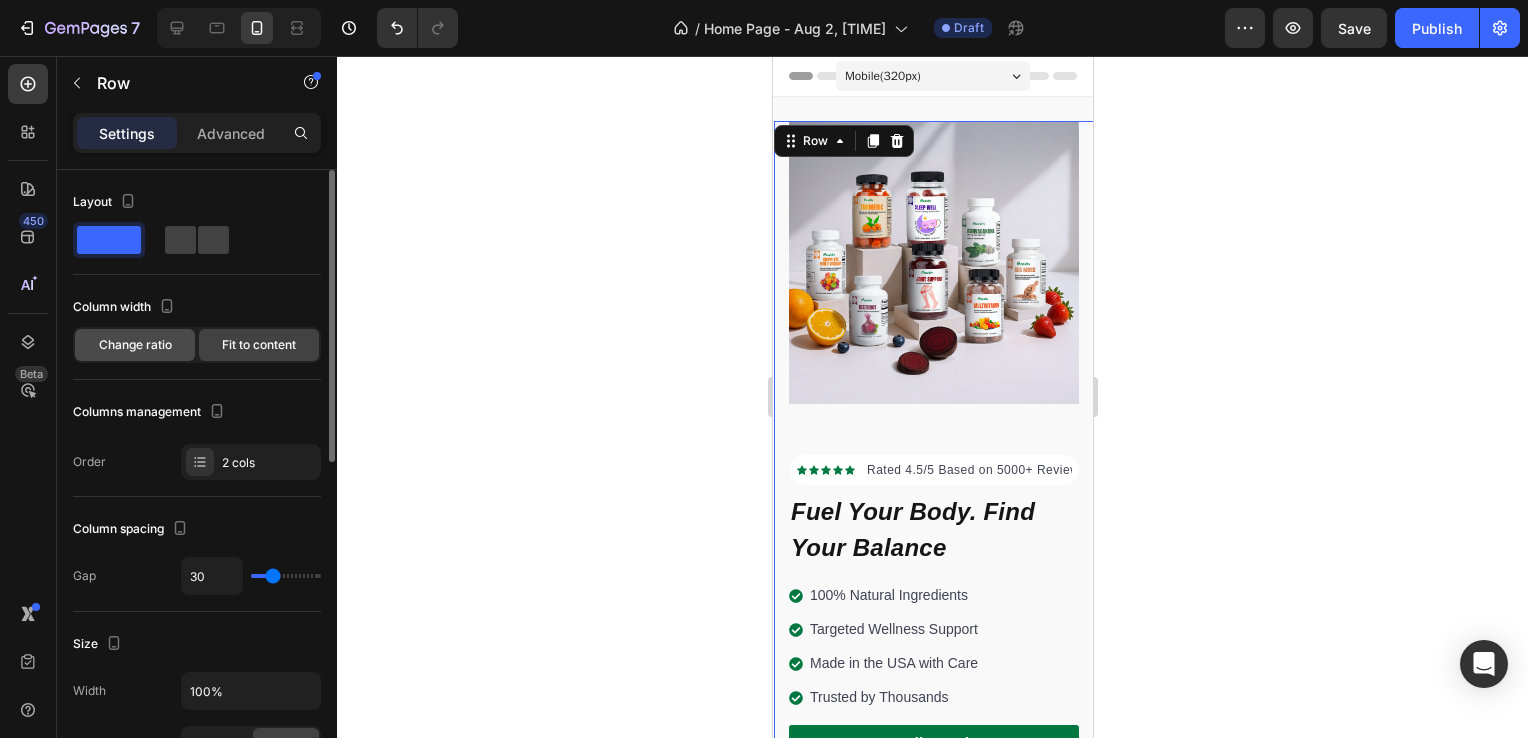 click on "Change ratio" 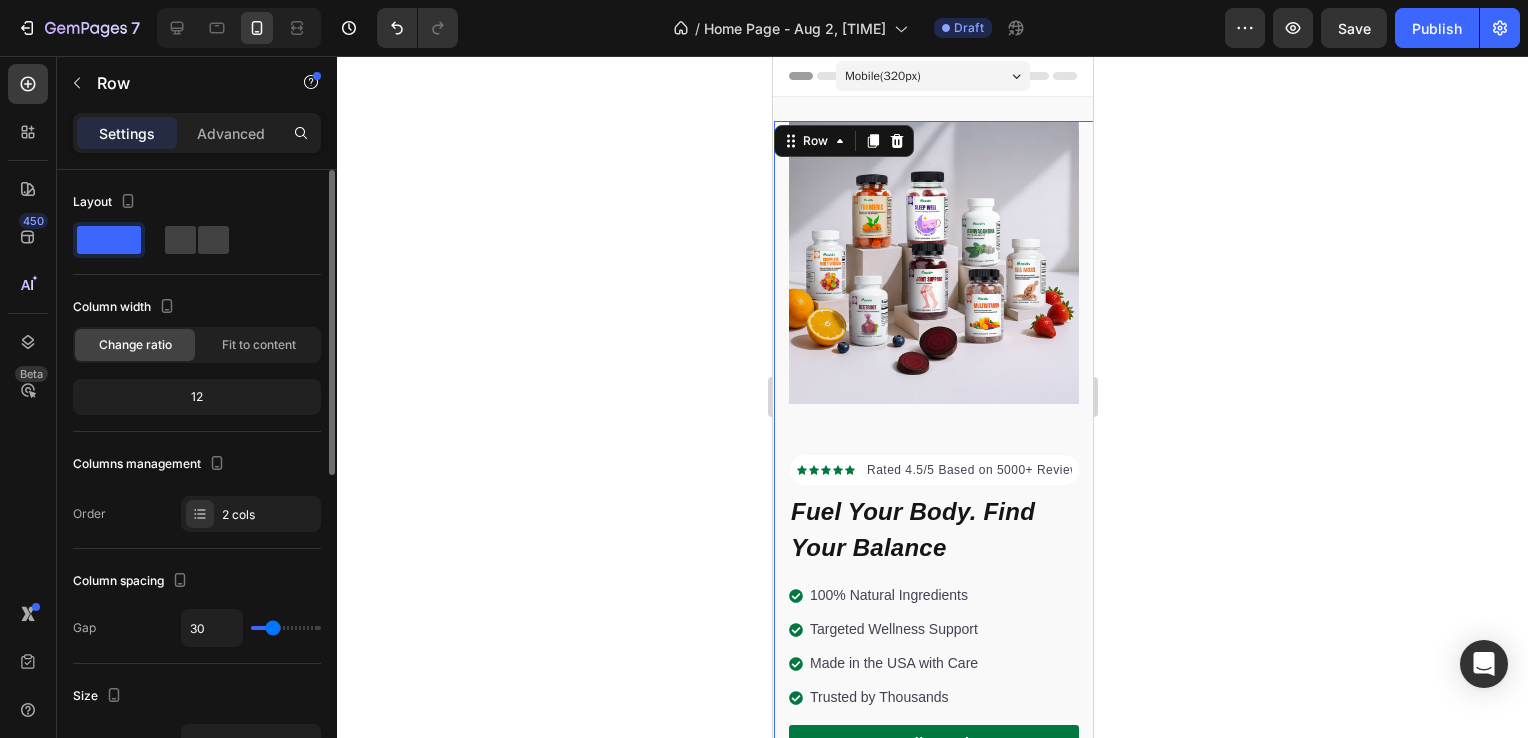 click on "12" 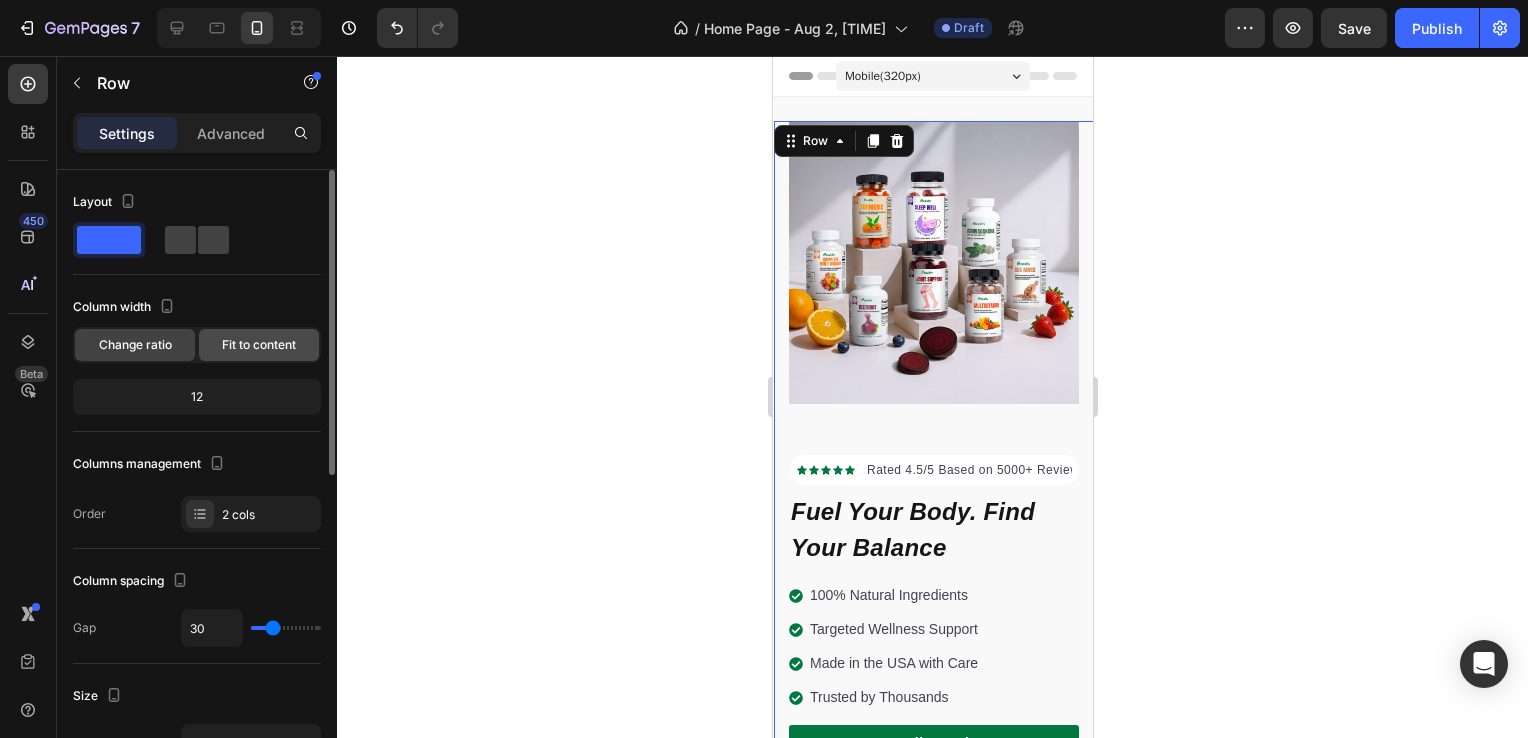 click on "Fit to content" 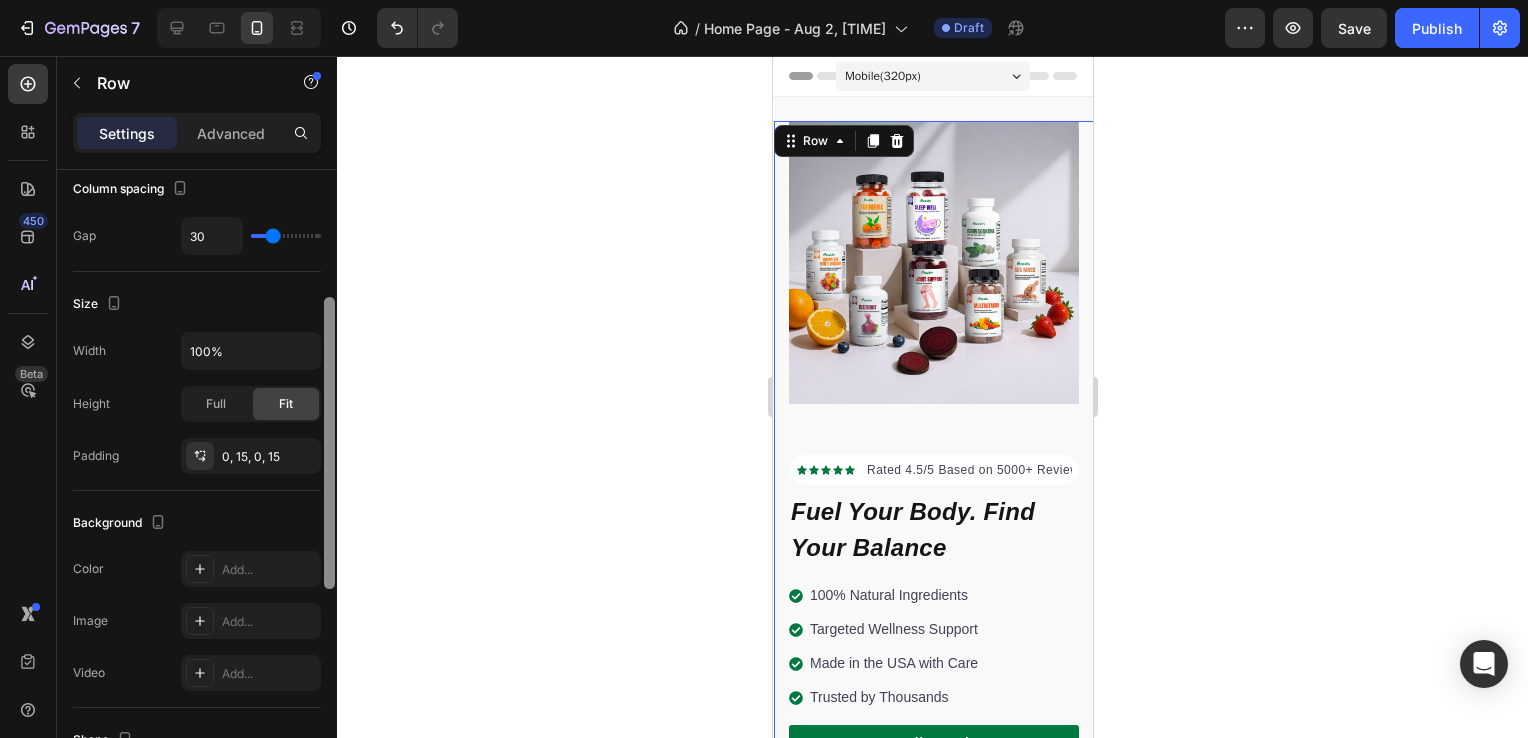scroll, scrollTop: 356, scrollLeft: 0, axis: vertical 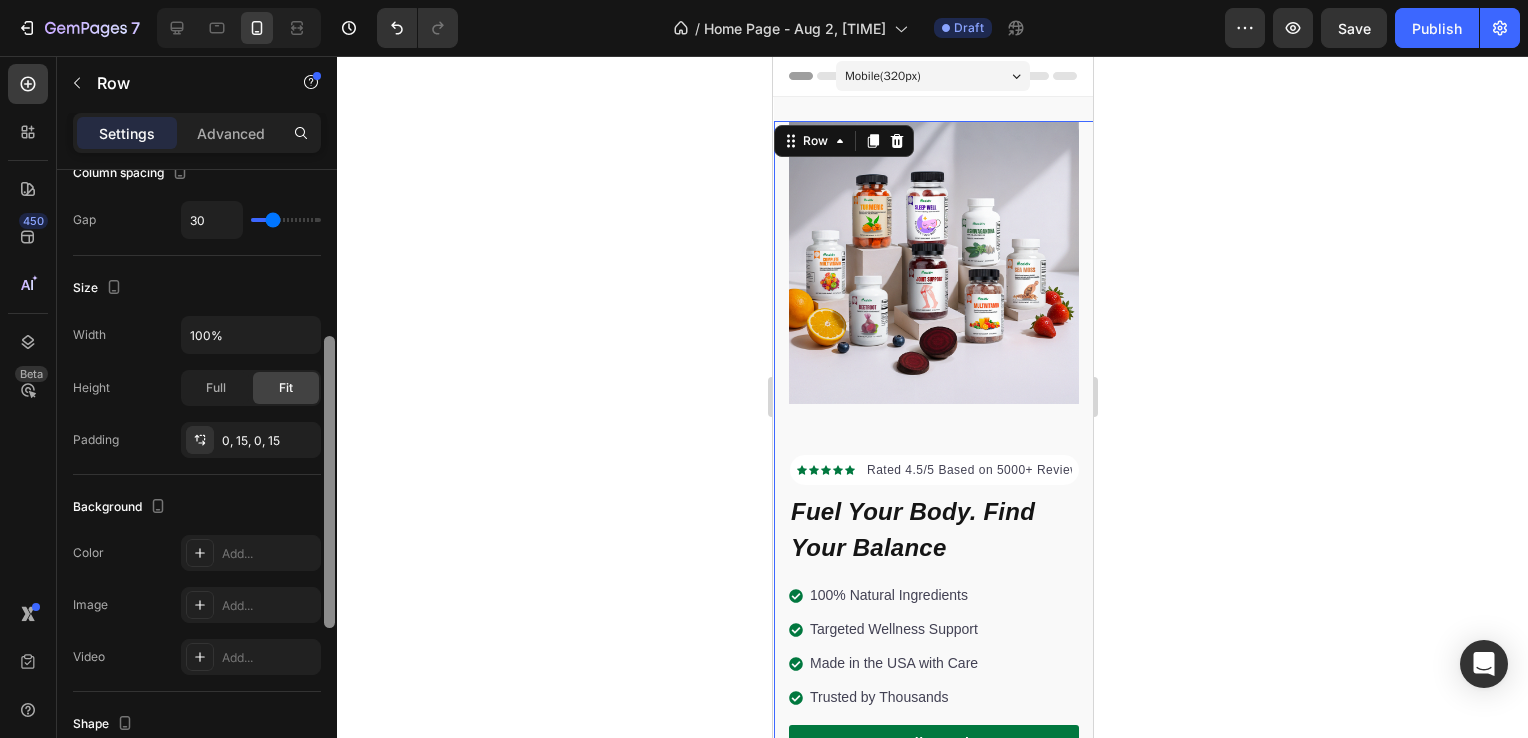 drag, startPoint x: 333, startPoint y: 333, endPoint x: 308, endPoint y: 499, distance: 167.87198 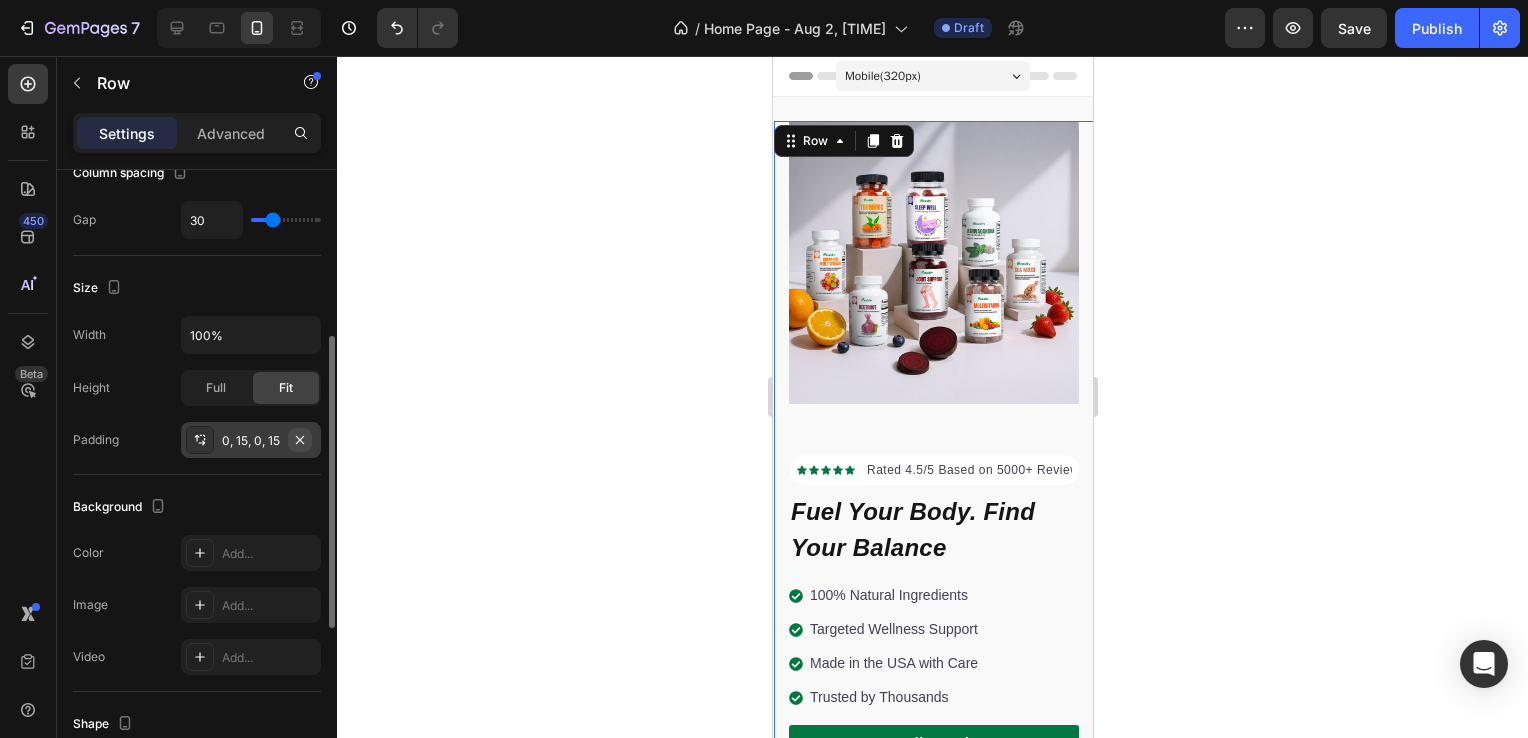 click 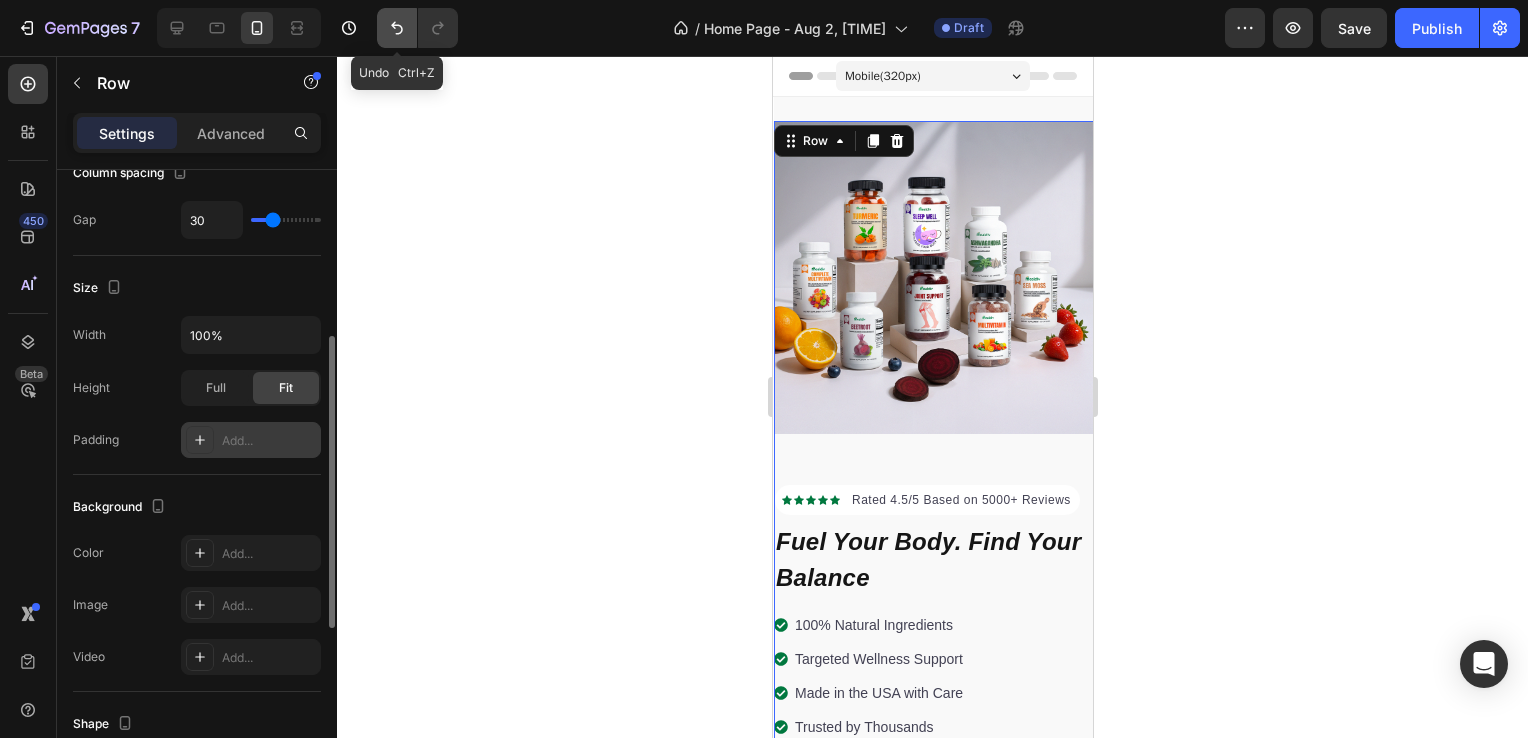 click 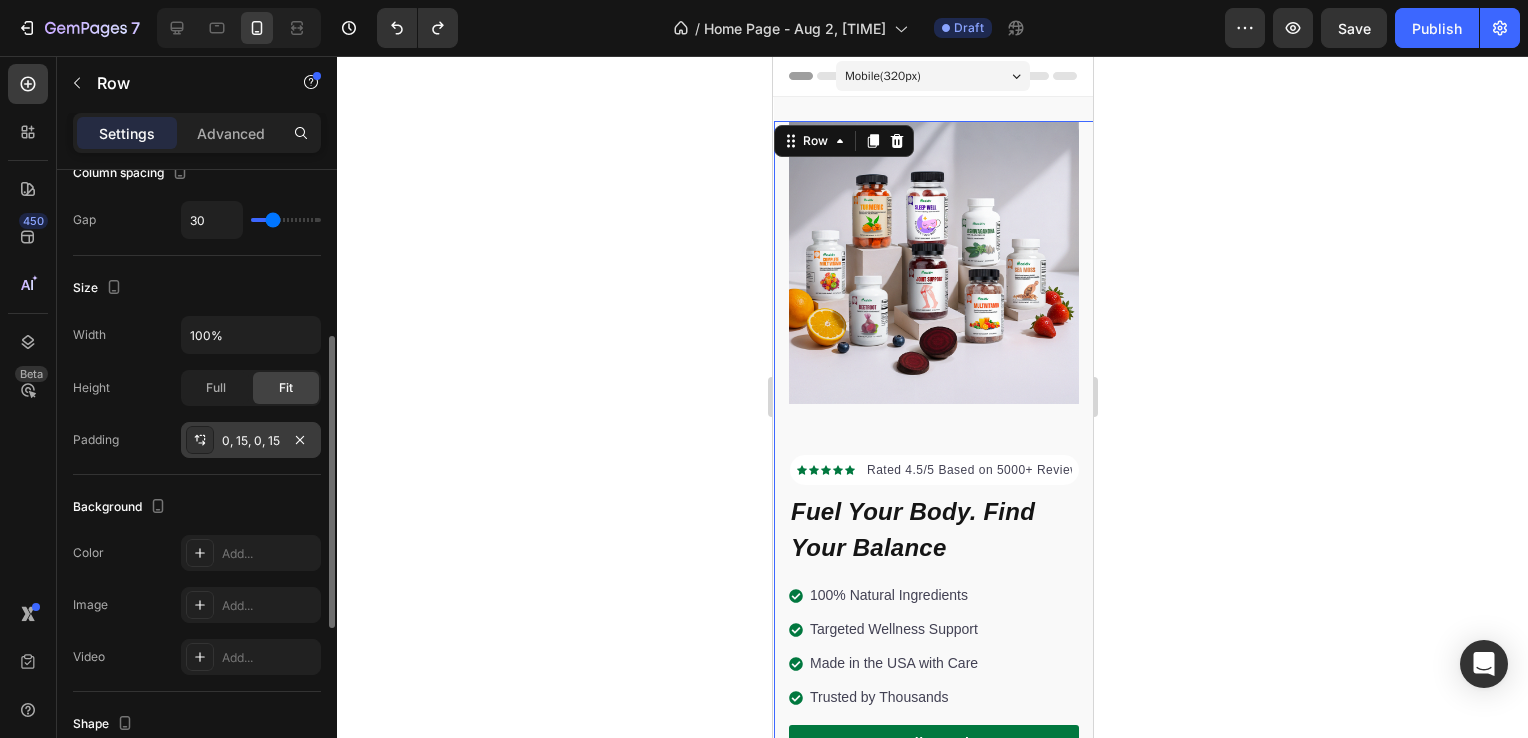 click on "0, 15, 0, 15" at bounding box center [251, 441] 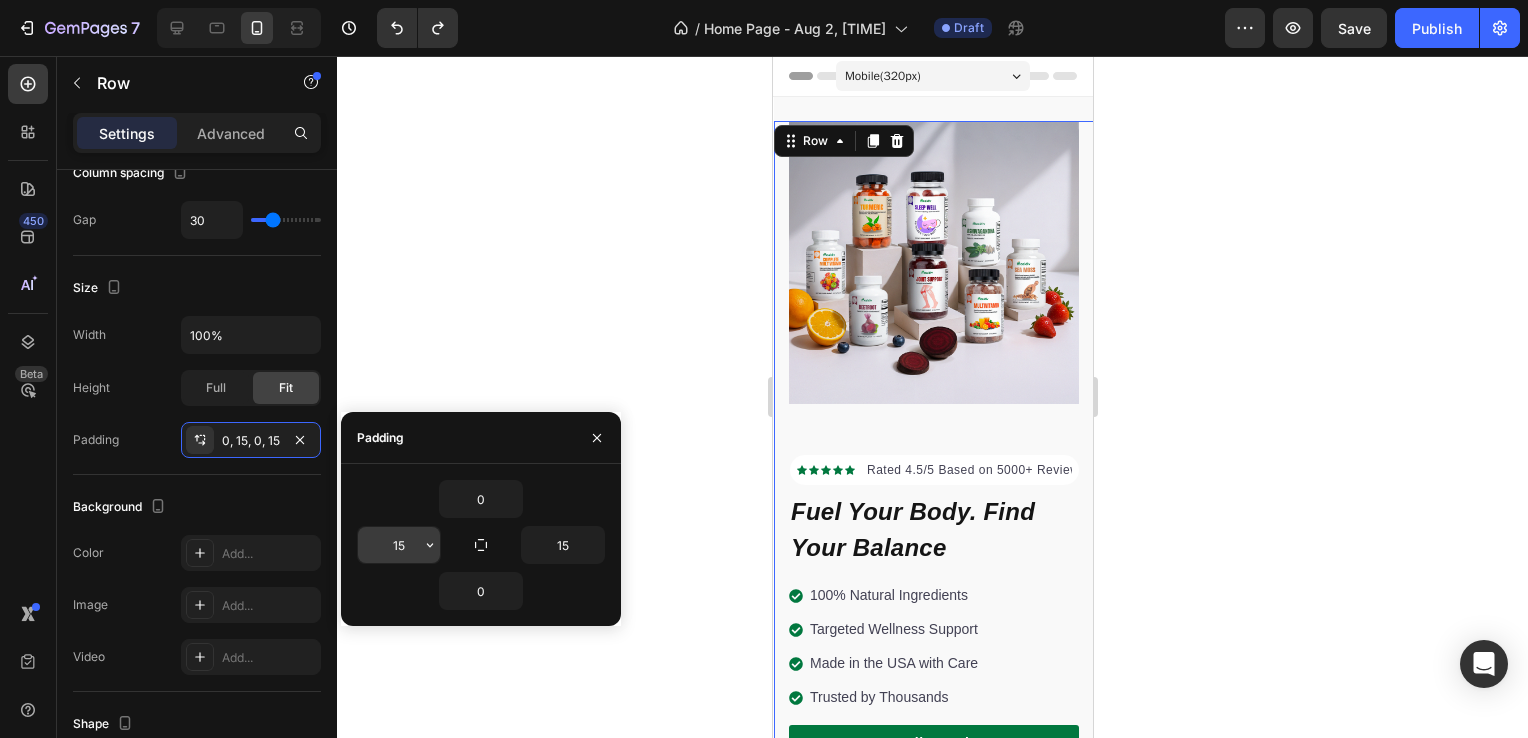 click on "15" at bounding box center (399, 545) 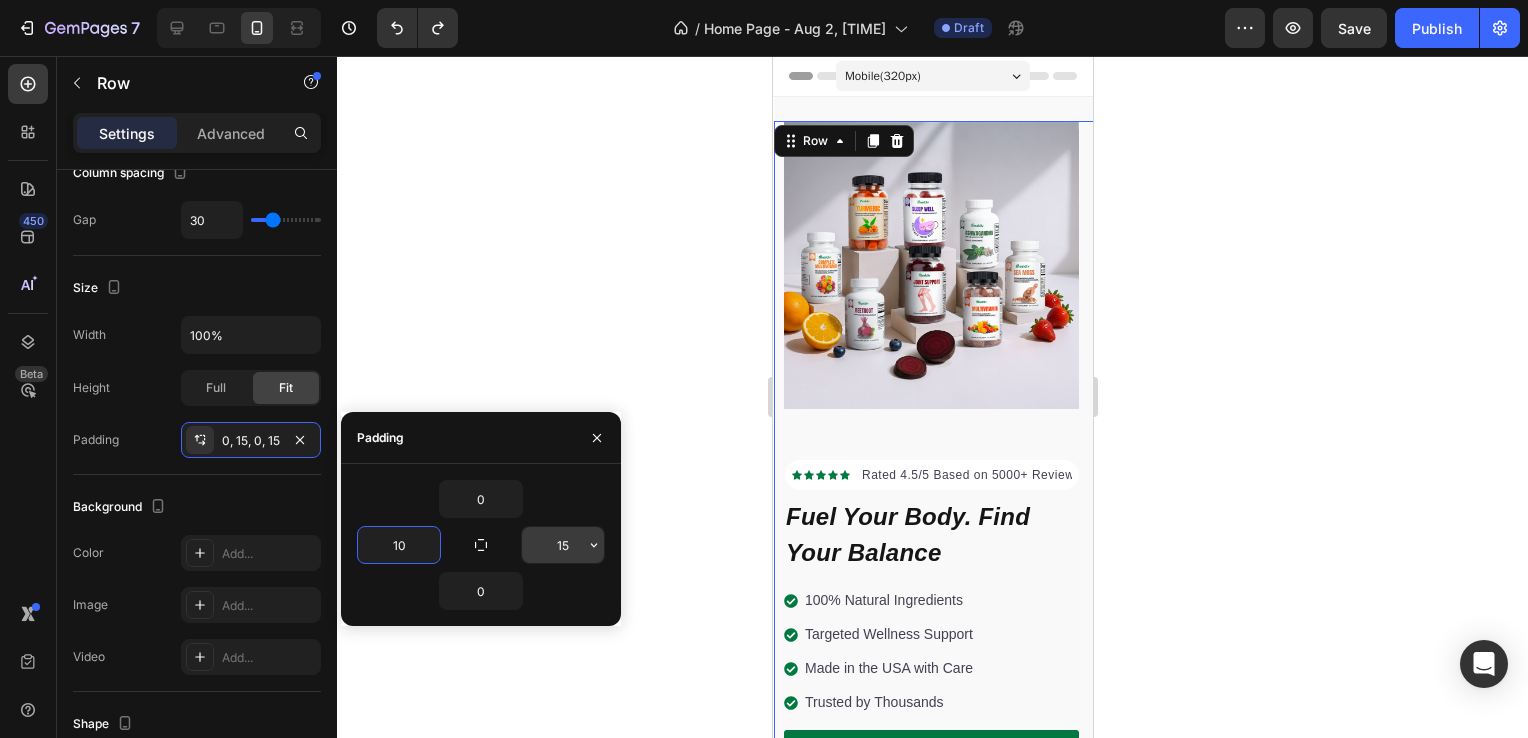 type on "10" 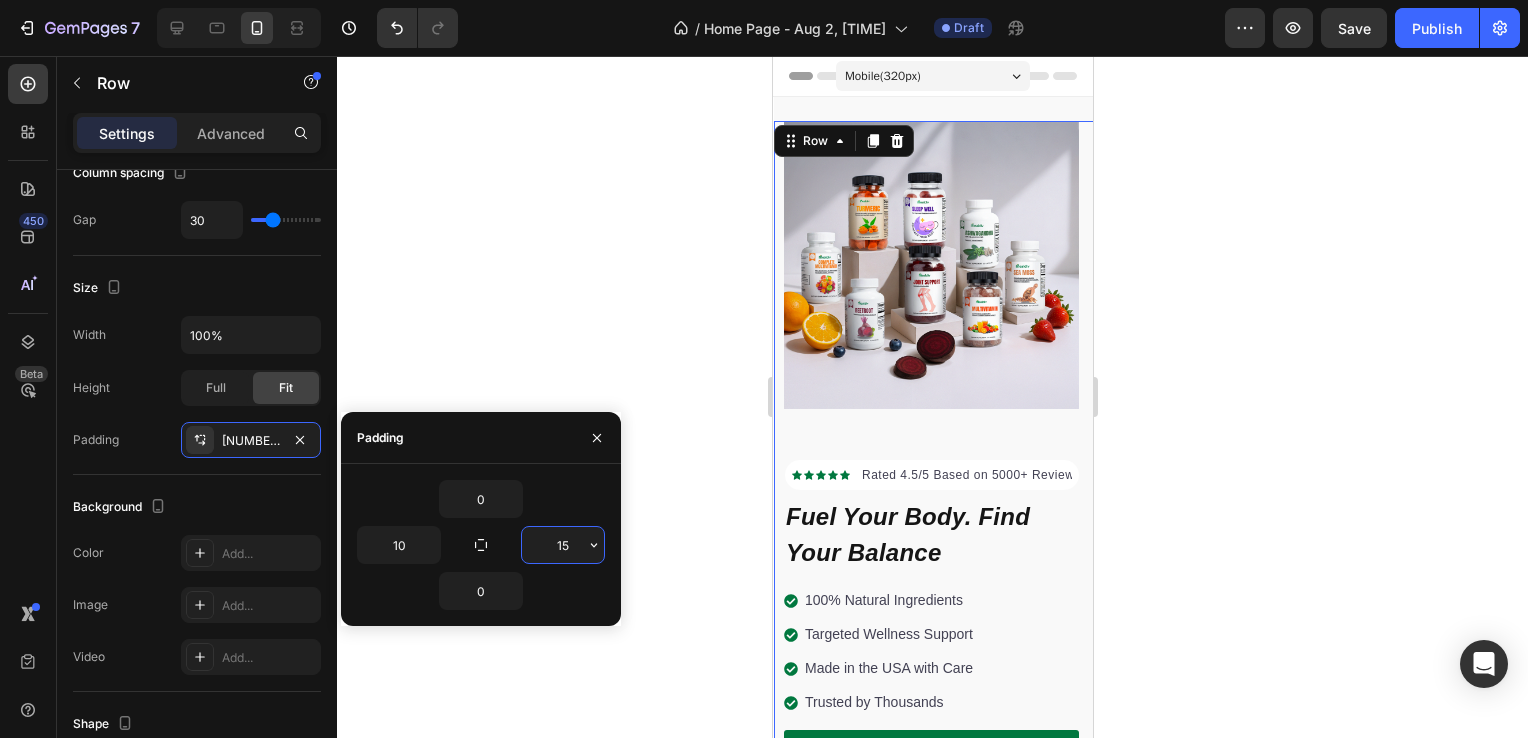 click on "15" at bounding box center (563, 545) 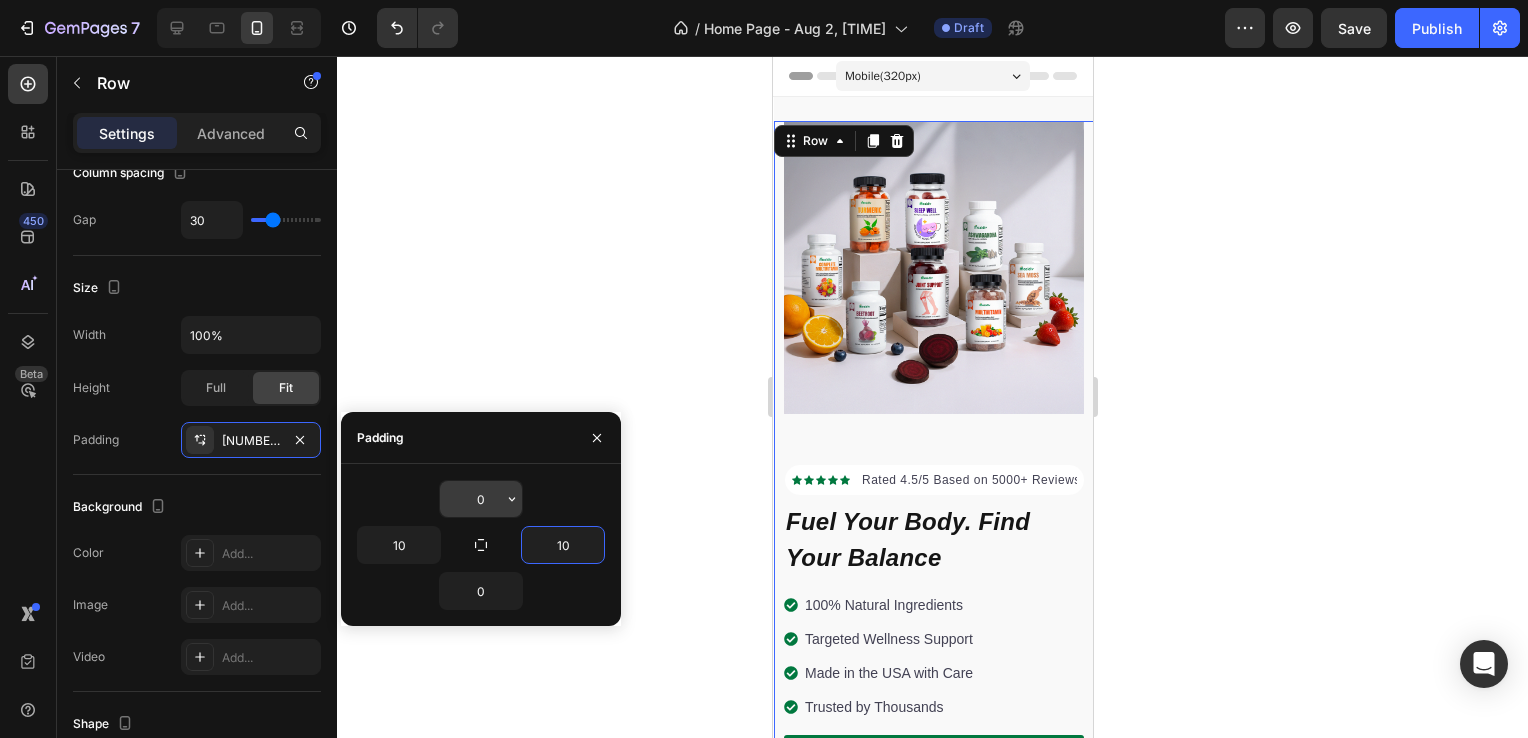 type on "10" 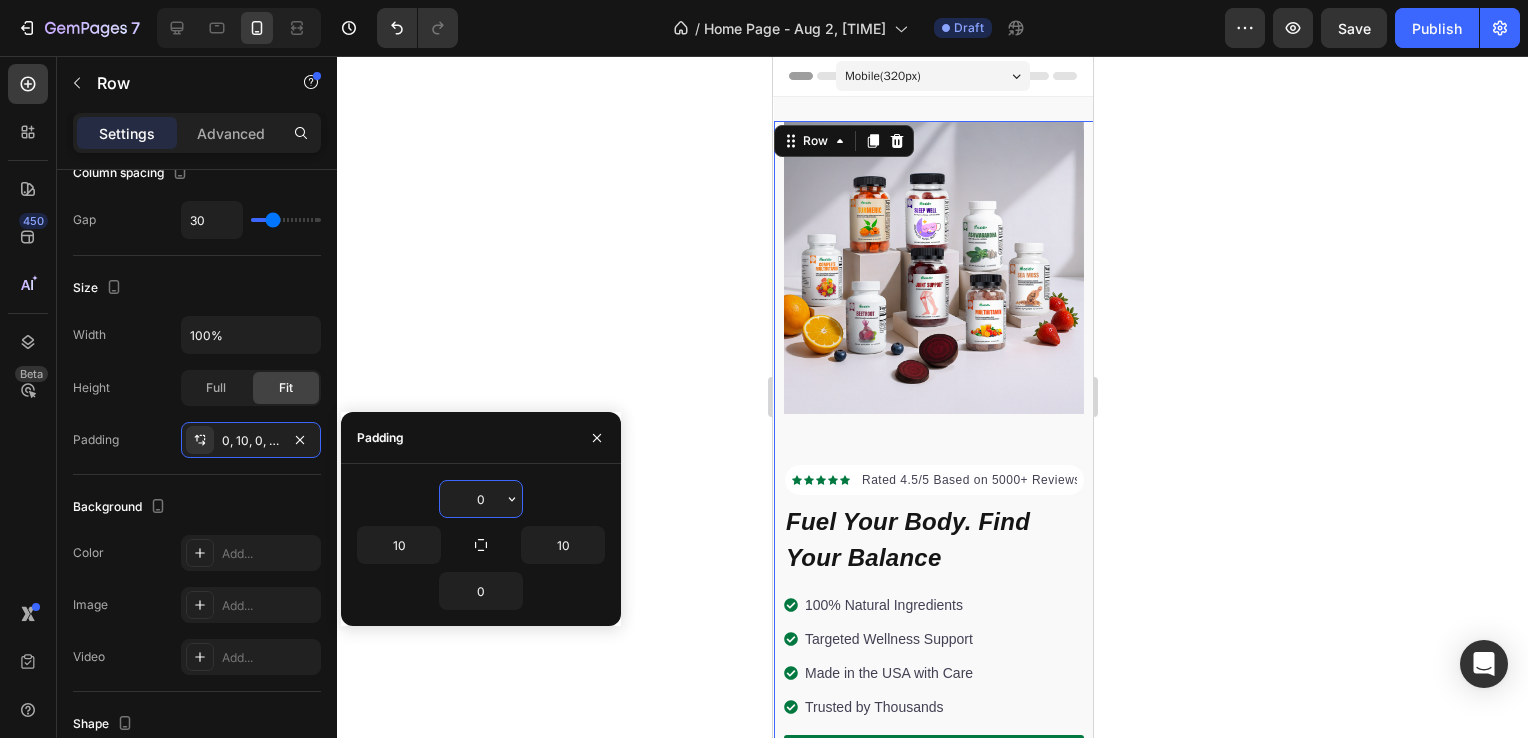 click on "0" at bounding box center [481, 499] 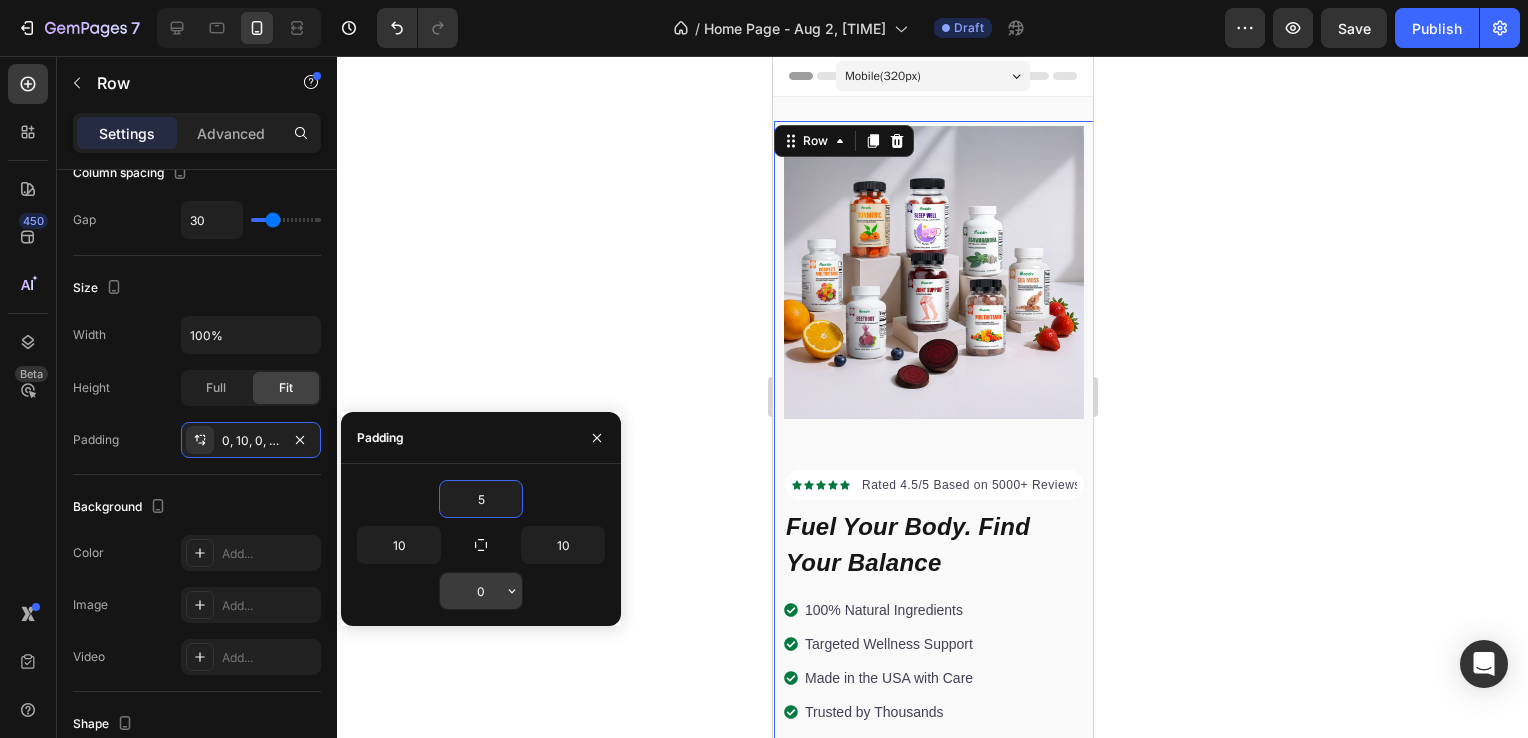 type 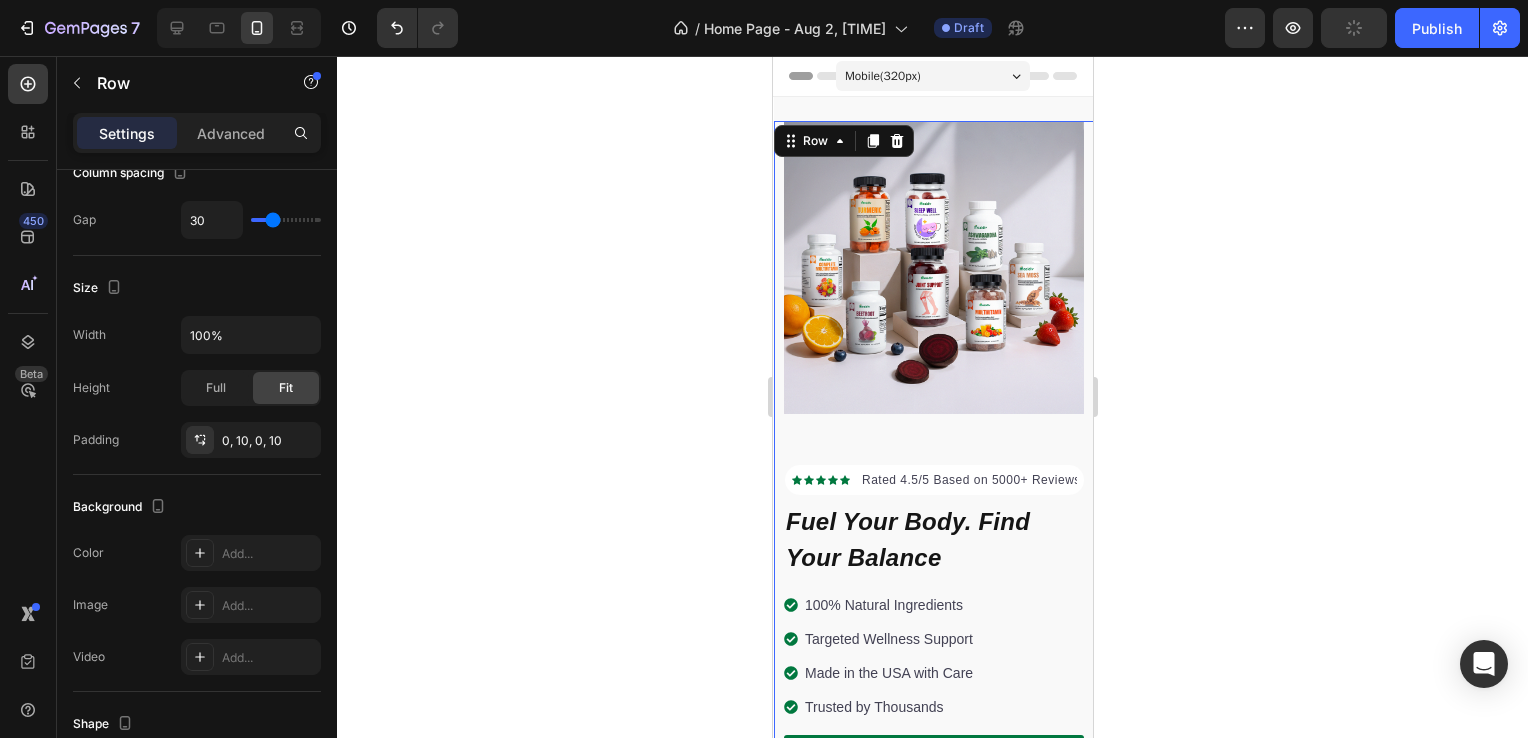 click 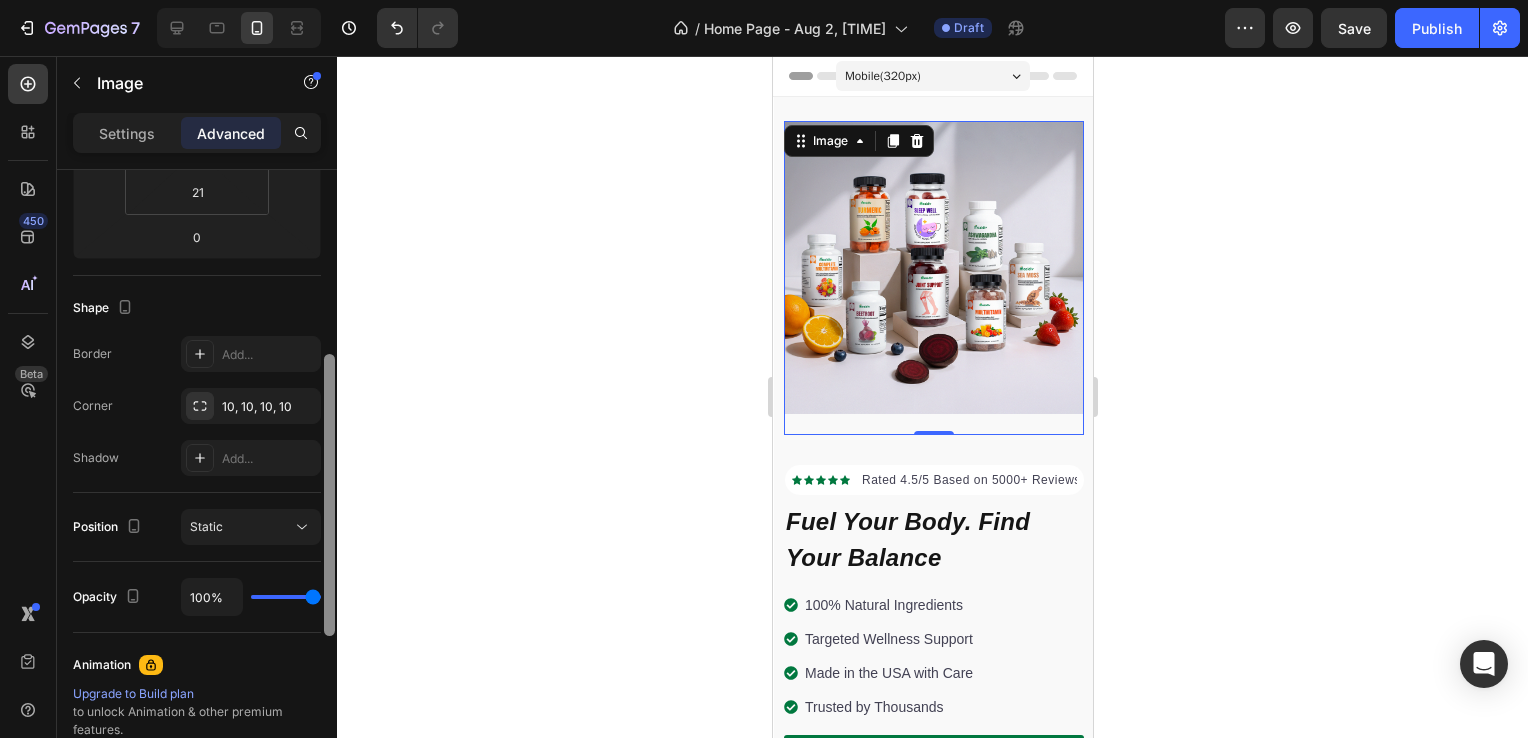 scroll, scrollTop: 406, scrollLeft: 0, axis: vertical 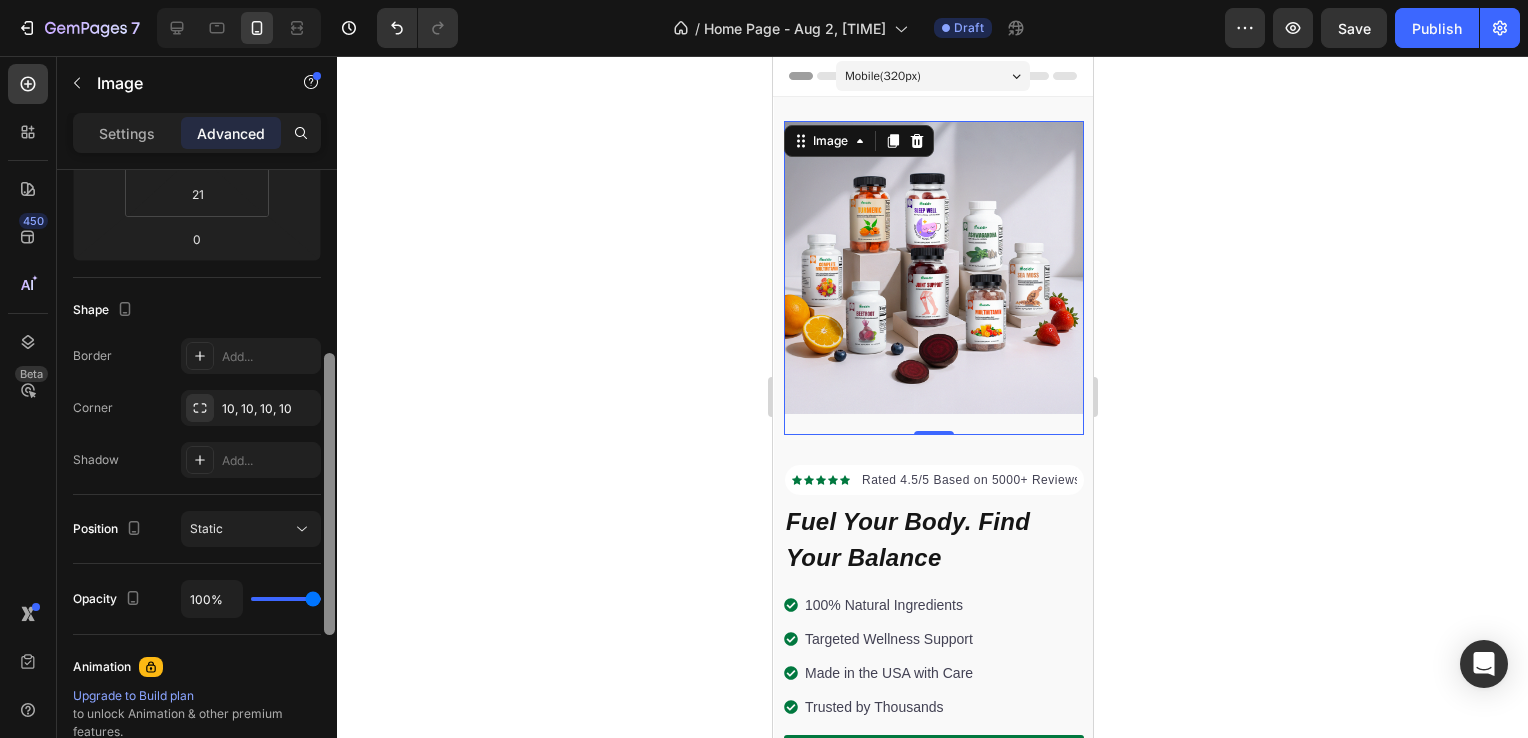 drag, startPoint x: 327, startPoint y: 385, endPoint x: 316, endPoint y: 569, distance: 184.3285 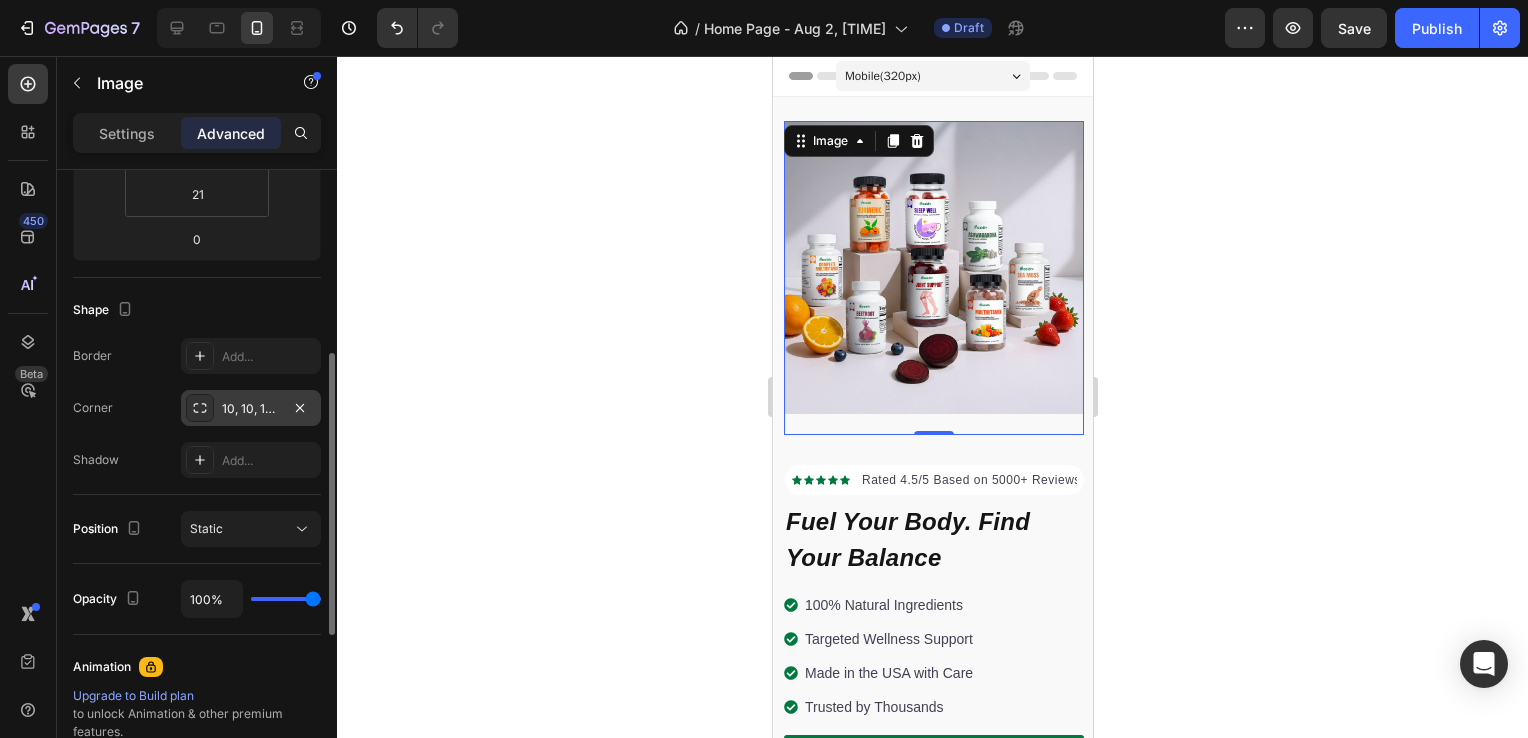 click on "10, 10, 10, 10" at bounding box center [251, 409] 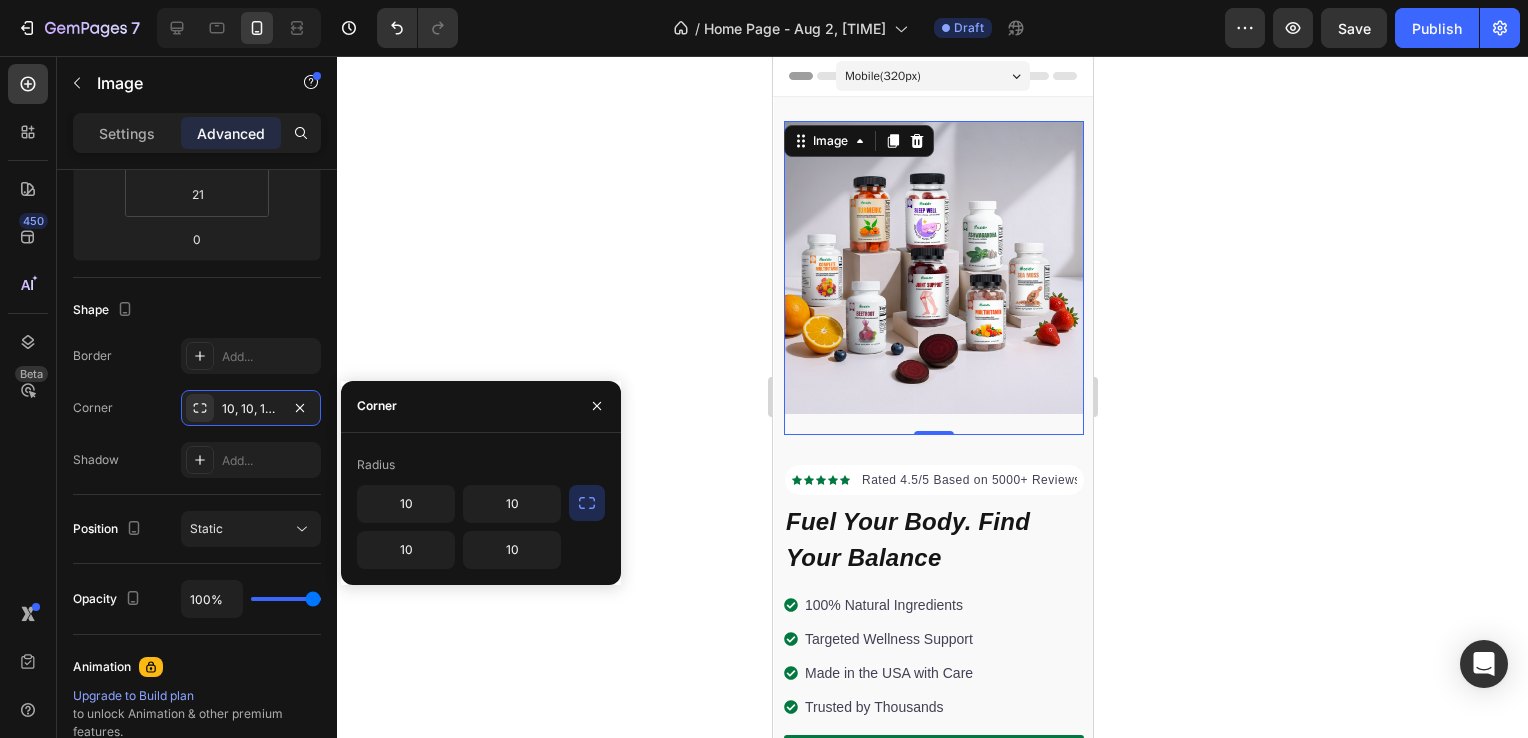 click at bounding box center (587, 503) 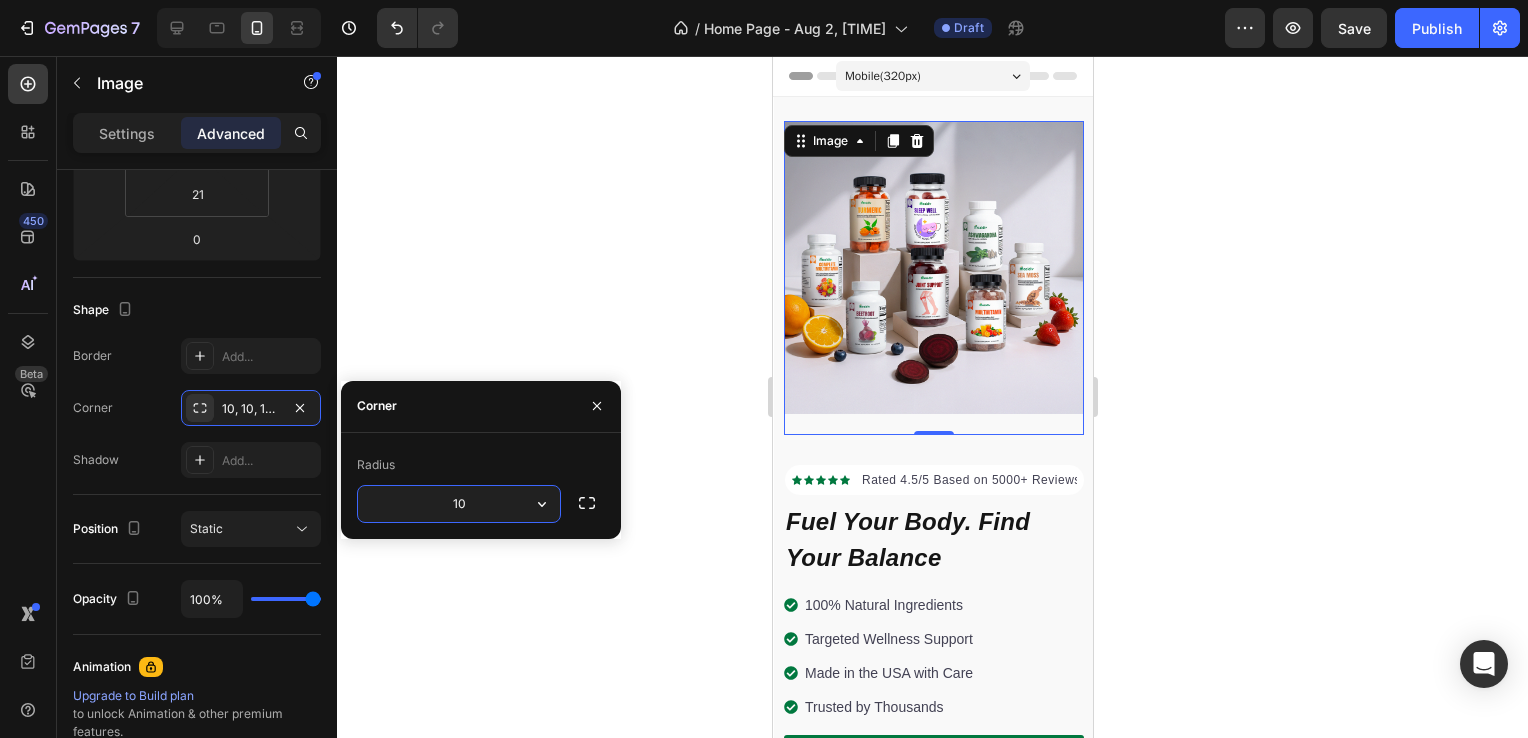 click on "10" at bounding box center [459, 504] 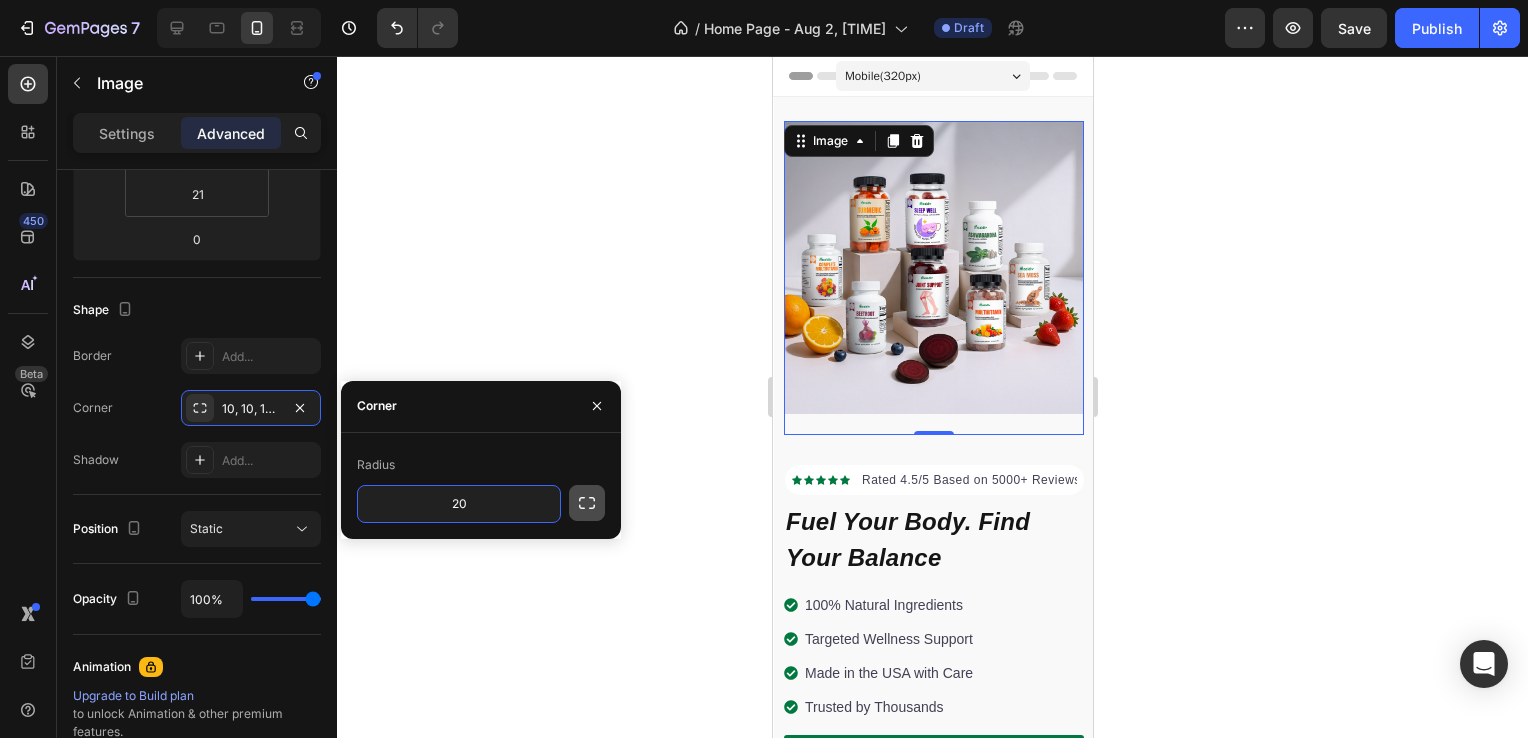 type on "20" 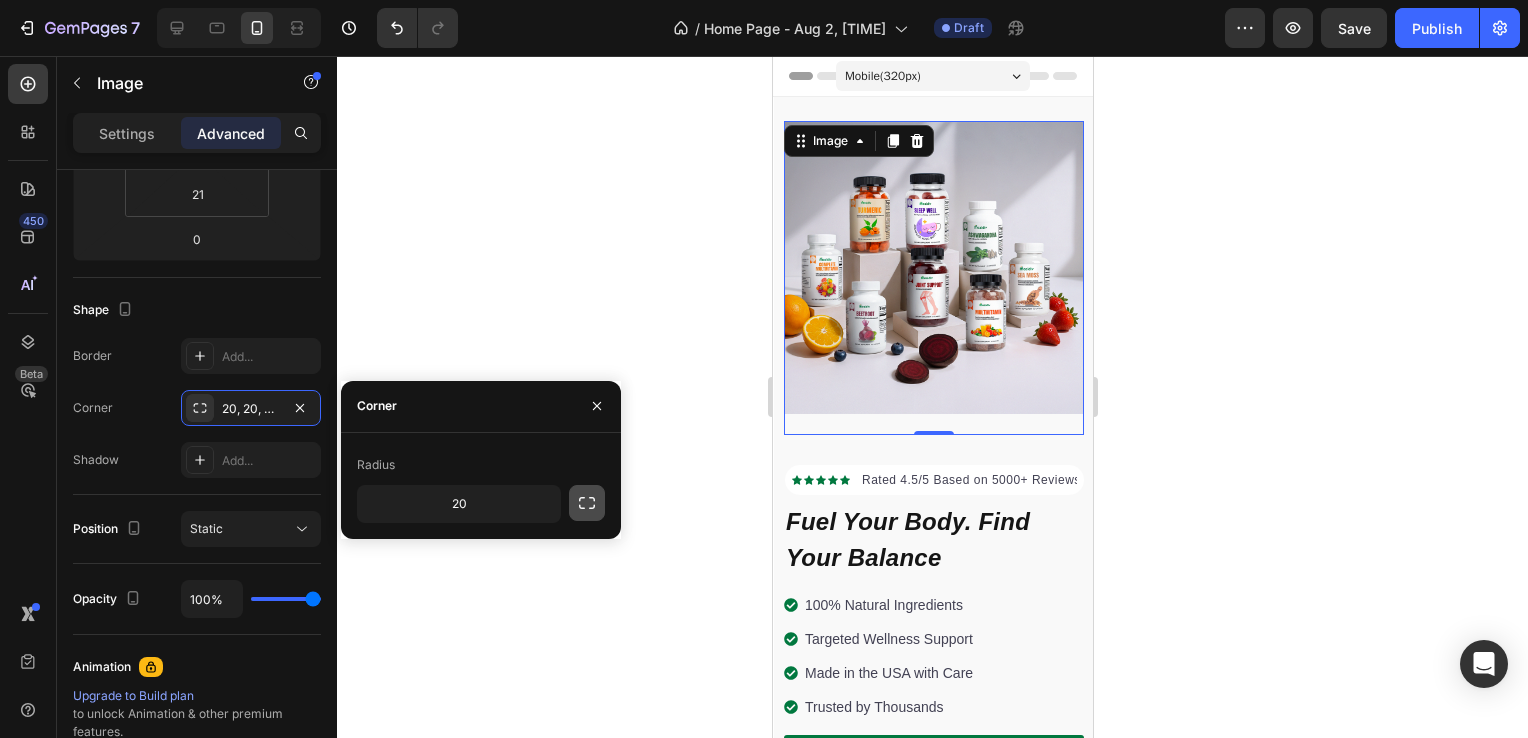 click 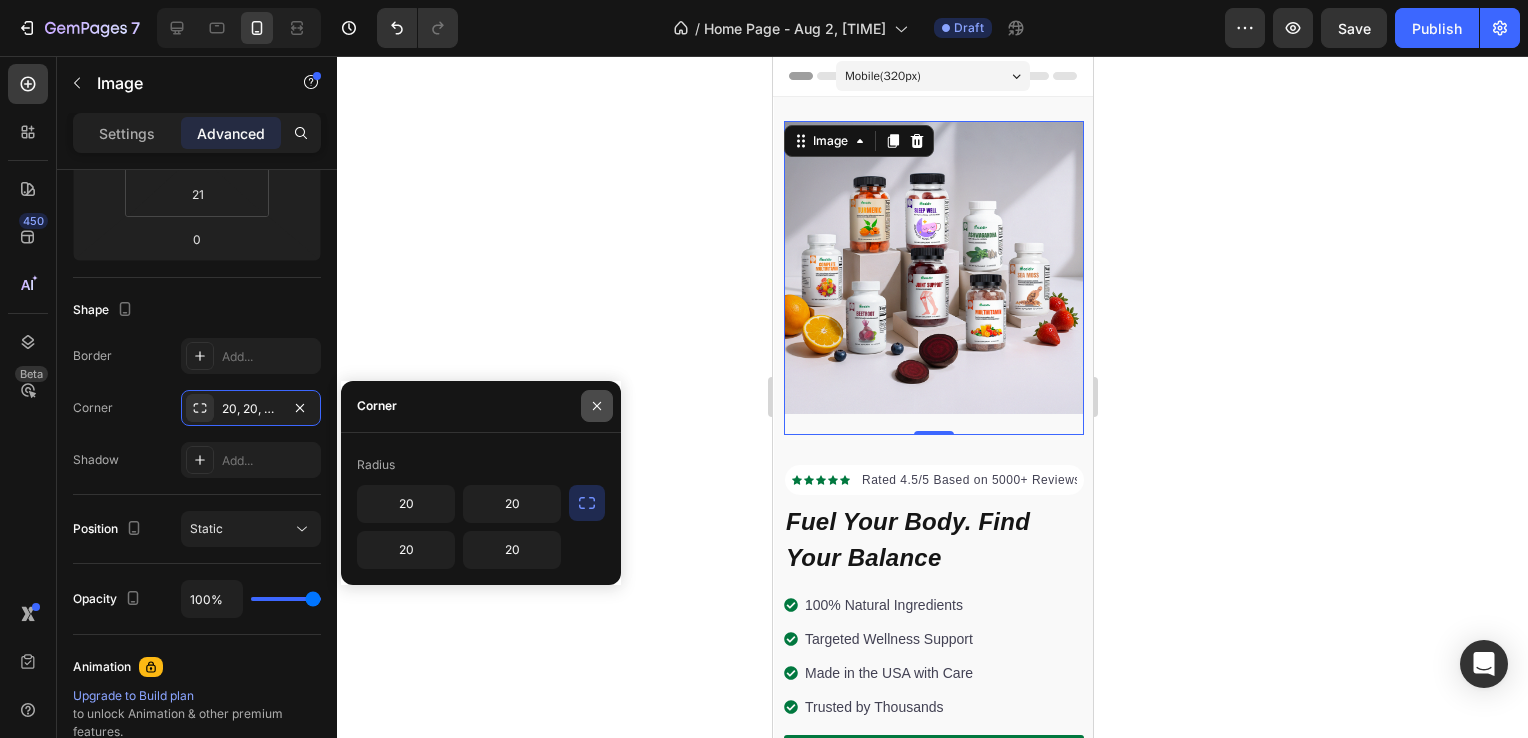 click 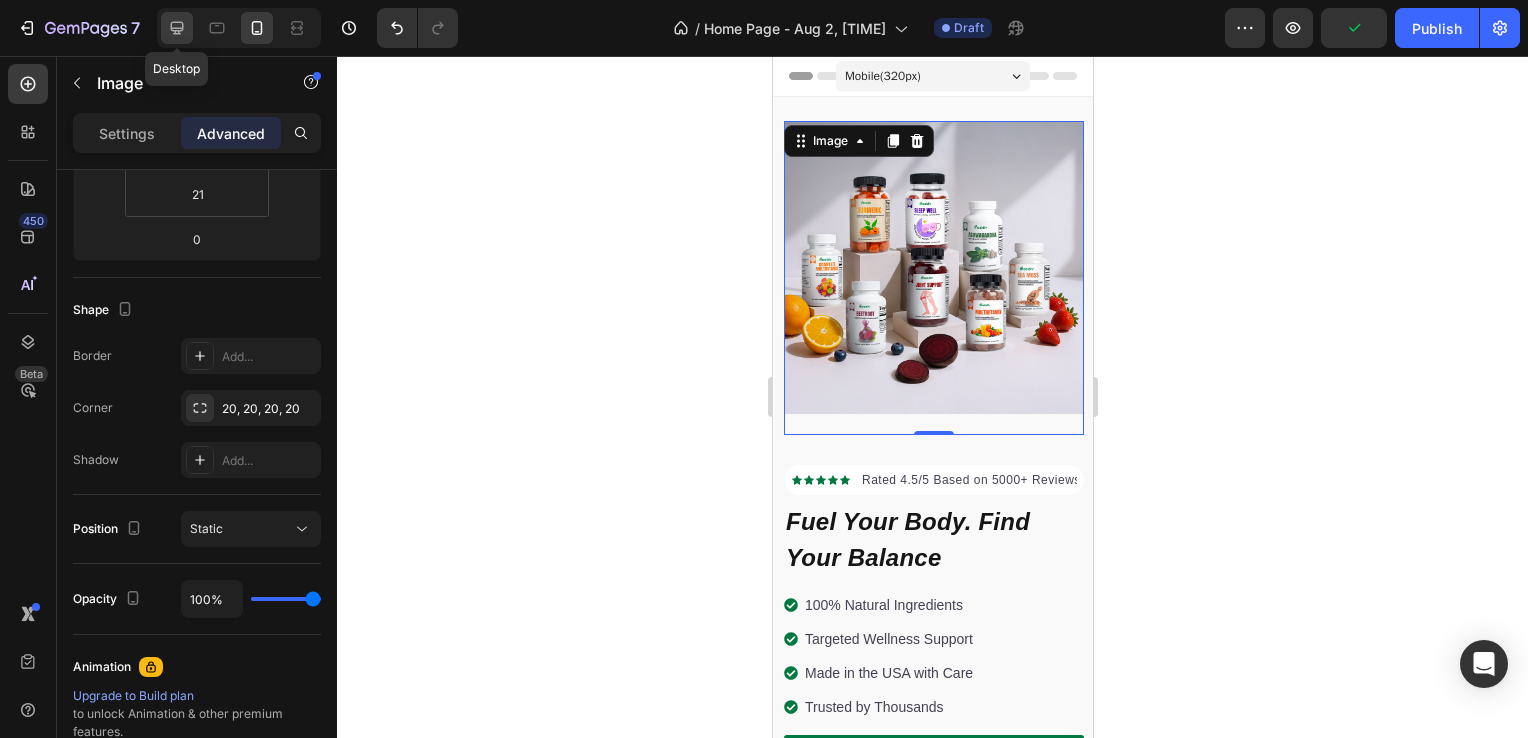 click 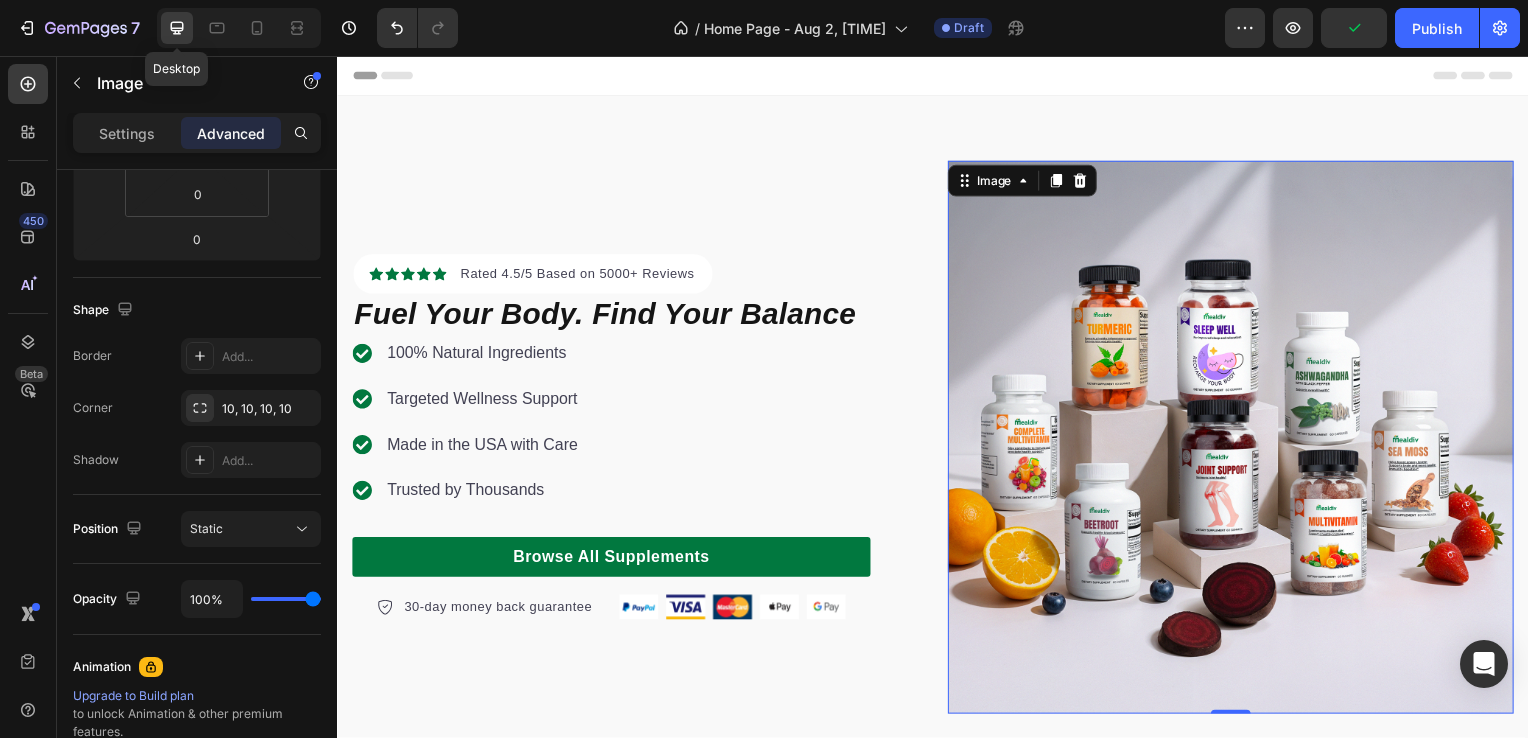 scroll, scrollTop: 36, scrollLeft: 0, axis: vertical 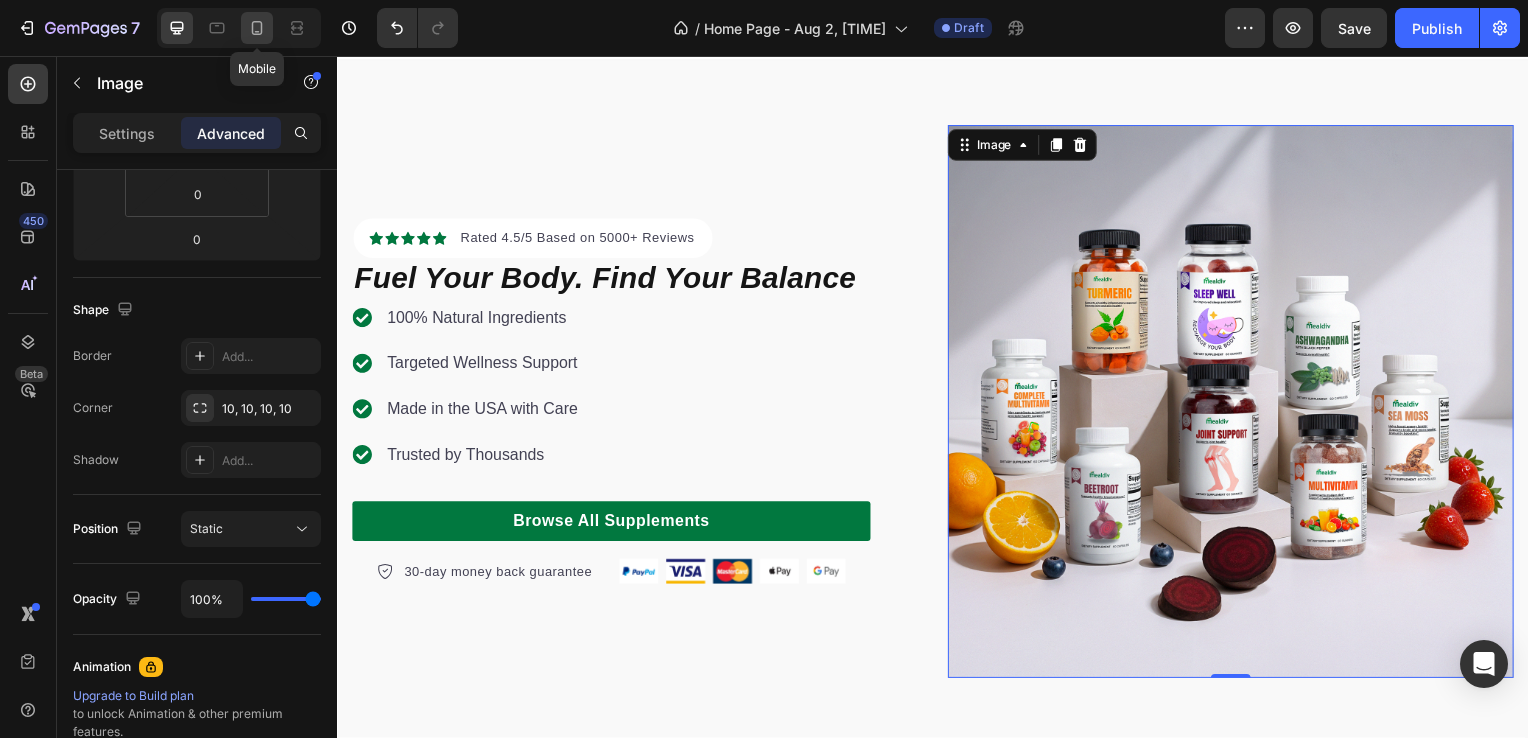 click 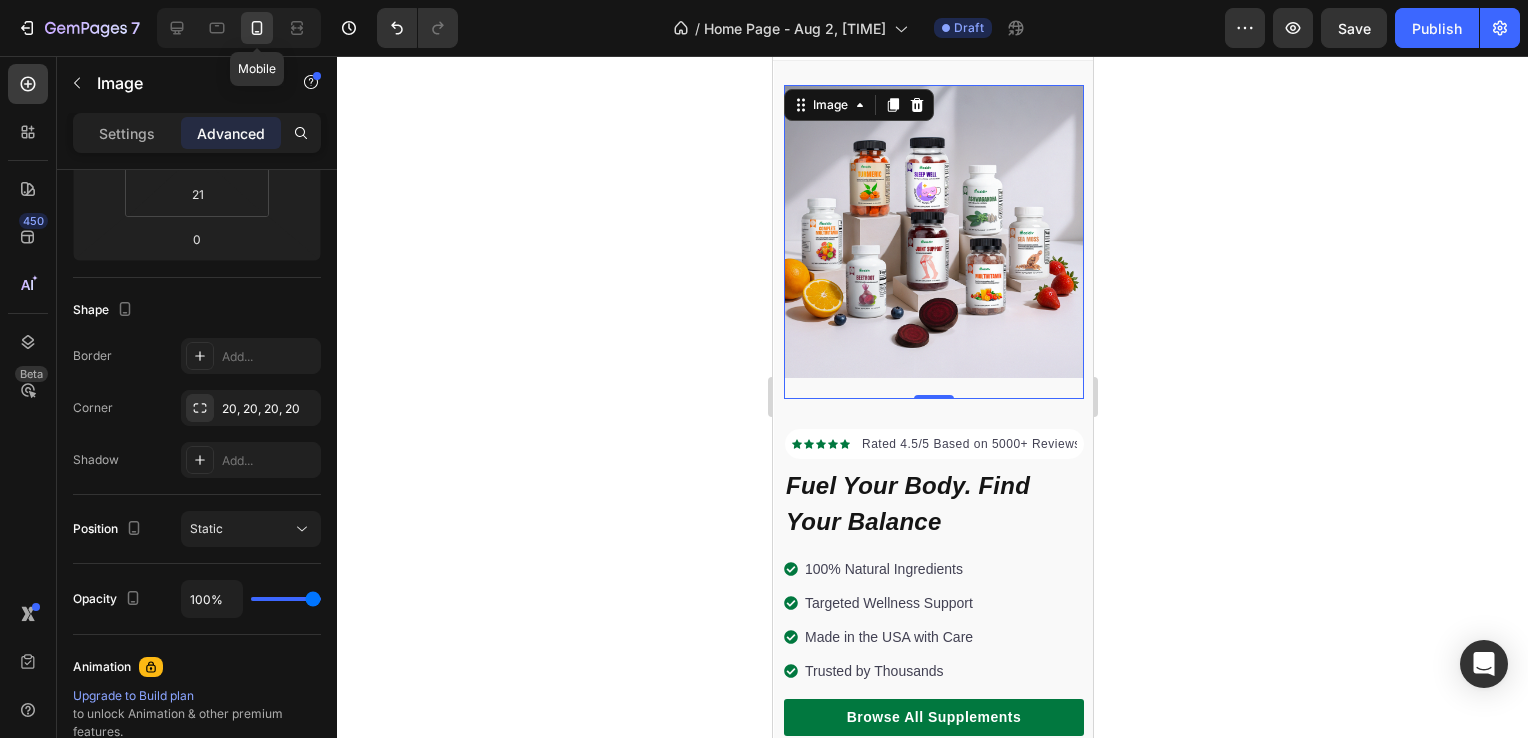 scroll, scrollTop: 0, scrollLeft: 0, axis: both 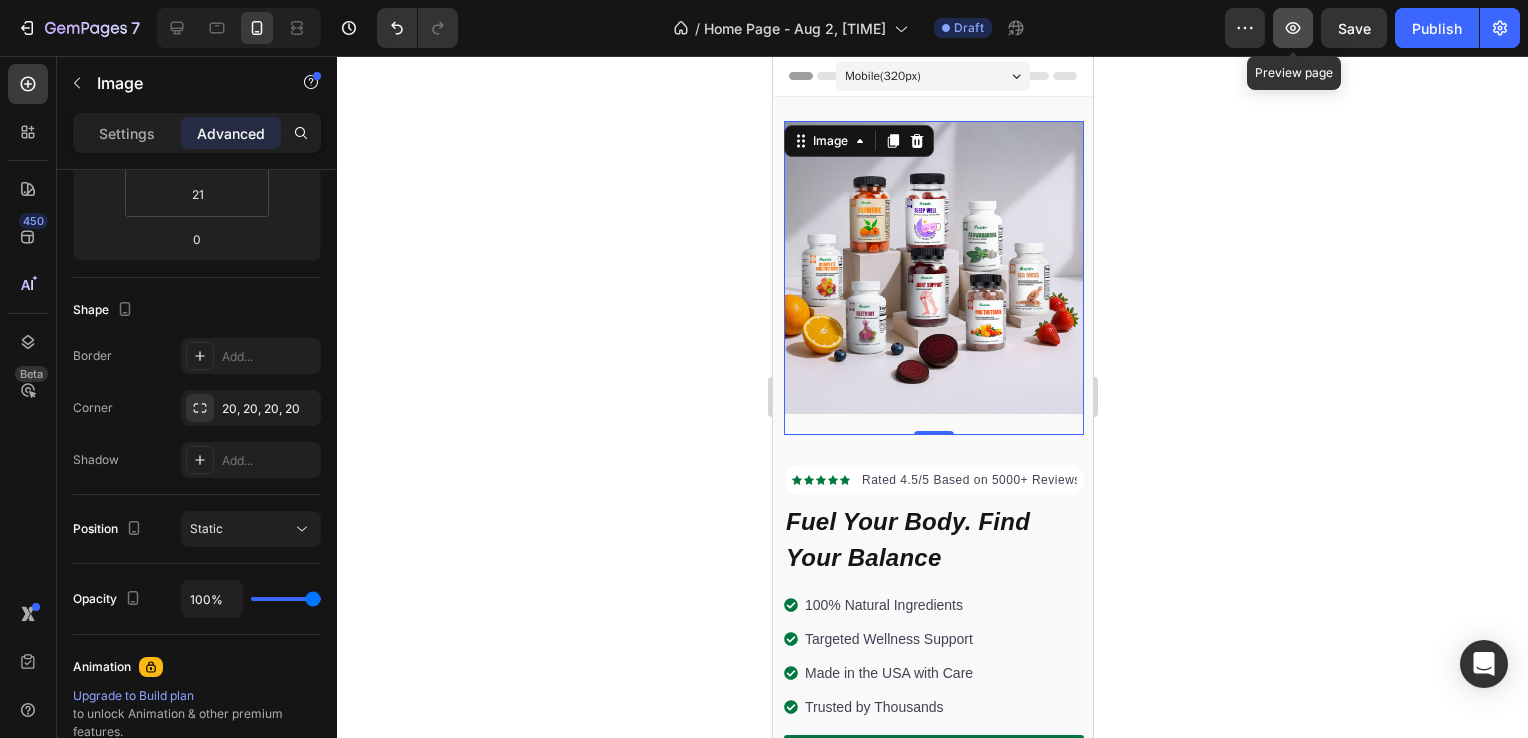 click 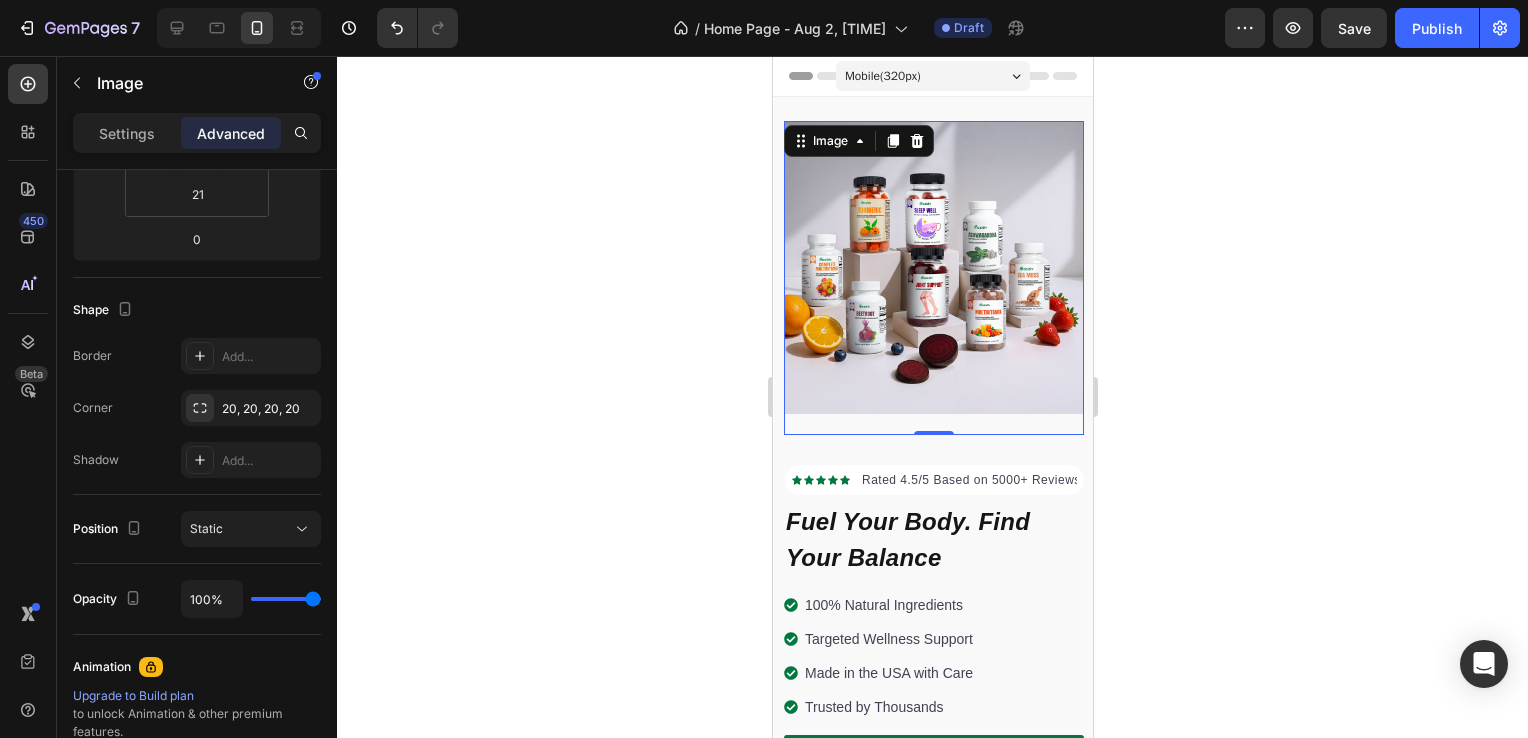 click 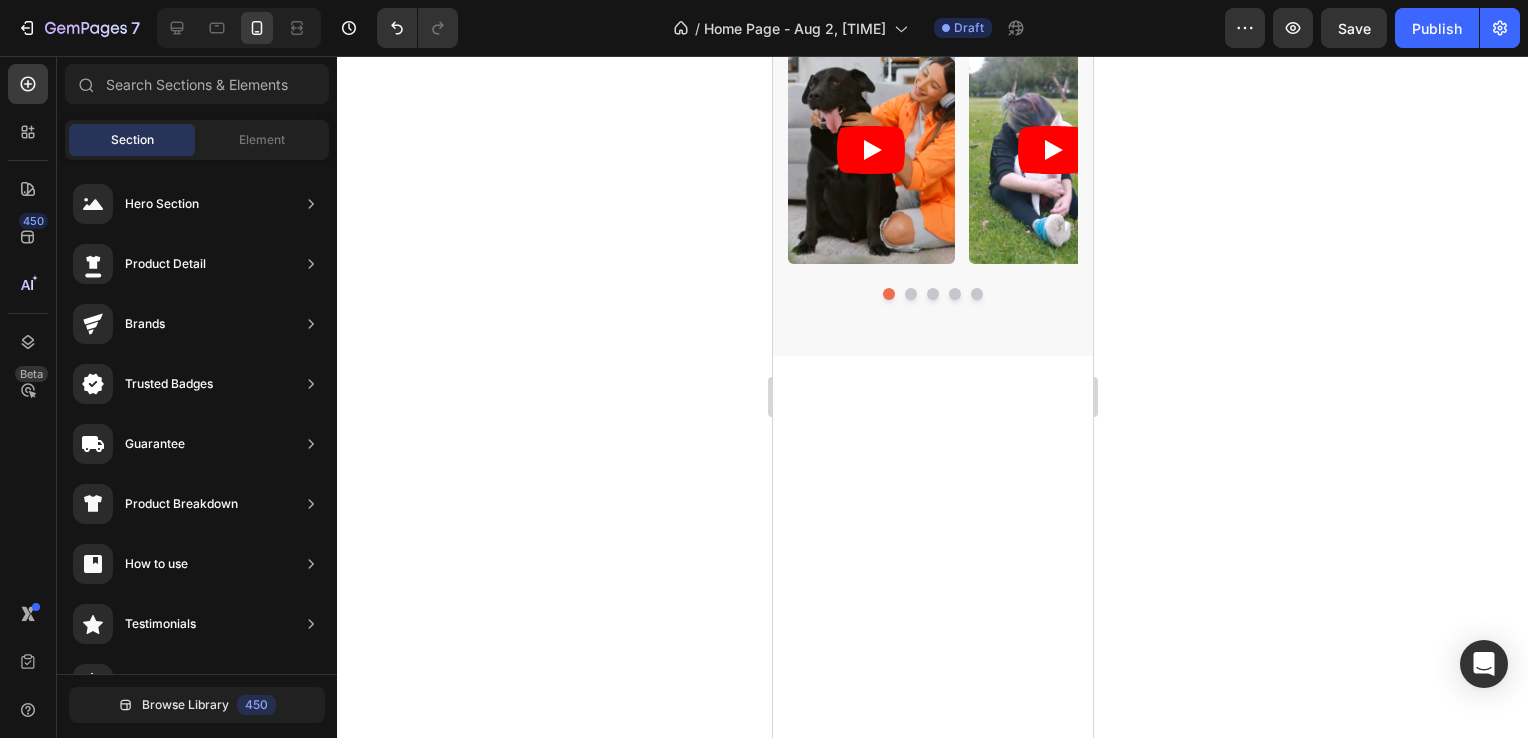 scroll, scrollTop: 0, scrollLeft: 0, axis: both 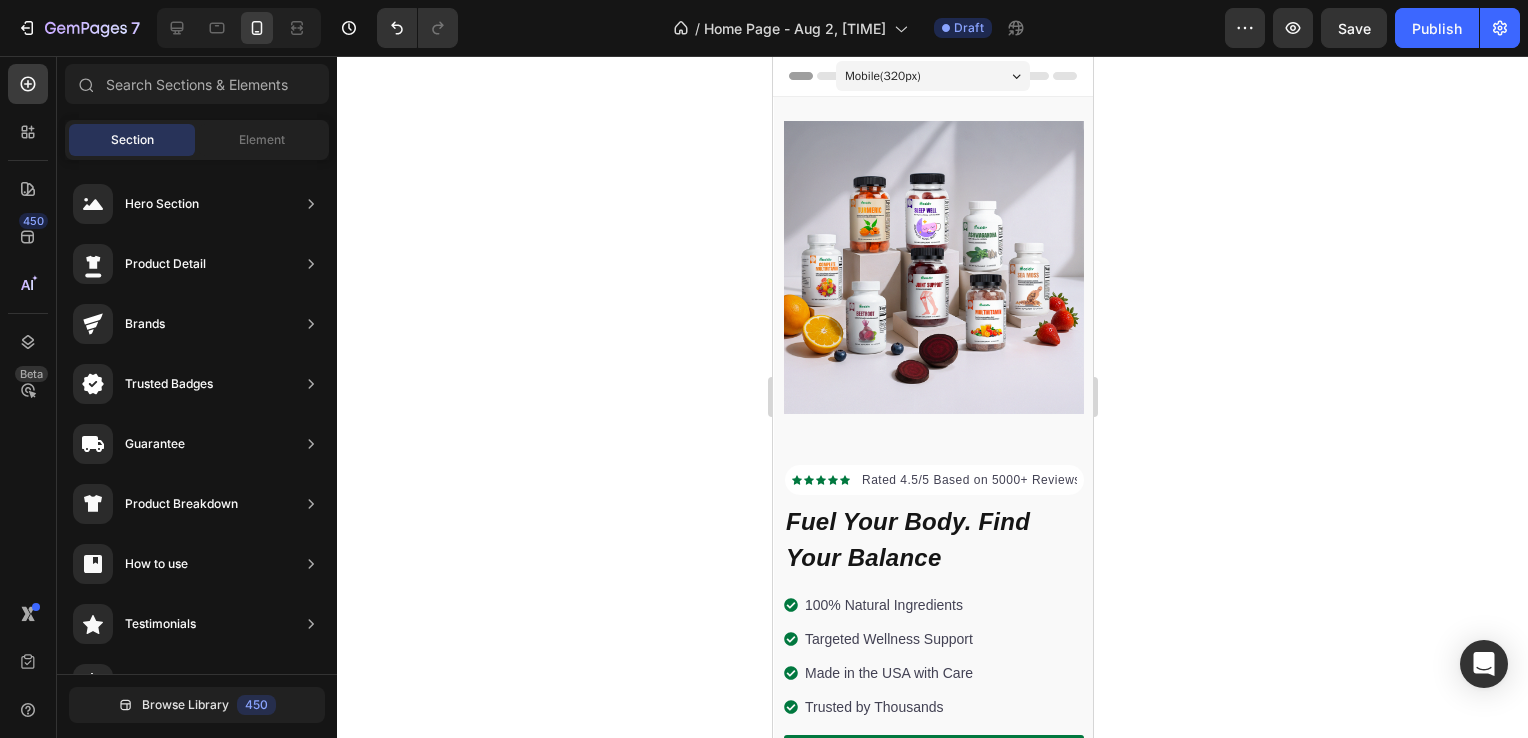 drag, startPoint x: 1080, startPoint y: 108, endPoint x: 1874, endPoint y: 239, distance: 804.73413 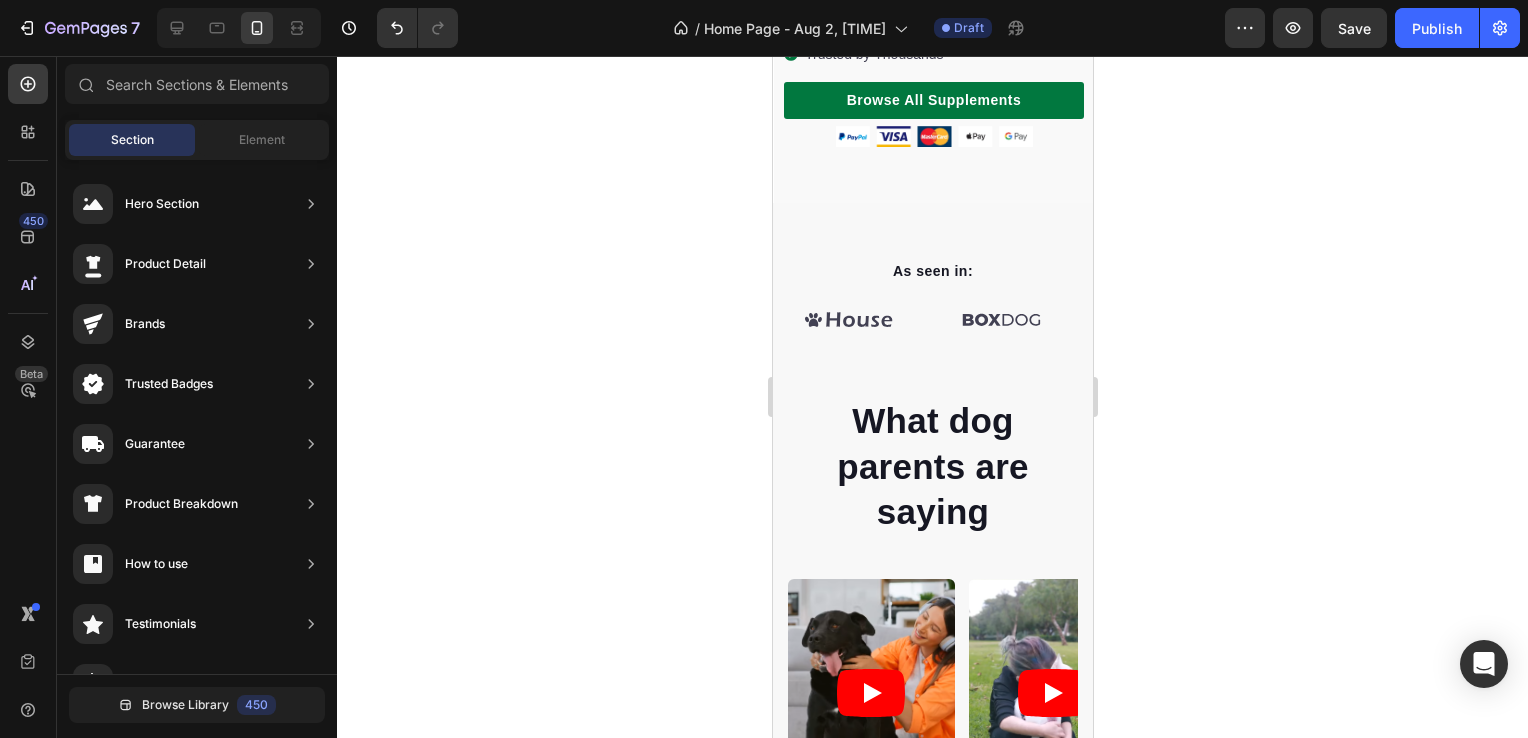 scroll, scrollTop: 643, scrollLeft: 0, axis: vertical 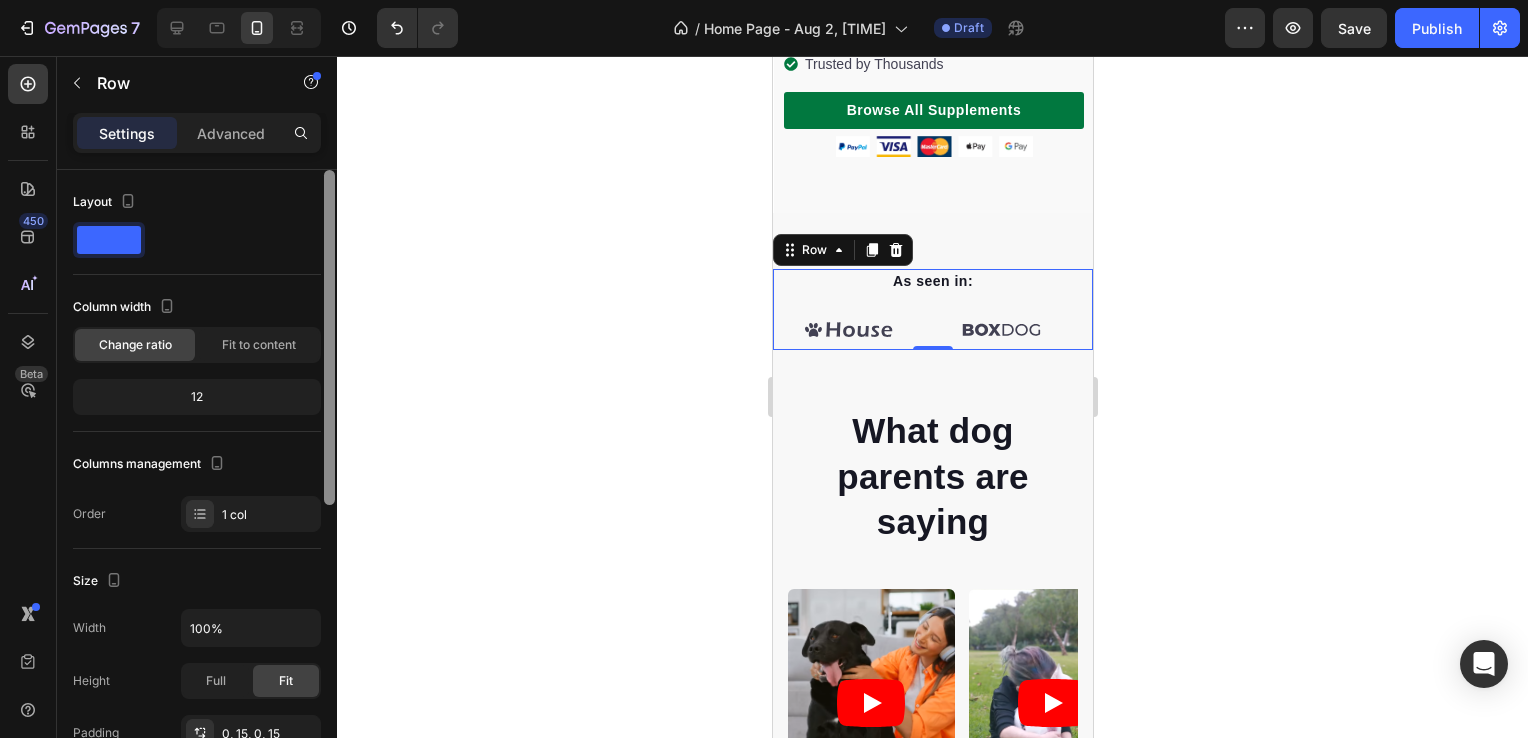 drag, startPoint x: 328, startPoint y: 426, endPoint x: 362, endPoint y: 224, distance: 204.8414 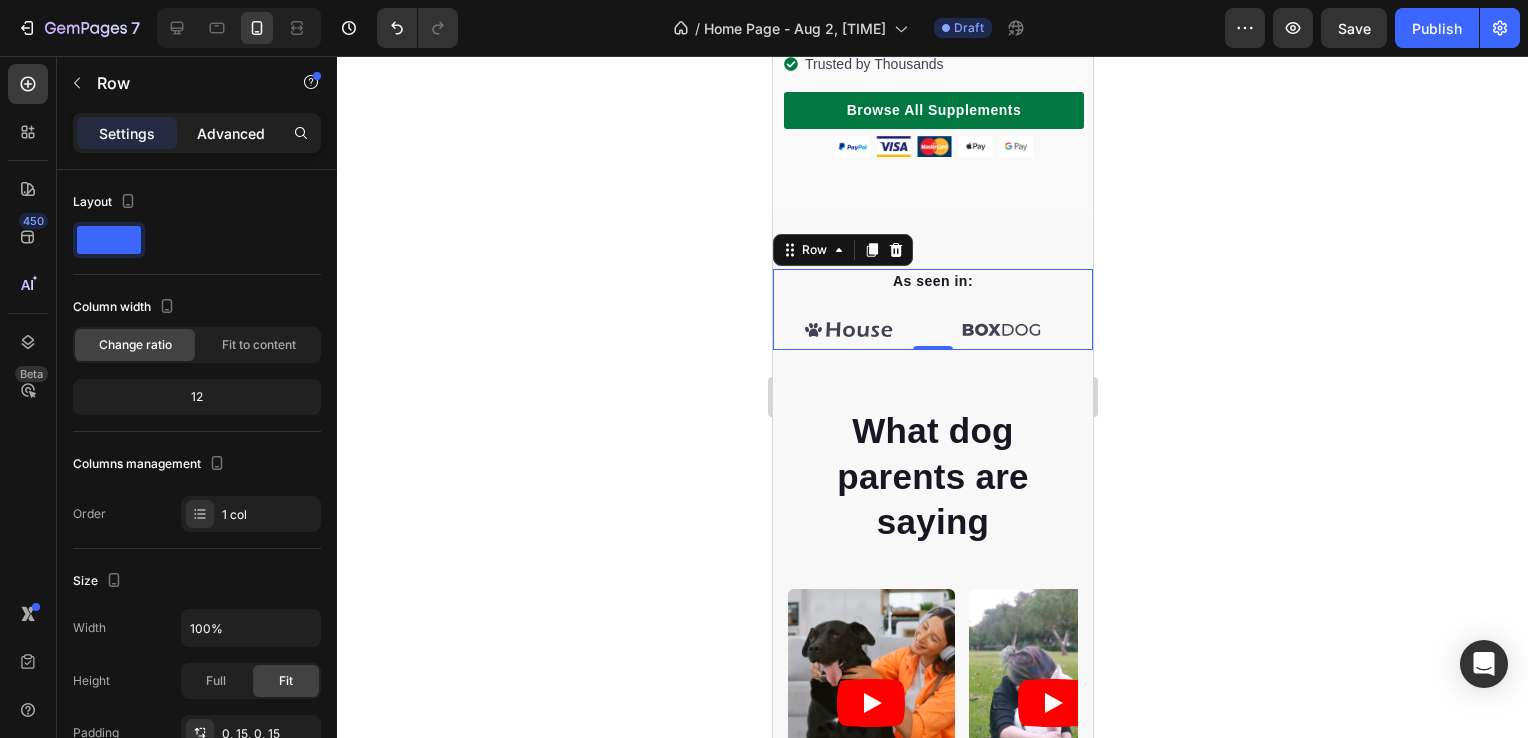 click on "Advanced" at bounding box center [231, 133] 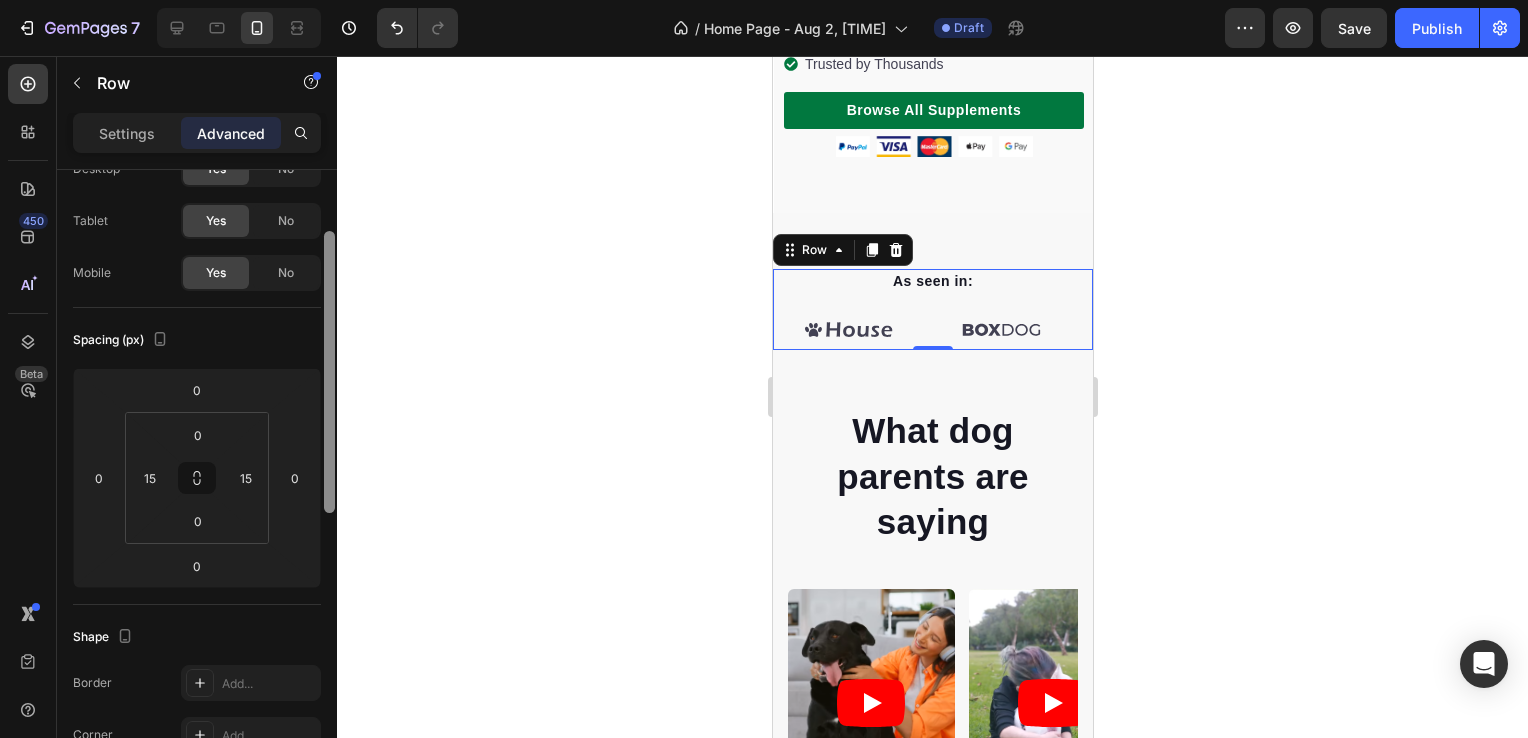scroll, scrollTop: 0, scrollLeft: 0, axis: both 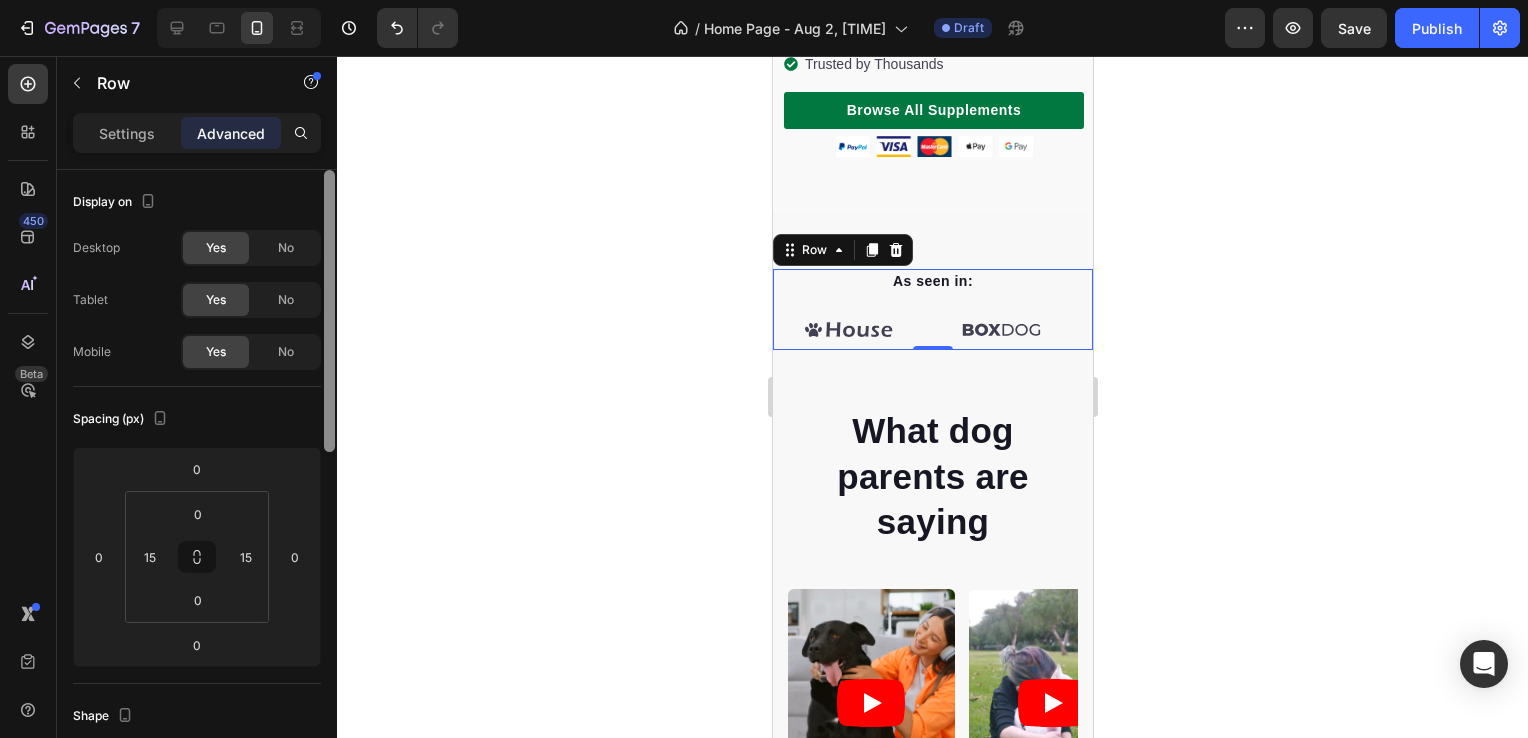 drag, startPoint x: 326, startPoint y: 230, endPoint x: 563, endPoint y: 226, distance: 237.03375 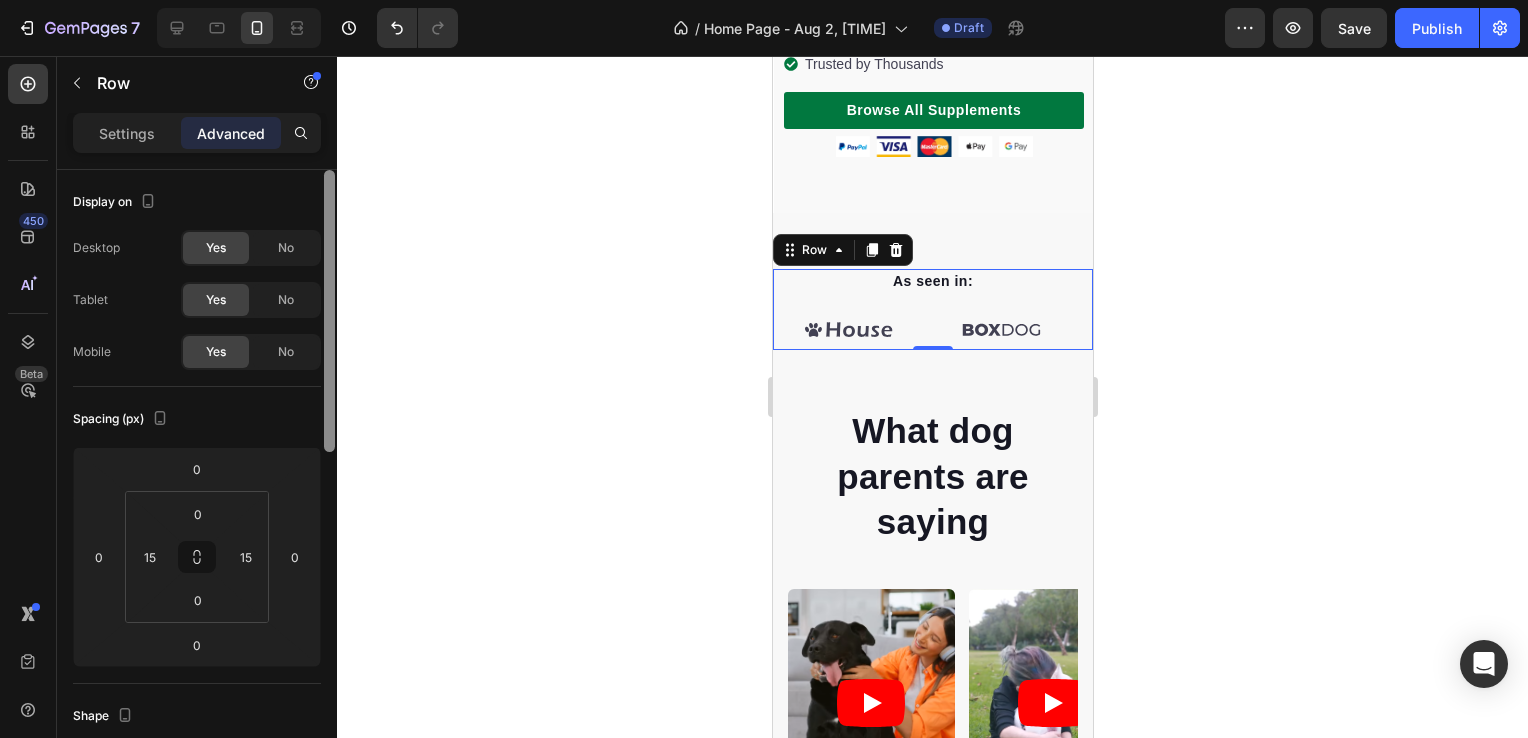 click on "7   /  Home Page - Aug 2, 20:03:30 Draft Preview  Save   Publish  450 Beta Sections(18) Elements(83) Section Element Hero Section Product Detail Brands Trusted Badges Guarantee Product Breakdown How to use Testimonials Compare Bundle FAQs Social Proof Brand Story Product List Collection Blog List Contact Sticky Add to Cart Custom Footer Browse Library 450 Layout
Row
Row
Row
Row Text
Heading
Text Block Button
Button
Button Media
Image
Image" 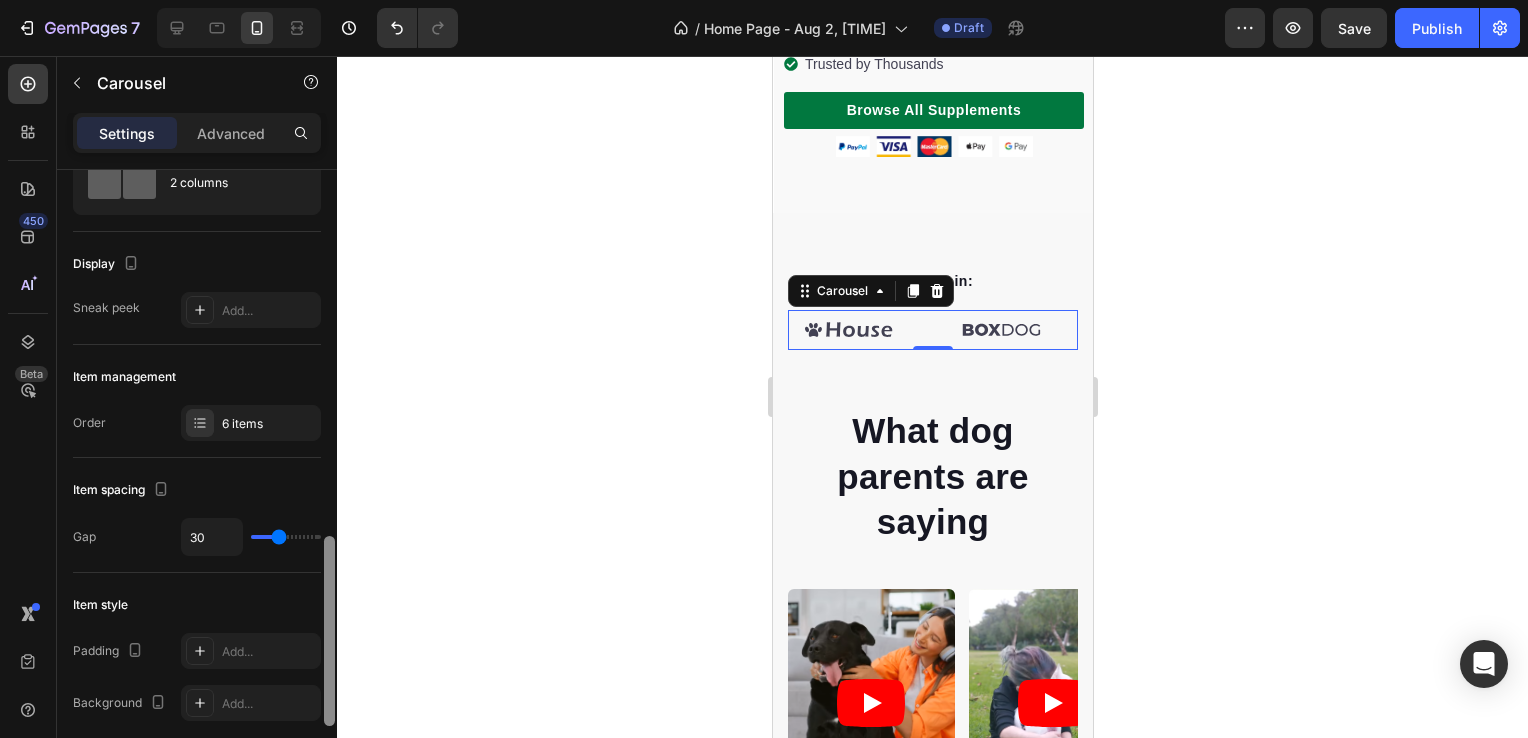 scroll, scrollTop: 0, scrollLeft: 0, axis: both 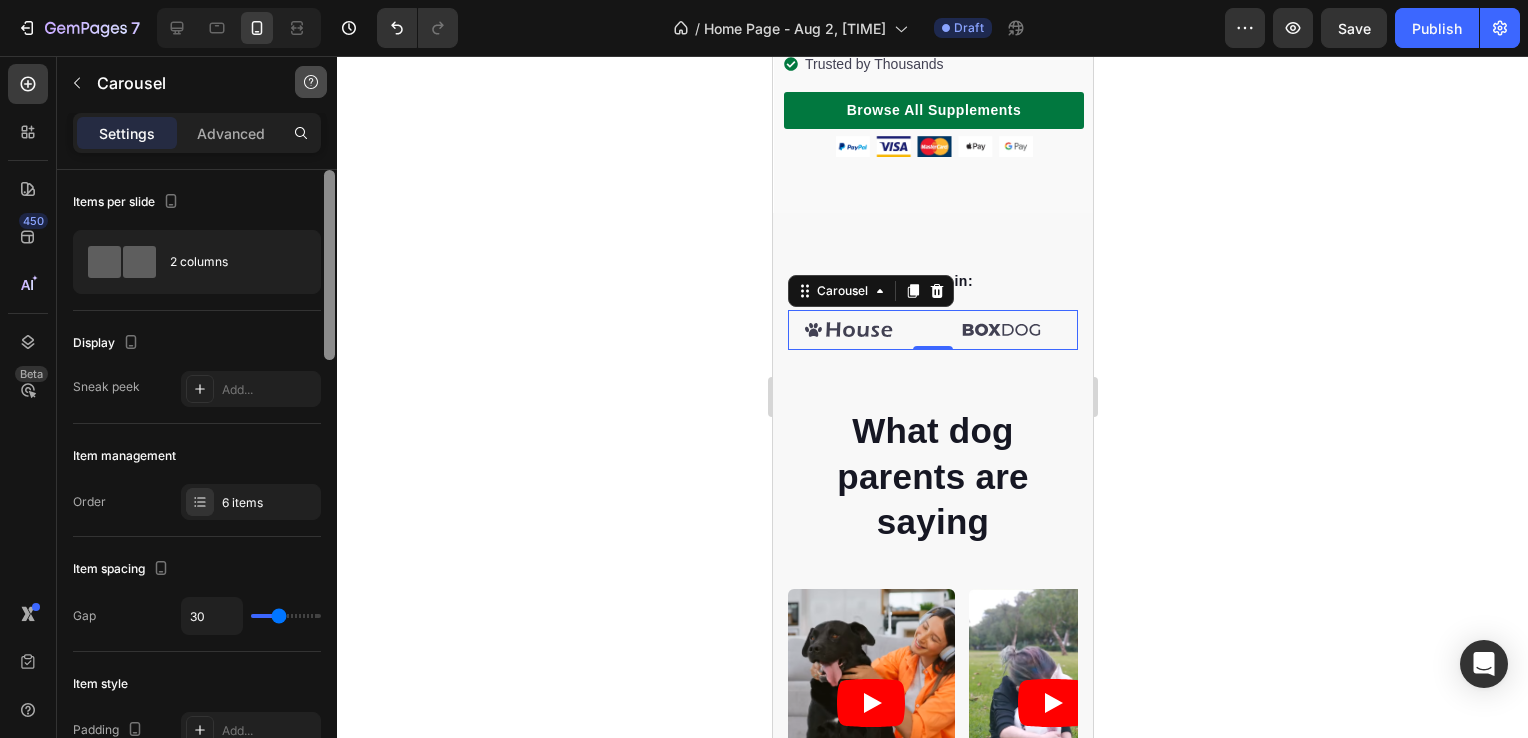 drag, startPoint x: 325, startPoint y: 258, endPoint x: 321, endPoint y: 83, distance: 175.04572 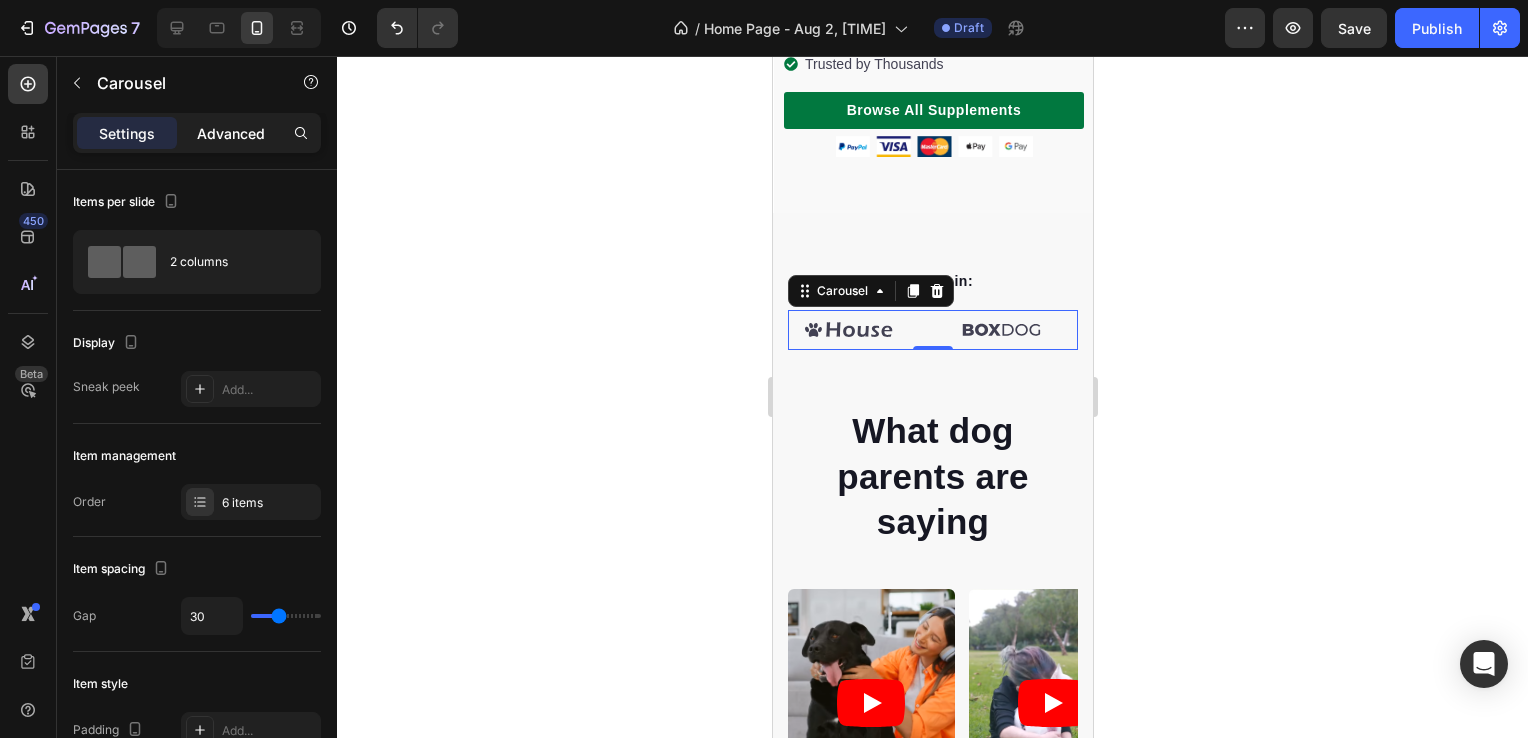 click on "Advanced" at bounding box center [231, 133] 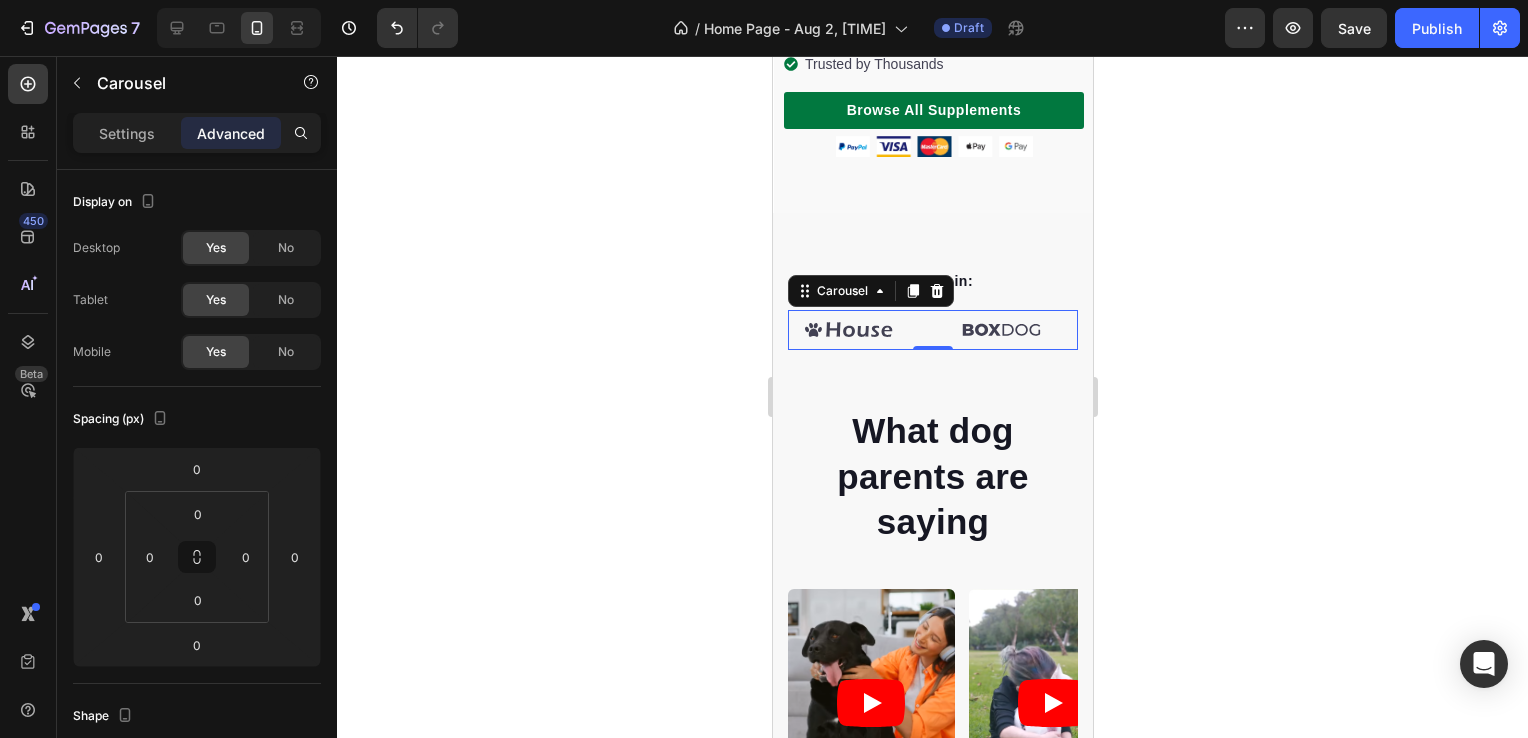 click on "Advanced" at bounding box center [231, 133] 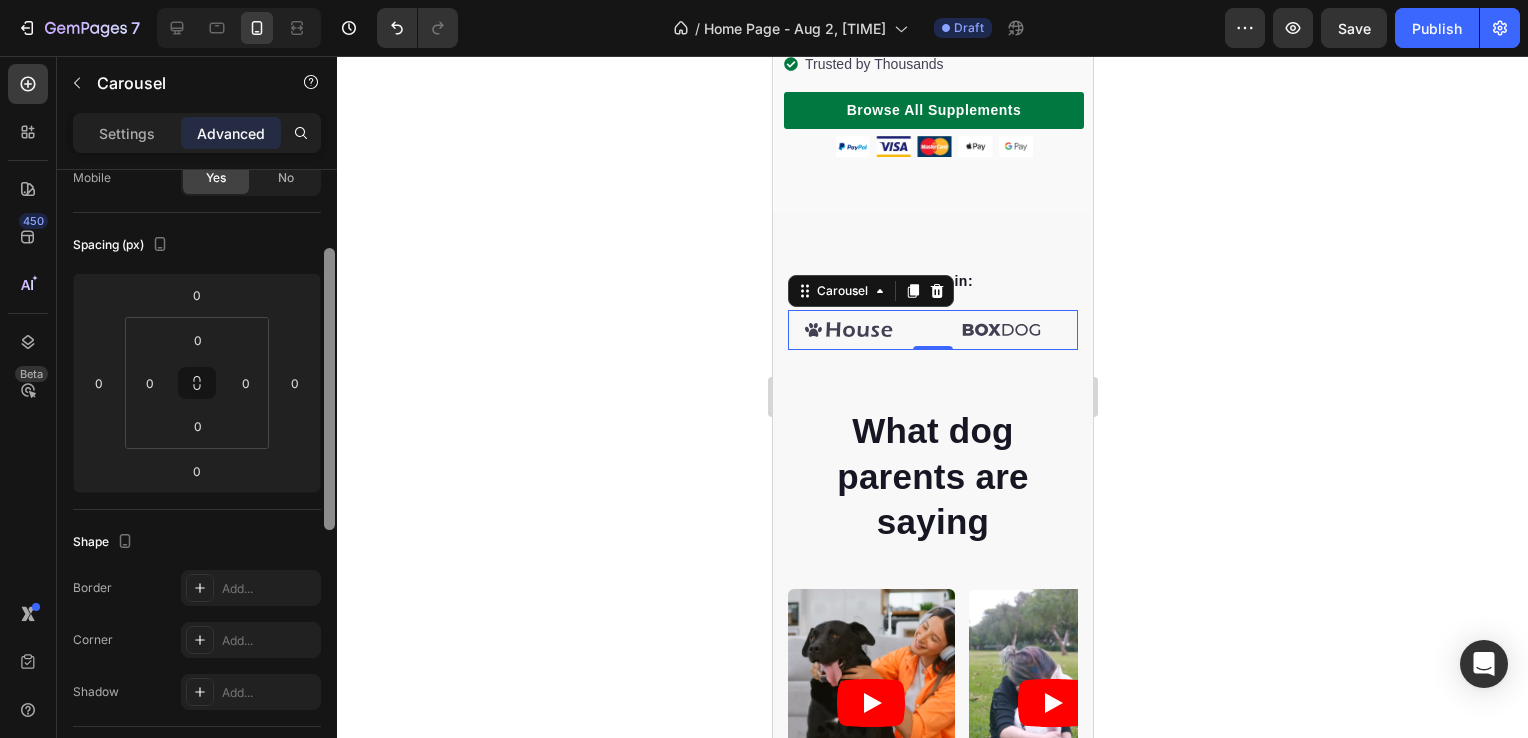 scroll, scrollTop: 0, scrollLeft: 0, axis: both 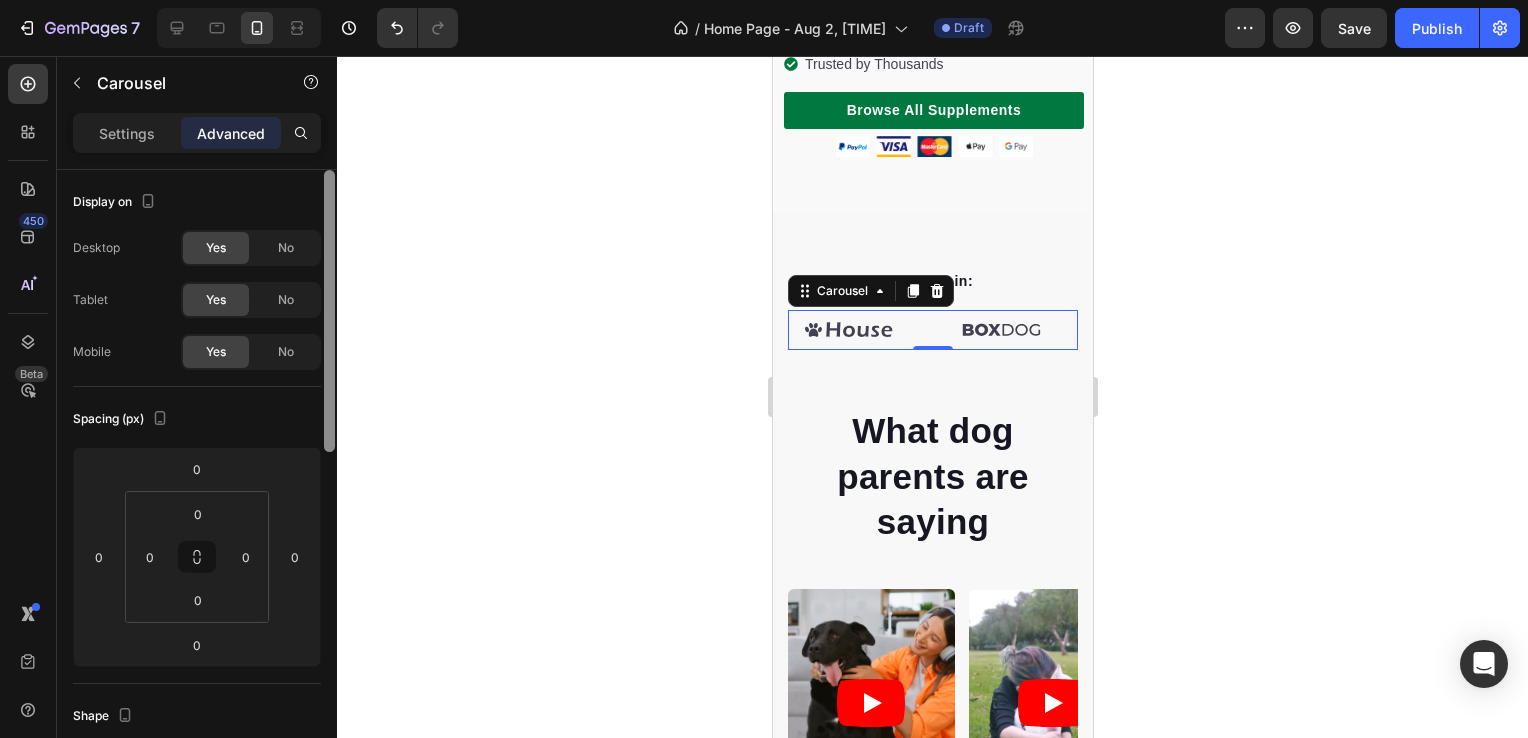 drag, startPoint x: 328, startPoint y: 218, endPoint x: 364, endPoint y: 82, distance: 140.68404 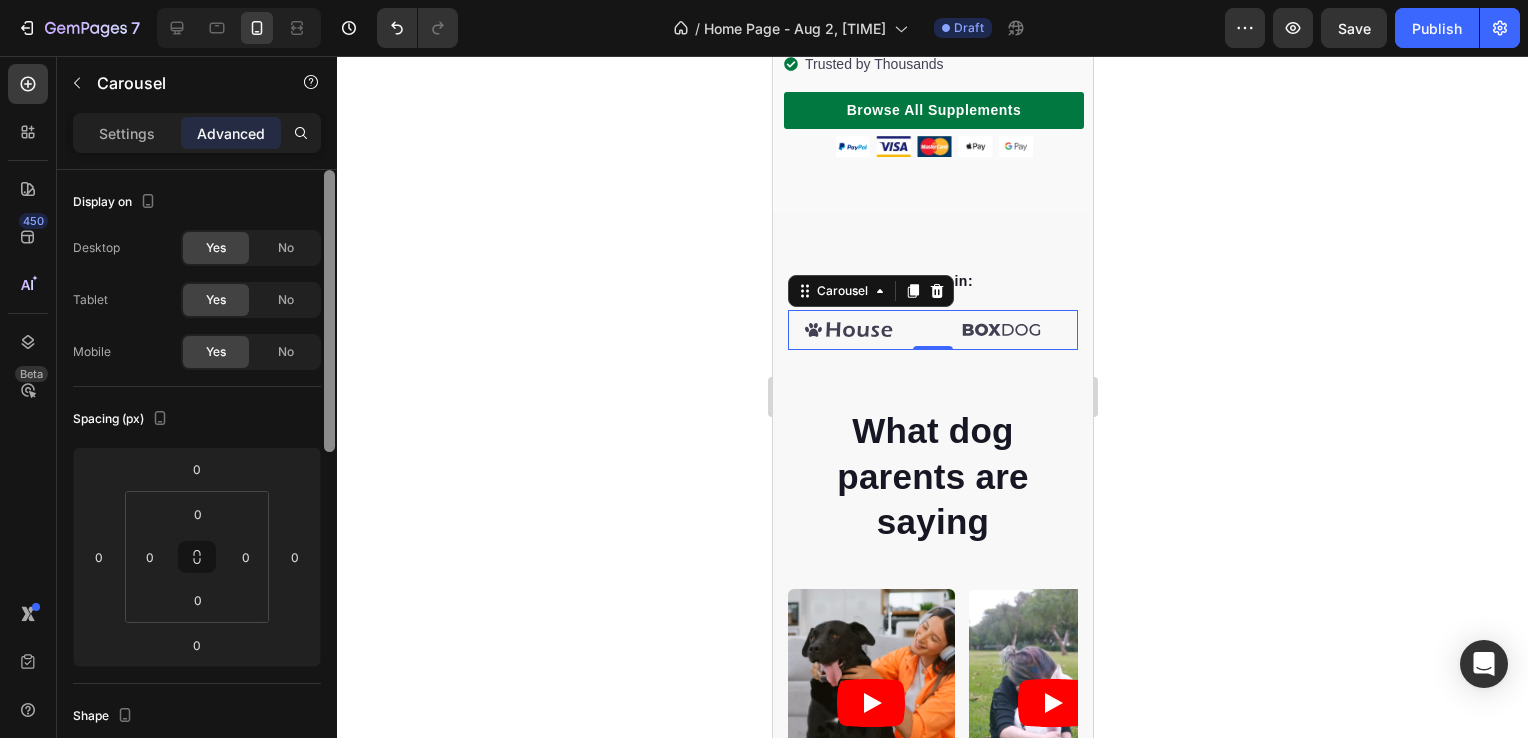click on "7   /  Home Page - Aug 2, 20:03:30 Draft Preview  Save   Publish  450 Beta Sections(18) Elements(83) Section Element Hero Section Product Detail Brands Trusted Badges Guarantee Product Breakdown How to use Testimonials Compare Bundle FAQs Social Proof Brand Story Product List Collection Blog List Contact Sticky Add to Cart Custom Footer Browse Library 450 Layout
Row
Row
Row
Row Text
Heading
Text Block Button
Button
Button Media
Image
Image" 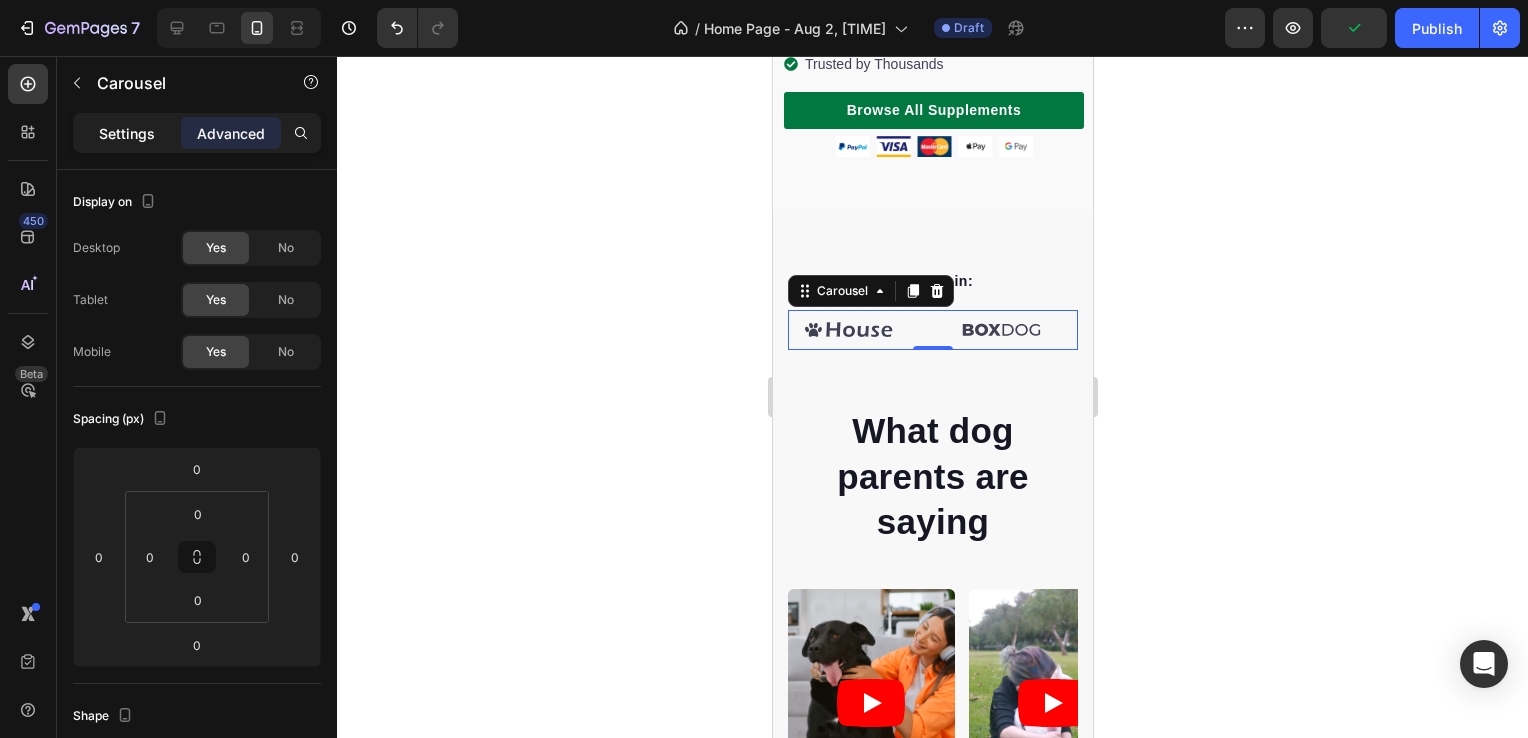 click on "Settings" at bounding box center [127, 133] 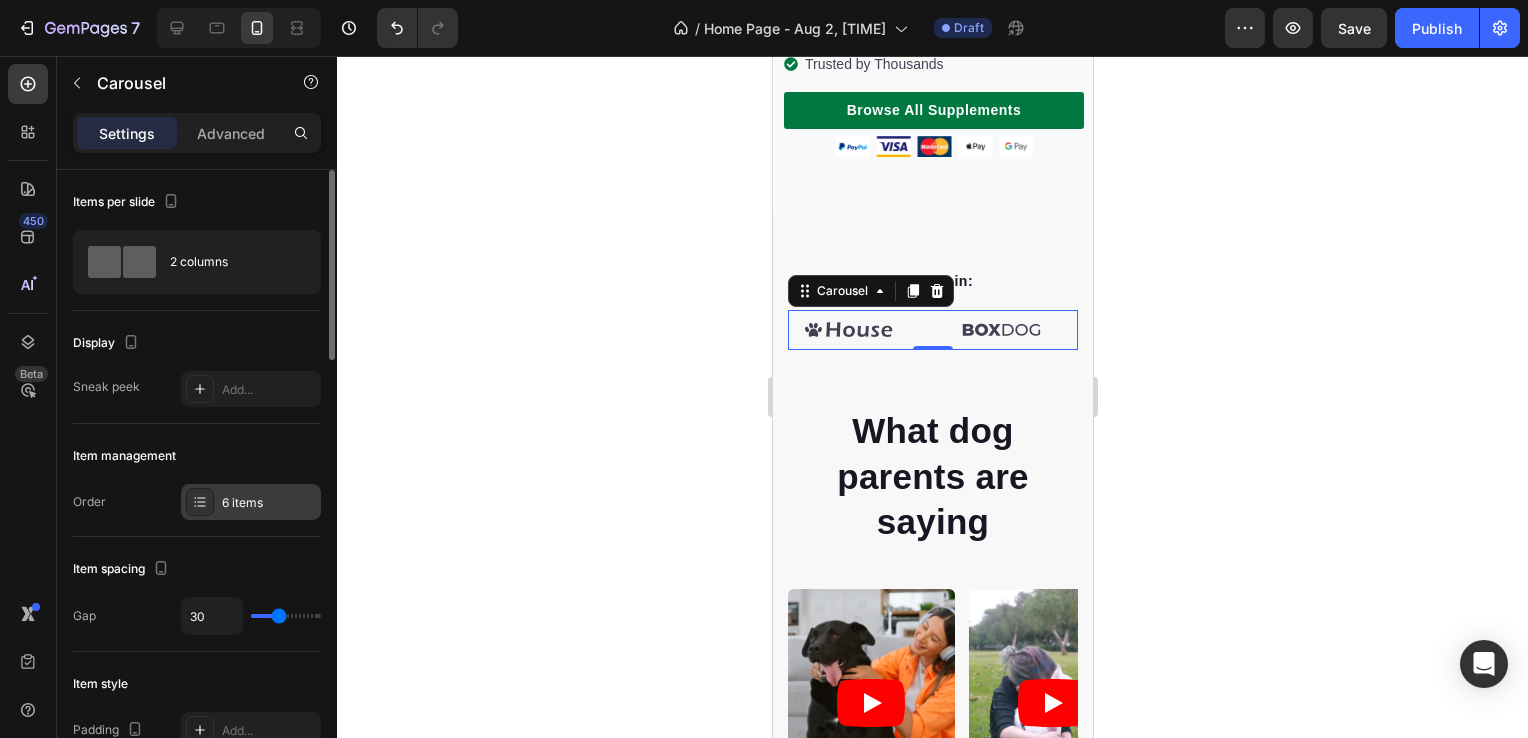 click 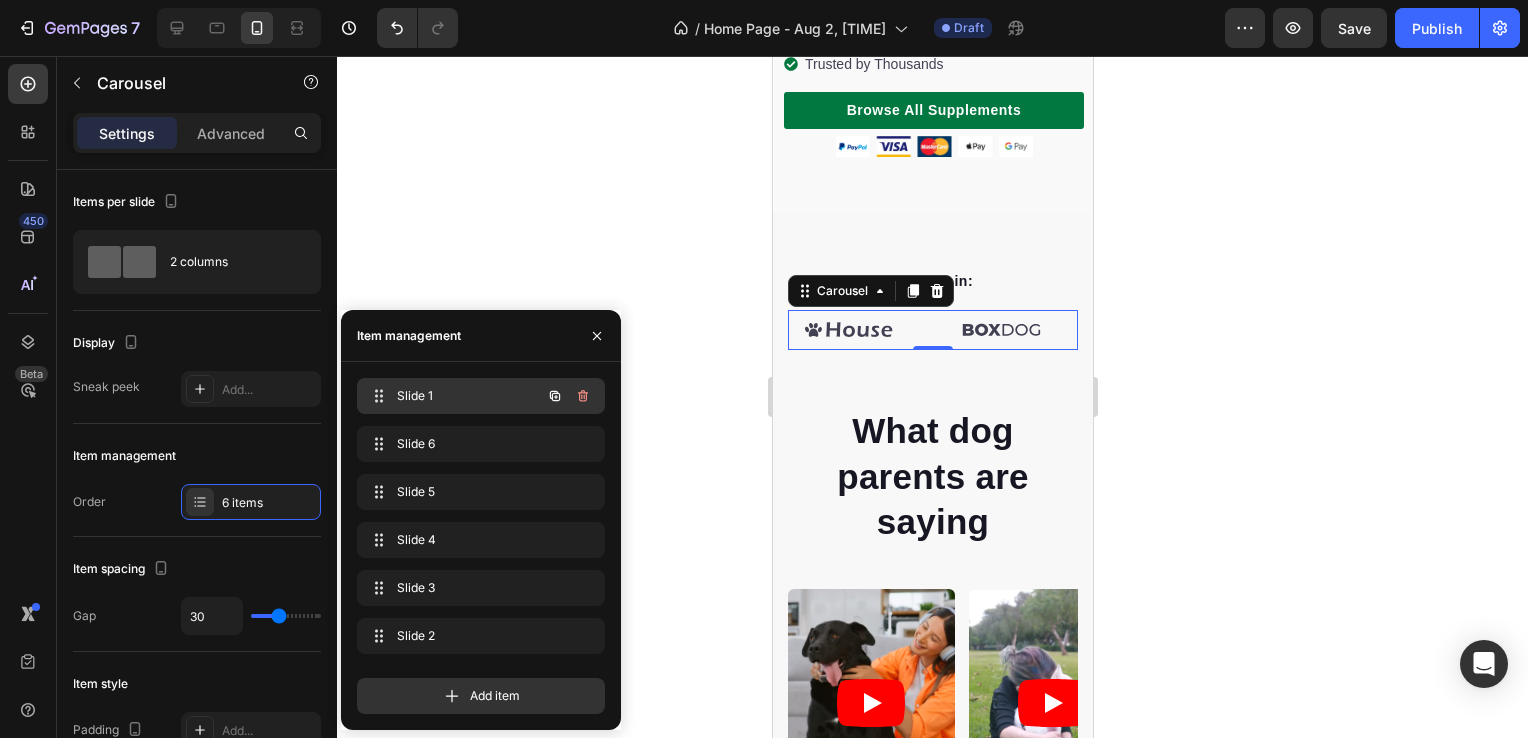 click on "Slide 1" at bounding box center (453, 396) 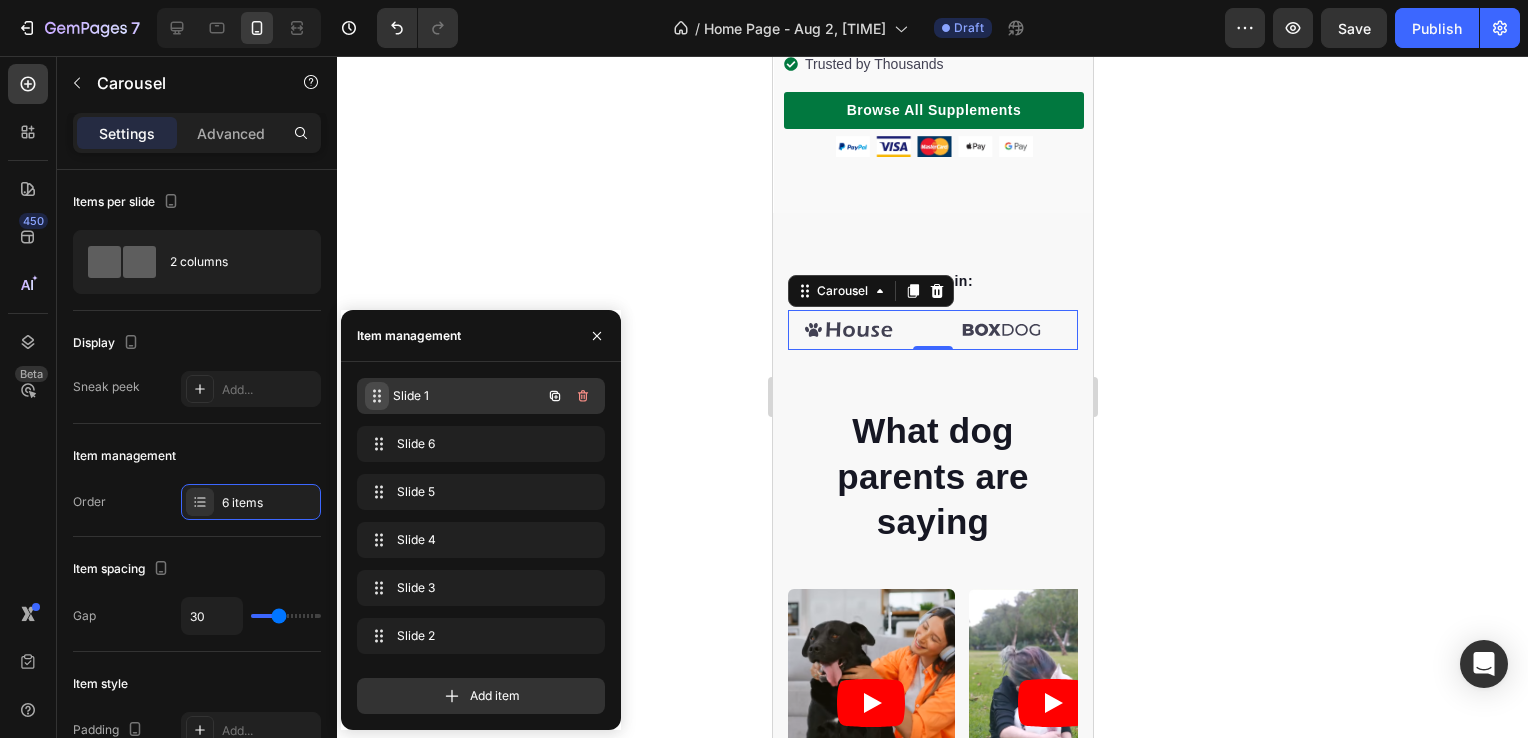 click 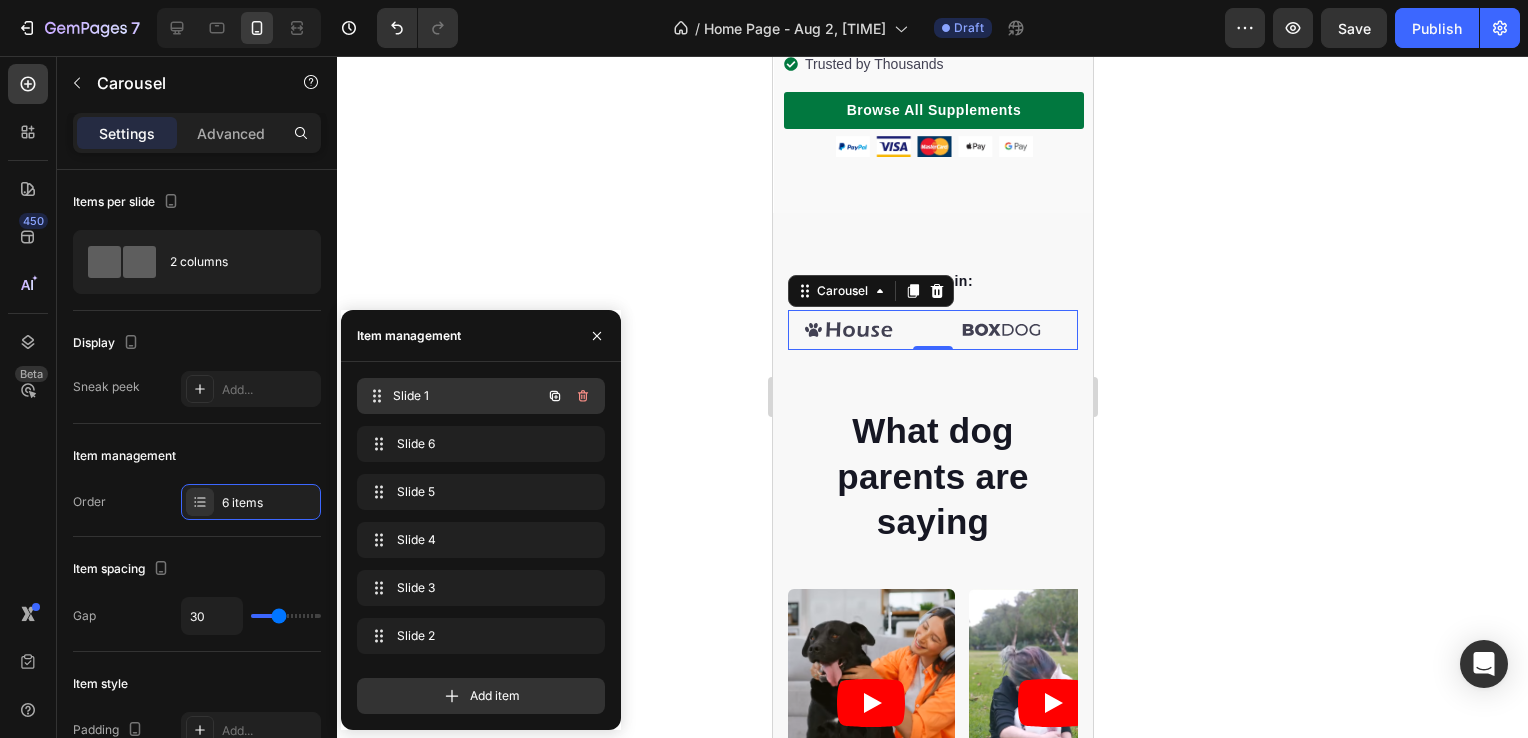click on "Slide 1 Slide 1" at bounding box center [453, 396] 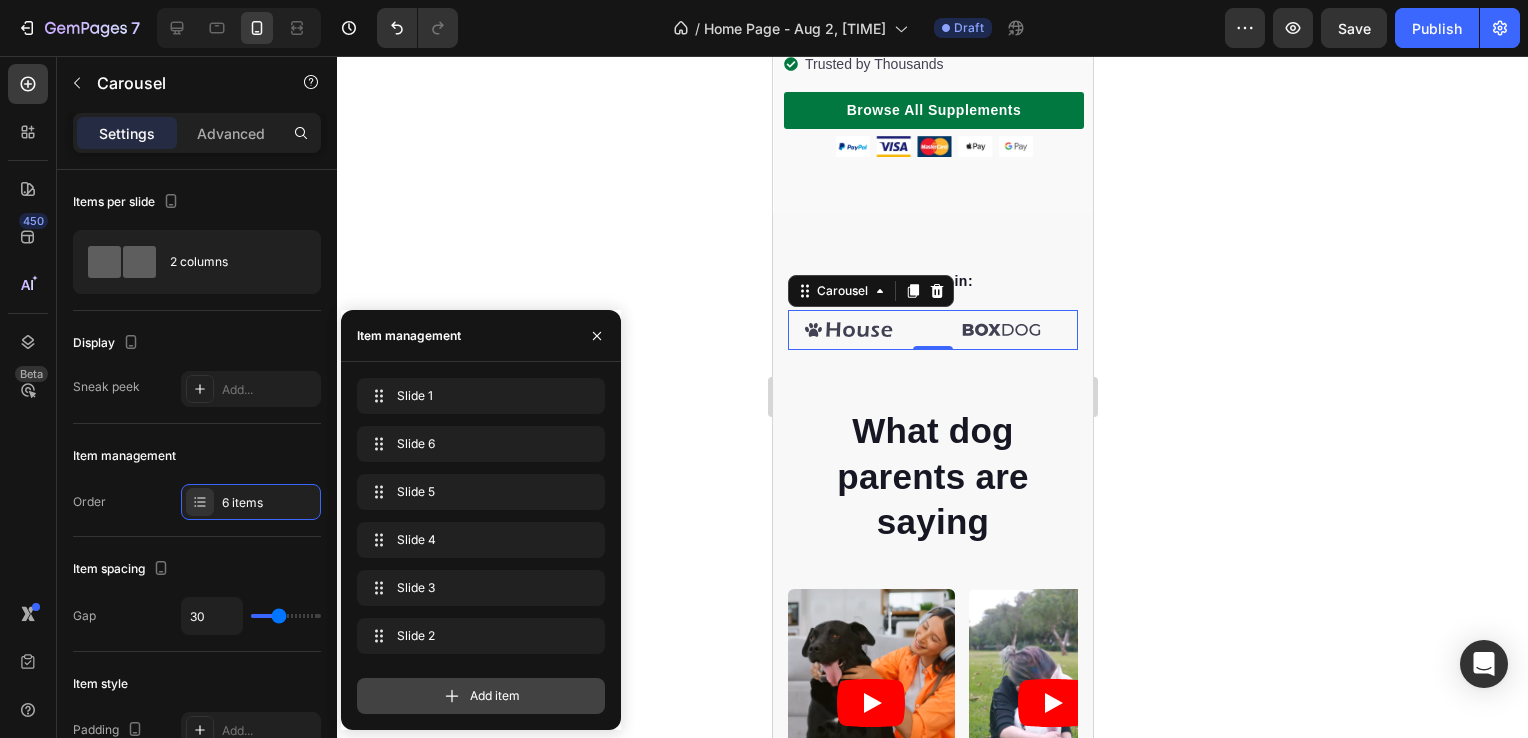 click on "Add item" at bounding box center (481, 696) 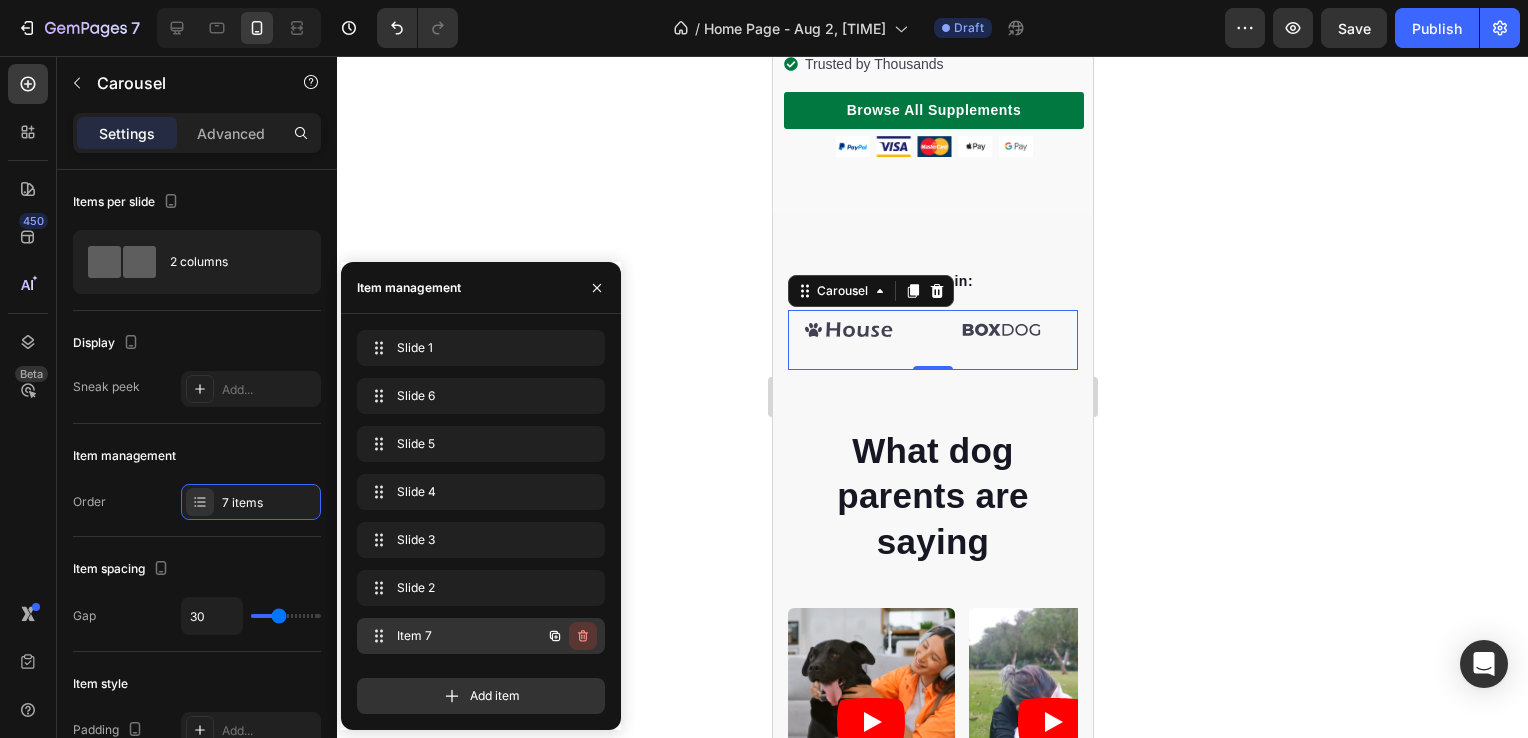 click 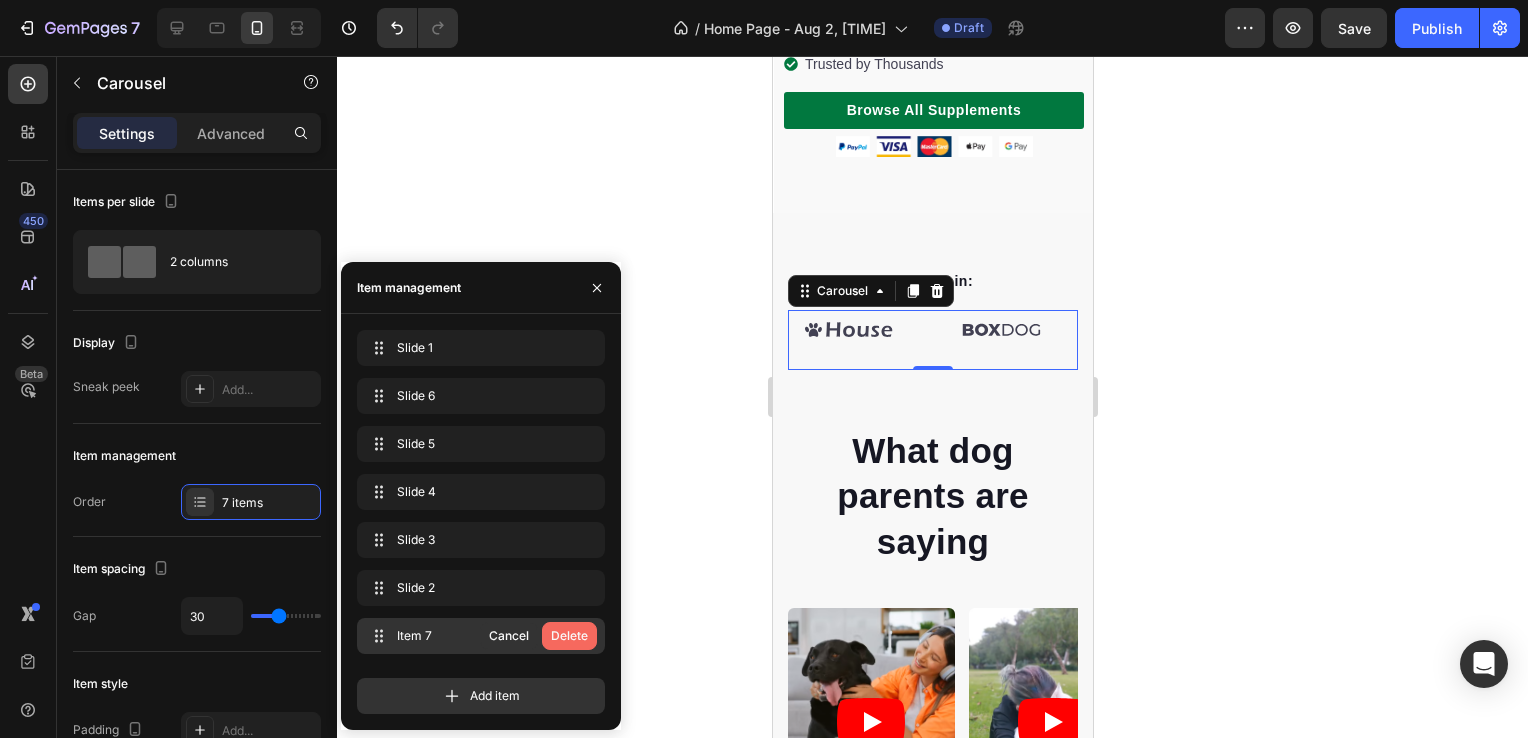 click on "Delete" at bounding box center (569, 636) 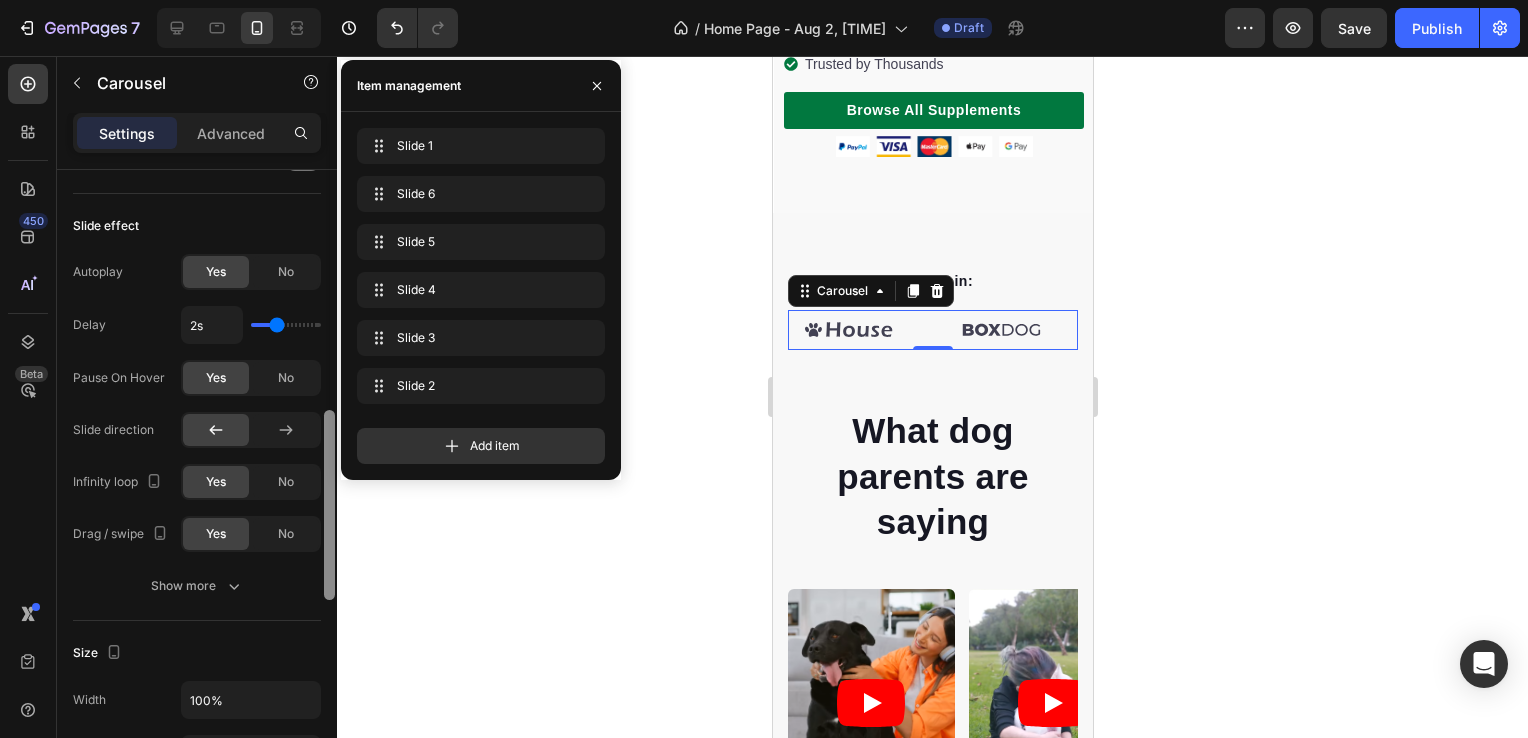 scroll, scrollTop: 812, scrollLeft: 0, axis: vertical 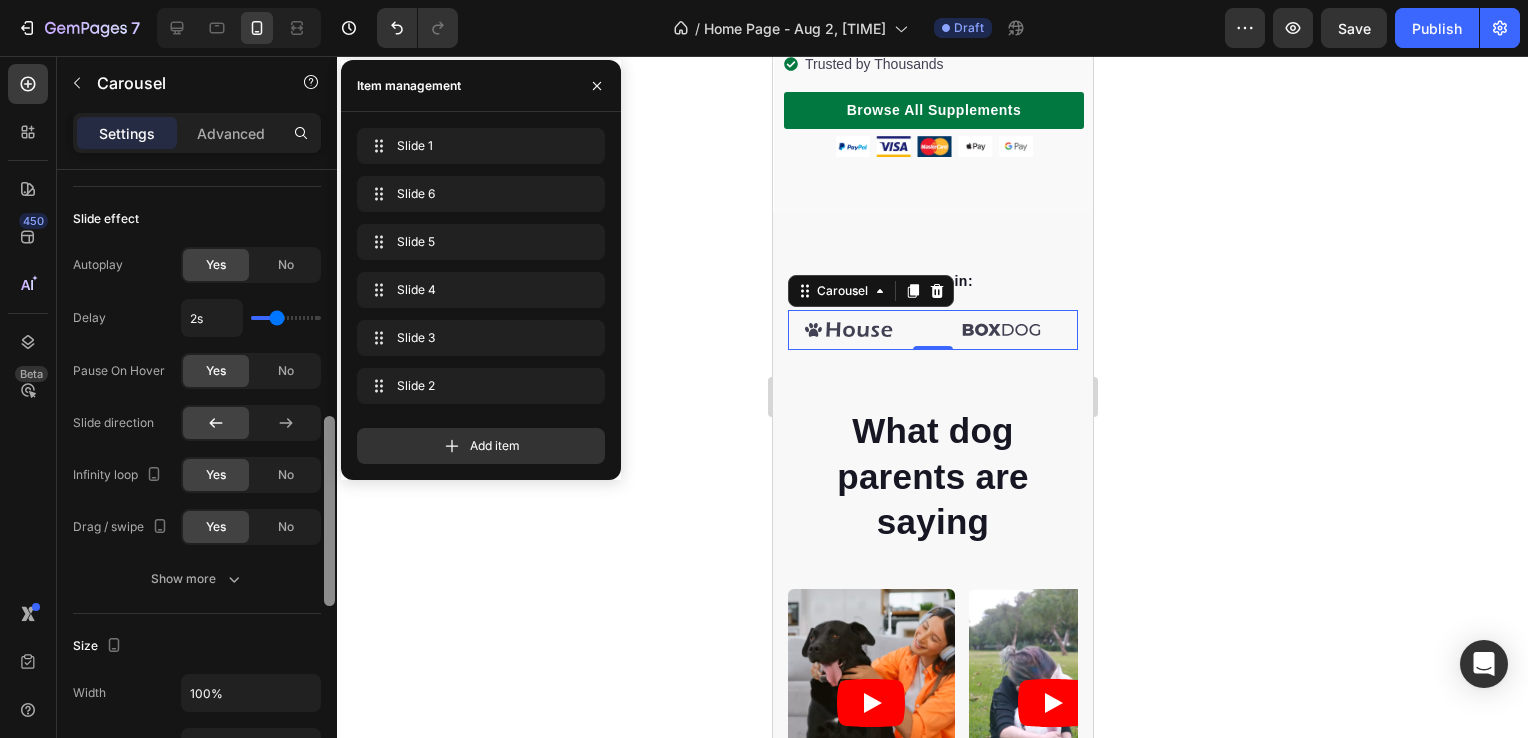 drag, startPoint x: 328, startPoint y: 345, endPoint x: 340, endPoint y: 592, distance: 247.29132 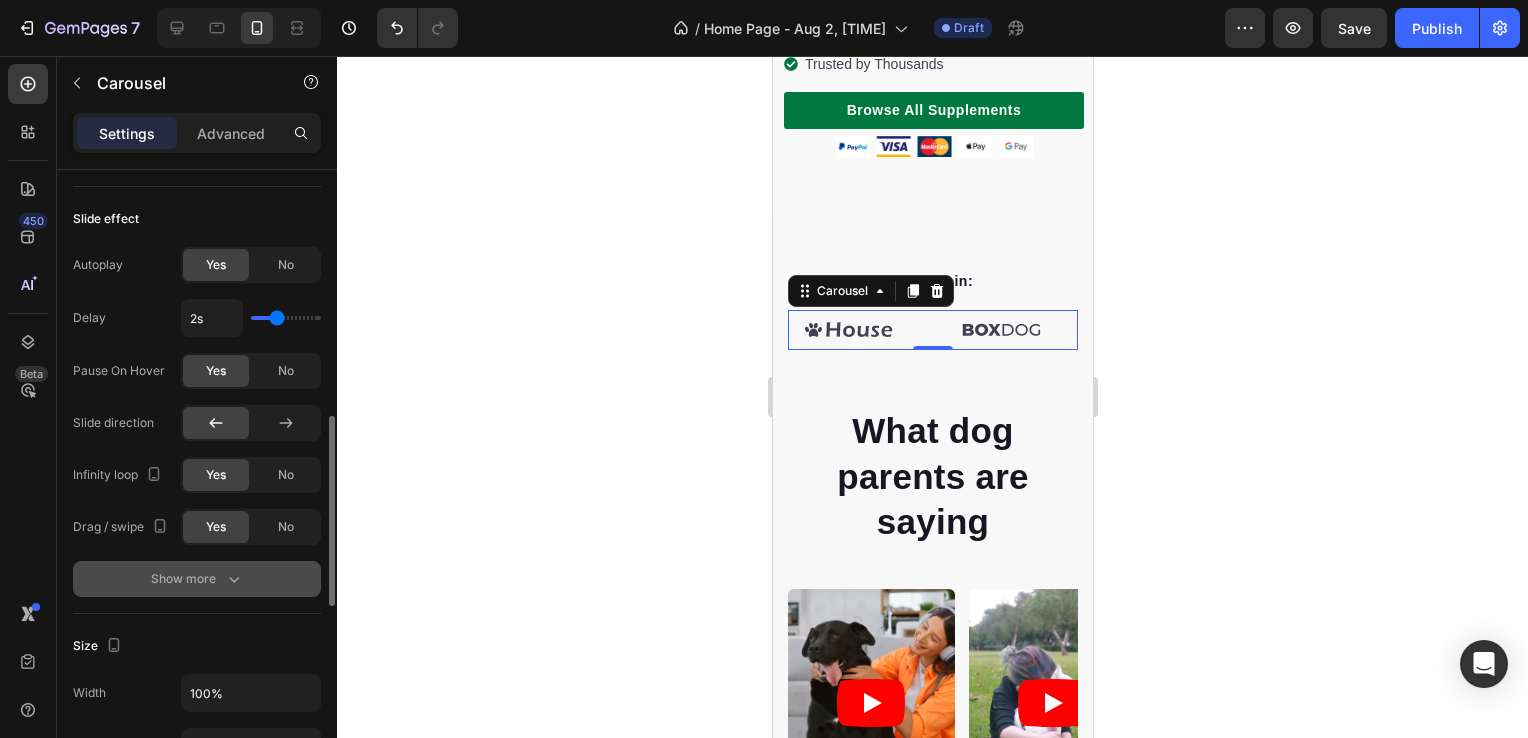 click 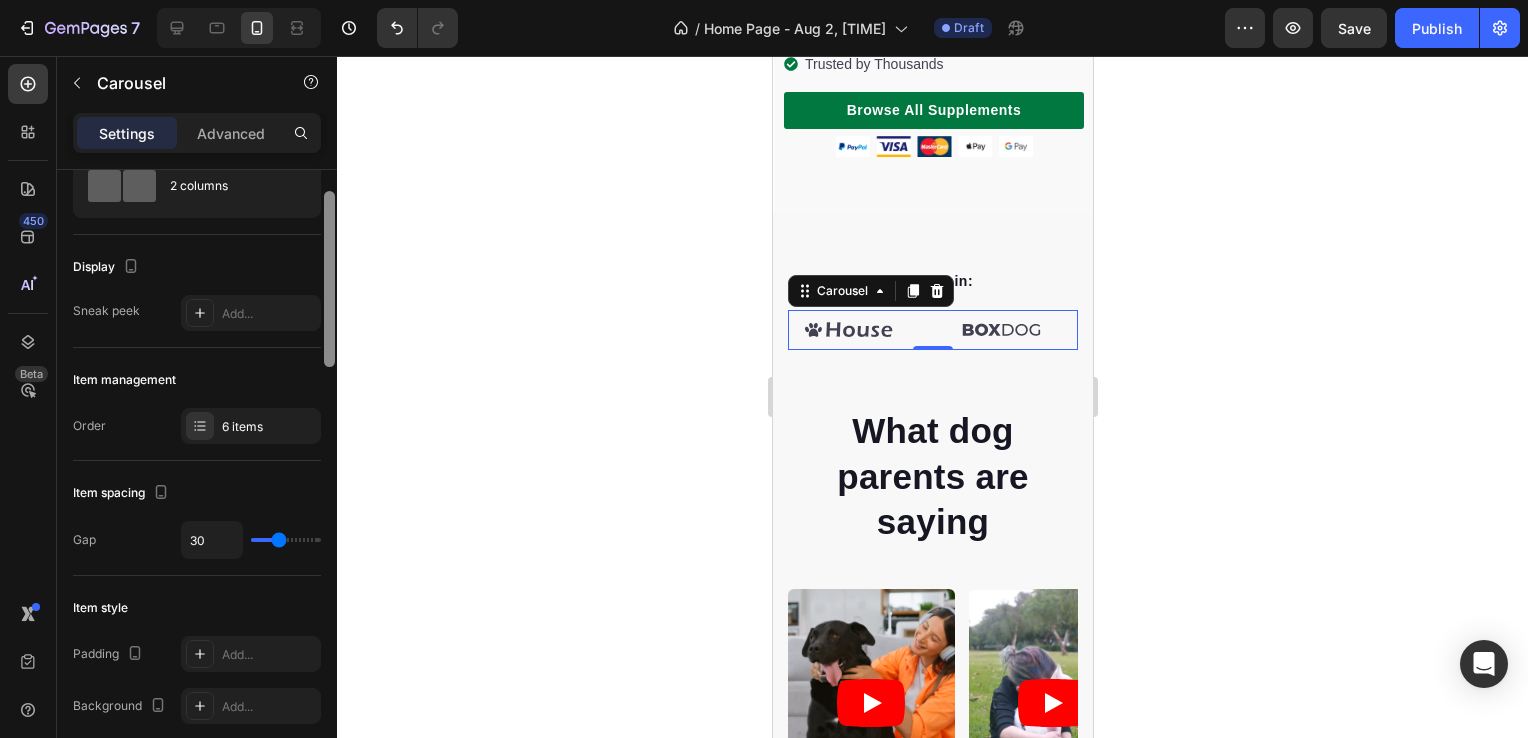 drag, startPoint x: 333, startPoint y: 498, endPoint x: 352, endPoint y: 289, distance: 209.86186 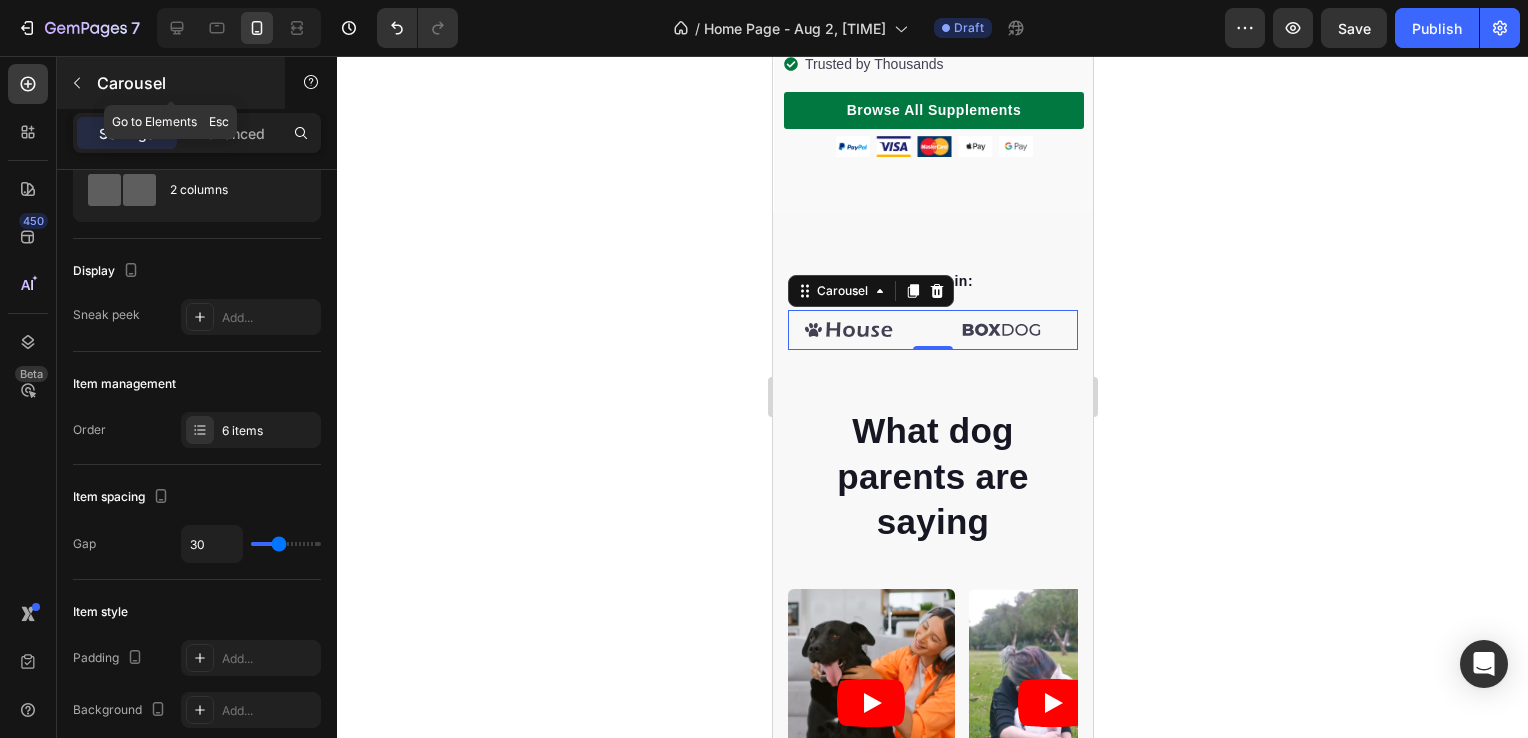 click 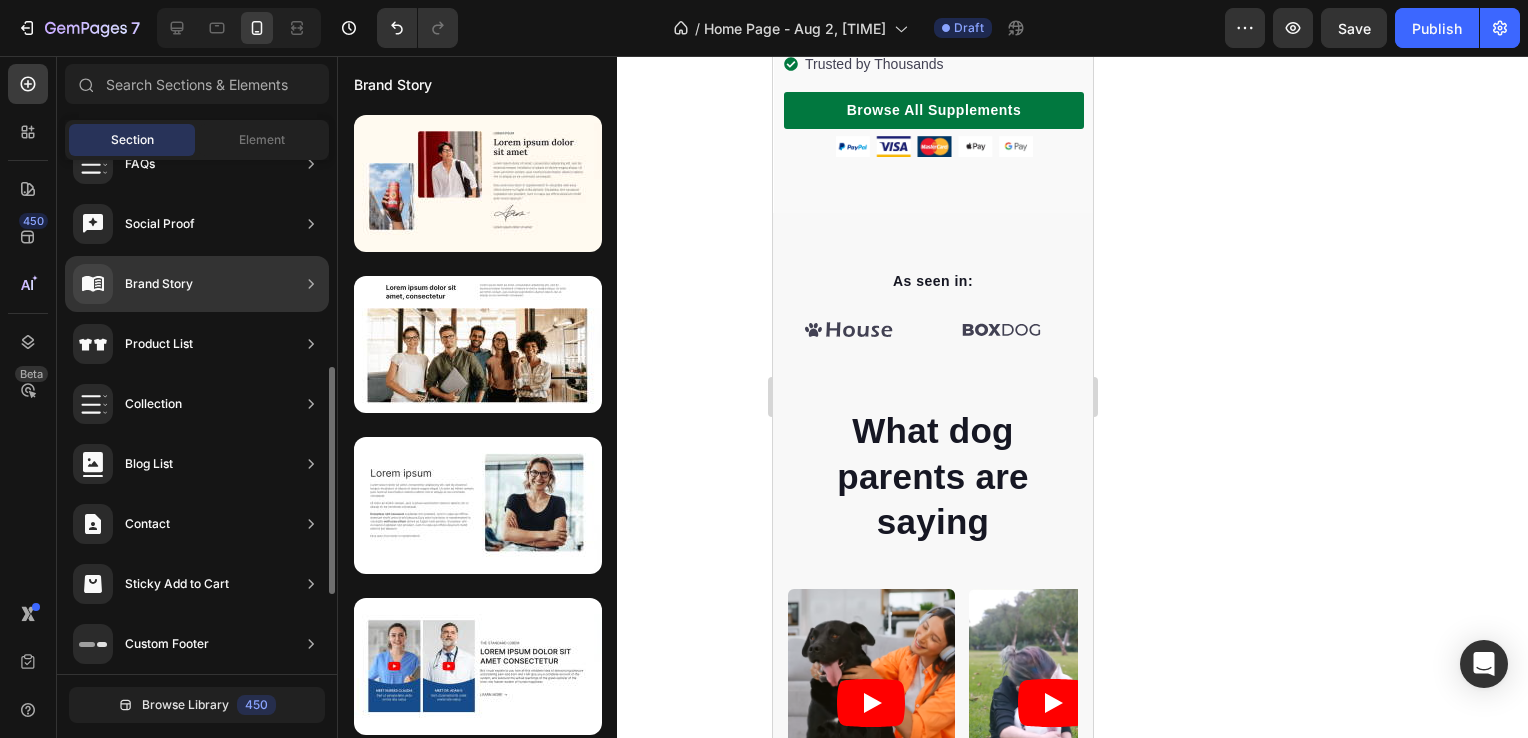 scroll, scrollTop: 645, scrollLeft: 0, axis: vertical 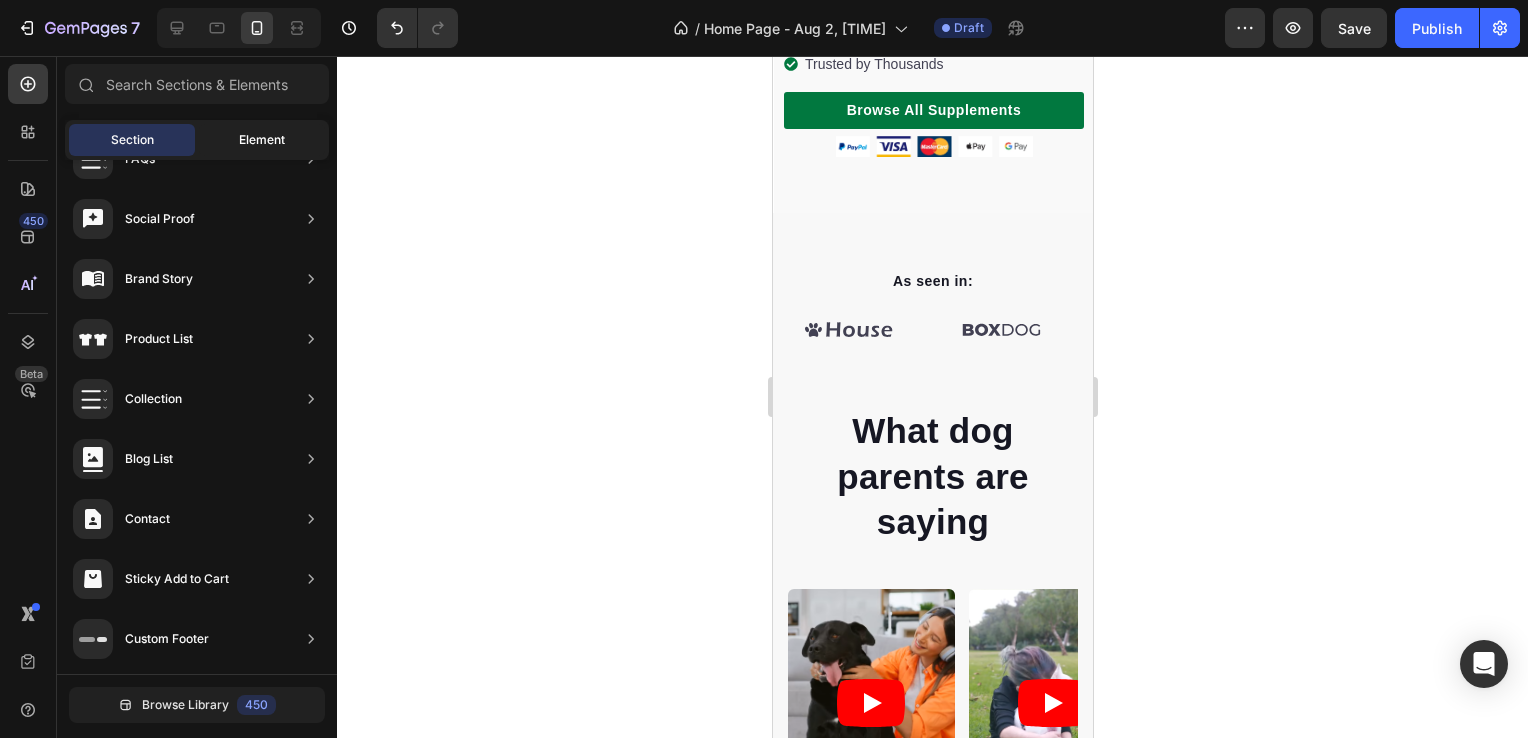 click on "Element" 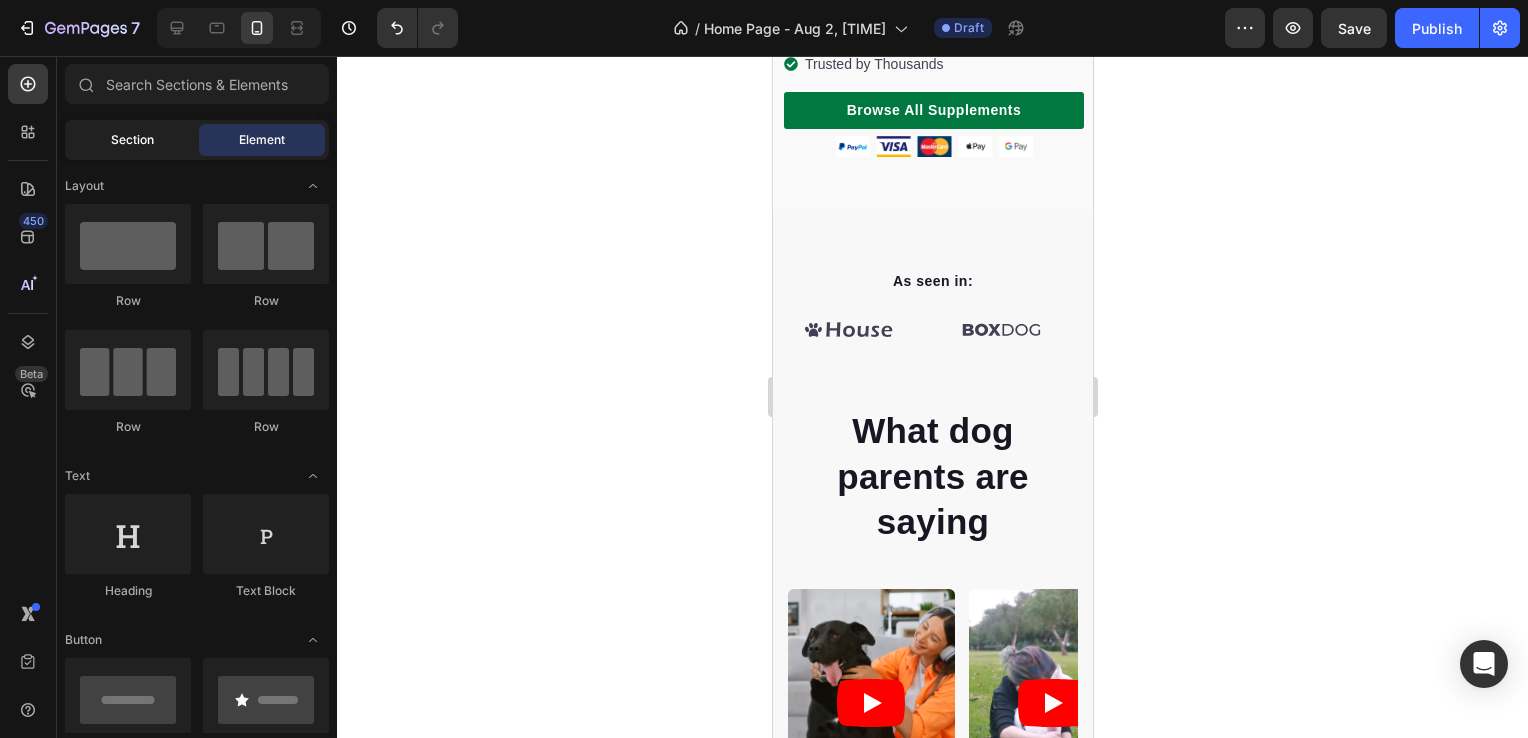 click on "Section" 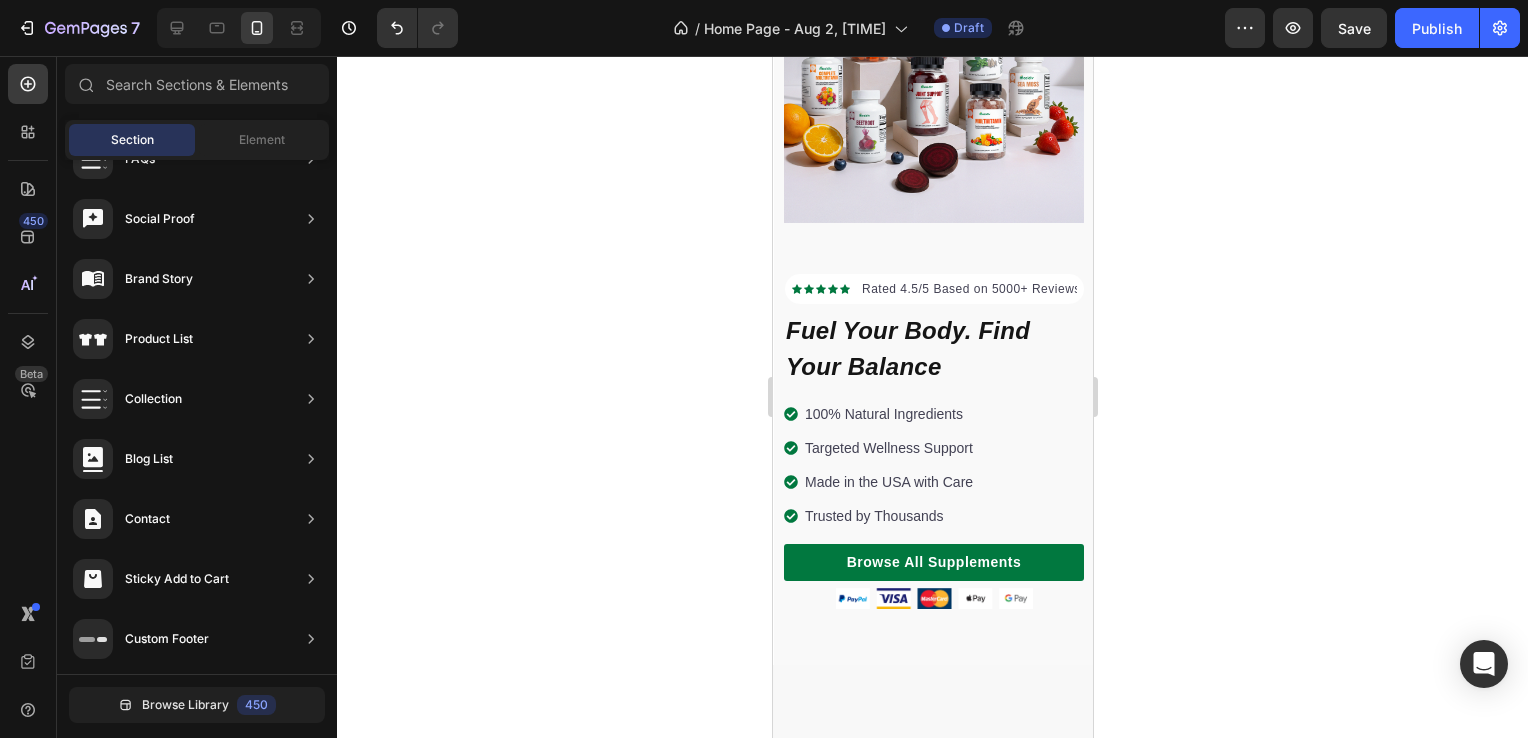 scroll, scrollTop: 0, scrollLeft: 0, axis: both 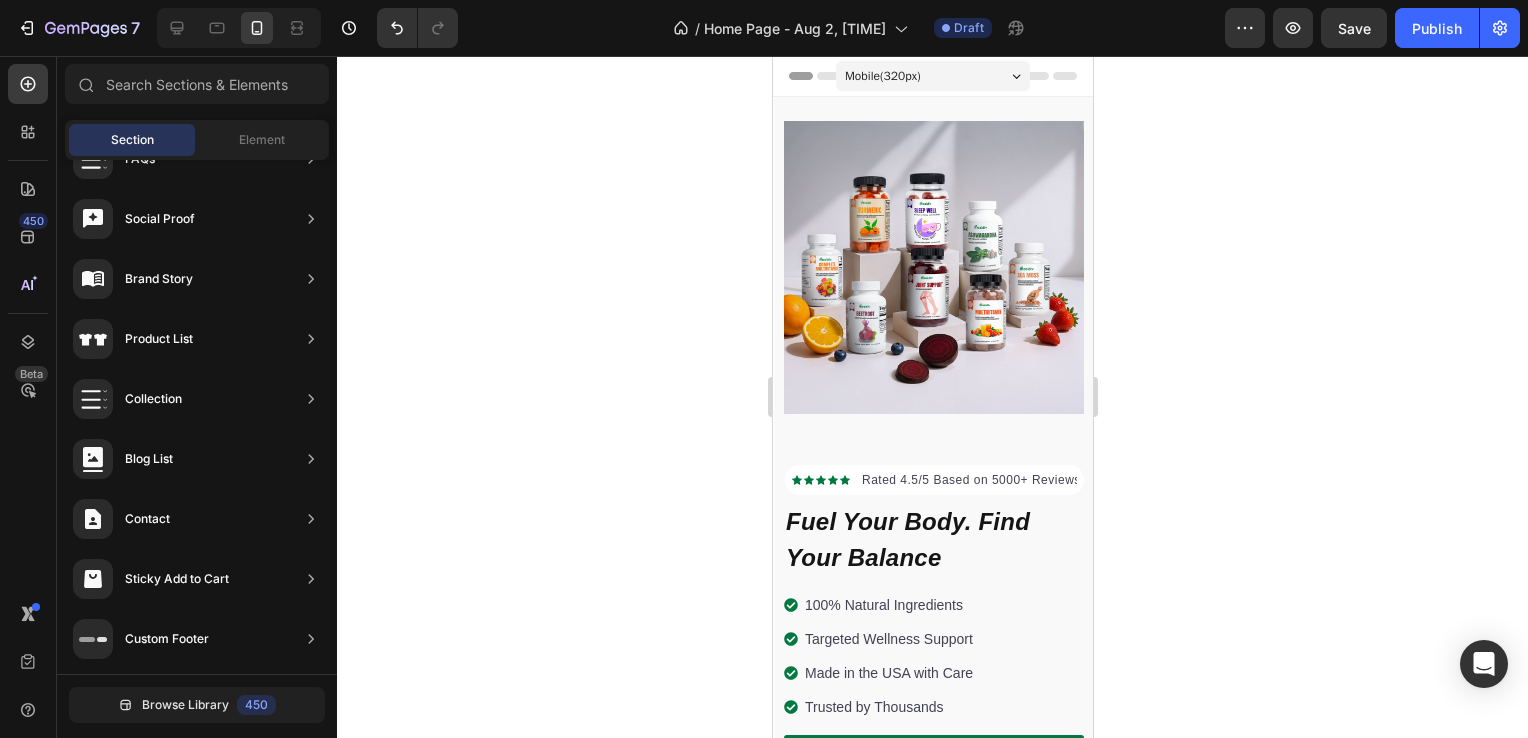 drag, startPoint x: 1084, startPoint y: 102, endPoint x: 1856, endPoint y: 107, distance: 772.0162 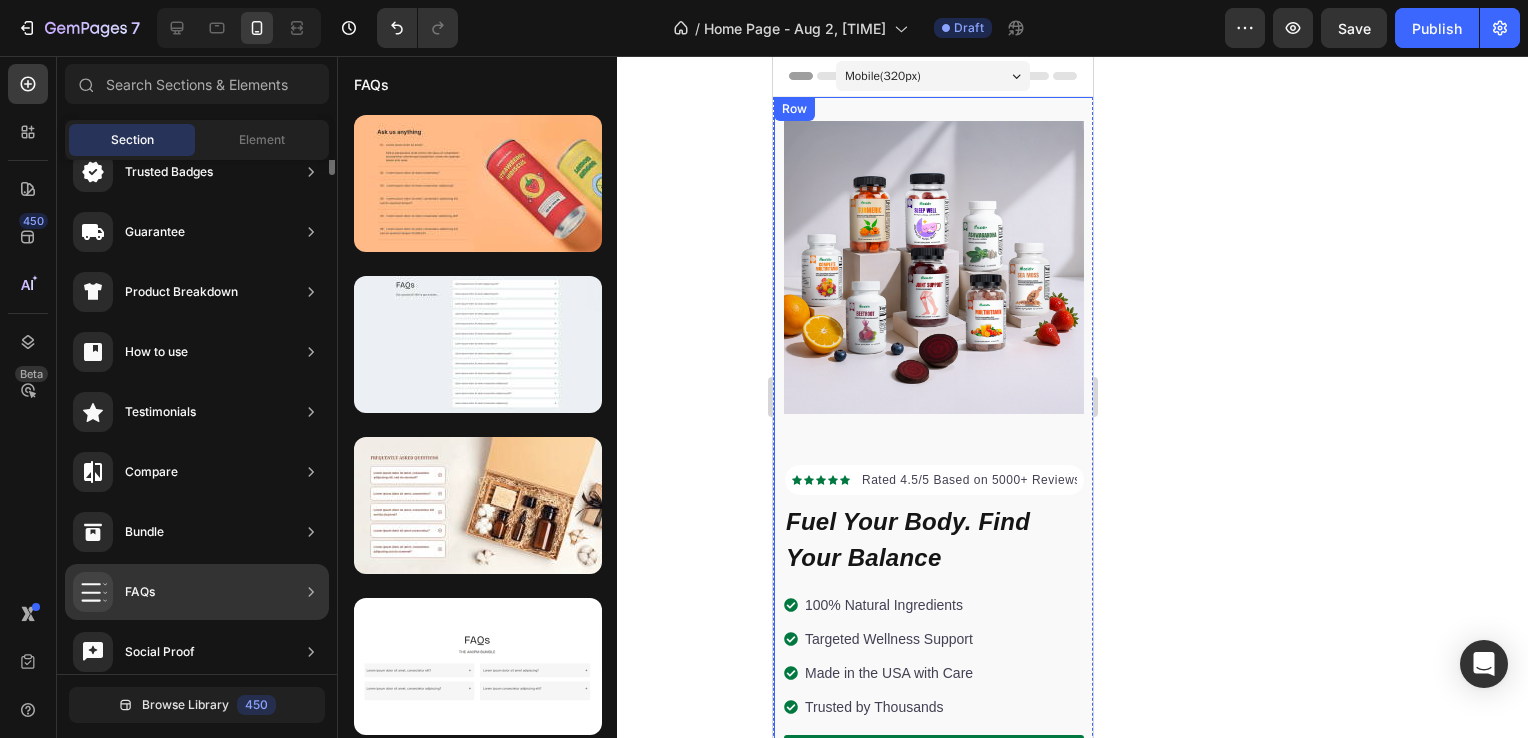 scroll, scrollTop: 0, scrollLeft: 0, axis: both 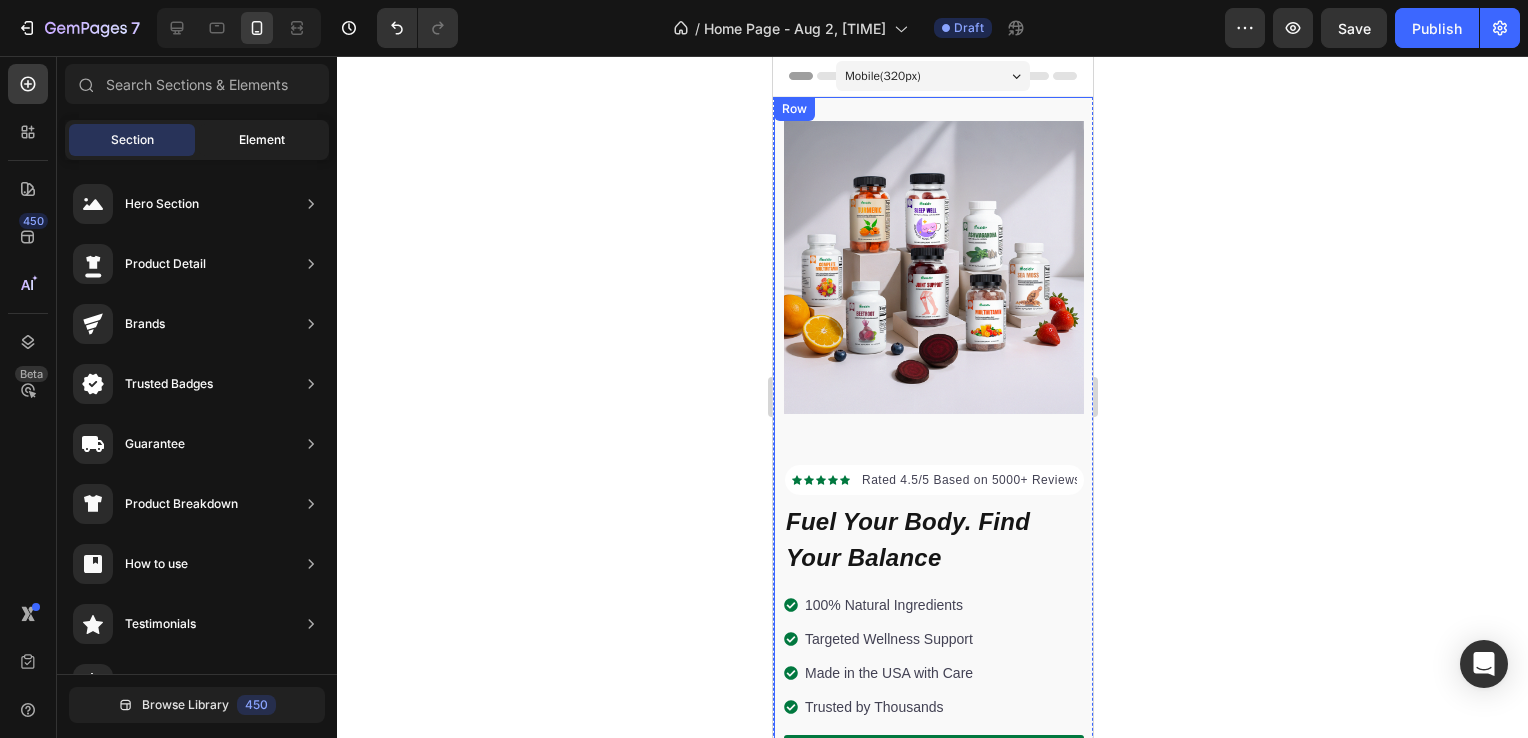 click on "Element" 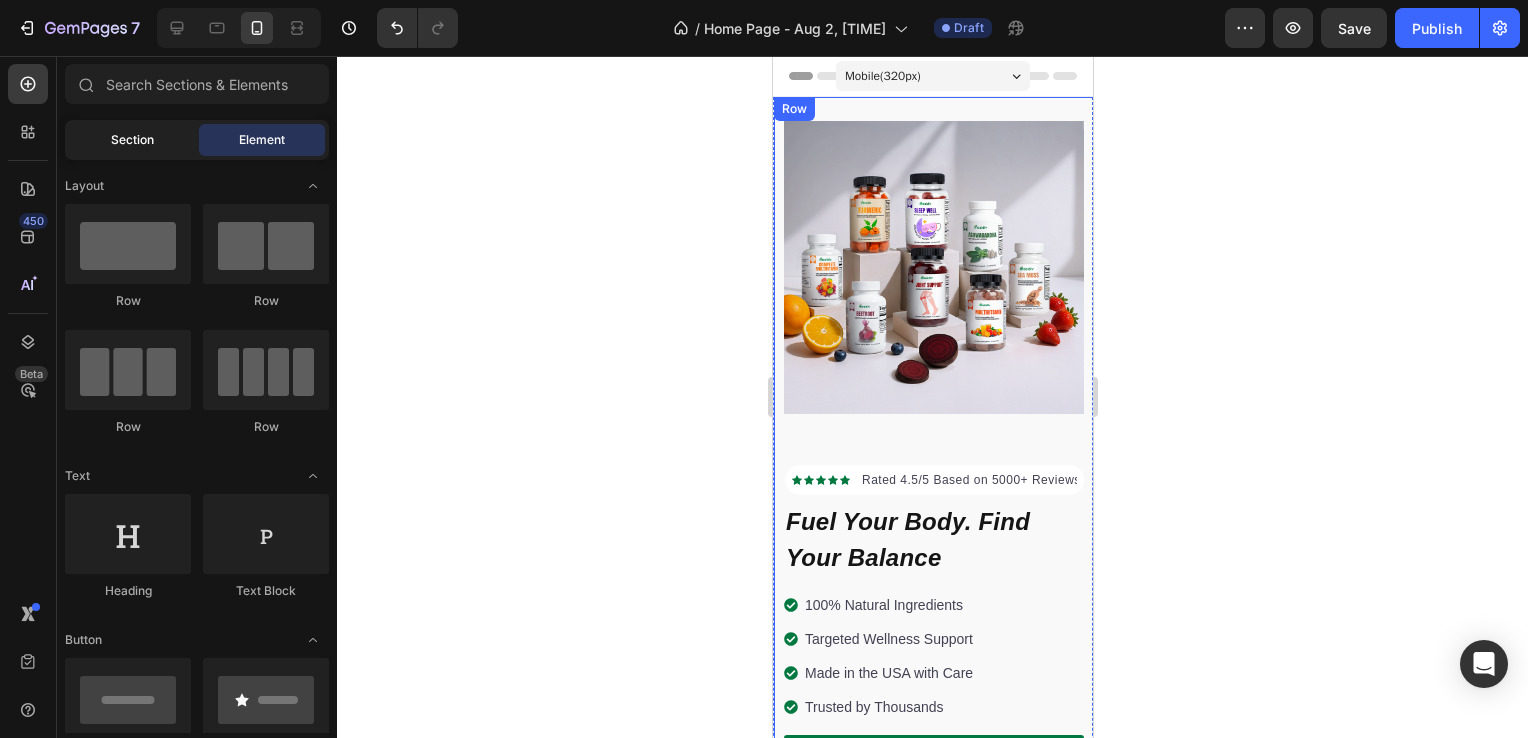 click on "Section" at bounding box center [132, 140] 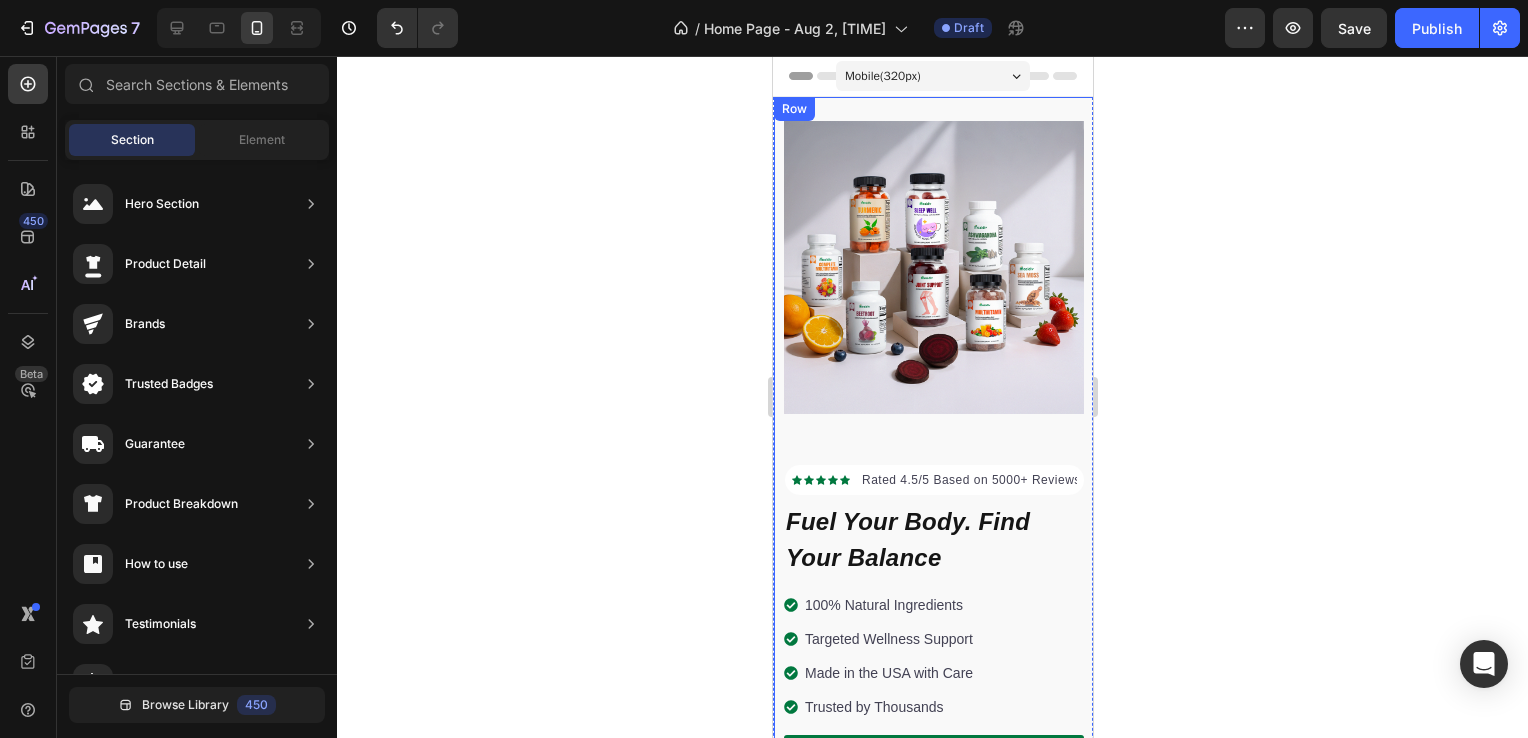 click on "Section" at bounding box center (132, 140) 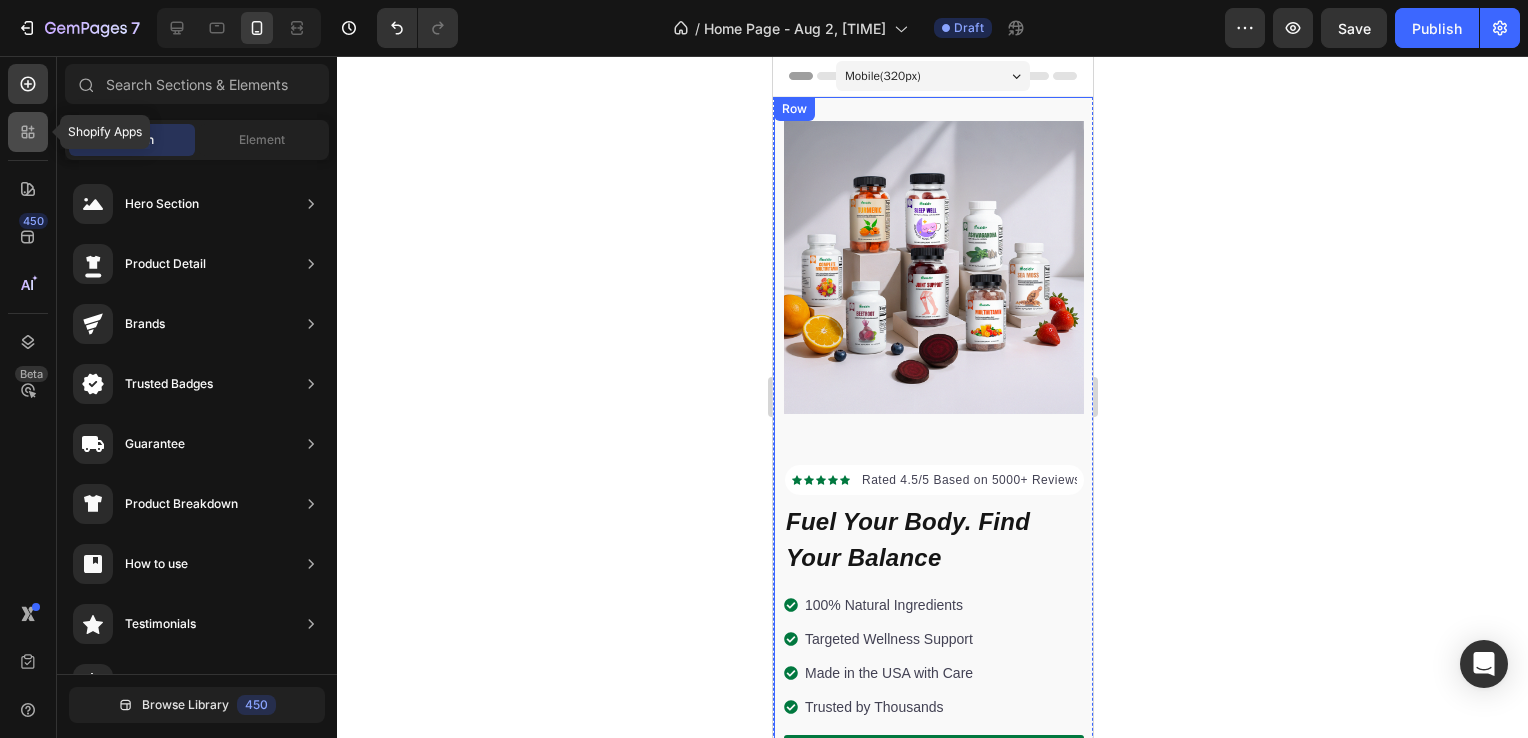 click 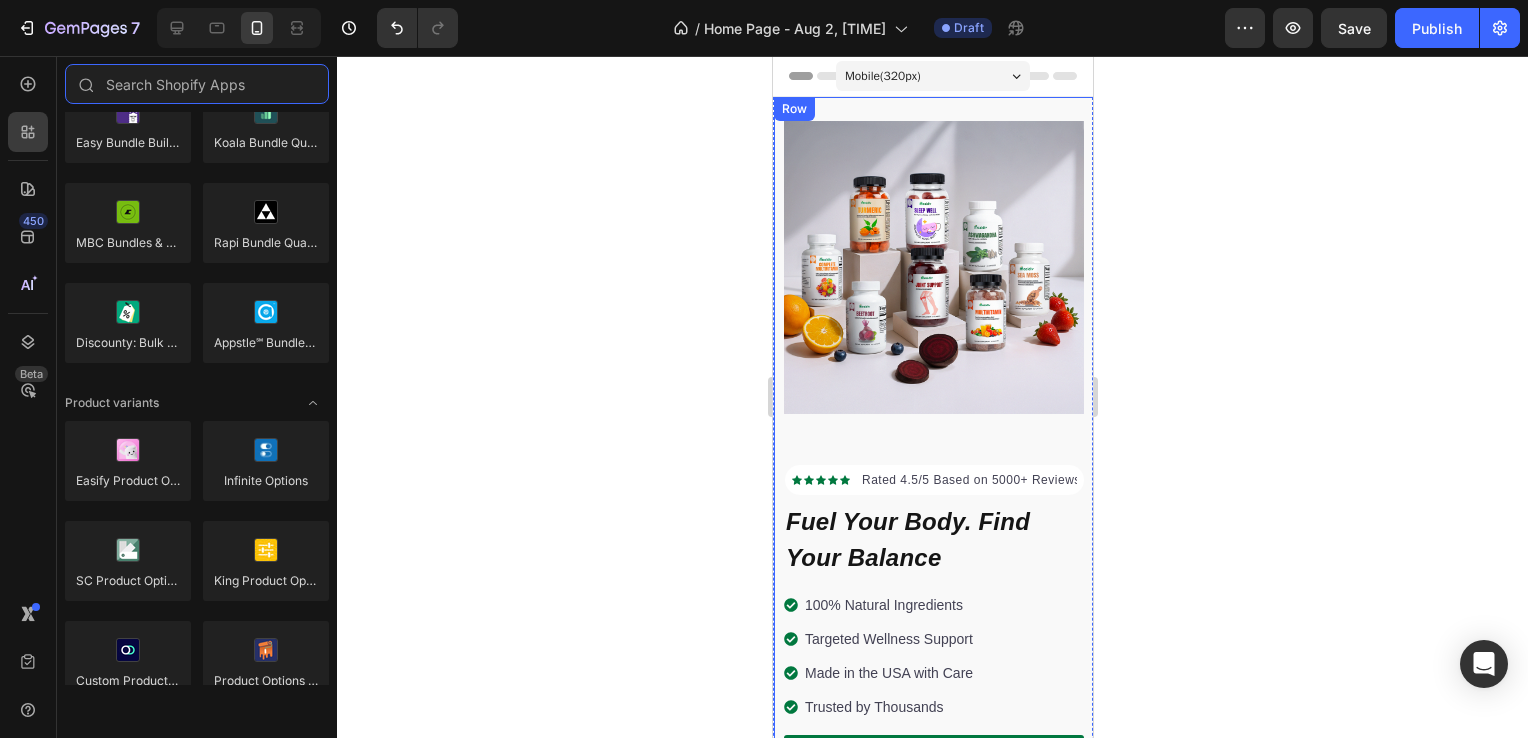 scroll, scrollTop: 429, scrollLeft: 0, axis: vertical 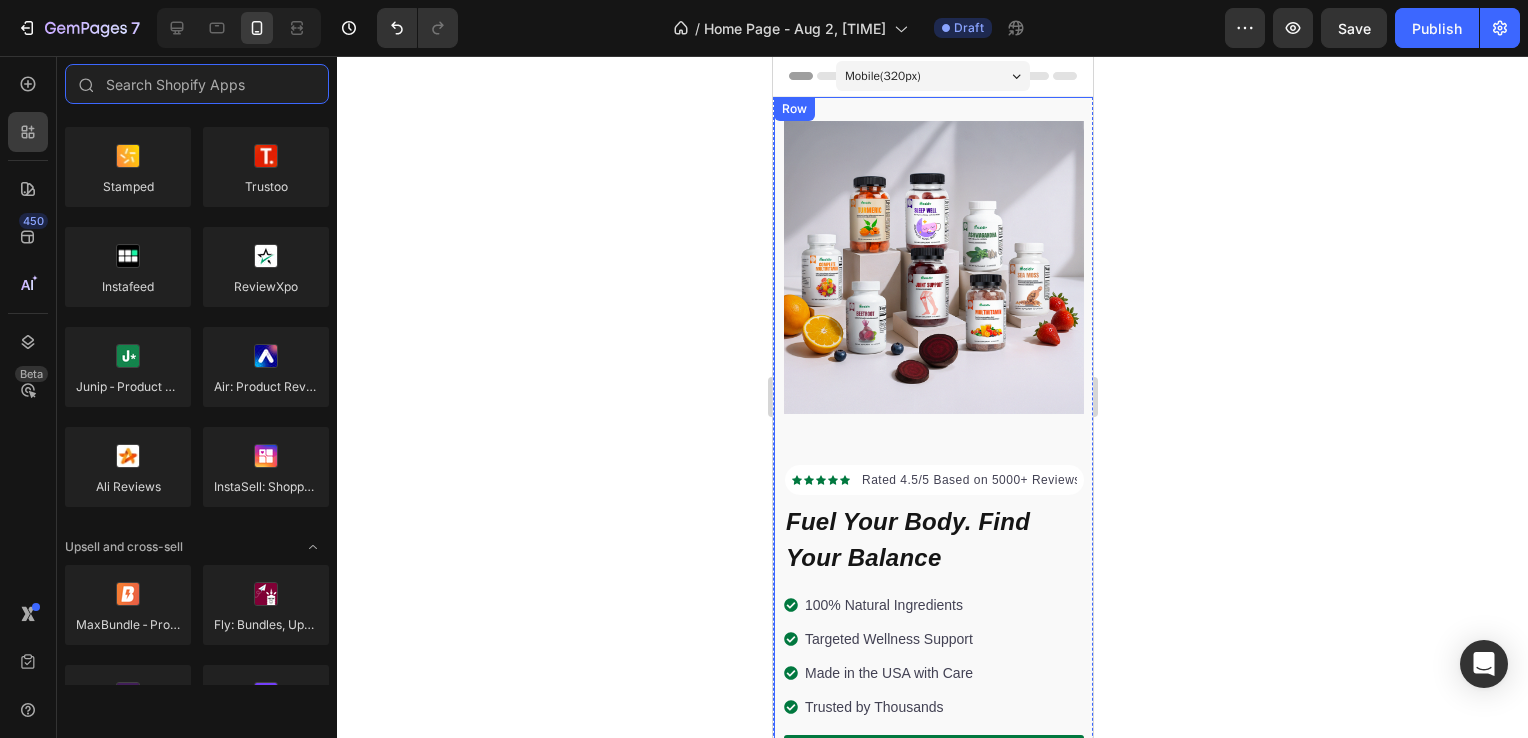 drag, startPoint x: 332, startPoint y: 132, endPoint x: 336, endPoint y: 61, distance: 71.11259 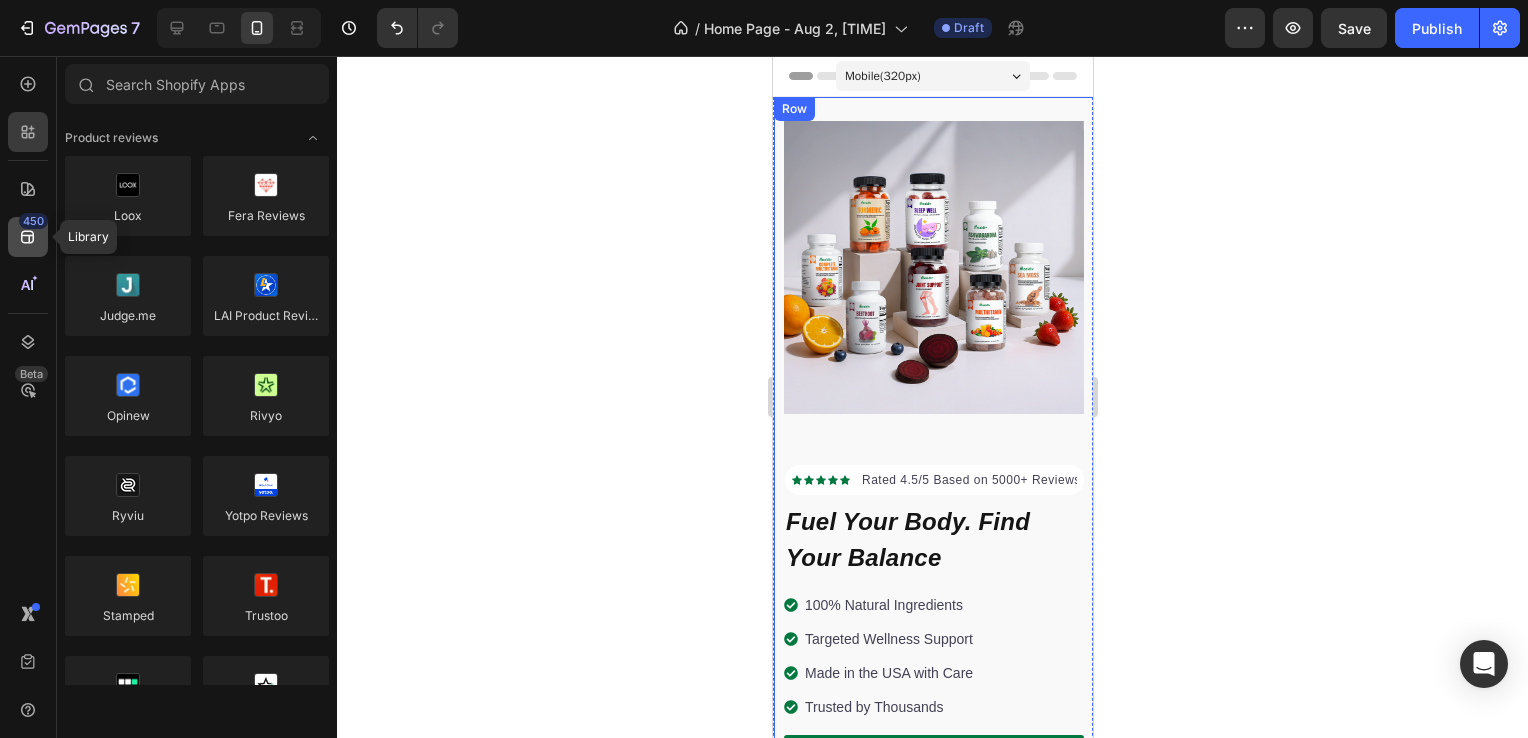 click 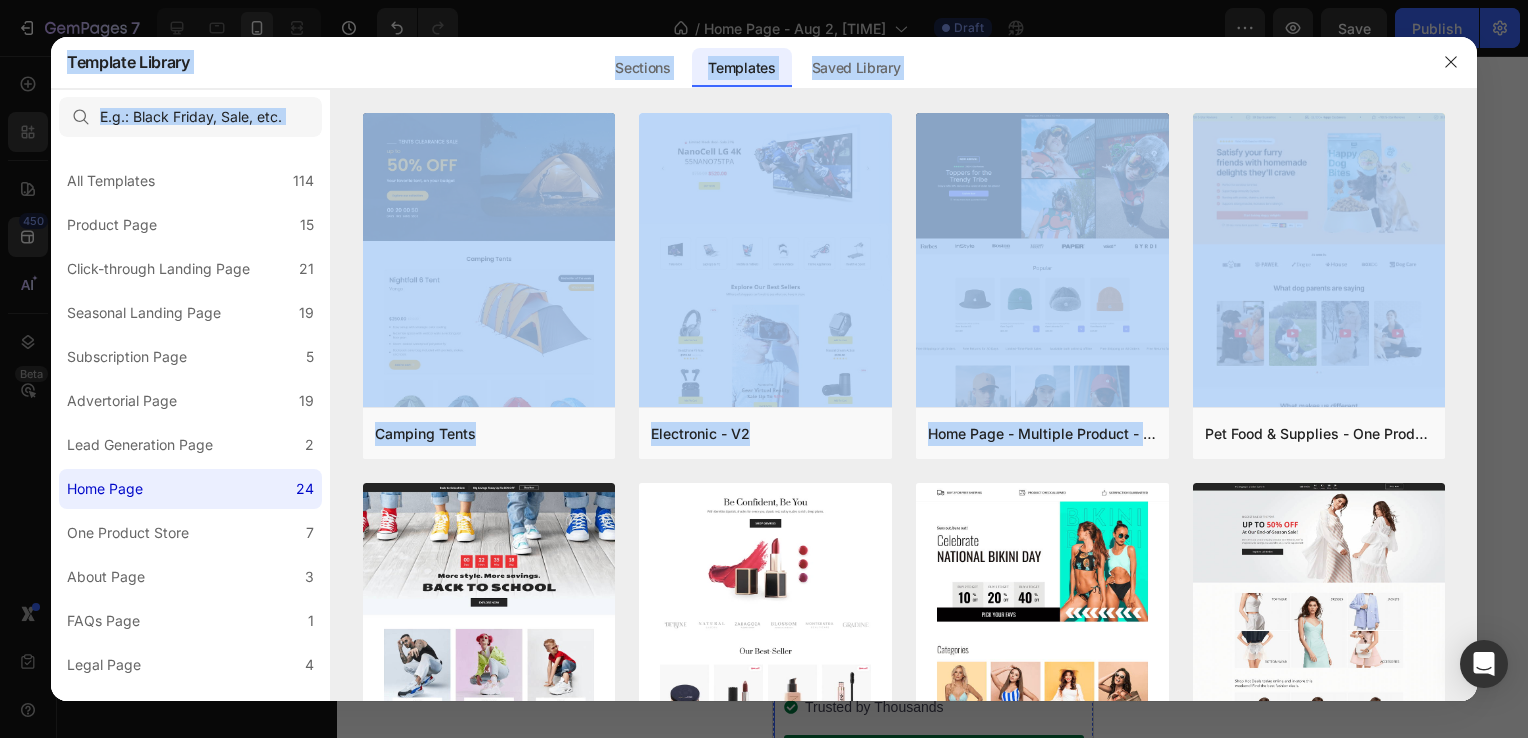 drag, startPoint x: 1471, startPoint y: 203, endPoint x: 1479, endPoint y: 240, distance: 37.85499 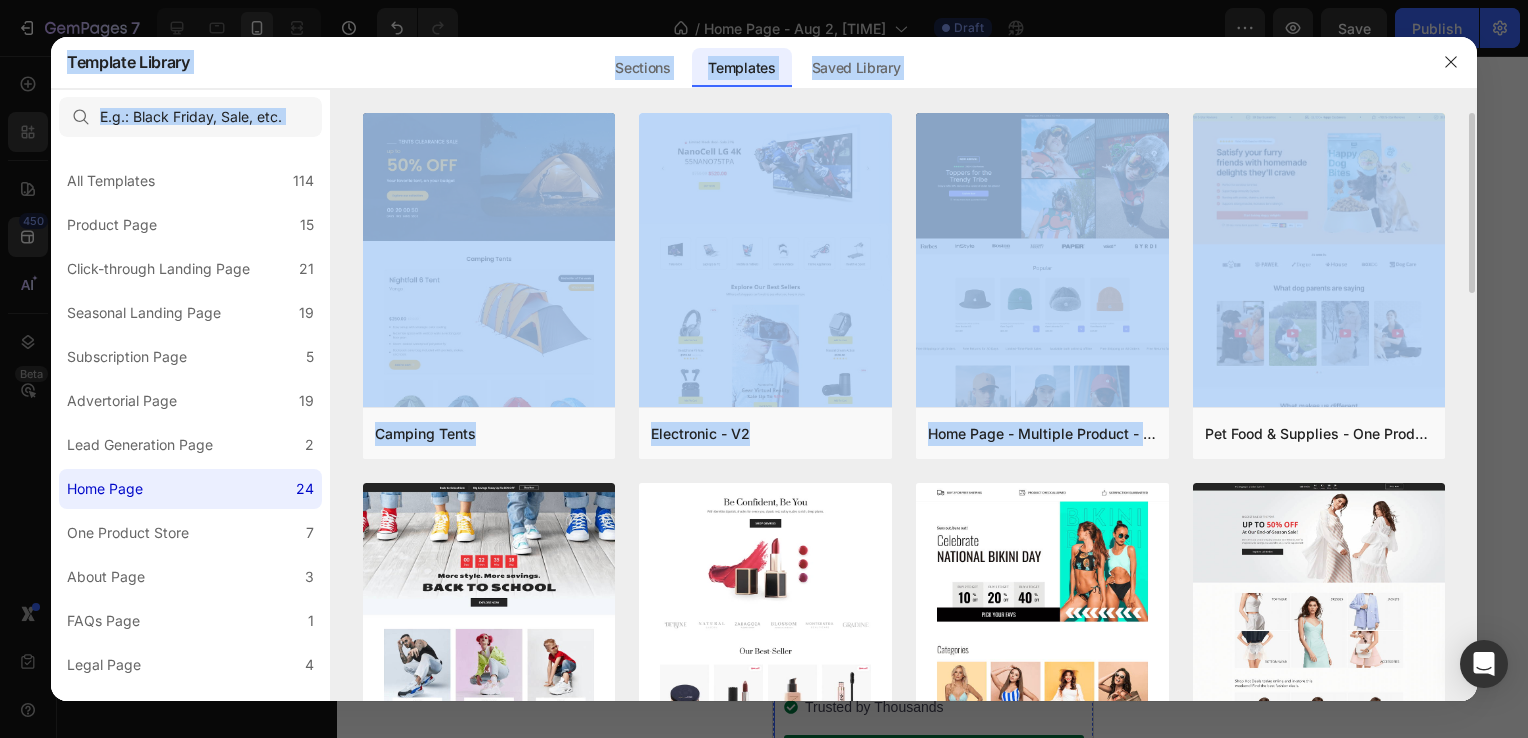 drag, startPoint x: 1479, startPoint y: 240, endPoint x: 1460, endPoint y: 233, distance: 20.248457 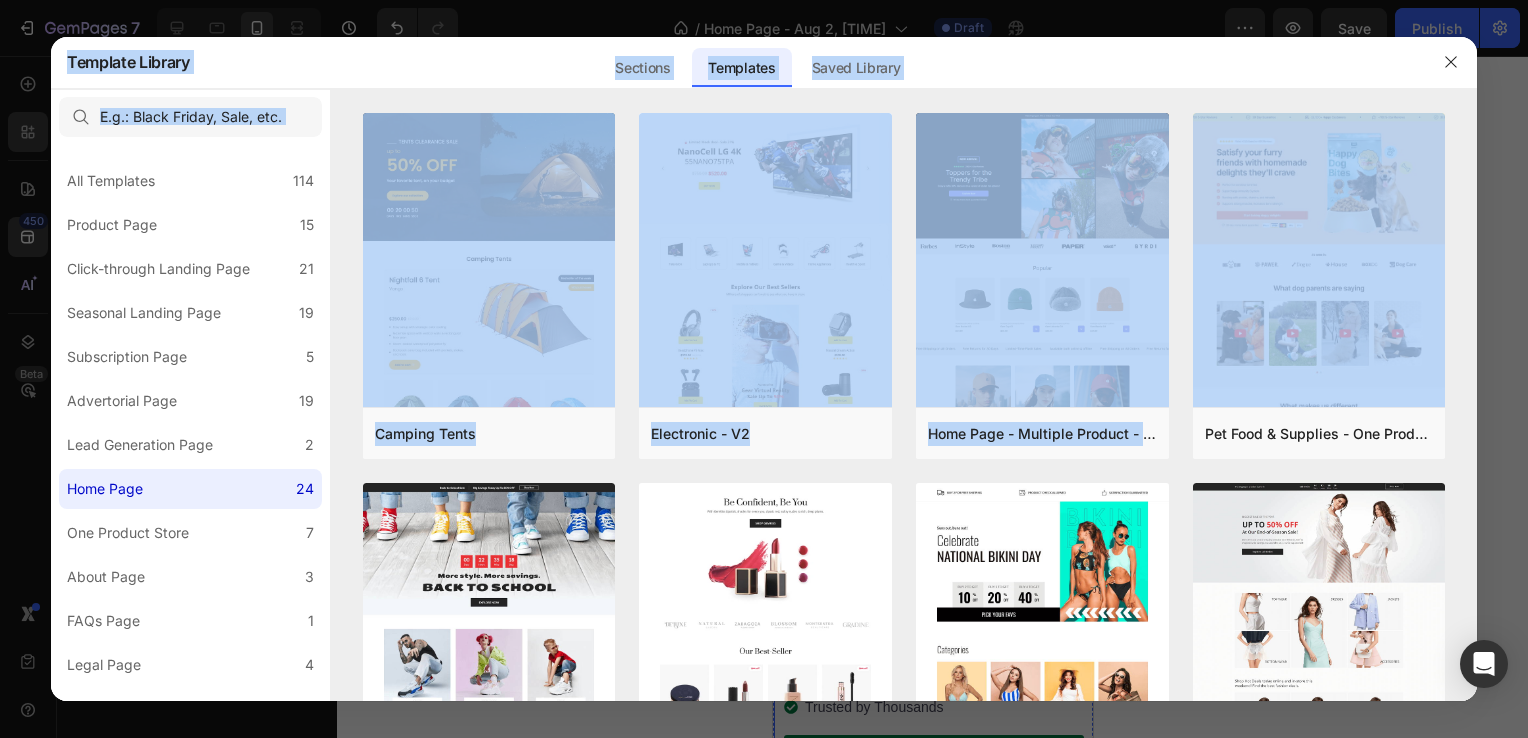 click on "Sections Templates Existing pages Saved Library Templates Saved Library" at bounding box center [757, 62] 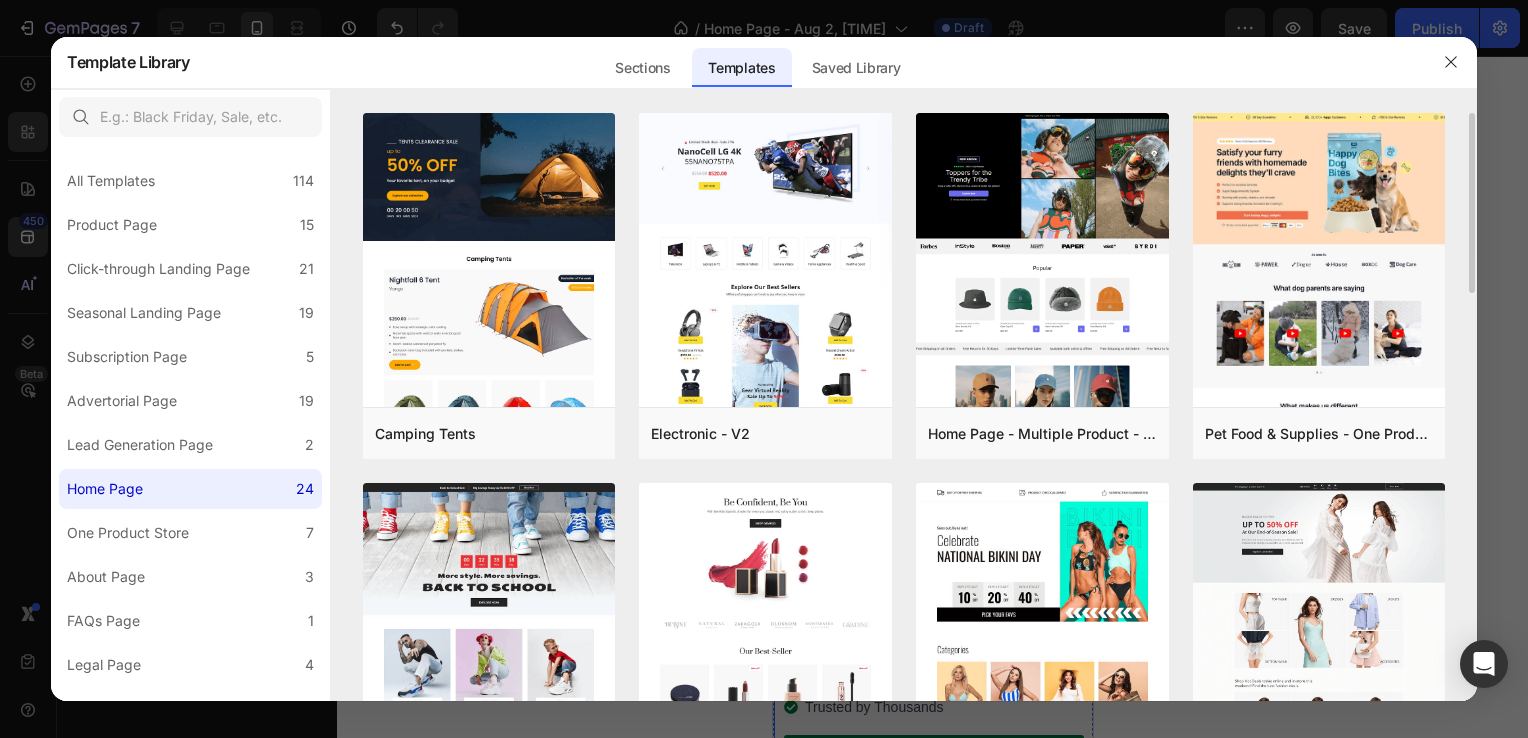 drag, startPoint x: 1472, startPoint y: 162, endPoint x: 1472, endPoint y: 227, distance: 65 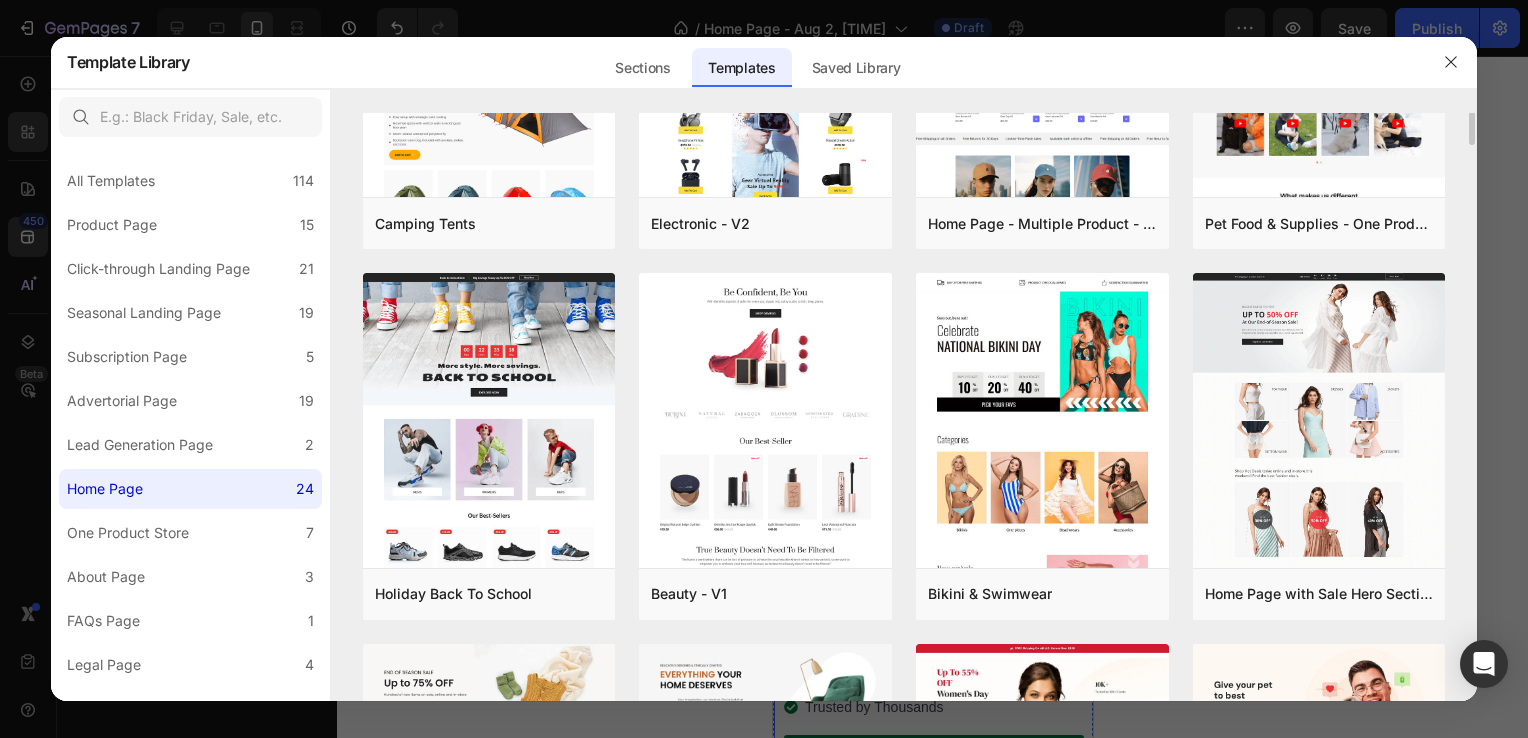 scroll, scrollTop: 0, scrollLeft: 0, axis: both 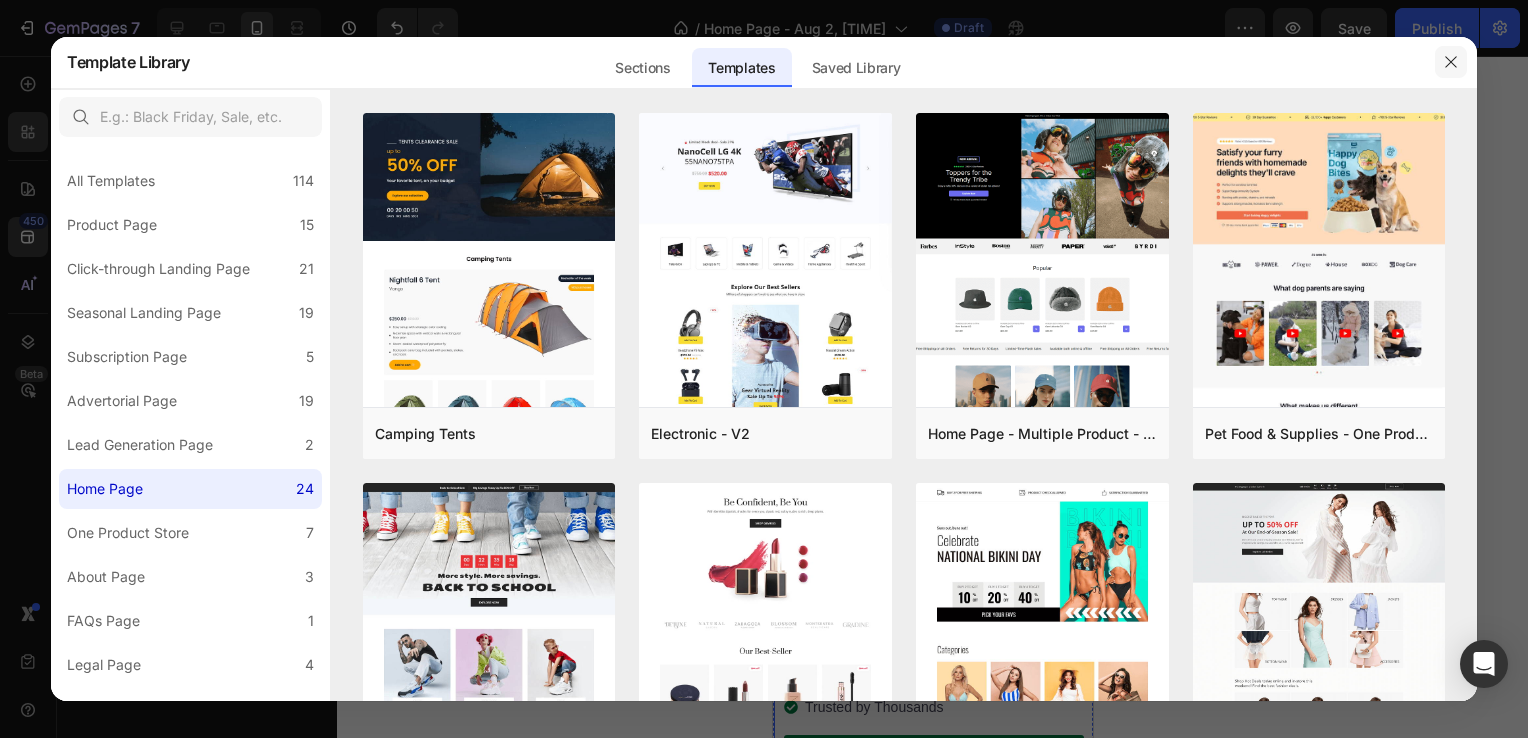 click 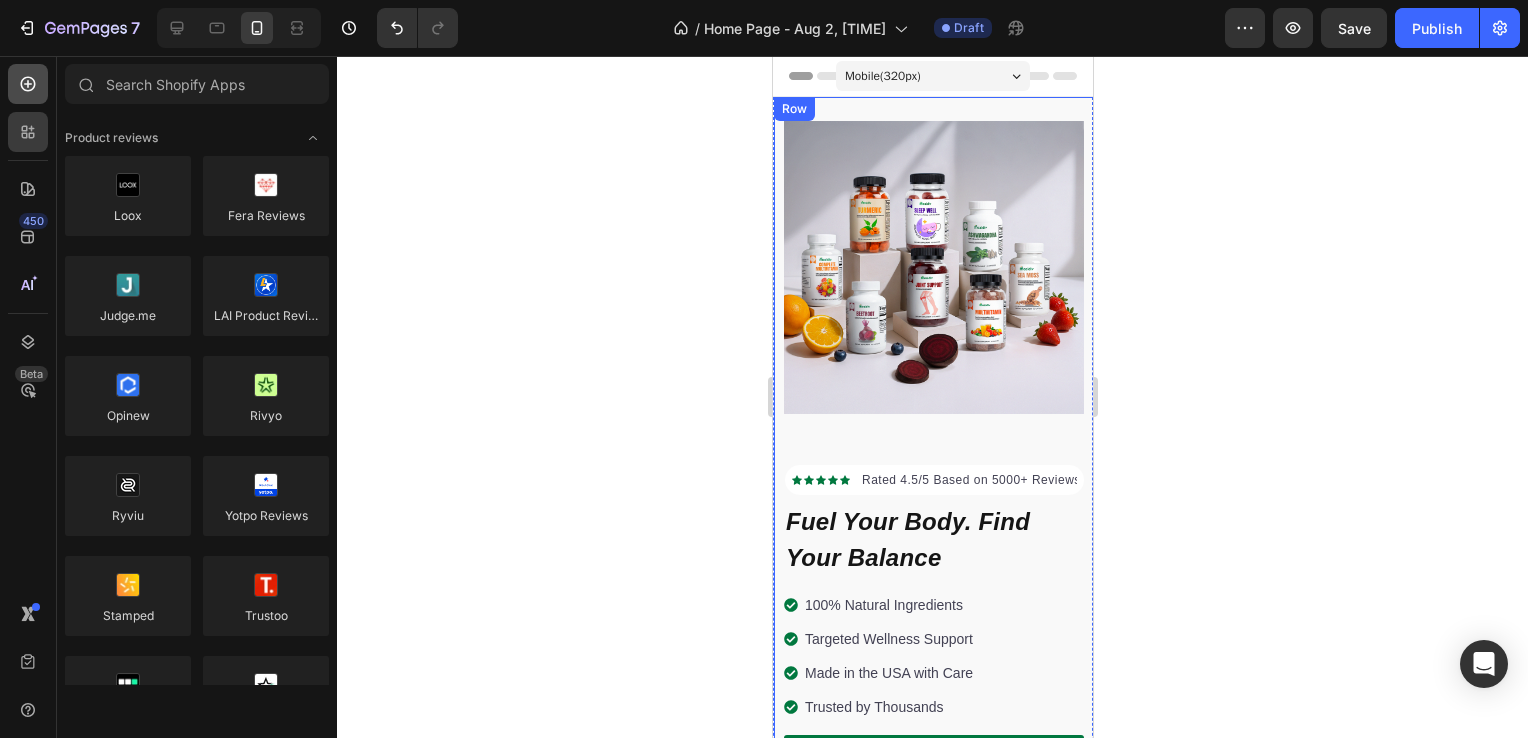 click 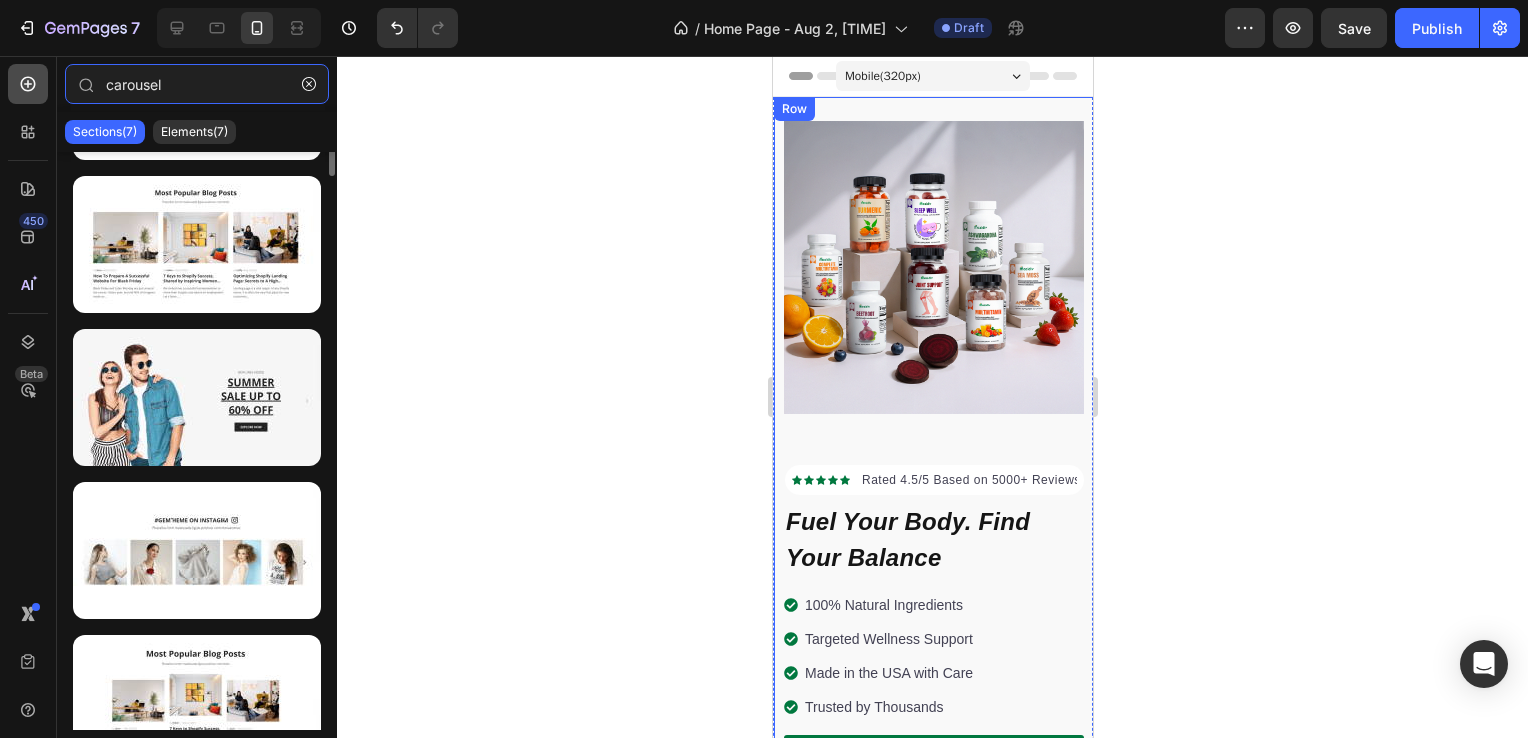 scroll, scrollTop: 0, scrollLeft: 0, axis: both 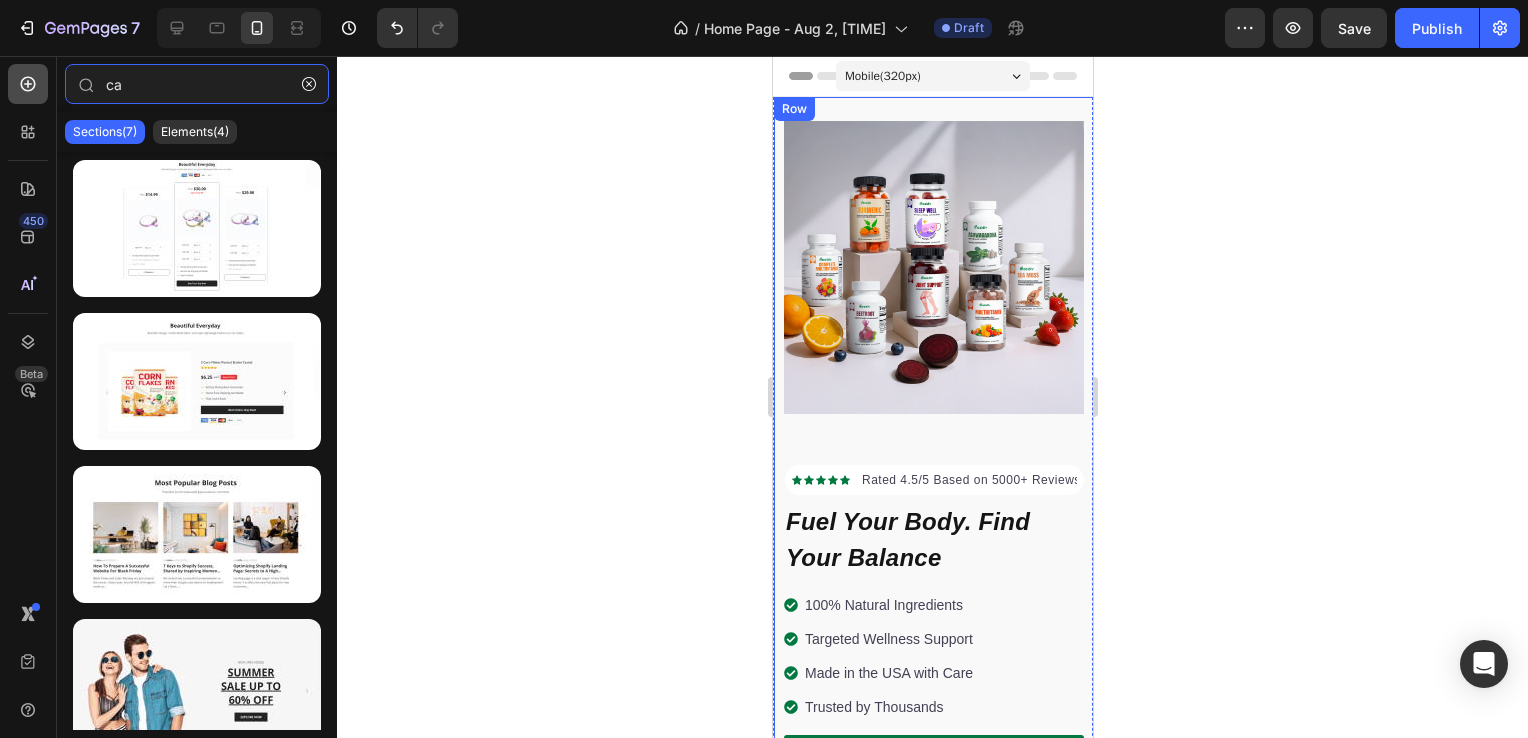 type on "c" 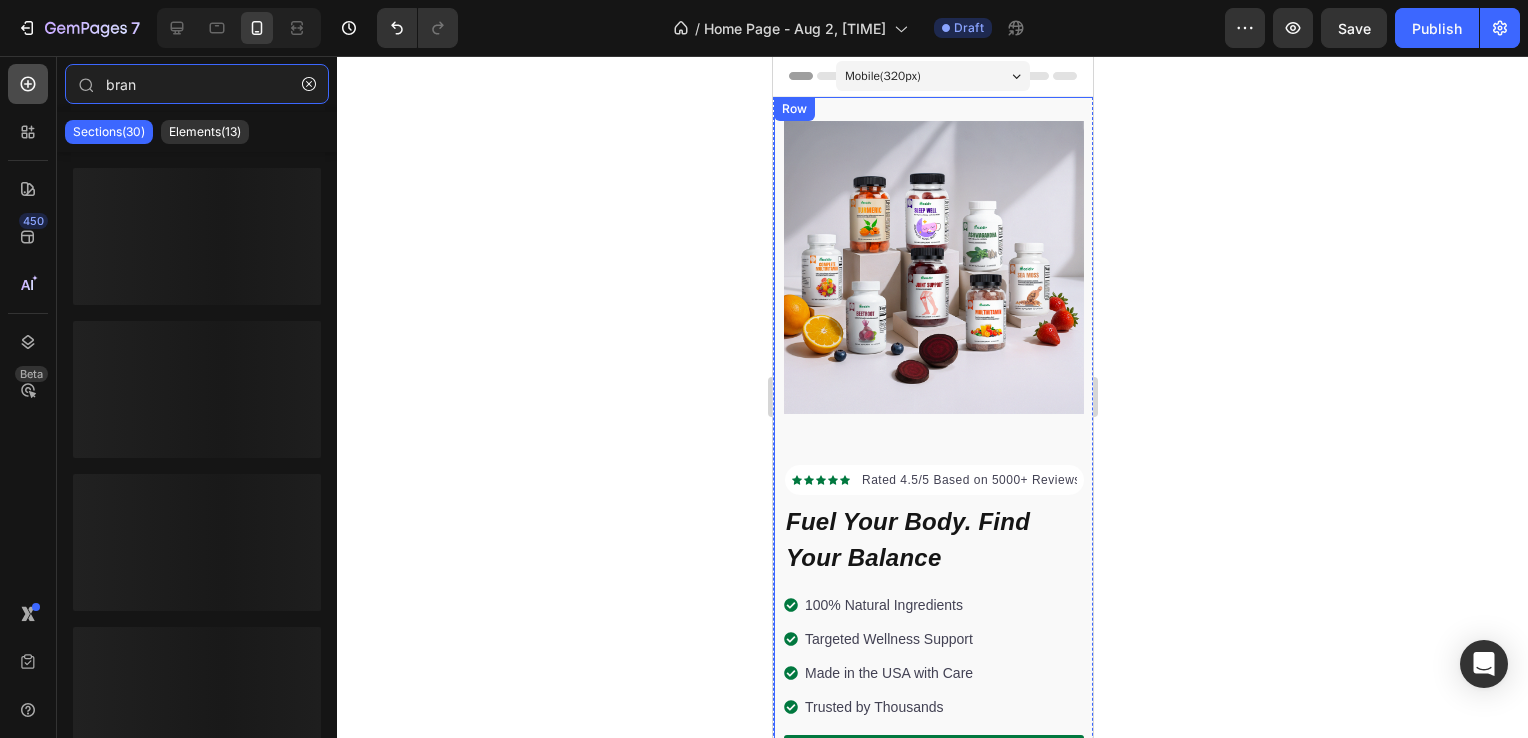 type on "brand" 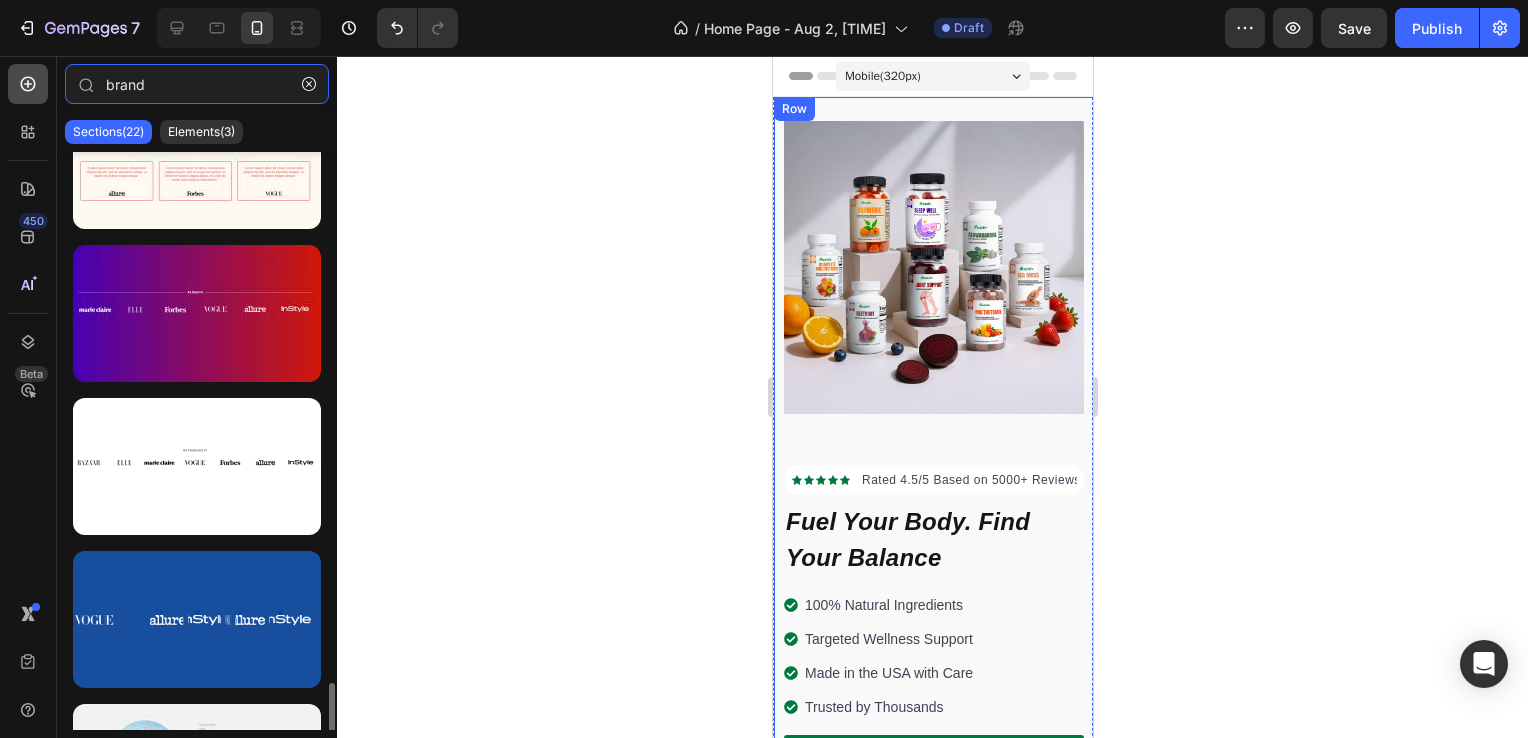 scroll, scrollTop: 2619, scrollLeft: 0, axis: vertical 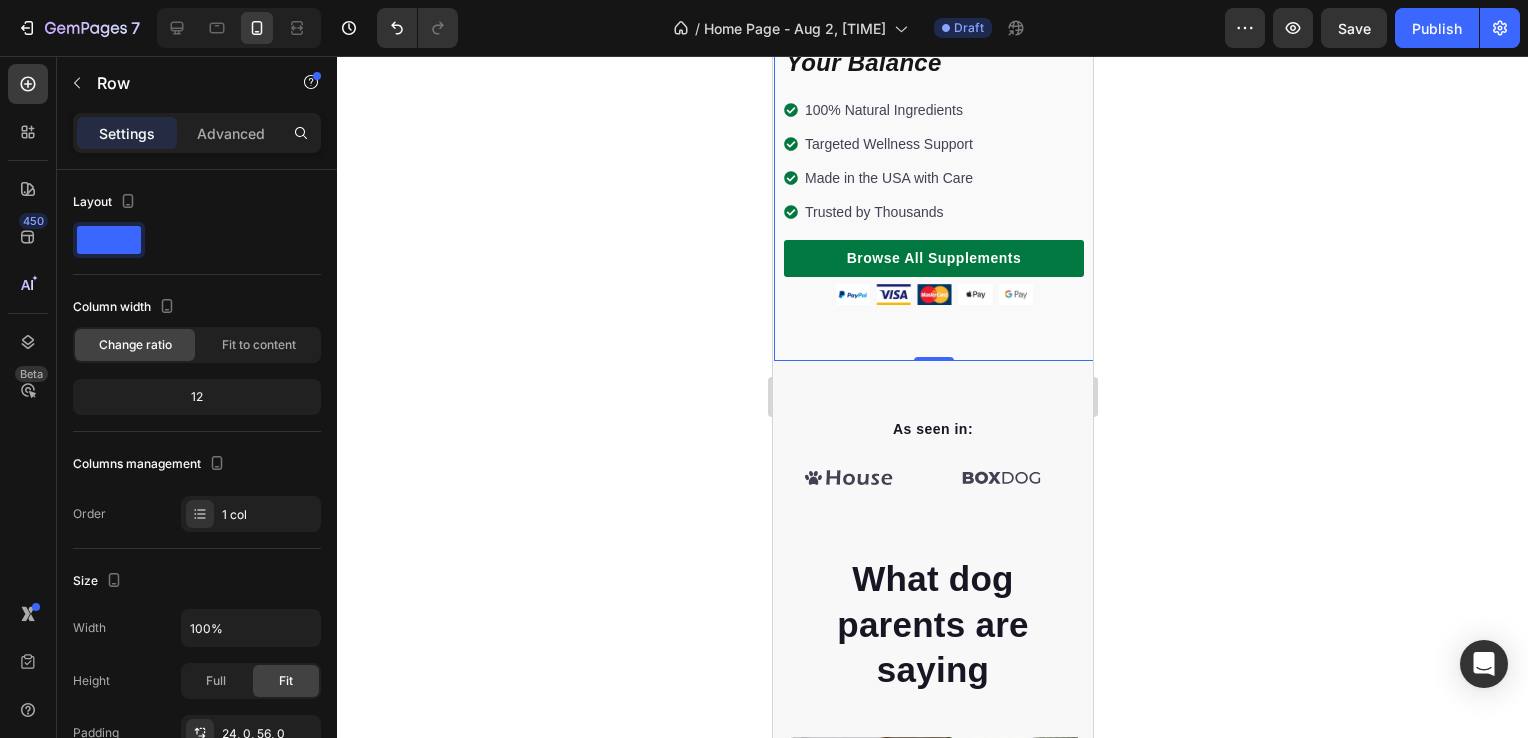 click on "As seen in: Text block" at bounding box center (932, 437) 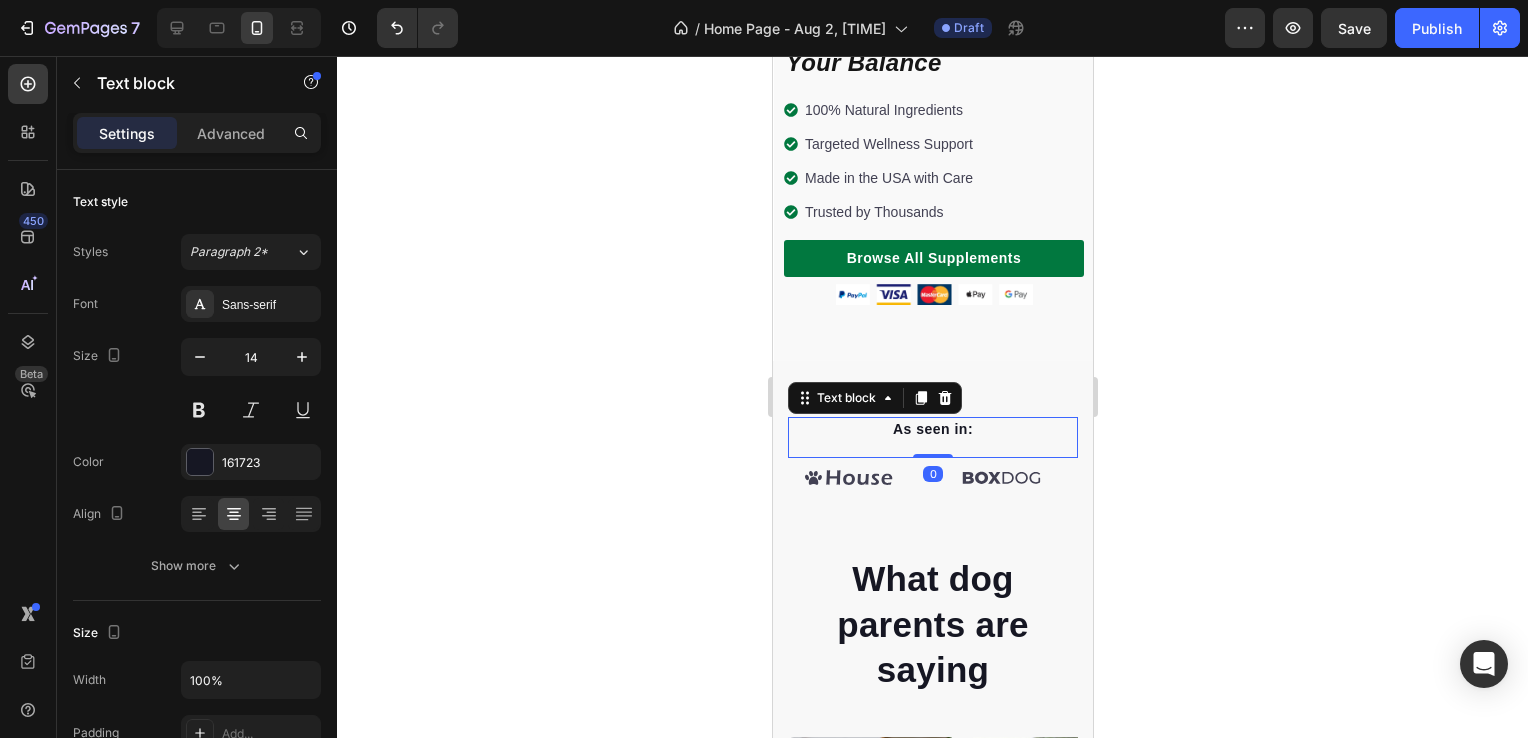 click at bounding box center [932, 498] 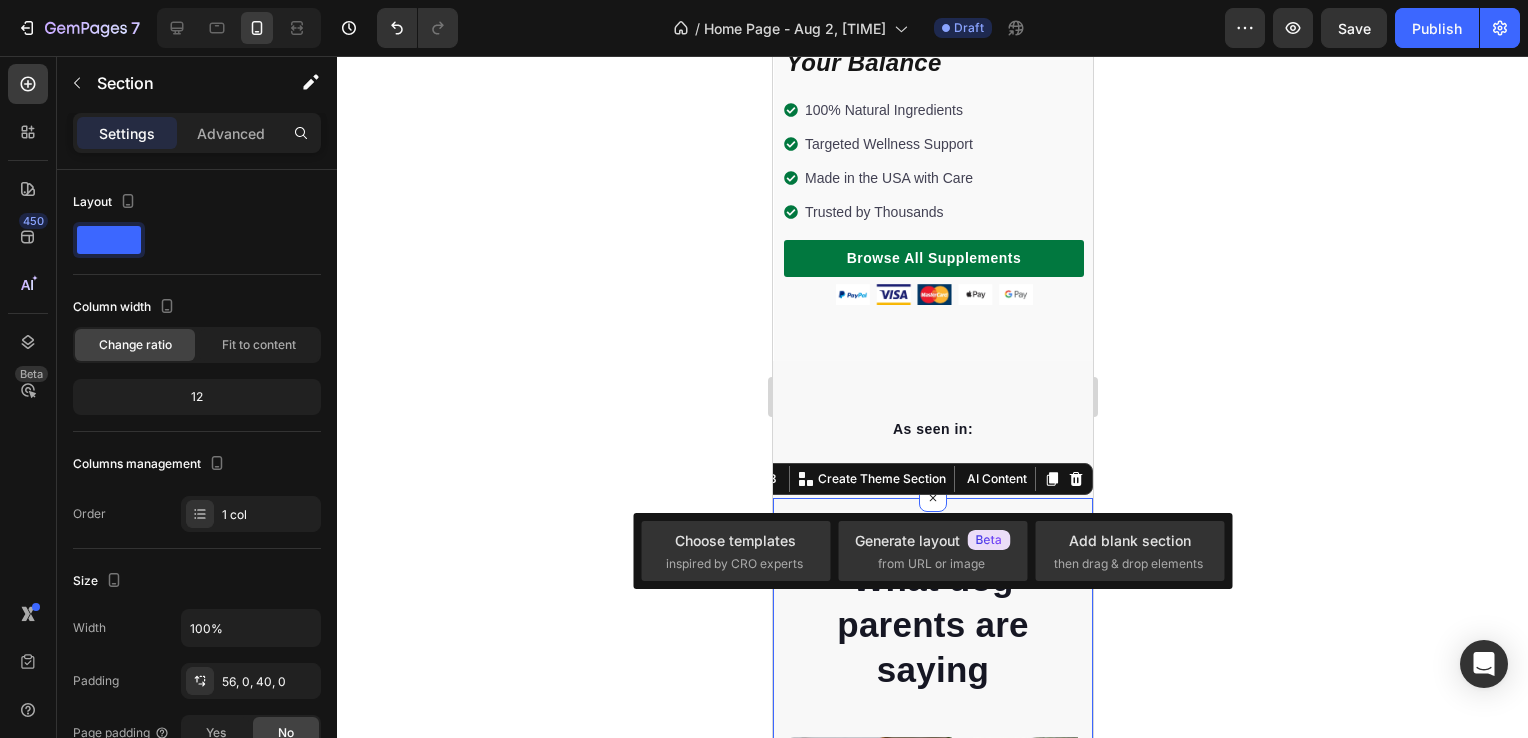 click 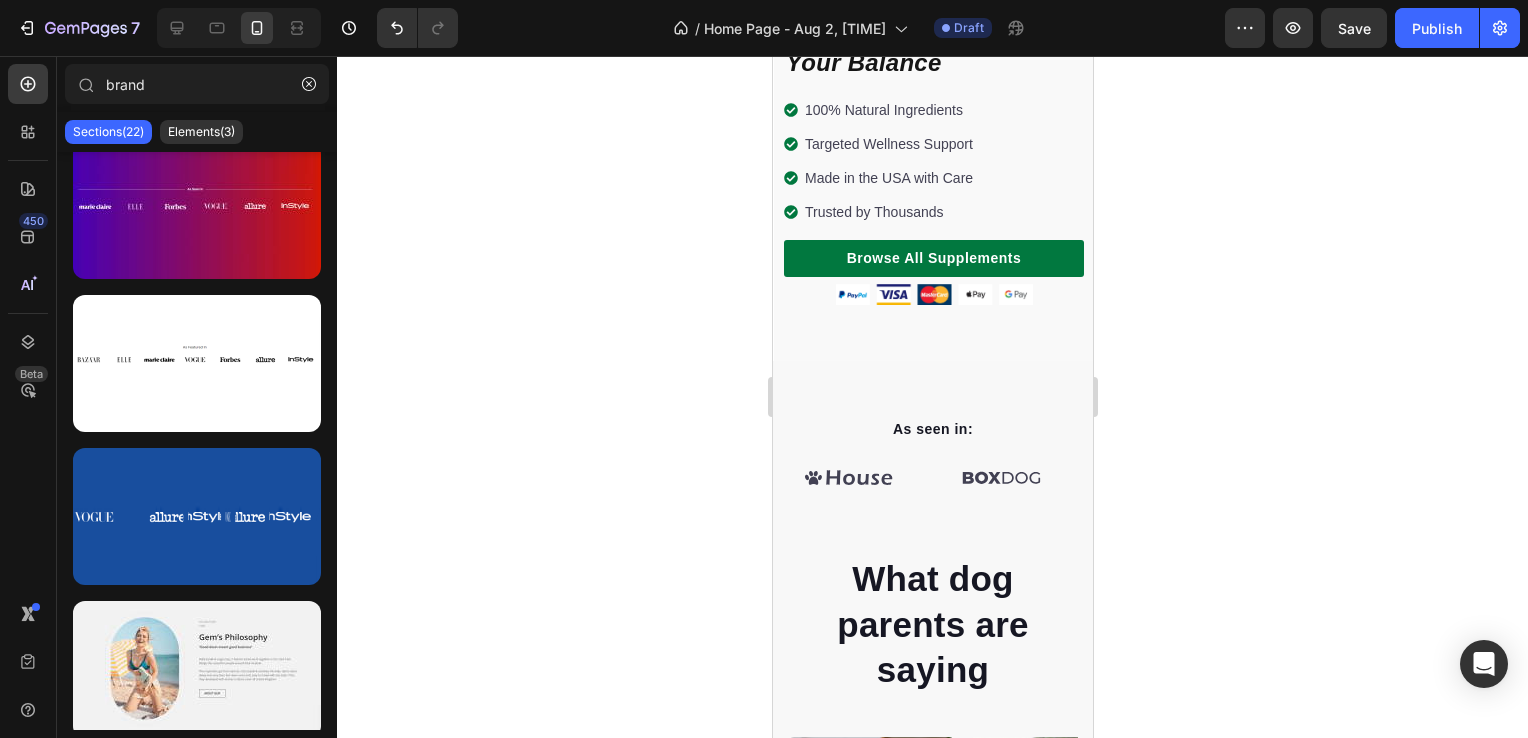 click at bounding box center (1000, 478) 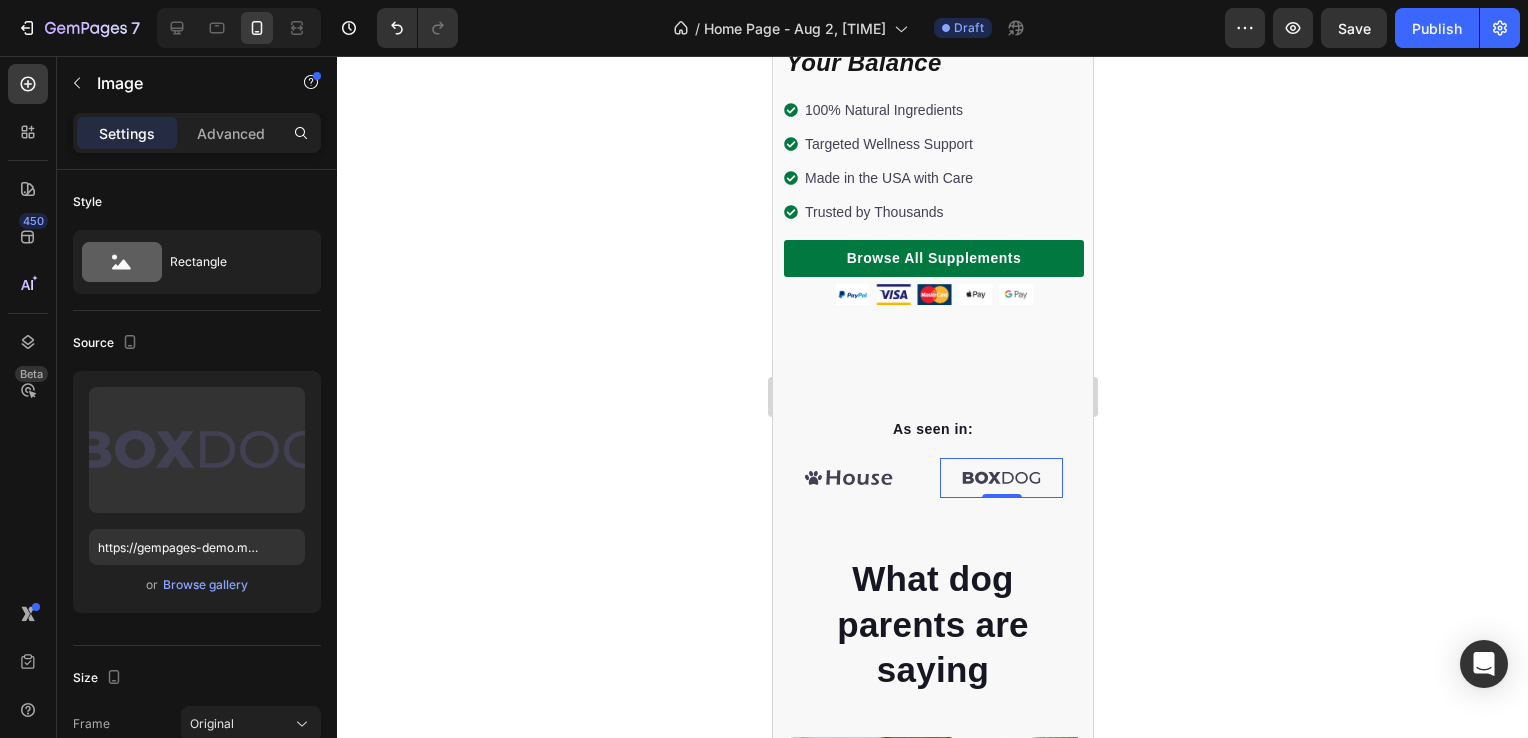 click at bounding box center [848, 478] 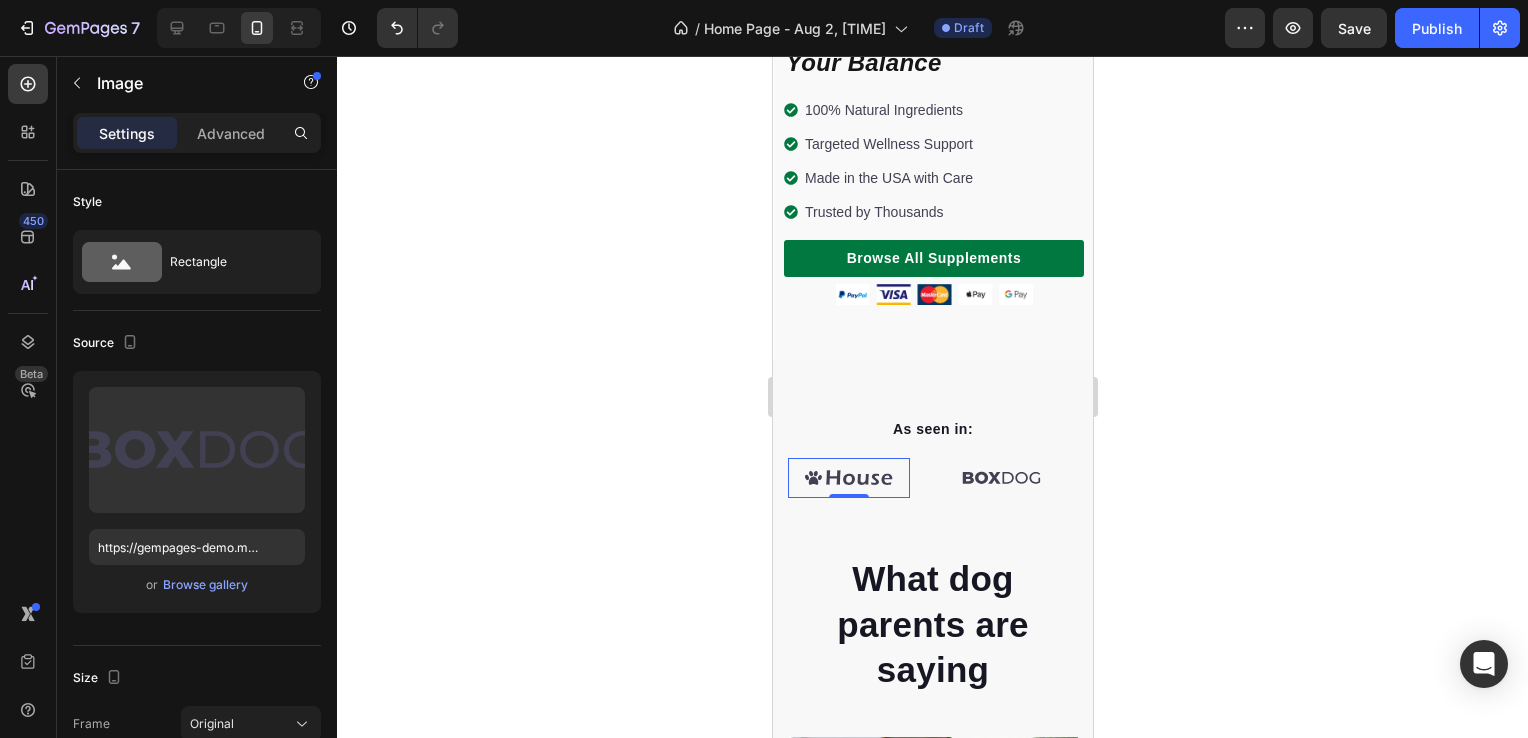 scroll, scrollTop: 72, scrollLeft: 0, axis: vertical 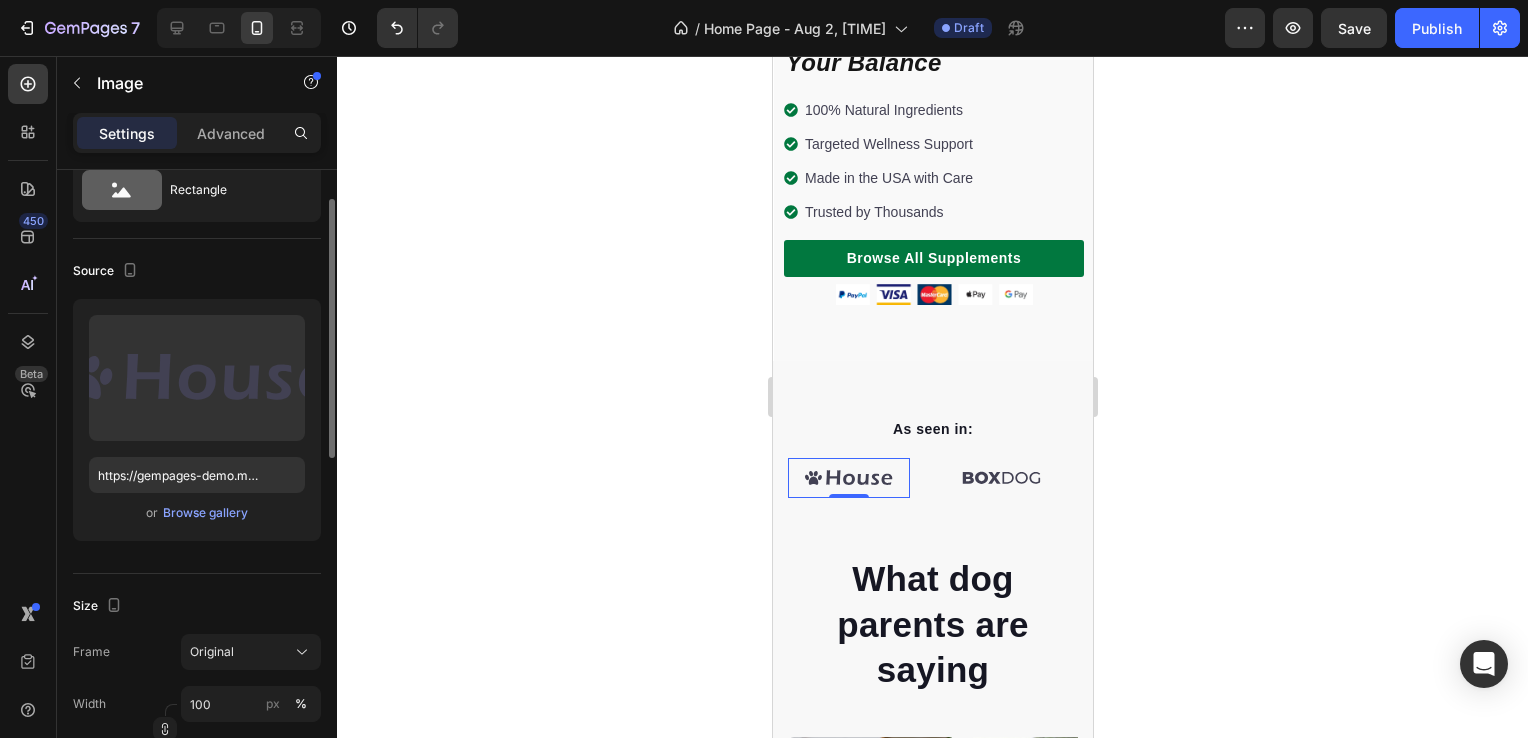 click at bounding box center [1000, 478] 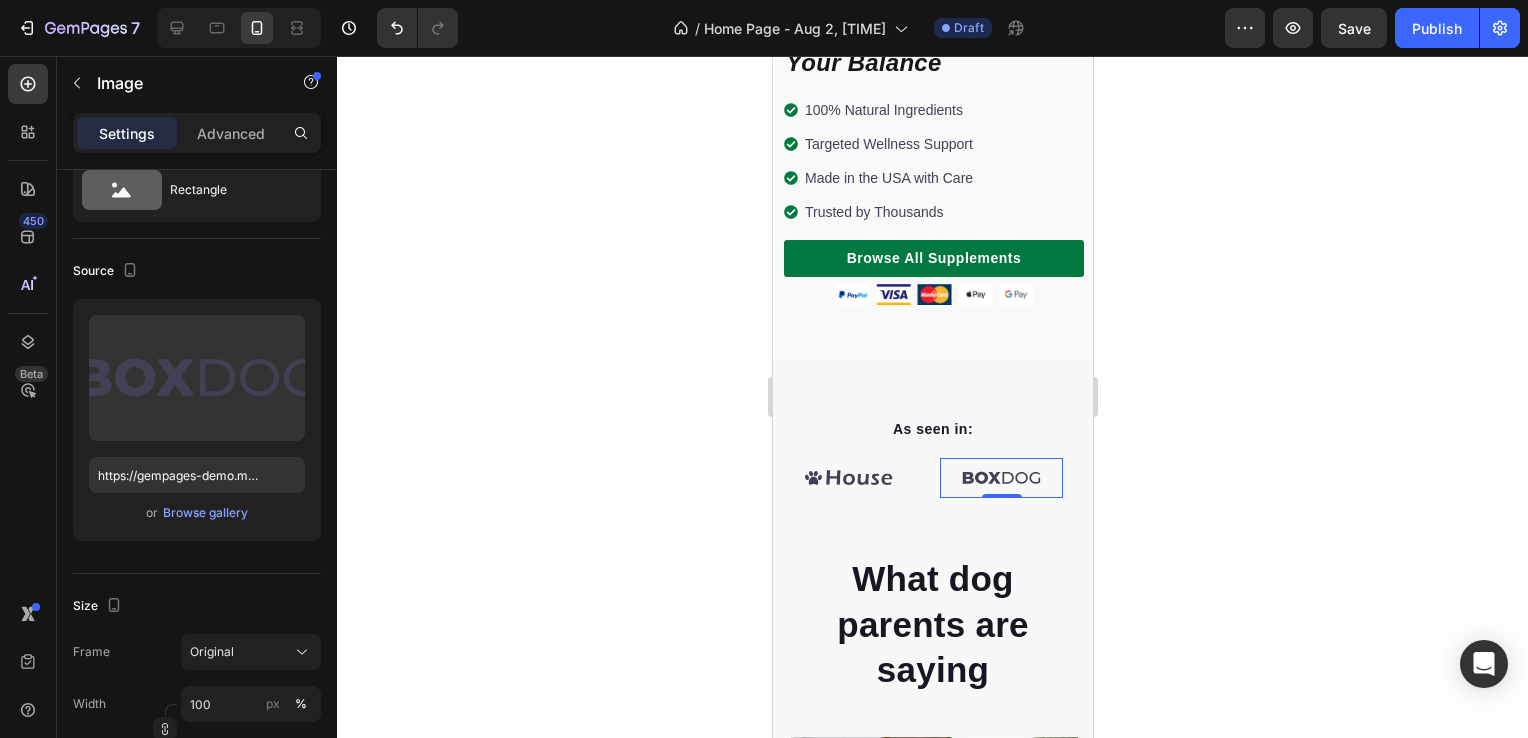 click at bounding box center (848, 478) 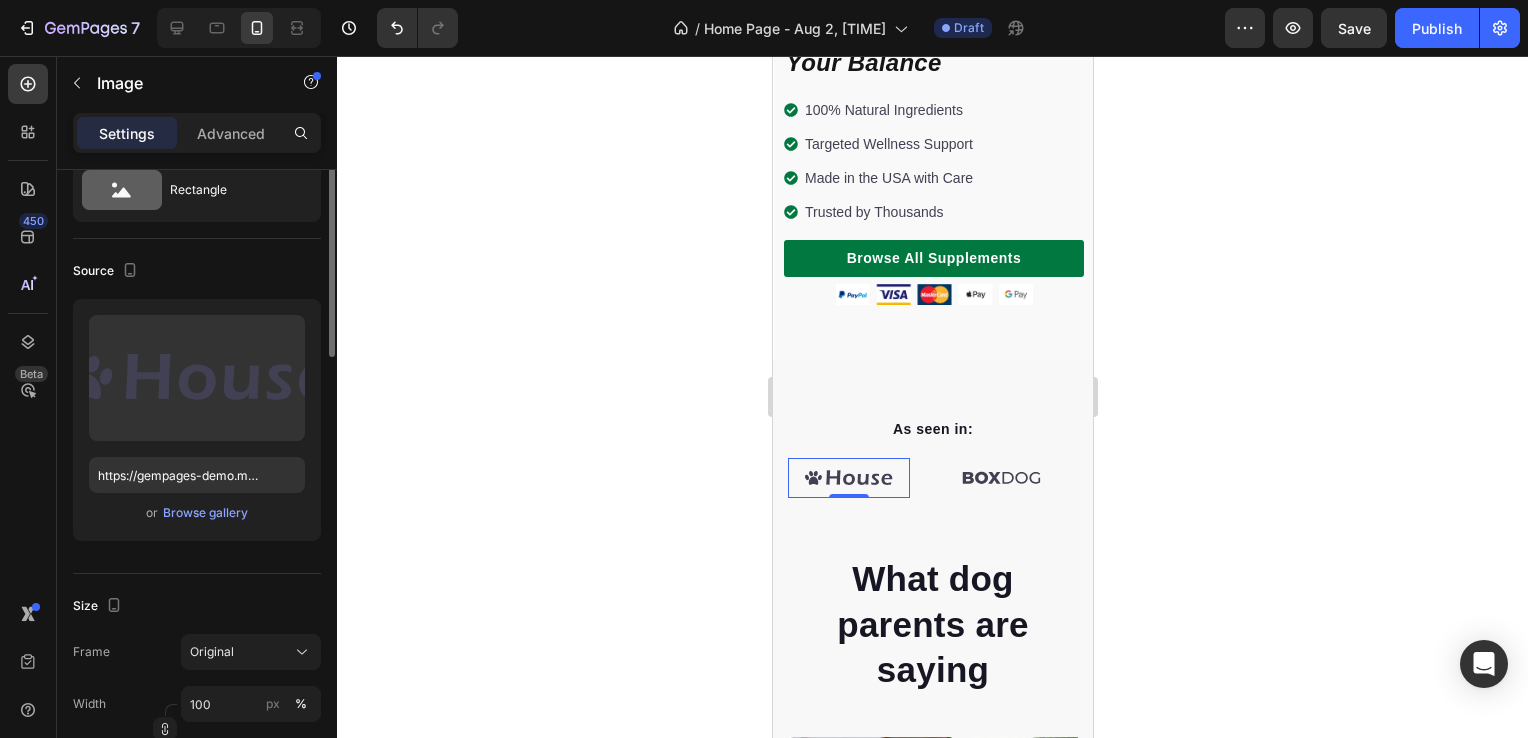 scroll, scrollTop: 0, scrollLeft: 0, axis: both 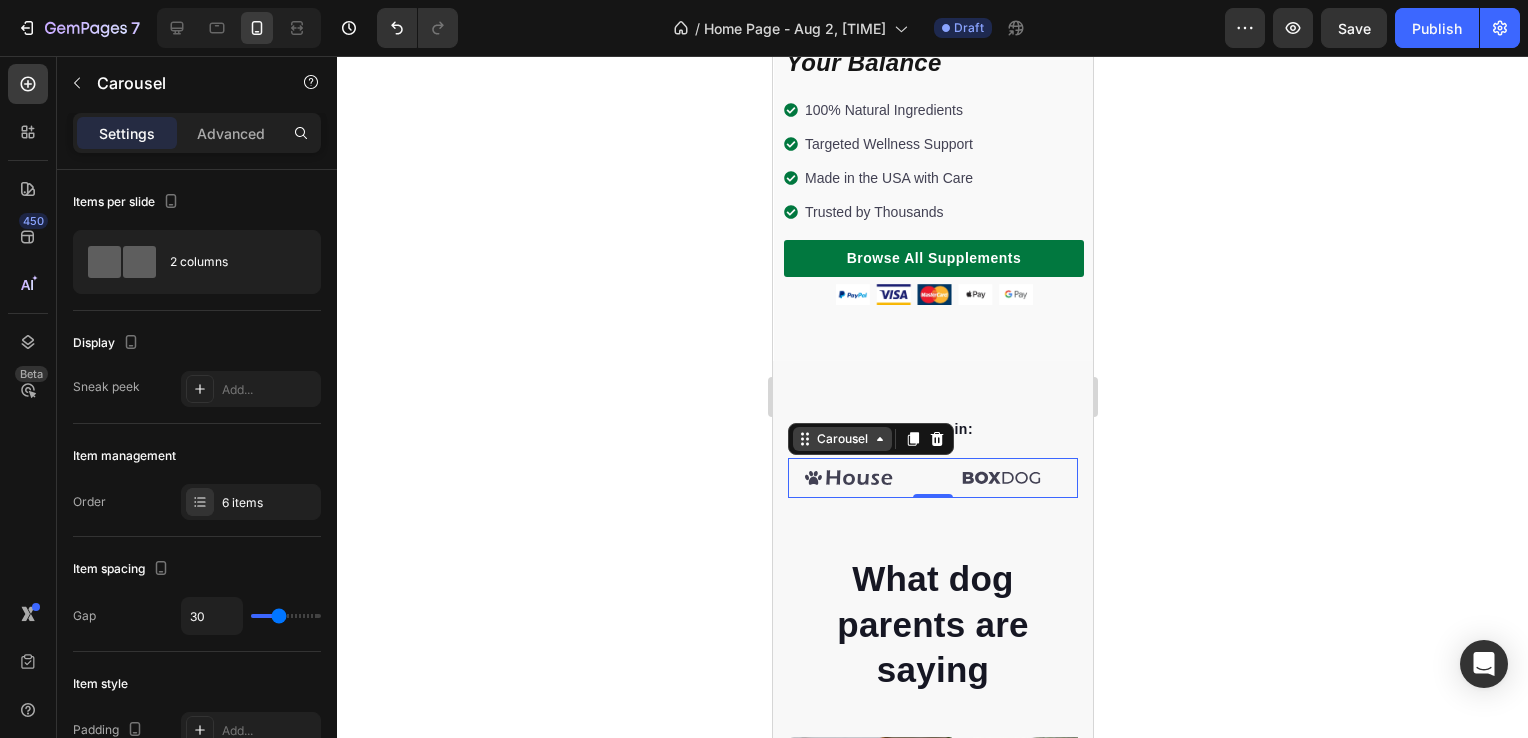 click 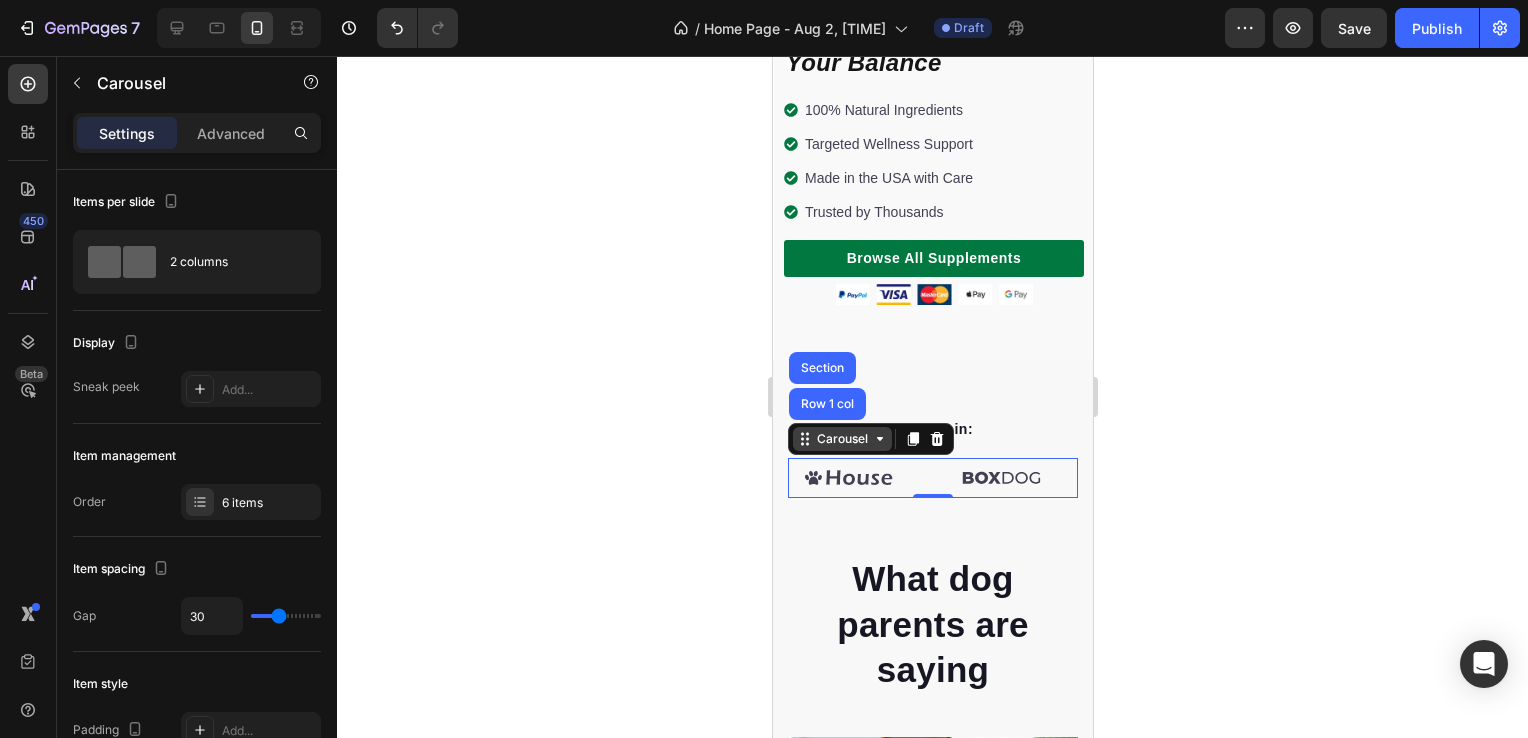 click 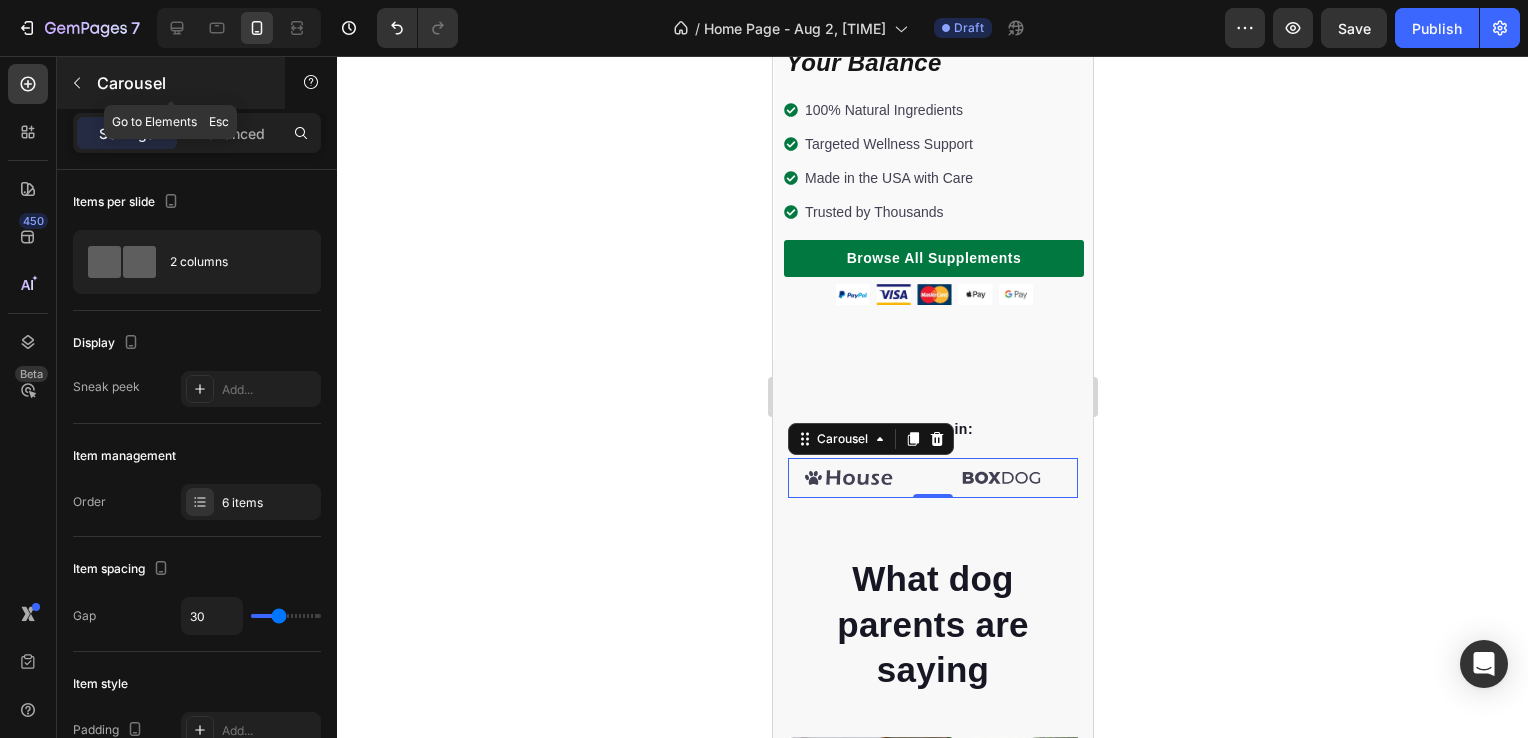 click at bounding box center (77, 83) 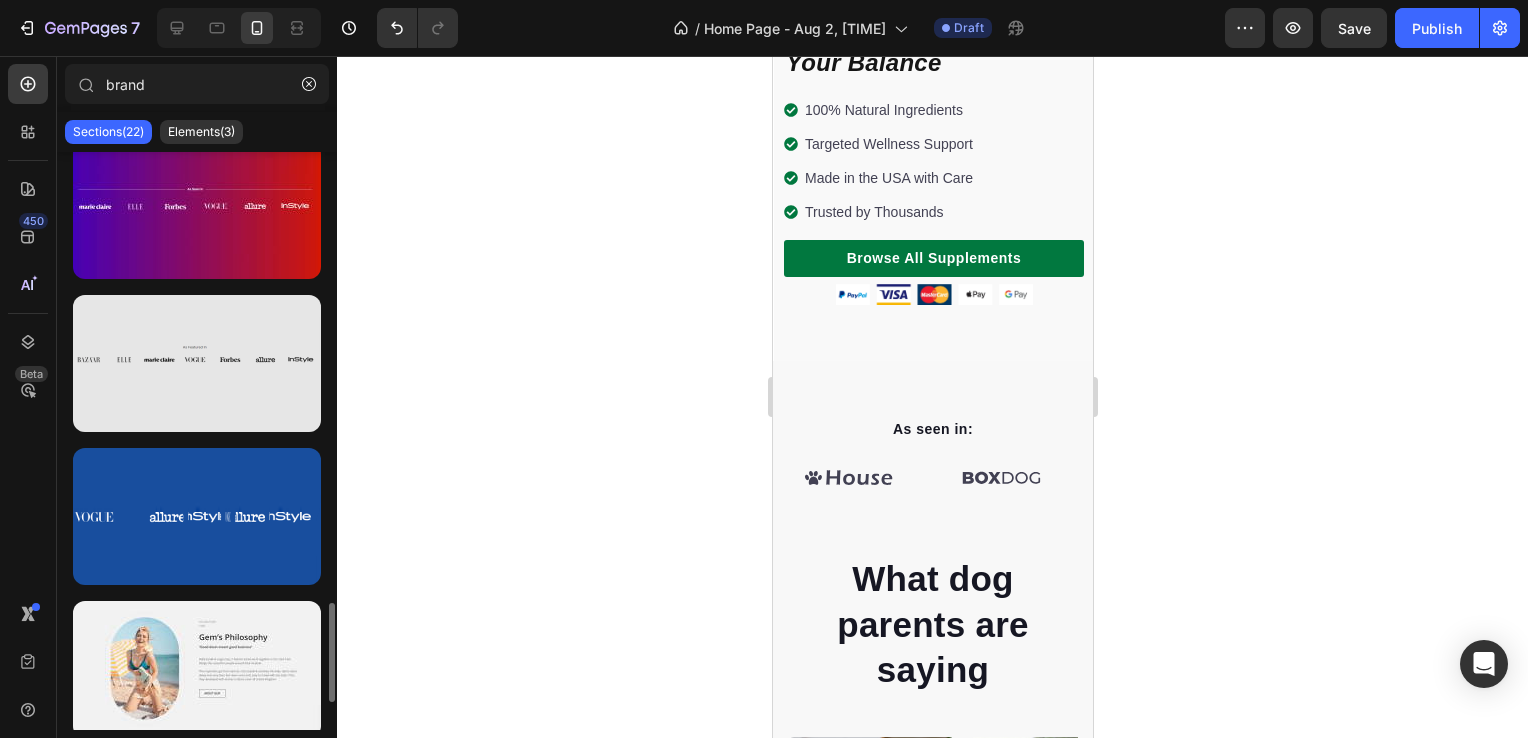 click at bounding box center [197, 363] 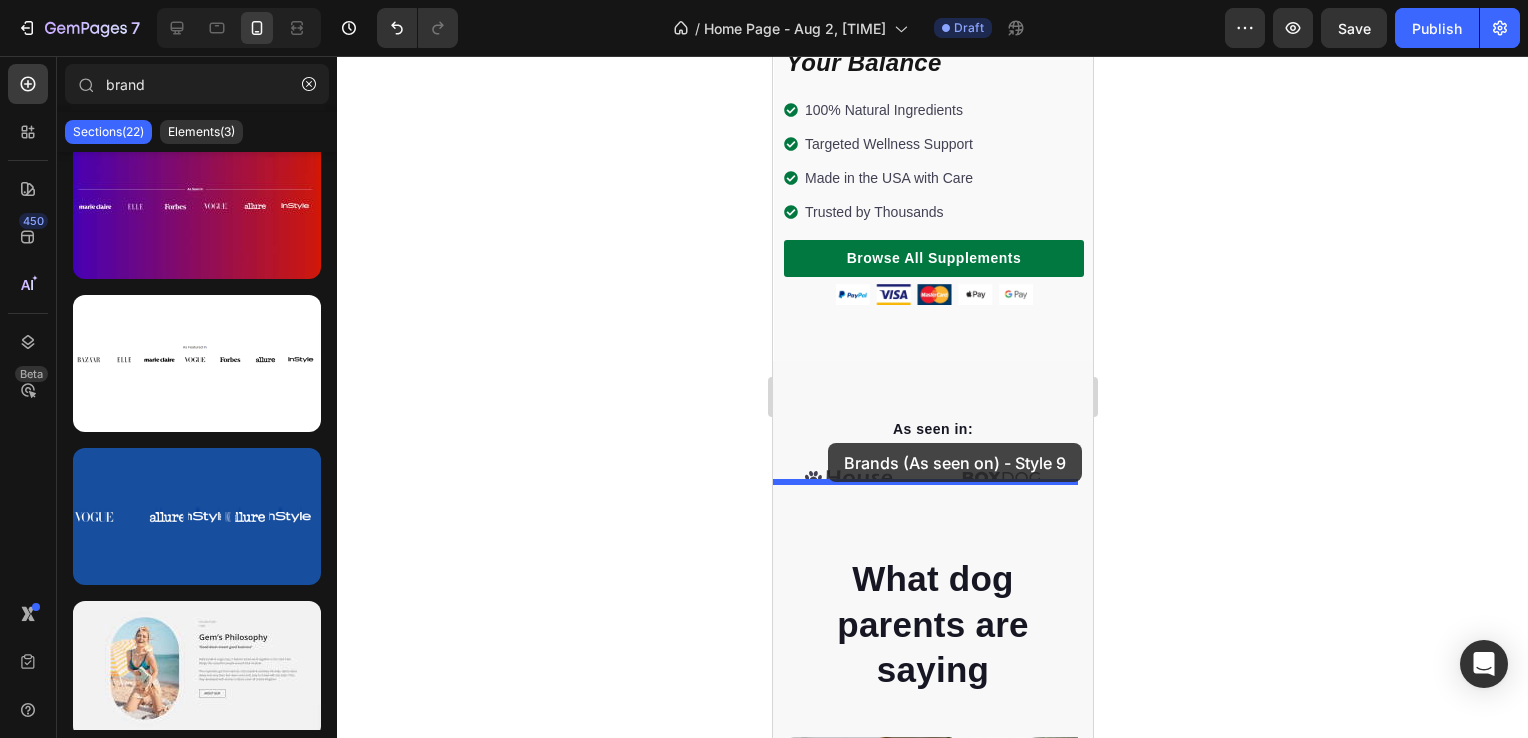 drag, startPoint x: 940, startPoint y: 412, endPoint x: 827, endPoint y: 443, distance: 117.17508 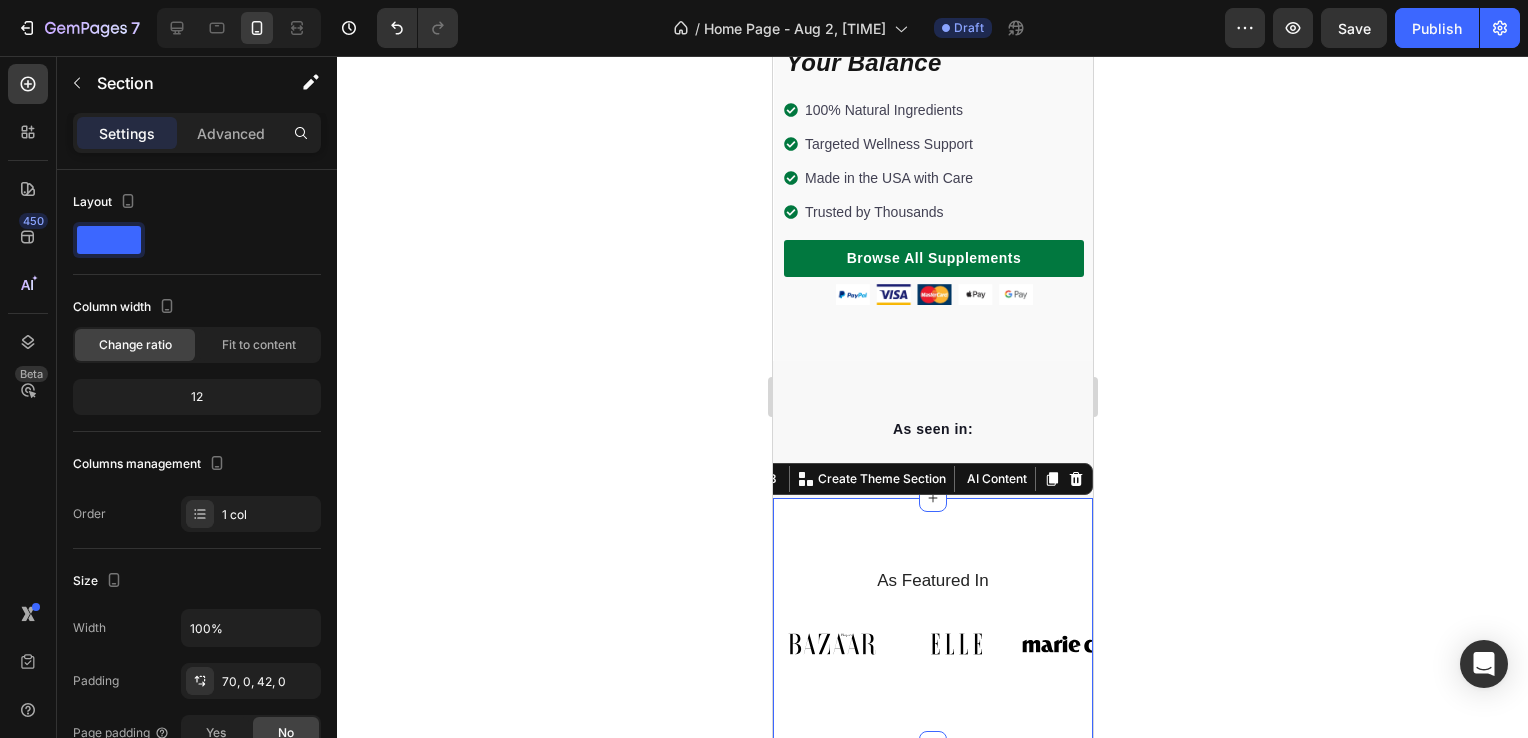click 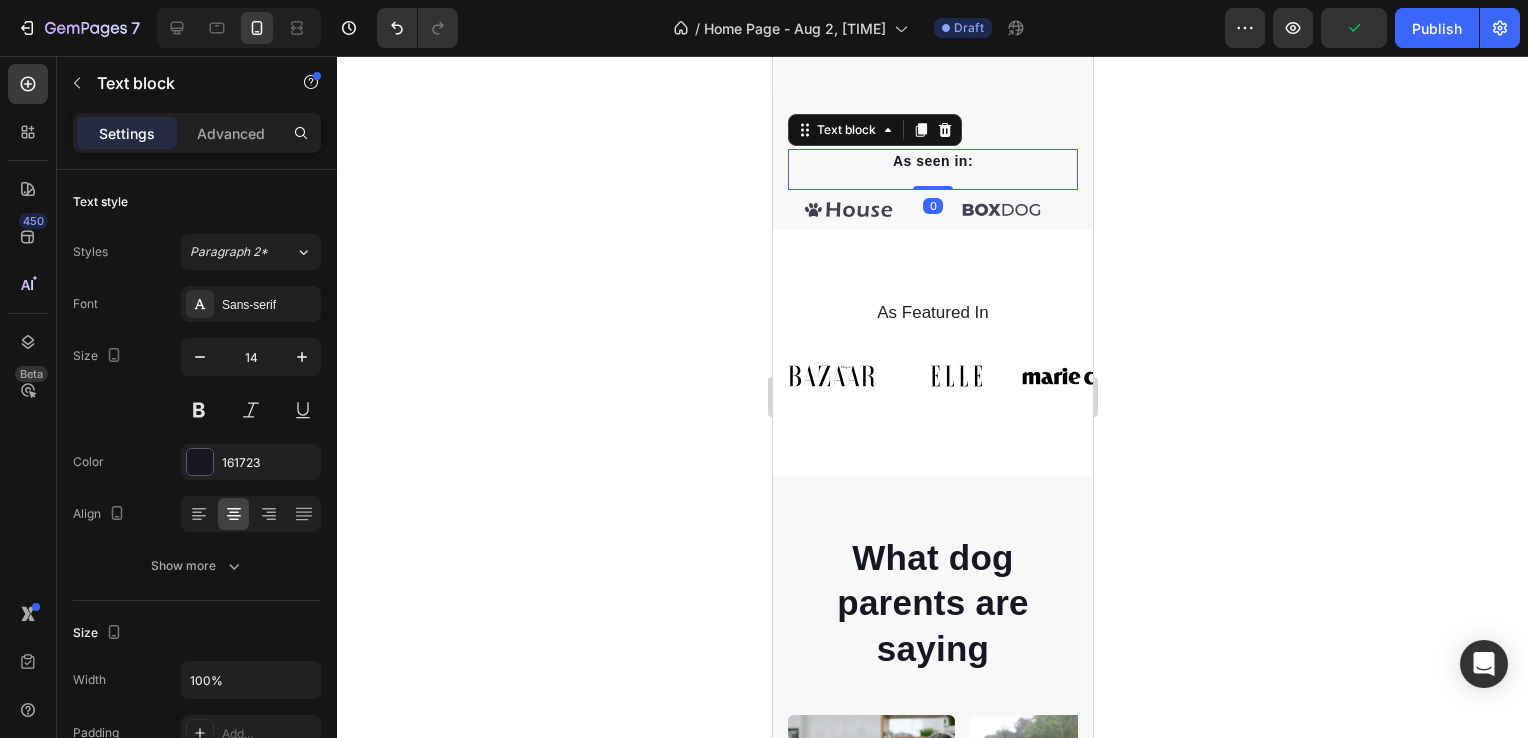 scroll, scrollTop: 766, scrollLeft: 0, axis: vertical 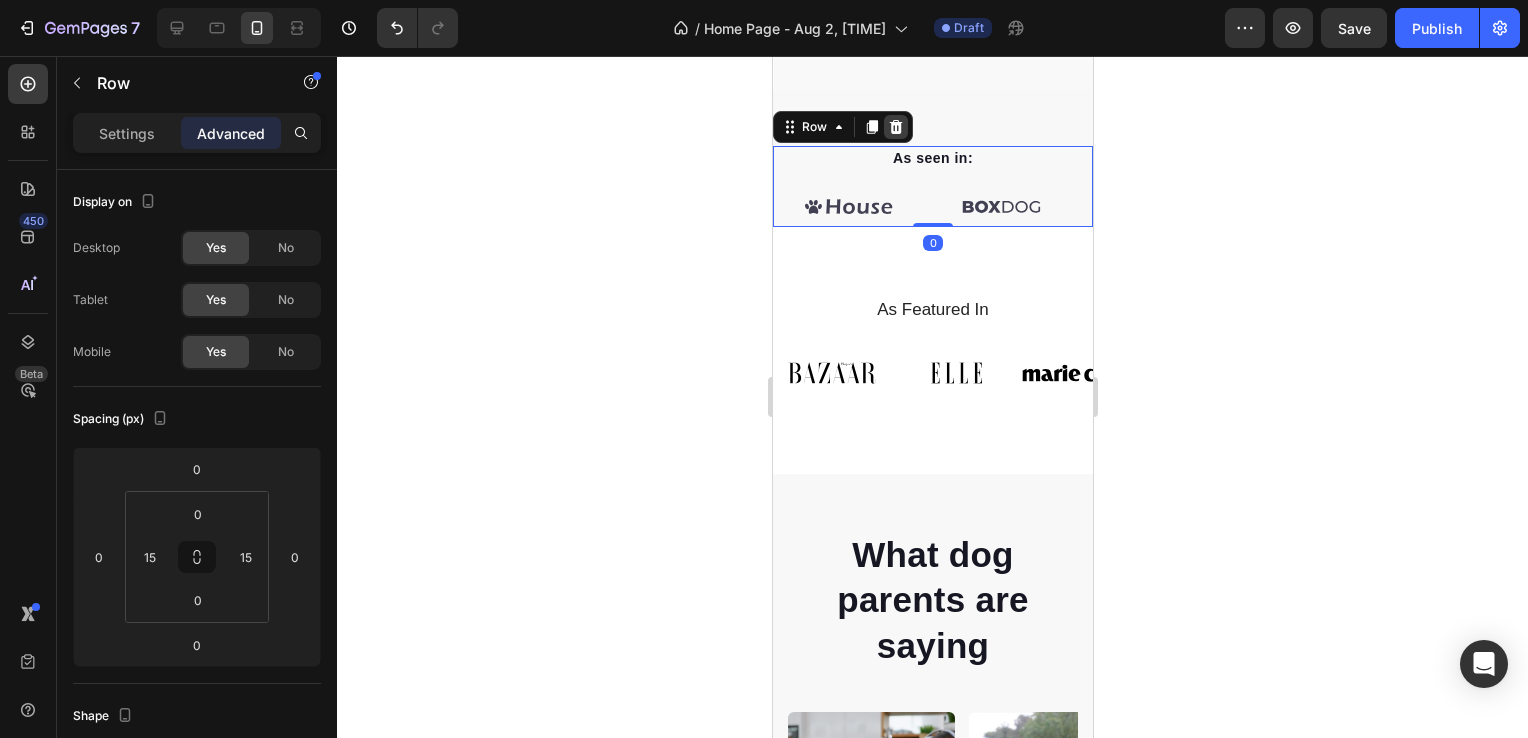 click 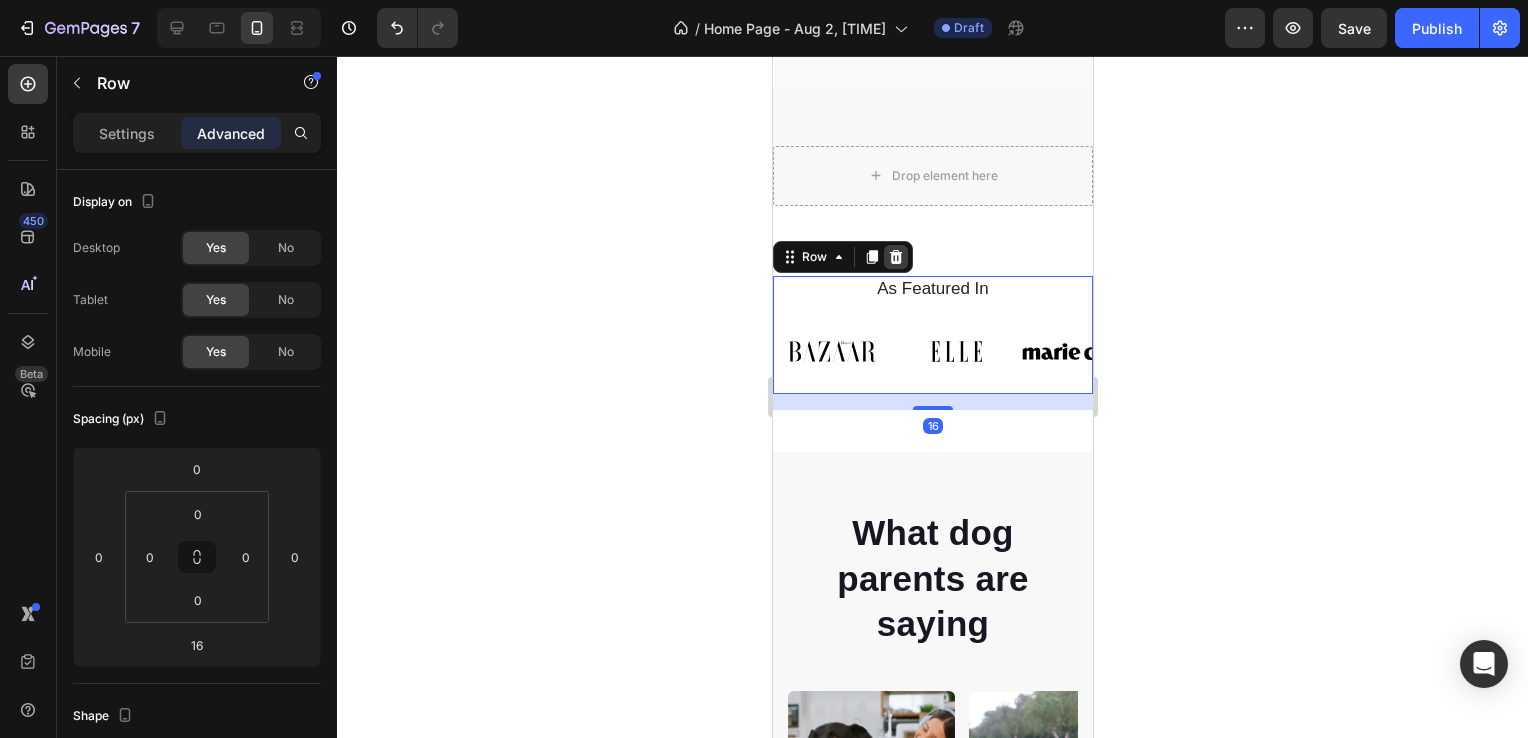 click 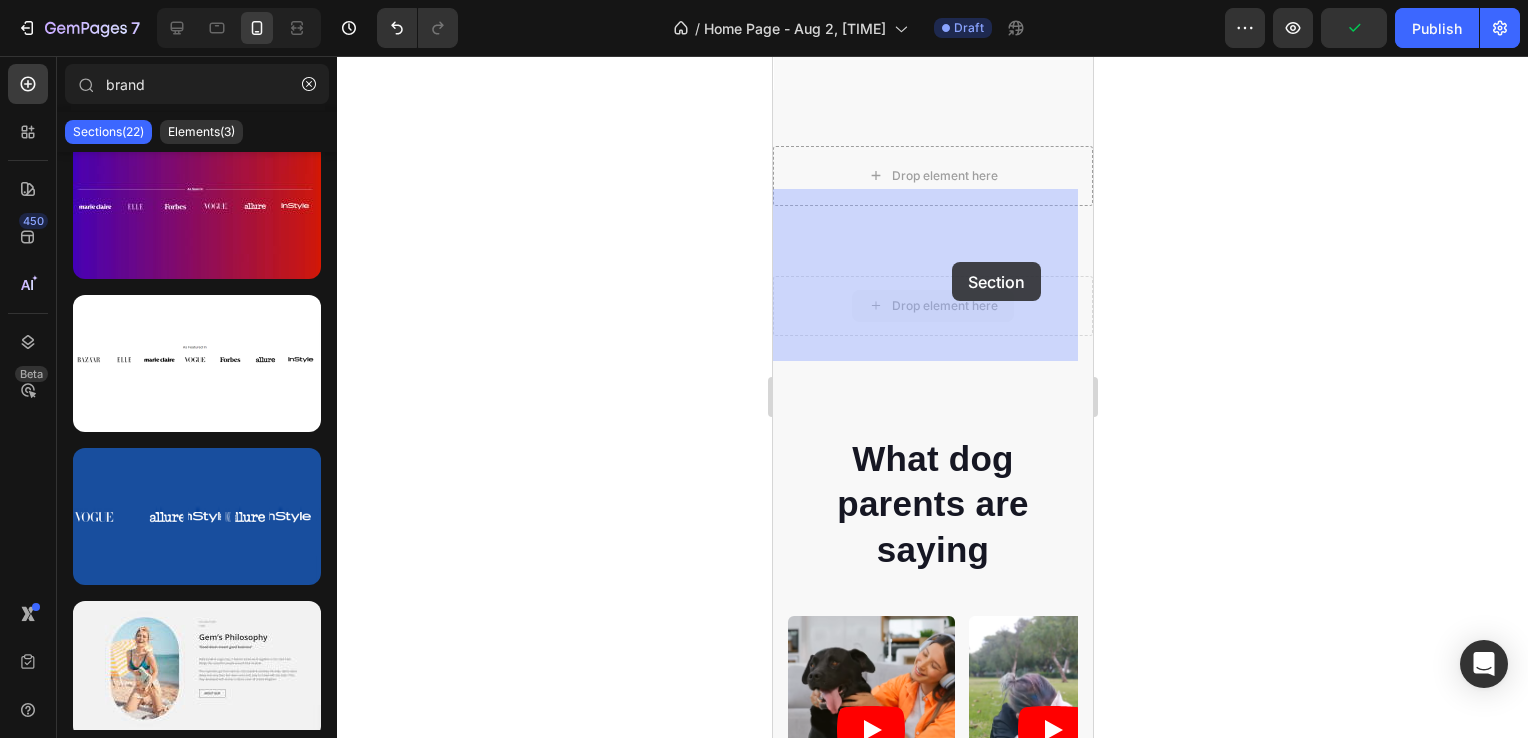 drag, startPoint x: 896, startPoint y: 285, endPoint x: 951, endPoint y: 262, distance: 59.615433 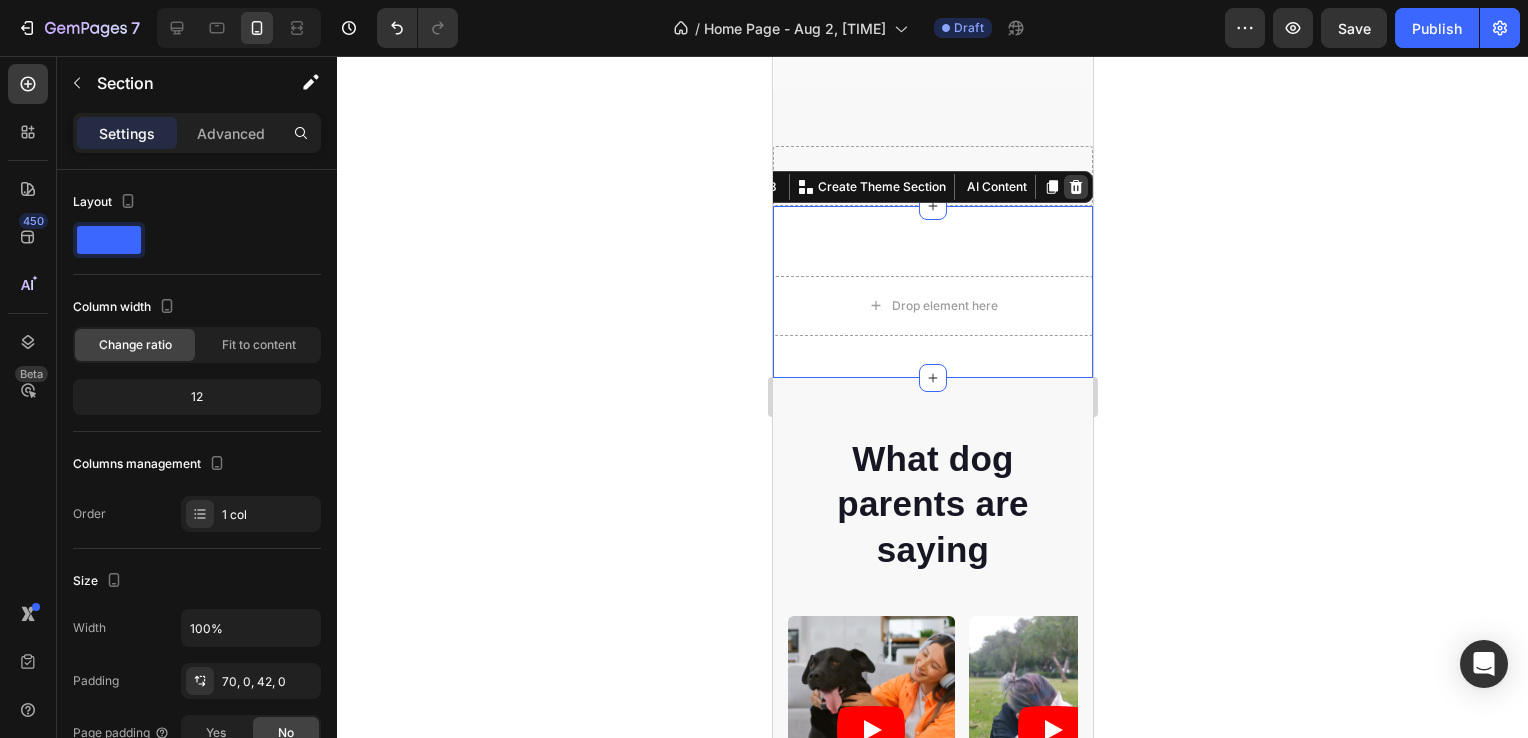 click 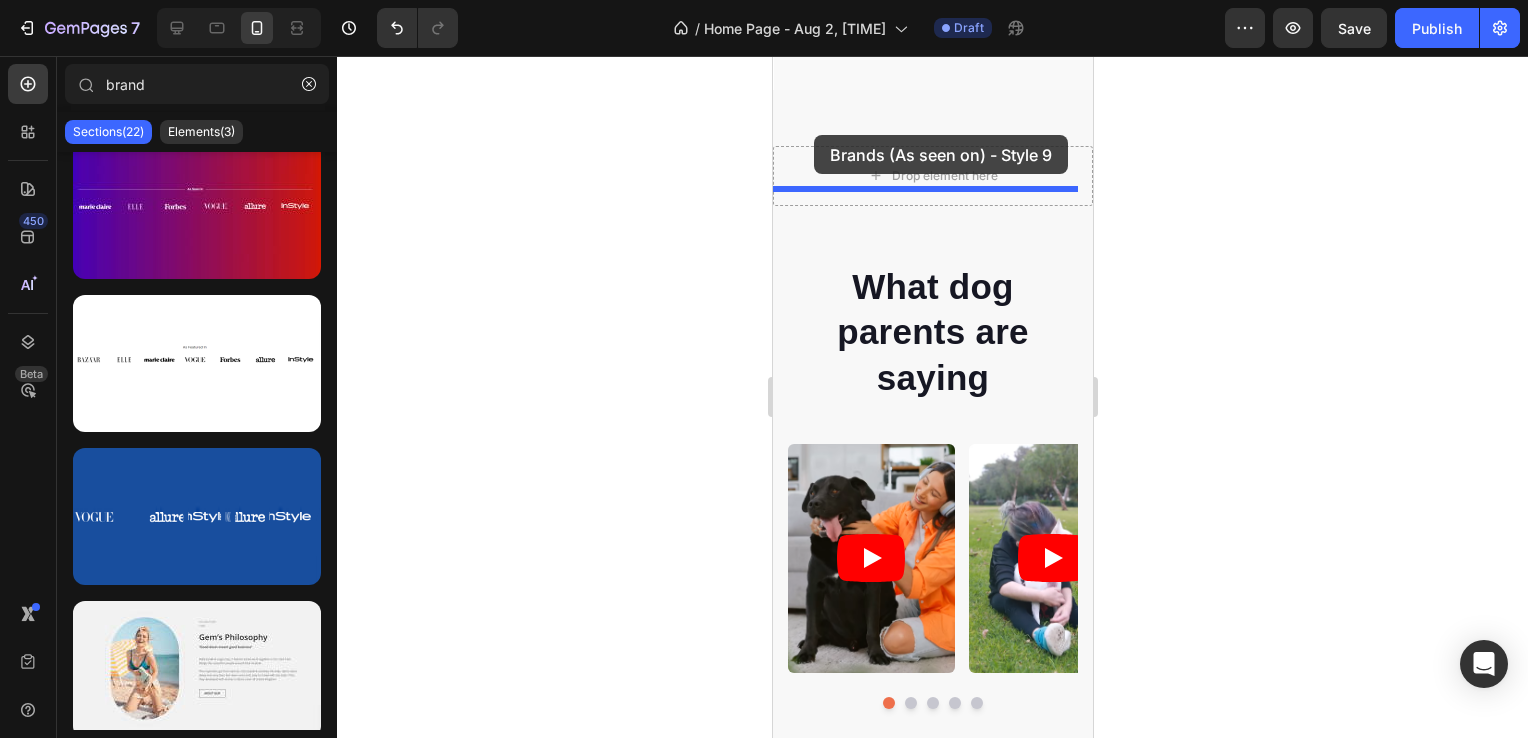 drag, startPoint x: 984, startPoint y: 420, endPoint x: 813, endPoint y: 135, distance: 332.36426 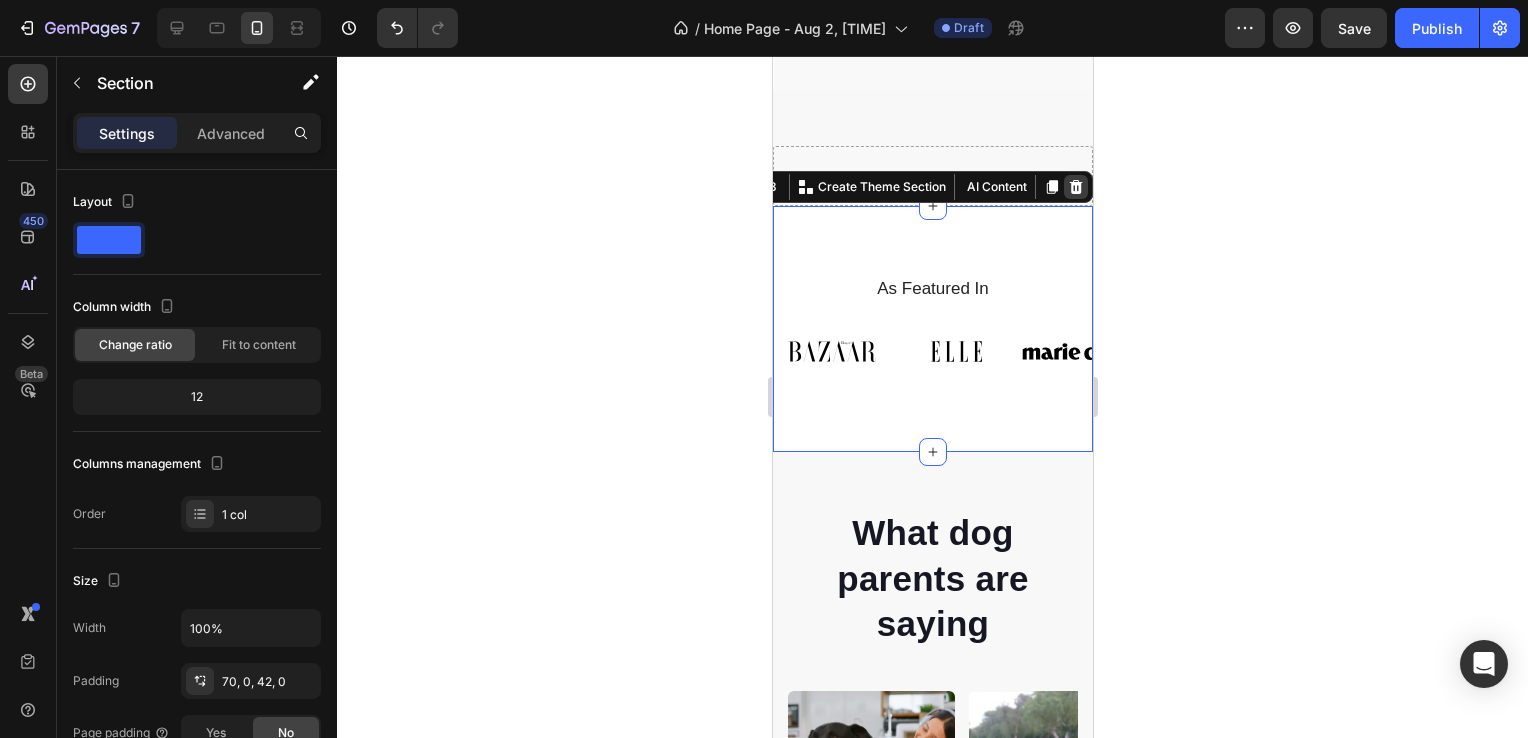 click 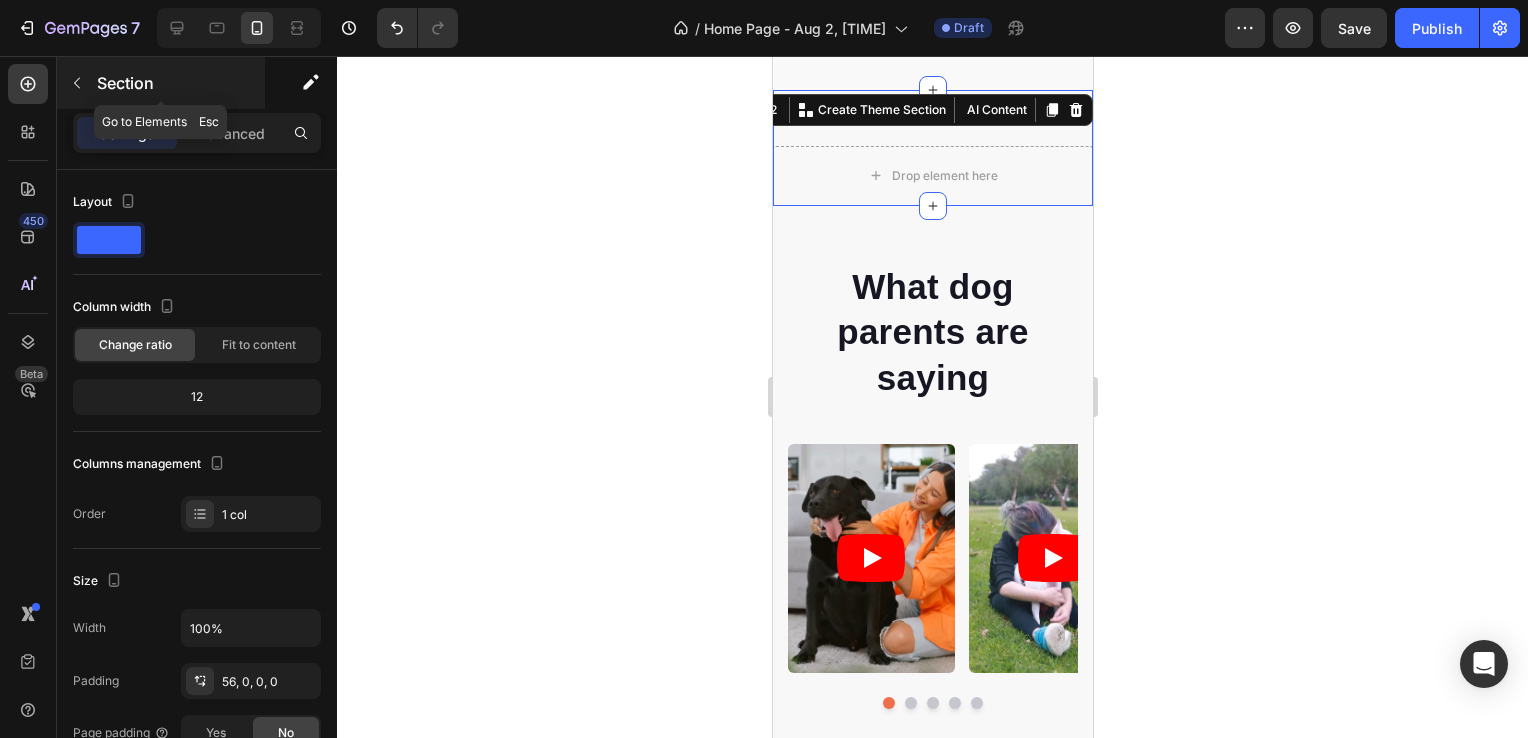 click 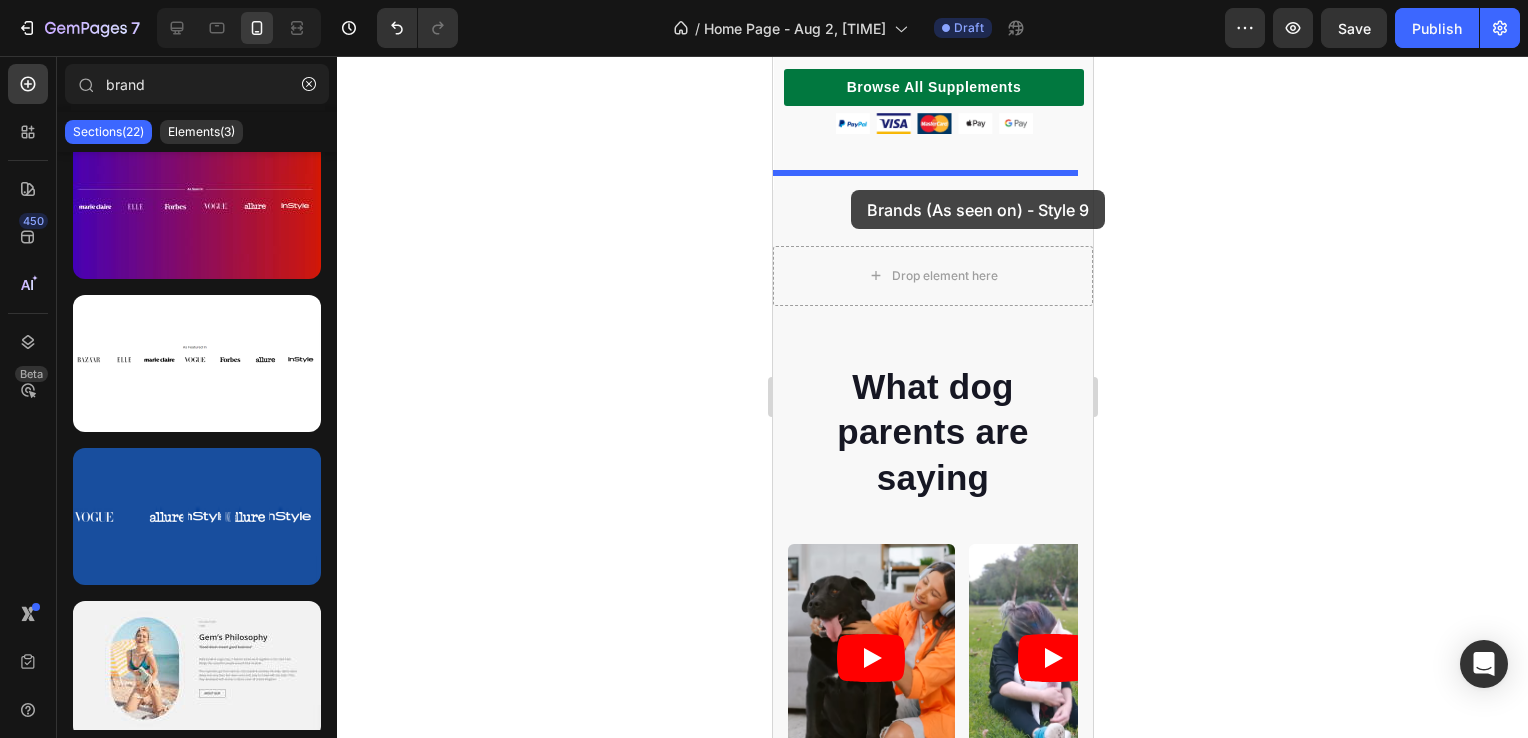 scroll, scrollTop: 648, scrollLeft: 0, axis: vertical 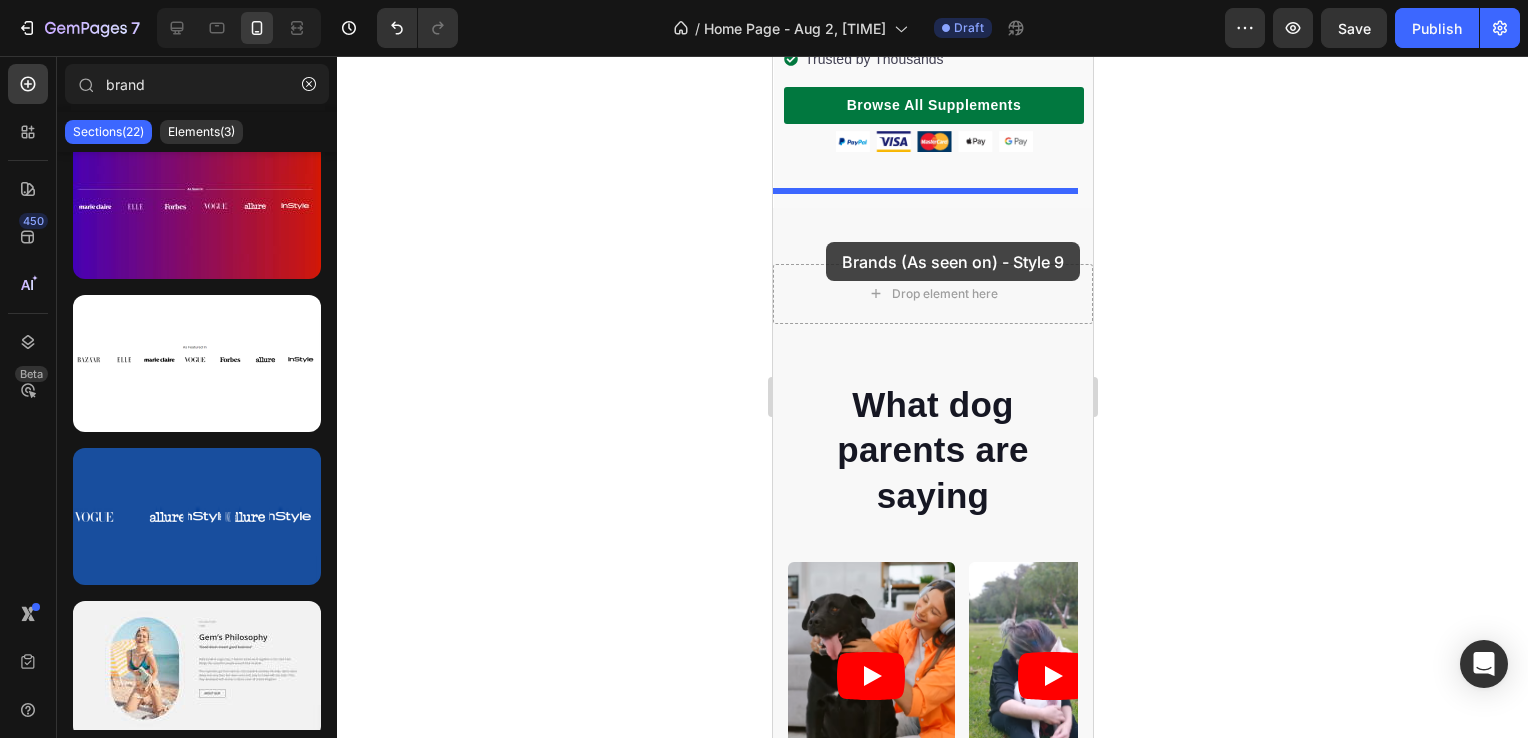 drag, startPoint x: 935, startPoint y: 411, endPoint x: 823, endPoint y: 242, distance: 202.74368 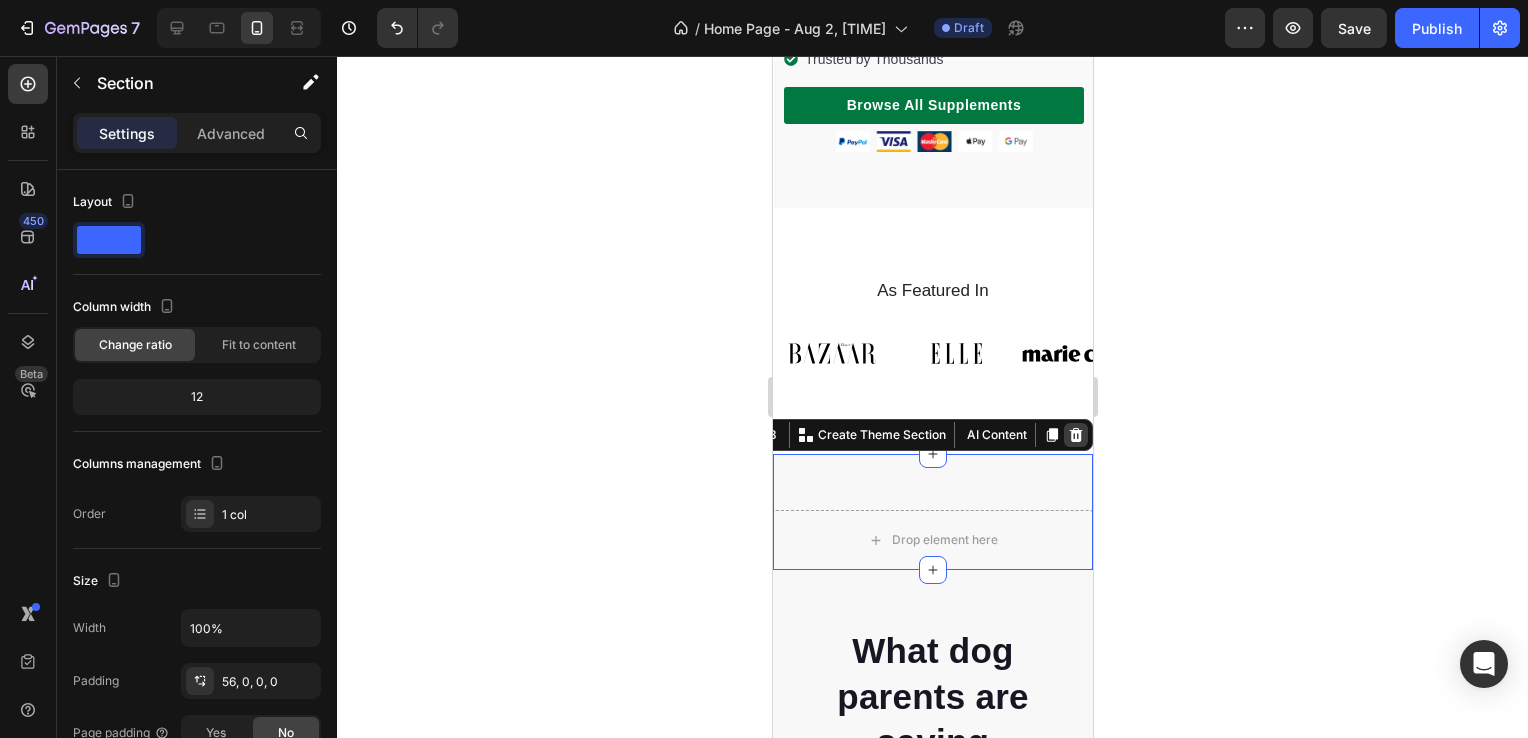 click 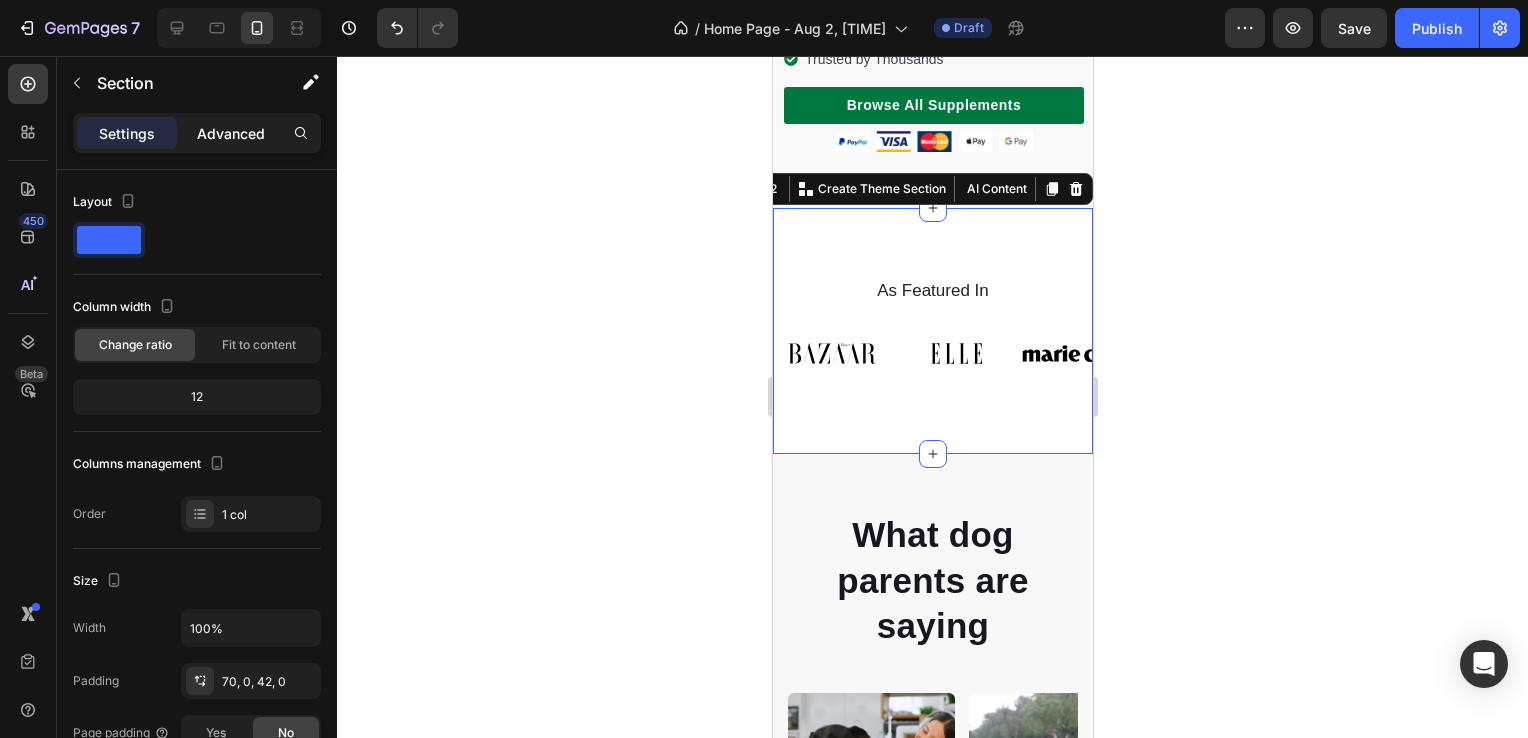 click on "Advanced" at bounding box center [231, 133] 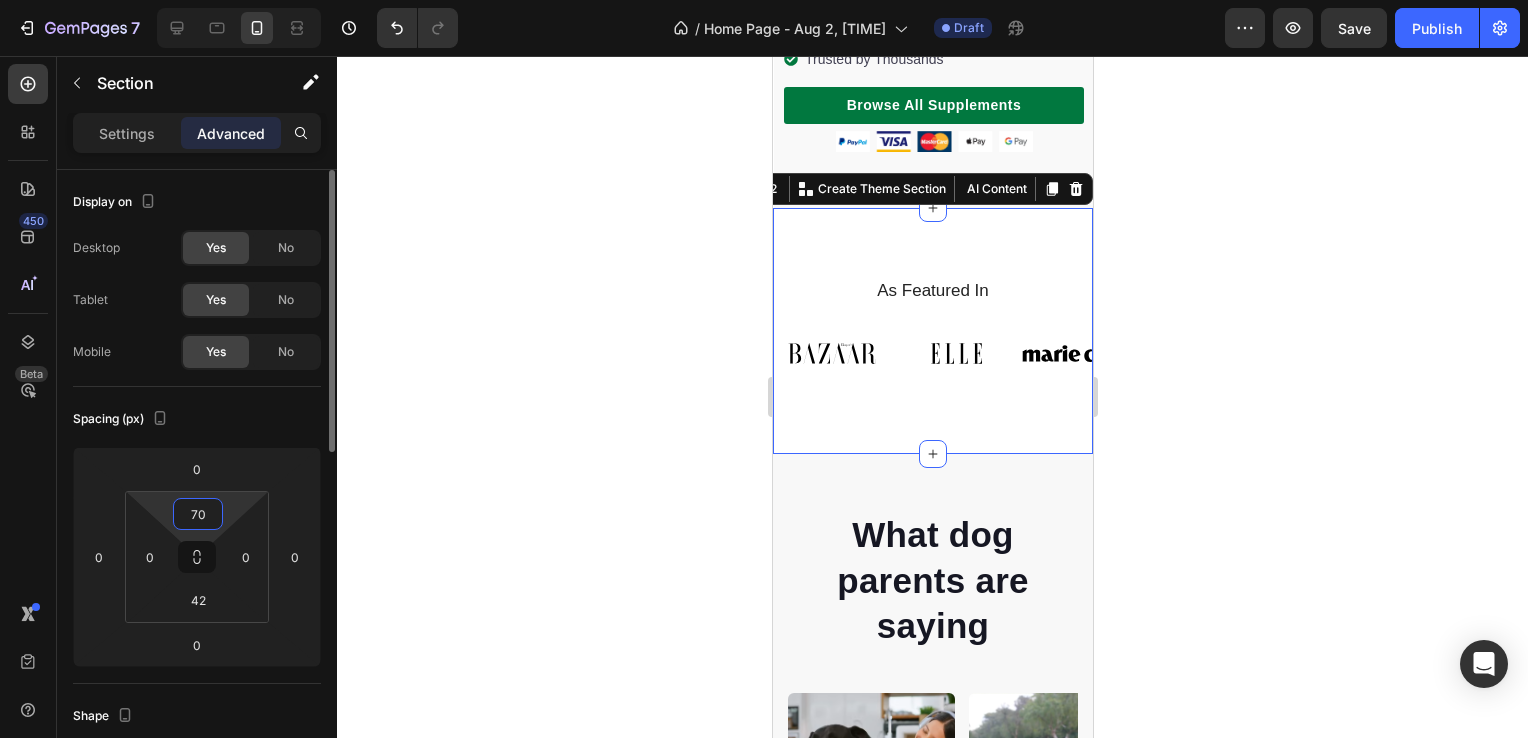 click on "70" at bounding box center [198, 514] 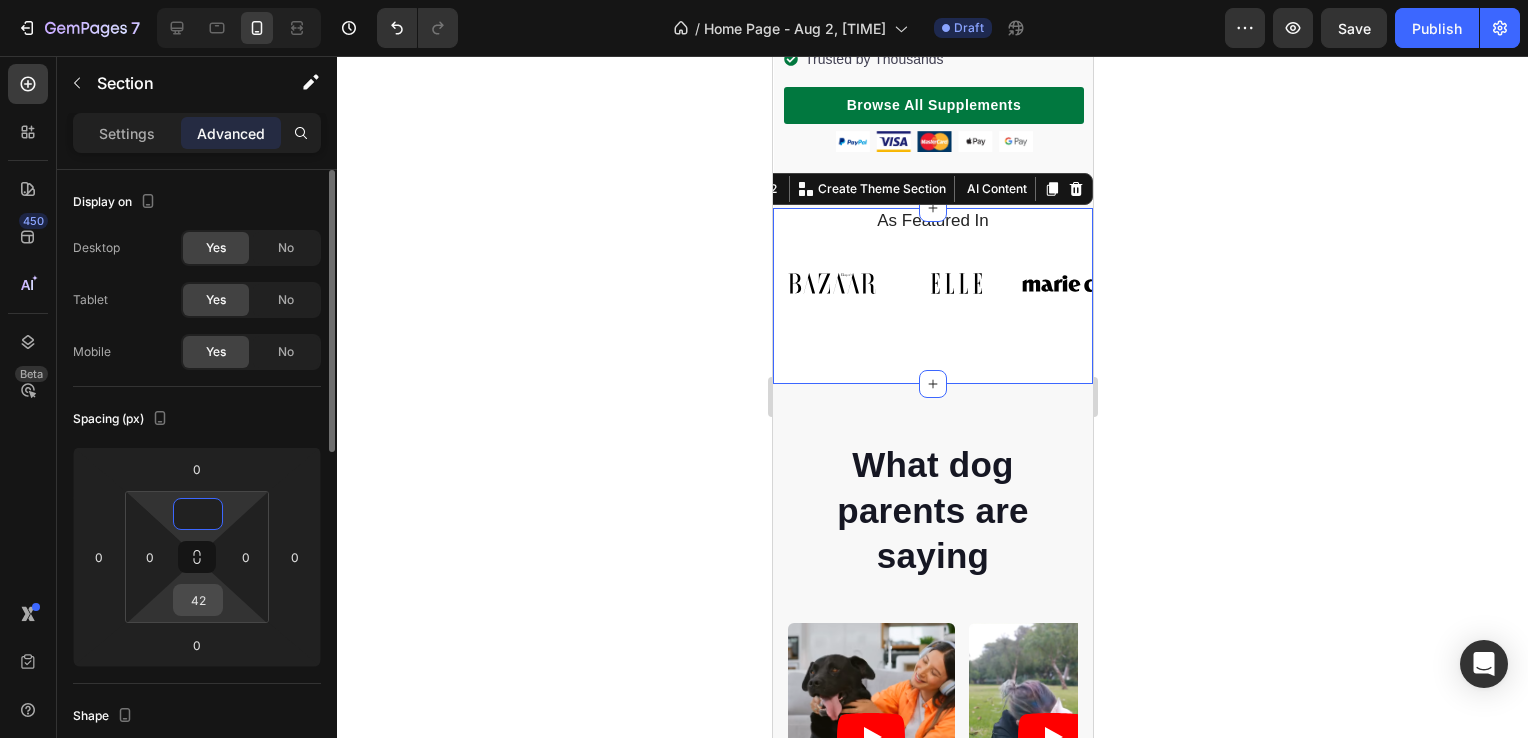 type on "0" 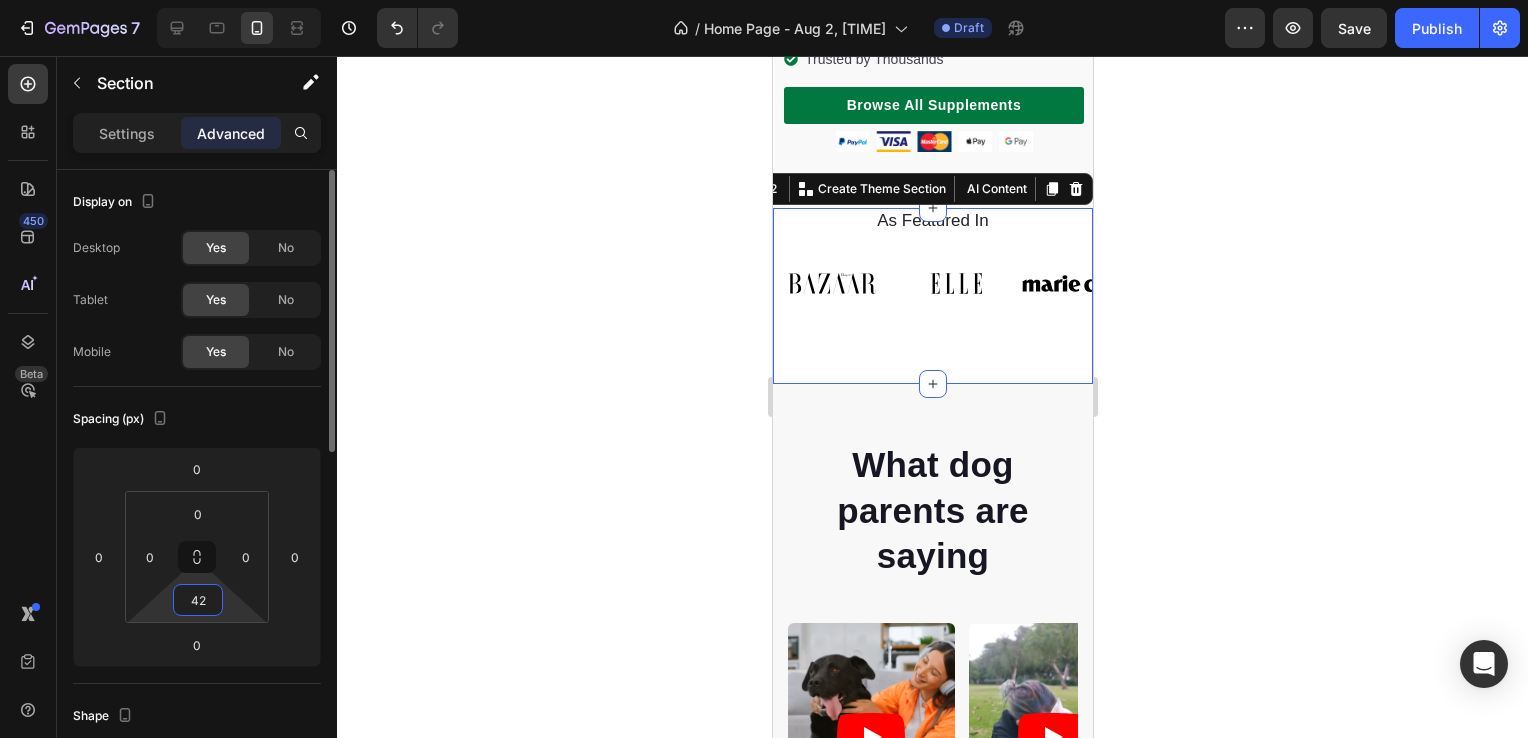 click on "42" at bounding box center [198, 600] 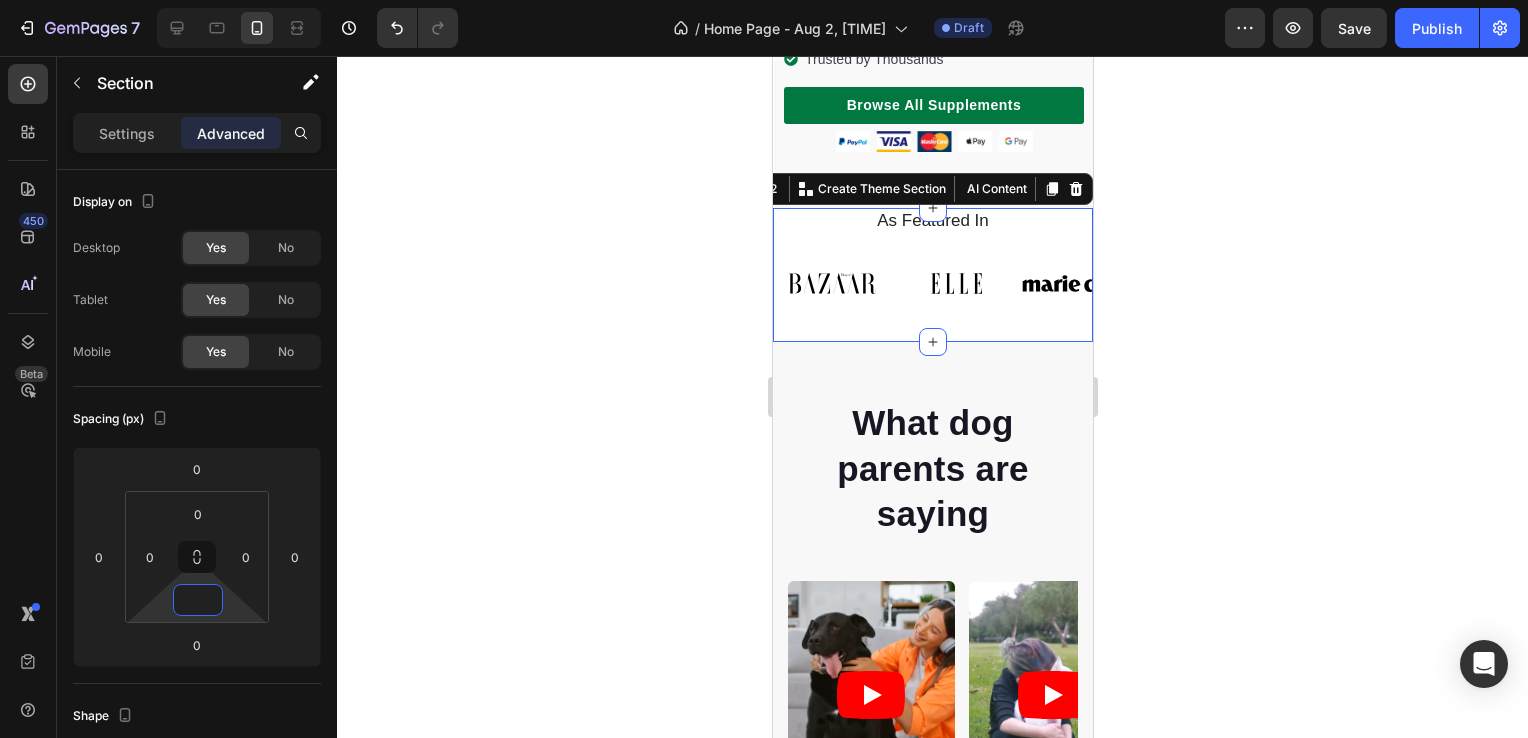 type on "0" 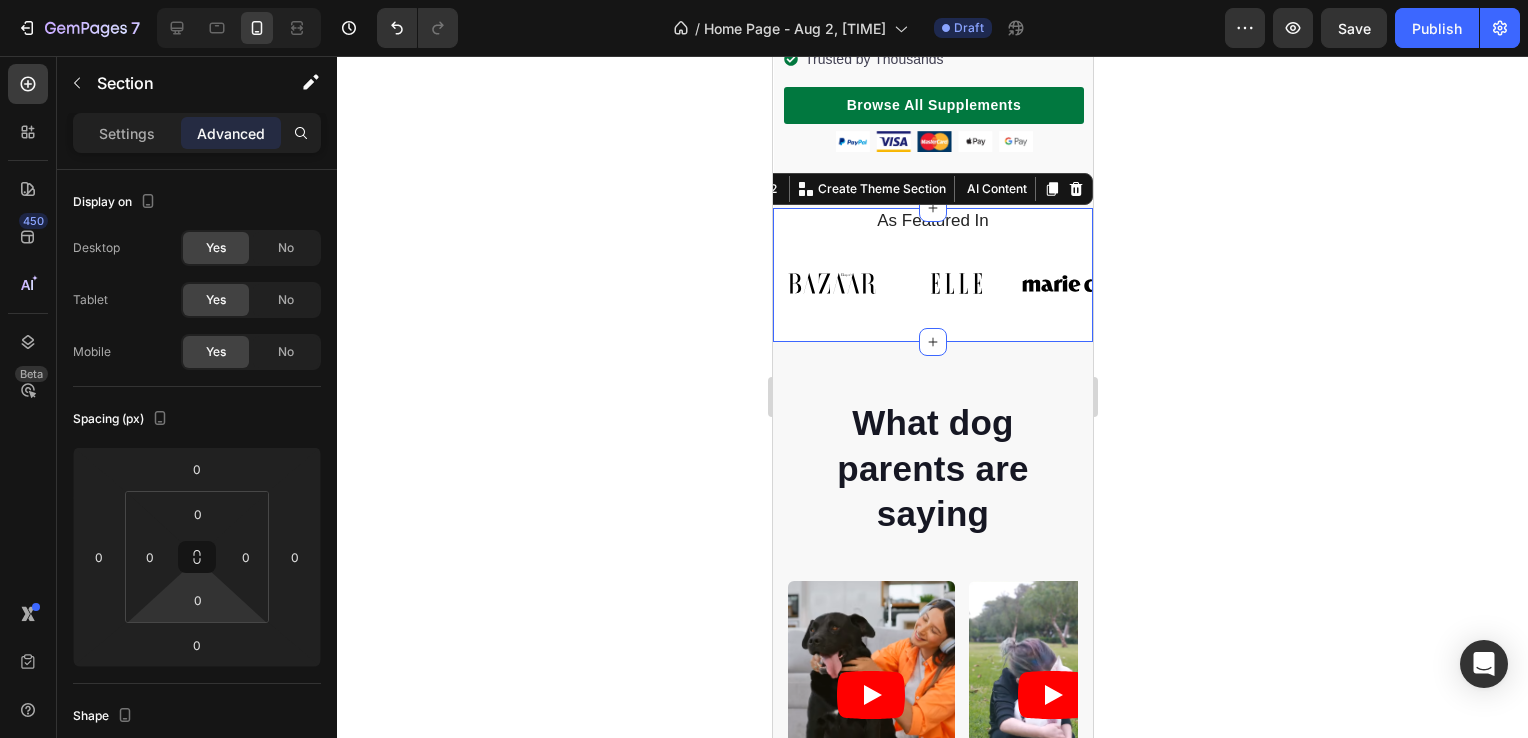 click 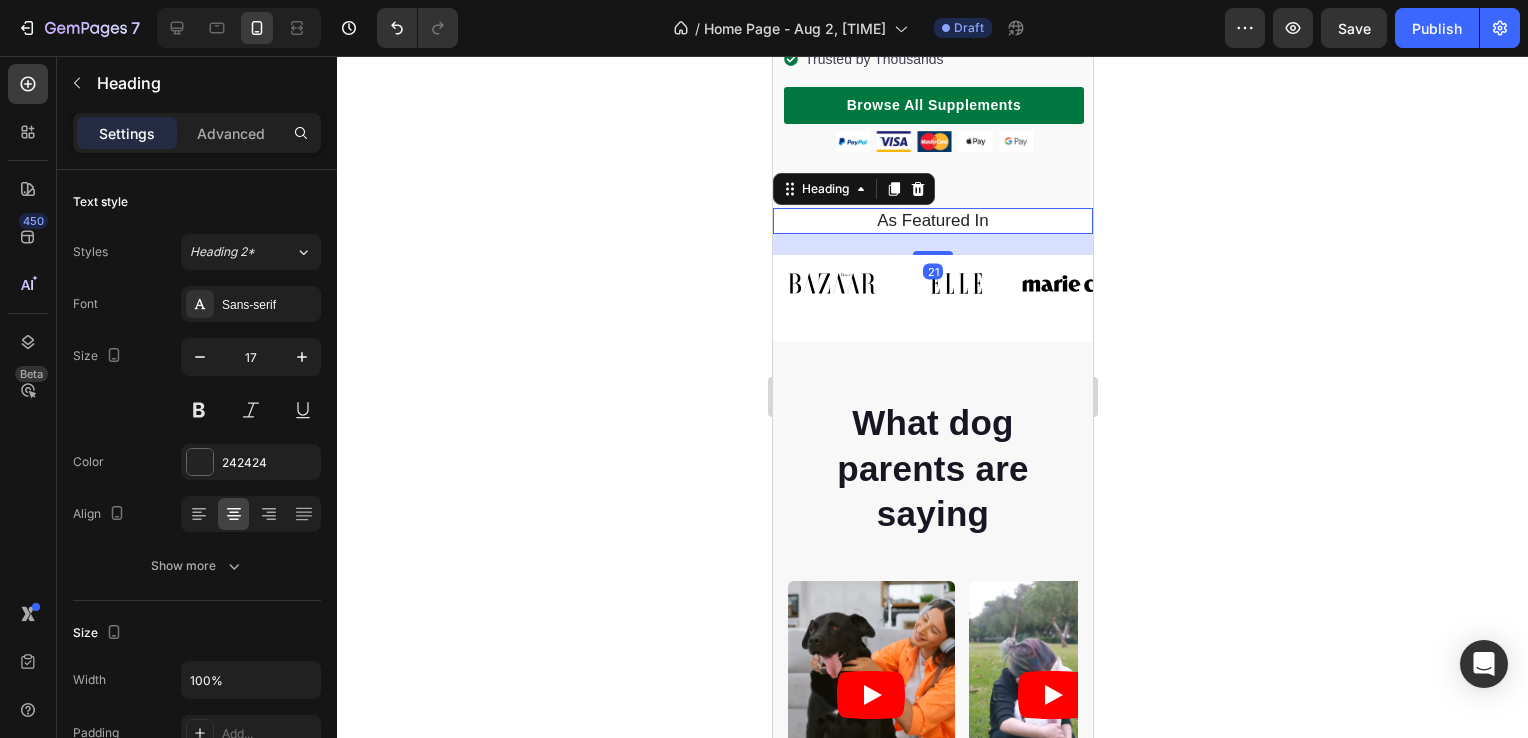 click on "As Featured In" at bounding box center (932, 221) 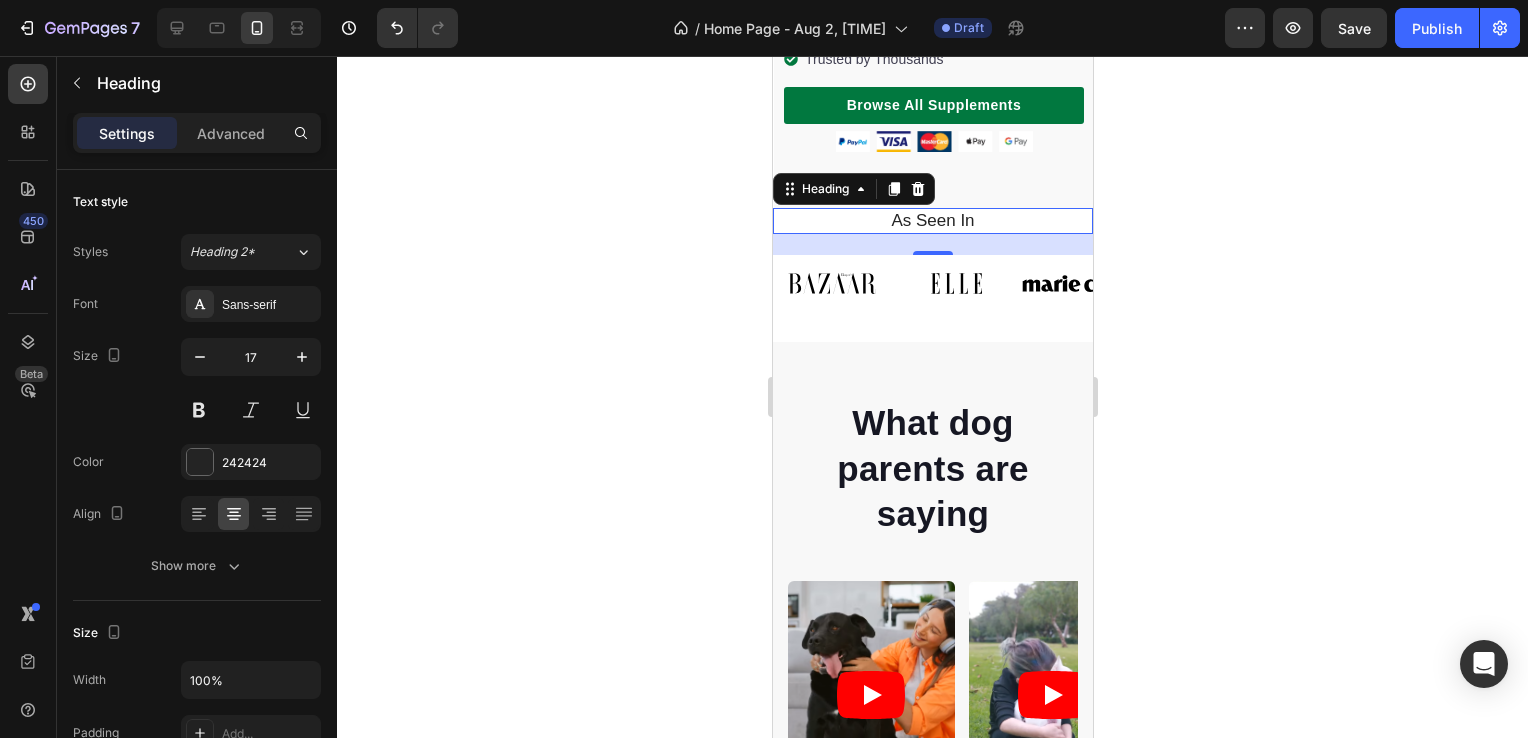 click 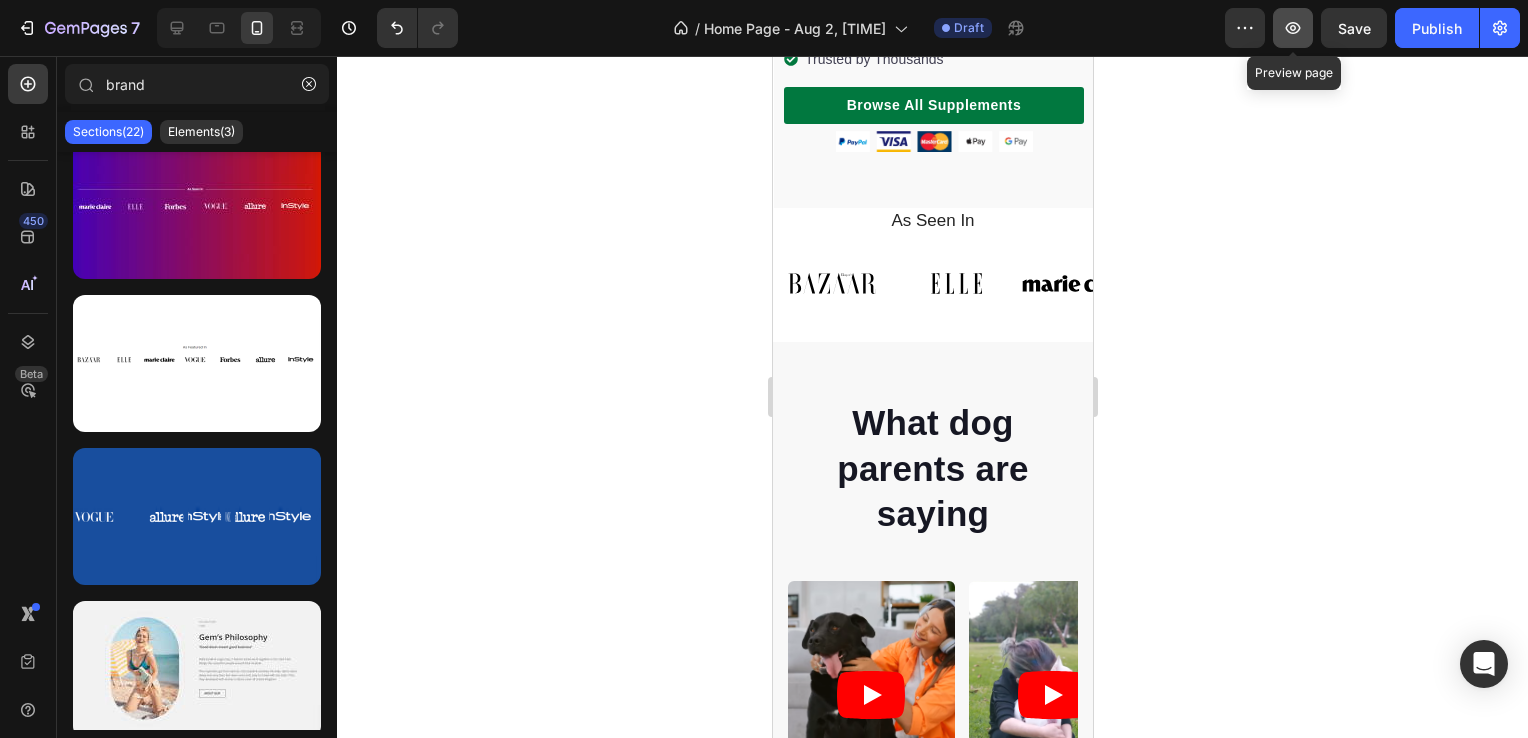 click 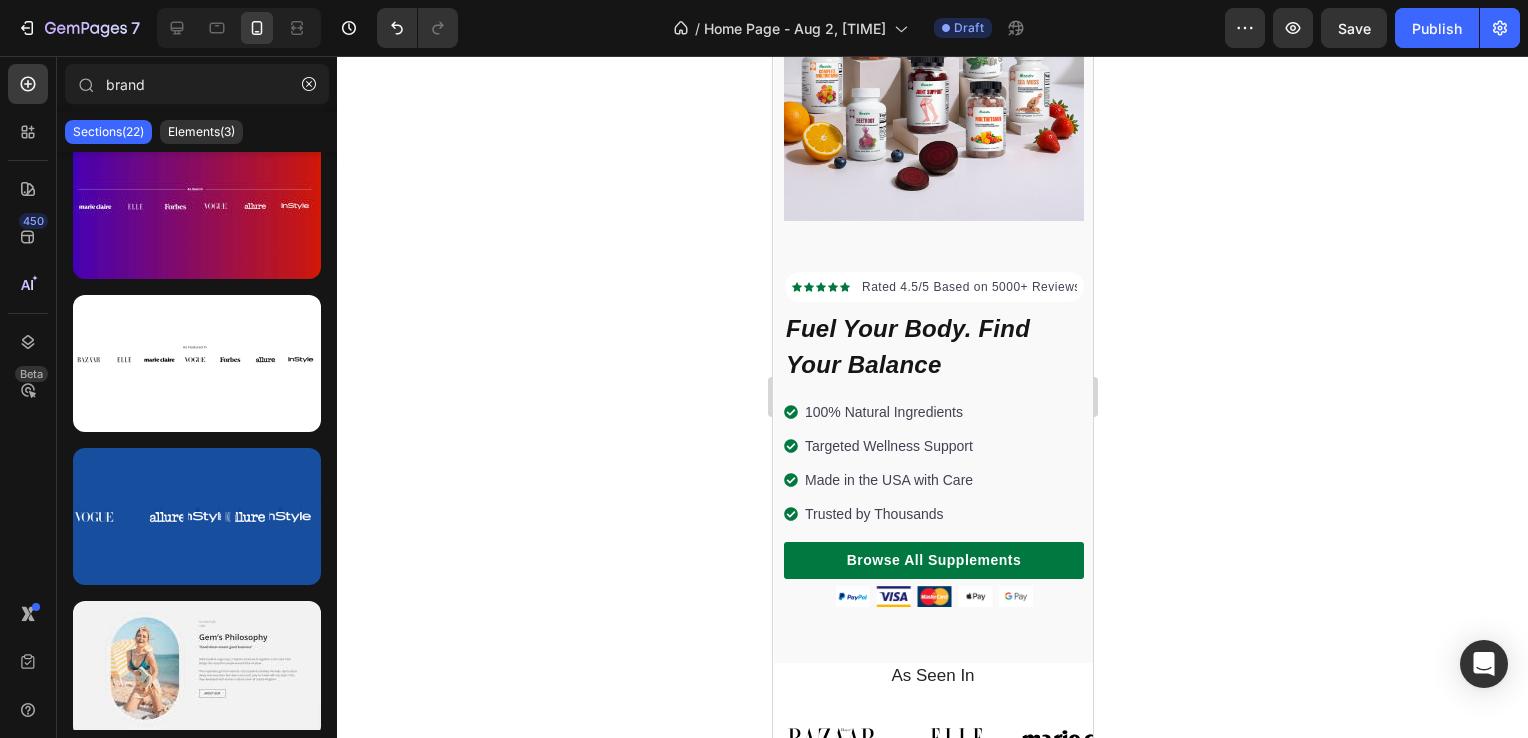 scroll, scrollTop: 140, scrollLeft: 0, axis: vertical 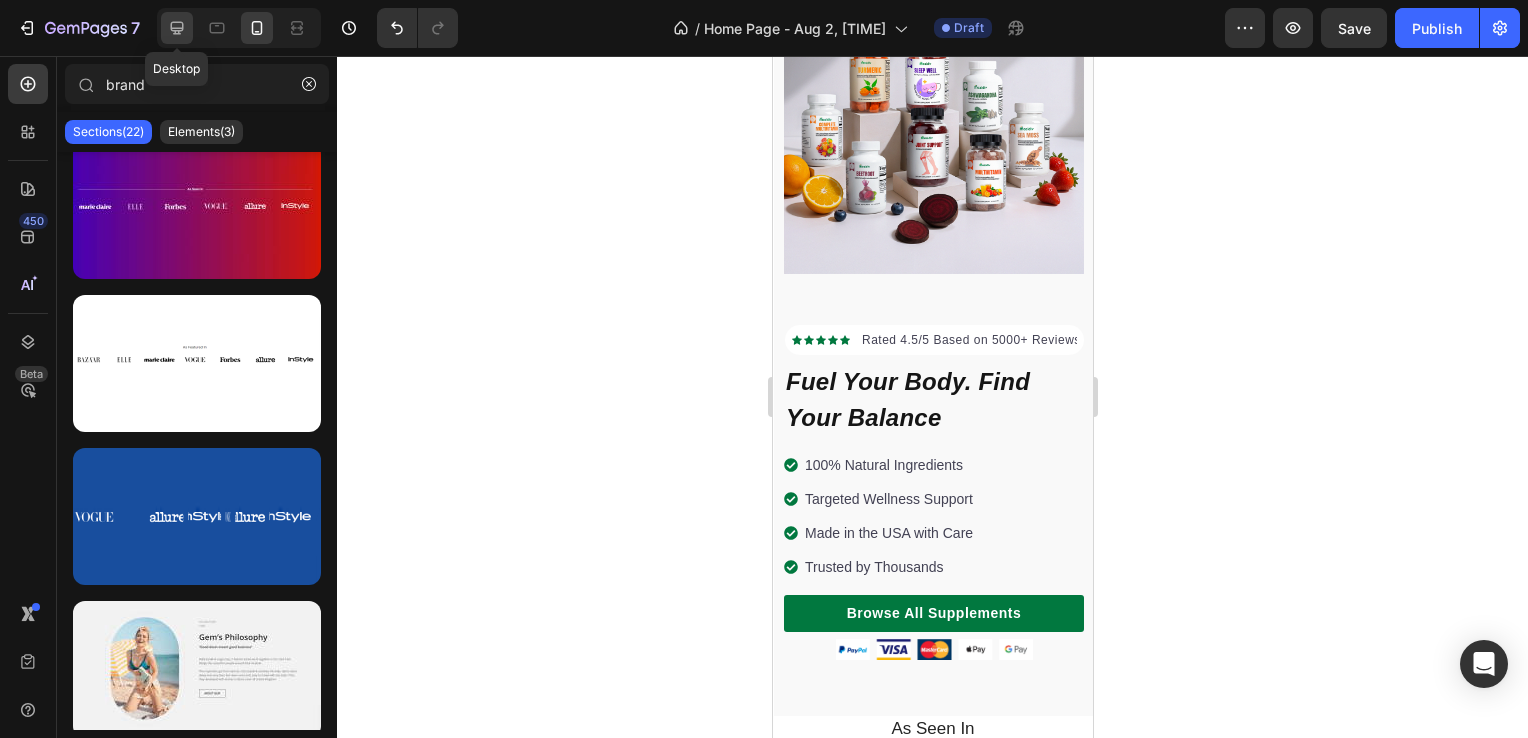click 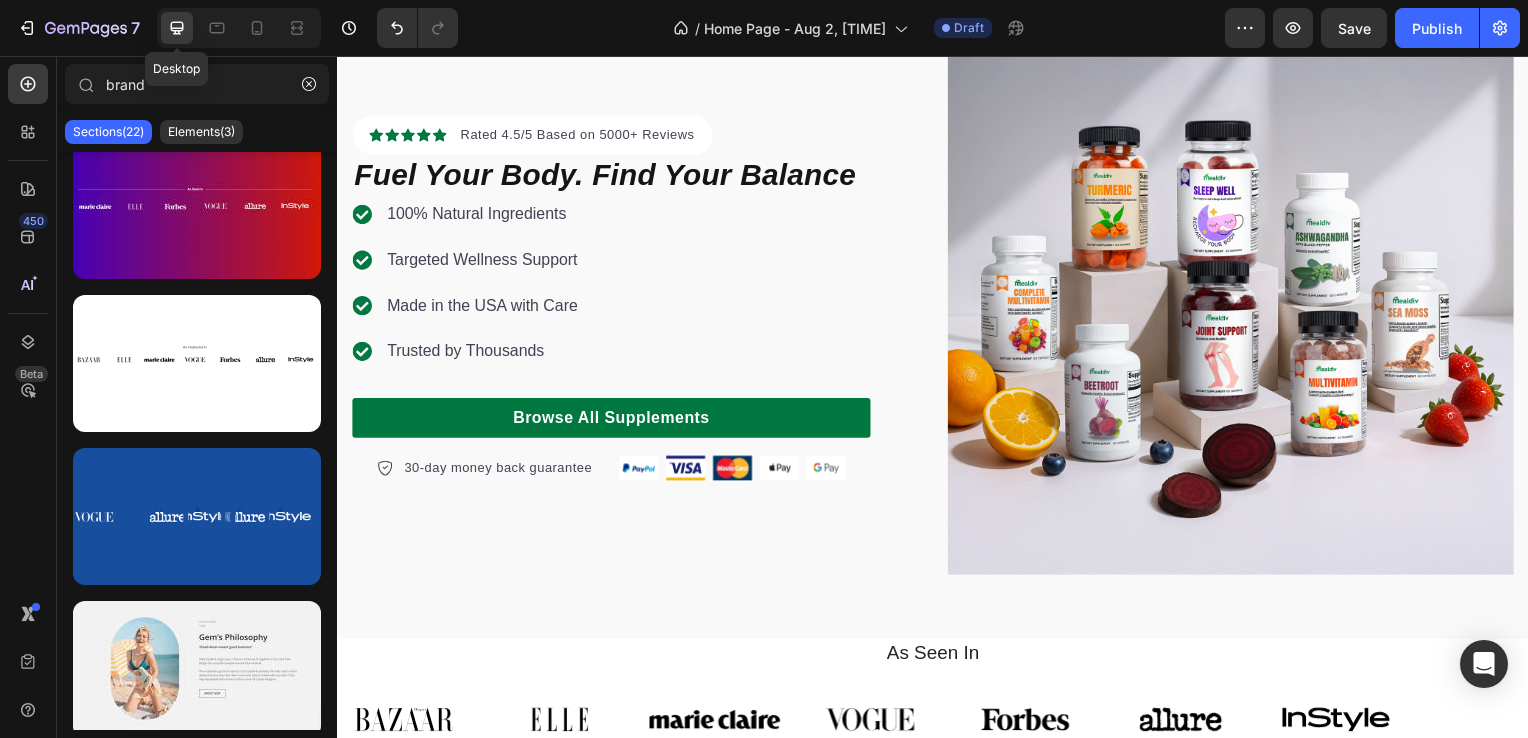 scroll, scrollTop: 254, scrollLeft: 0, axis: vertical 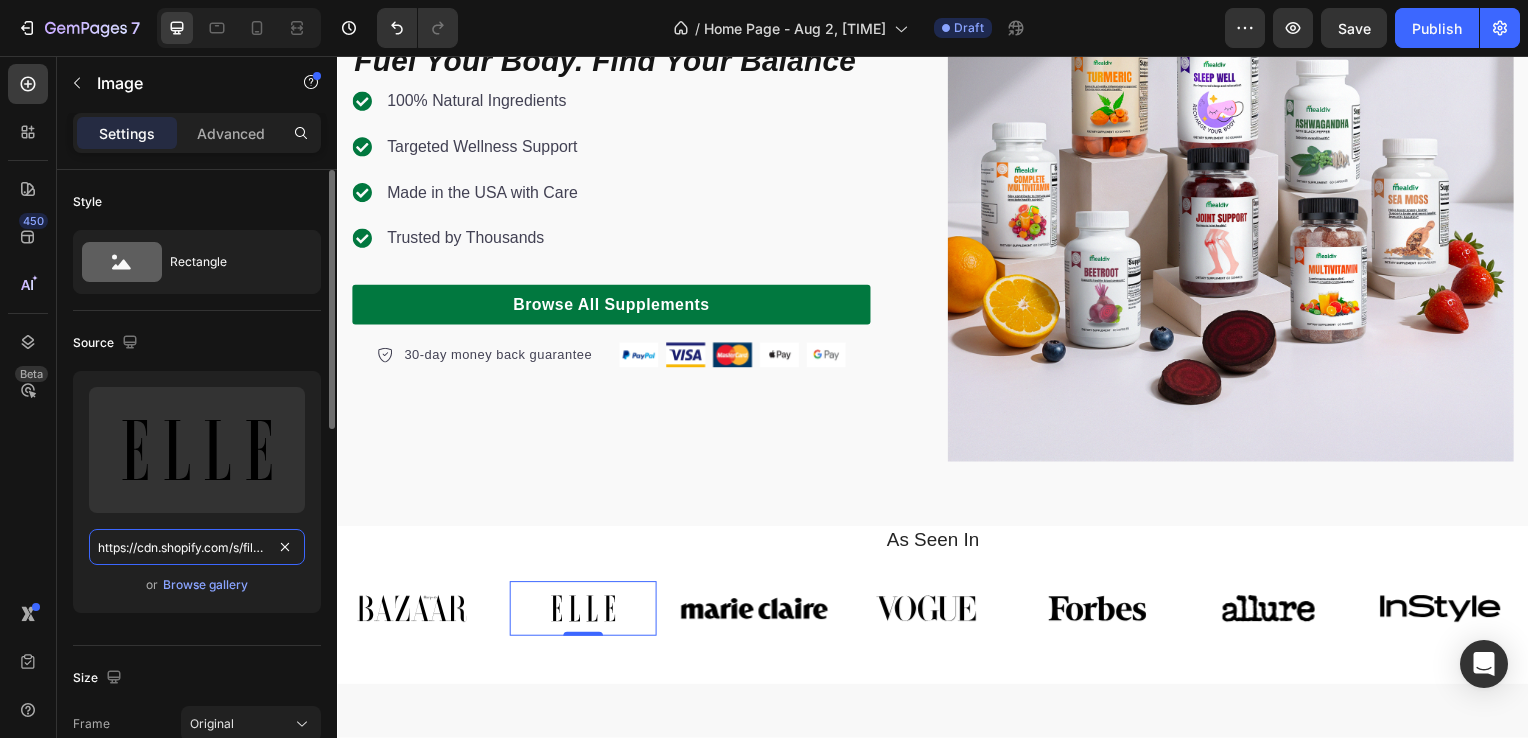click on "https://cdn.shopify.com/s/files/1/0891/1529/6048/files/gempages_543012567912547332-e2a14f5b-9cc1-4043-8de2-9aff14c51cca.svg" at bounding box center [197, 547] 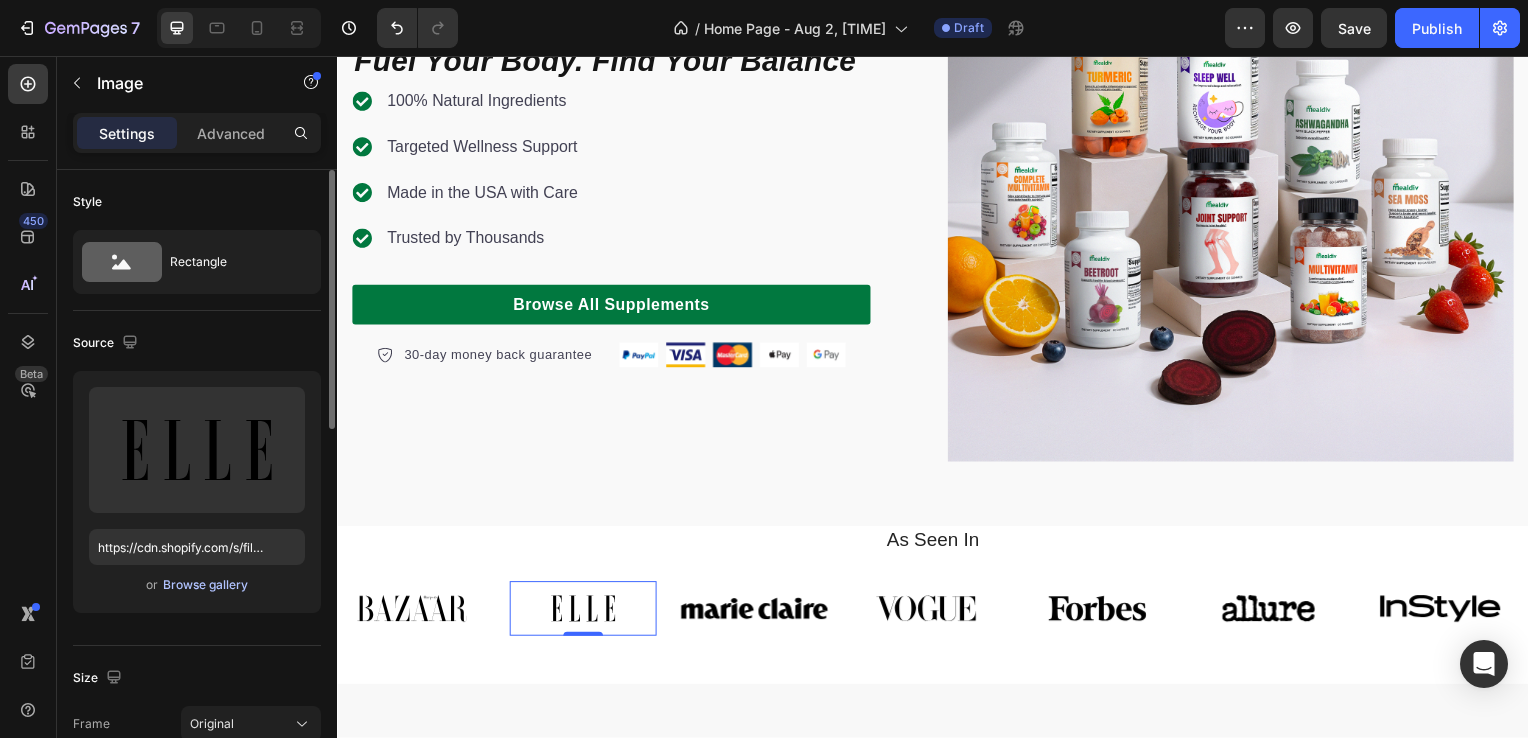 click on "Browse gallery" at bounding box center (205, 585) 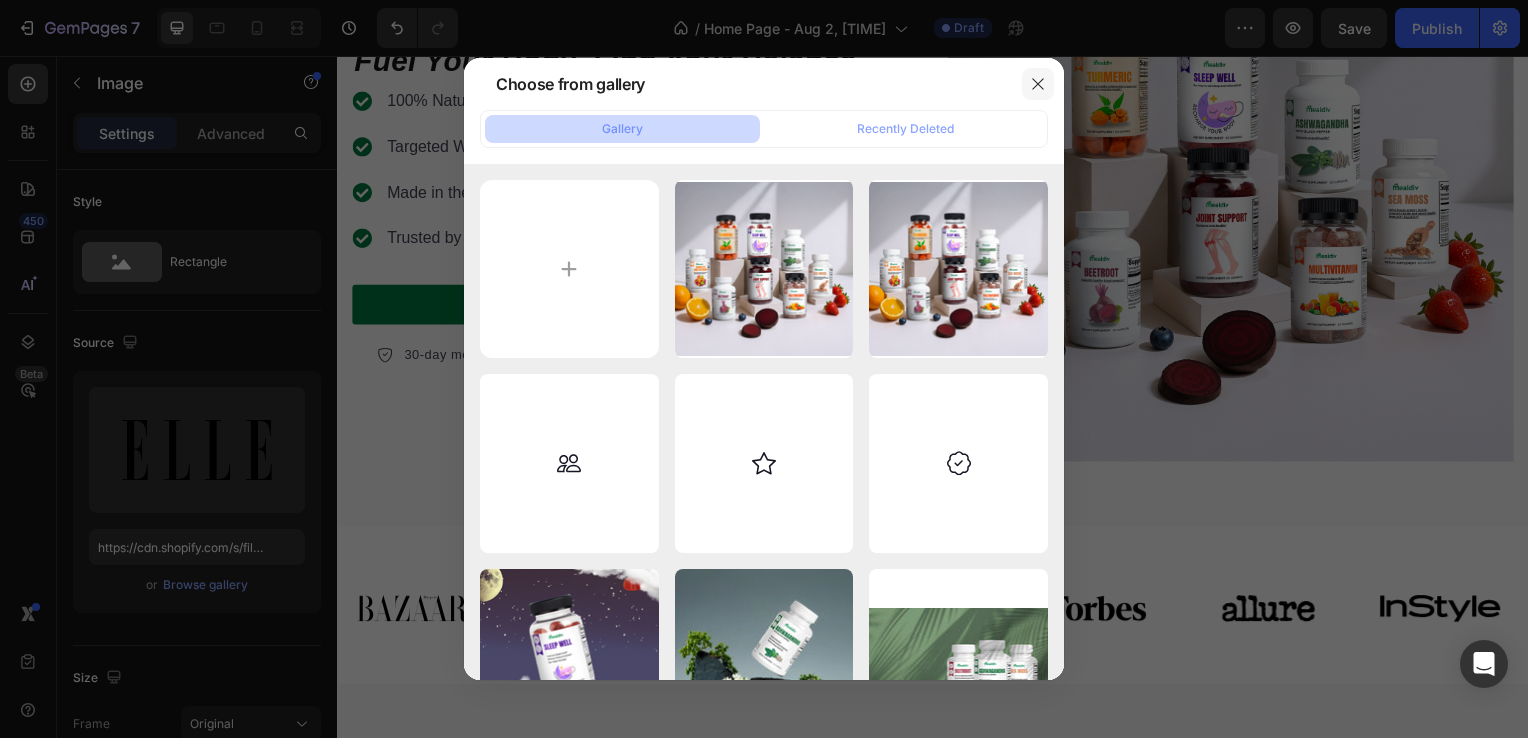 click 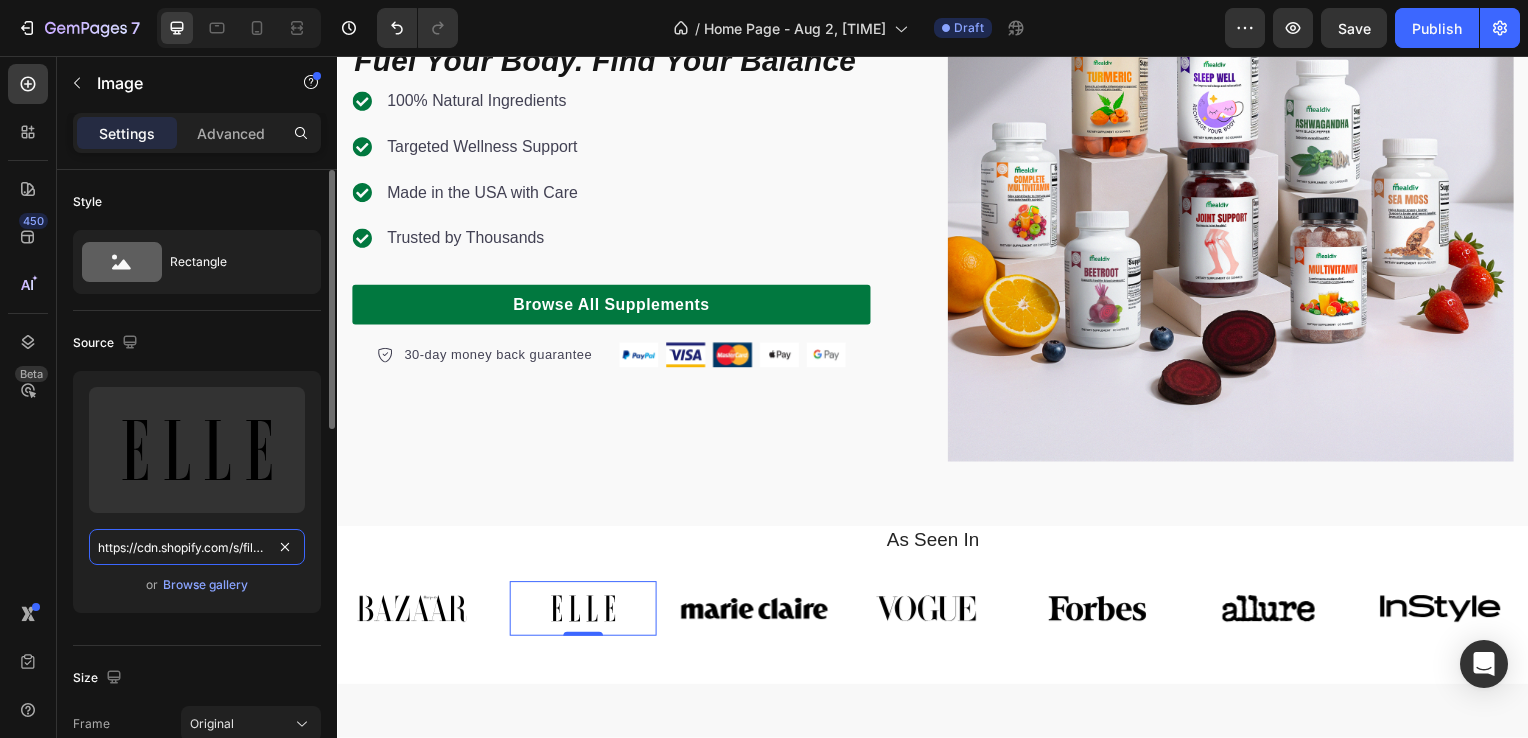 click on "https://cdn.shopify.com/s/files/1/0891/1529/6048/files/gempages_543012567912547332-e2a14f5b-9cc1-4043-8de2-9aff14c51cca.svg" at bounding box center (197, 547) 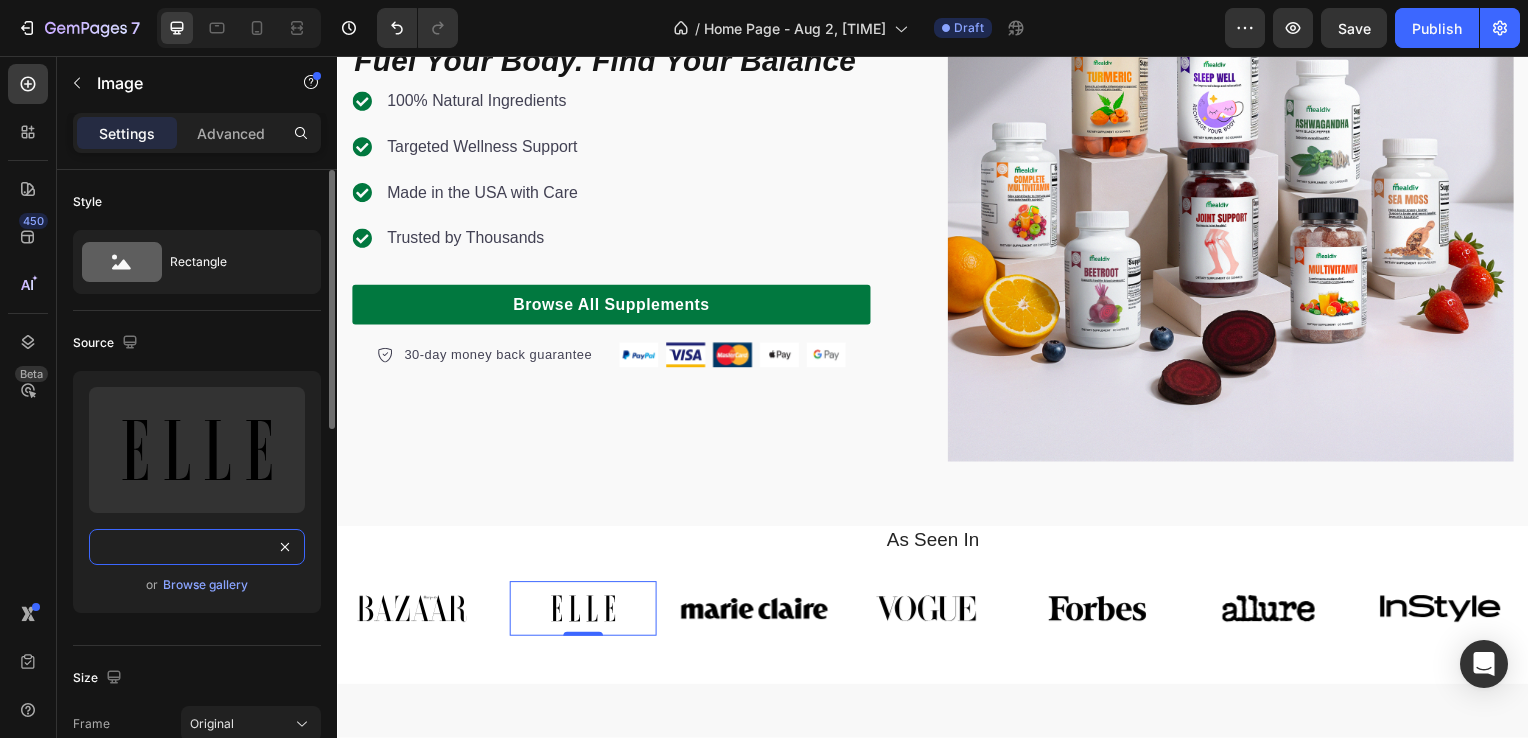 scroll, scrollTop: 0, scrollLeft: 600, axis: horizontal 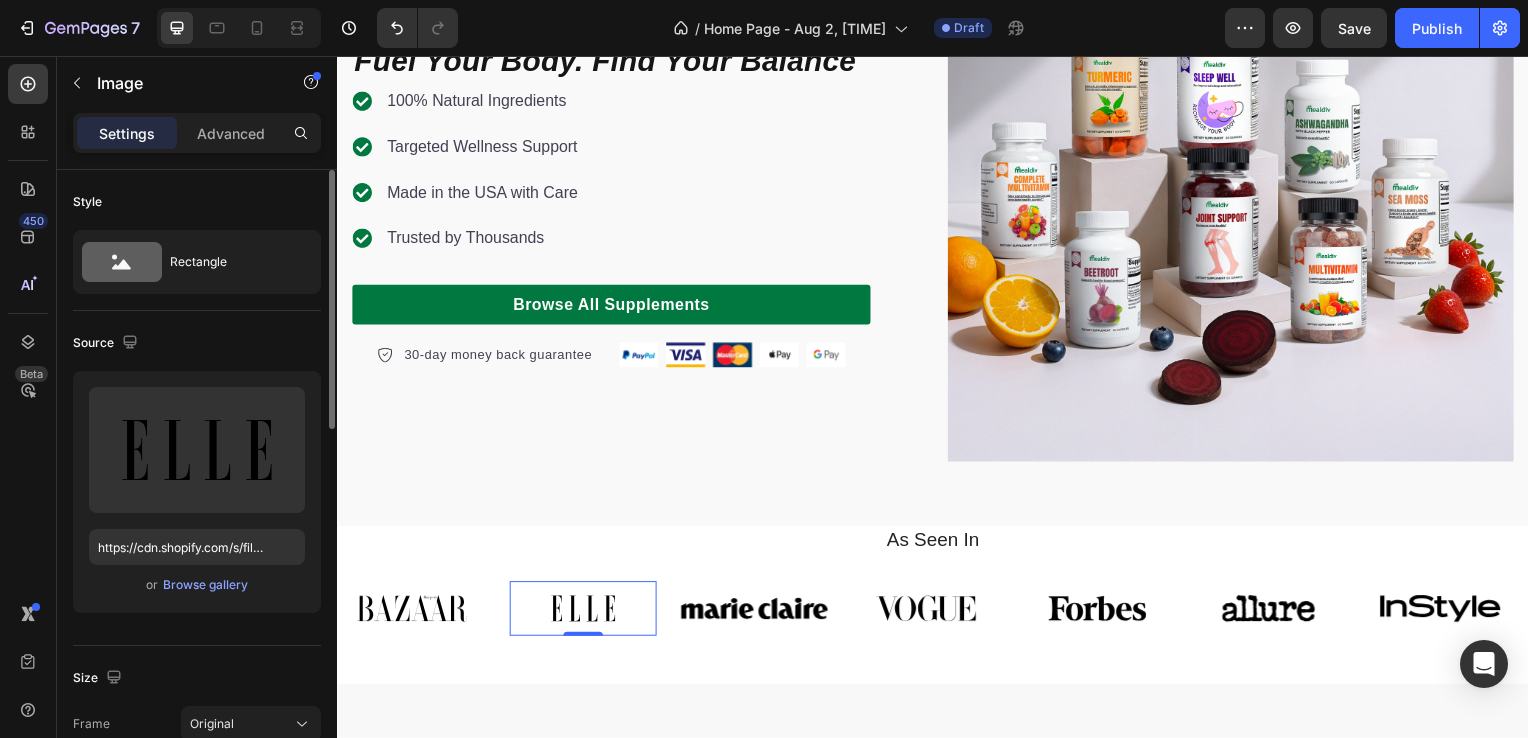 click on "Source" at bounding box center [197, 343] 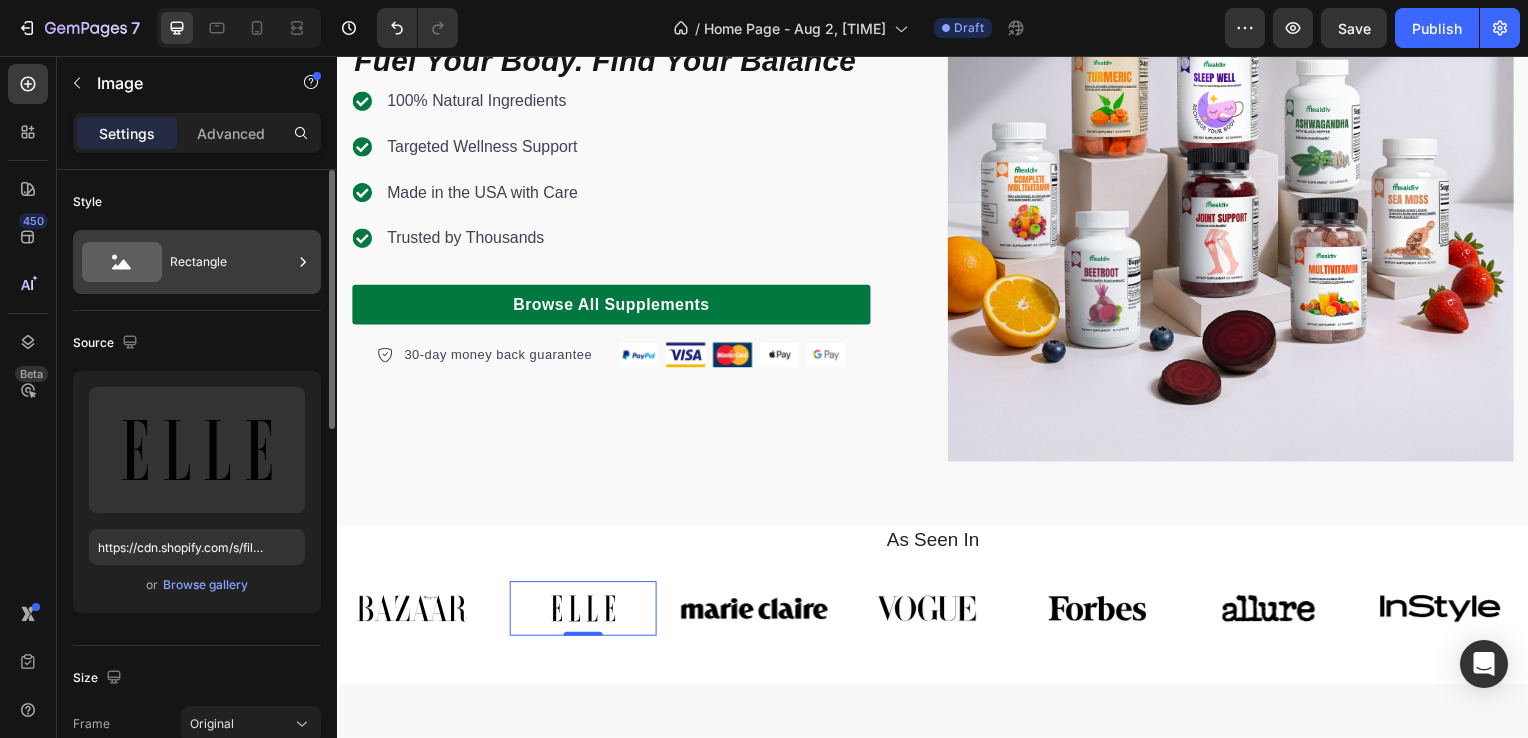 click on "Rectangle" at bounding box center [231, 262] 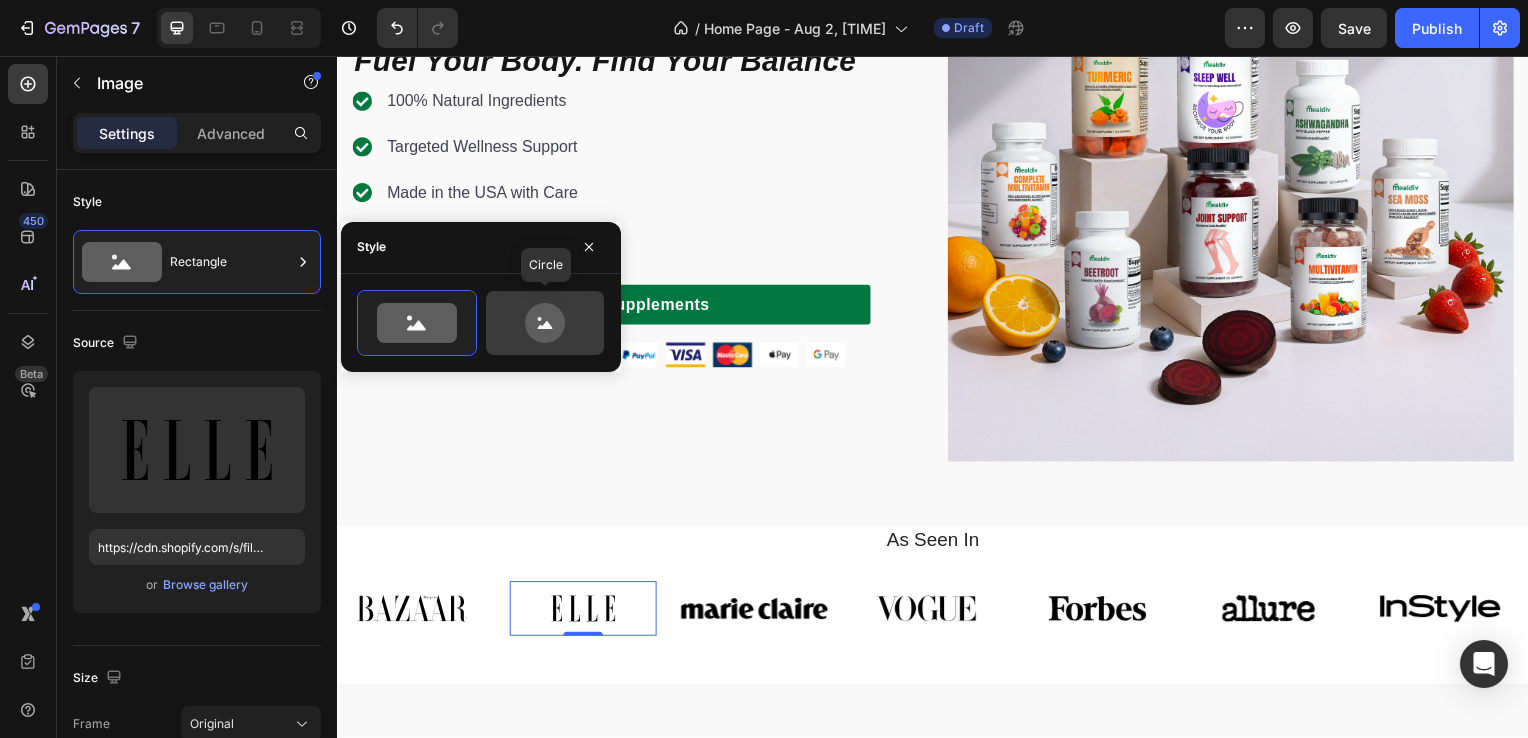 click 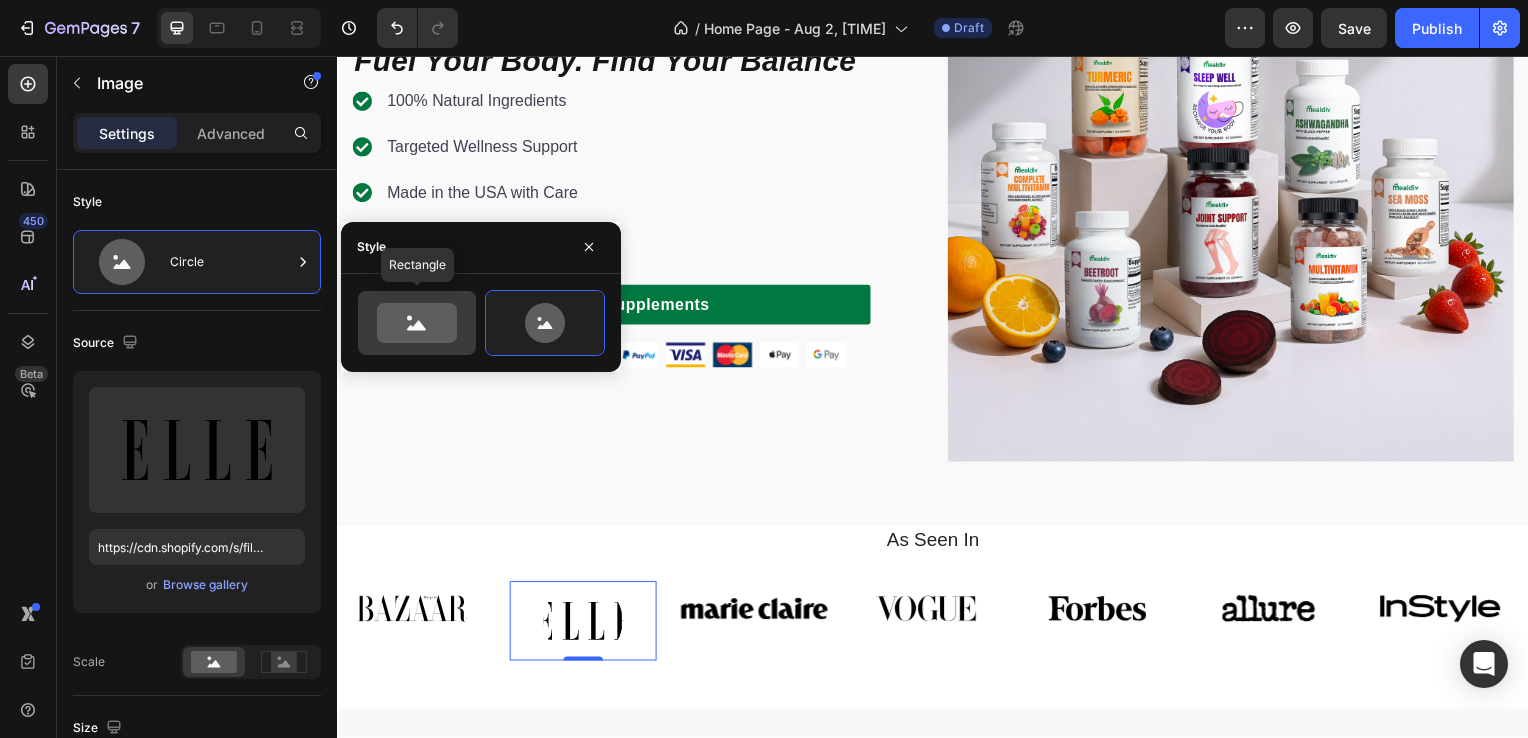 click 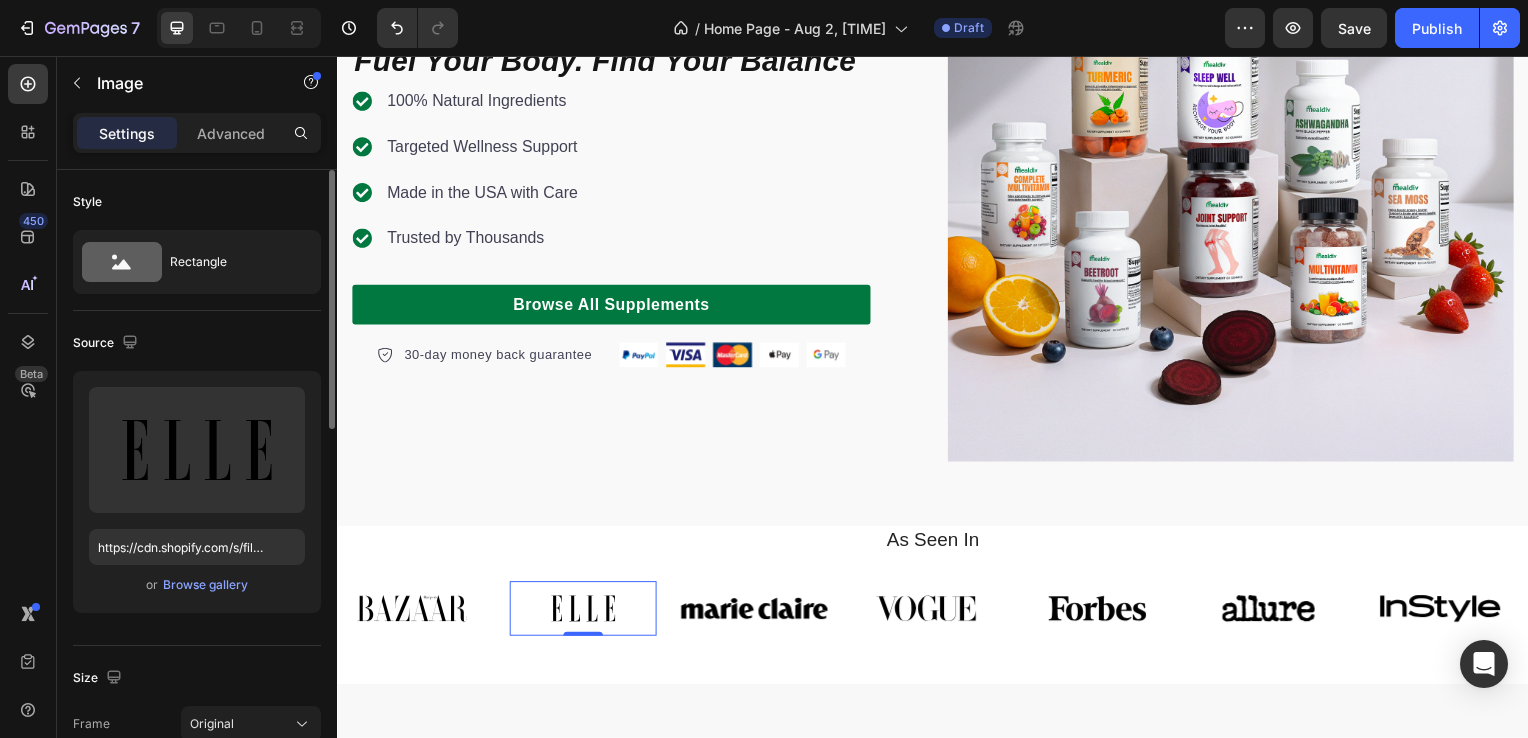 click on "Source" at bounding box center [197, 343] 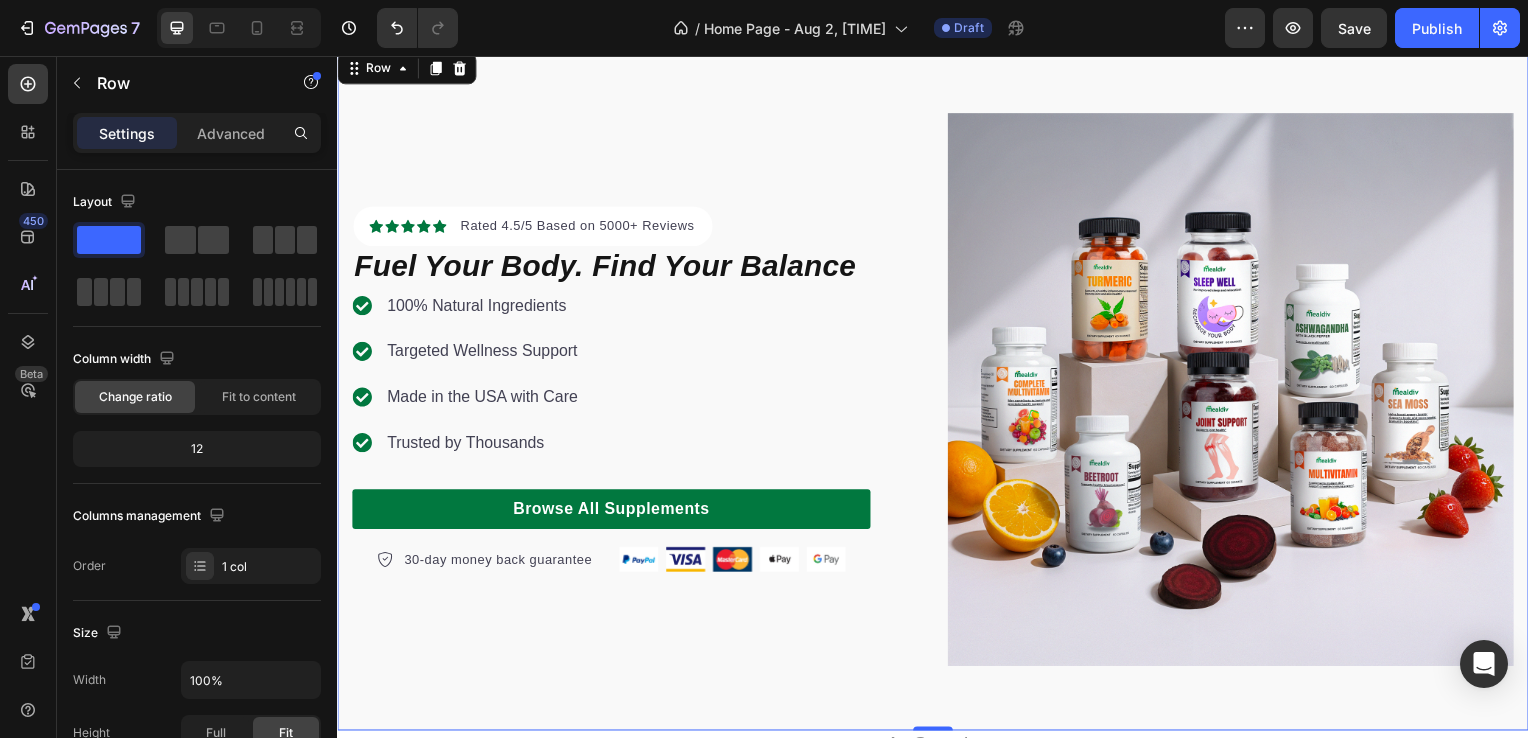 scroll, scrollTop: 45, scrollLeft: 0, axis: vertical 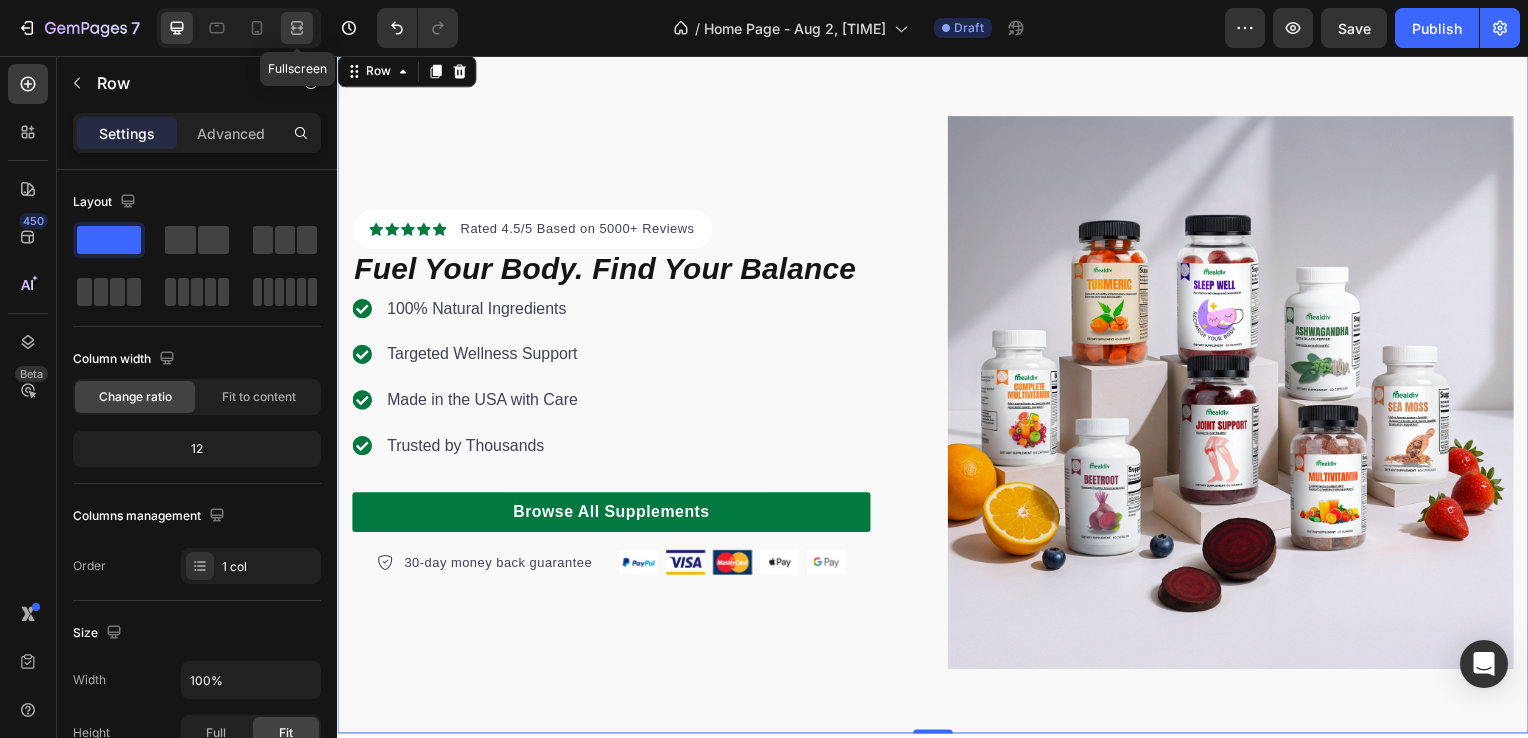 click 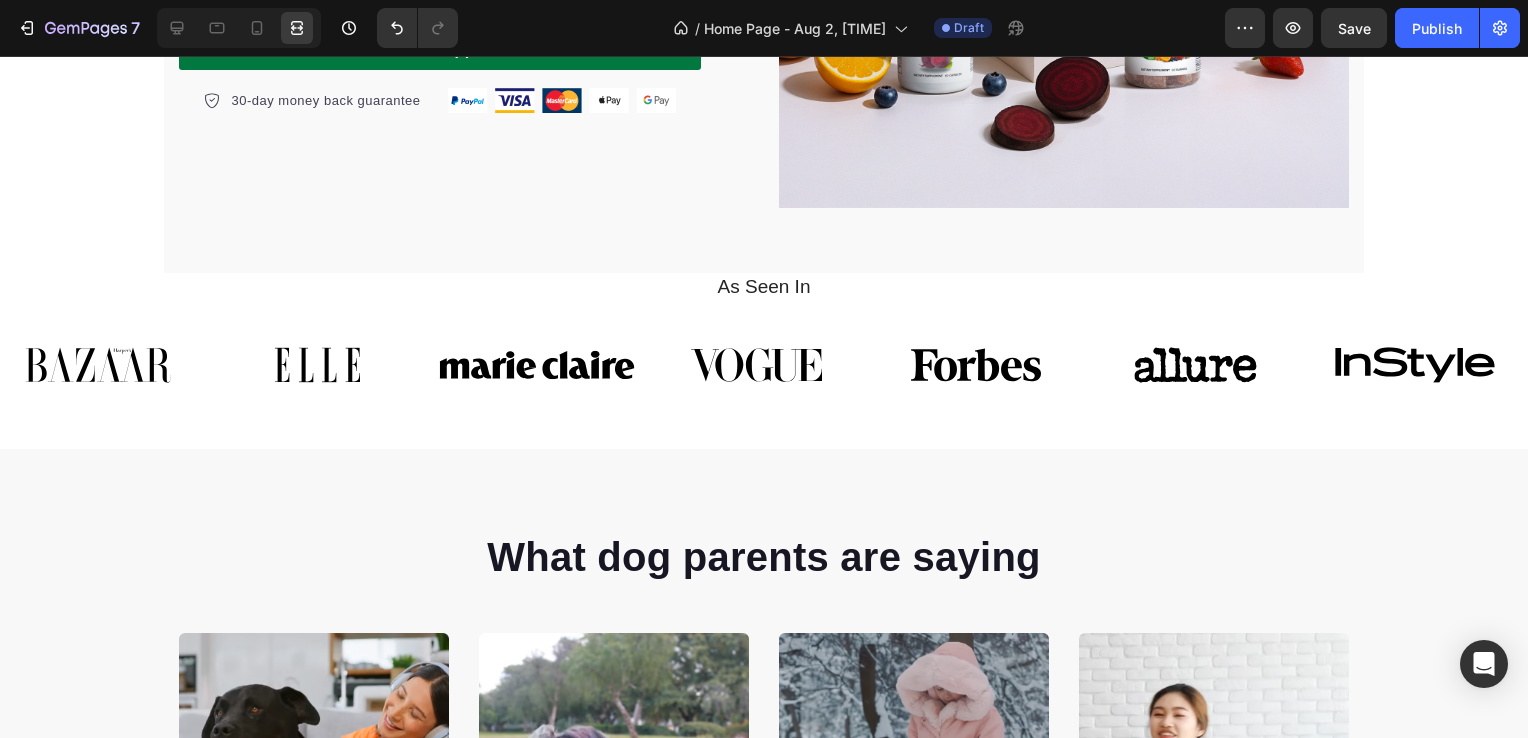 scroll, scrollTop: 0, scrollLeft: 0, axis: both 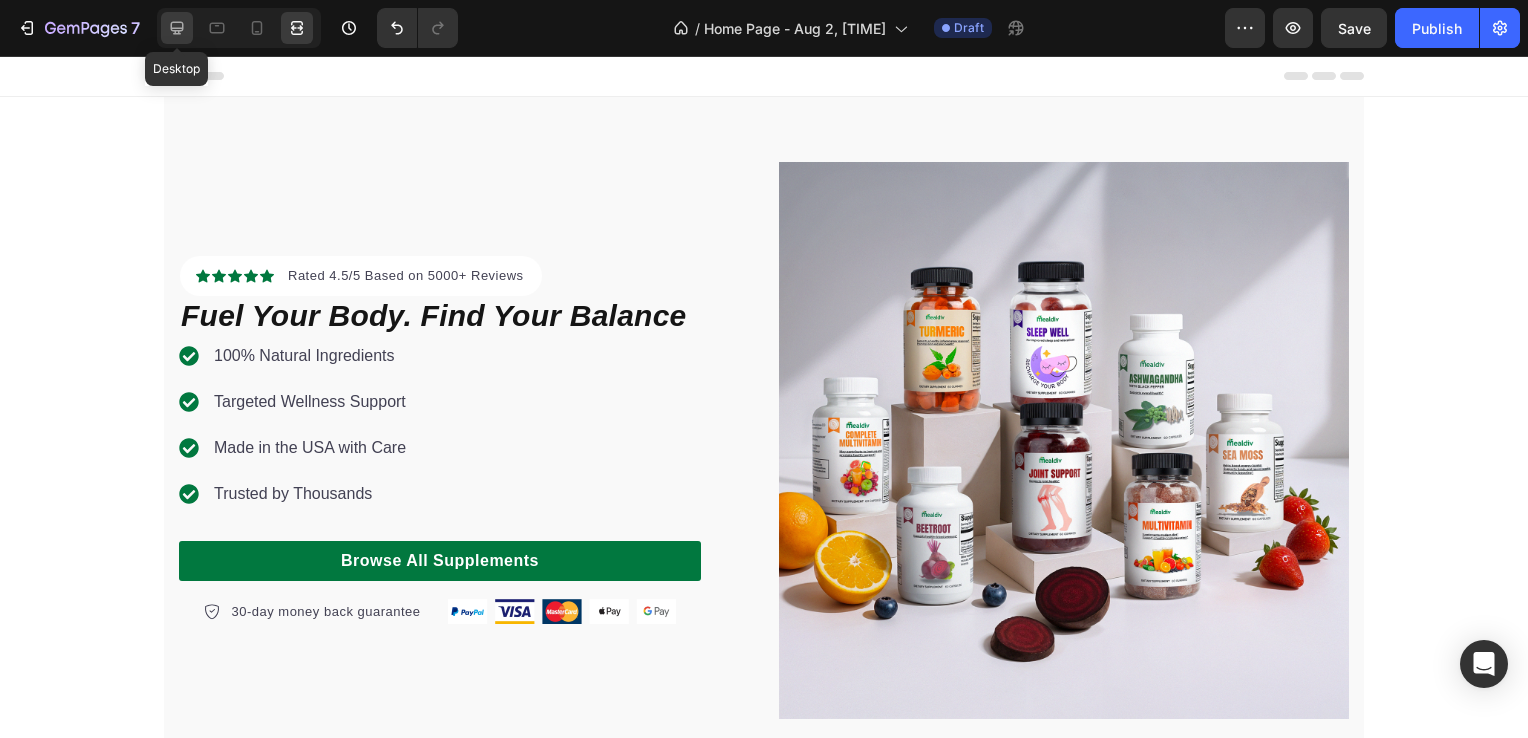 click 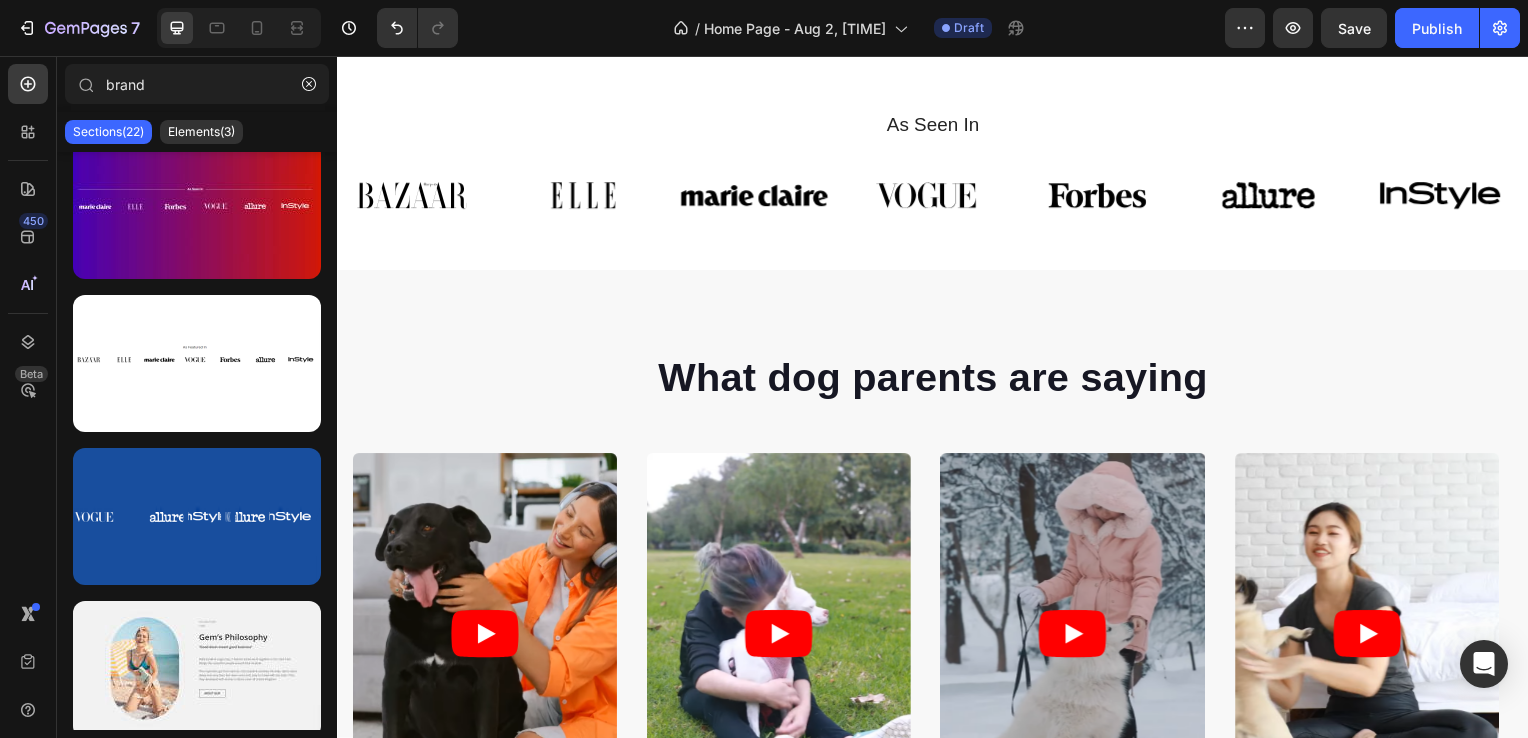 scroll, scrollTop: 820, scrollLeft: 0, axis: vertical 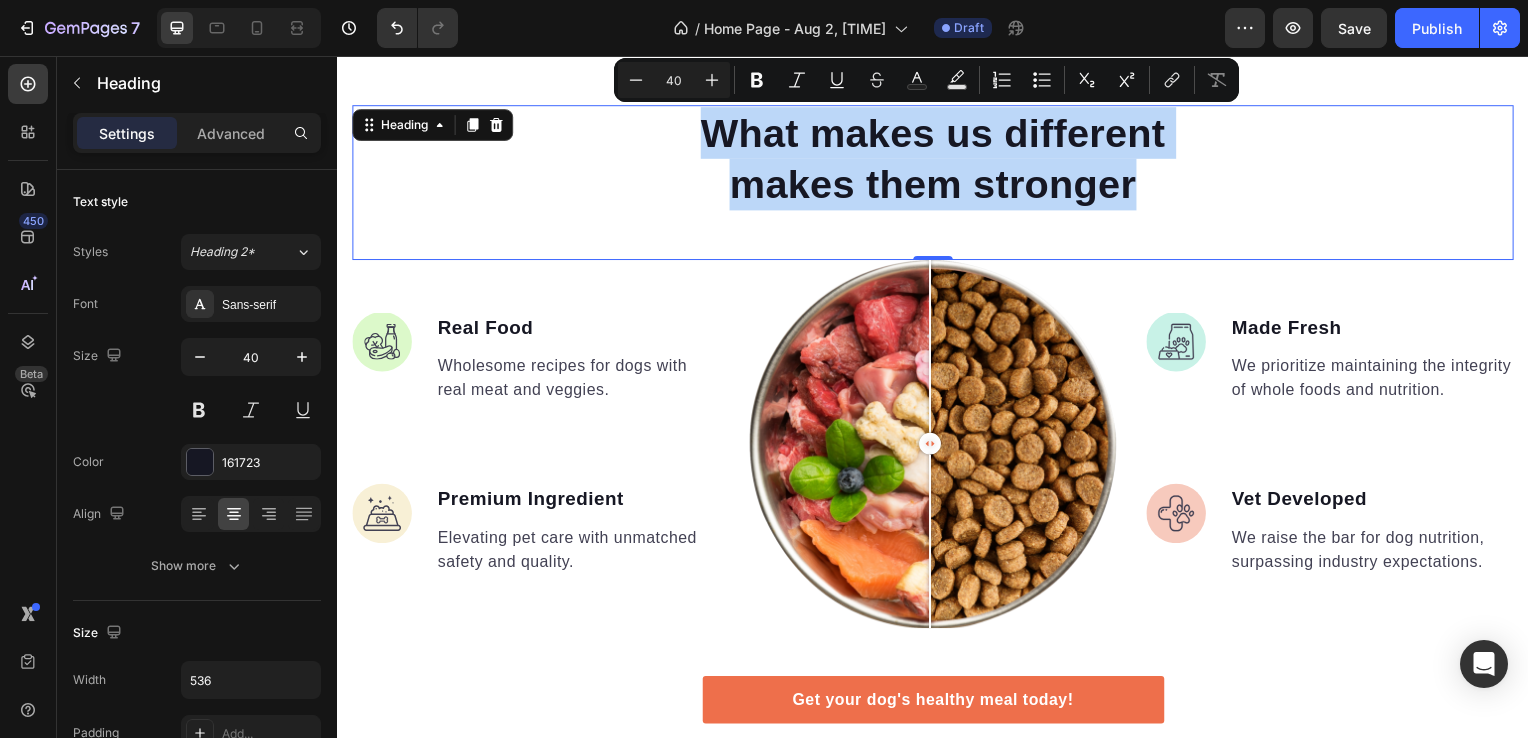 drag, startPoint x: 1136, startPoint y: 193, endPoint x: 696, endPoint y: 145, distance: 442.61044 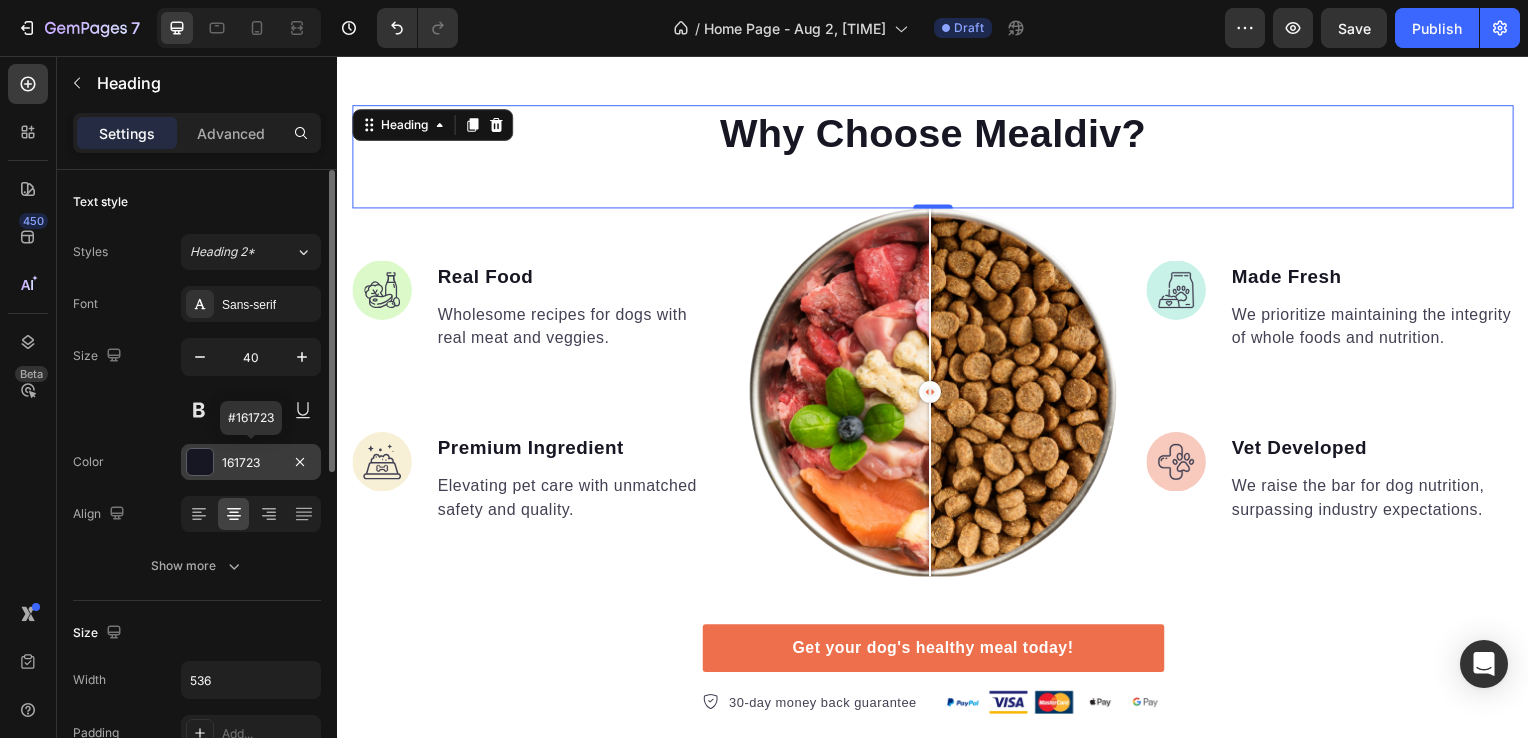 click at bounding box center [200, 462] 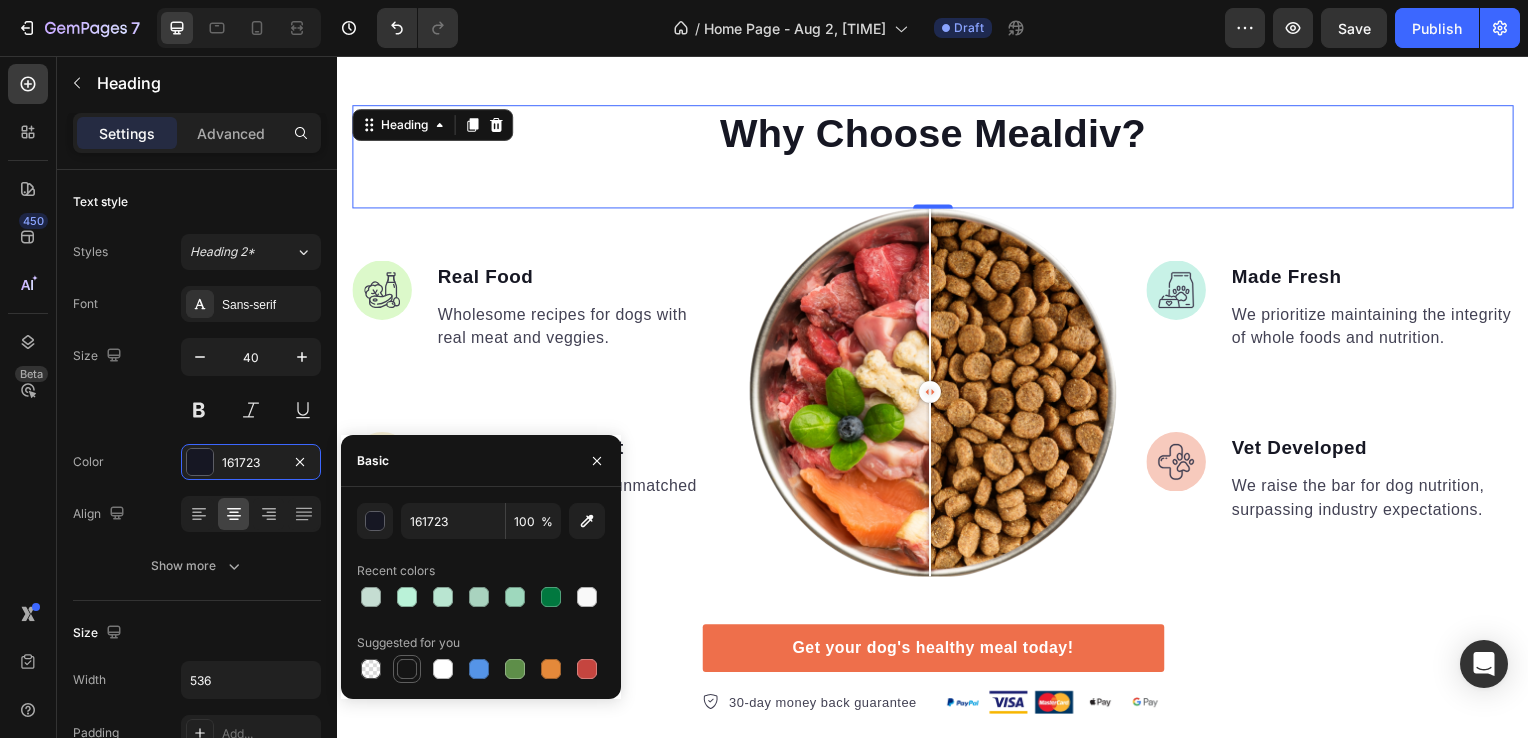 click at bounding box center [407, 669] 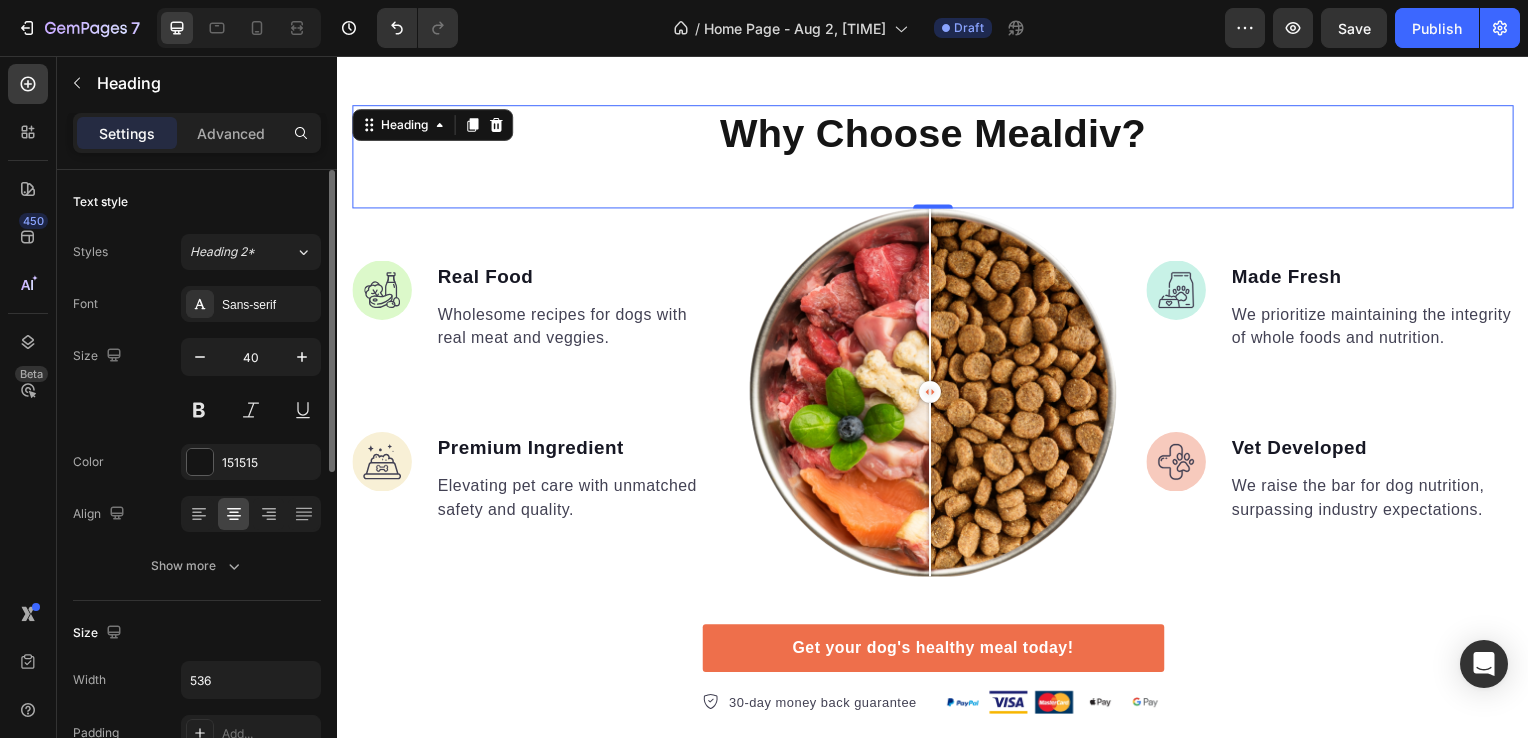 click on "Size 40" at bounding box center (197, 383) 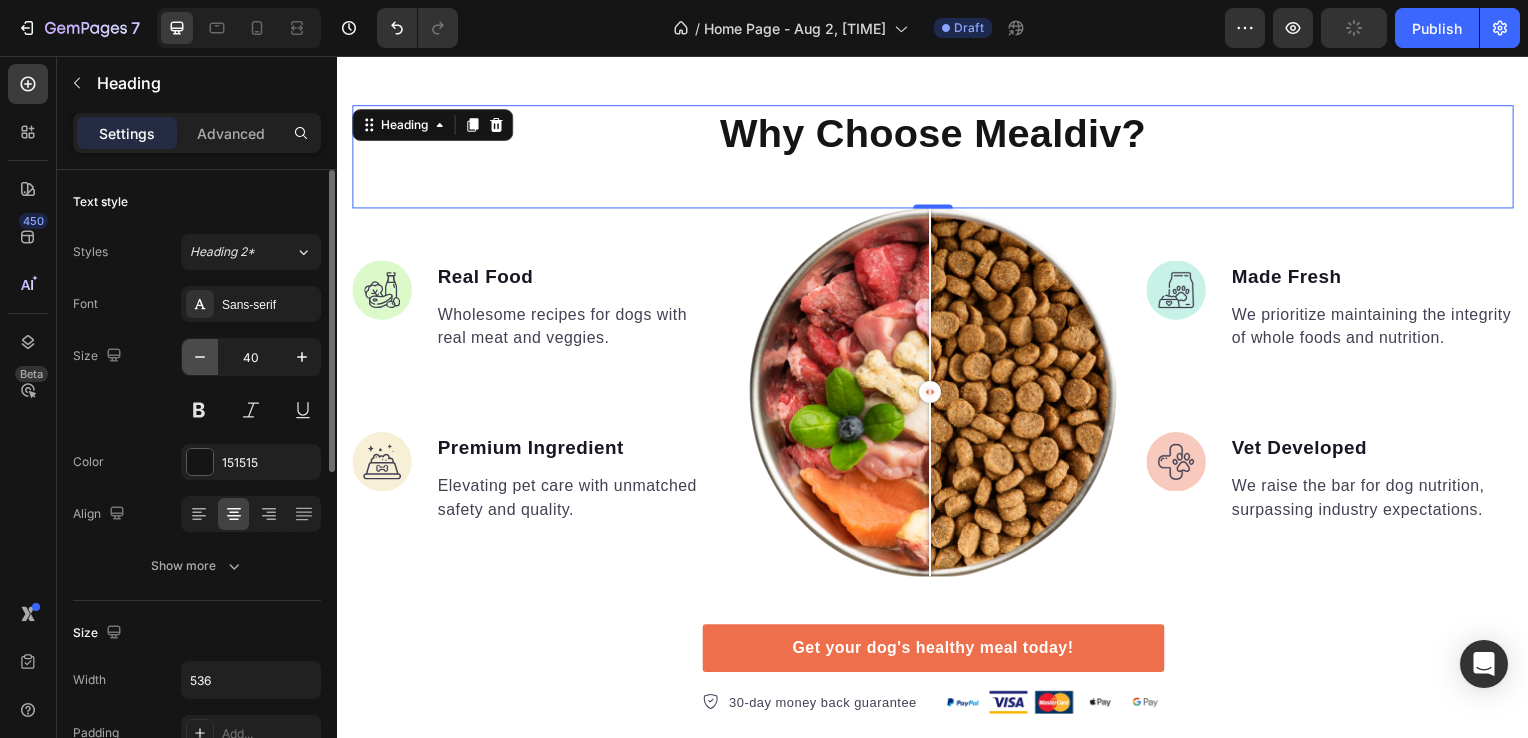 click 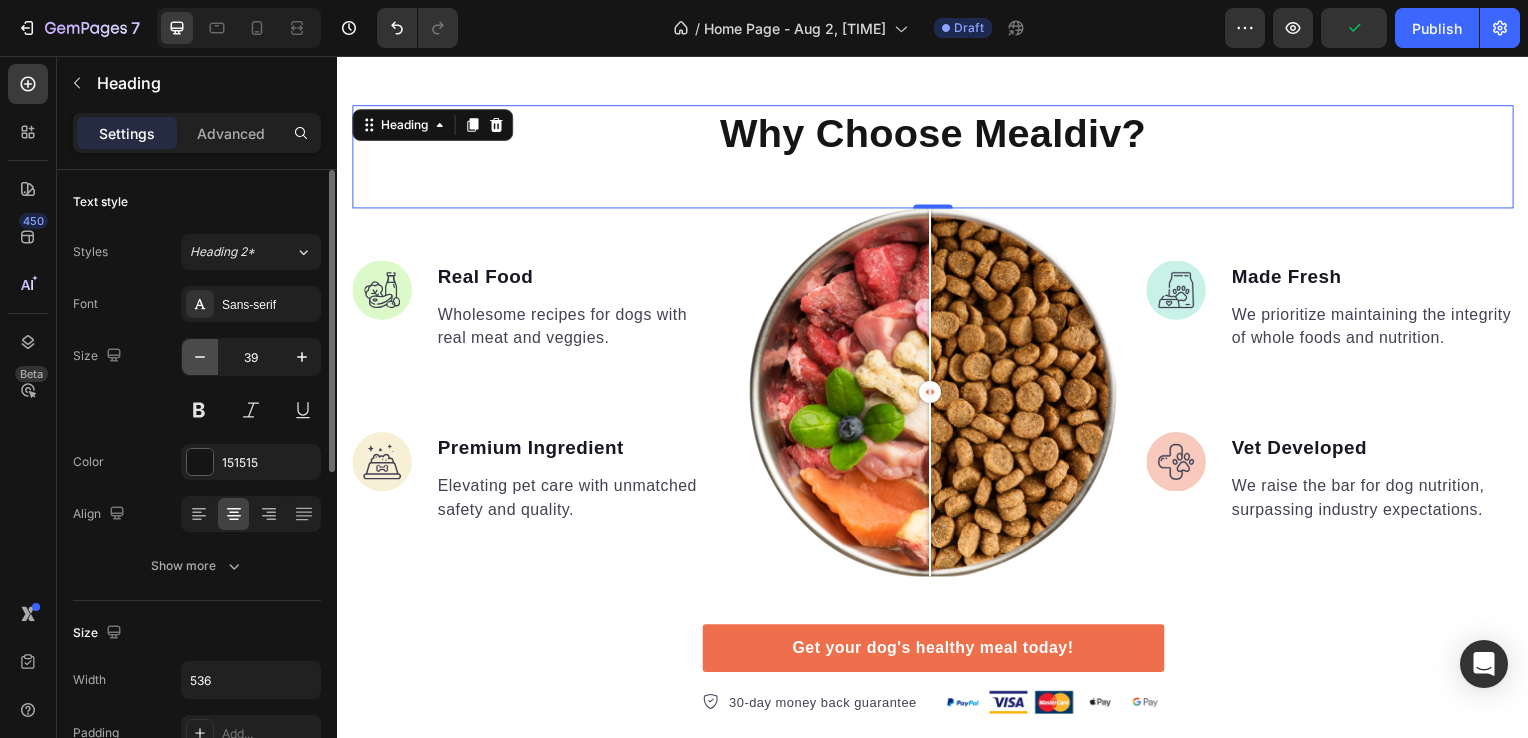 click 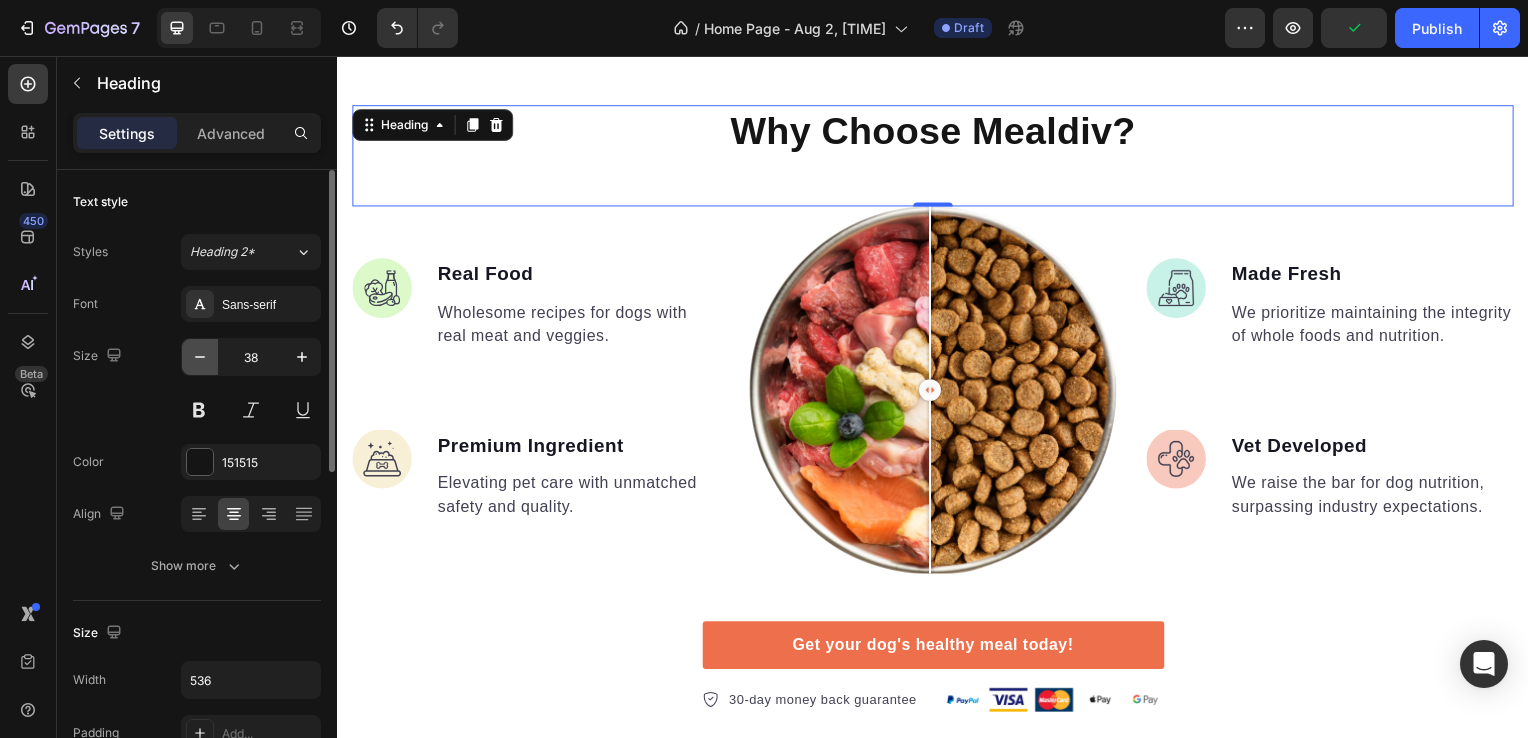 click 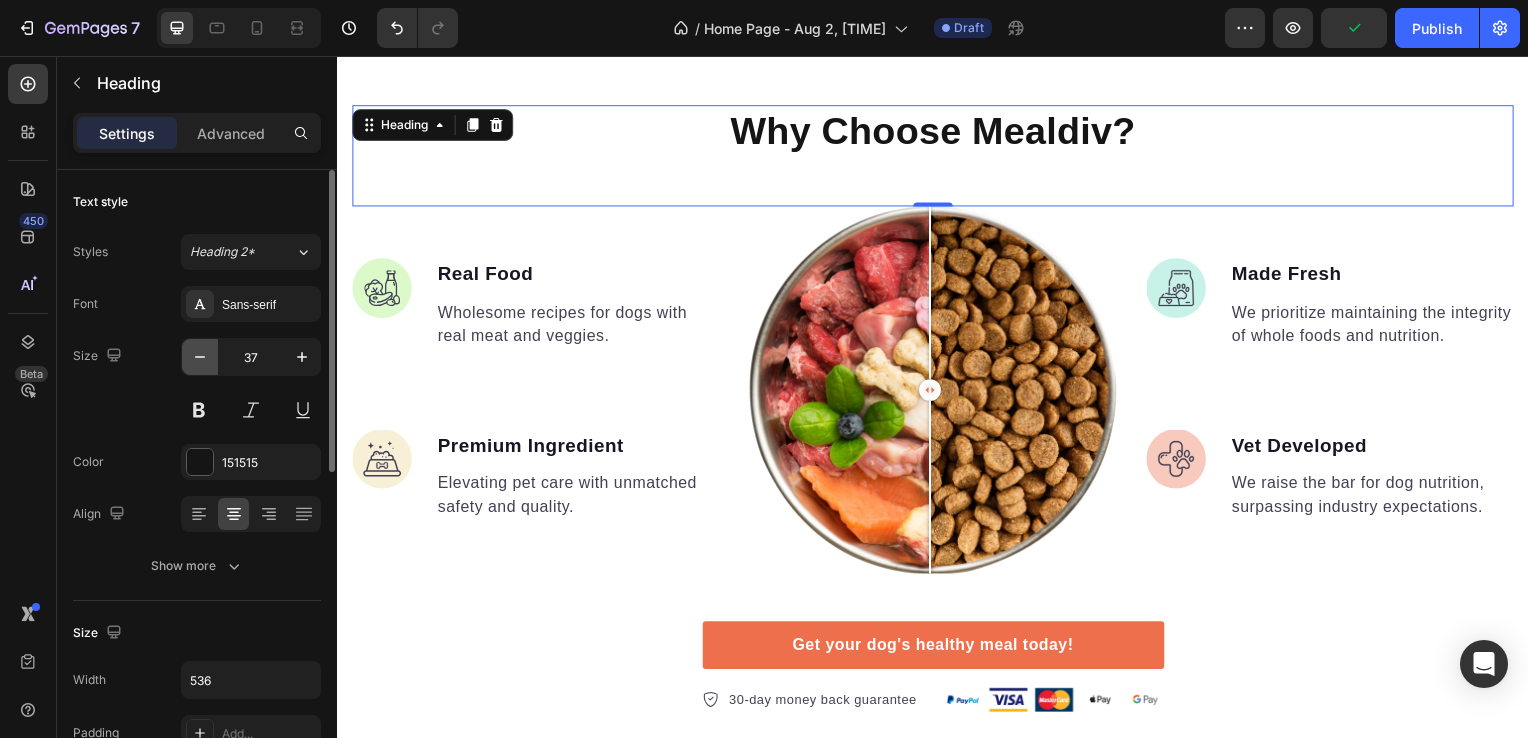 click 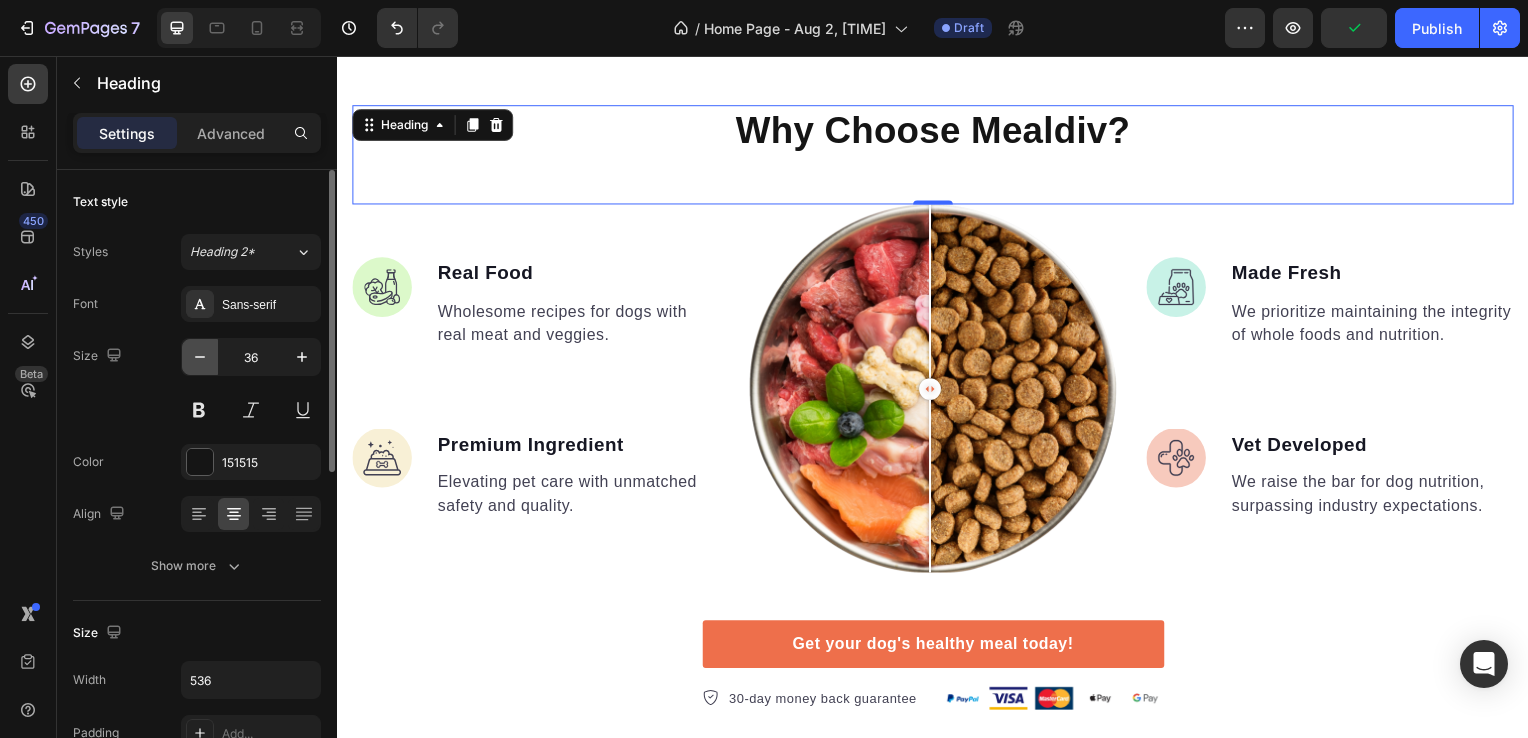 click 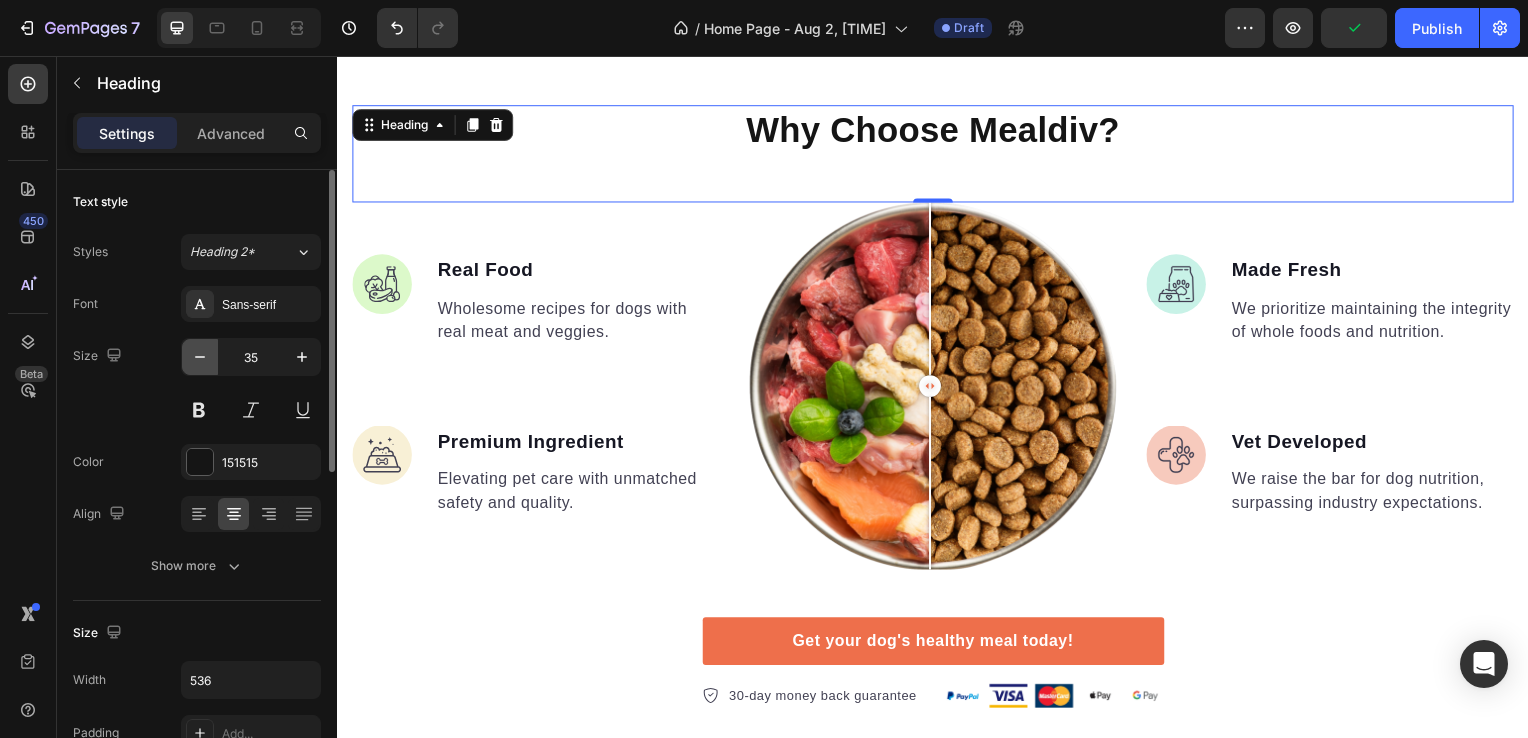 click 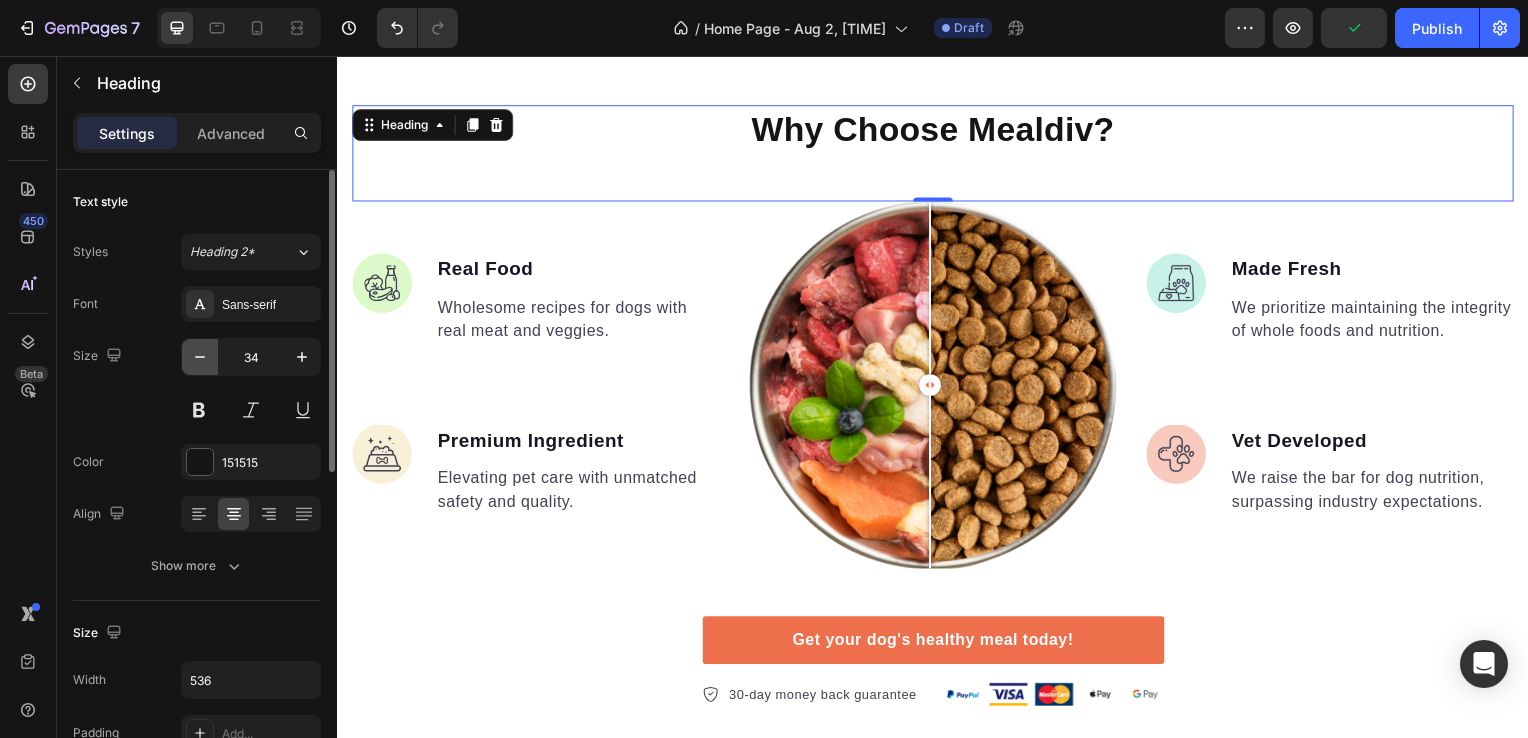 click 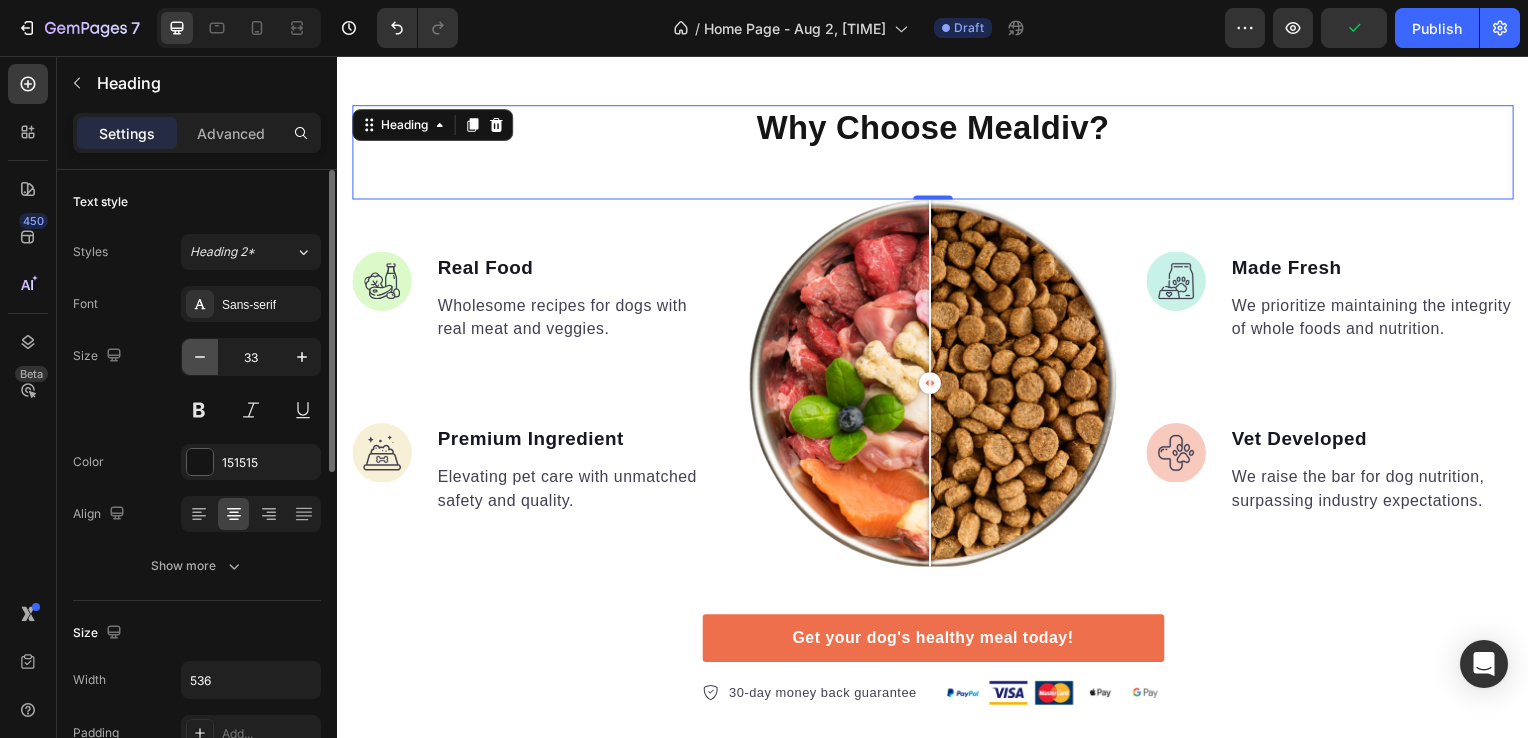 click 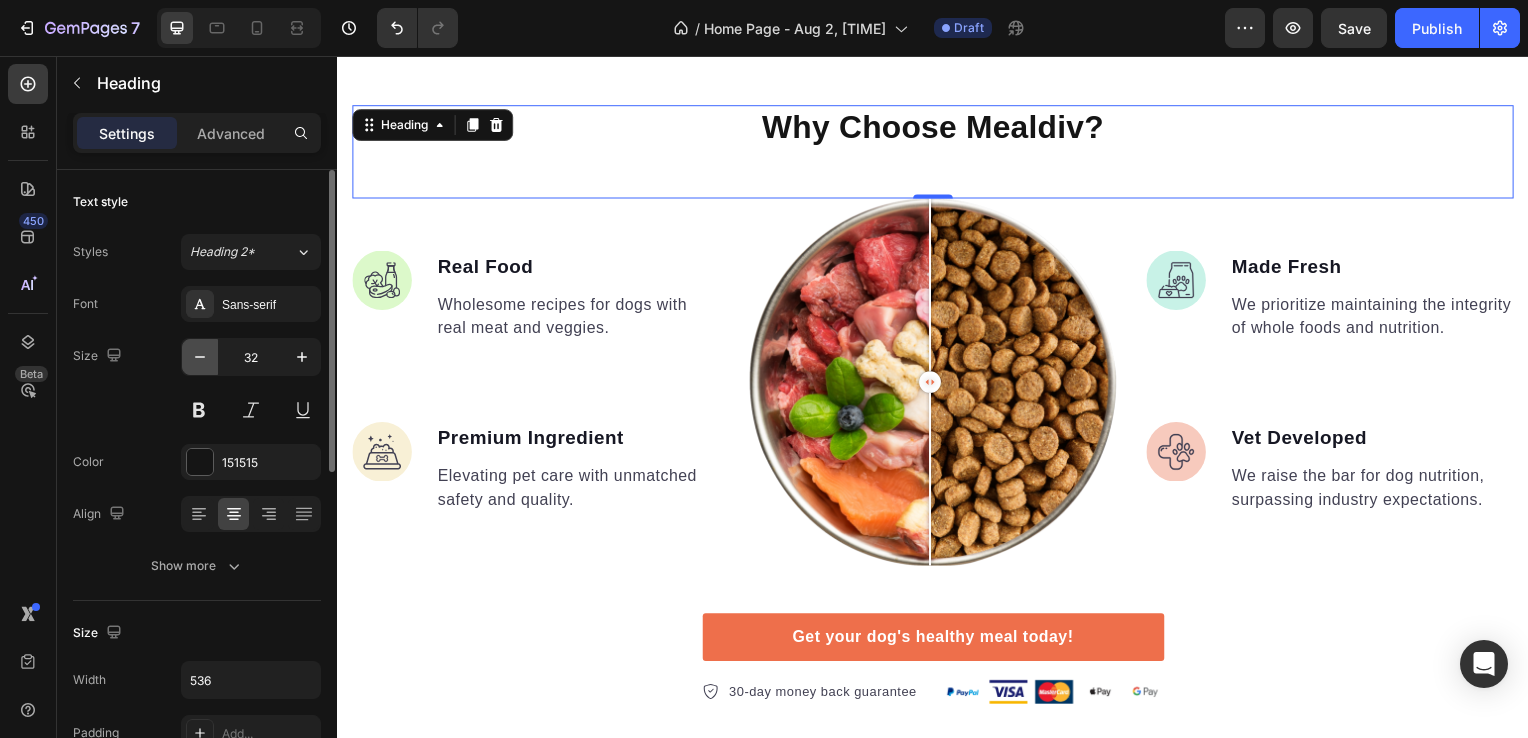 click 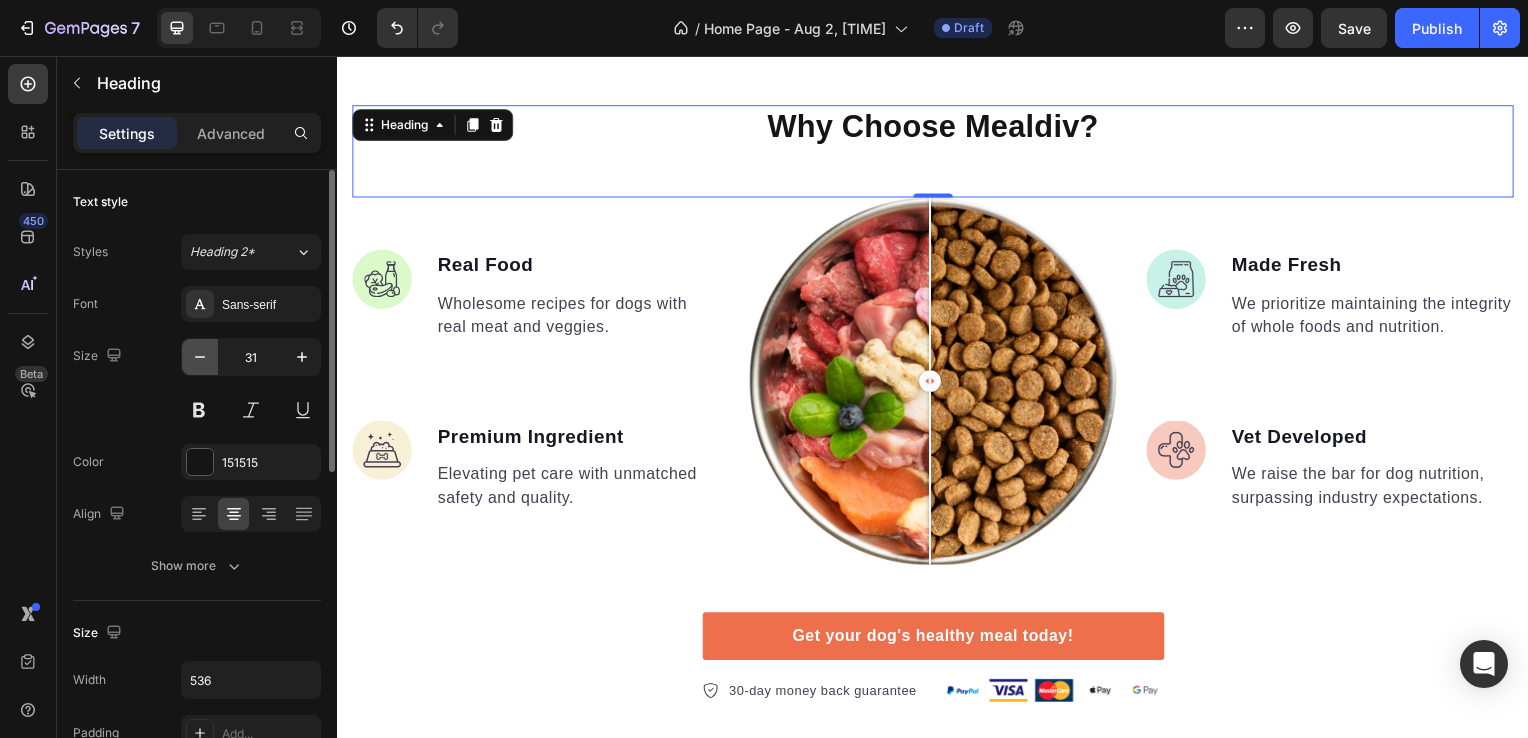 click 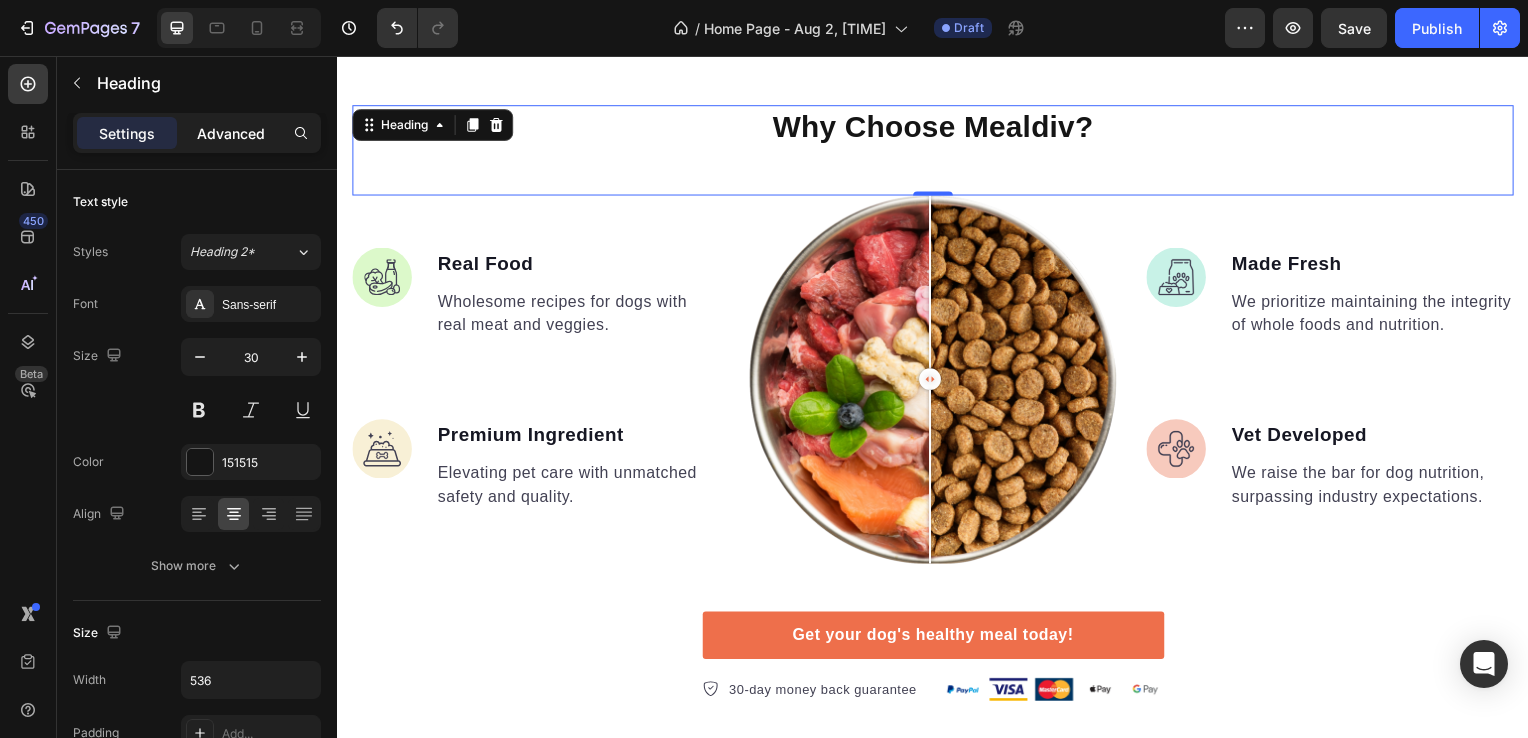 click on "Advanced" 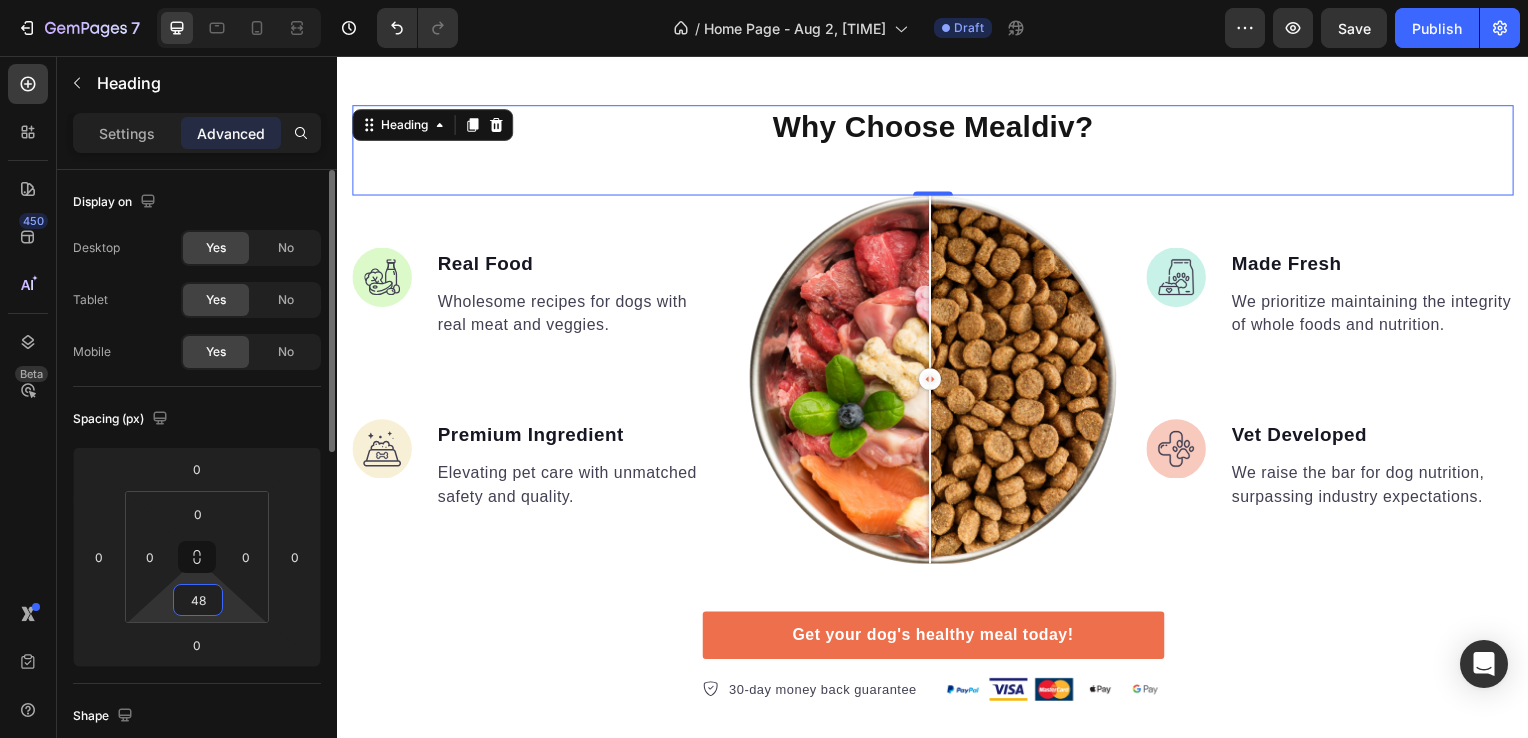 click on "48" at bounding box center [198, 600] 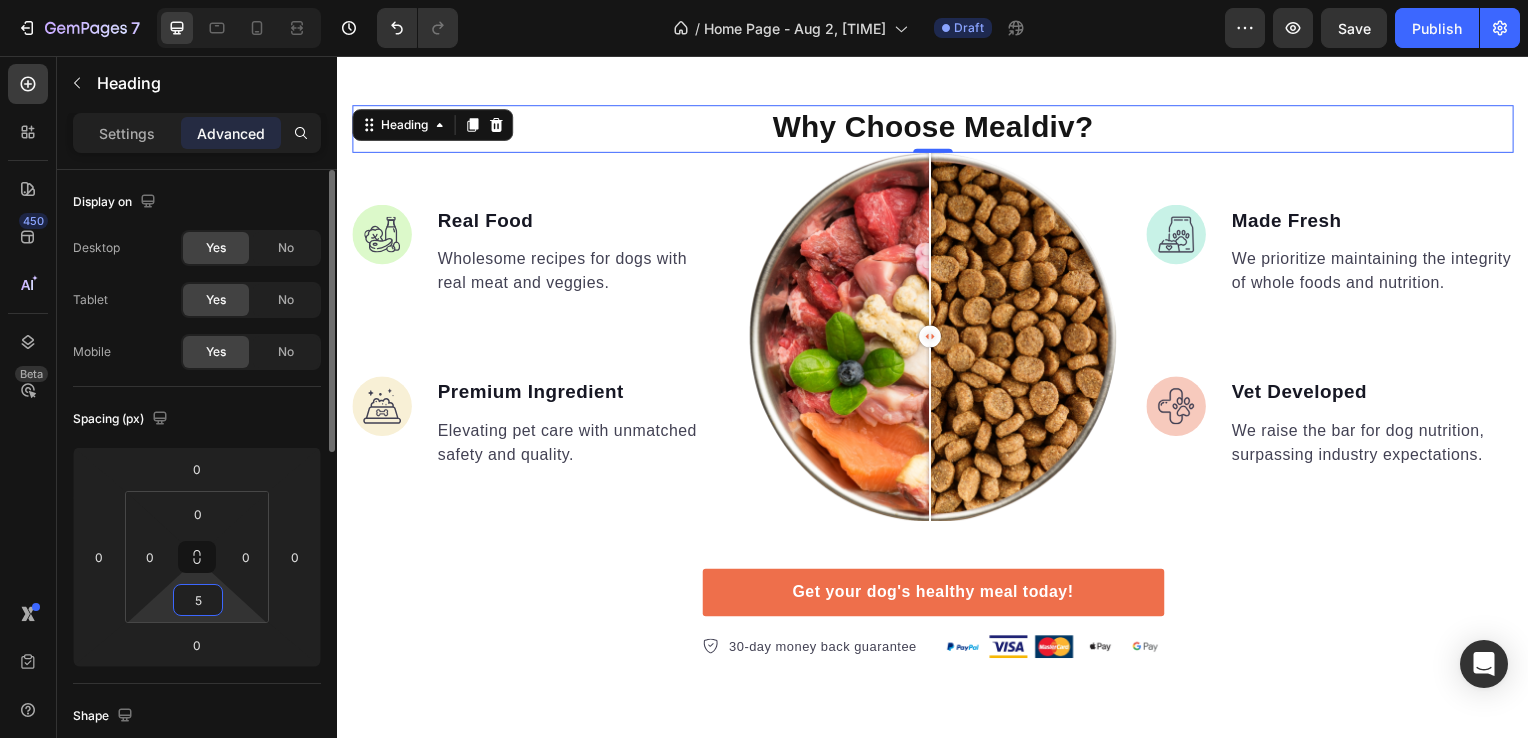 type on "5" 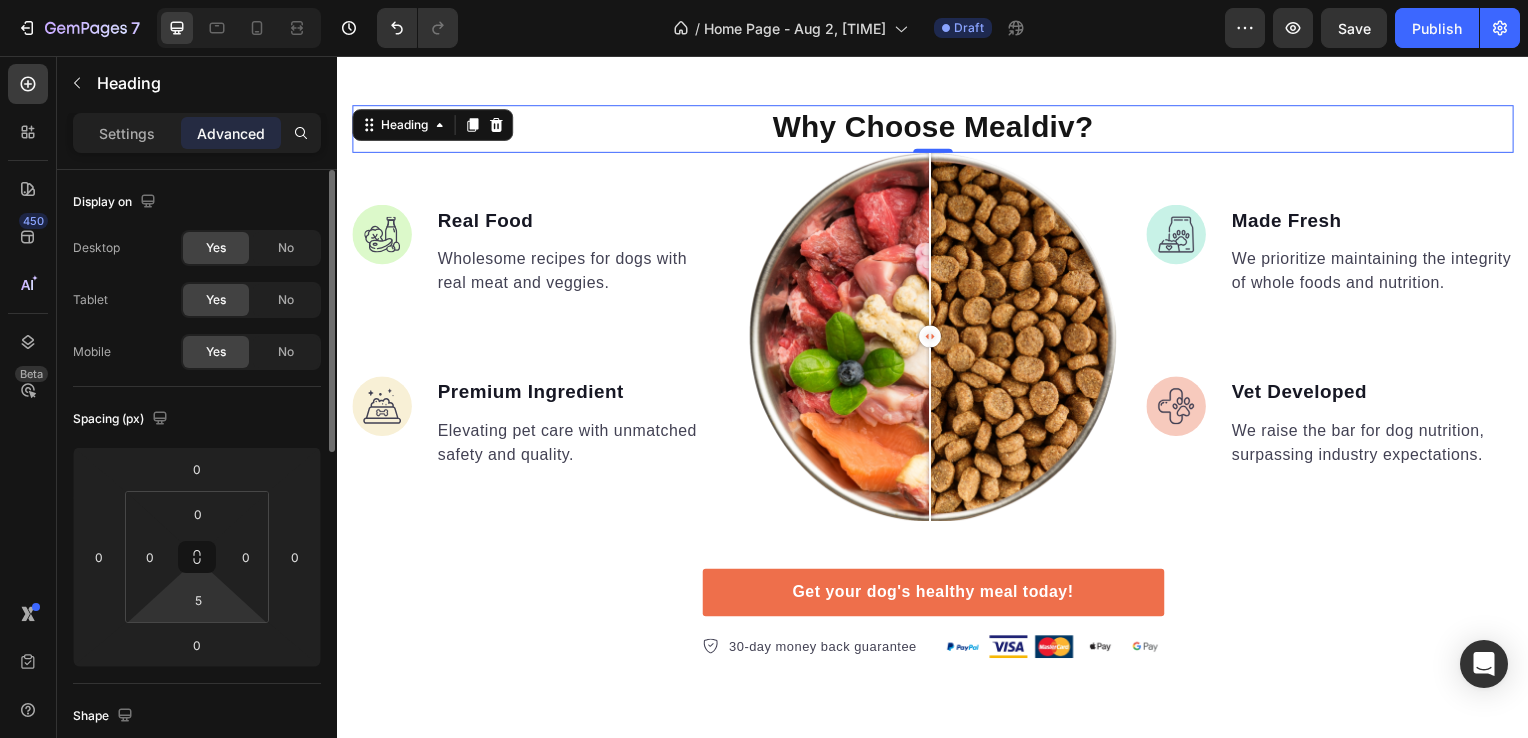 click on "Spacing (px)" at bounding box center [197, 419] 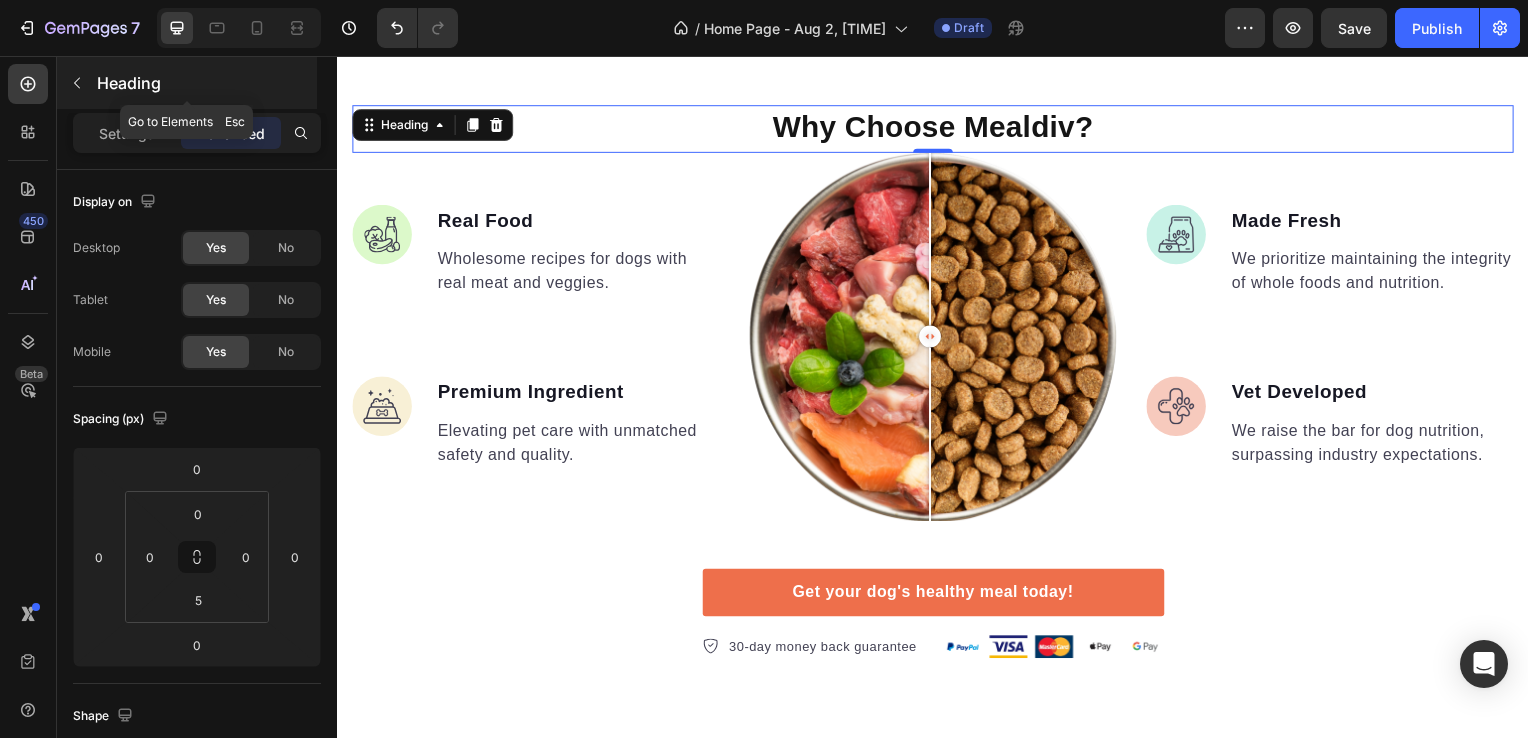 click at bounding box center [77, 83] 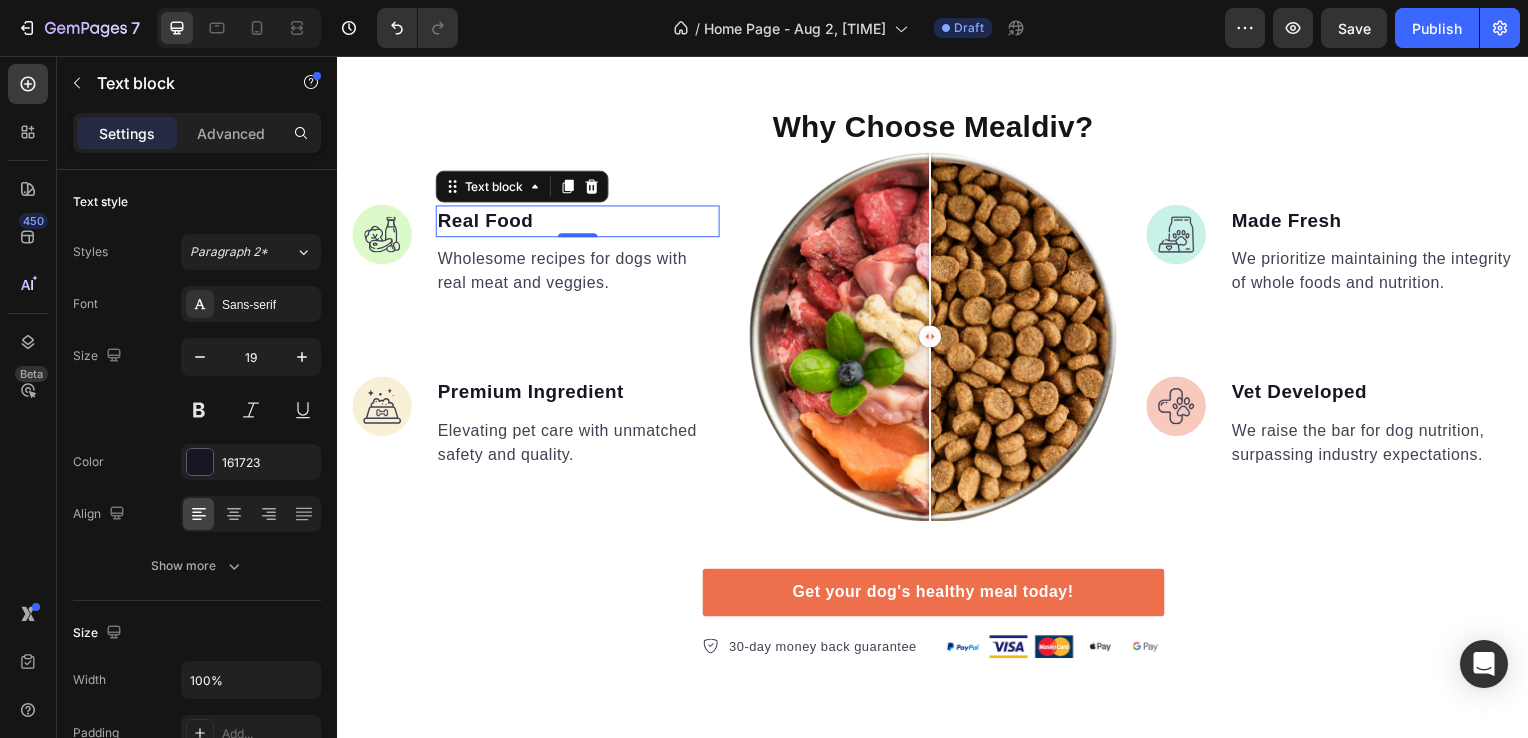 scroll, scrollTop: 1567, scrollLeft: 0, axis: vertical 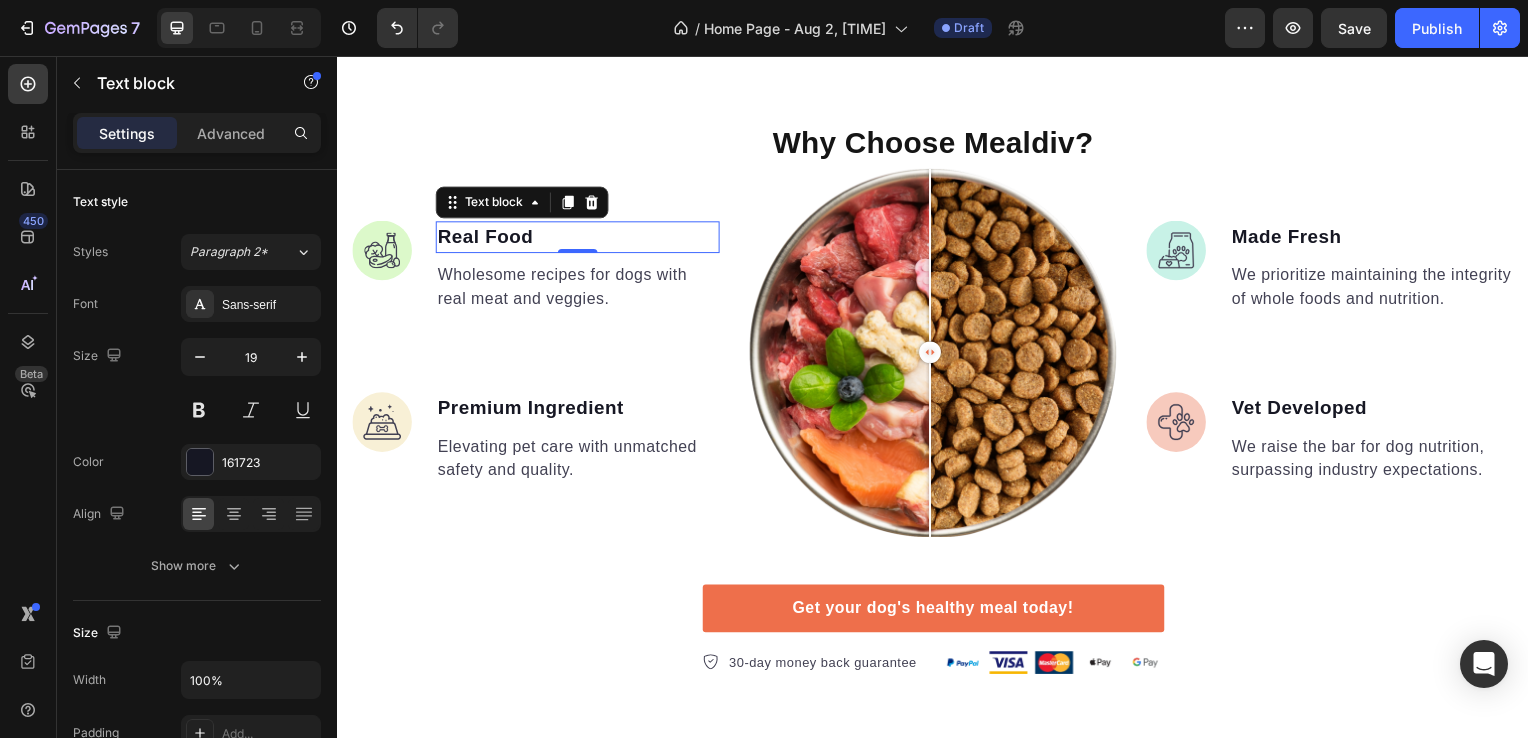 click on "Real Food" at bounding box center (579, 239) 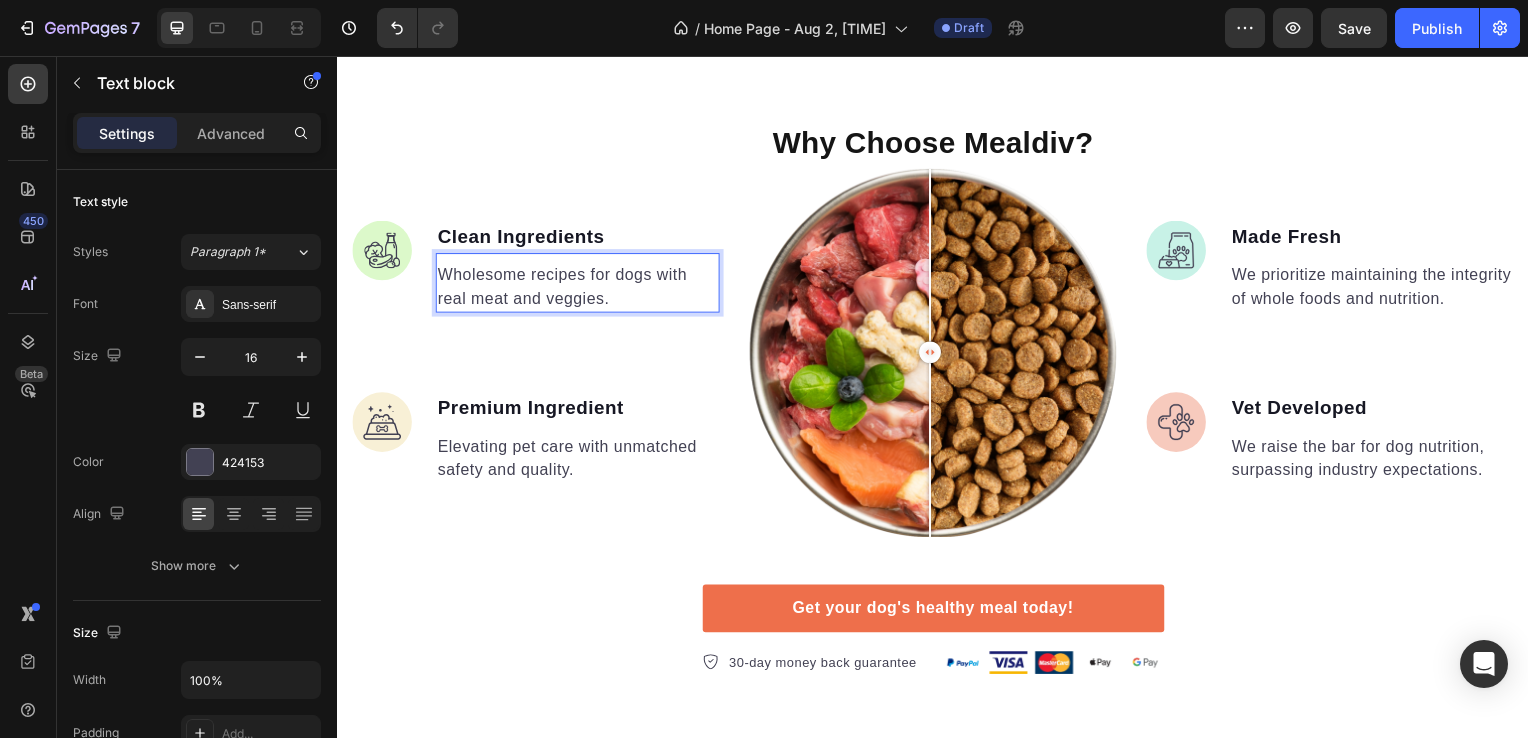scroll, scrollTop: 1536, scrollLeft: 0, axis: vertical 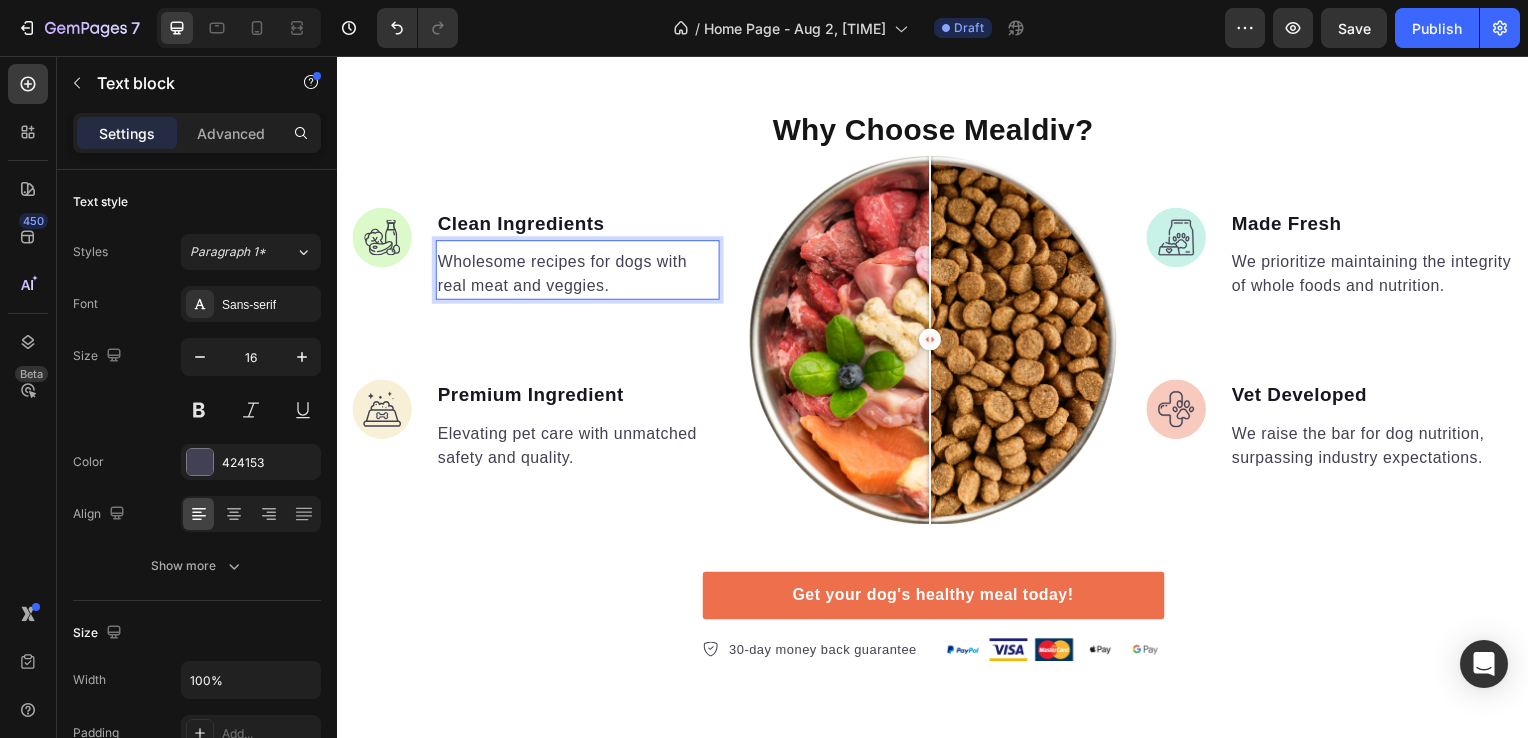 click on "Wholesome recipes for dogs with real meat and veggies." at bounding box center (579, 276) 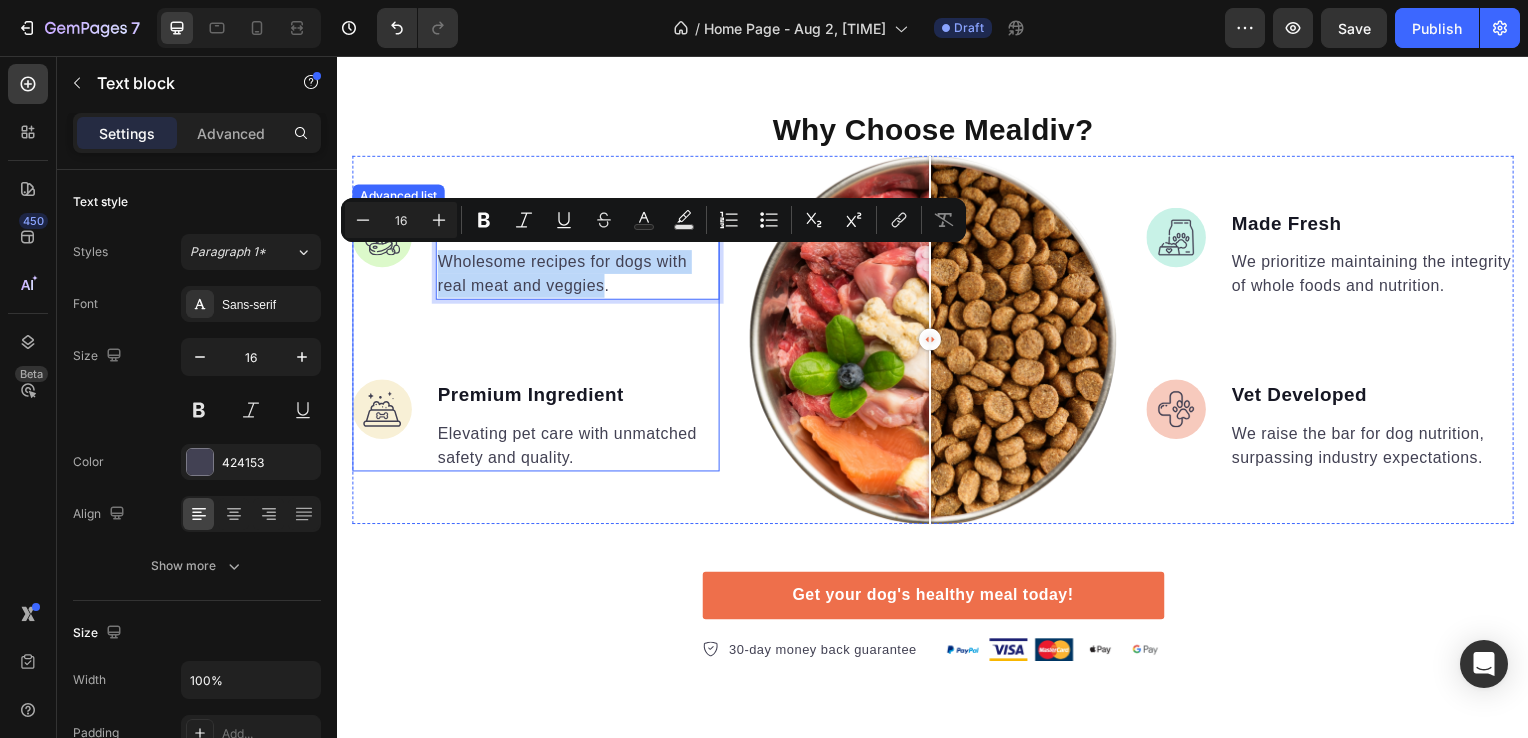 drag, startPoint x: 606, startPoint y: 288, endPoint x: 428, endPoint y: 257, distance: 180.67928 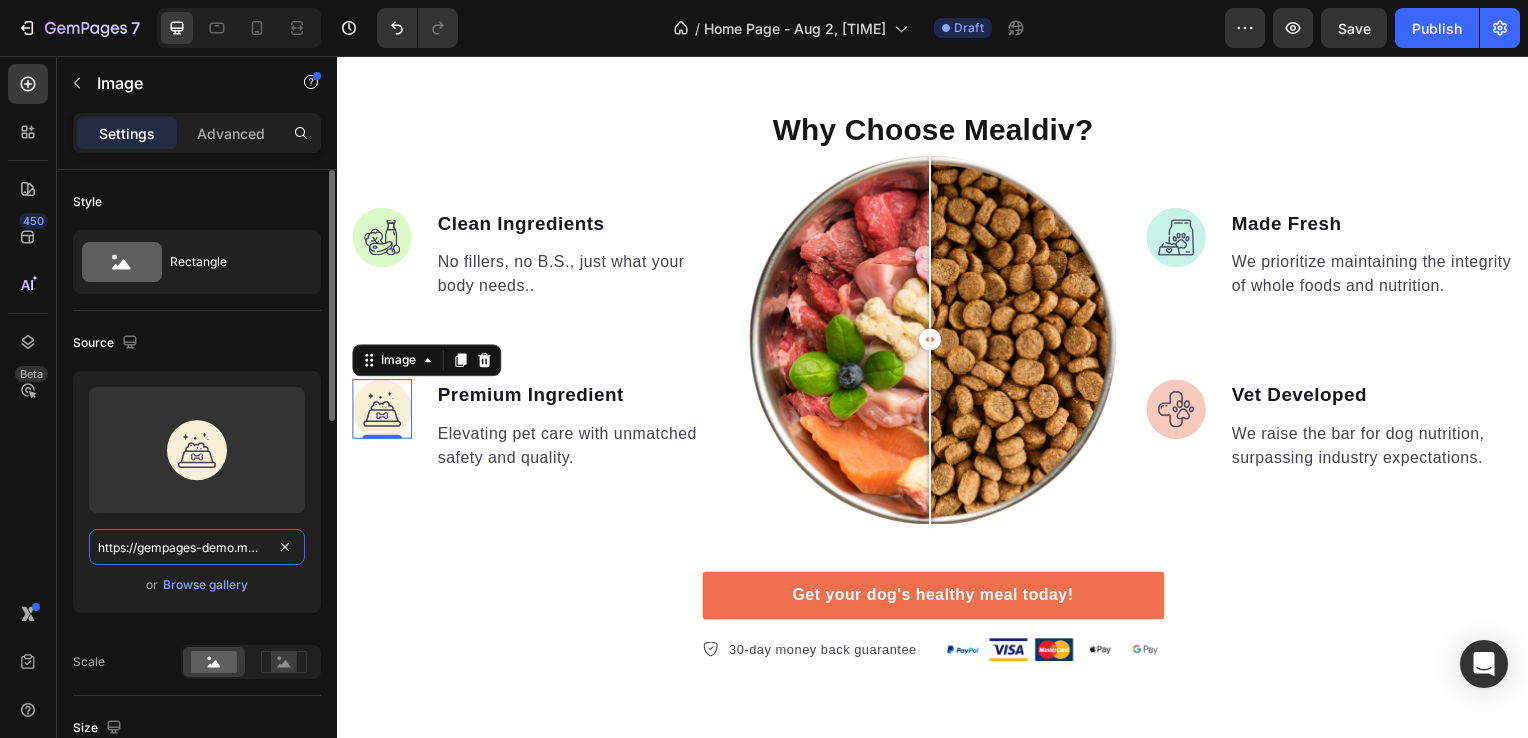 click on "https://gempages-demo.myshopify.com/cdn/shop/t/1/assets/495611768014373769-d0d05e7c-5087-42b5-aed9-fb534b9be8e9.svg?v=84297779413645782541704945072" at bounding box center (197, 547) 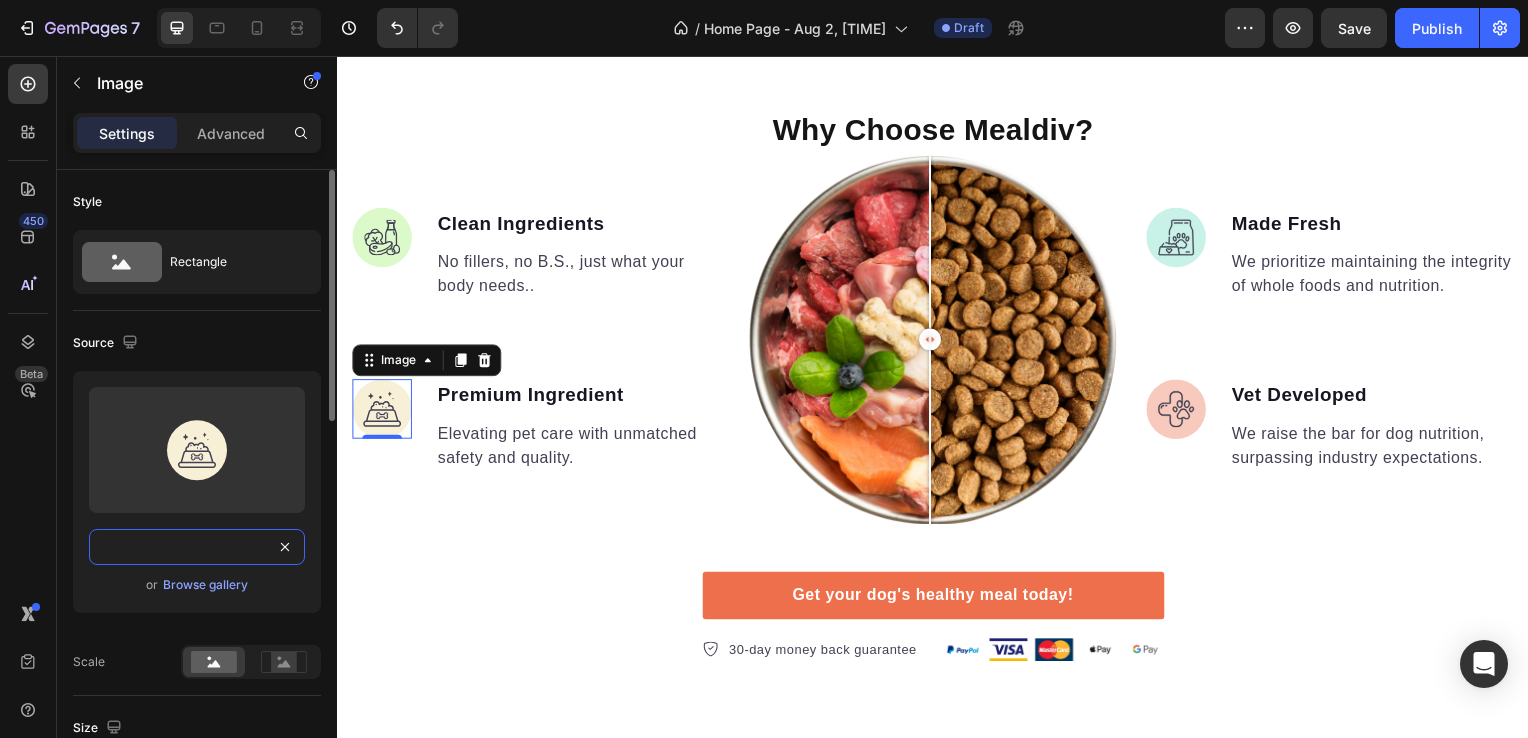 scroll, scrollTop: 0, scrollLeft: 813, axis: horizontal 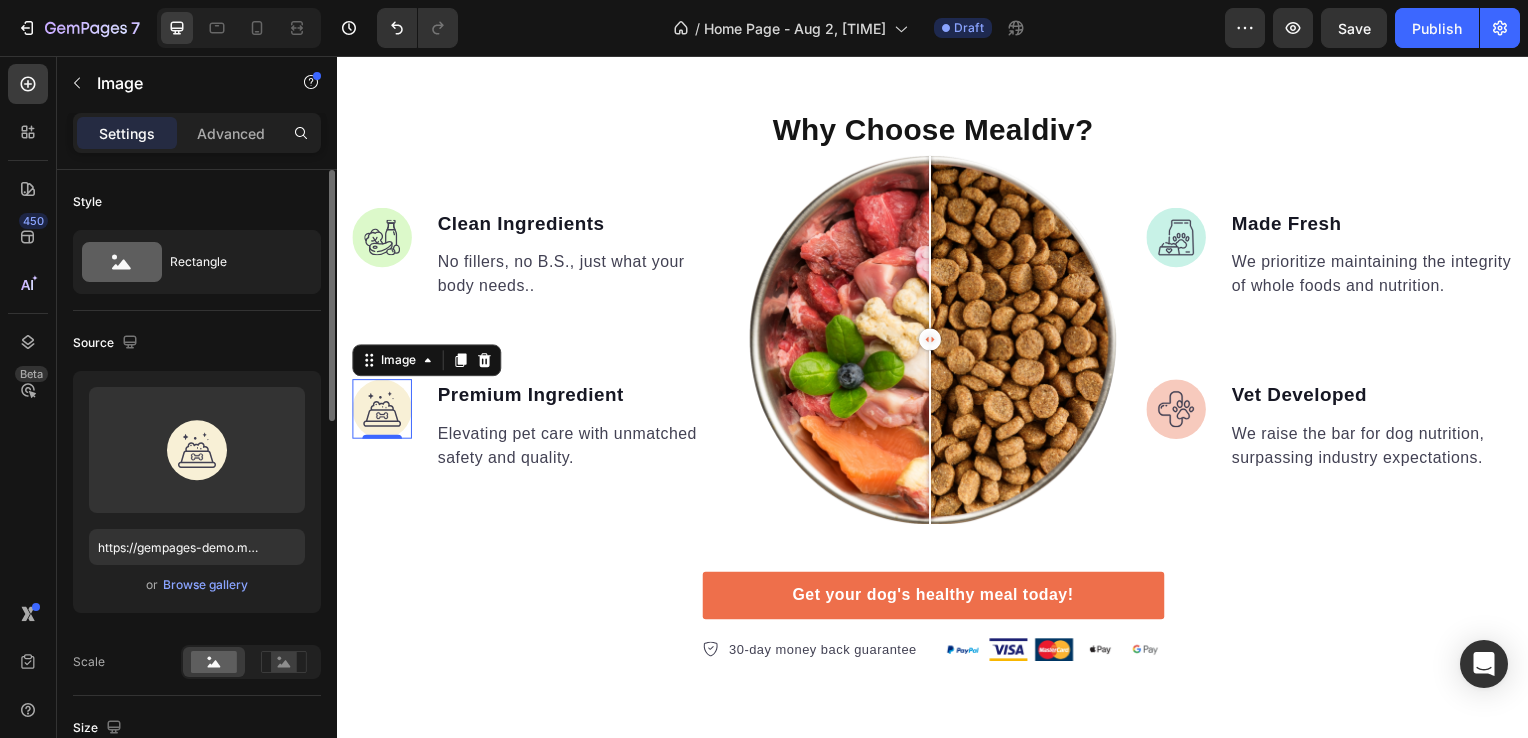 click on "Source" at bounding box center [197, 343] 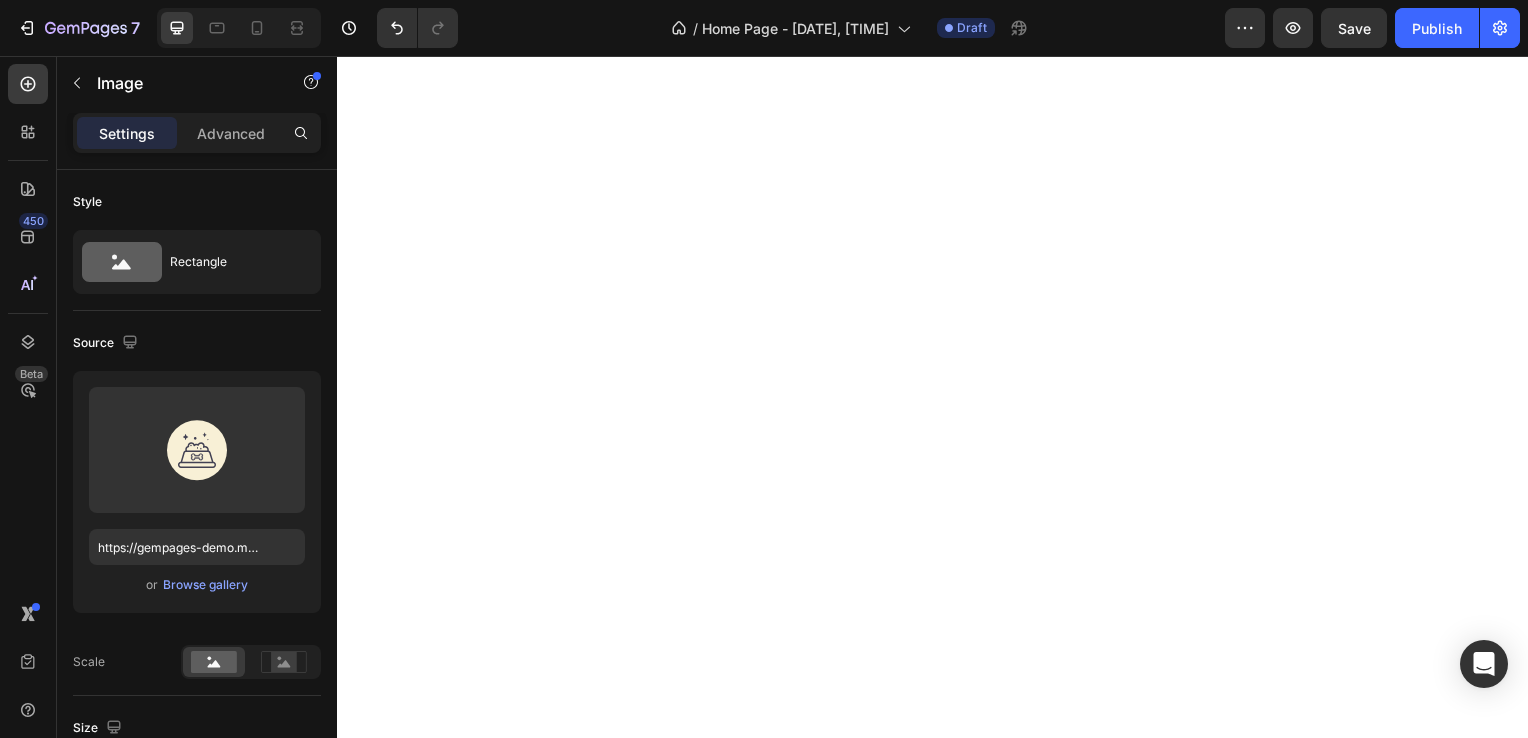scroll, scrollTop: 0, scrollLeft: 0, axis: both 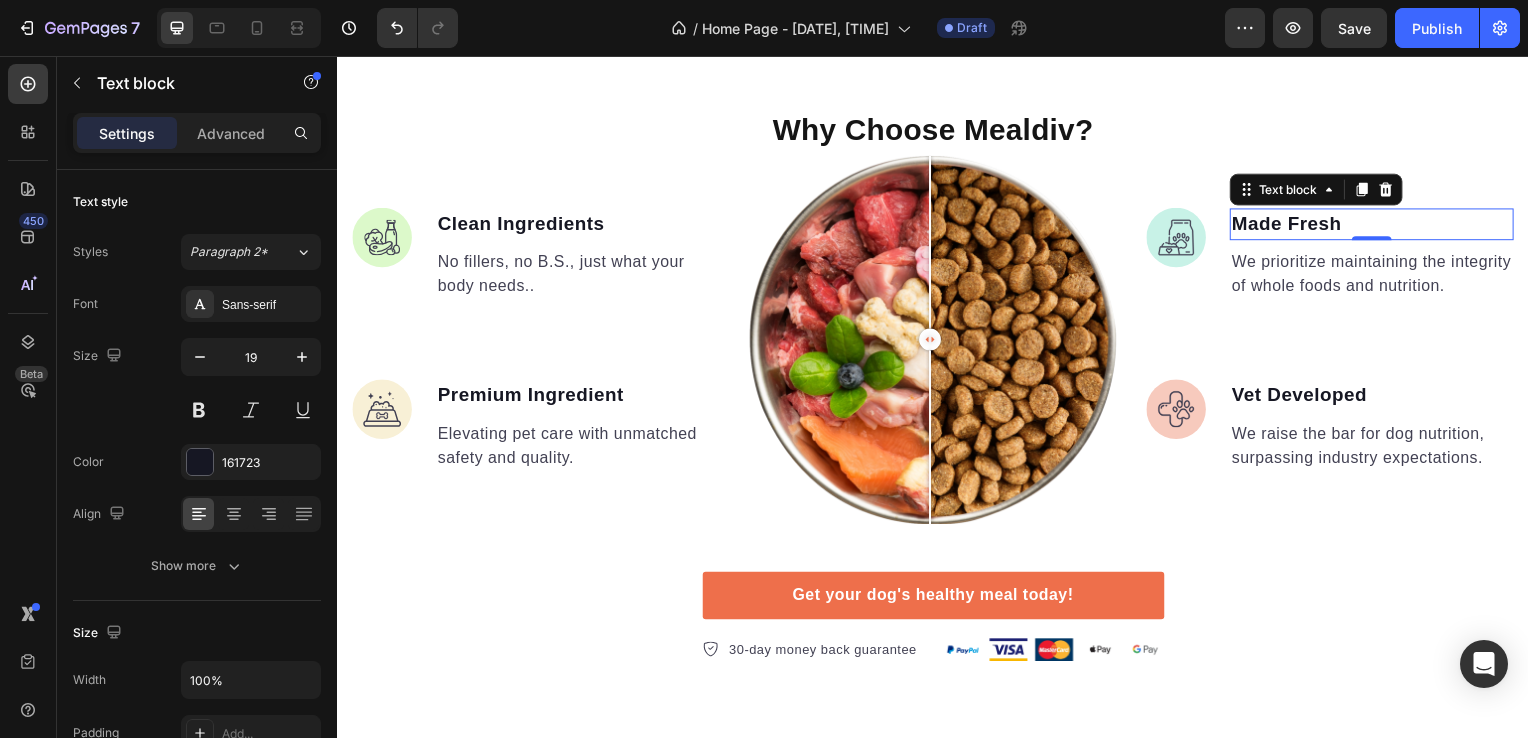 click on "Image Made Fresh Text block   0 We prioritize maintaining the integrity of whole foods and nutrition. Text block Image Vet Developed Text block We raise the bar for dog nutrition, surpassing industry expectations. Text block Advanced list Image Comparison   0 Image Targeted Support Text block We prioritize maintaining the integrity of whole foods and nutrition. Text block Image Vet Developed Text block We raise the bar for dog nutrition, surpassing industry expectations. Text block Advanced list Row" at bounding box center [1337, 342] 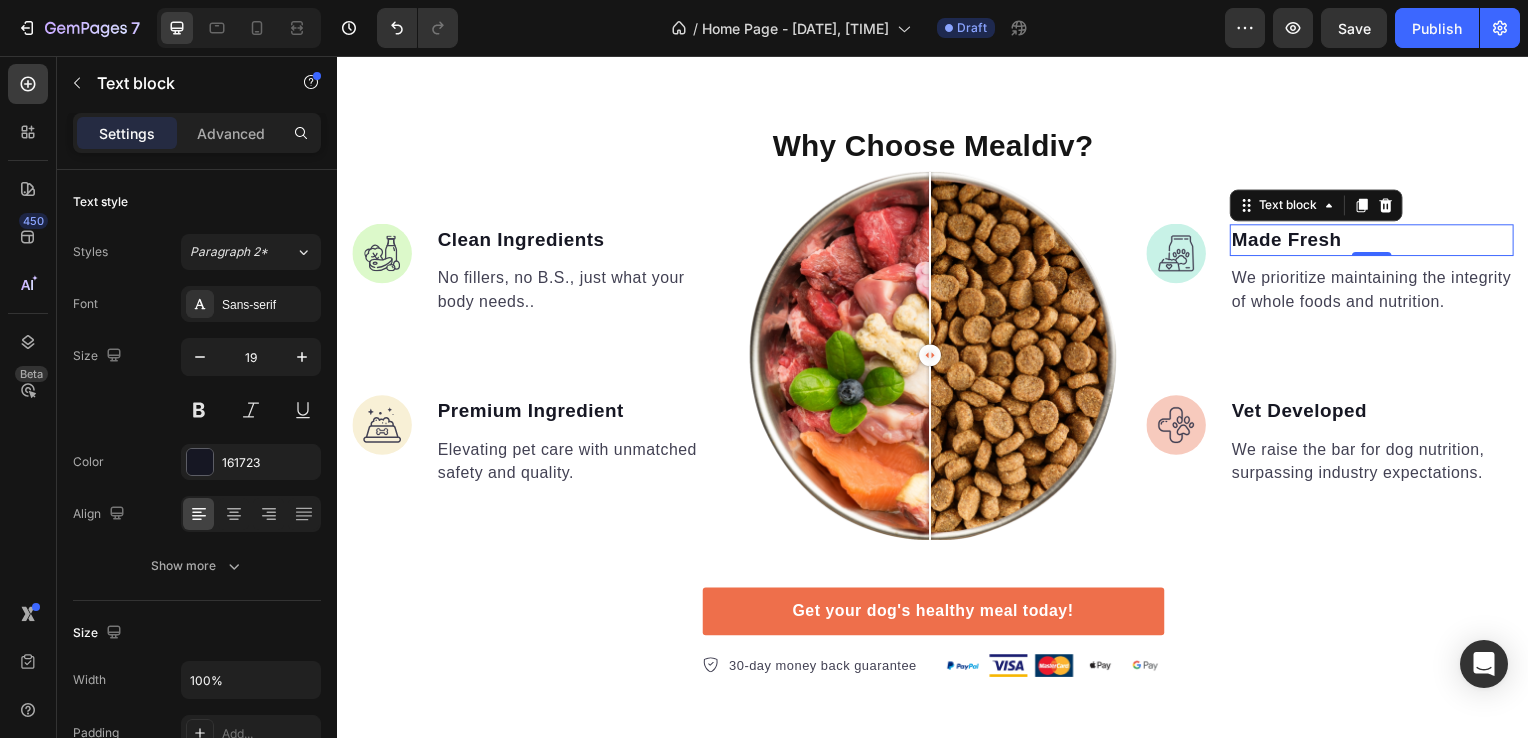 click on "Made Fresh" at bounding box center (1379, 242) 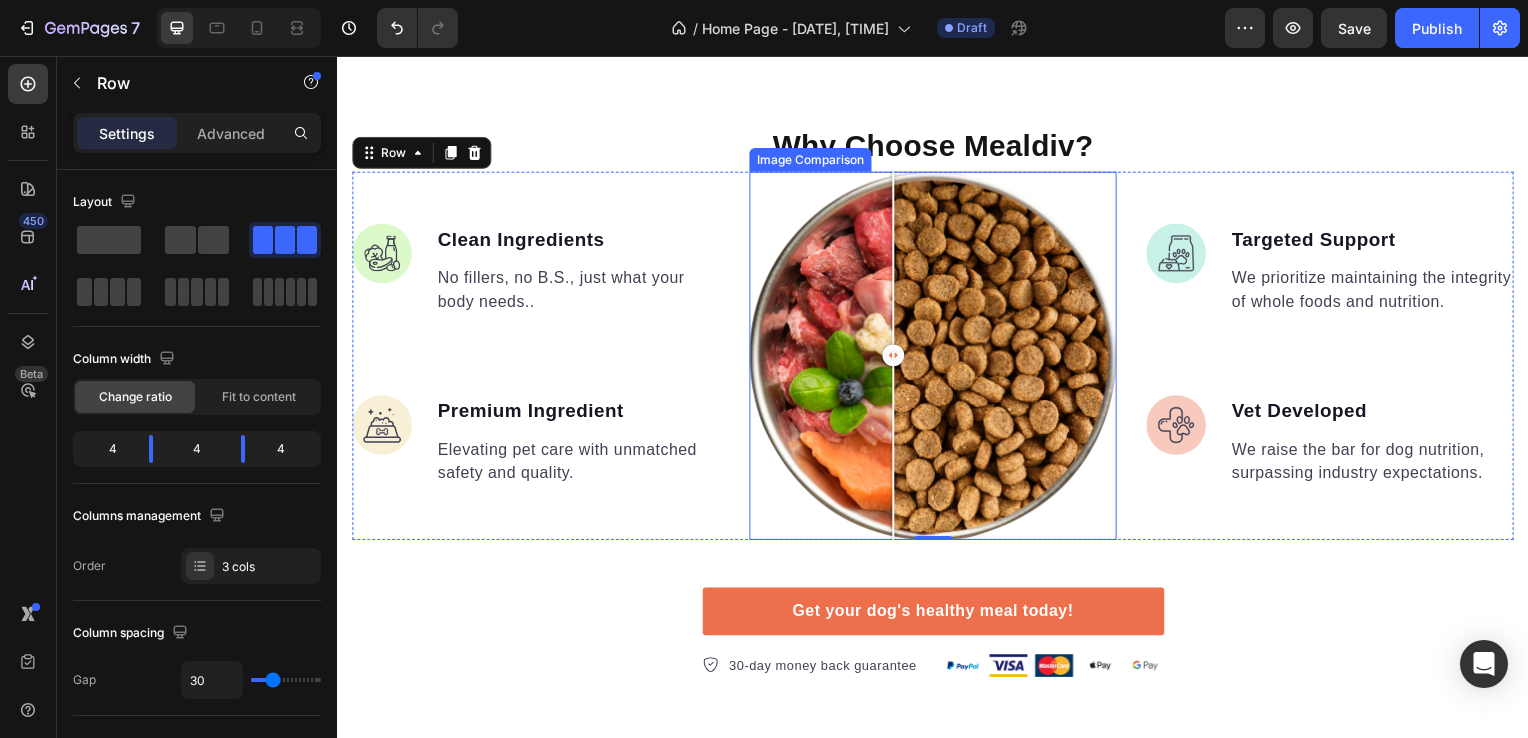 click at bounding box center (937, 358) 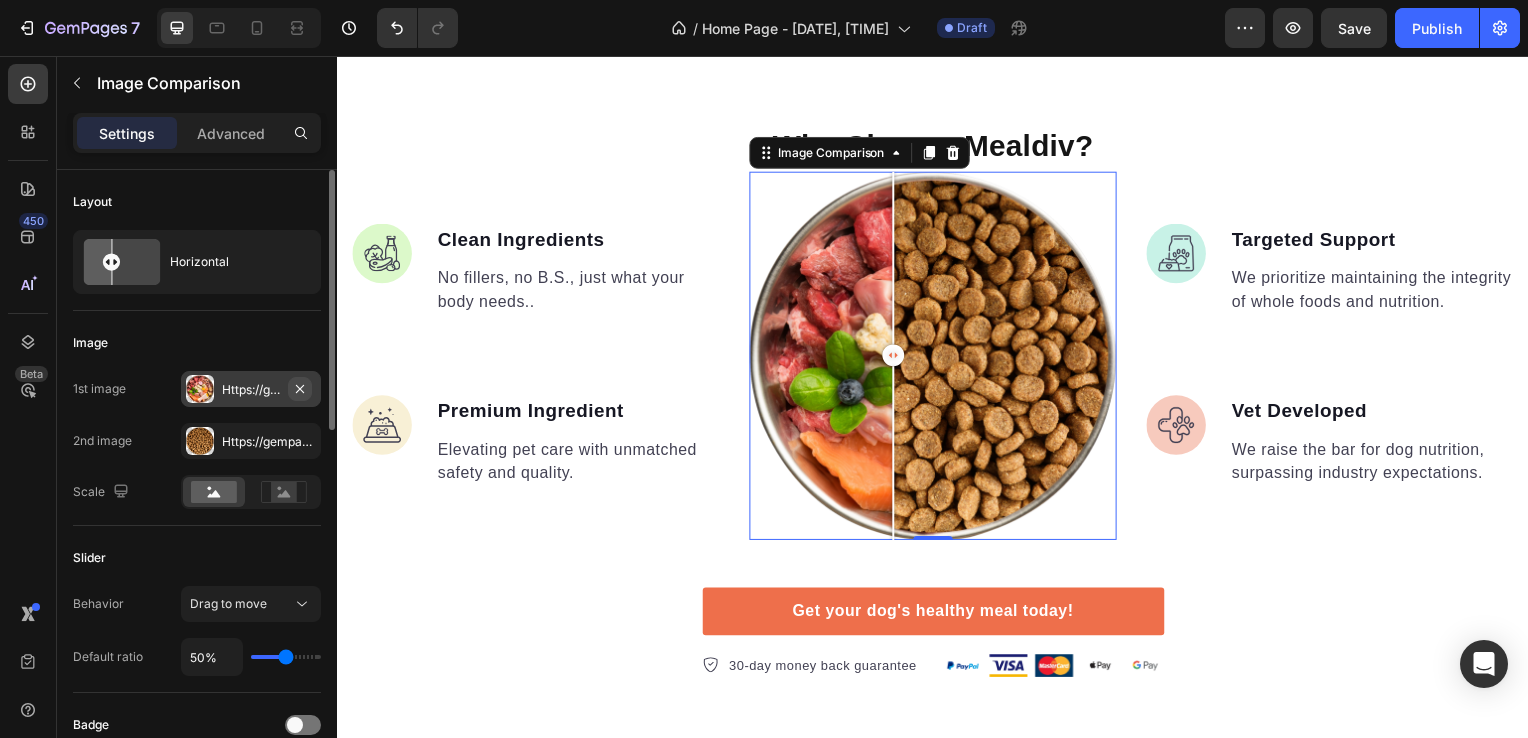 click 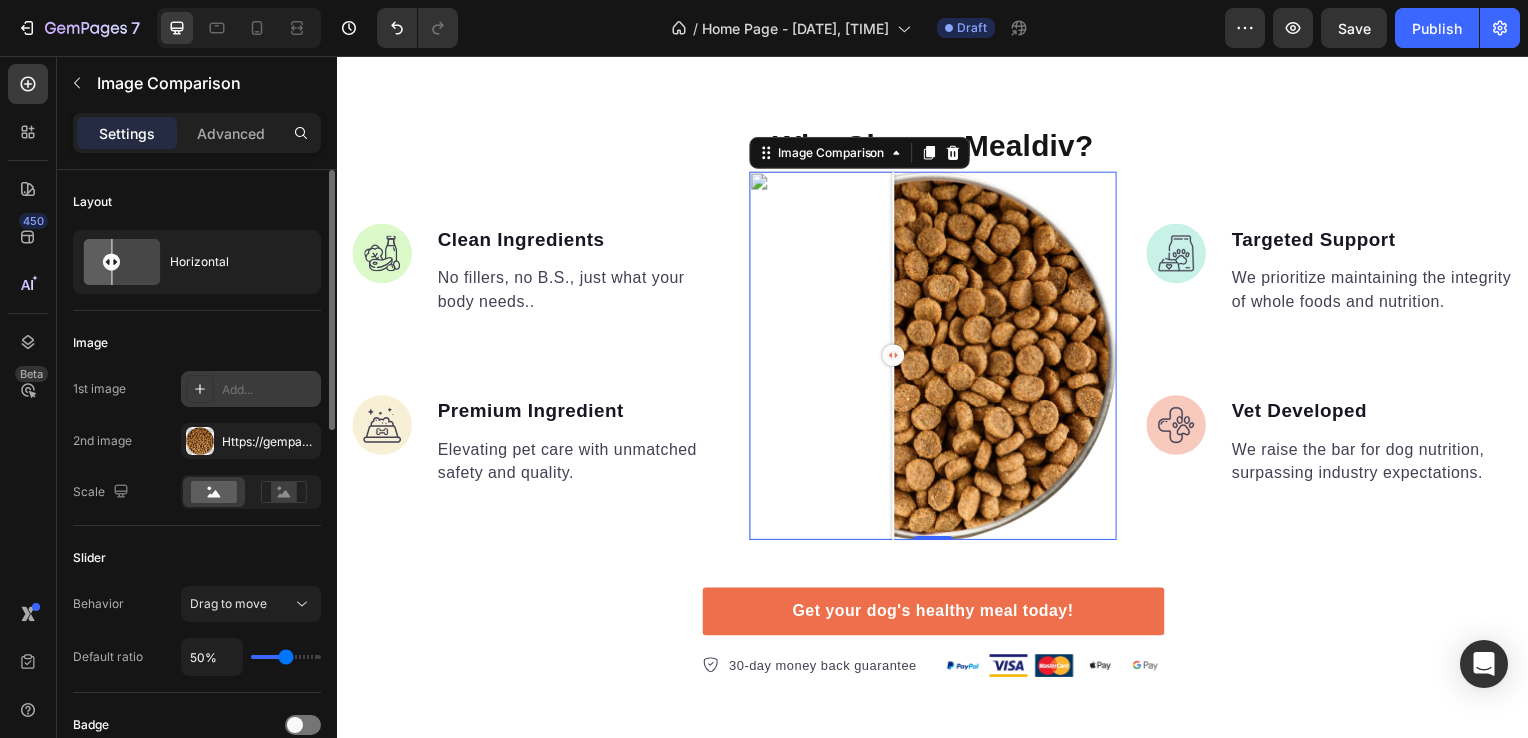 click on "Add..." at bounding box center [251, 389] 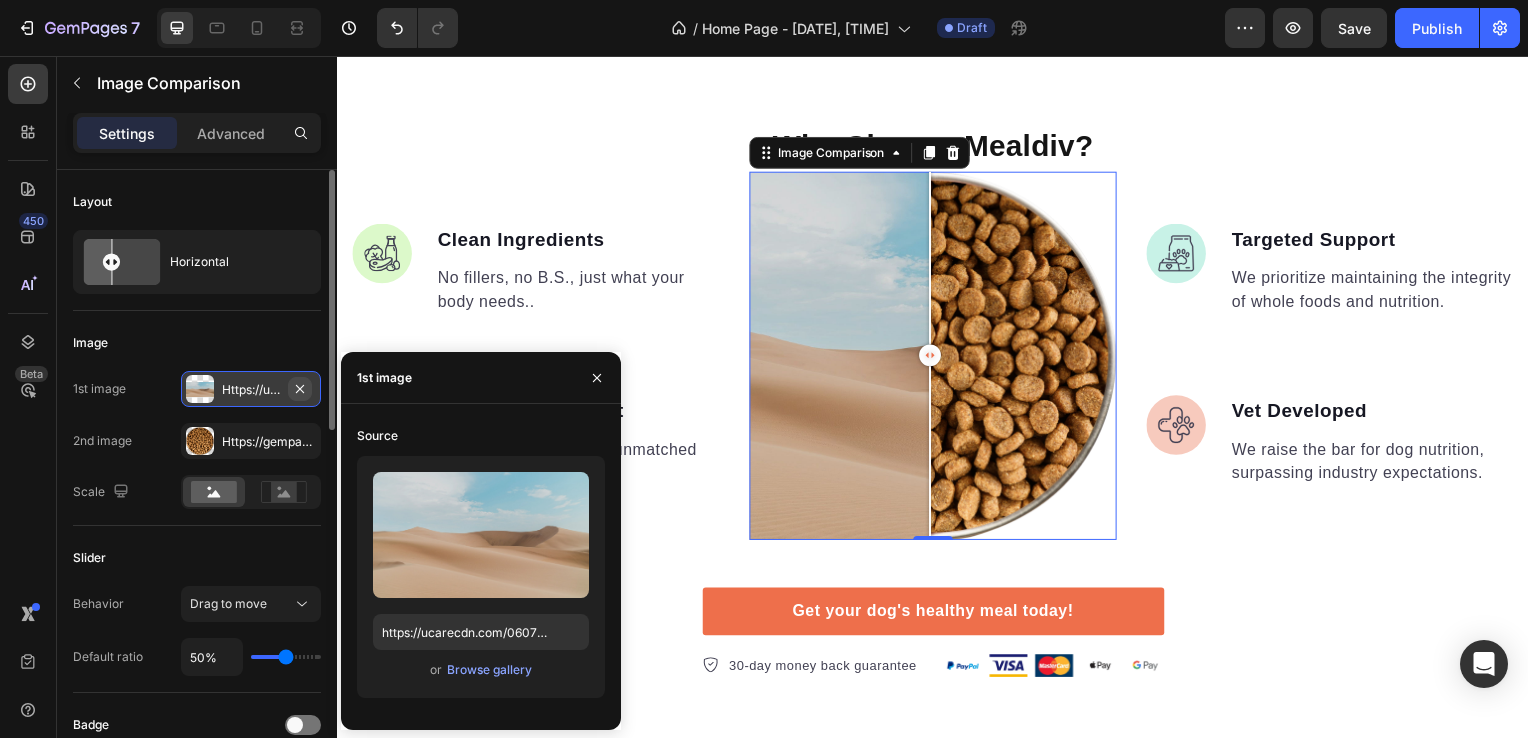 click 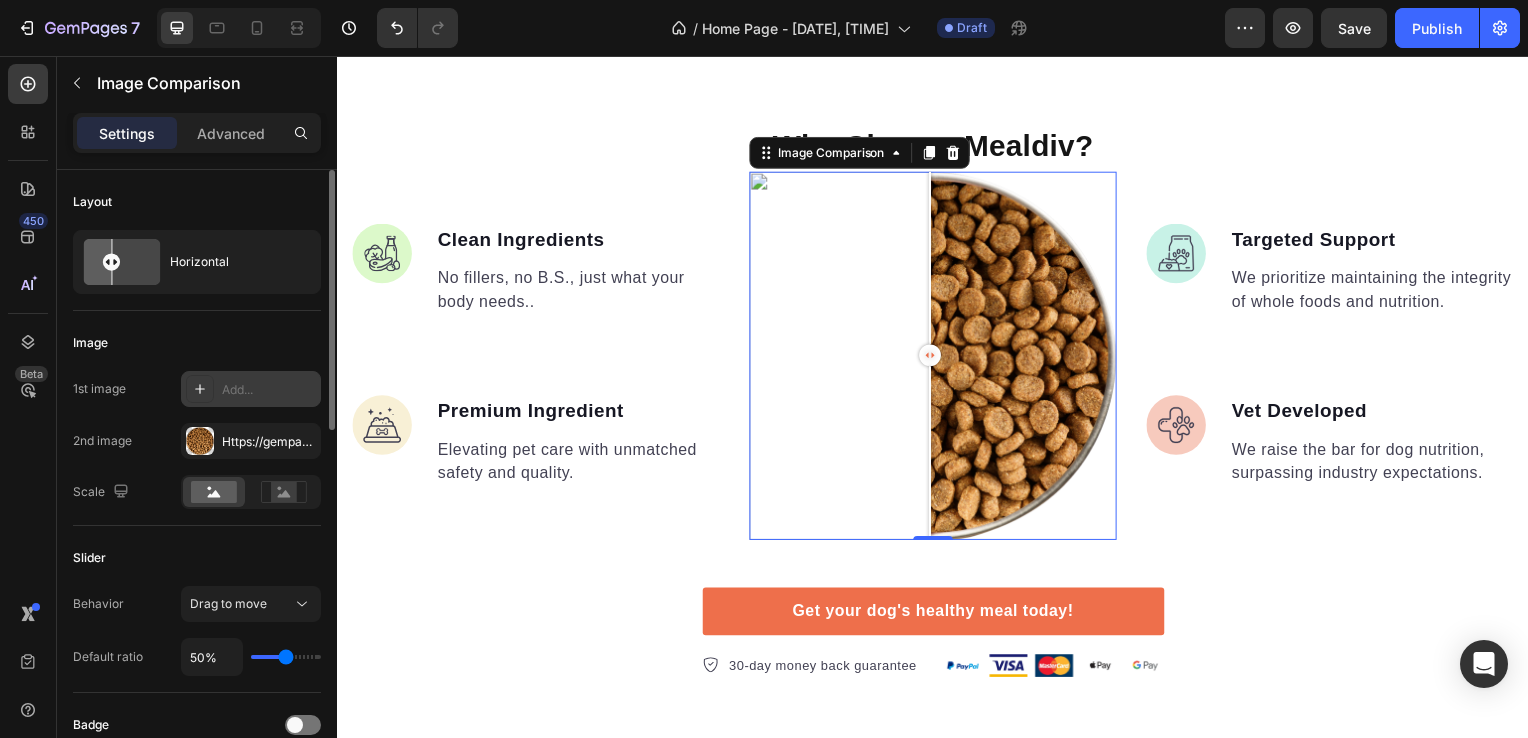 click 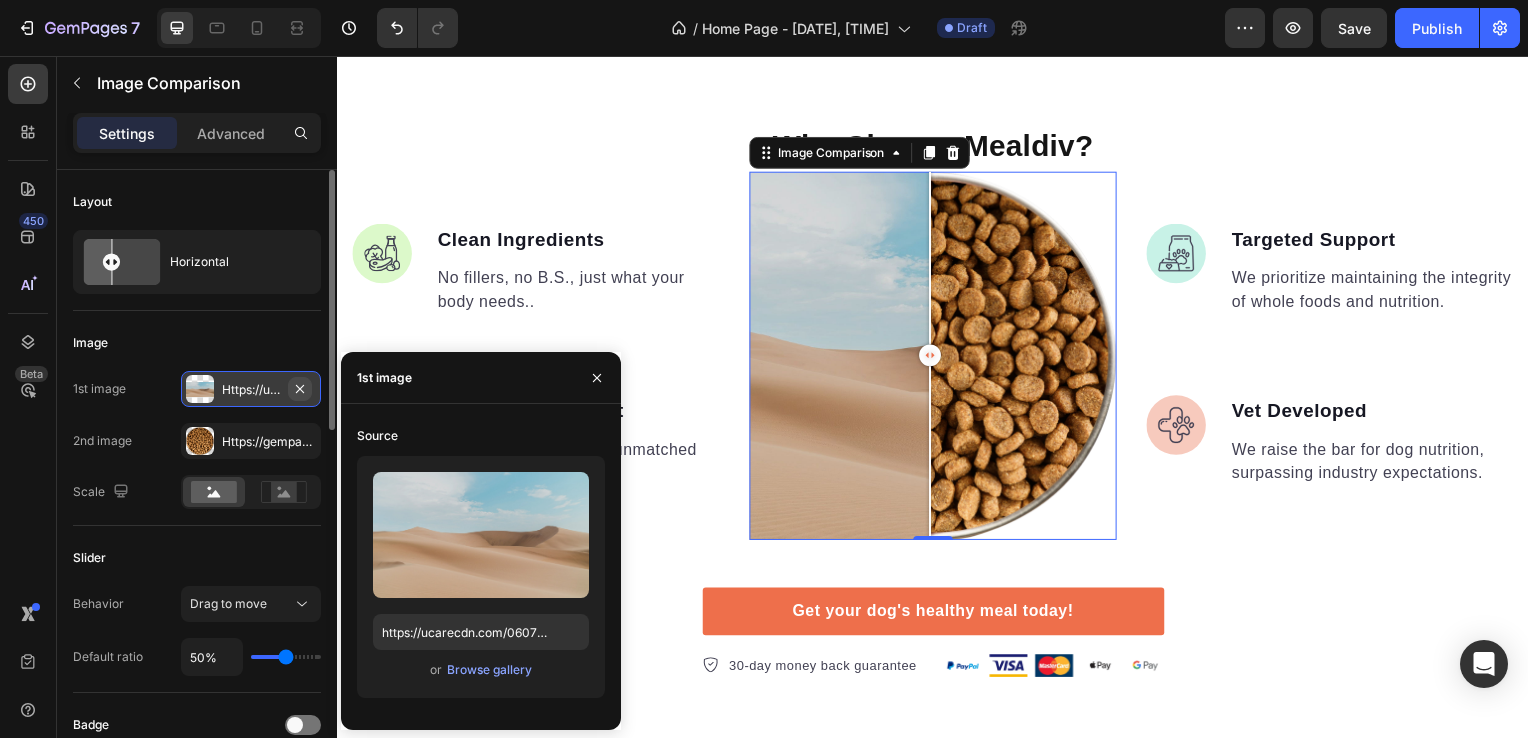 click 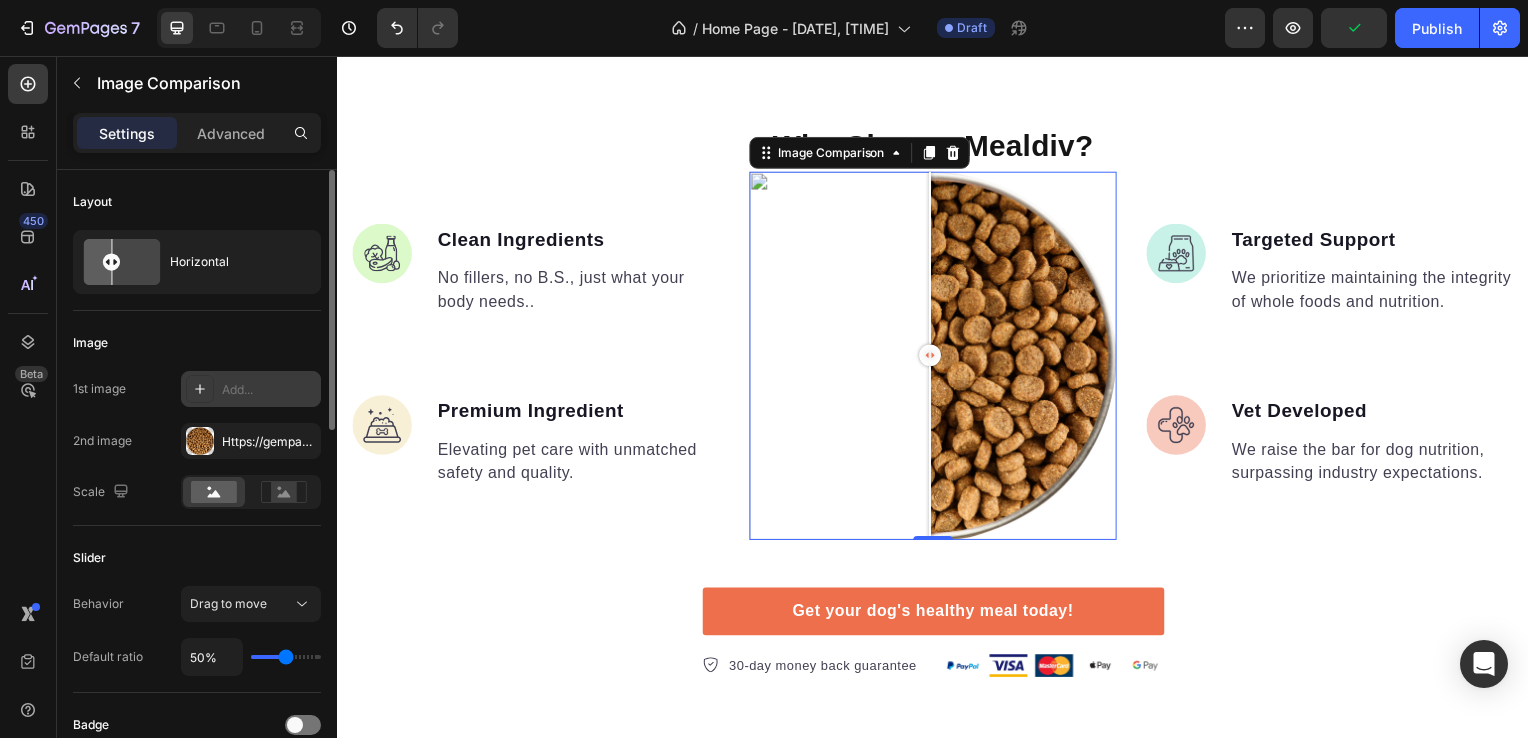 click on "Add..." at bounding box center [269, 390] 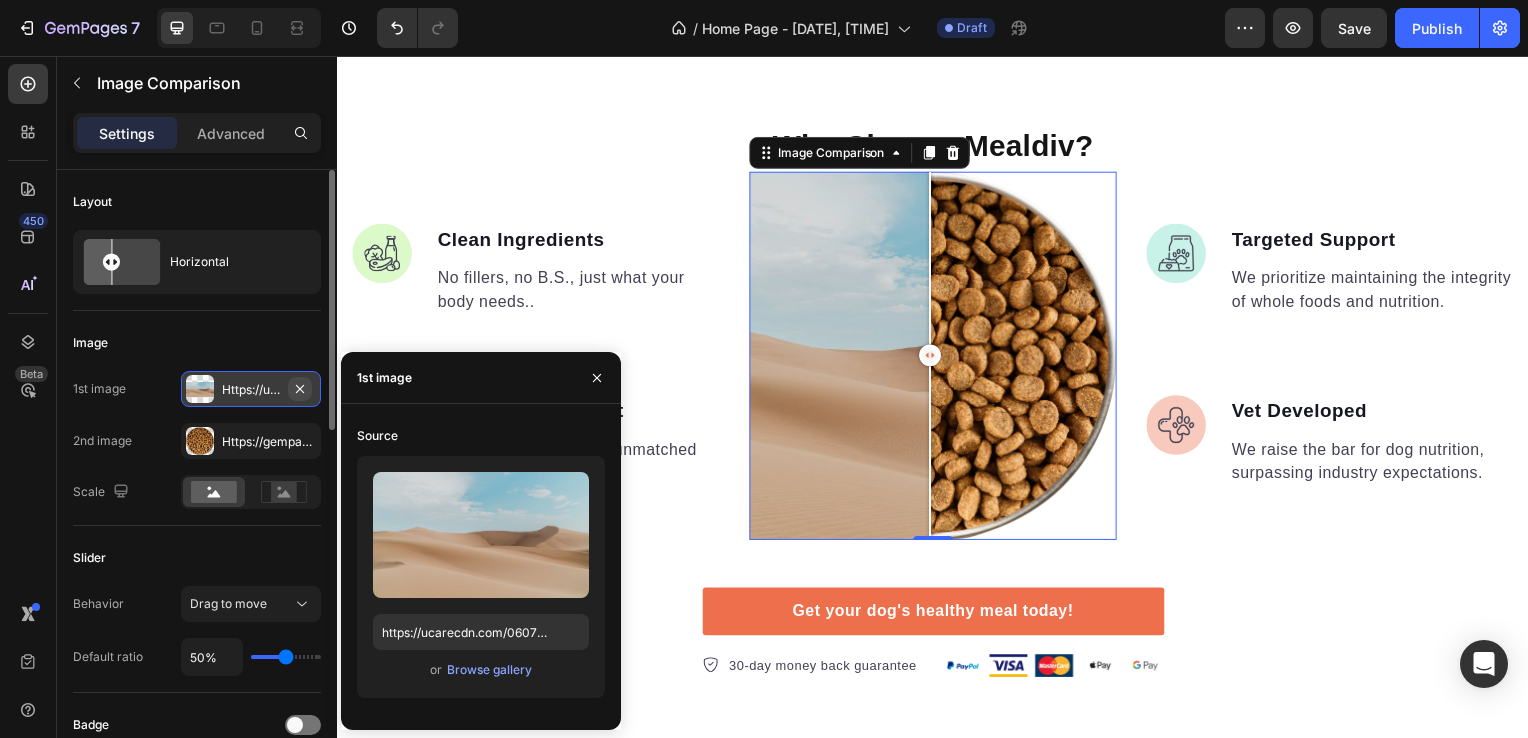 click 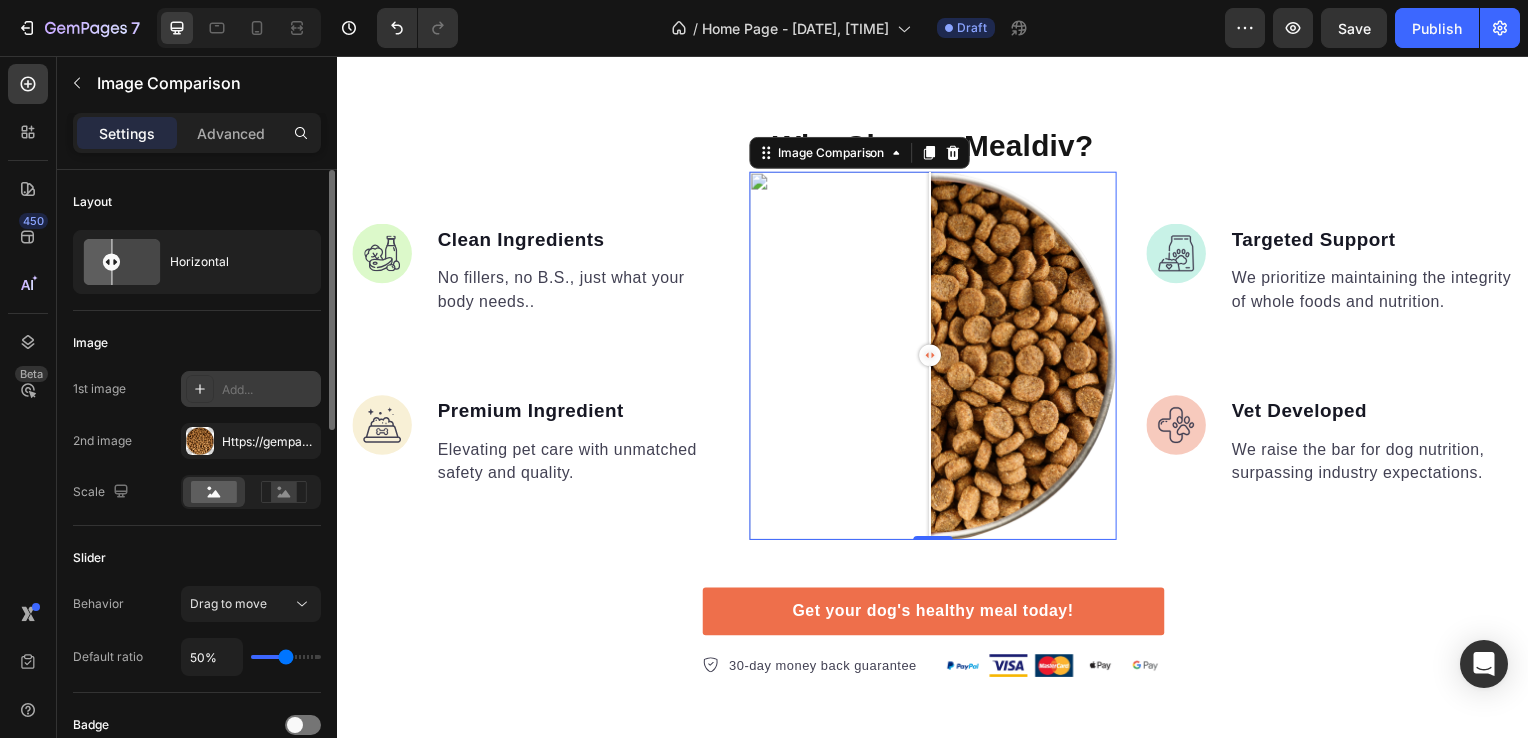 click 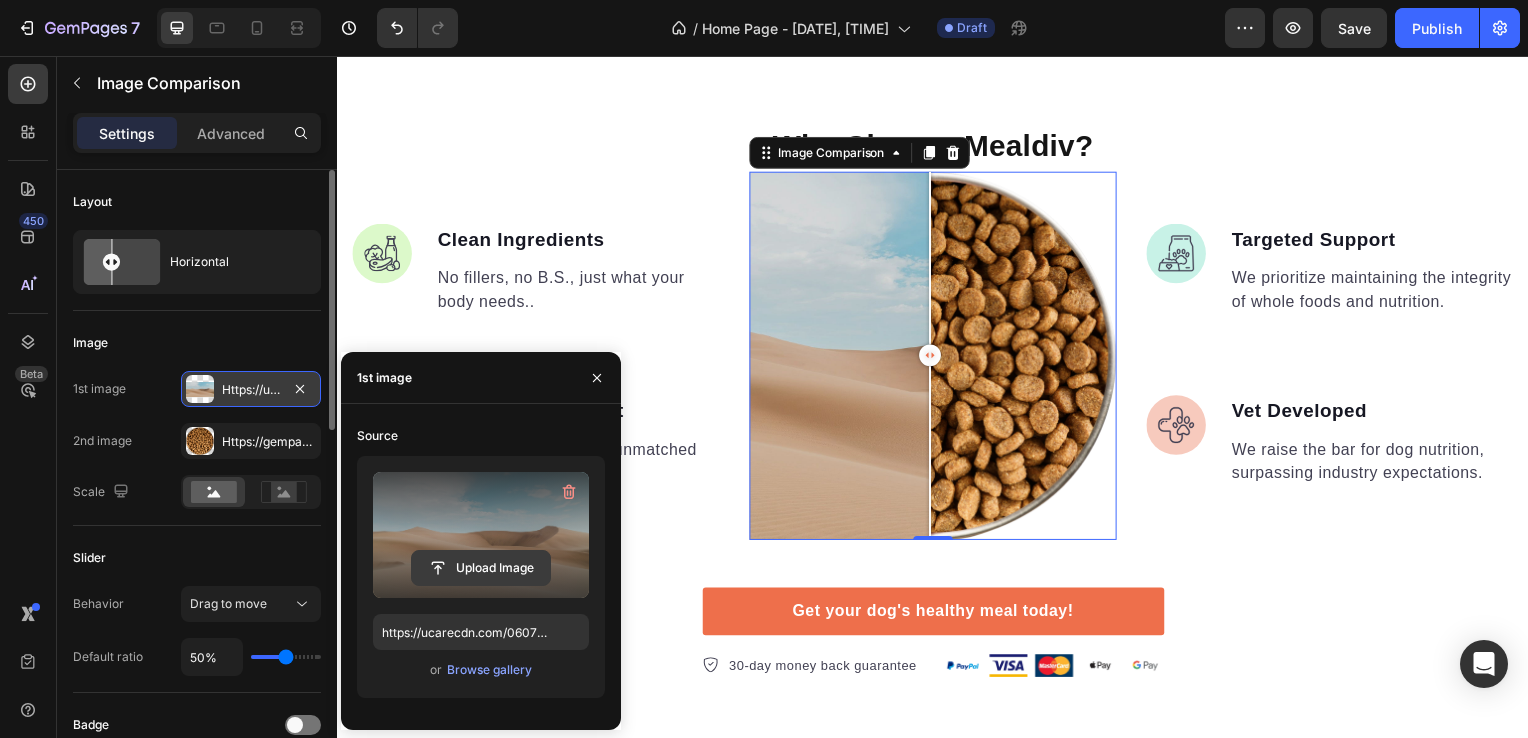 click 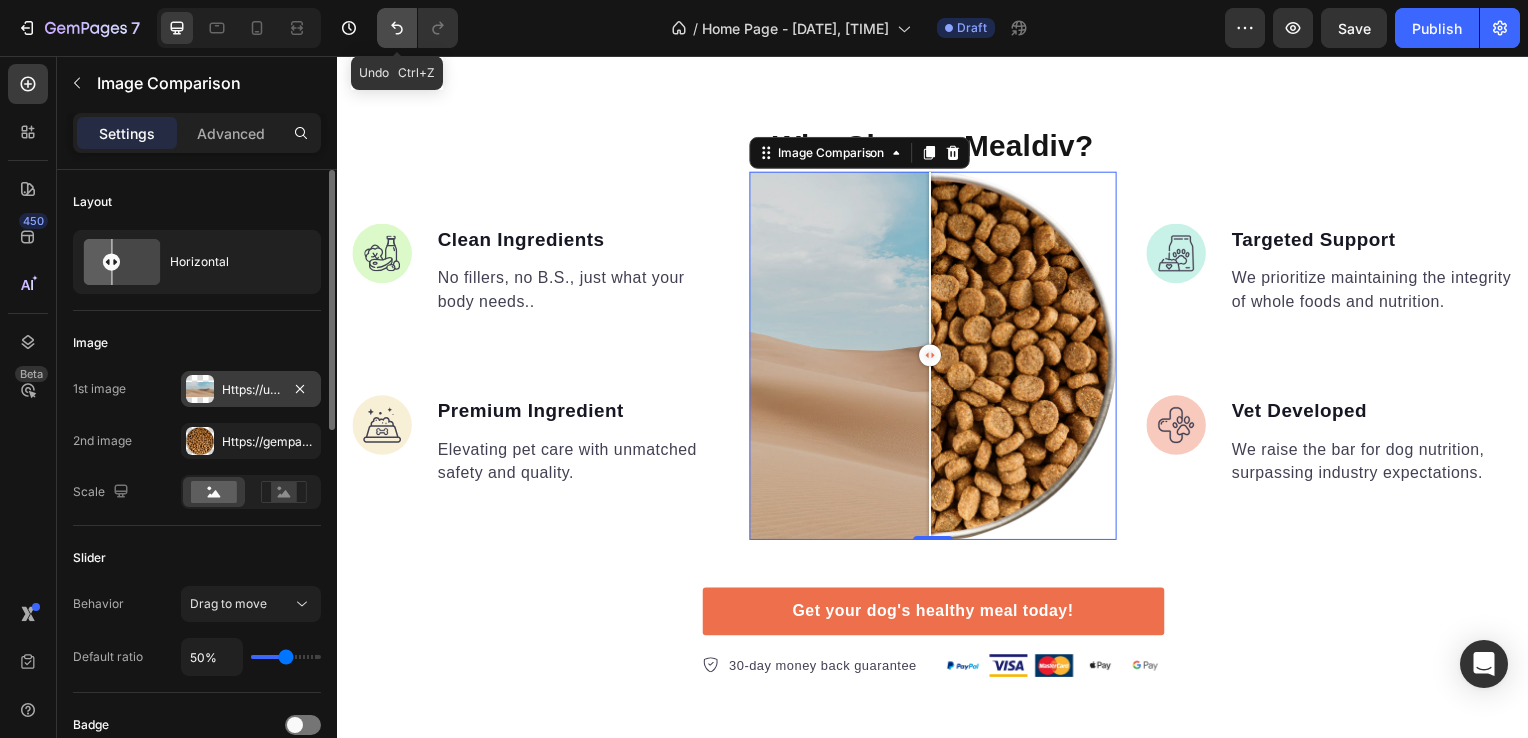 click 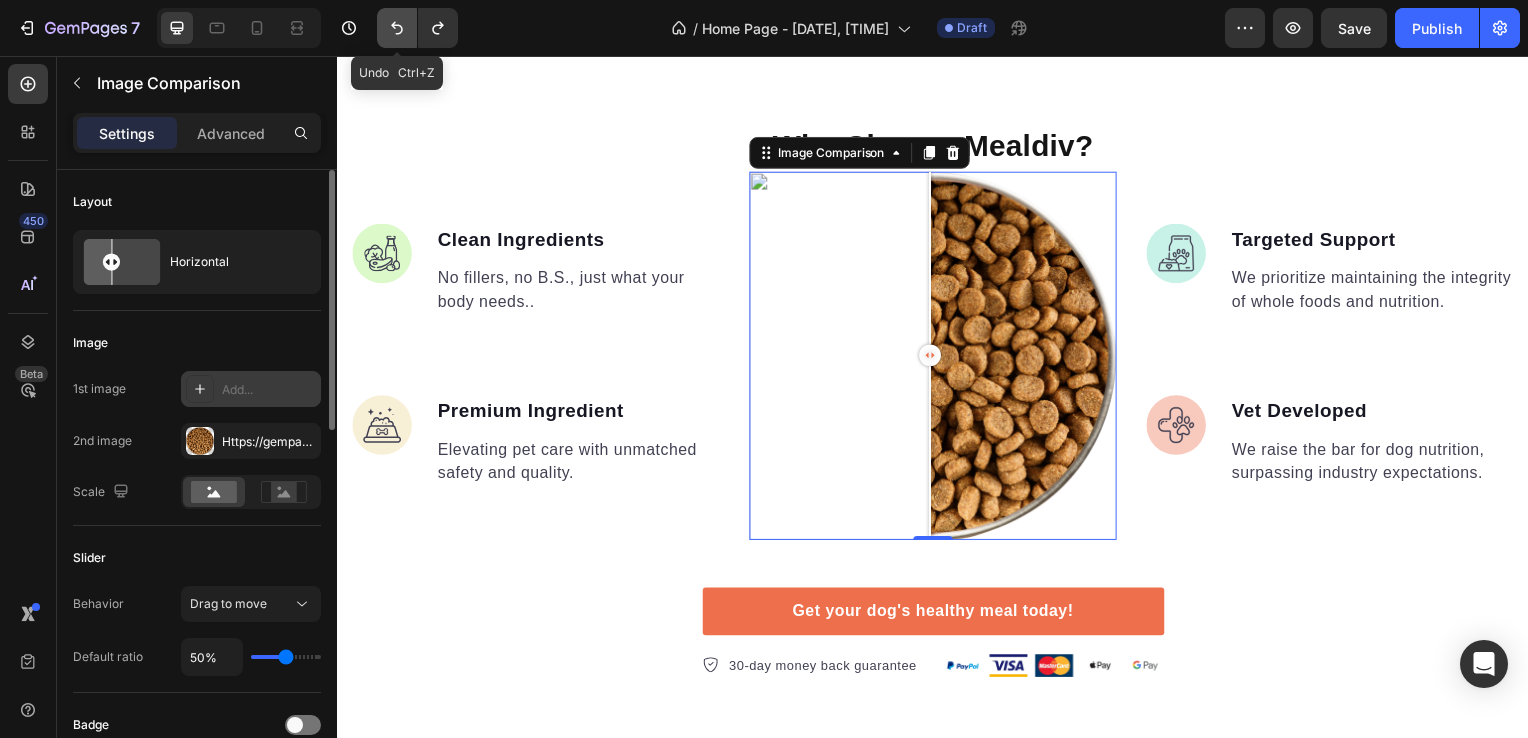 click 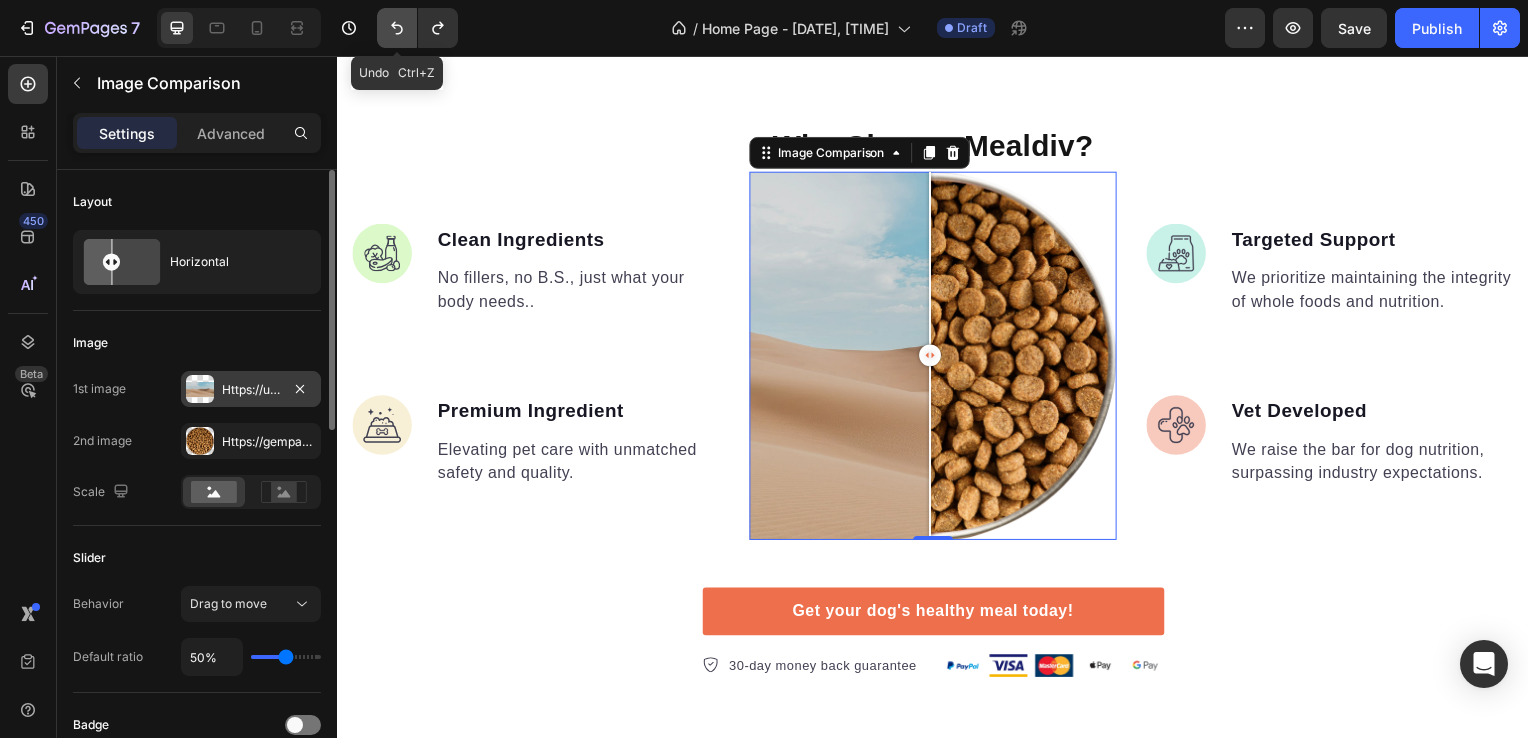 click 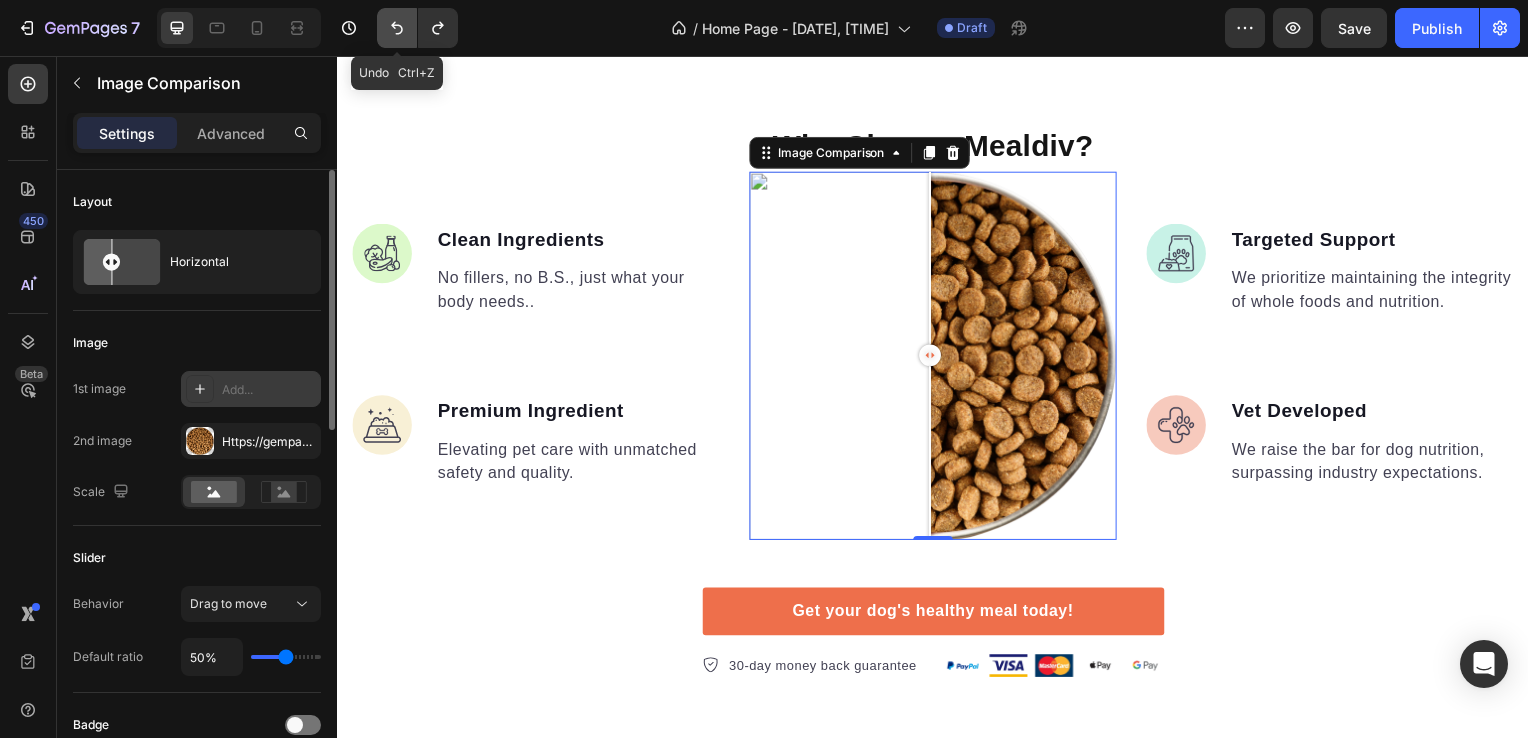 click 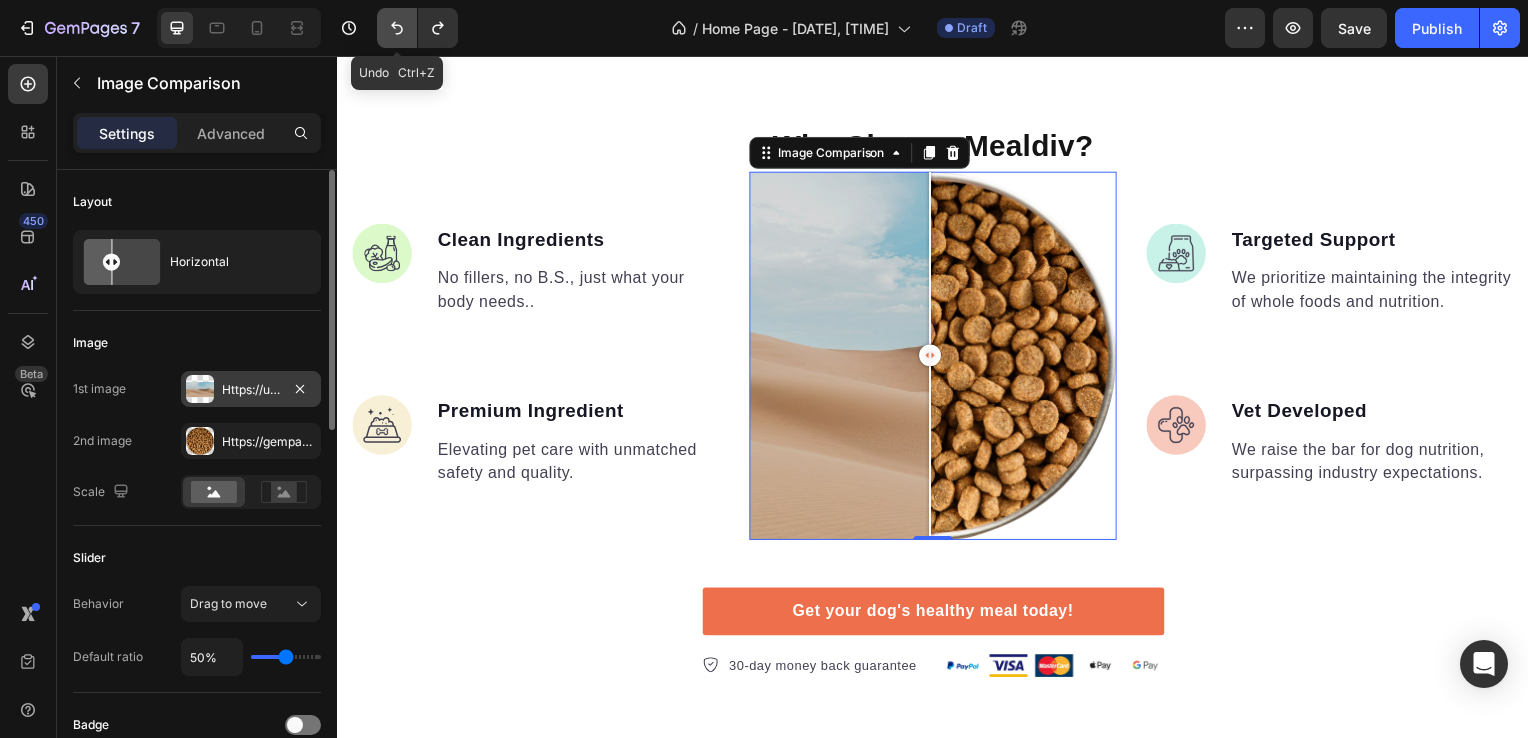 click 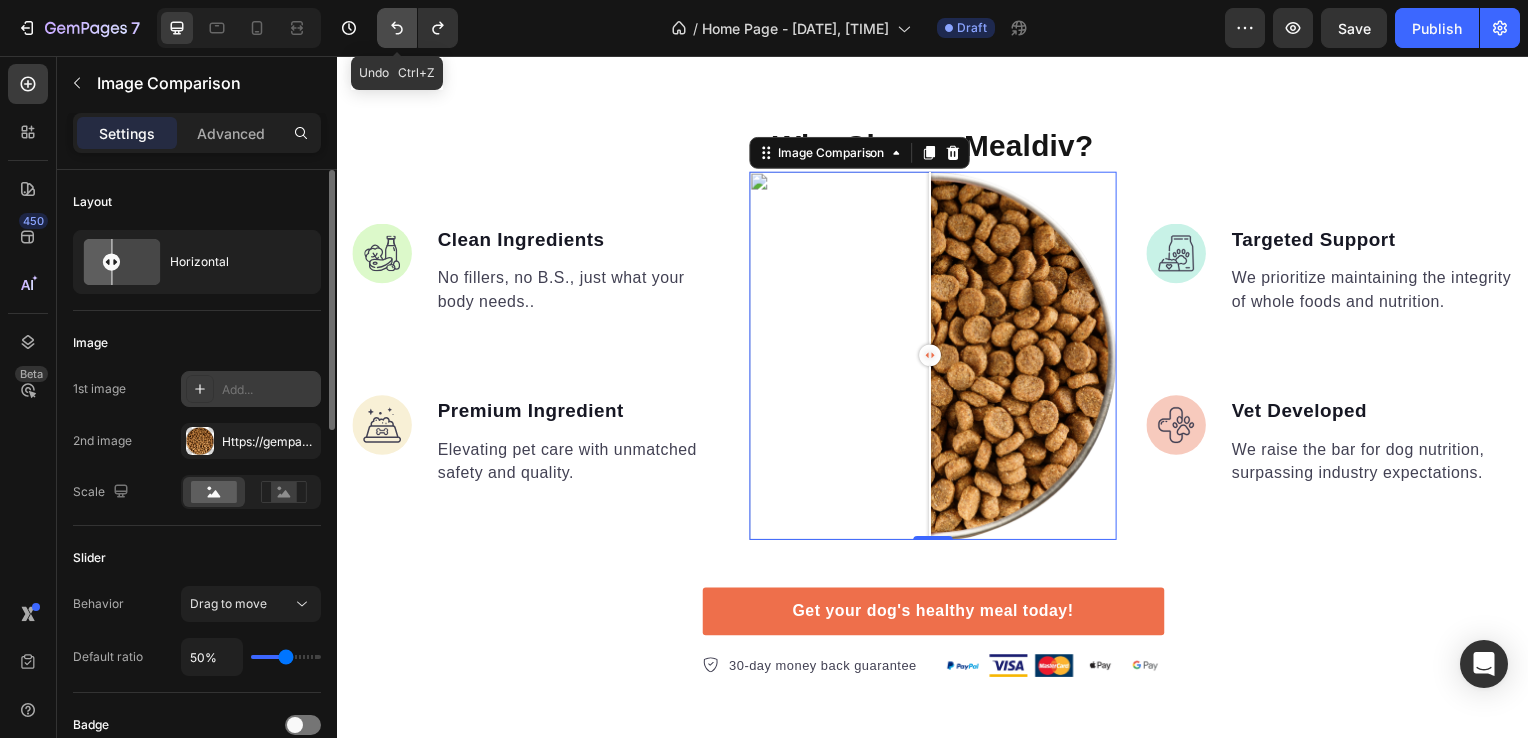 click 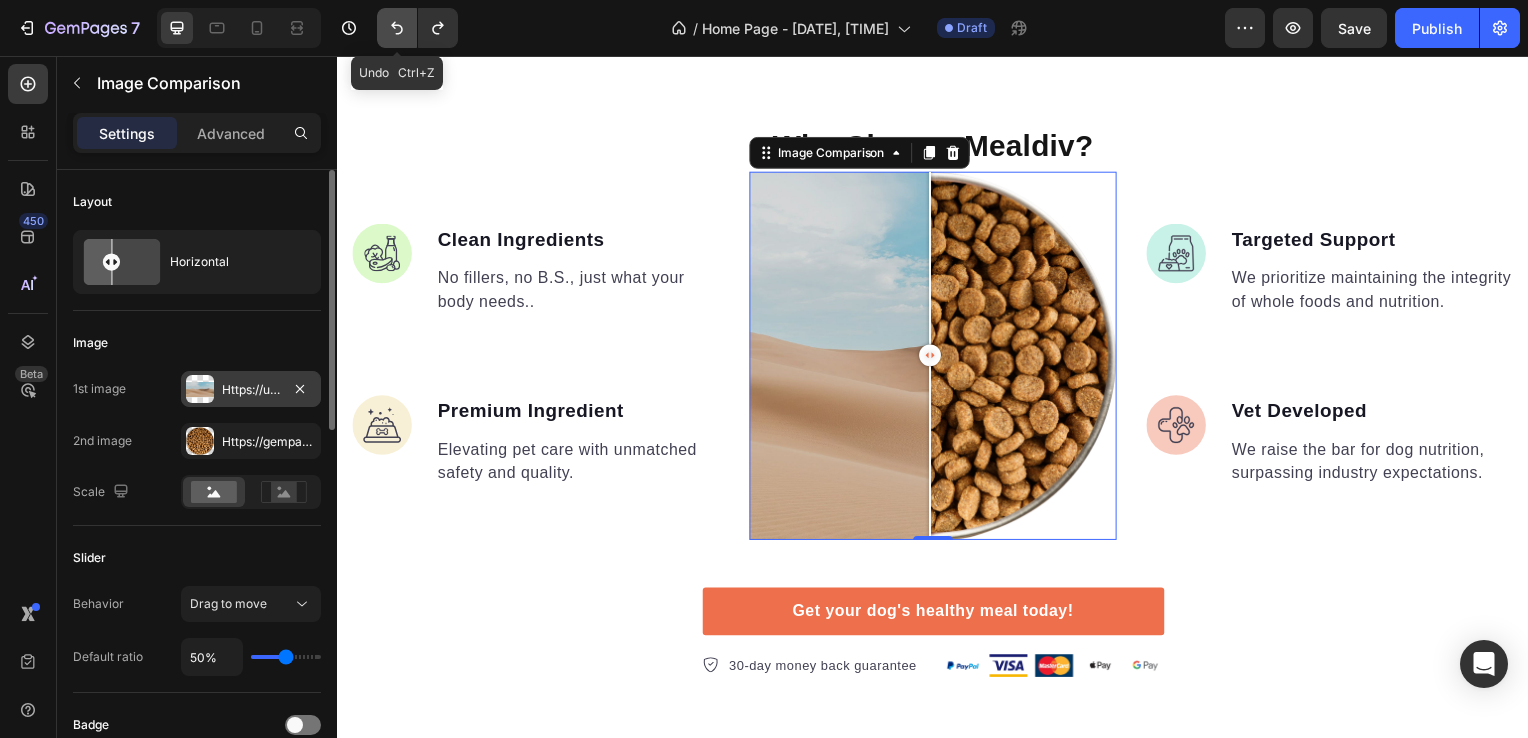 click 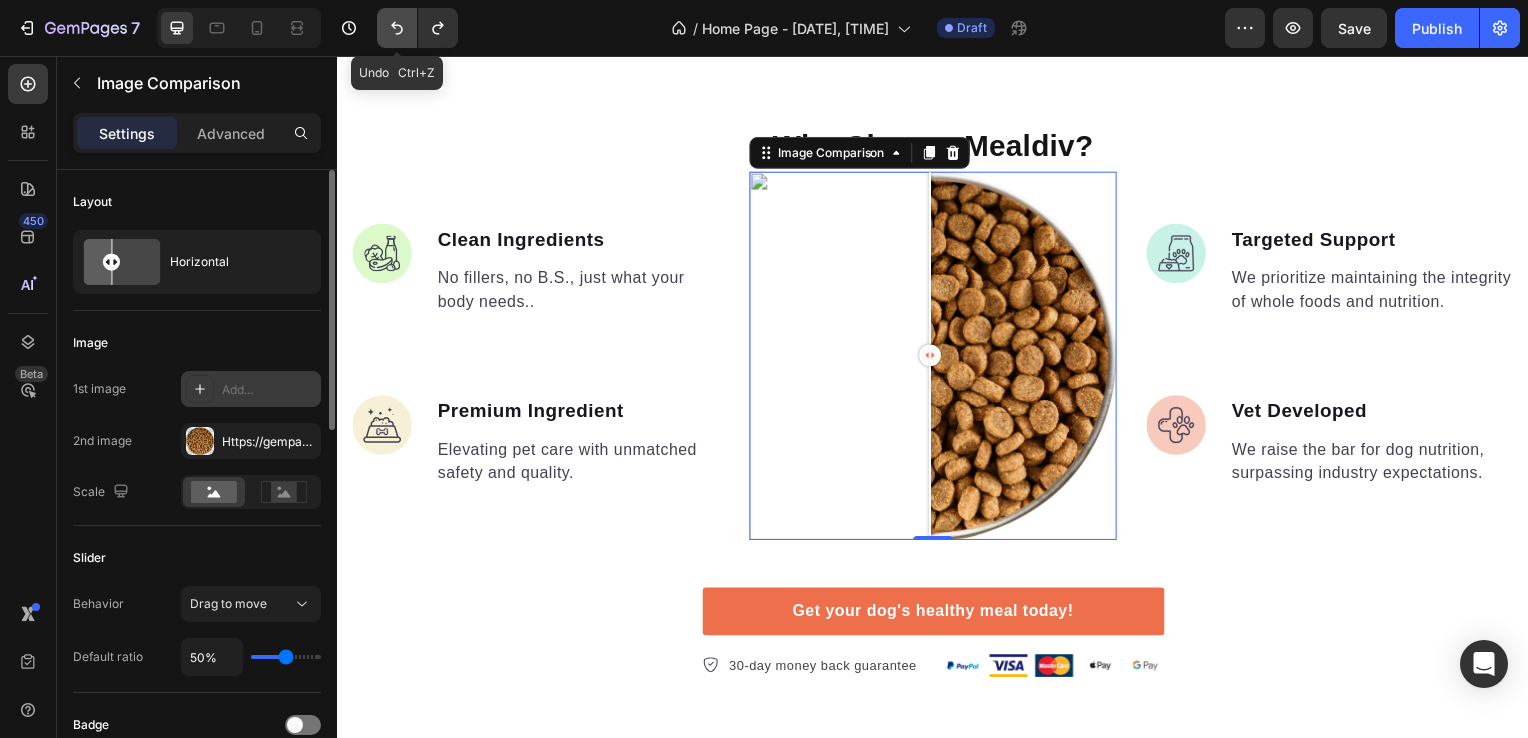 click 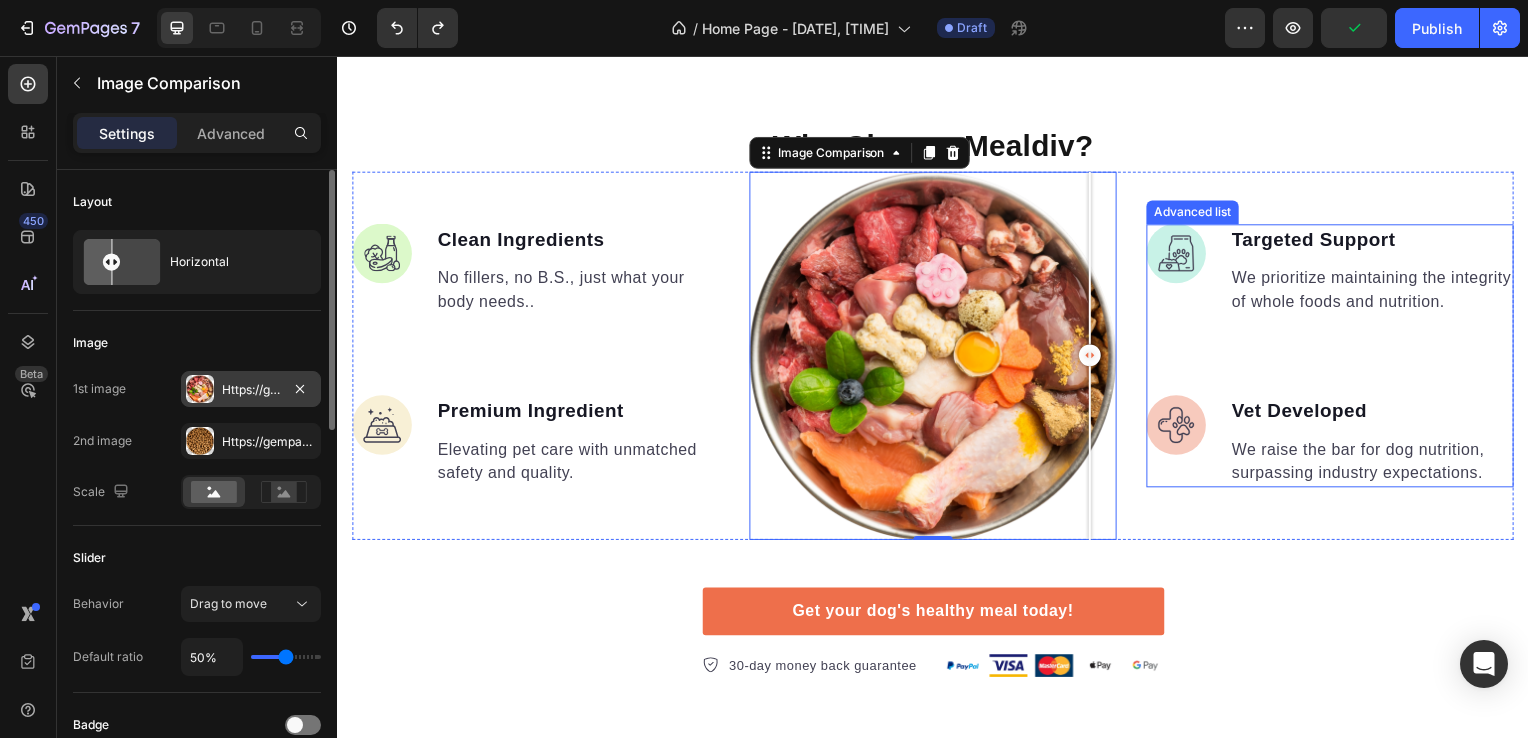 drag, startPoint x: 924, startPoint y: 368, endPoint x: 1119, endPoint y: 390, distance: 196.2371 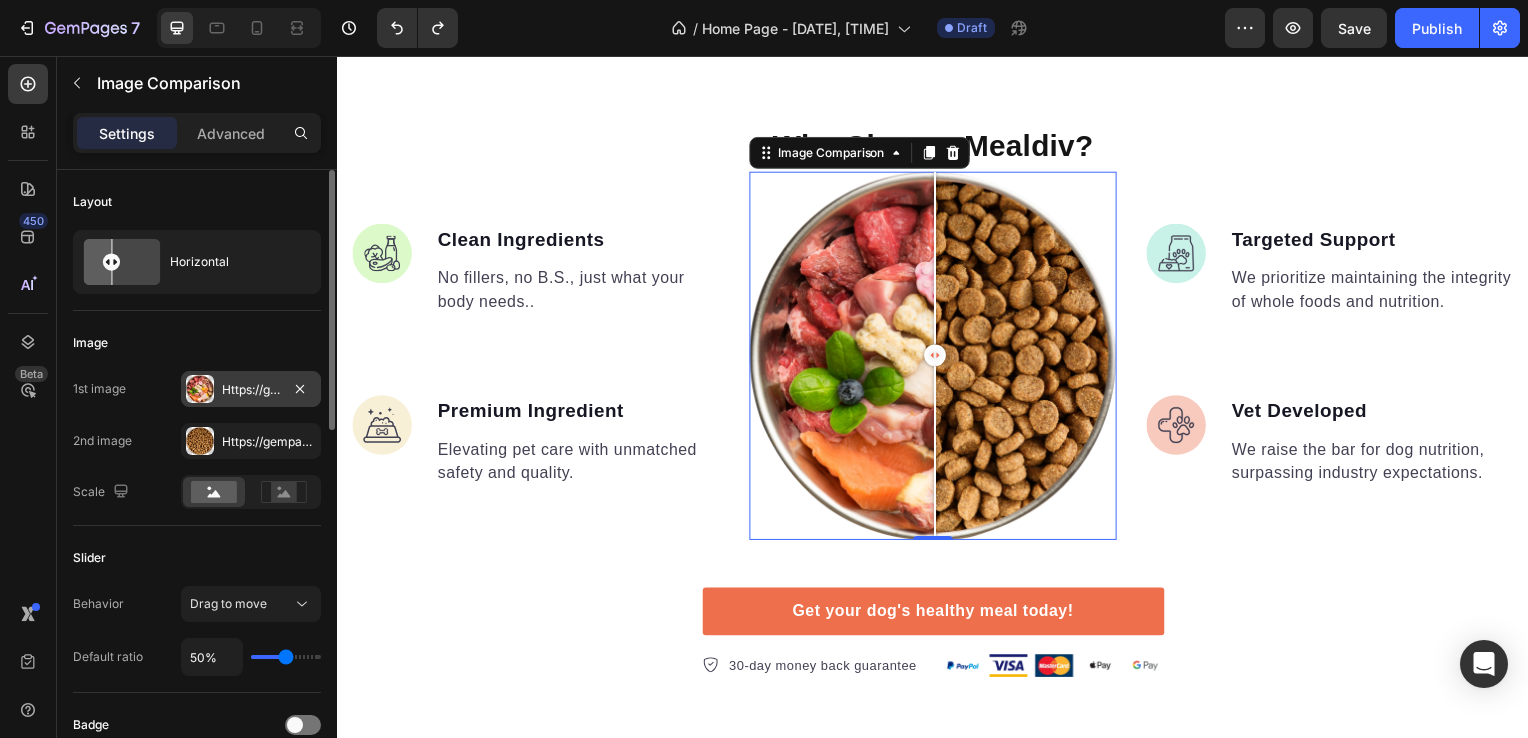 drag, startPoint x: 1089, startPoint y: 361, endPoint x: 934, endPoint y: 282, distance: 173.97127 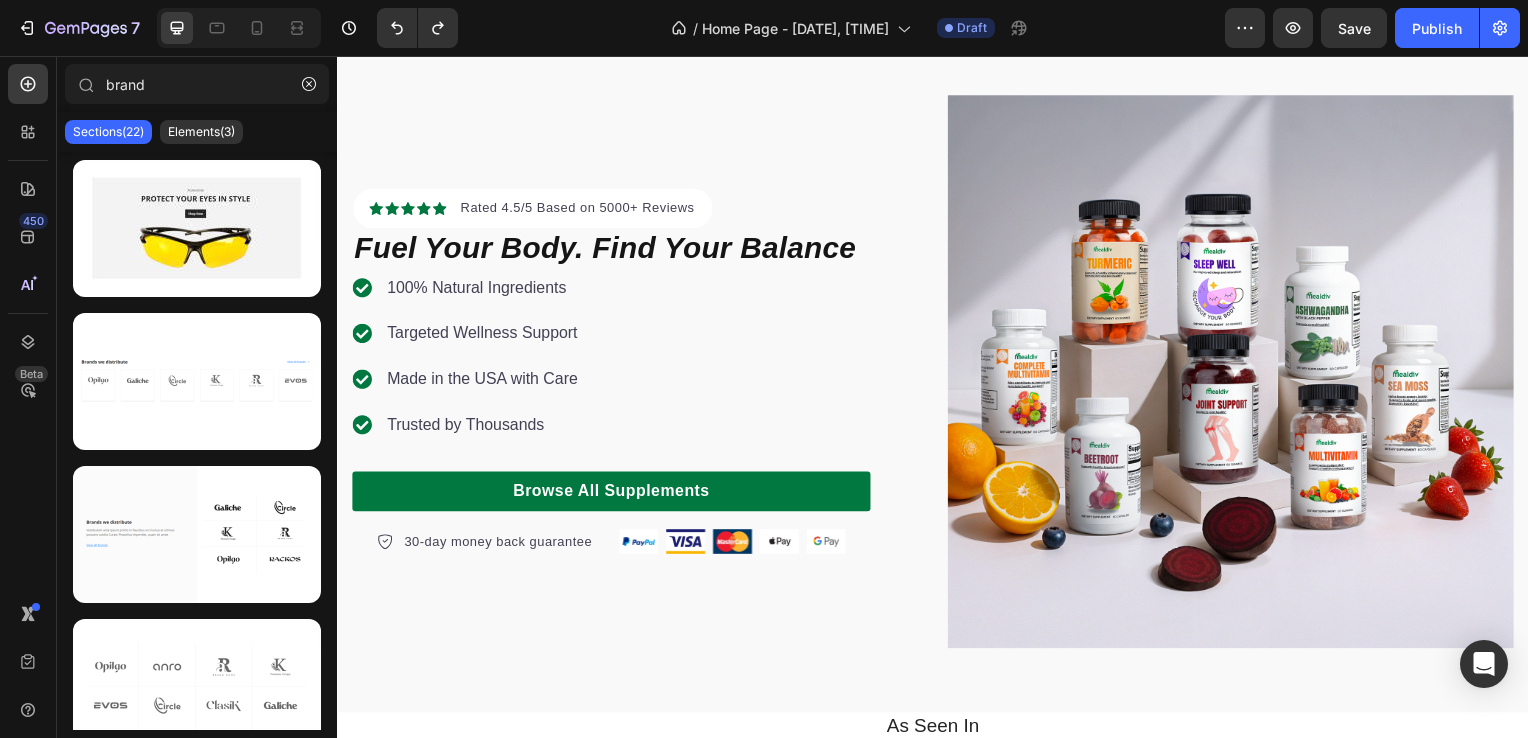 scroll, scrollTop: 0, scrollLeft: 0, axis: both 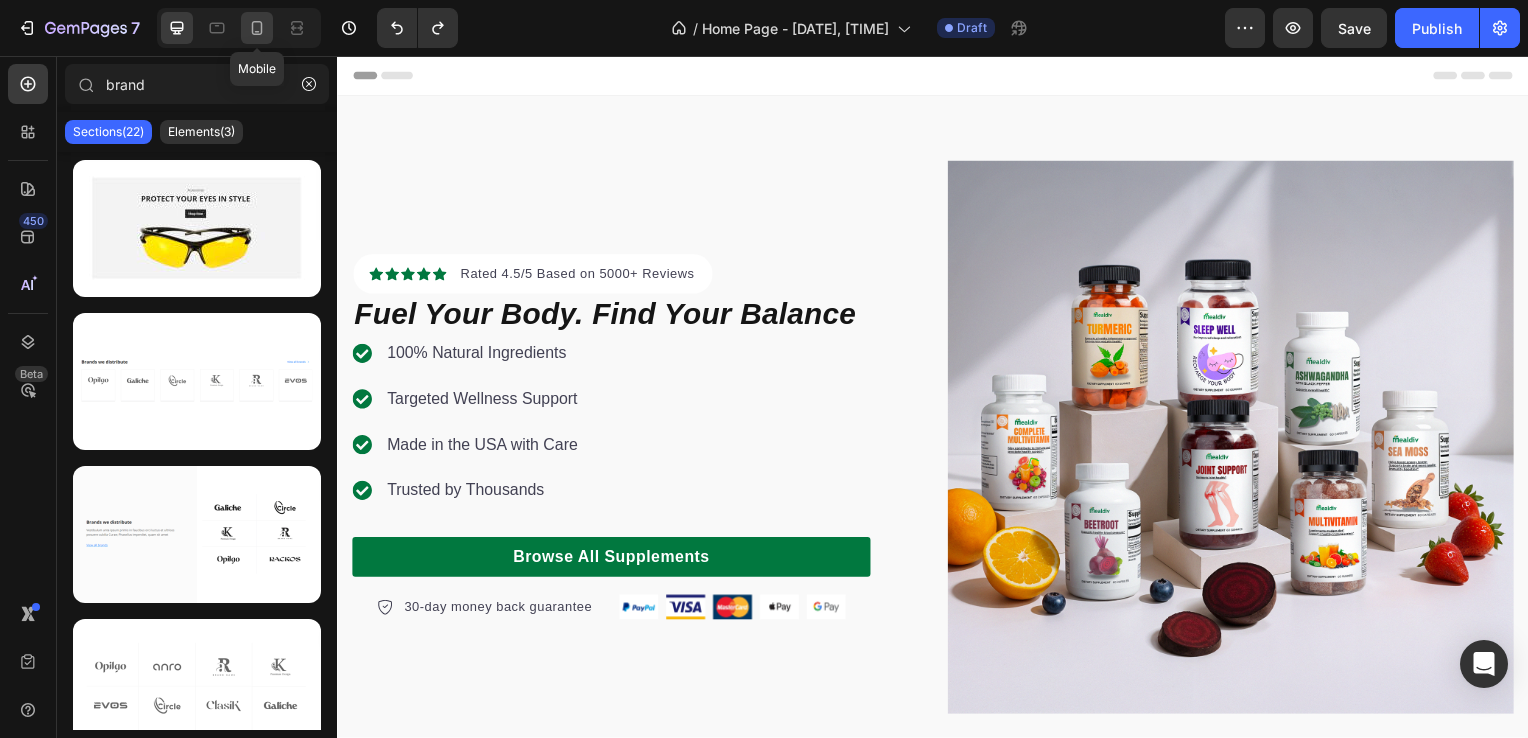 click 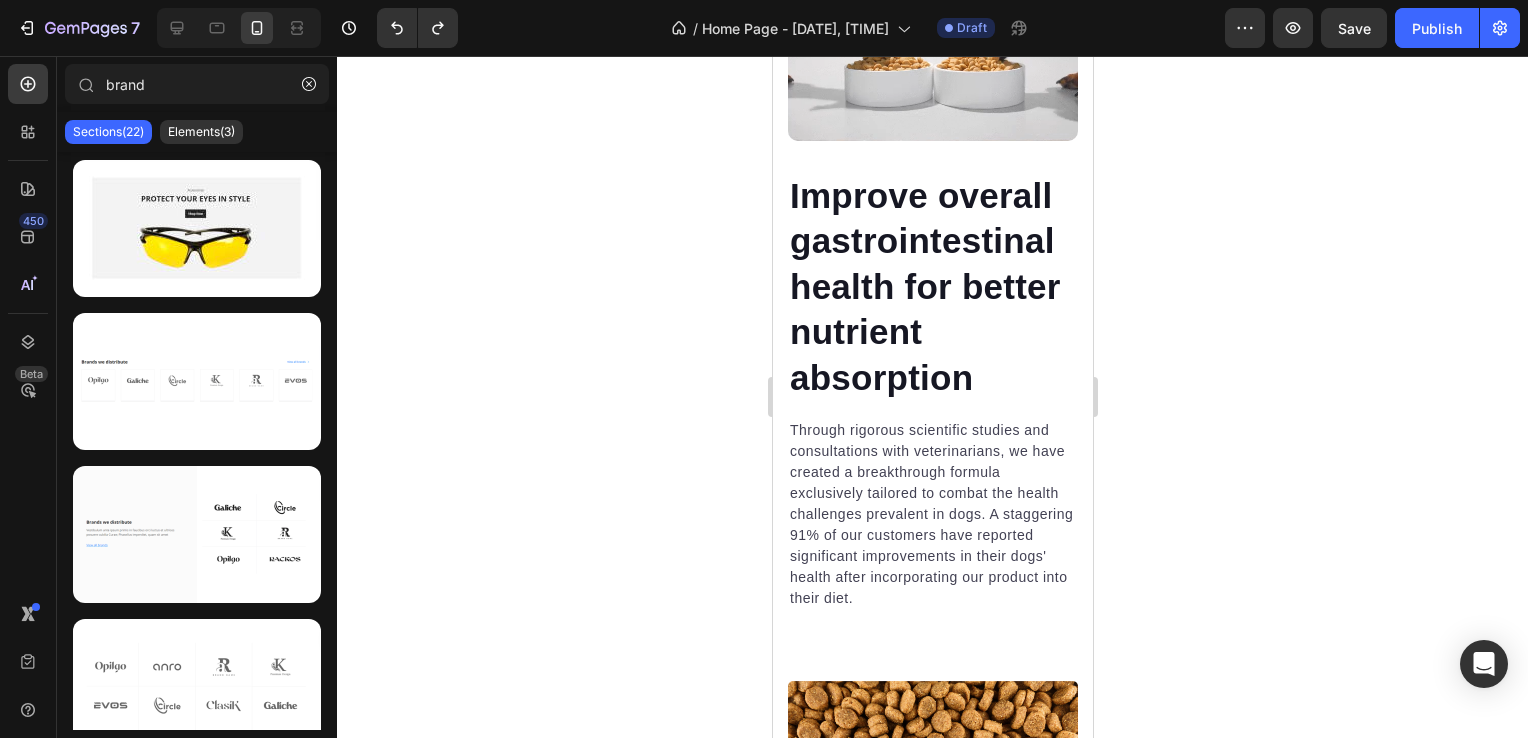 scroll, scrollTop: 4076, scrollLeft: 0, axis: vertical 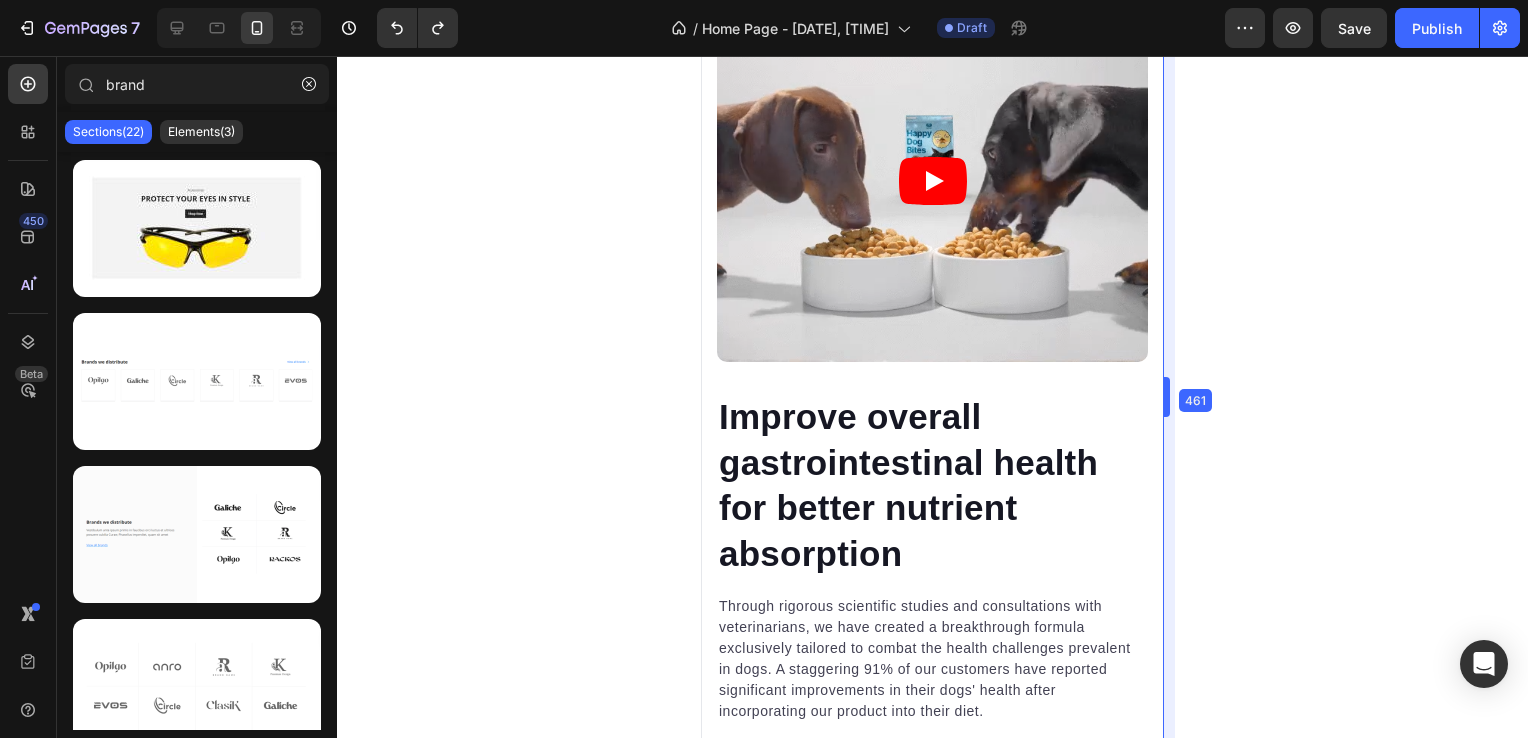 drag, startPoint x: 1094, startPoint y: 285, endPoint x: 1235, endPoint y: 261, distance: 143.02797 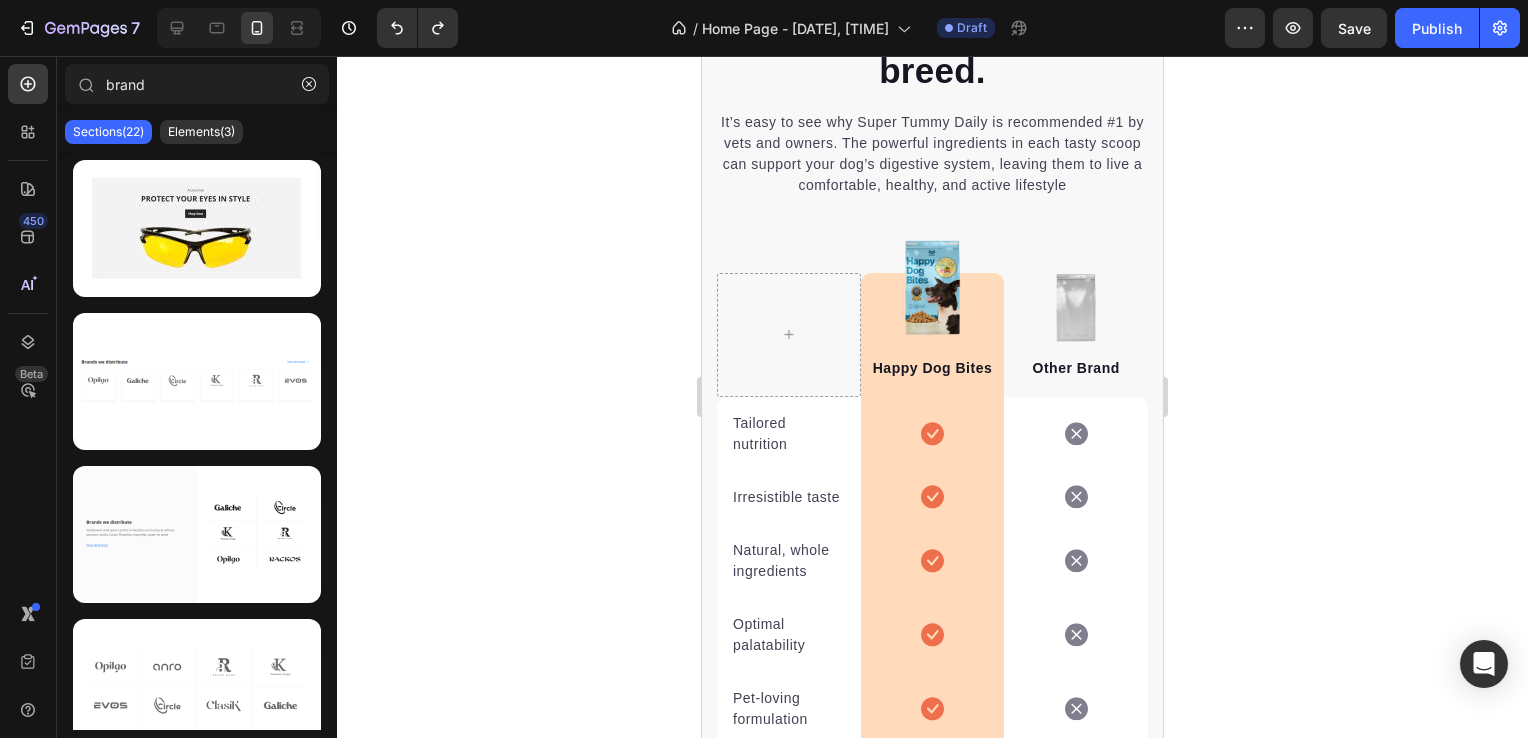 scroll, scrollTop: 5695, scrollLeft: 0, axis: vertical 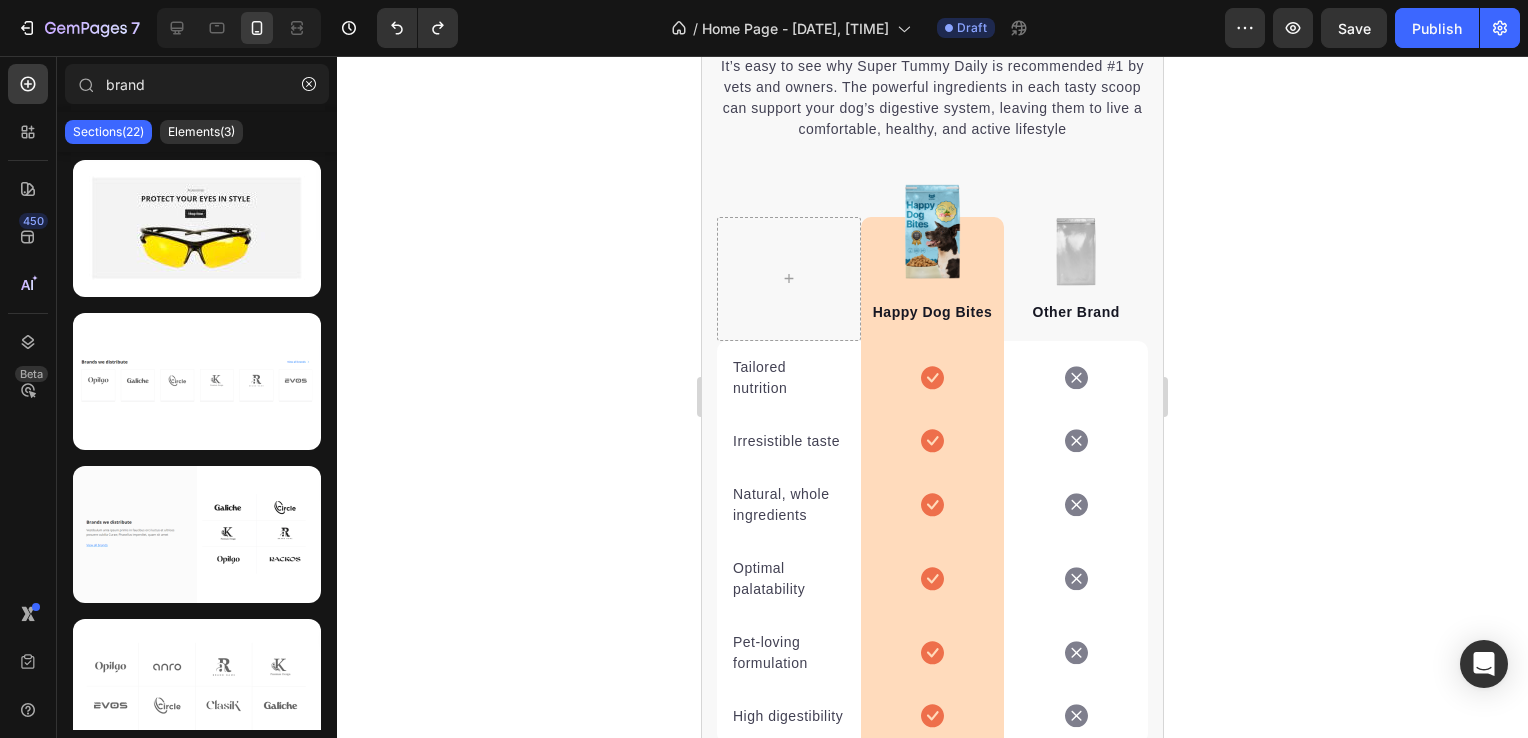 drag, startPoint x: 1150, startPoint y: 398, endPoint x: 1871, endPoint y: 570, distance: 741.23206 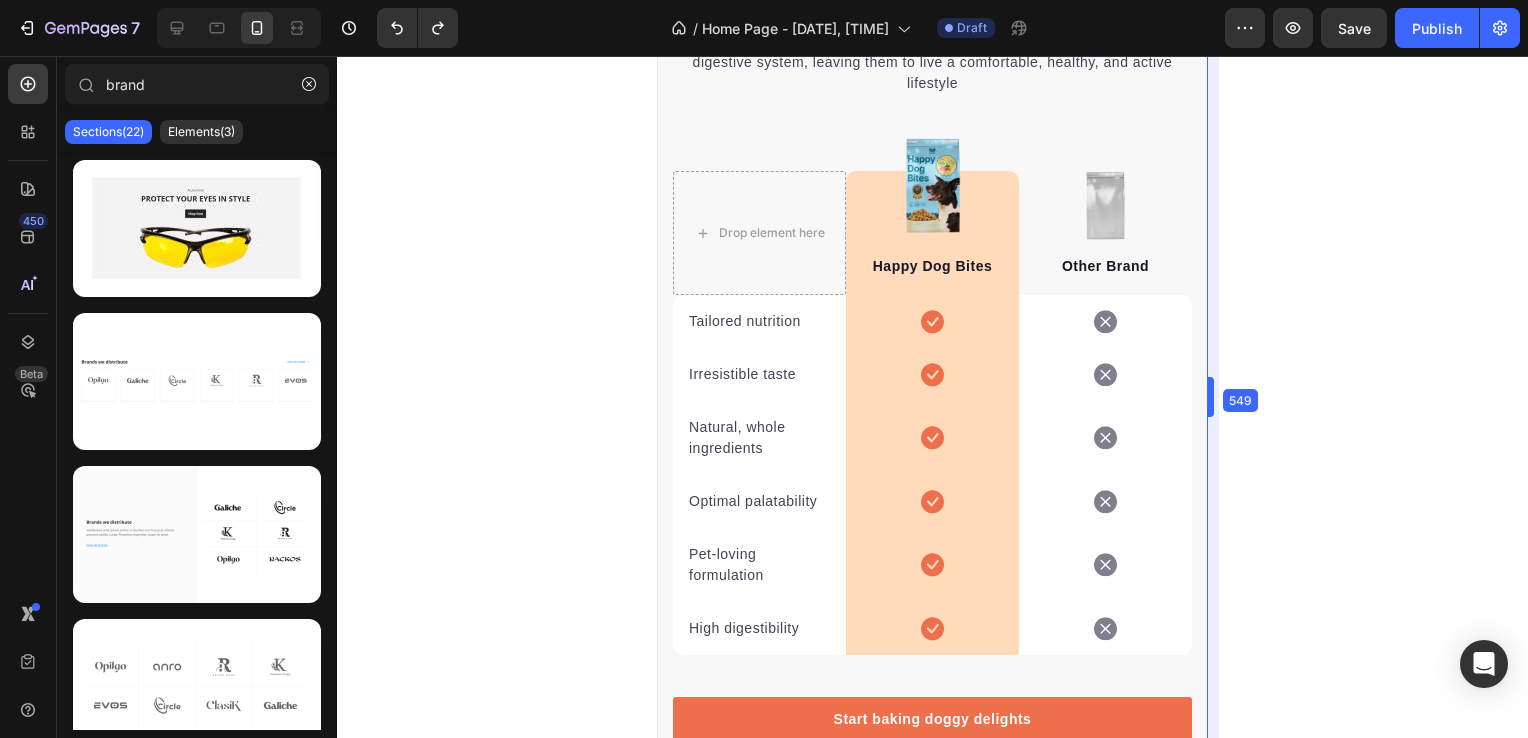 scroll, scrollTop: 5649, scrollLeft: 0, axis: vertical 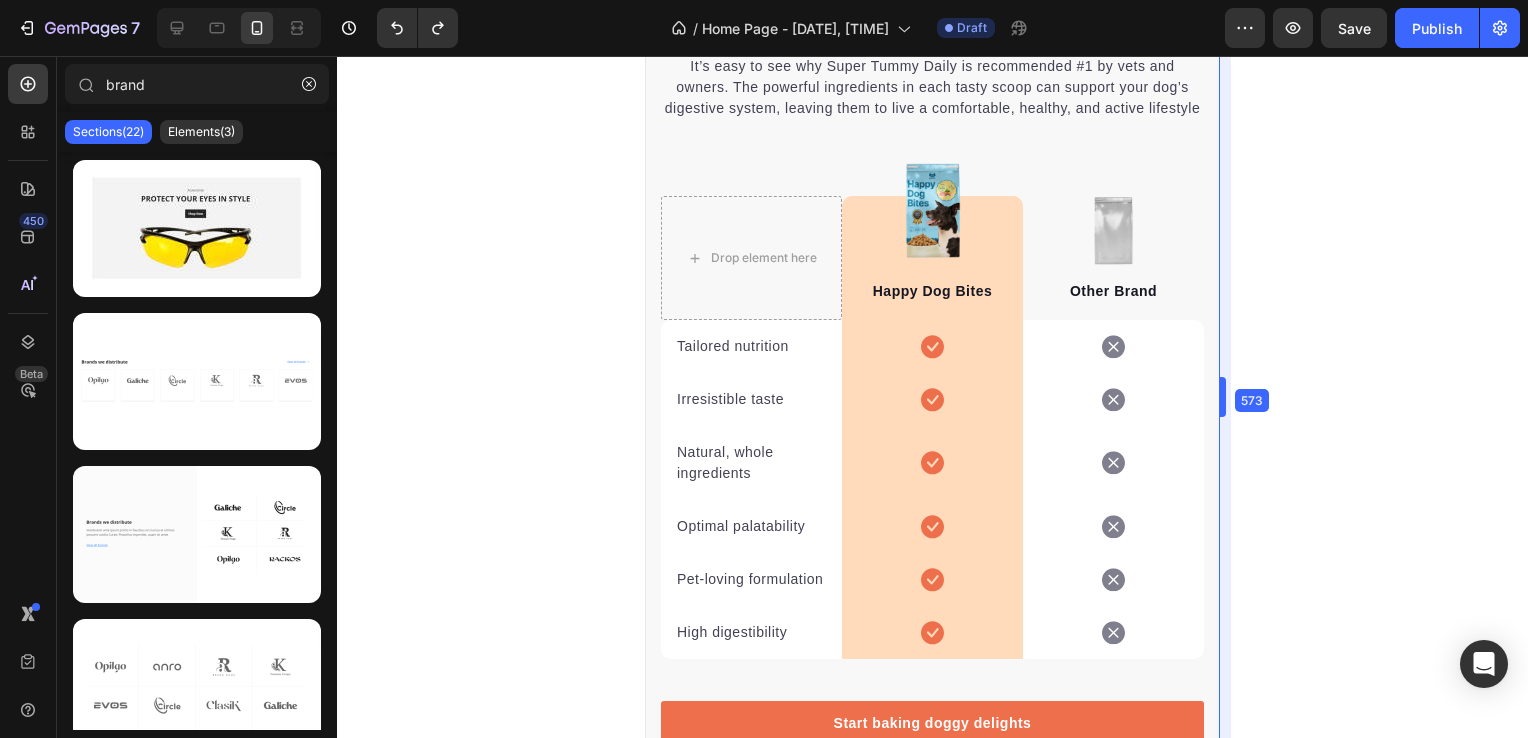 drag, startPoint x: 1164, startPoint y: 446, endPoint x: 1276, endPoint y: 437, distance: 112.36102 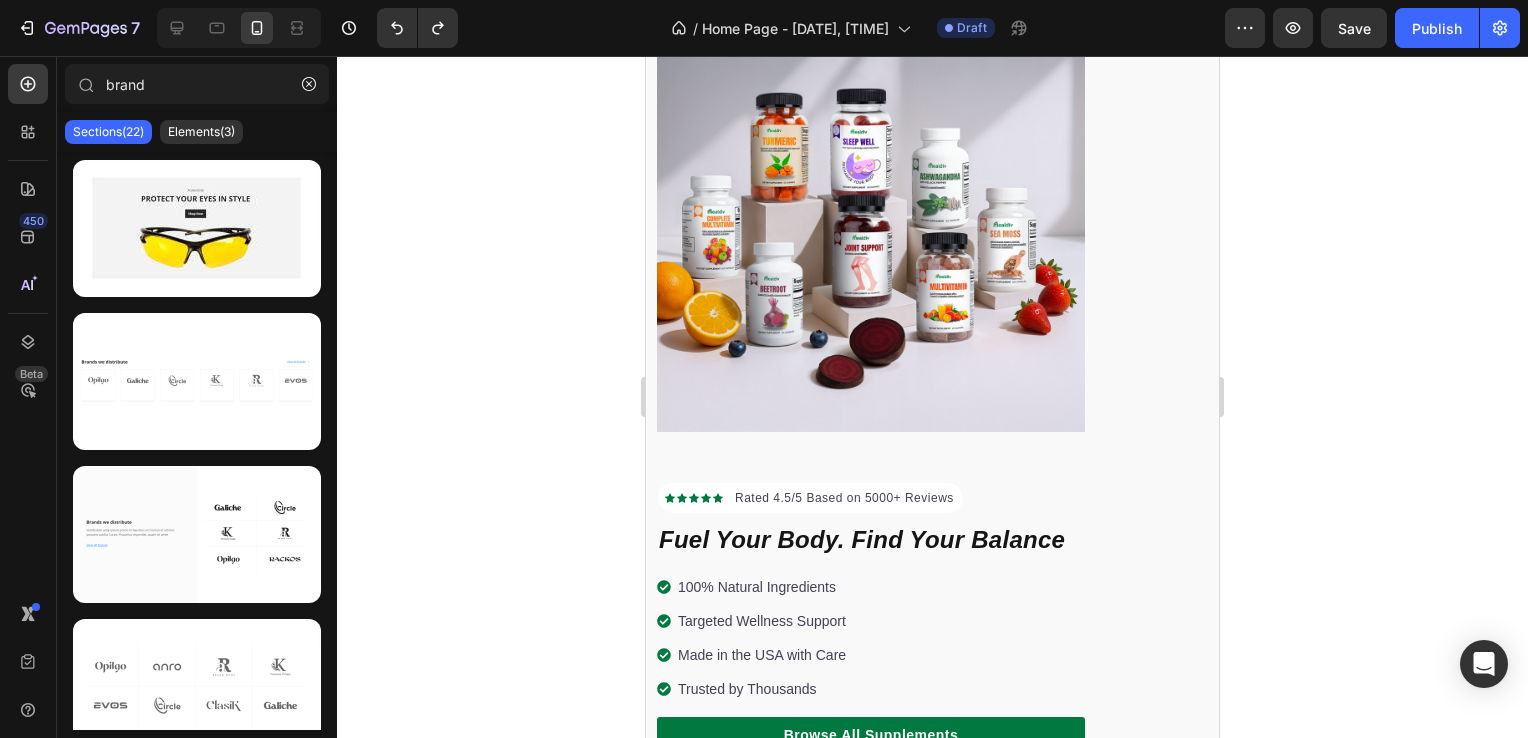 scroll, scrollTop: 0, scrollLeft: 0, axis: both 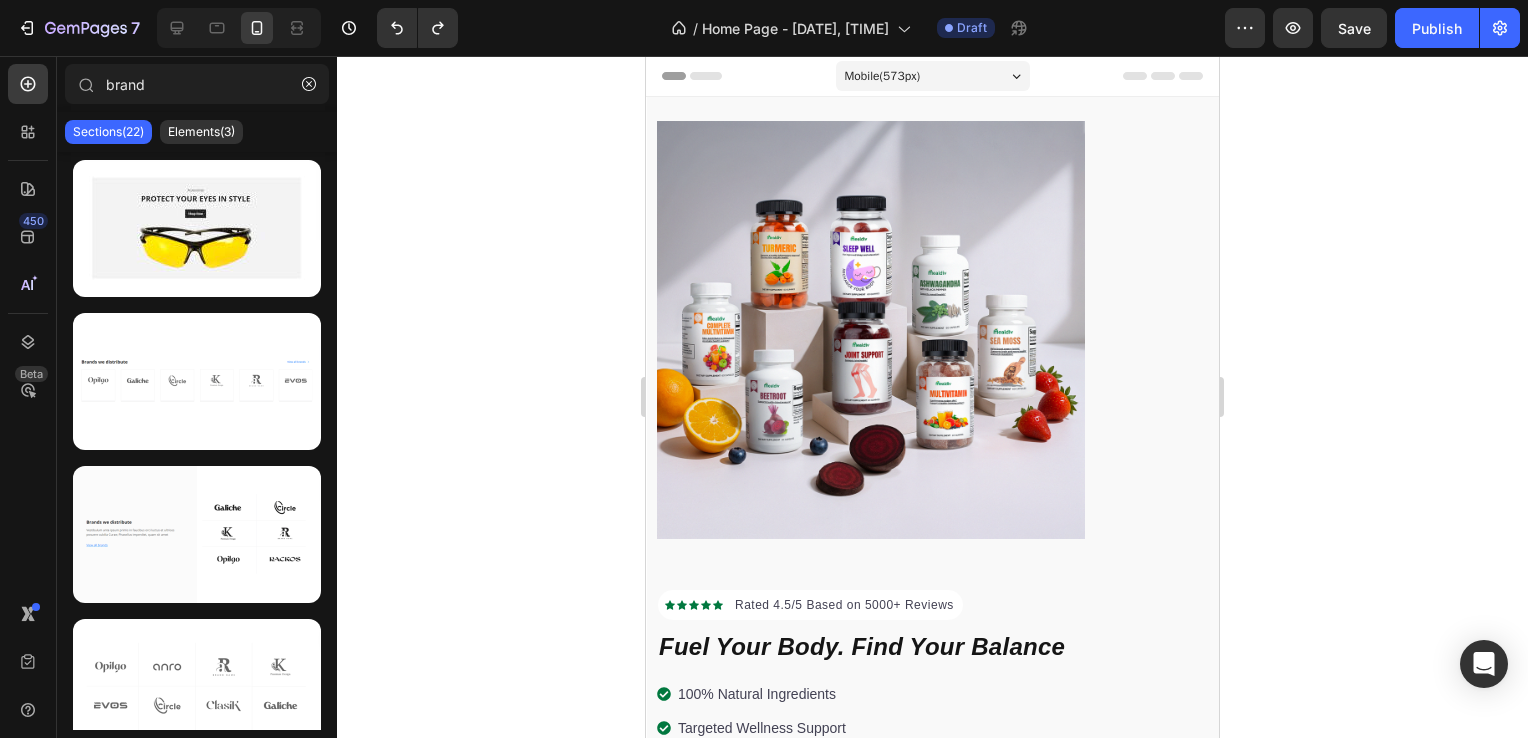 drag, startPoint x: 1210, startPoint y: 514, endPoint x: 1869, endPoint y: 135, distance: 760.2118 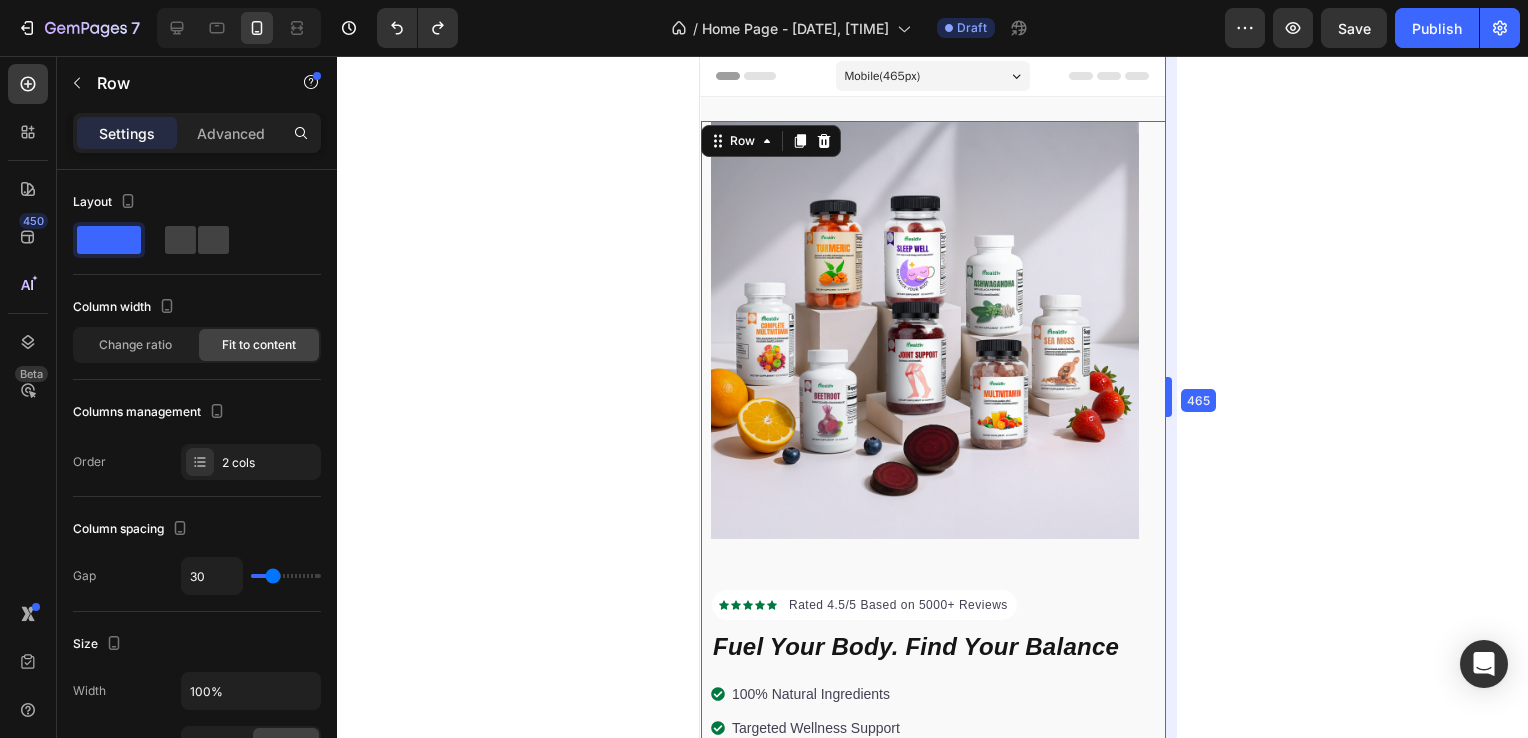 drag, startPoint x: 1225, startPoint y: 334, endPoint x: 417, endPoint y: 267, distance: 810.7731 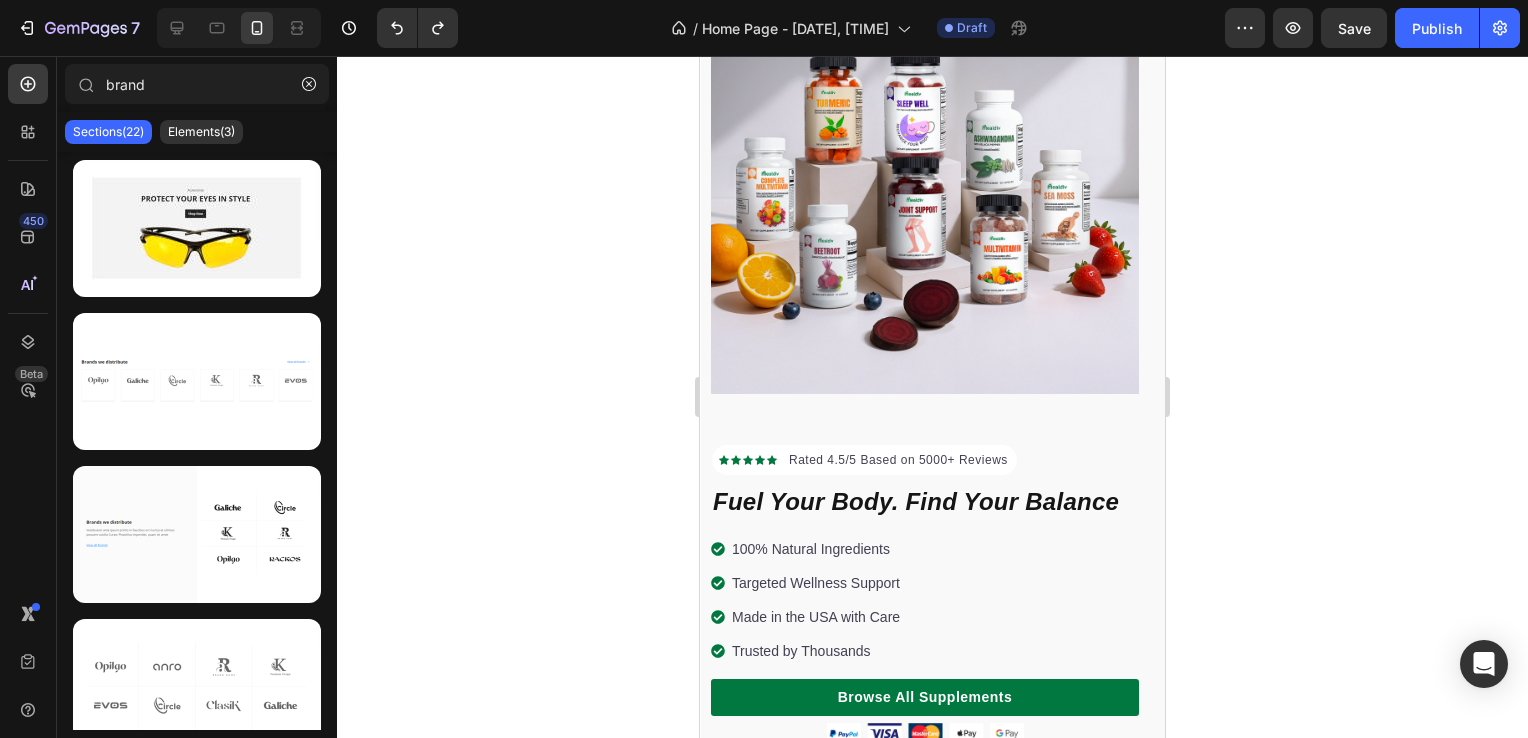 scroll, scrollTop: 0, scrollLeft: 0, axis: both 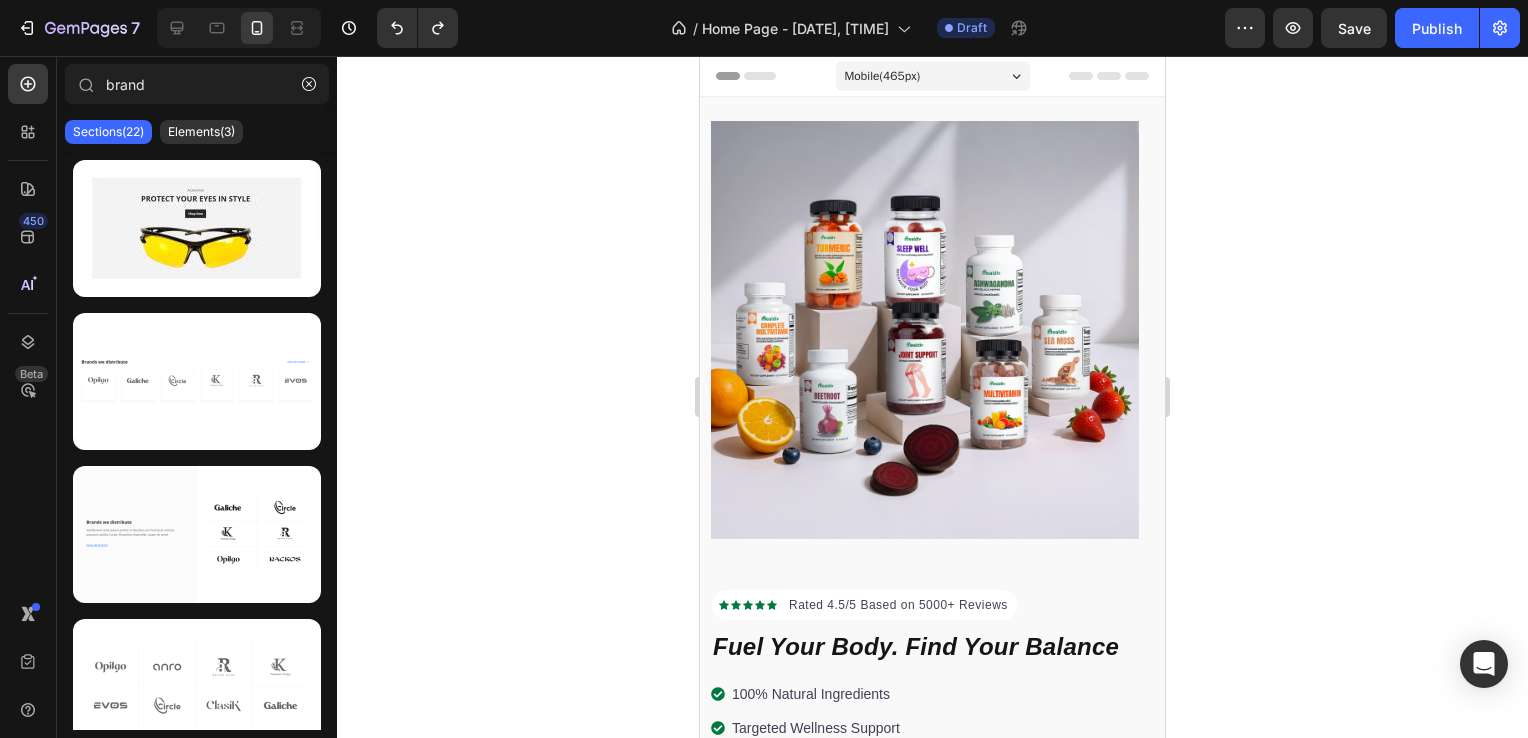 click on "Mobile  ( 465 px)" at bounding box center (933, 76) 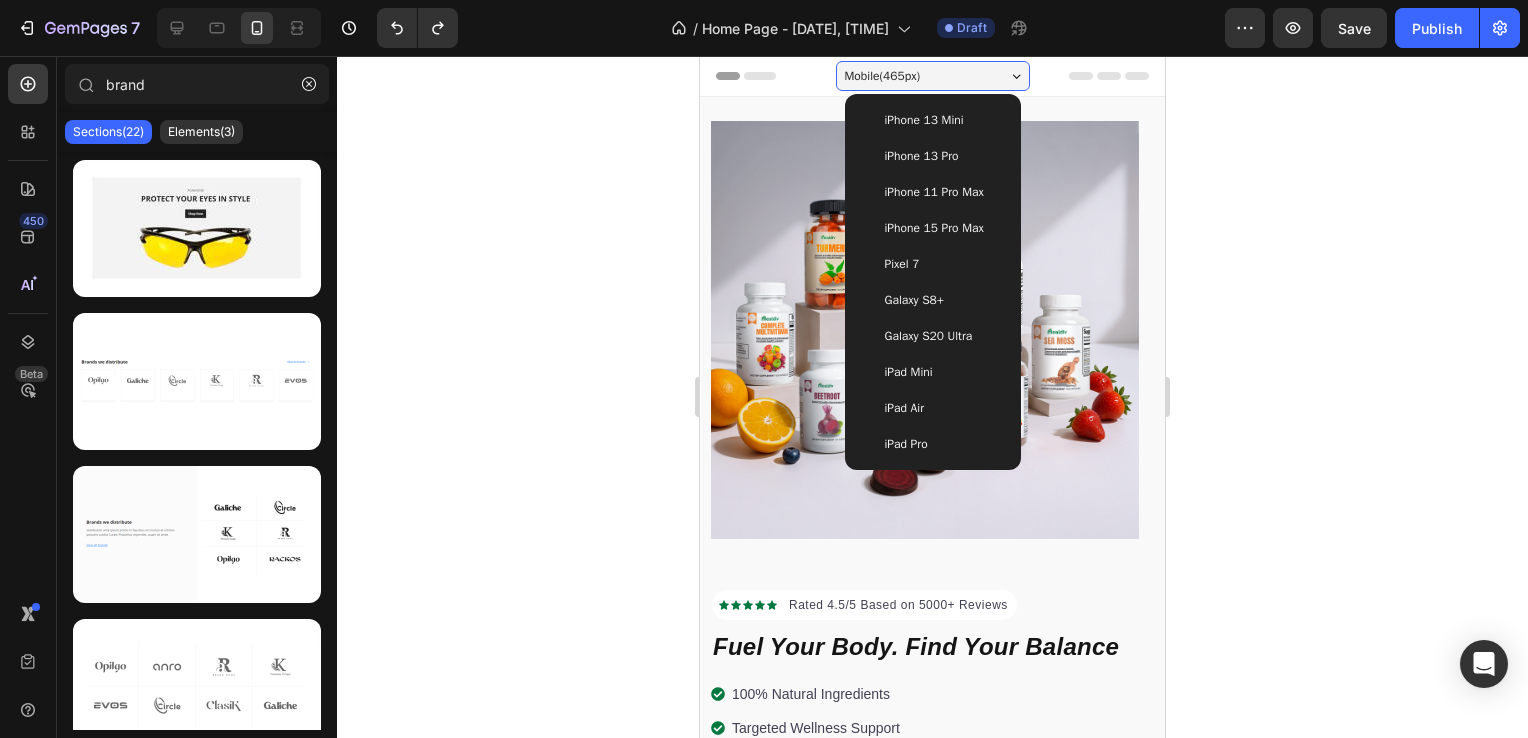 click on "iPhone 15 Pro Max" at bounding box center (934, 228) 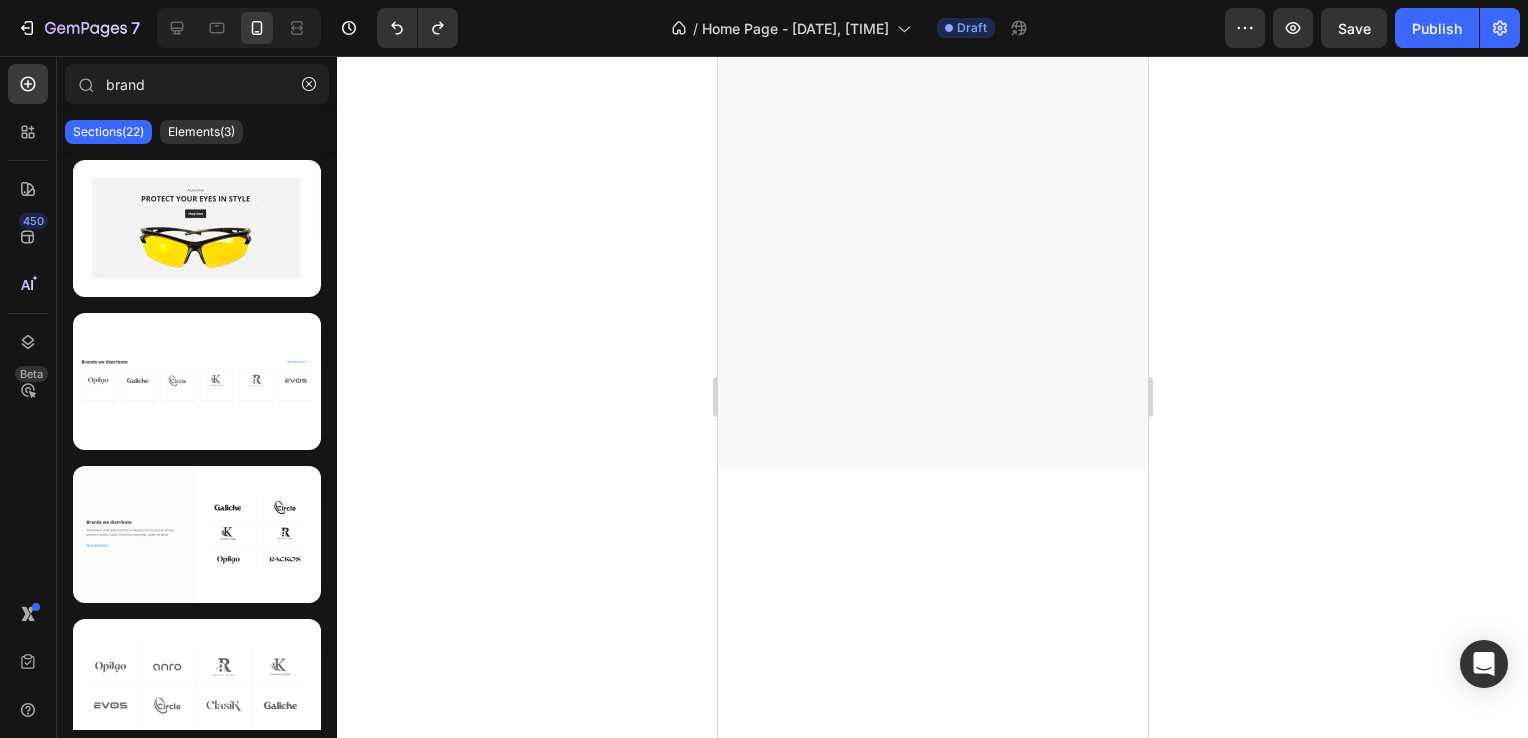 scroll, scrollTop: 0, scrollLeft: 0, axis: both 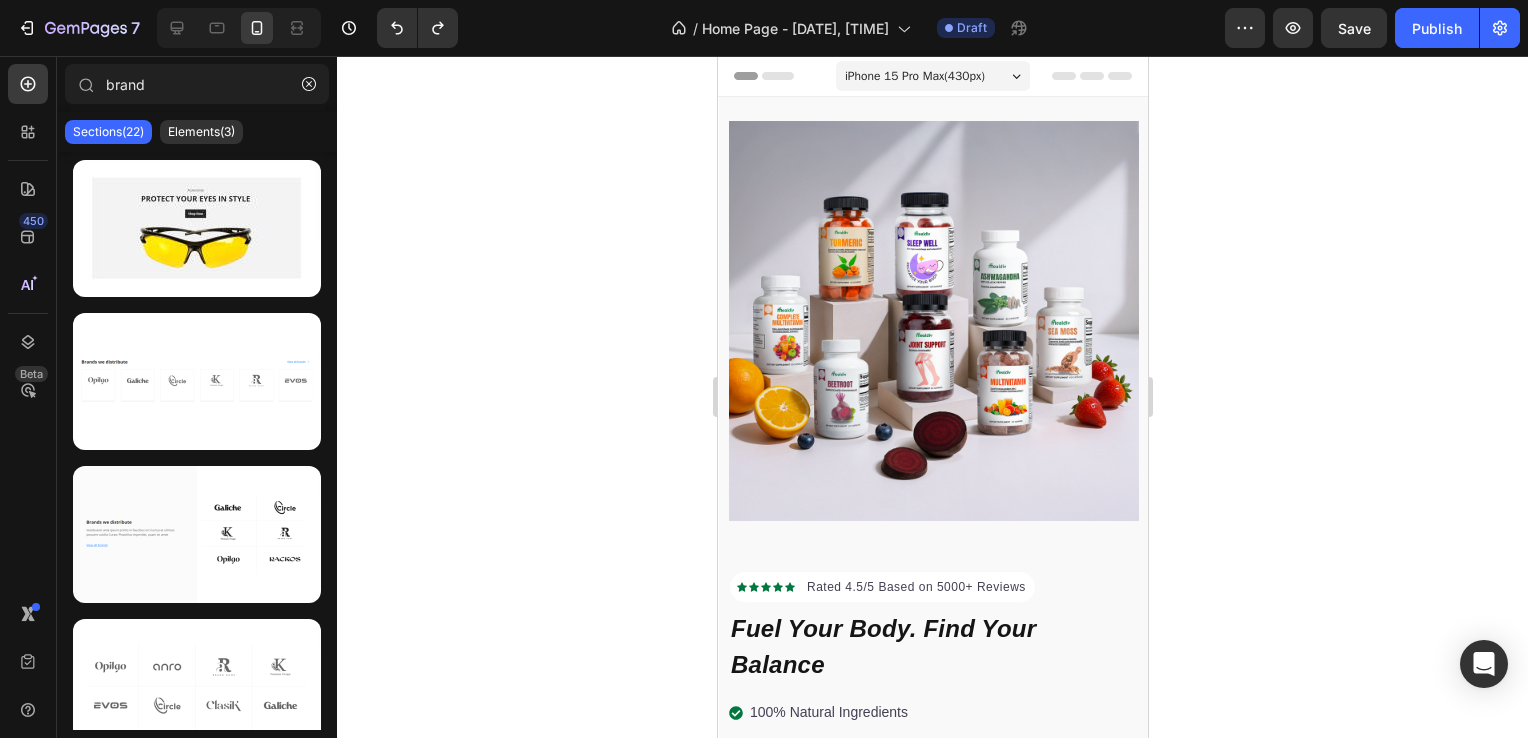 click on "iPhone 15 Pro Max  ( 430 px)" at bounding box center (932, 76) 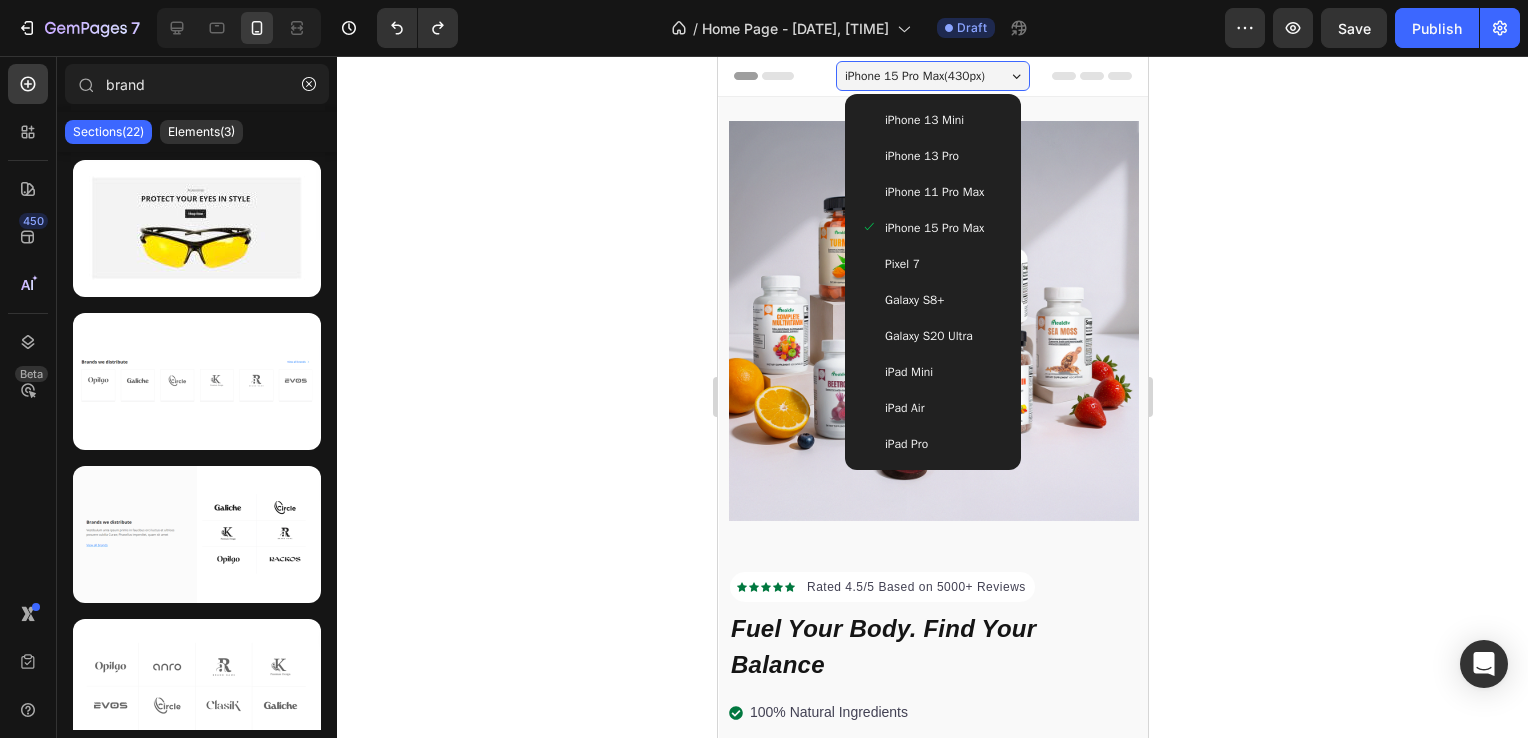 click 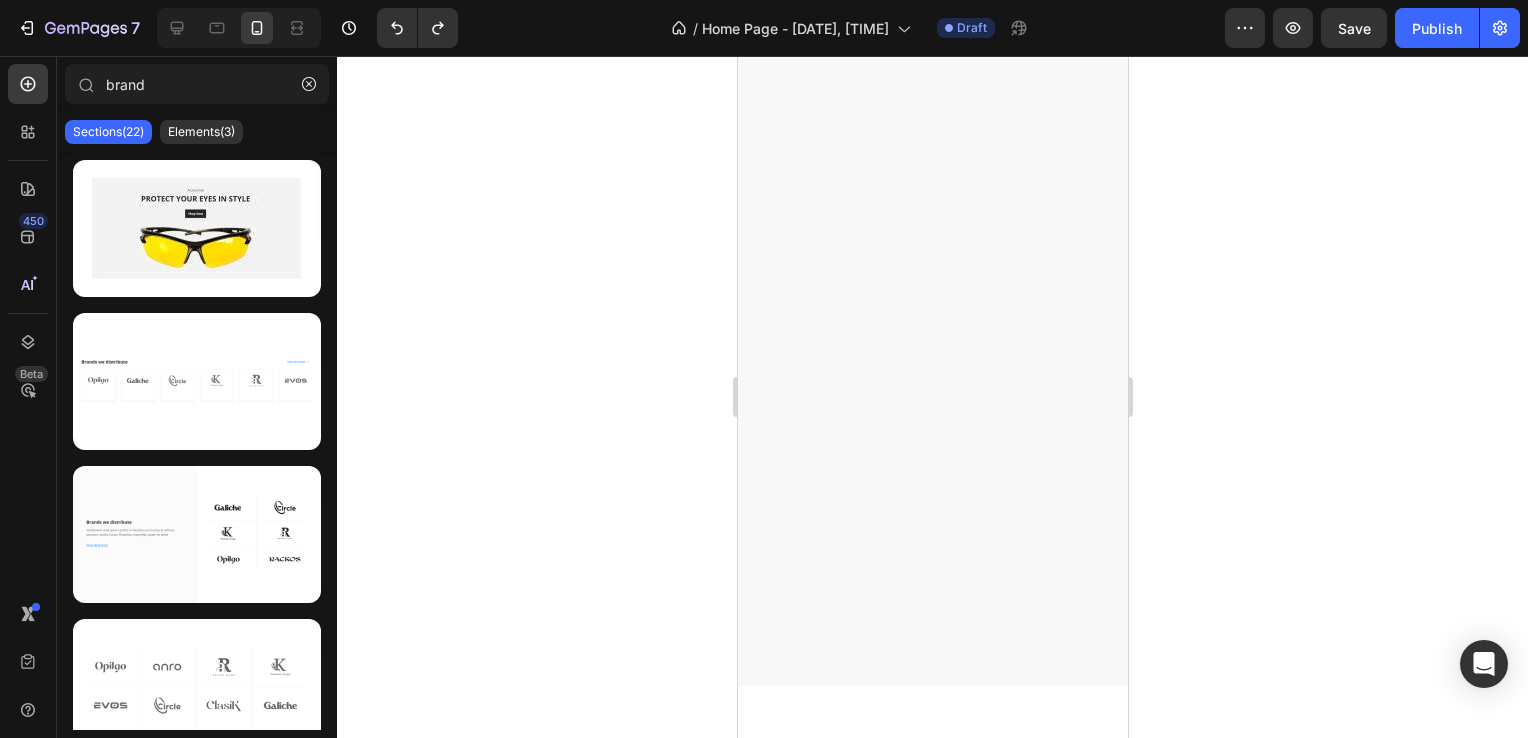 scroll, scrollTop: 0, scrollLeft: 0, axis: both 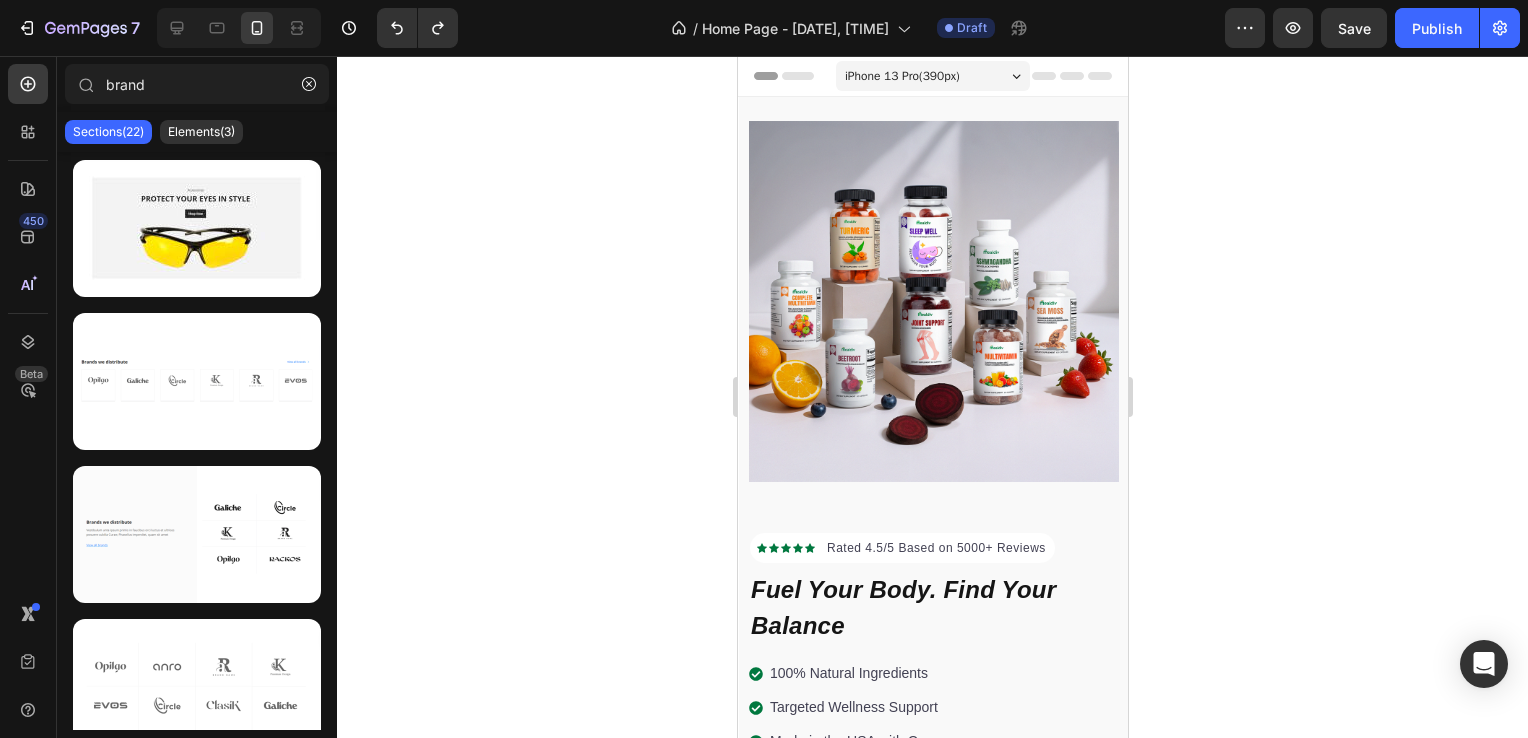 drag, startPoint x: 1119, startPoint y: 107, endPoint x: 1943, endPoint y: 137, distance: 824.54596 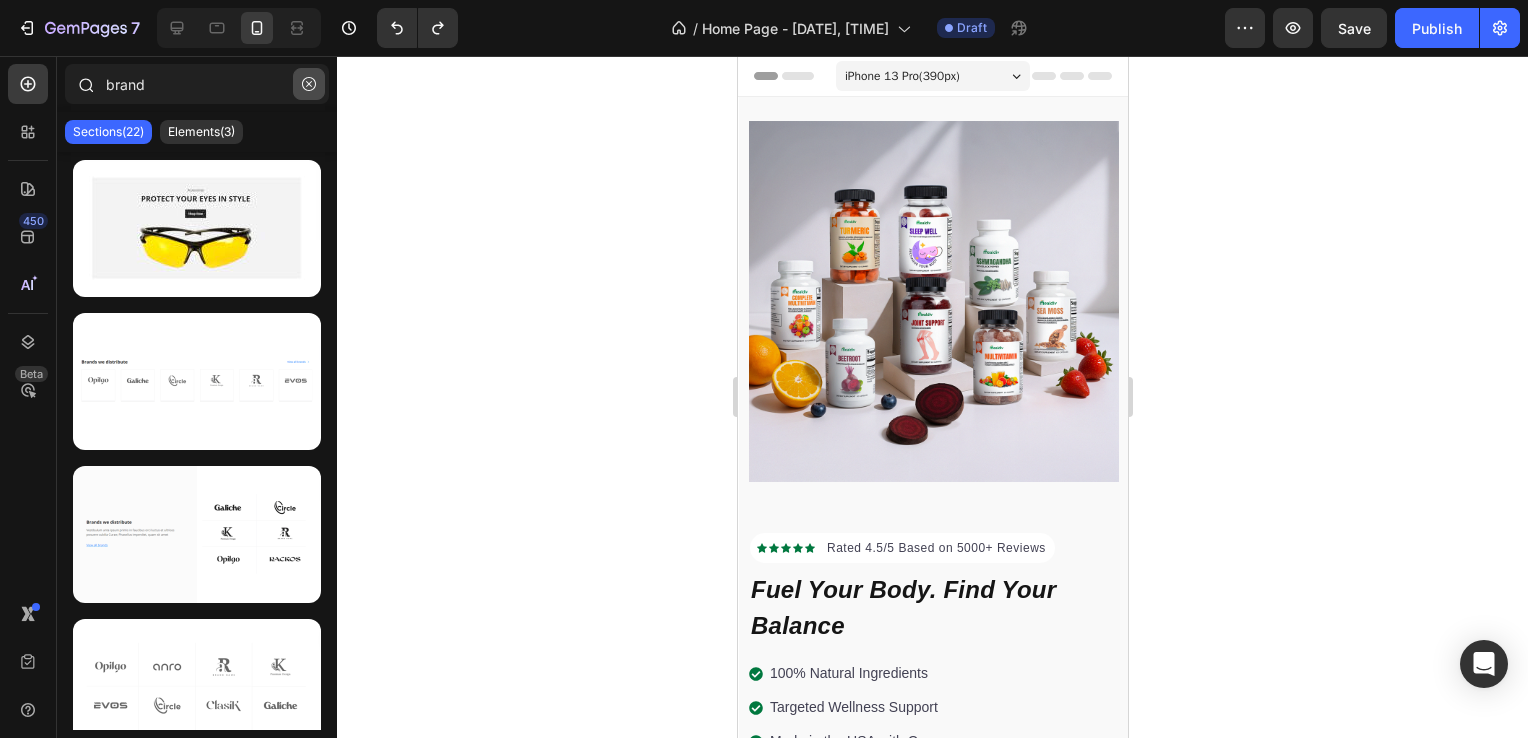 click 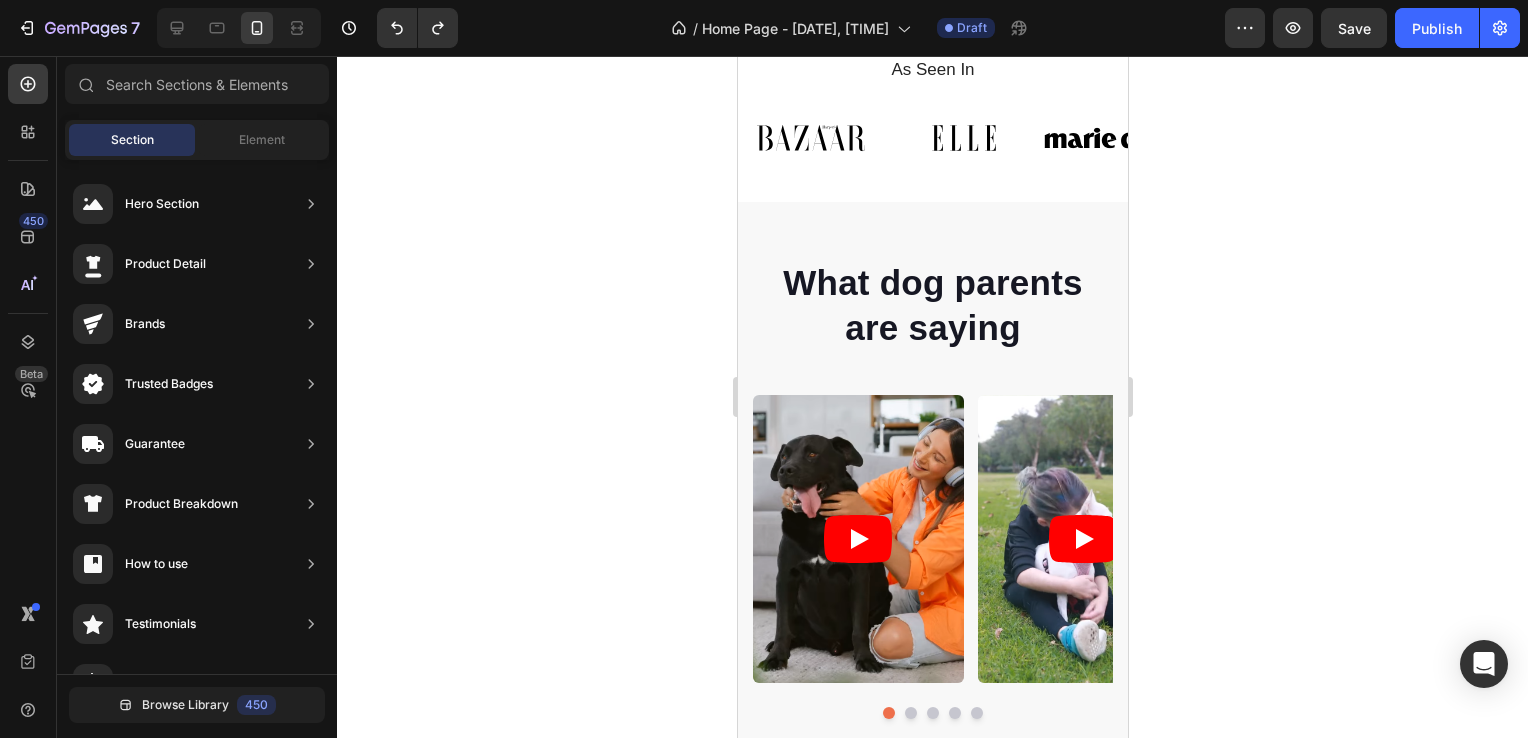 scroll, scrollTop: 980, scrollLeft: 0, axis: vertical 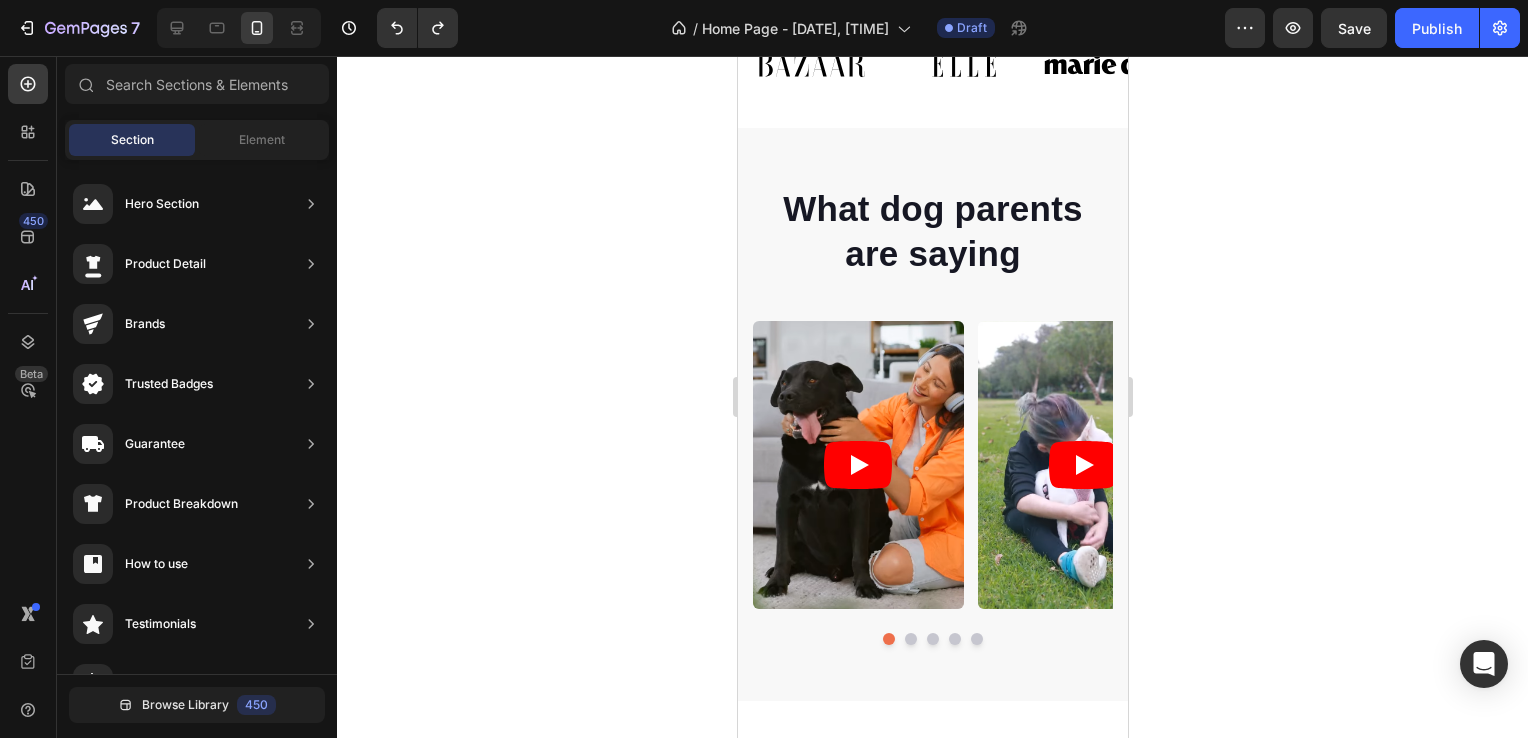 drag, startPoint x: 1117, startPoint y: 171, endPoint x: 1905, endPoint y: 200, distance: 788.53345 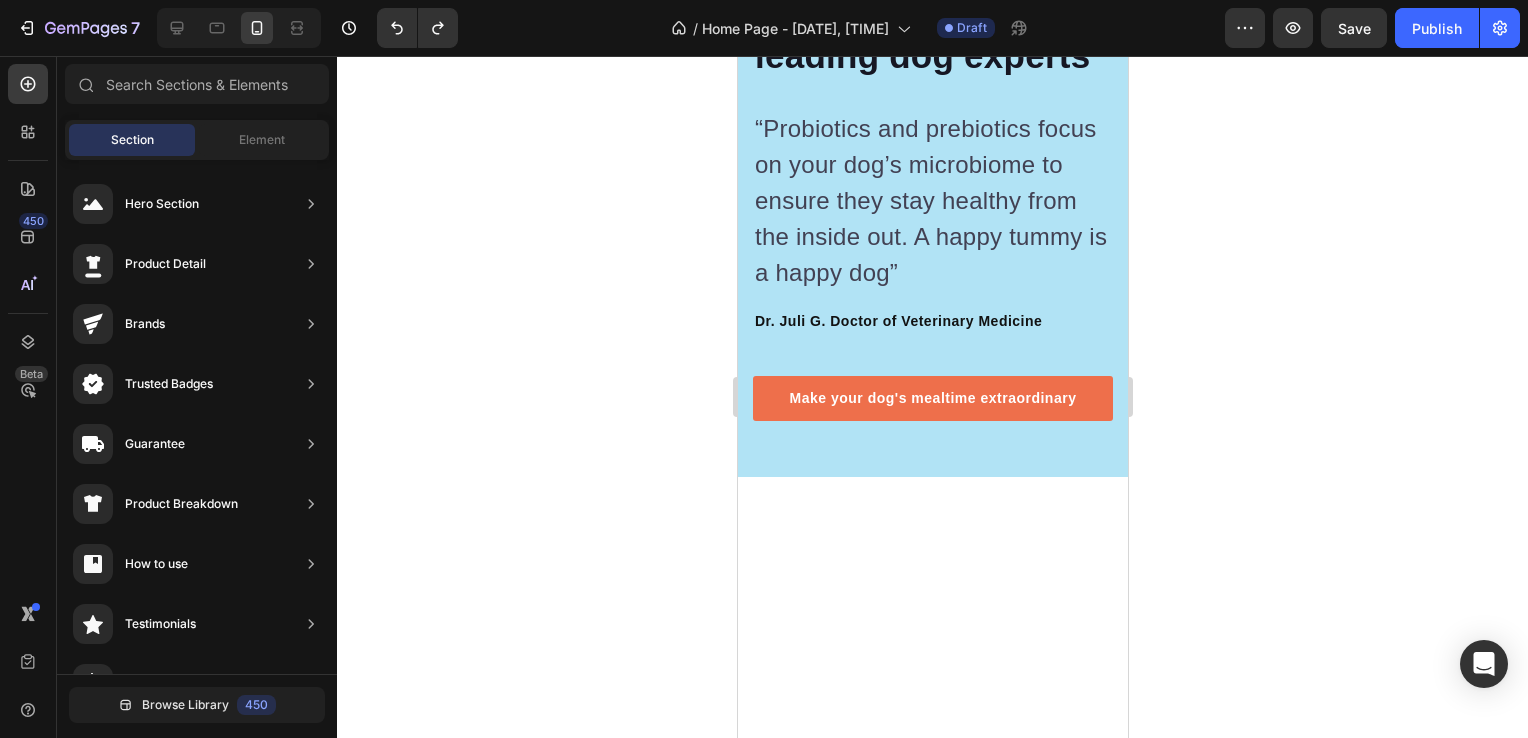 scroll, scrollTop: 6424, scrollLeft: 0, axis: vertical 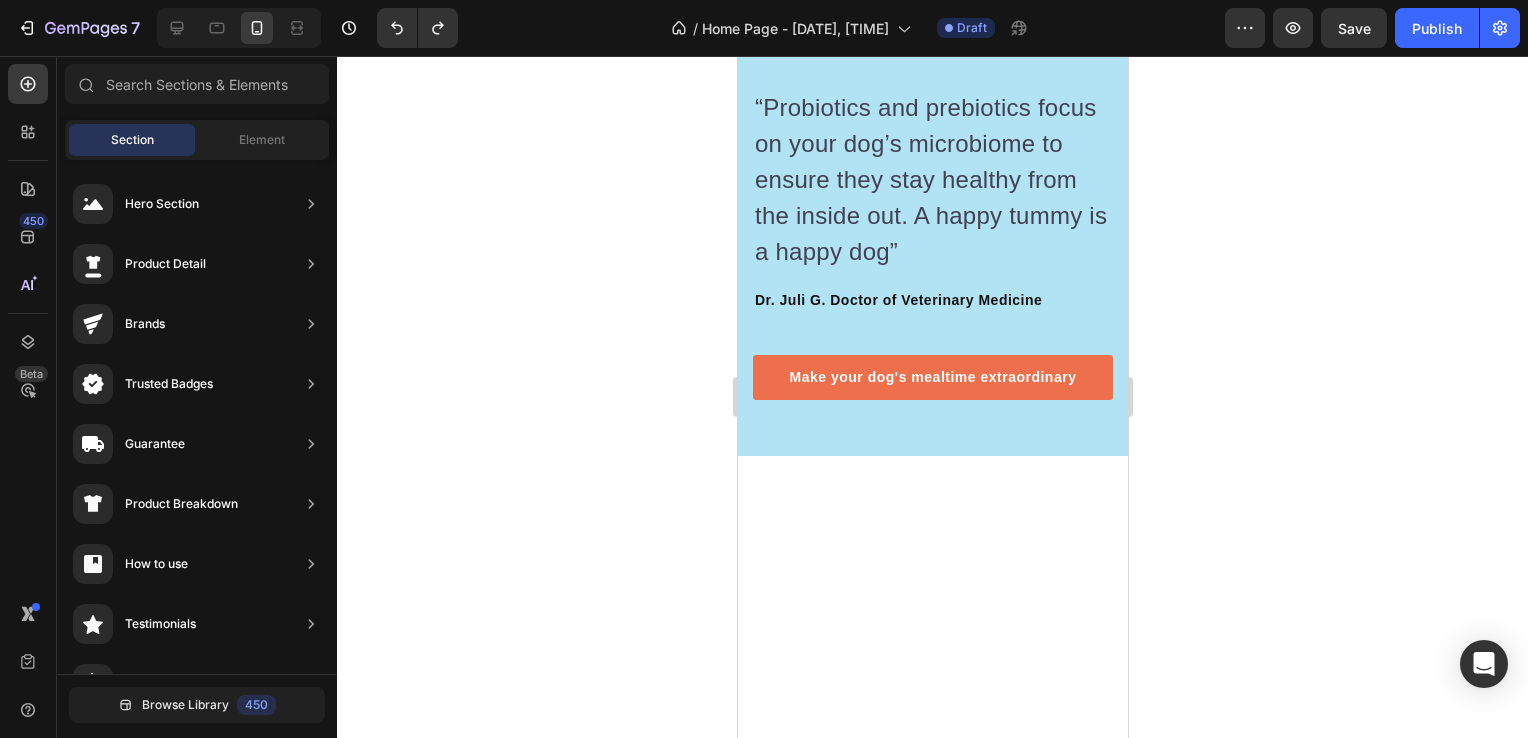drag, startPoint x: 1124, startPoint y: 174, endPoint x: 1864, endPoint y: 659, distance: 884.774 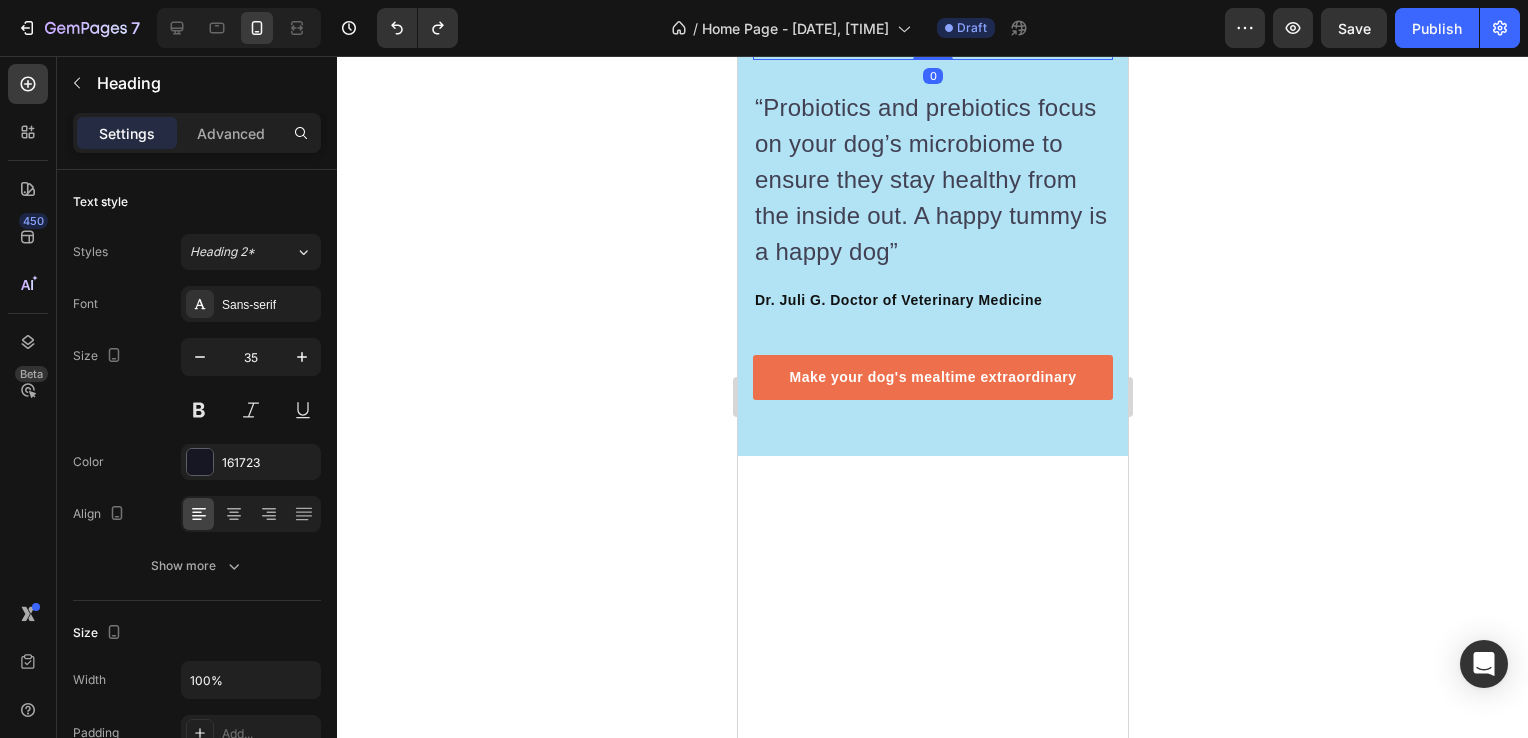 click on "Praised by vets and leading dog experts" at bounding box center (932, 12) 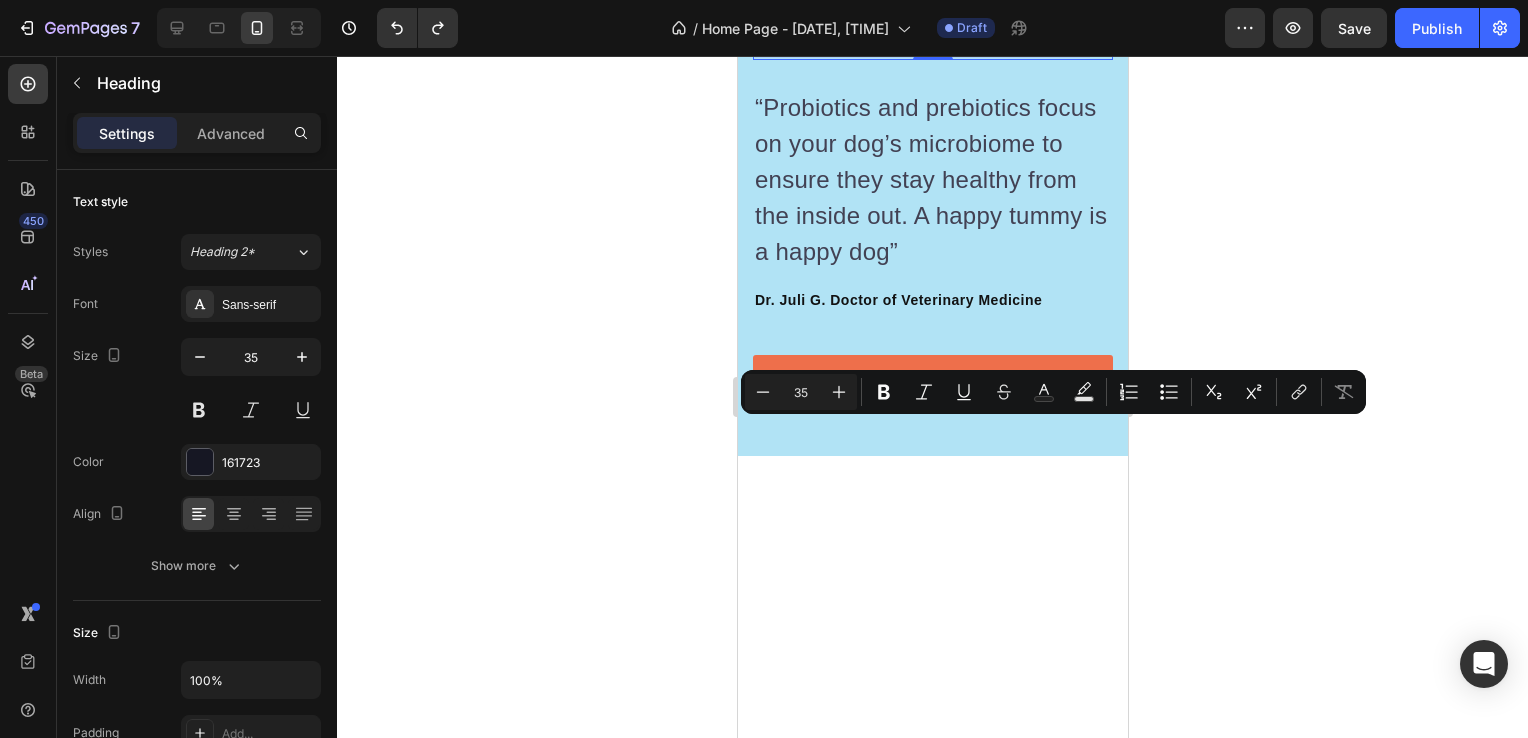 drag, startPoint x: 1086, startPoint y: 498, endPoint x: 761, endPoint y: 449, distance: 328.6731 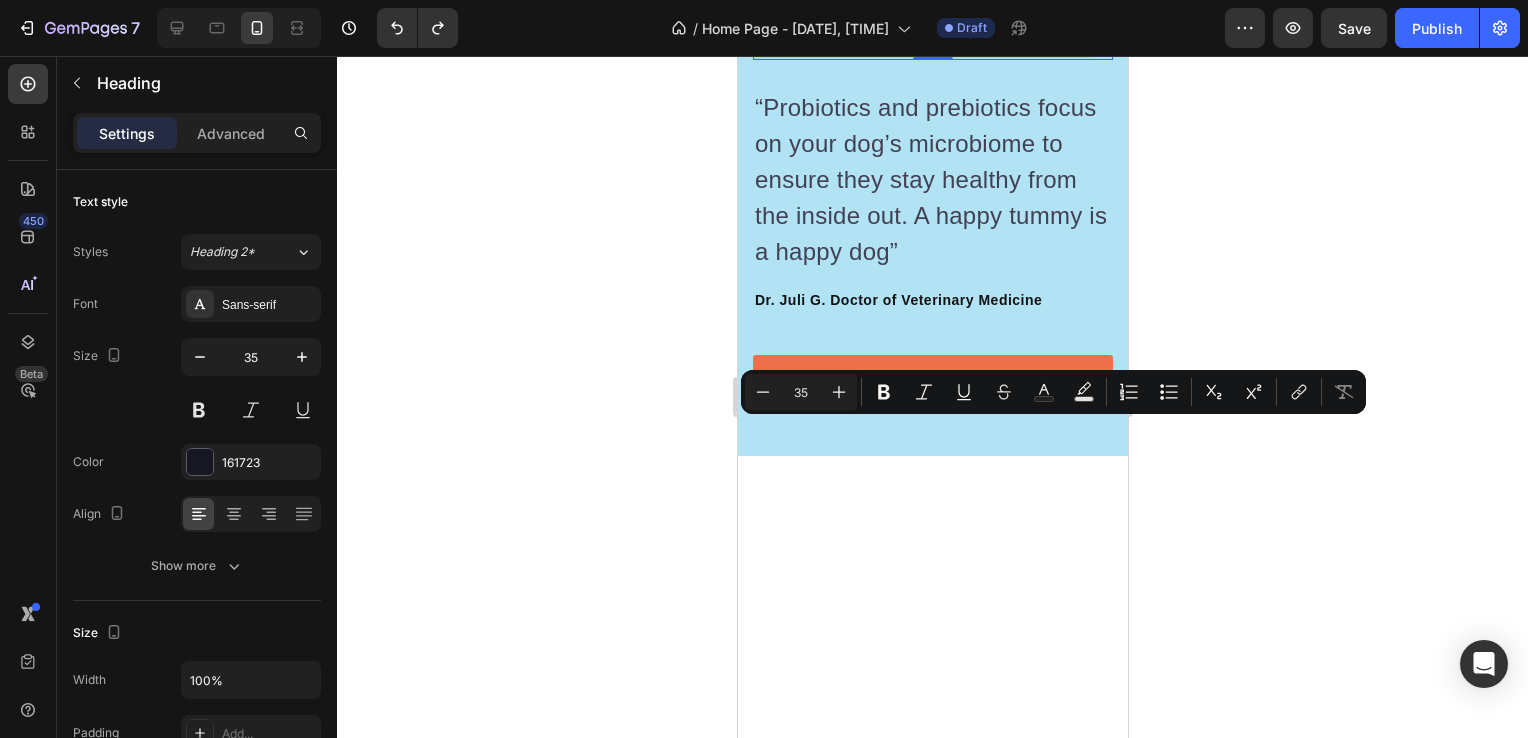 click on "Praised by vets and leading dog experts" at bounding box center [932, 12] 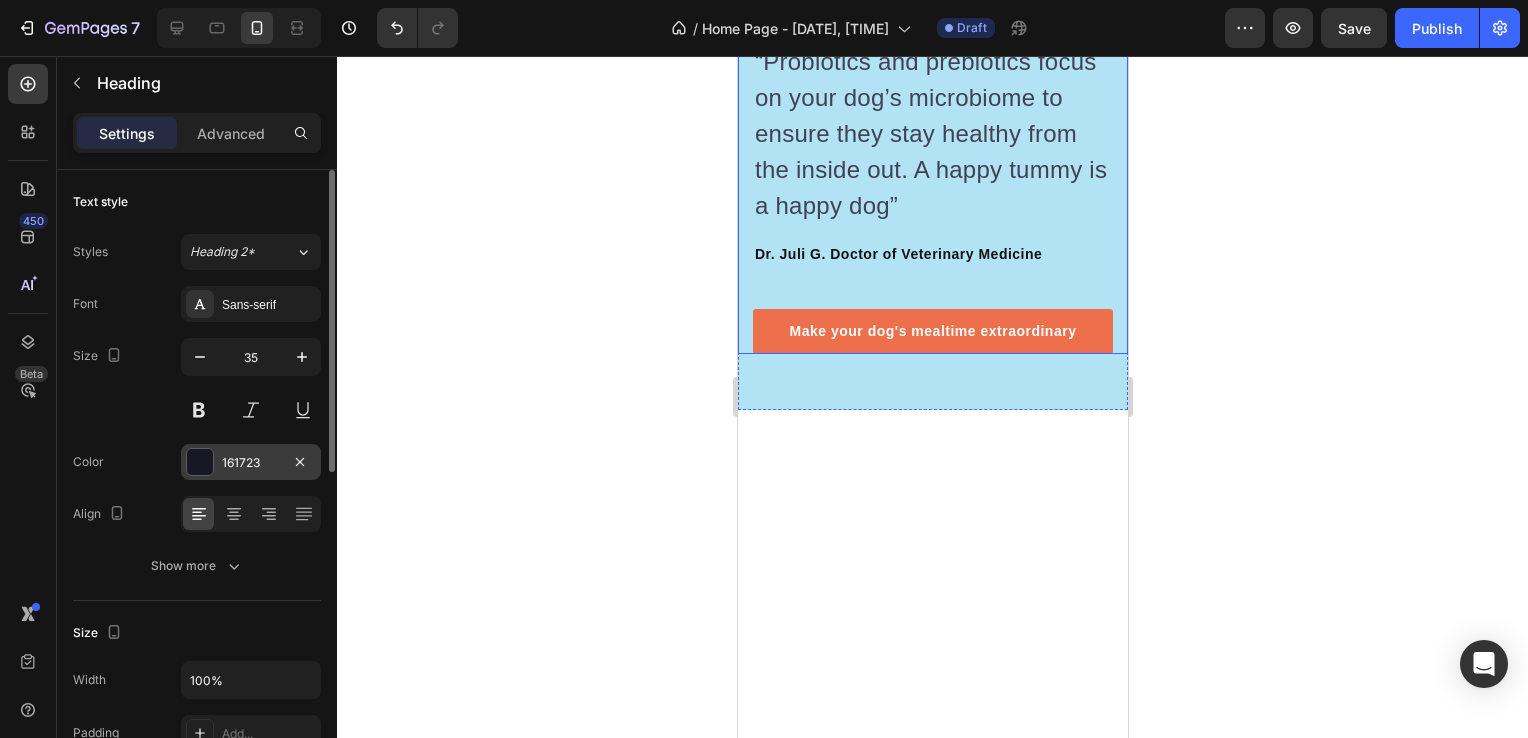 click at bounding box center (200, 462) 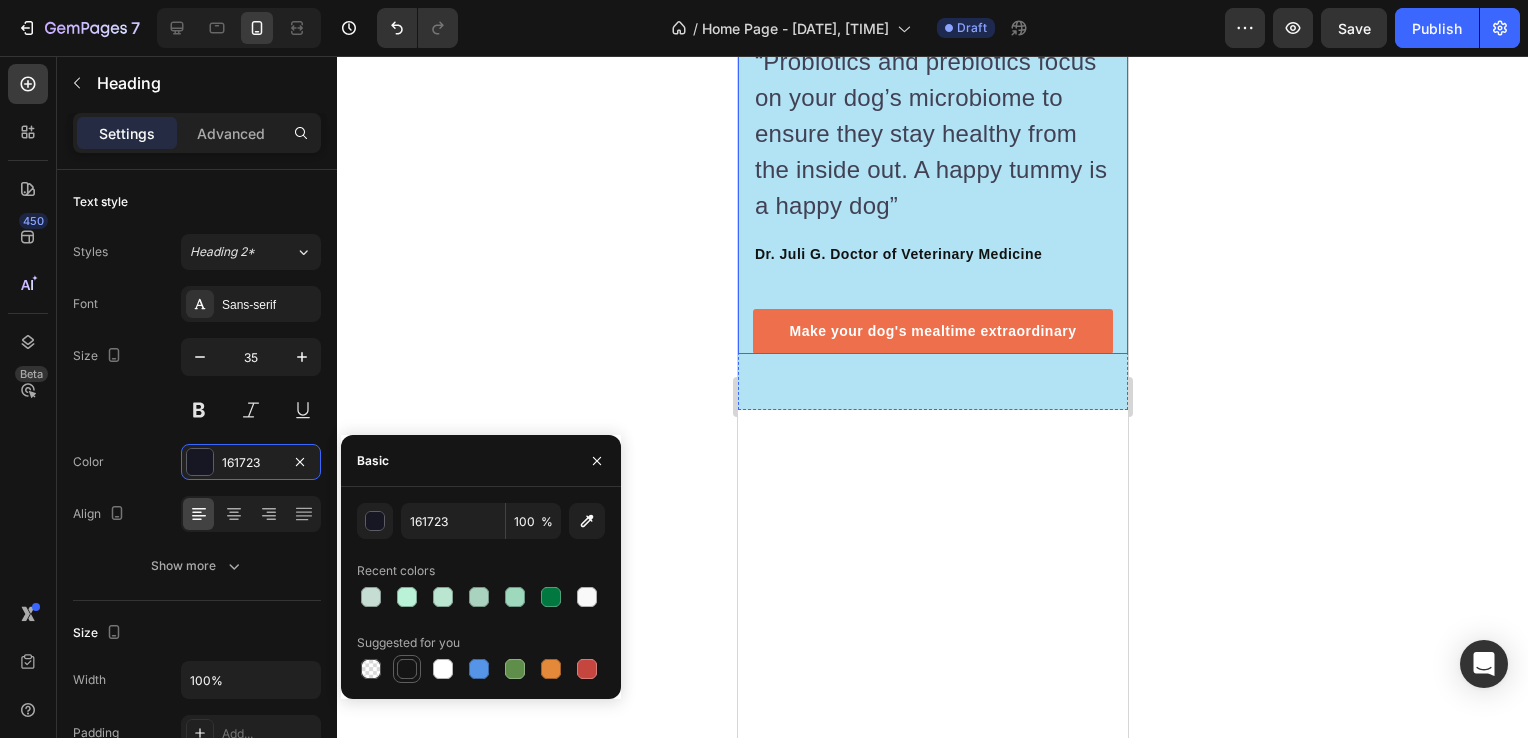 click at bounding box center (407, 669) 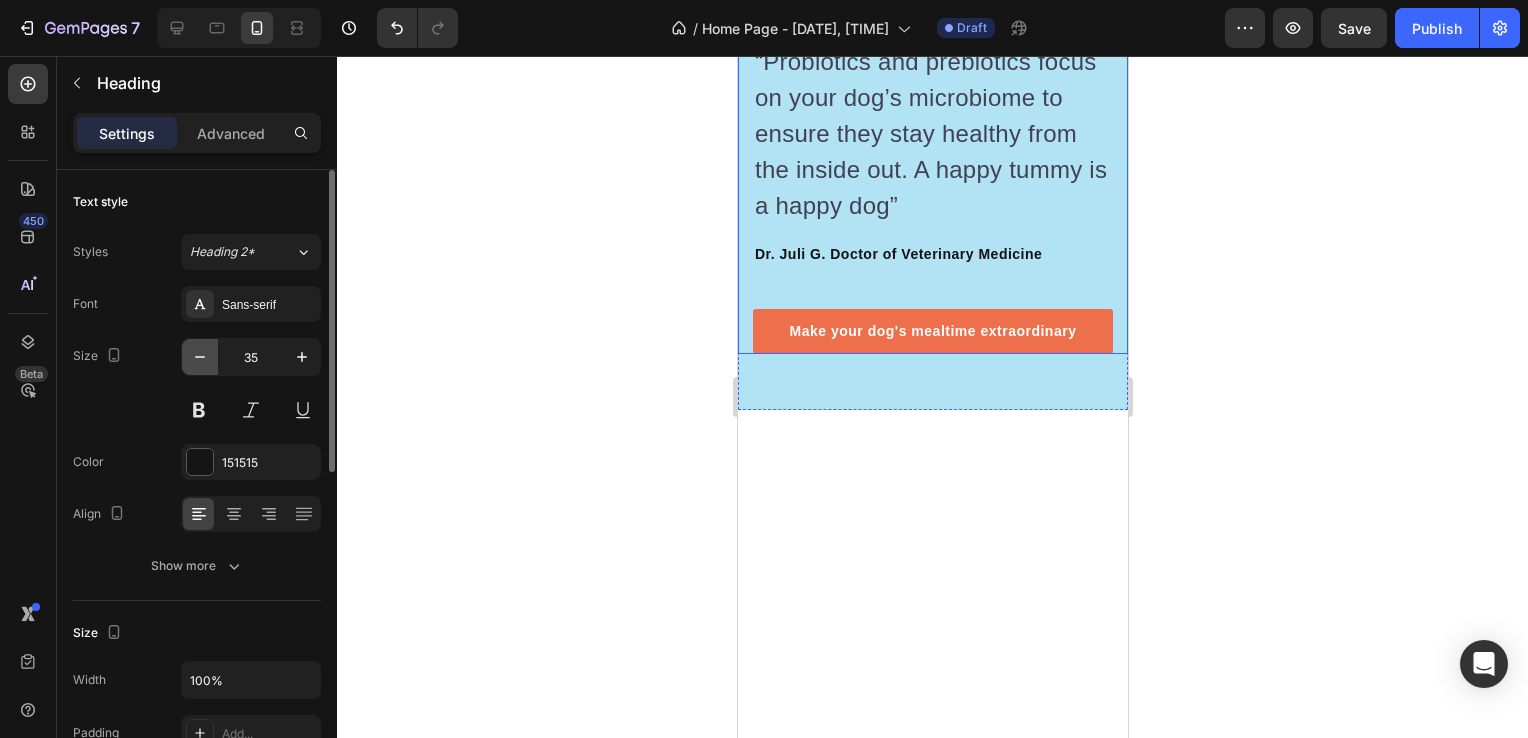 click 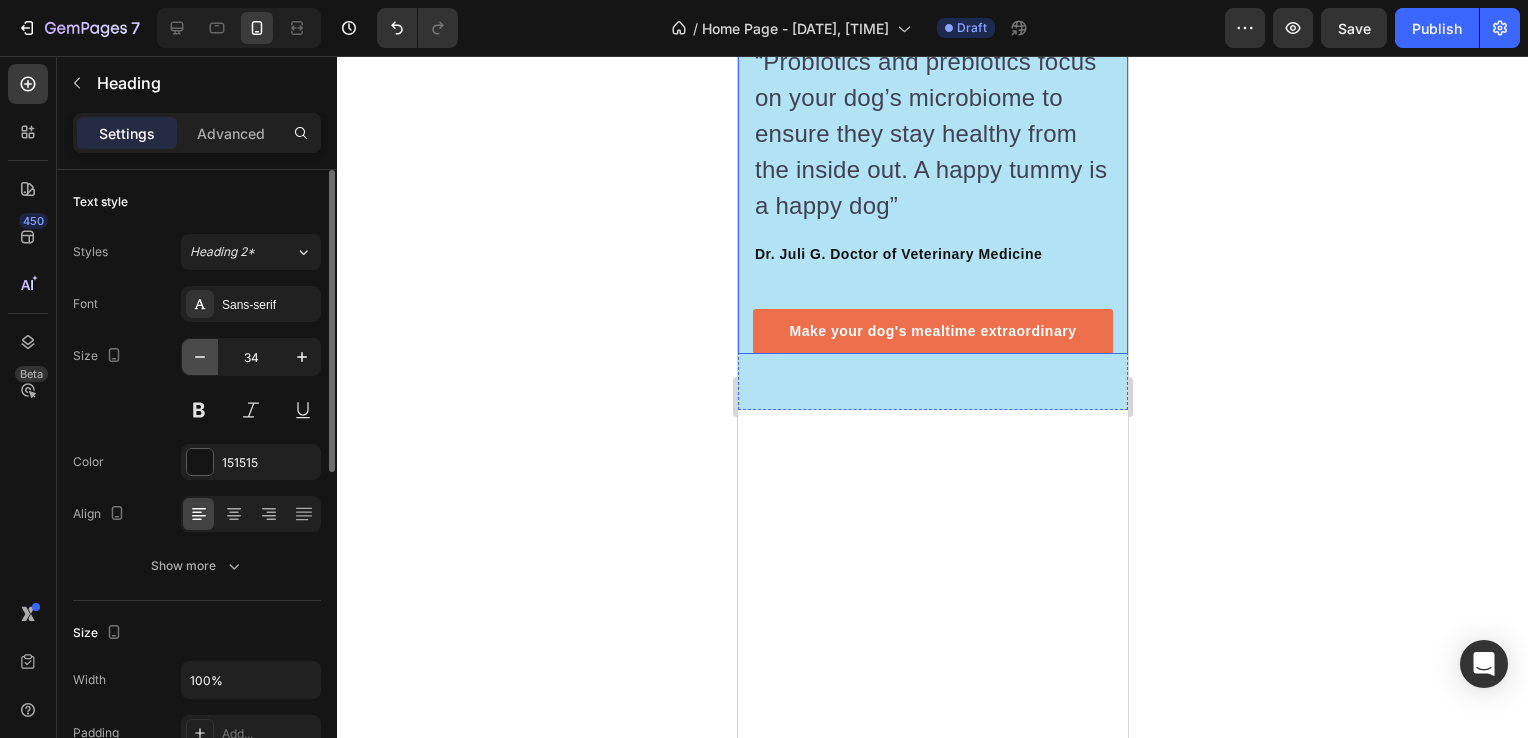 click 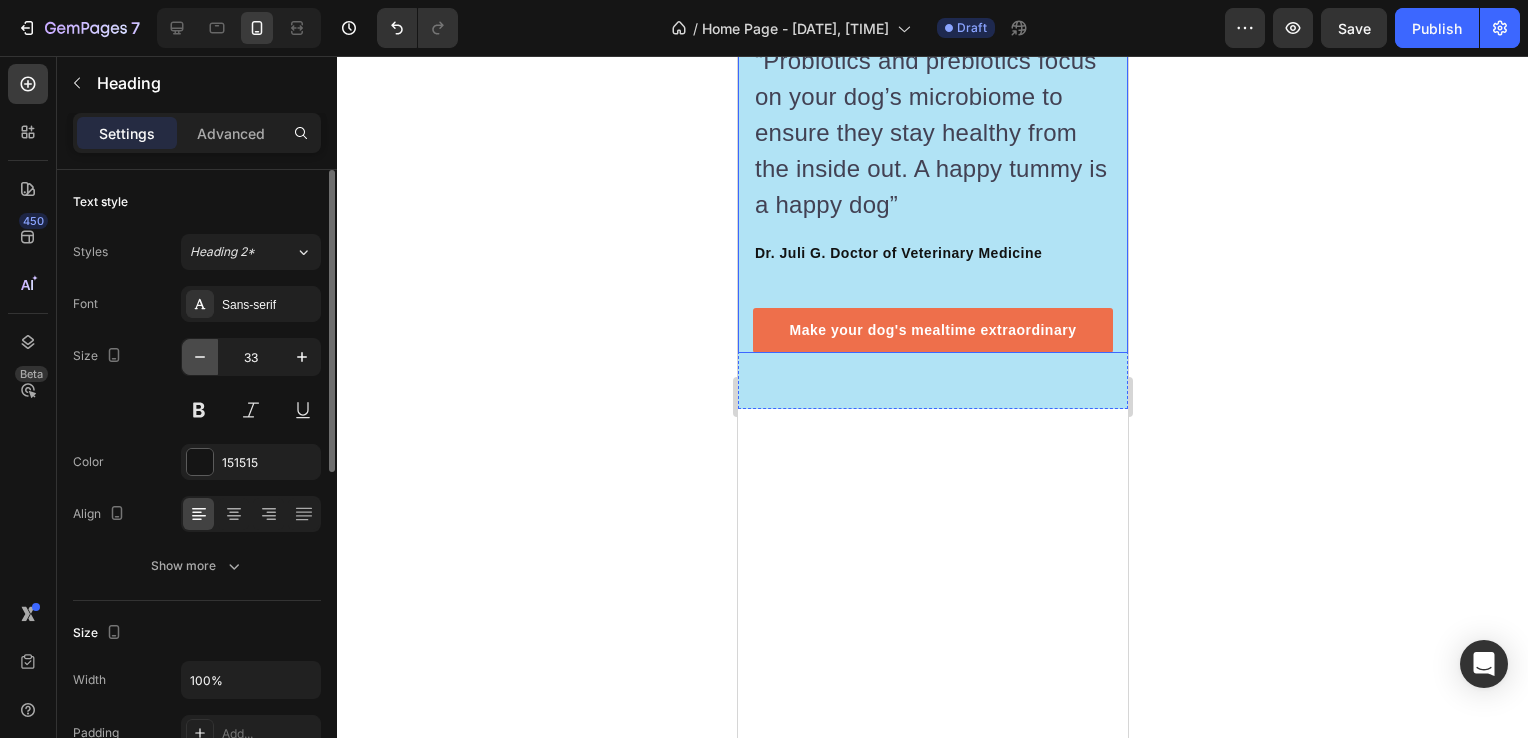 click 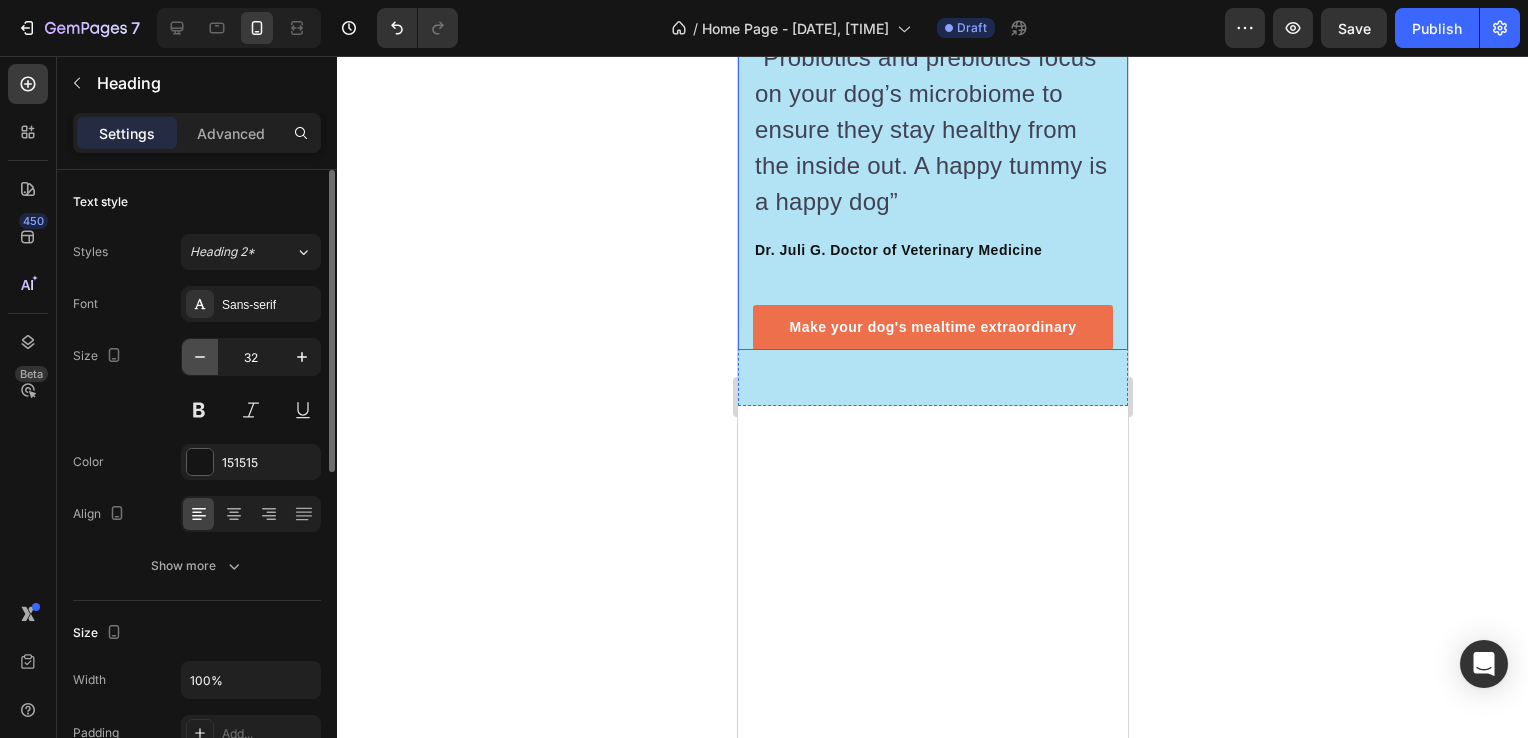 click 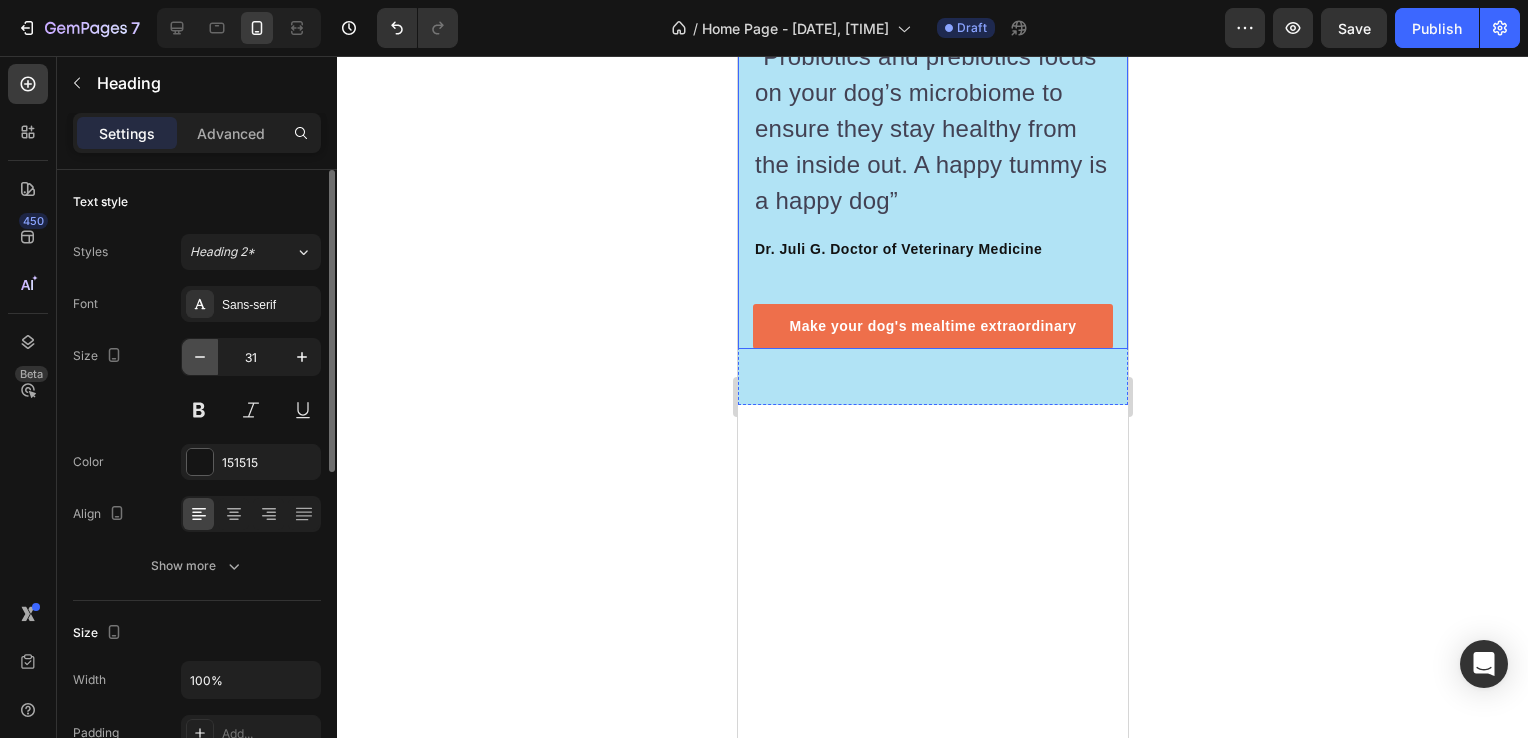click 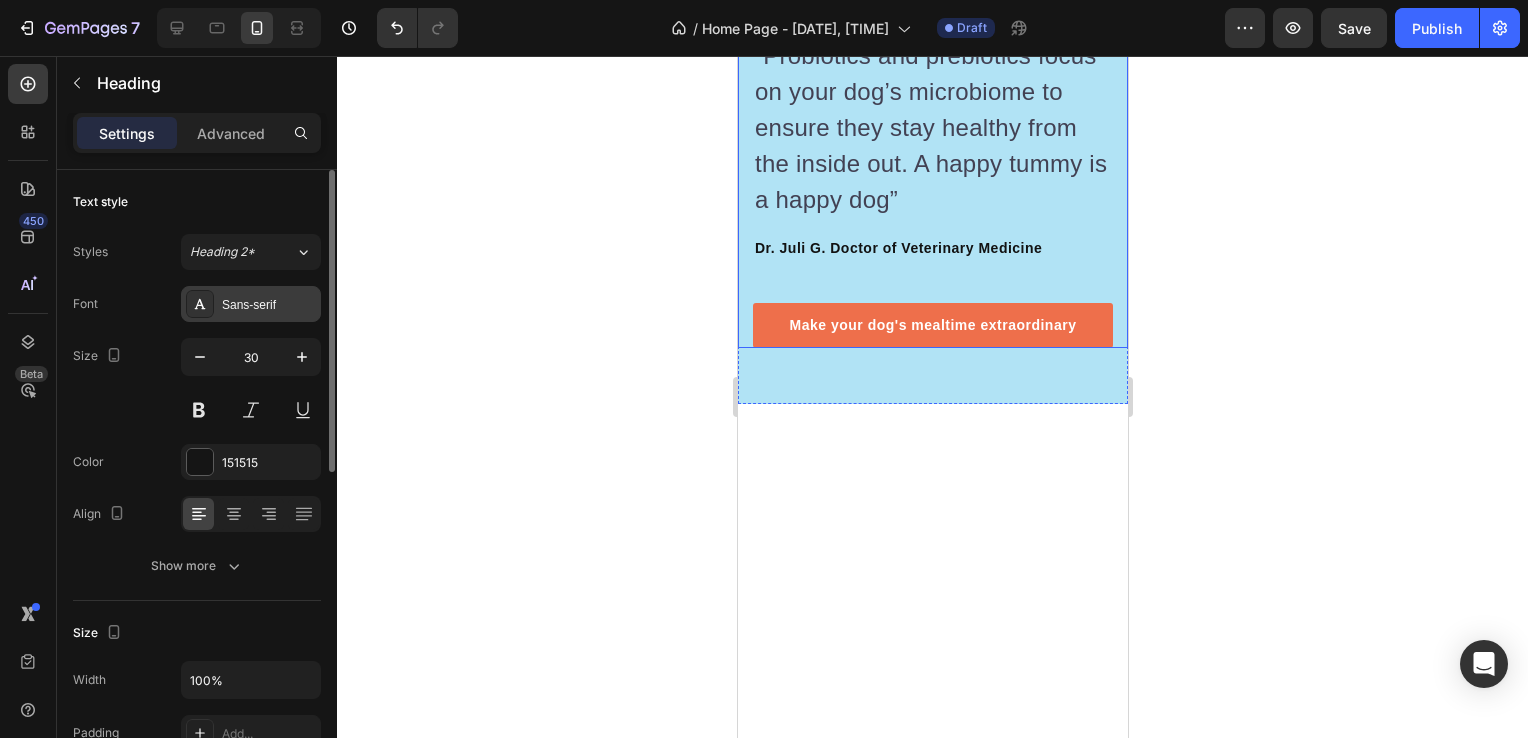 click on "Sans-serif" at bounding box center (251, 304) 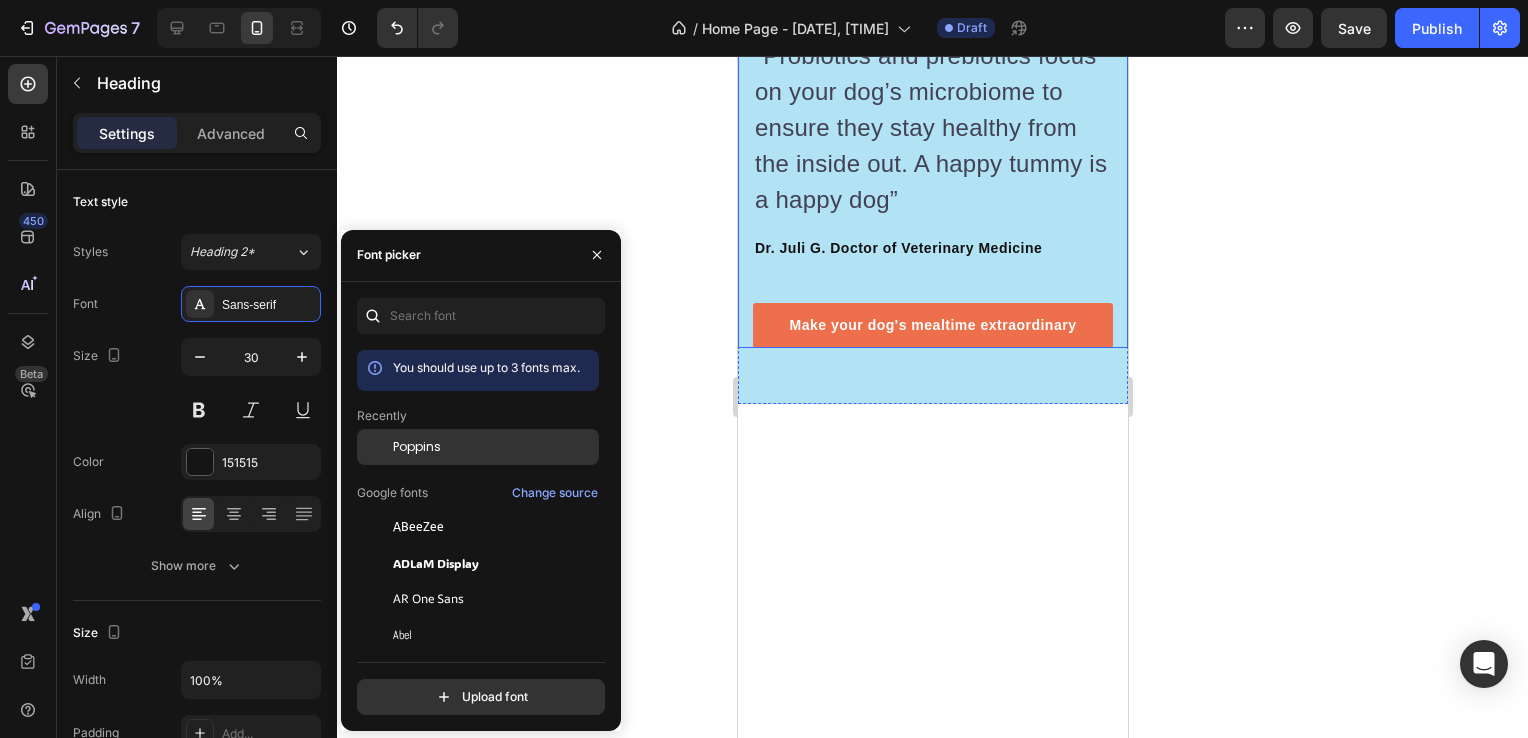 click on "Poppins" at bounding box center [417, 447] 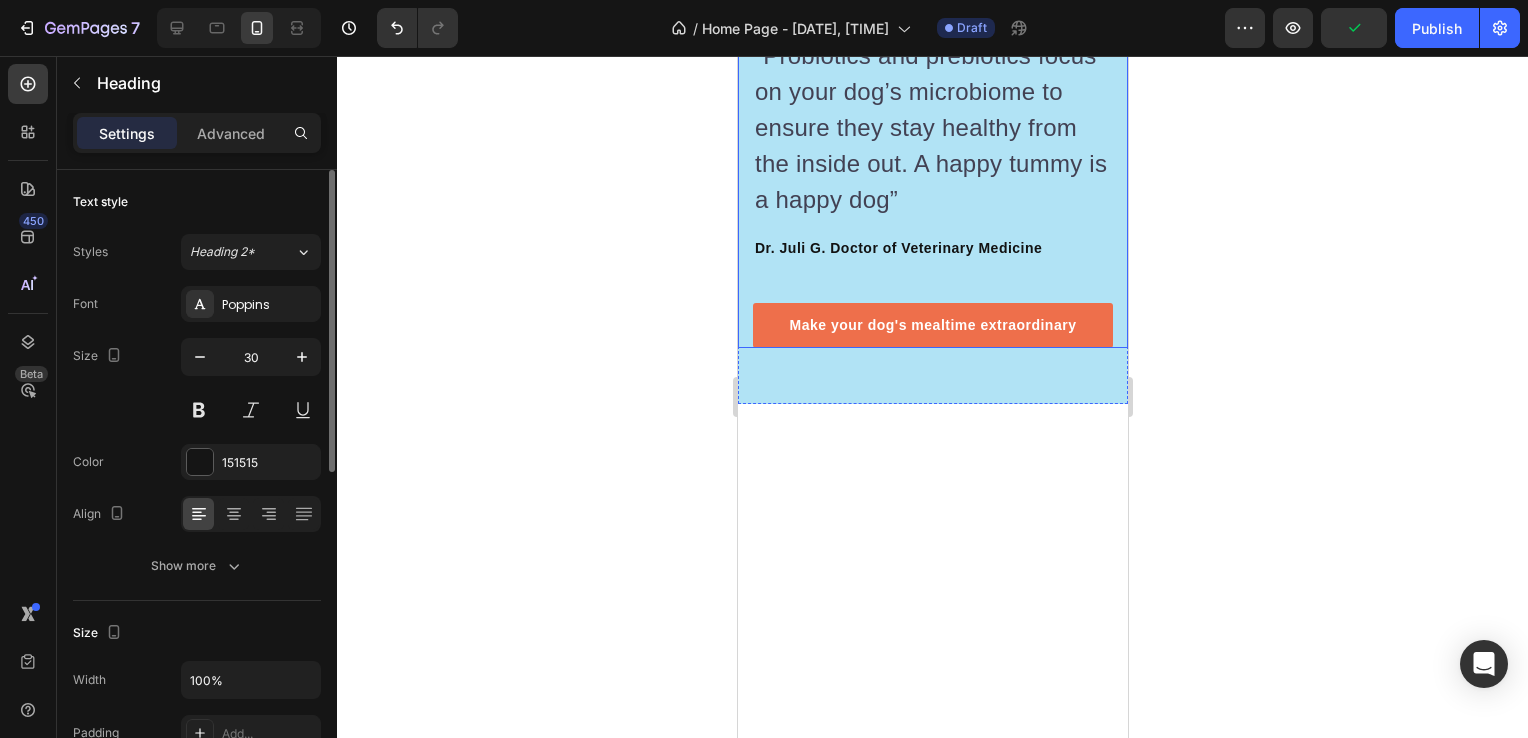 click on "Size 30" at bounding box center (197, 383) 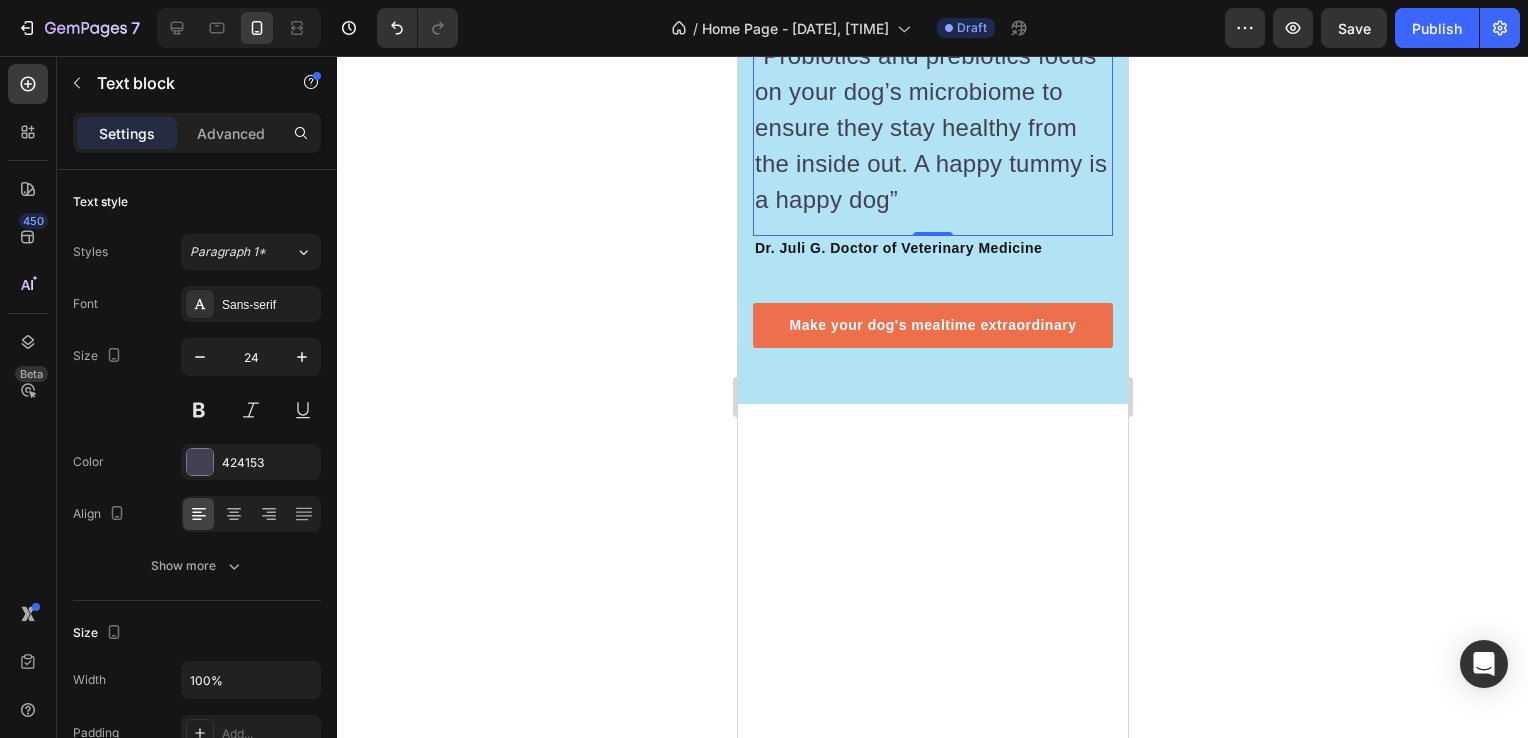 click on "“Probiotics and prebiotics focus on your dog’s microbiome to ensure they stay healthy from the inside out. A happy tummy is a happy dog”" at bounding box center [932, 128] 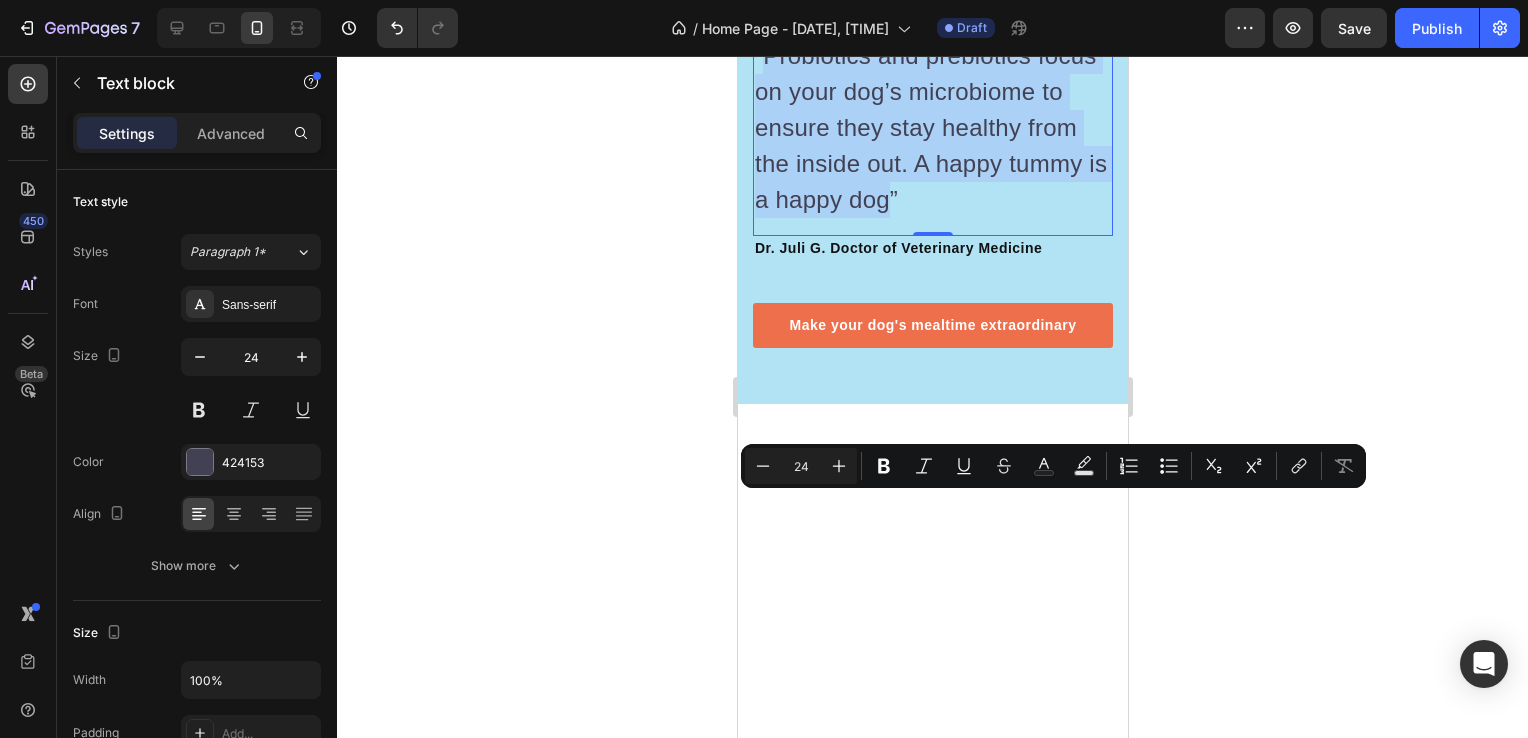 drag, startPoint x: 1068, startPoint y: 661, endPoint x: 769, endPoint y: 506, distance: 336.78778 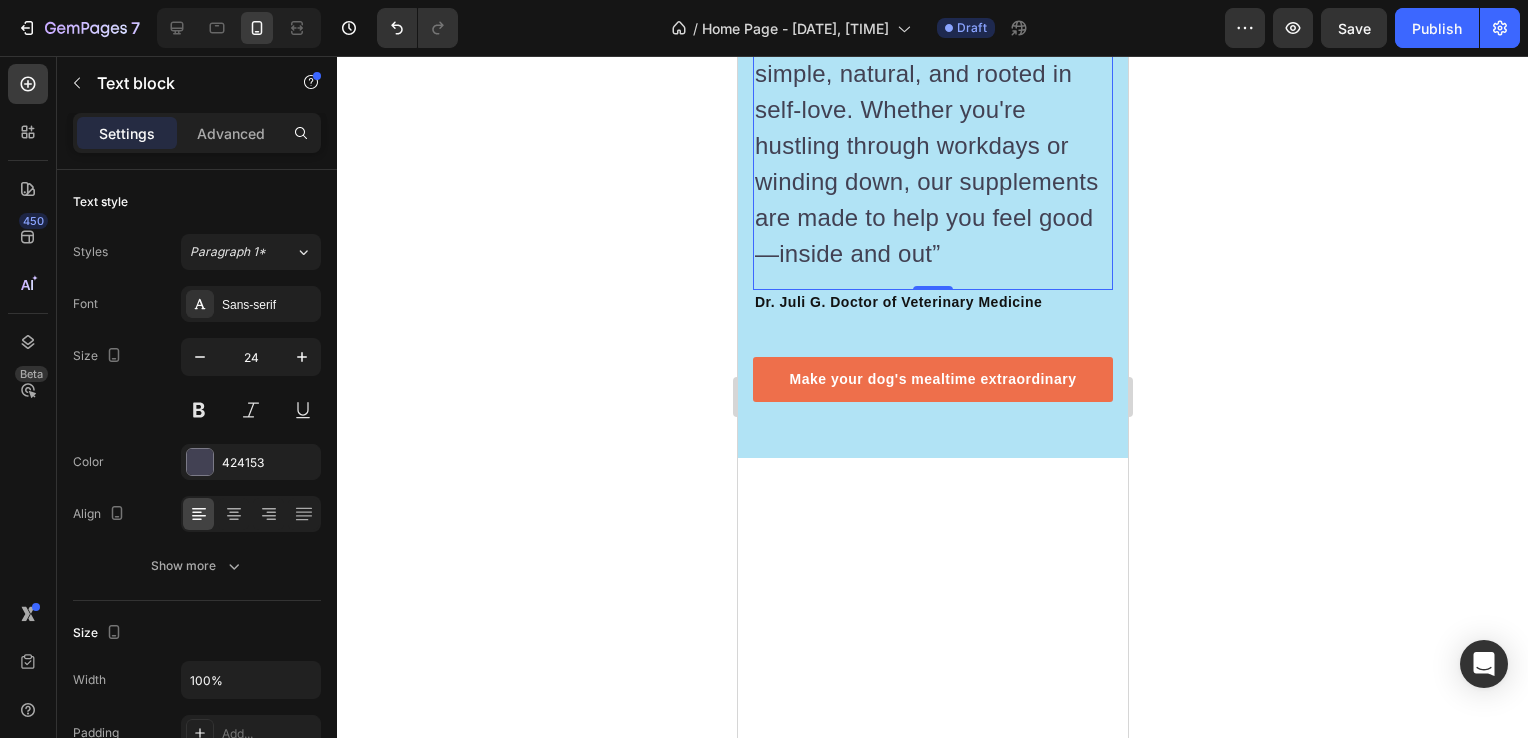 scroll, scrollTop: 6481, scrollLeft: 0, axis: vertical 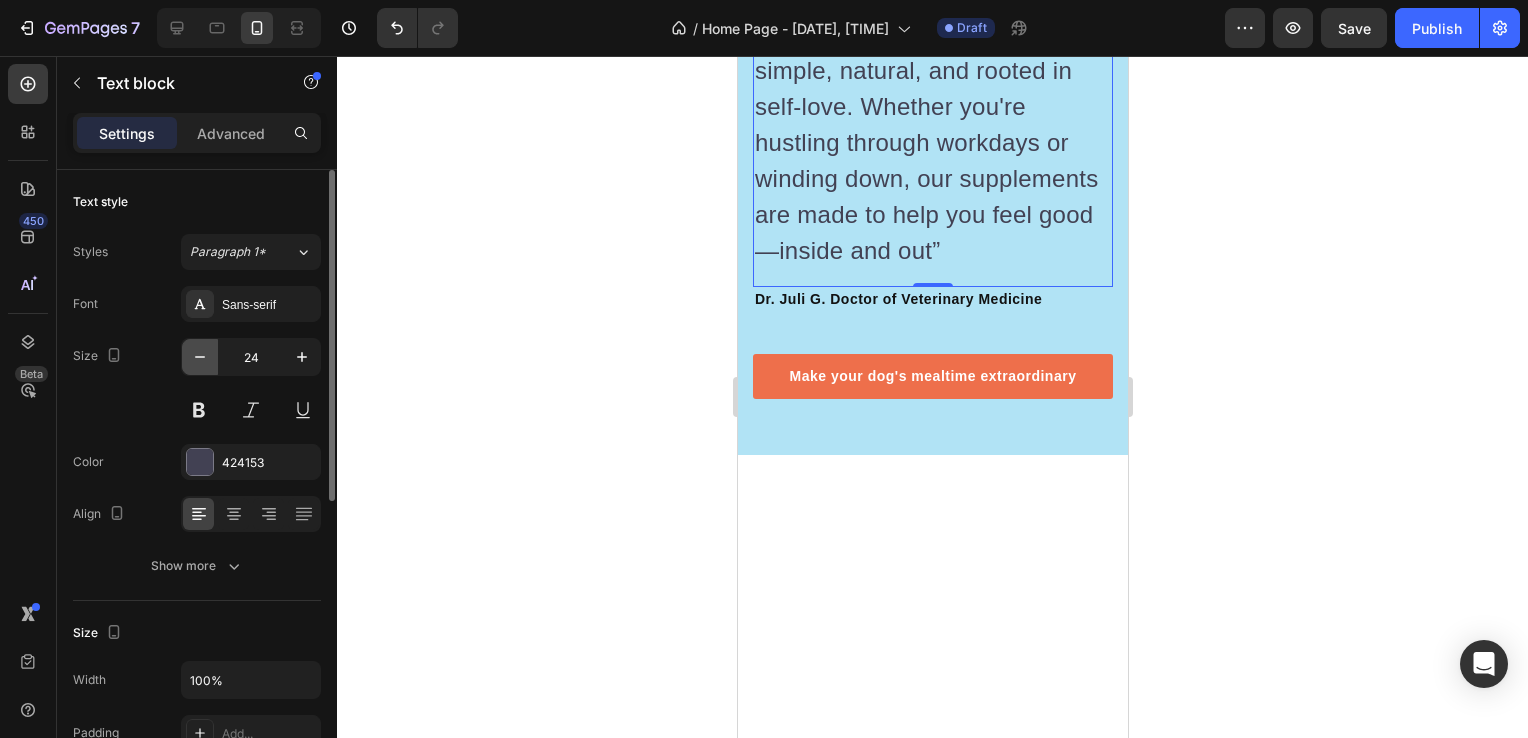 click at bounding box center (200, 357) 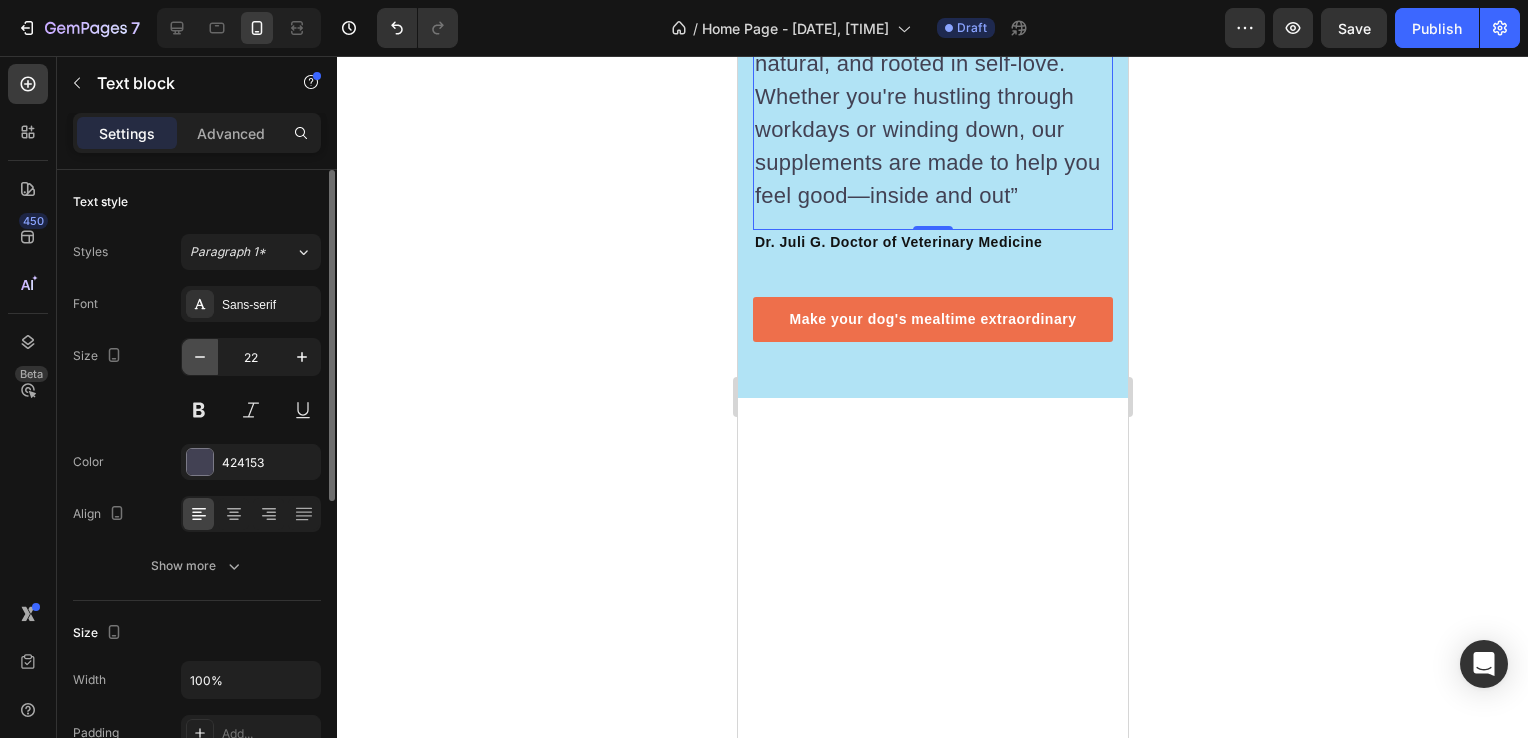 click at bounding box center (200, 357) 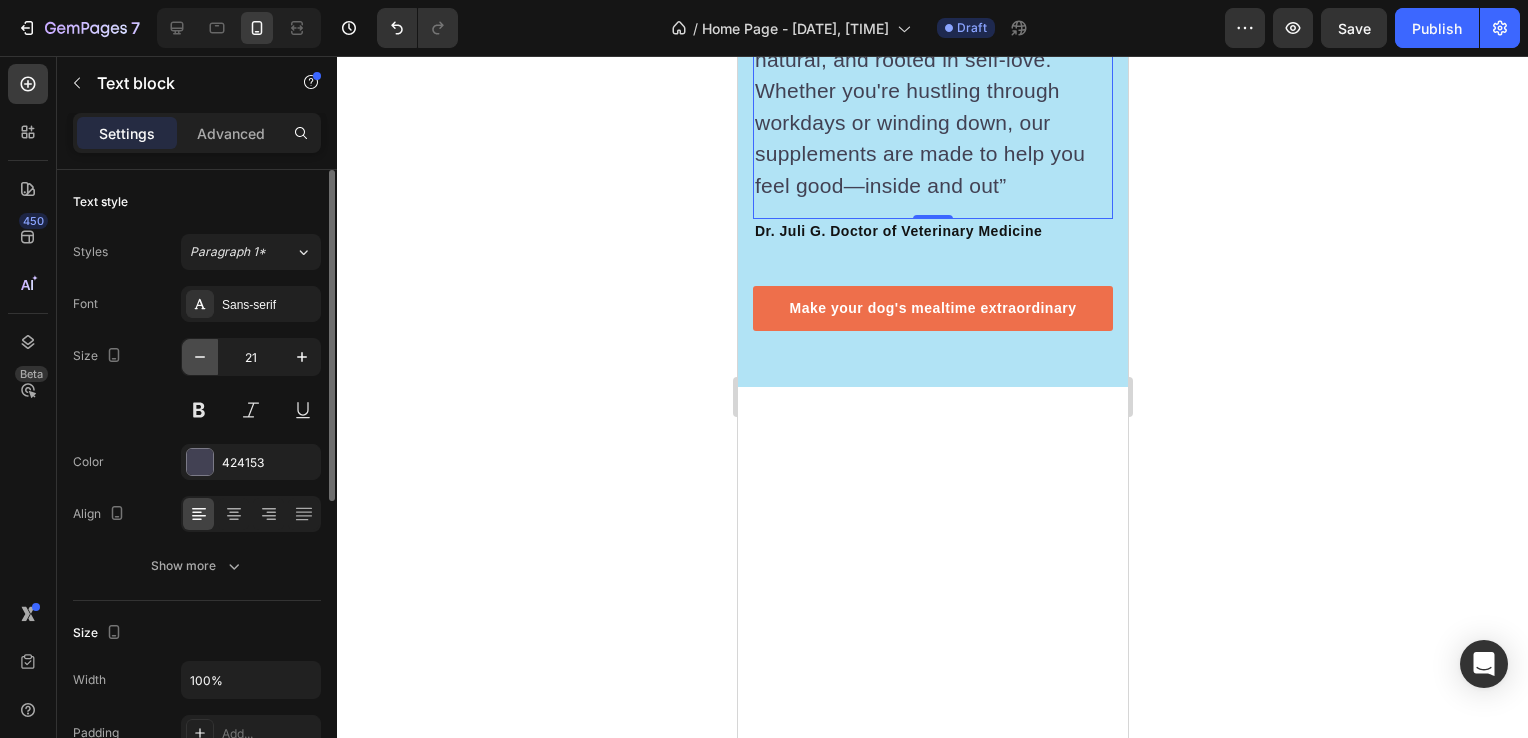 click at bounding box center [200, 357] 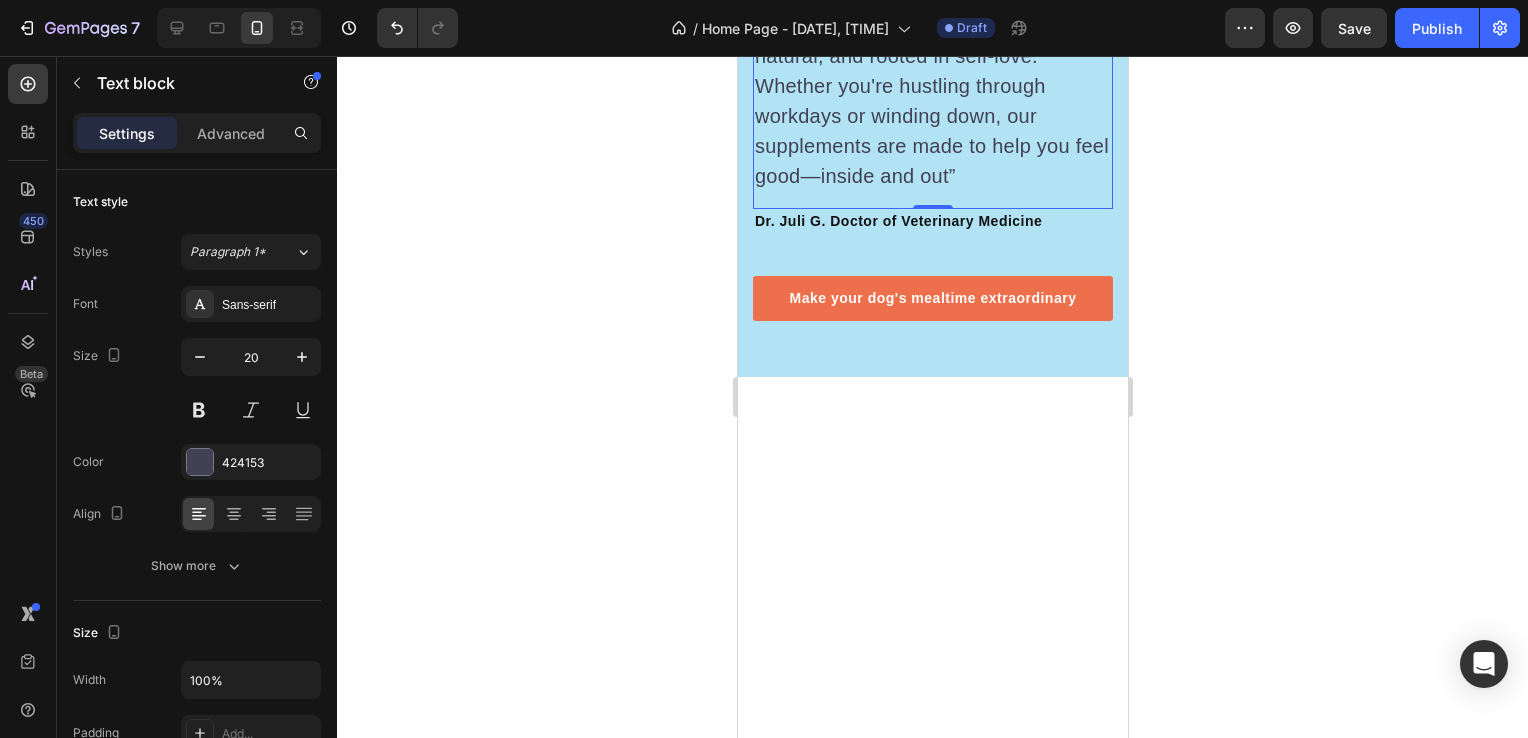 click 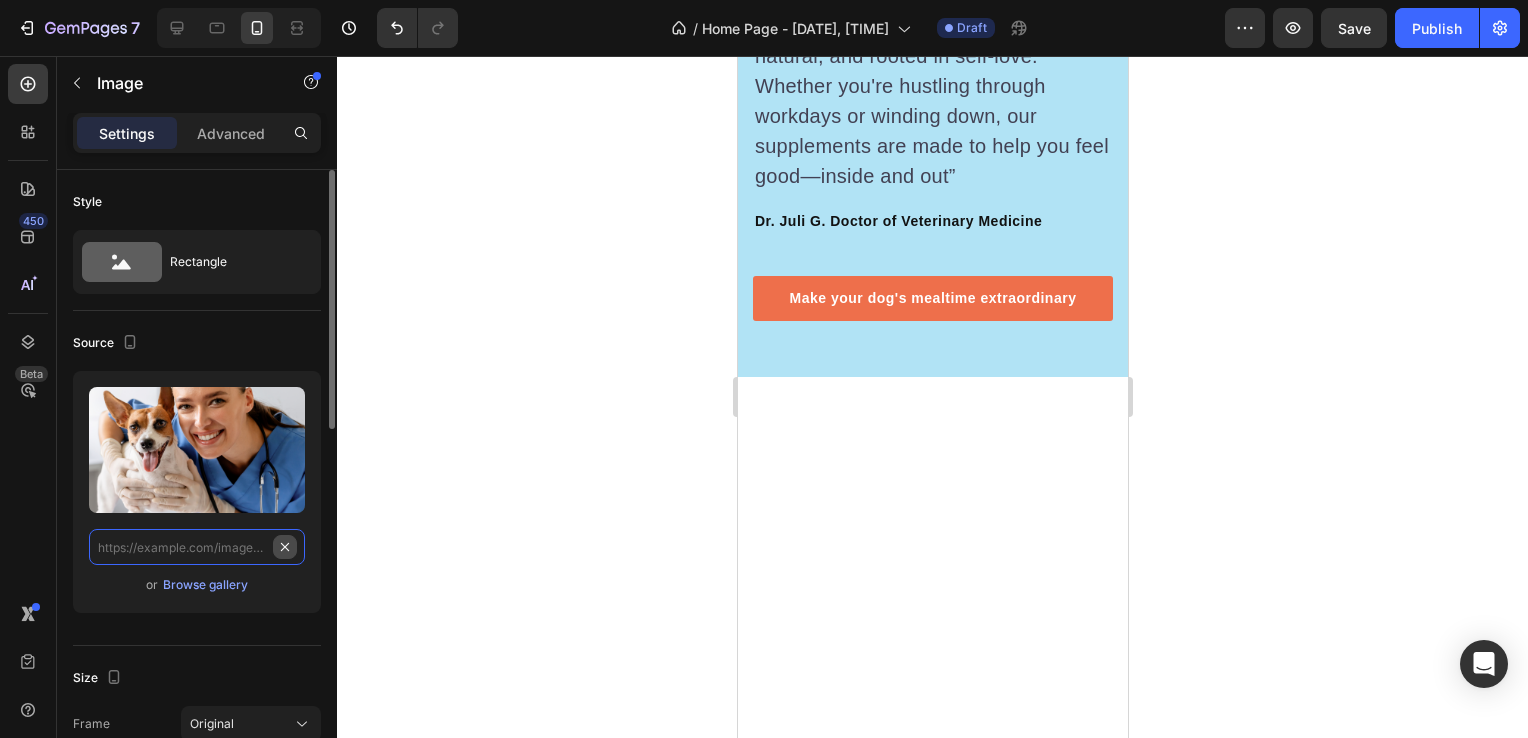 scroll, scrollTop: 0, scrollLeft: 0, axis: both 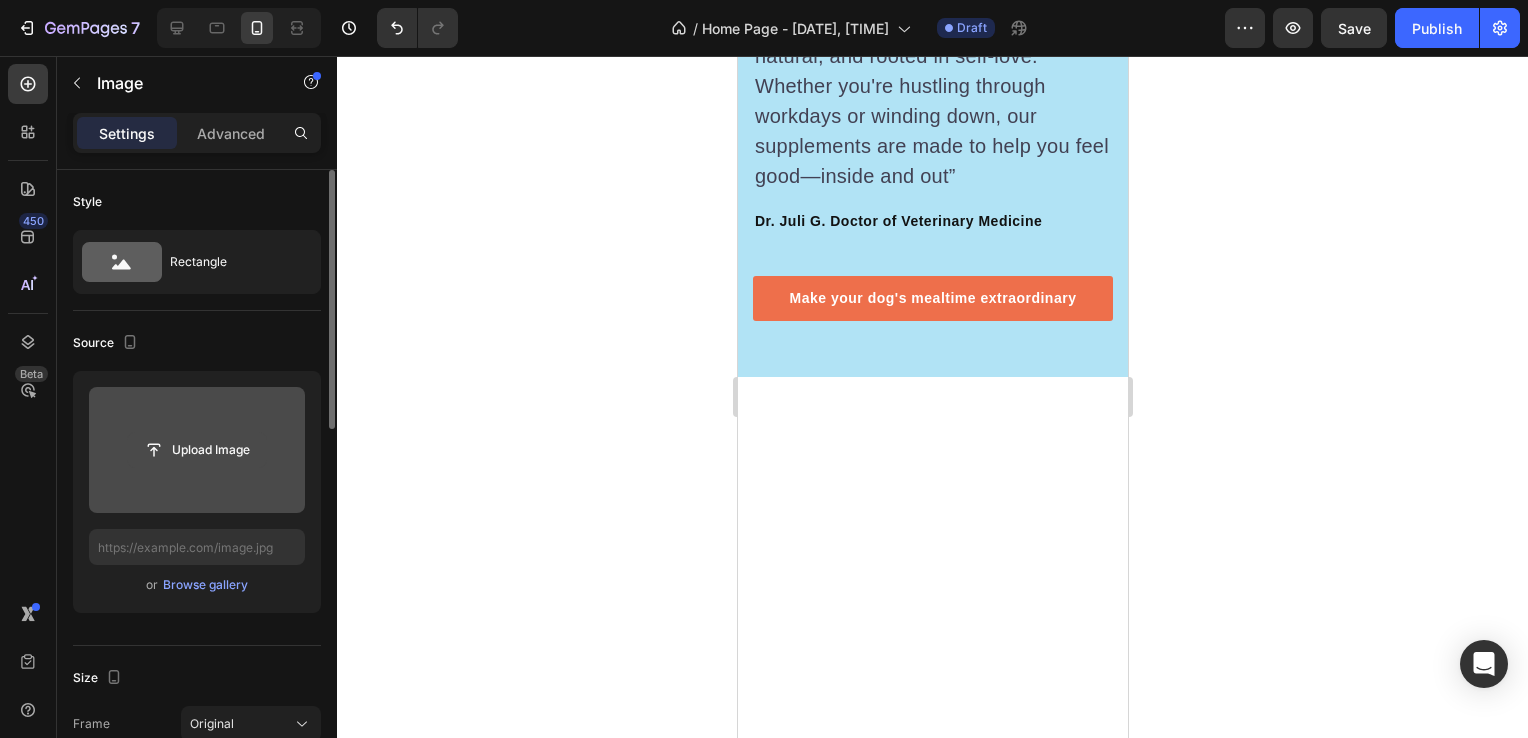 click 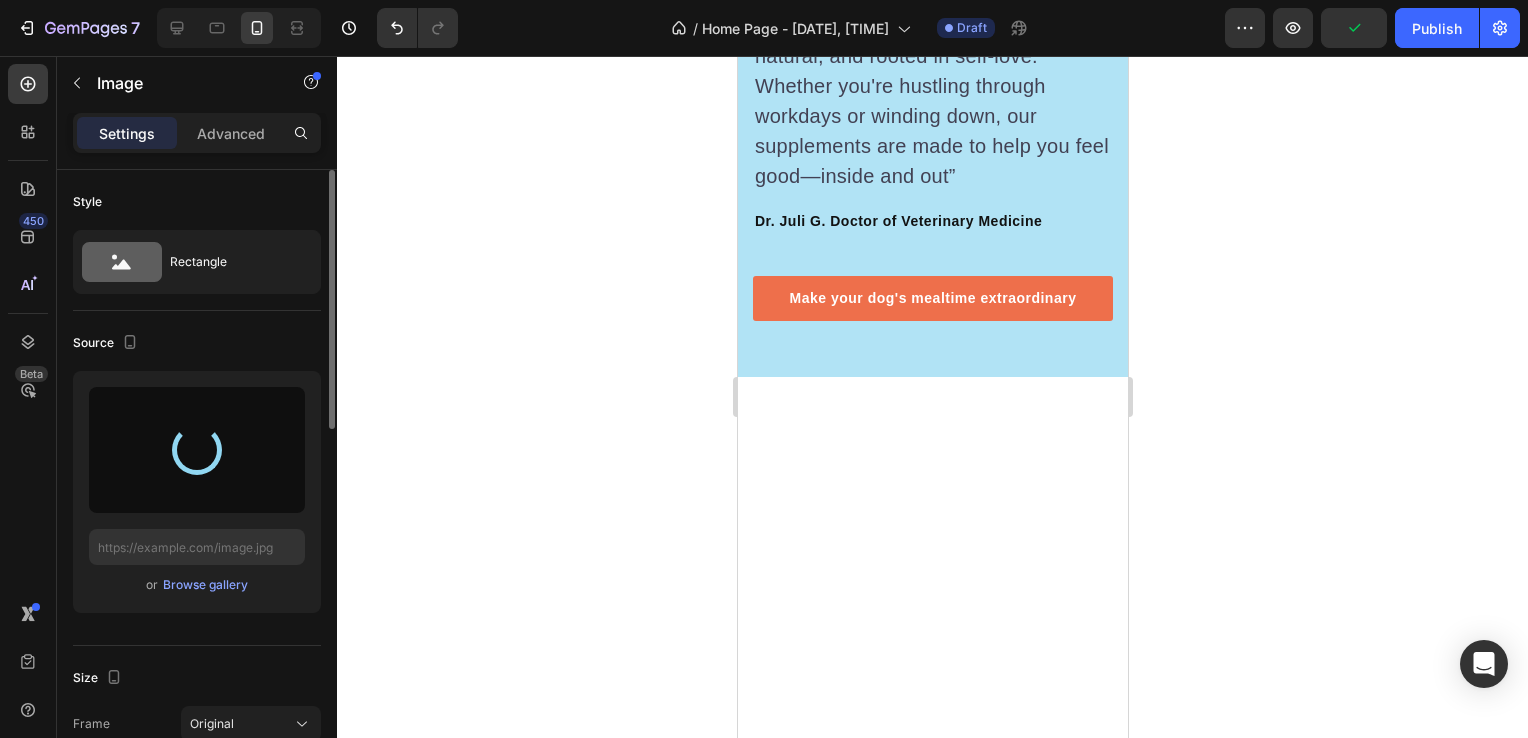 type on "https://cdn.shopify.com/s/files/1/0891/1529/6048/files/gempages_543012567912547332-58e30ee0-6d4f-4282-98eb-e63d1f3fe209.png" 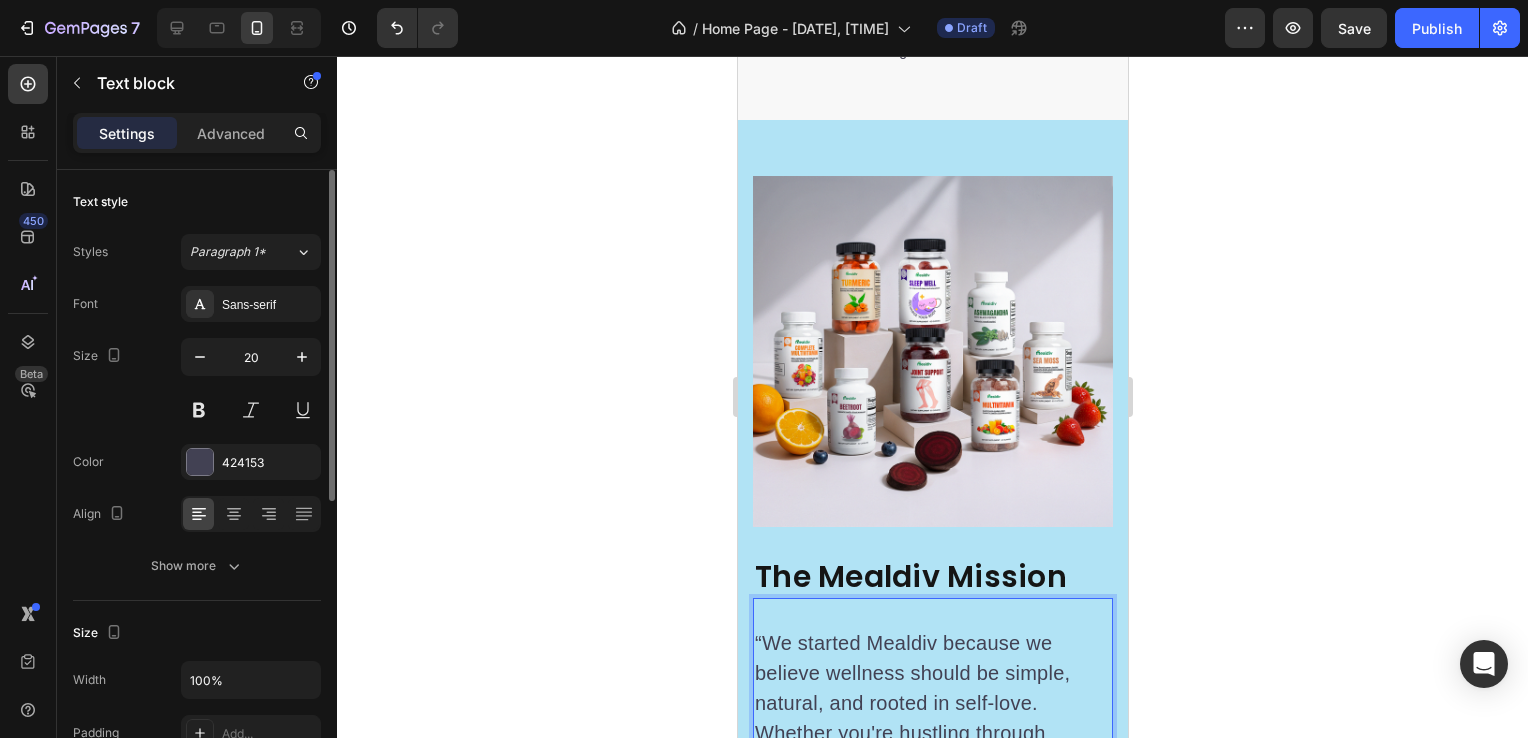 scroll, scrollTop: 6176, scrollLeft: 0, axis: vertical 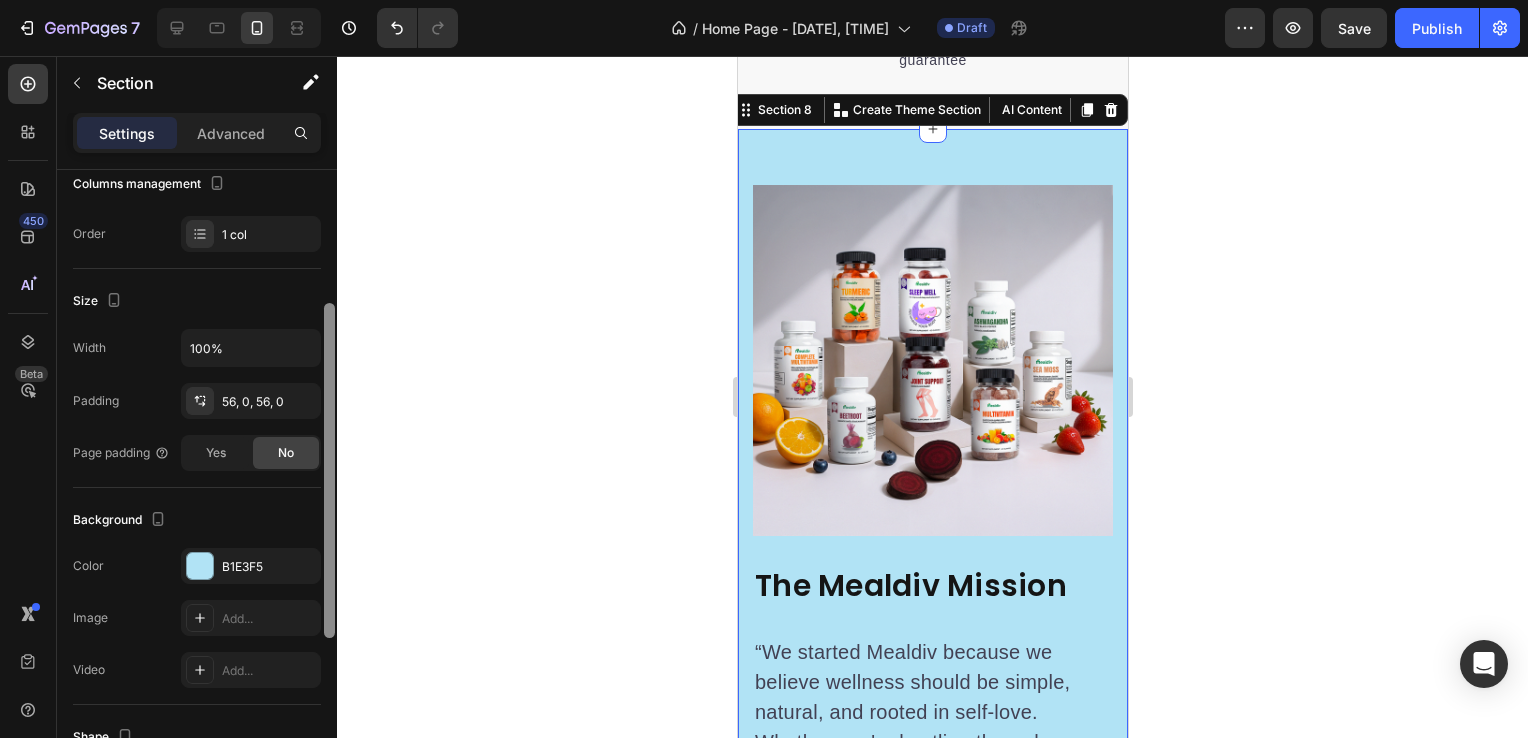 drag, startPoint x: 326, startPoint y: 471, endPoint x: 342, endPoint y: 621, distance: 150.85092 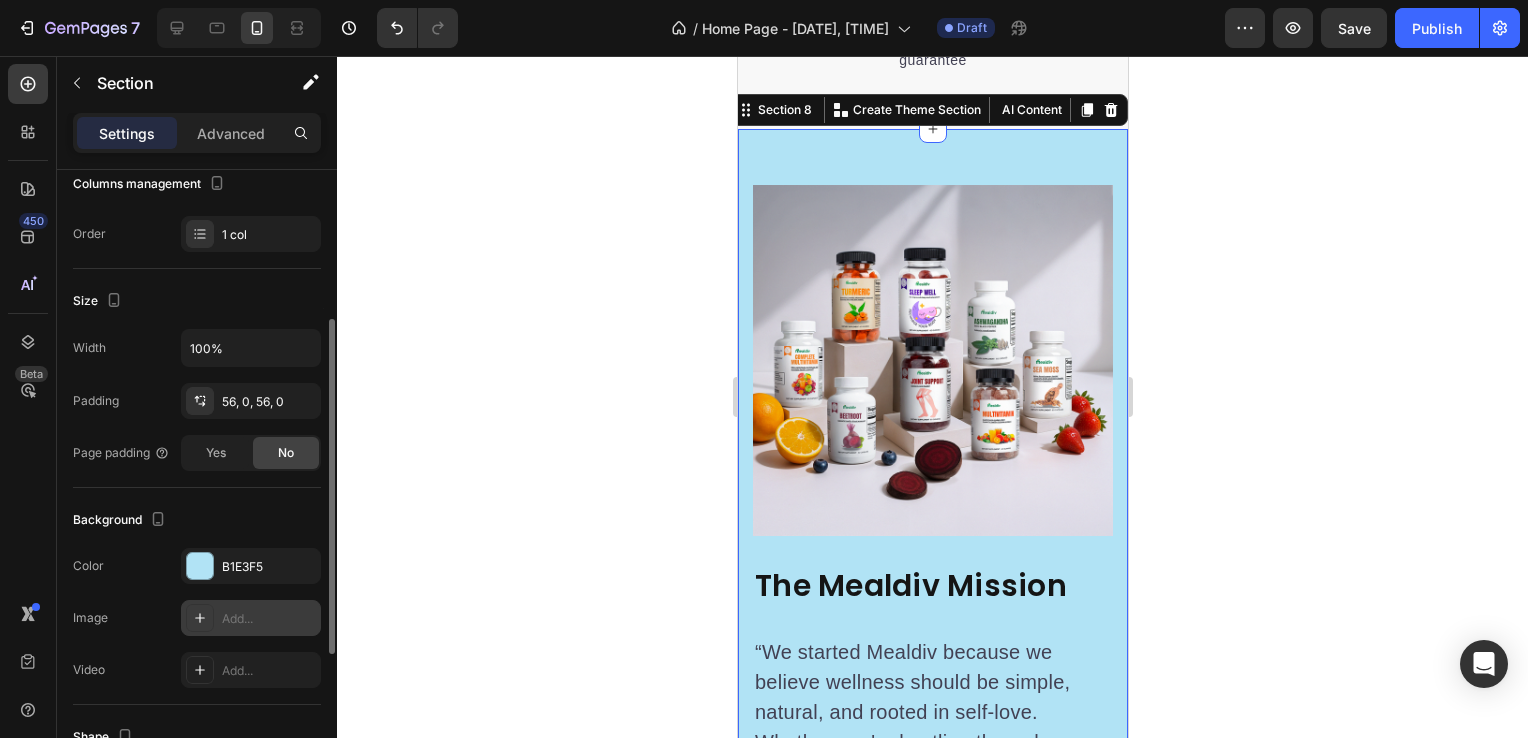 scroll, scrollTop: 279, scrollLeft: 0, axis: vertical 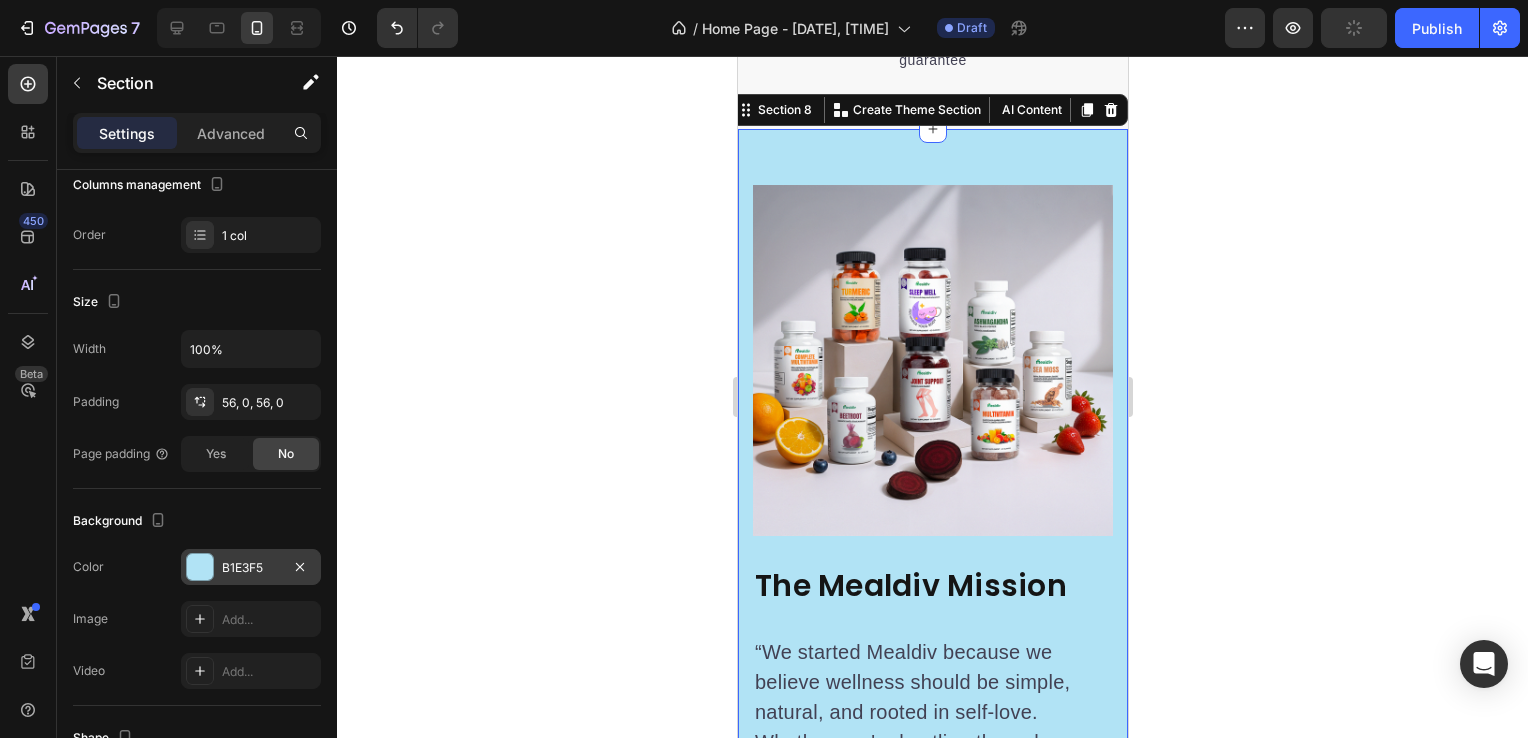 click at bounding box center [200, 567] 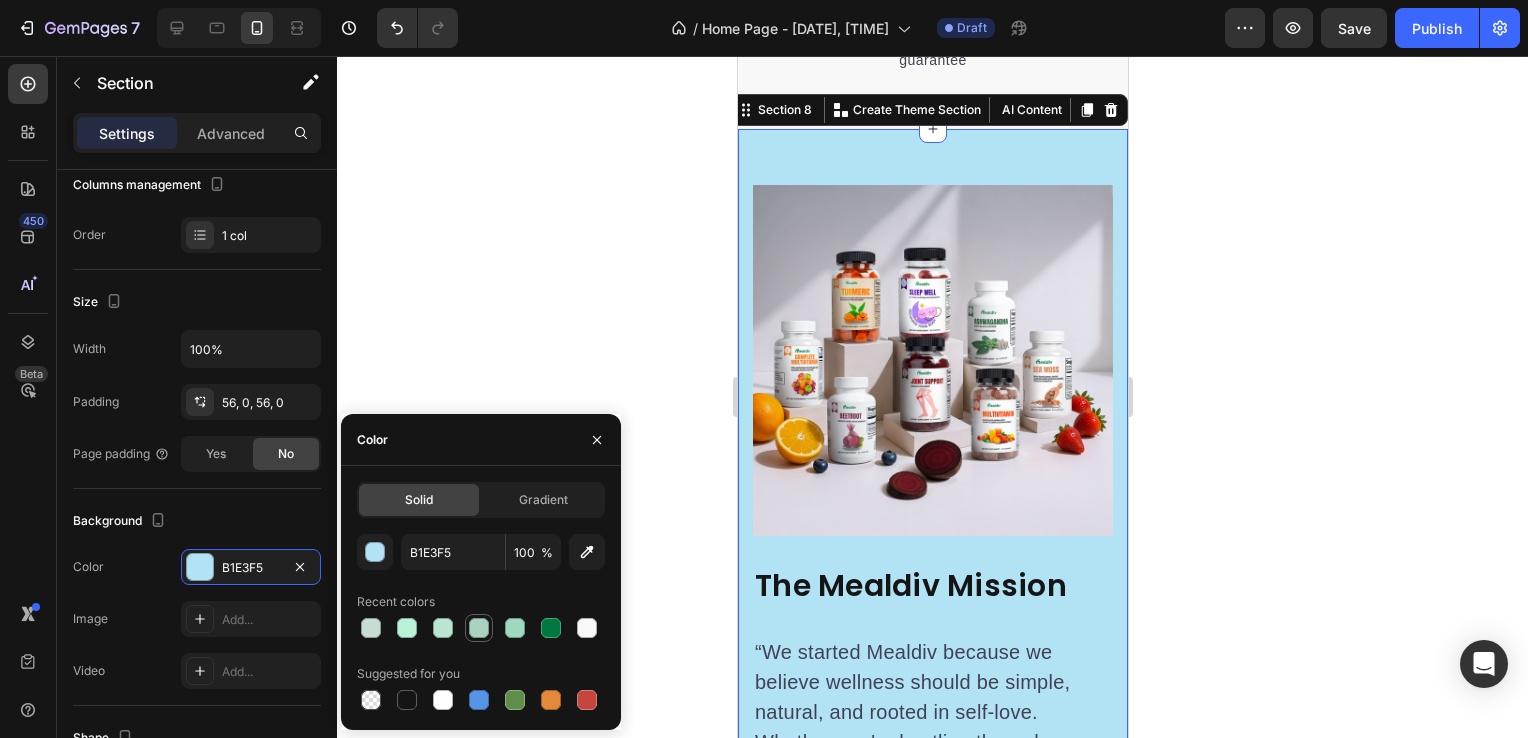 click at bounding box center (479, 628) 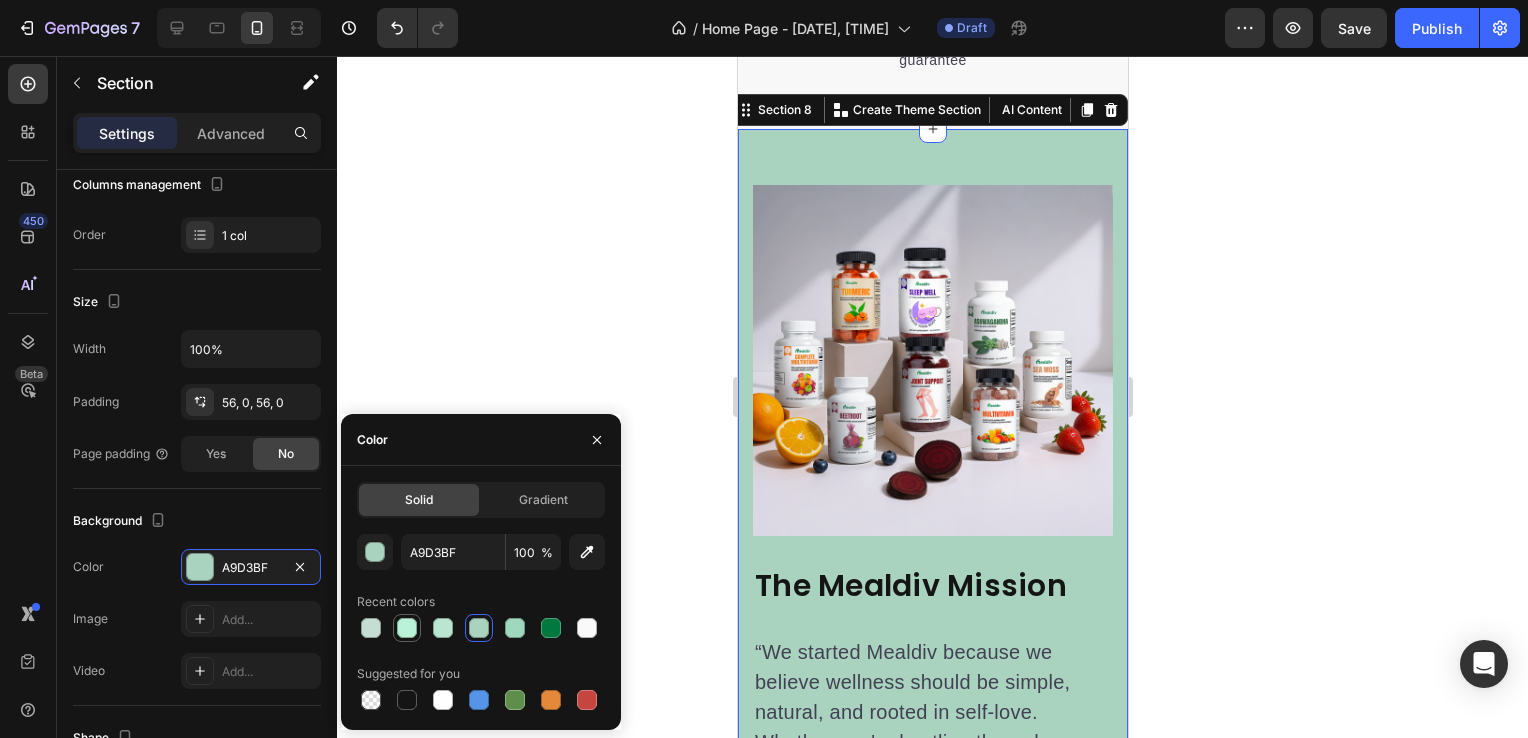 click at bounding box center (407, 628) 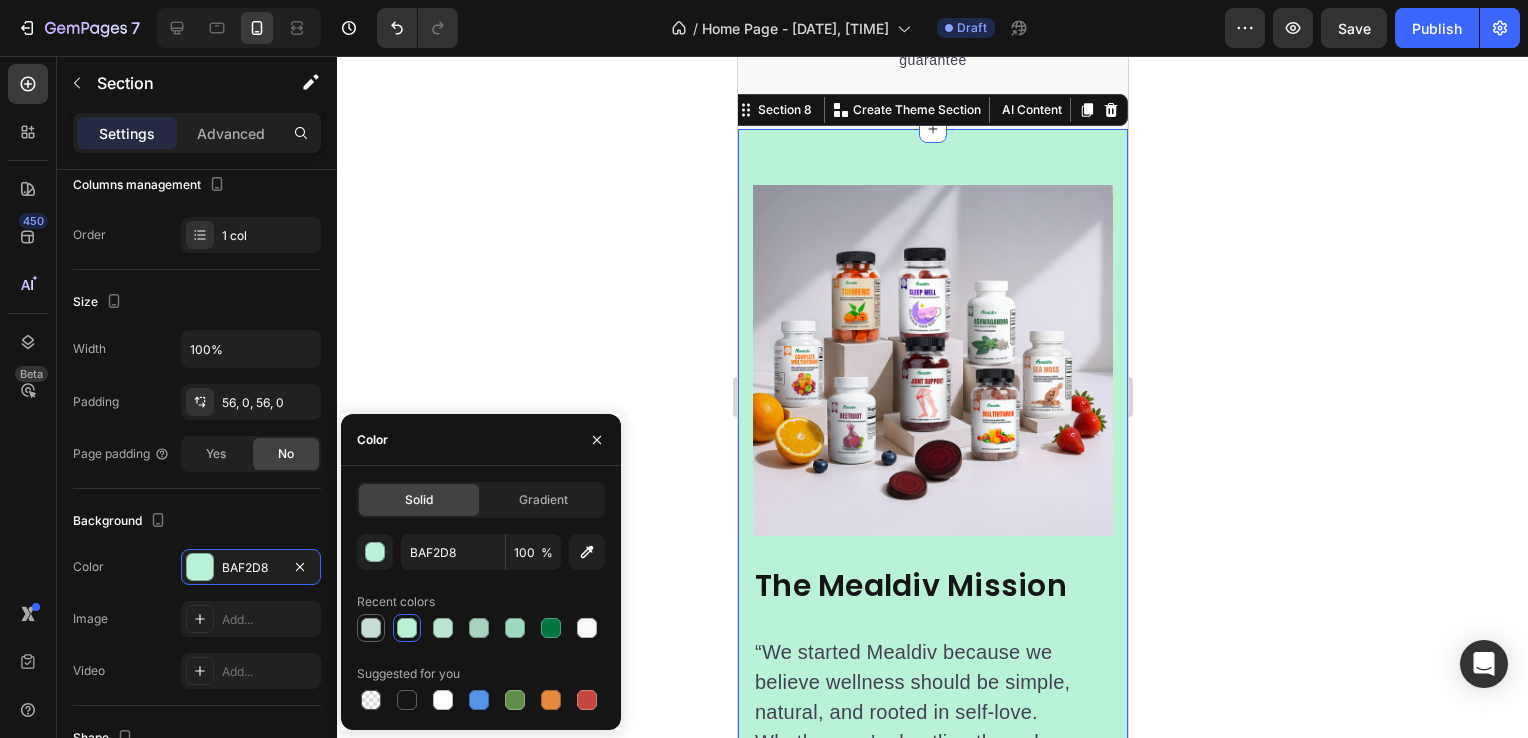 click at bounding box center [371, 628] 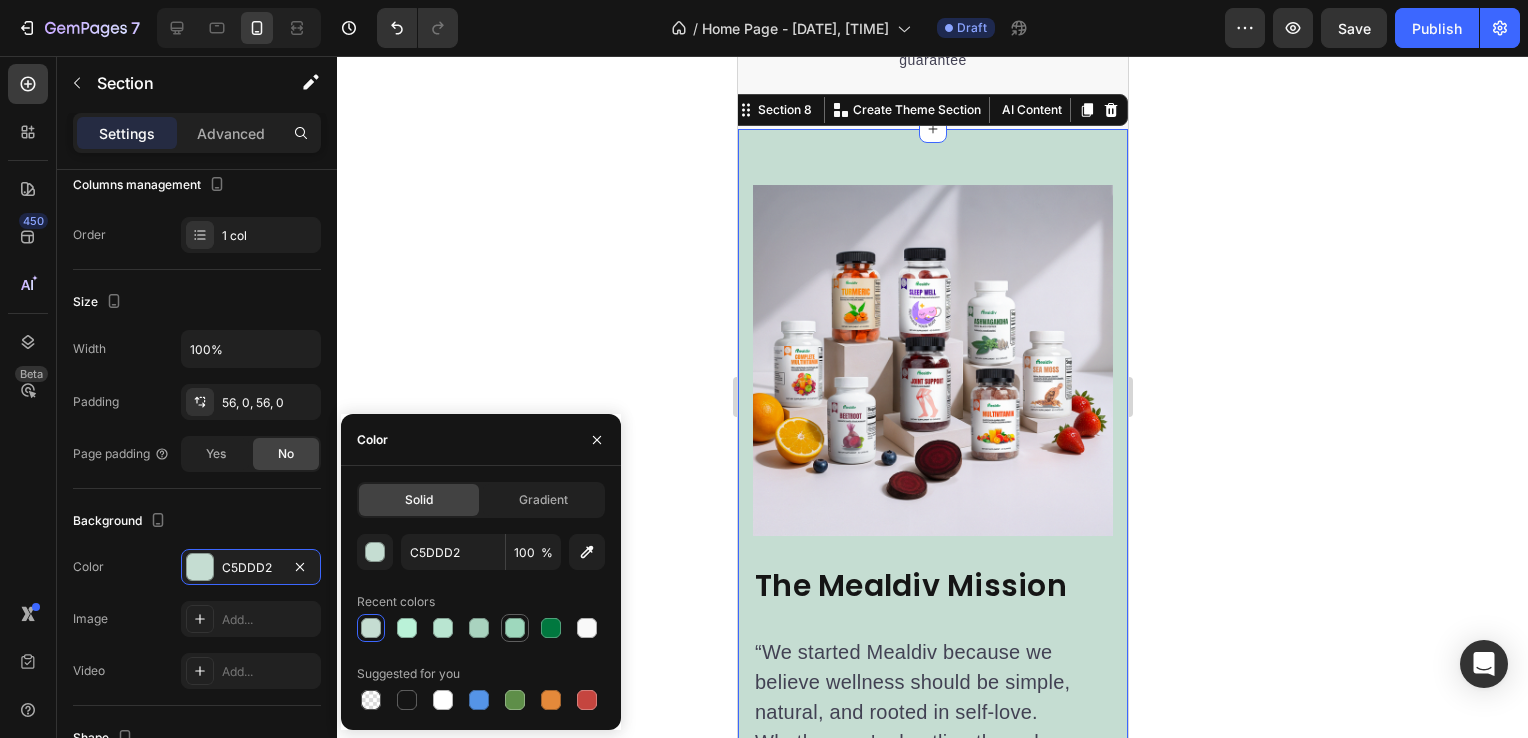 click at bounding box center [515, 628] 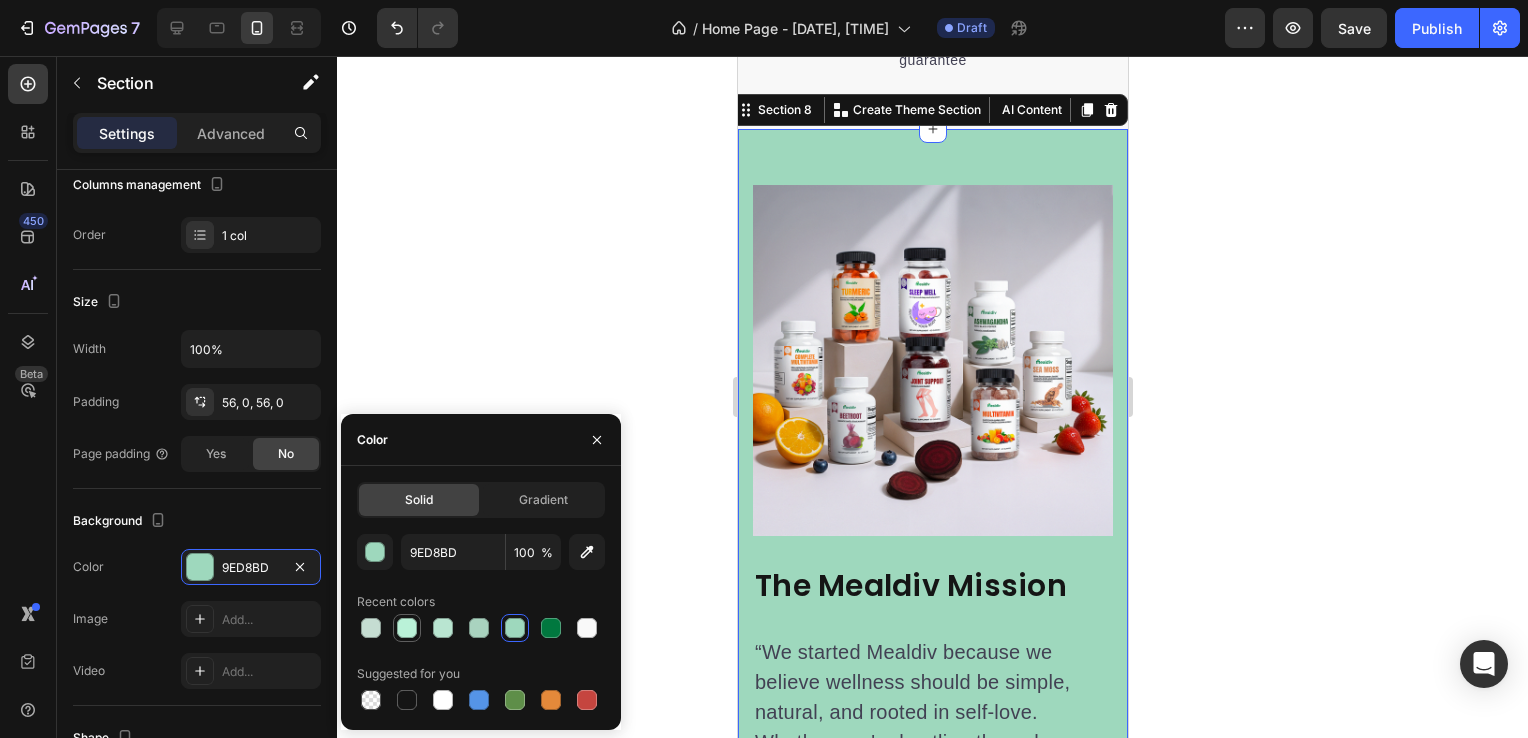 click at bounding box center (407, 628) 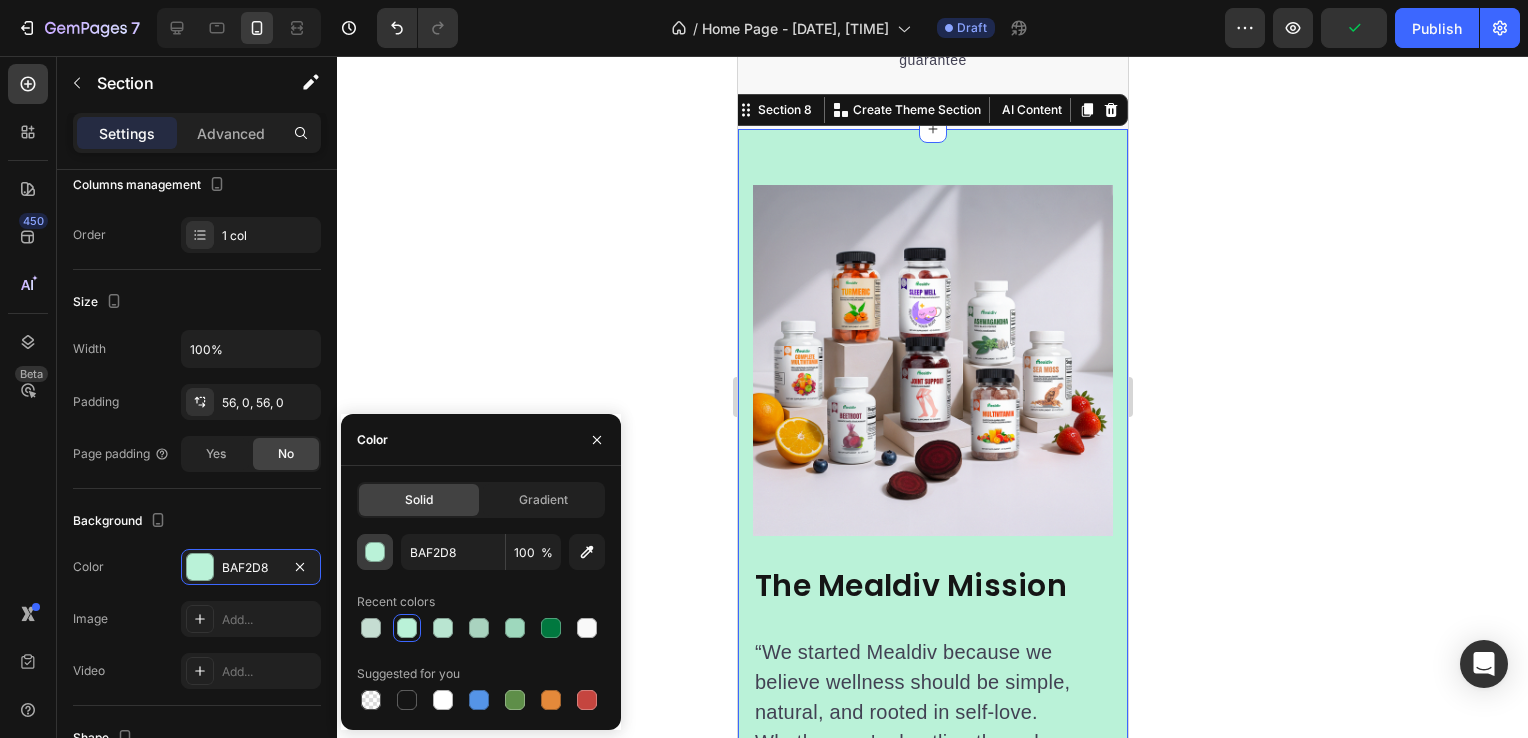 click at bounding box center [376, 553] 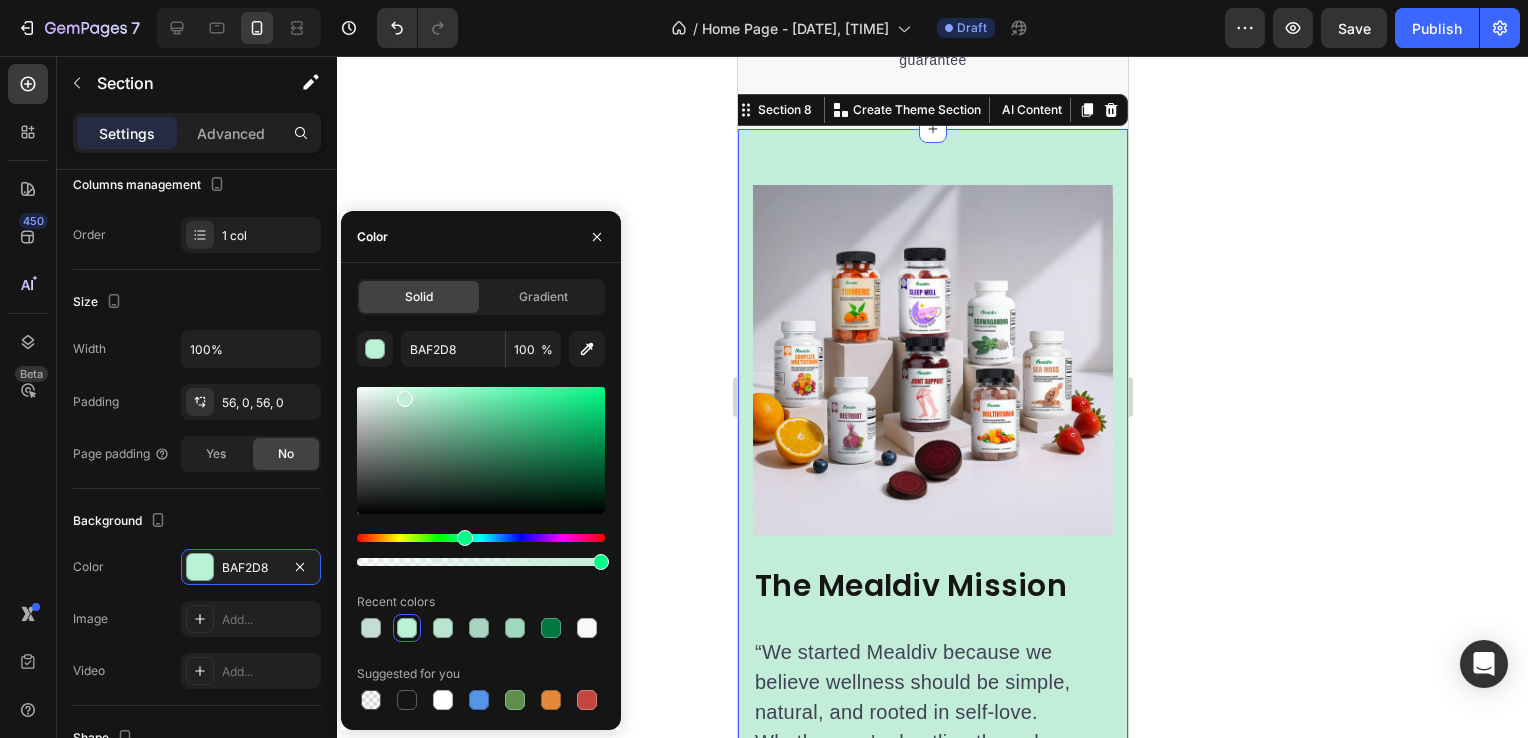 click at bounding box center (481, 450) 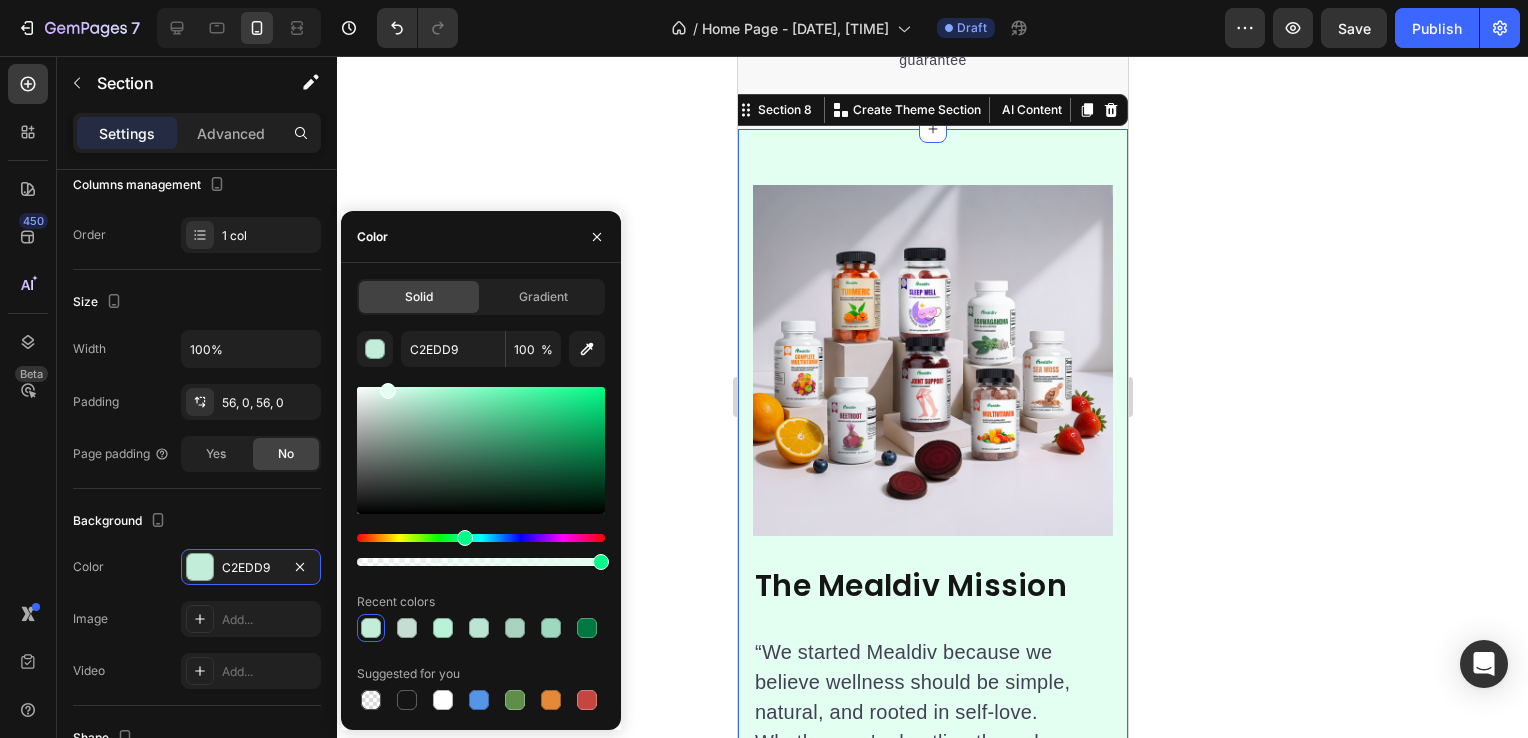 drag, startPoint x: 404, startPoint y: 396, endPoint x: 385, endPoint y: 387, distance: 21.023796 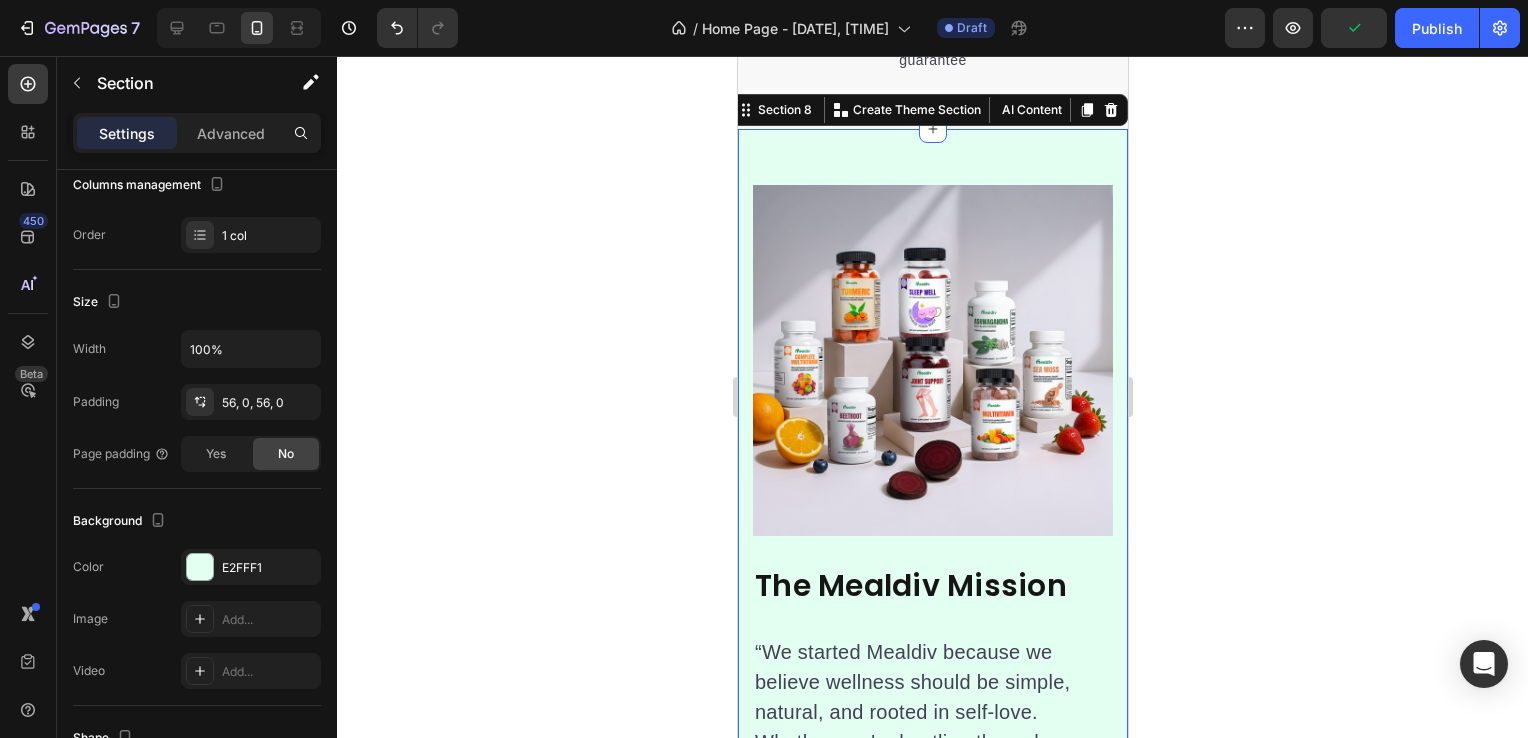 click 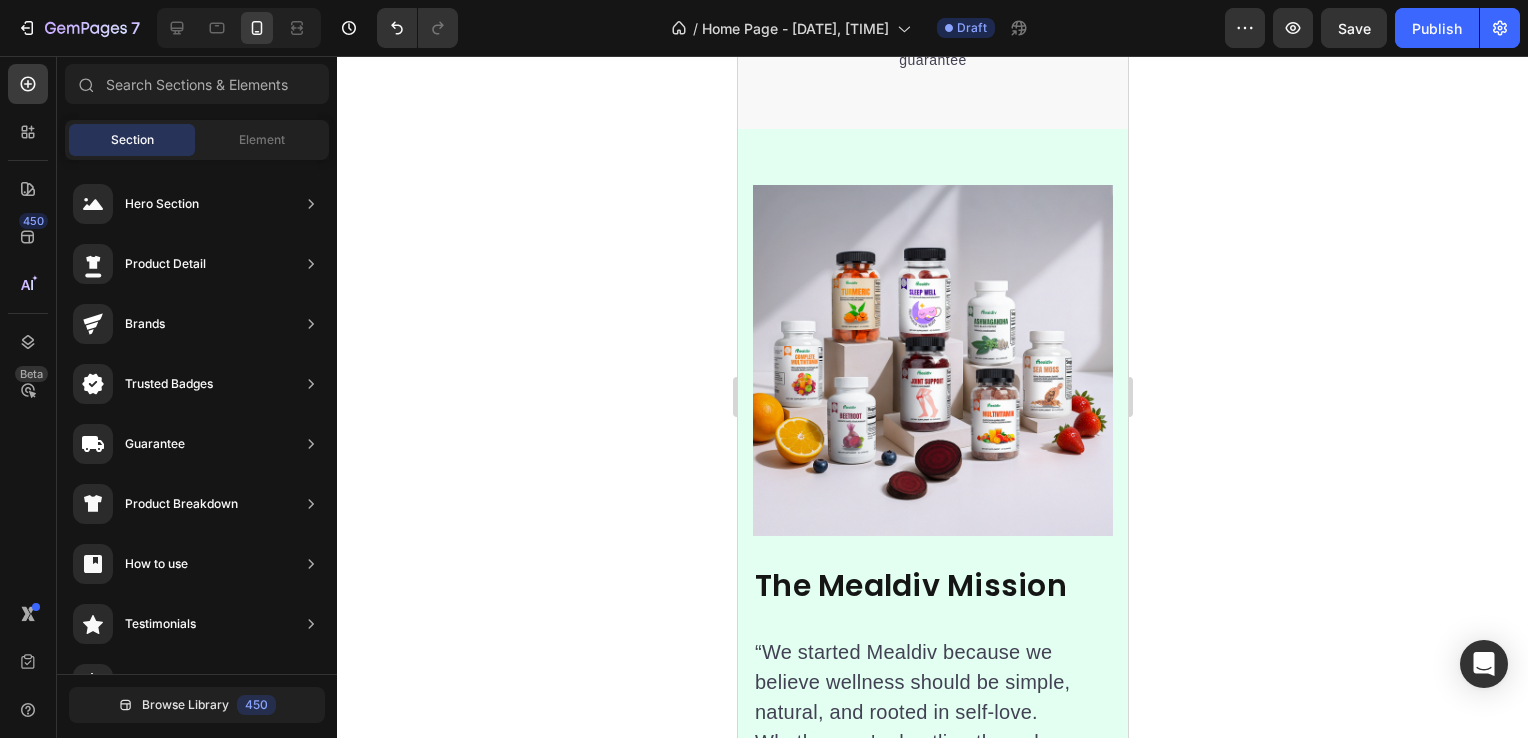 click 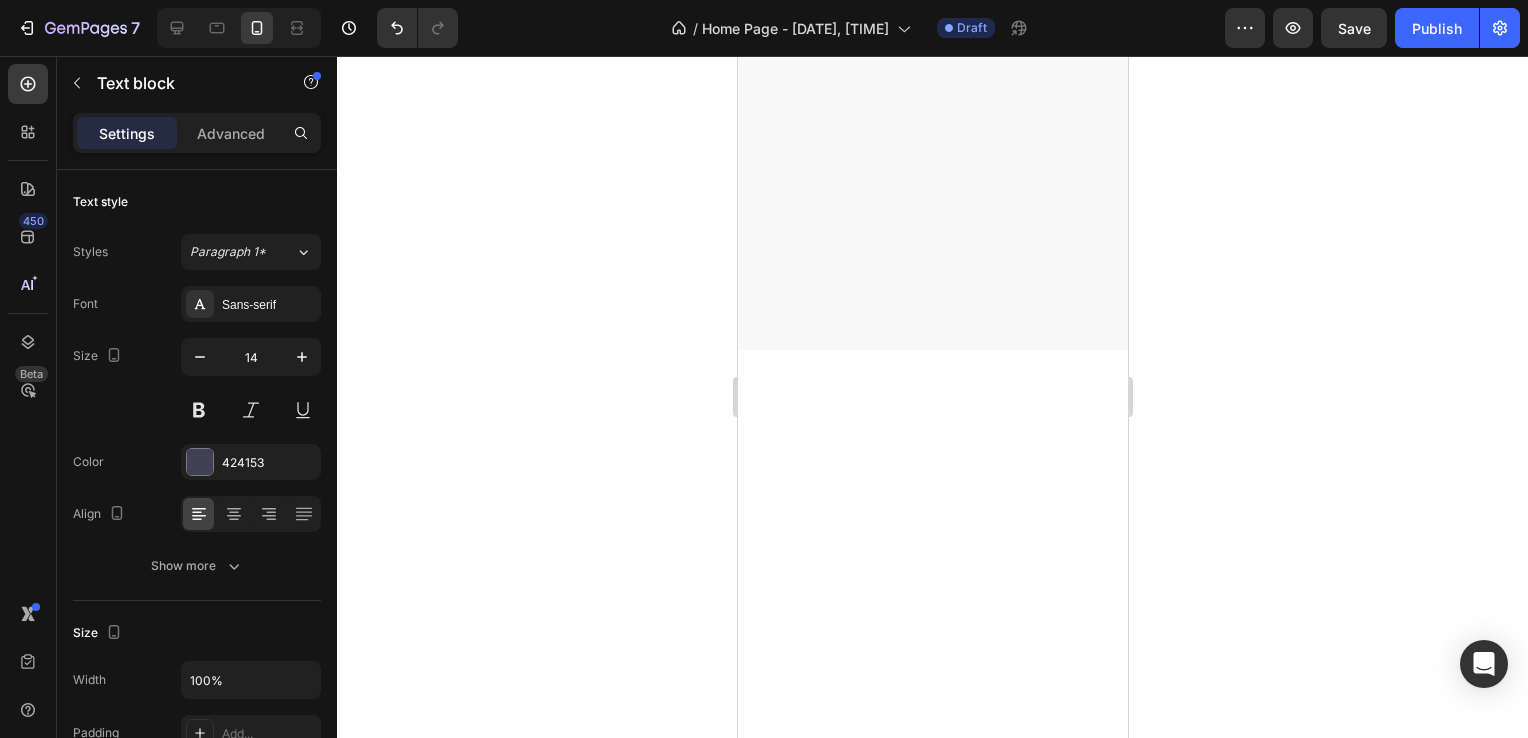 scroll, scrollTop: 0, scrollLeft: 0, axis: both 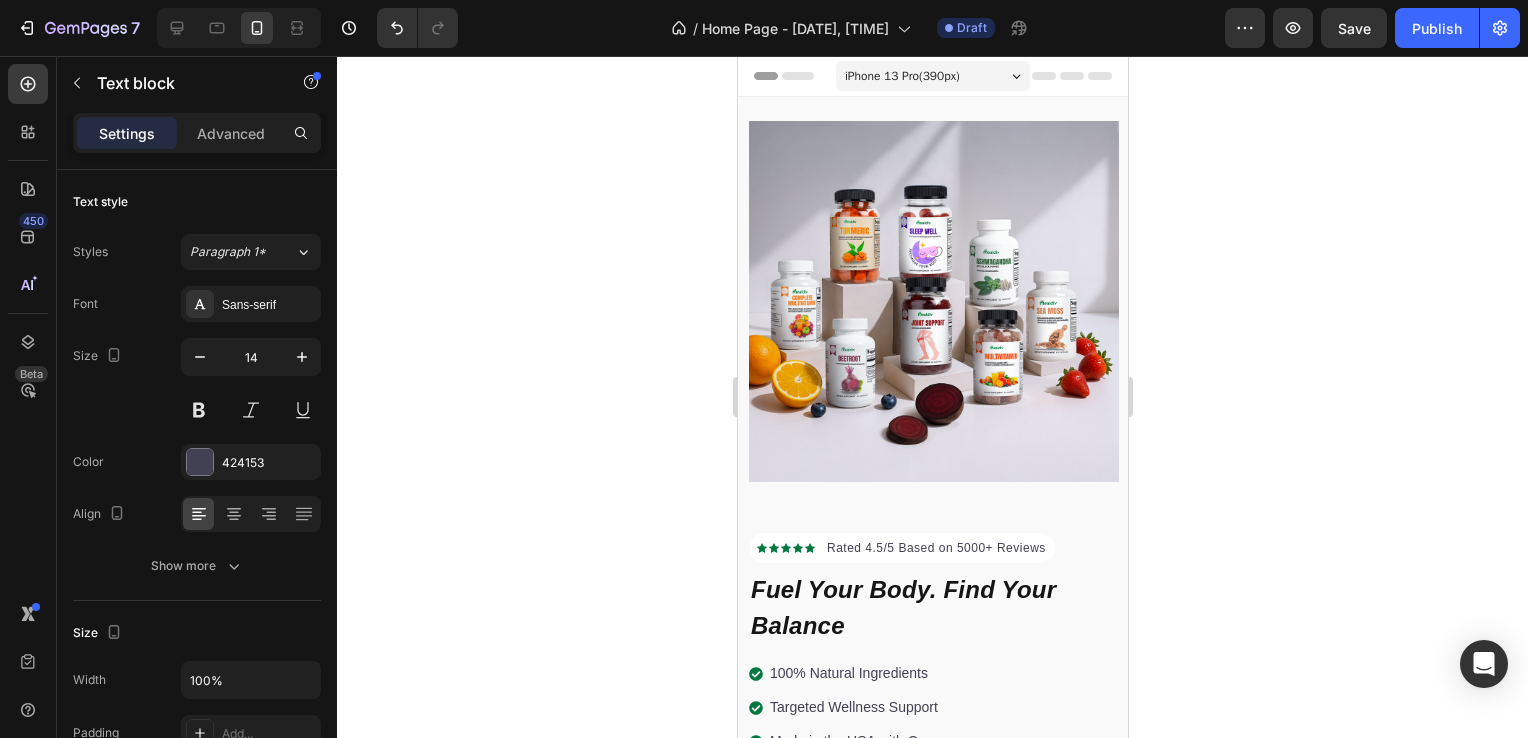 click at bounding box center (933, 301) 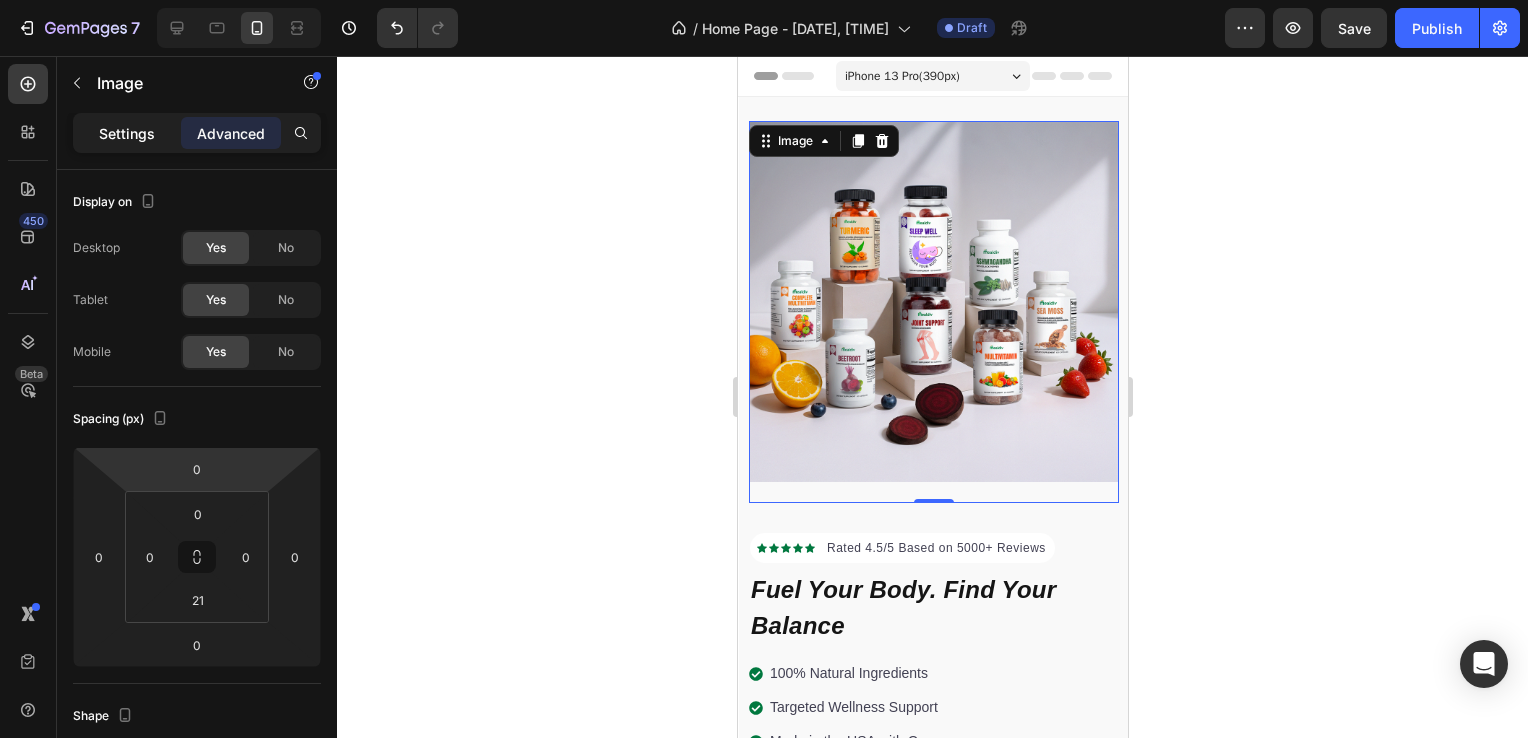 click on "Settings" at bounding box center [127, 133] 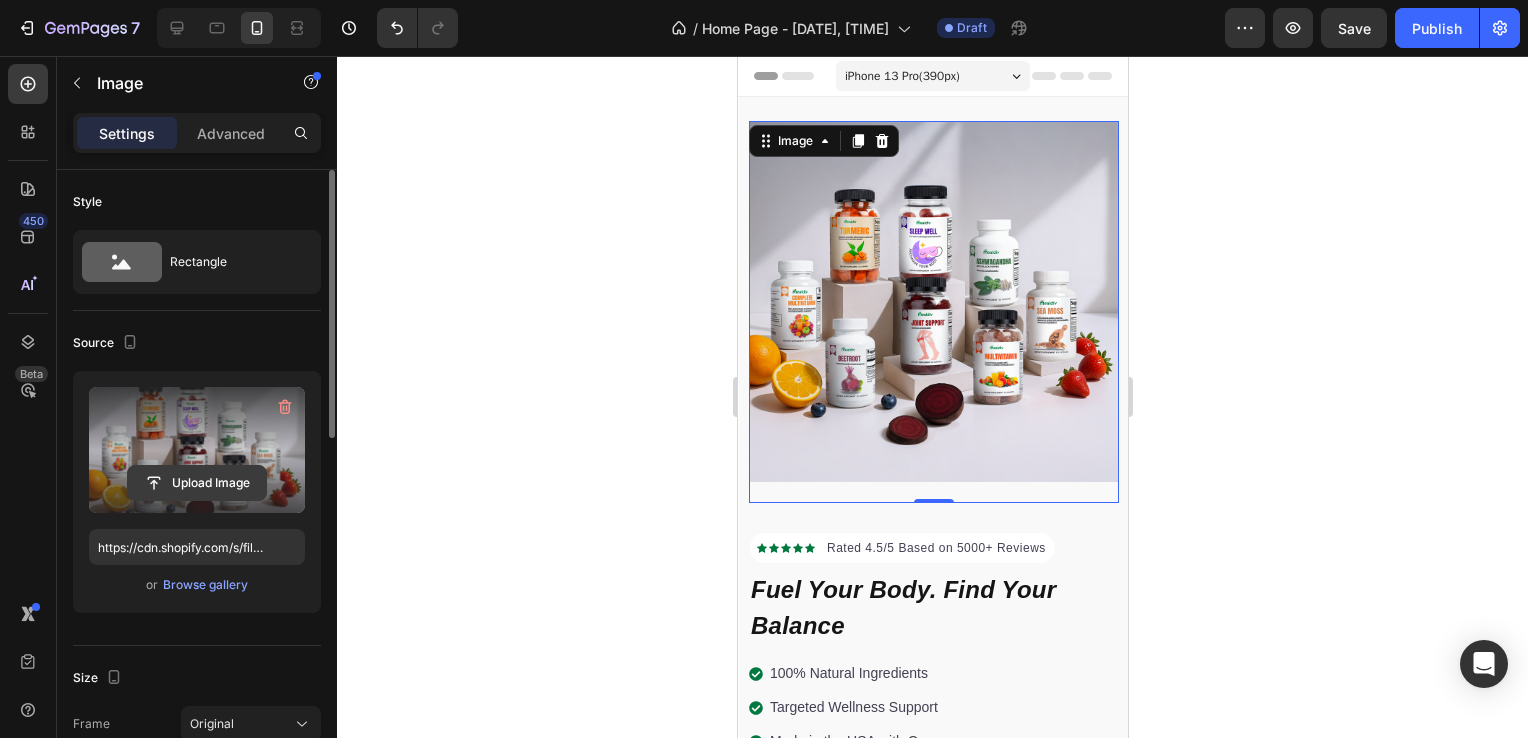 click 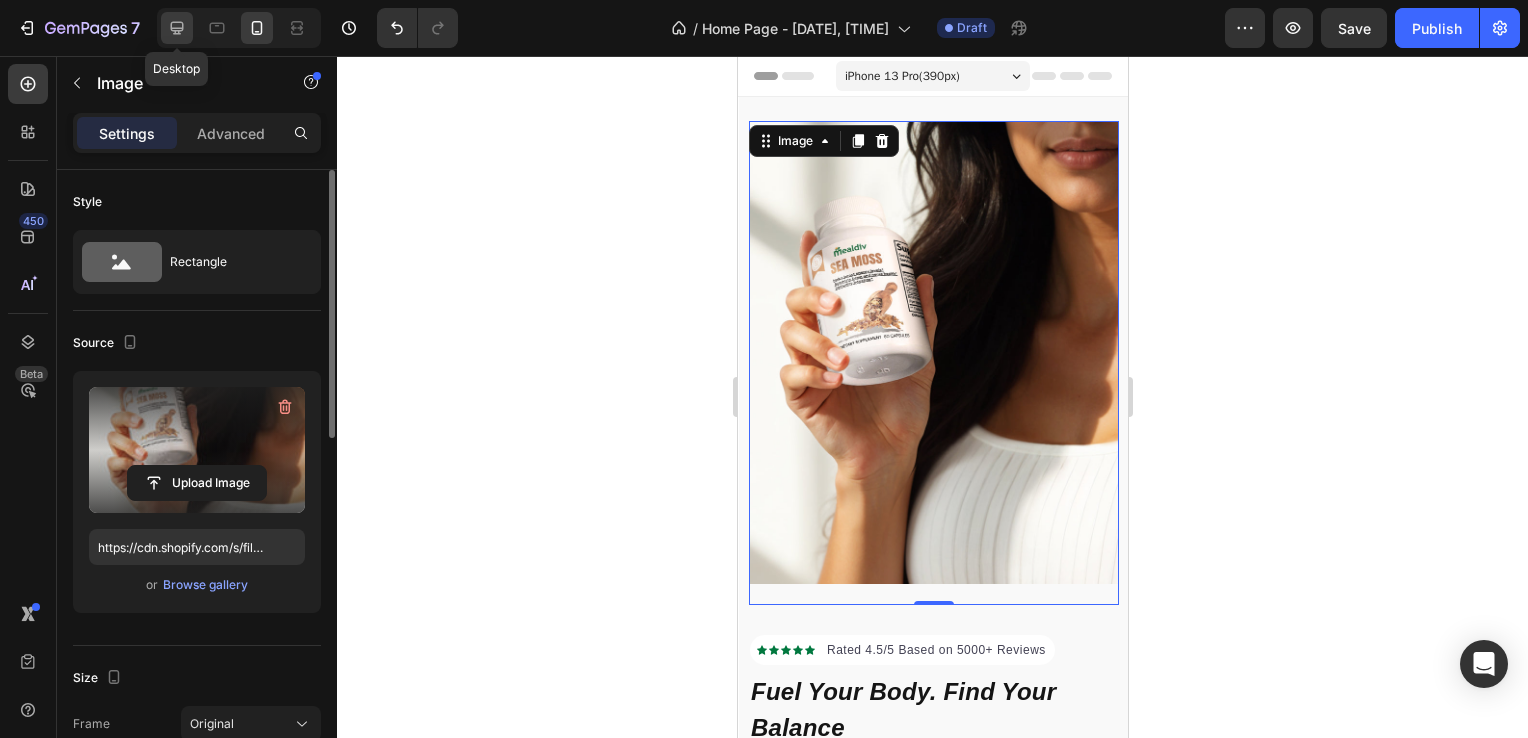 click 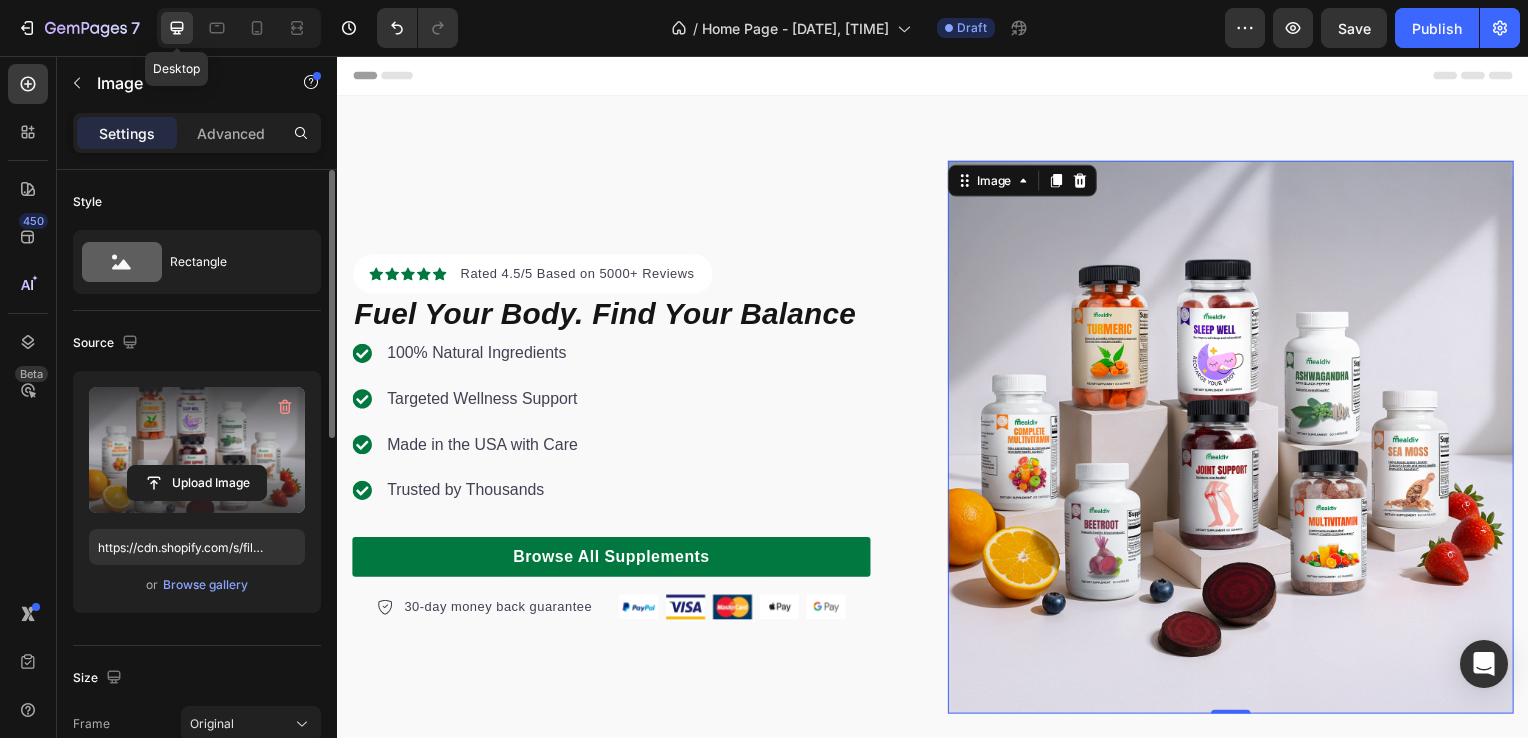 scroll, scrollTop: 36, scrollLeft: 0, axis: vertical 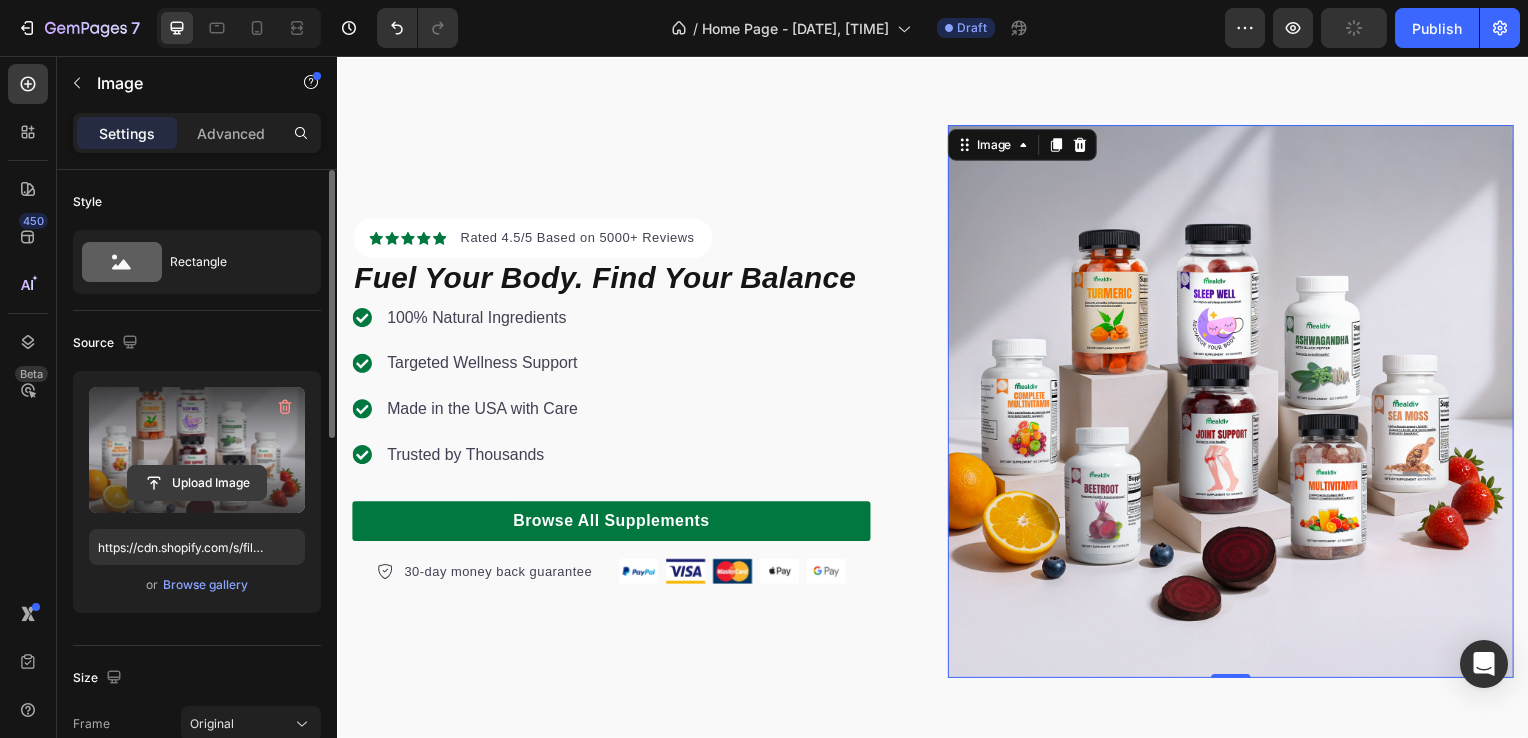 click 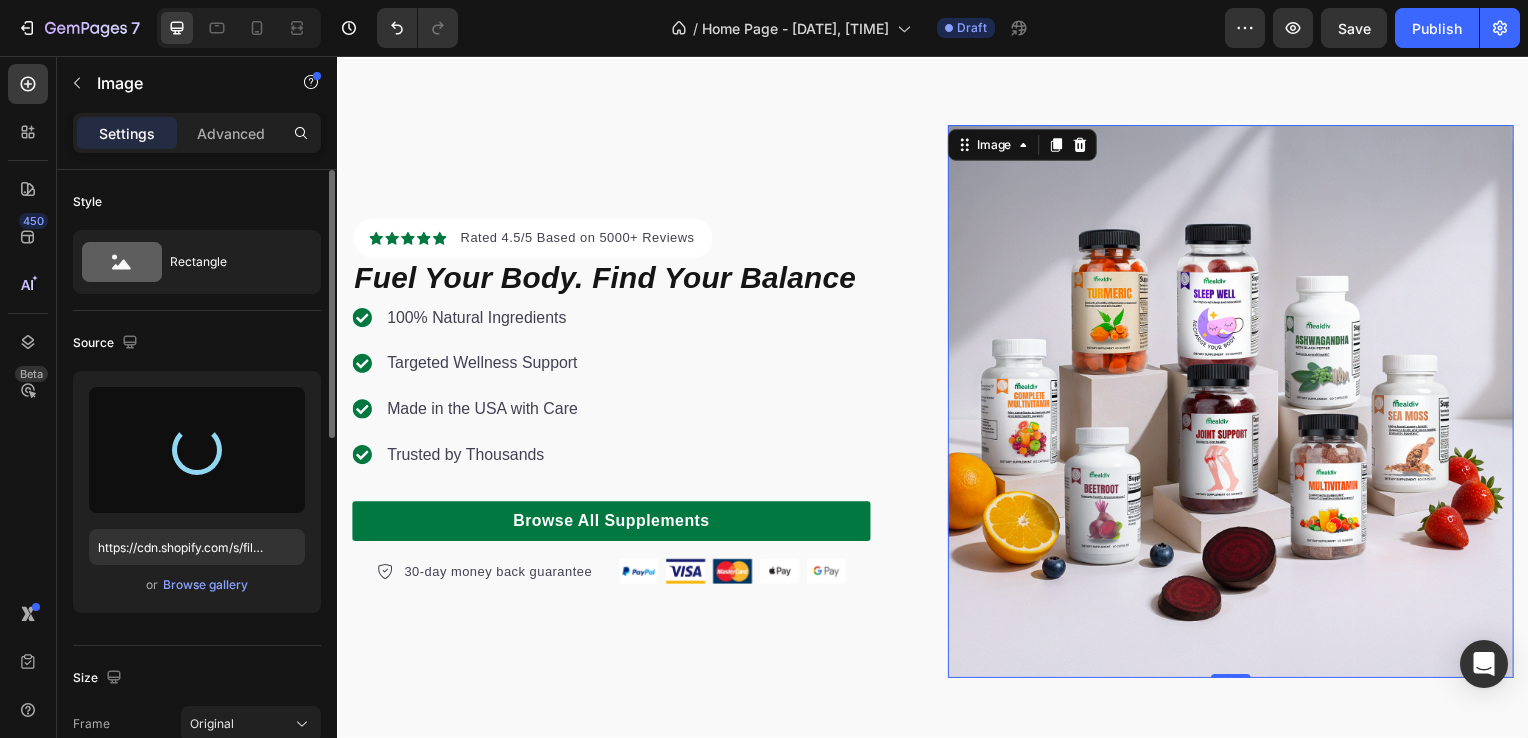 type on "https://cdn.shopify.com/s/files/1/0891/1529/6048/files/gempages_543012567912547332-31d43a02-5c15-4897-b258-16b23c9b82f7.jpg" 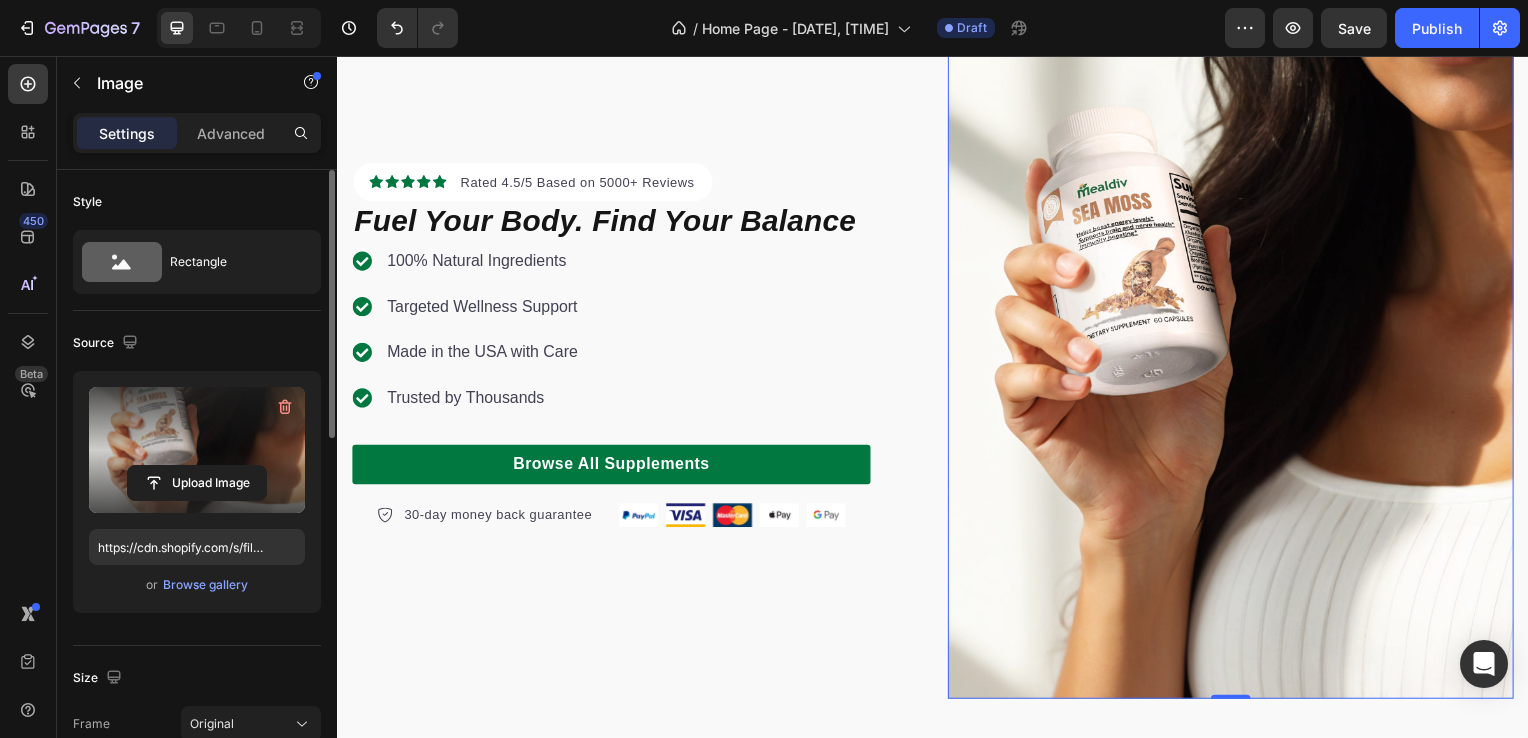 scroll, scrollTop: 172, scrollLeft: 0, axis: vertical 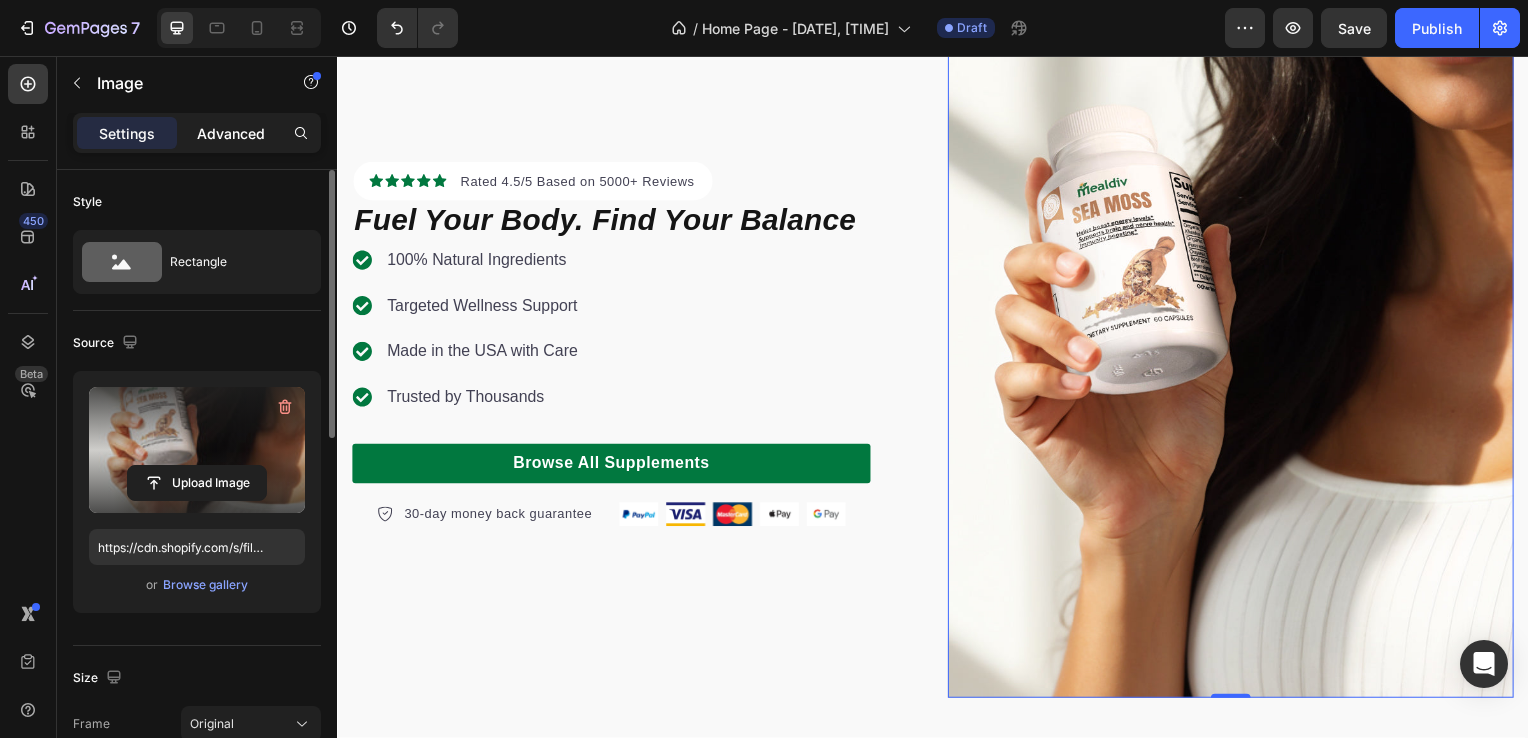 click on "Advanced" at bounding box center [231, 133] 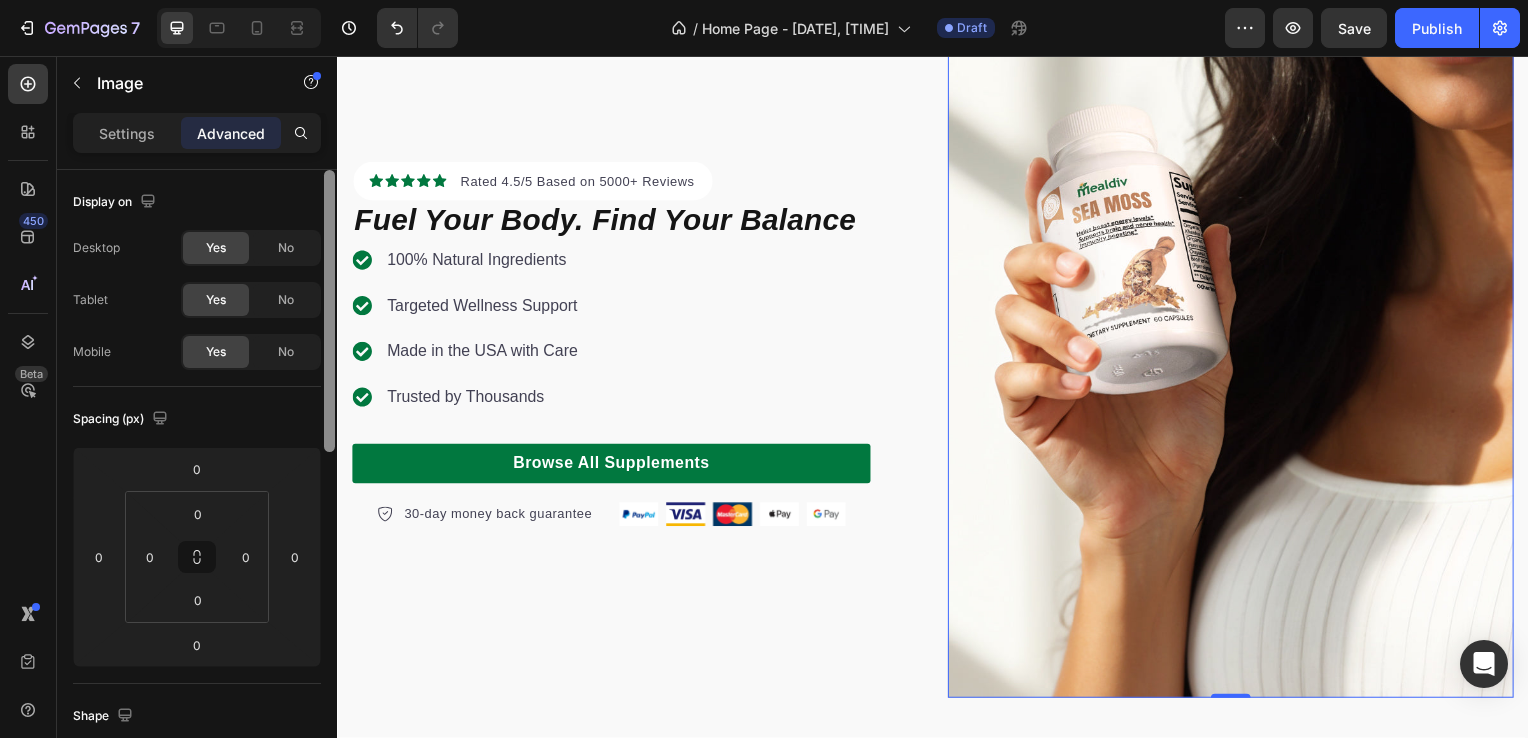 scroll, scrollTop: 35, scrollLeft: 0, axis: vertical 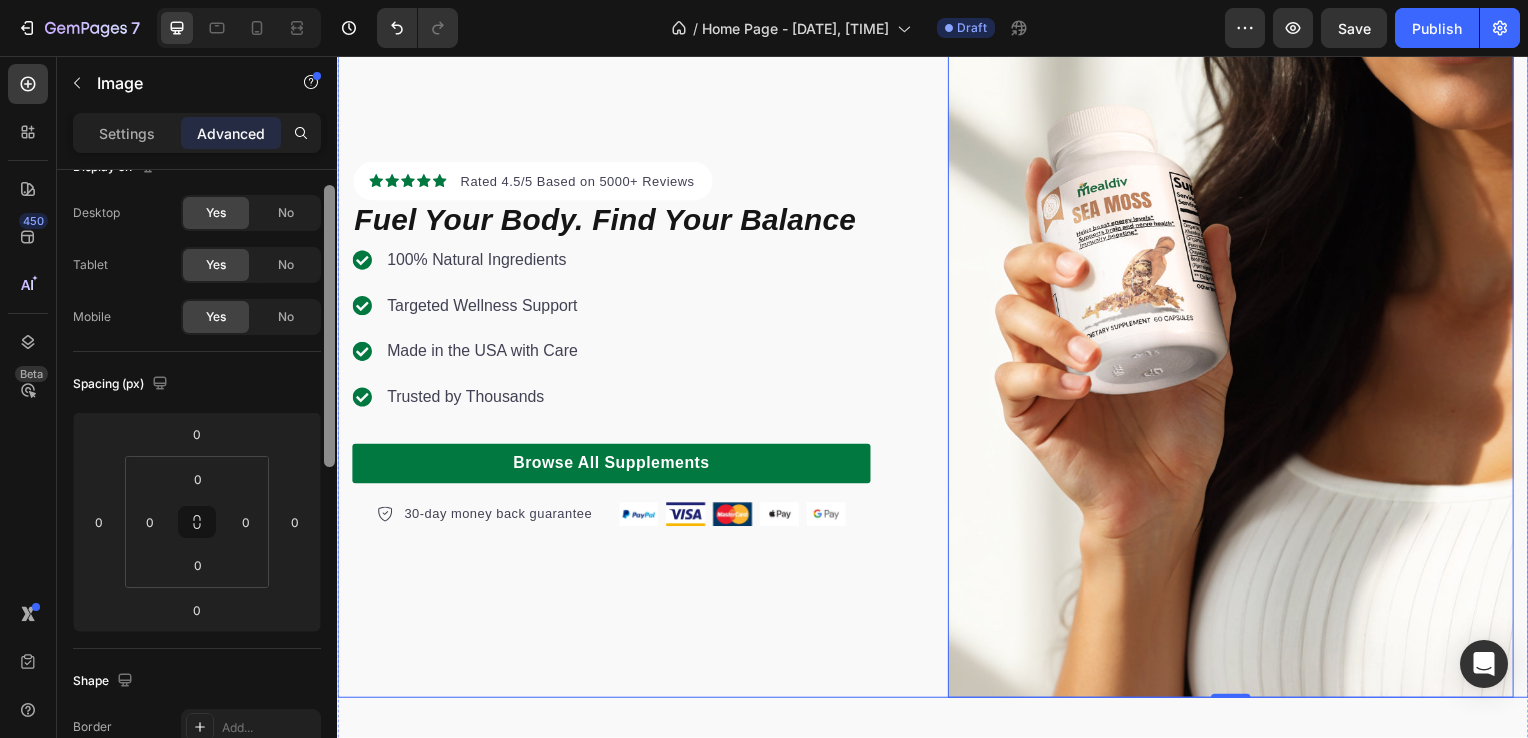 drag, startPoint x: 666, startPoint y: 339, endPoint x: 347, endPoint y: 448, distance: 337.10828 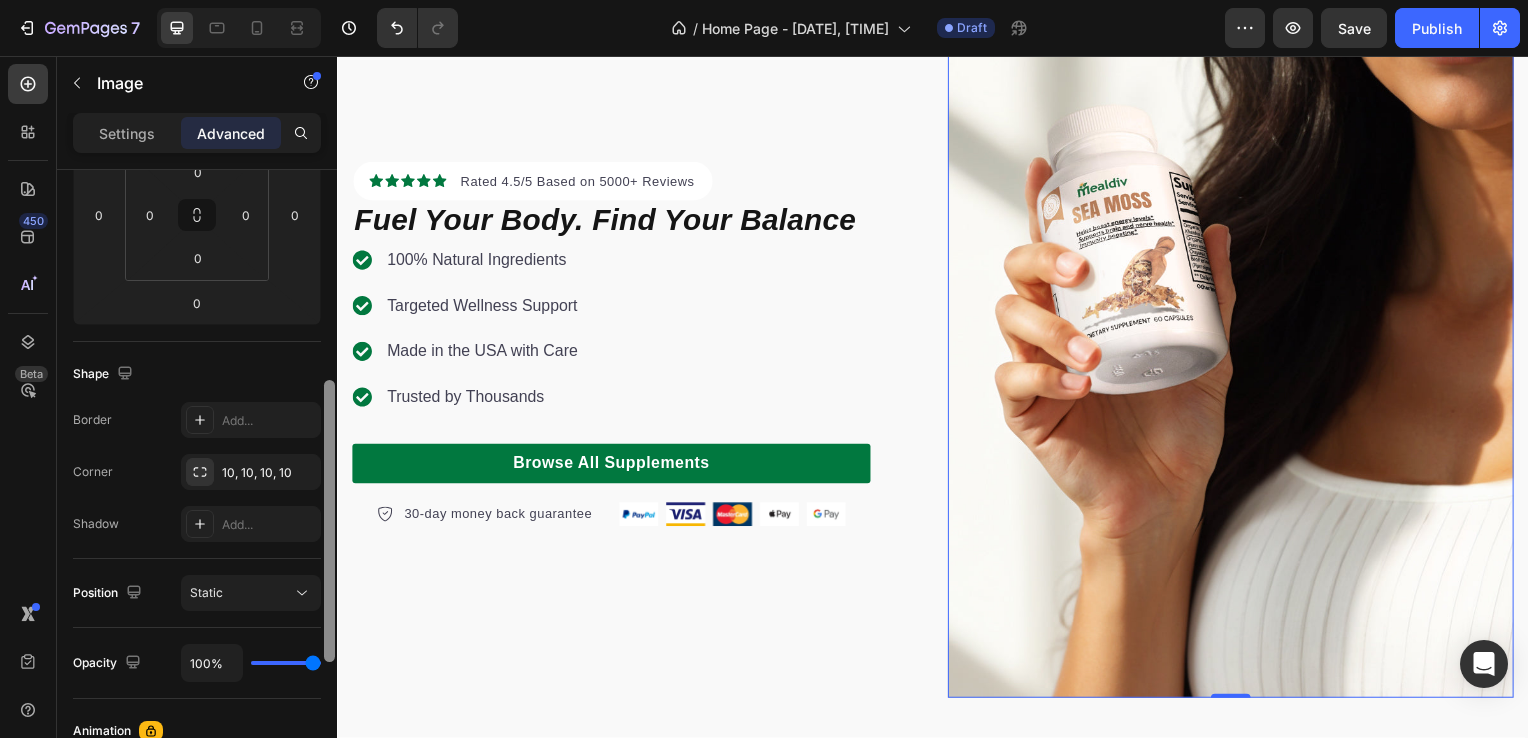 scroll, scrollTop: 388, scrollLeft: 0, axis: vertical 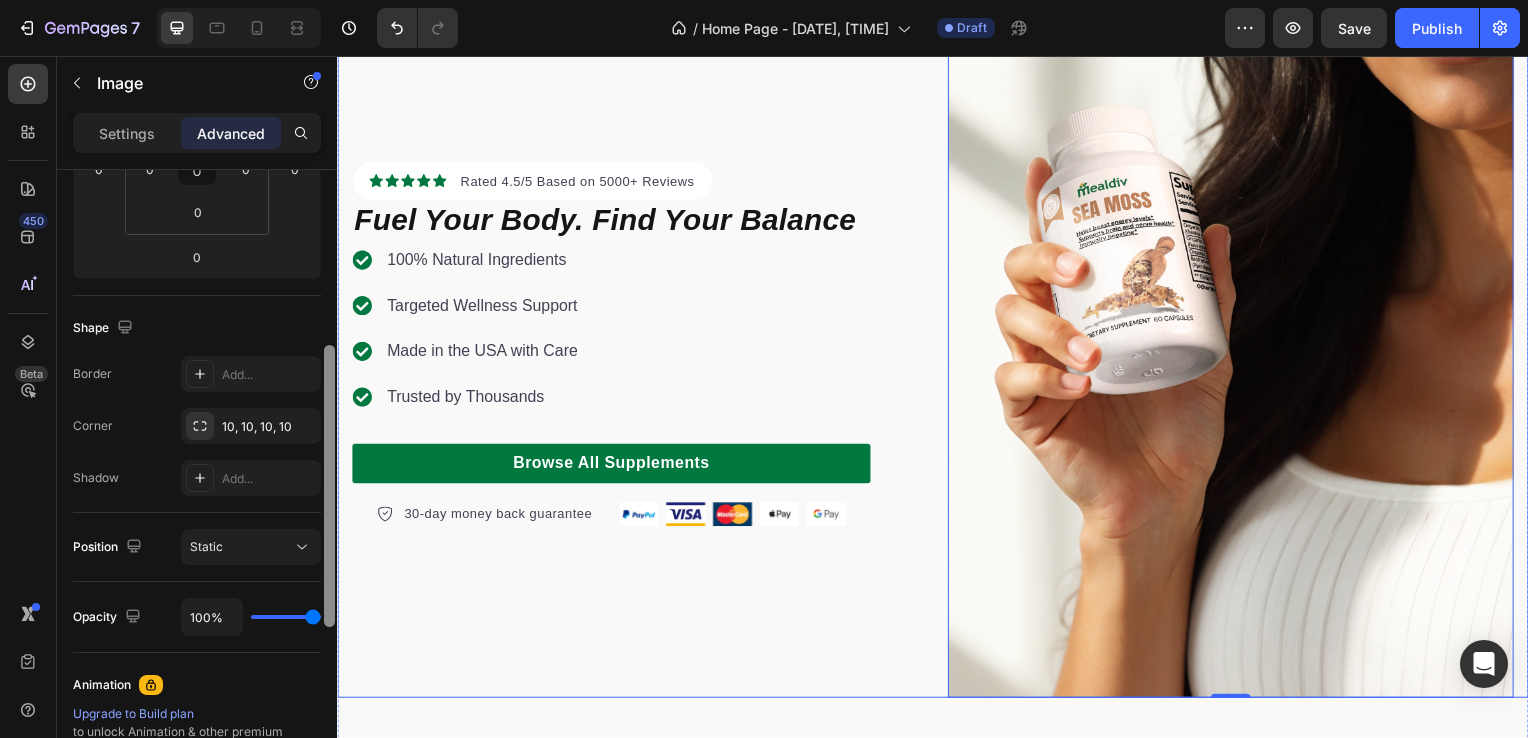 drag, startPoint x: 664, startPoint y: 466, endPoint x: 341, endPoint y: 508, distance: 325.7192 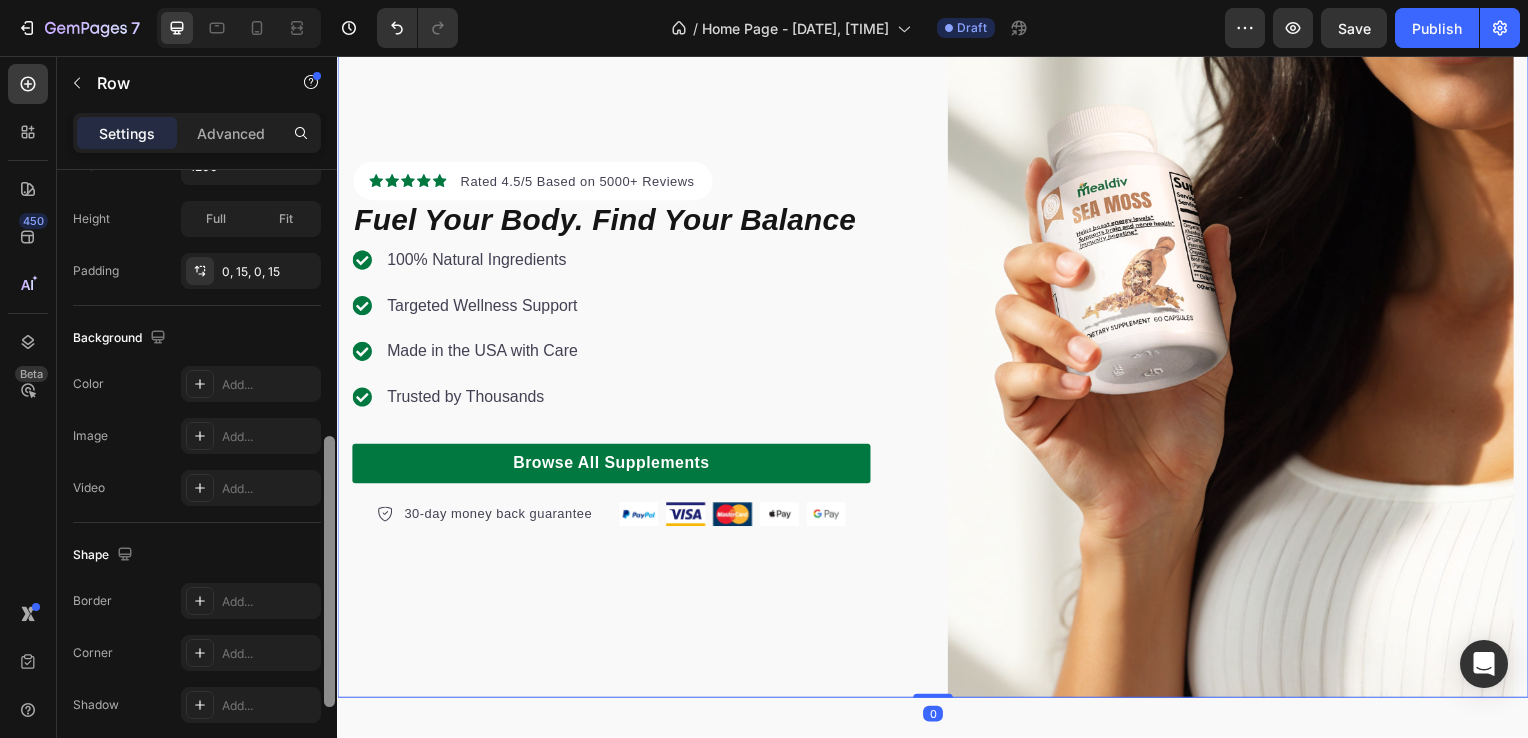 scroll, scrollTop: 683, scrollLeft: 0, axis: vertical 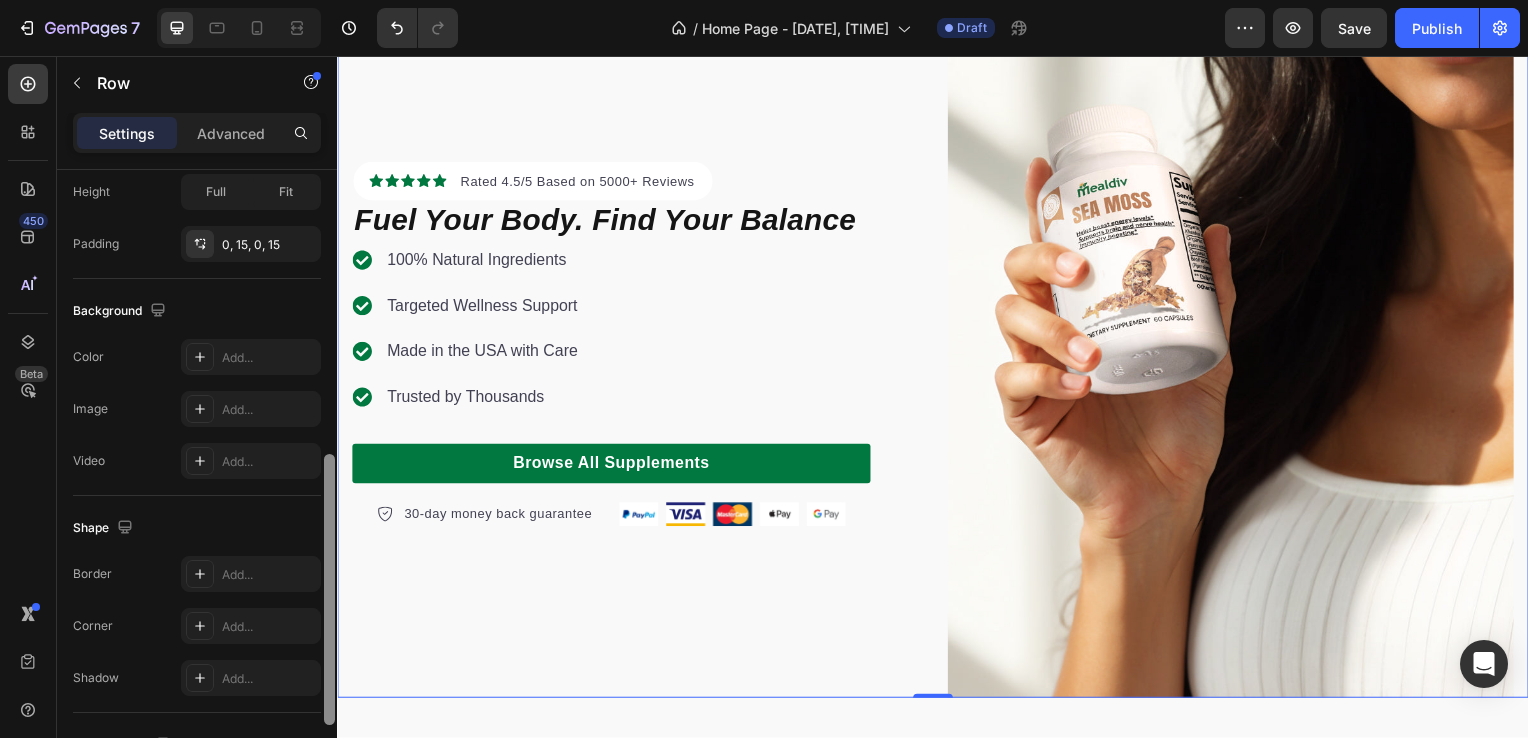 click at bounding box center [329, 589] 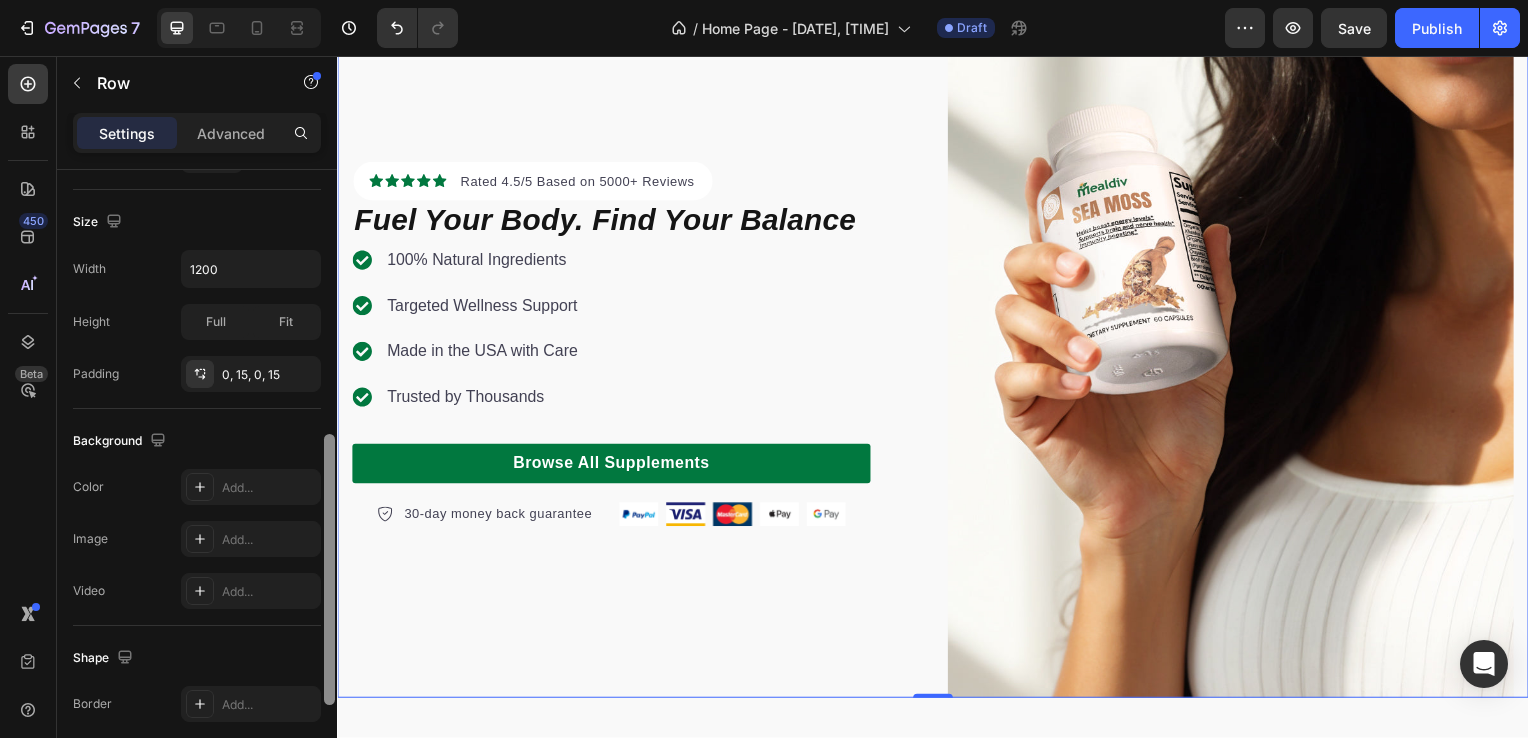 drag, startPoint x: 329, startPoint y: 580, endPoint x: 324, endPoint y: 519, distance: 61.204575 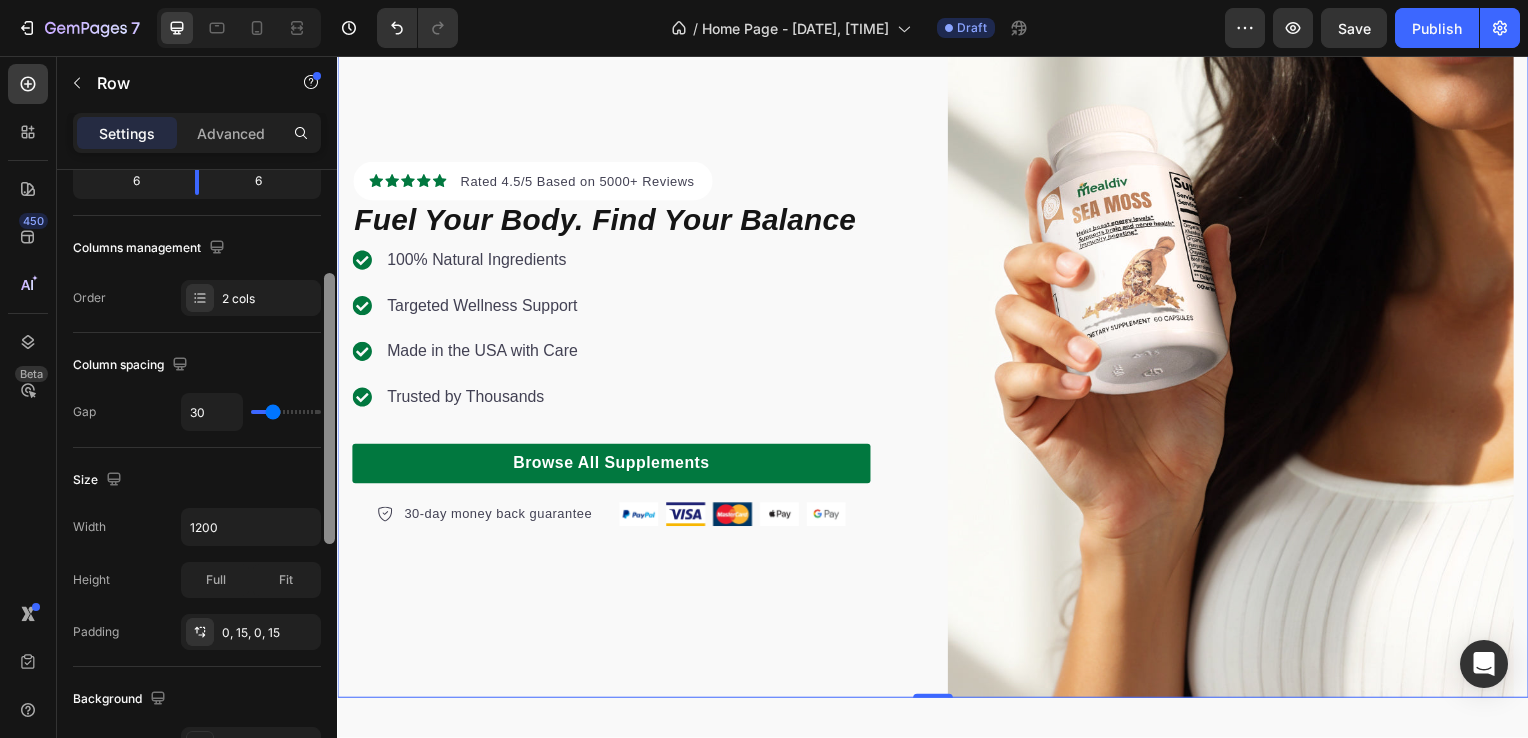 scroll, scrollTop: 291, scrollLeft: 0, axis: vertical 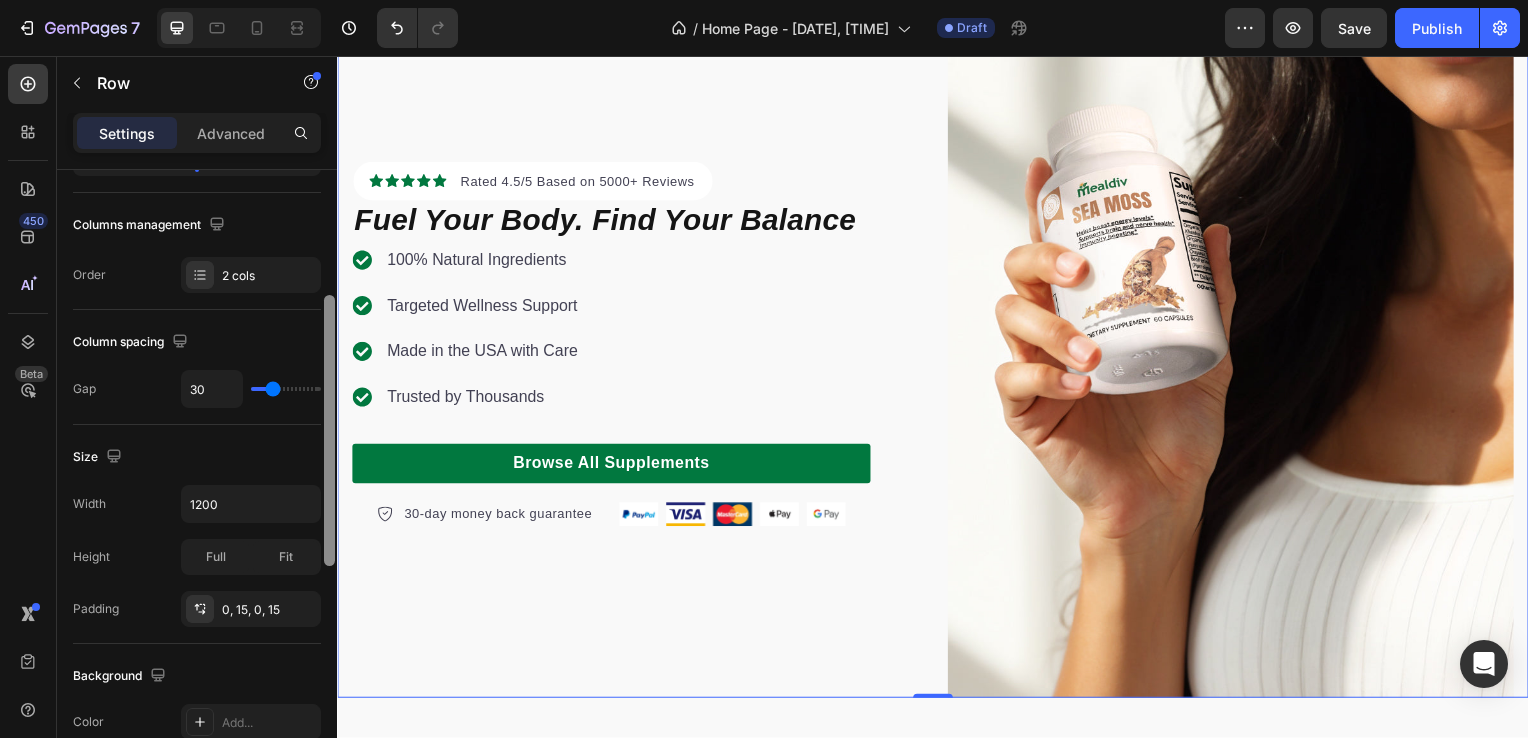 drag, startPoint x: 664, startPoint y: 461, endPoint x: 341, endPoint y: 378, distance: 333.49362 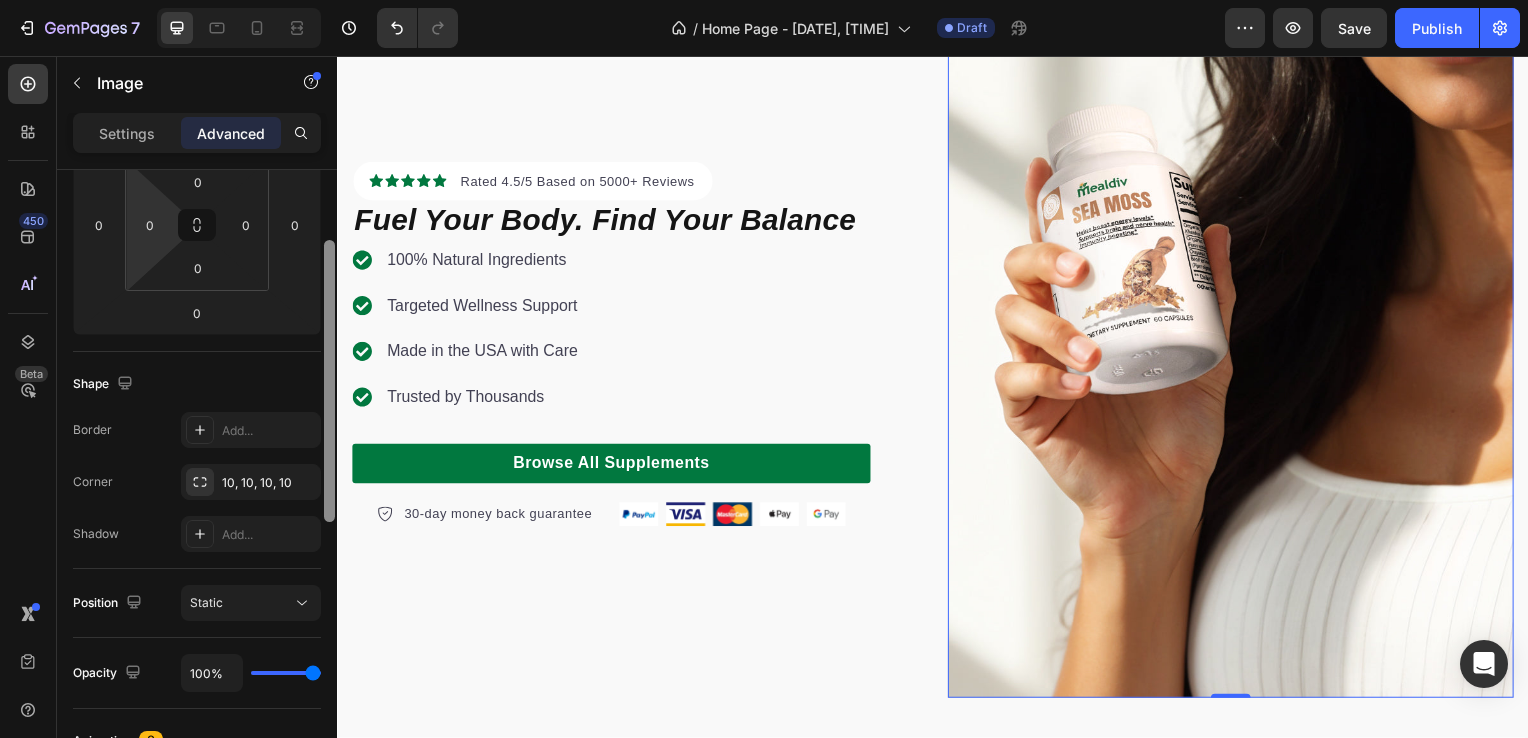 scroll, scrollTop: 0, scrollLeft: 0, axis: both 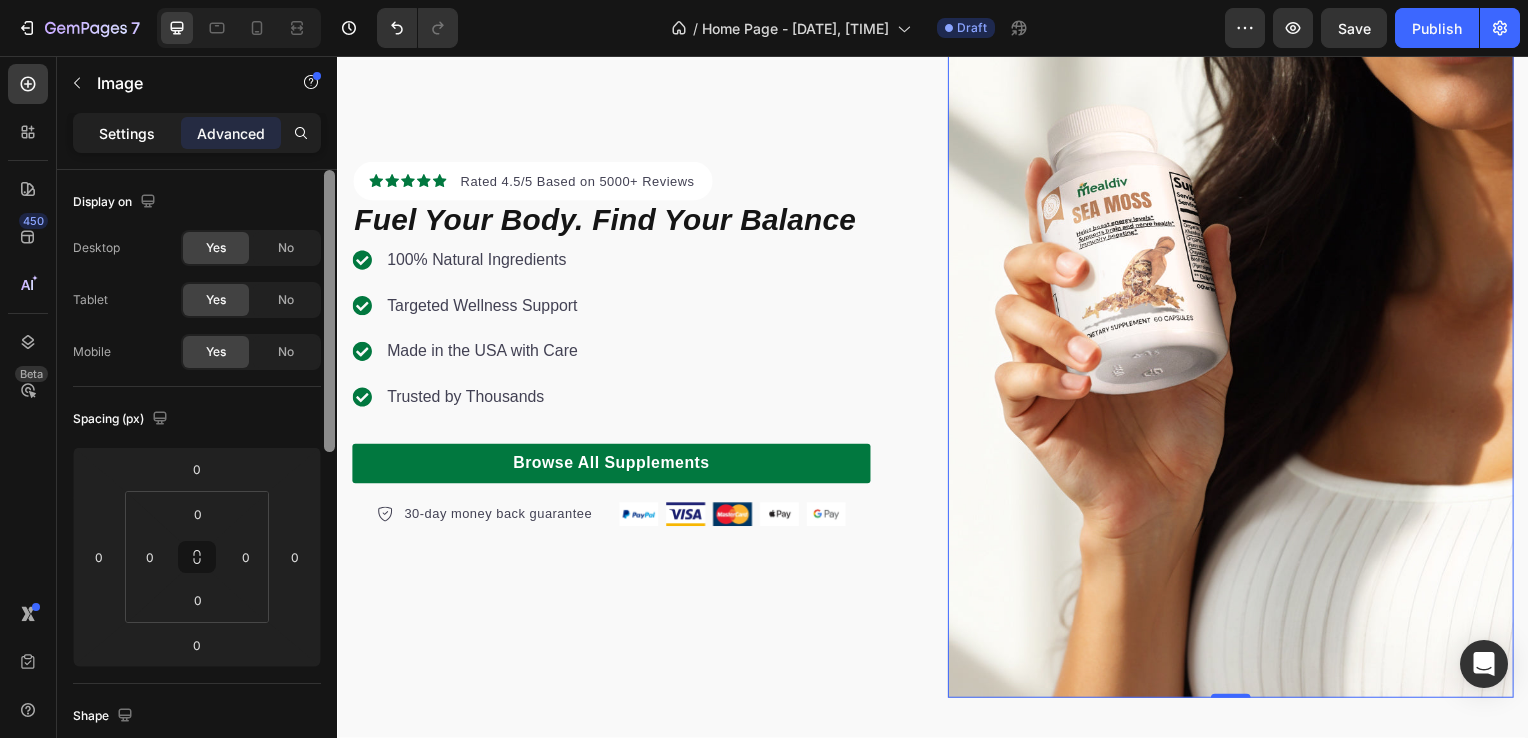 click on "Settings" at bounding box center (127, 133) 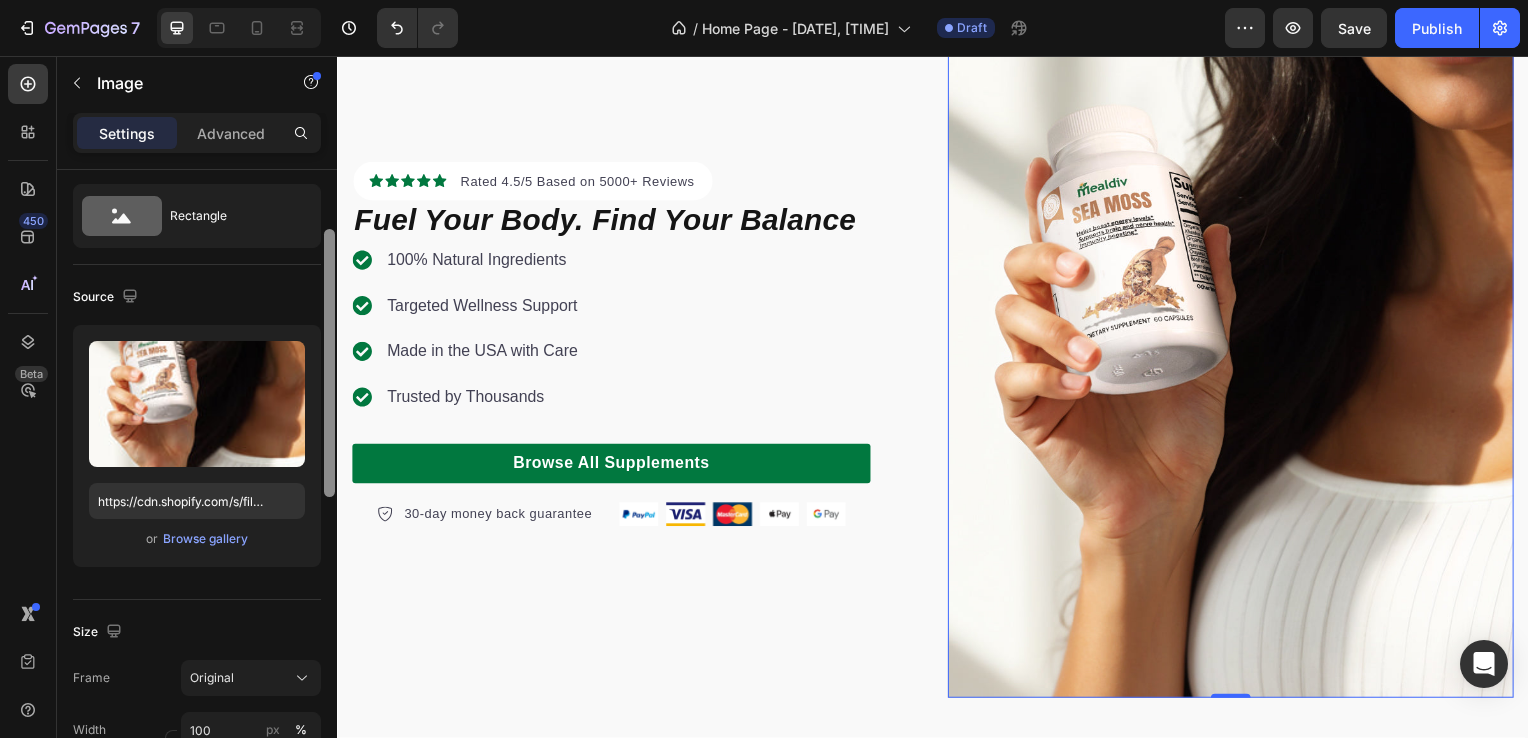 scroll, scrollTop: 74, scrollLeft: 0, axis: vertical 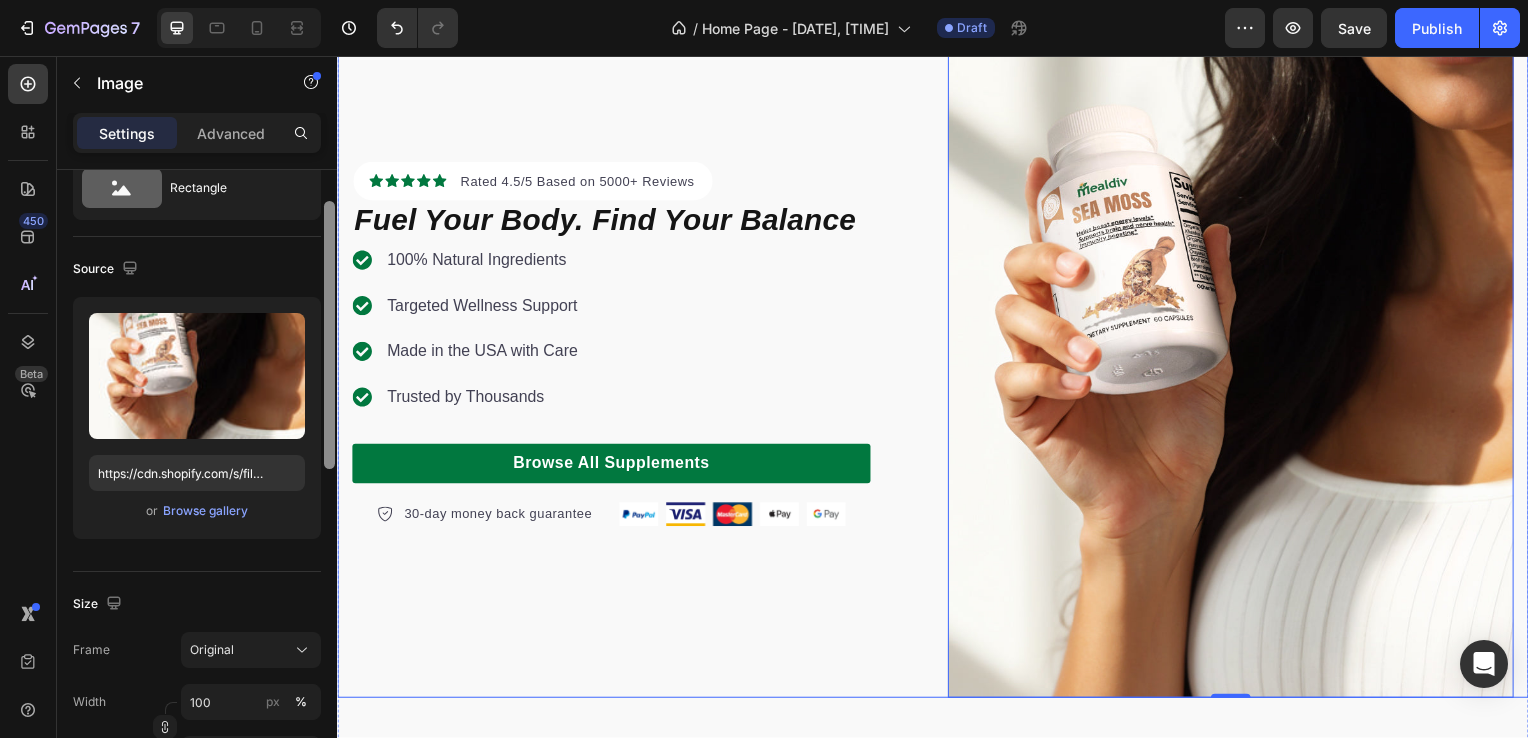 drag, startPoint x: 667, startPoint y: 458, endPoint x: 344, endPoint y: 545, distance: 334.5116 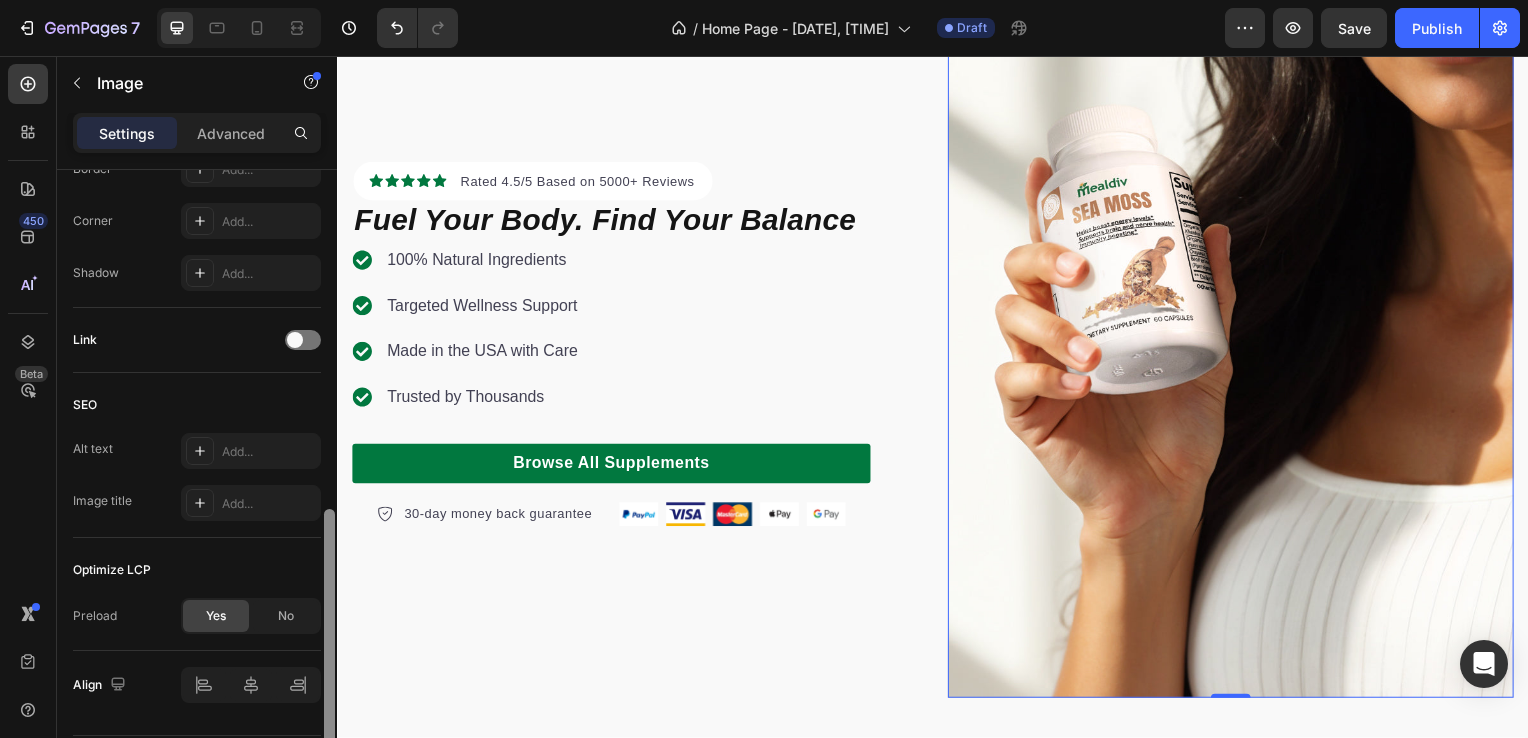 scroll, scrollTop: 777, scrollLeft: 0, axis: vertical 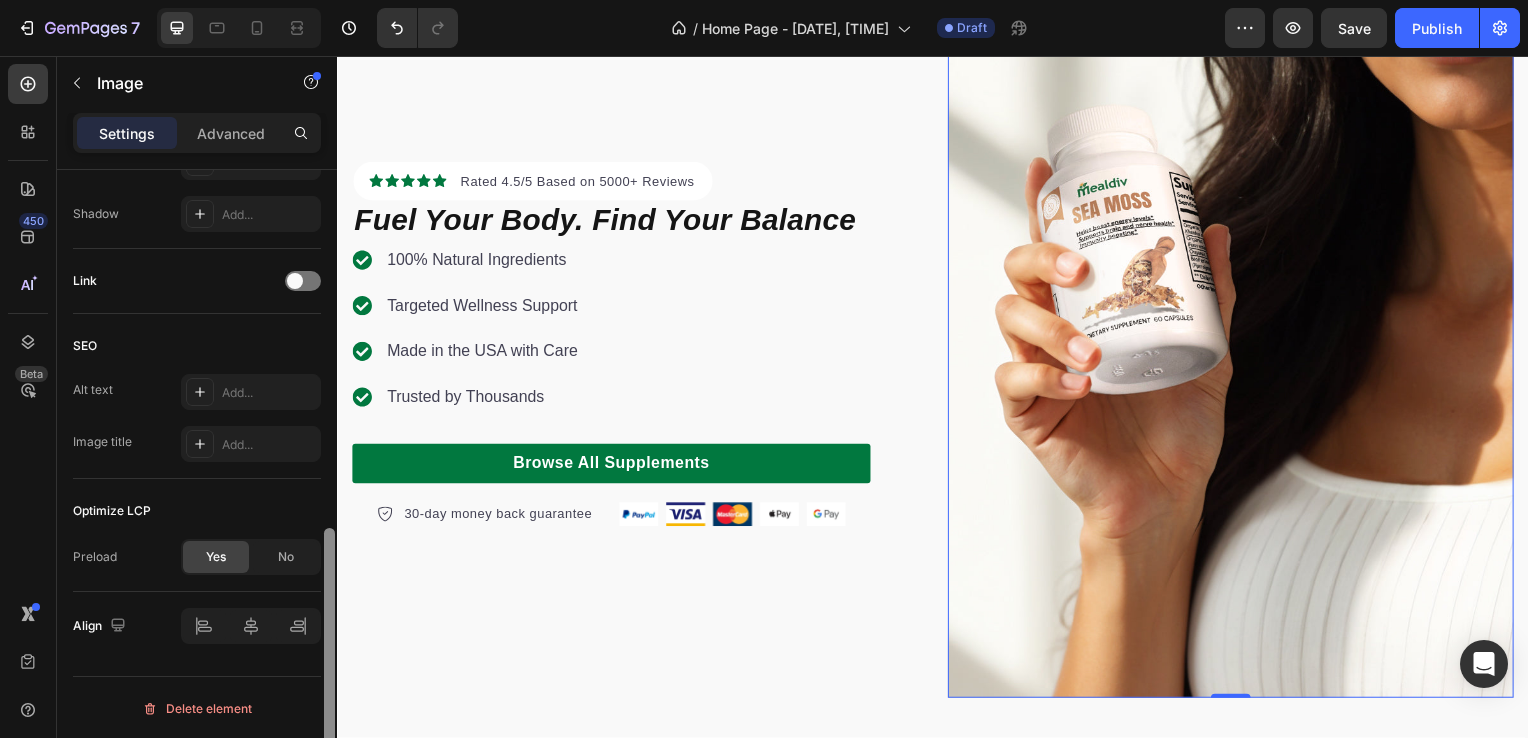 click at bounding box center (329, 483) 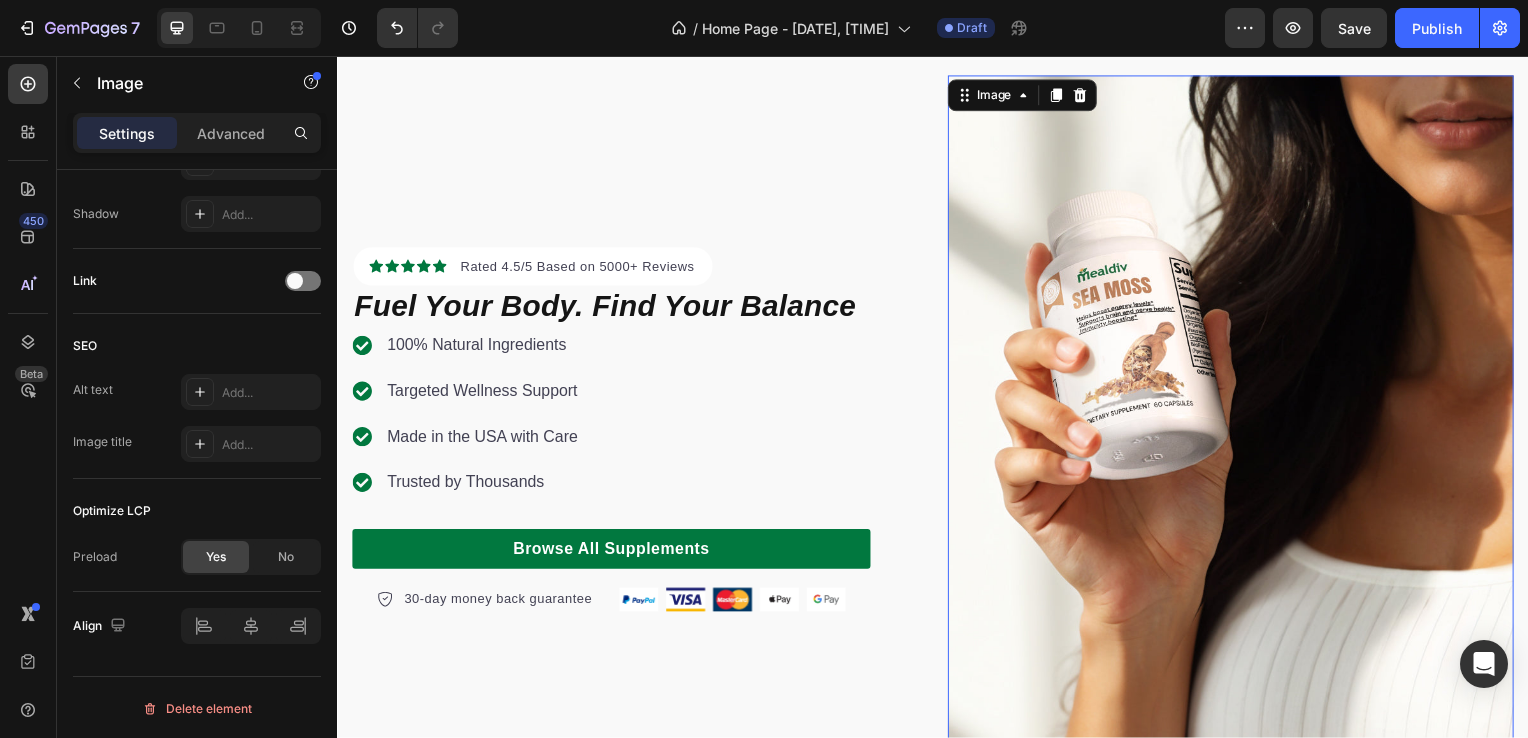 scroll, scrollTop: 0, scrollLeft: 0, axis: both 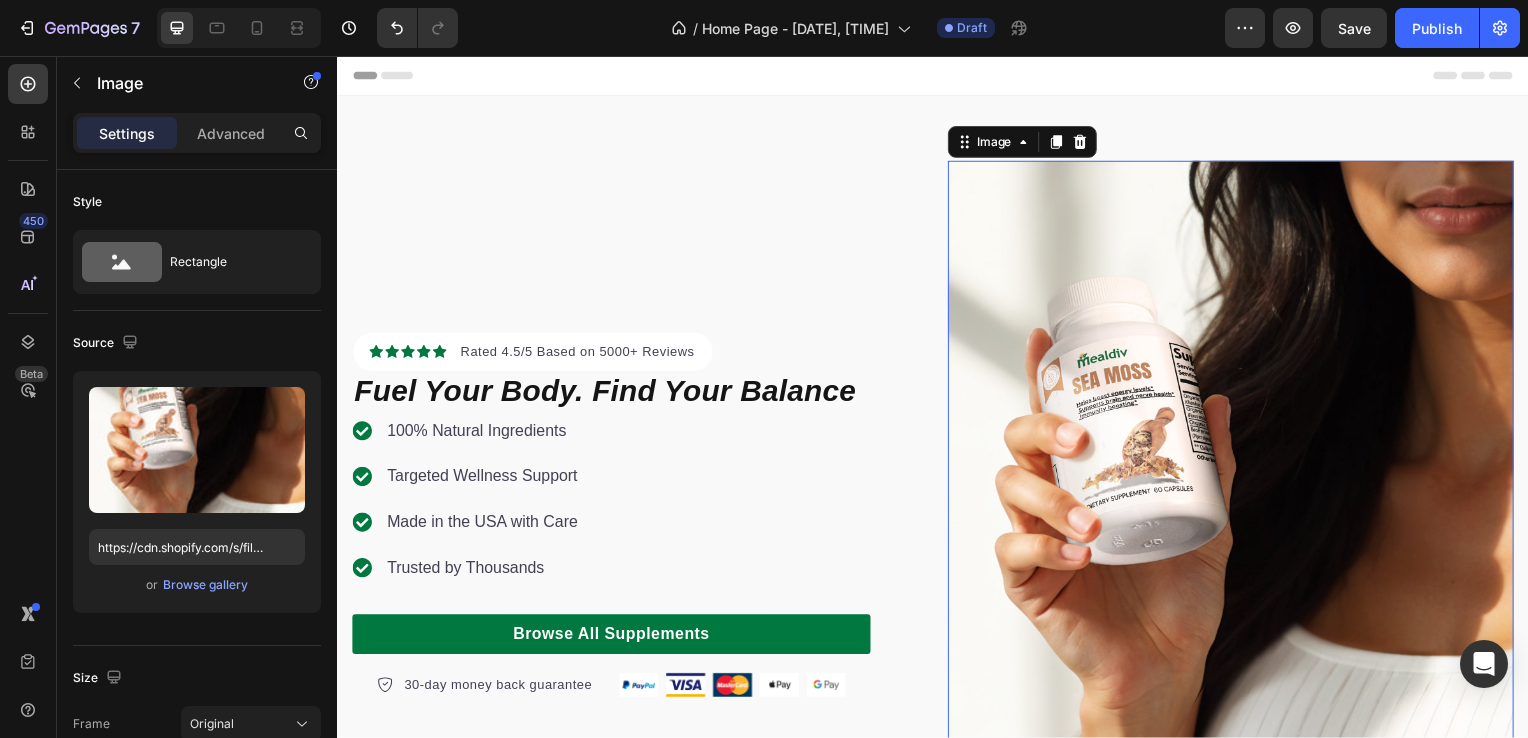 click at bounding box center (1237, 518) 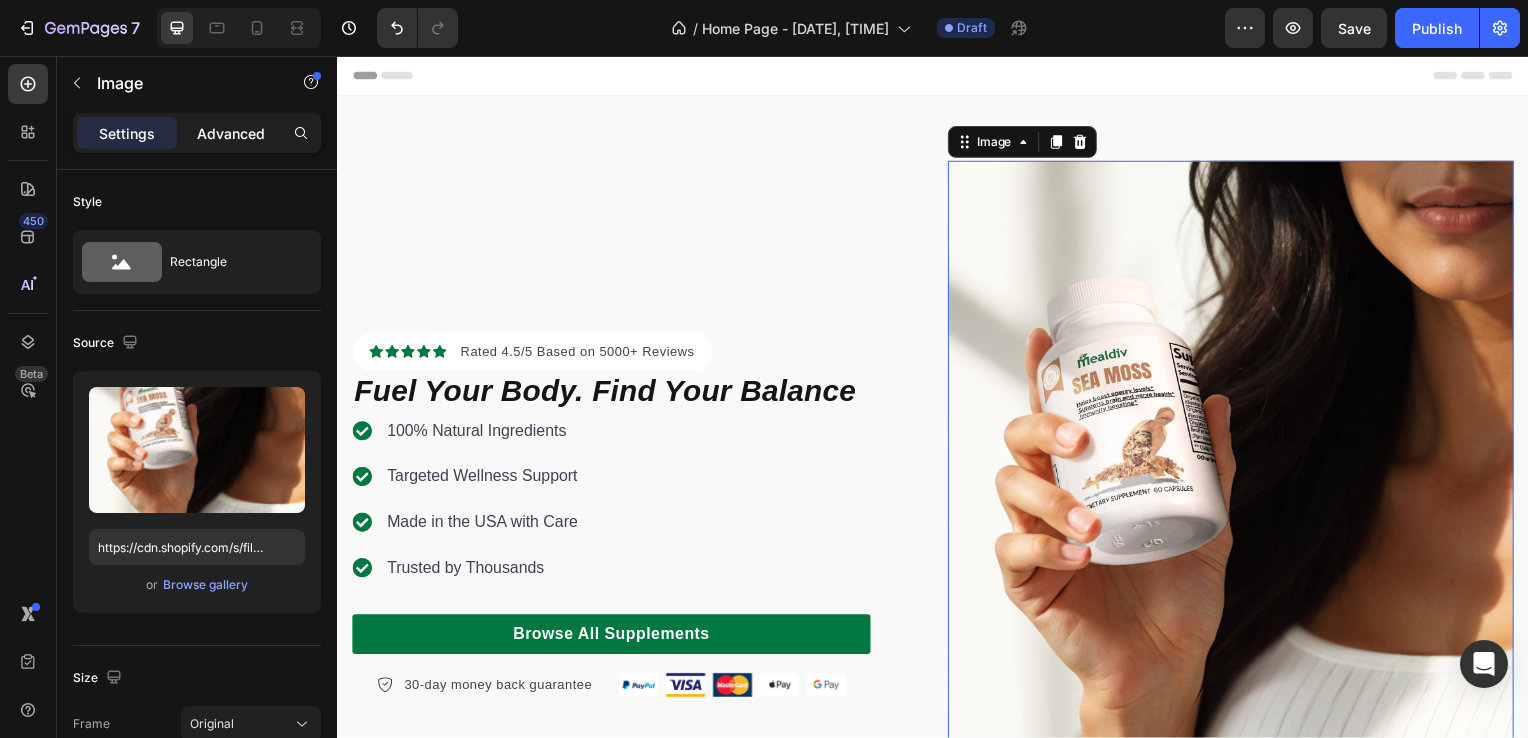click on "Advanced" at bounding box center [231, 133] 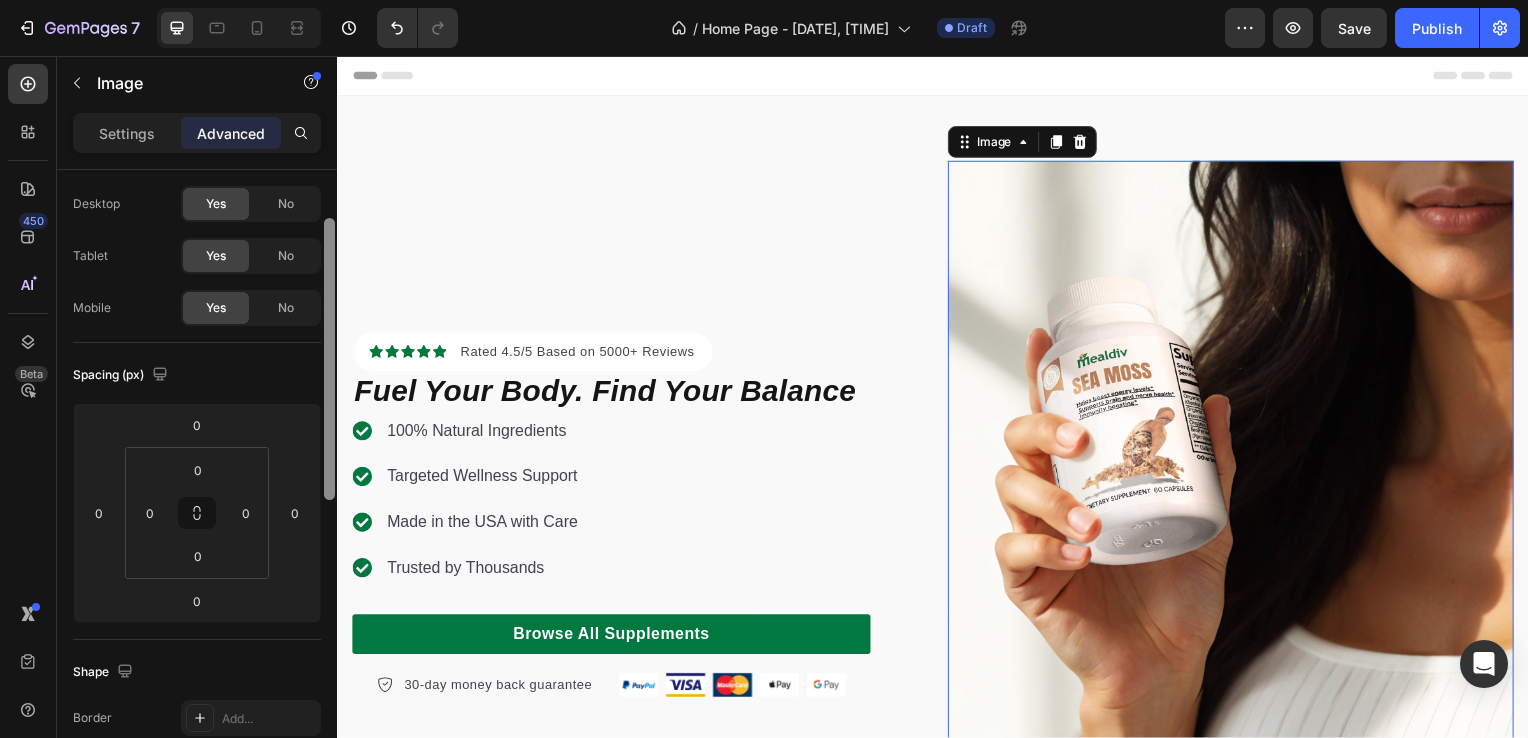 scroll, scrollTop: 64, scrollLeft: 0, axis: vertical 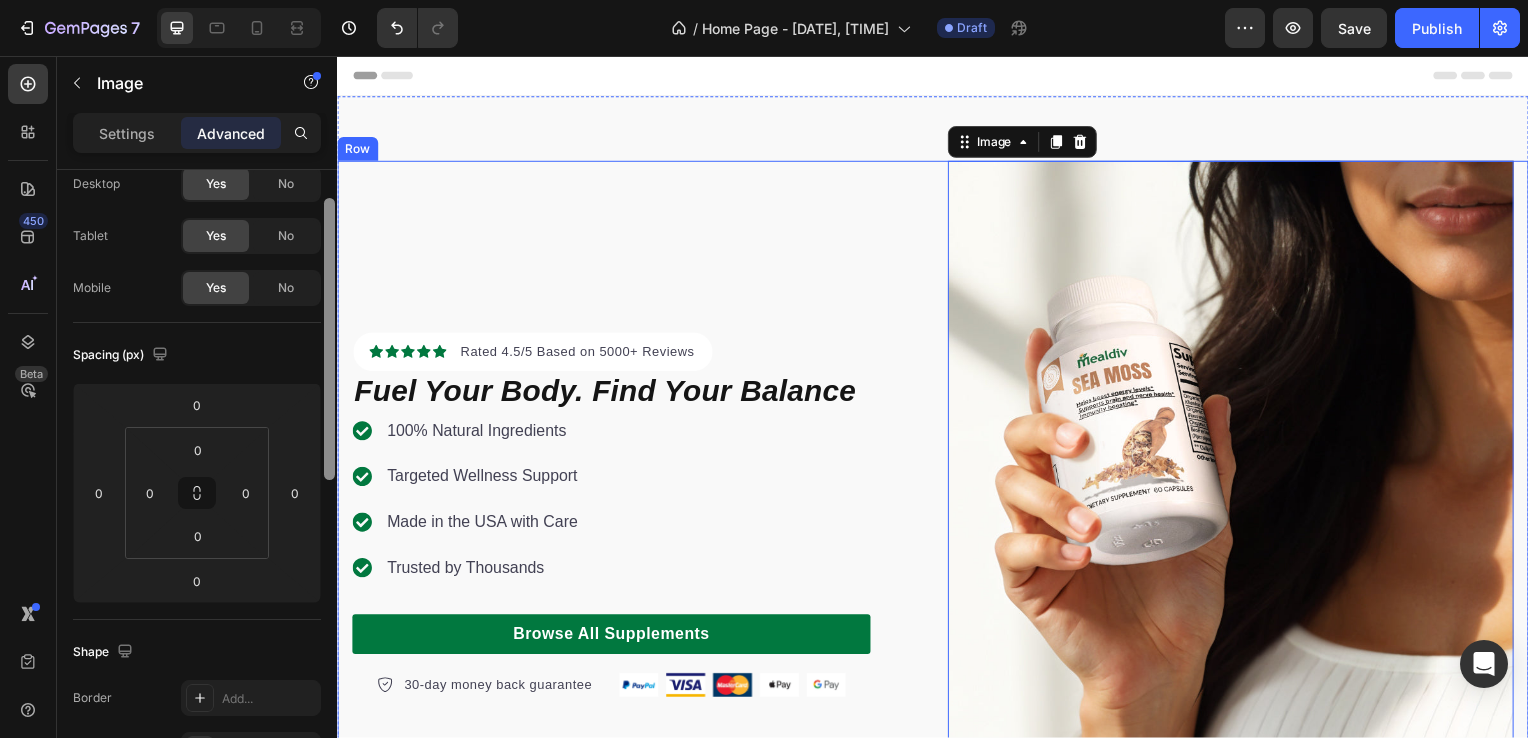 drag, startPoint x: 664, startPoint y: 275, endPoint x: 342, endPoint y: 309, distance: 323.79007 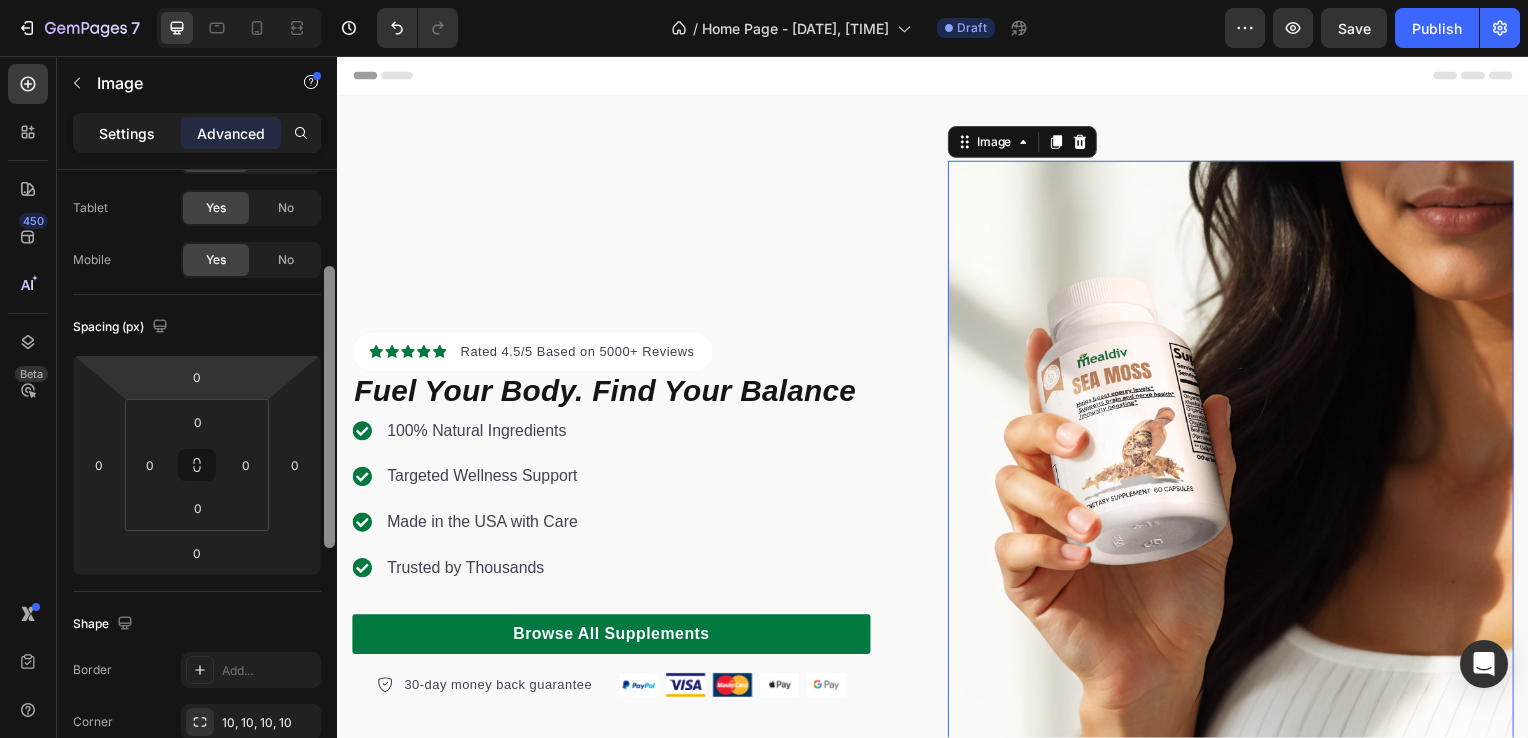 scroll, scrollTop: 0, scrollLeft: 0, axis: both 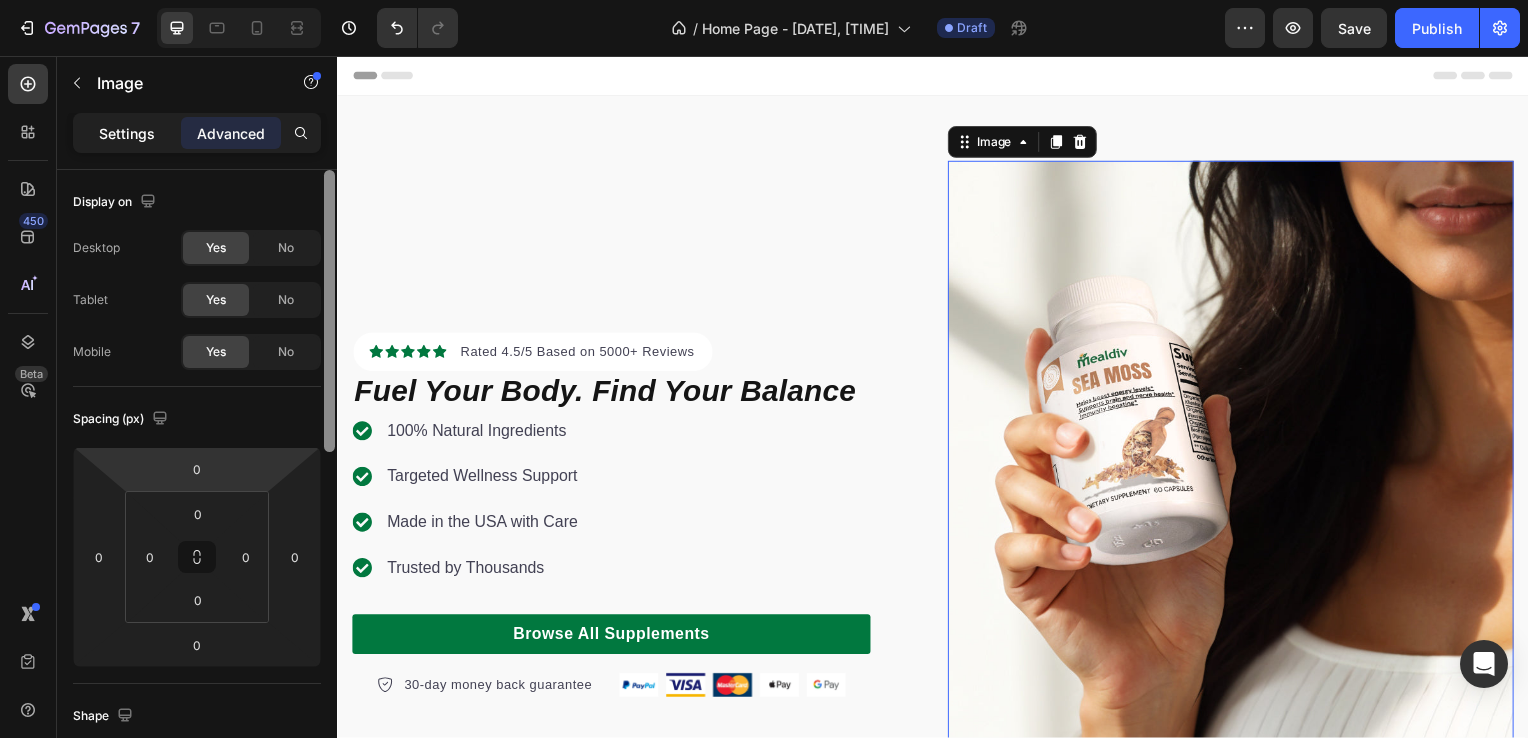 click on "Settings" at bounding box center [127, 133] 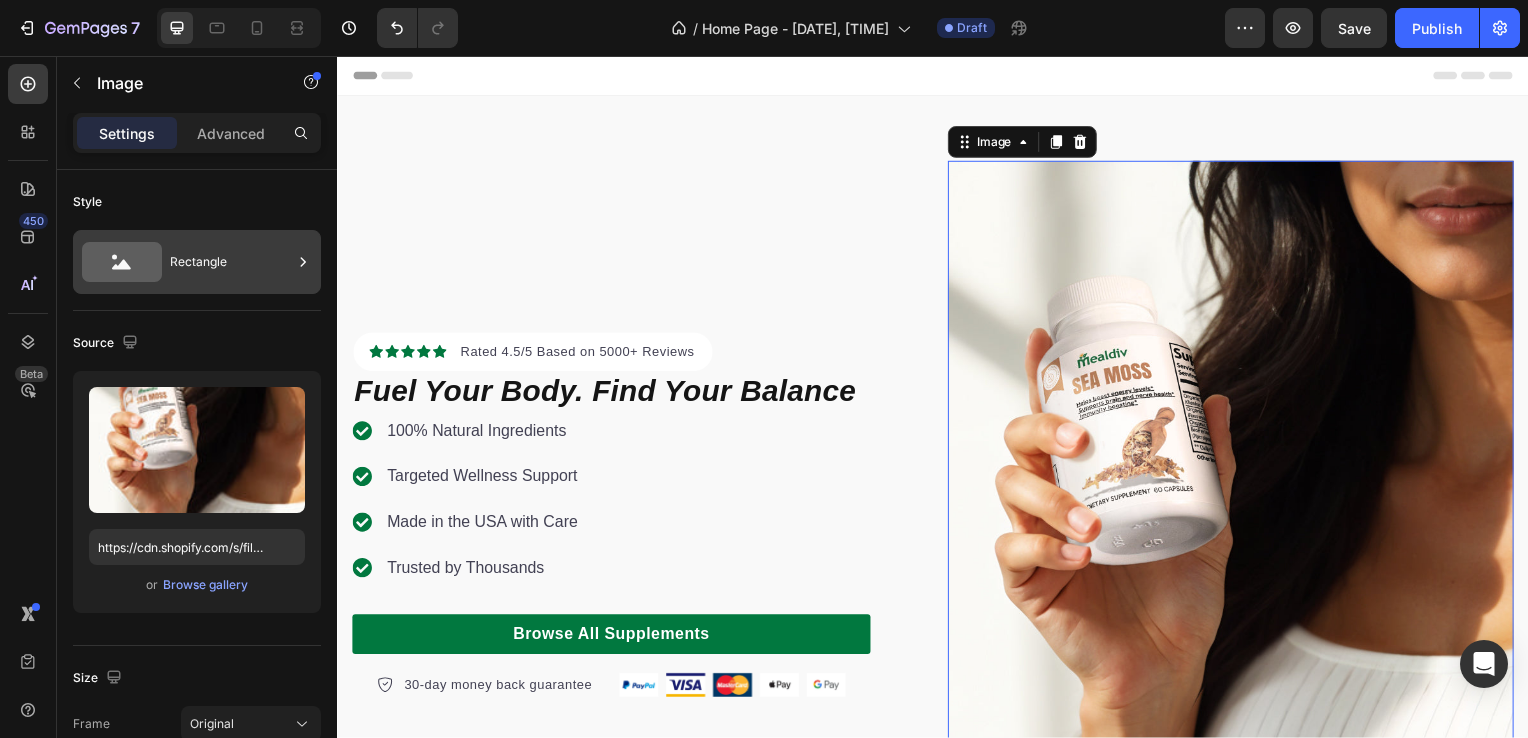 click on "Rectangle" at bounding box center [231, 262] 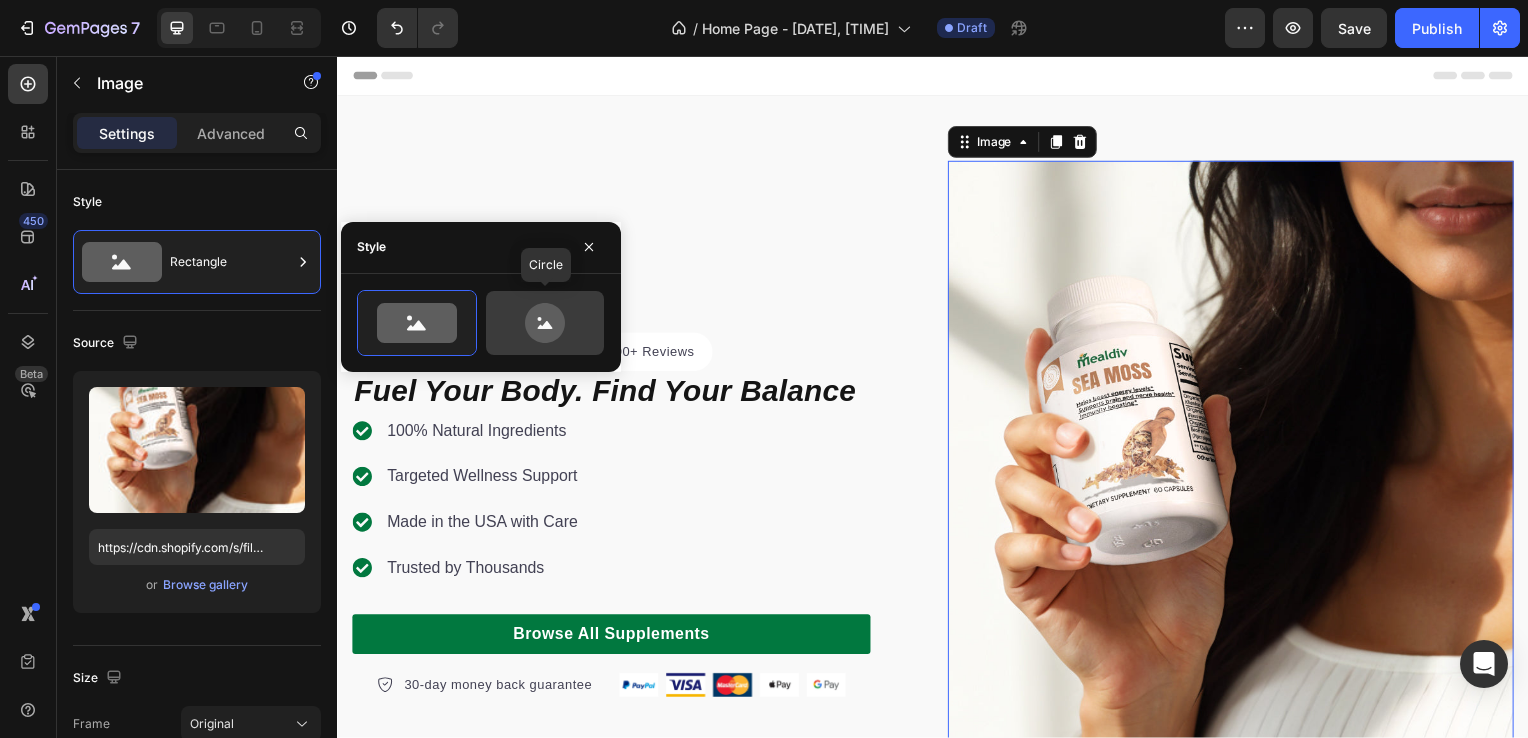 click 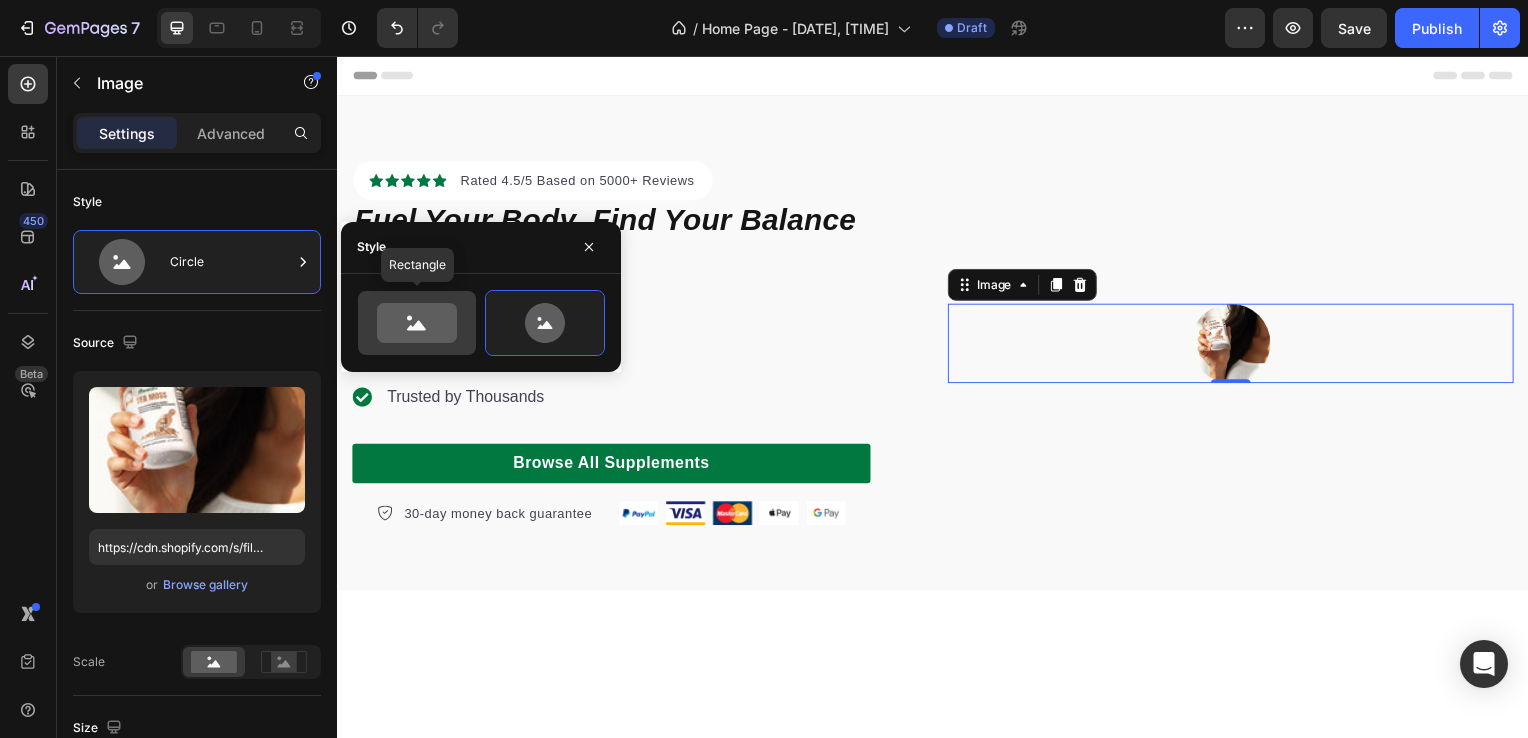 click 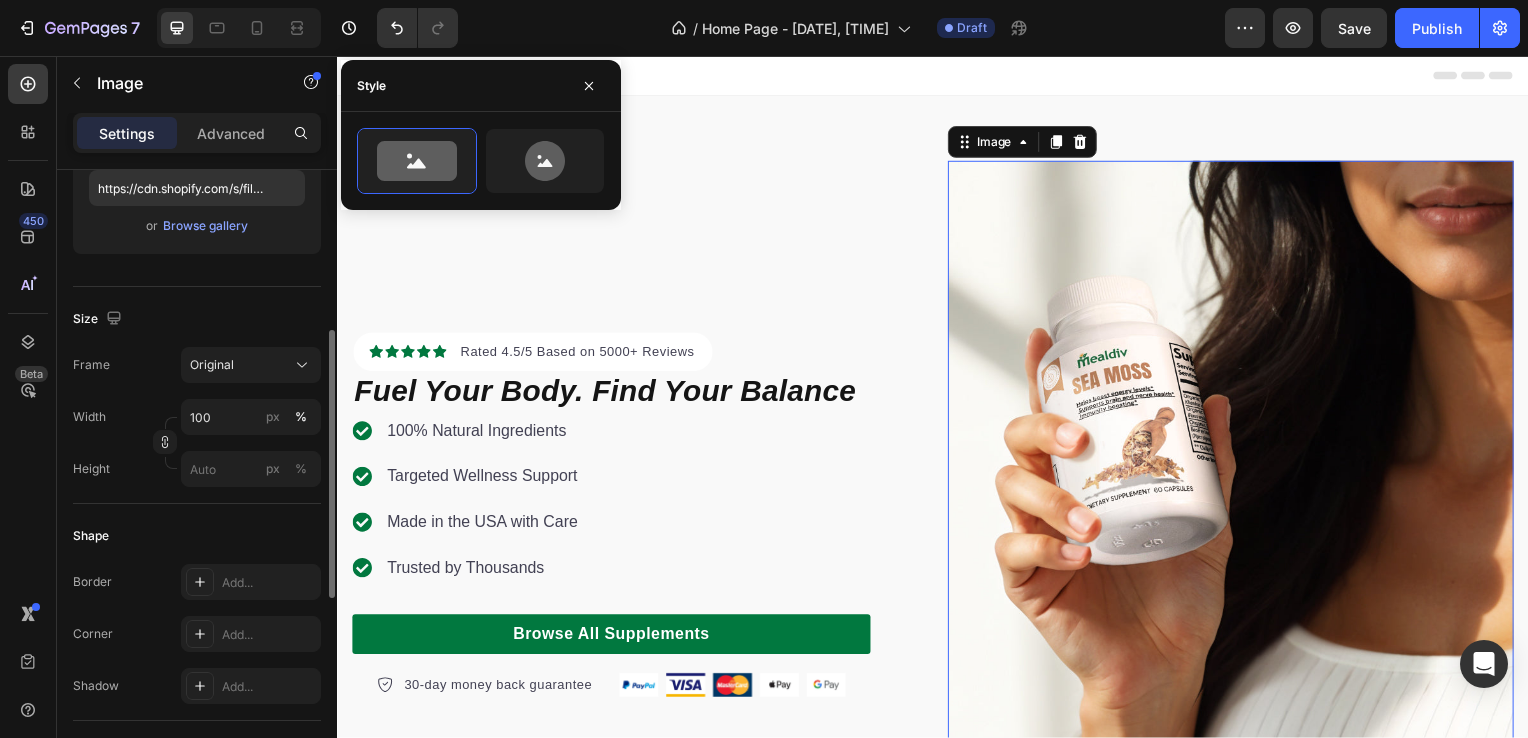 scroll, scrollTop: 368, scrollLeft: 0, axis: vertical 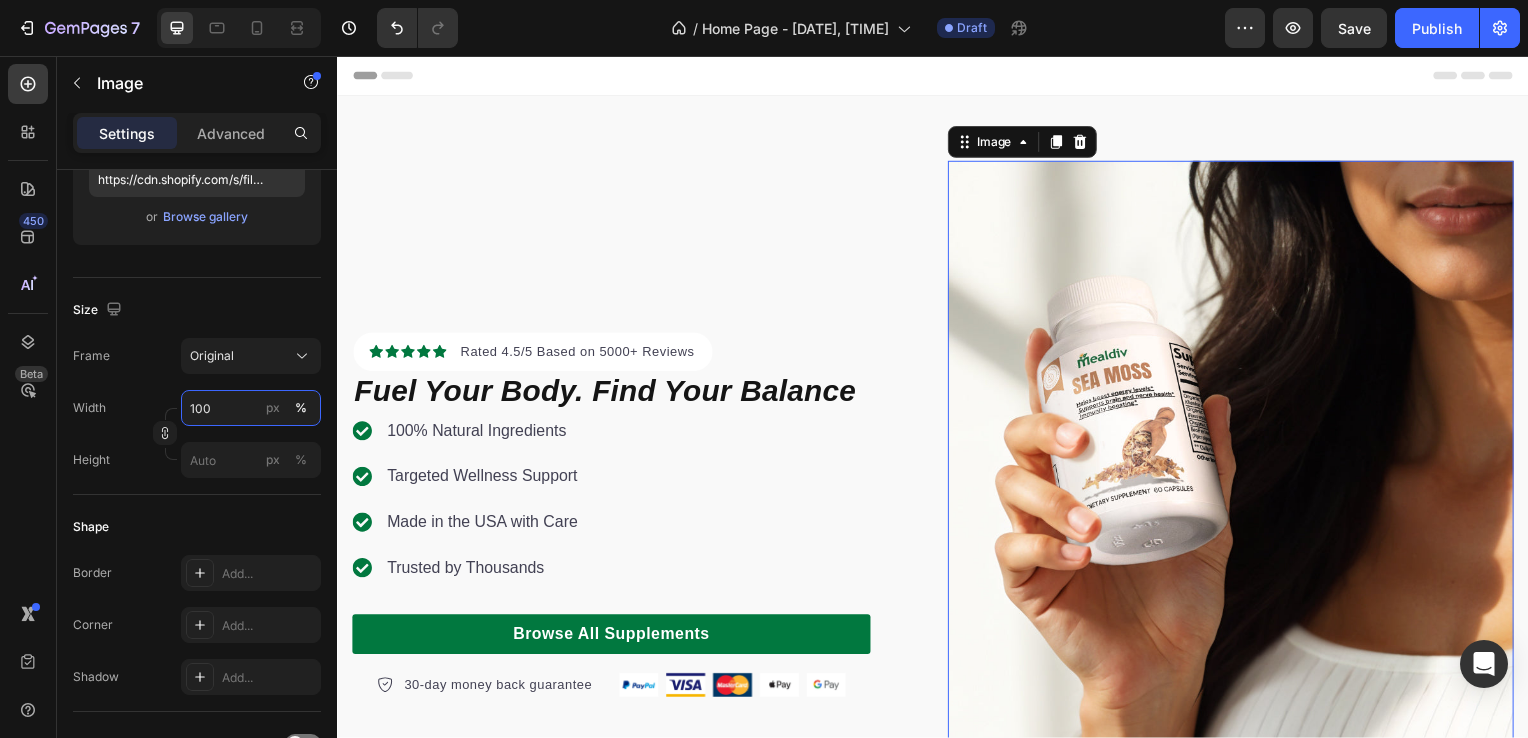 click on "100" at bounding box center (251, 408) 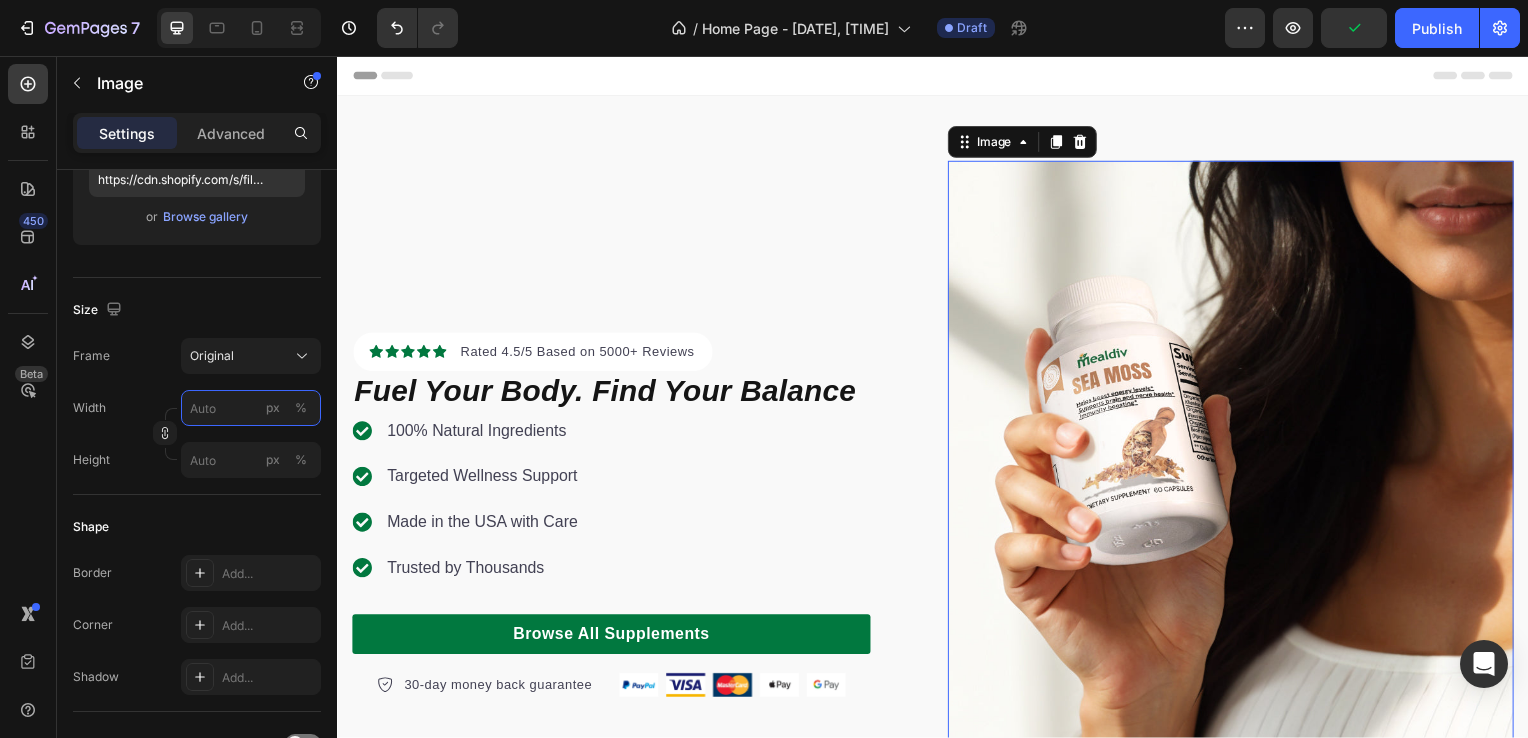 type 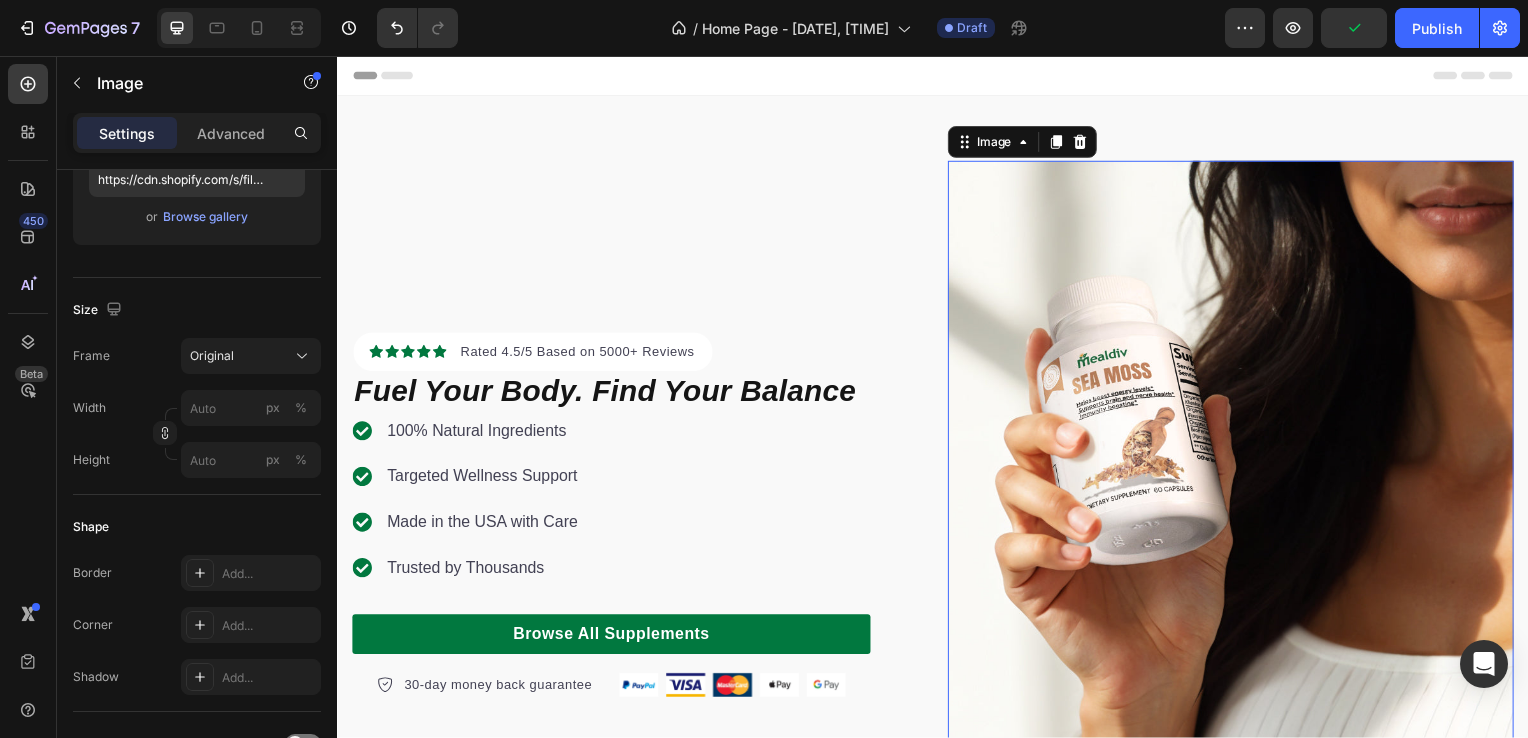 click on "Frame Original Width px % Height px %" 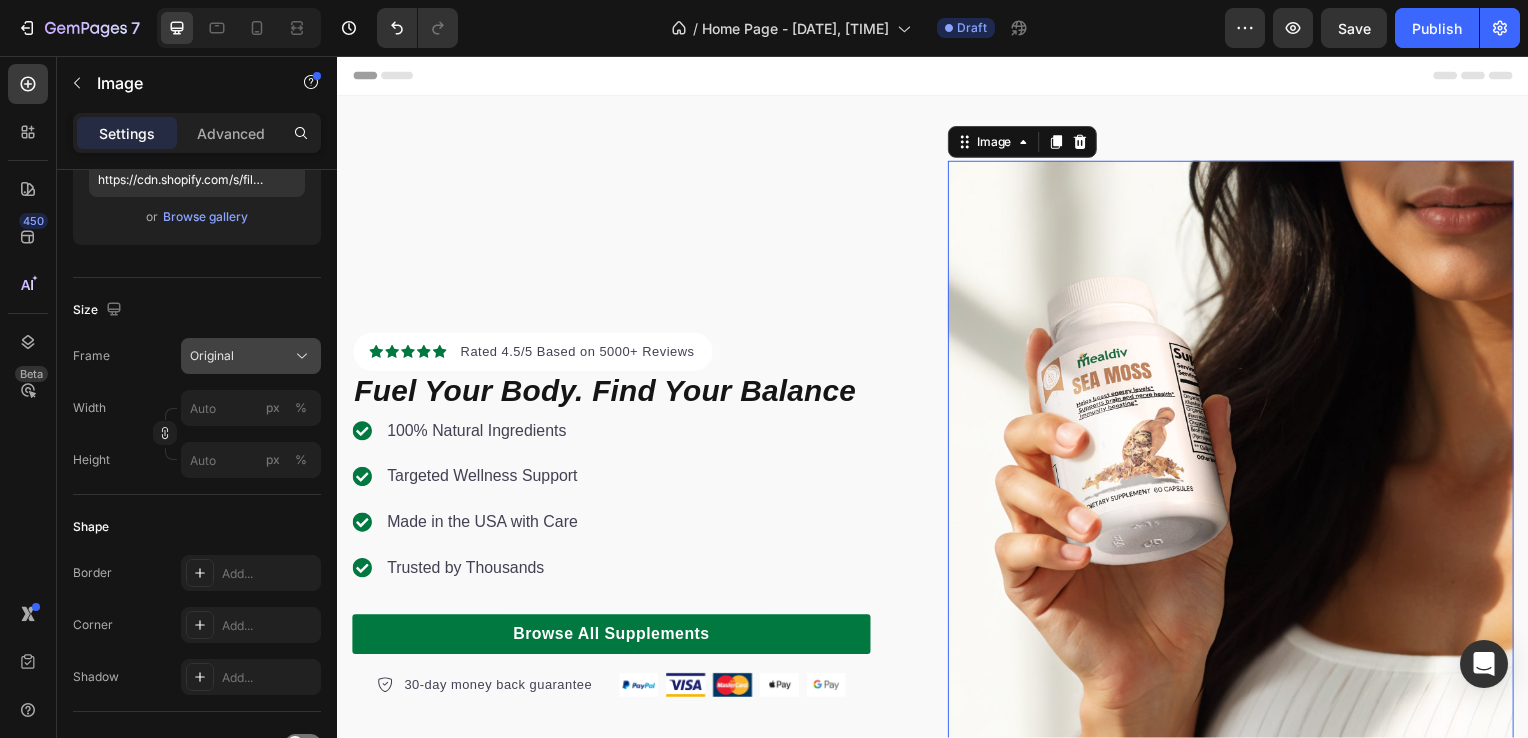 click on "Original" 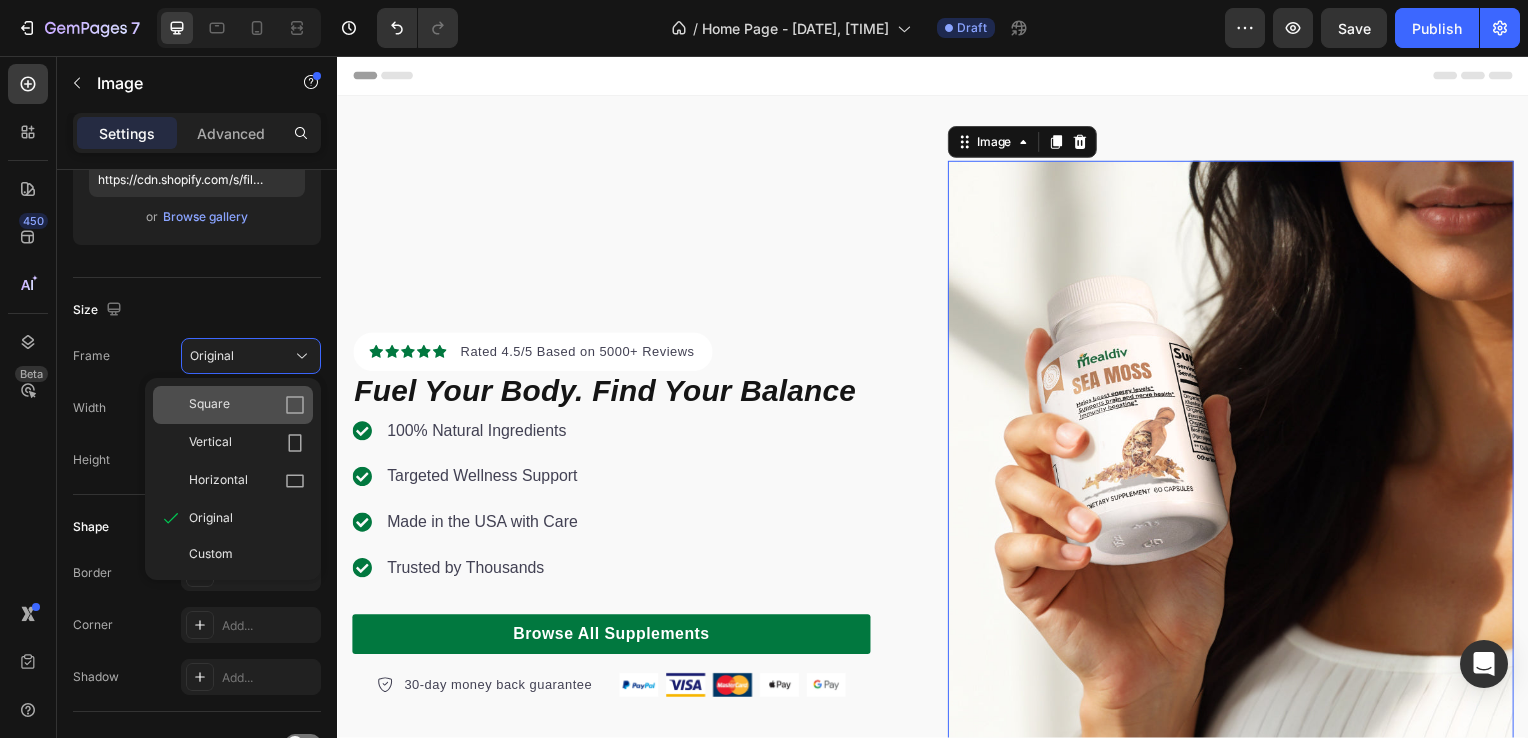 click on "Square" at bounding box center [247, 405] 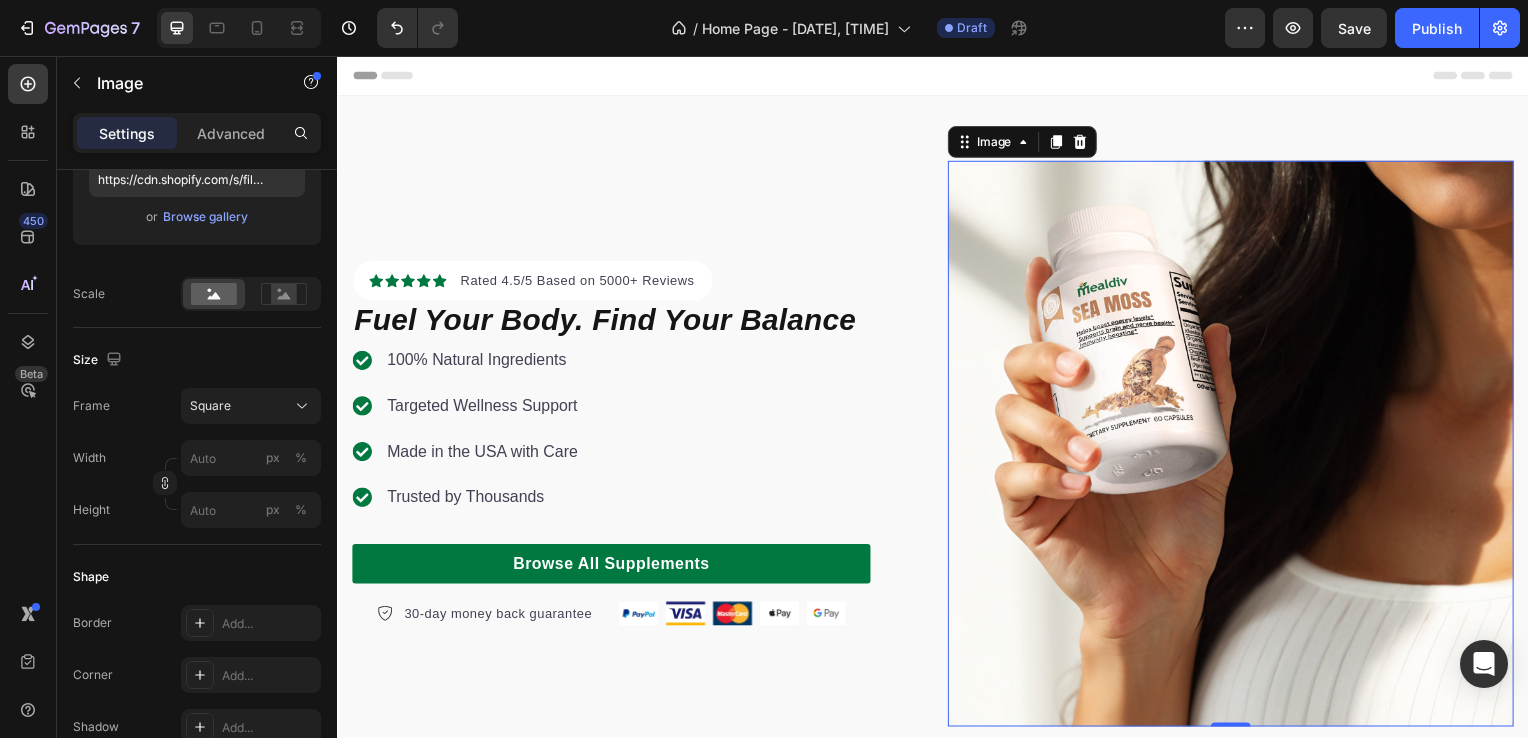 click on "Square" 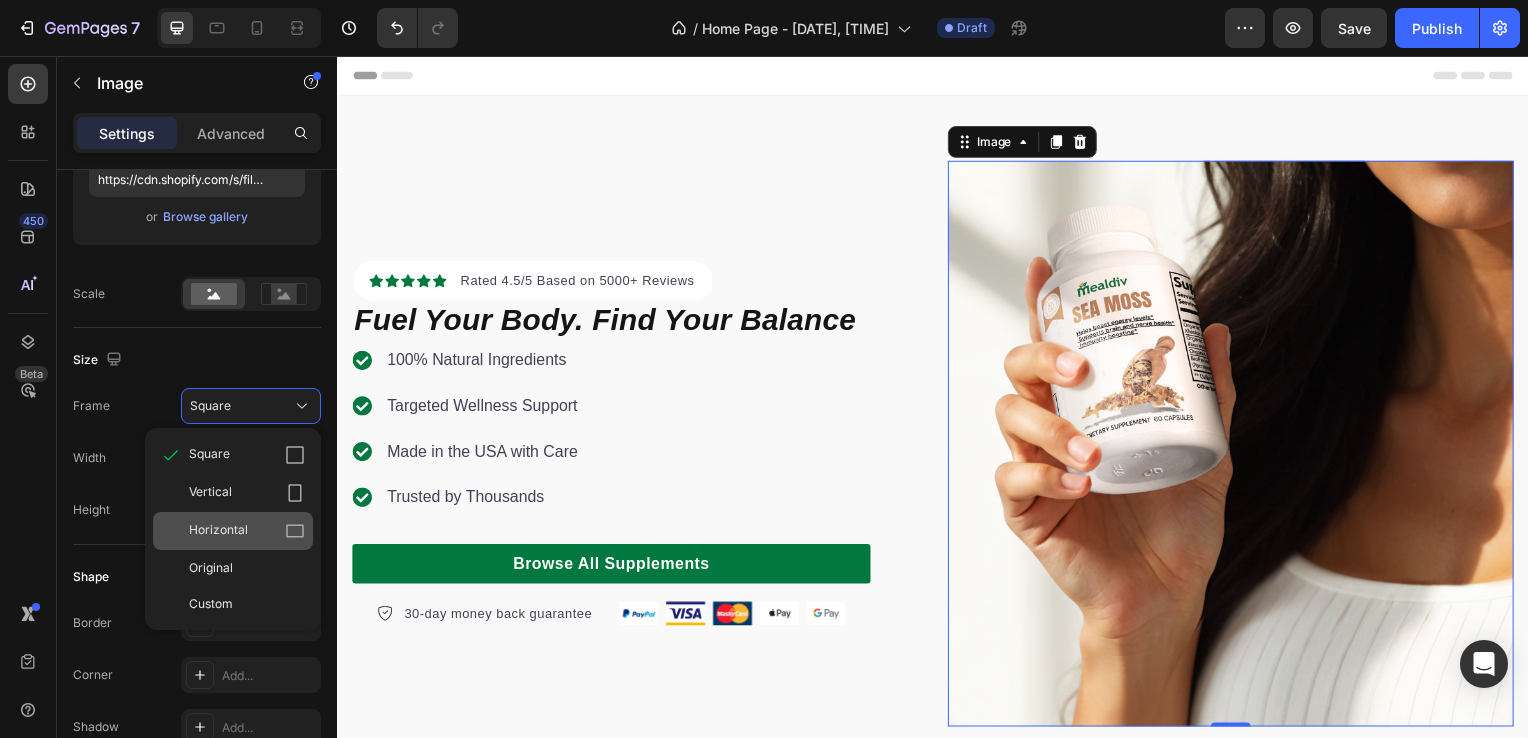 click on "Horizontal" 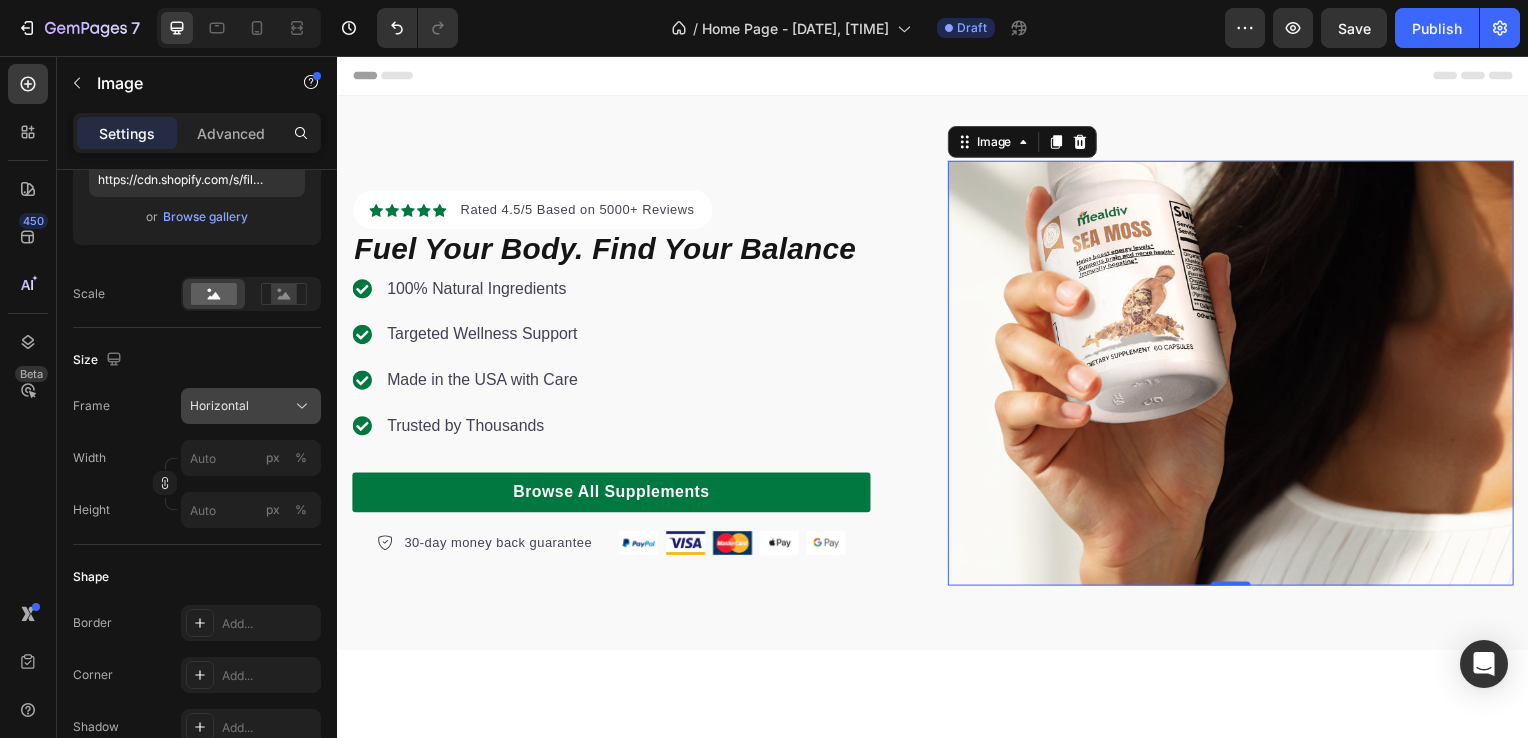 click on "Horizontal" at bounding box center [219, 406] 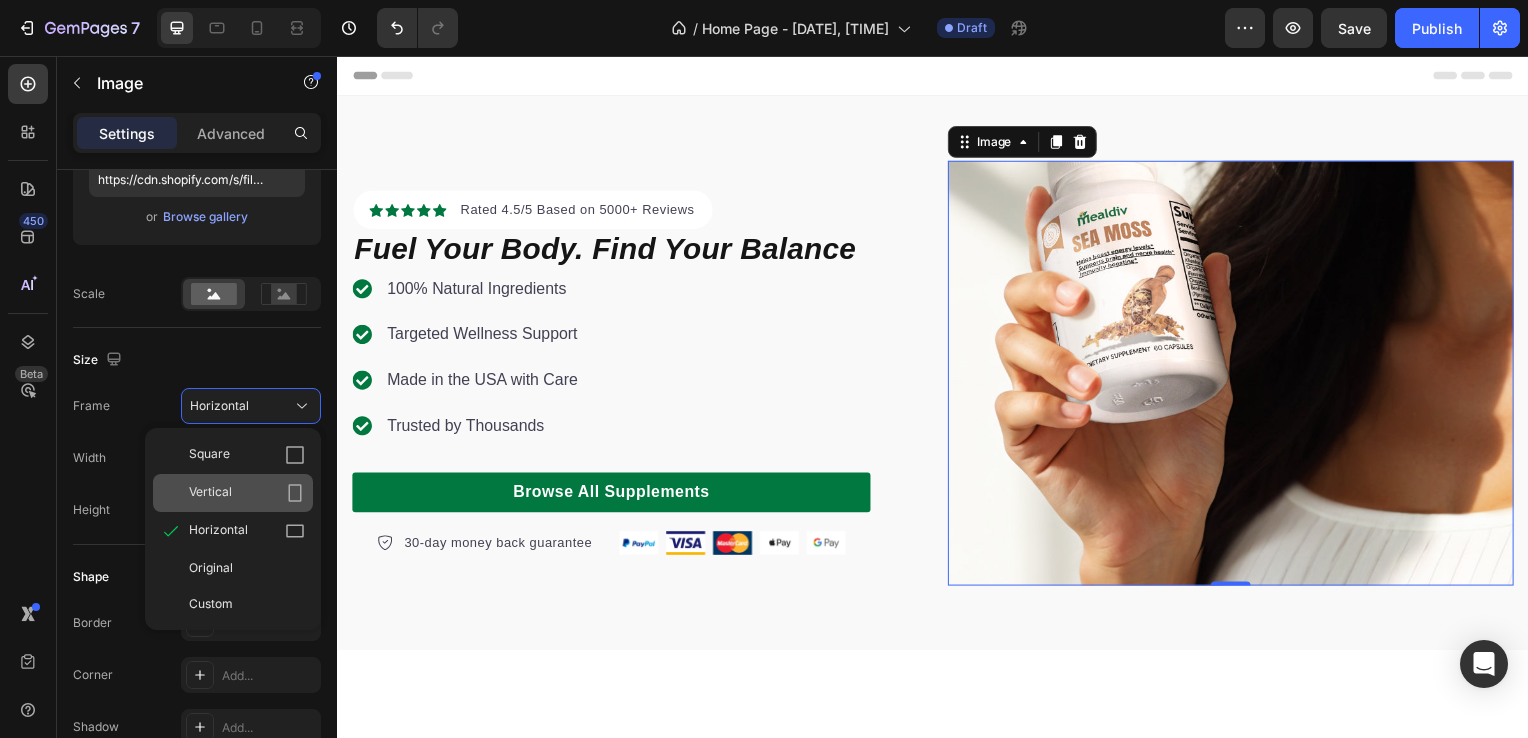 click on "Vertical" at bounding box center (247, 493) 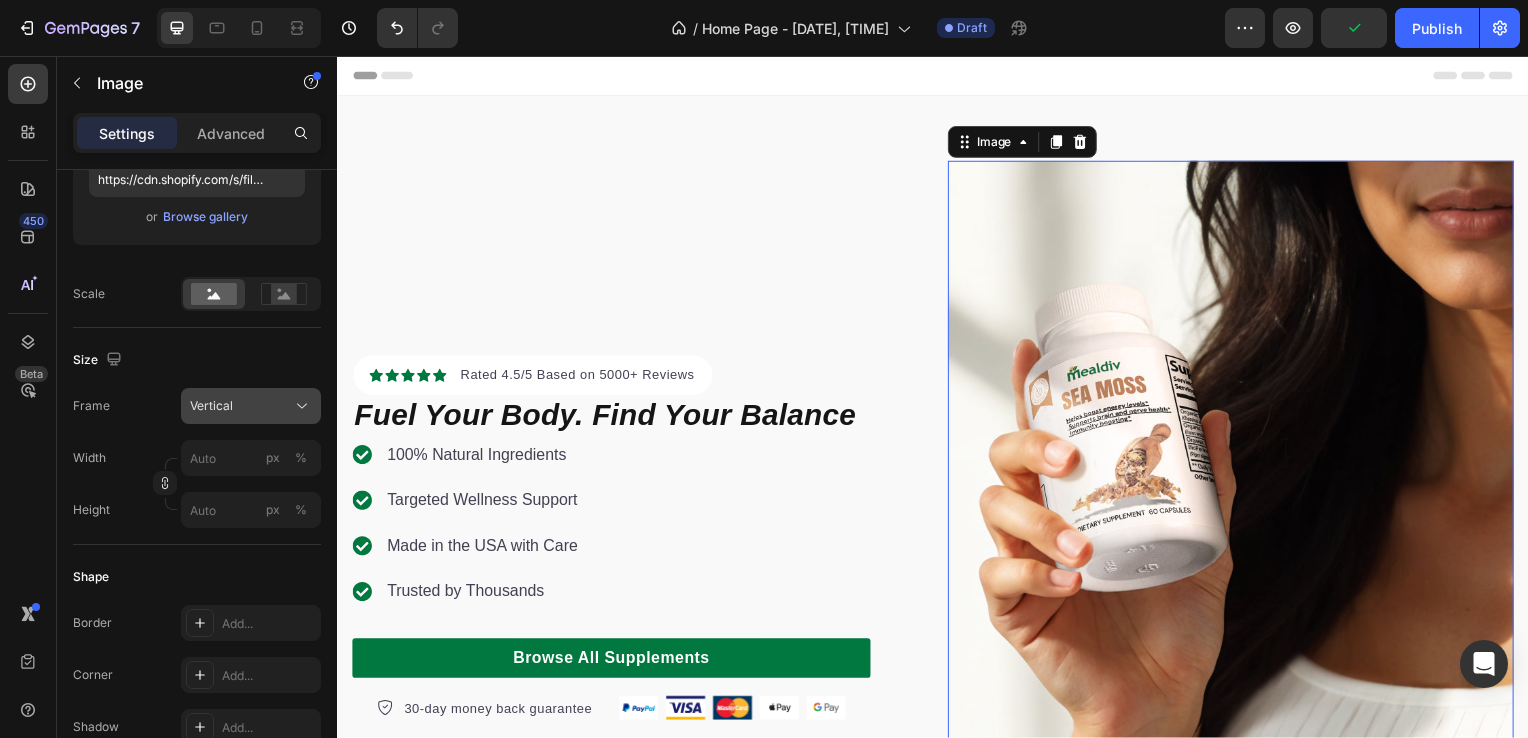 click on "Vertical" at bounding box center (251, 406) 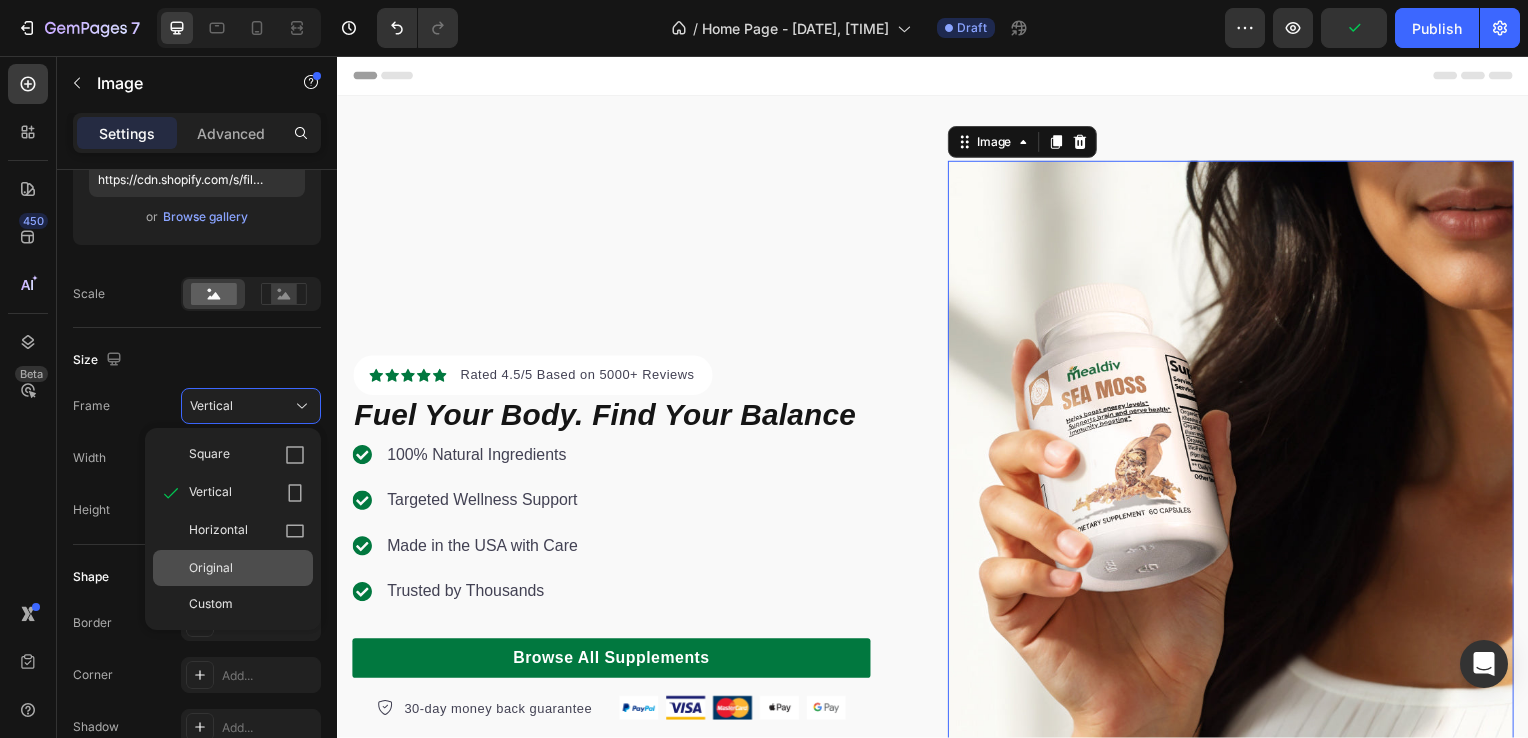 click on "Original" at bounding box center [247, 568] 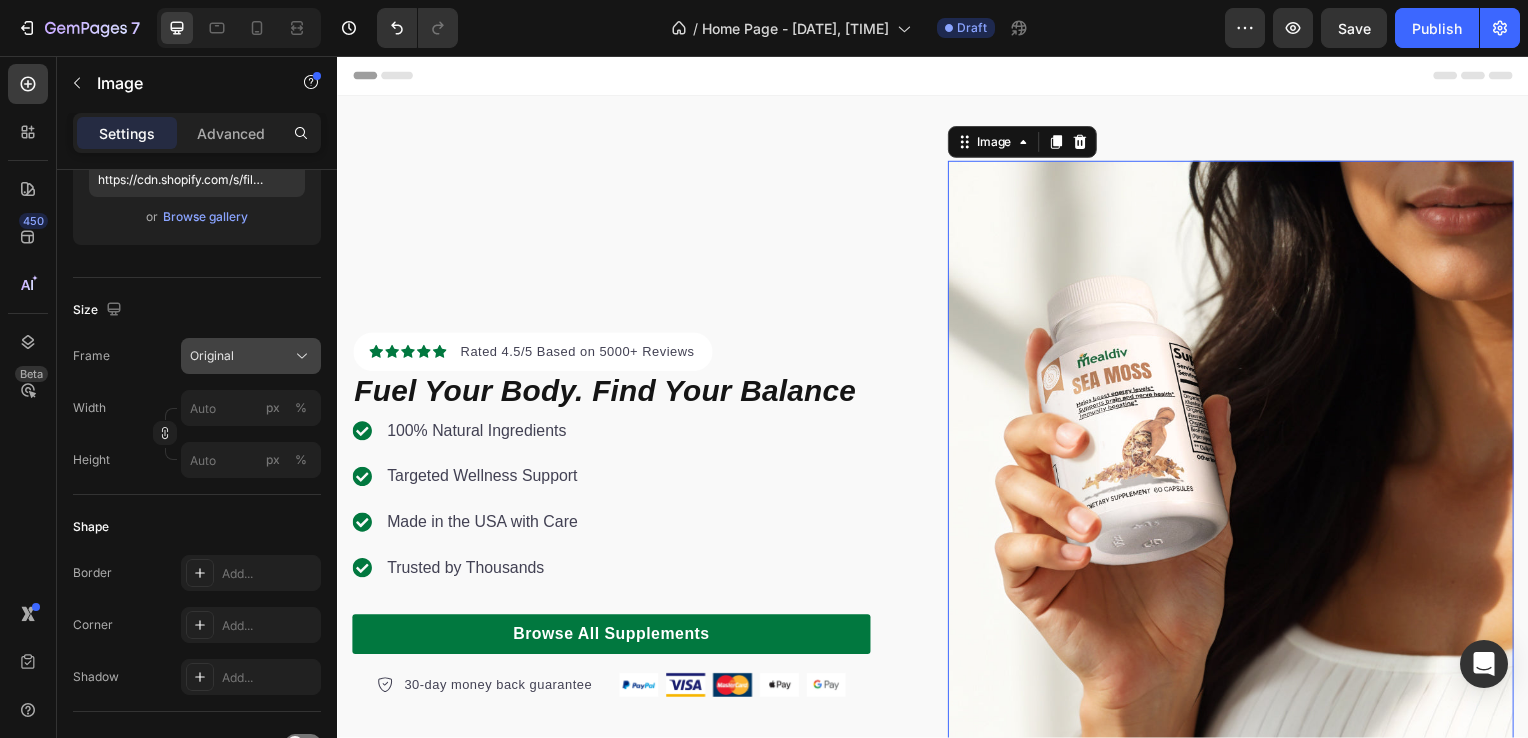 click on "Original" at bounding box center [251, 356] 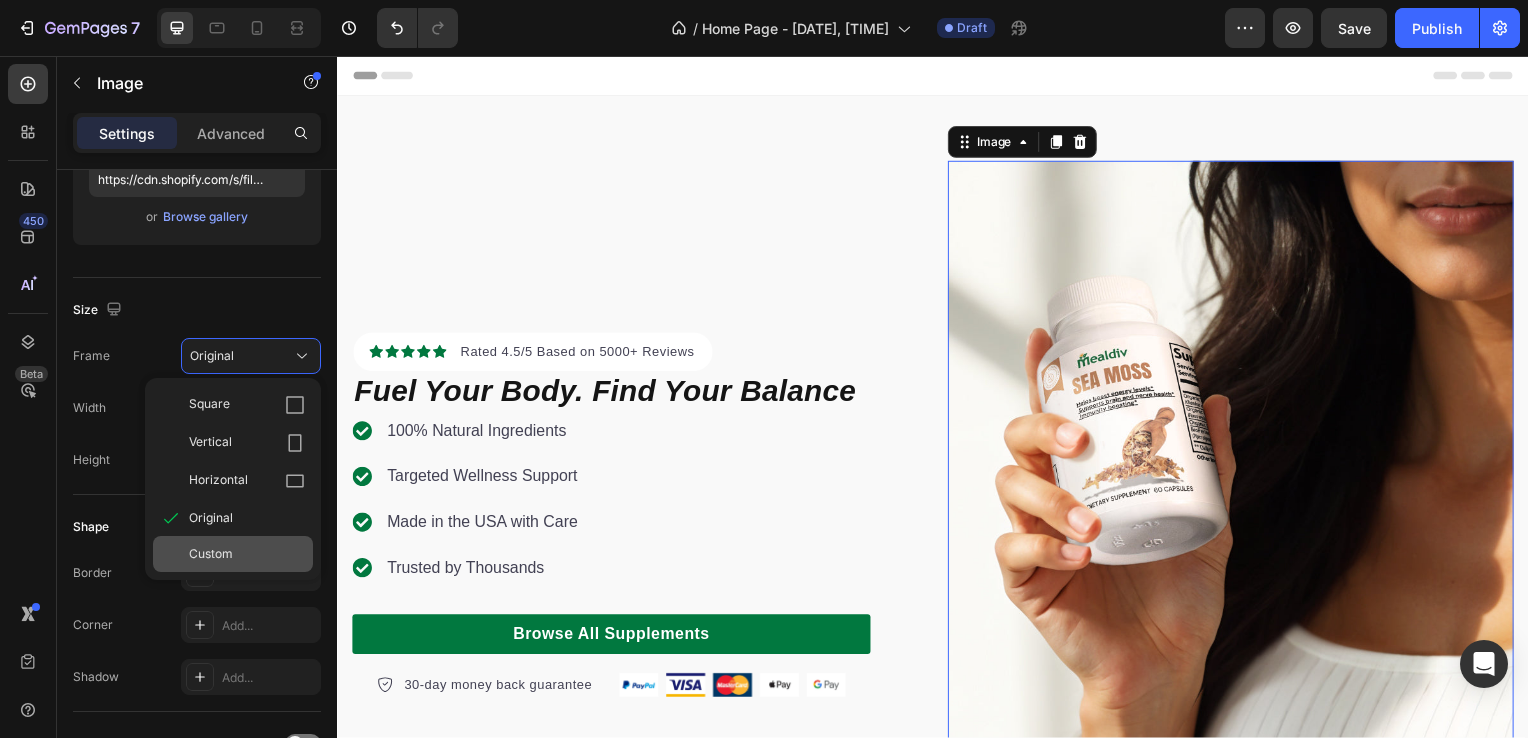 click on "Custom" at bounding box center [247, 554] 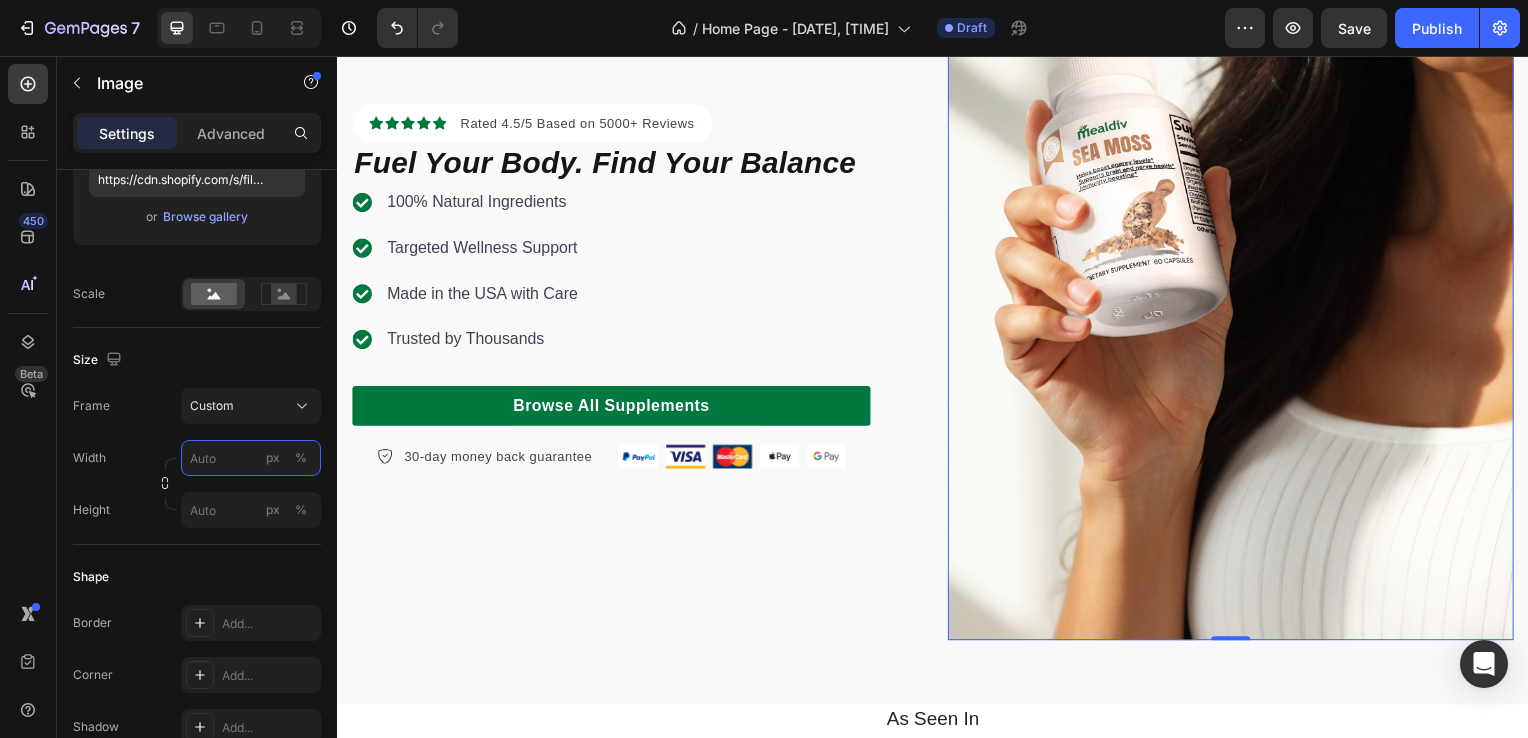 scroll, scrollTop: 232, scrollLeft: 0, axis: vertical 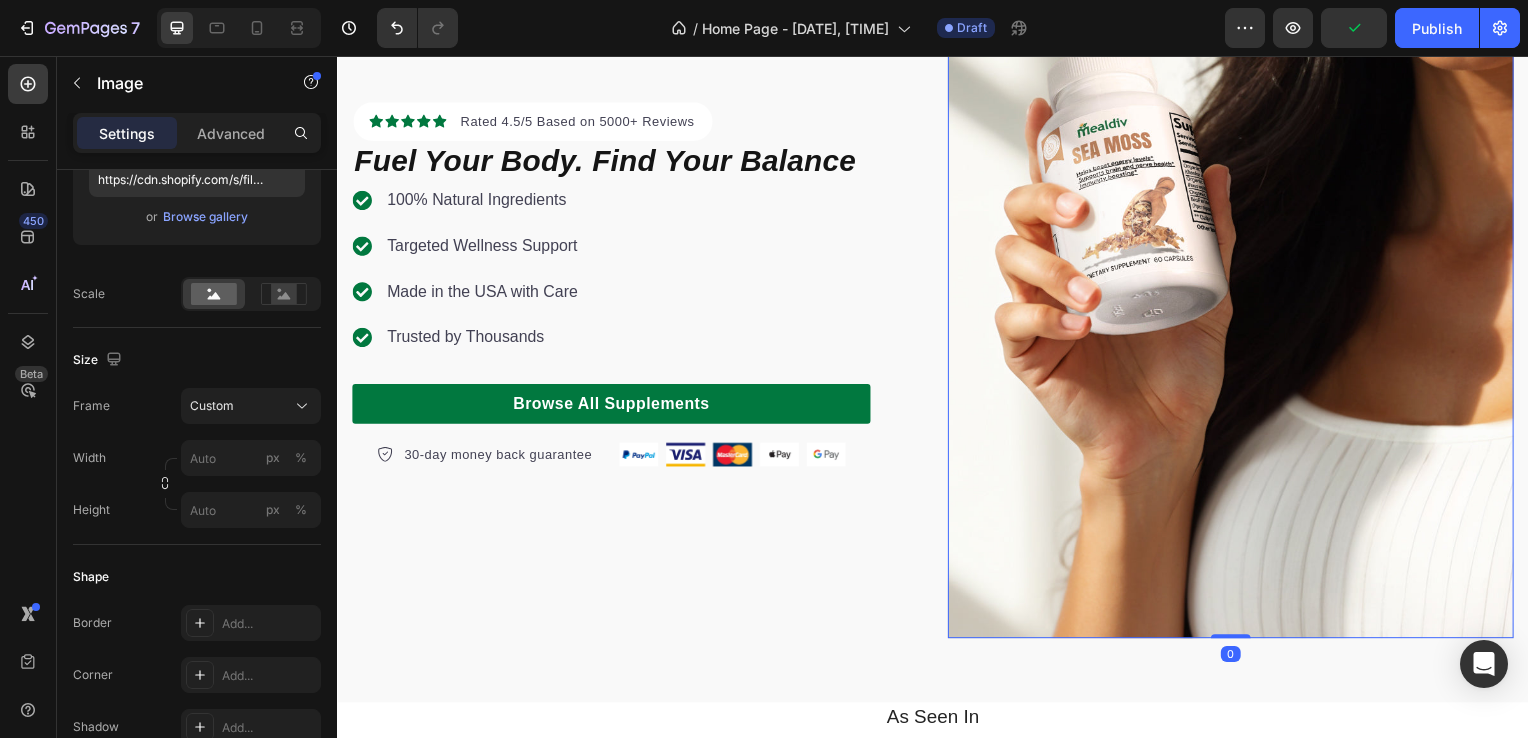 drag, startPoint x: 1232, startPoint y: 629, endPoint x: 1234, endPoint y: 554, distance: 75.026665 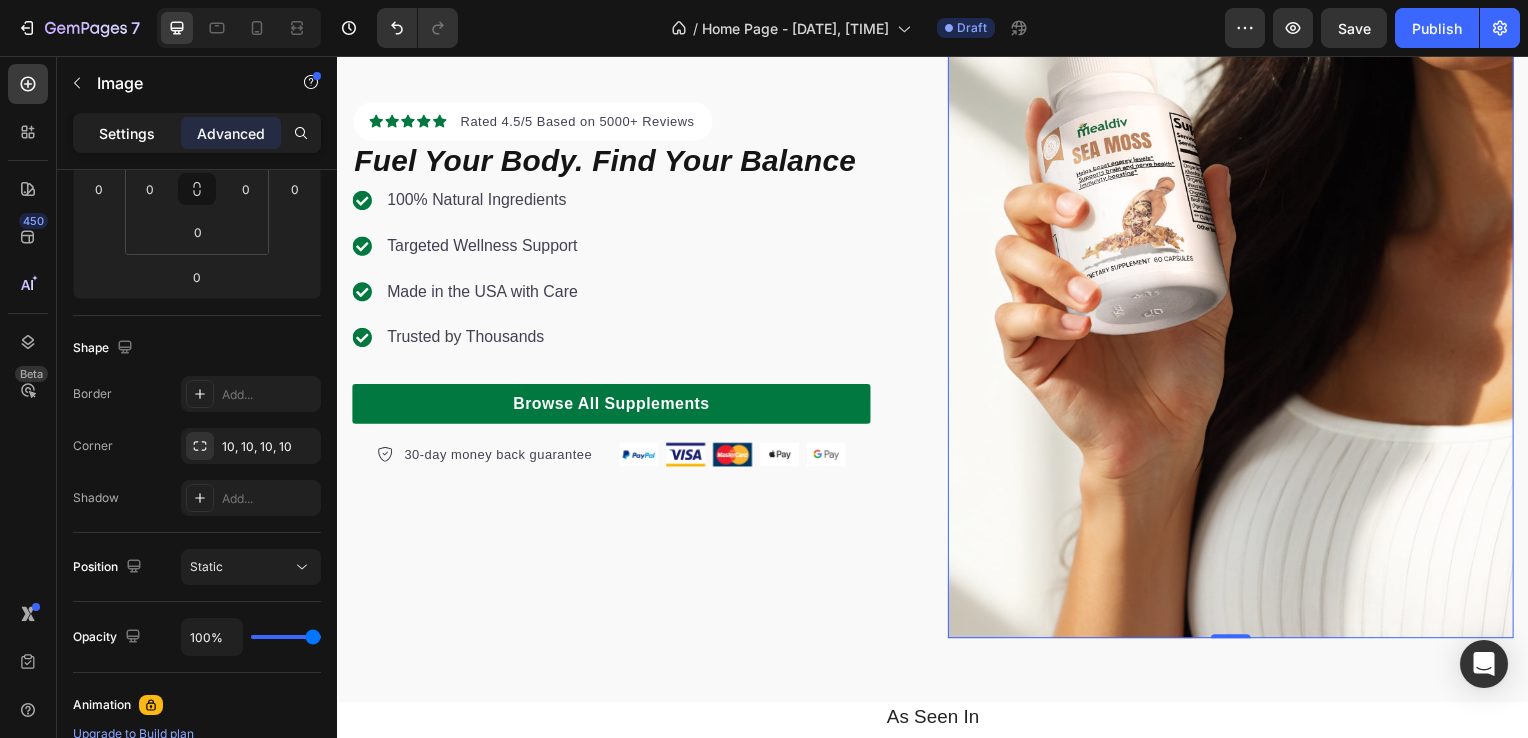 click on "Settings" 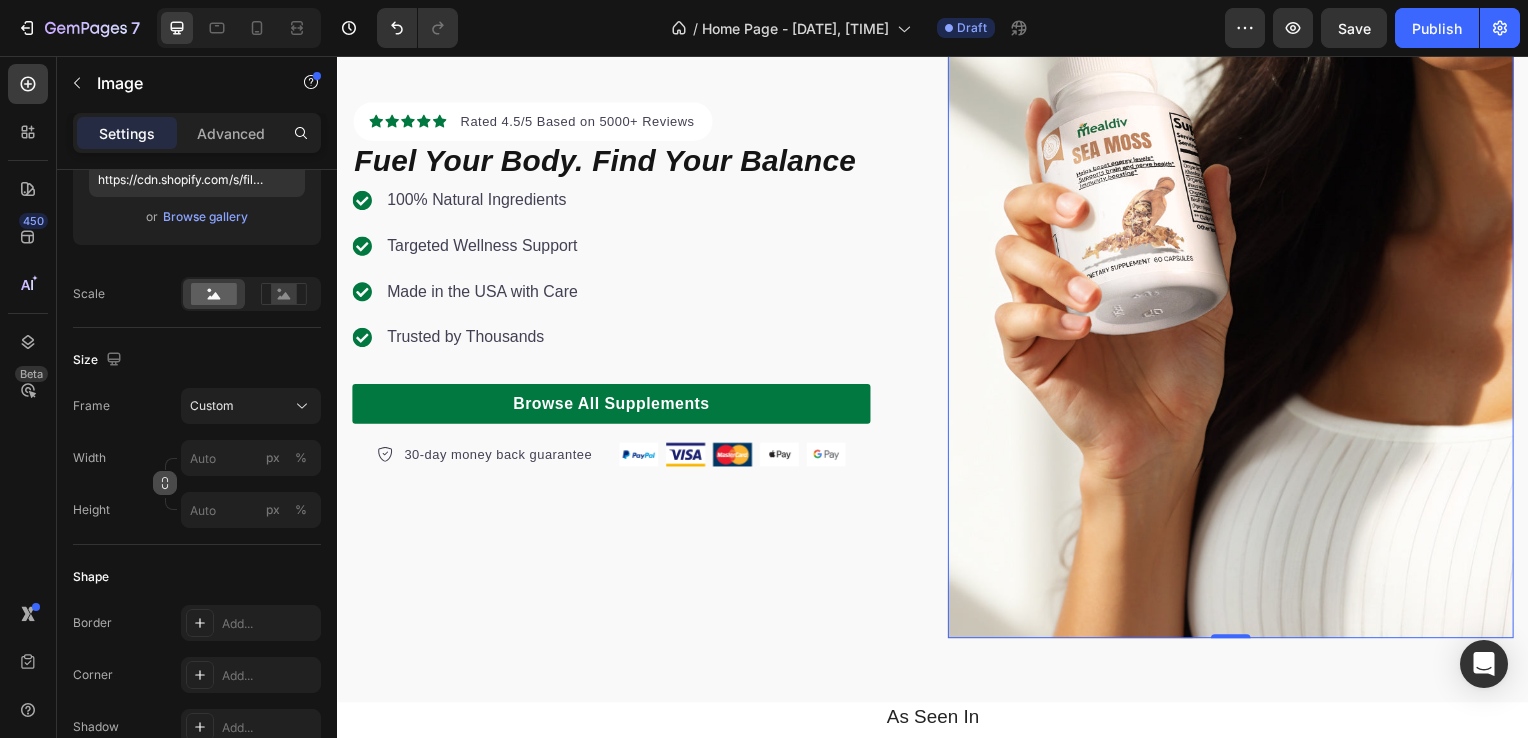 click 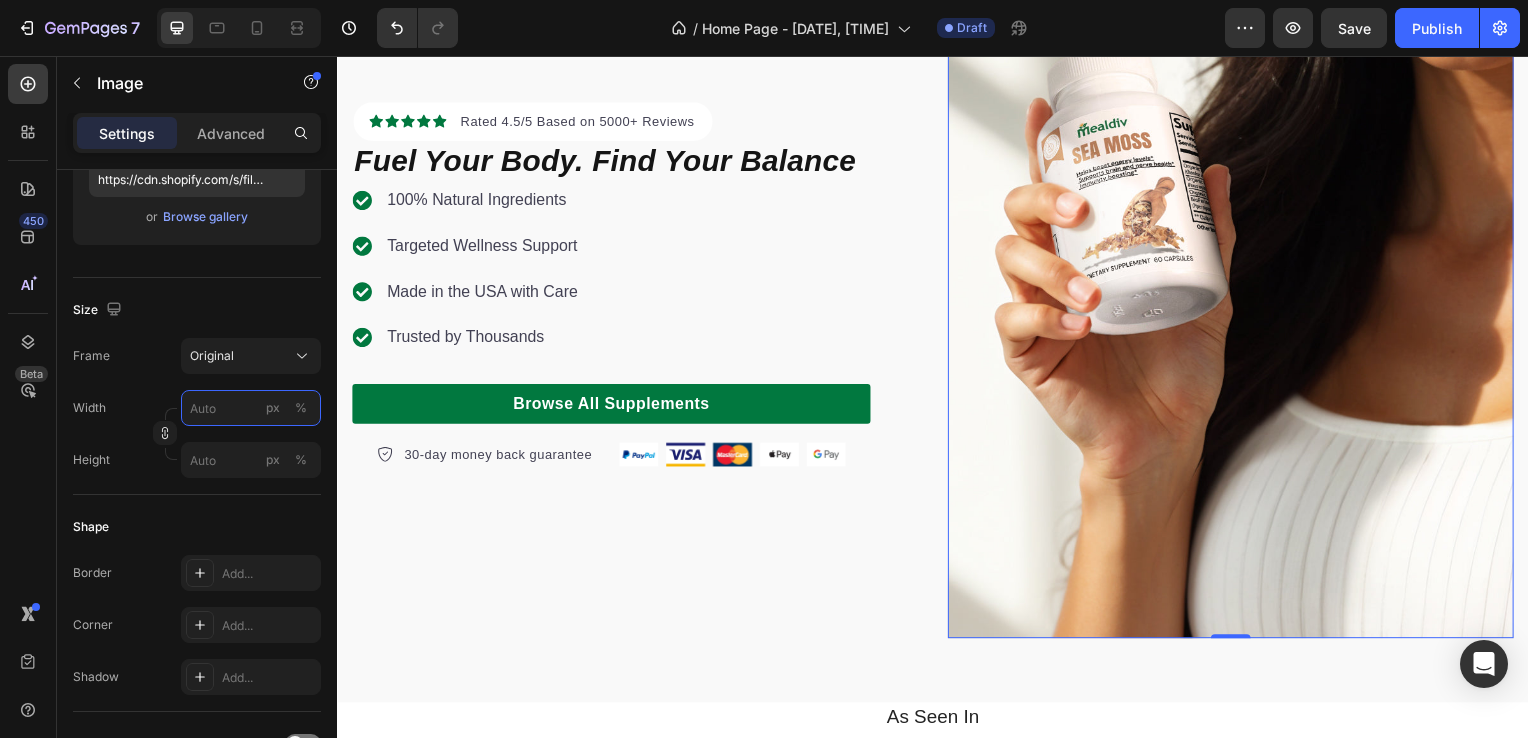 click on "px %" at bounding box center [251, 408] 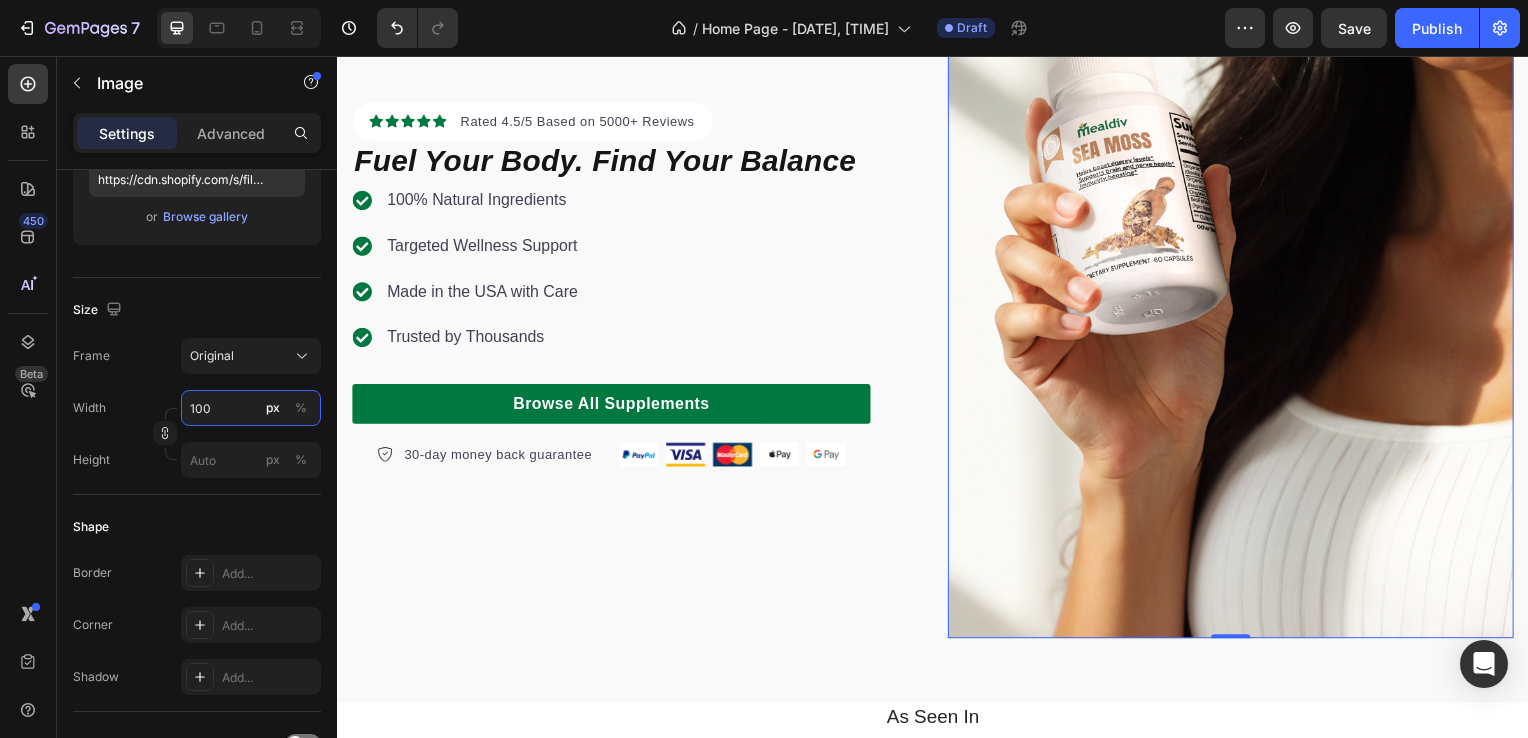 scroll, scrollTop: 64, scrollLeft: 0, axis: vertical 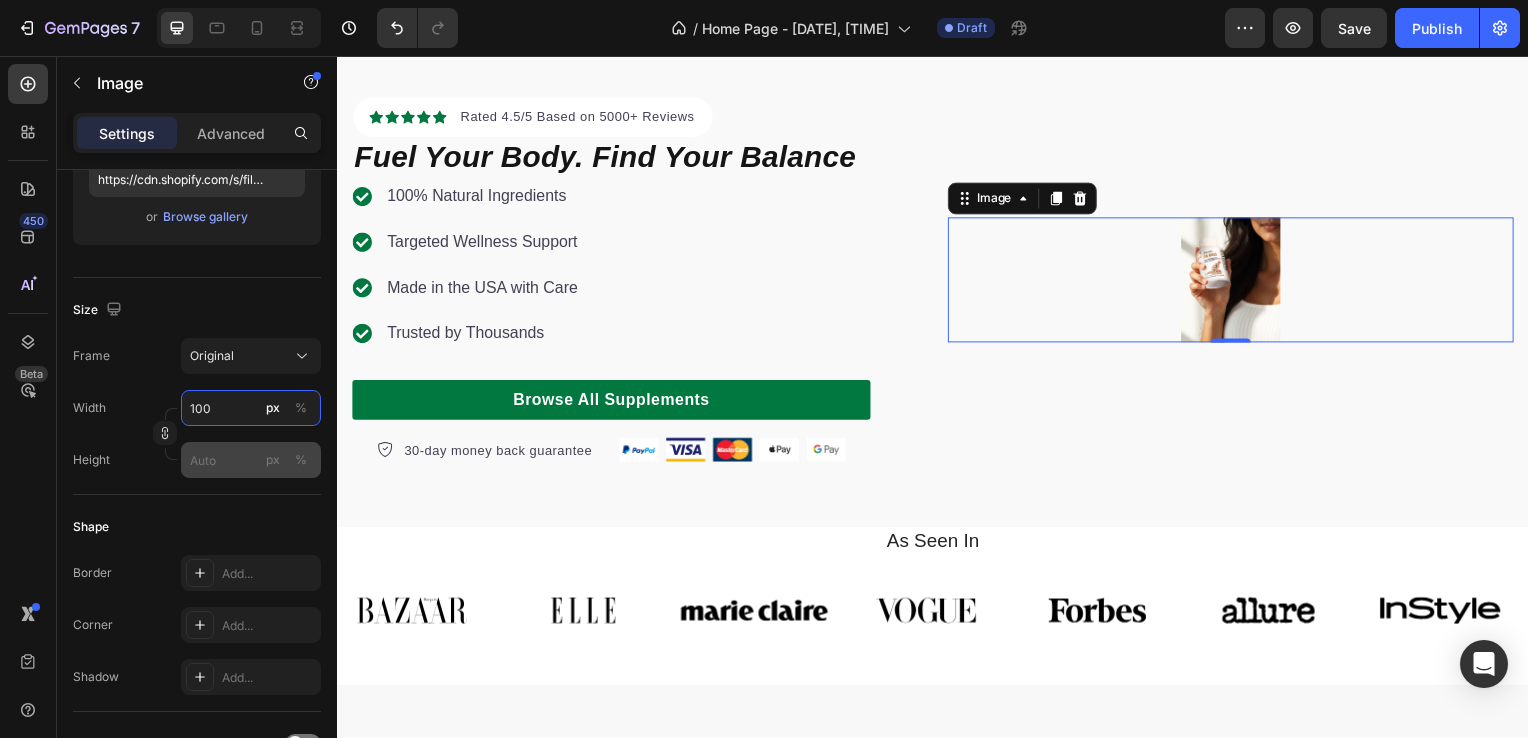 type on "100" 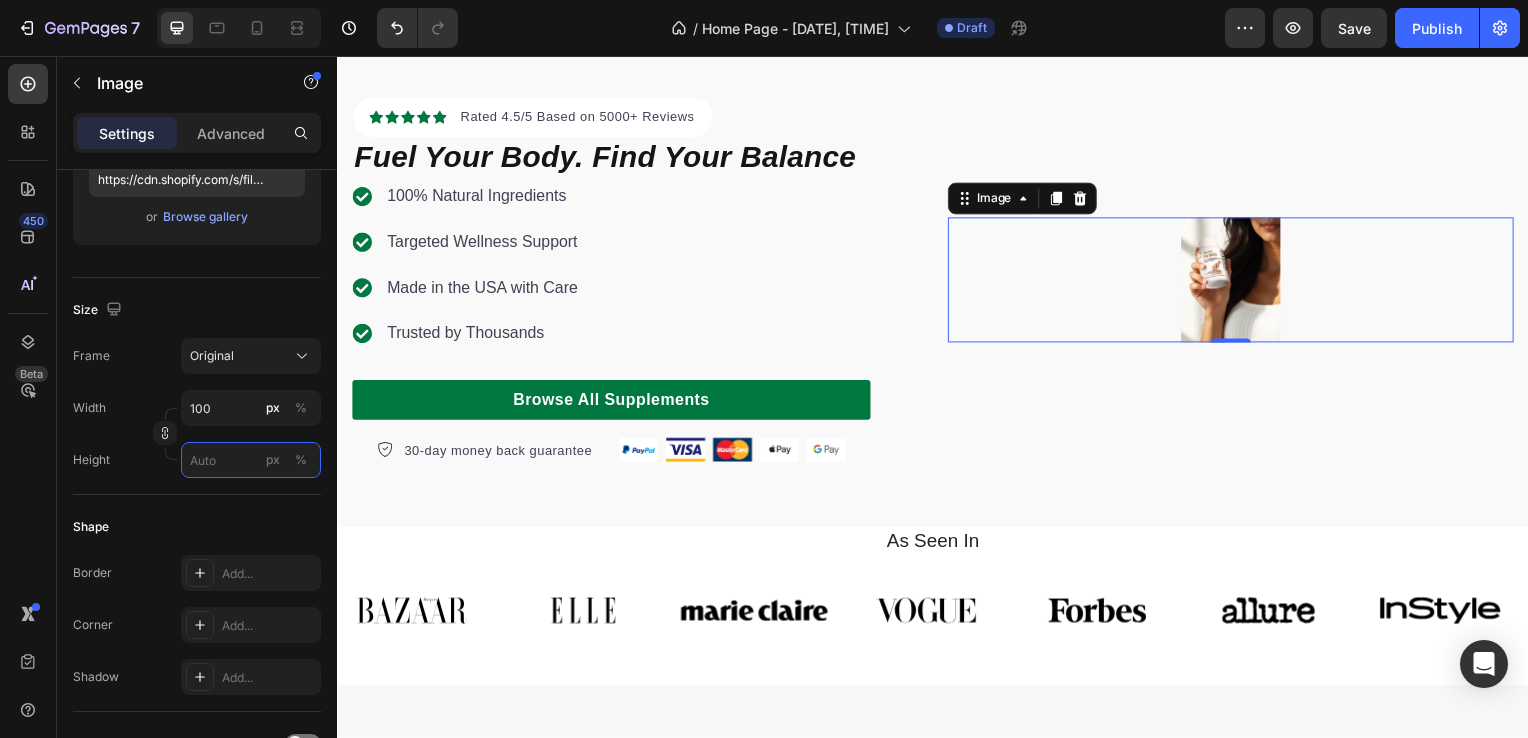 click on "px %" at bounding box center [251, 460] 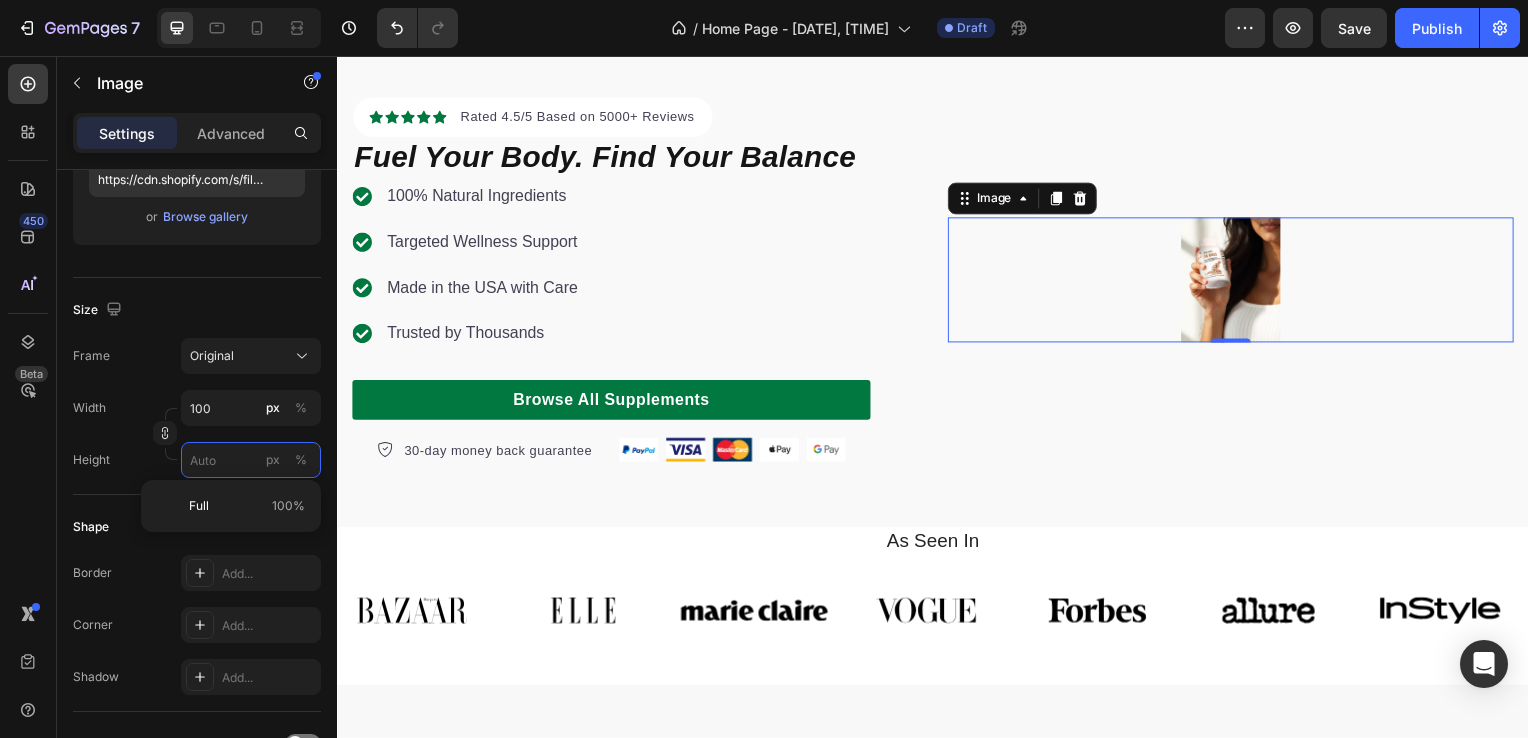 type 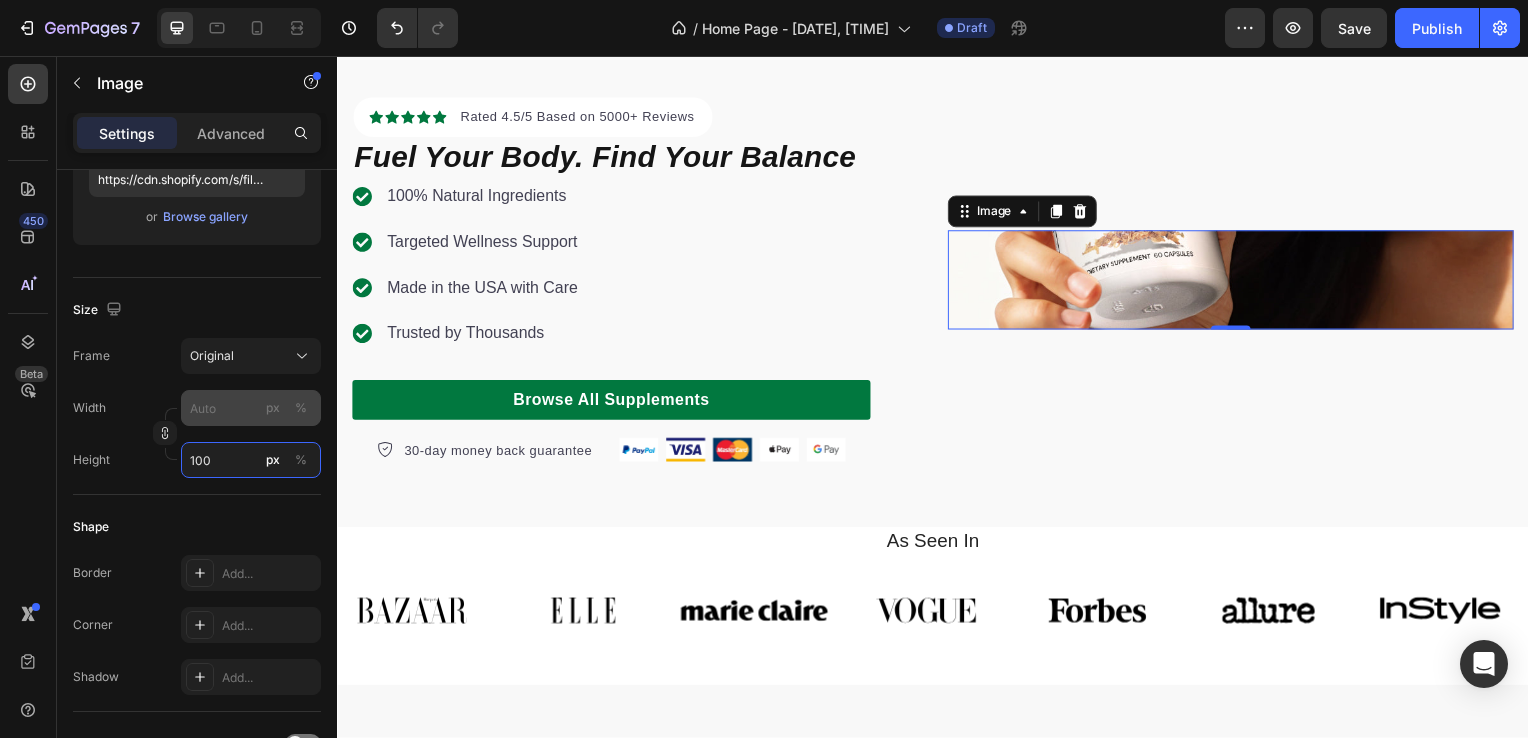type on "100" 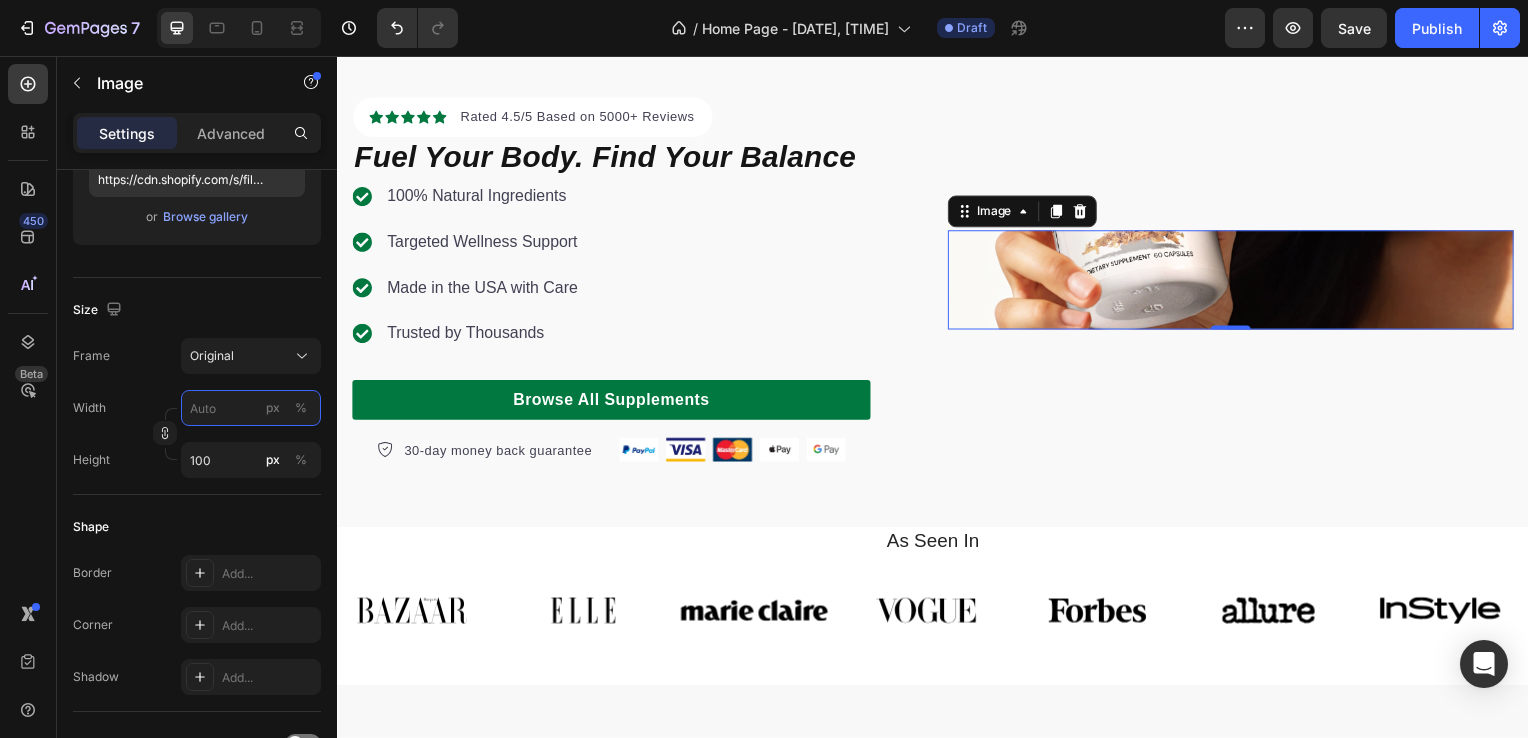 click on "px %" at bounding box center [251, 408] 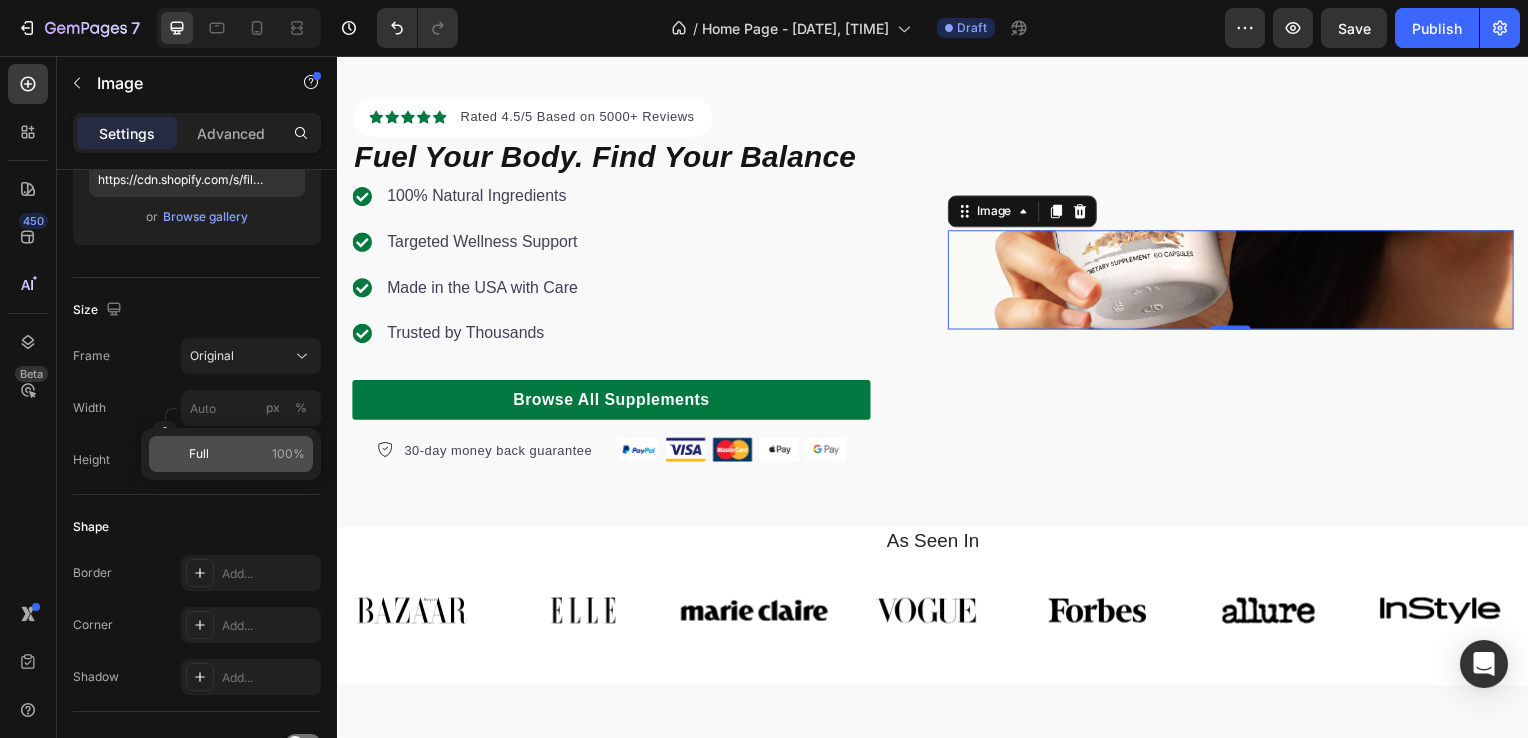 click on "Full 100%" at bounding box center (247, 454) 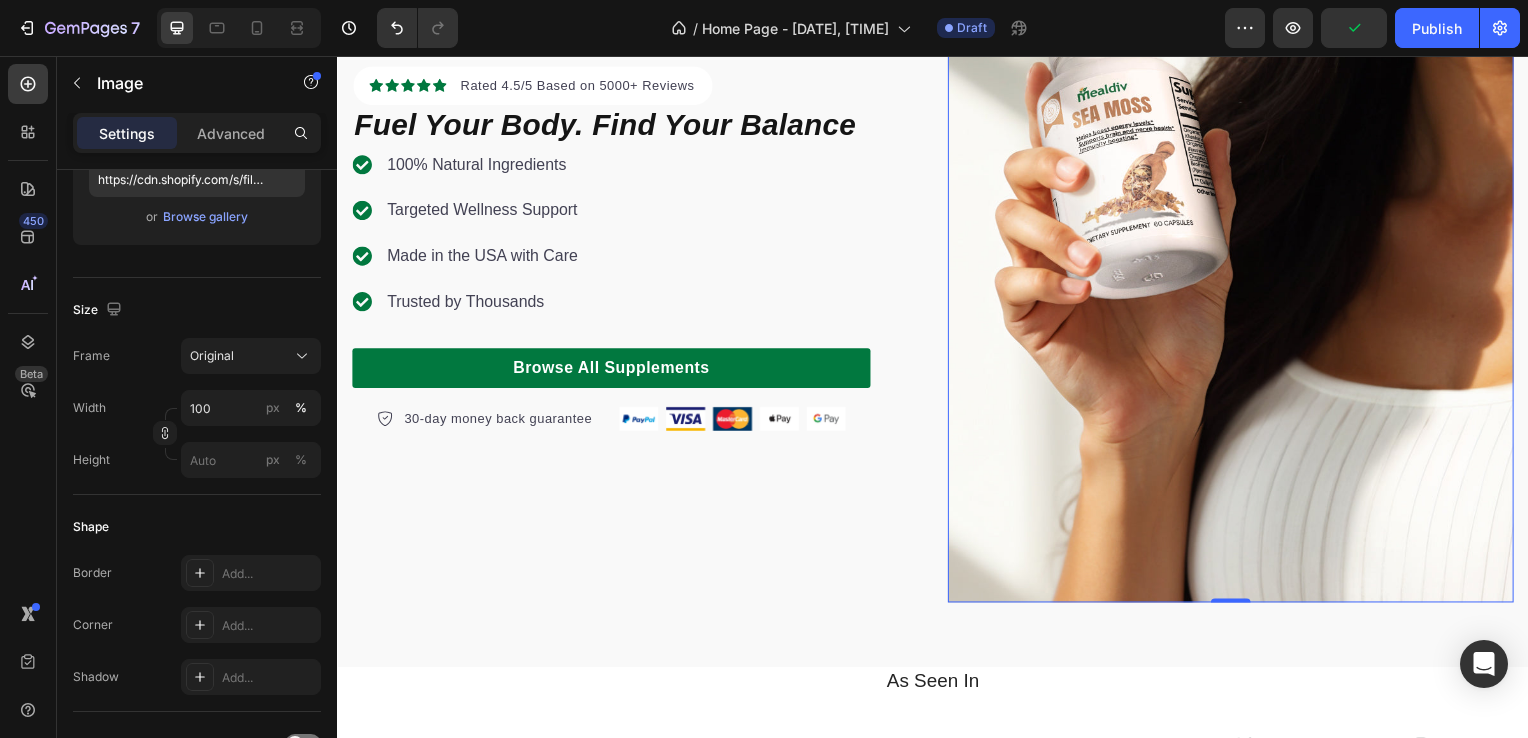 scroll, scrollTop: 0, scrollLeft: 0, axis: both 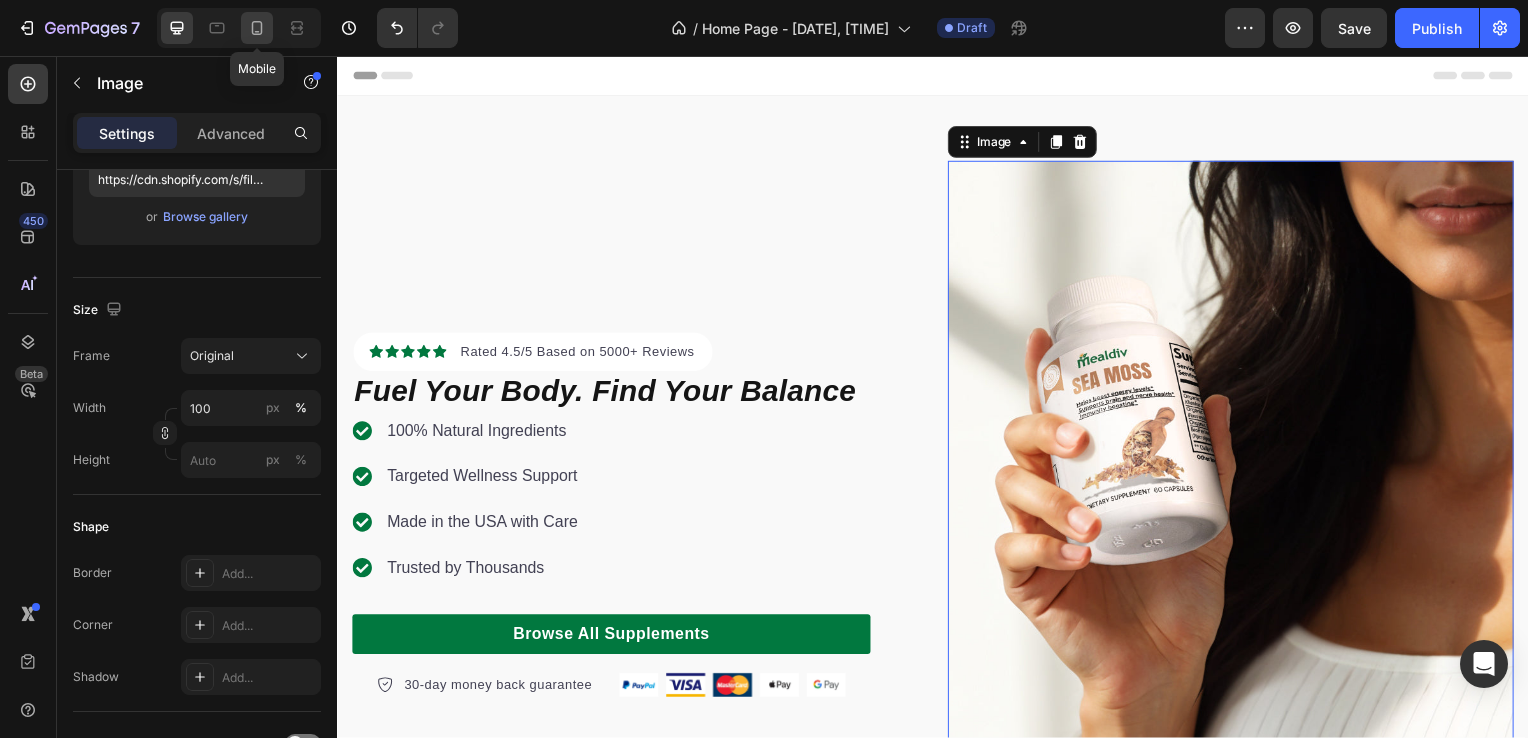 click 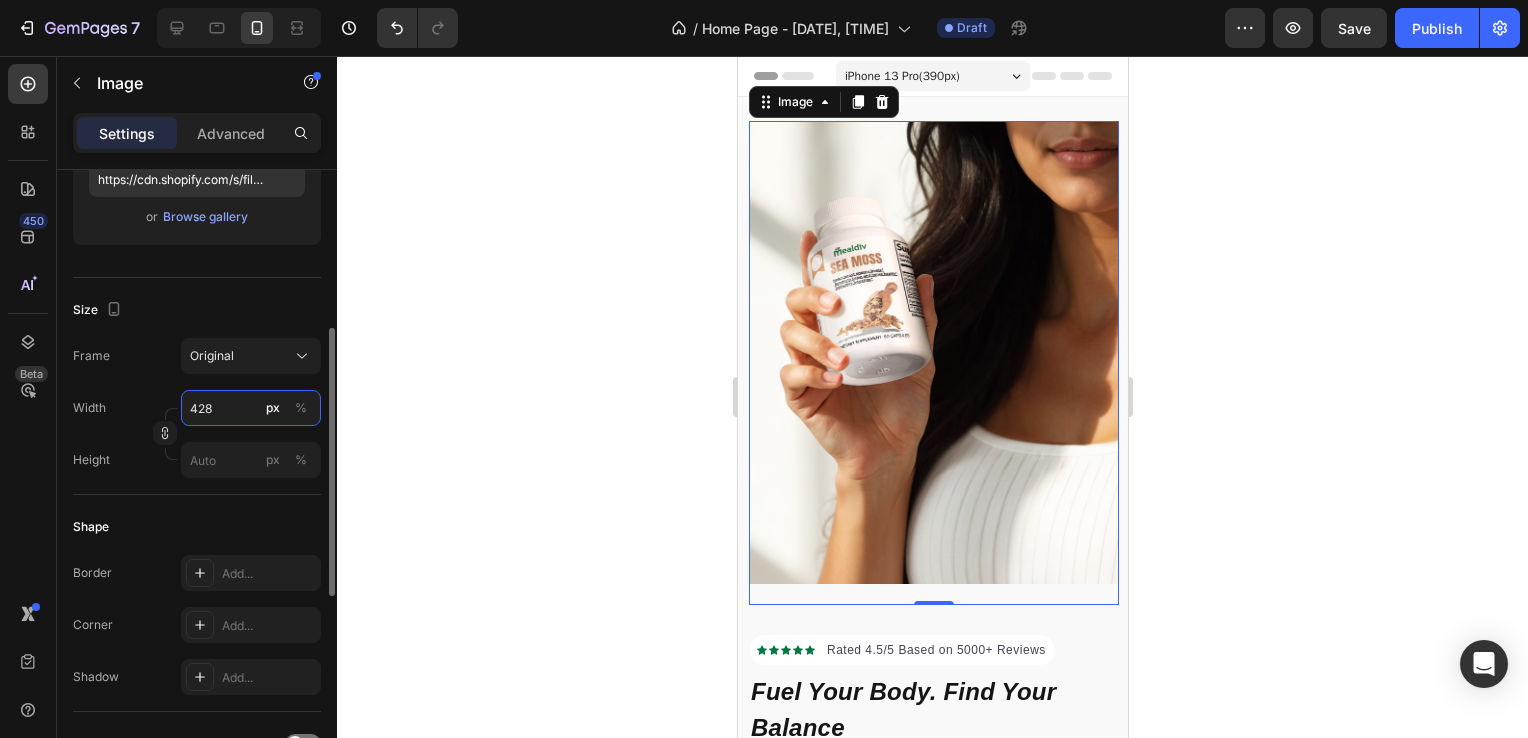 click on "428" at bounding box center (251, 408) 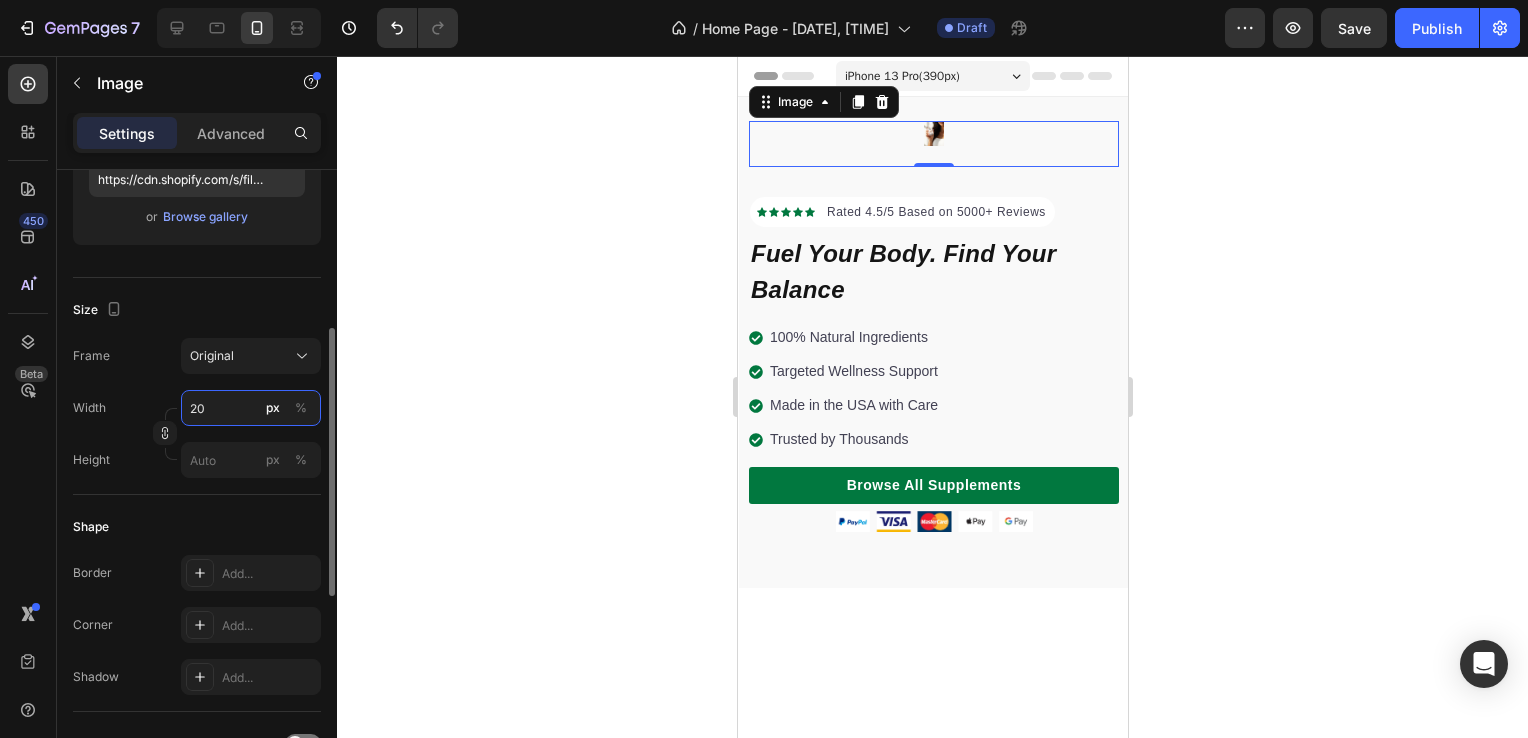 type on "2" 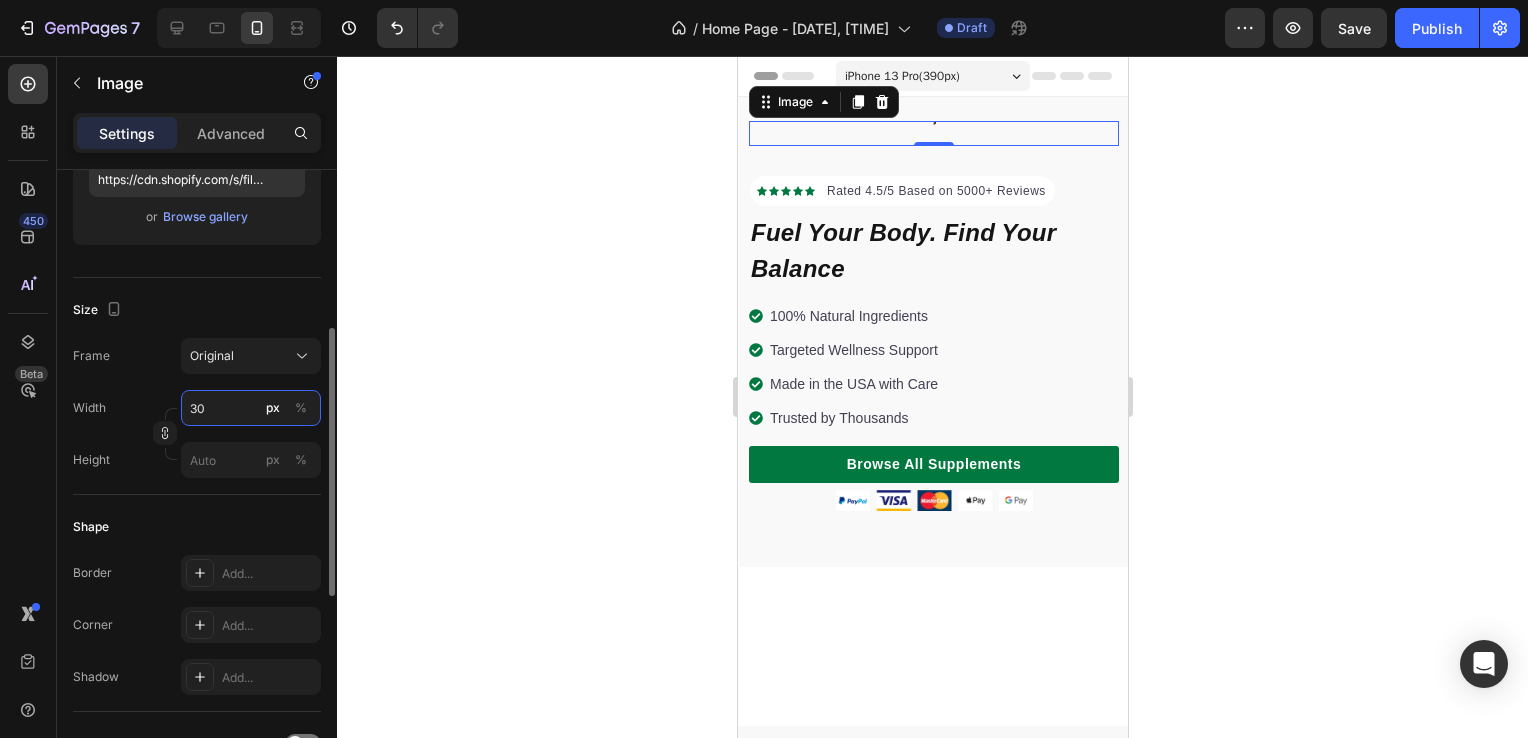 type on "3" 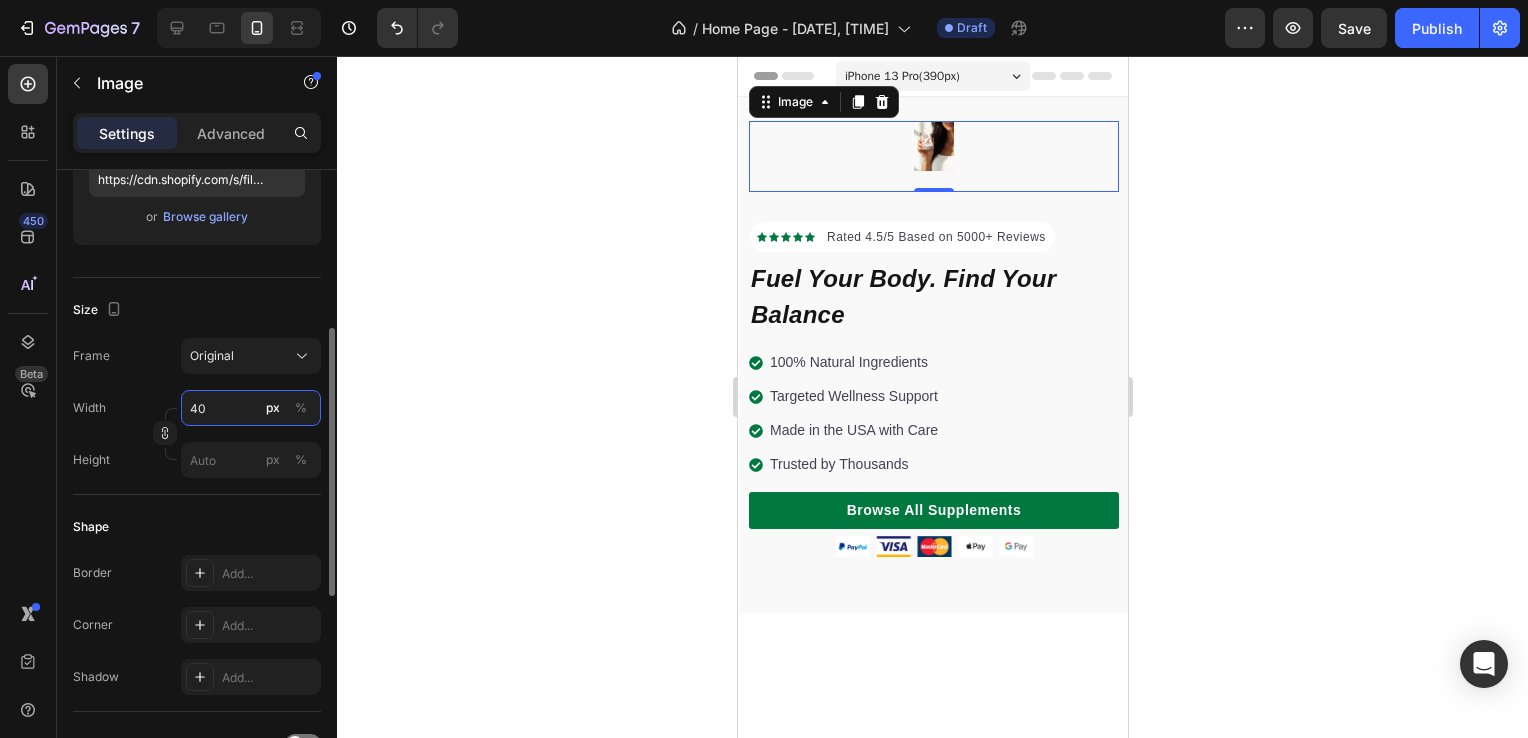 type on "4" 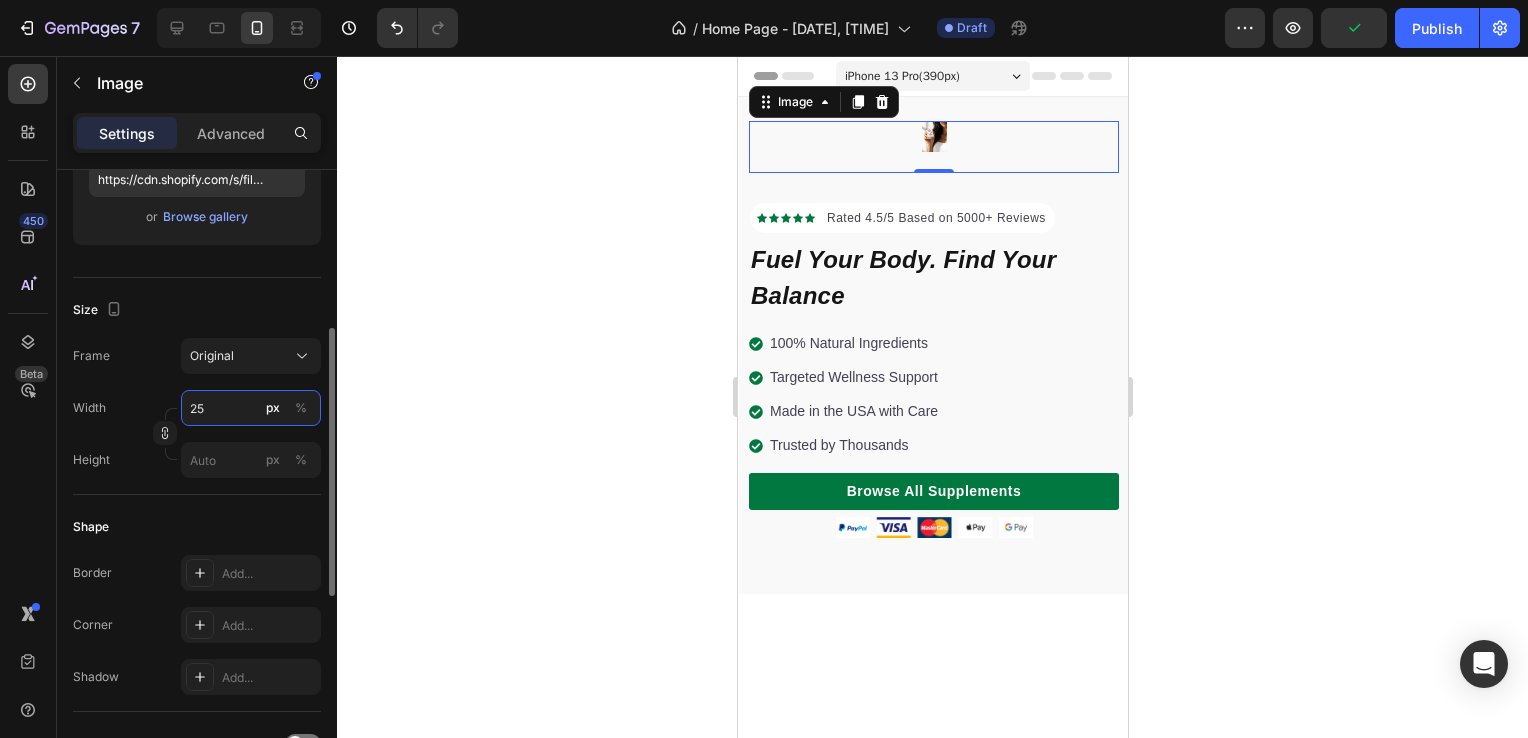 type on "2" 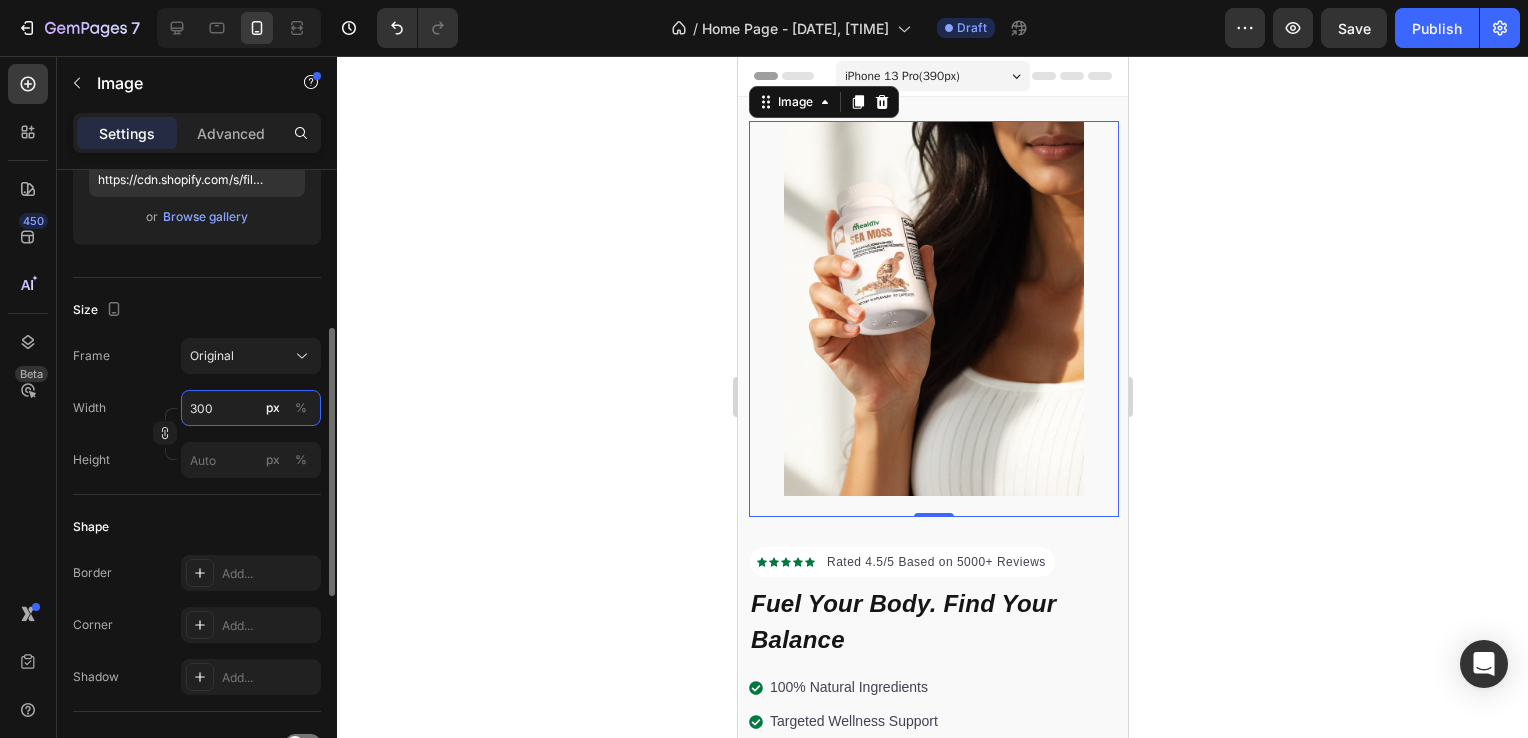 type on "300" 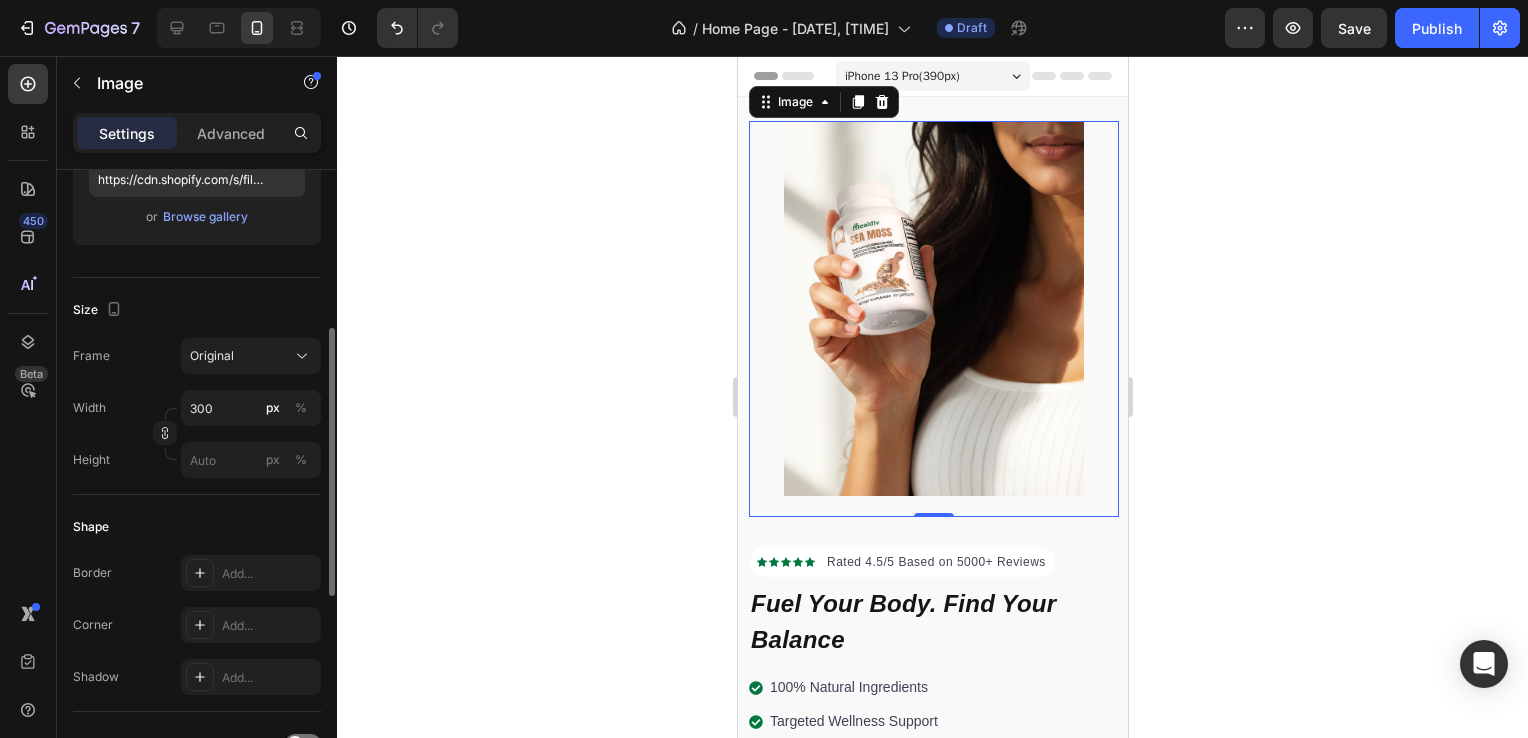 click on "Size" at bounding box center [197, 310] 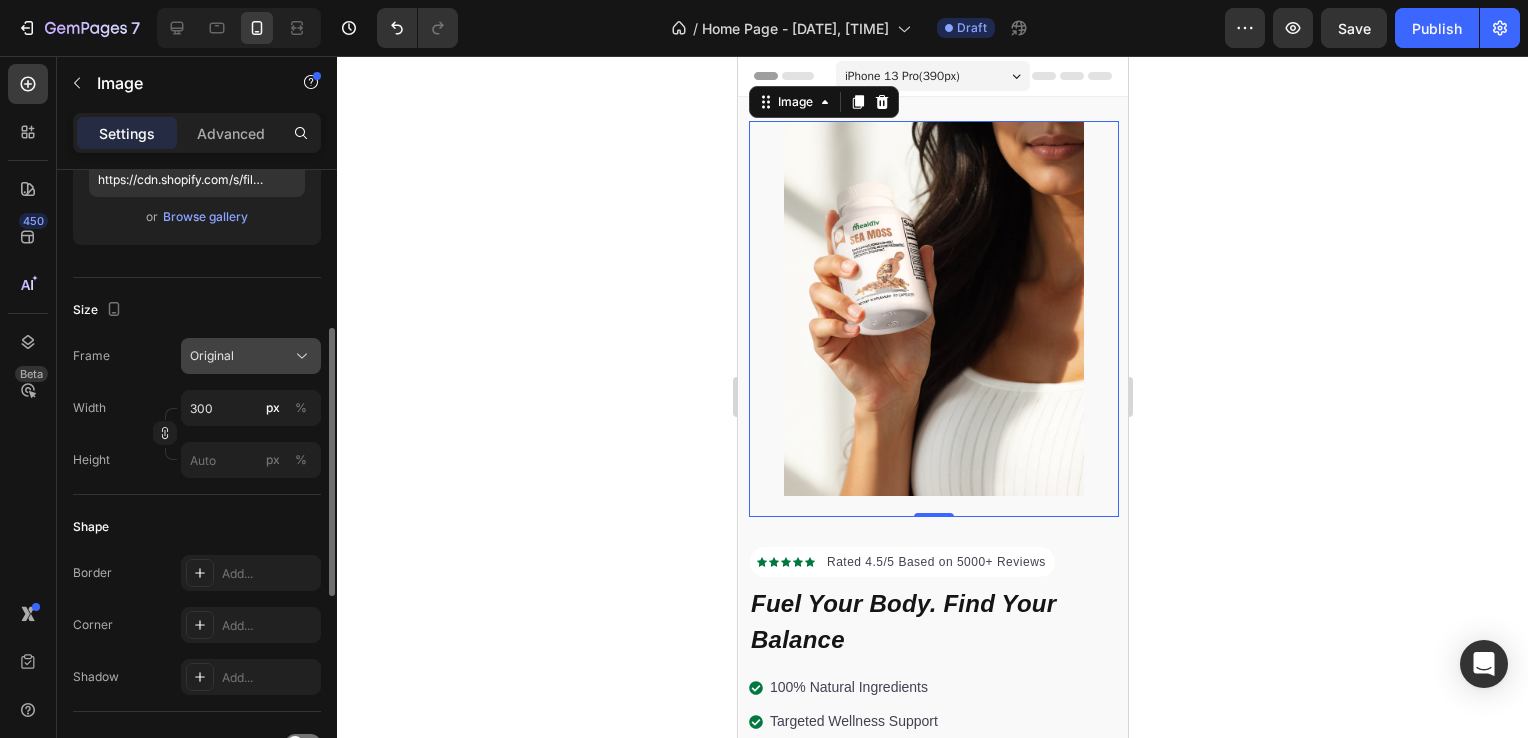 click on "Original" at bounding box center [212, 356] 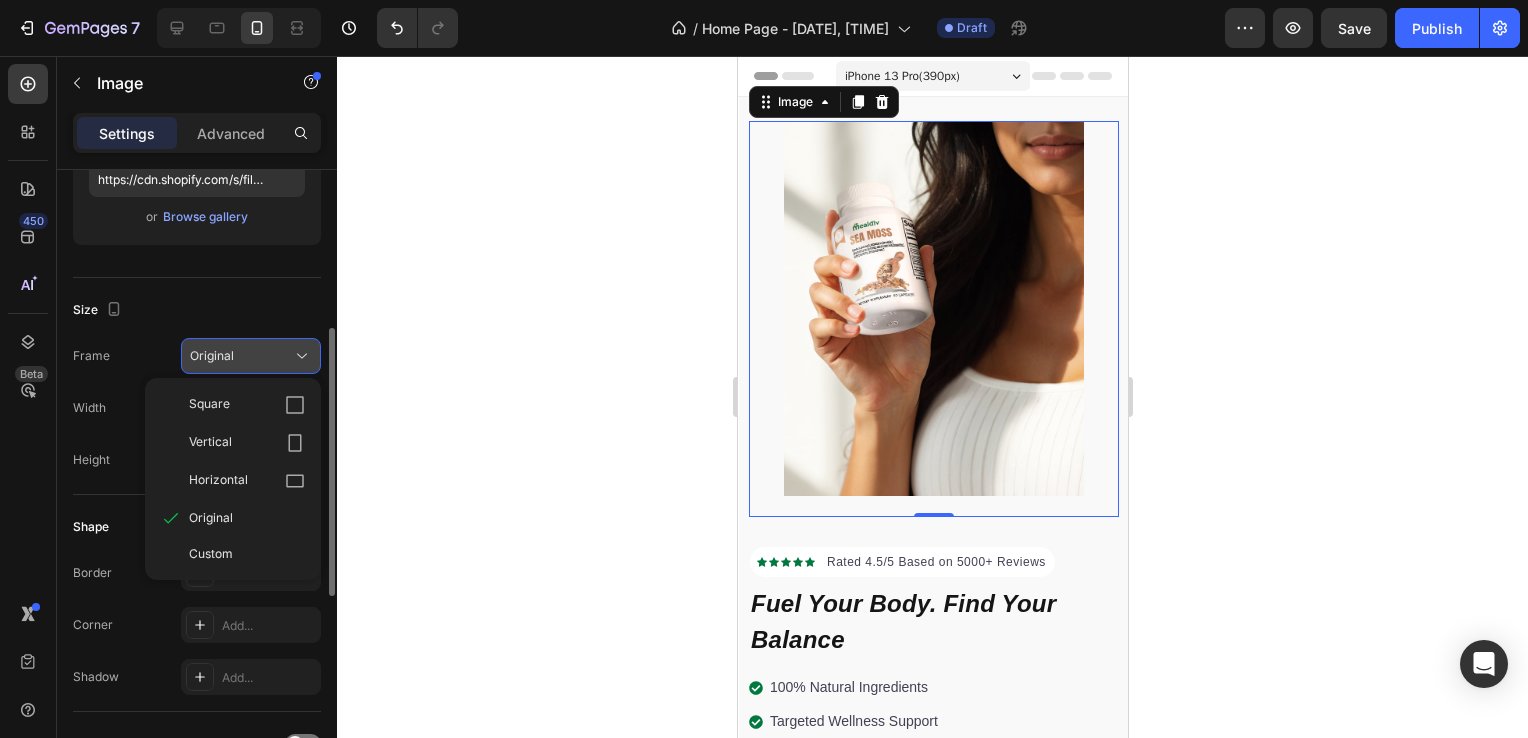 click on "Original" at bounding box center (212, 356) 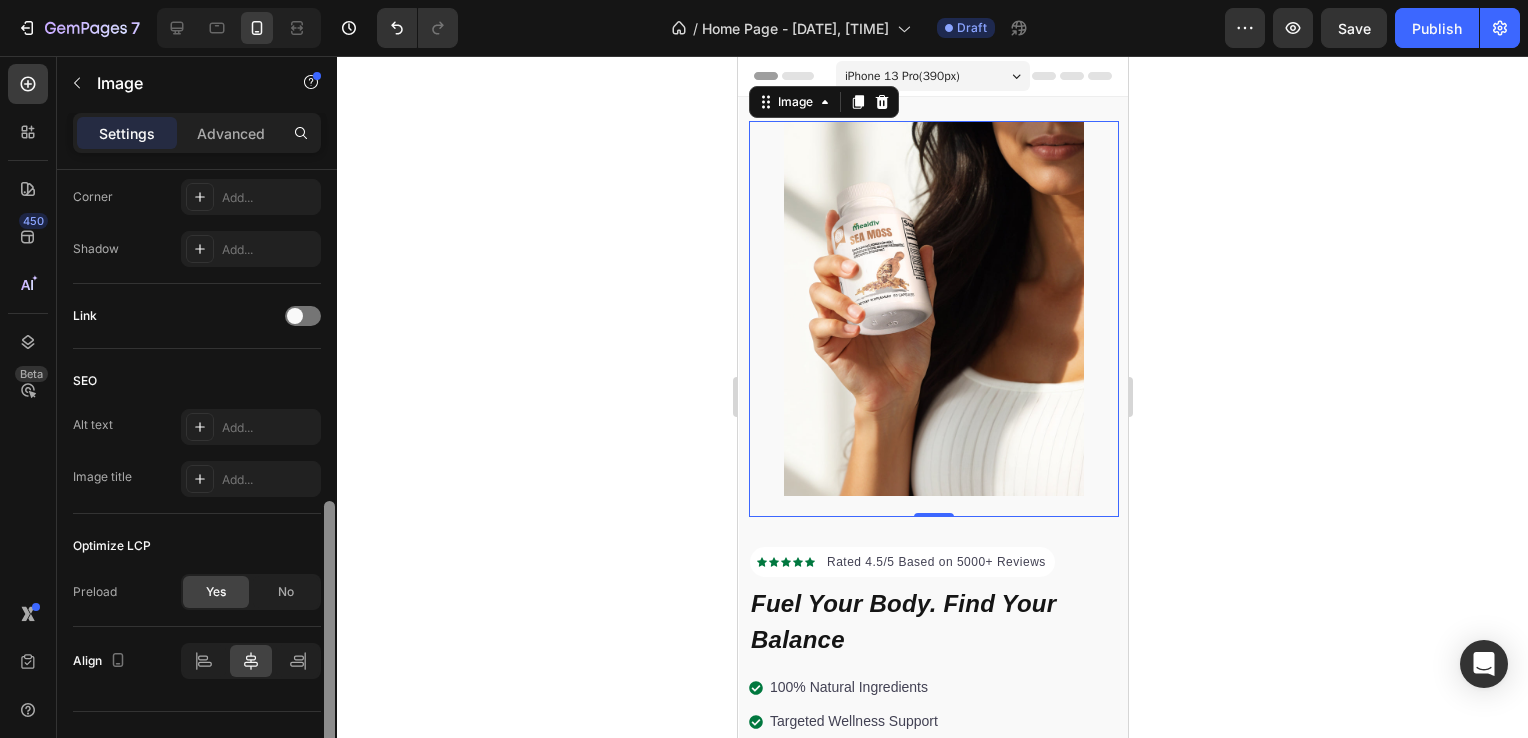 drag, startPoint x: 328, startPoint y: 394, endPoint x: 330, endPoint y: 579, distance: 185.0108 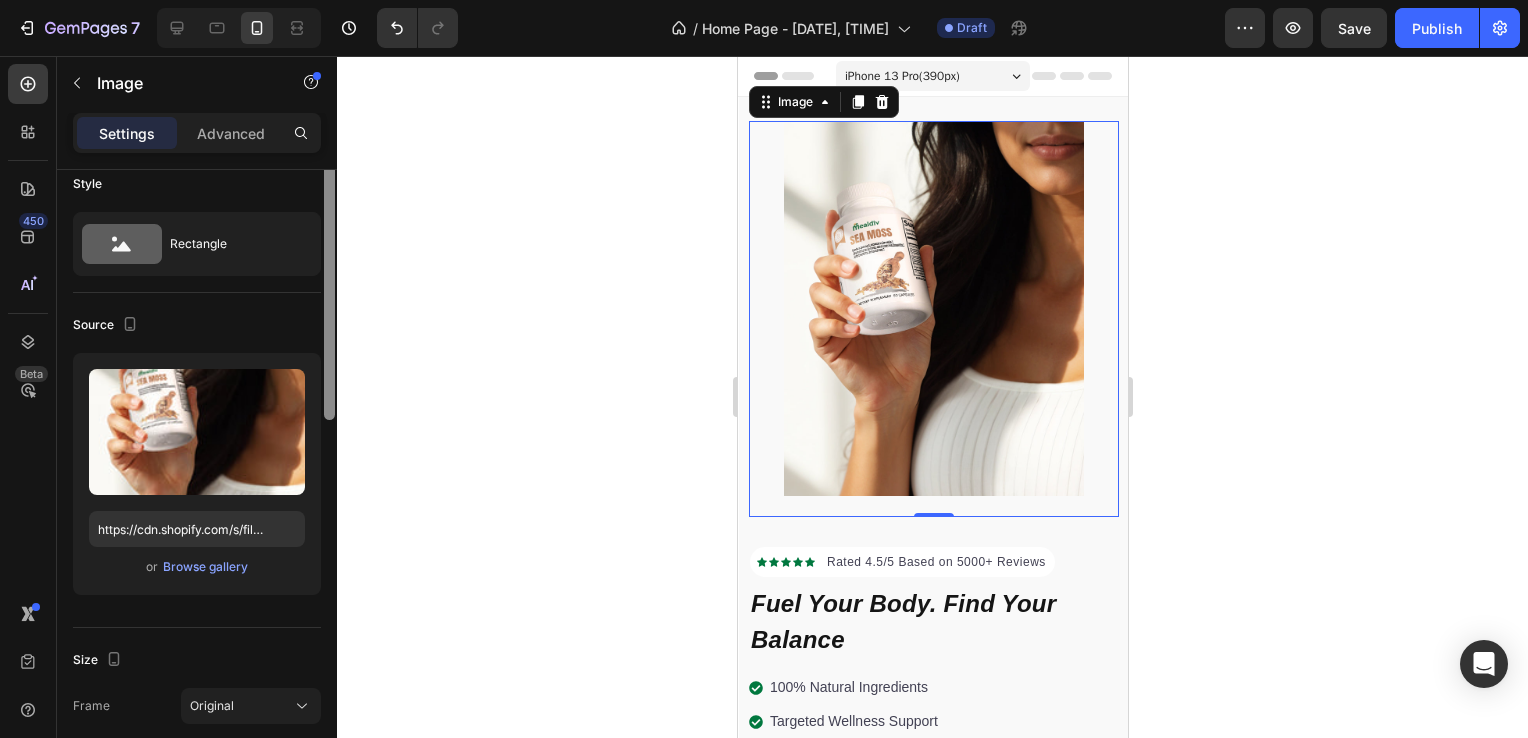 scroll, scrollTop: 0, scrollLeft: 0, axis: both 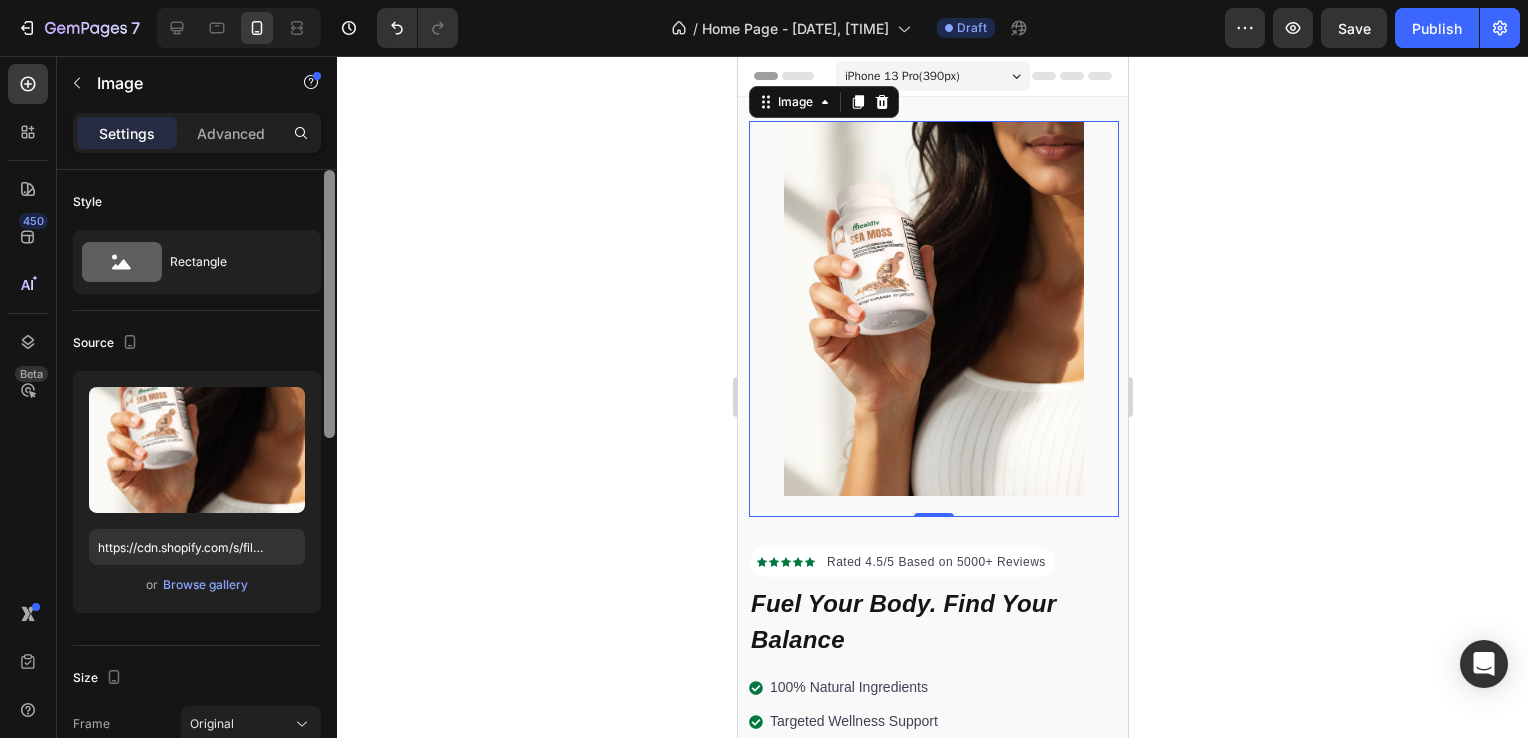 drag, startPoint x: 330, startPoint y: 582, endPoint x: 322, endPoint y: 194, distance: 388.08246 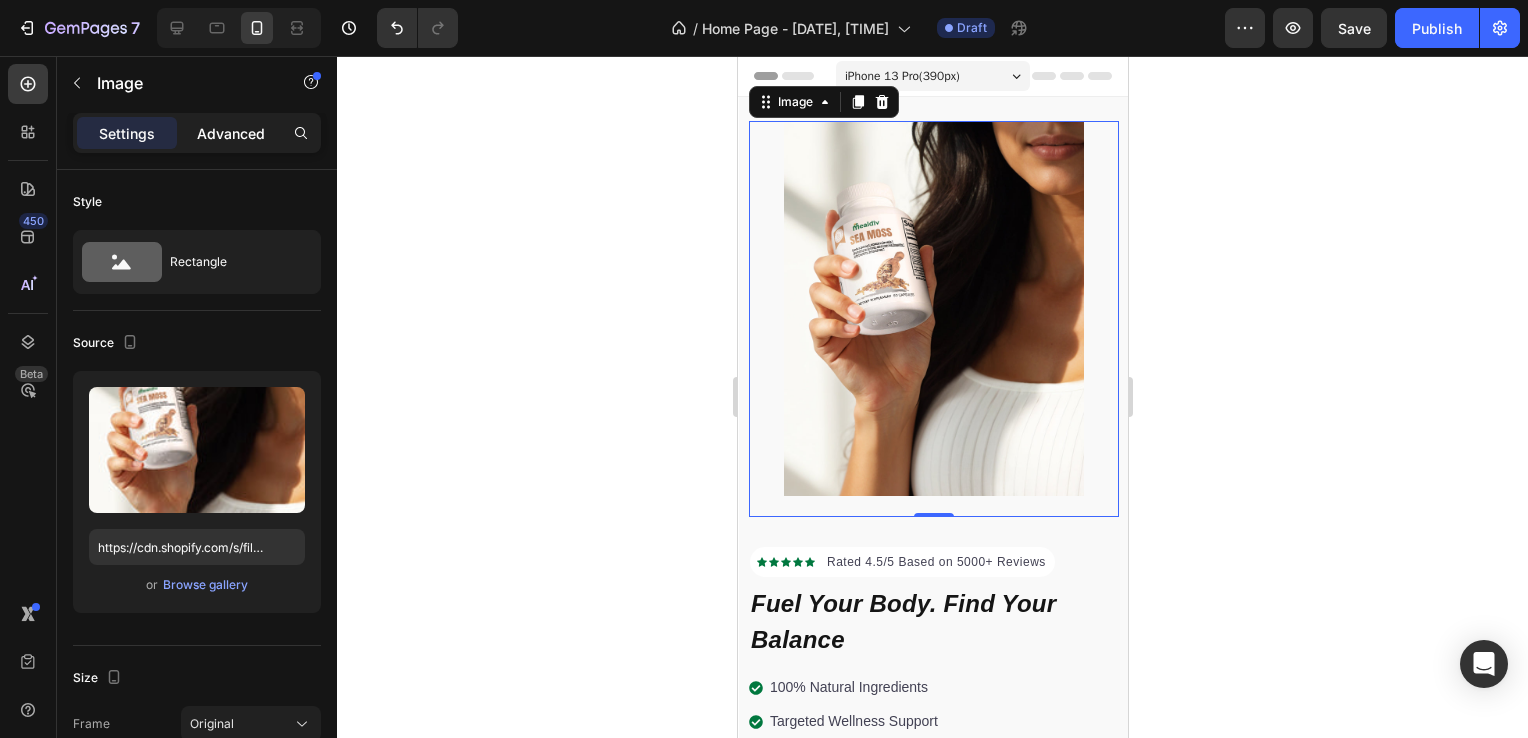click on "Advanced" at bounding box center (231, 133) 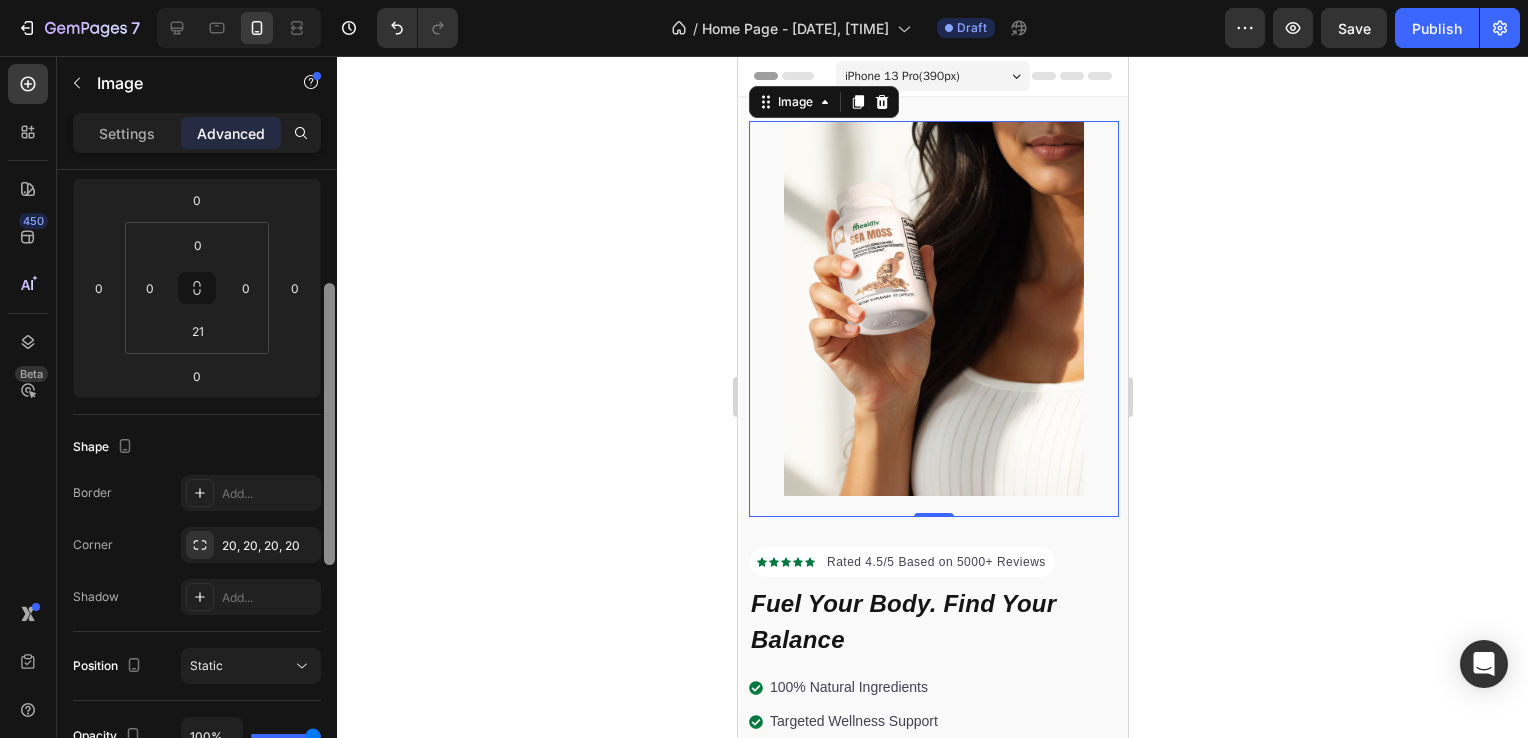 scroll, scrollTop: 272, scrollLeft: 0, axis: vertical 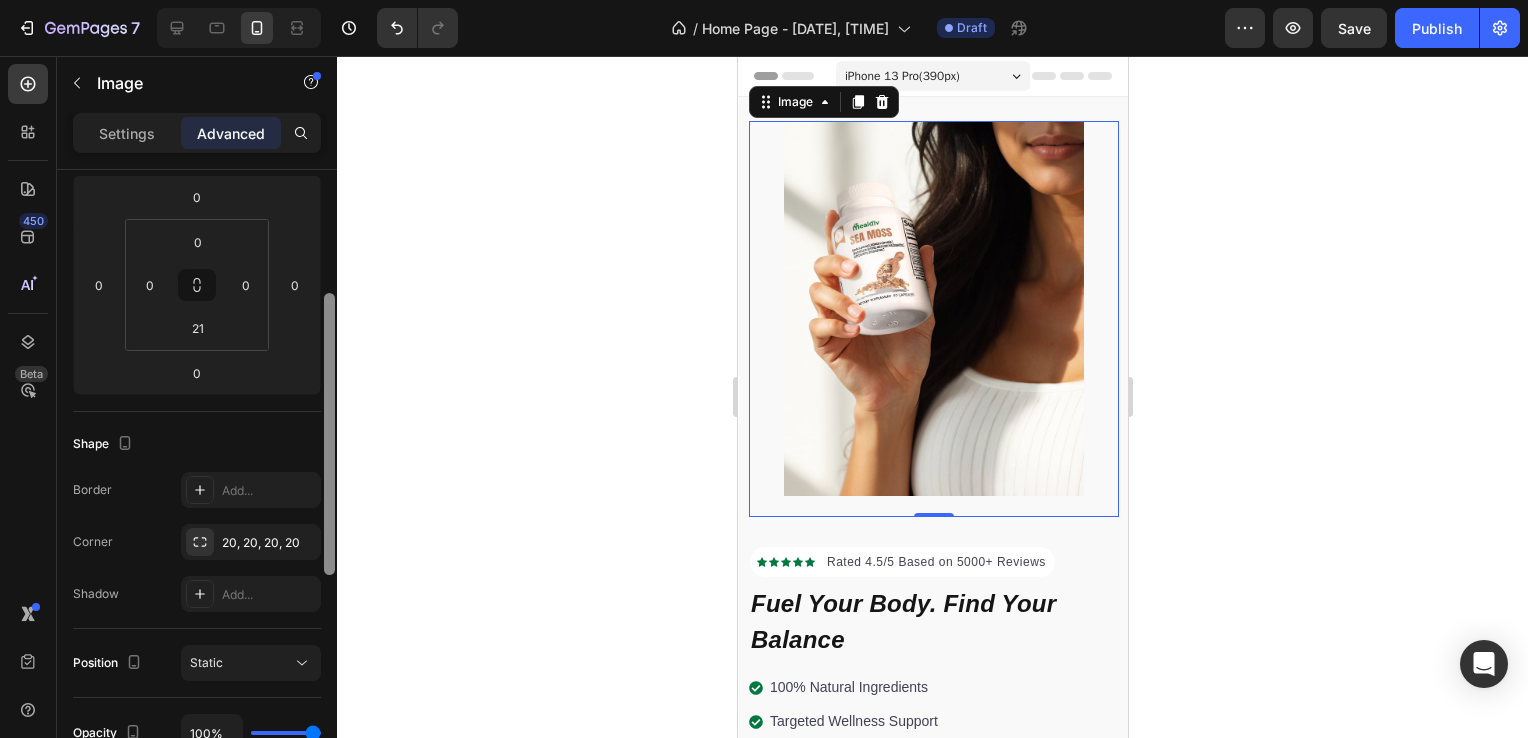 drag, startPoint x: 329, startPoint y: 226, endPoint x: 346, endPoint y: 349, distance: 124.16924 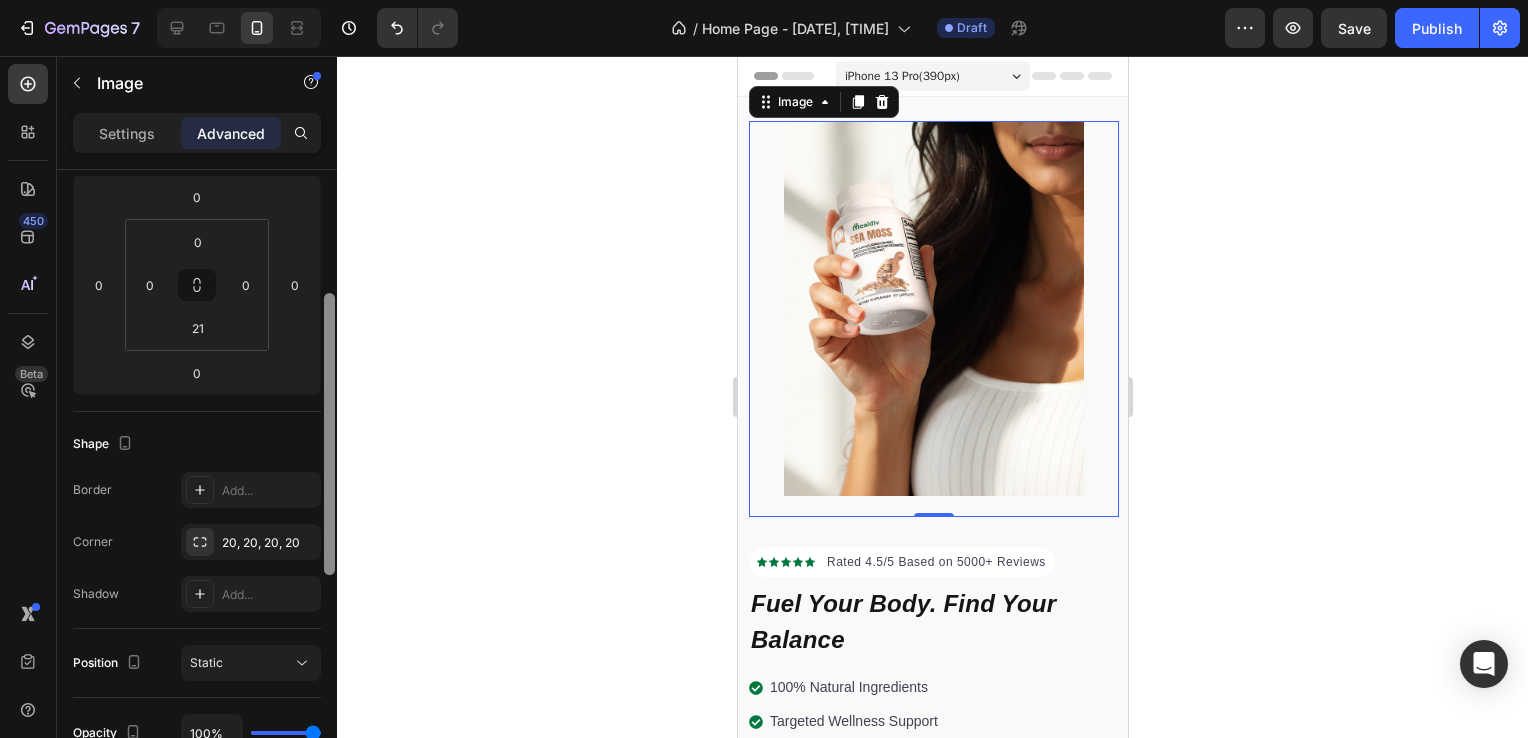click on "7   /  Home Page - [DATE], [TIME] Draft Preview  Save   Publish  450 Beta Sections(30) Elements(83) Section Element Hero Section Product Detail Brands Trusted Badges Guarantee Product Breakdown How to use Testimonials Compare Bundle FAQs Social Proof Brand Story Product List Collection Blog List Contact Sticky Add to Cart Custom Footer Browse Library 450 Layout
Row
Row
Row
Row Text
Heading
Text Block Button
Button
Button Media
Image
Image" 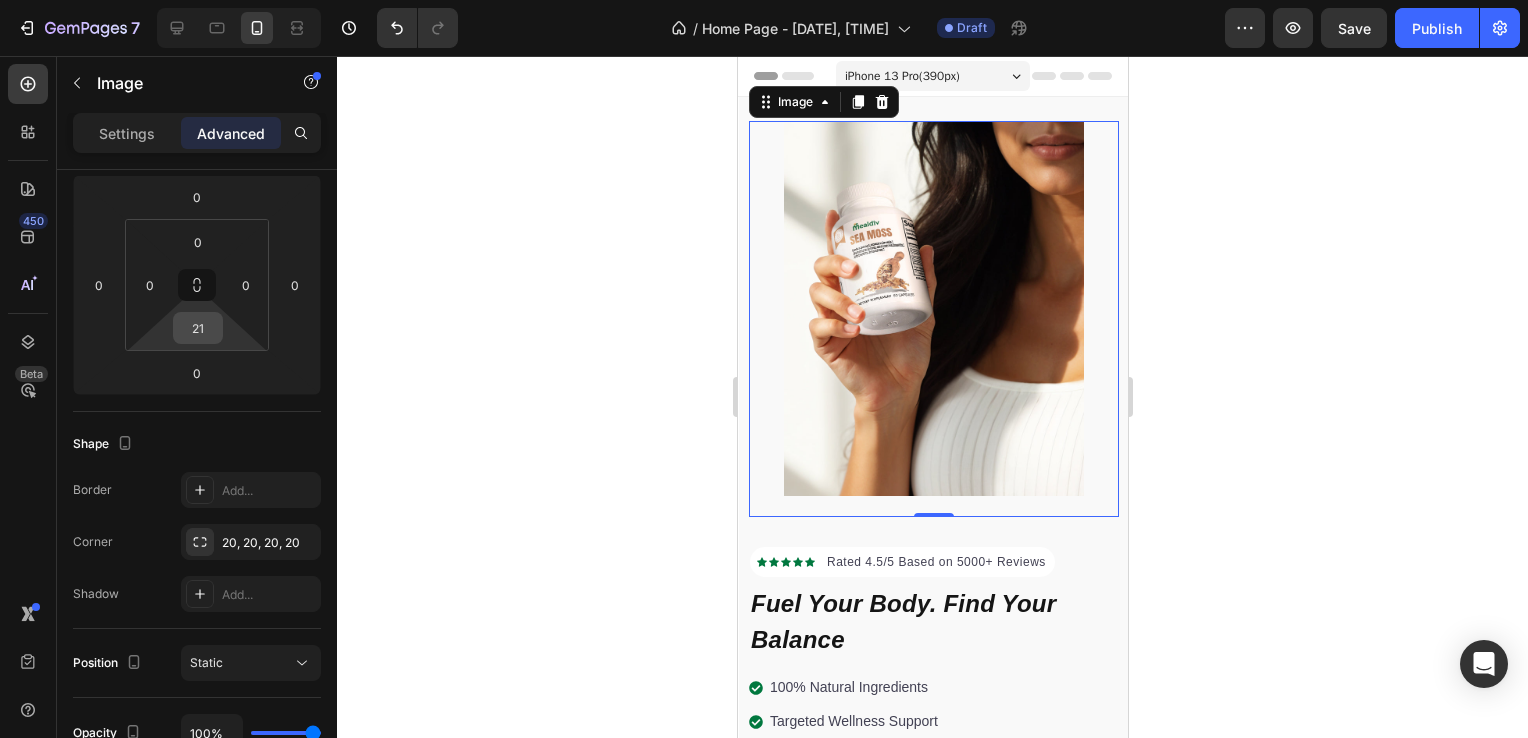 click on "21" at bounding box center [198, 328] 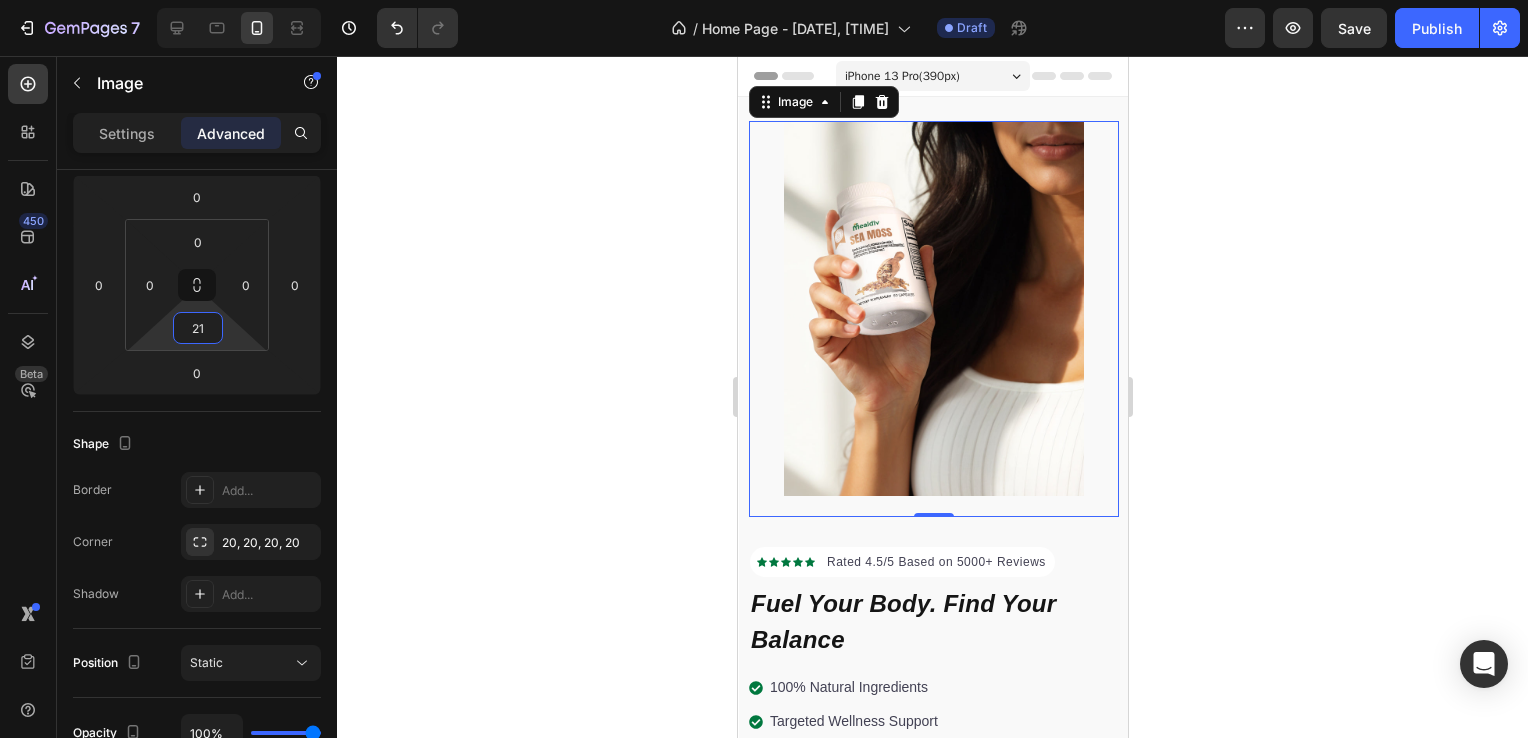 click on "21" at bounding box center (198, 328) 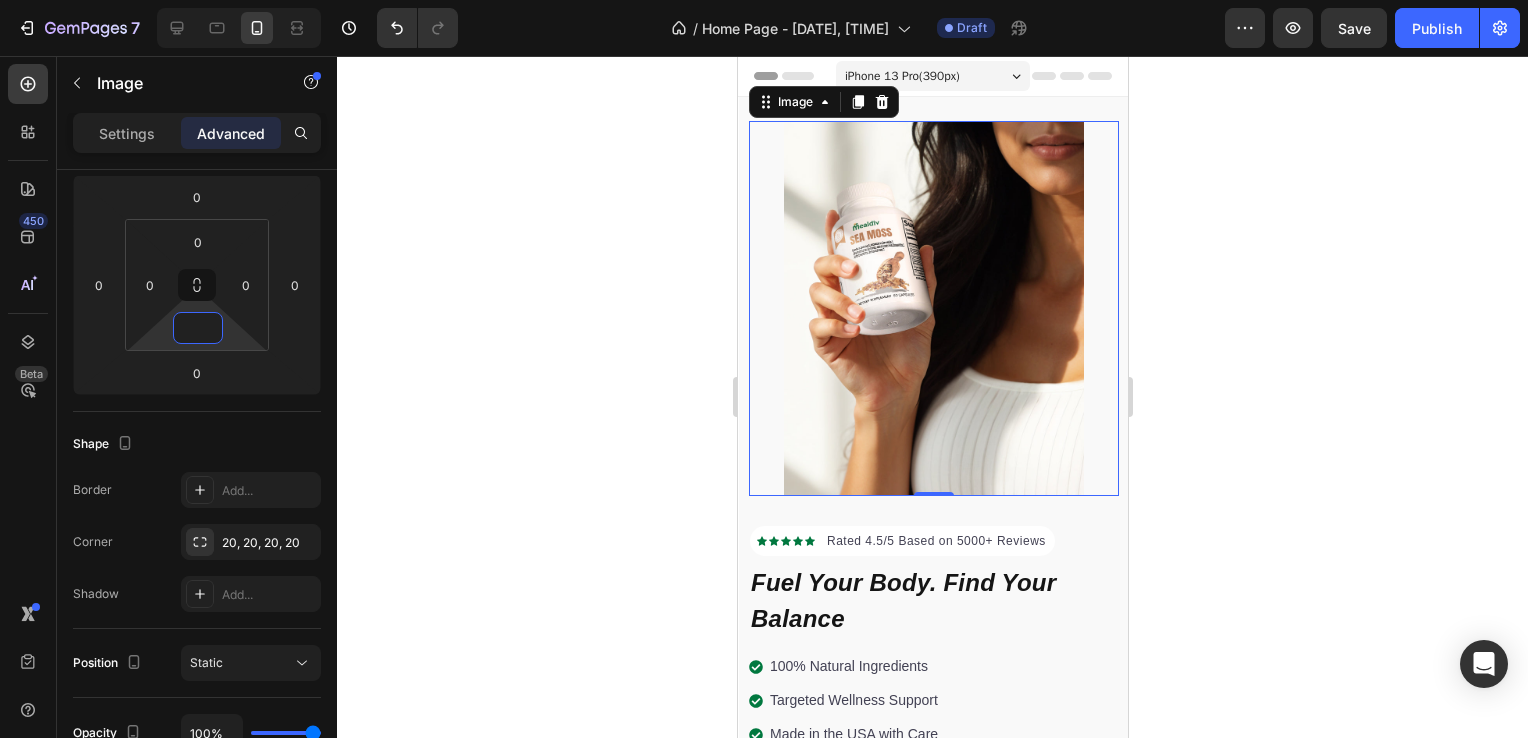 type on "0" 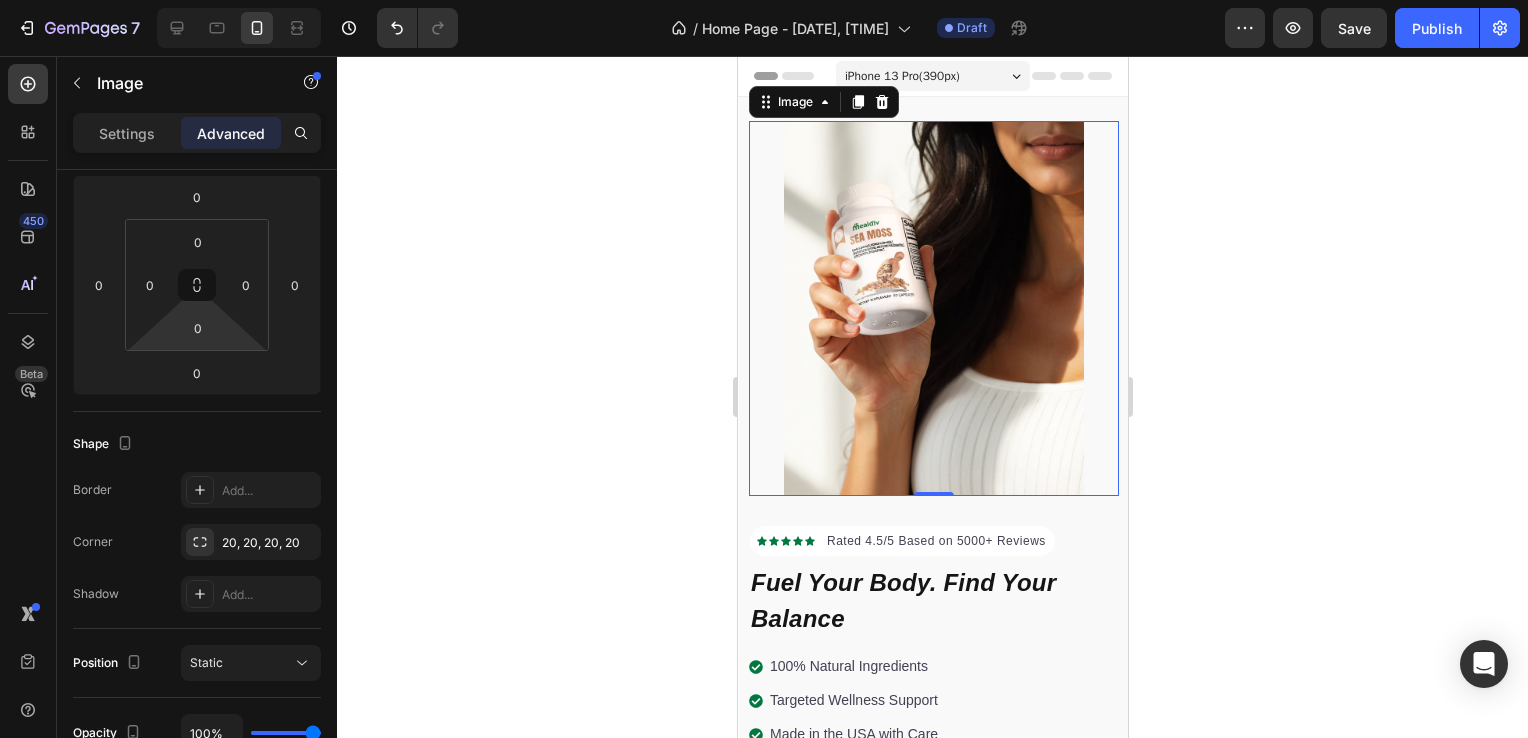 click on "Shape" at bounding box center (197, 444) 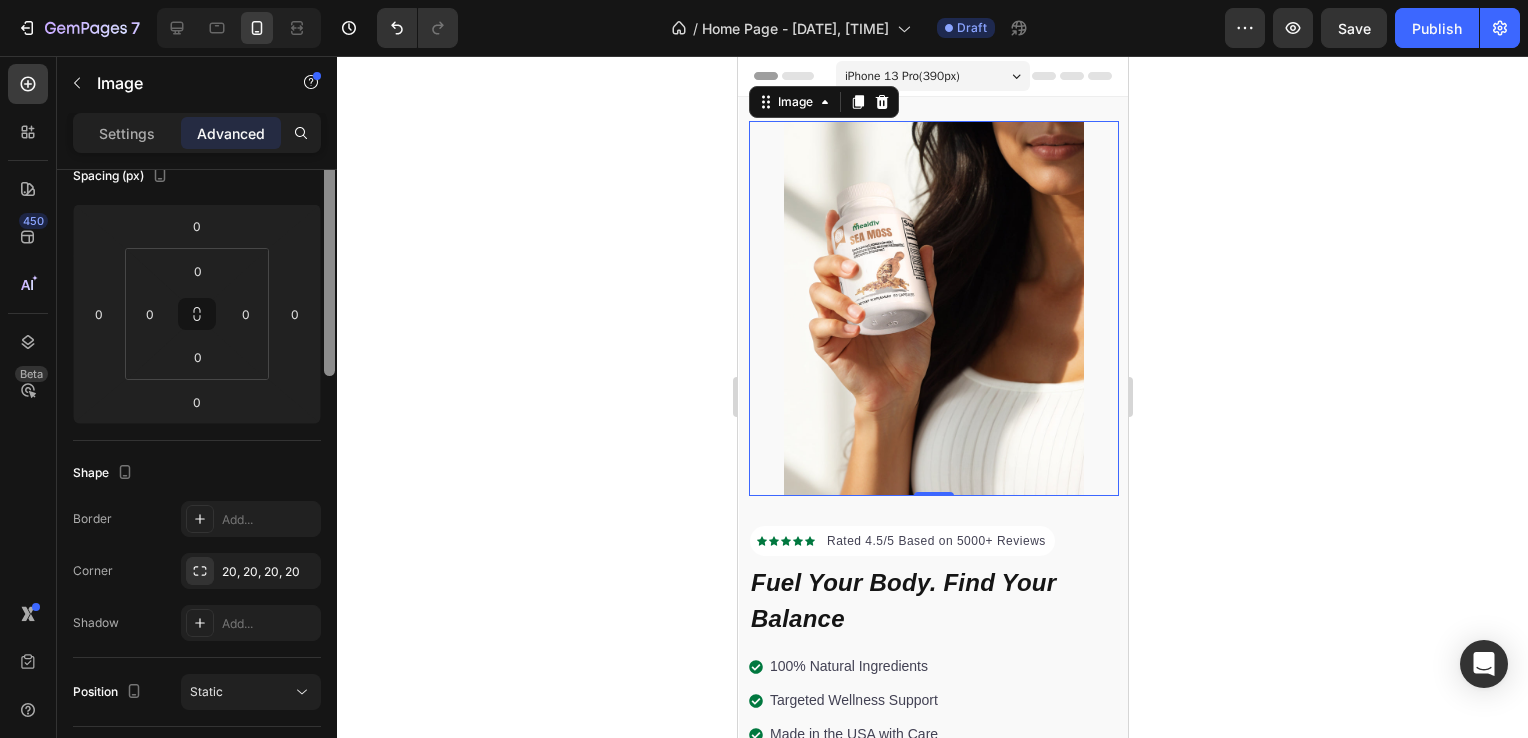 scroll, scrollTop: 0, scrollLeft: 0, axis: both 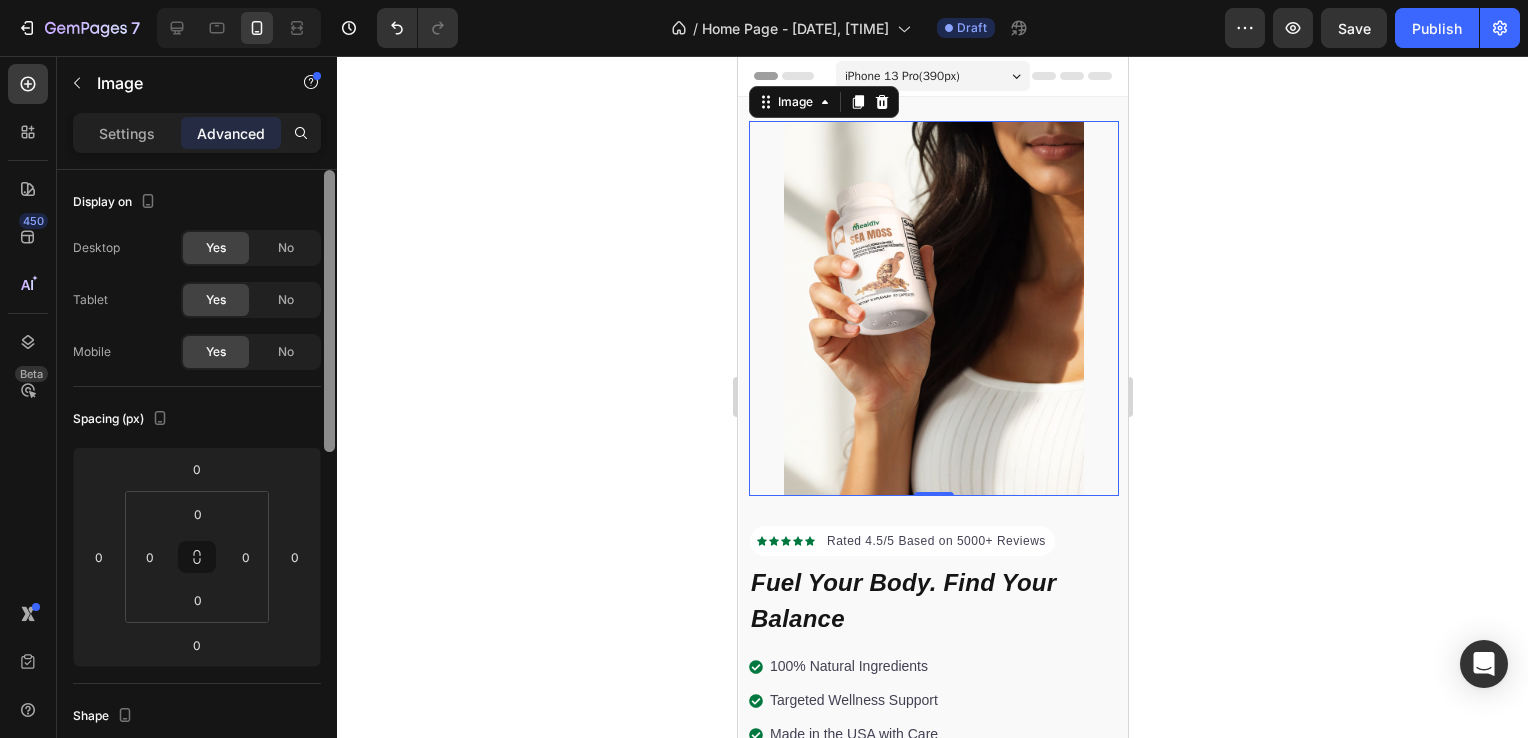 drag, startPoint x: 332, startPoint y: 386, endPoint x: 338, endPoint y: 183, distance: 203.08865 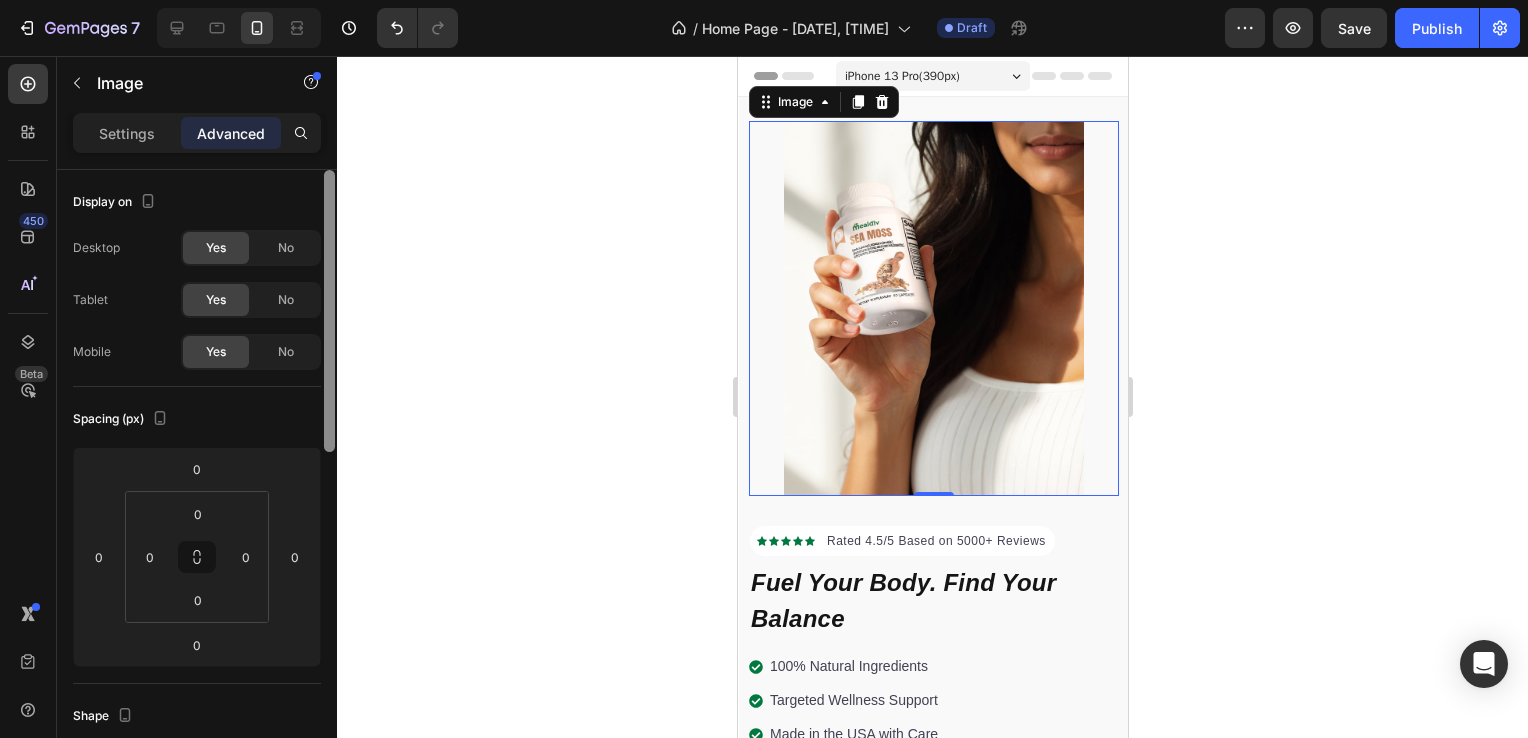 click on "7   /  Home Page - [DATE], [TIME] Draft Preview  Save   Publish  450 Beta Sections(30) Elements(83) Section Element Hero Section Product Detail Brands Trusted Badges Guarantee Product Breakdown How to use Testimonials Compare Bundle FAQs Social Proof Brand Story Product List Collection Blog List Contact Sticky Add to Cart Custom Footer Browse Library 450 Layout
Row
Row
Row
Row Text
Heading
Text Block Button
Button
Button Media
Image
Image" 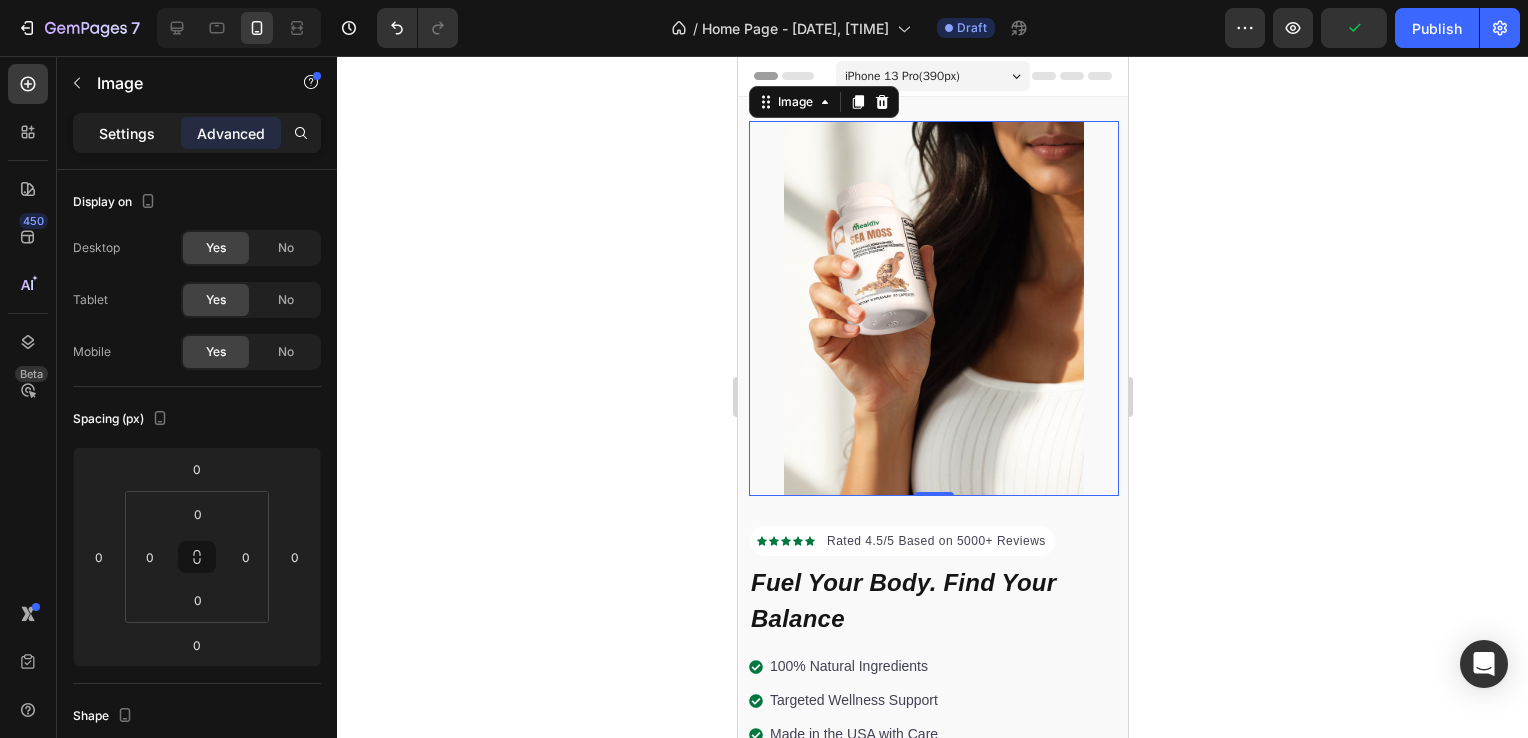 click on "Settings" at bounding box center [127, 133] 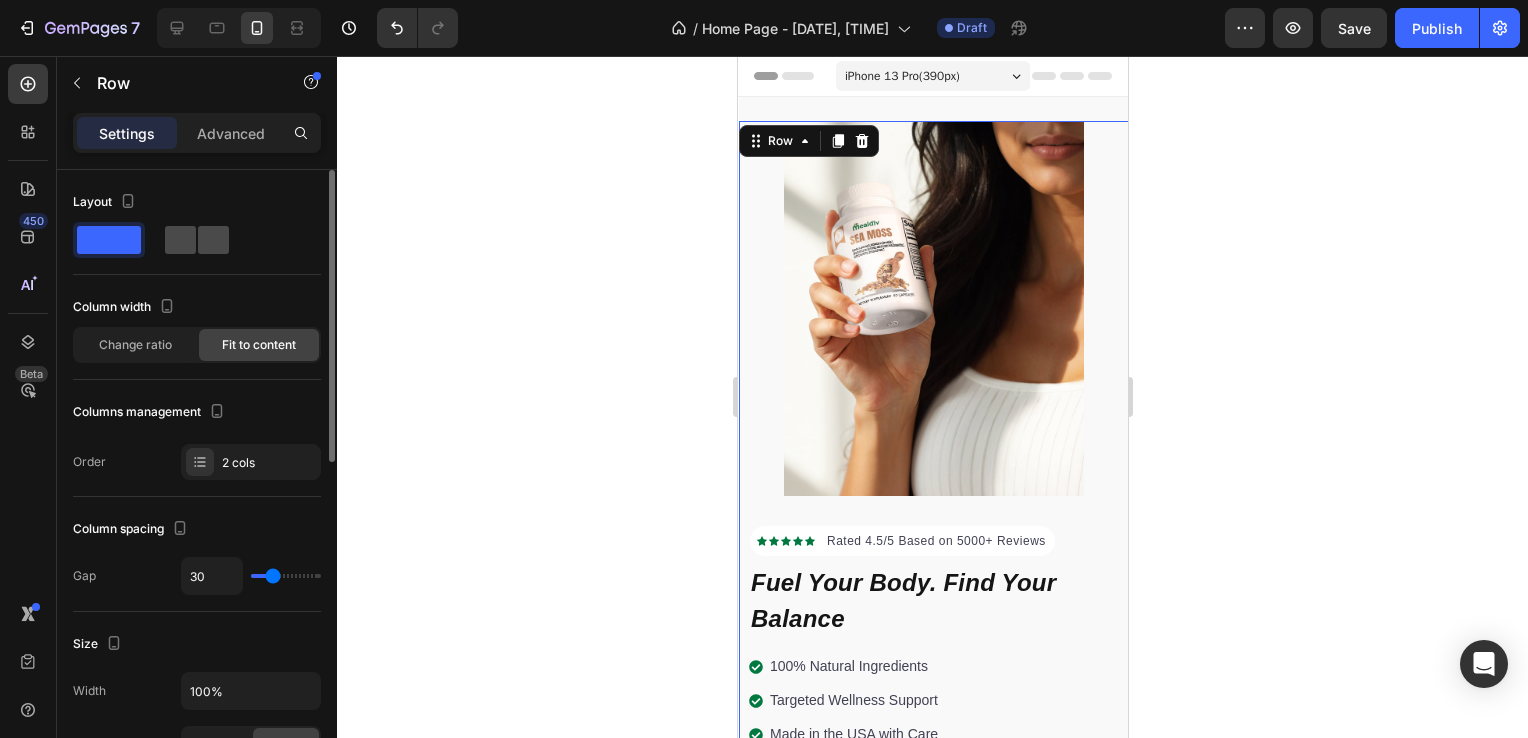 click 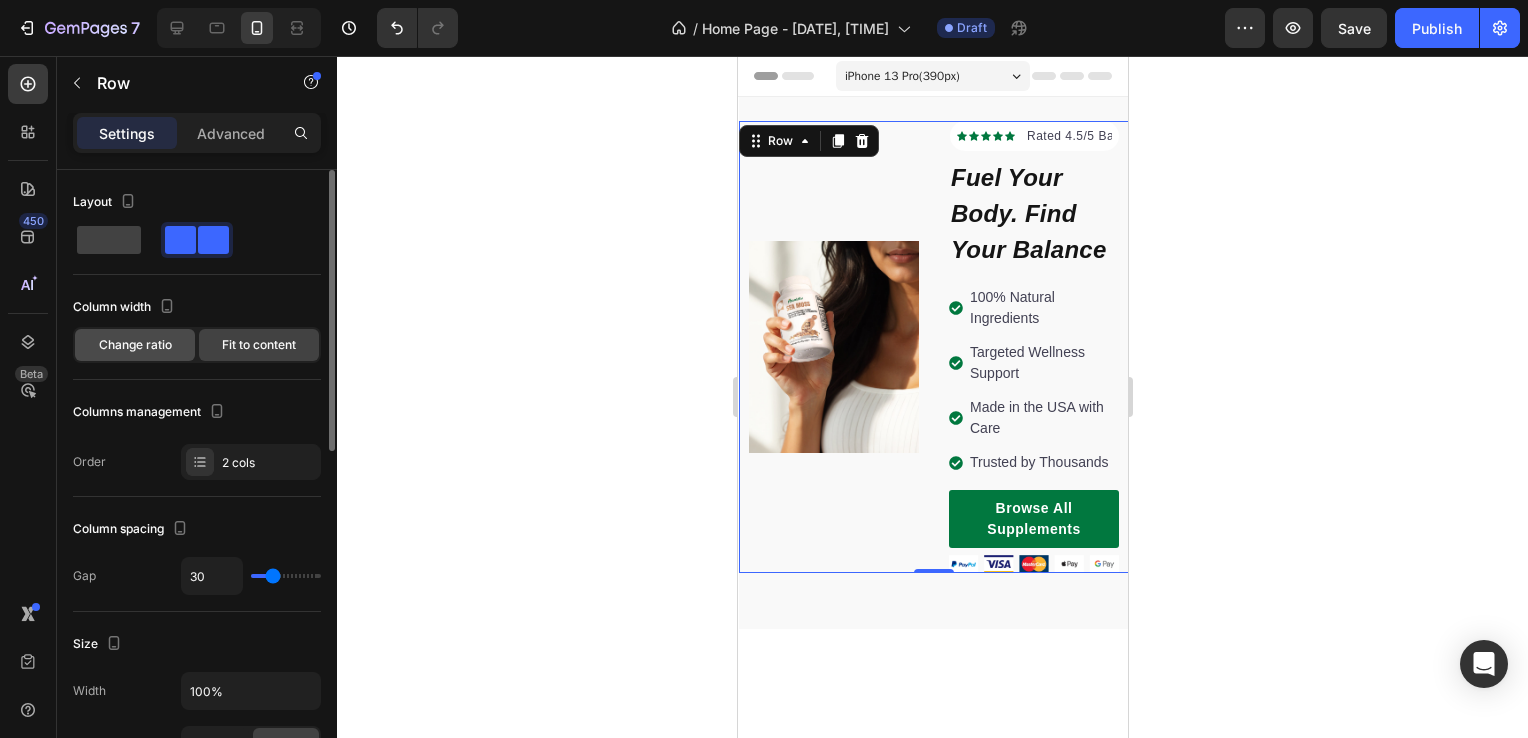 click on "Change ratio" 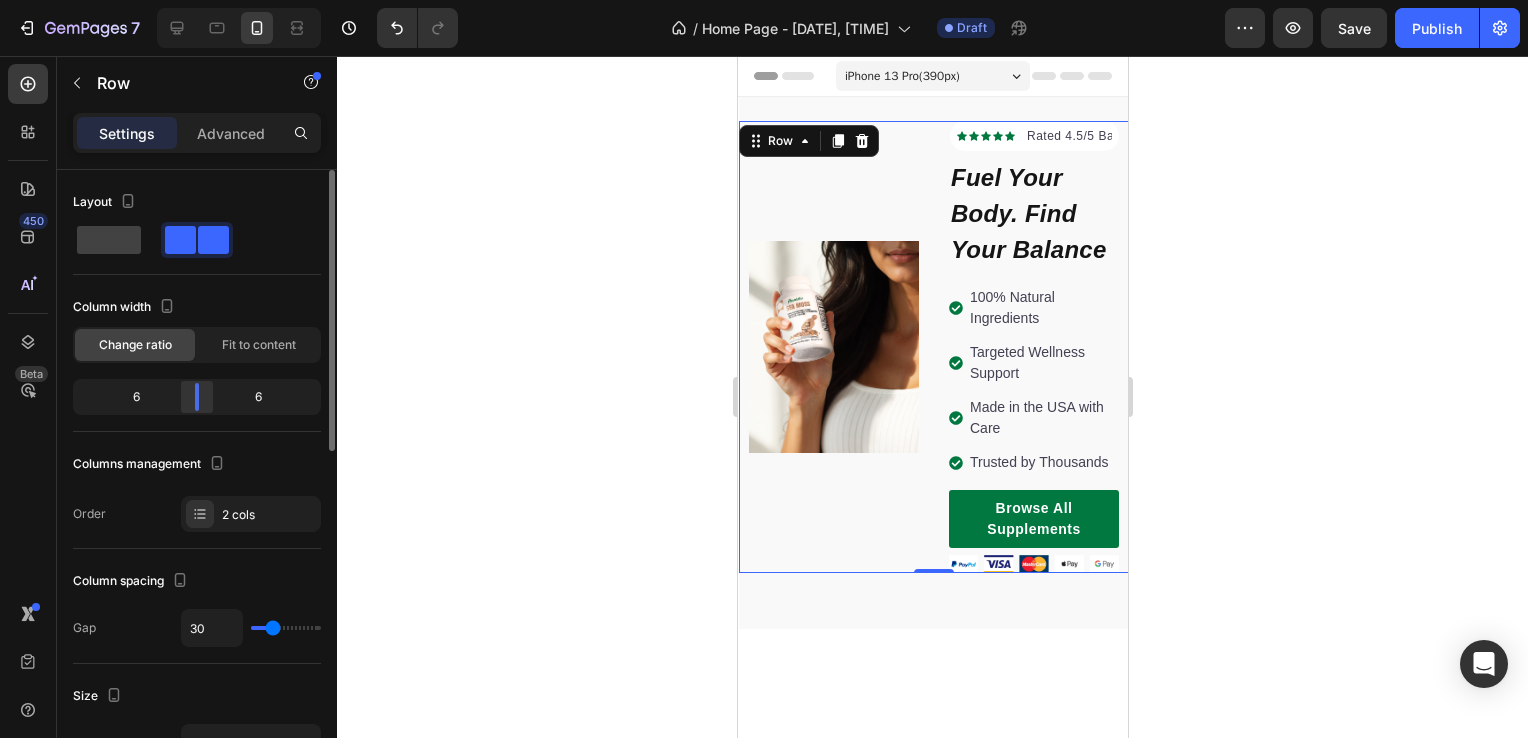 click 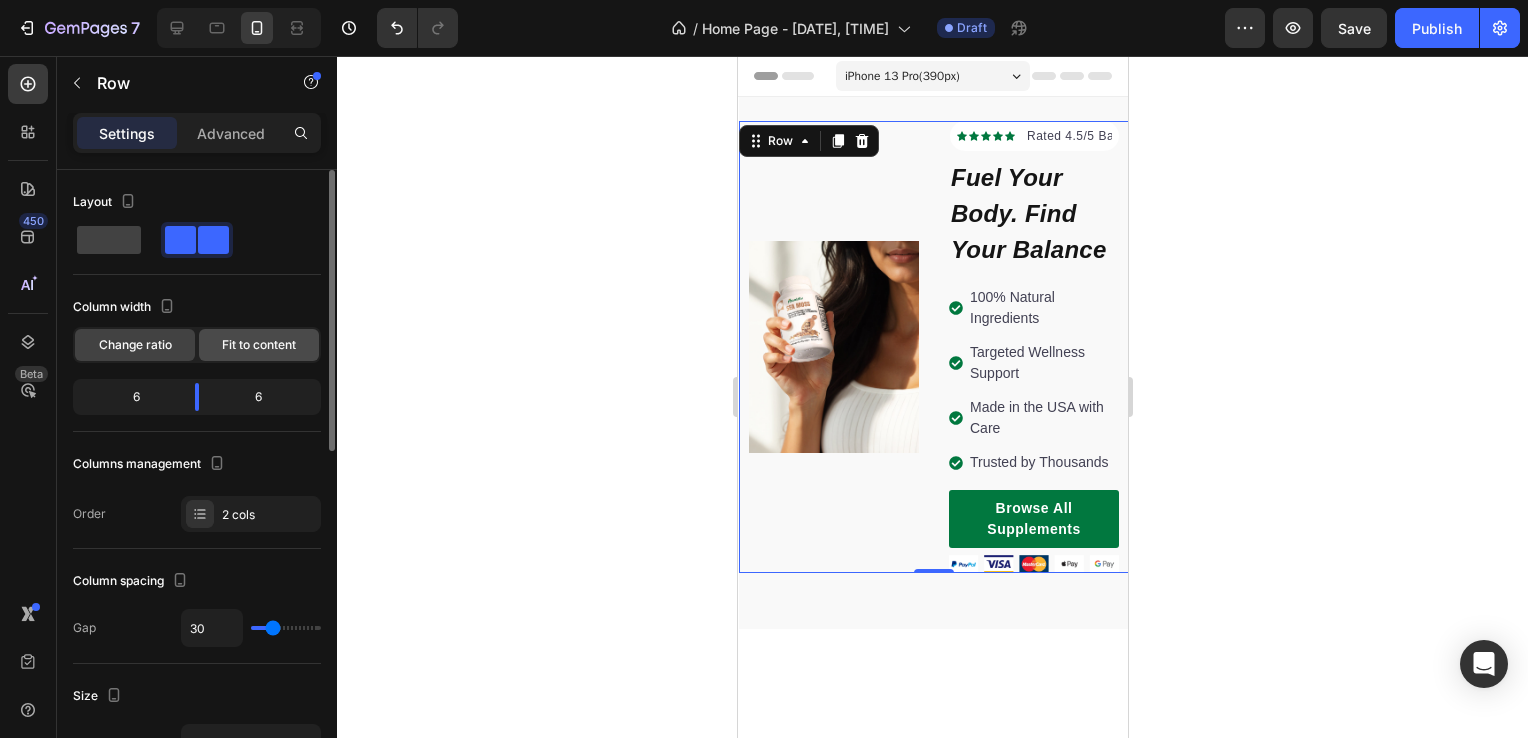 click on "Fit to content" 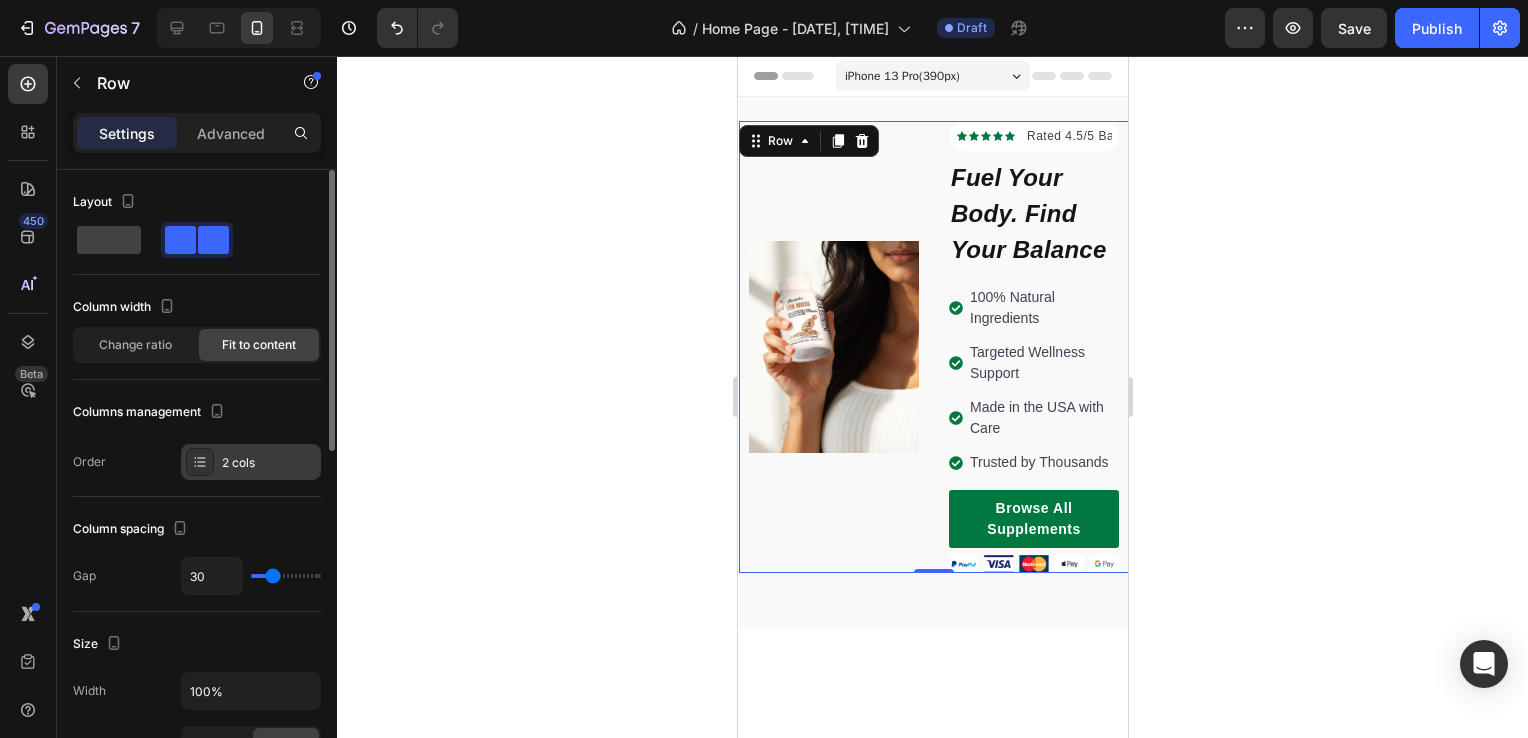 click 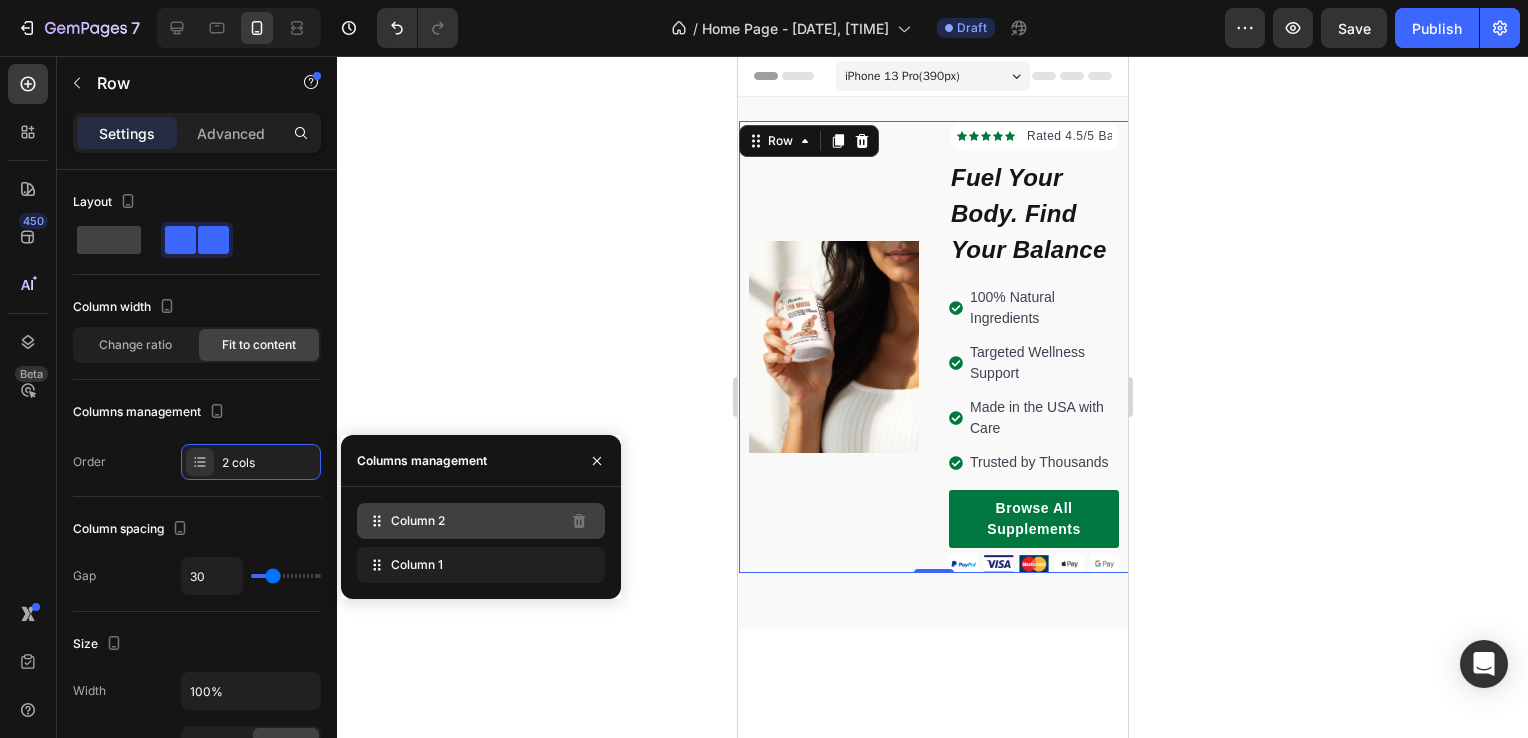 click on "Column 2" 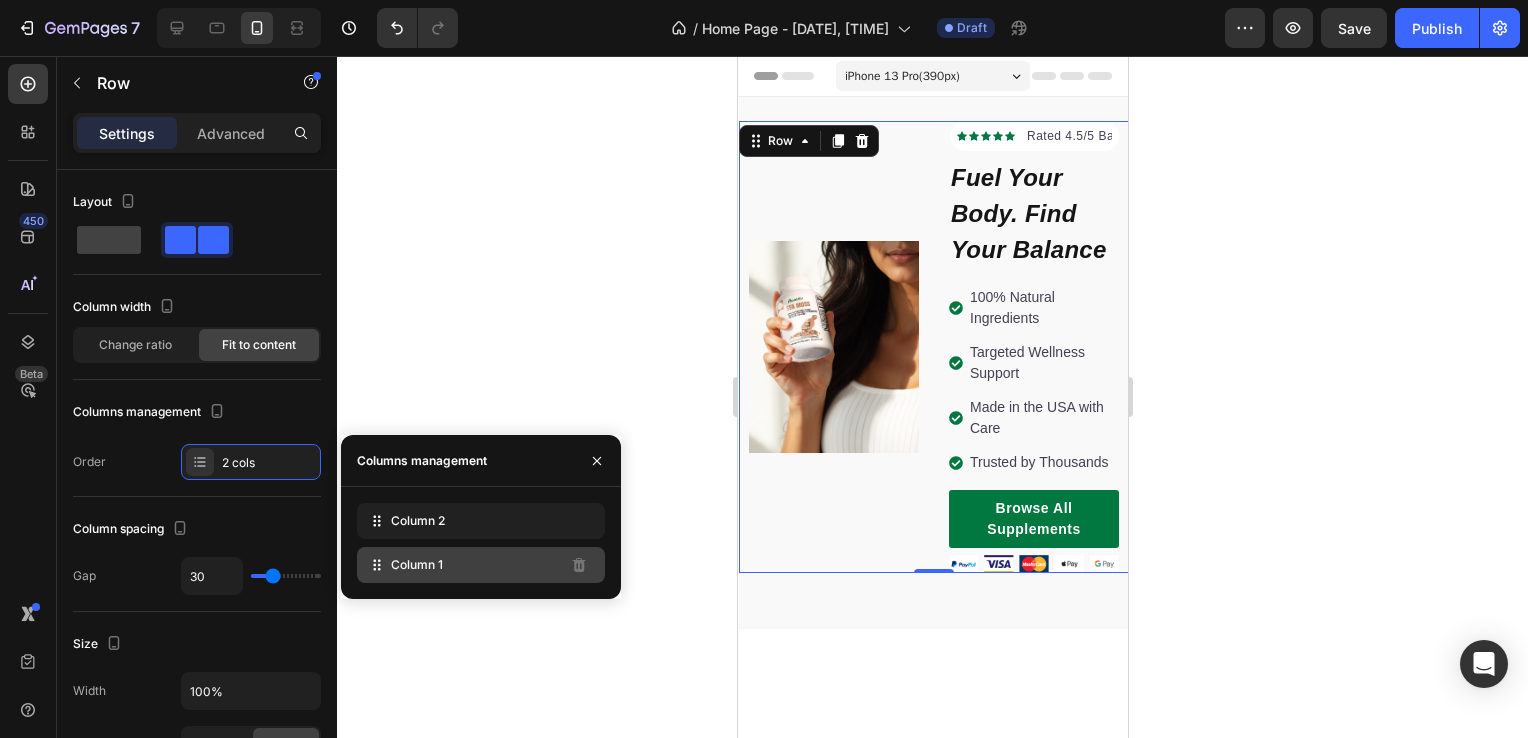 type 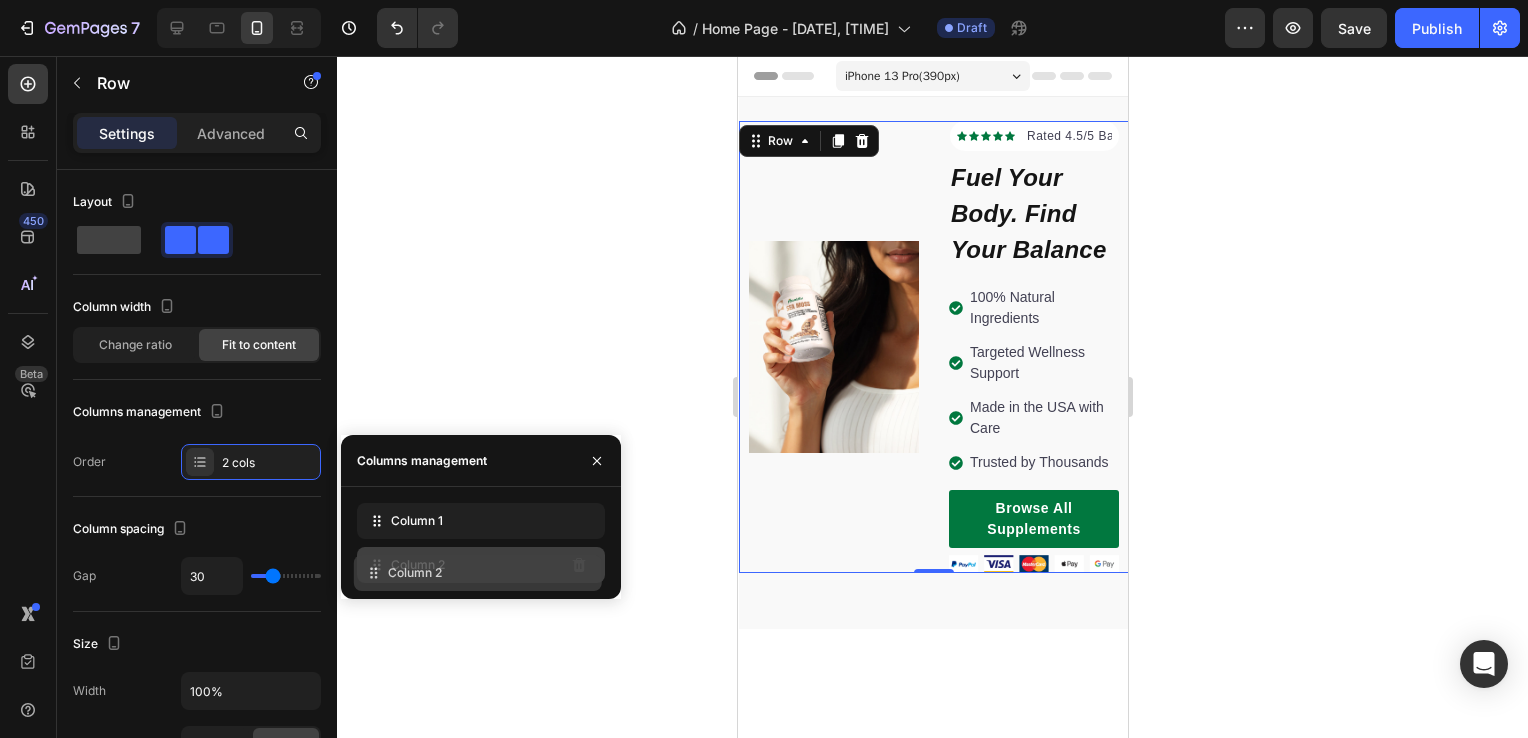 drag, startPoint x: 437, startPoint y: 527, endPoint x: 434, endPoint y: 580, distance: 53.08484 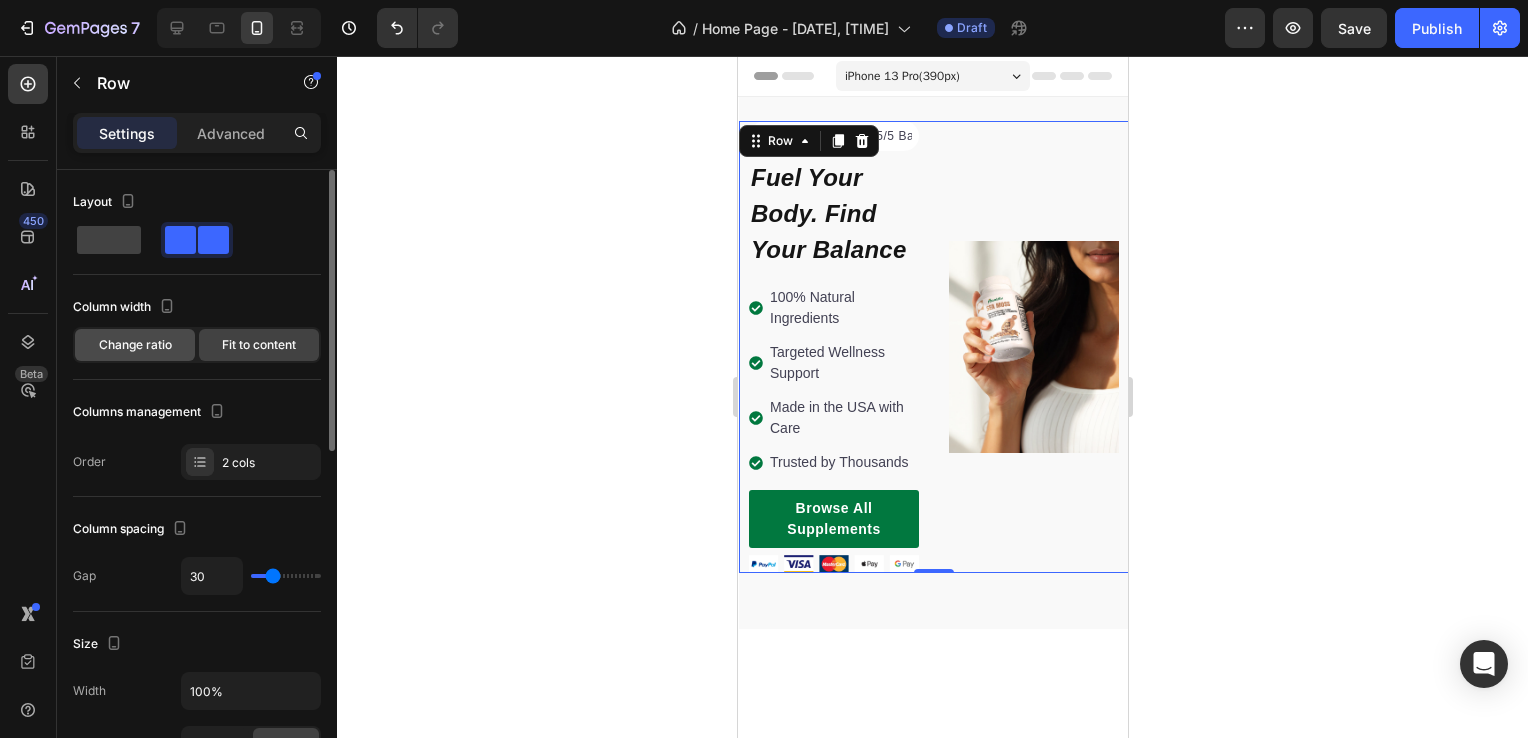 click on "Change ratio" 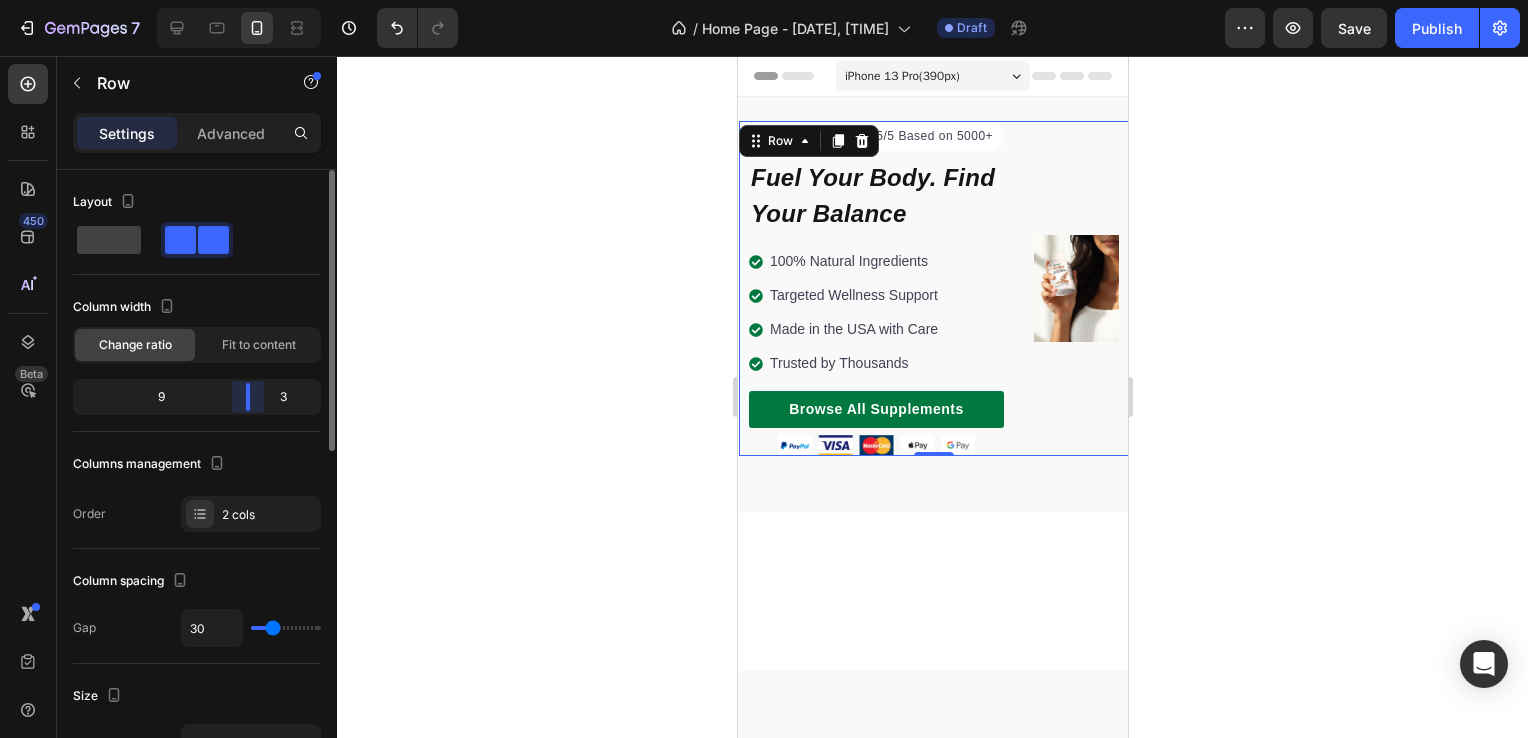 drag, startPoint x: 200, startPoint y: 409, endPoint x: 268, endPoint y: 411, distance: 68.0294 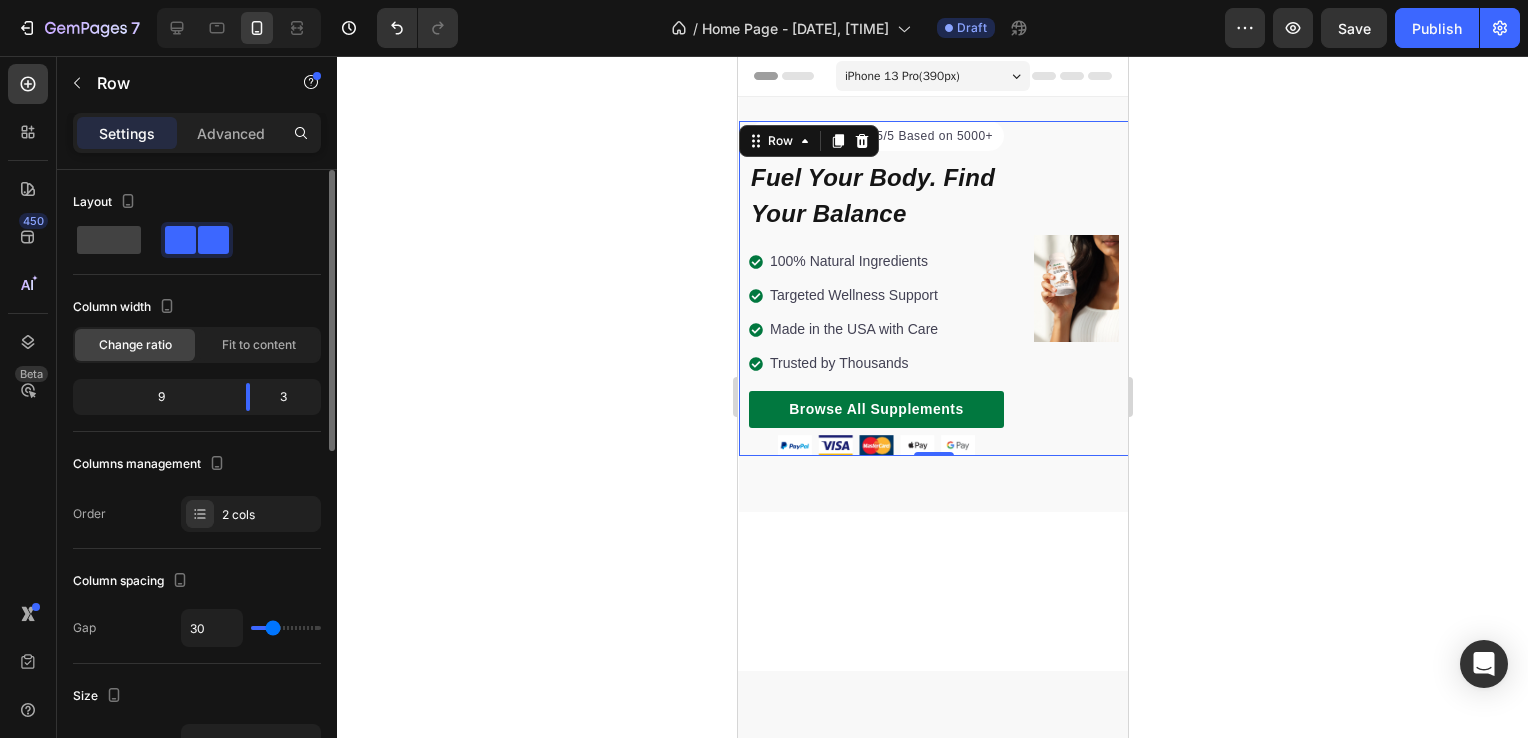 drag, startPoint x: 268, startPoint y: 411, endPoint x: 235, endPoint y: 298, distance: 117.72001 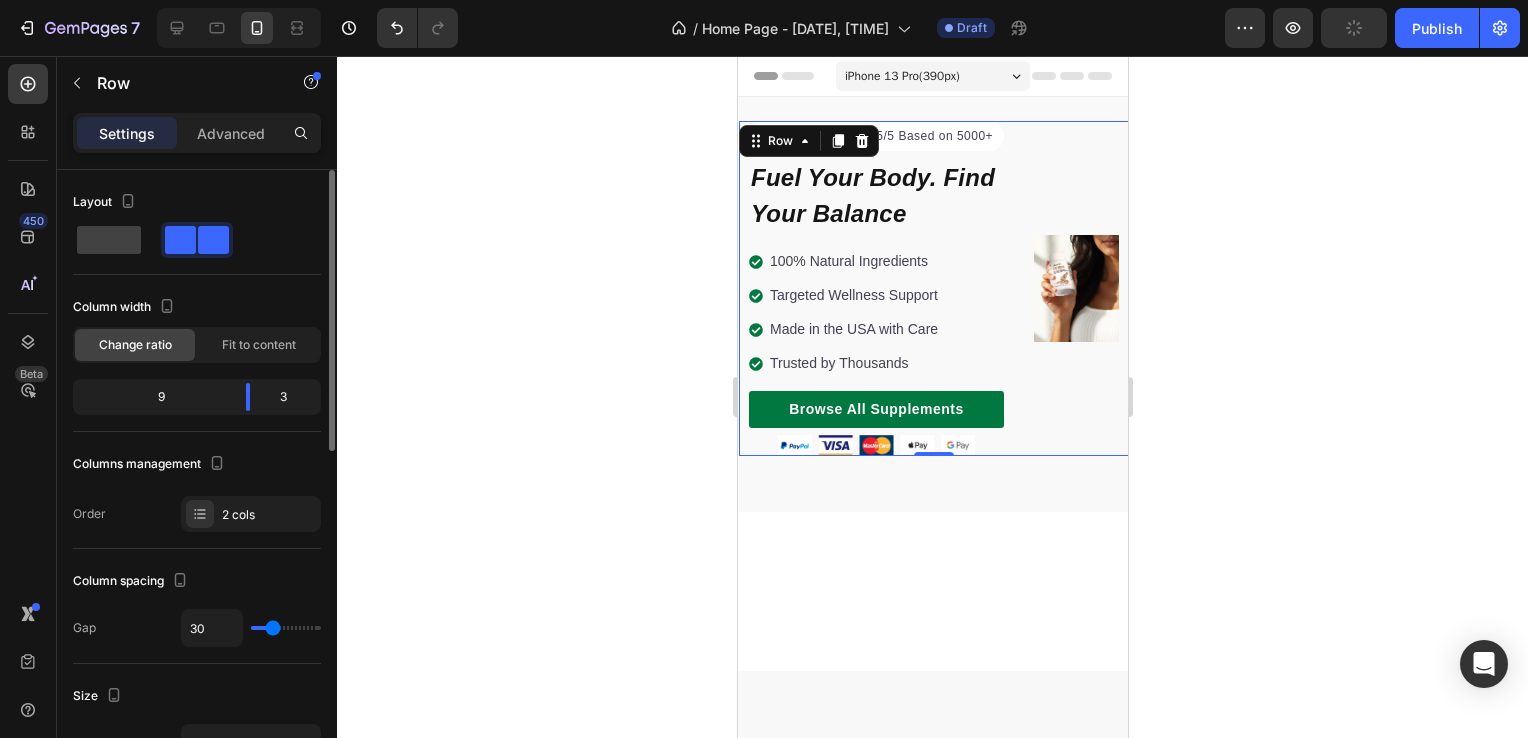 drag, startPoint x: 261, startPoint y: 621, endPoint x: 272, endPoint y: 626, distance: 12.083046 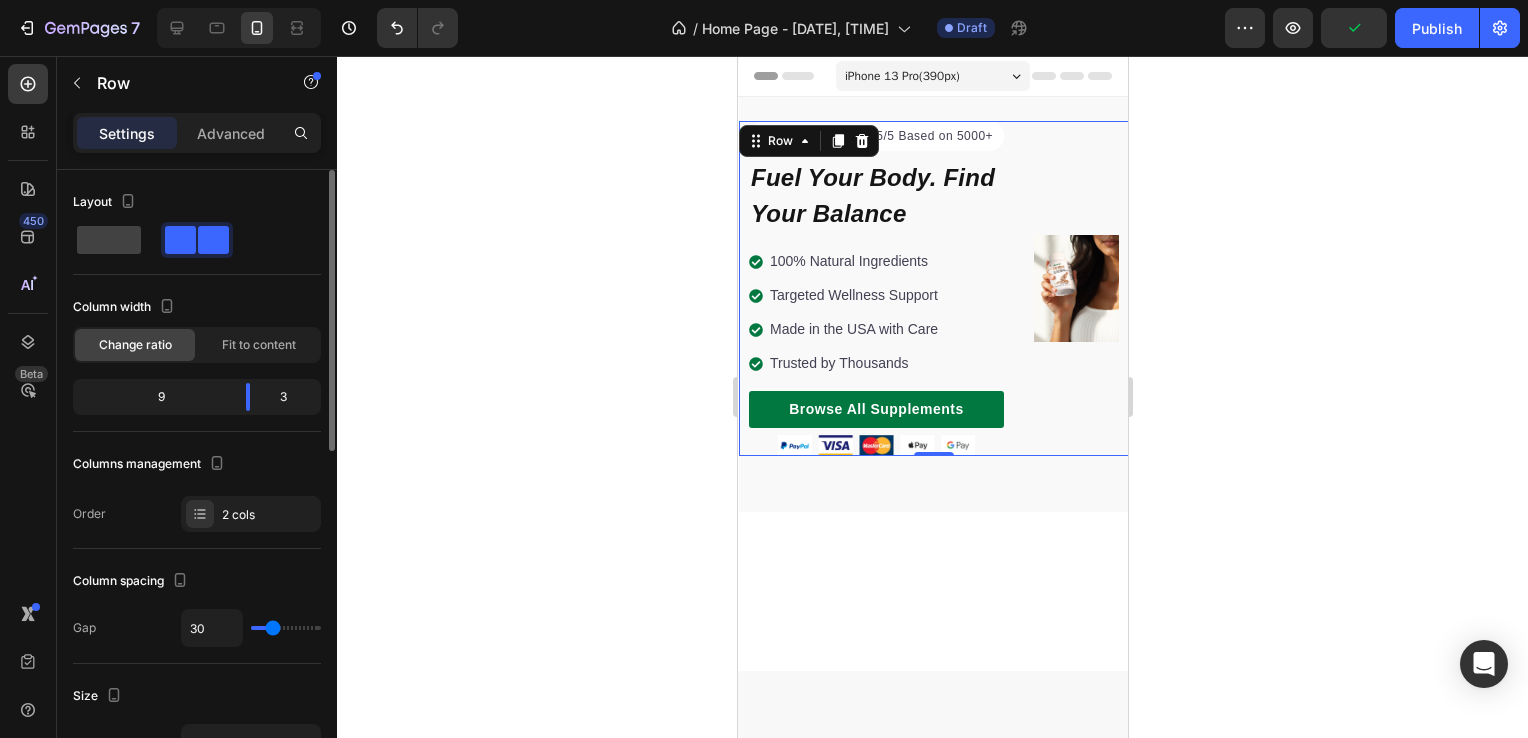 click at bounding box center [286, 628] 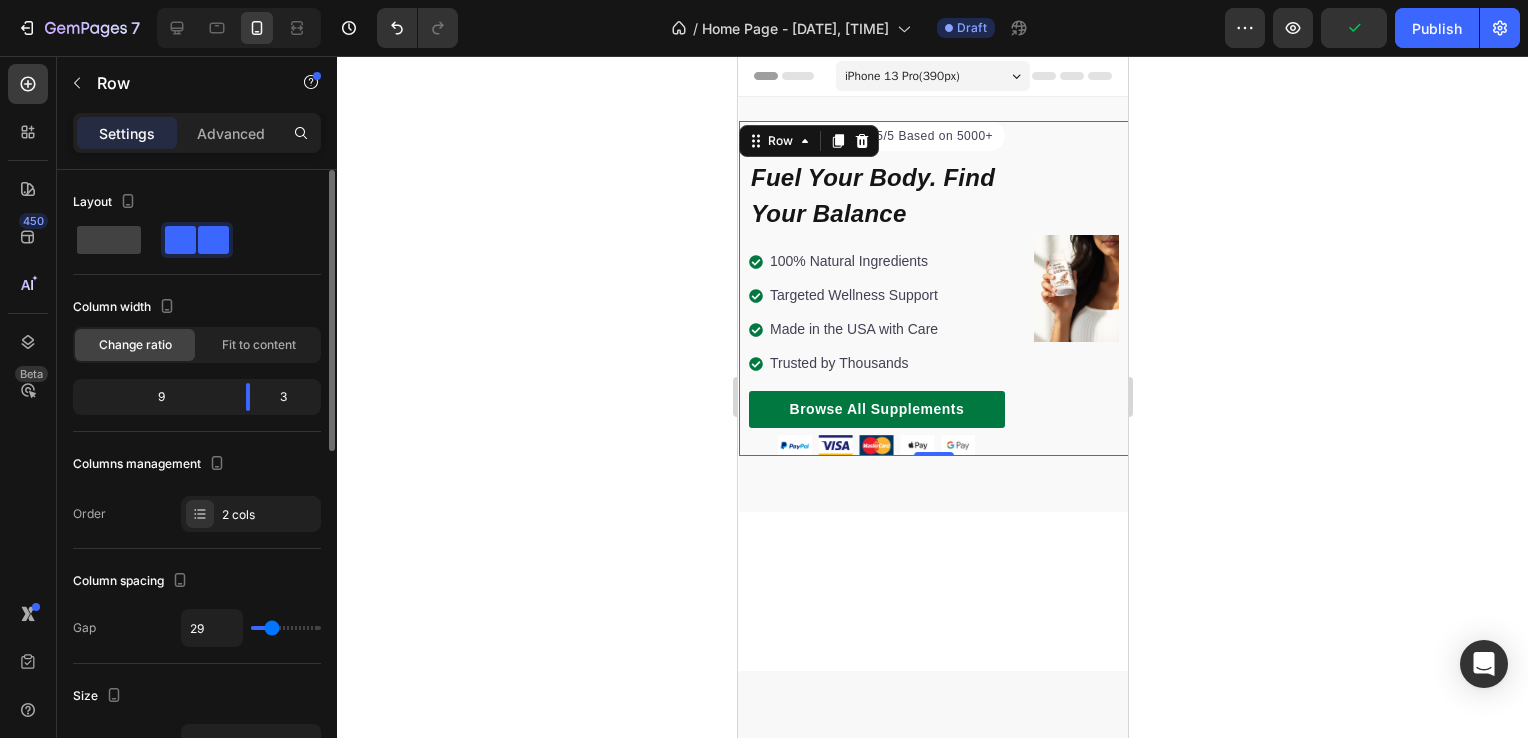 type on "56" 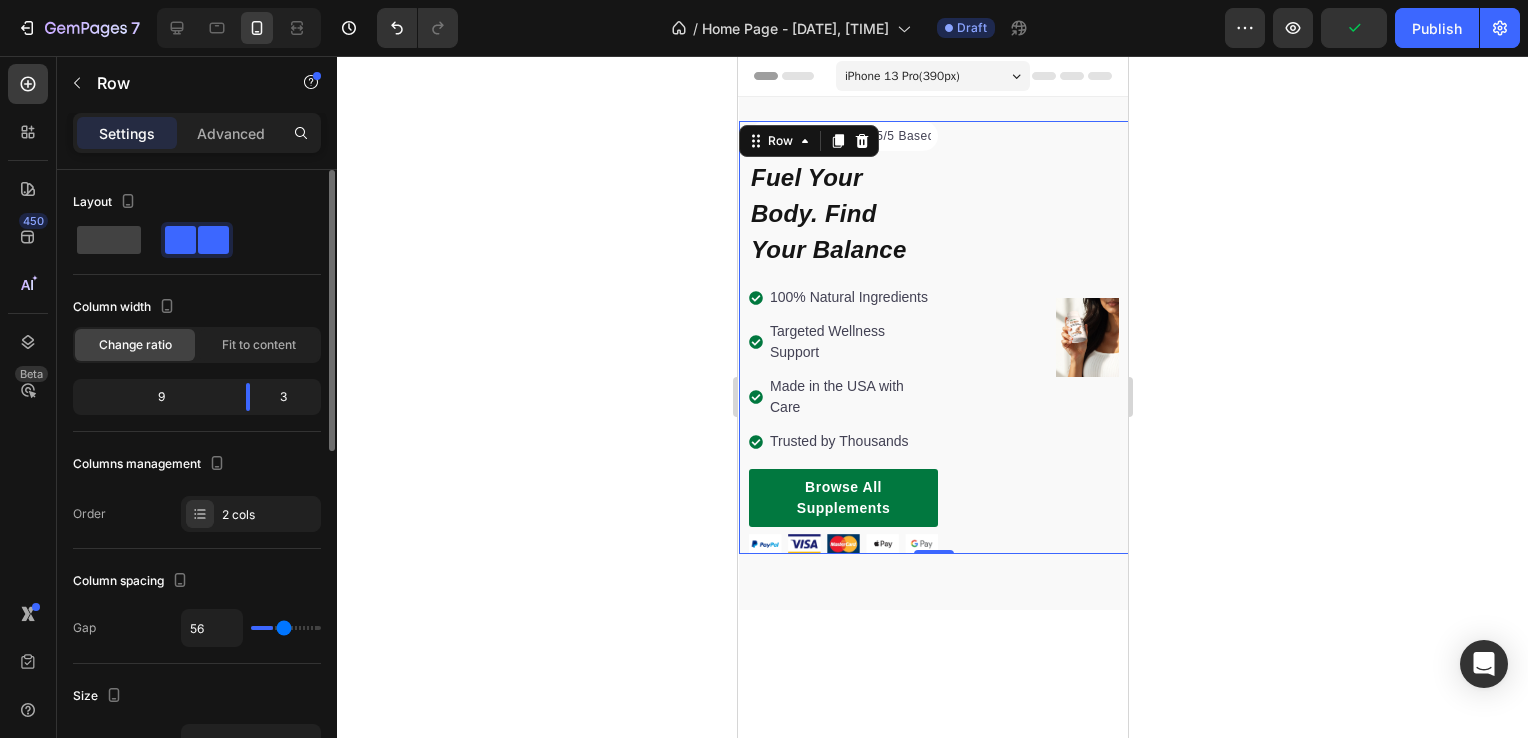 type on "118" 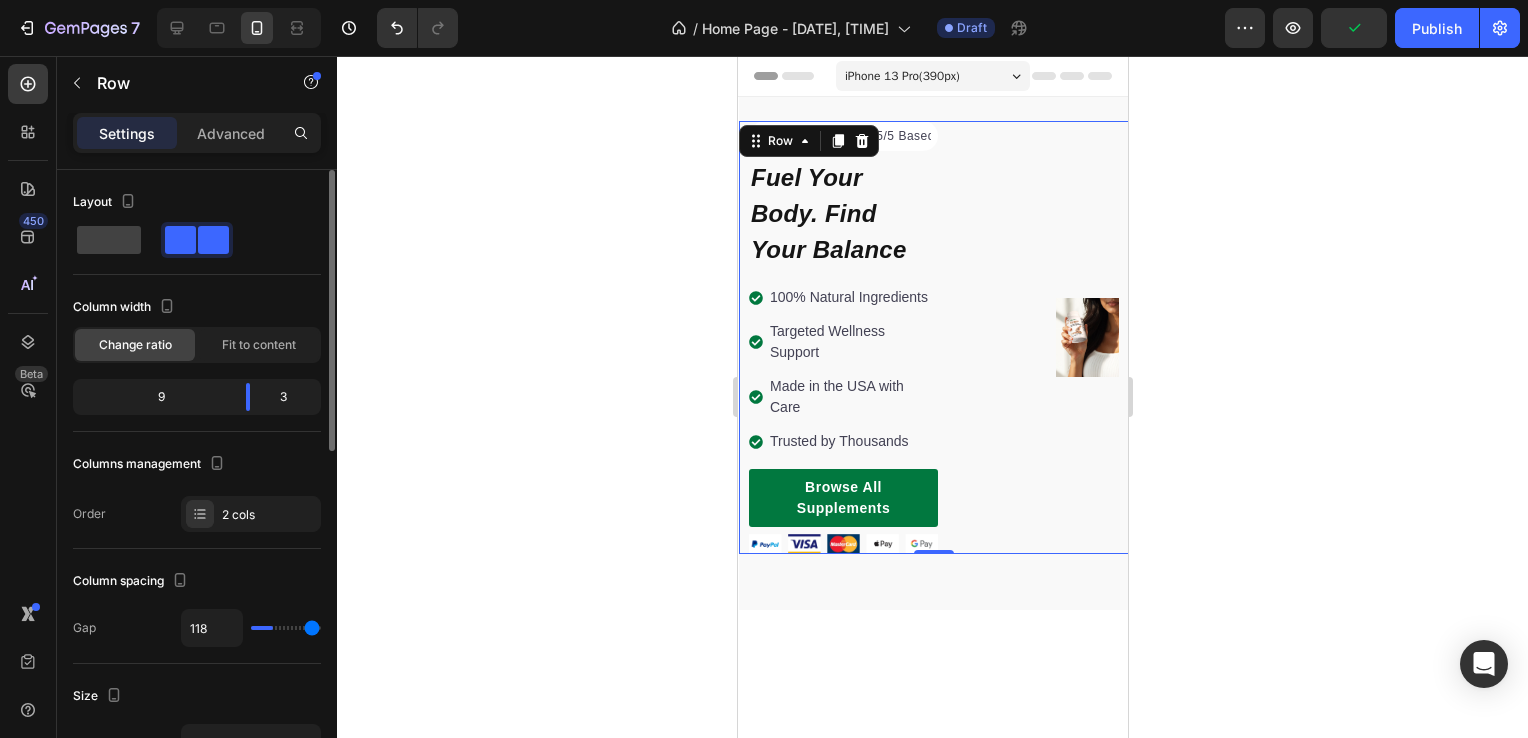 type on "120" 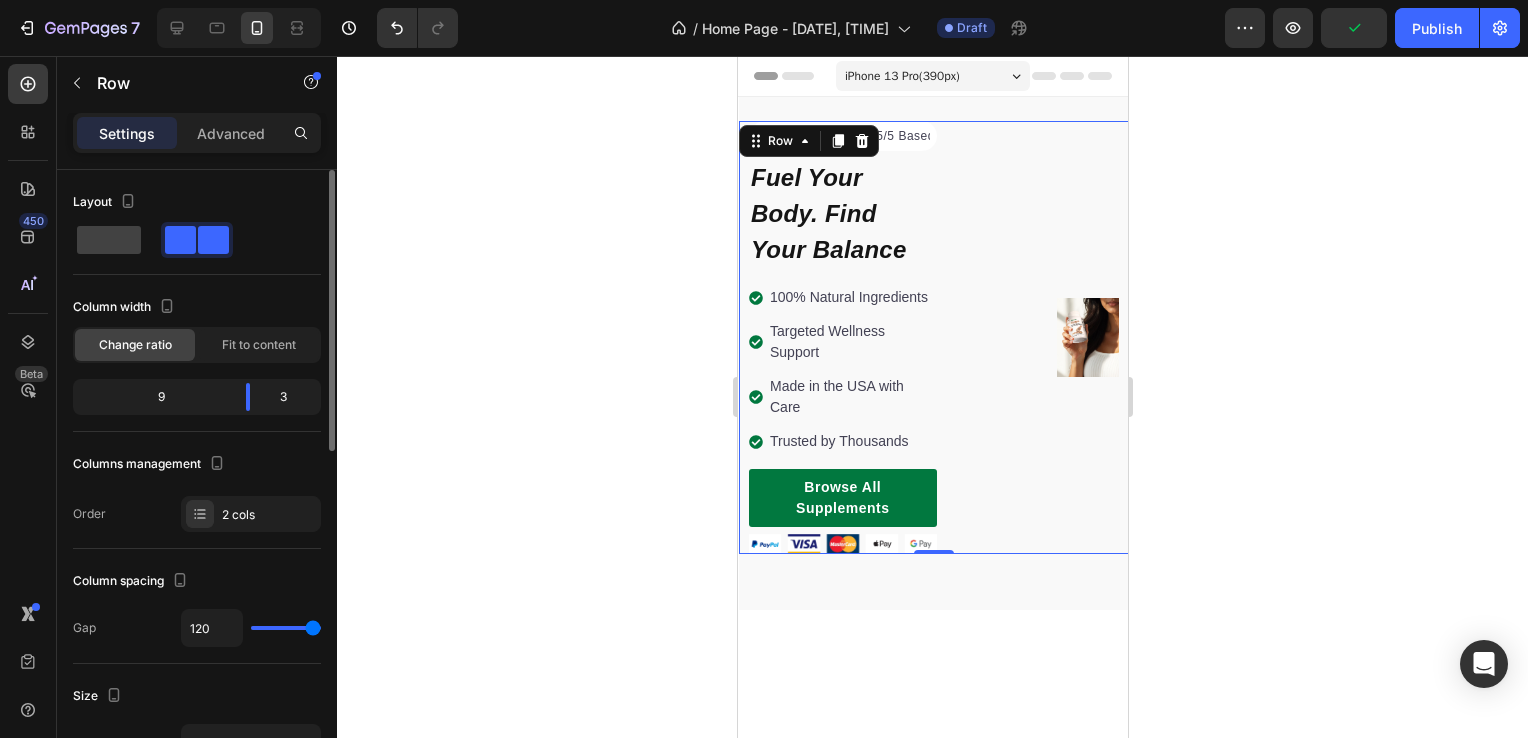 type on "84" 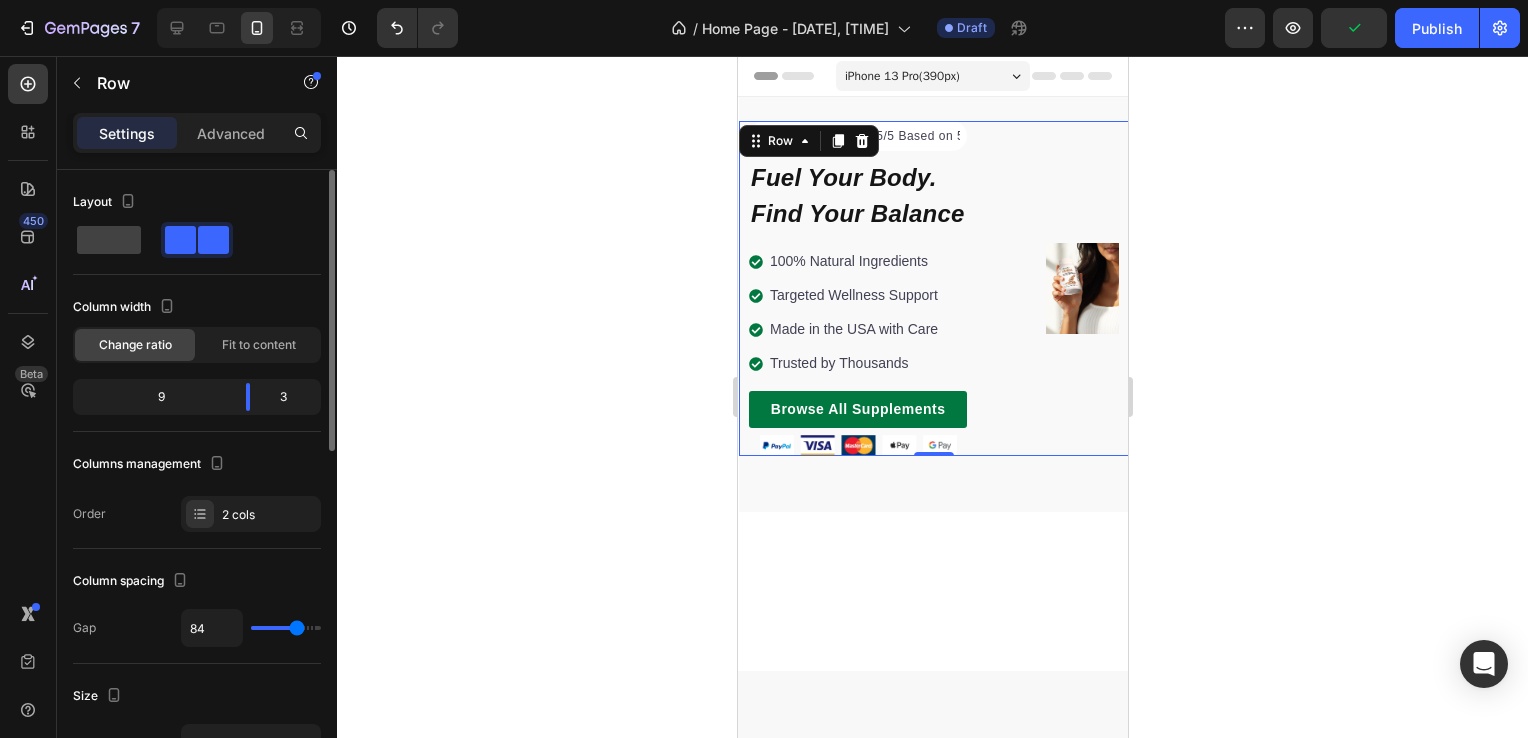 type on "79" 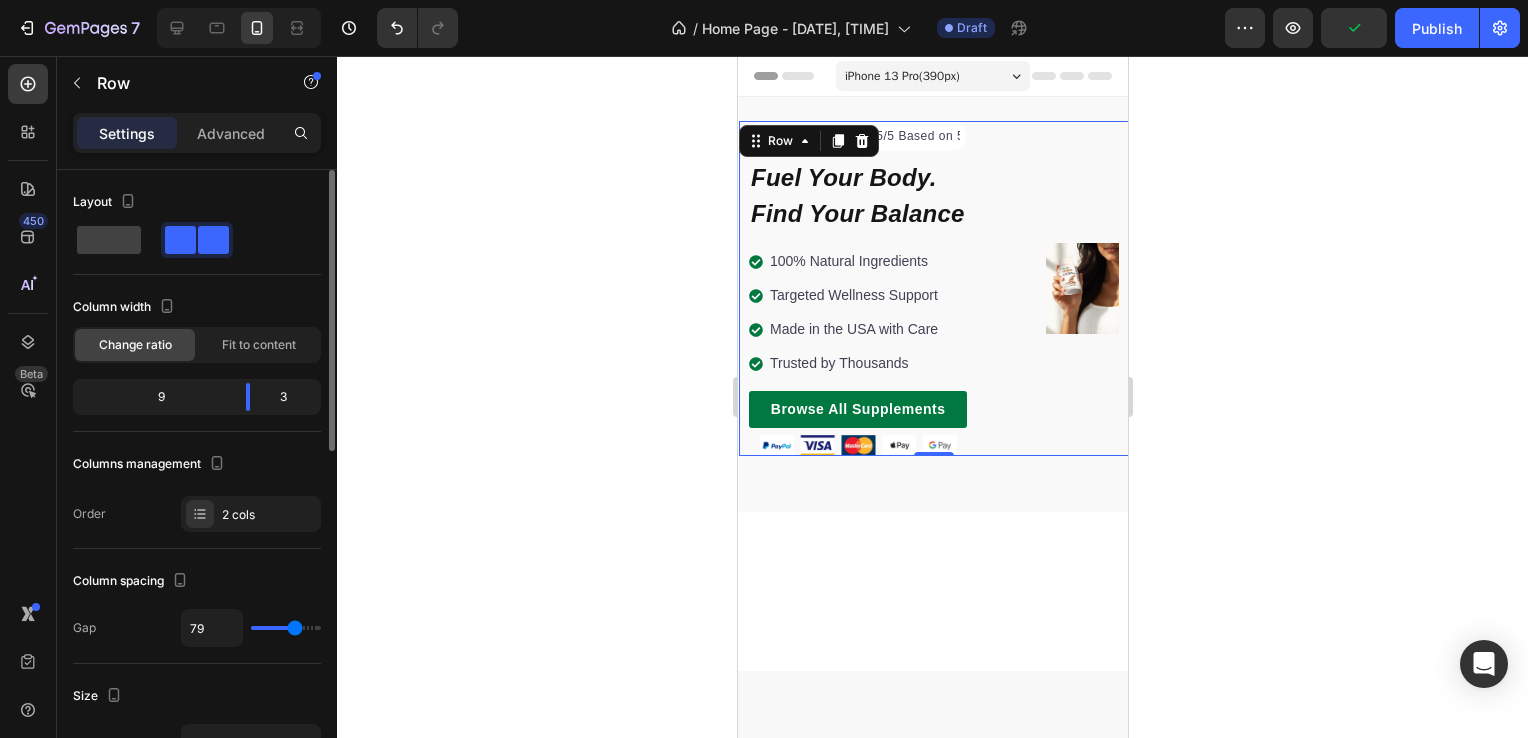 type on "77" 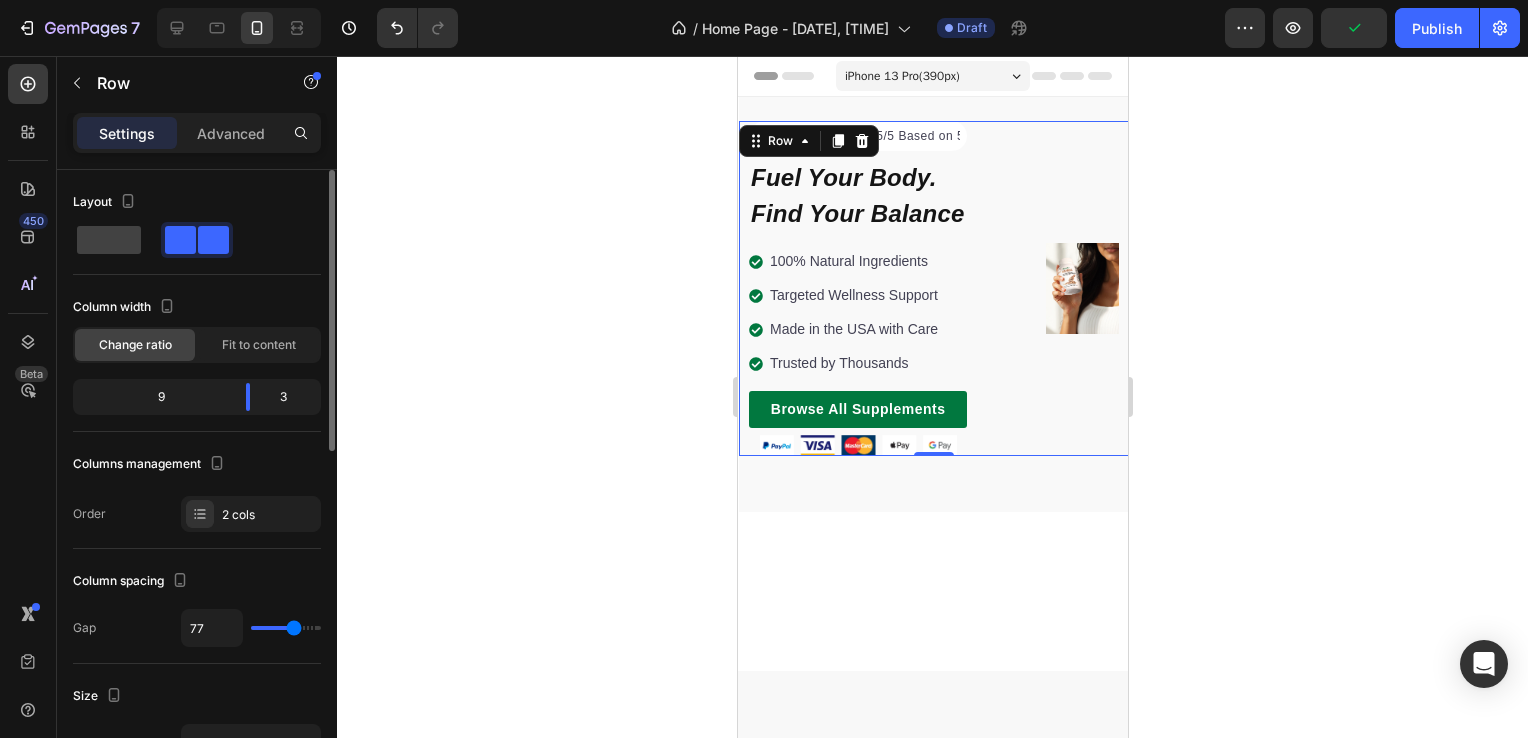 type on "72" 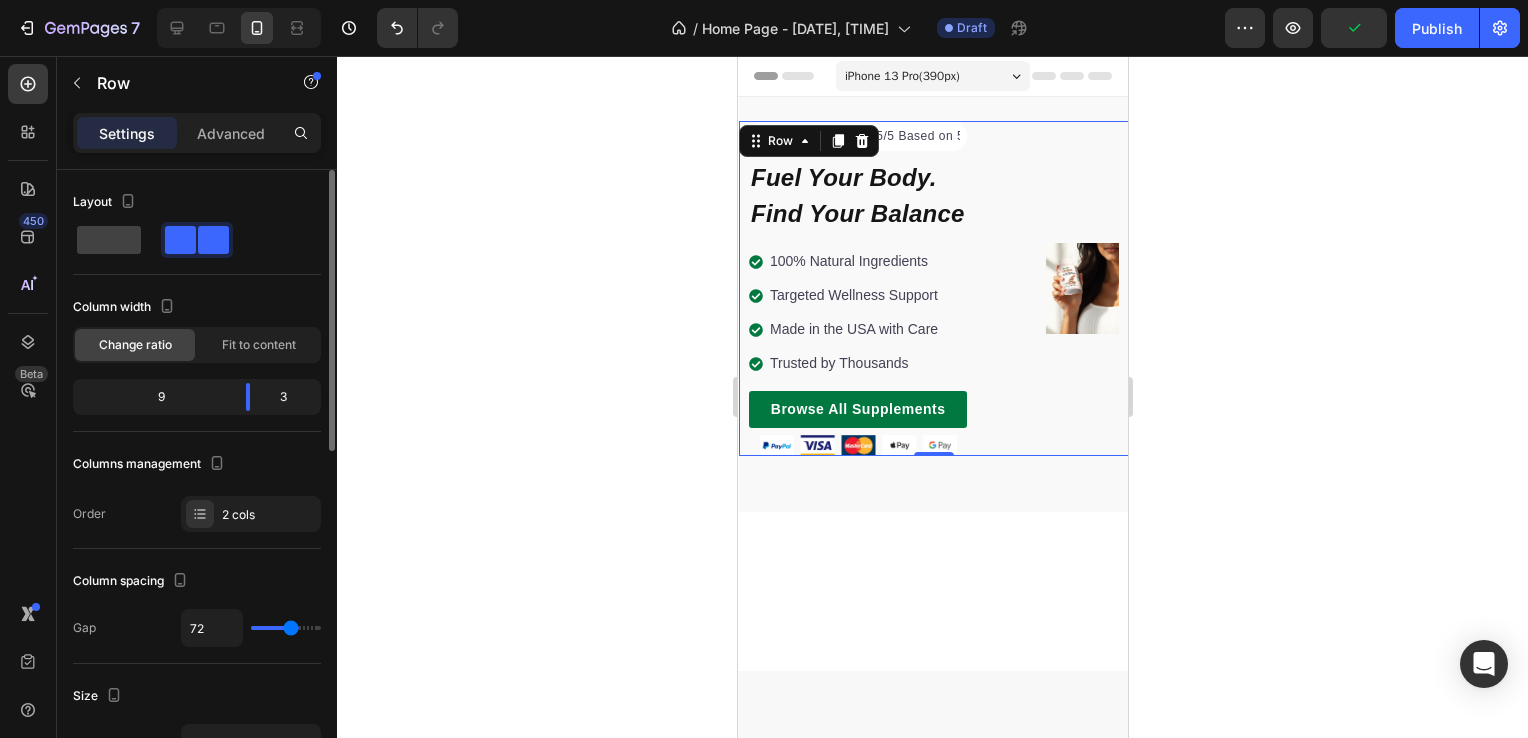 type on "63" 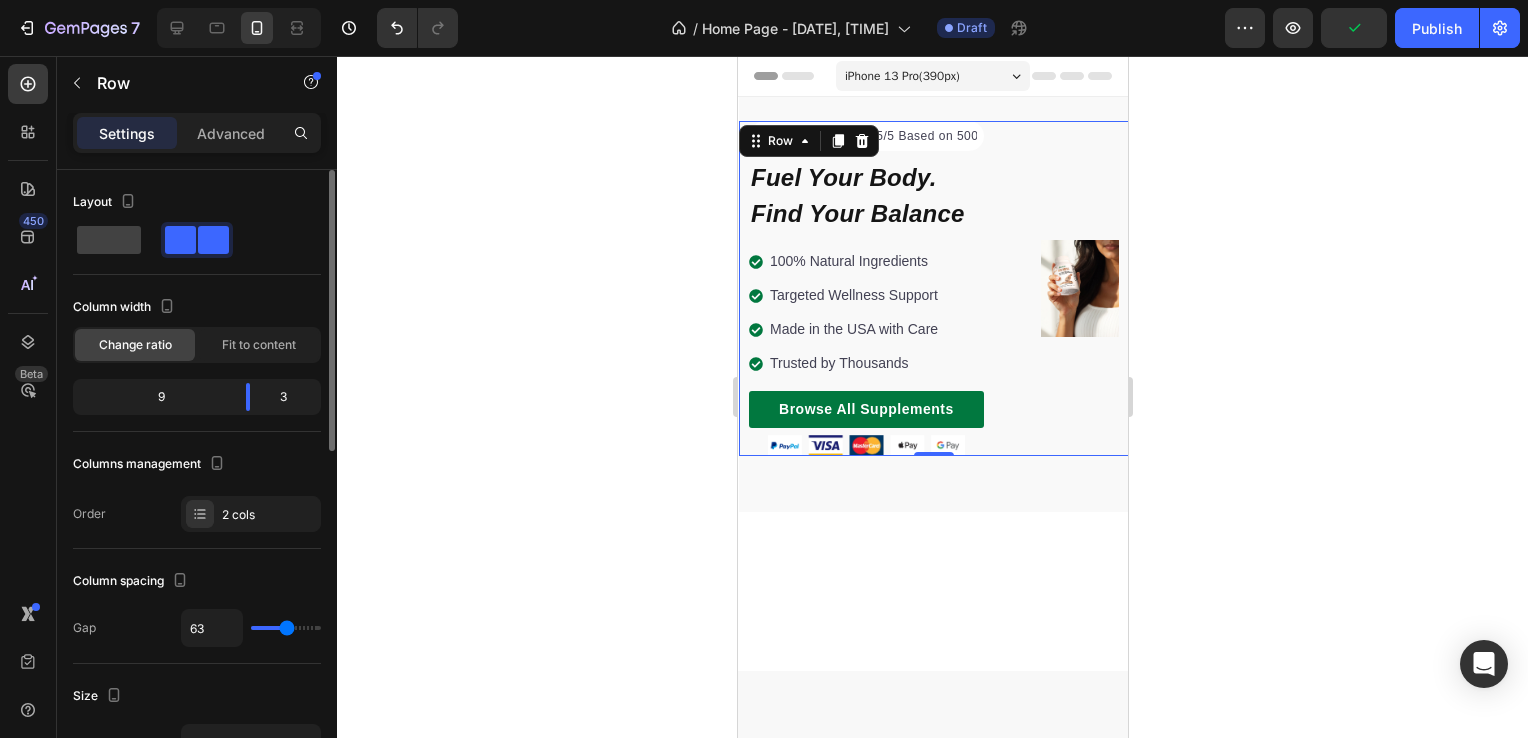 type on "57" 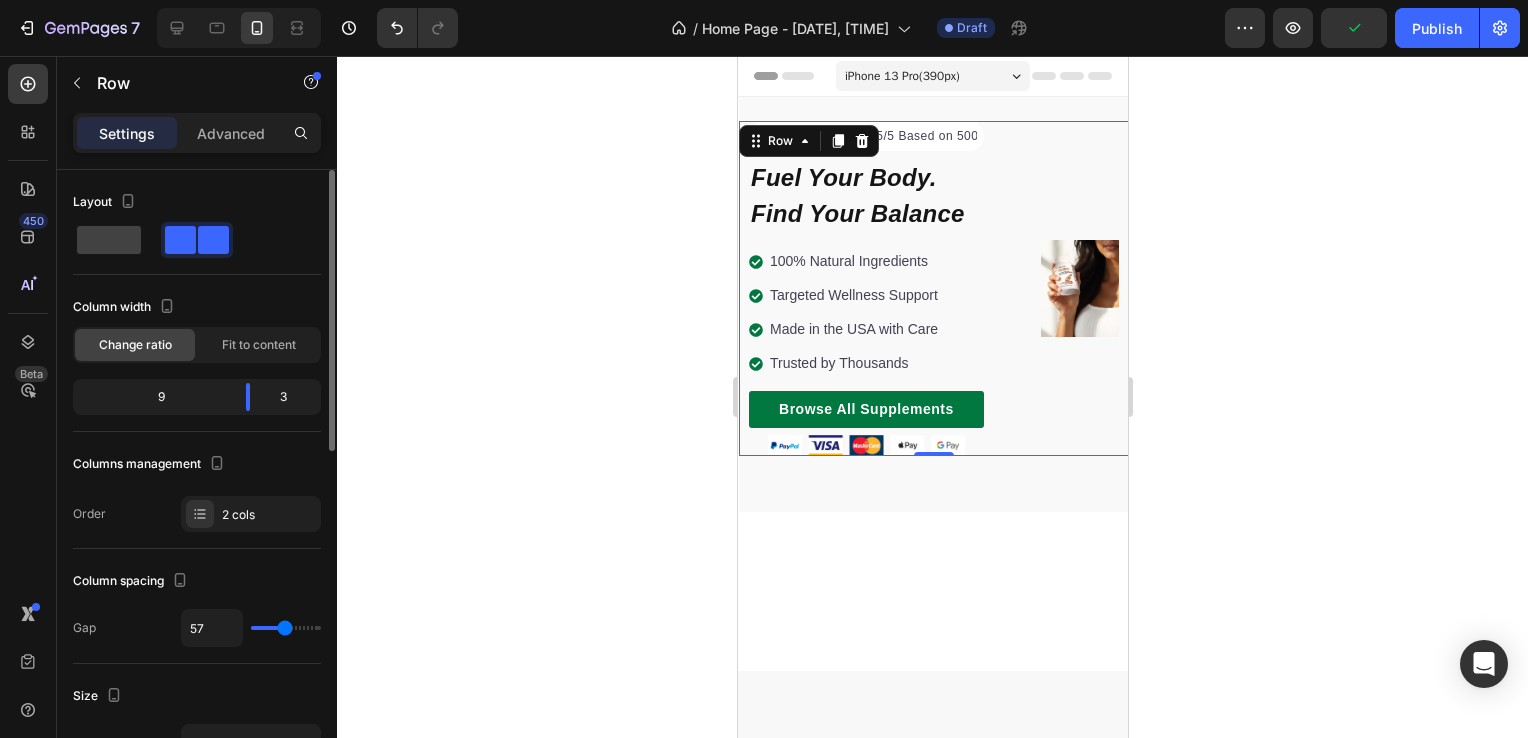 type on "54" 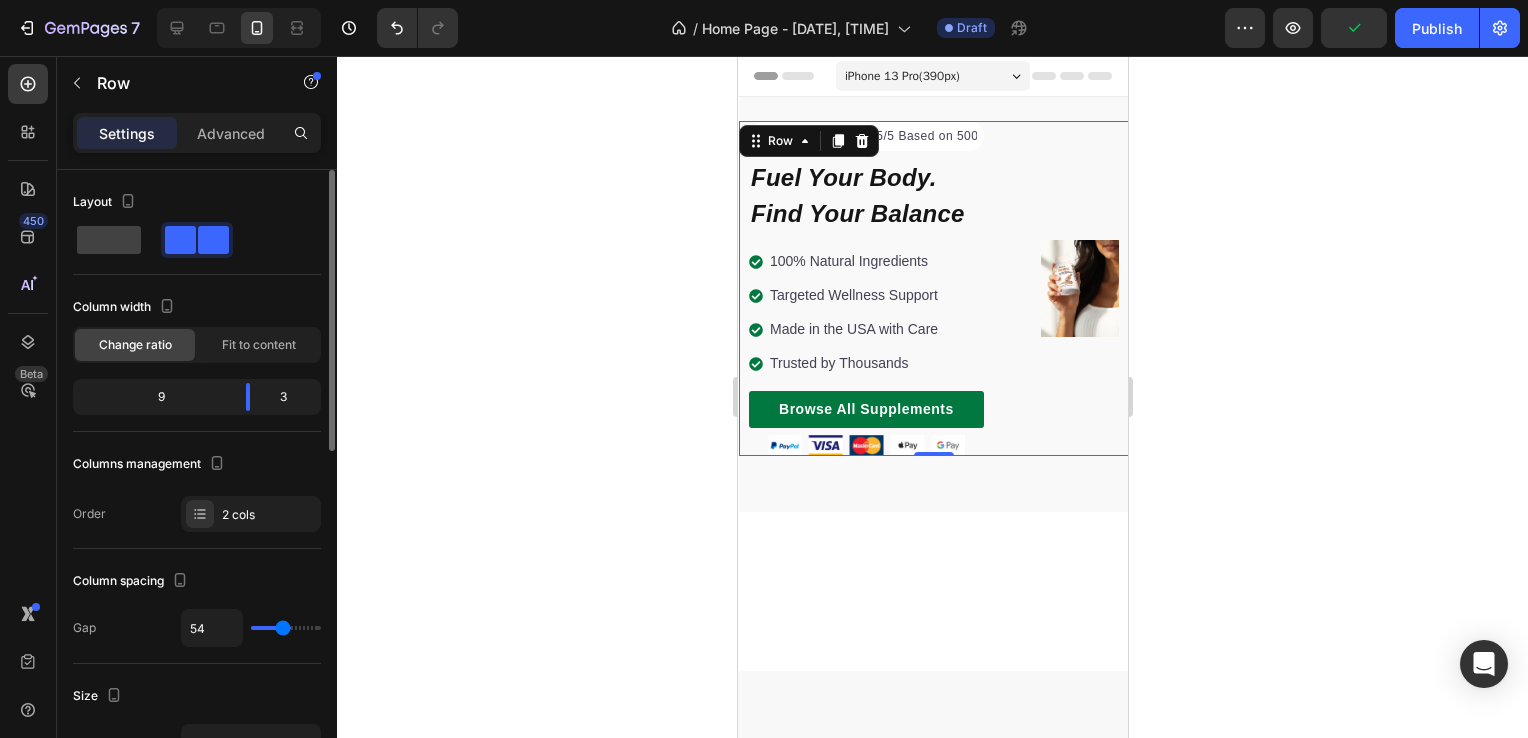 type on "52" 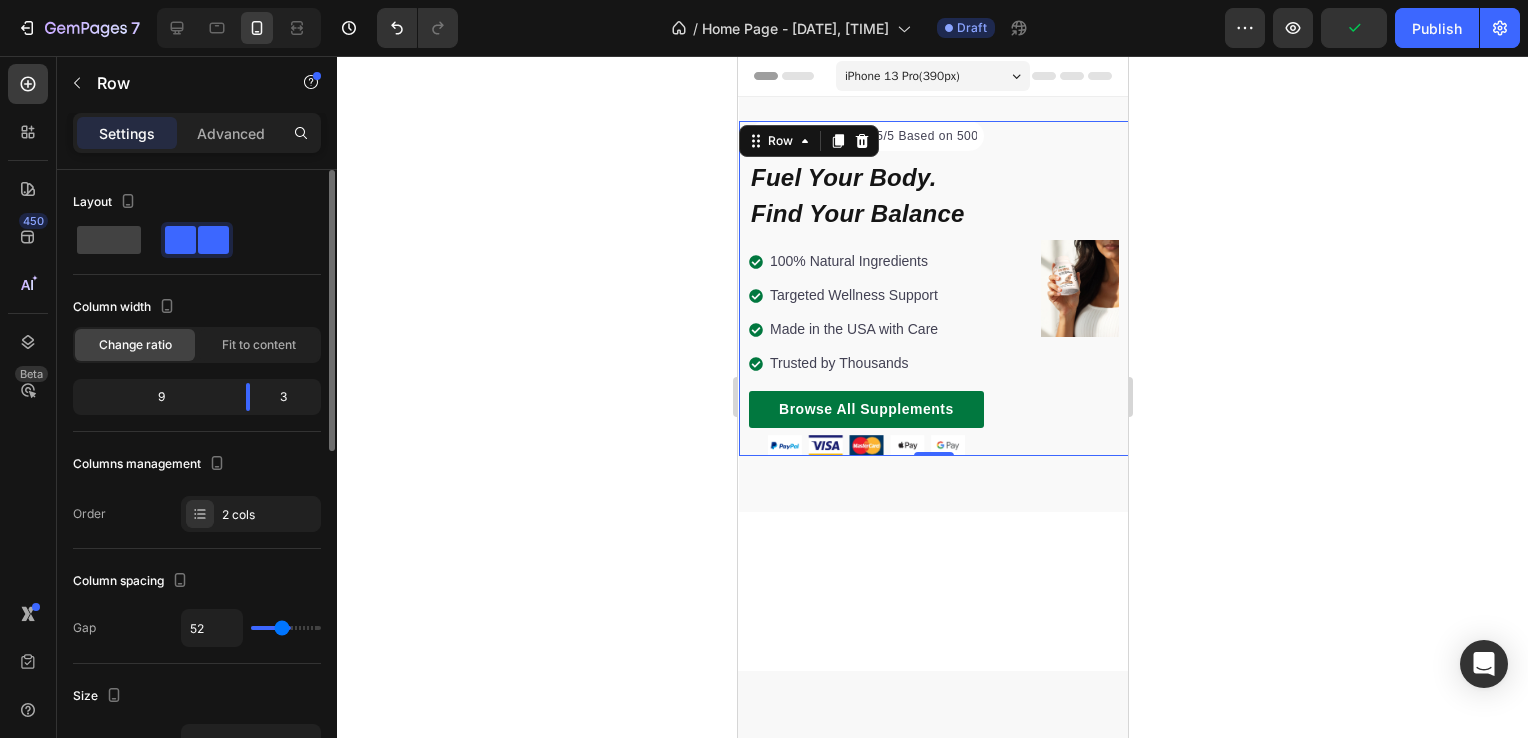 type on "50" 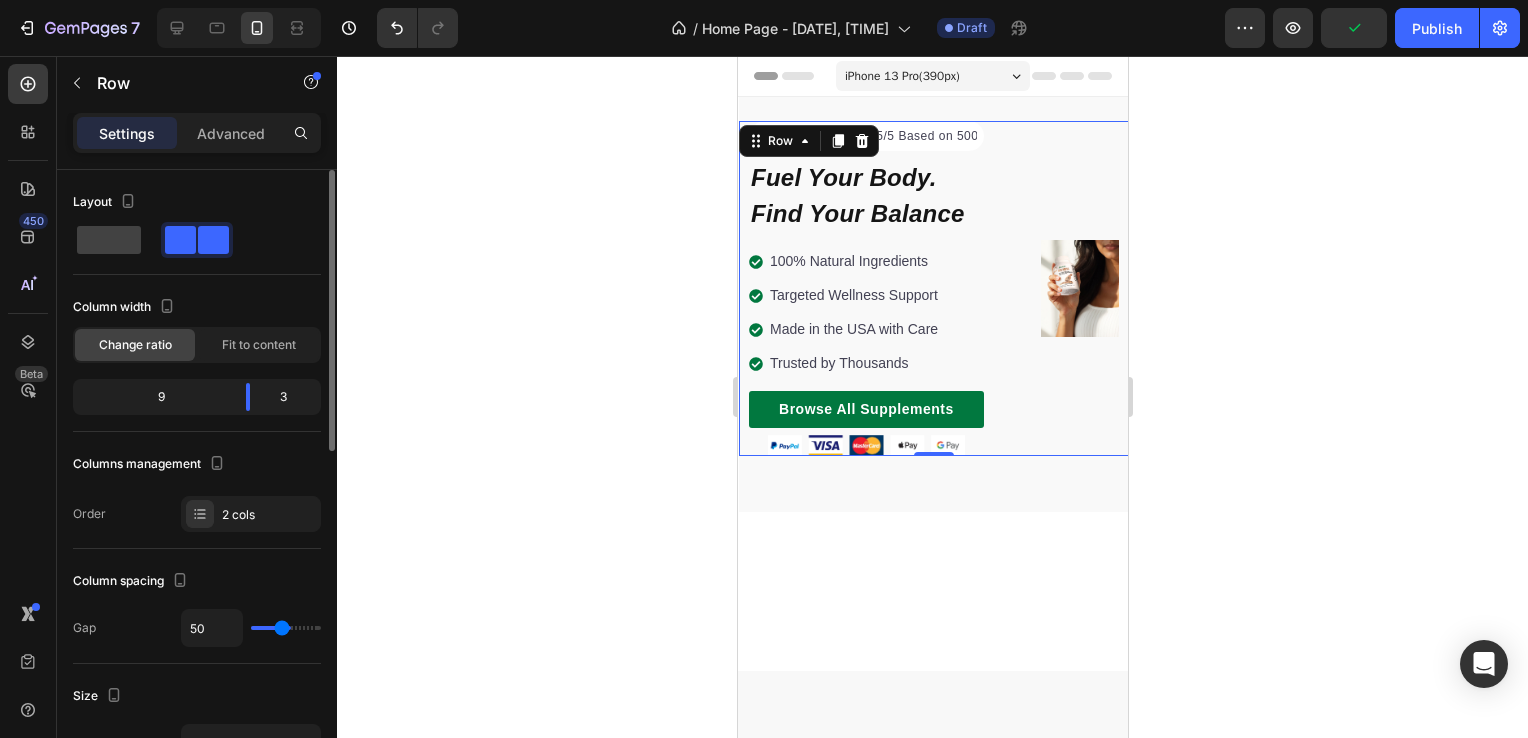 type on "48" 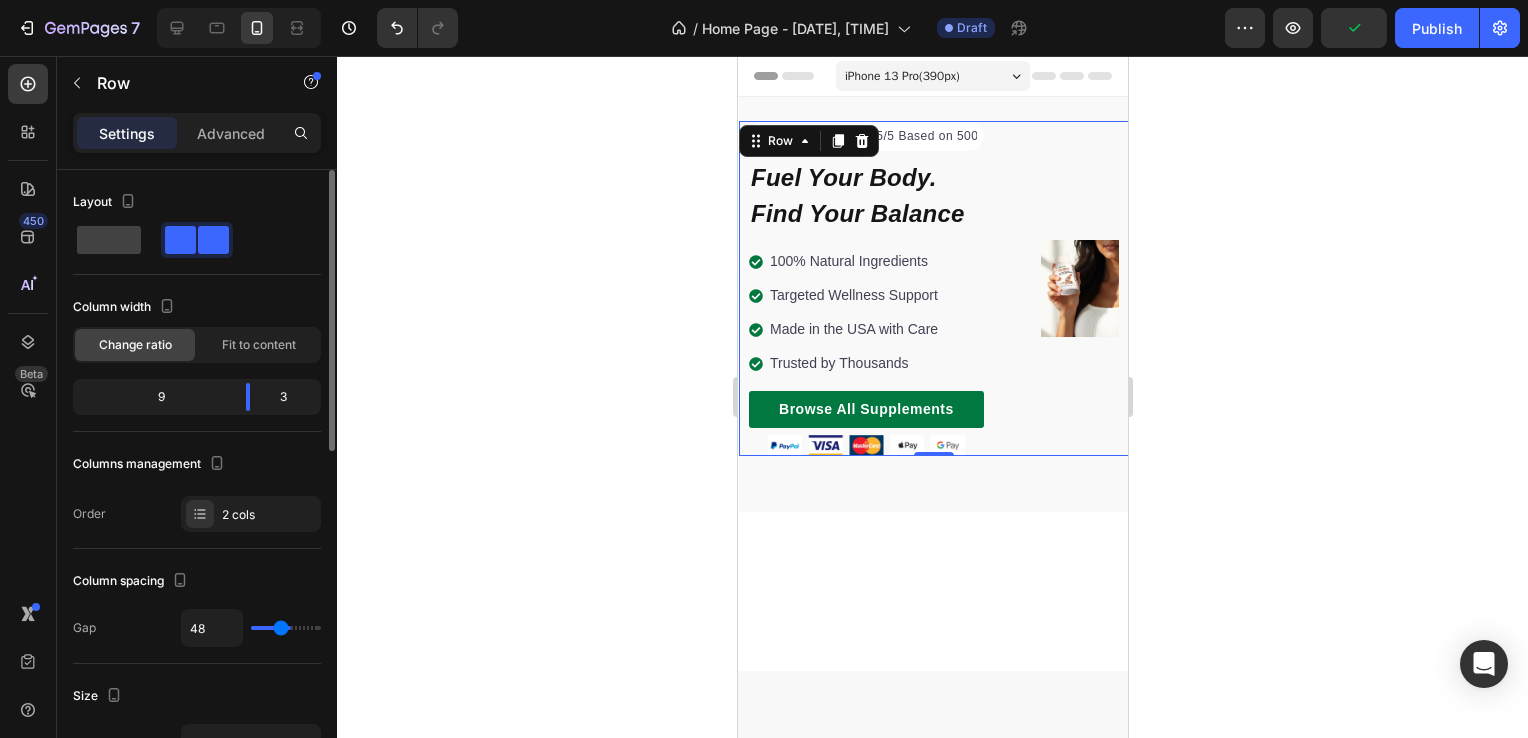 type on "41" 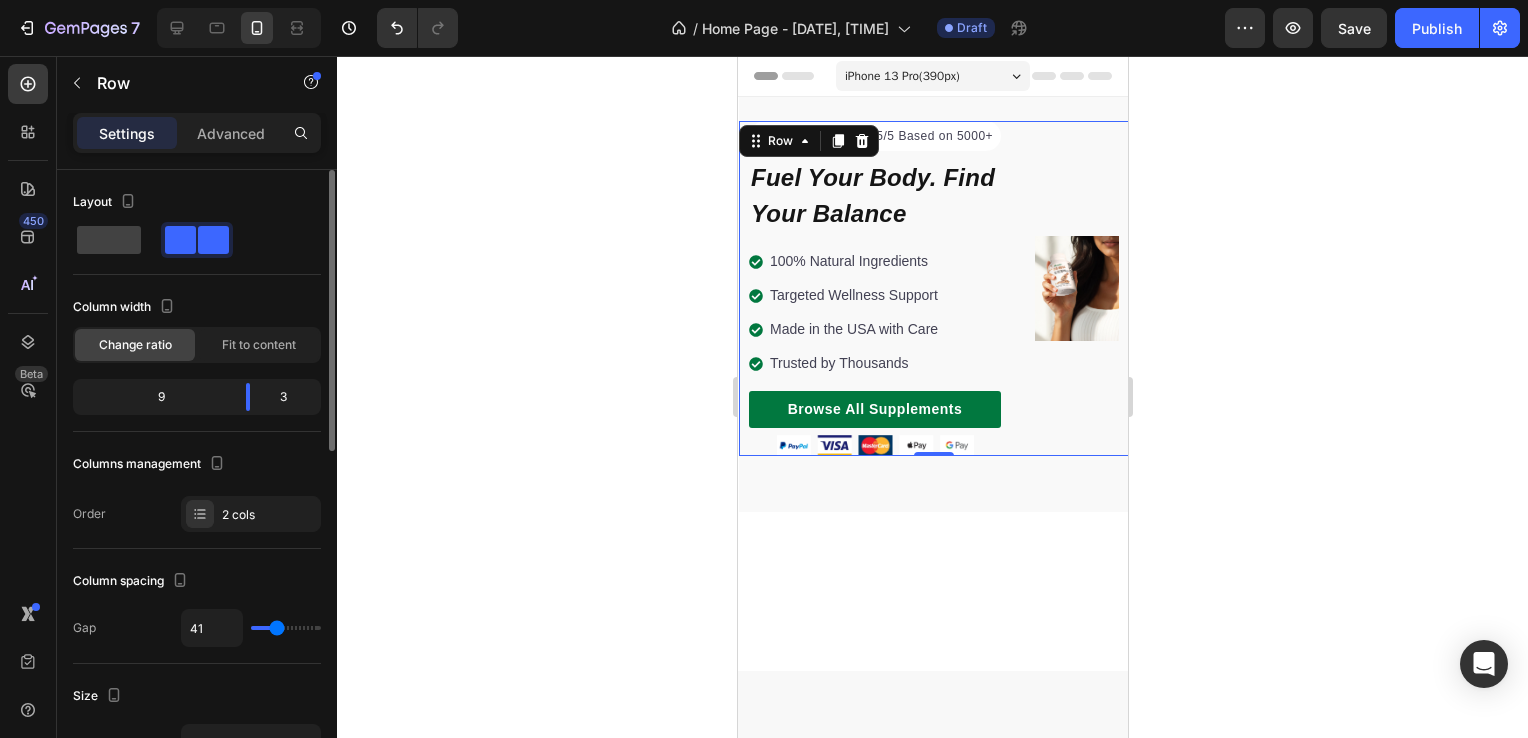 type on "34" 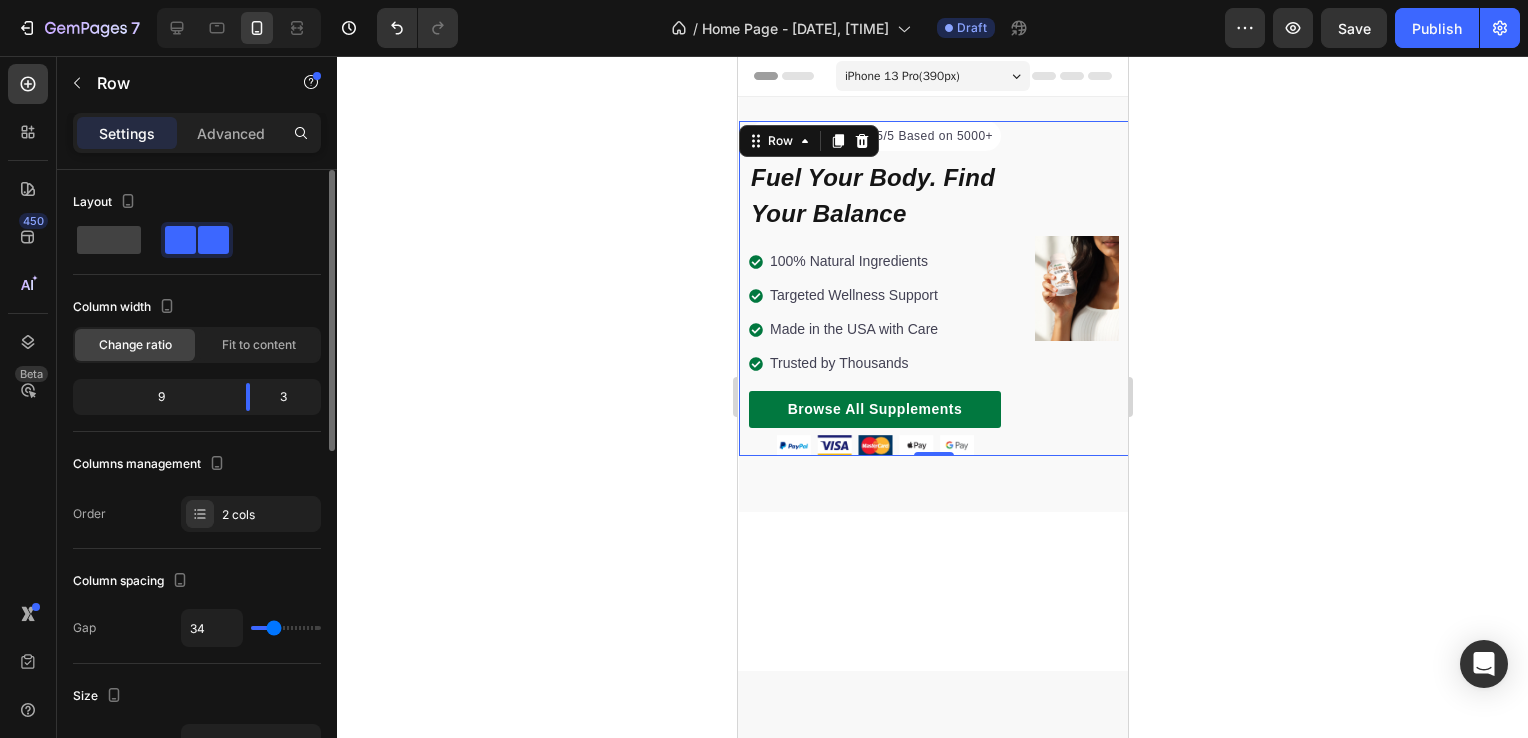 type on "27" 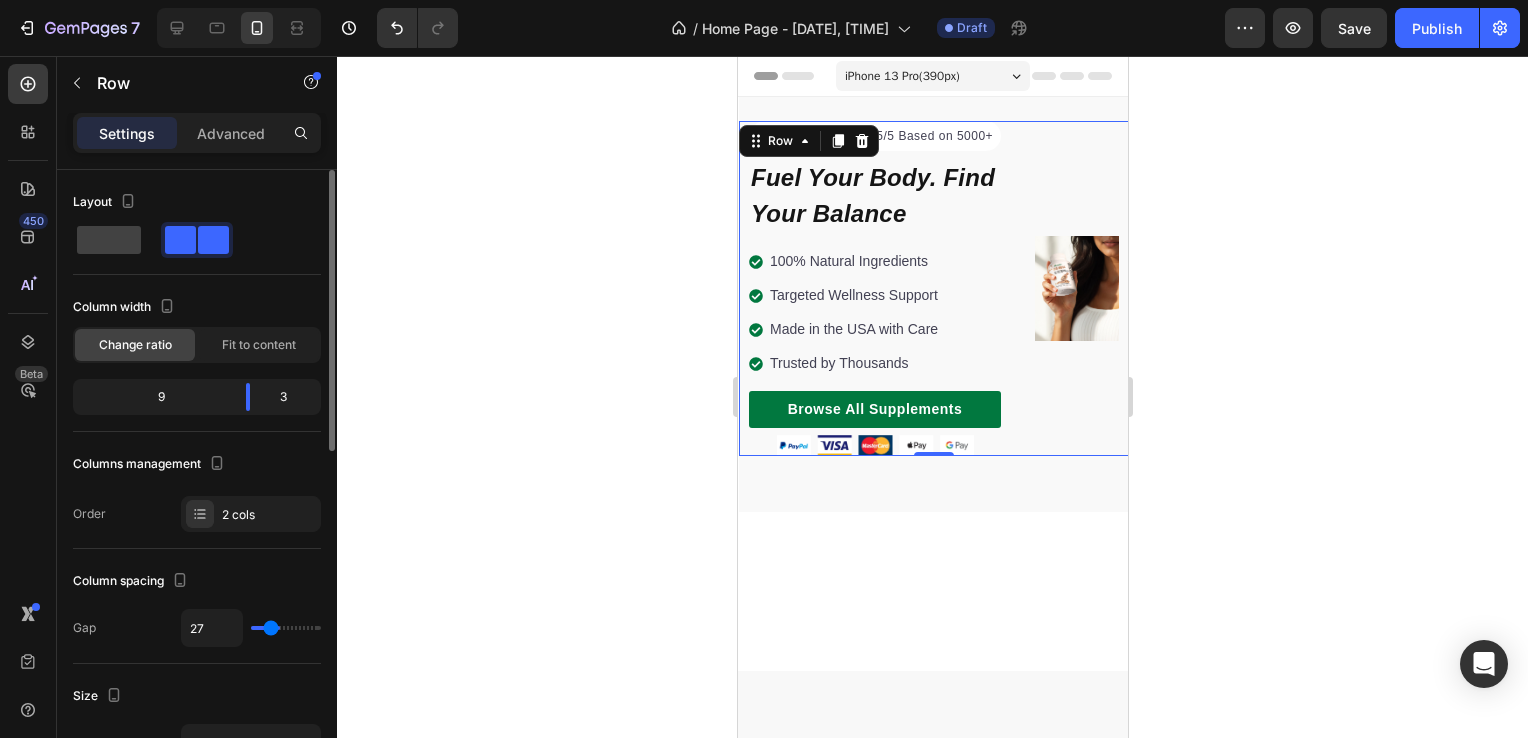 type on "24" 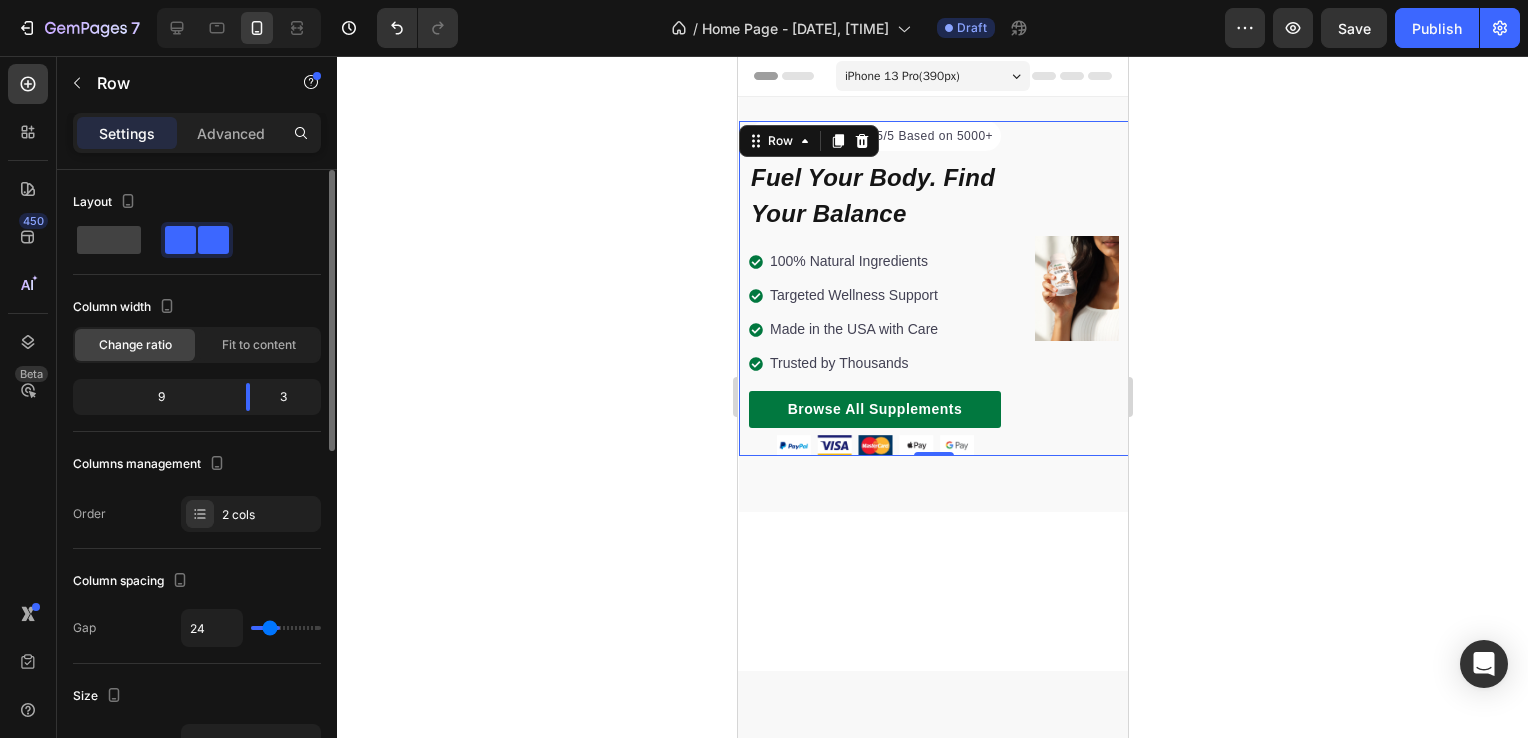 type on "20" 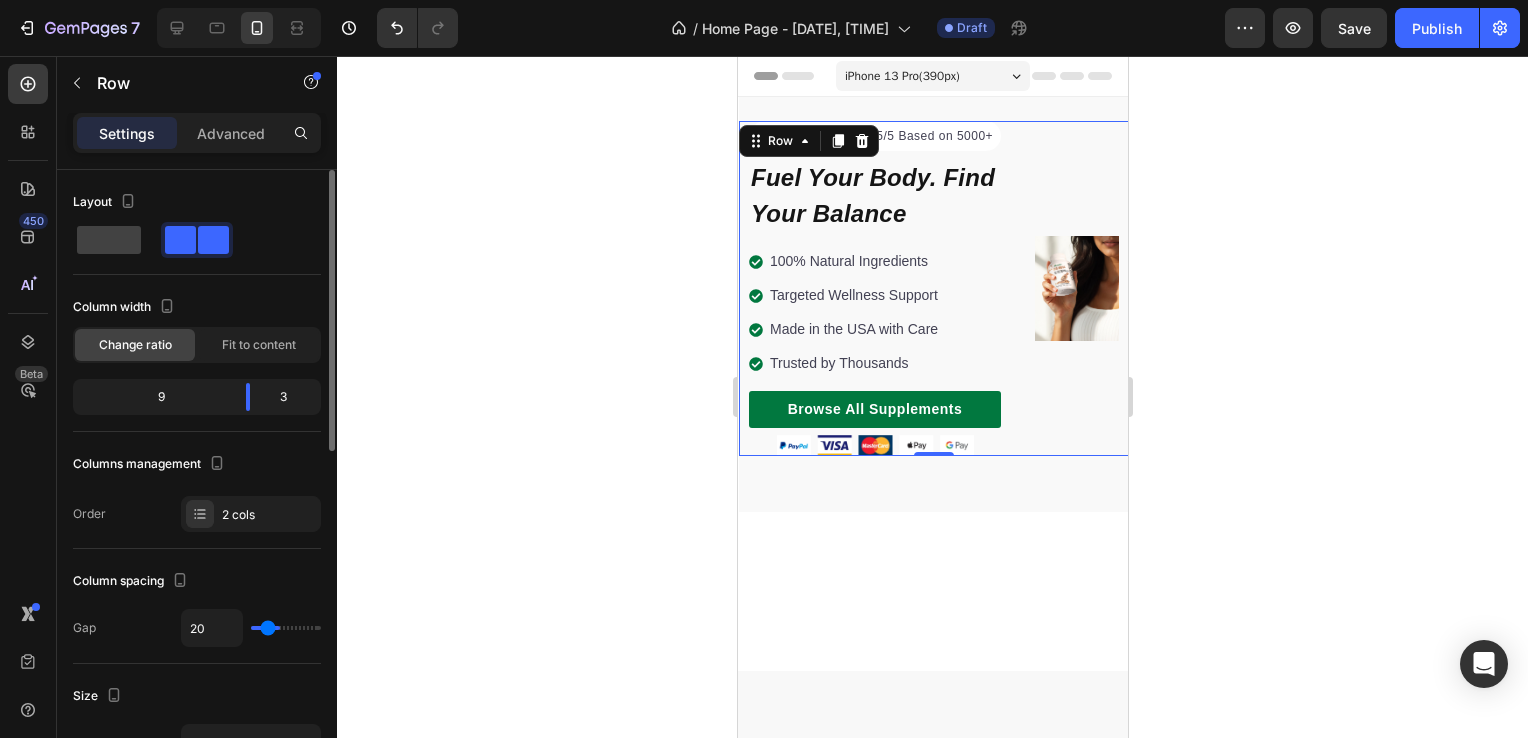 type on "16" 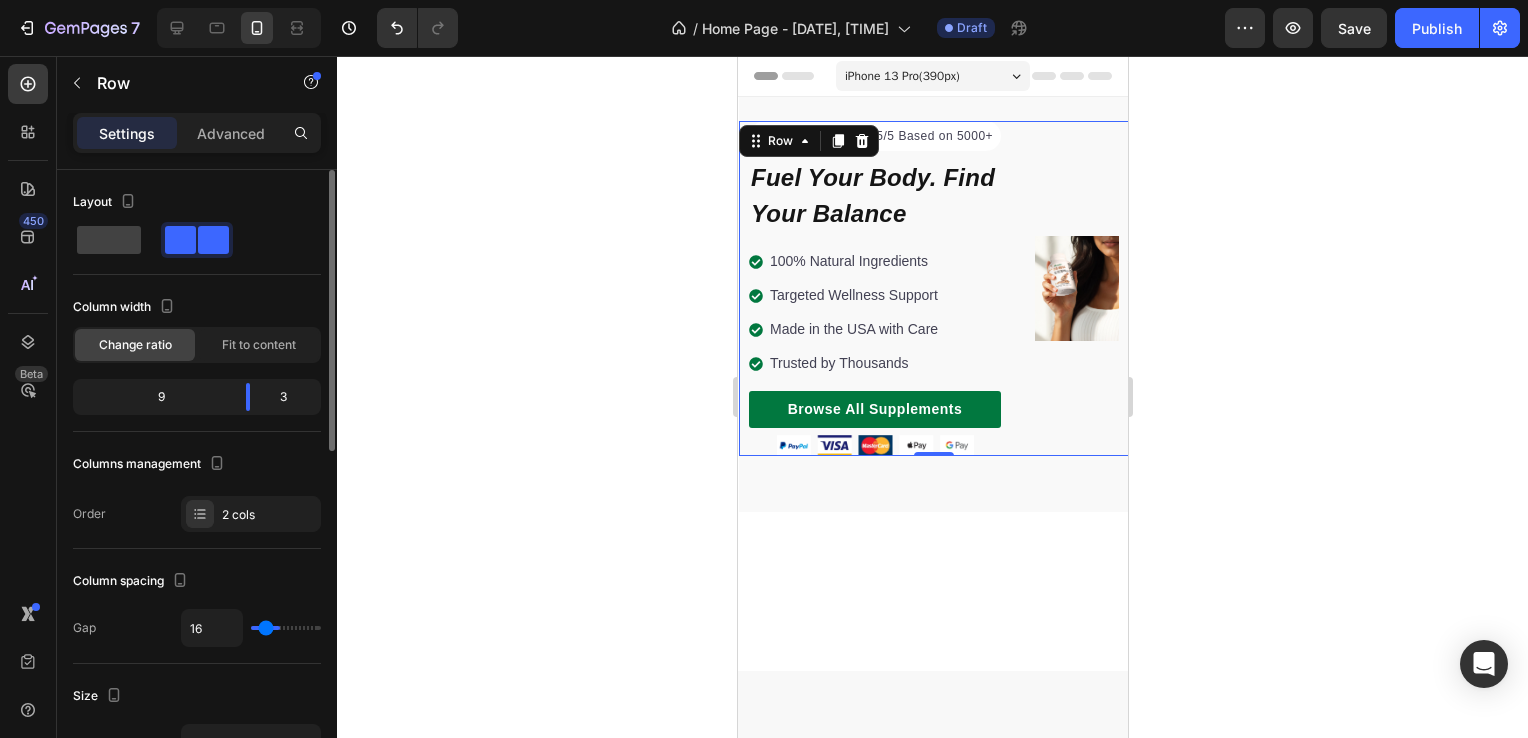 type on "11" 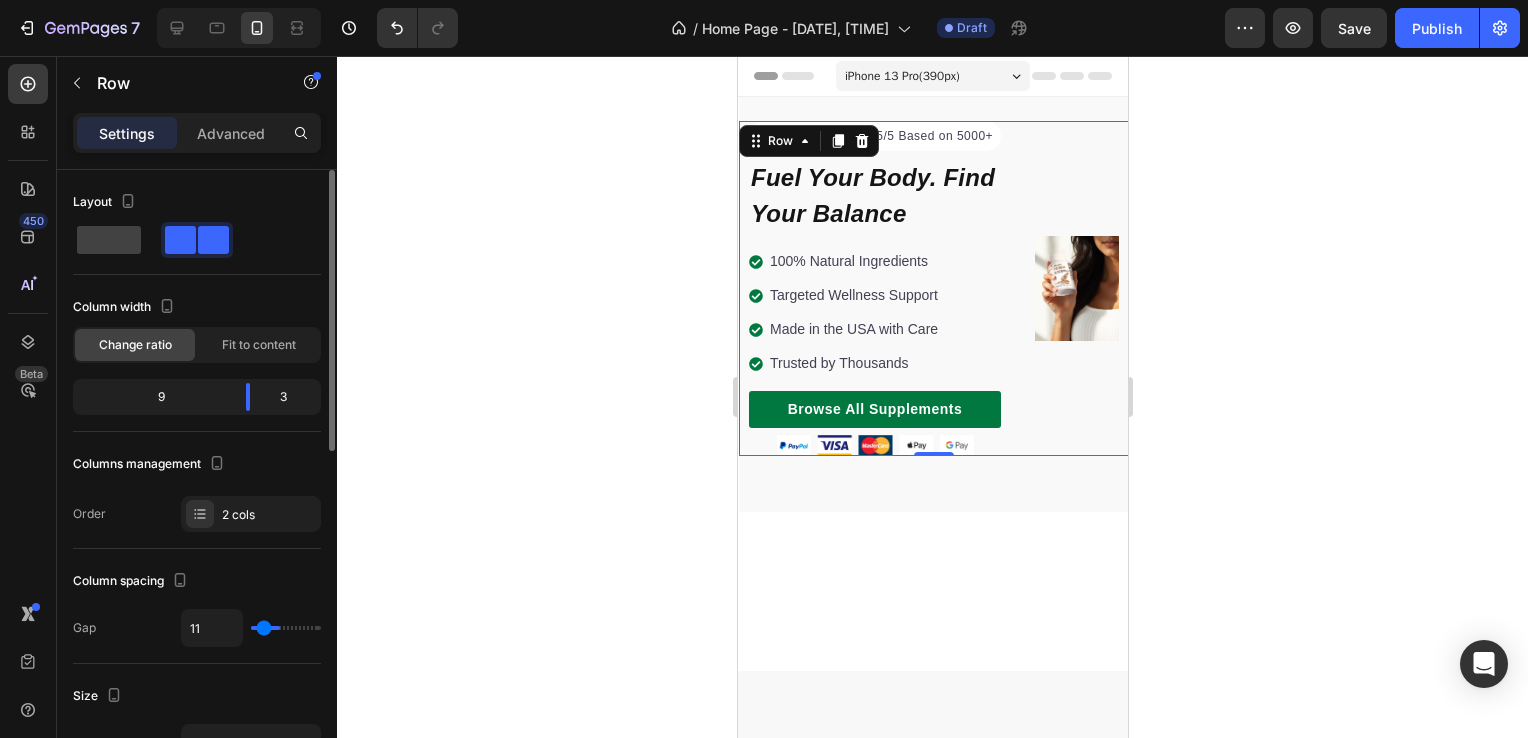 type on "0" 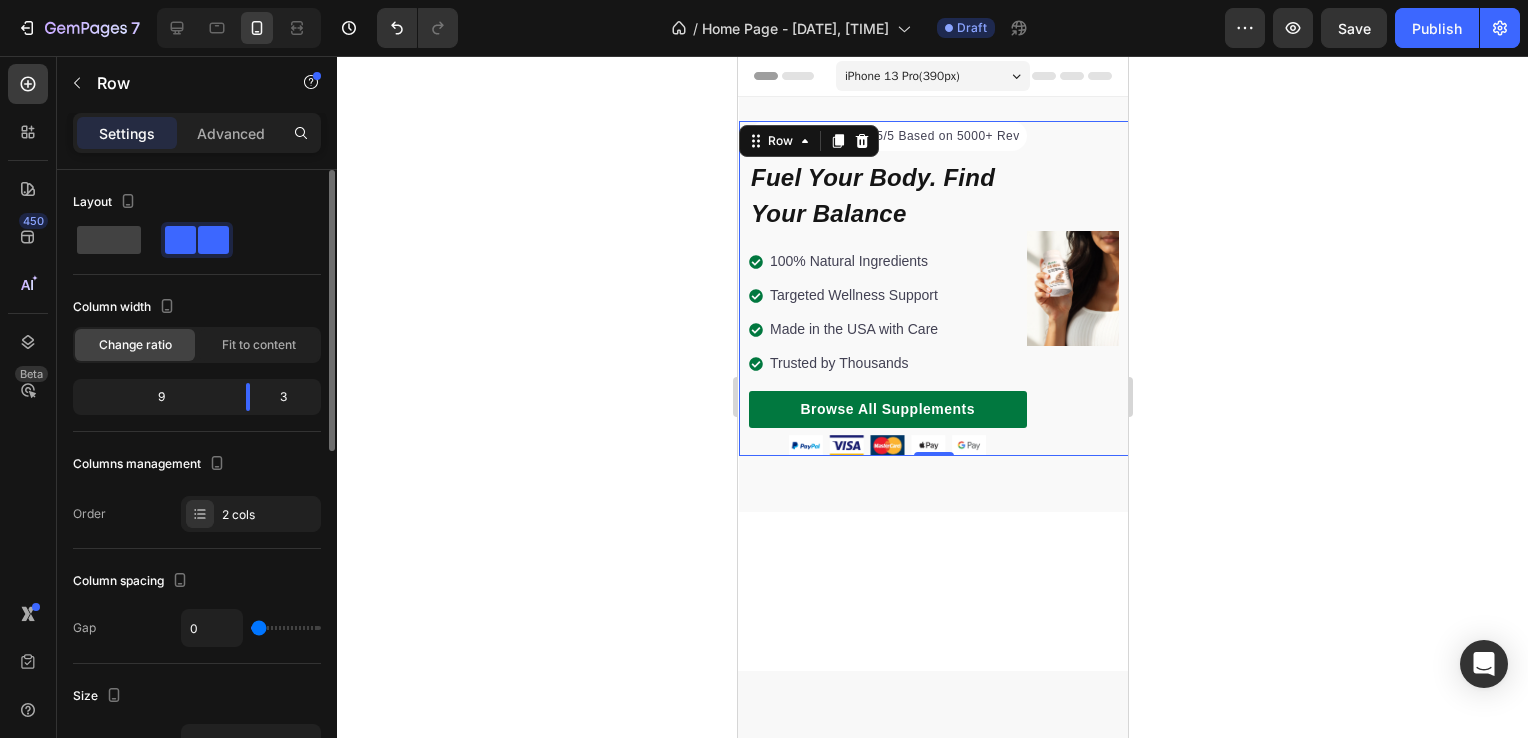 type on "48" 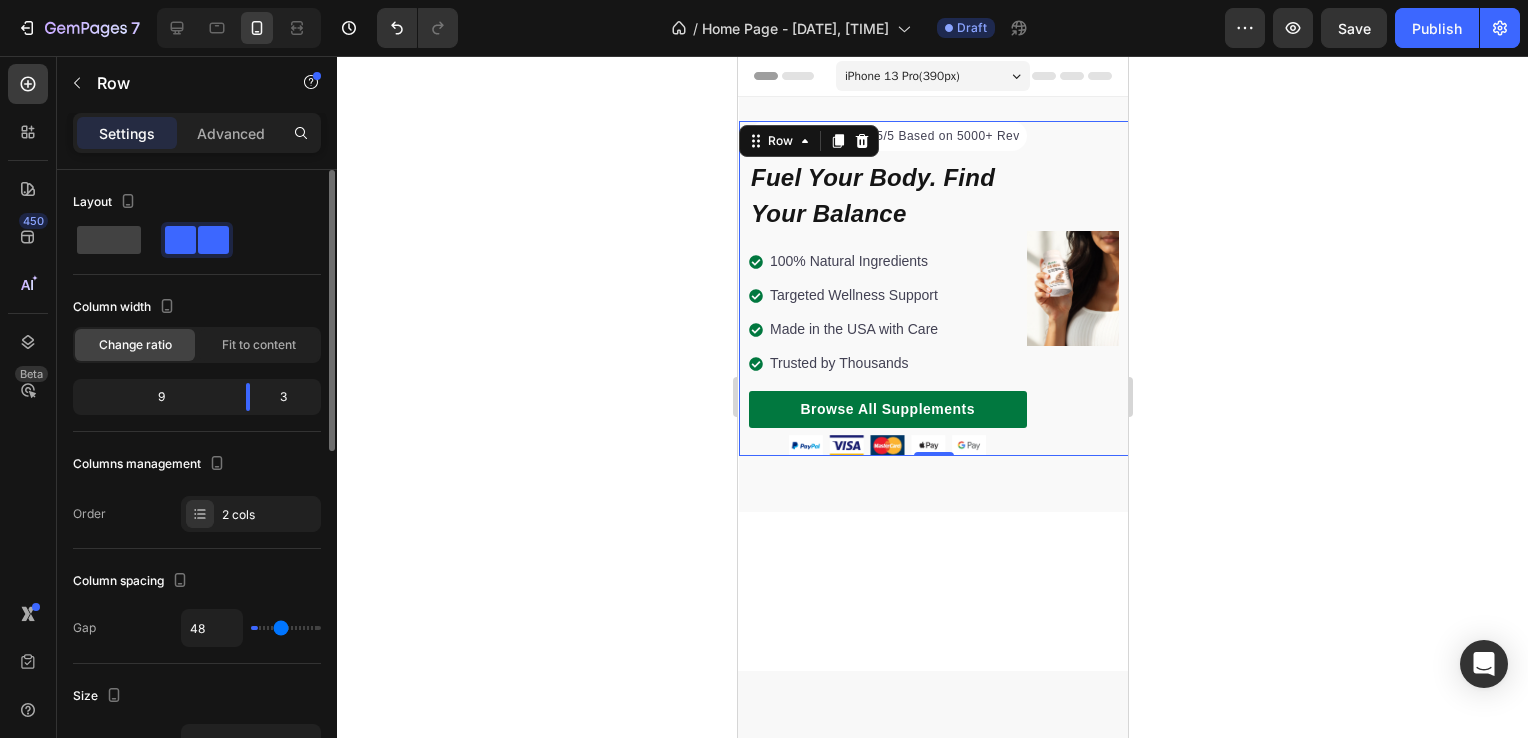 type on "104" 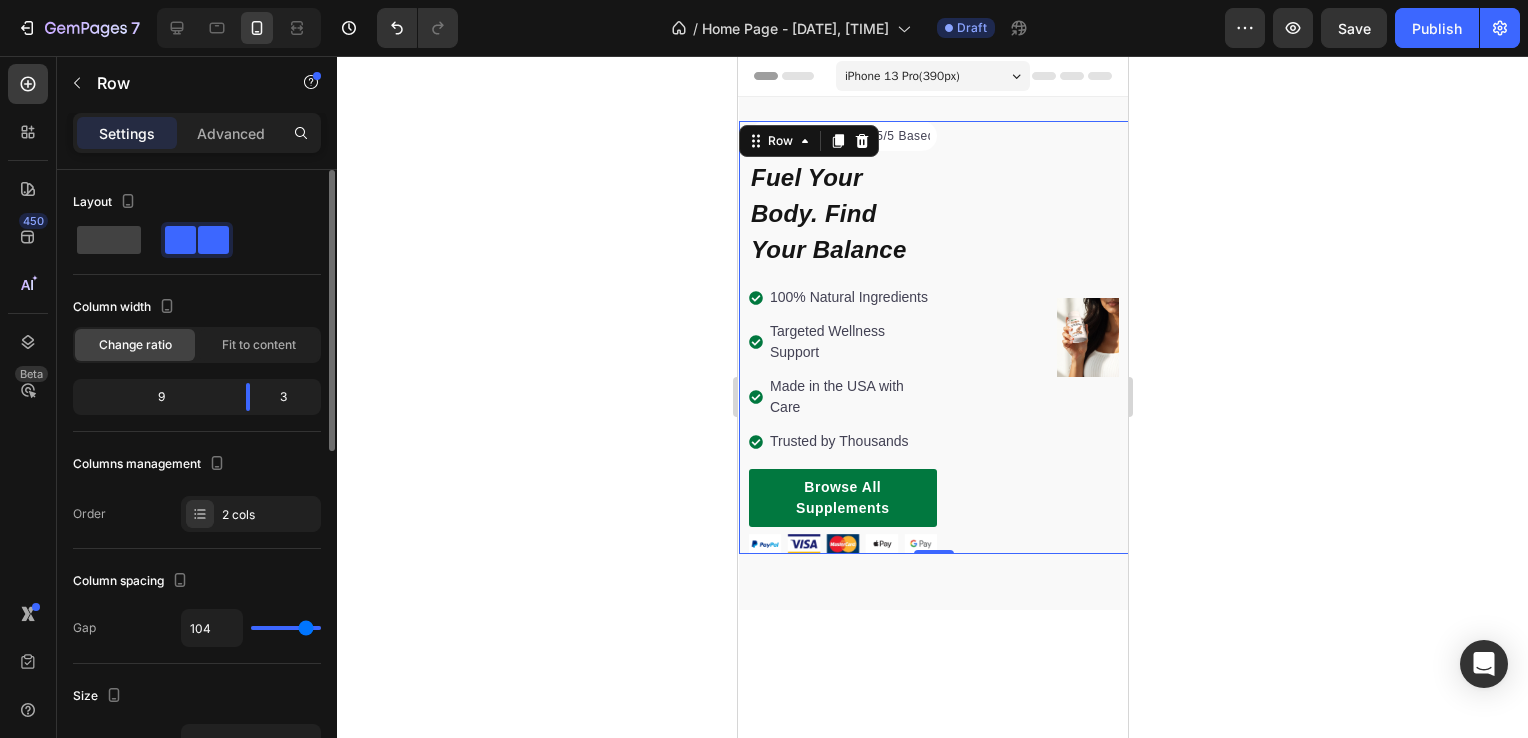 type on "120" 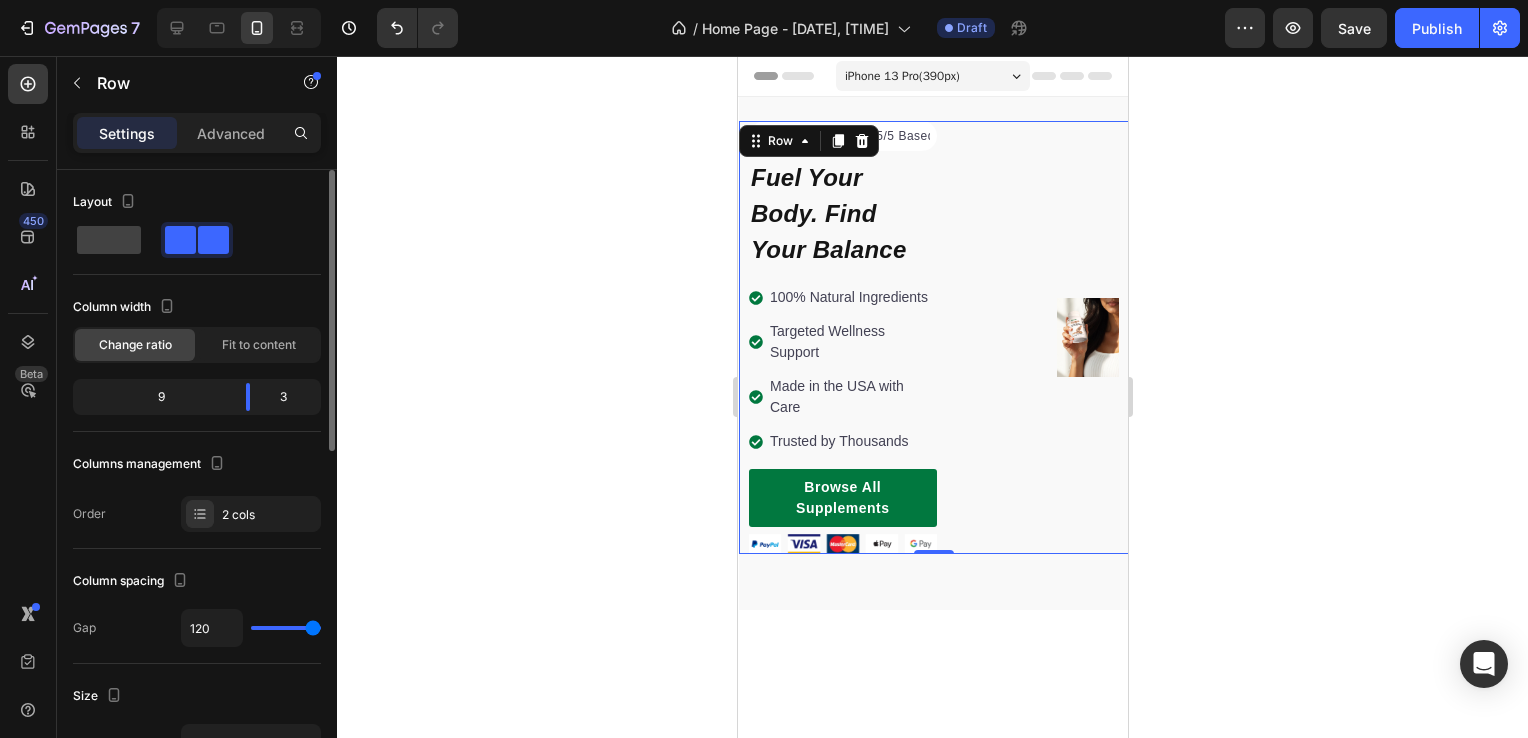 type on "70" 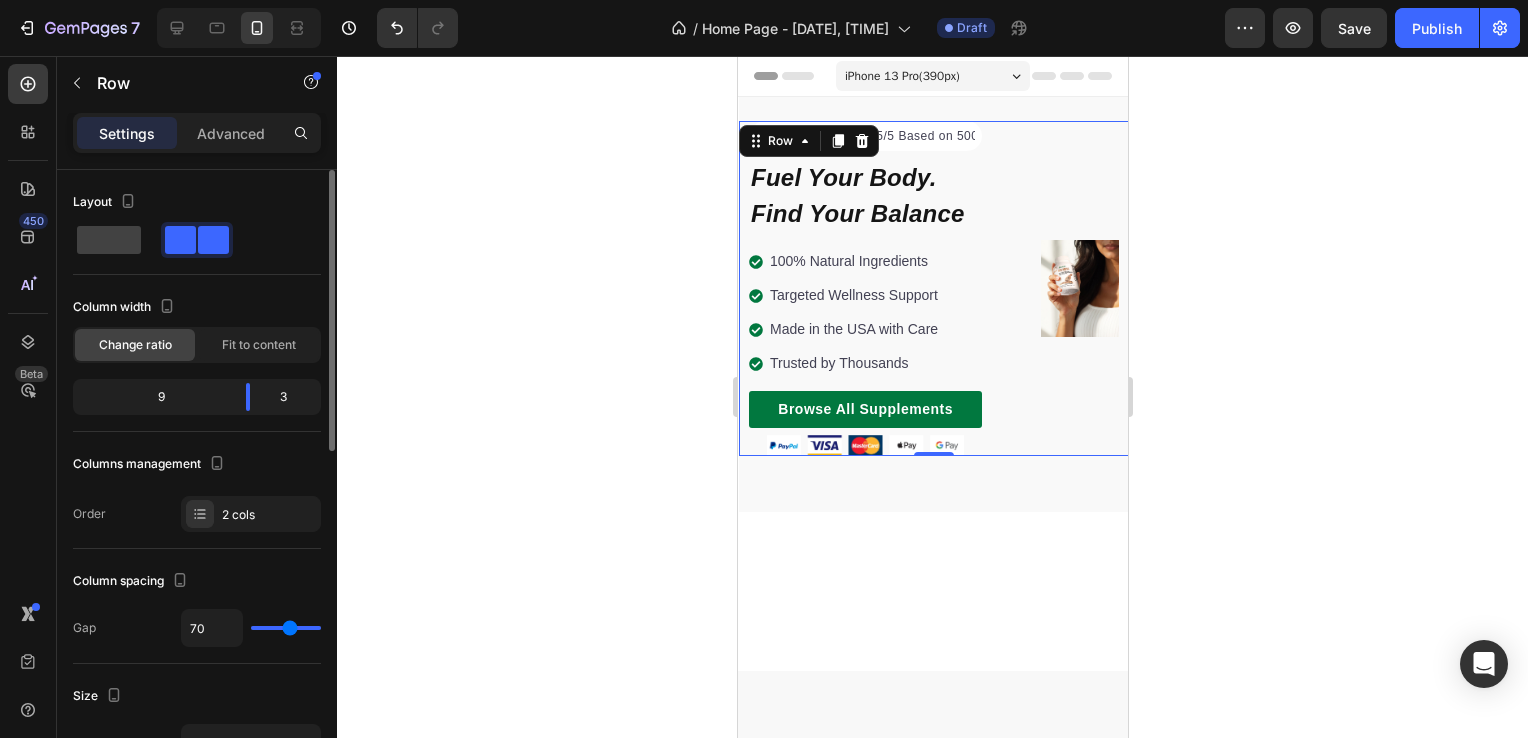 type on "59" 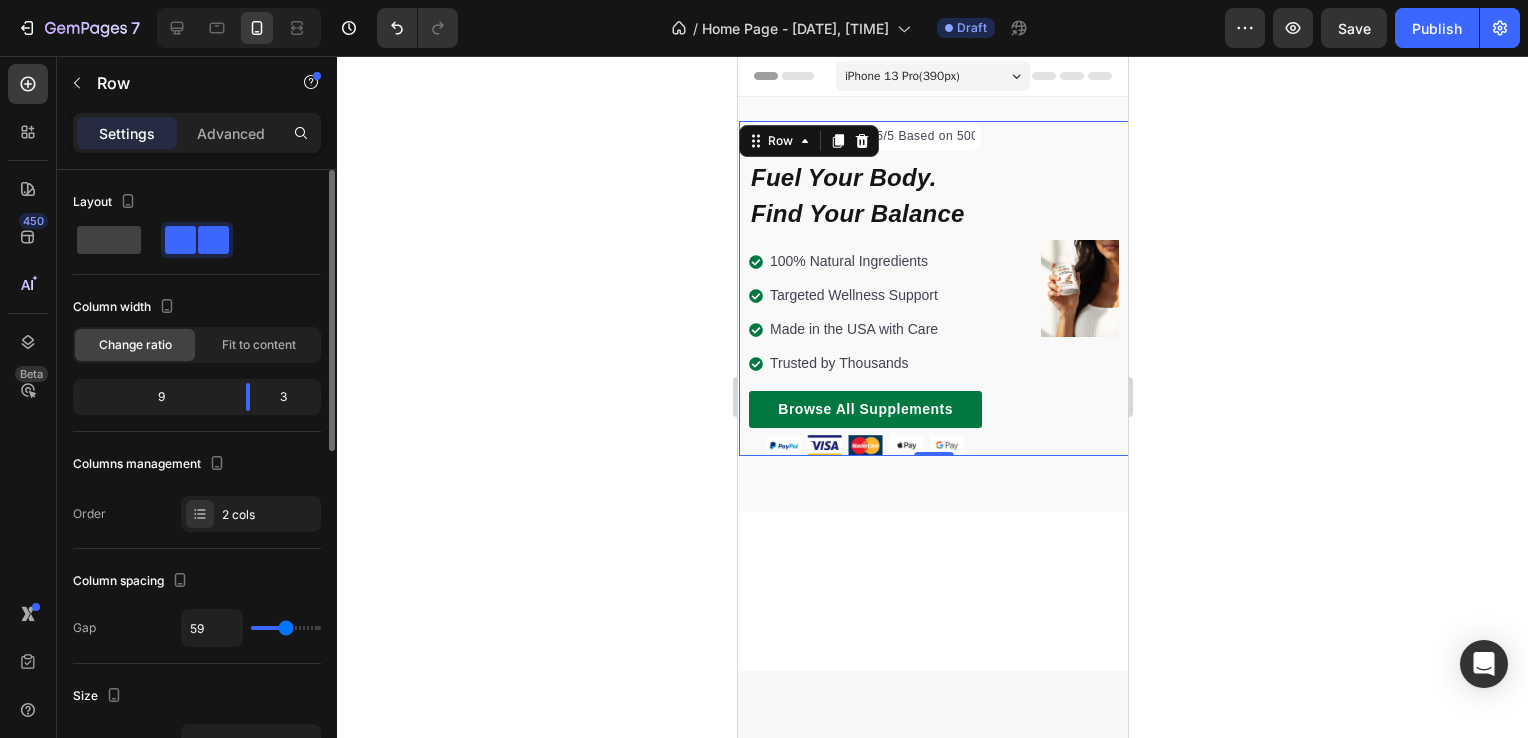 type on "56" 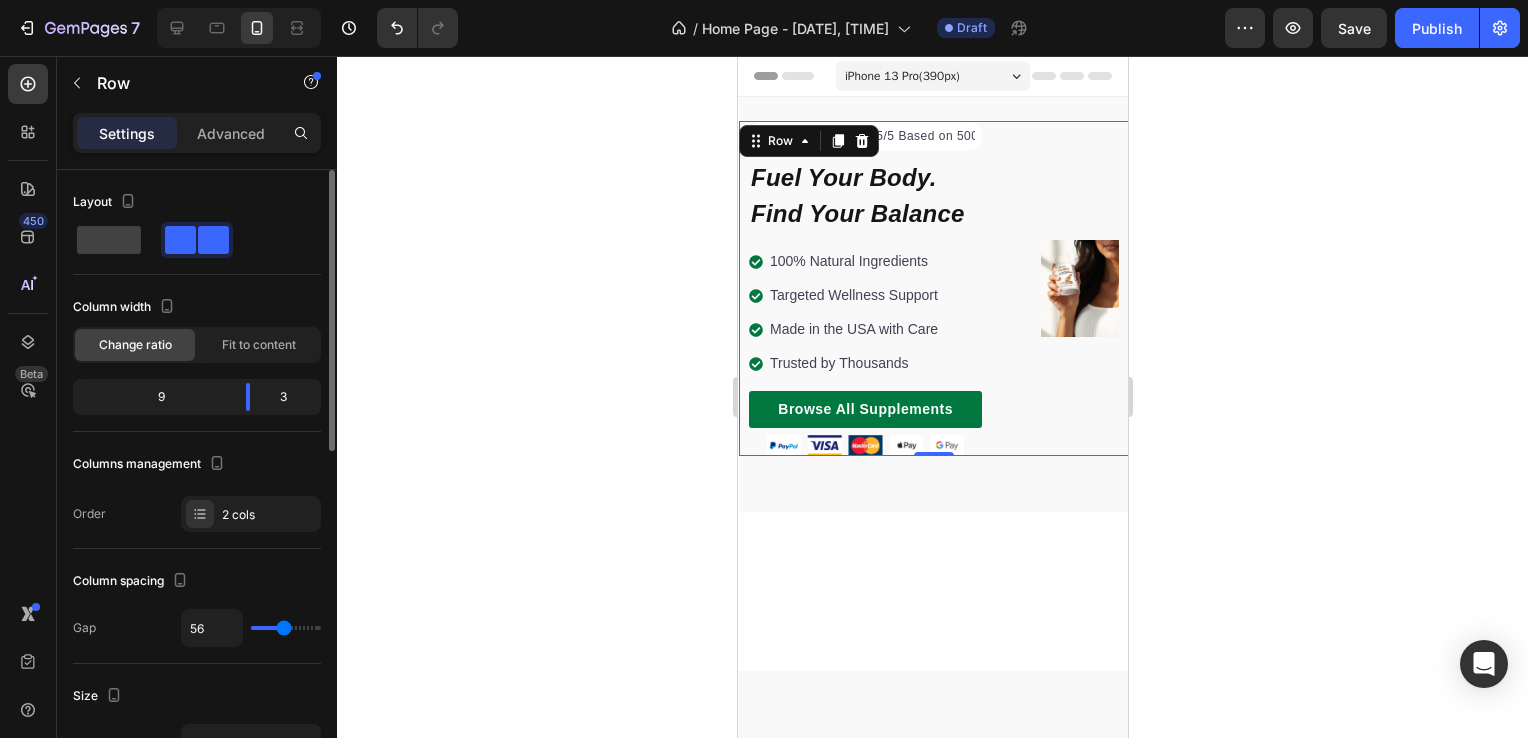 type on "47" 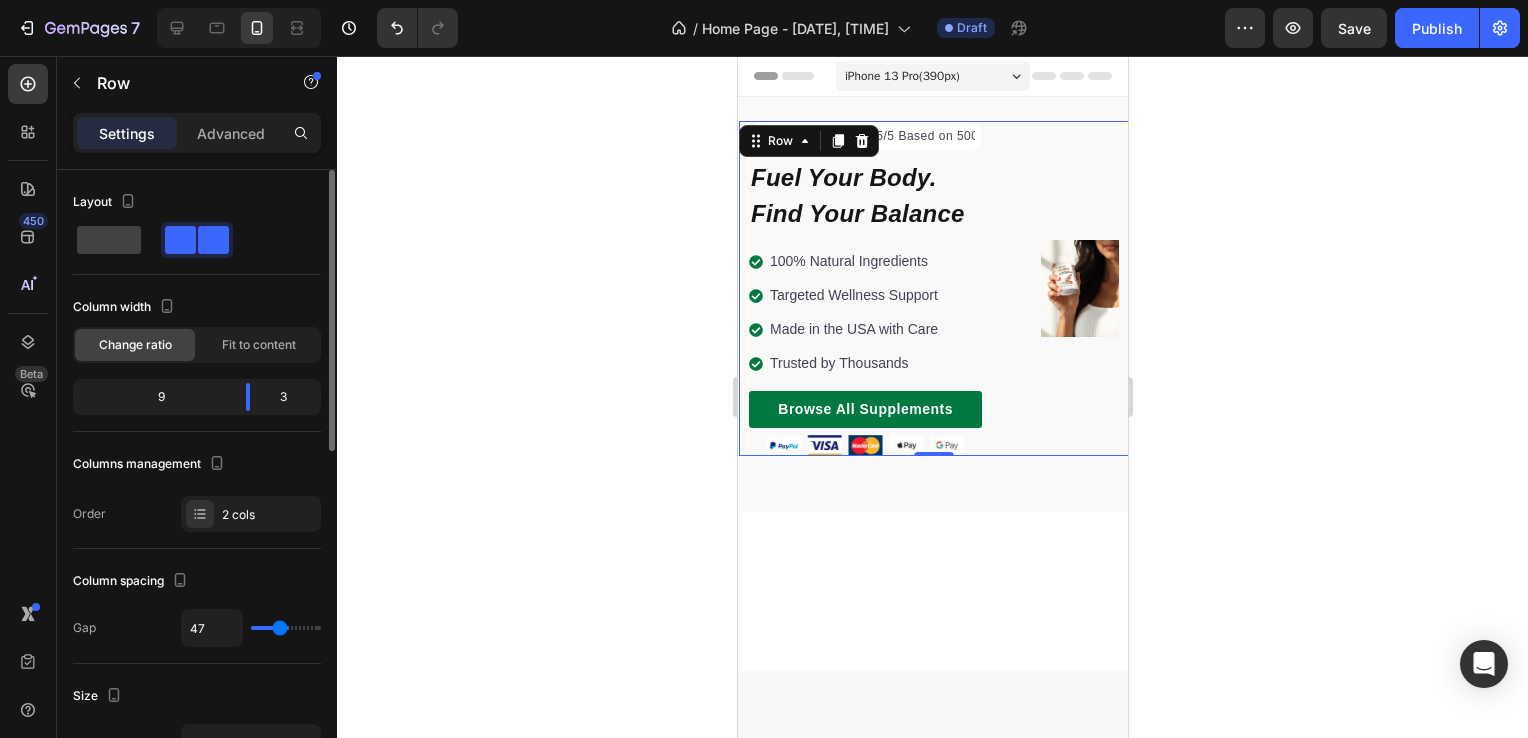type on "36" 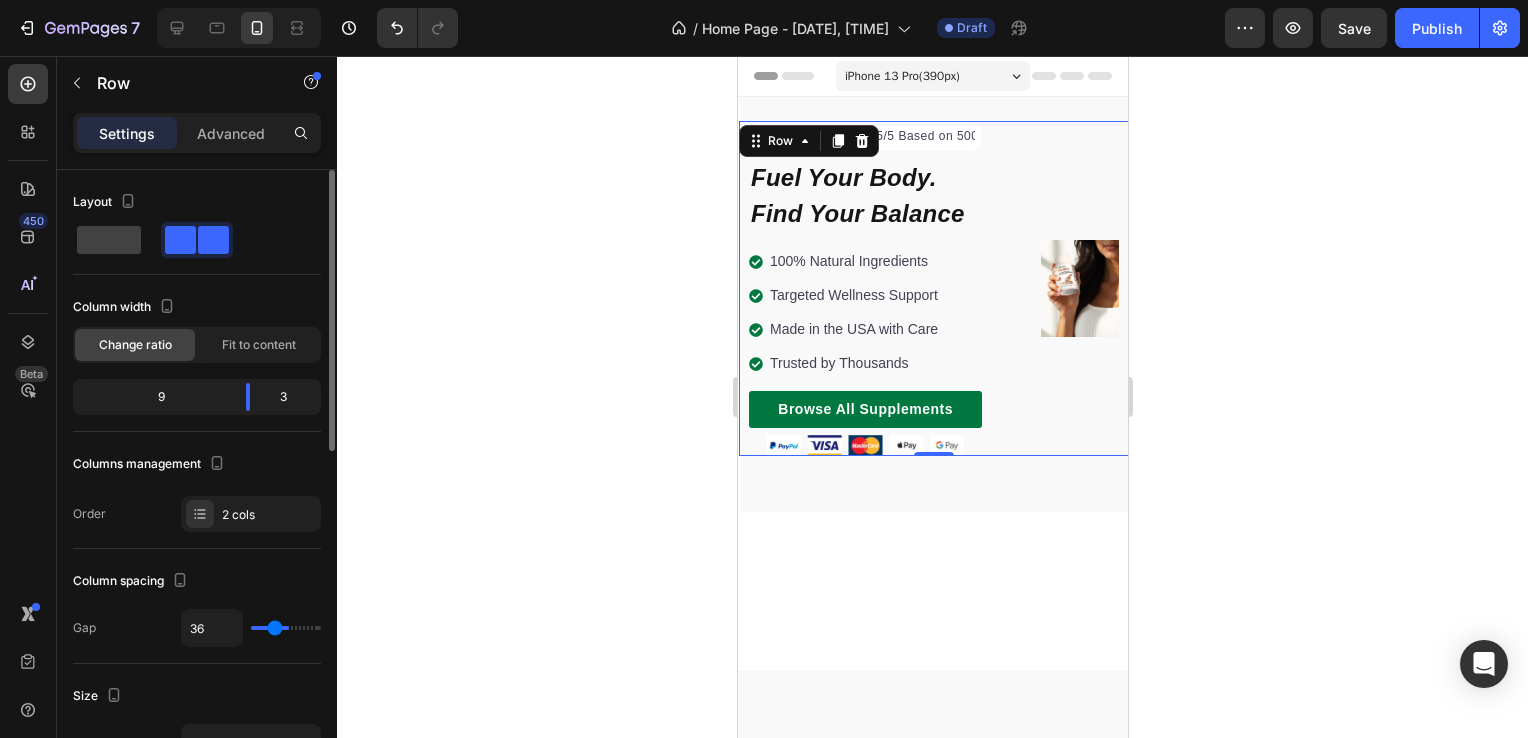 type on "32" 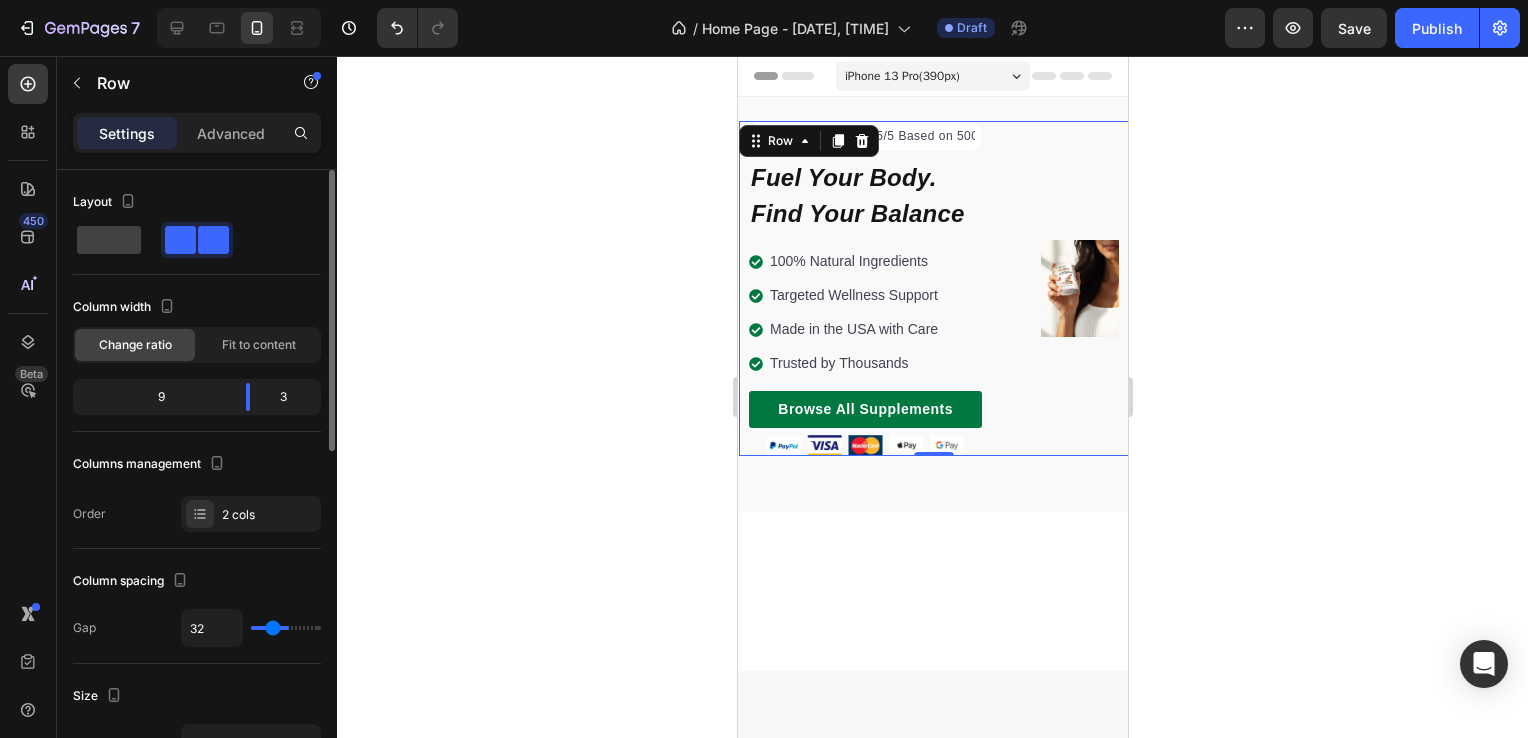 type on "29" 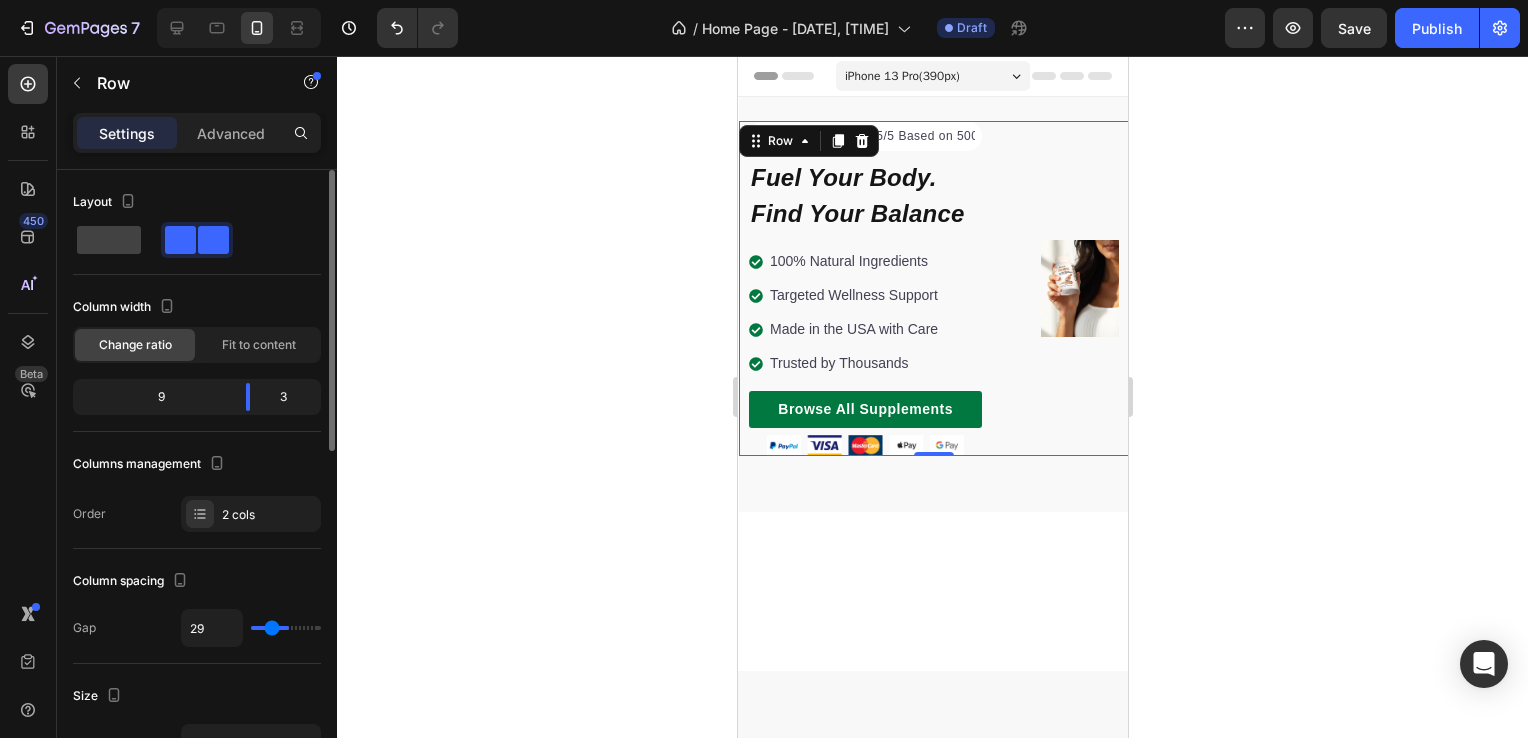 type on "20" 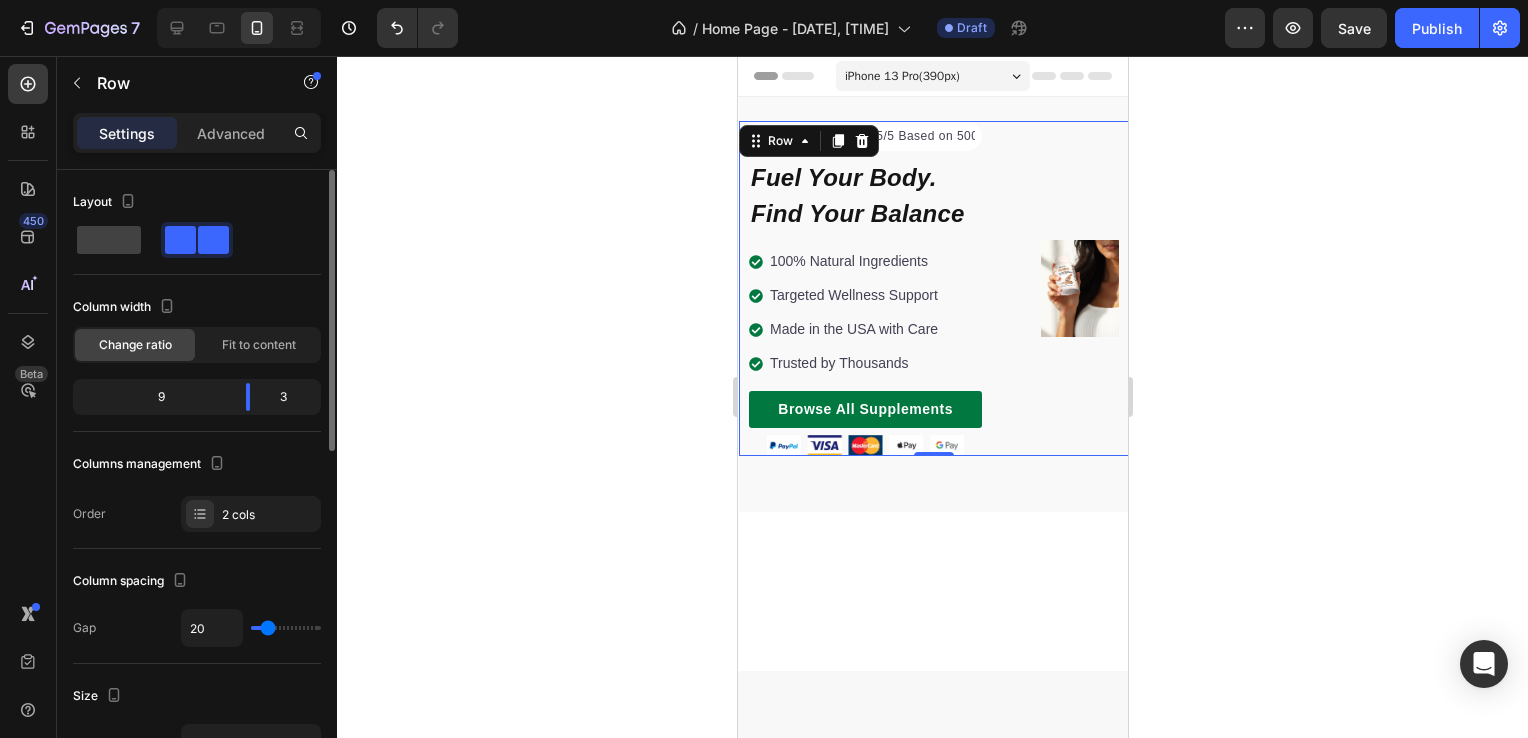 type on "6" 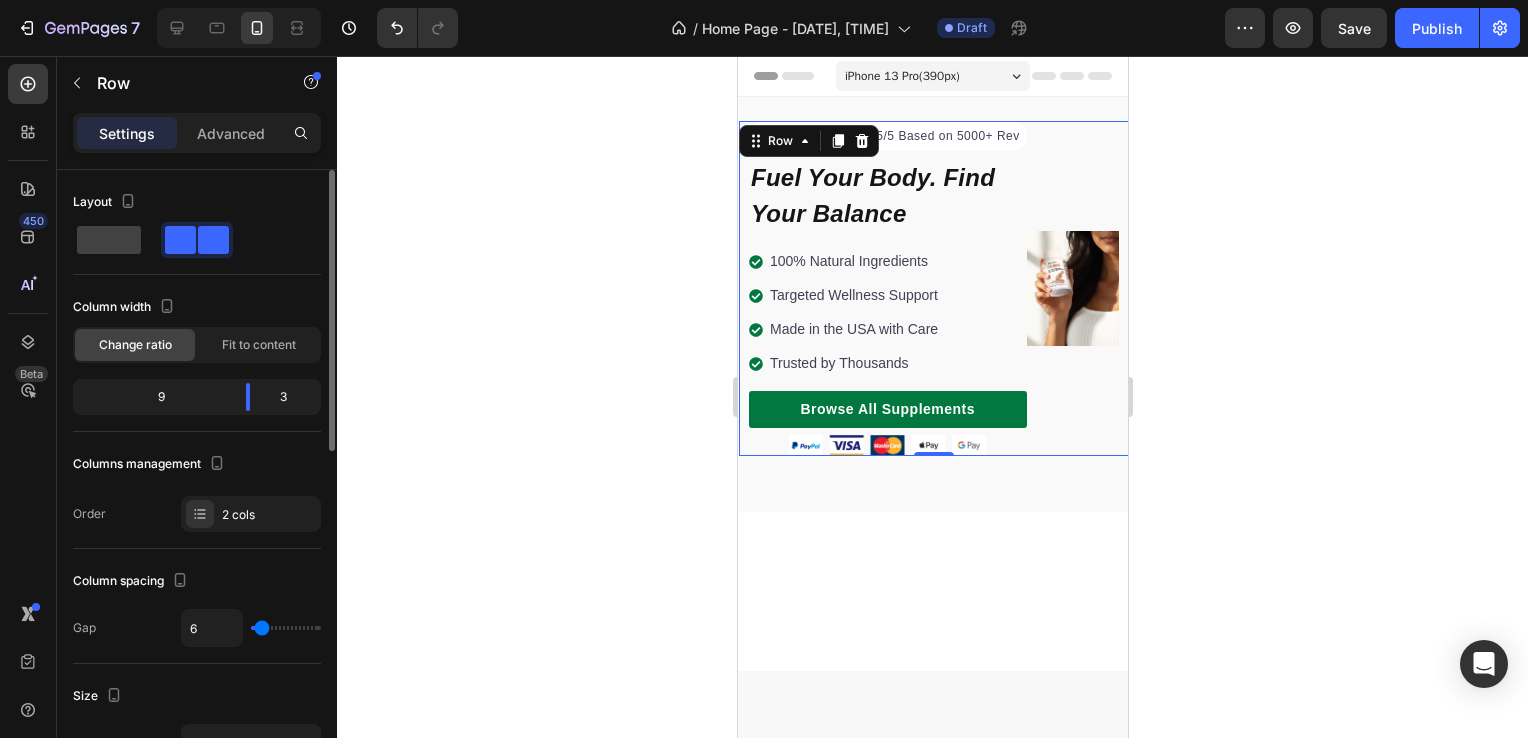 type on "0" 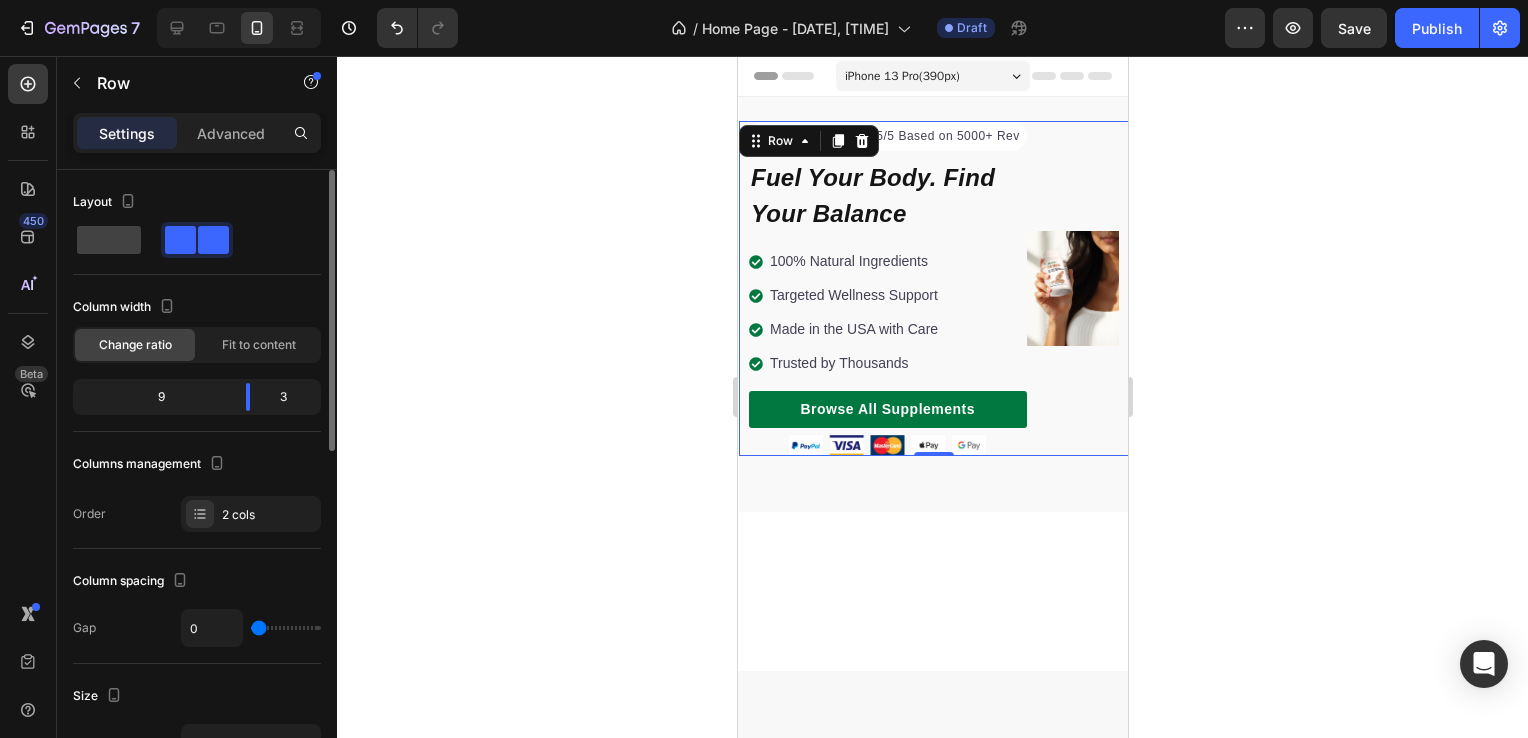 type on "56" 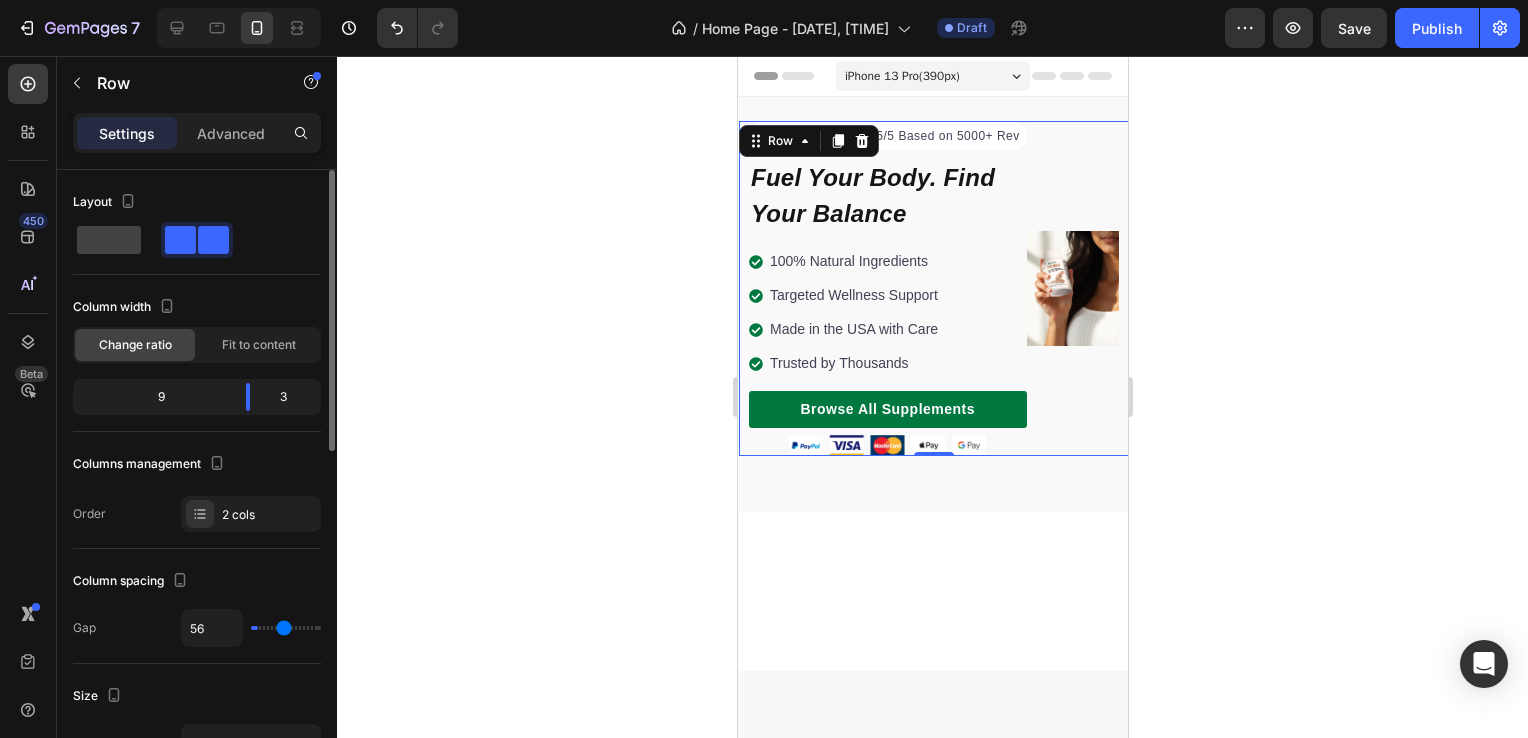 type on "120" 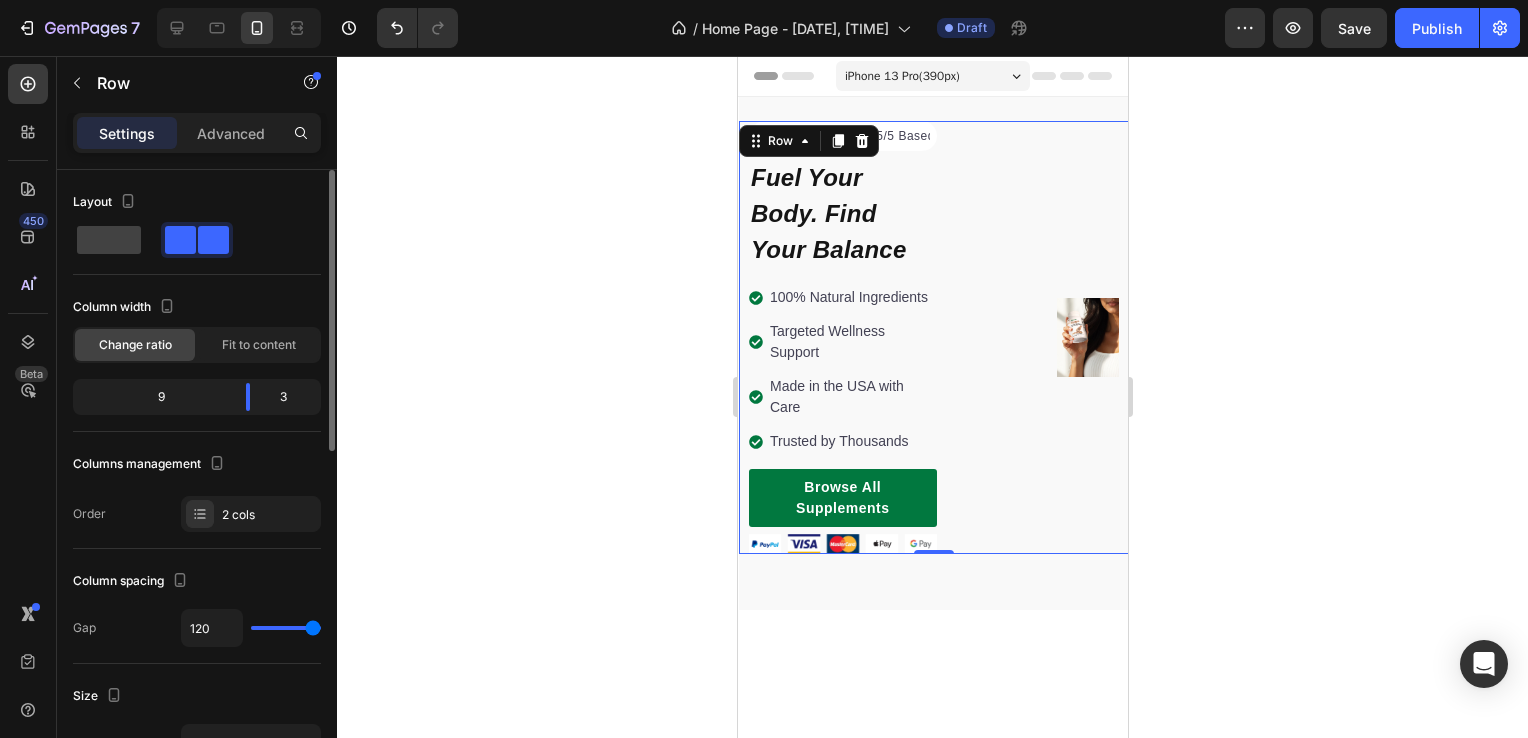 type on "18" 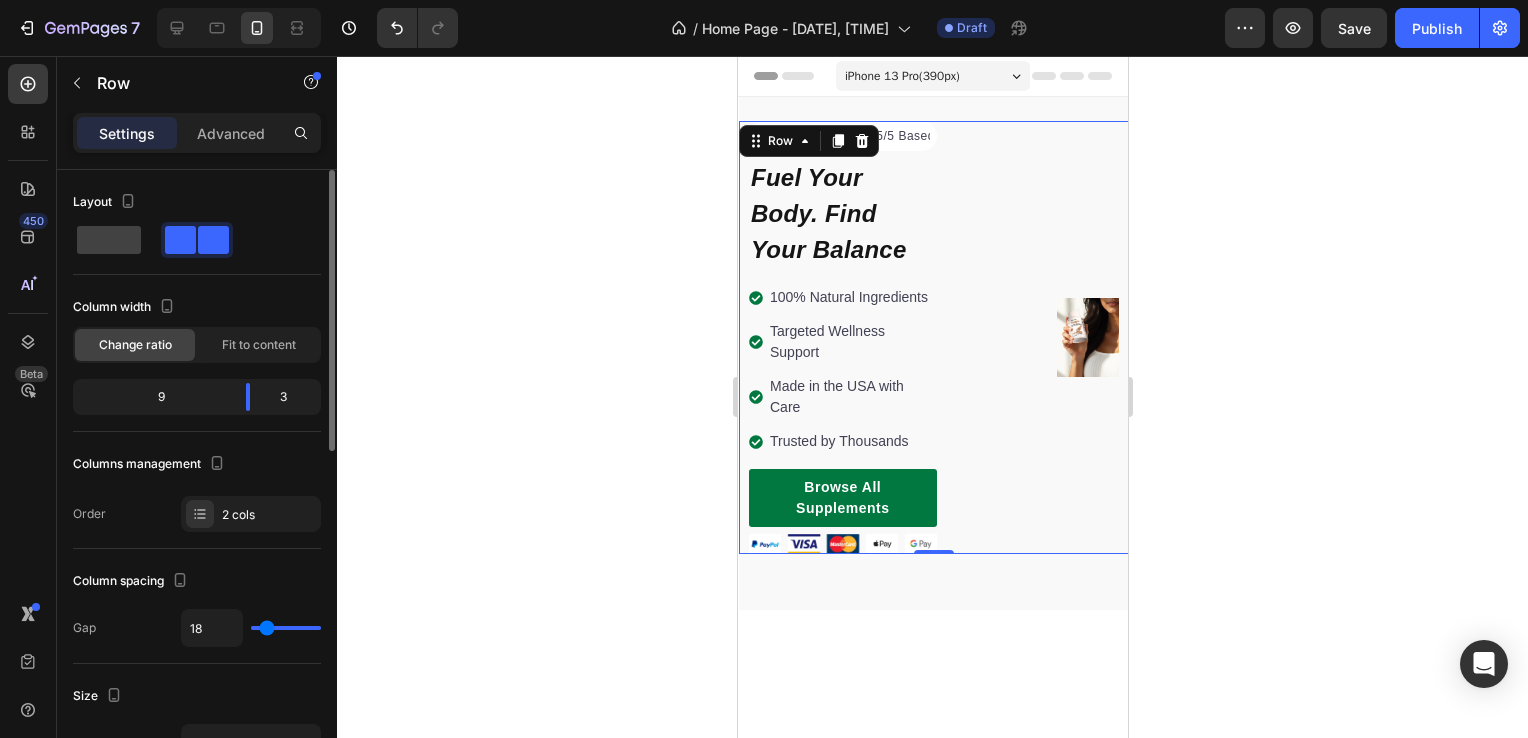 type on "0" 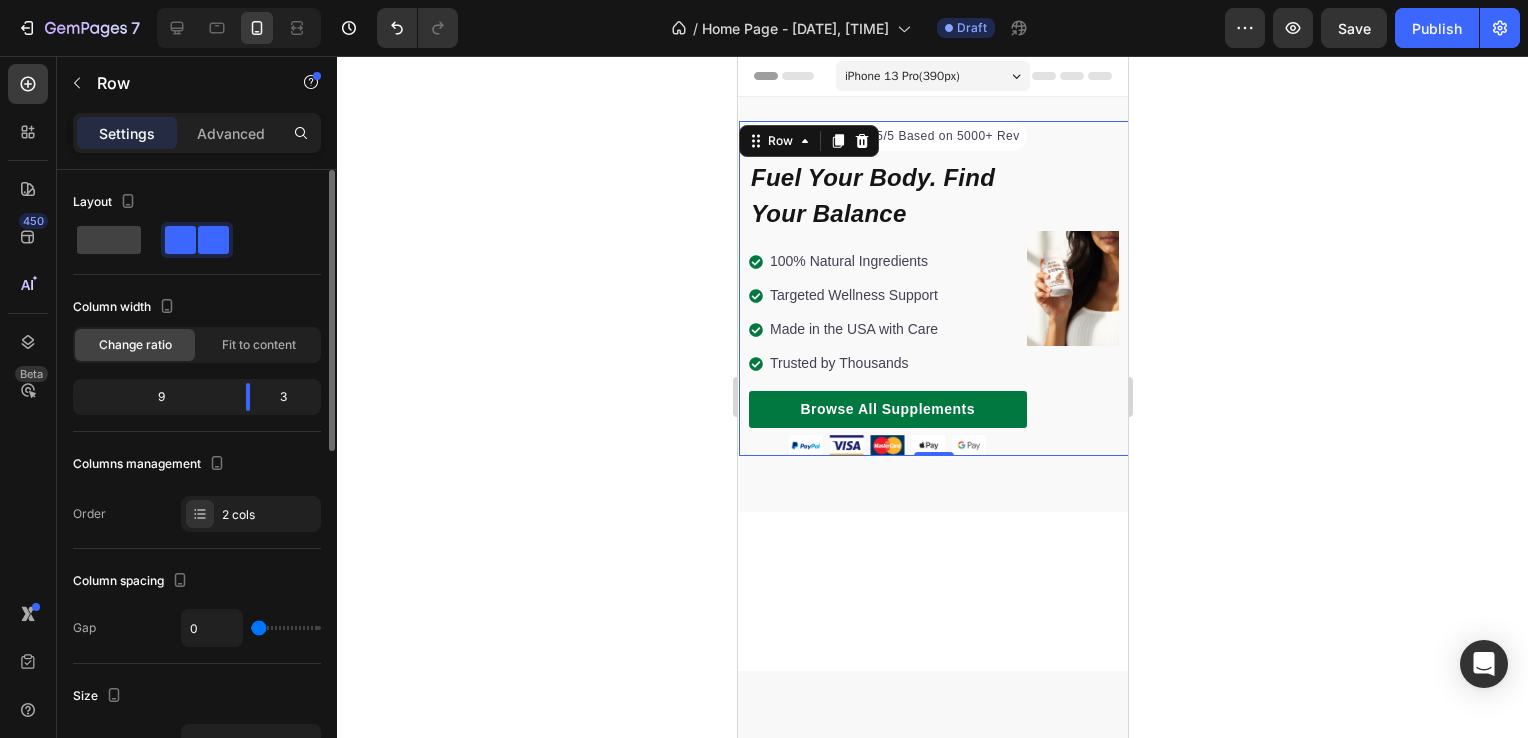 type on "11" 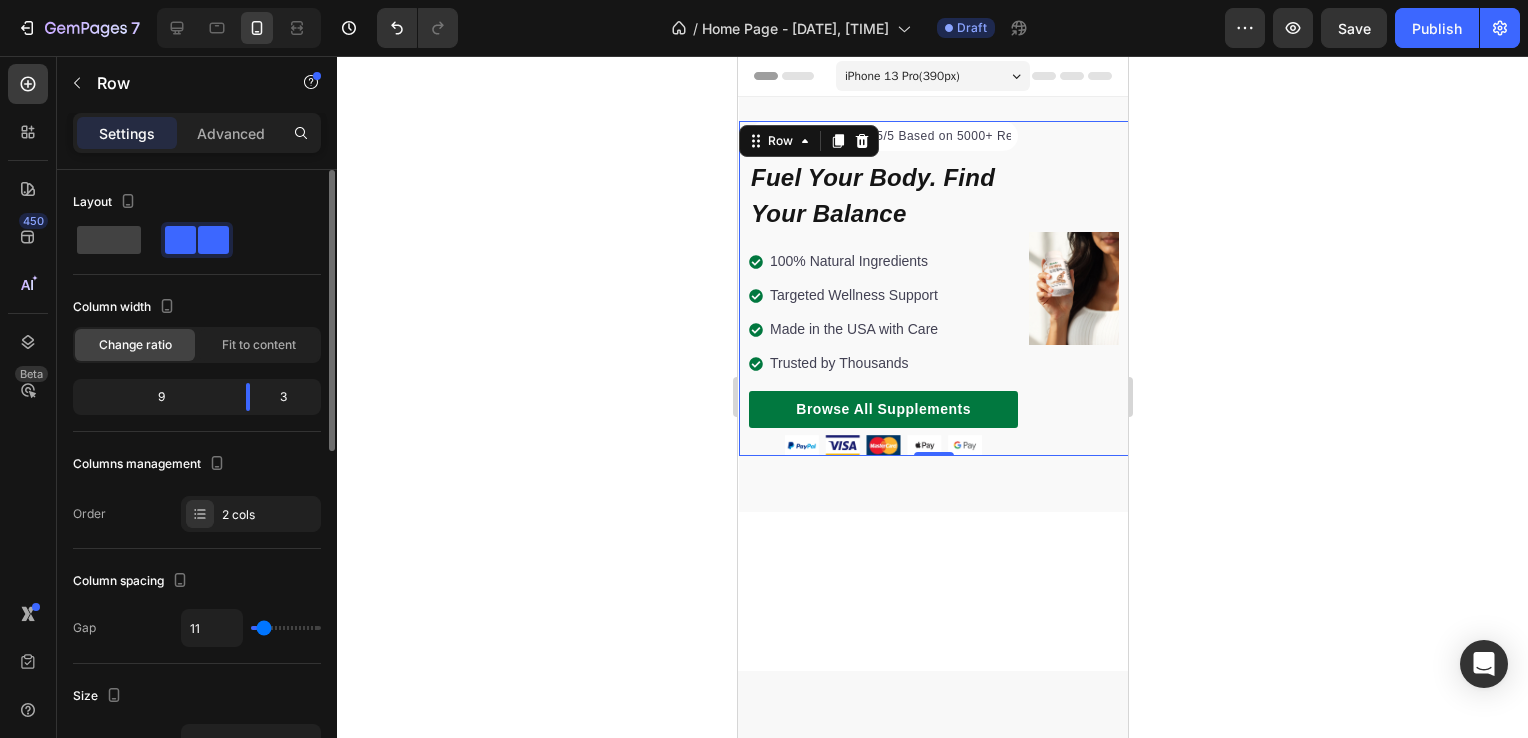 type on "111" 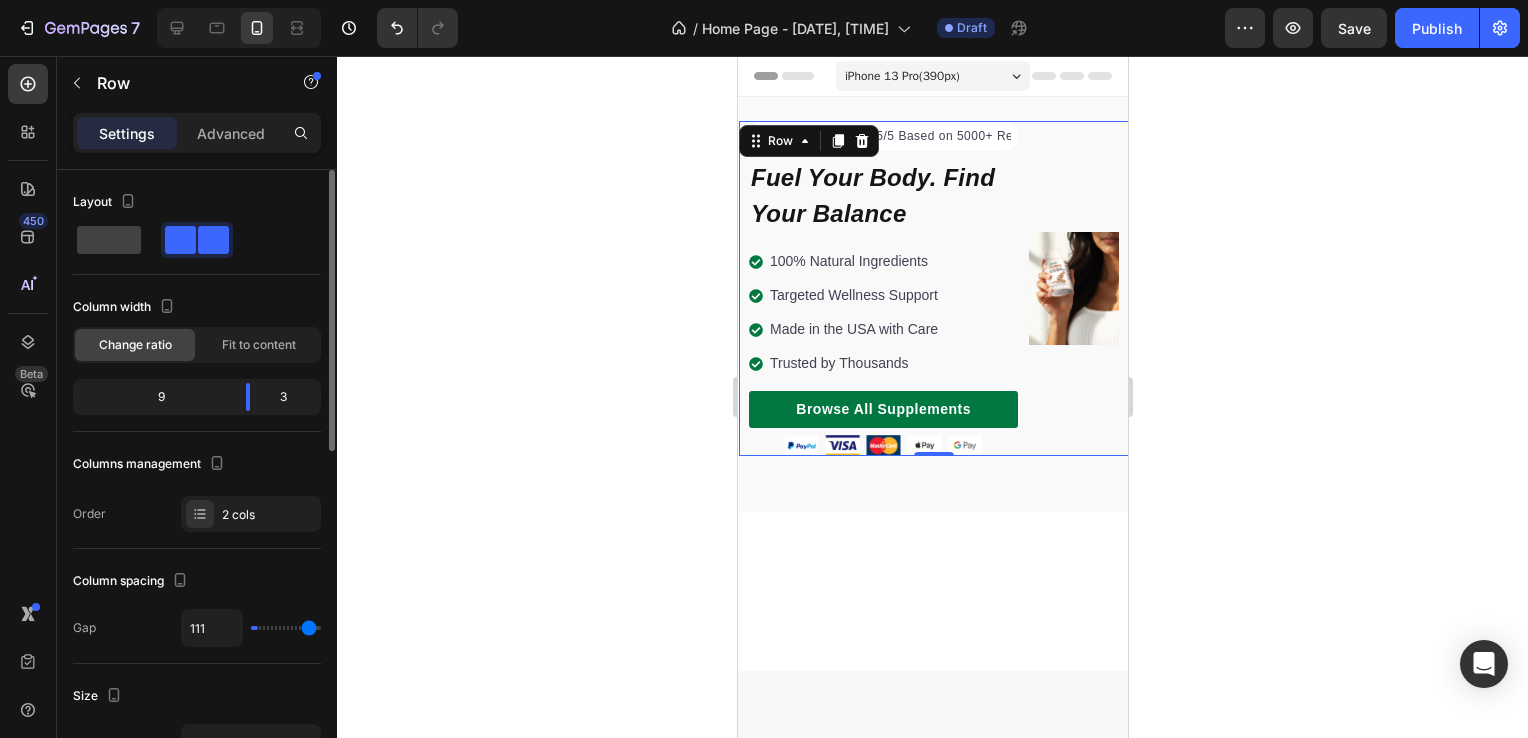 type on "120" 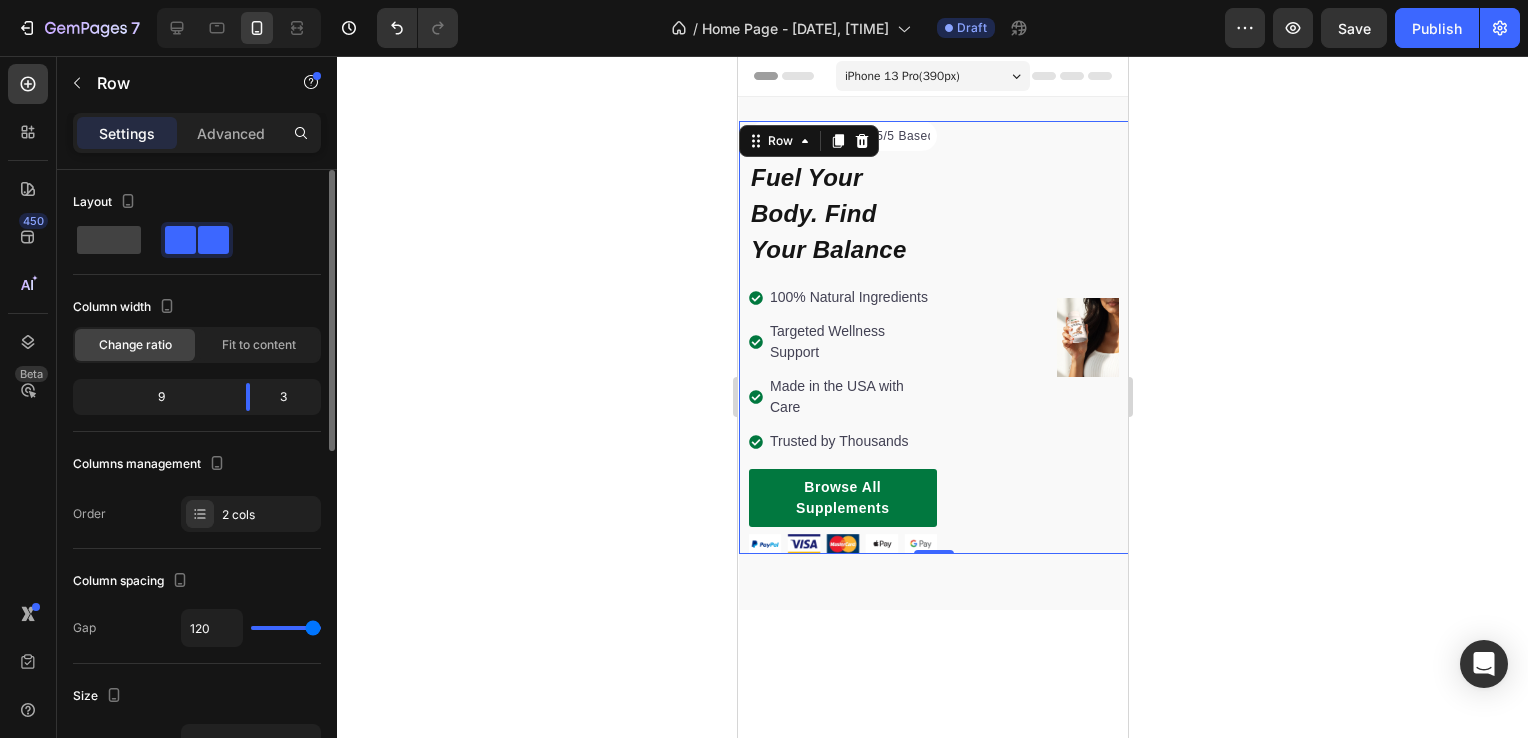type on "102" 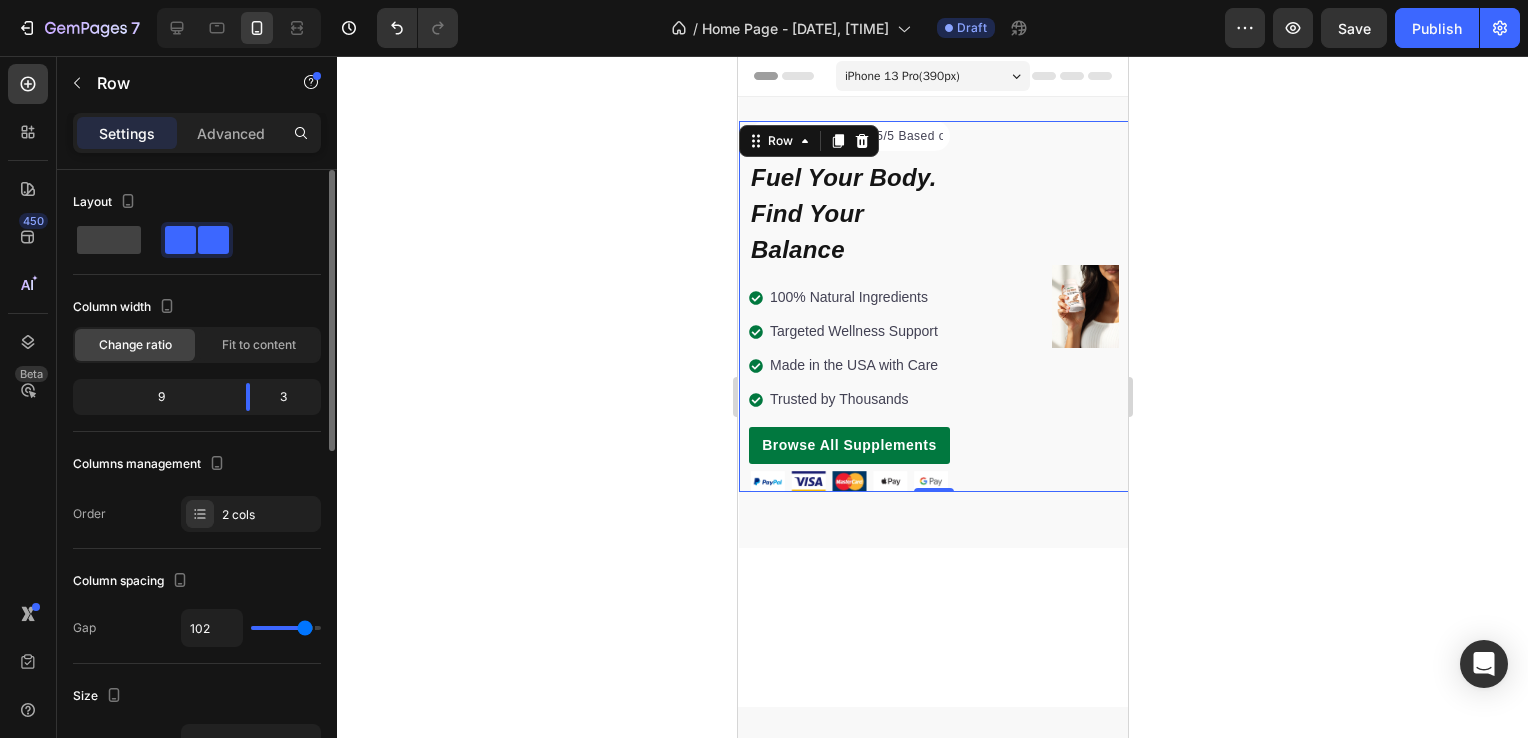 type on "95" 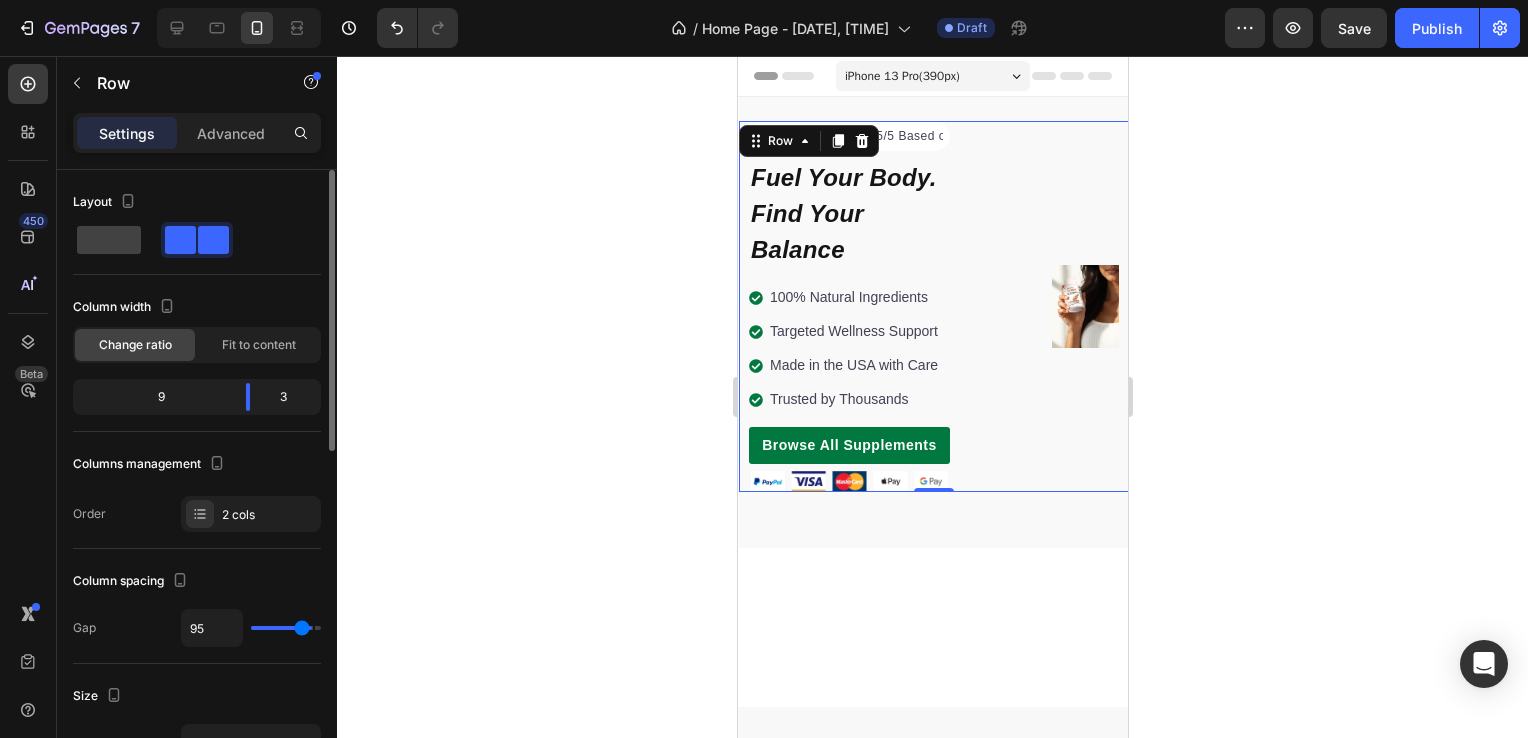 type on "86" 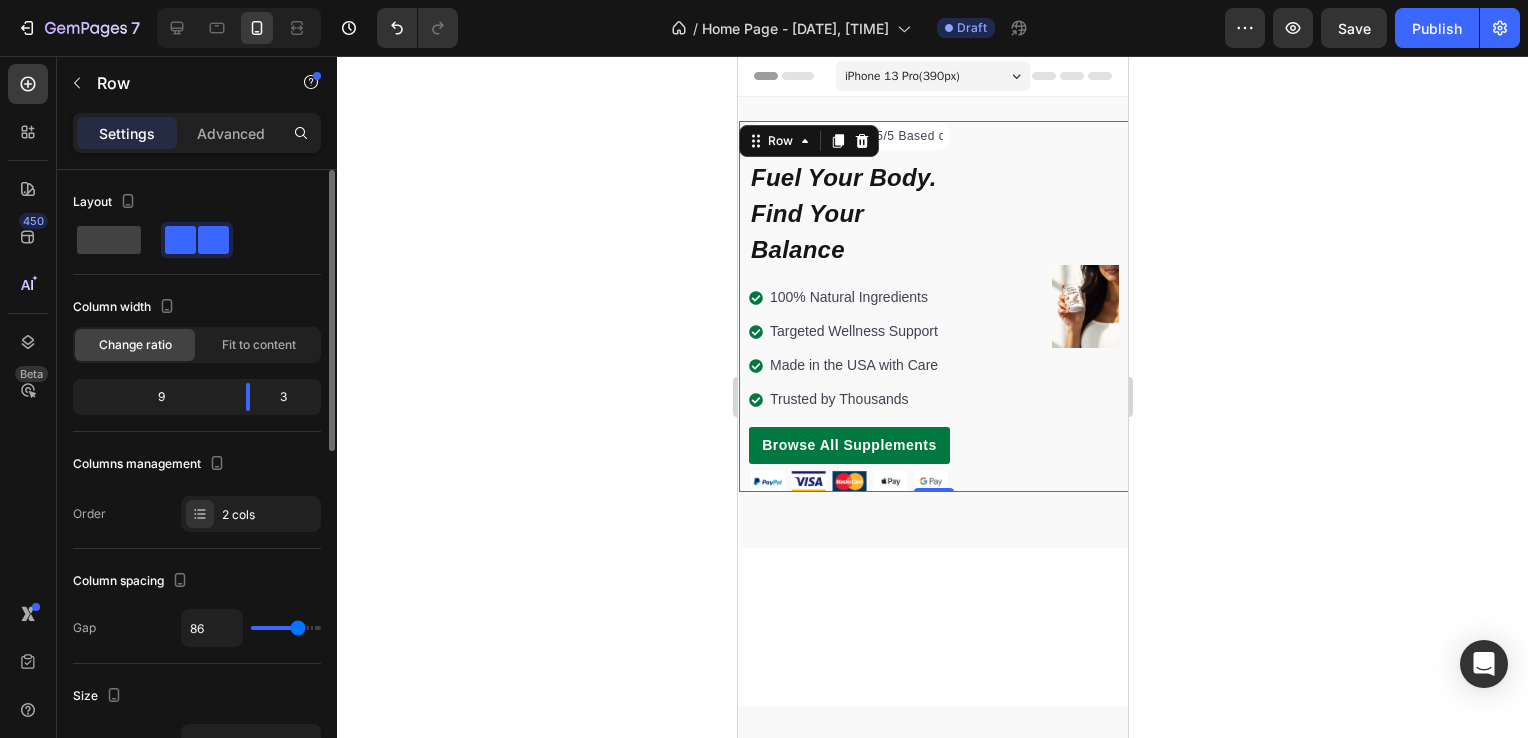 type on "80" 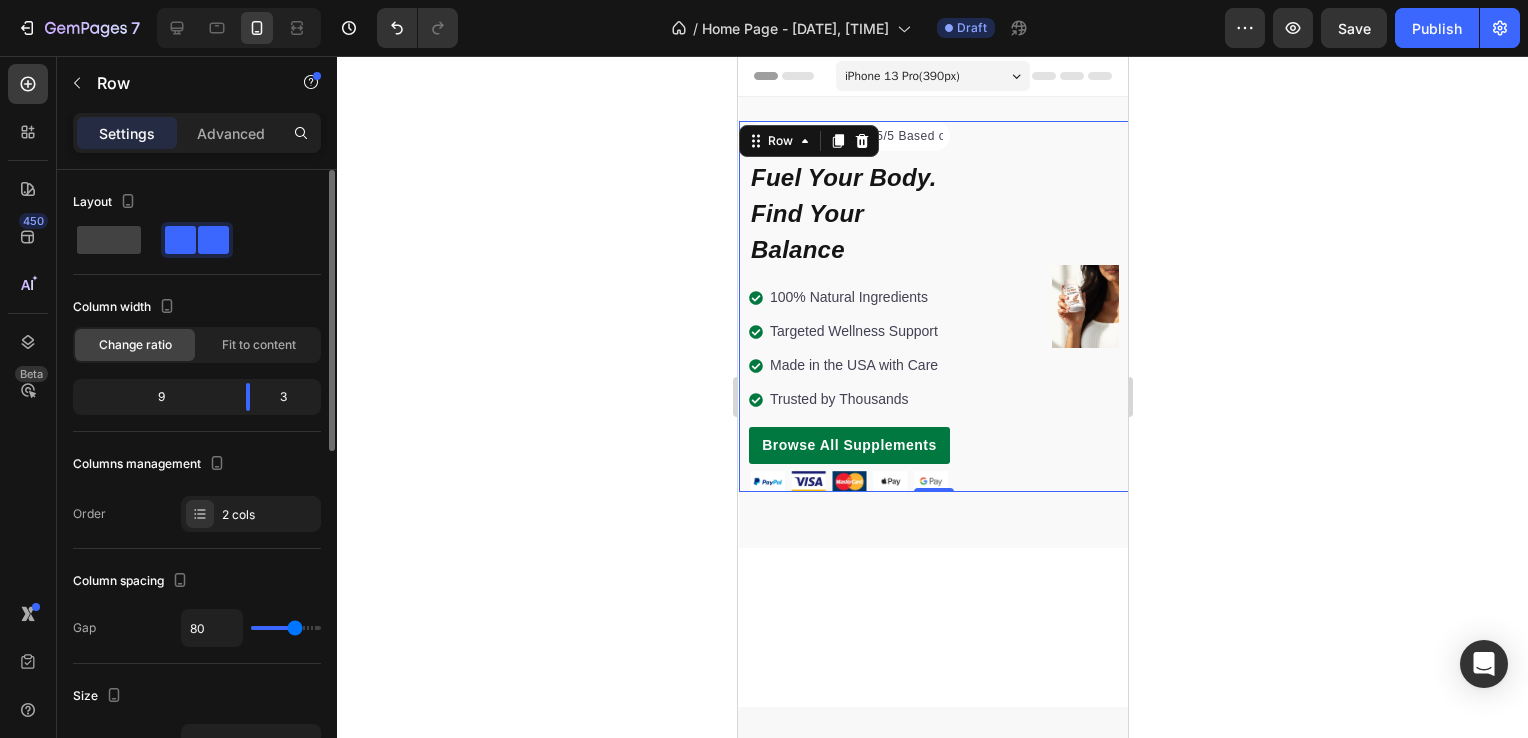 type on "79" 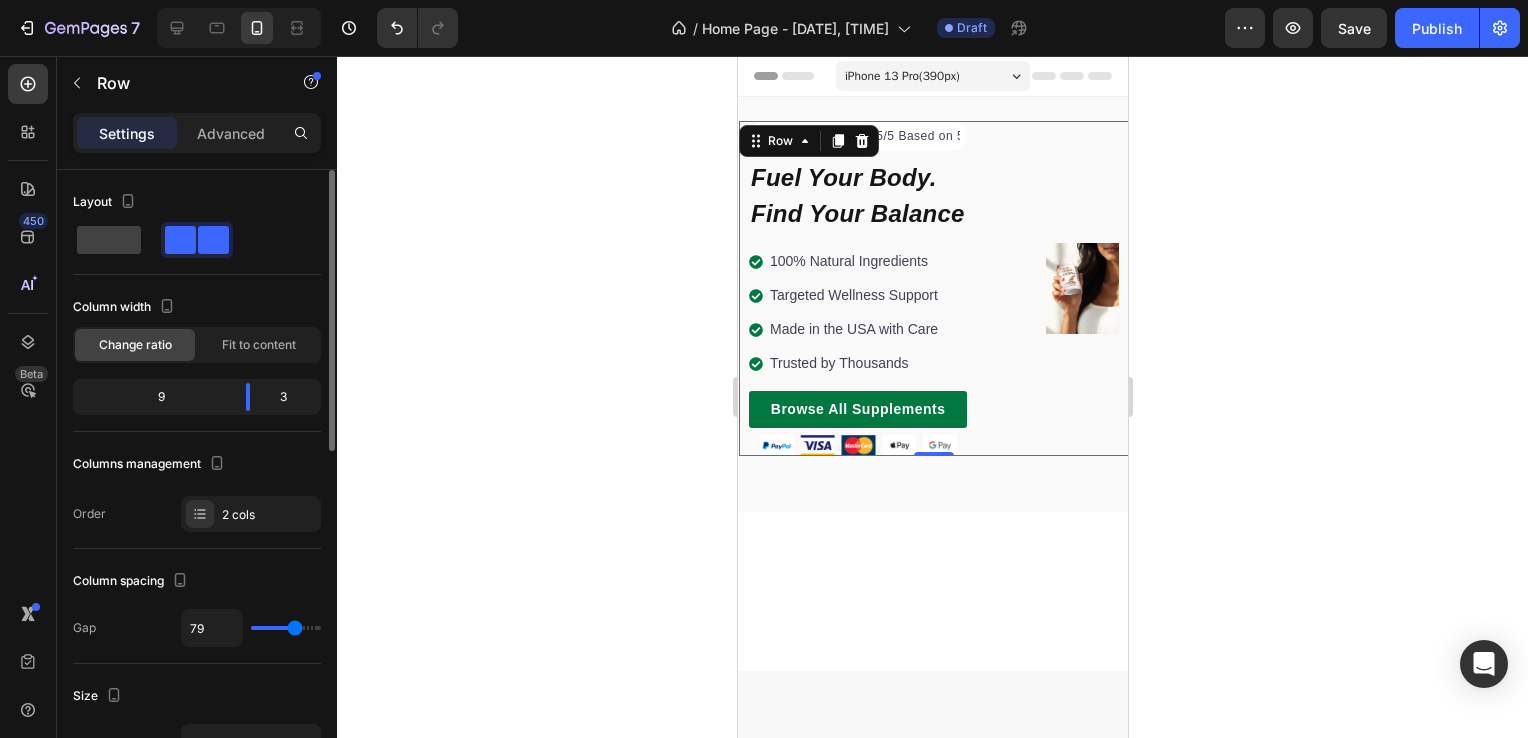 type on "75" 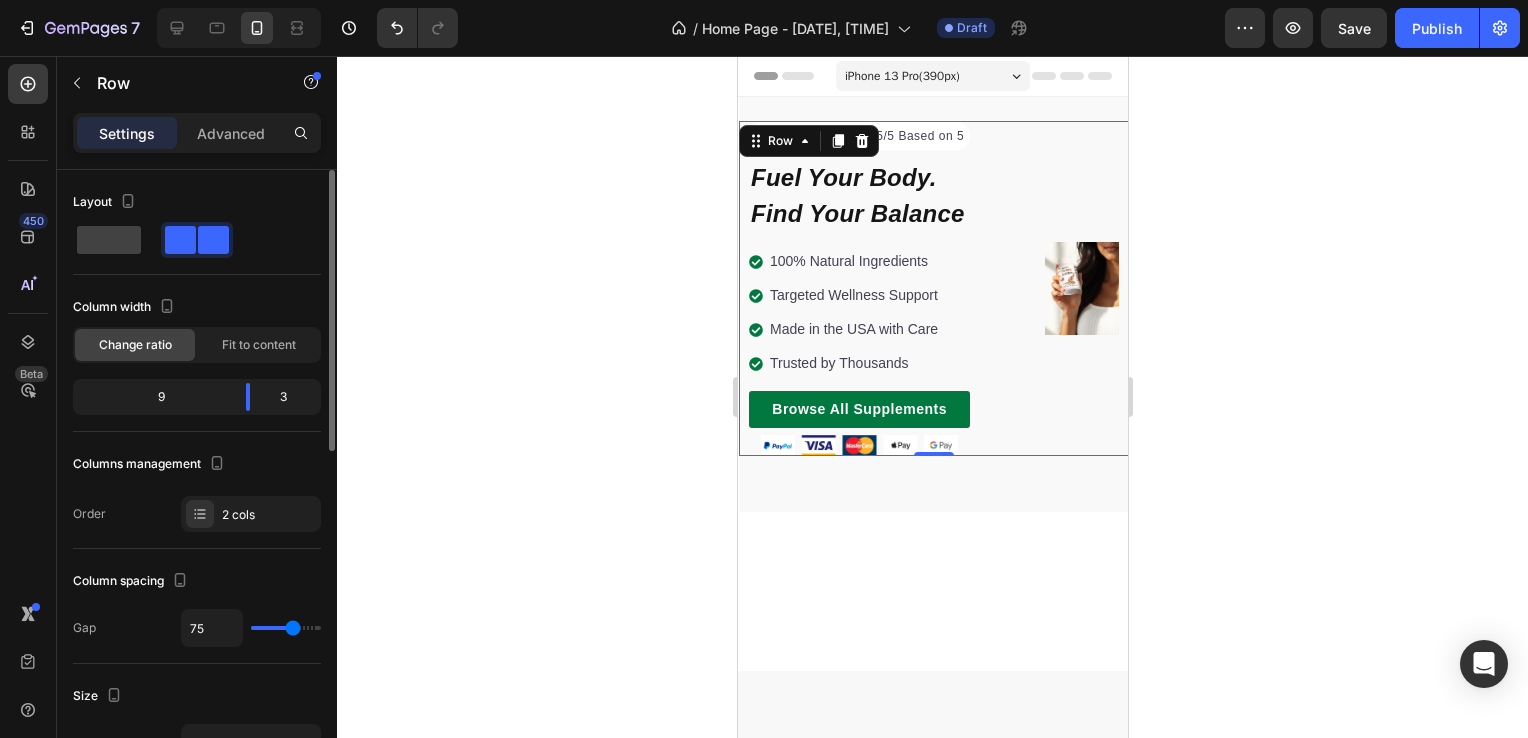 type on "73" 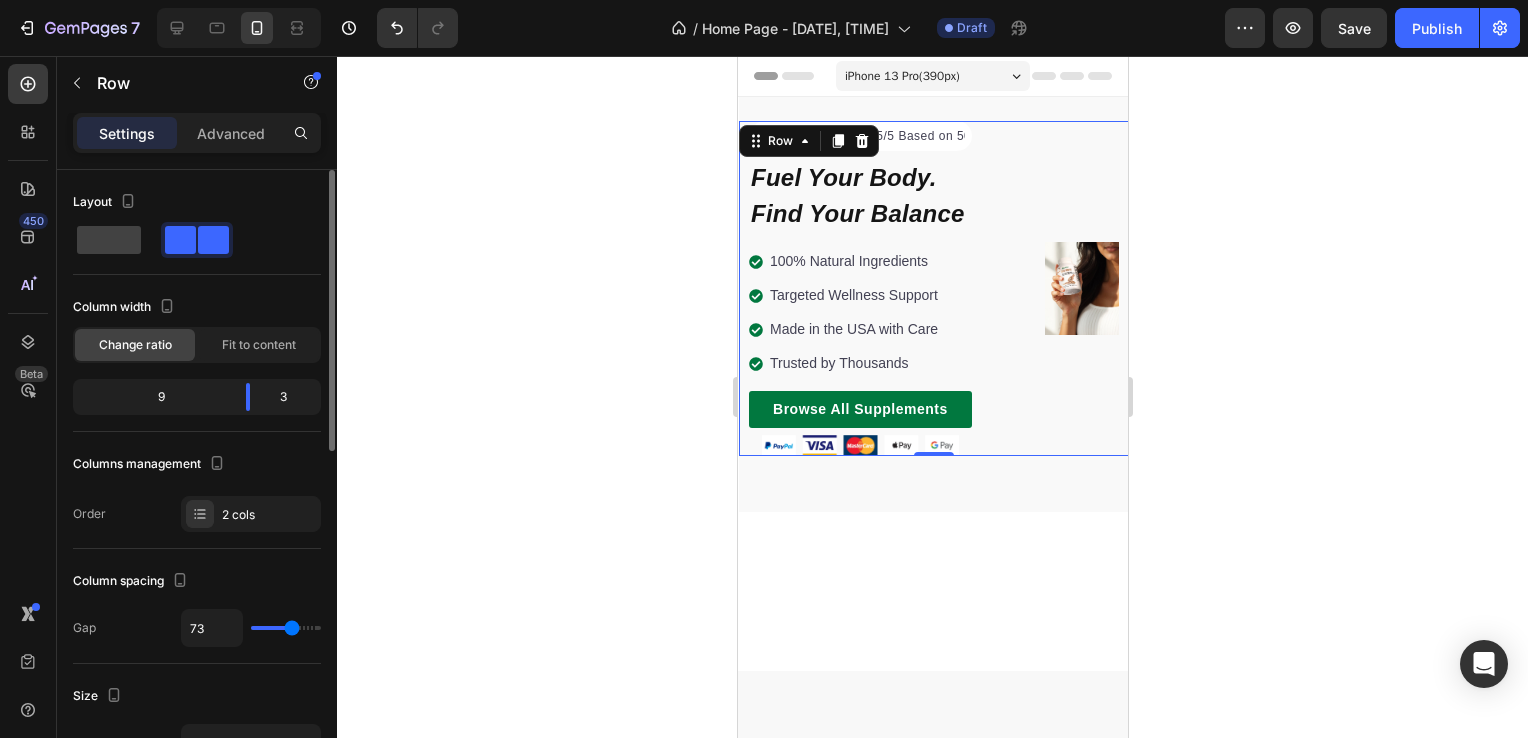 type on "72" 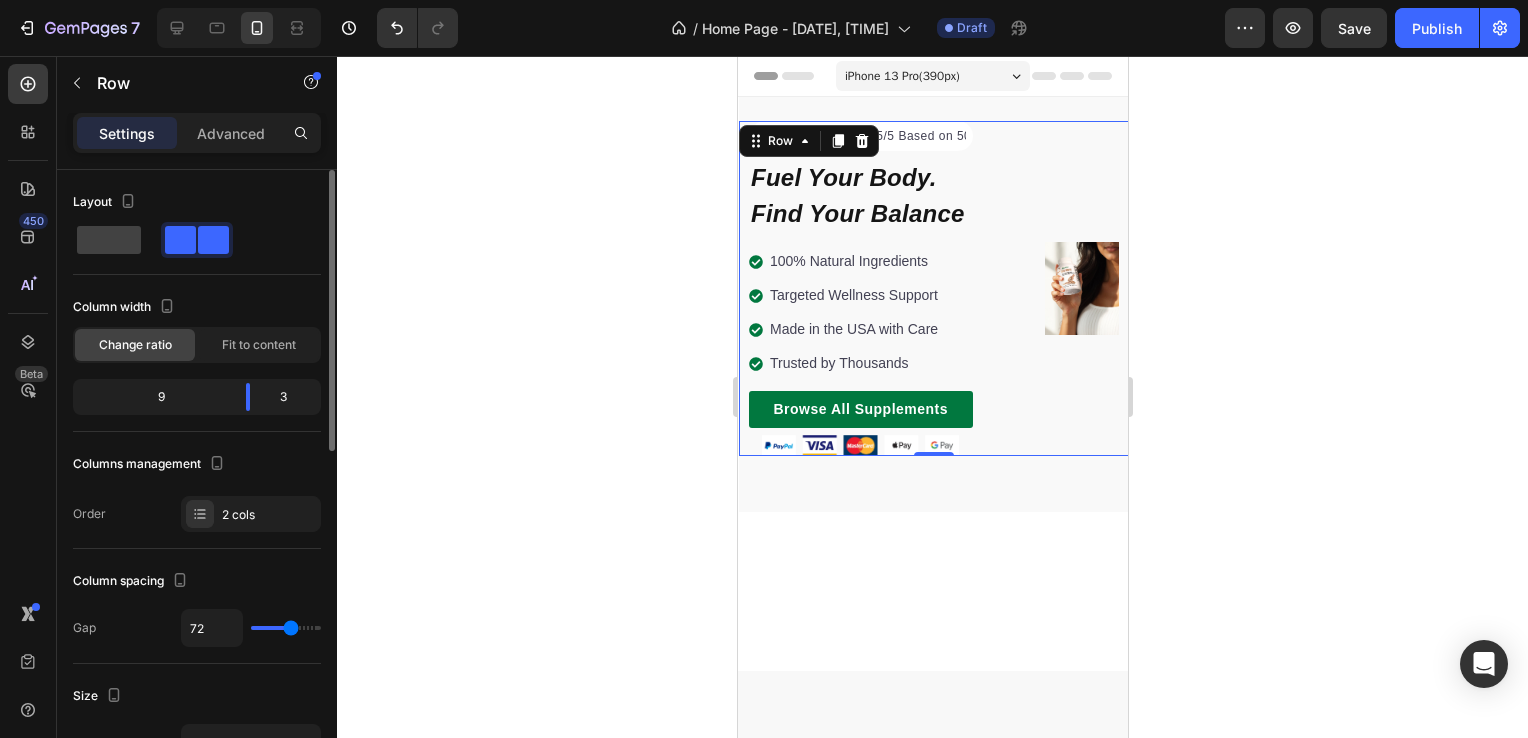 type on "68" 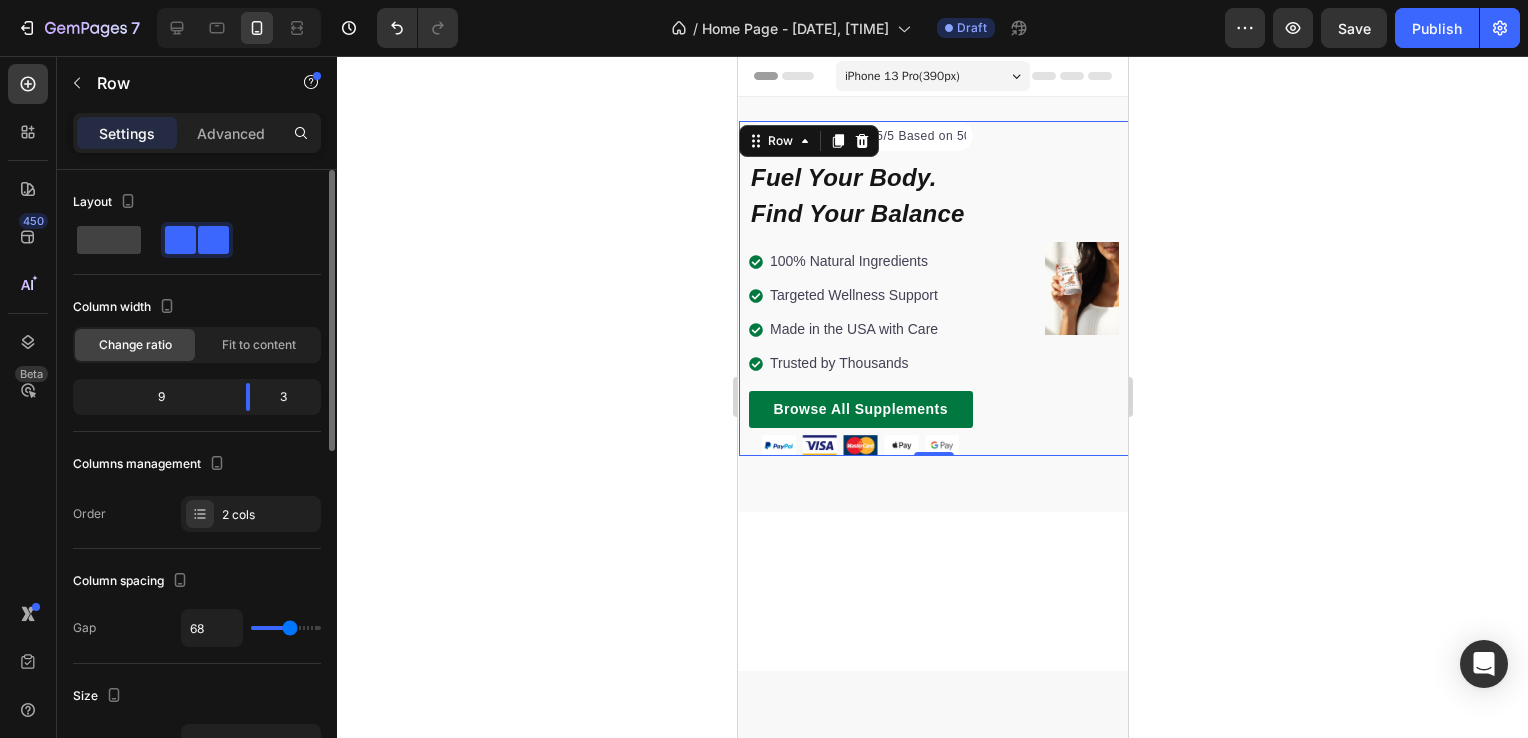type on "47" 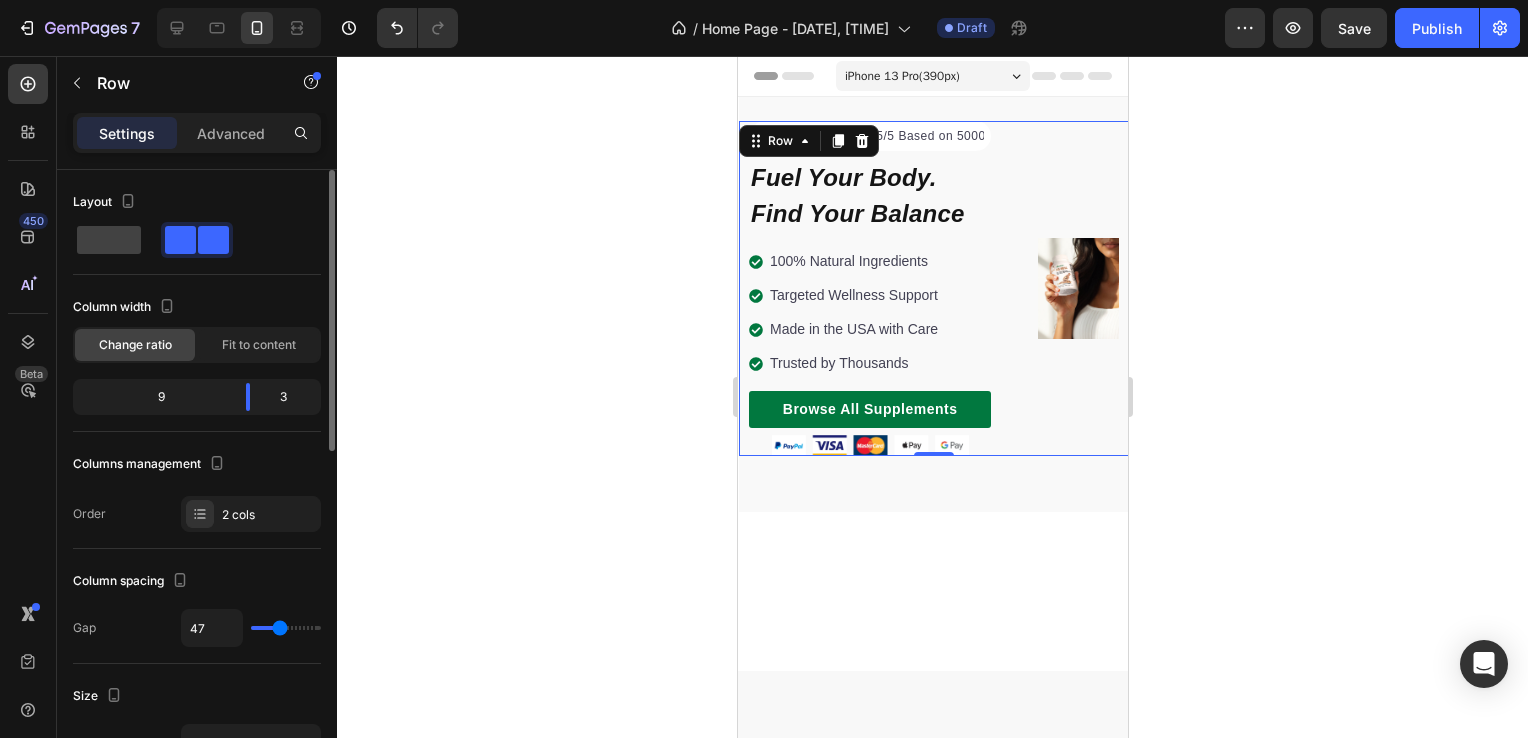 type on "45" 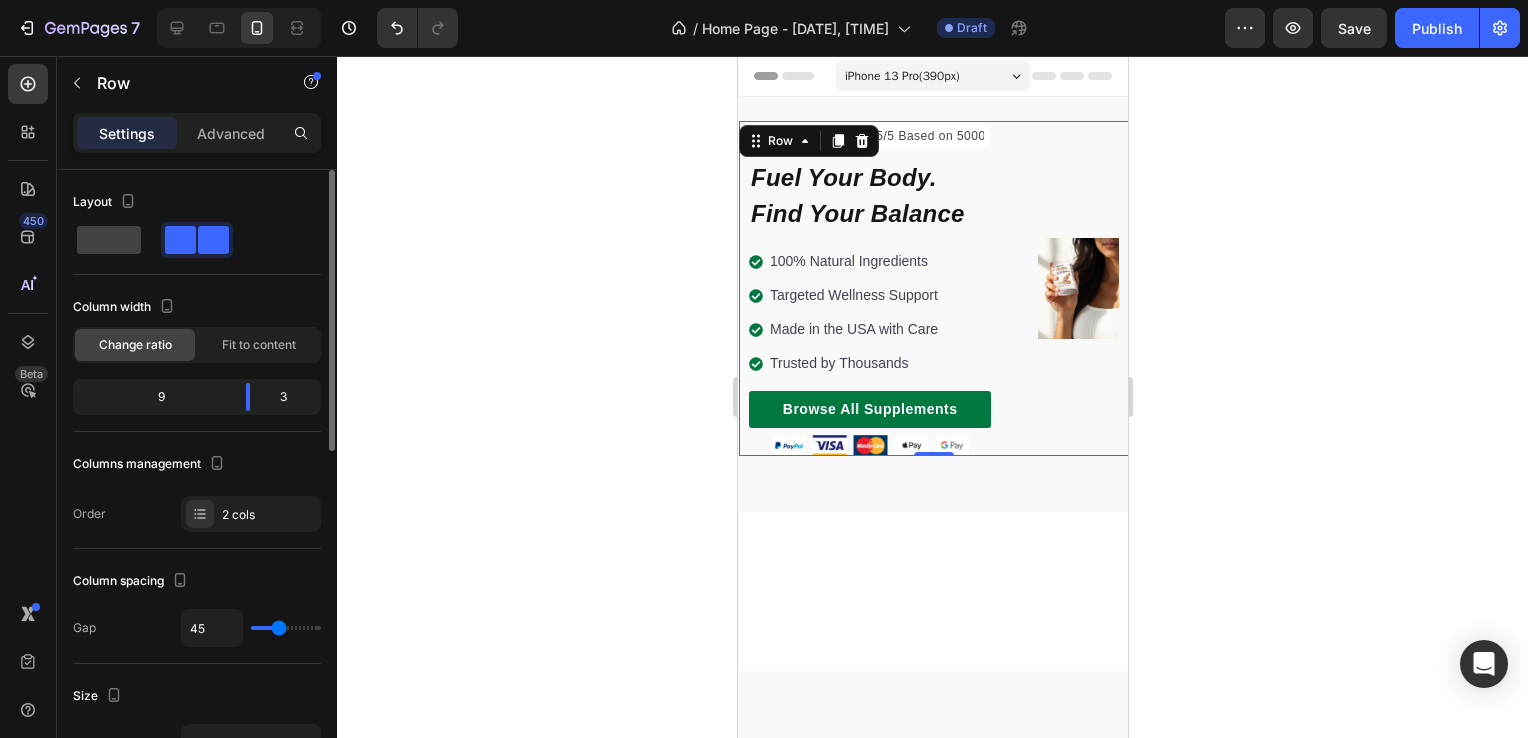 type on "36" 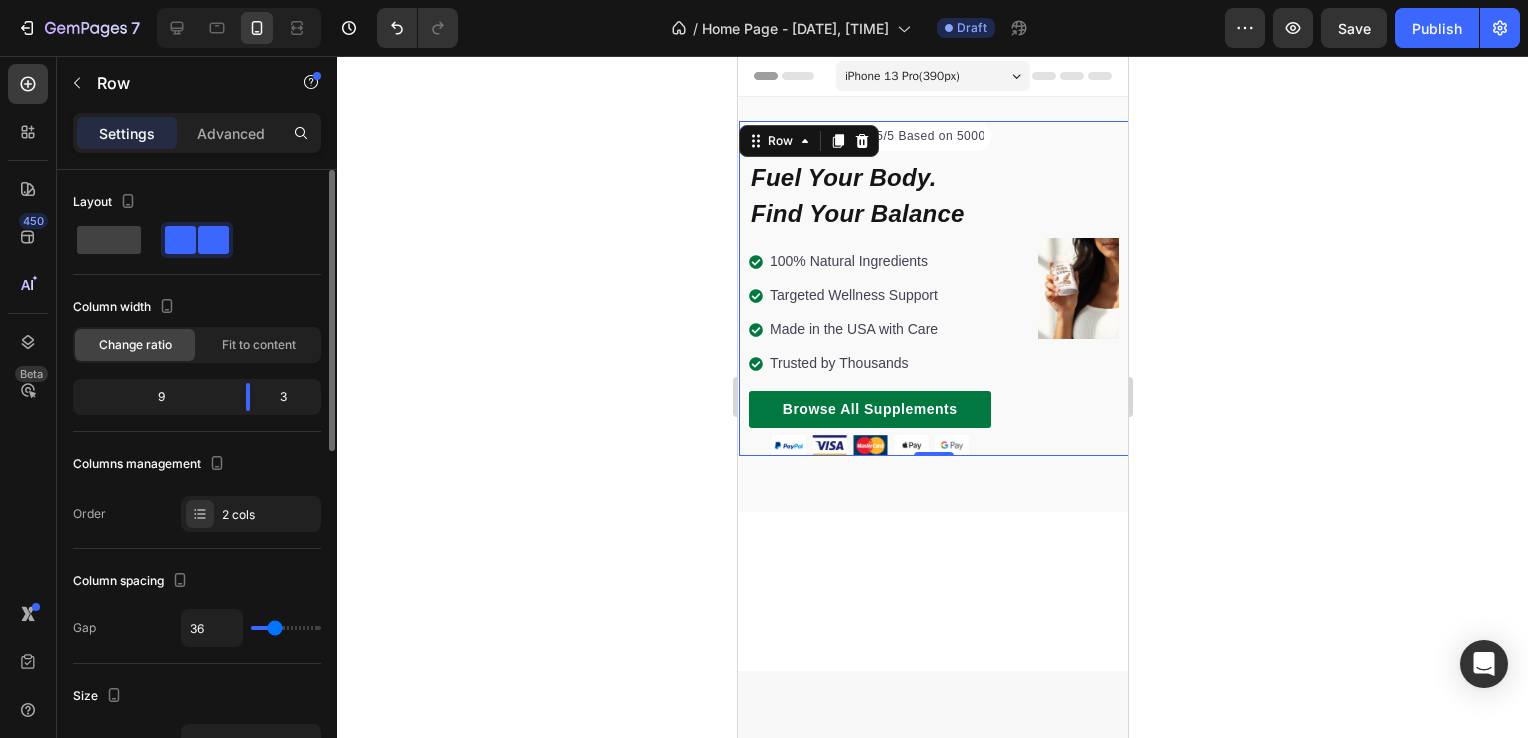 type on "24" 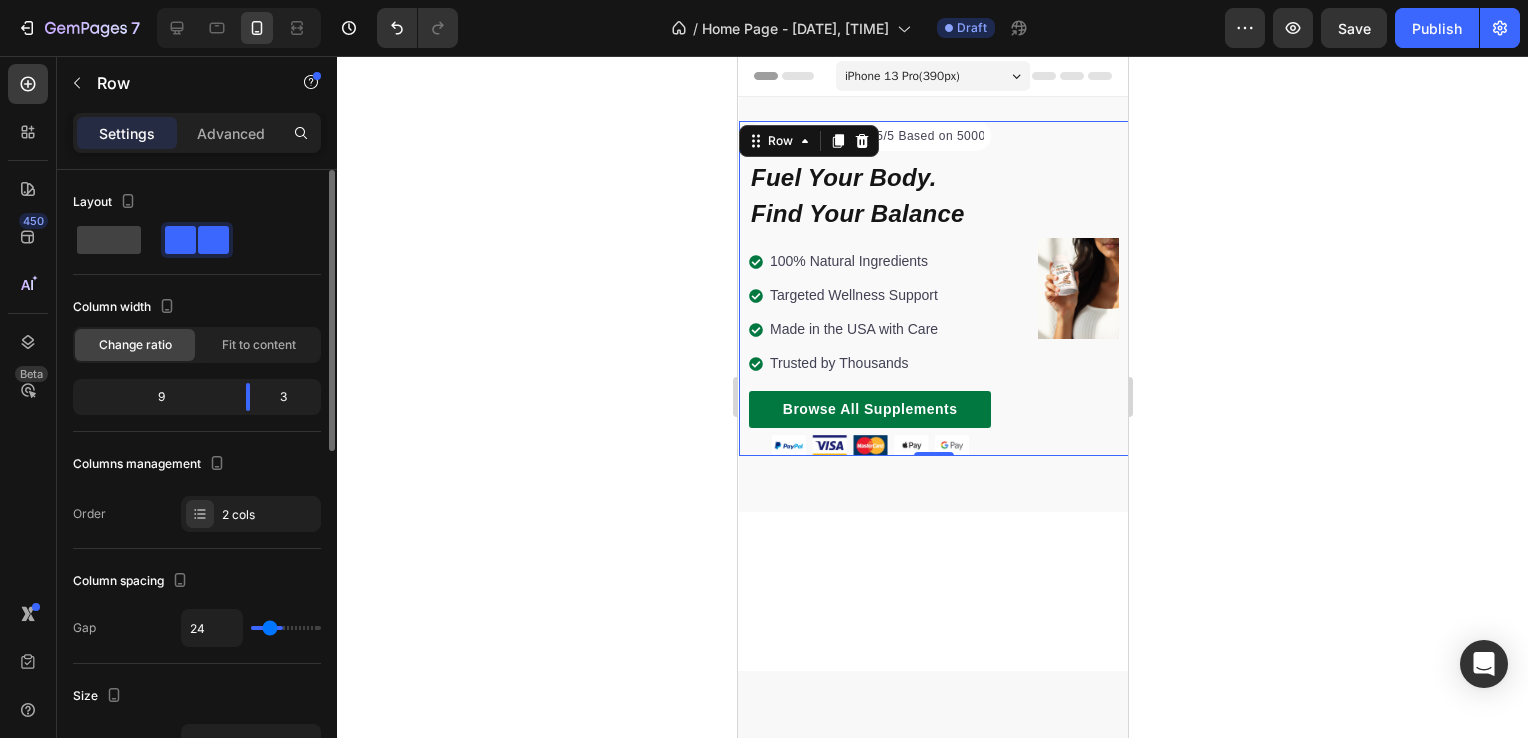 type on "2" 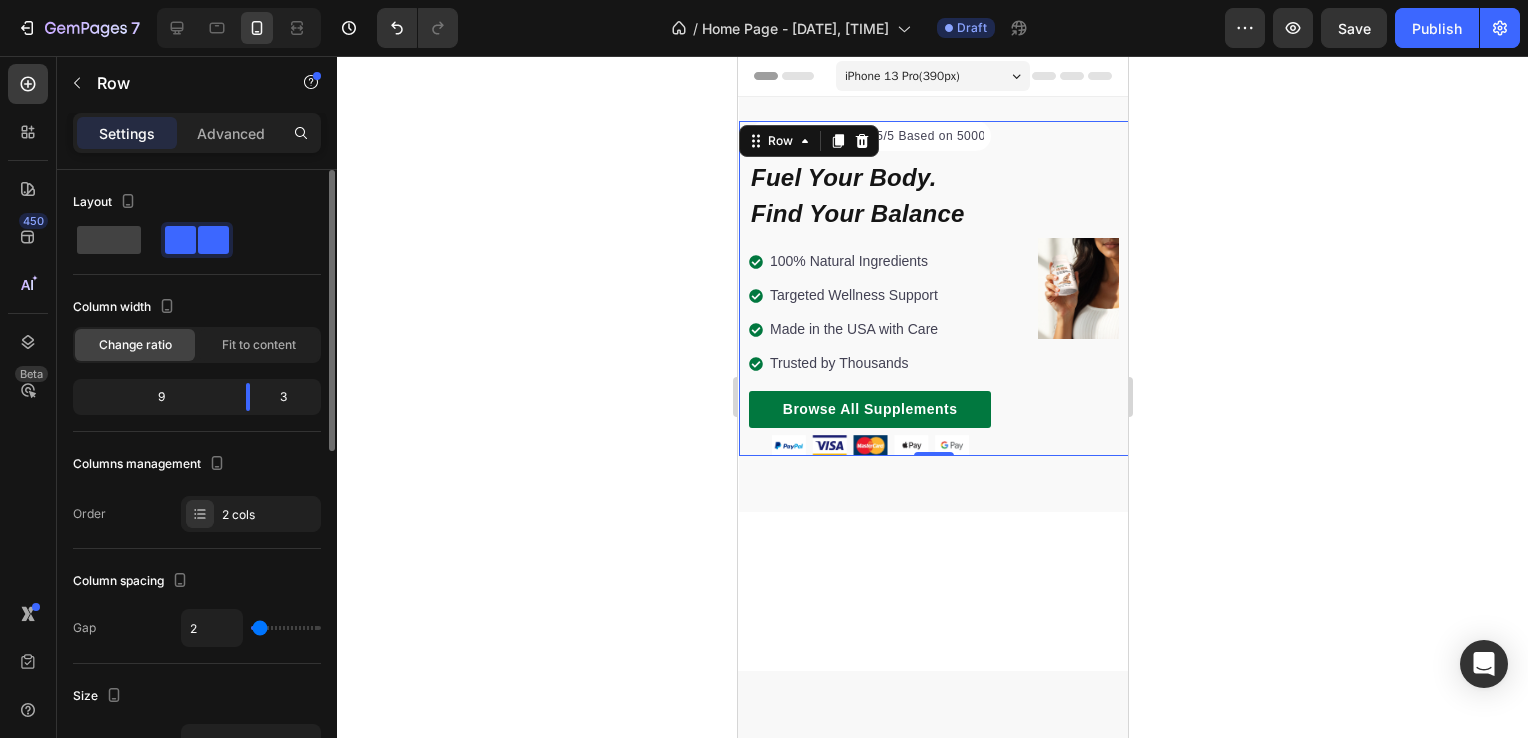 type on "0" 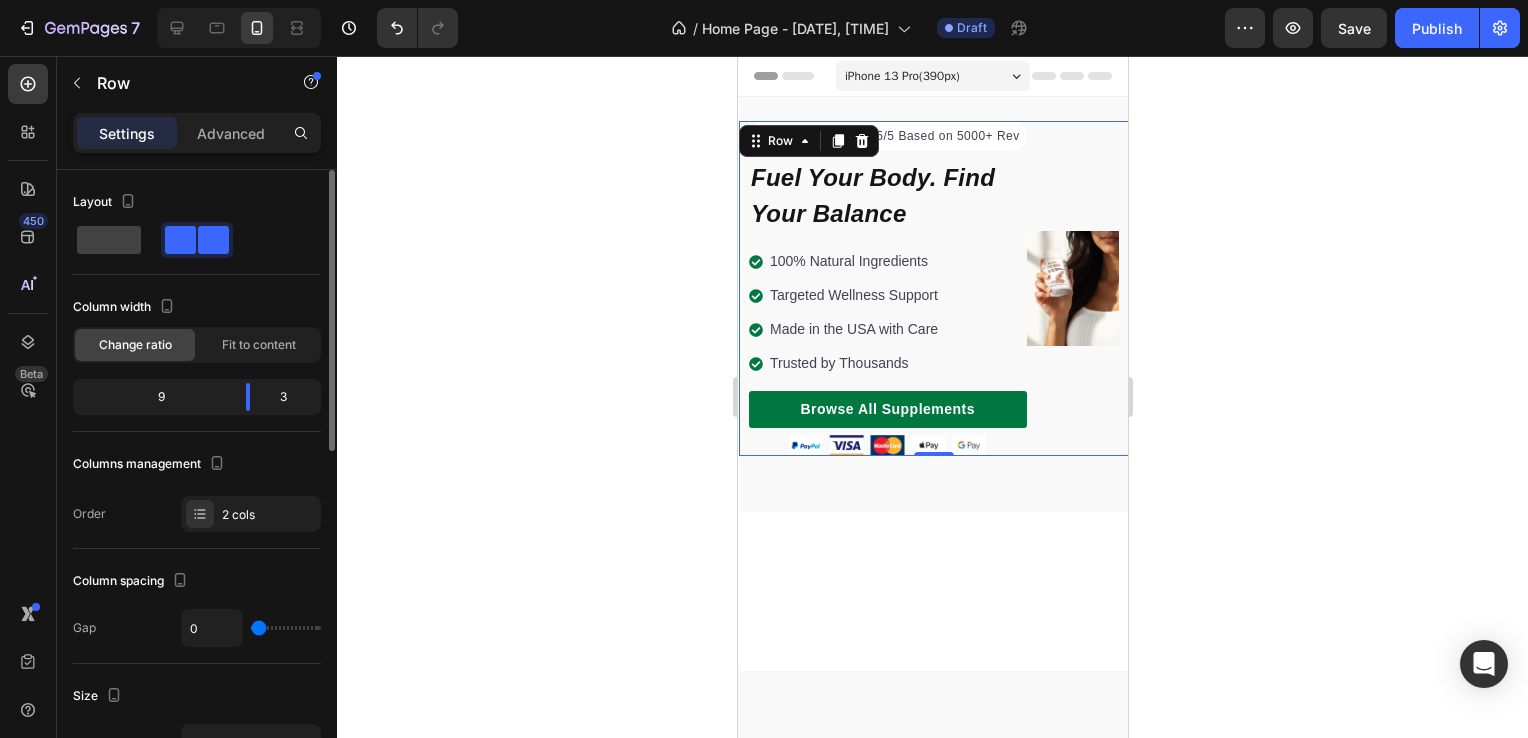 drag, startPoint x: 272, startPoint y: 626, endPoint x: 179, endPoint y: 595, distance: 98.03061 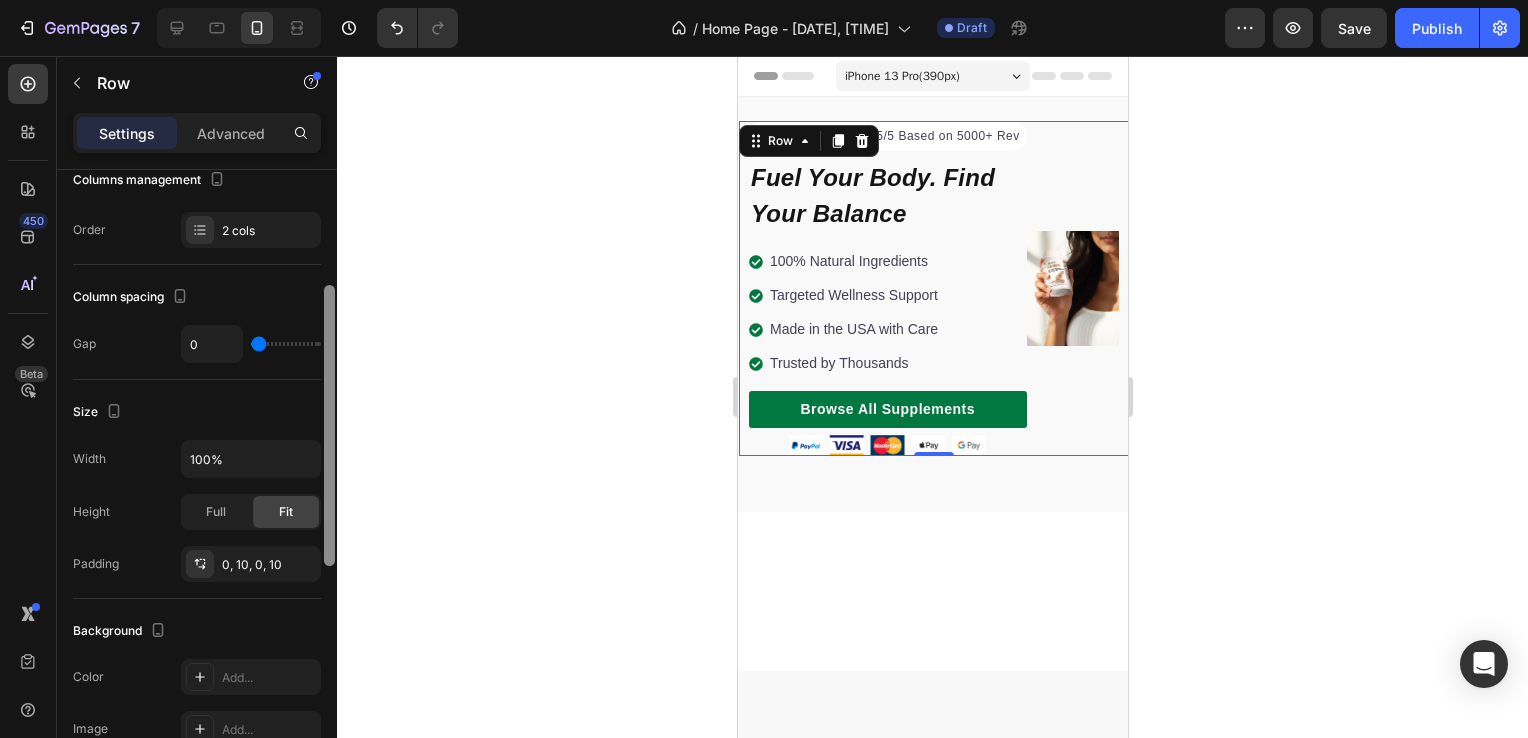 scroll, scrollTop: 293, scrollLeft: 0, axis: vertical 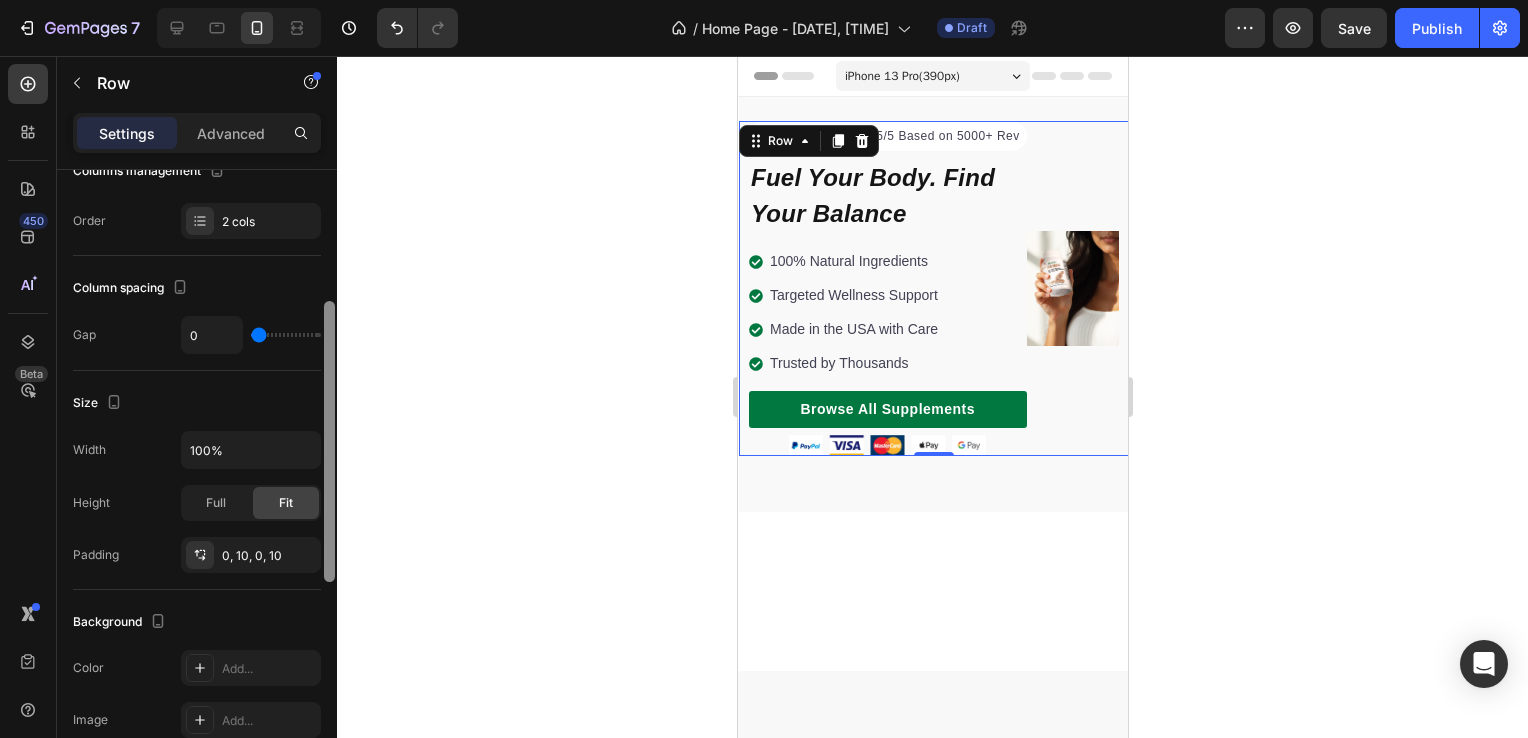 drag, startPoint x: 328, startPoint y: 378, endPoint x: 344, endPoint y: 510, distance: 132.96616 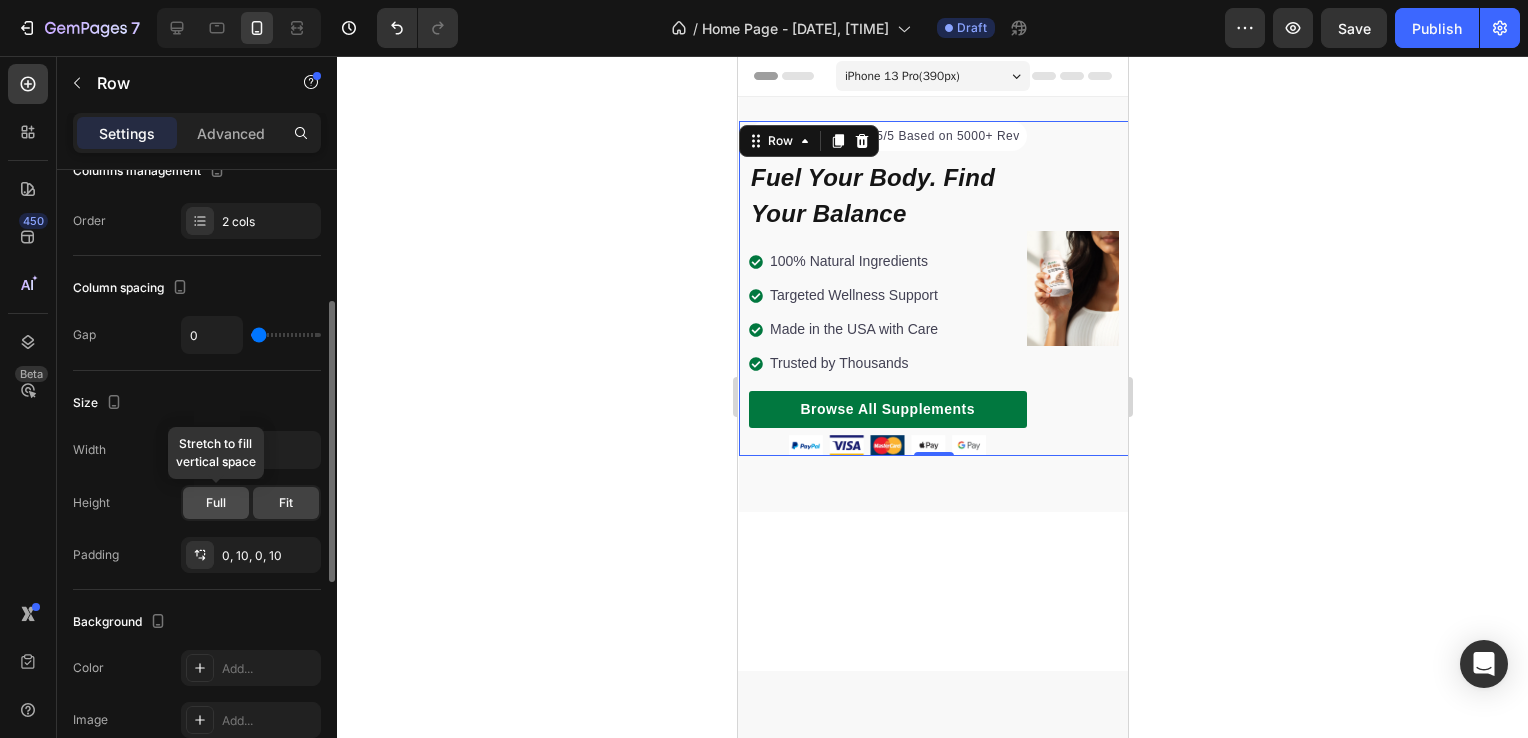 click on "Full" 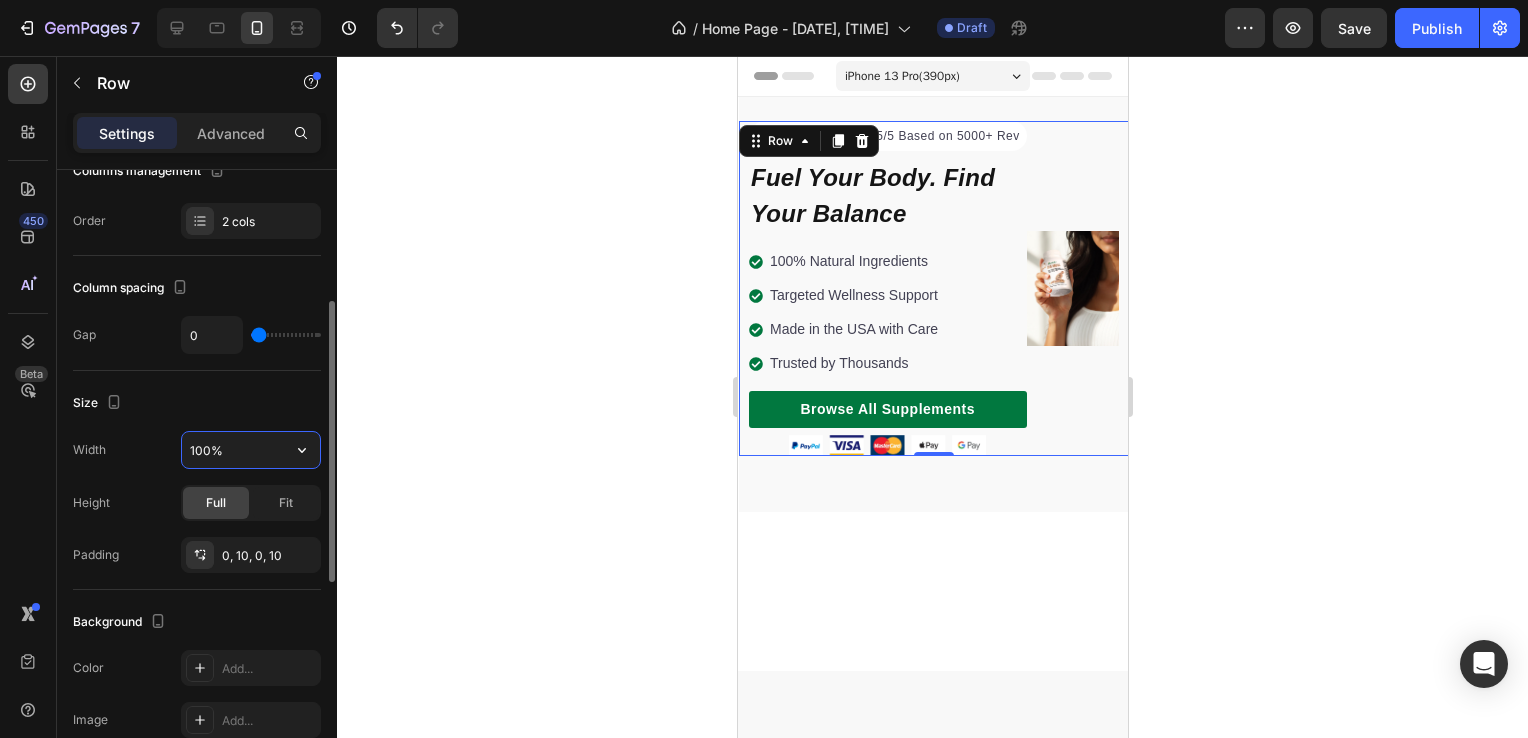 click on "100%" at bounding box center (251, 450) 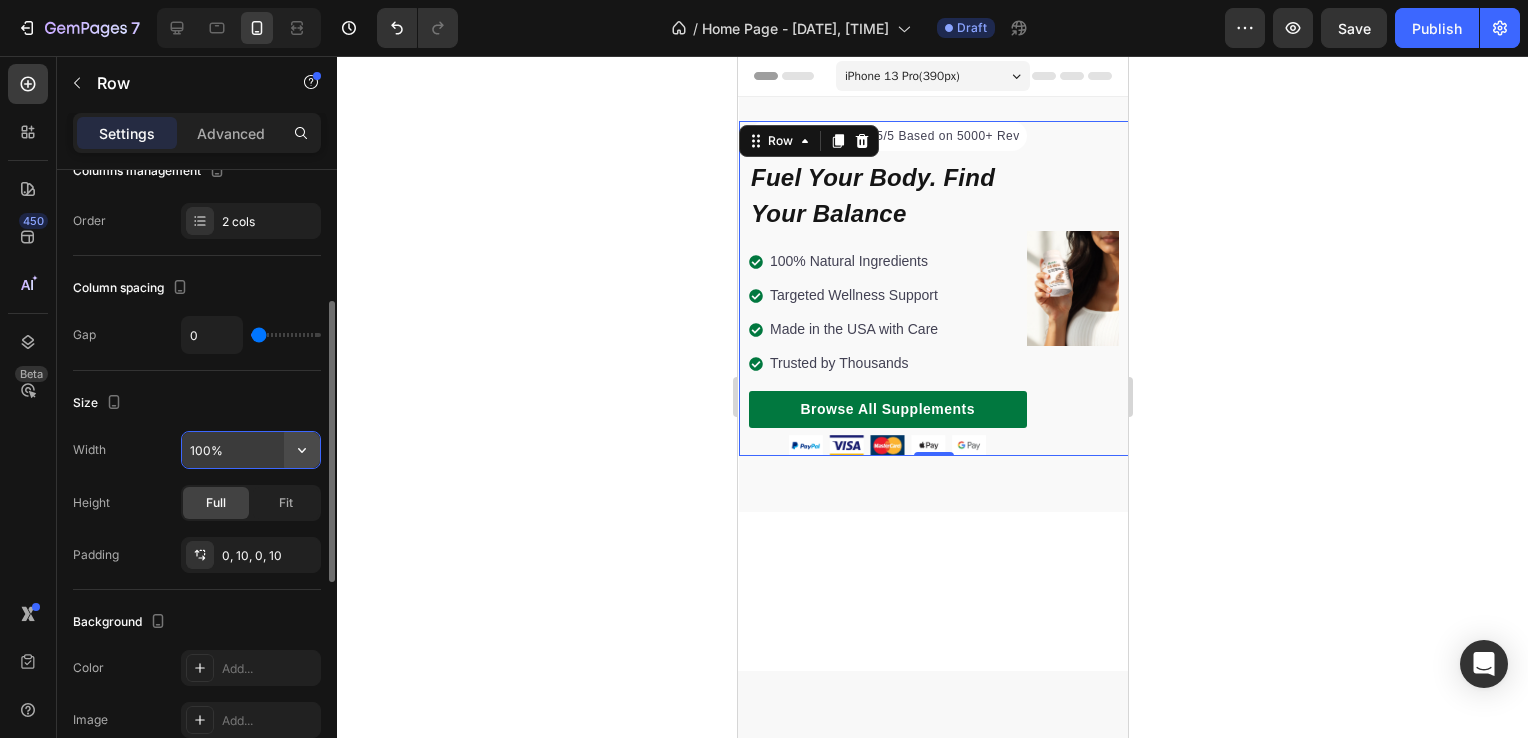 click 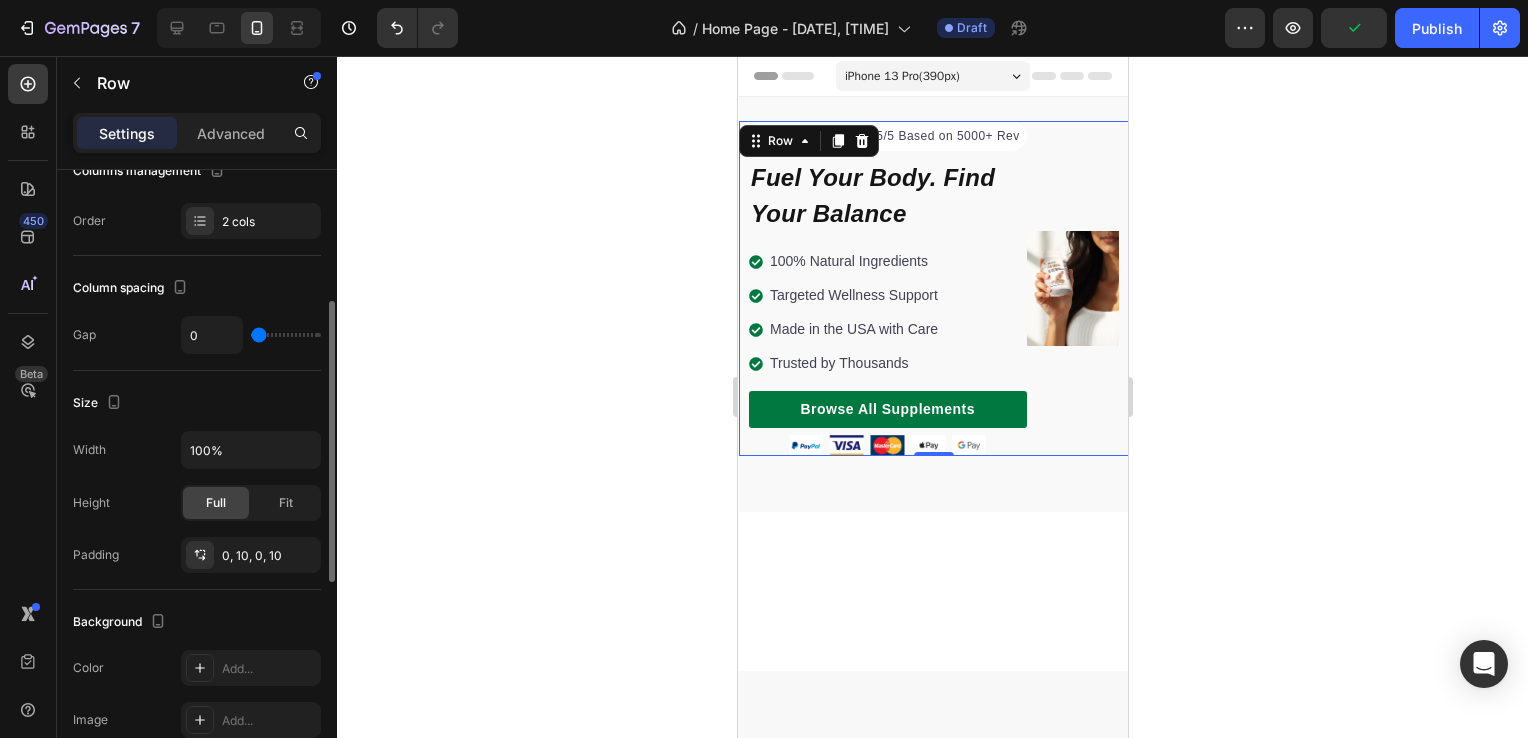 click on "Size" at bounding box center (197, 403) 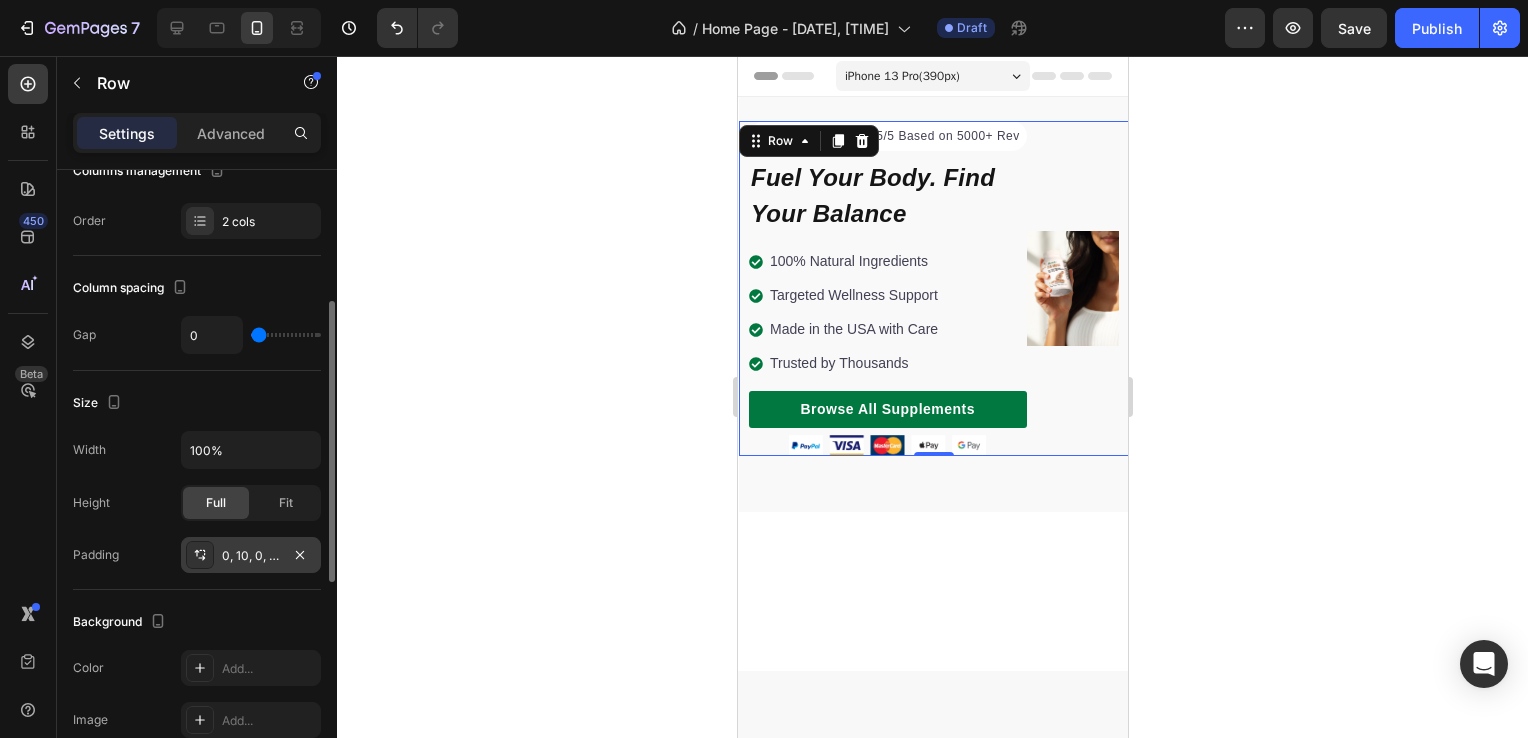 click on "0, 10, 0, 10" at bounding box center (251, 556) 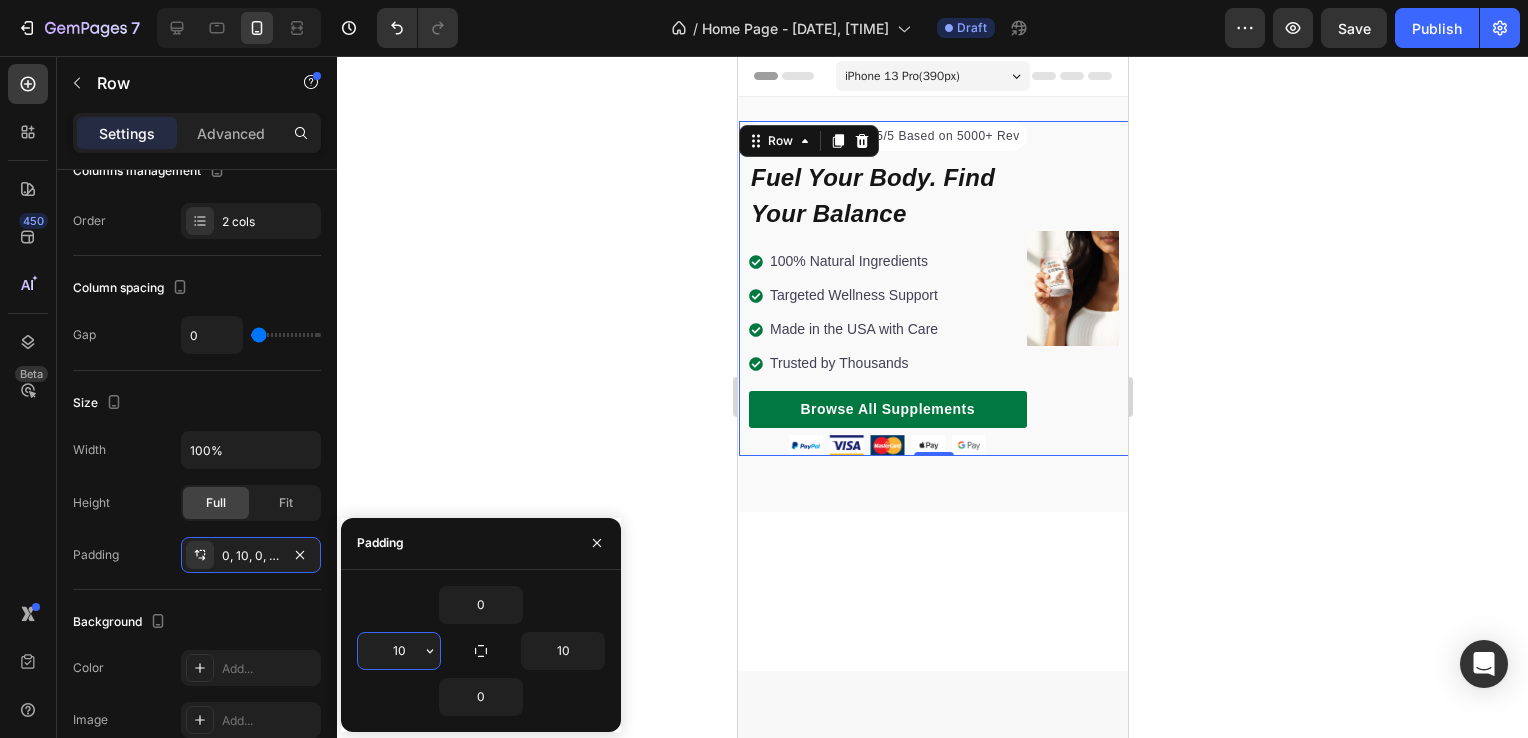 click on "10" at bounding box center (399, 651) 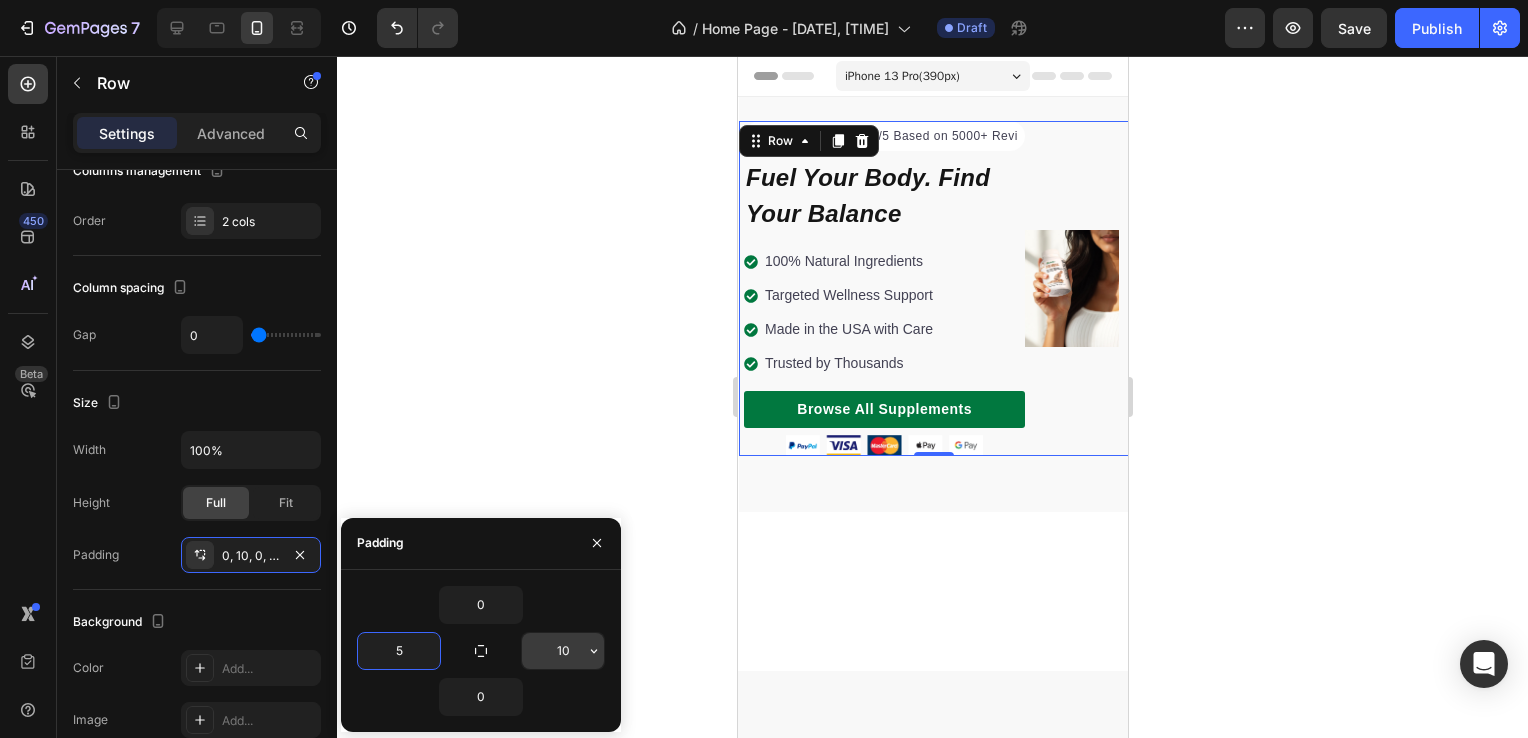 type on "5" 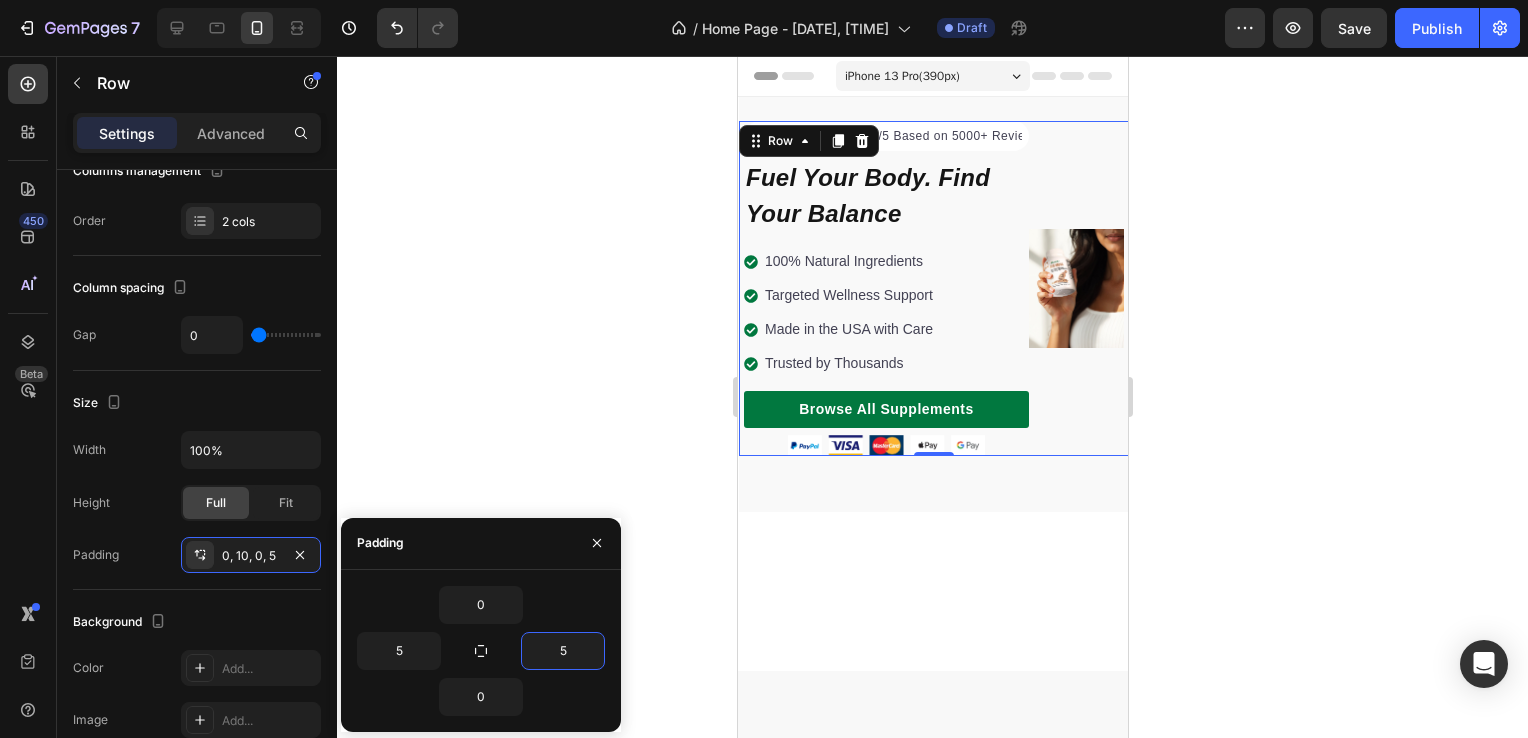 type on "5" 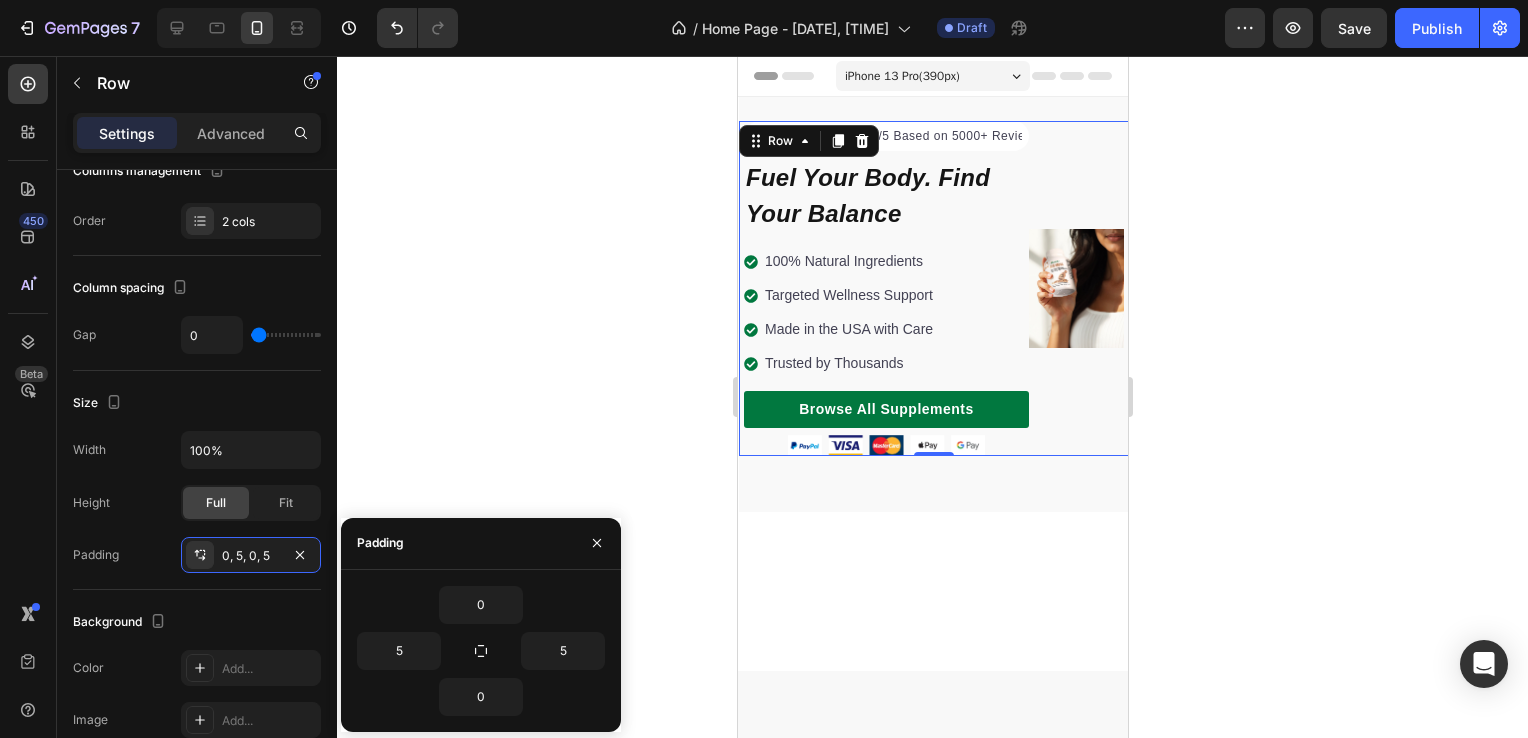 click on "0 5 5 0" at bounding box center [481, 651] 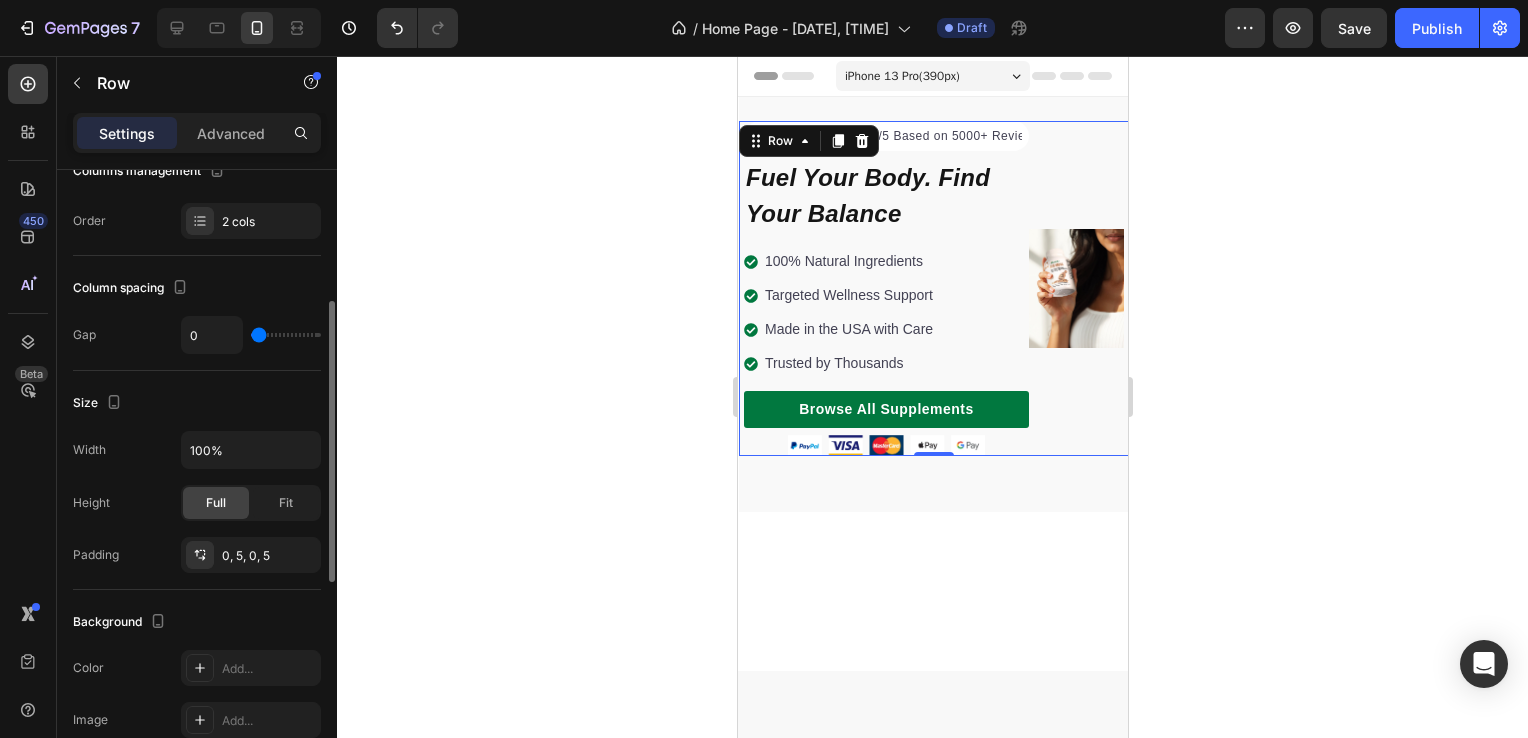 click on "Size" at bounding box center [197, 403] 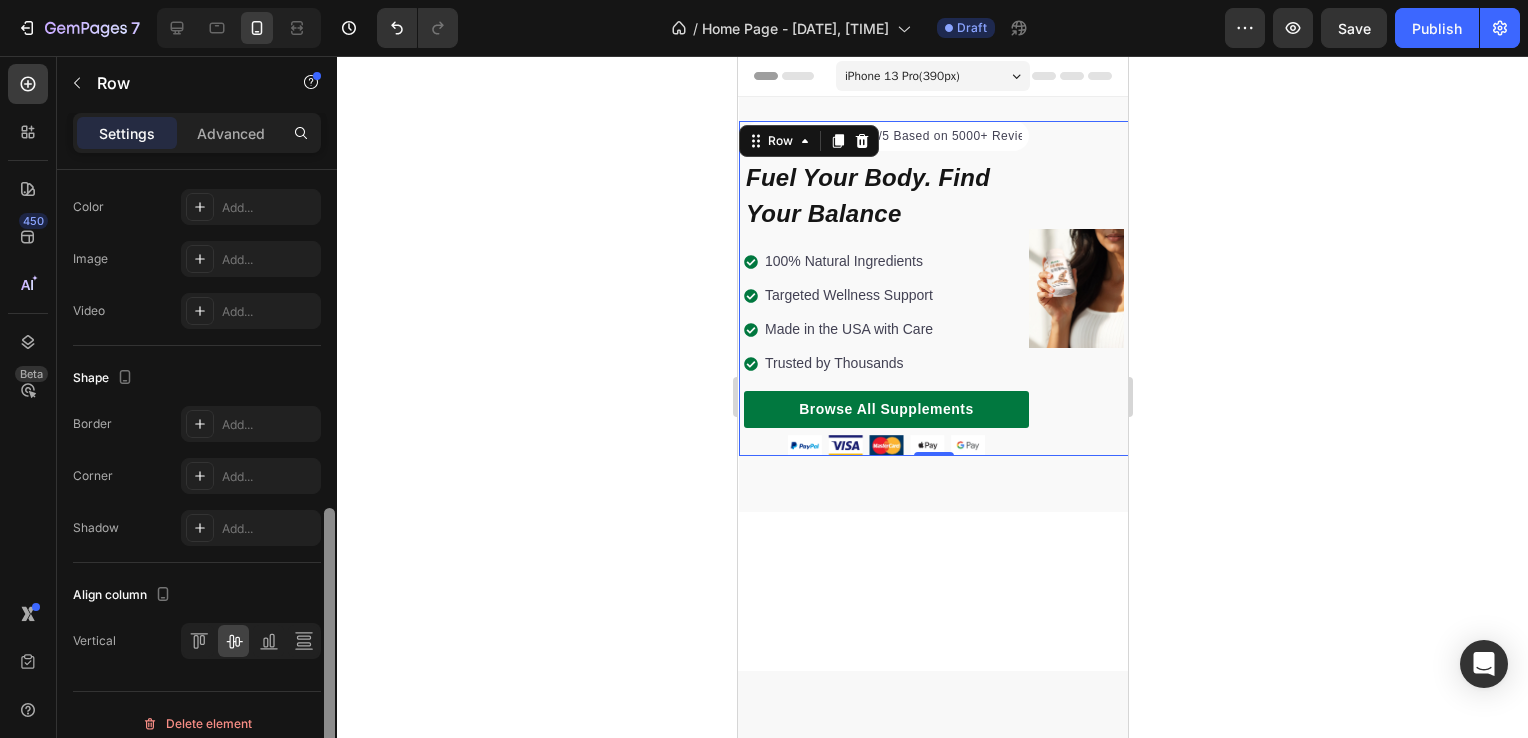 scroll, scrollTop: 756, scrollLeft: 0, axis: vertical 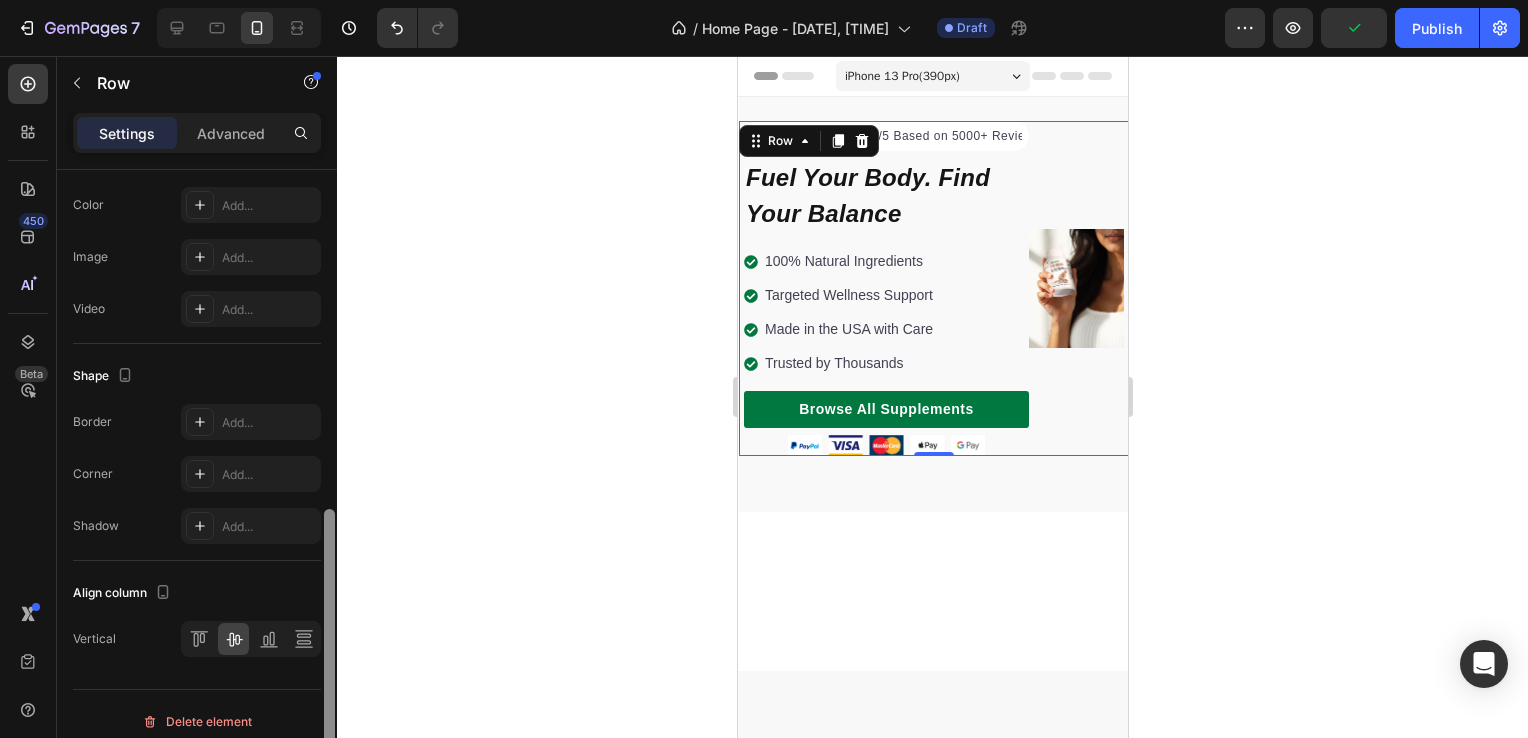 drag, startPoint x: 332, startPoint y: 441, endPoint x: 340, endPoint y: 649, distance: 208.1538 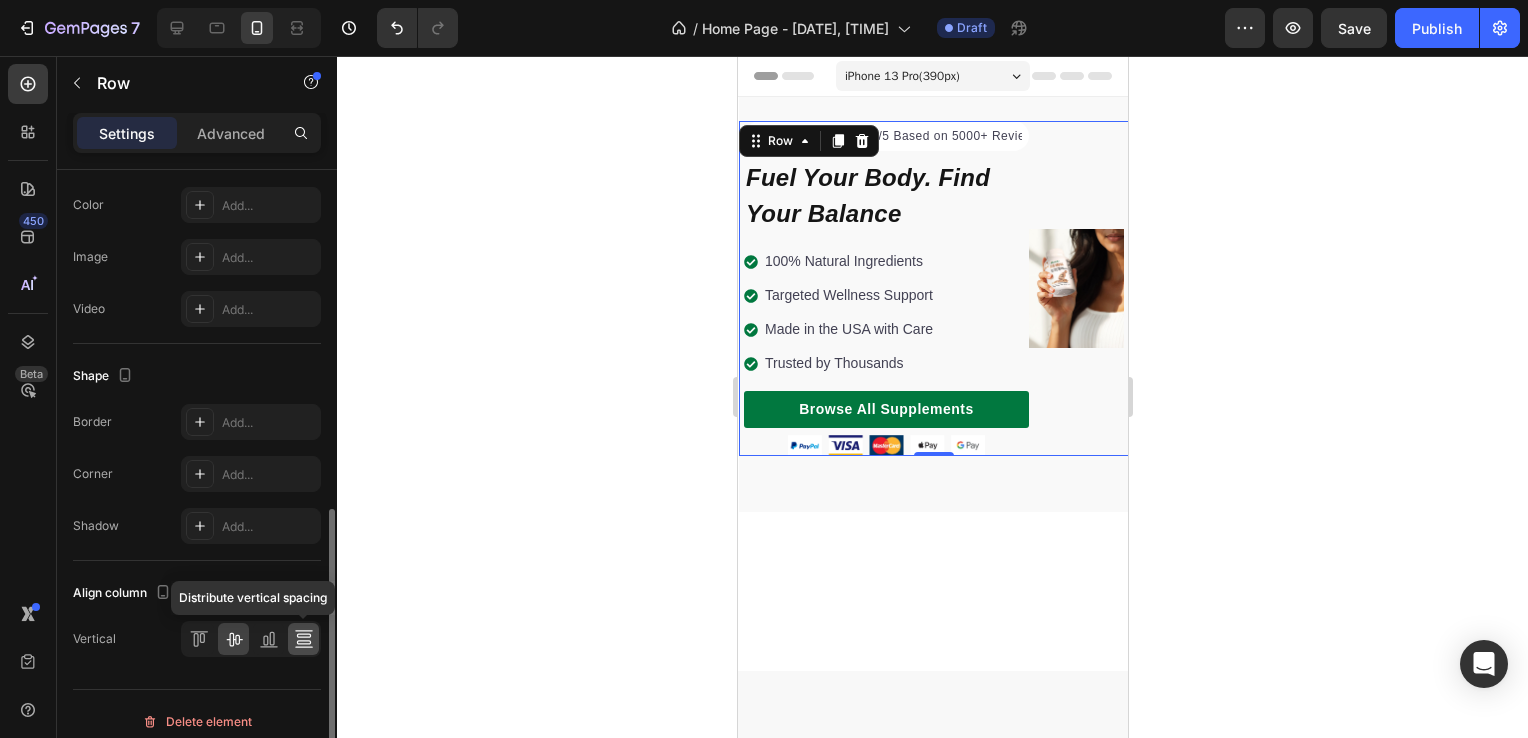 click 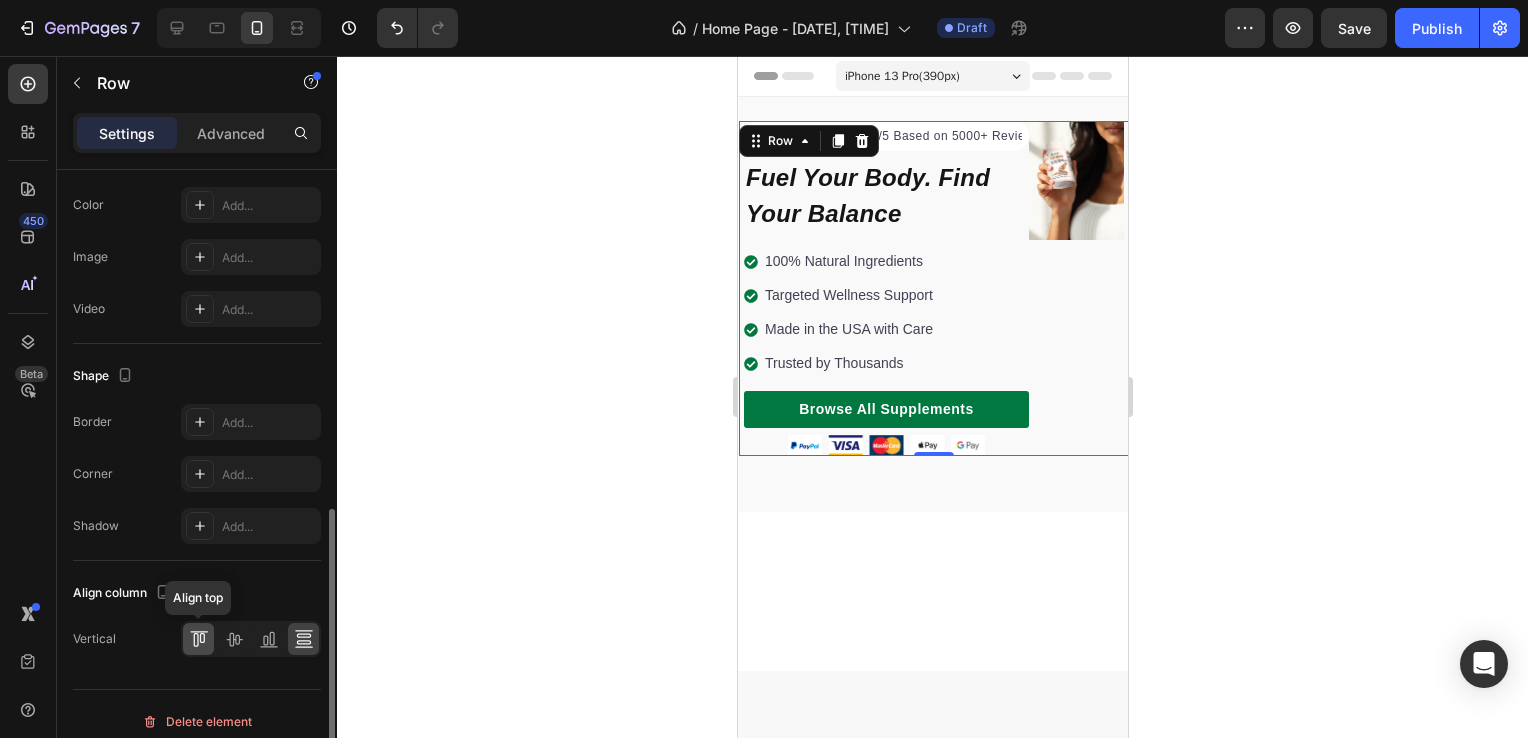 click 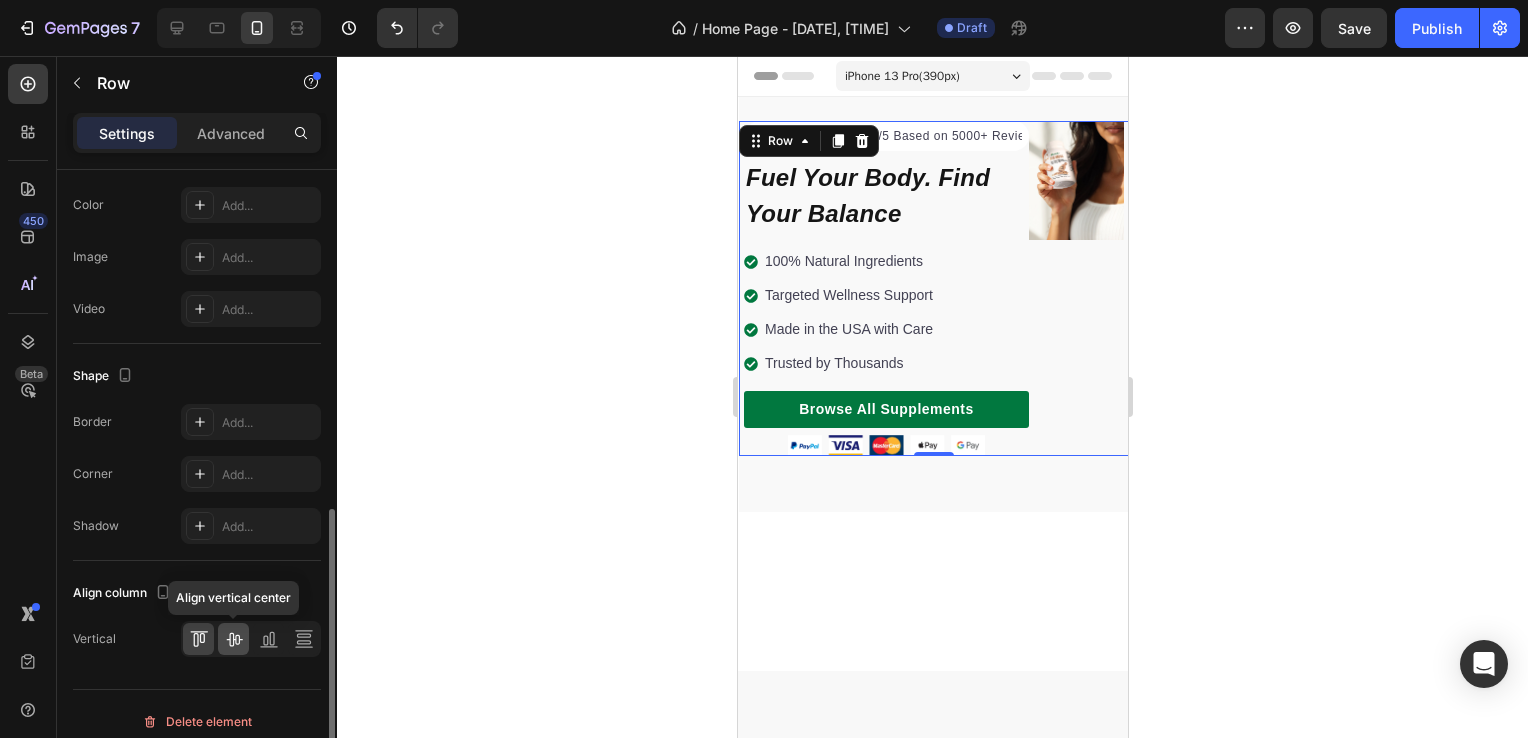 click 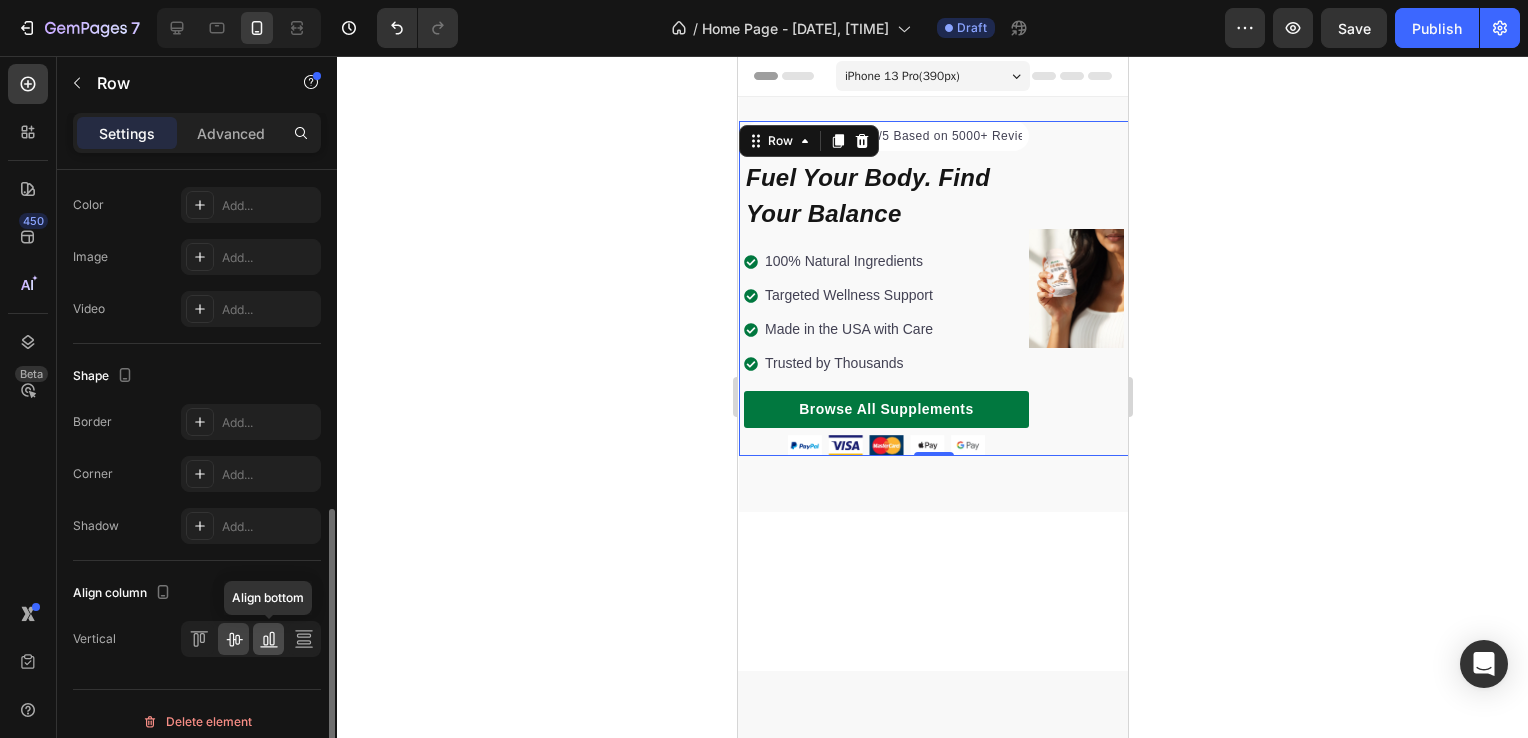 click 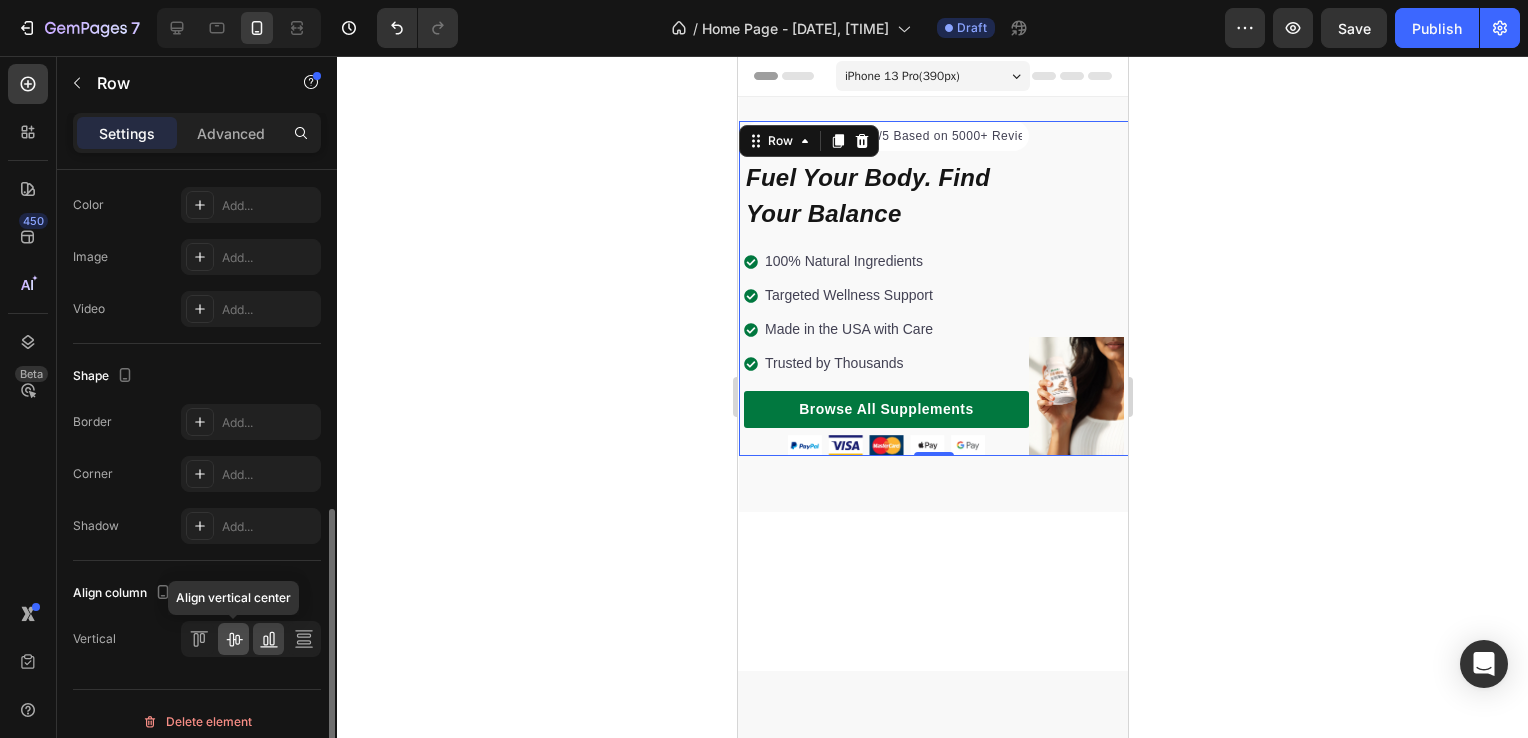click 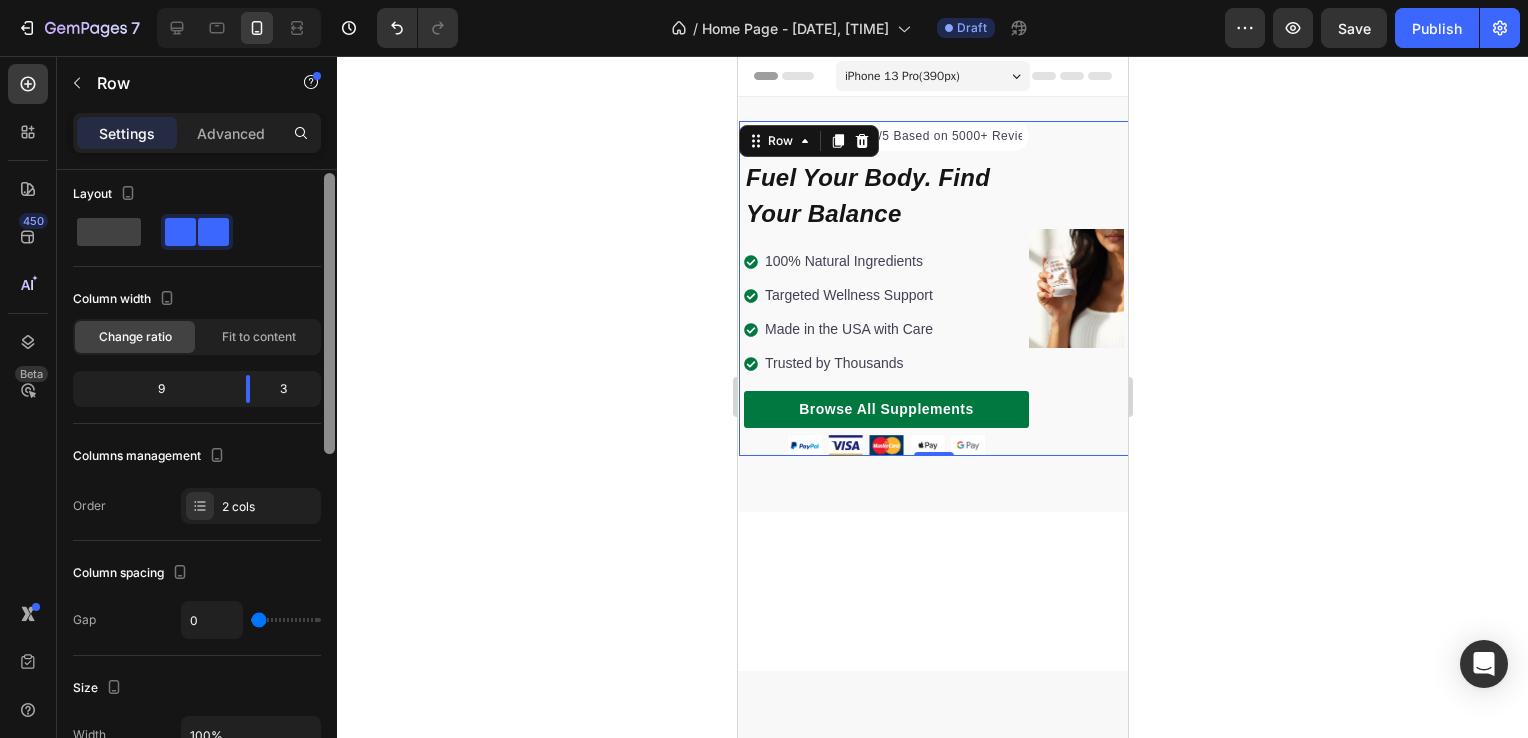 scroll, scrollTop: 0, scrollLeft: 0, axis: both 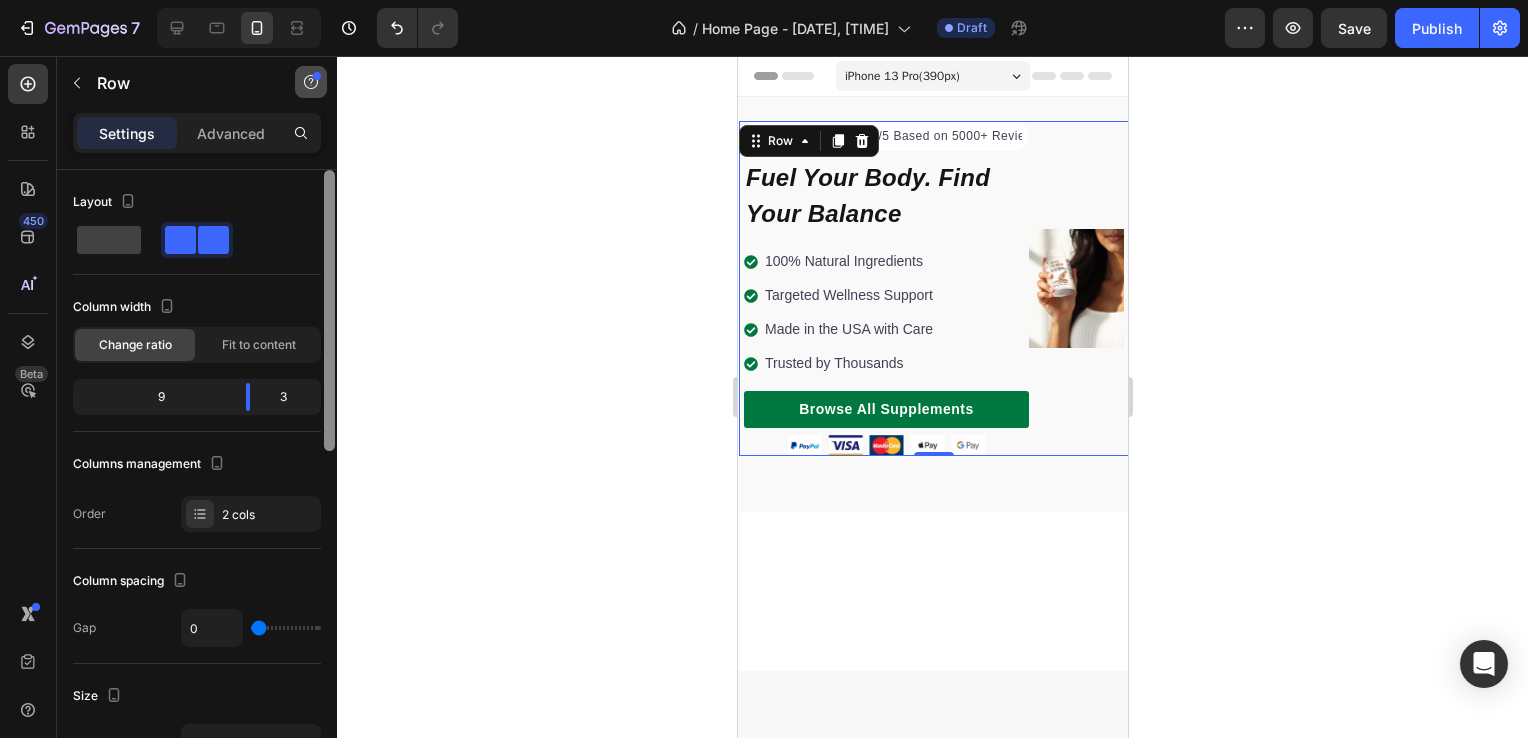 drag, startPoint x: 328, startPoint y: 578, endPoint x: 297, endPoint y: 87, distance: 491.97763 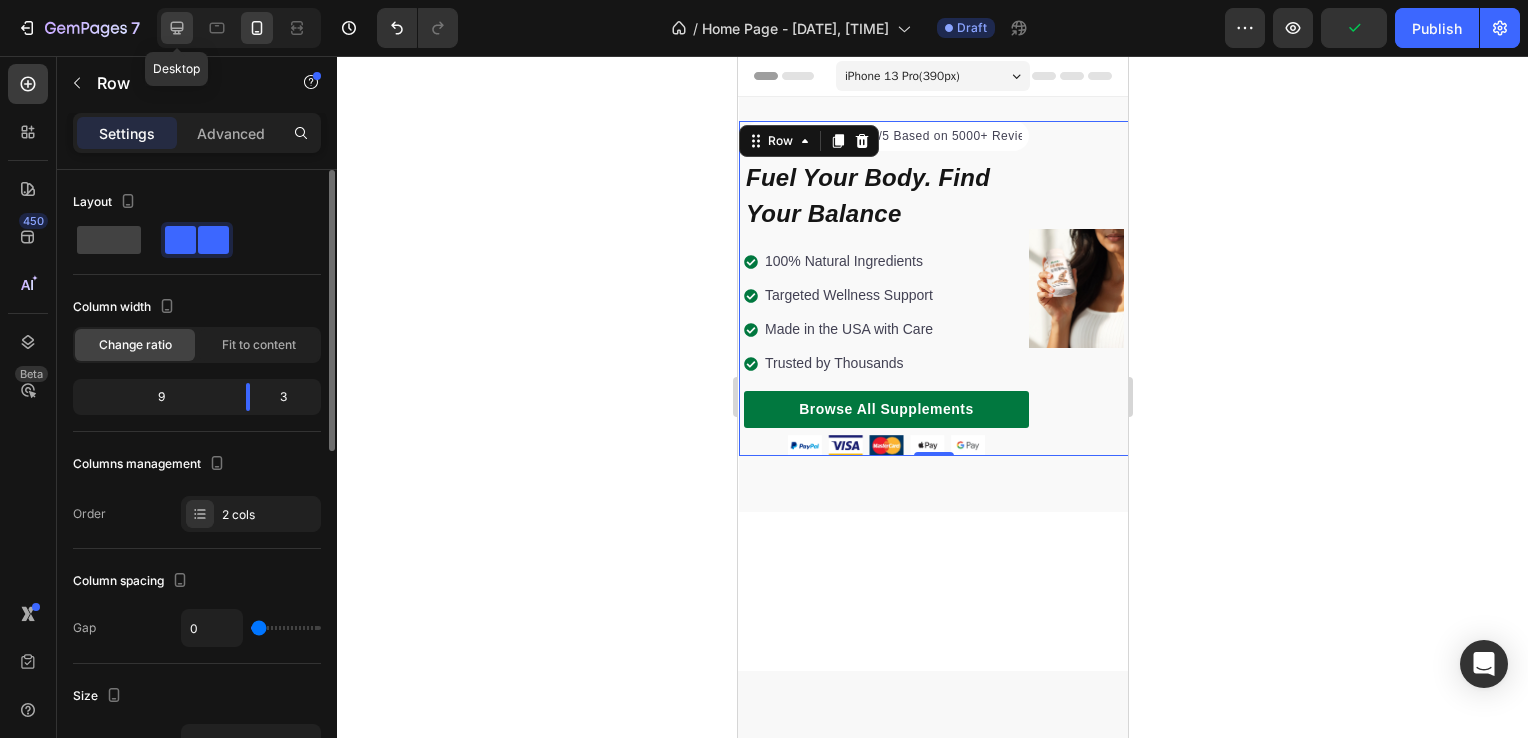 click 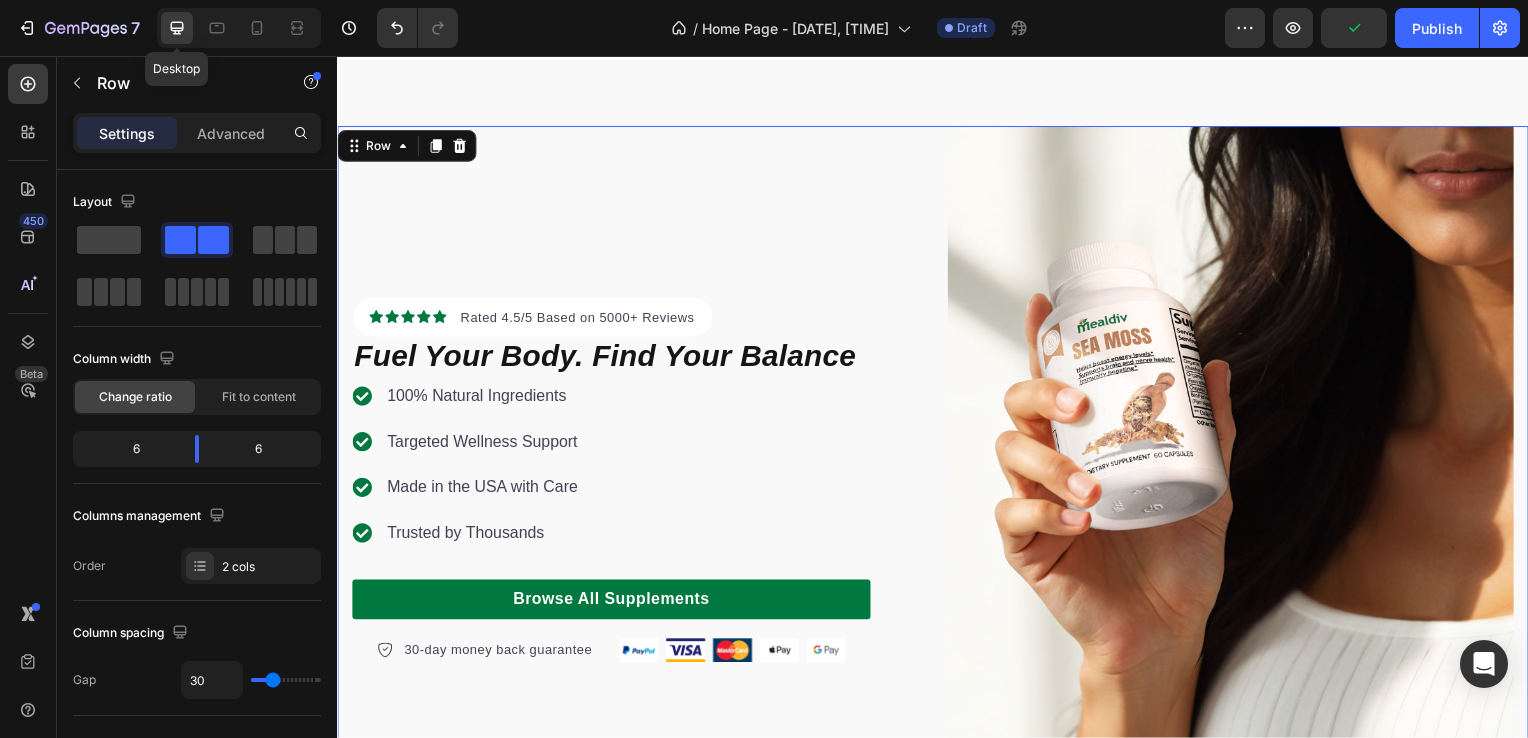 scroll, scrollTop: 36, scrollLeft: 0, axis: vertical 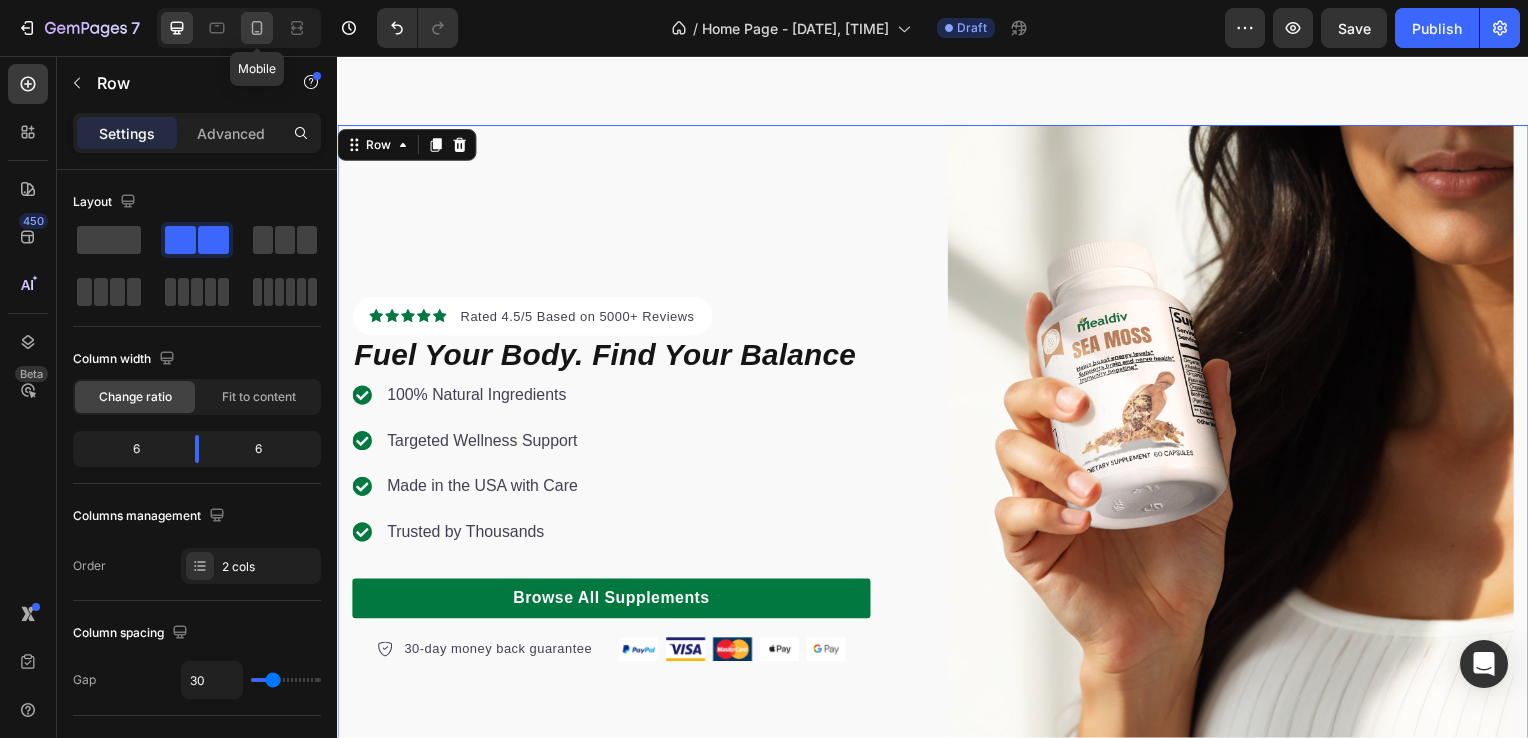 click 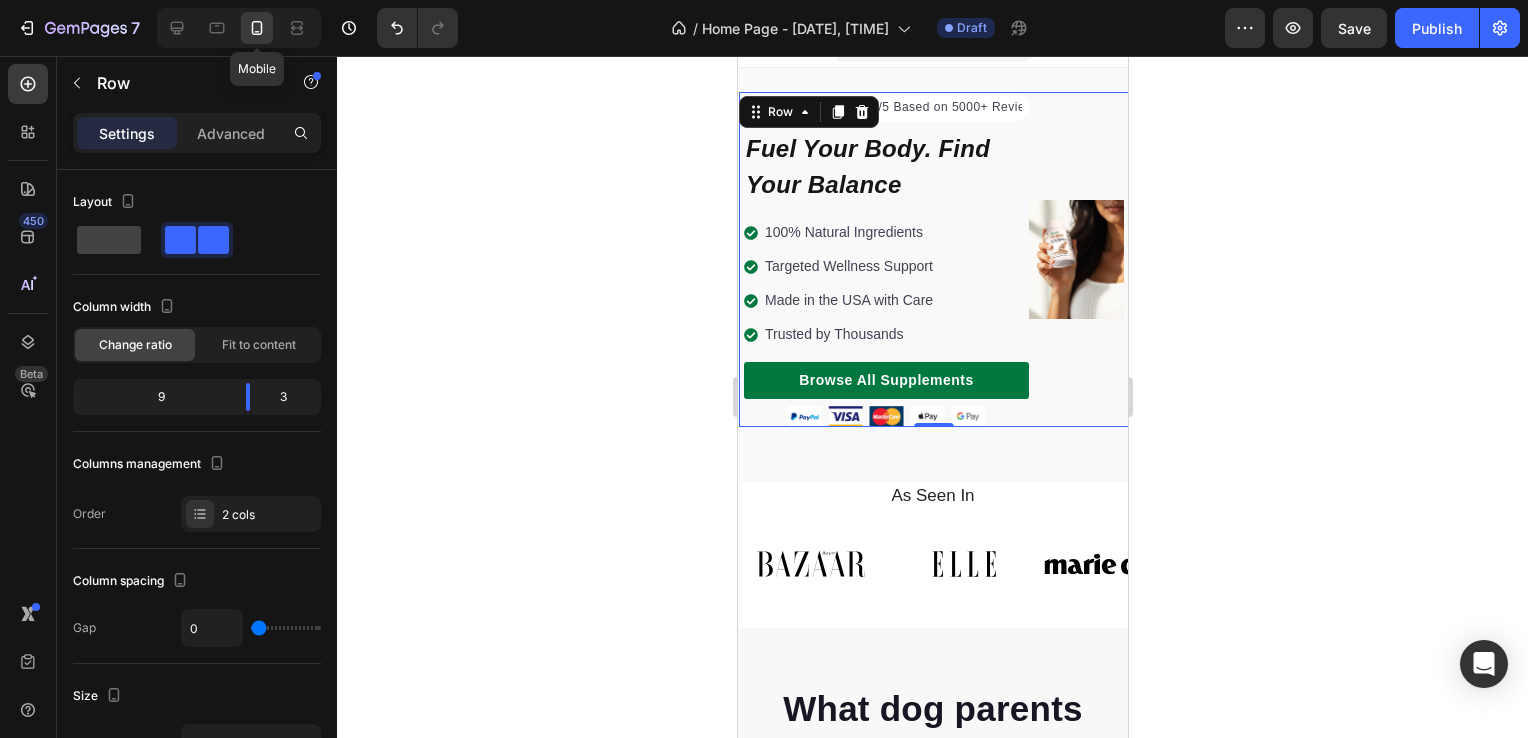 scroll, scrollTop: 0, scrollLeft: 0, axis: both 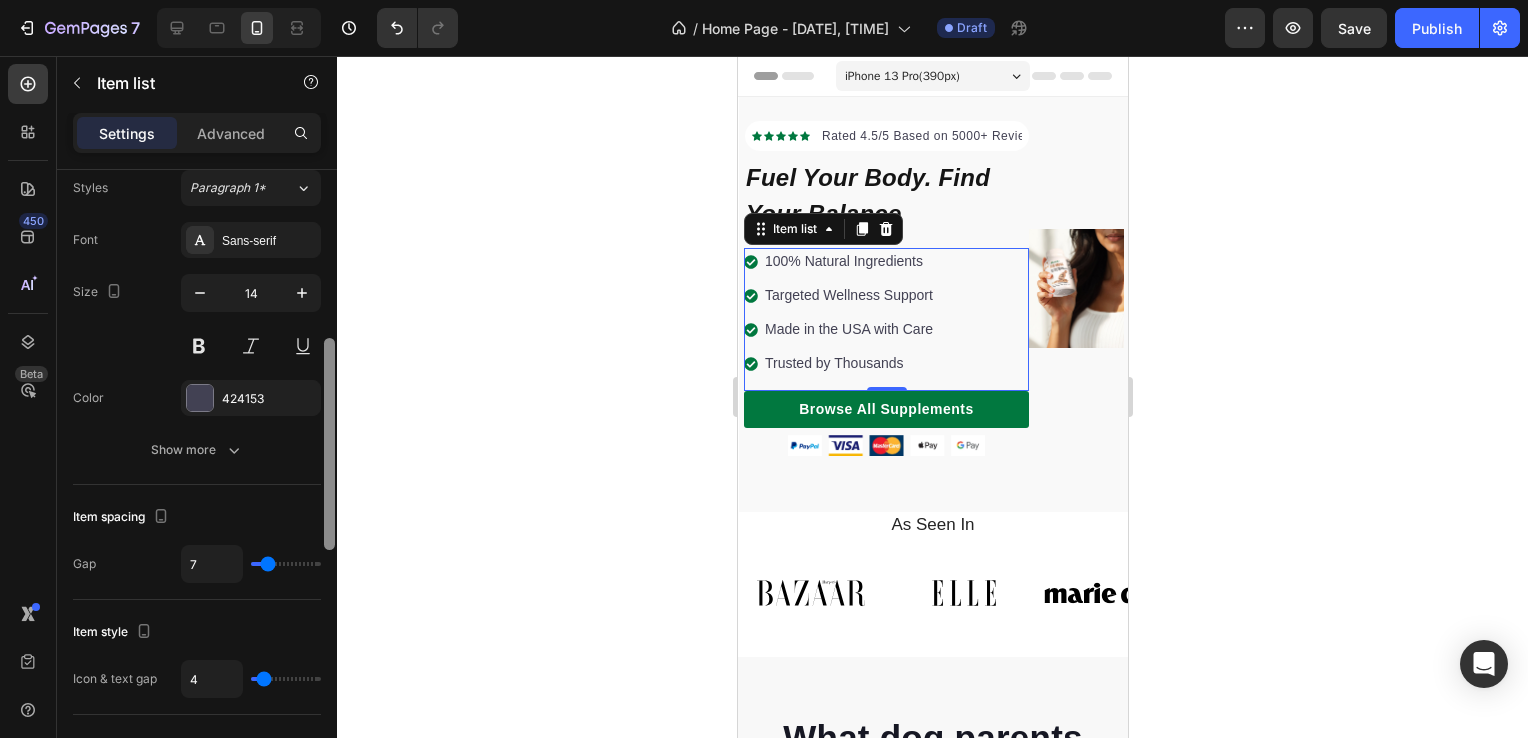 drag, startPoint x: 333, startPoint y: 318, endPoint x: 333, endPoint y: 487, distance: 169 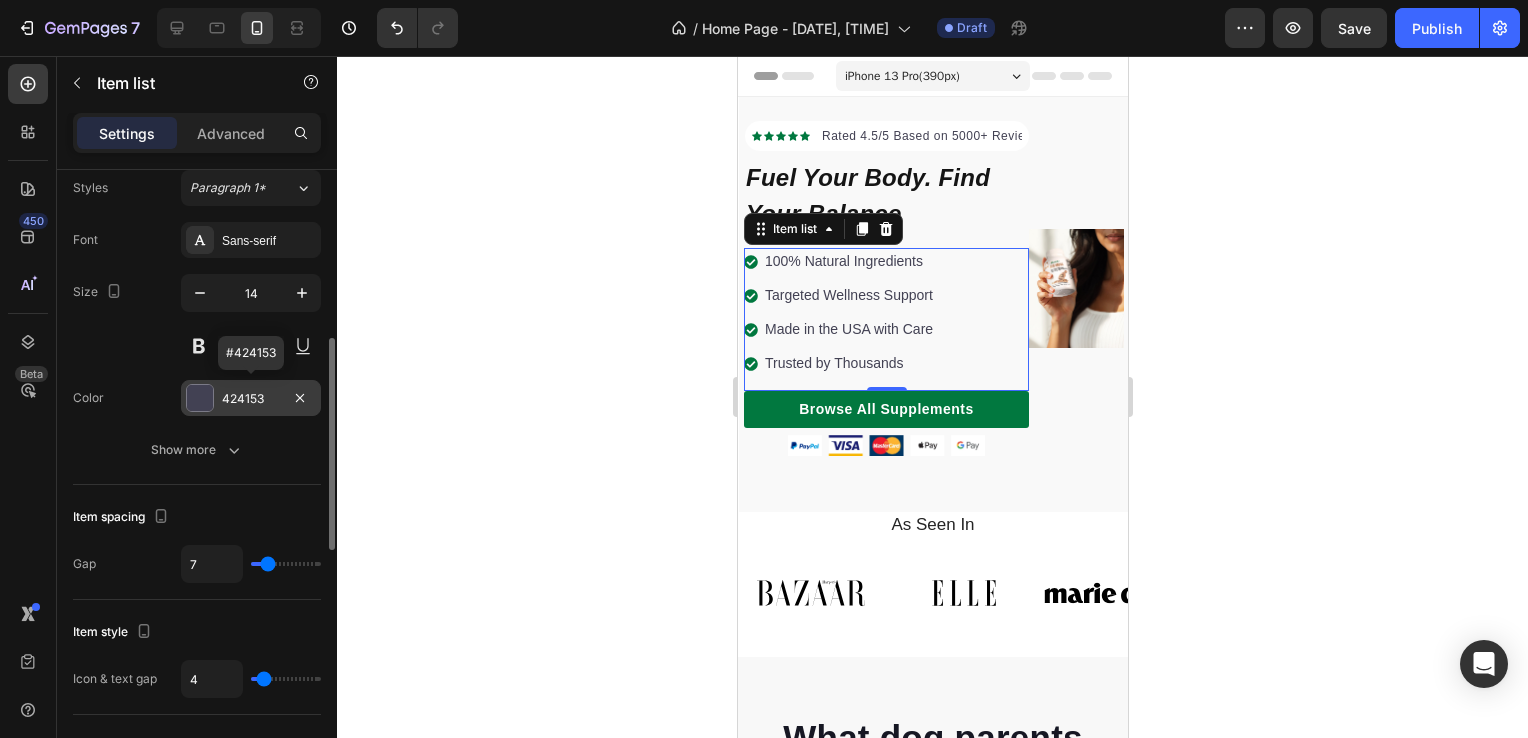 click at bounding box center [200, 398] 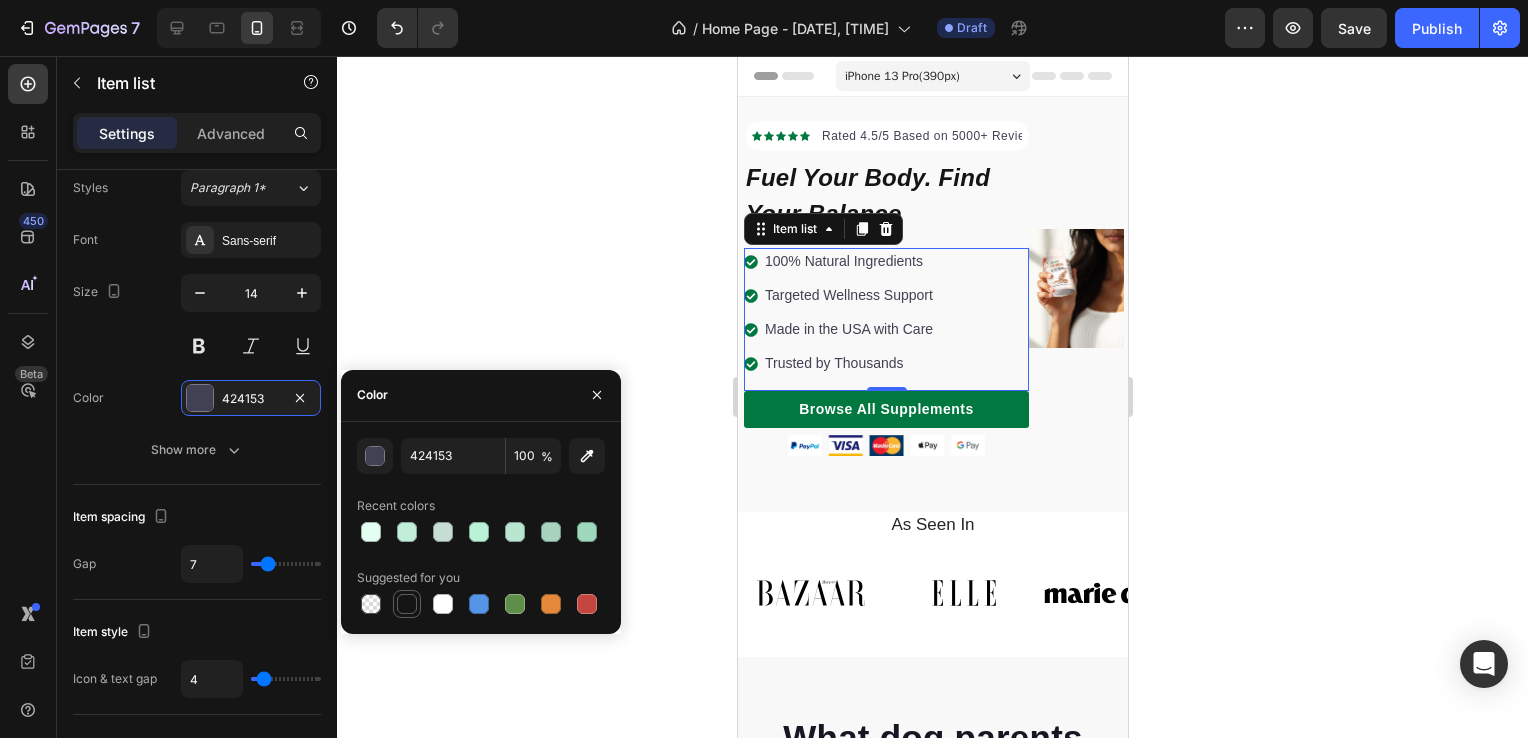 click at bounding box center [407, 604] 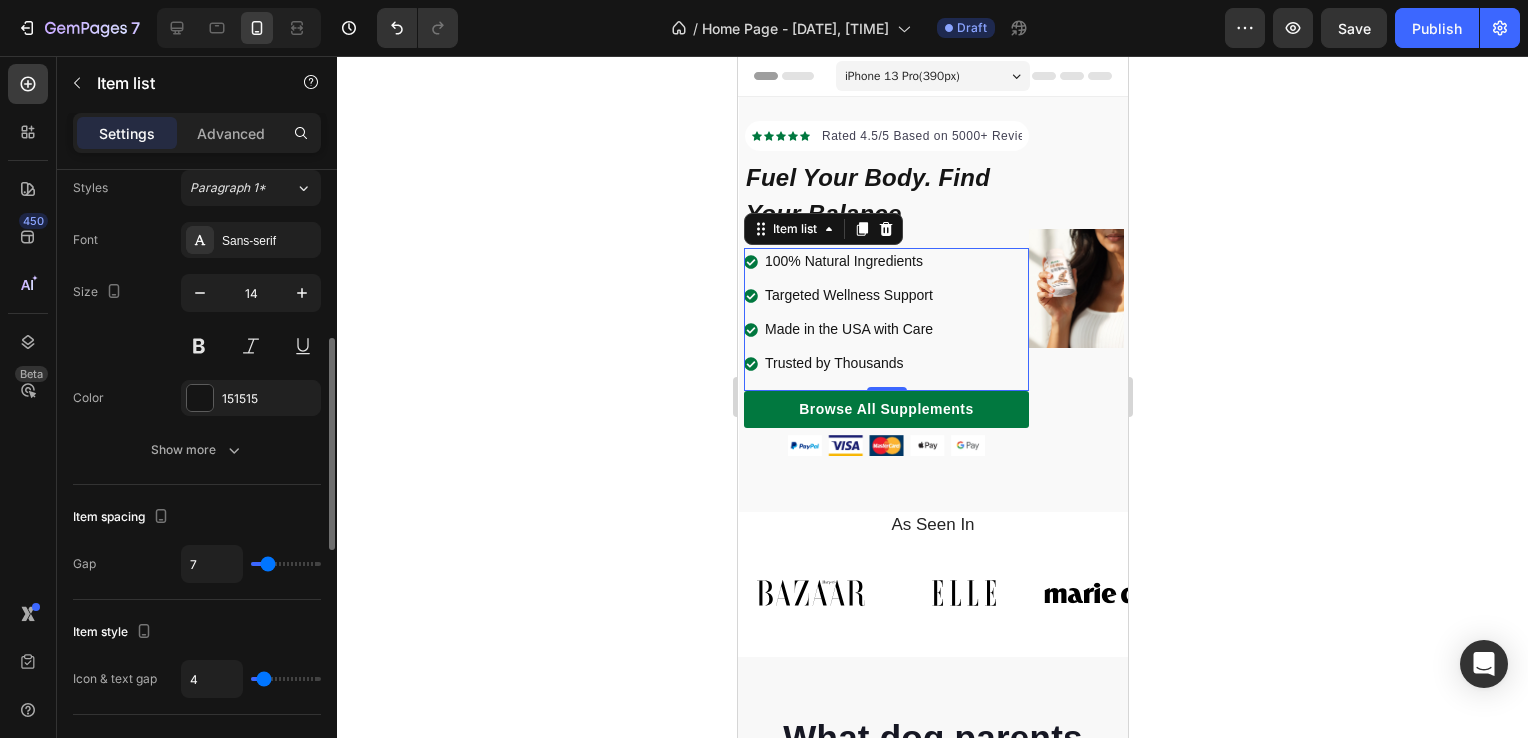 click on "Color 151515" at bounding box center (197, 398) 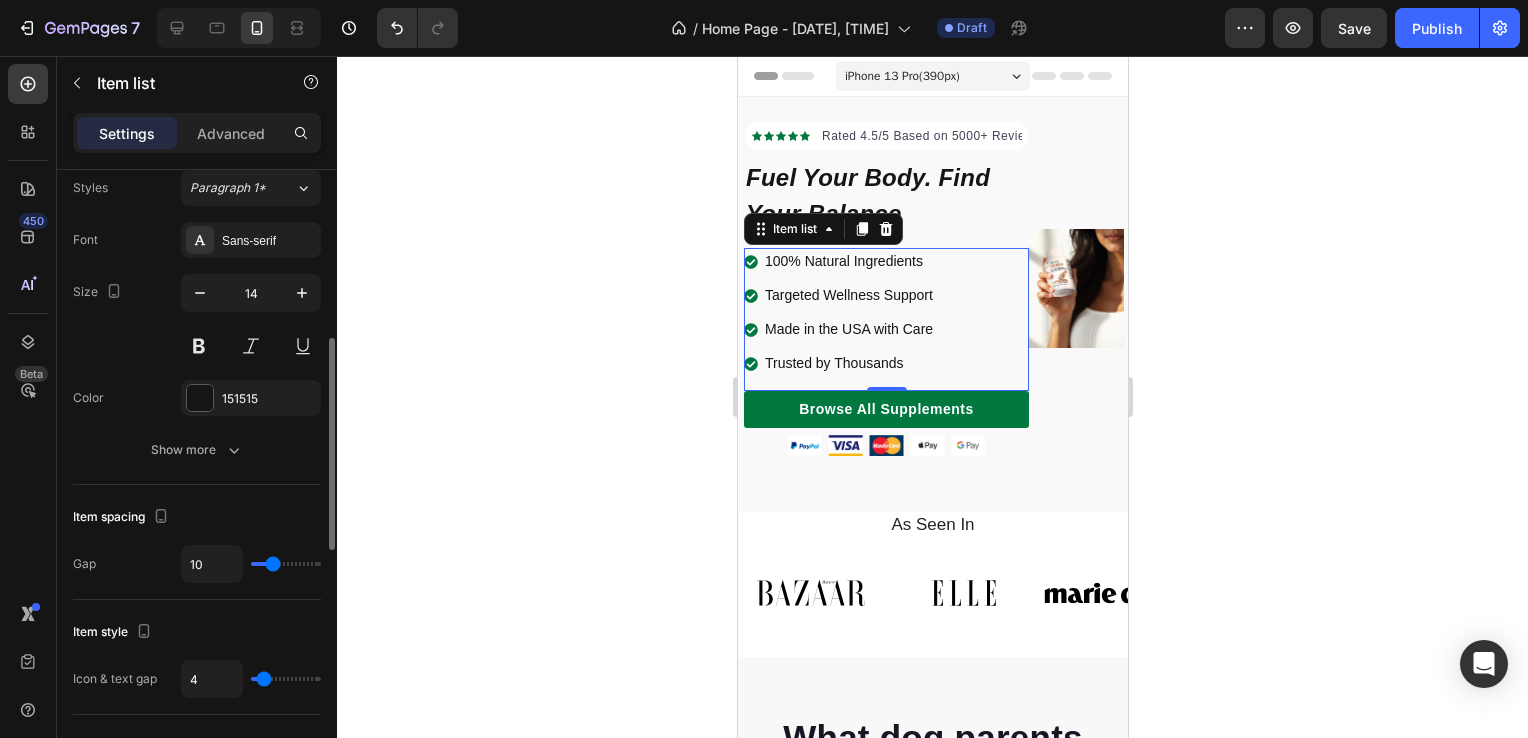 type on "11" 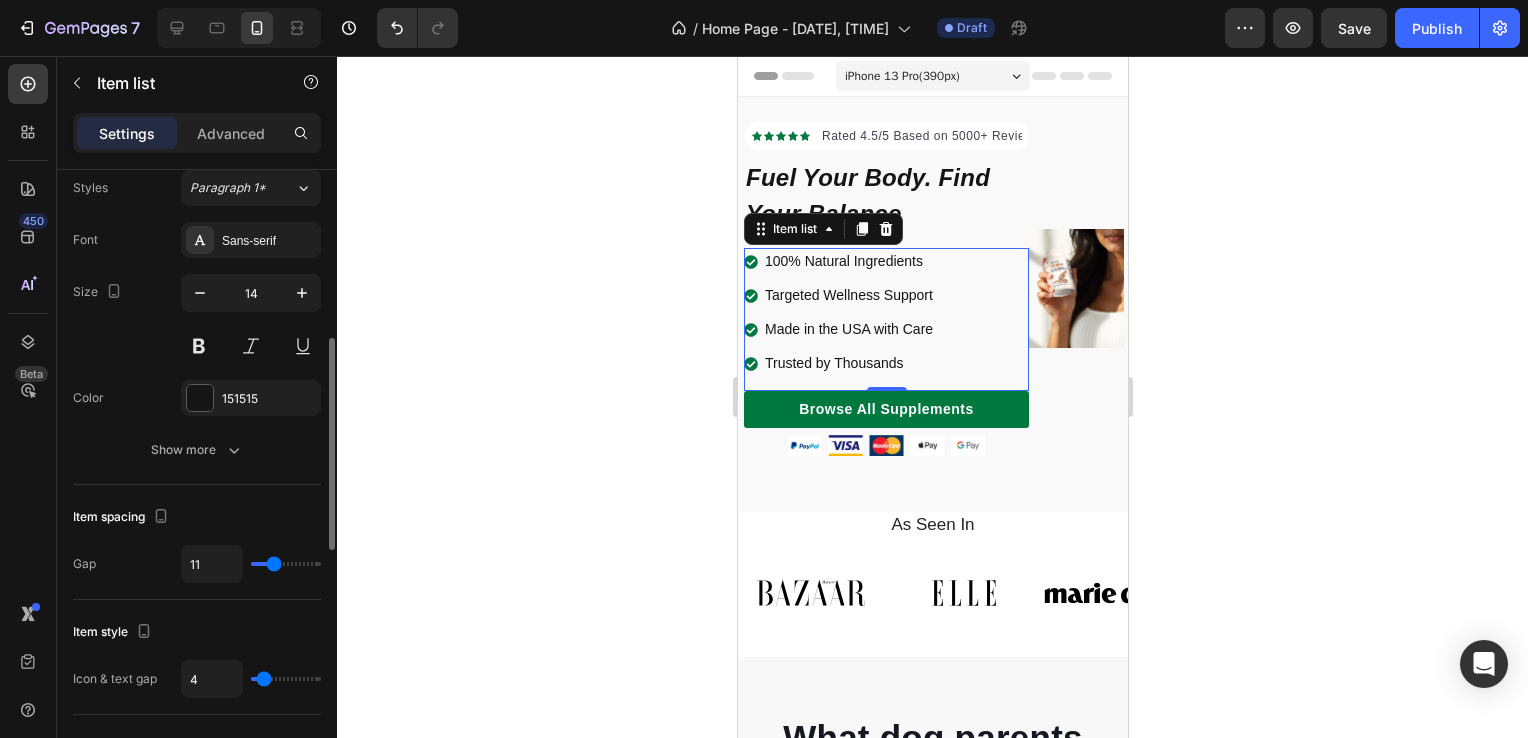 type on "12" 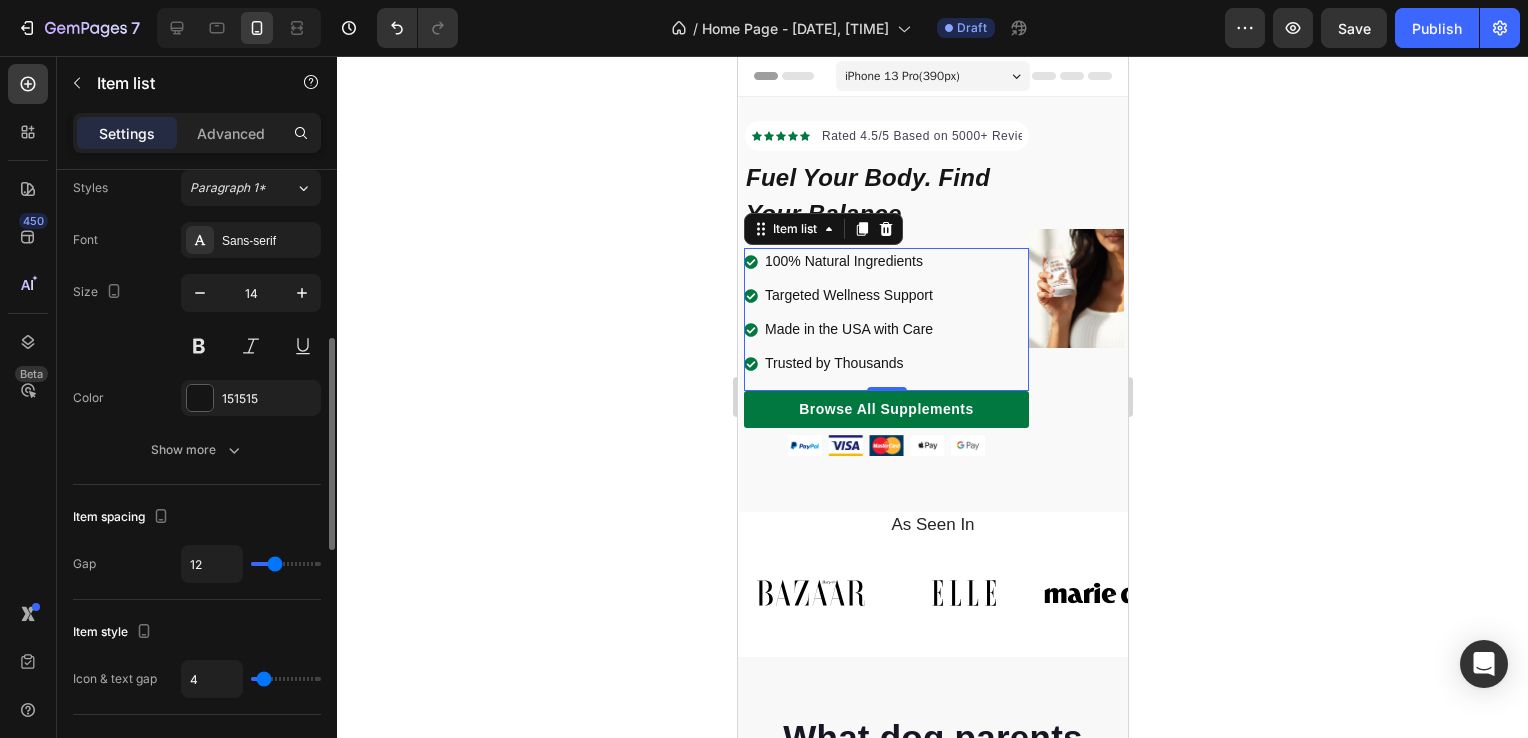 type on "13" 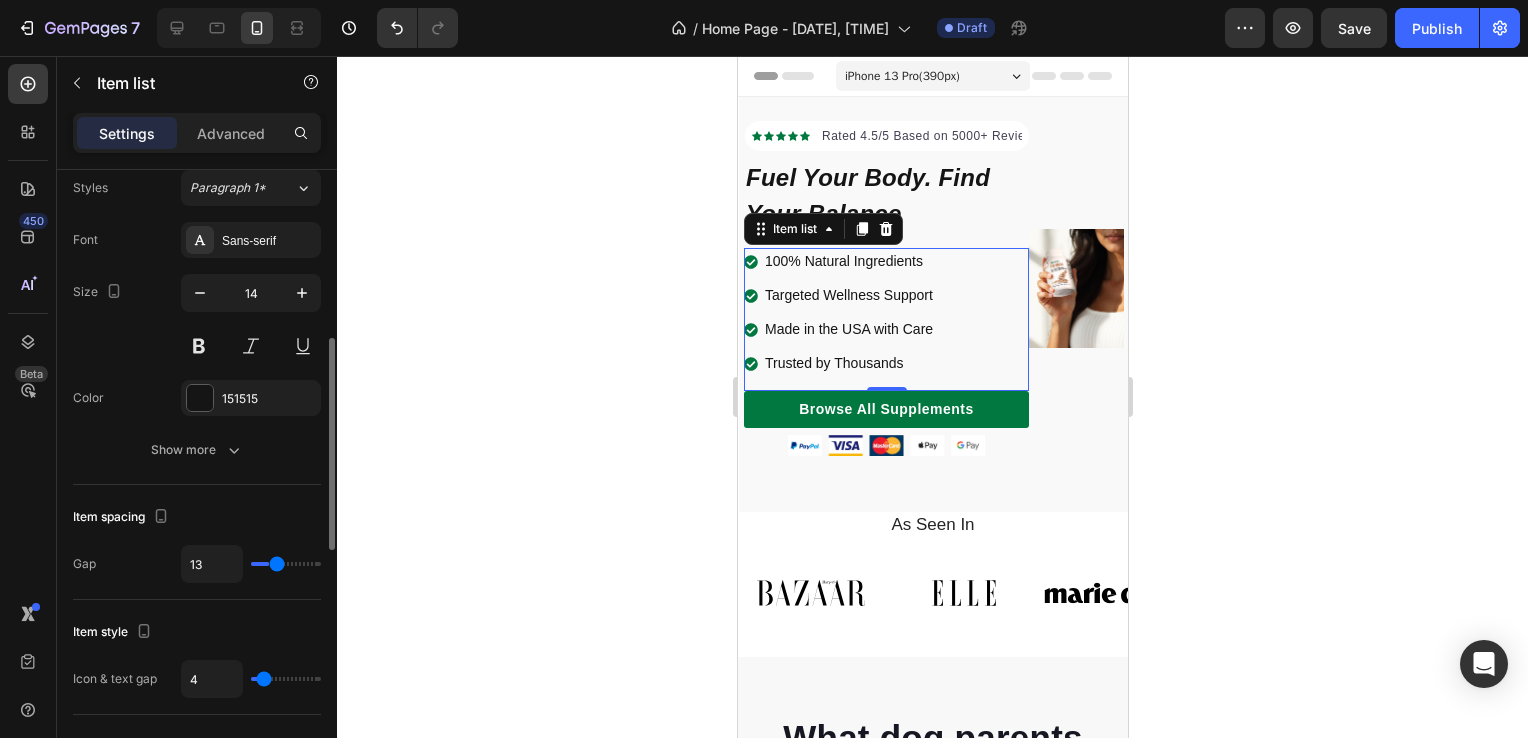 type on "14" 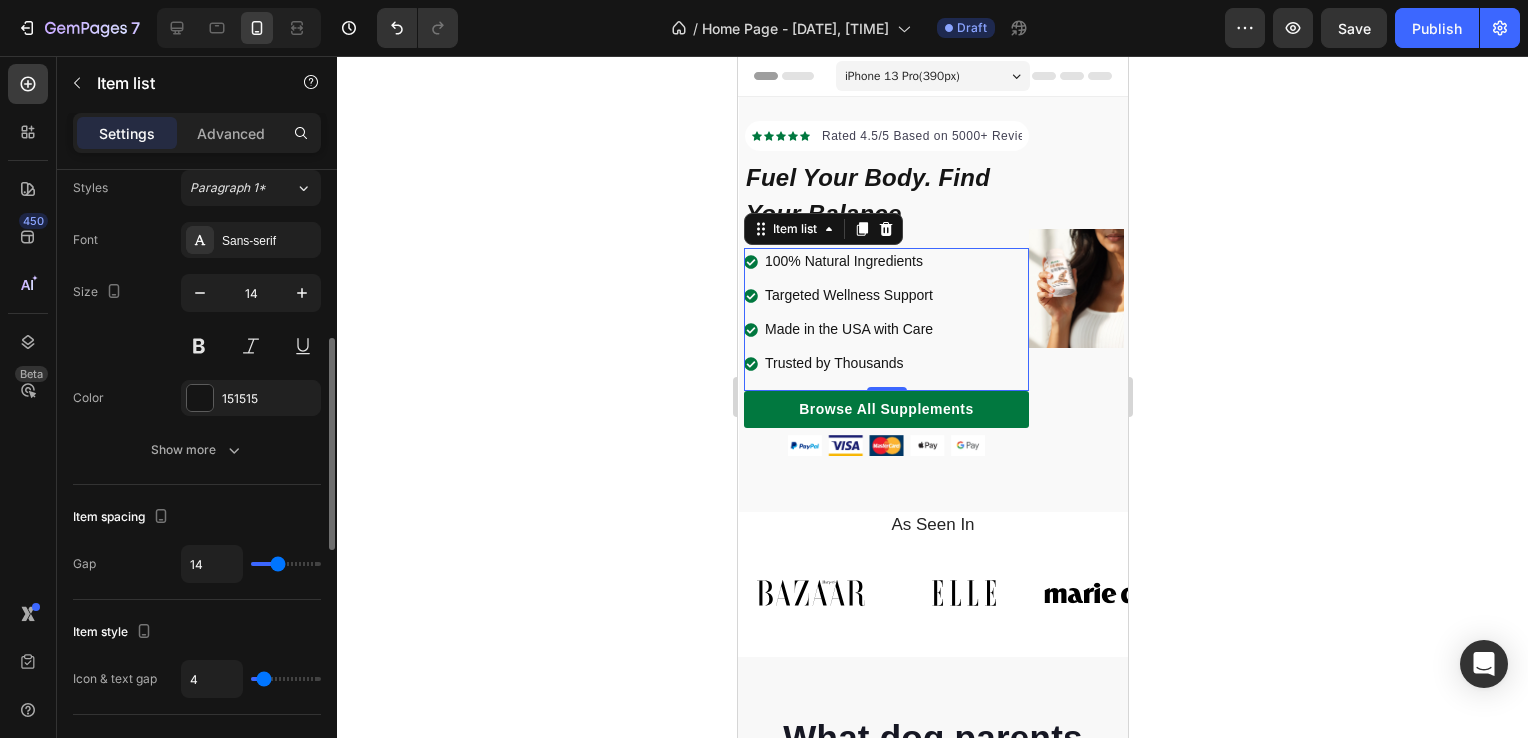 type on "16" 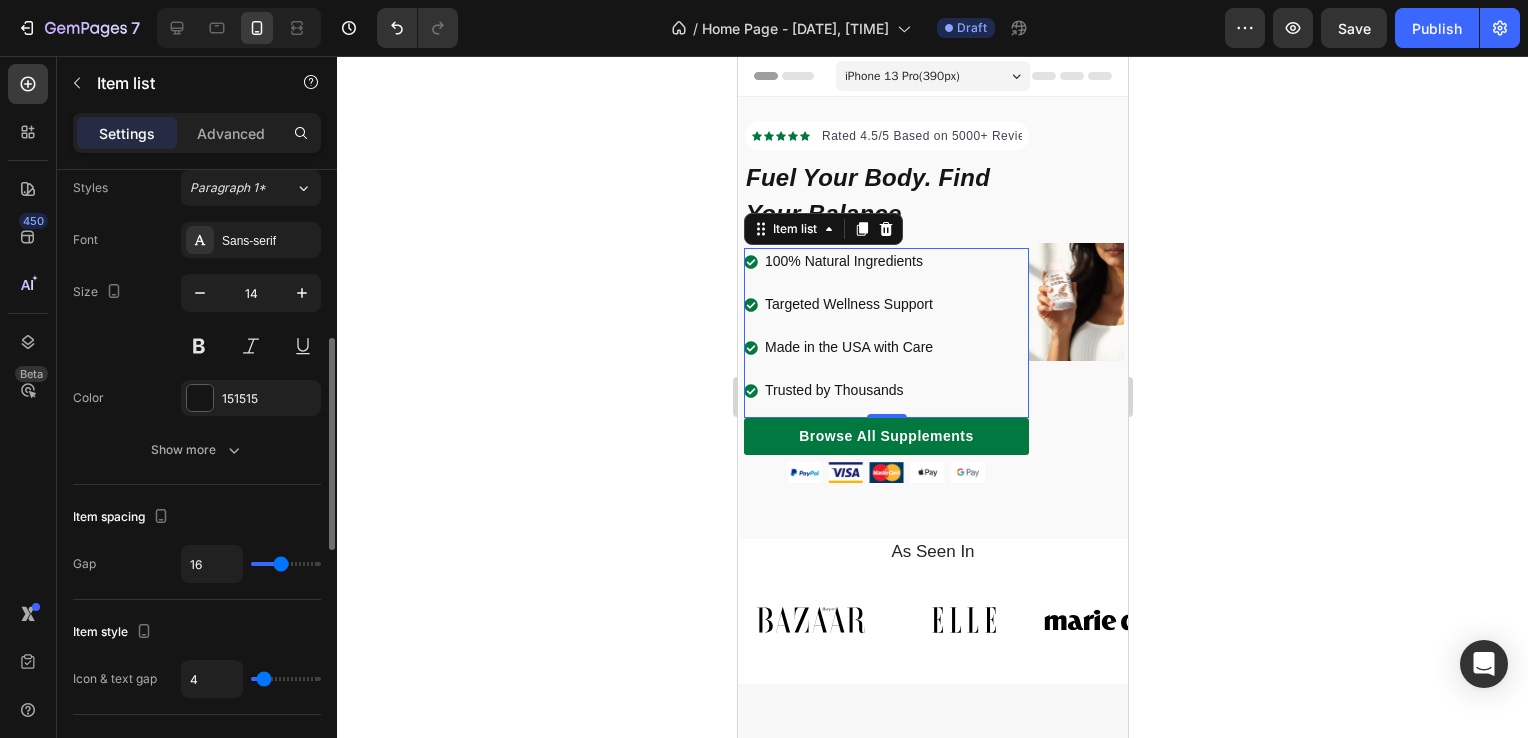 type on "17" 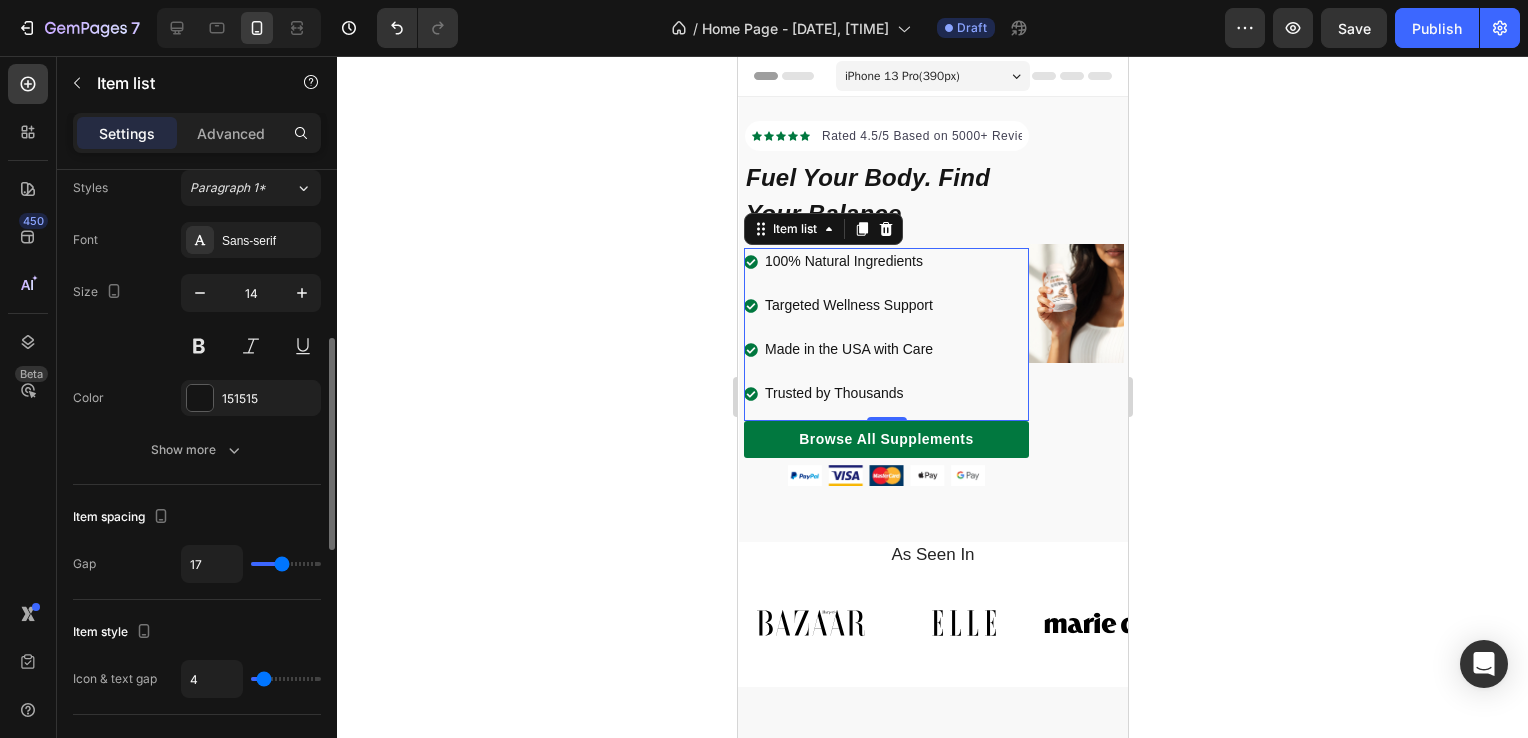 type on "16" 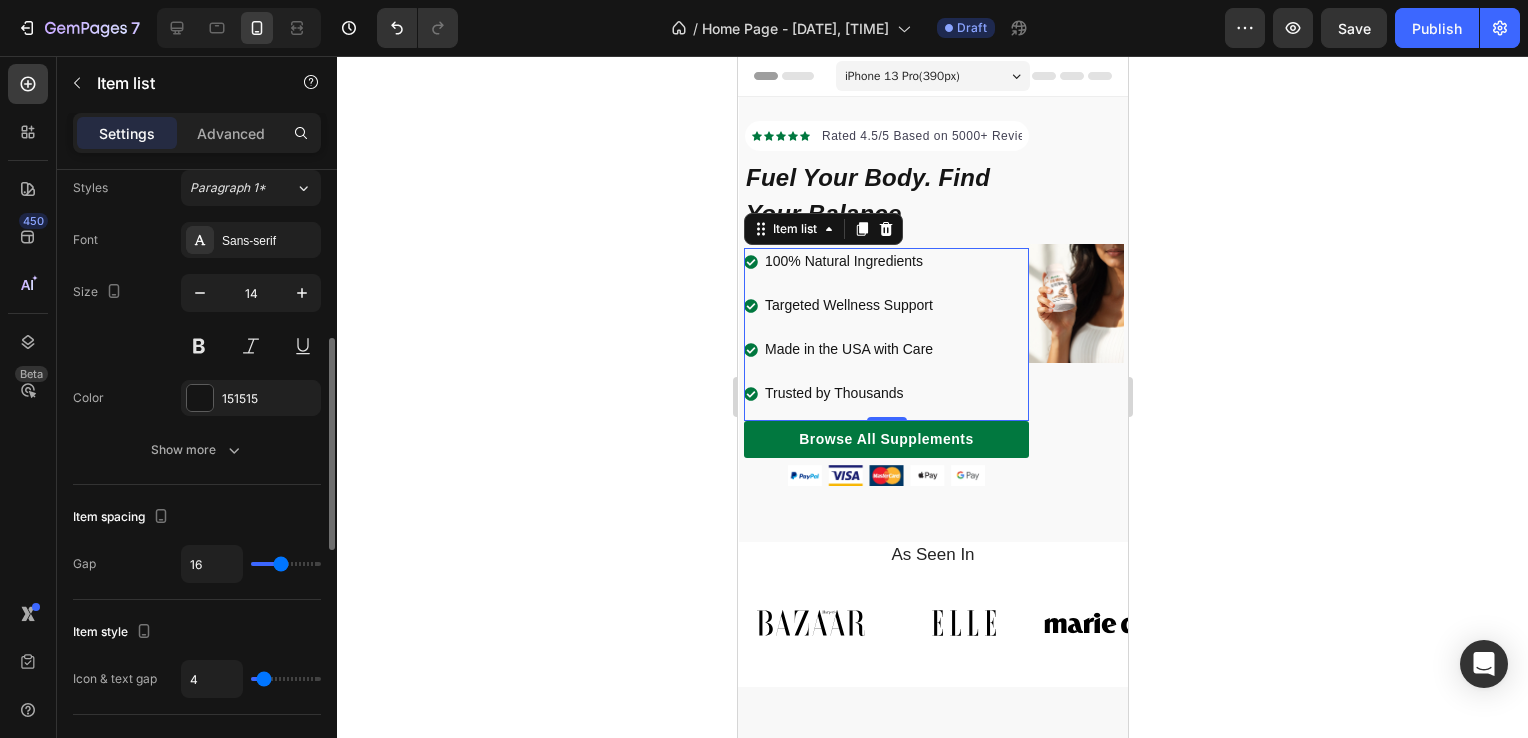 type on "6" 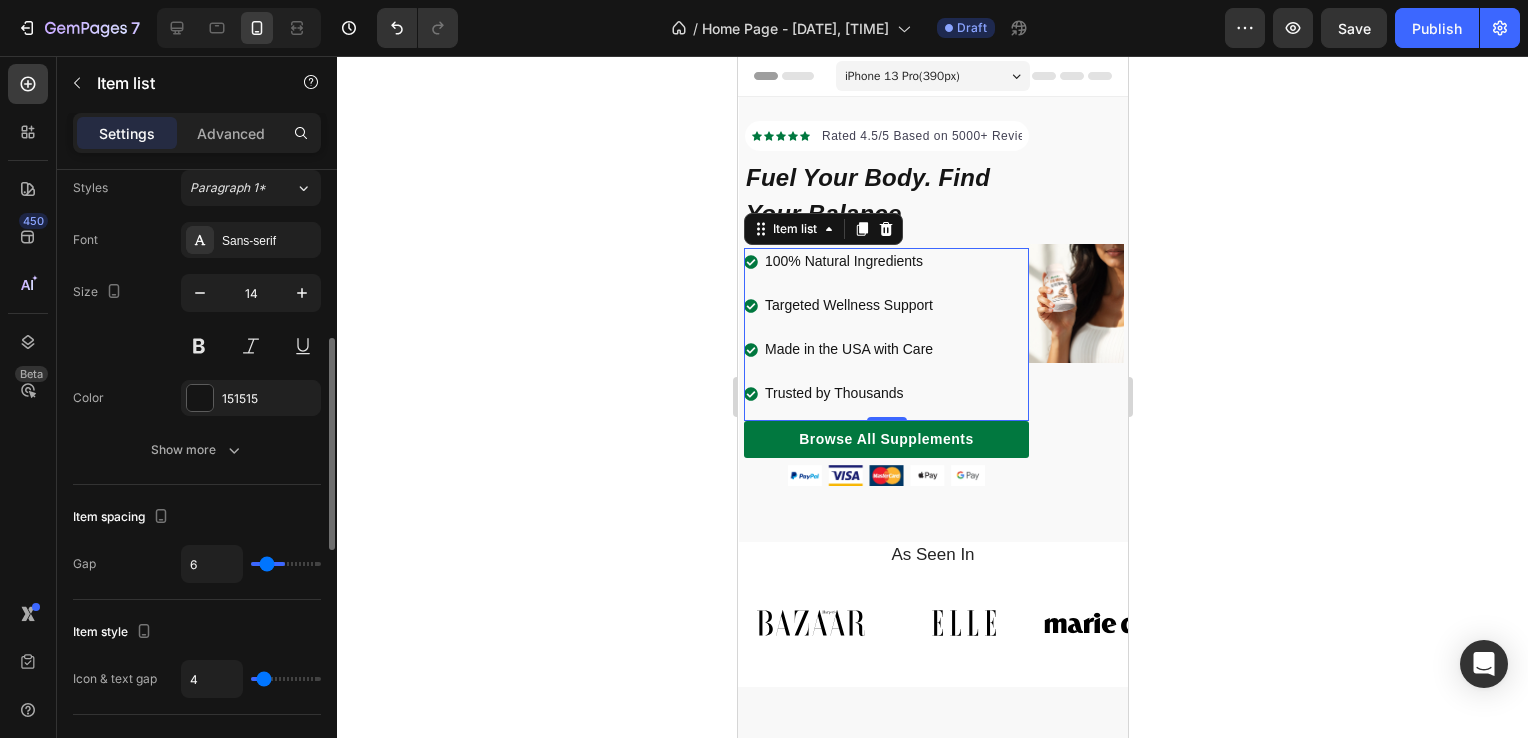 type on "5" 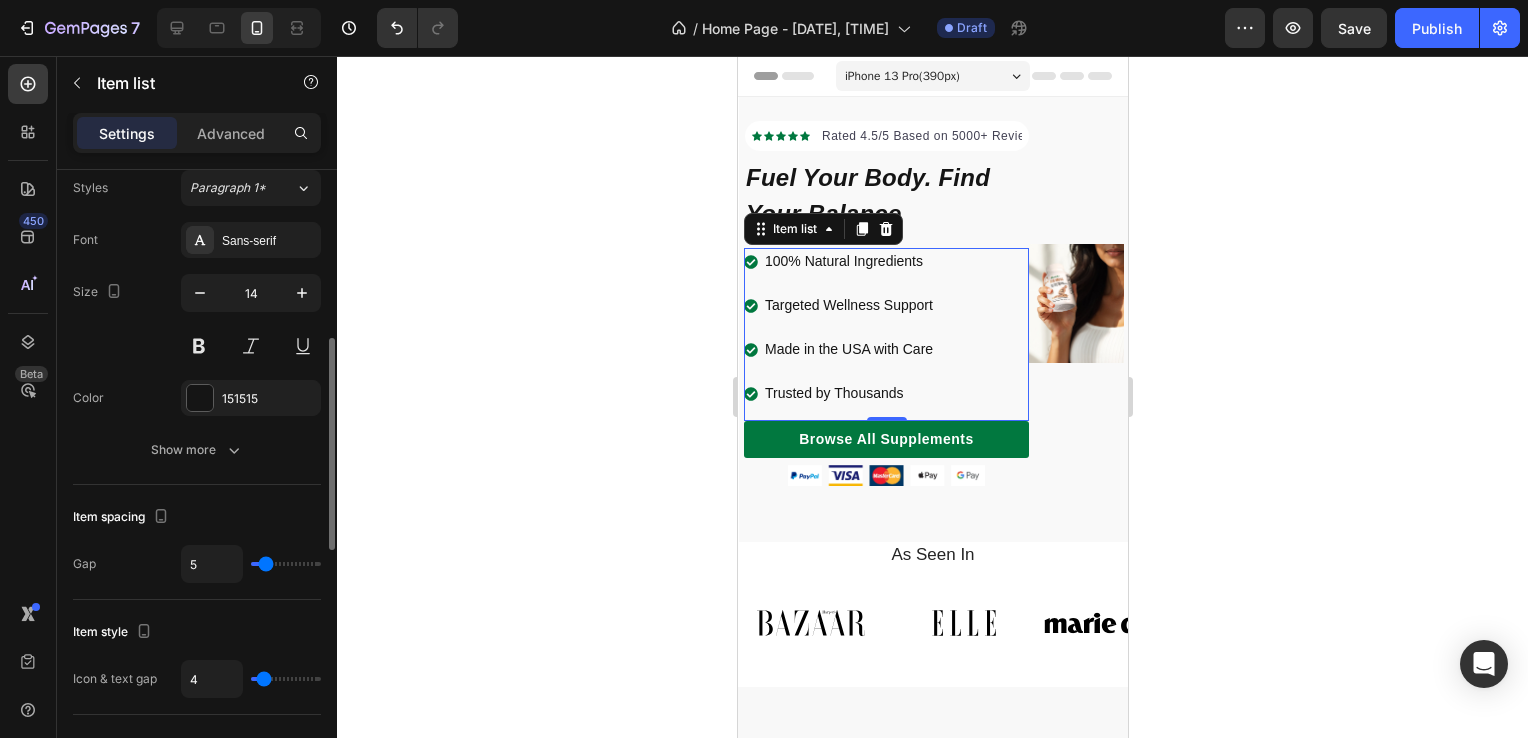 type on "4" 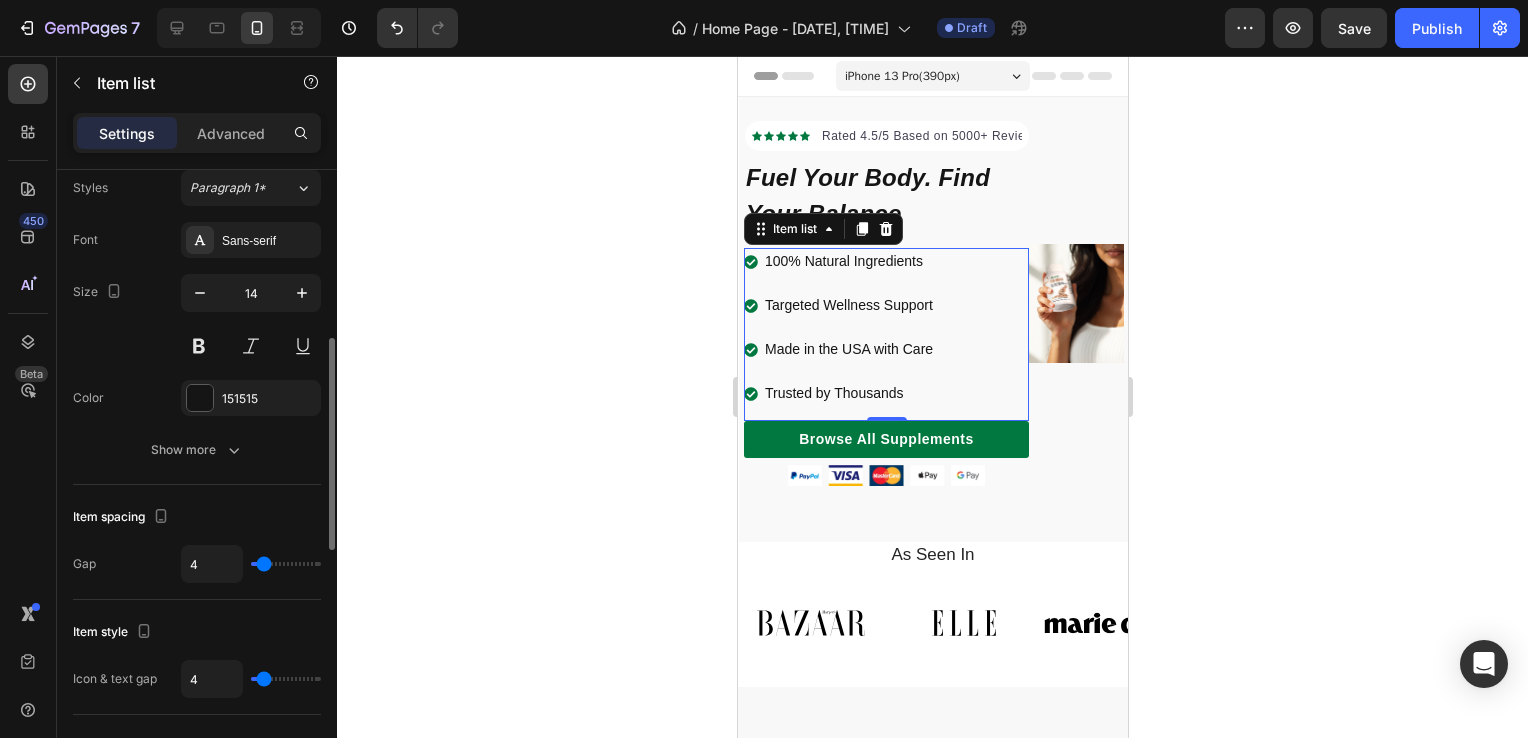 type on "3" 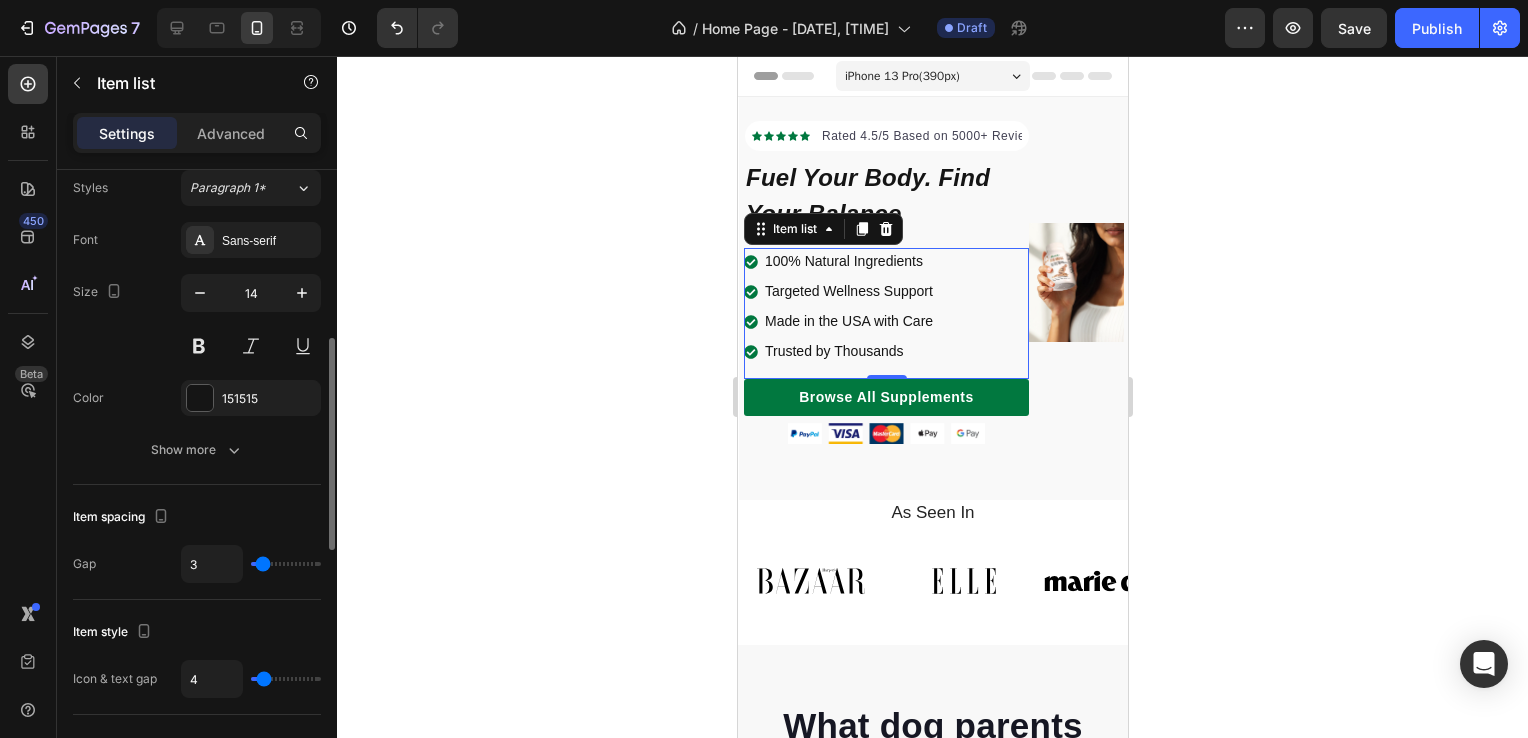 type on "2" 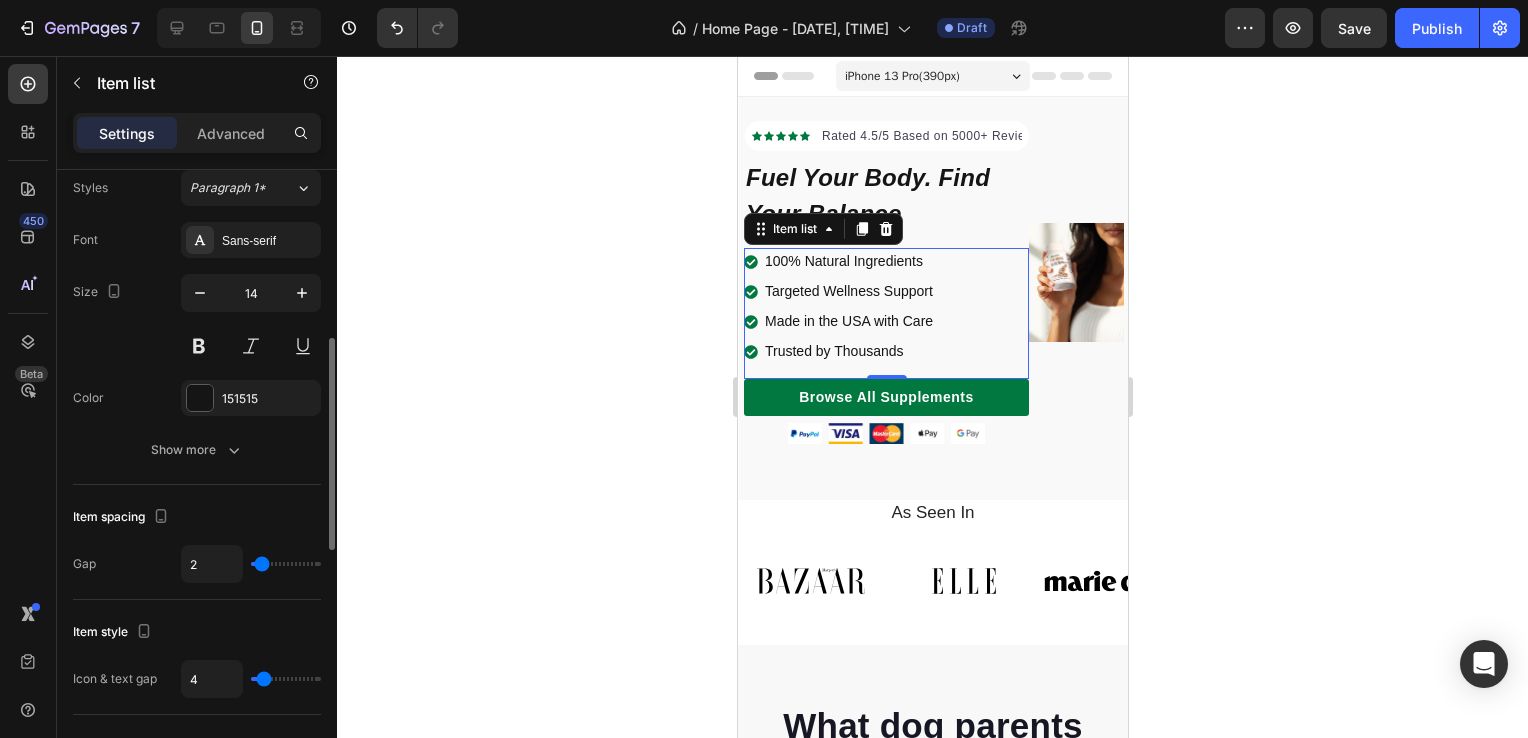 type on "1" 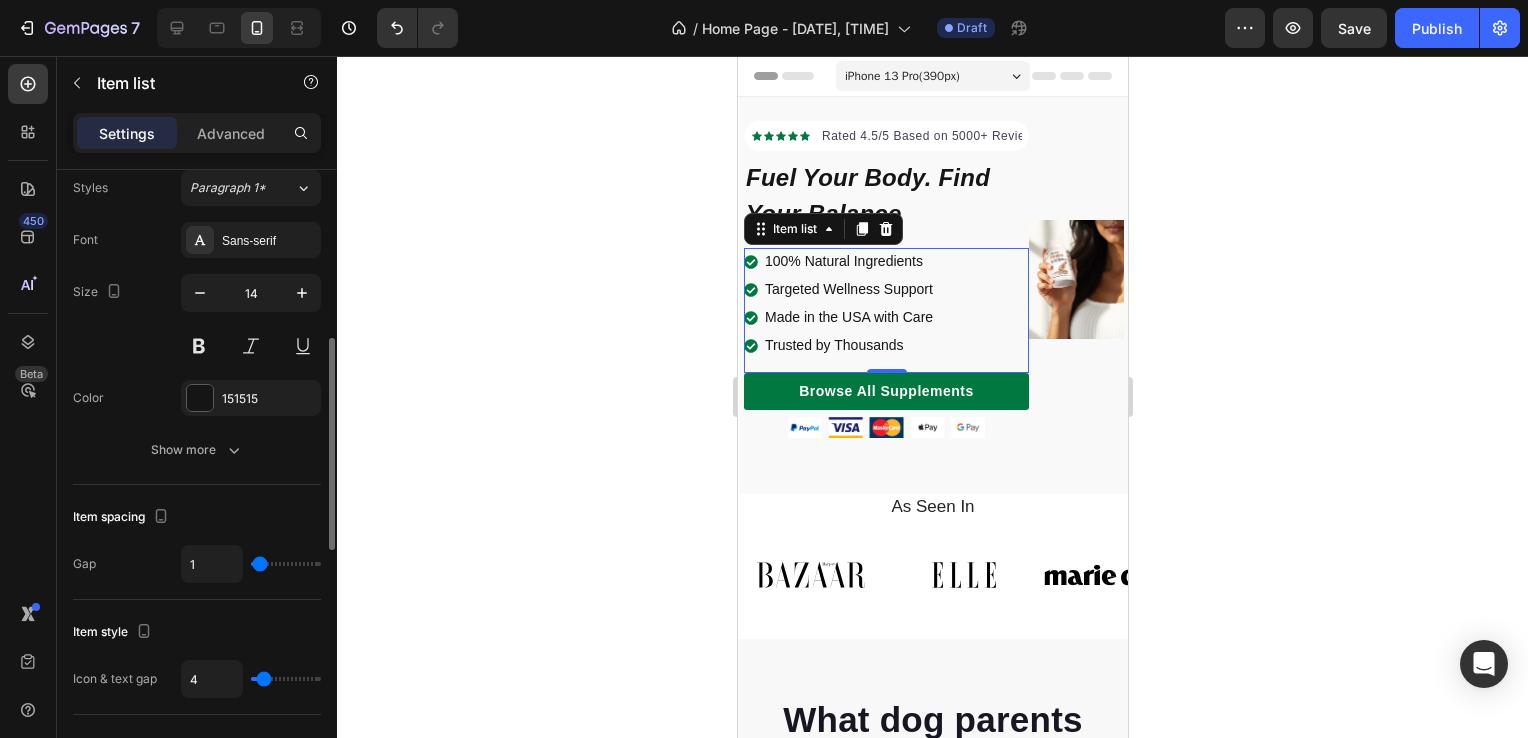 type on "0" 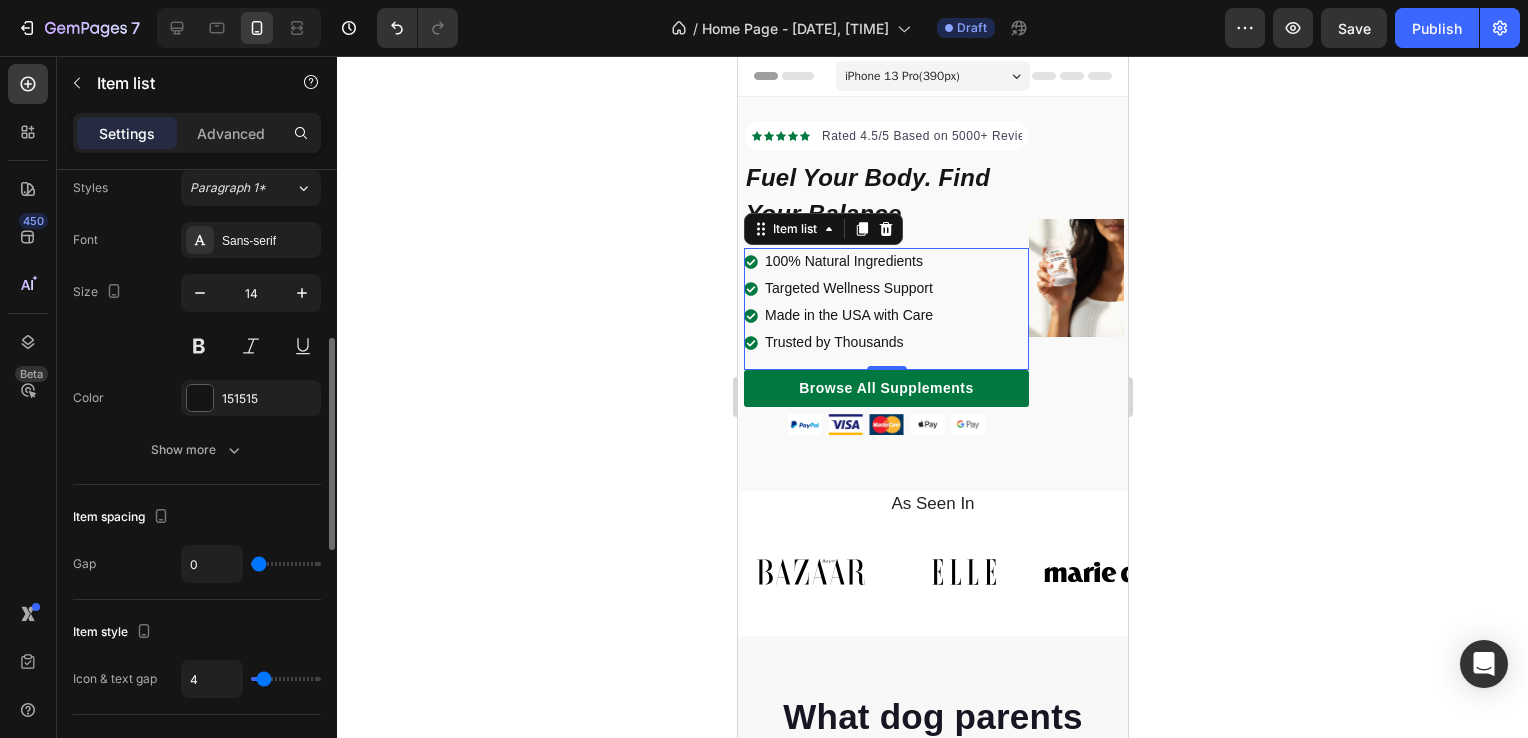 type on "1" 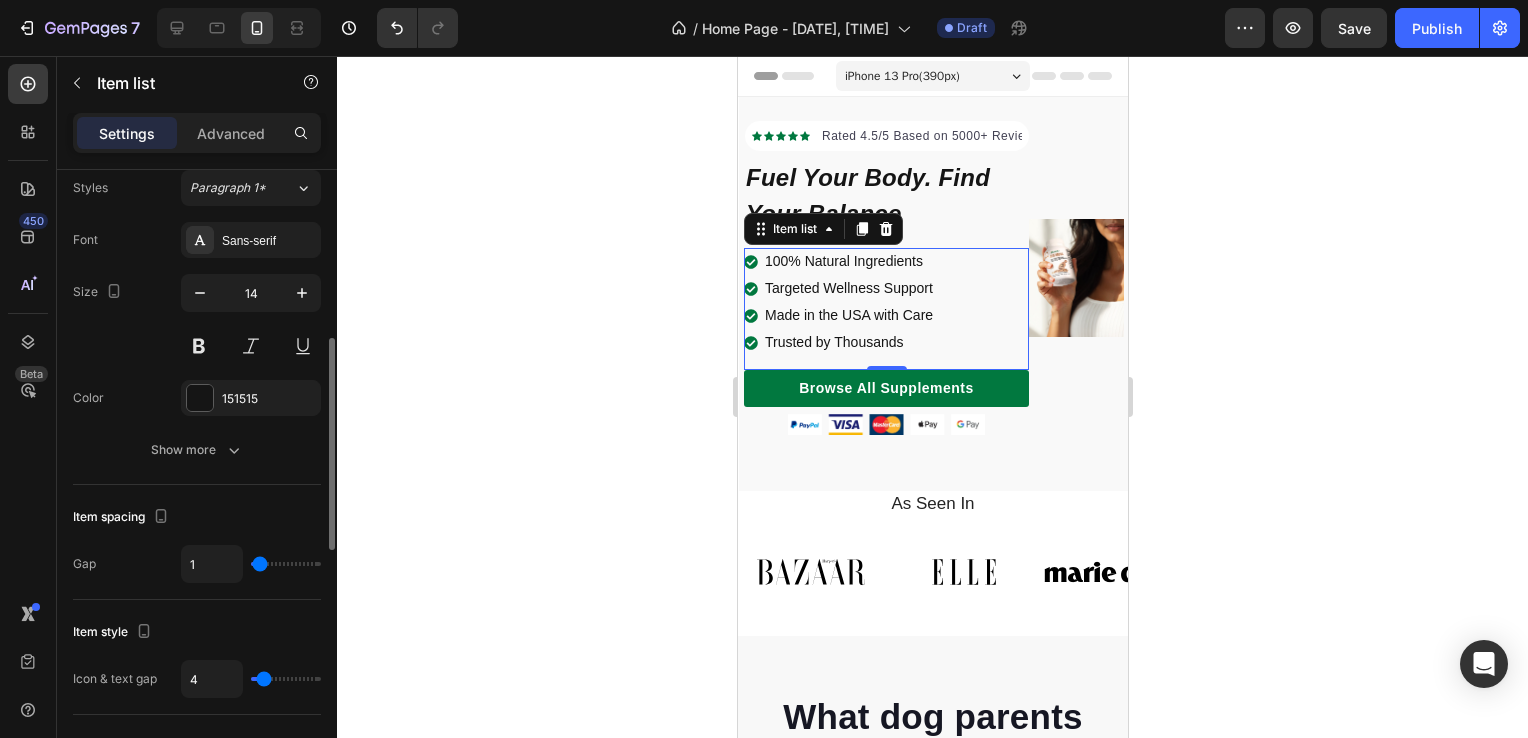 type on "2" 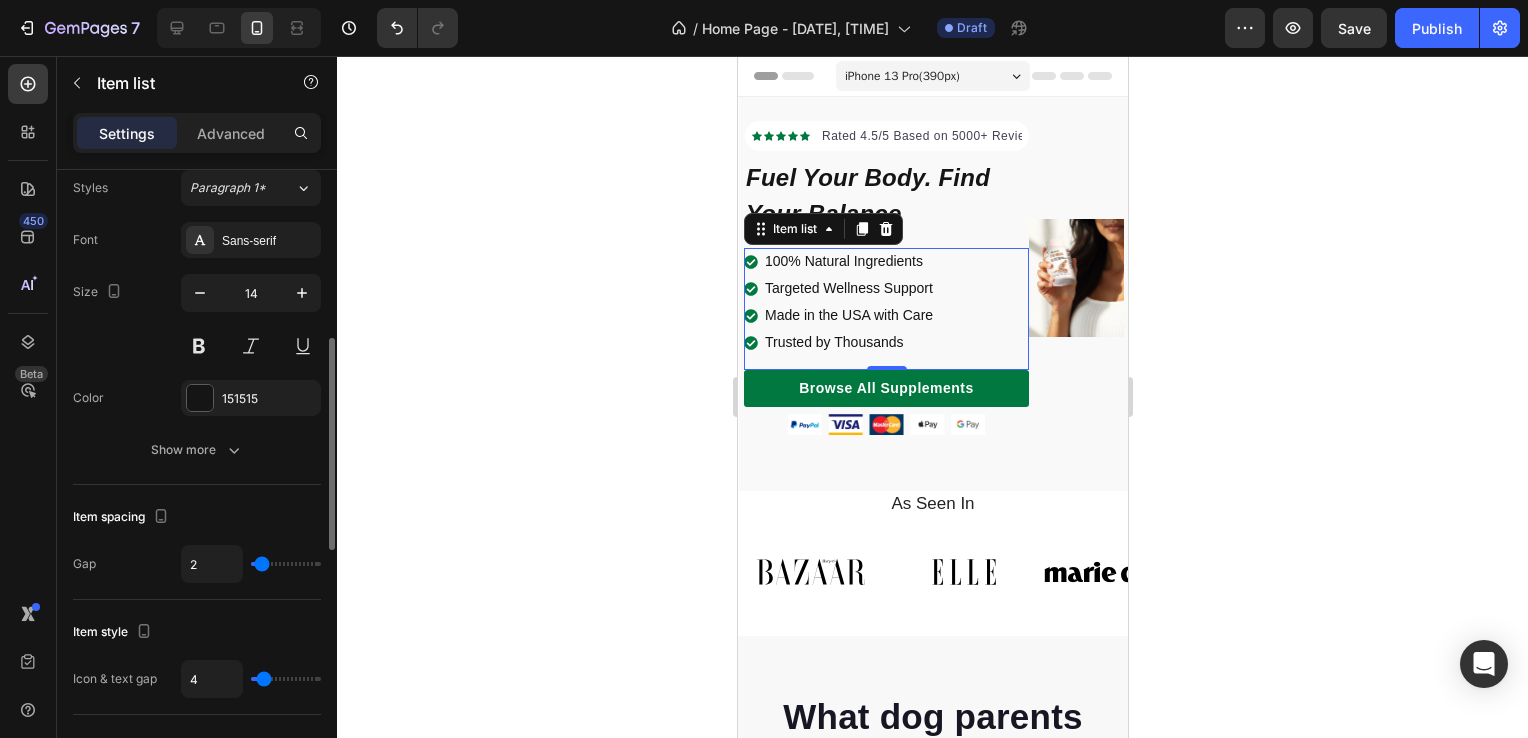 type on "3" 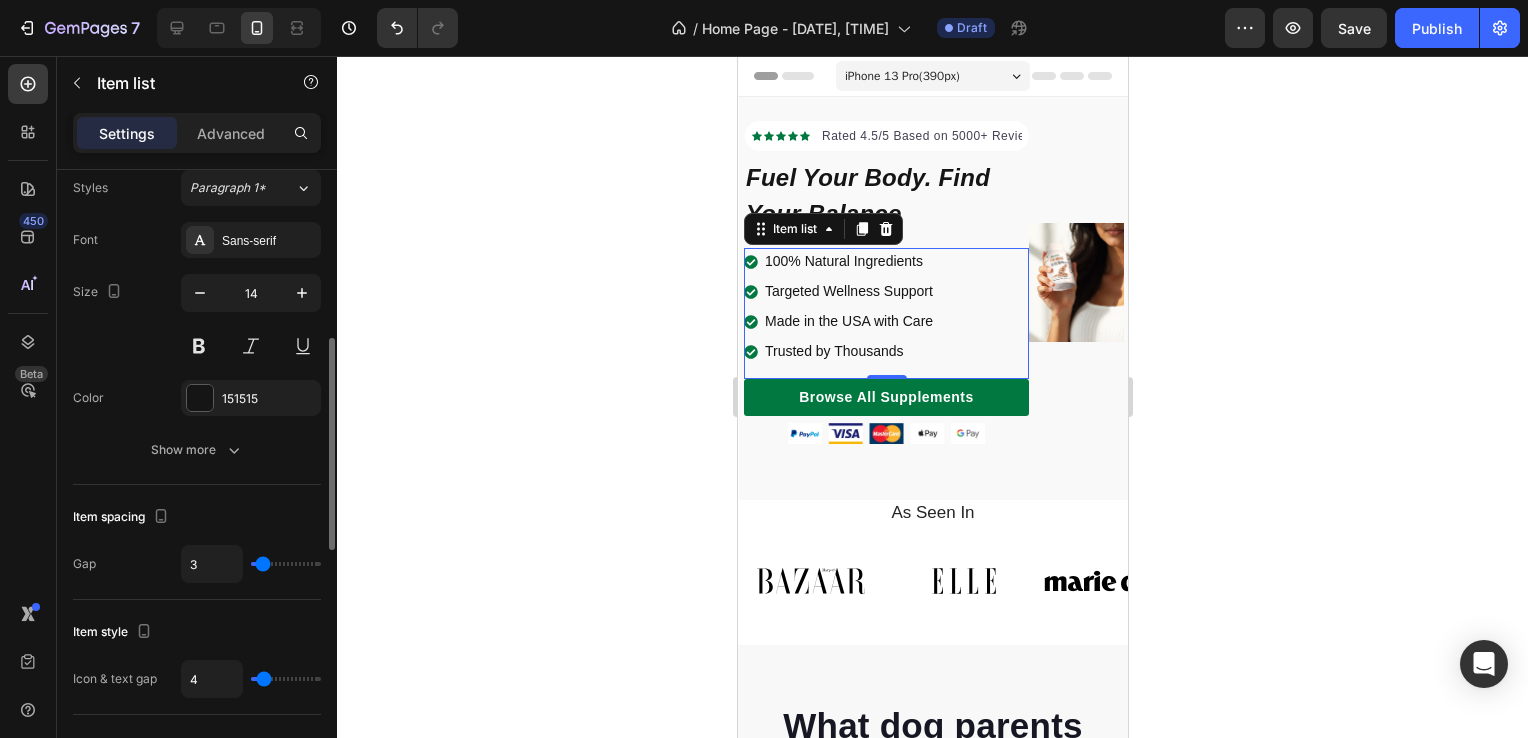 type on "4" 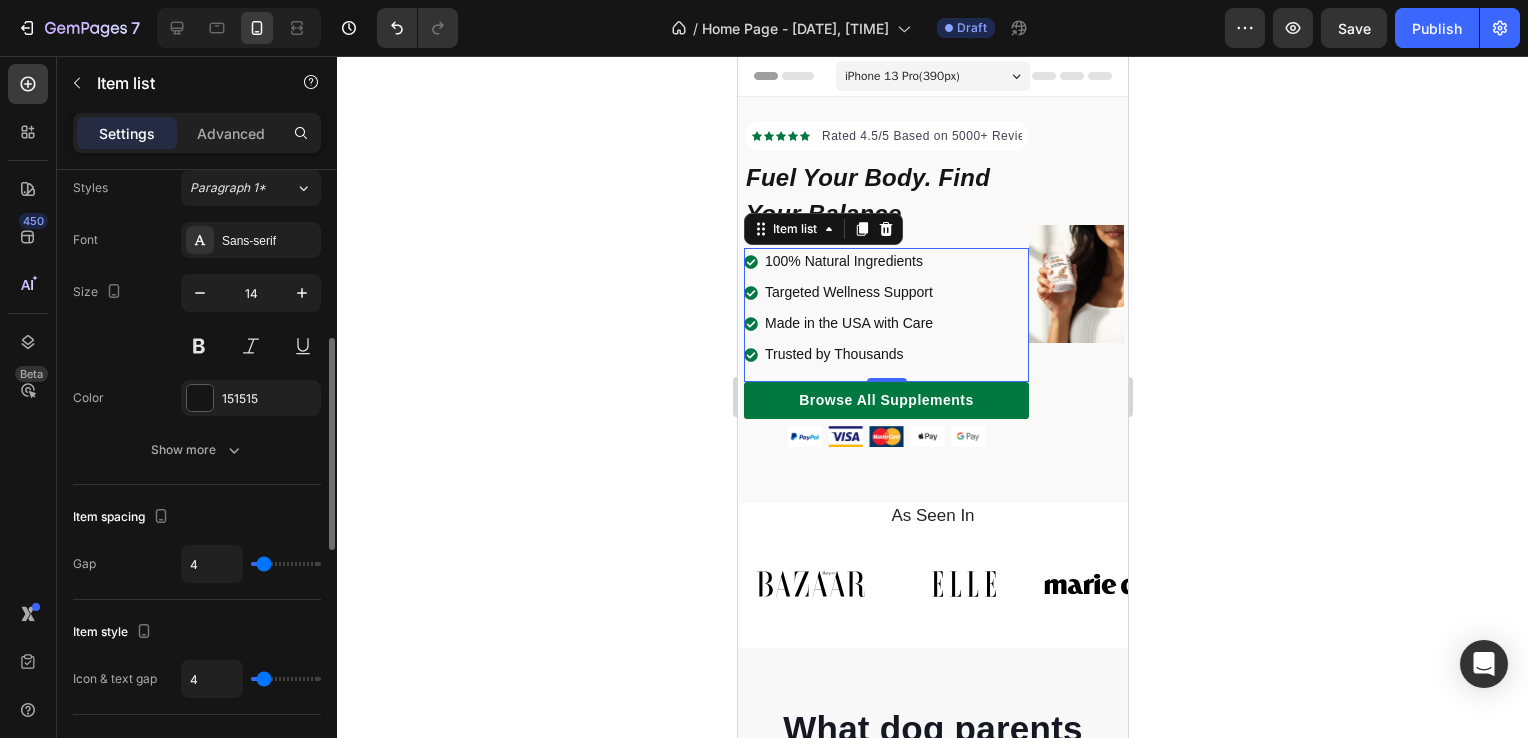 type on "5" 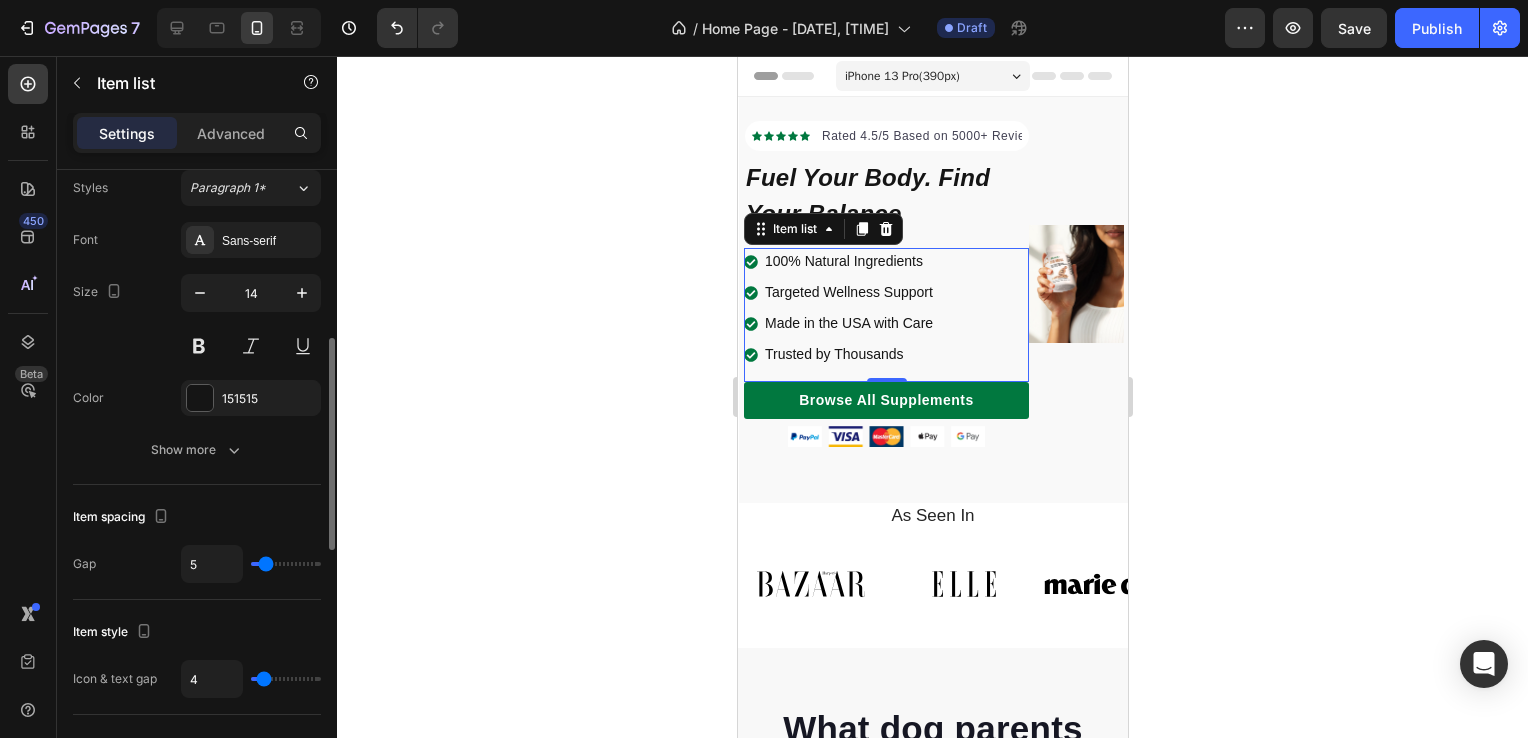 type on "6" 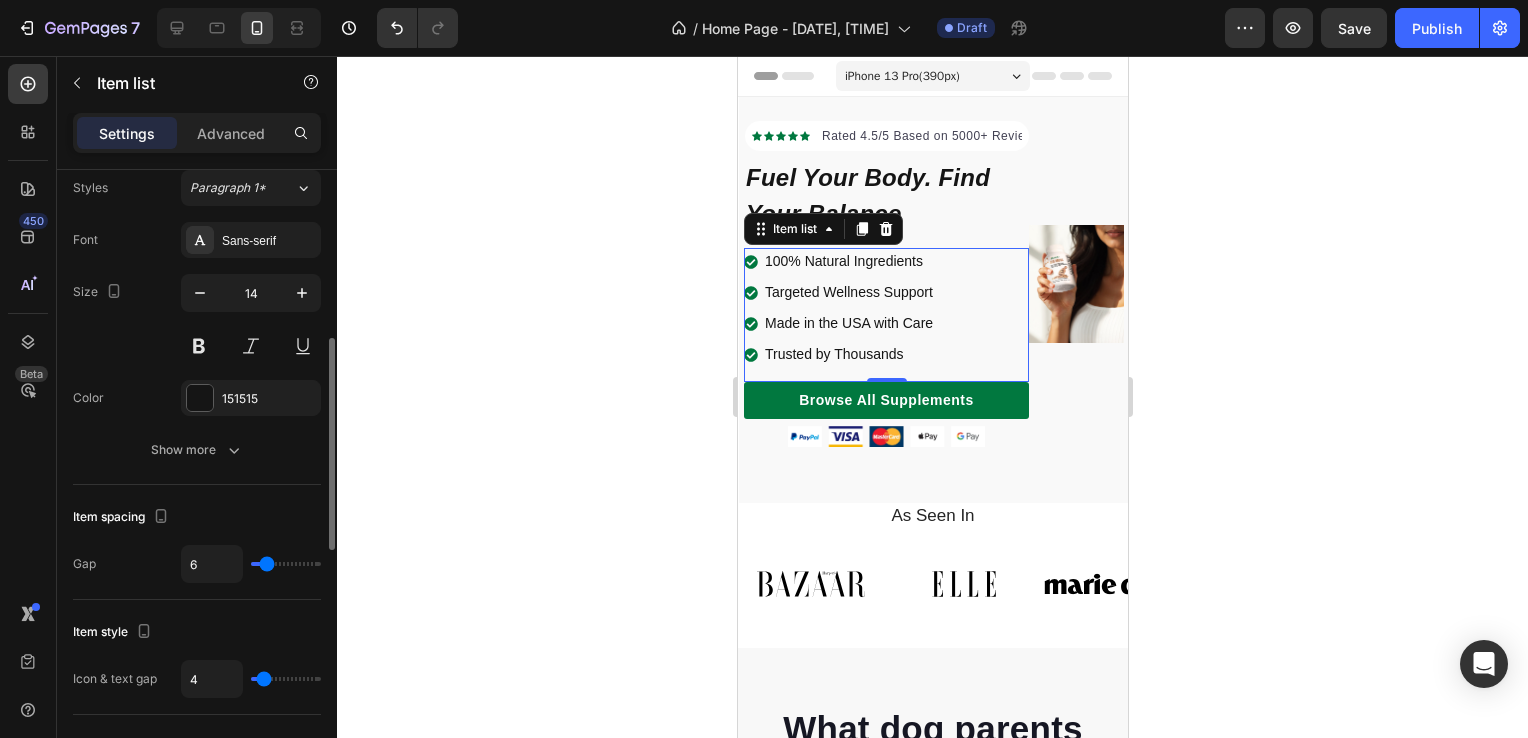 type on "7" 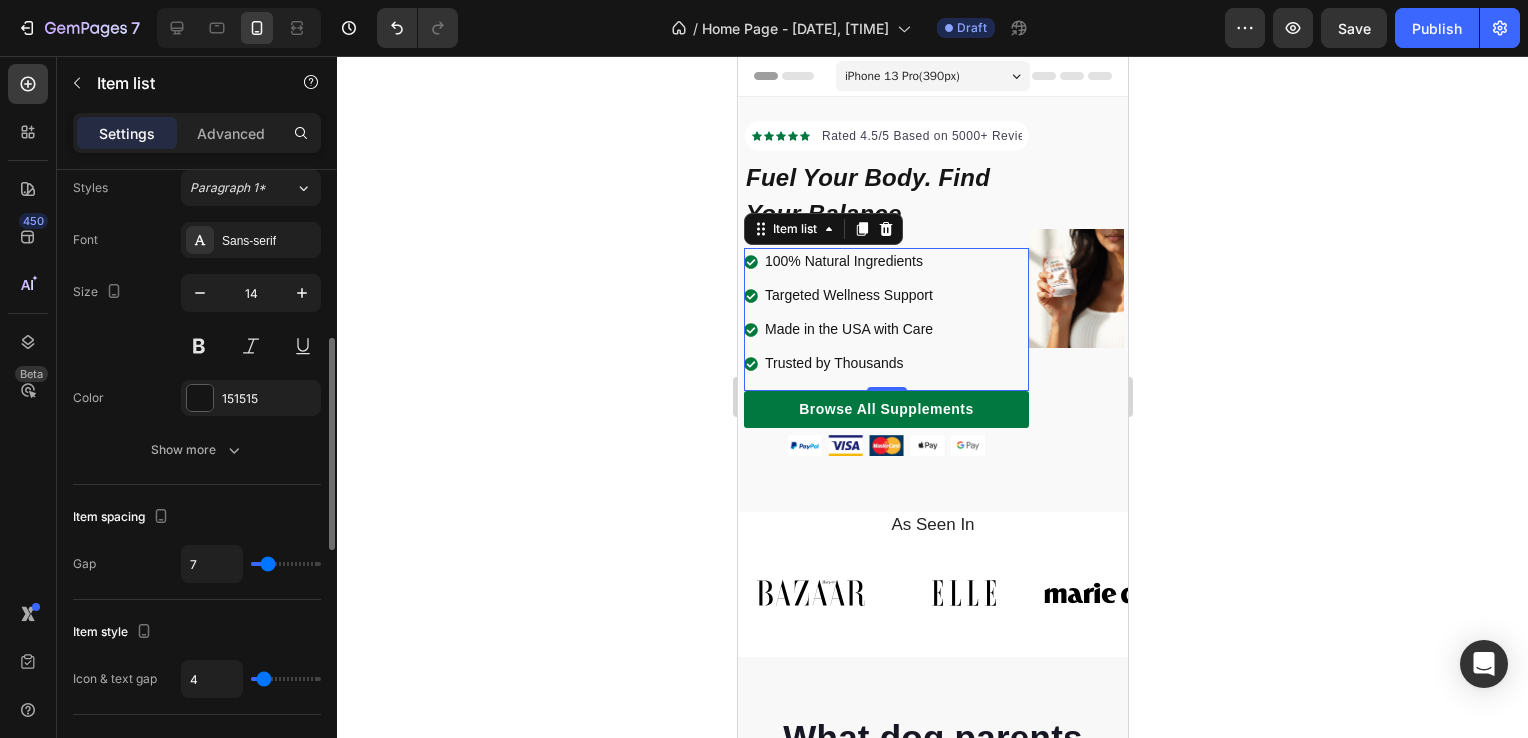 click at bounding box center (286, 564) 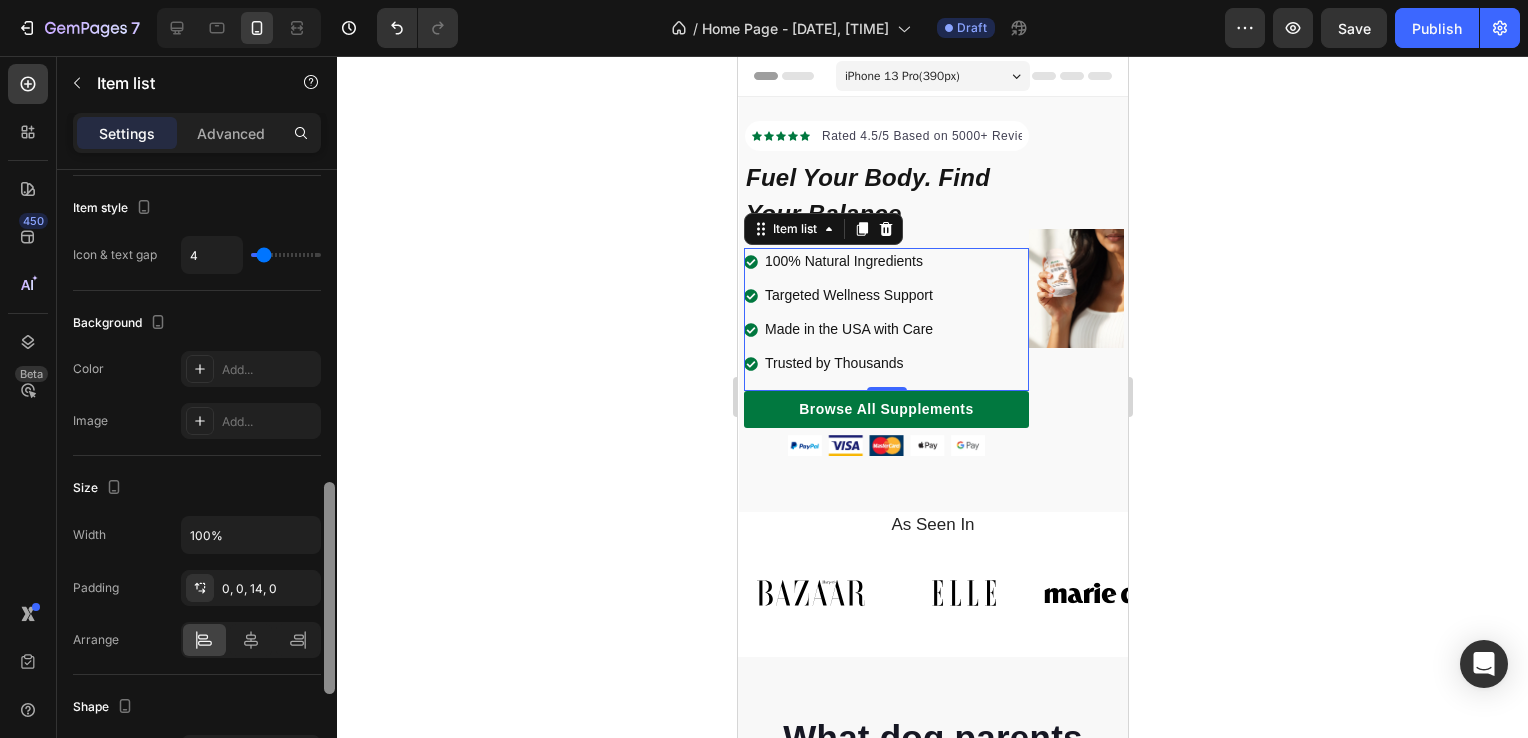scroll, scrollTop: 916, scrollLeft: 0, axis: vertical 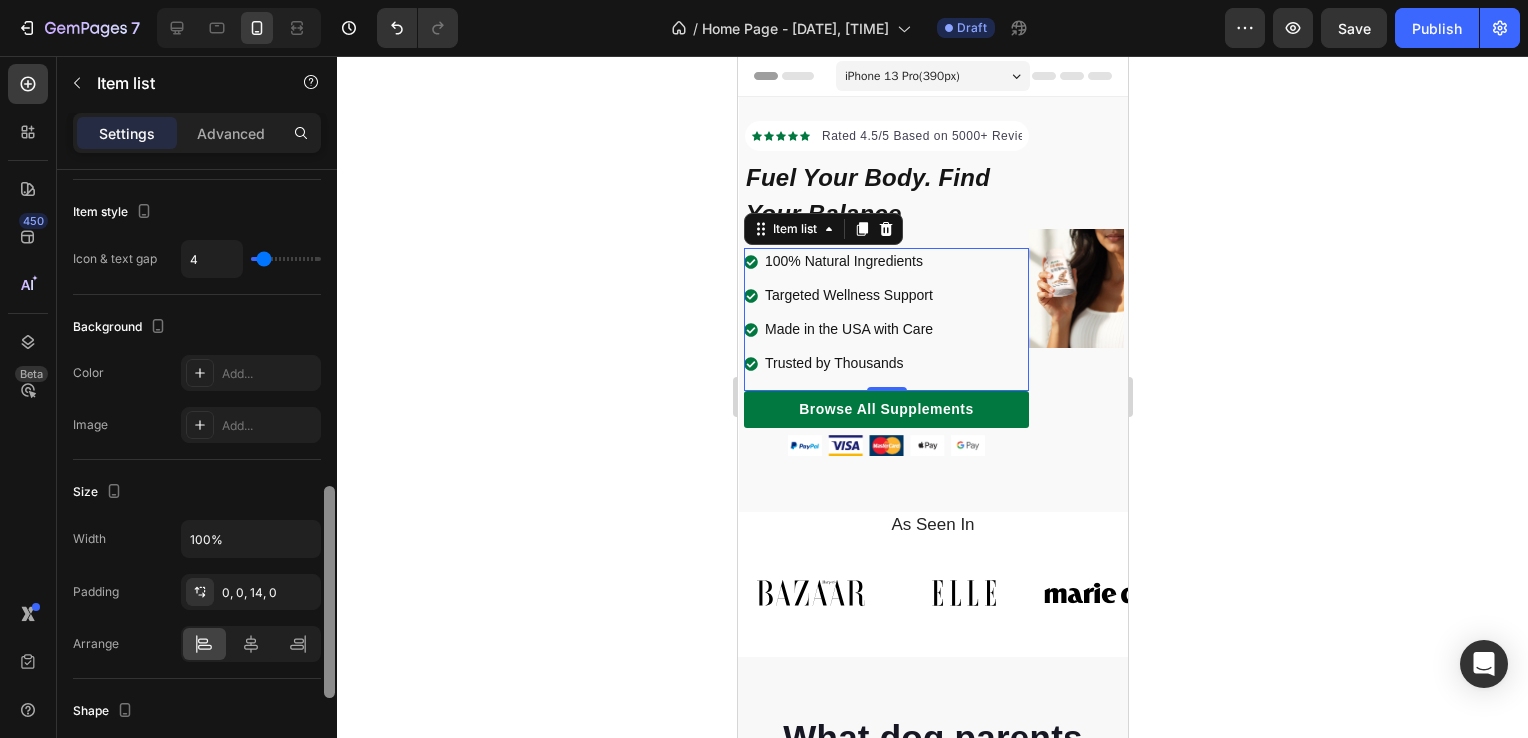 drag, startPoint x: 331, startPoint y: 523, endPoint x: 340, endPoint y: 666, distance: 143.28294 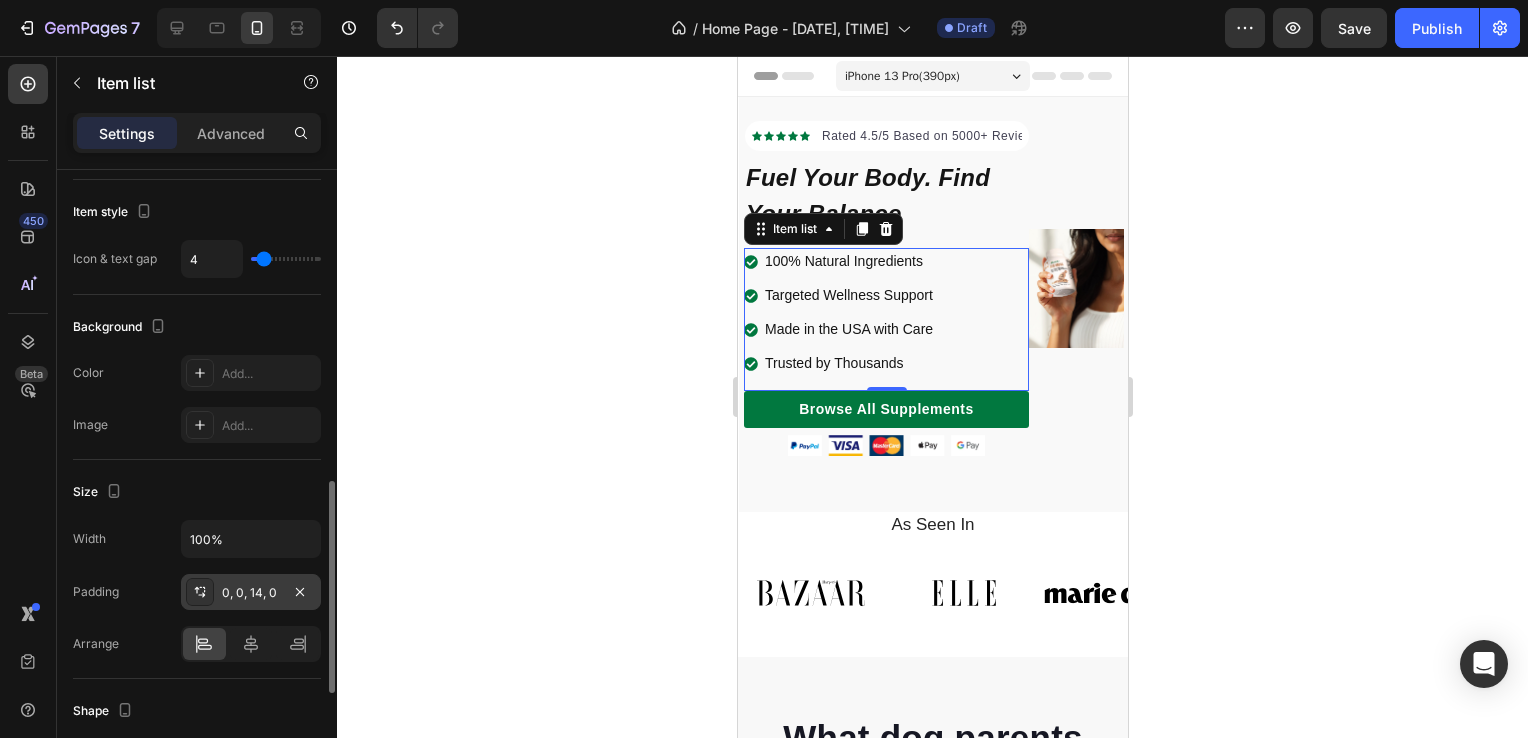 click on "0, 0, 14, 0" at bounding box center [251, 593] 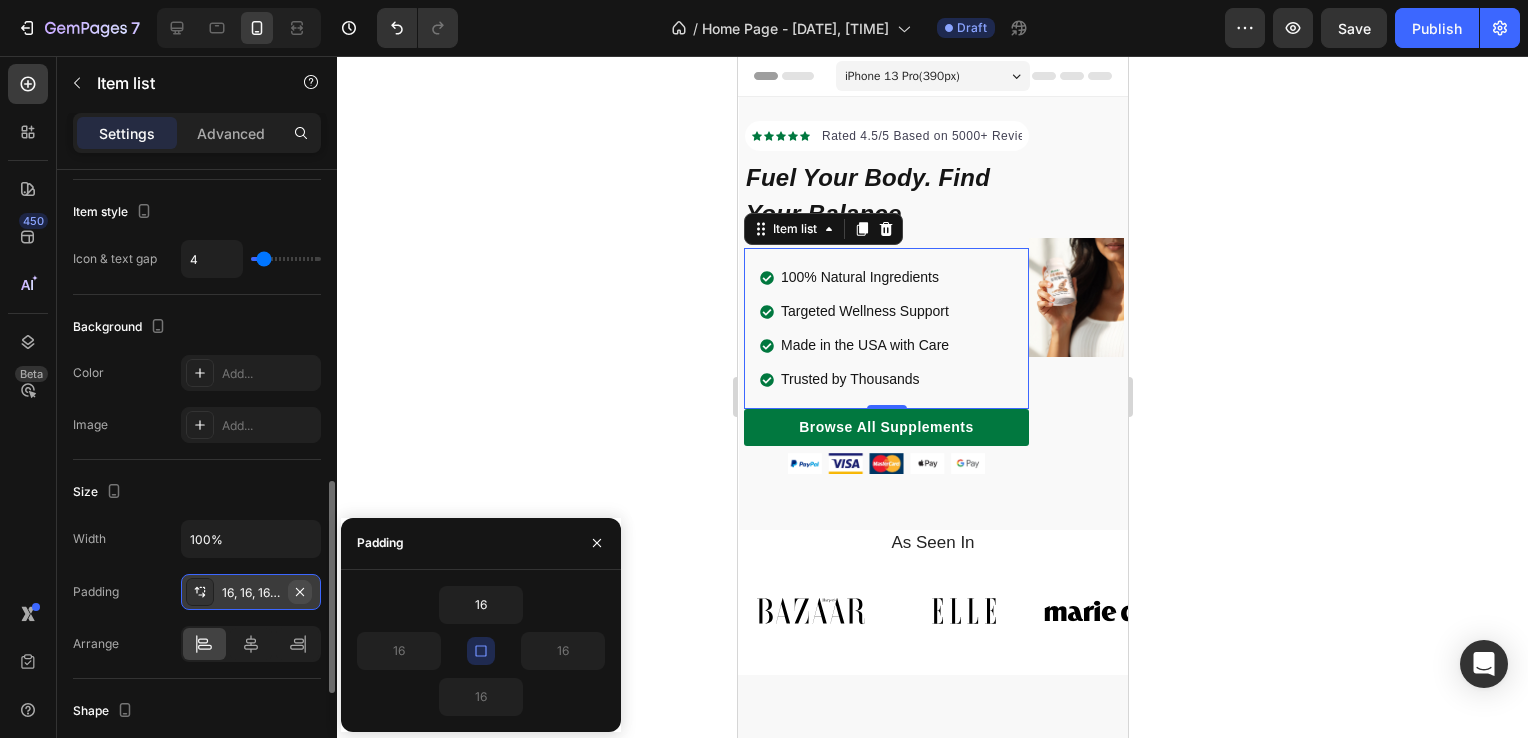click 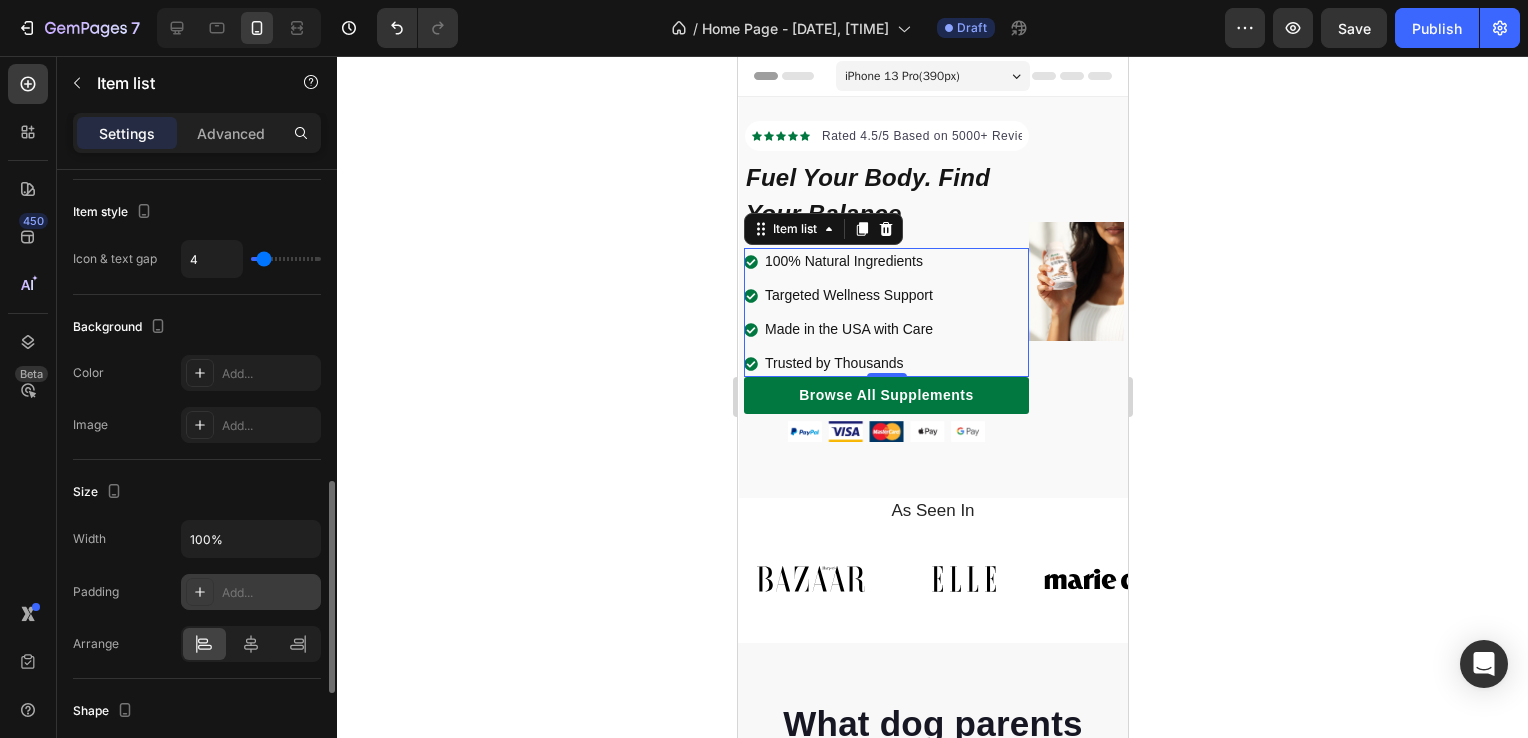 click on "Size" at bounding box center [197, 492] 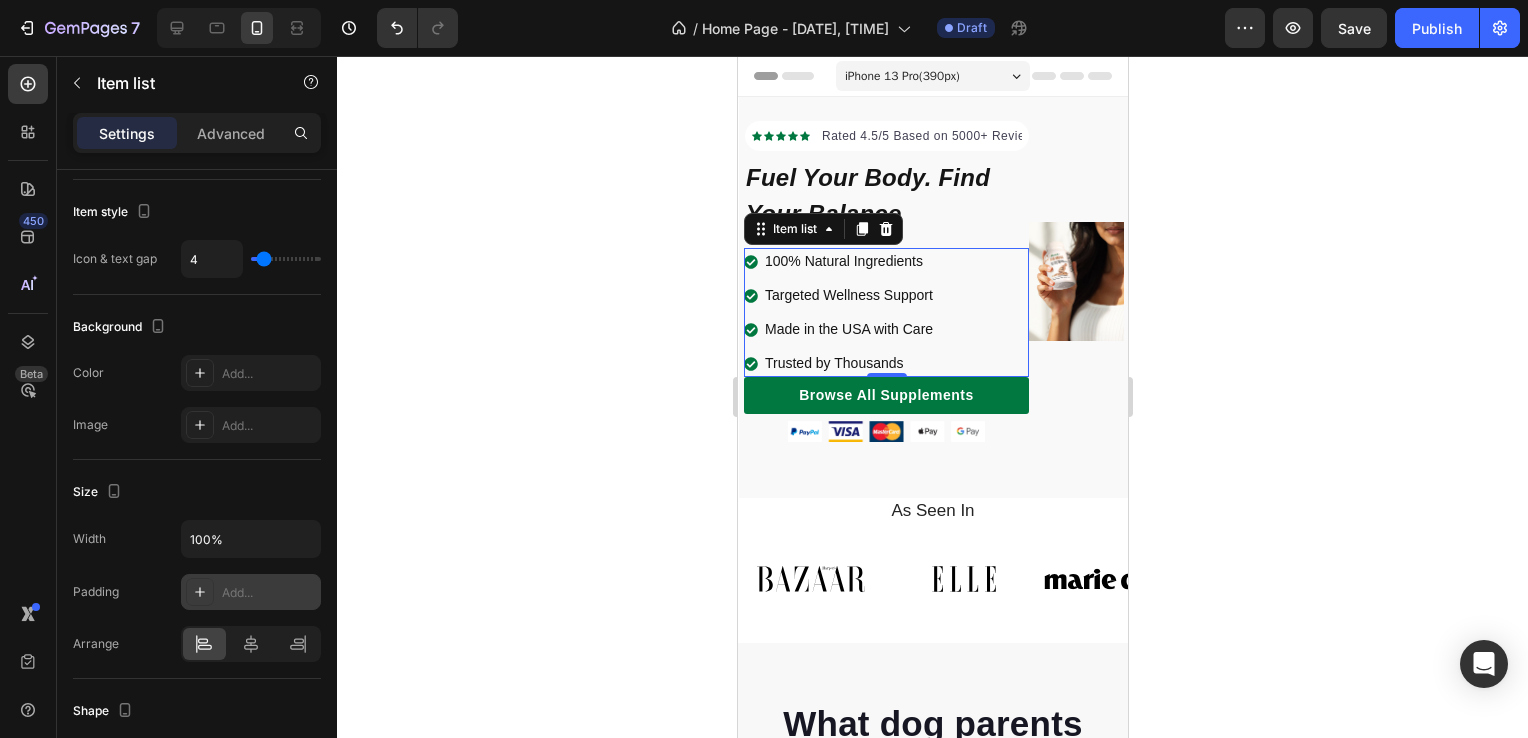 click 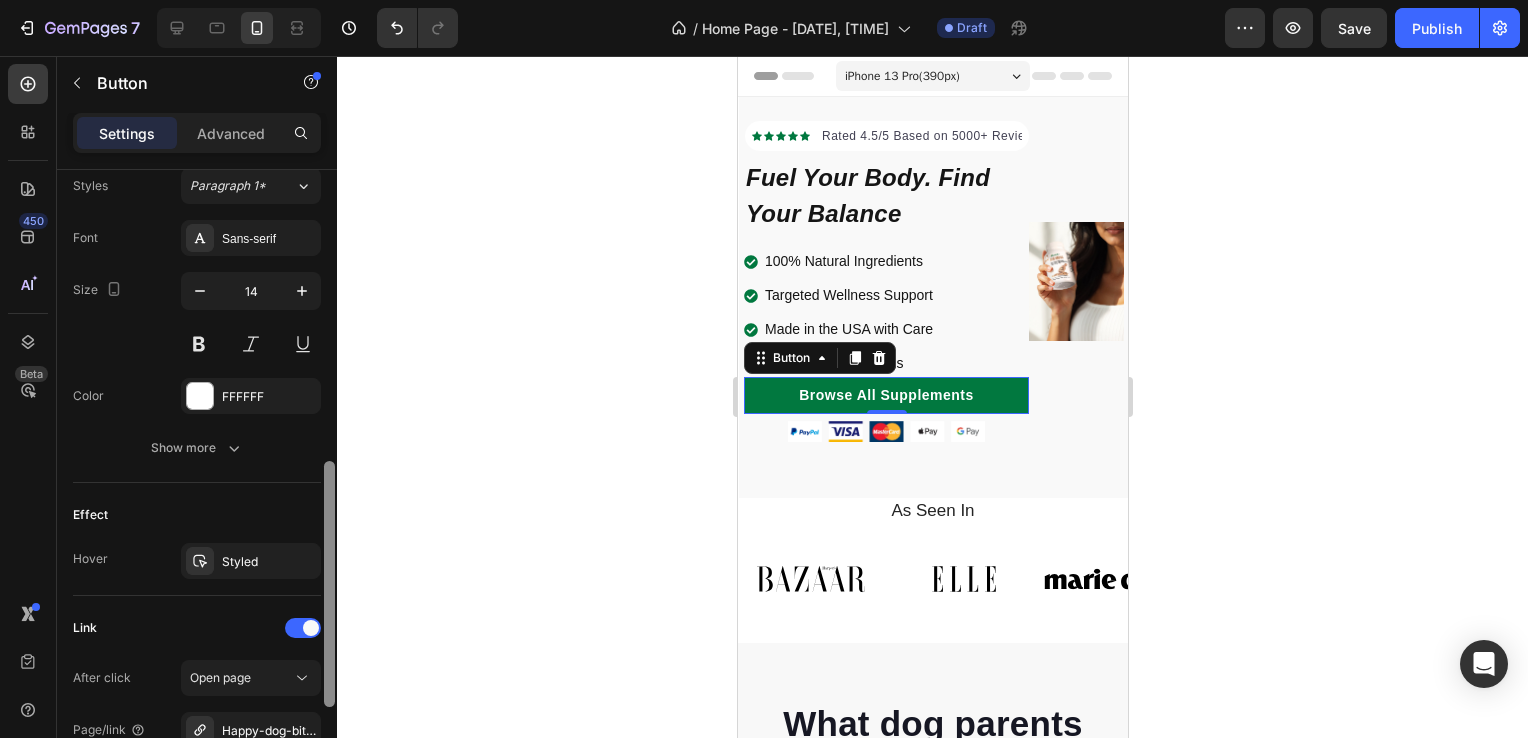 scroll, scrollTop: 753, scrollLeft: 0, axis: vertical 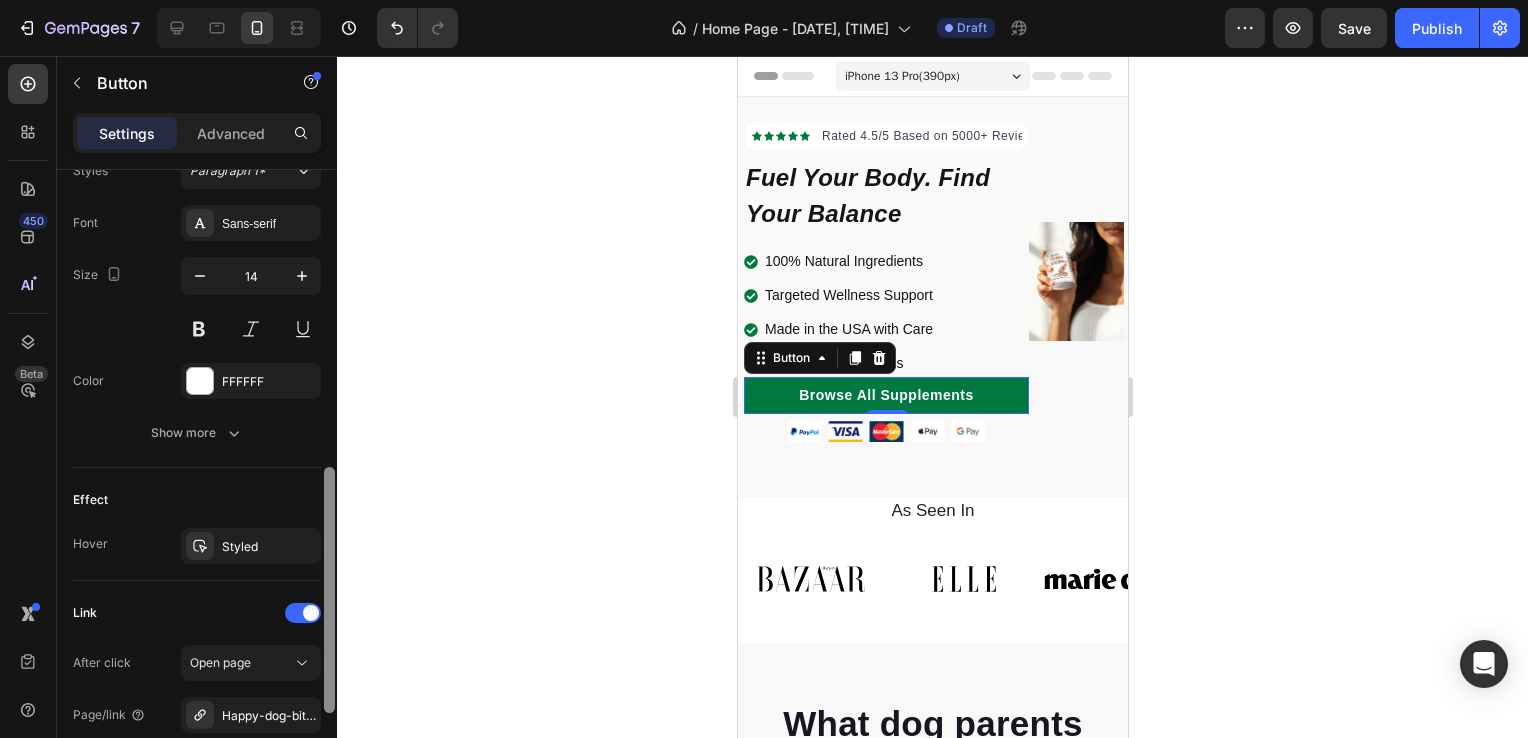 drag, startPoint x: 328, startPoint y: 402, endPoint x: 328, endPoint y: 700, distance: 298 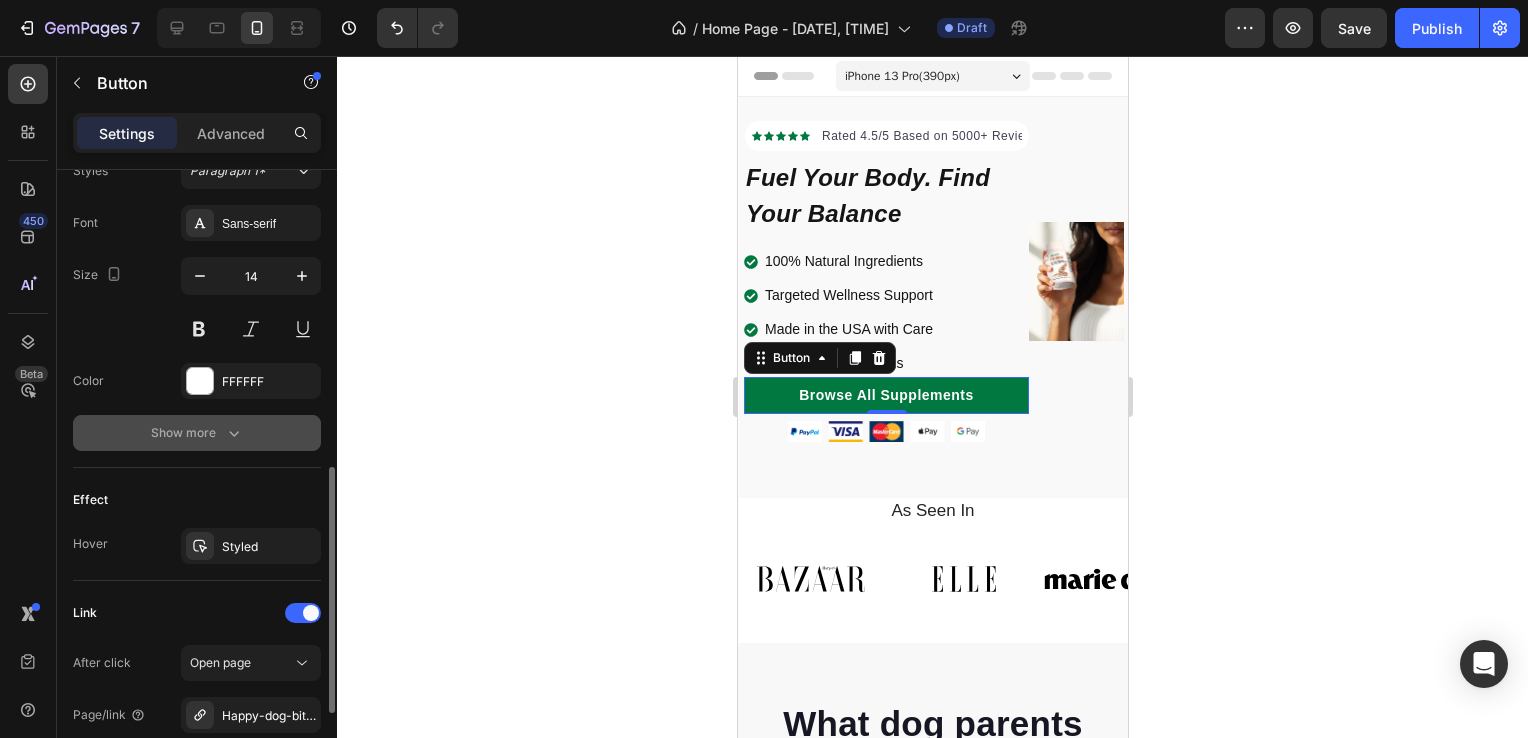 click 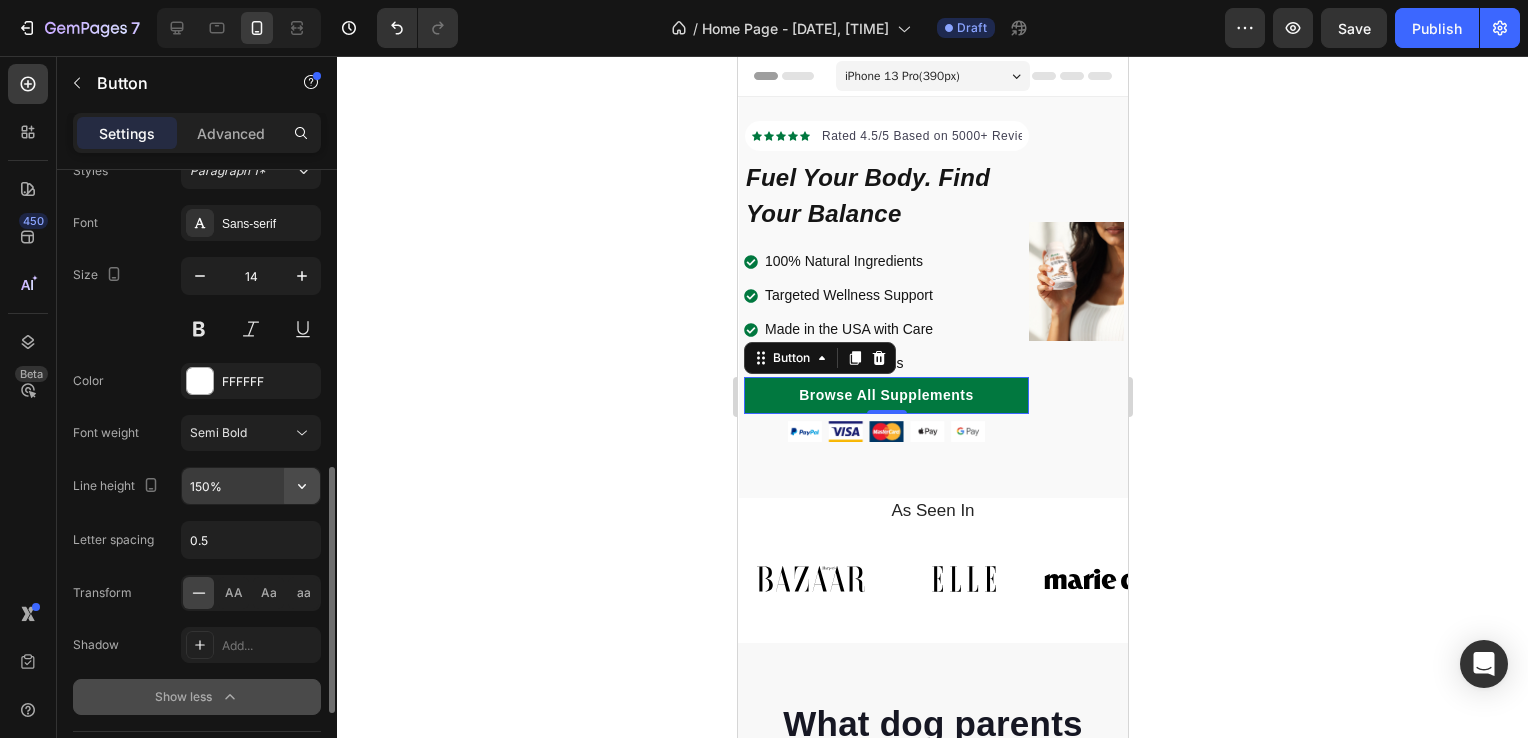 click 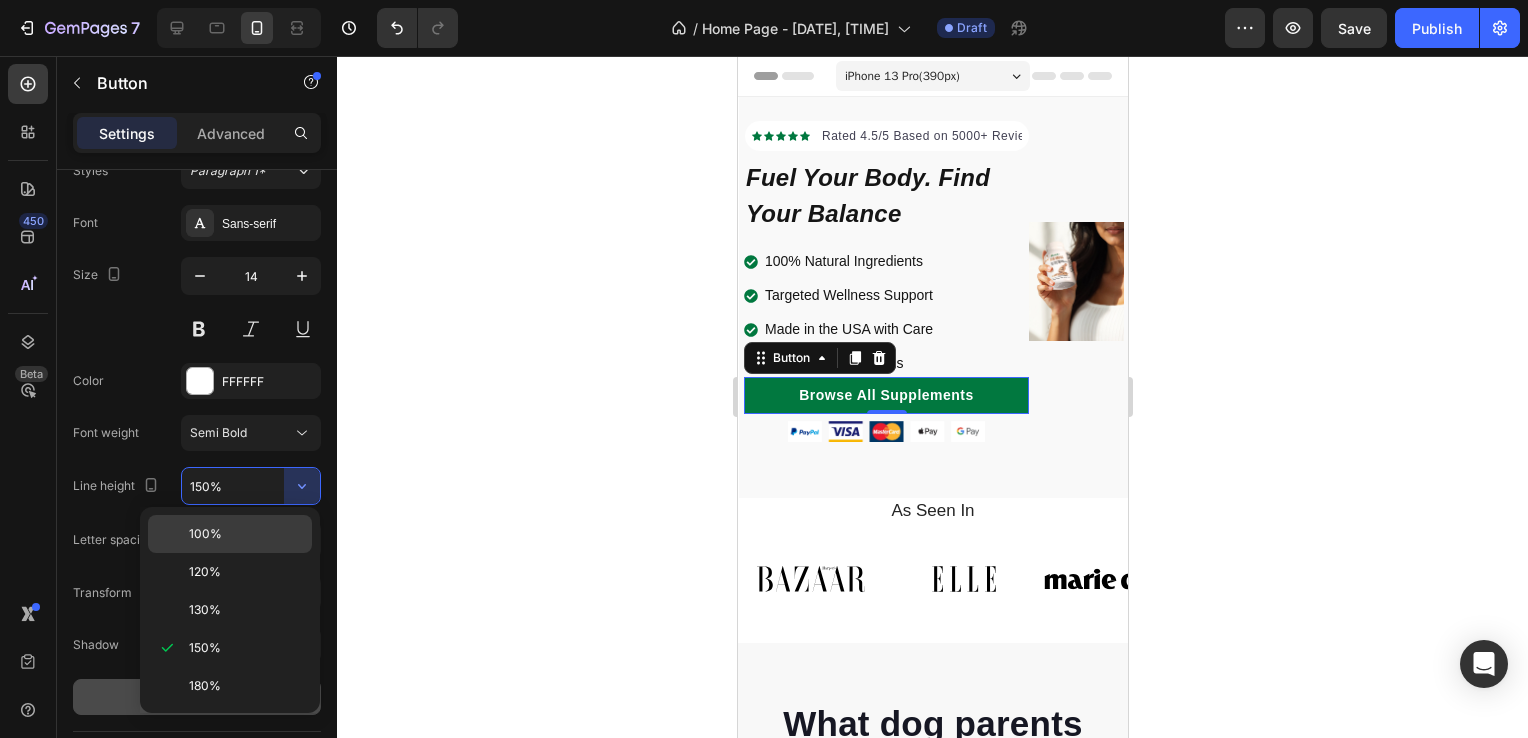 click on "100%" at bounding box center [246, 534] 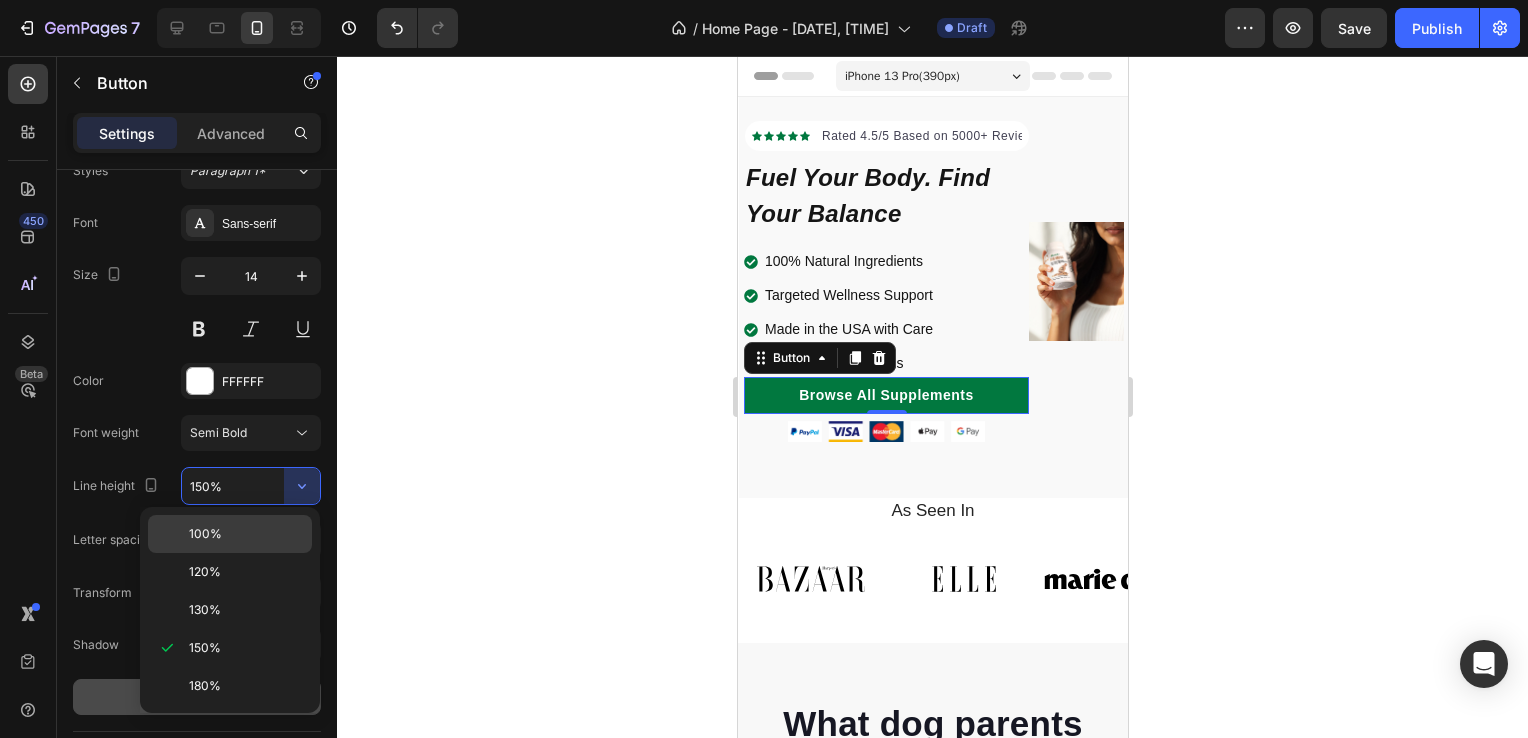 type on "100%" 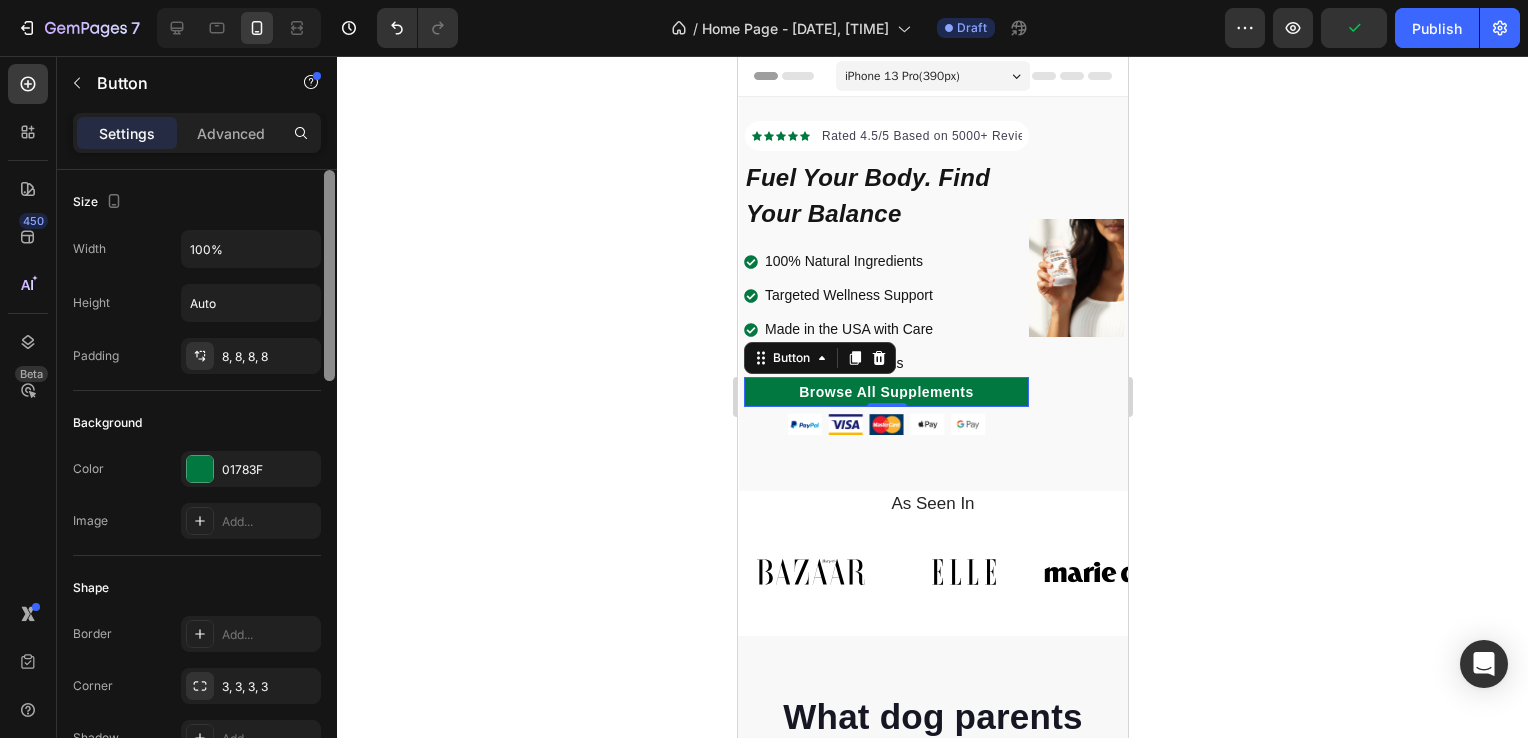 scroll, scrollTop: 0, scrollLeft: 0, axis: both 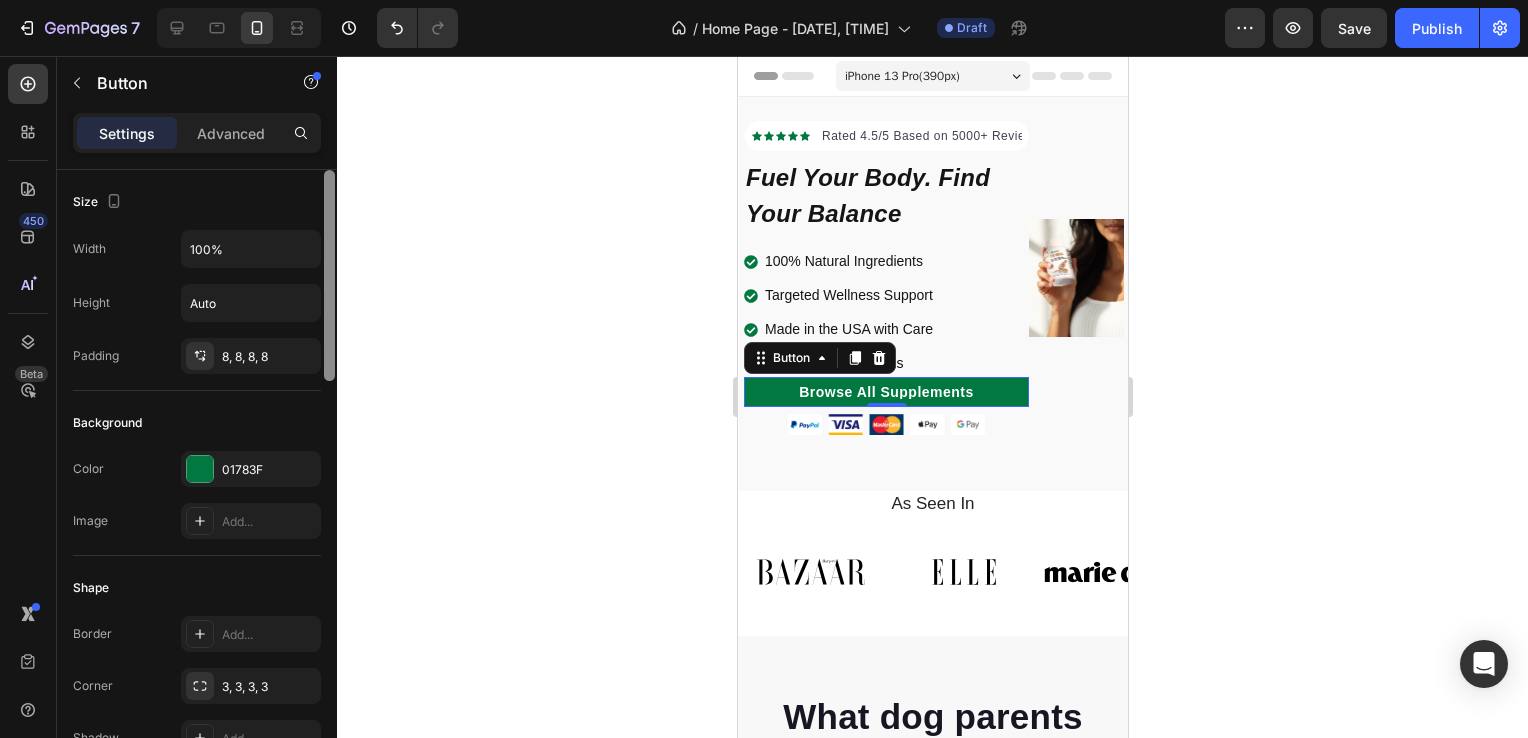 drag, startPoint x: 329, startPoint y: 505, endPoint x: 344, endPoint y: 182, distance: 323.3481 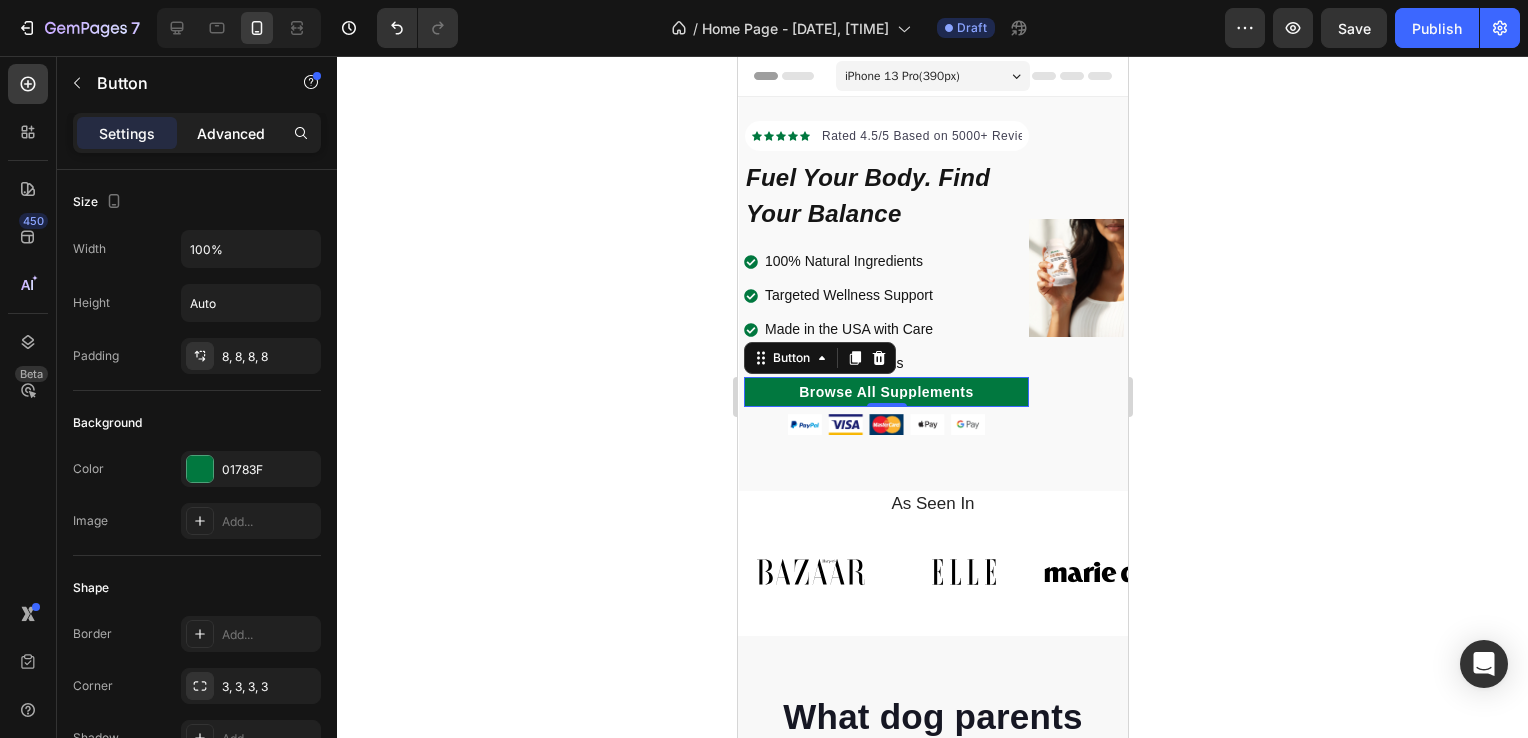 click on "Advanced" at bounding box center [231, 133] 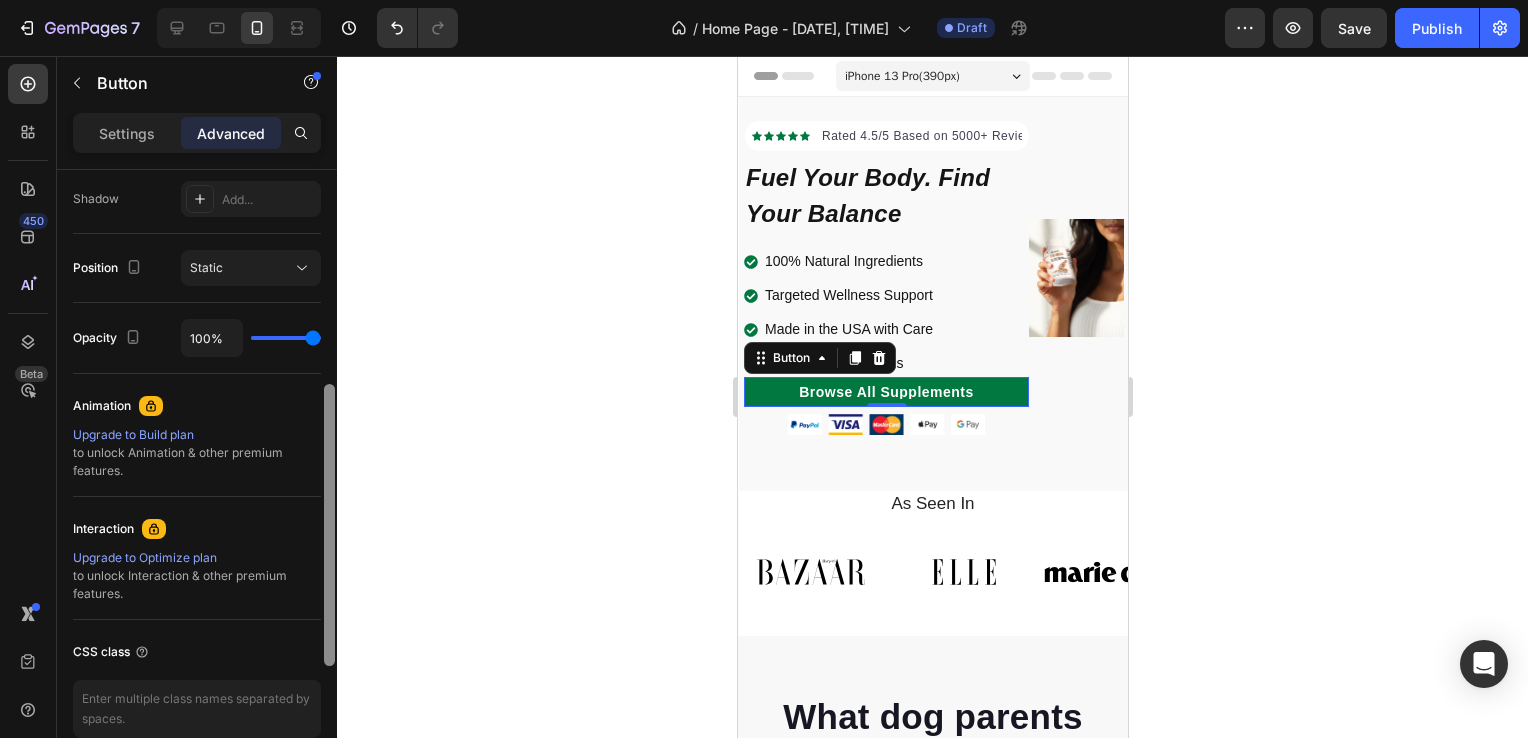 scroll, scrollTop: 596, scrollLeft: 0, axis: vertical 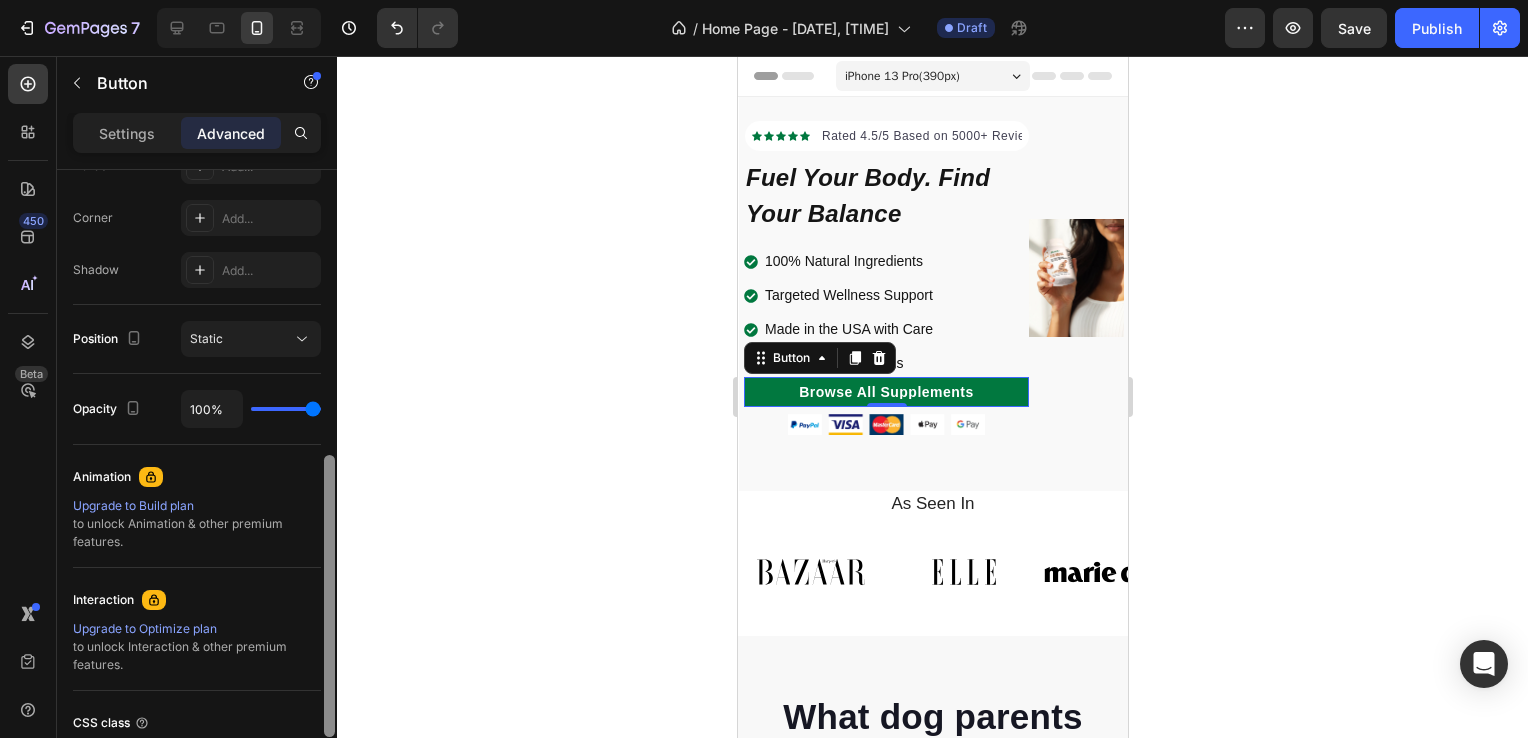 drag, startPoint x: 328, startPoint y: 218, endPoint x: 337, endPoint y: 488, distance: 270.14996 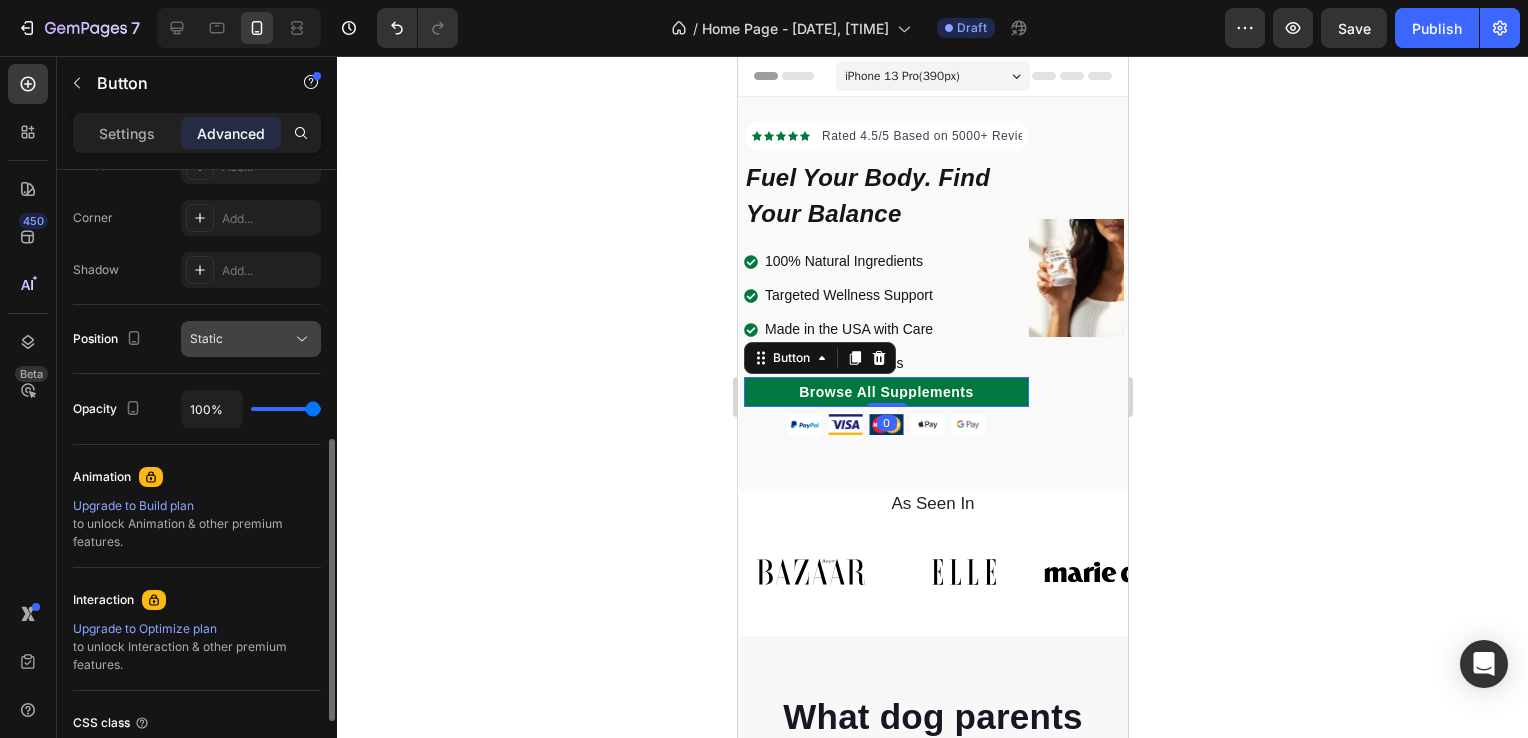 click on "Static" 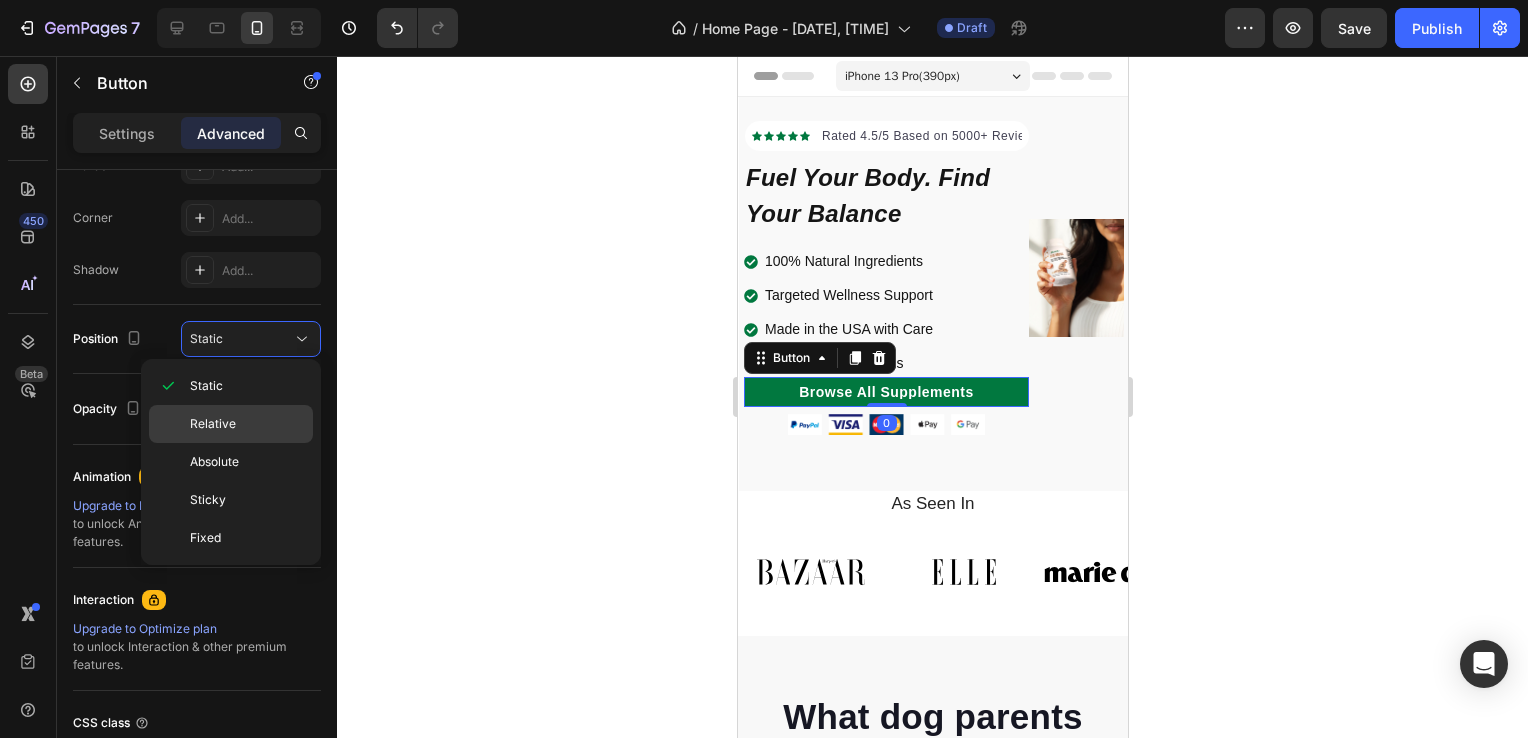 click on "Relative" at bounding box center [247, 424] 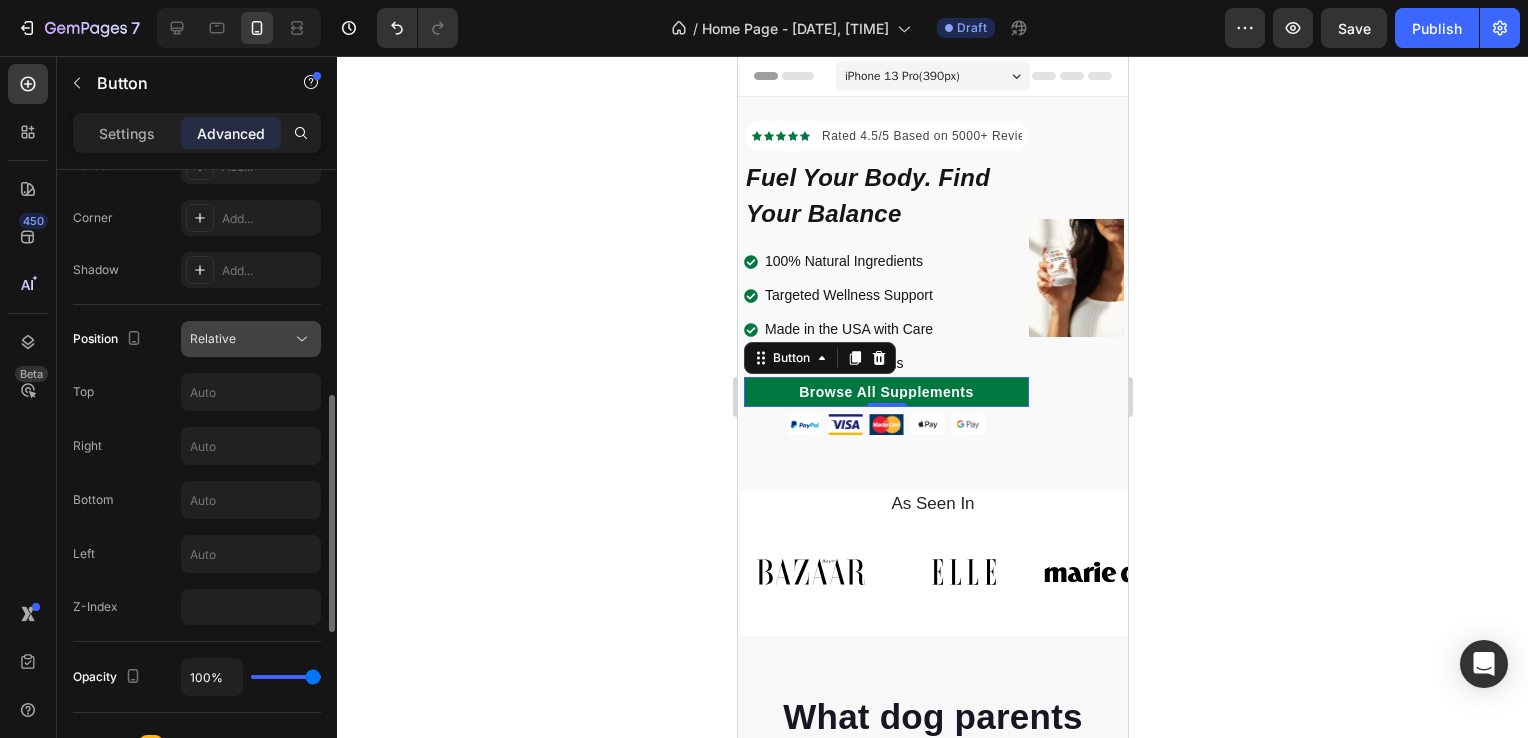 click on "Relative" at bounding box center (241, 339) 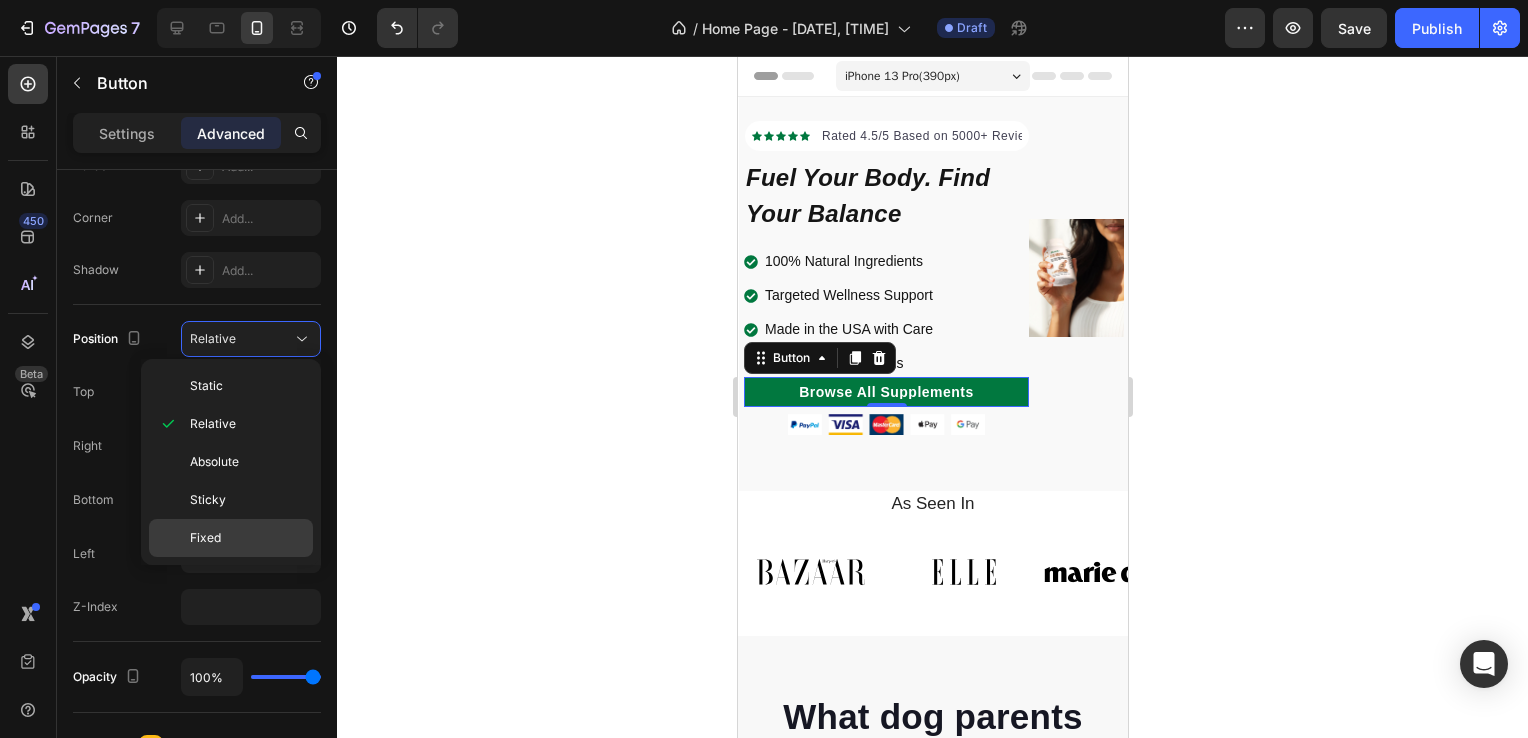 click on "Fixed" at bounding box center [247, 538] 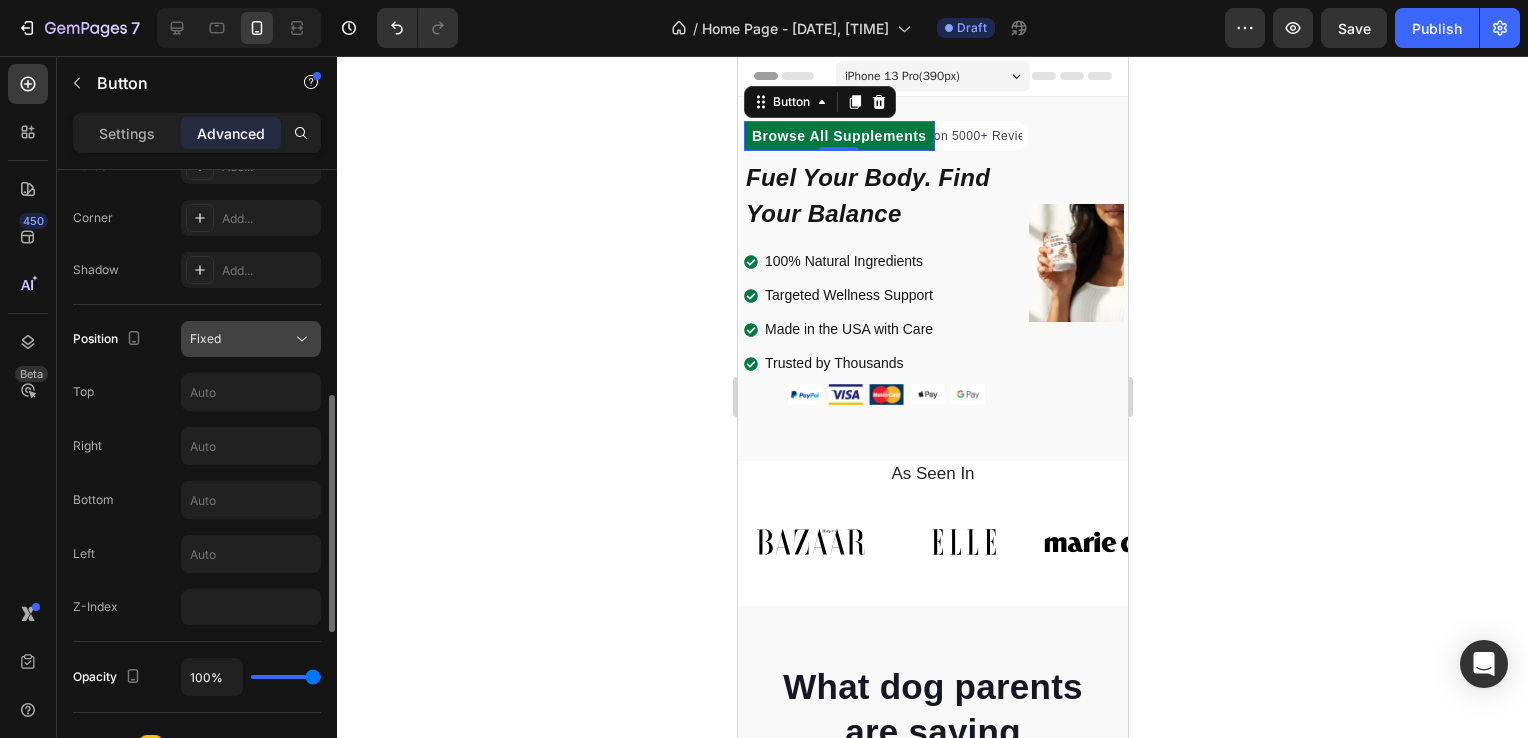 click on "Fixed" at bounding box center [241, 339] 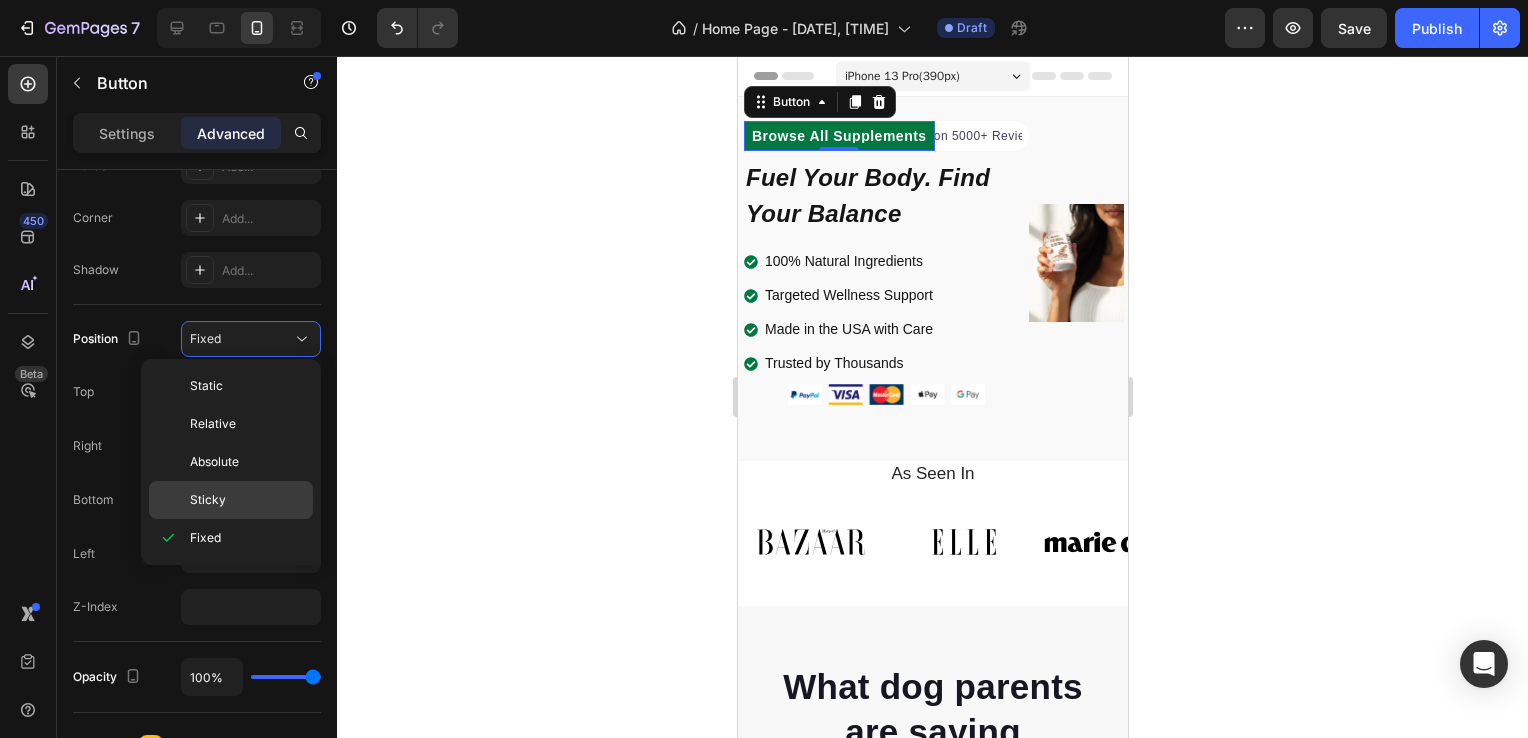 click on "Sticky" at bounding box center (247, 500) 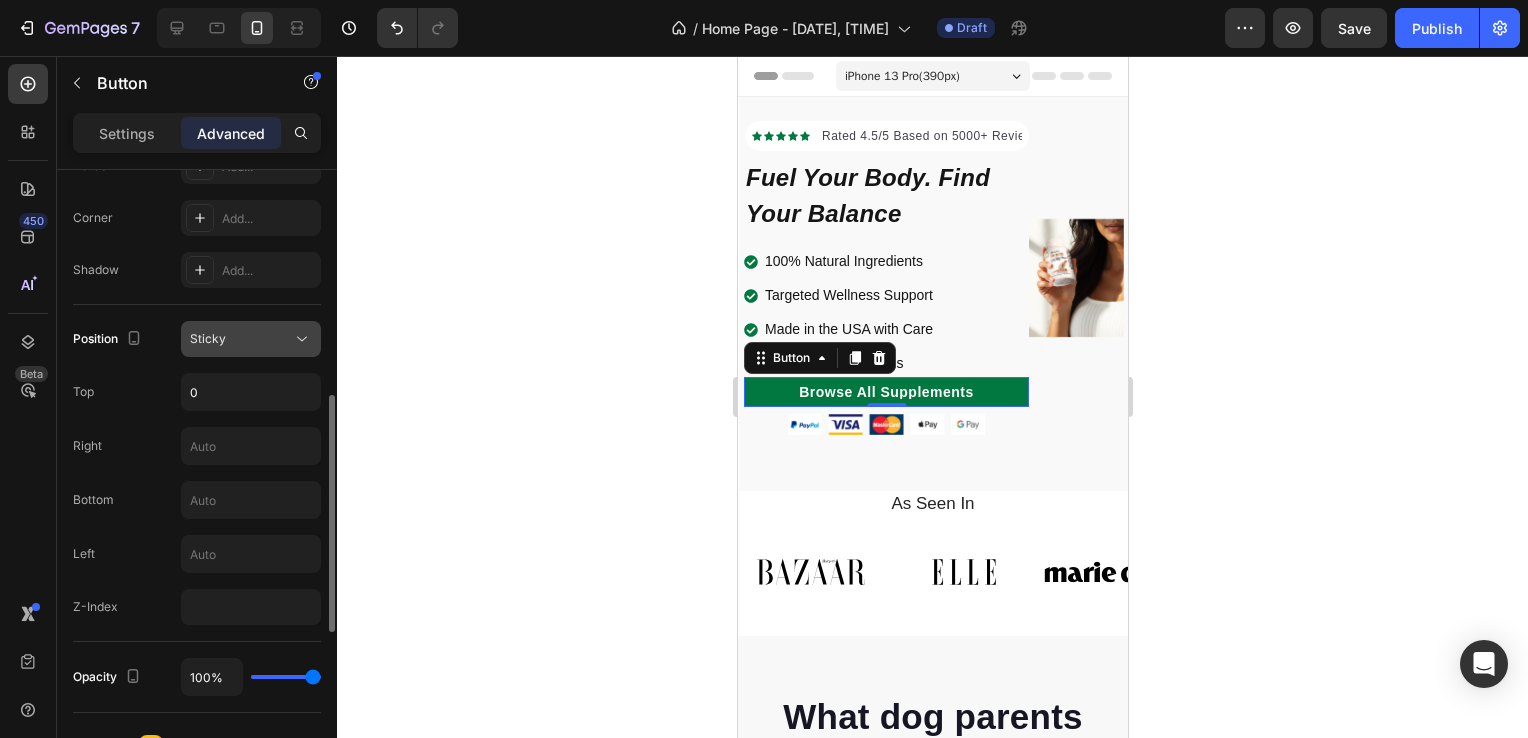 click on "Sticky" at bounding box center (208, 339) 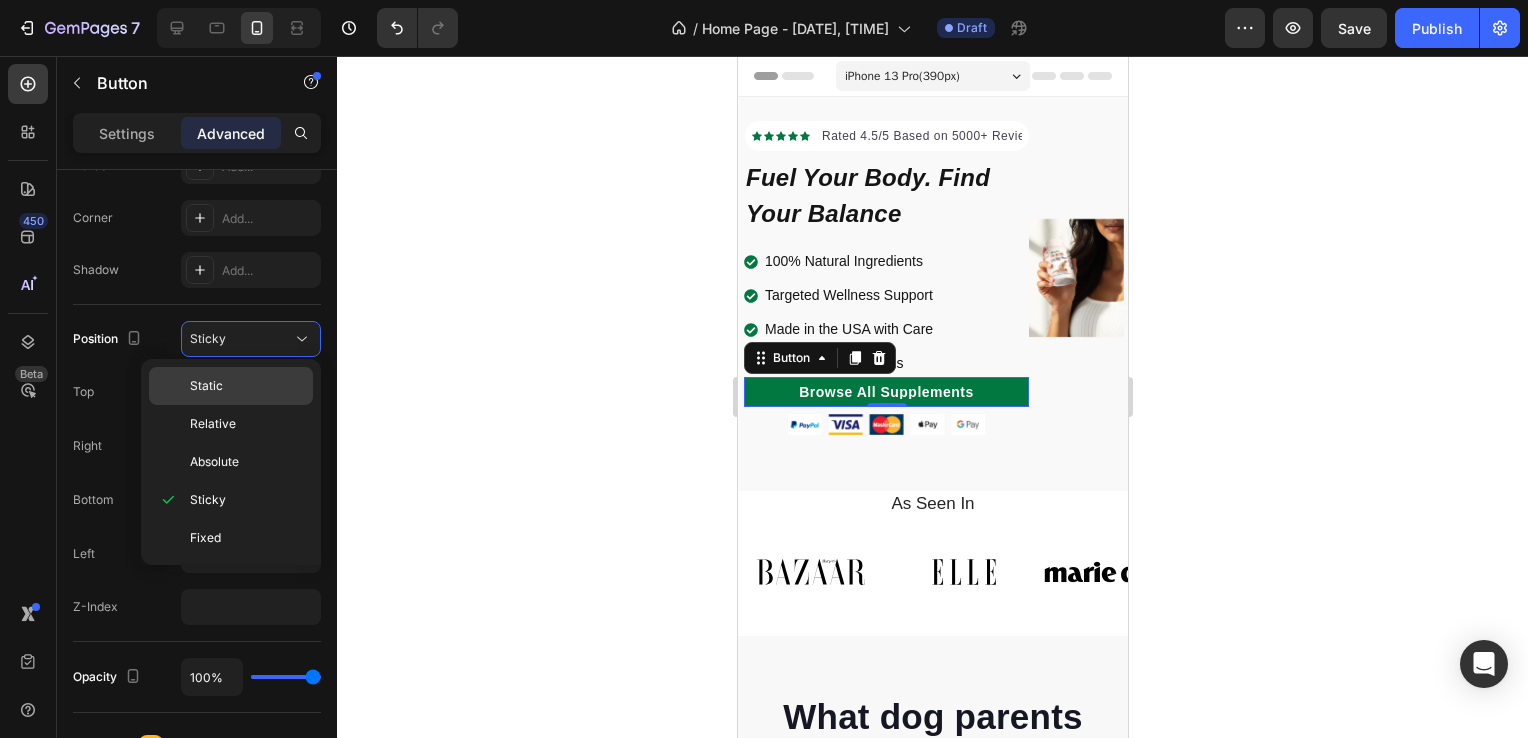 click on "Static" at bounding box center [206, 386] 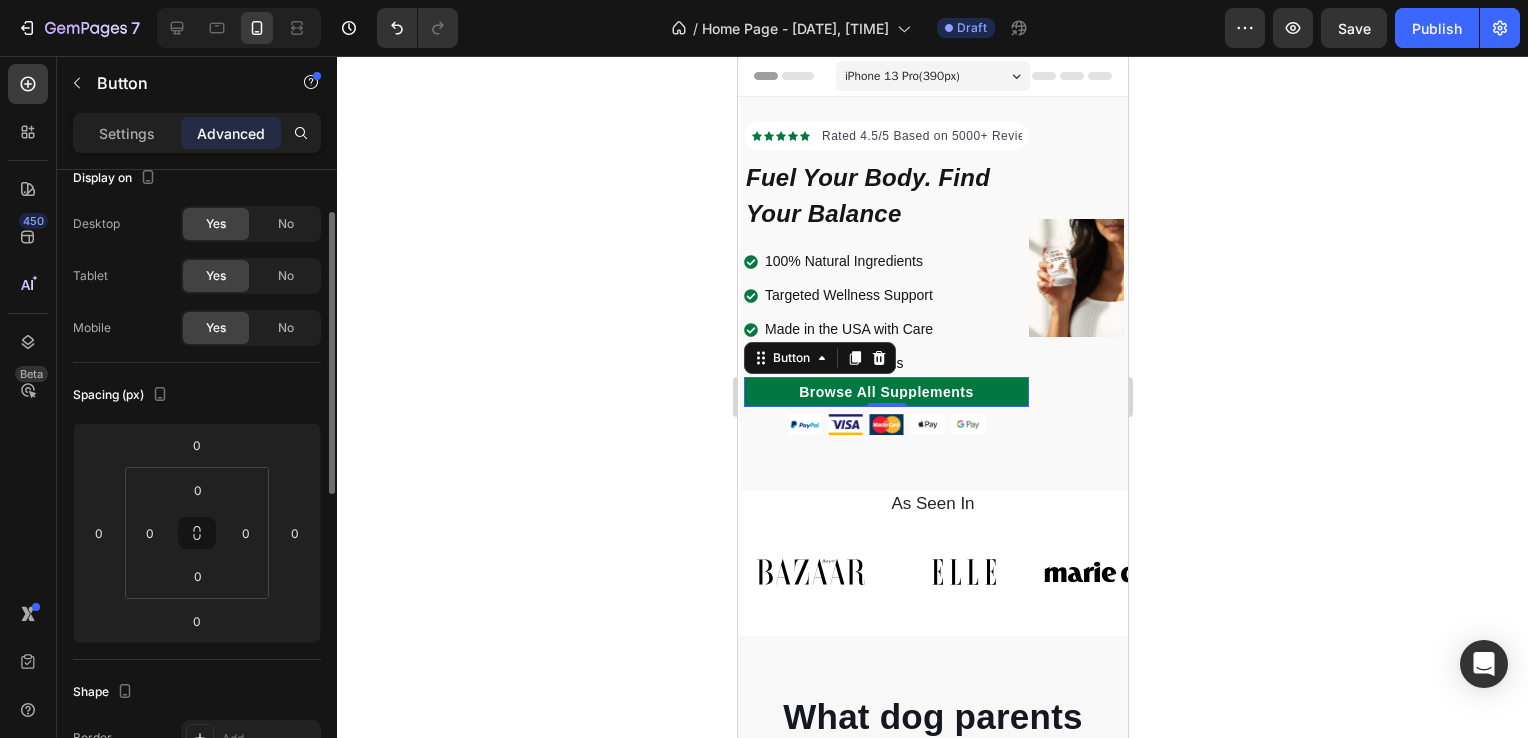 scroll, scrollTop: 0, scrollLeft: 0, axis: both 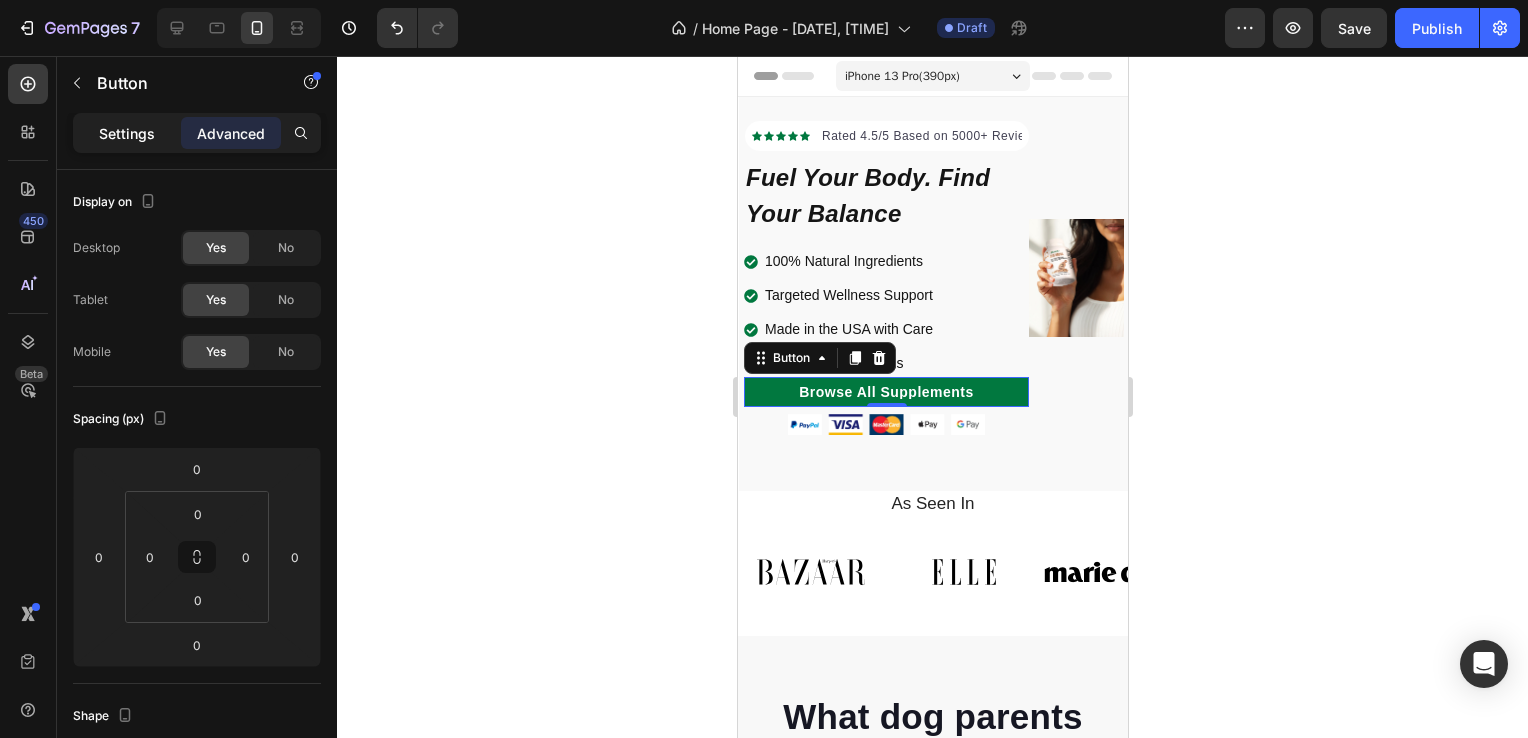 click on "Settings" at bounding box center (127, 133) 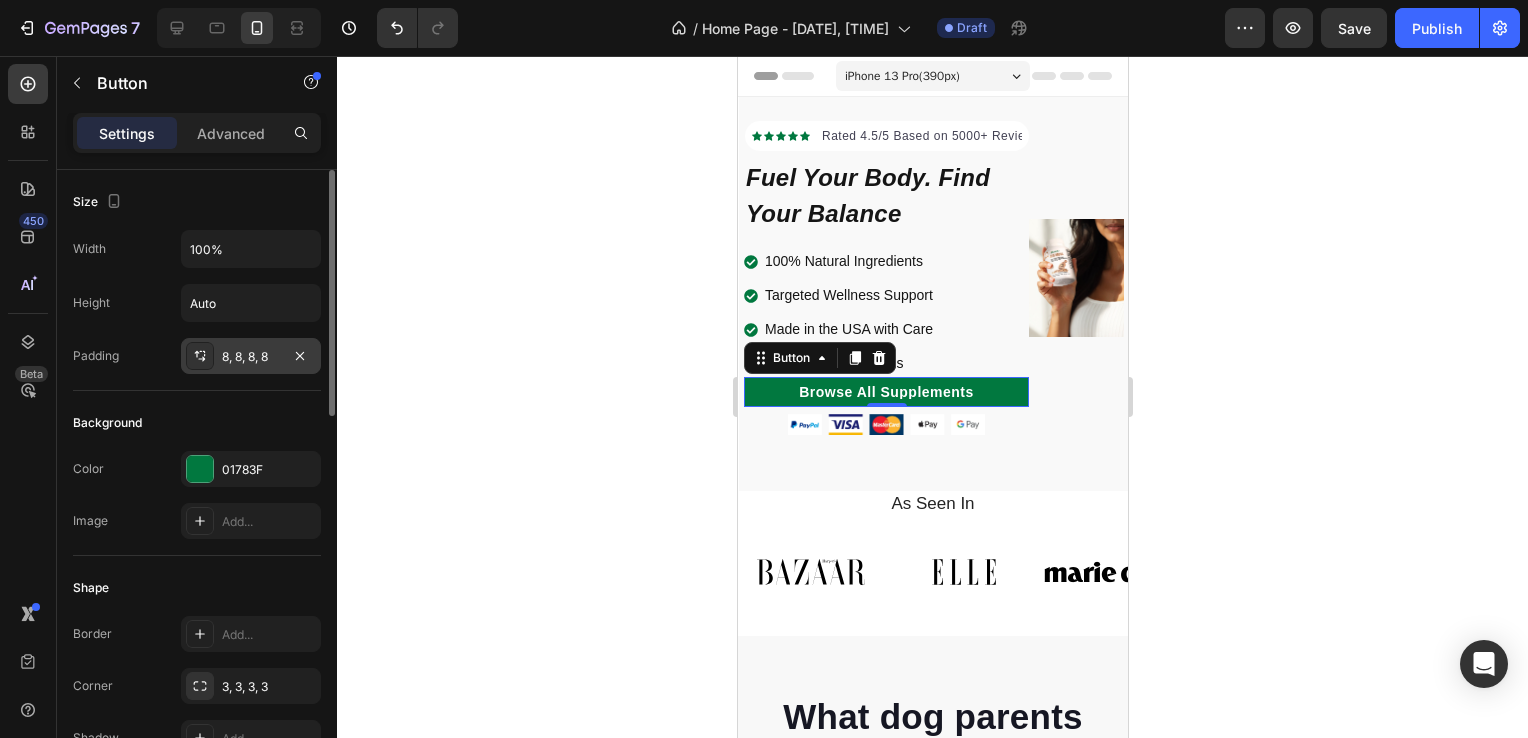 click on "8, 8, 8, 8" at bounding box center (251, 357) 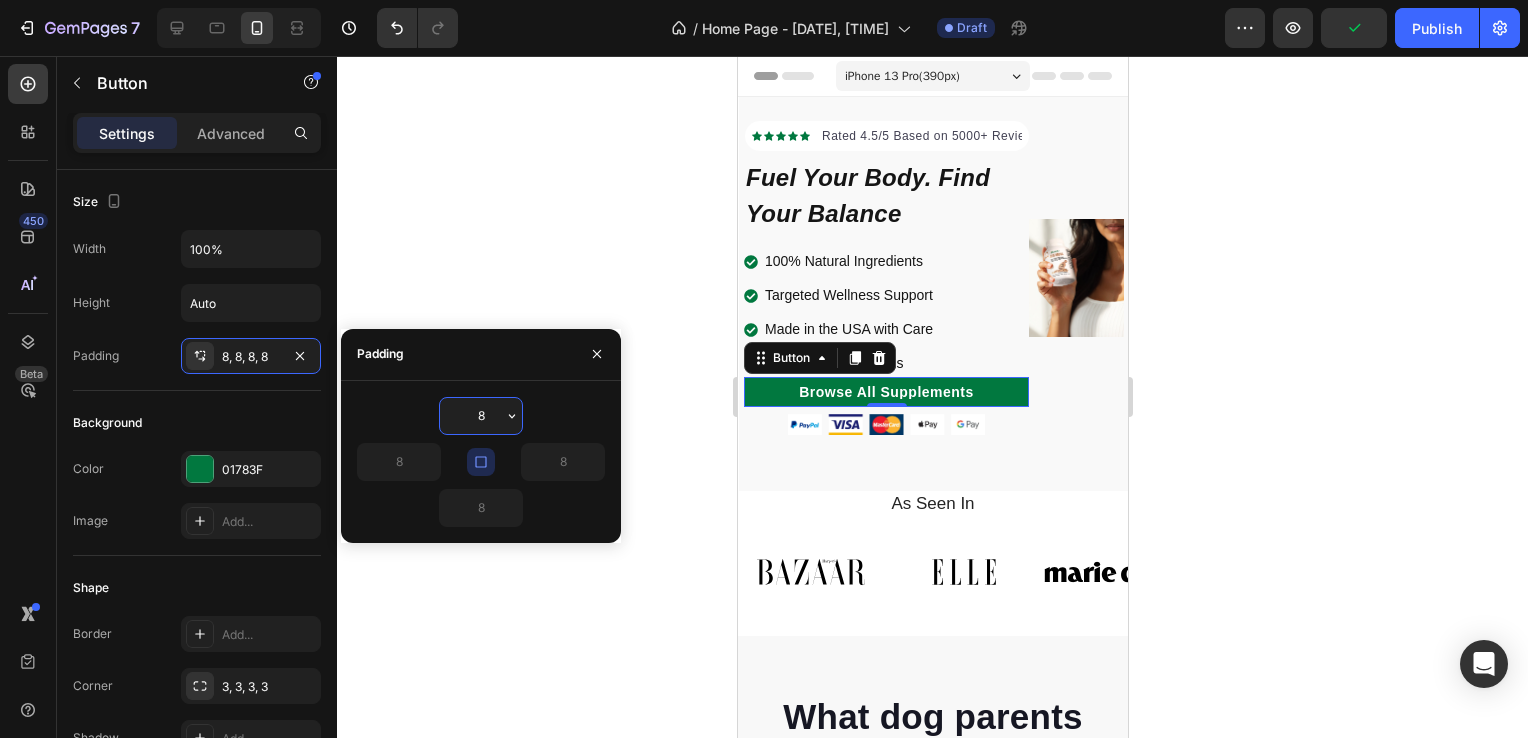 click on "8" at bounding box center [481, 416] 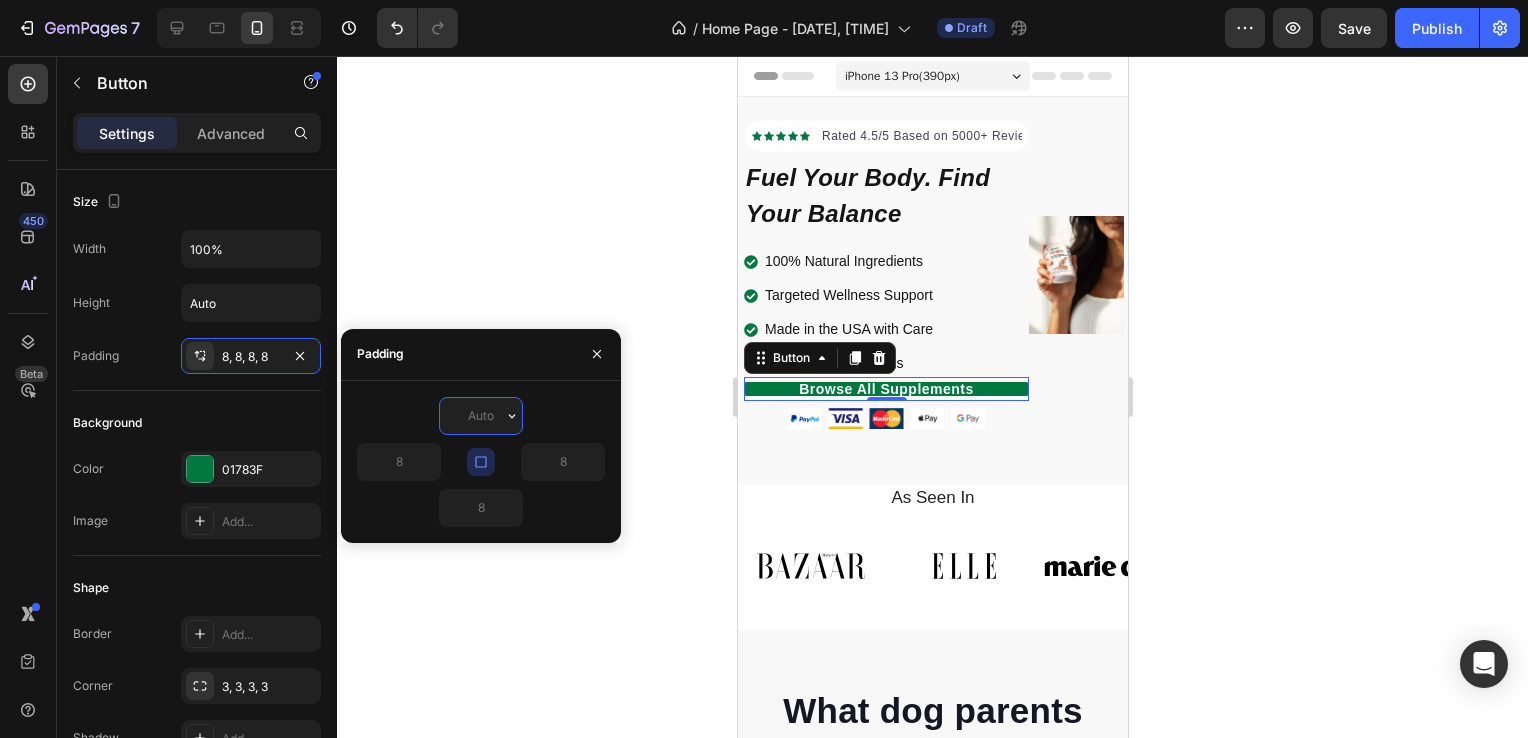 type on "5" 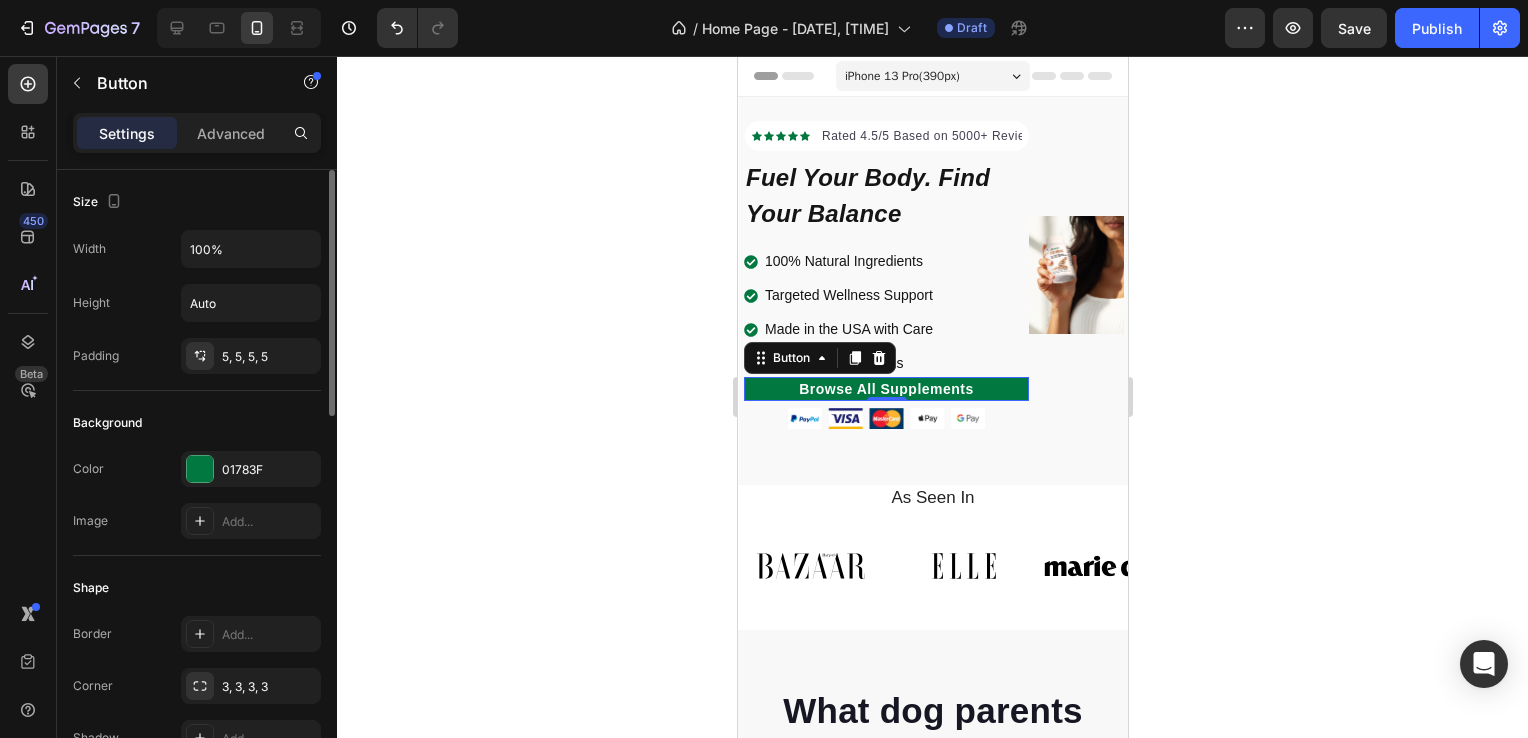 click on "Background" at bounding box center (197, 423) 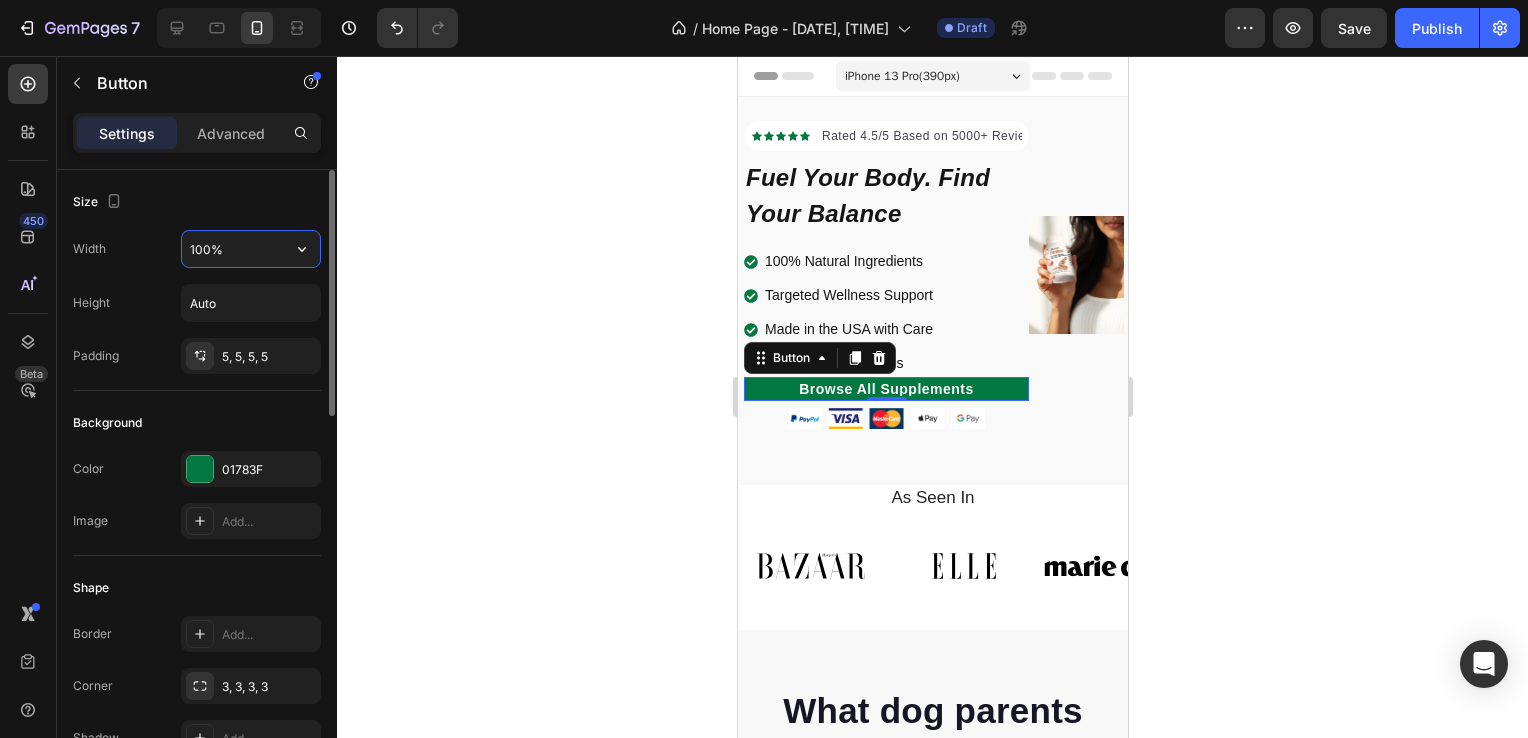 click on "100%" at bounding box center (251, 249) 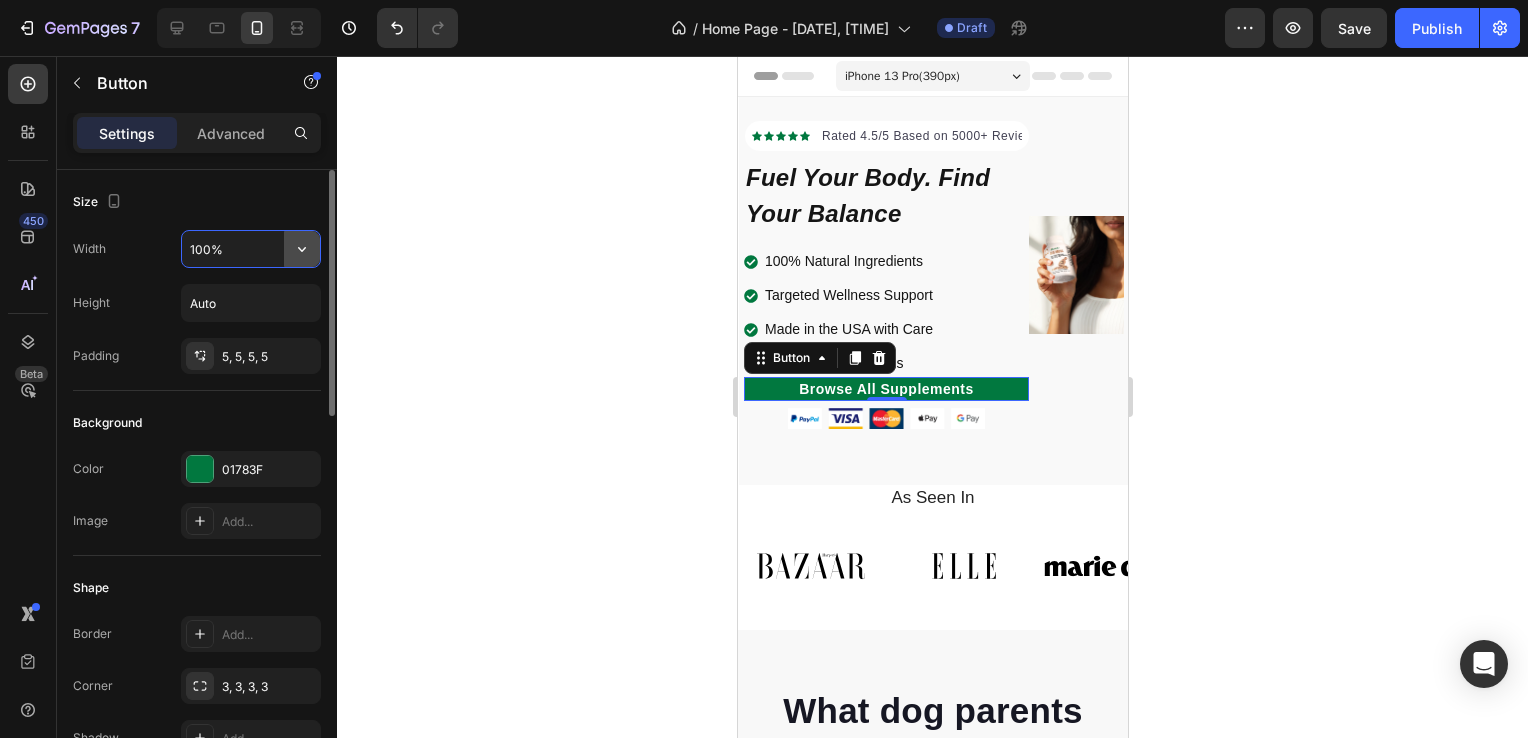 click 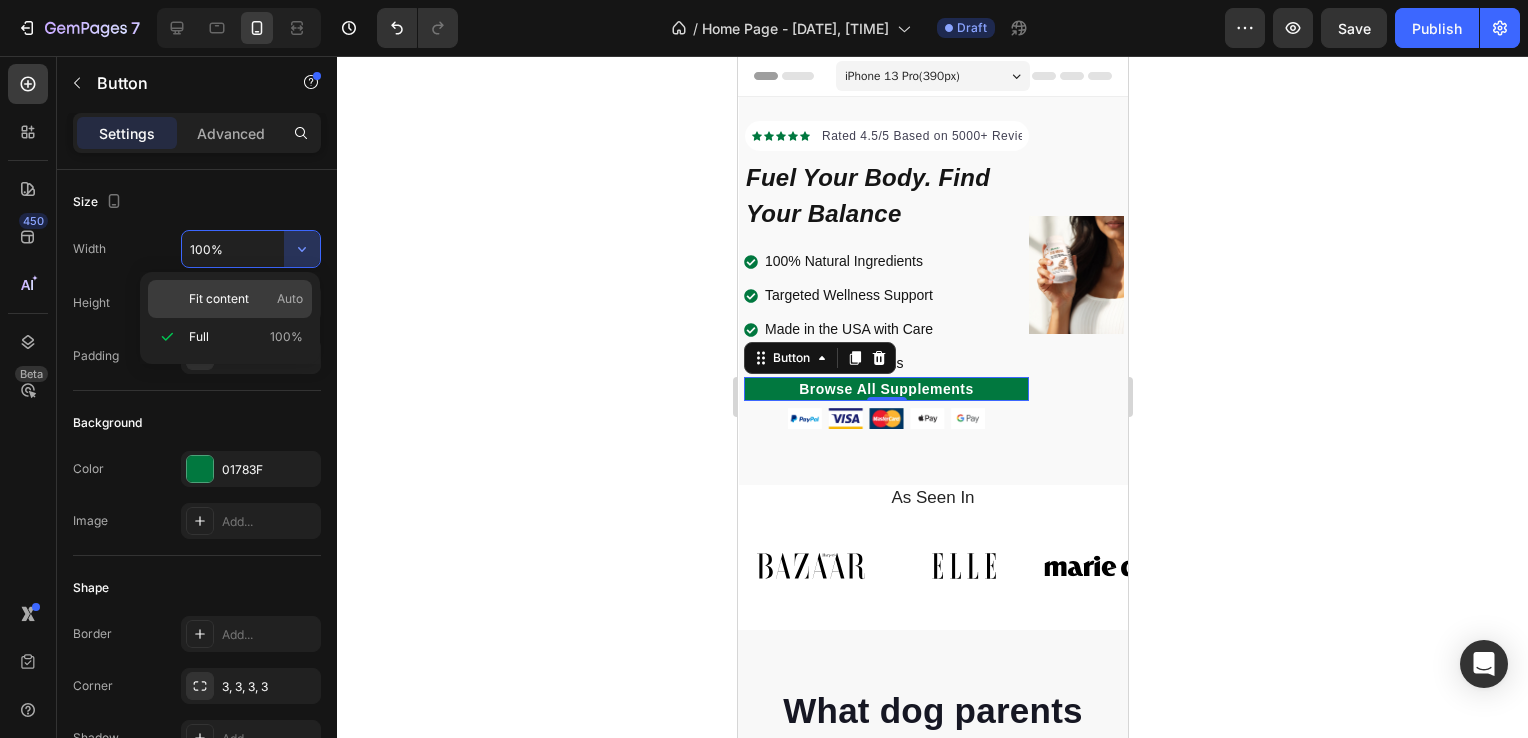 click on "Fit content" at bounding box center (219, 299) 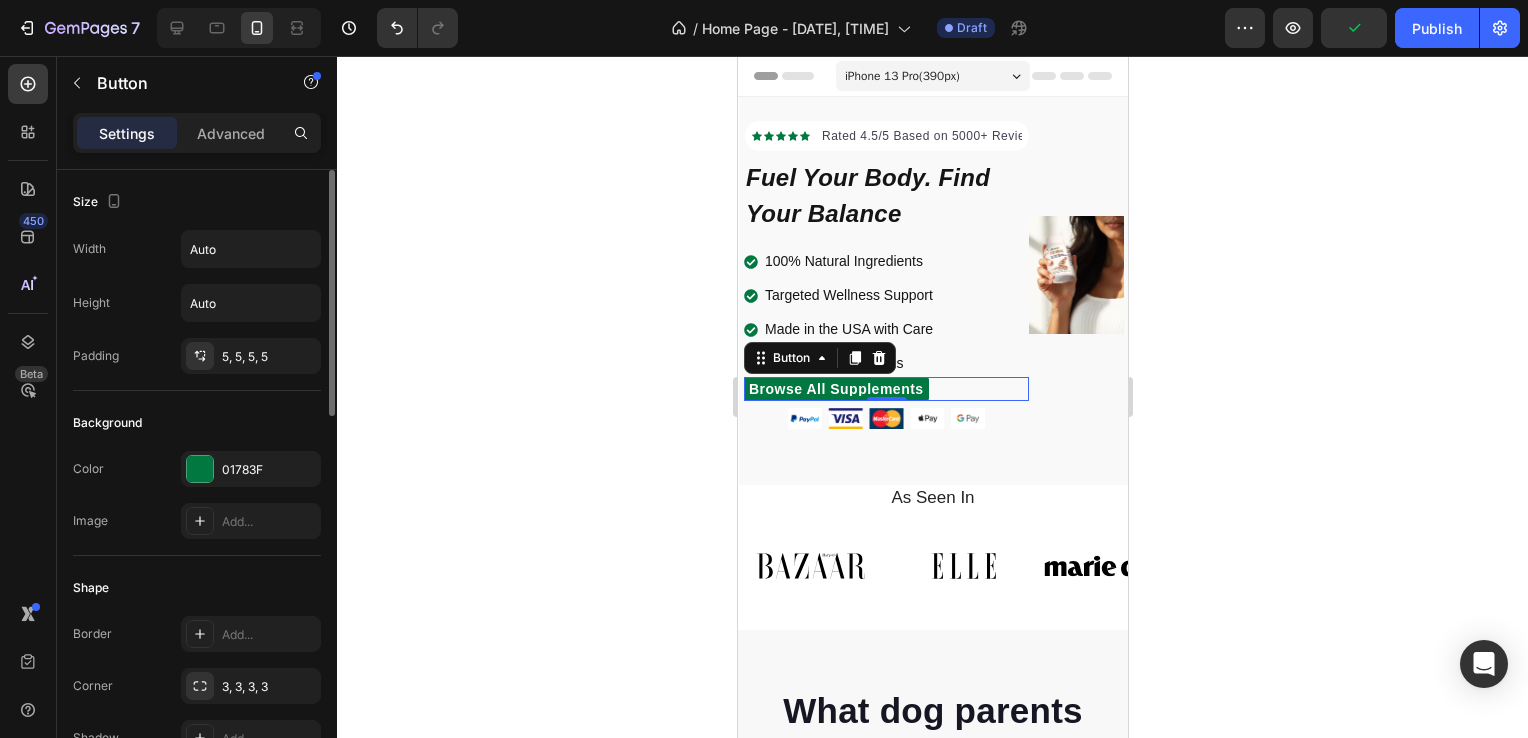 click on "Size Width Auto Height Auto Padding 5, 5, 5, 5" 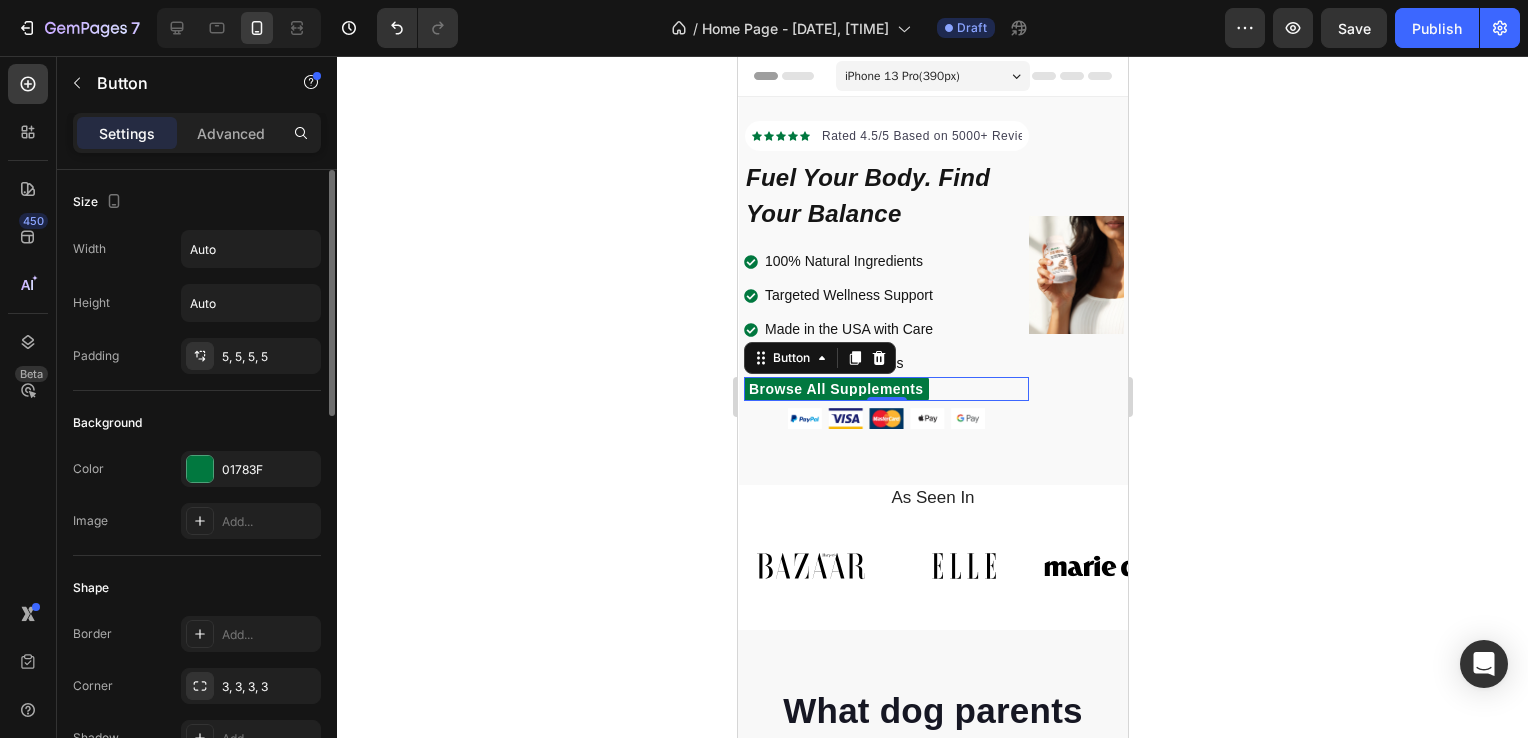 click on "Size Width Auto Height Auto Padding 5, 5, 5, 5" 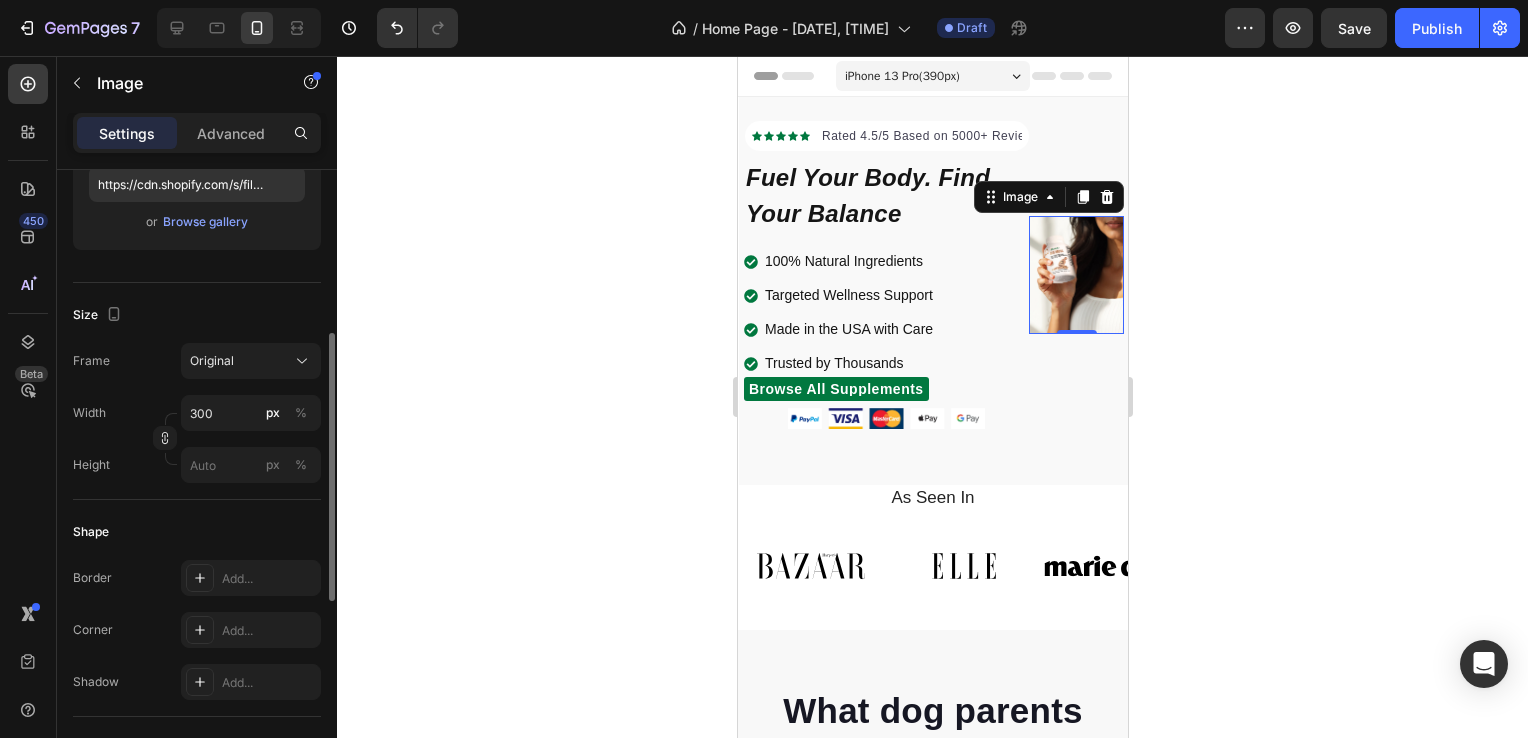 scroll, scrollTop: 368, scrollLeft: 0, axis: vertical 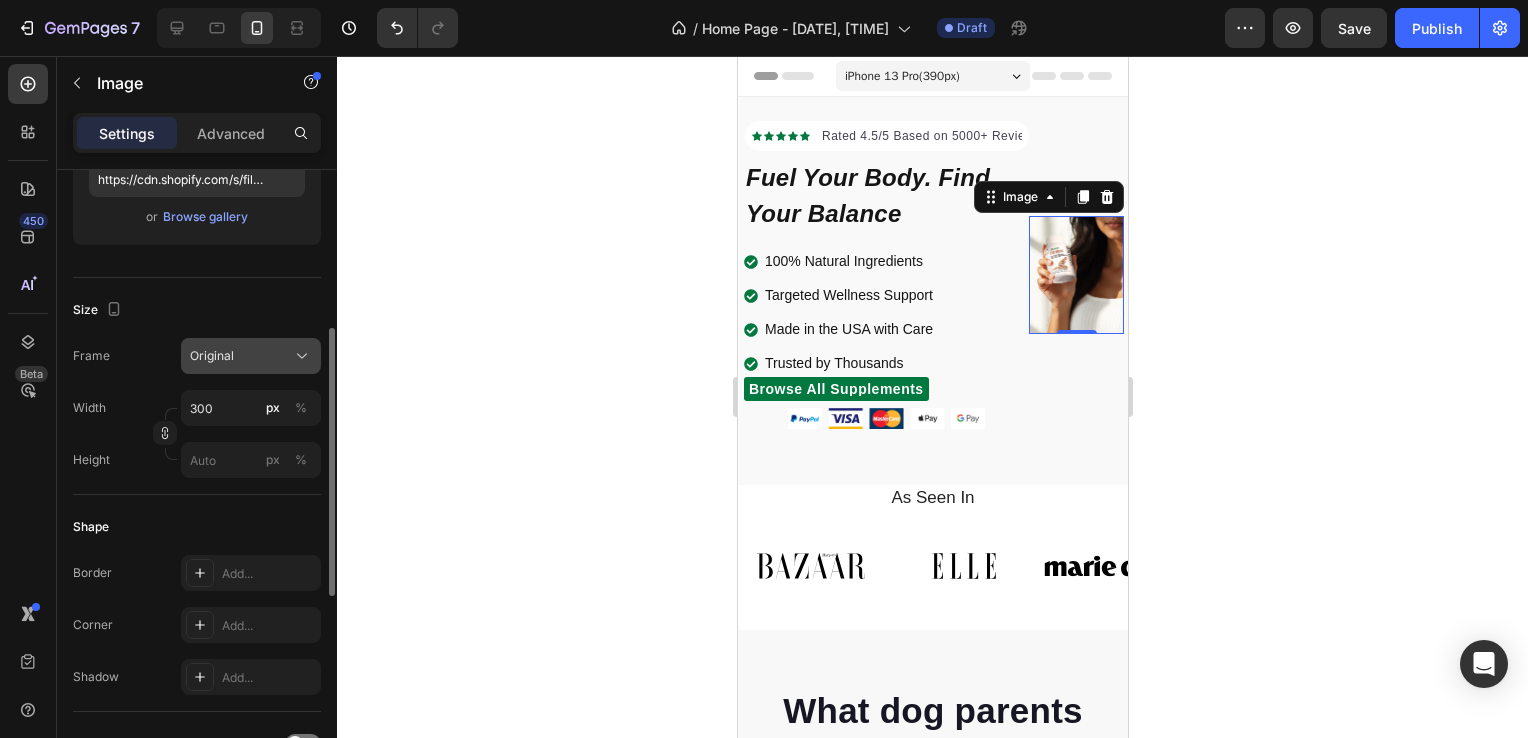 click on "Original" 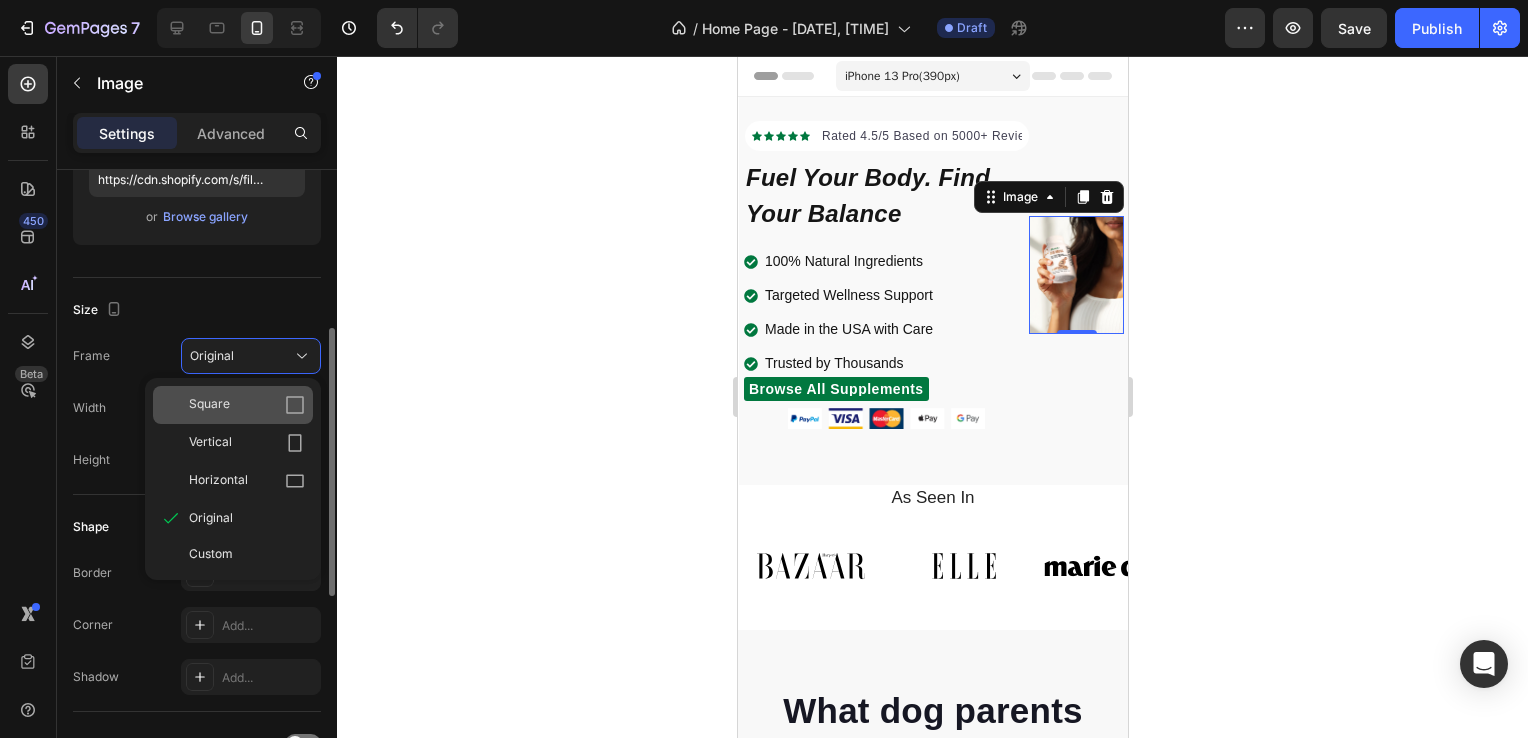 click on "Square" at bounding box center [247, 405] 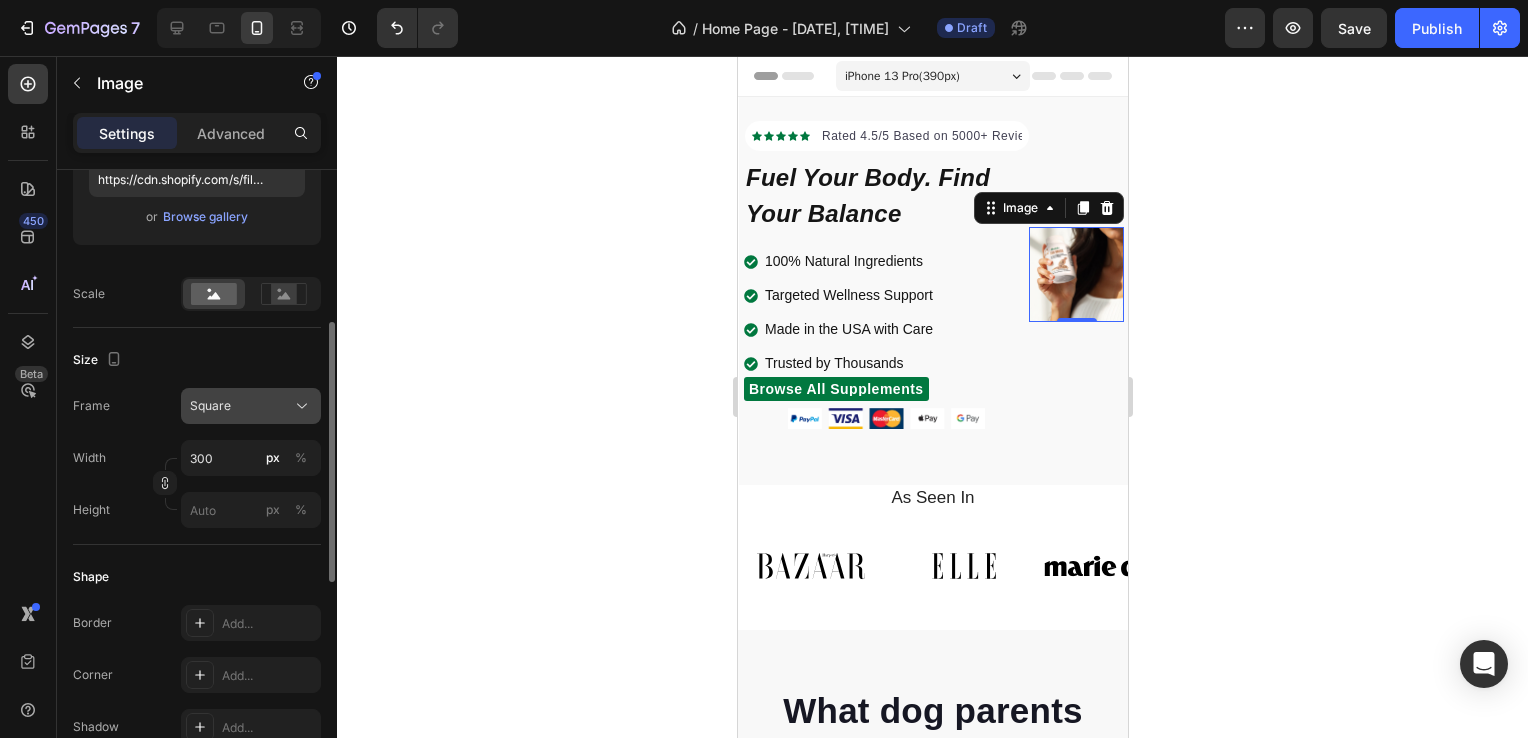 click on "Square" at bounding box center (251, 406) 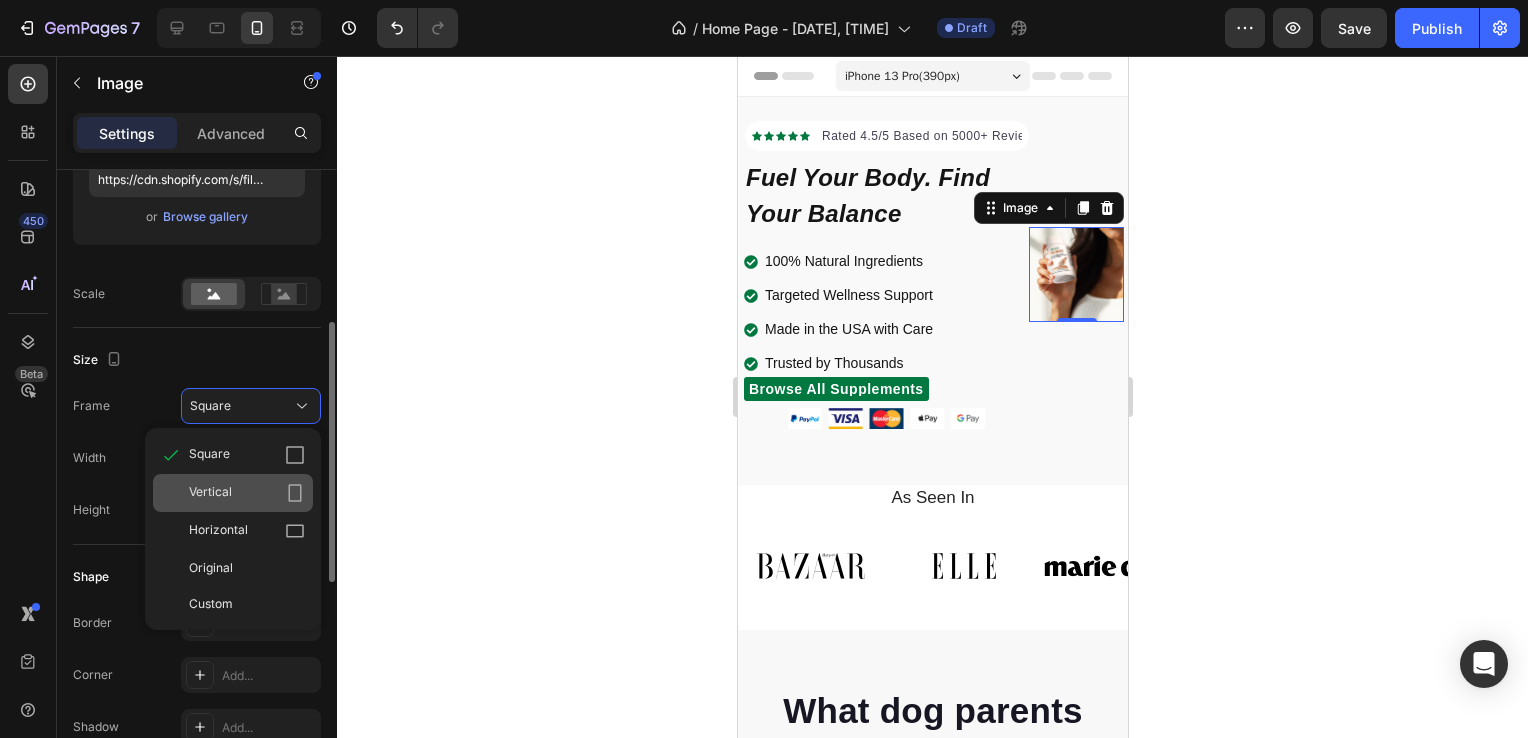 click on "Vertical" 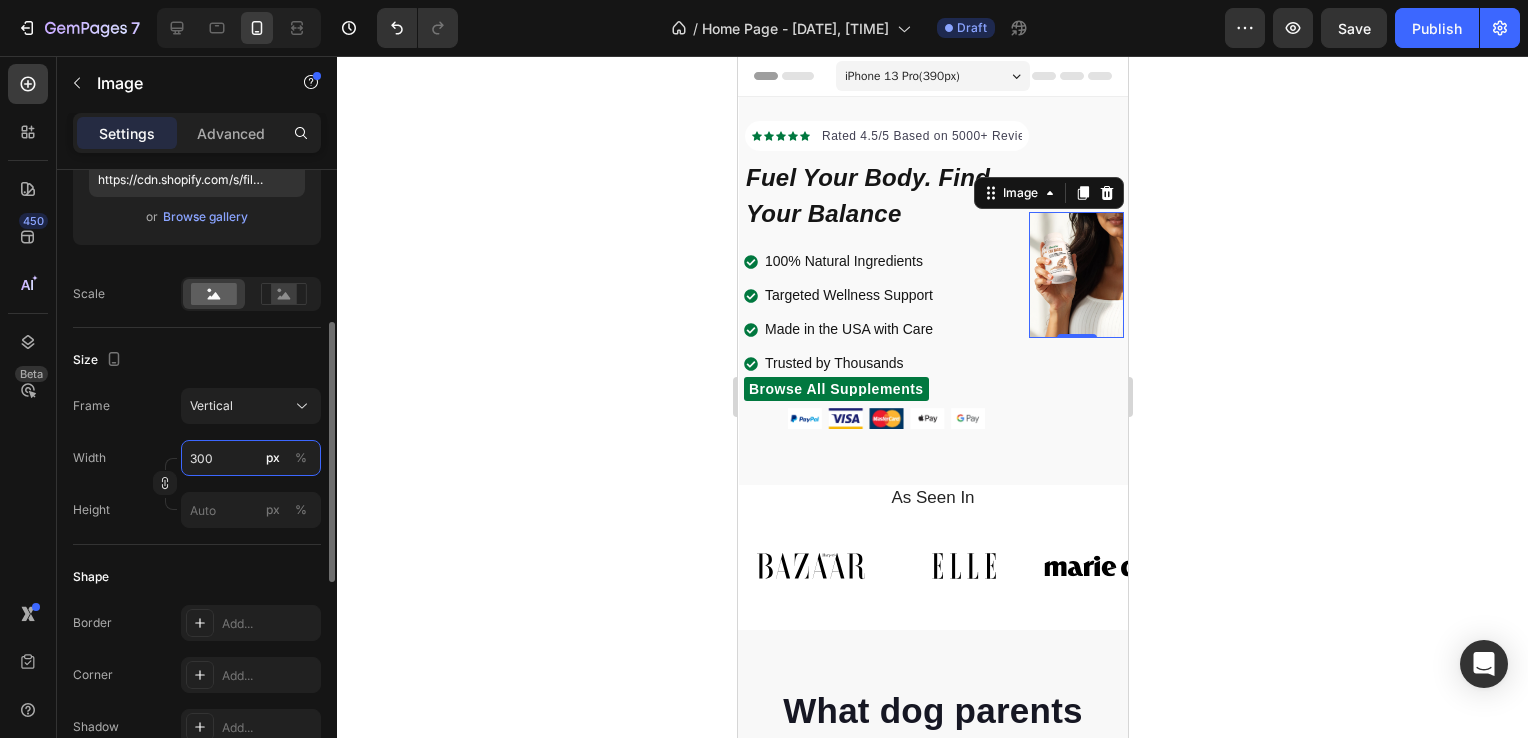 click on "300" at bounding box center [251, 458] 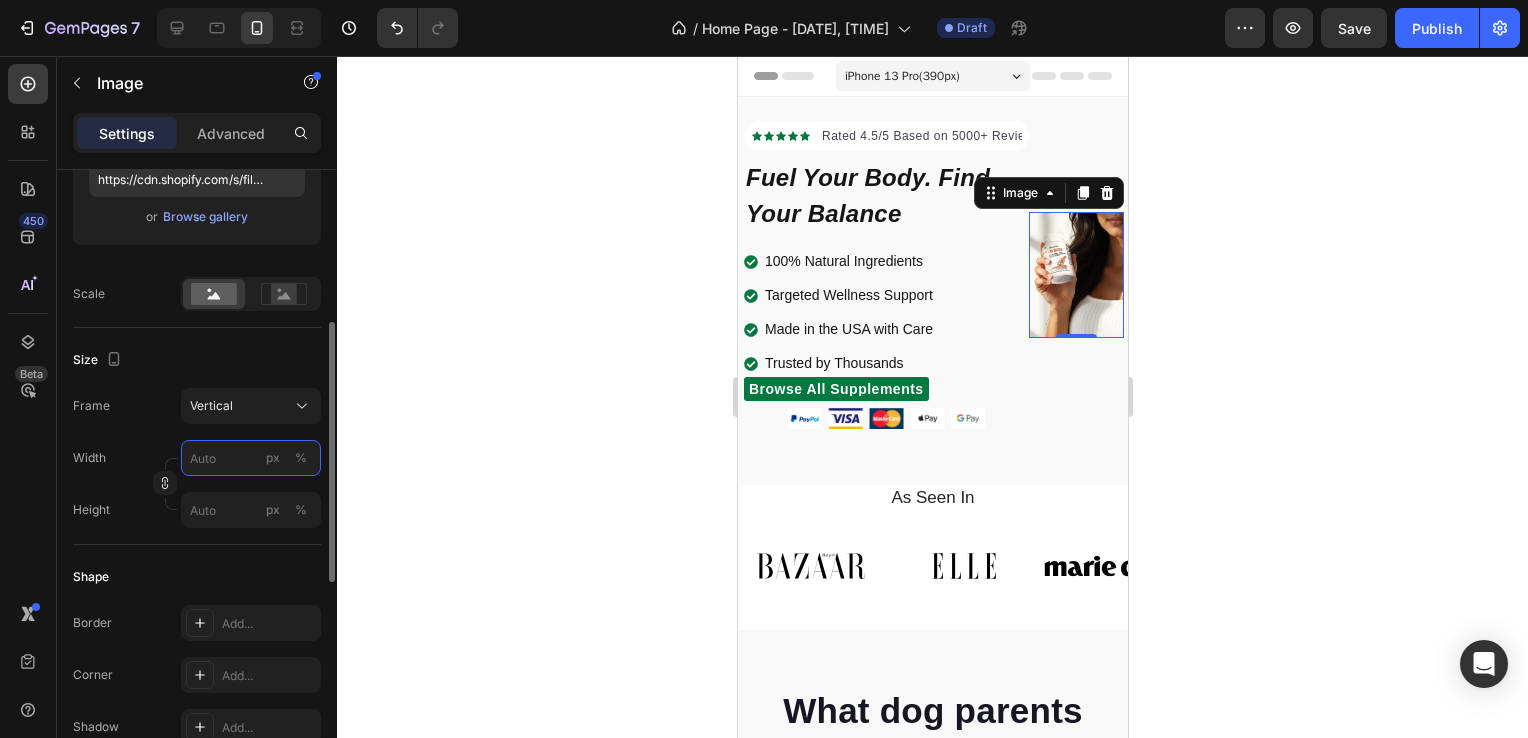 type 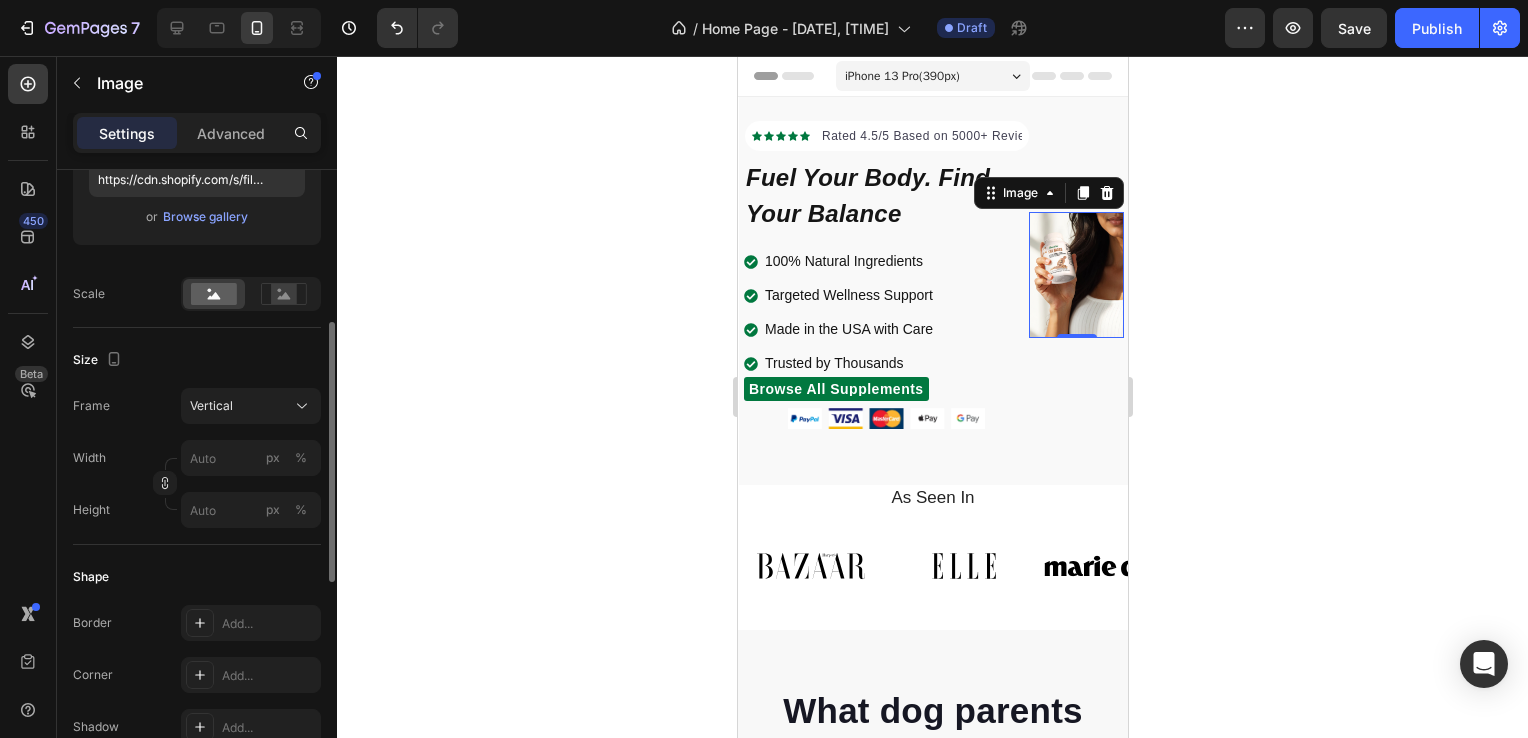 click on "Frame Vertical Width px % Height px %" 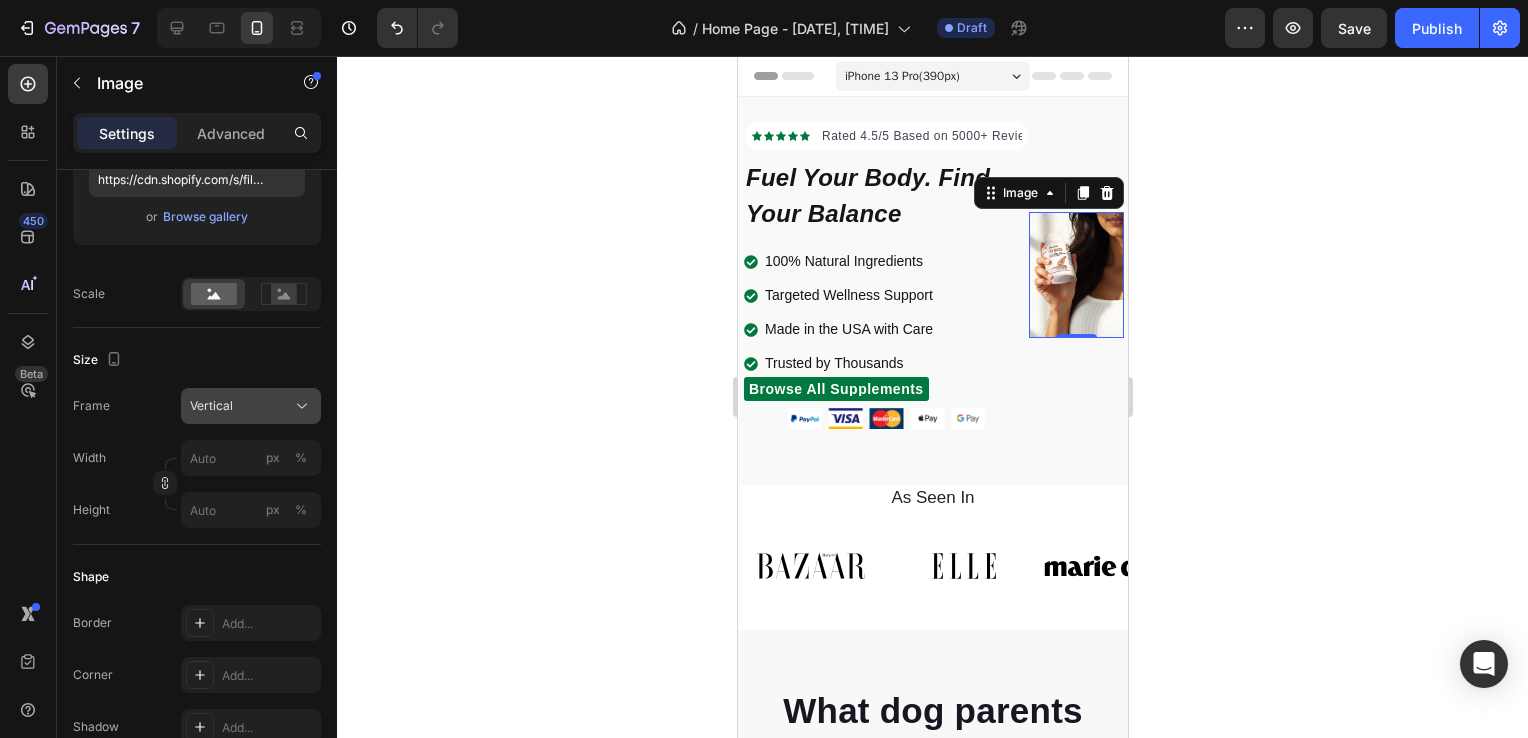 click on "Vertical" 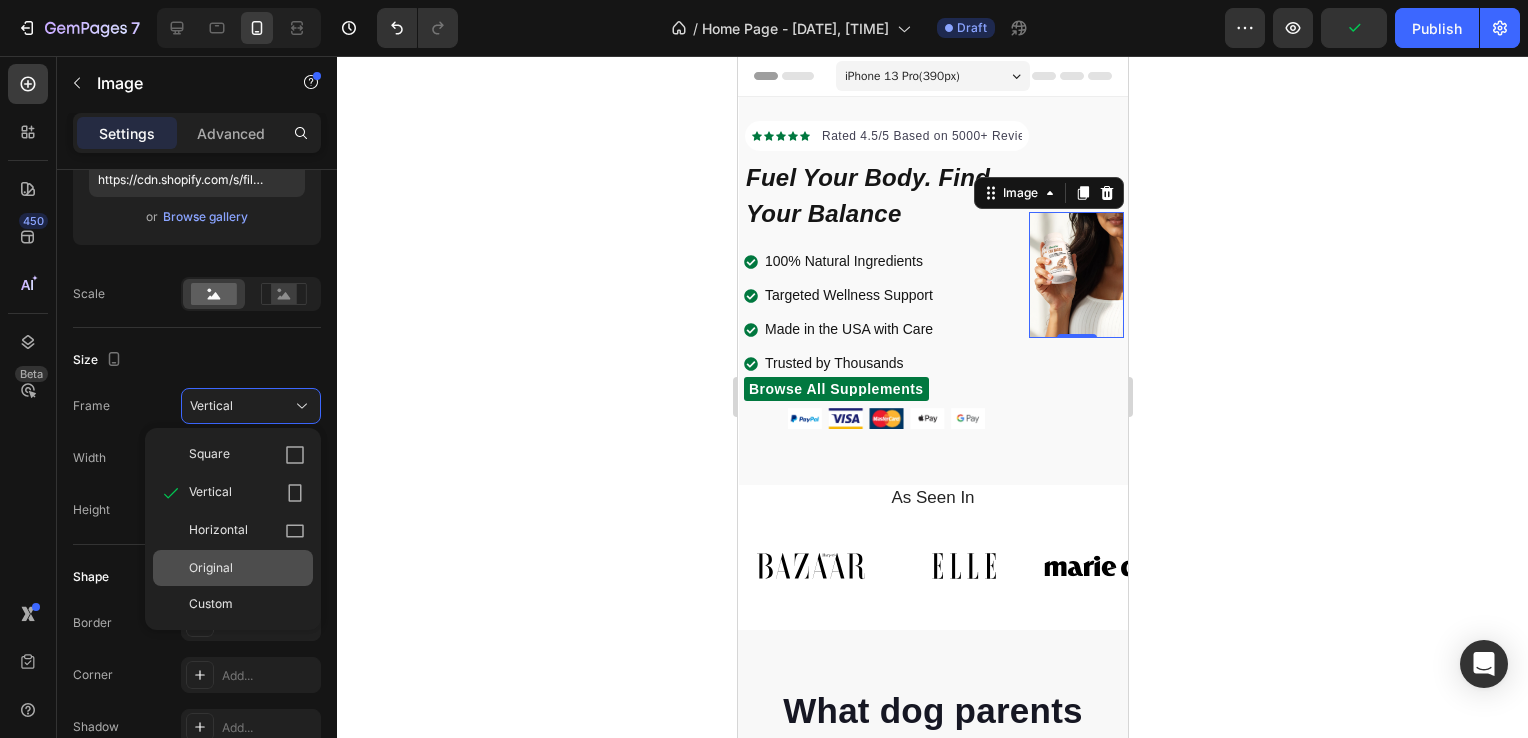 click on "Original" at bounding box center (211, 568) 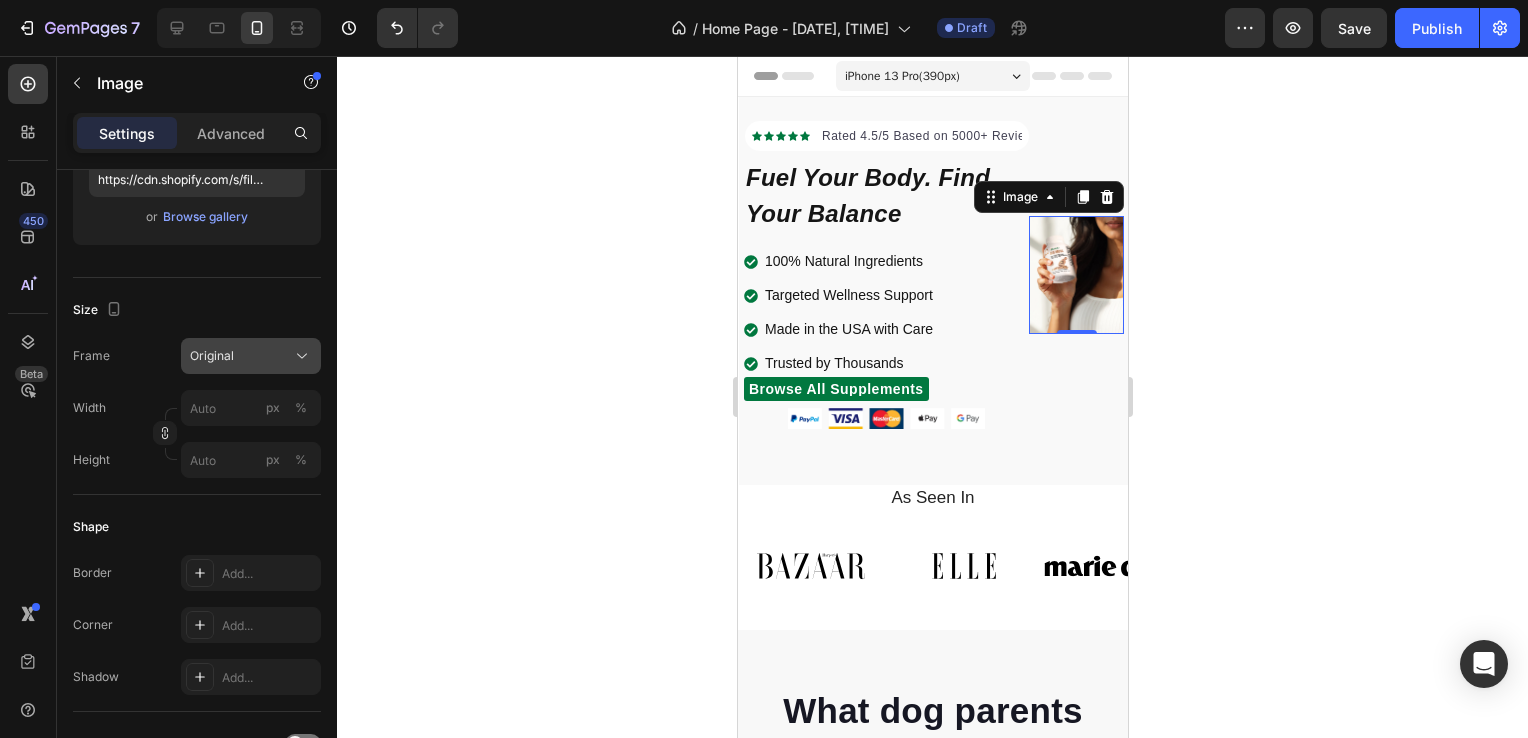 click on "Original" 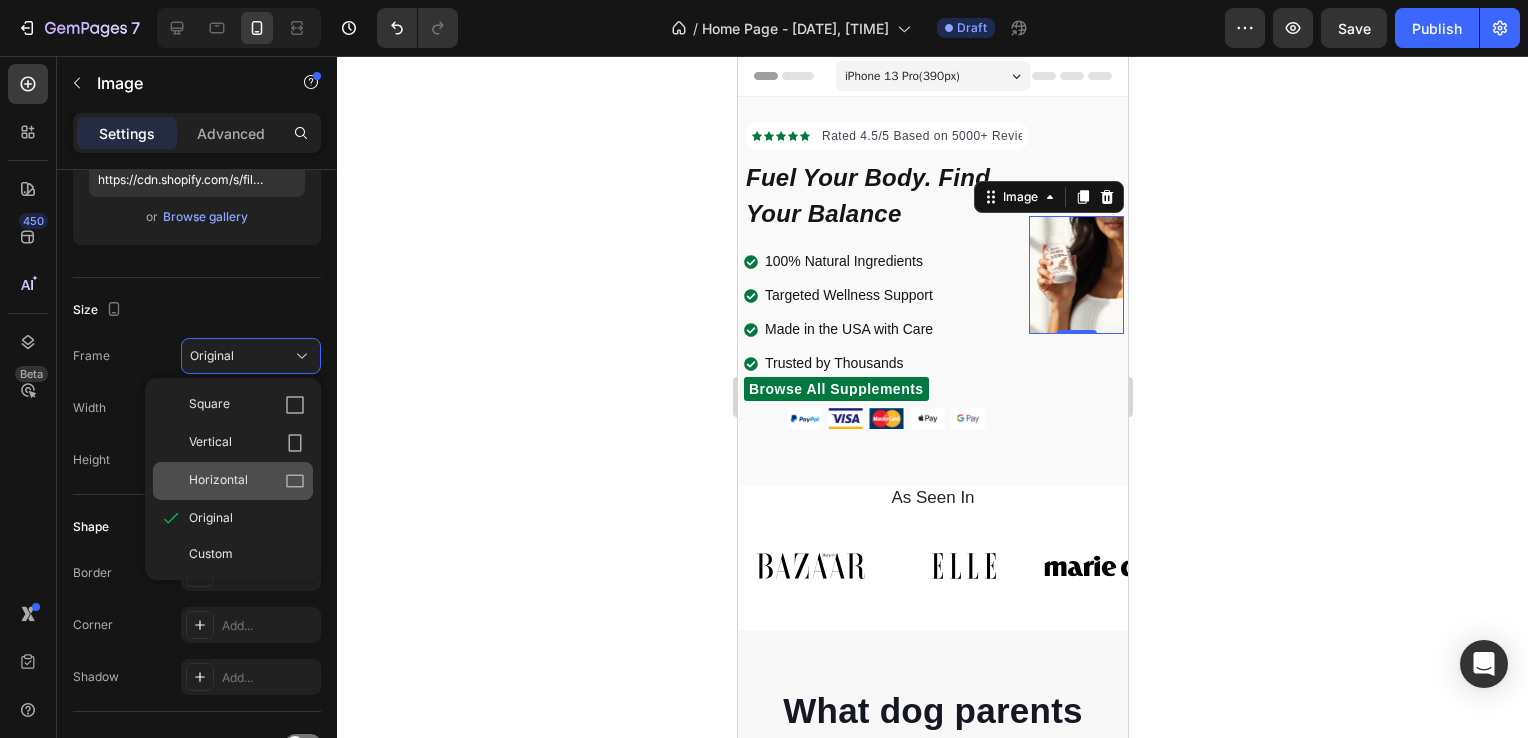 click on "Horizontal" 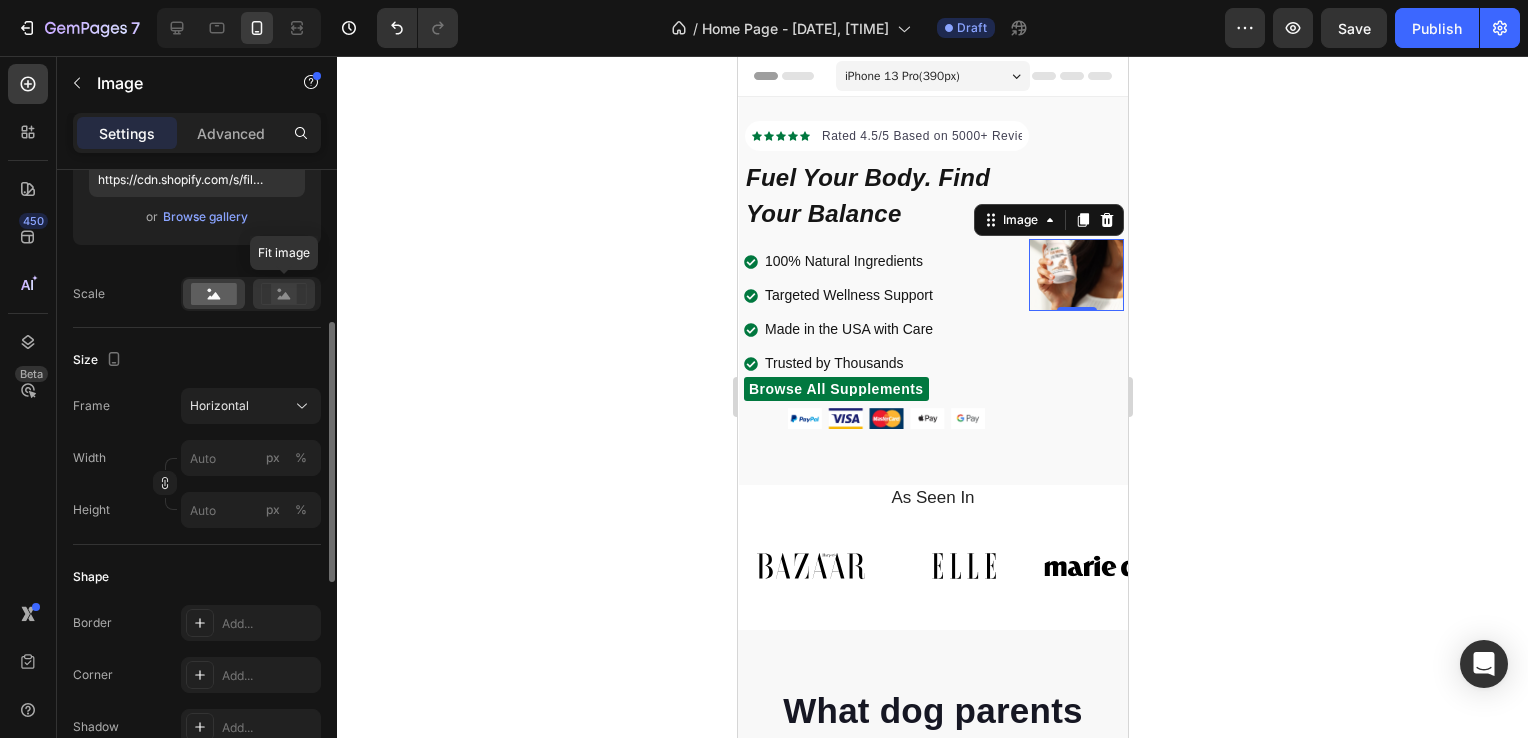 click 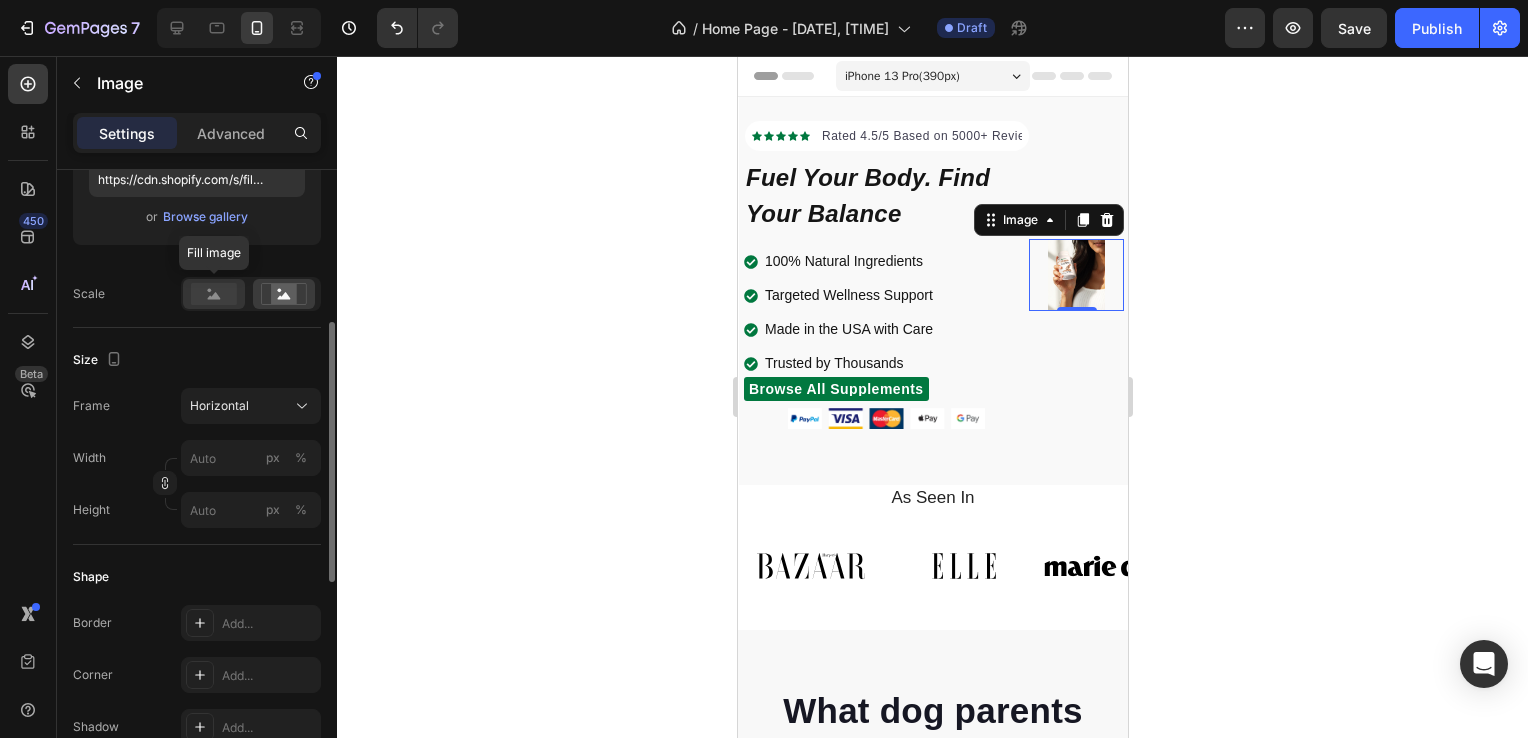click 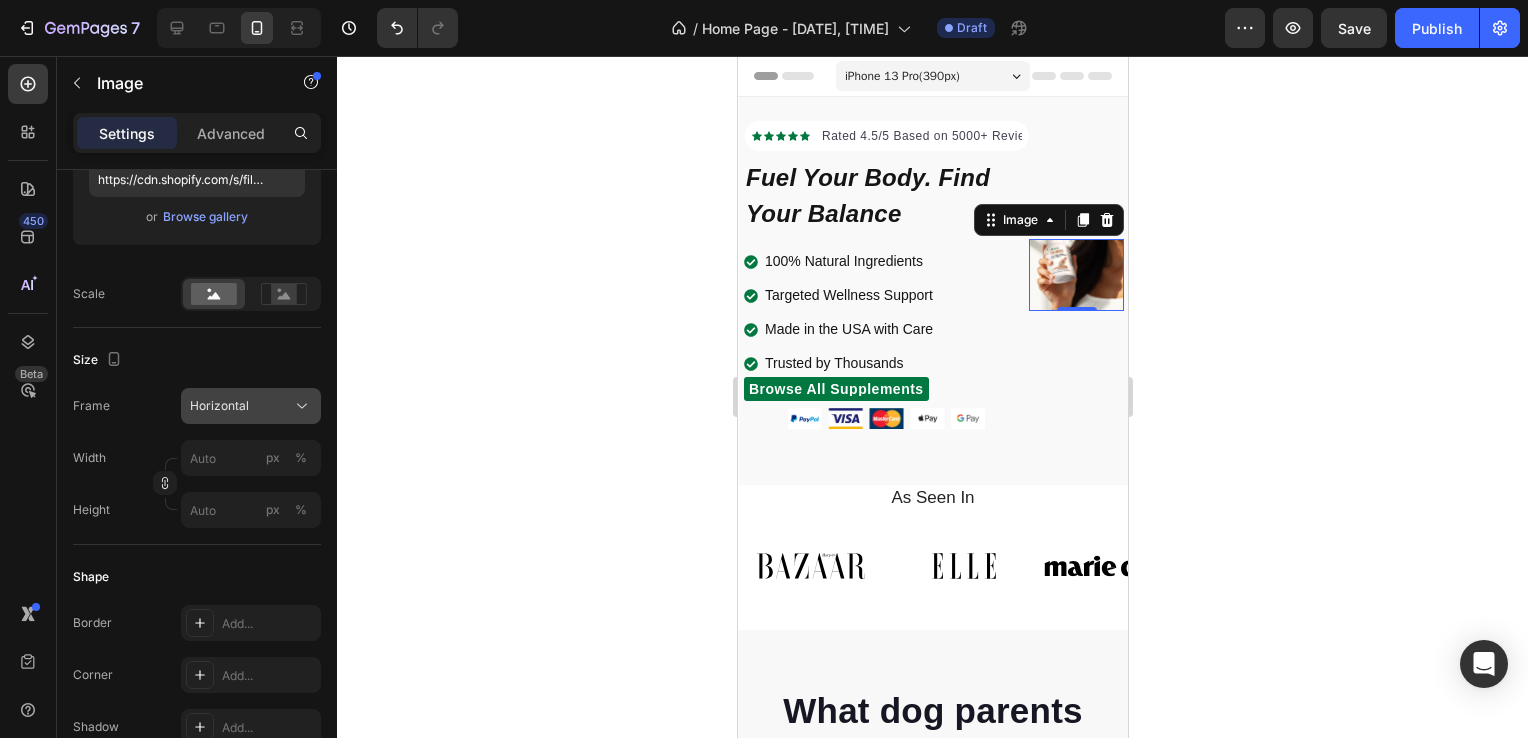 click on "Horizontal" at bounding box center (219, 406) 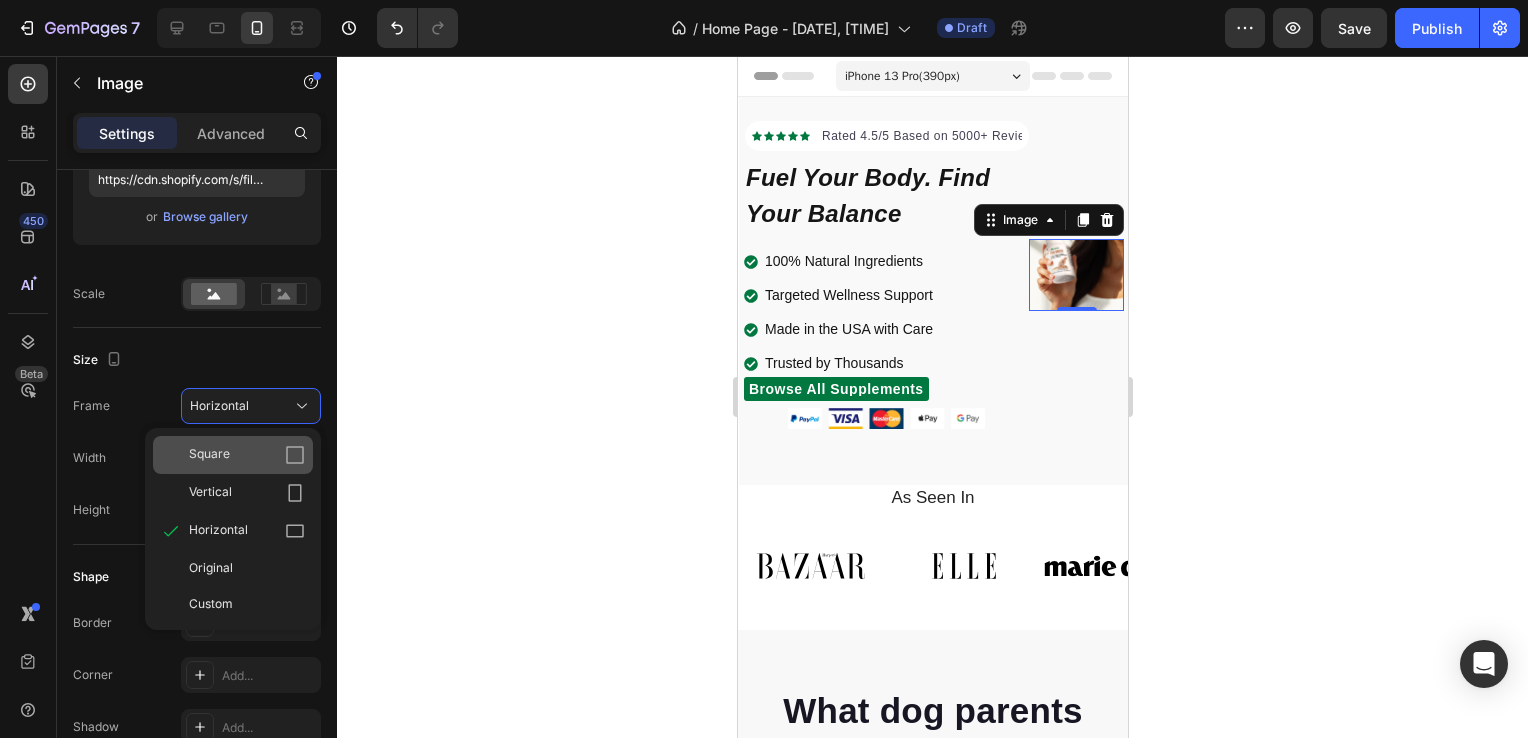 click on "Square" at bounding box center [247, 455] 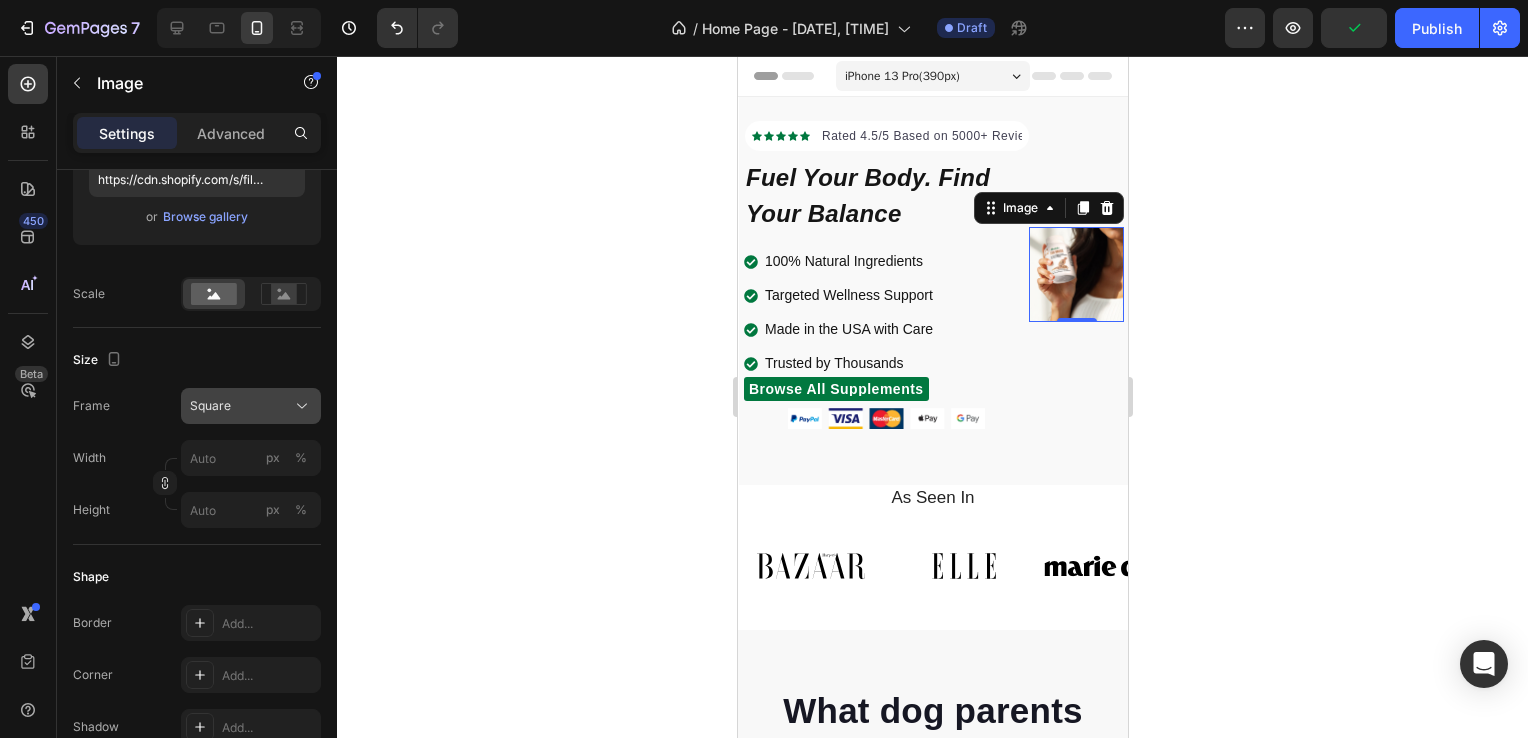 click on "Square" 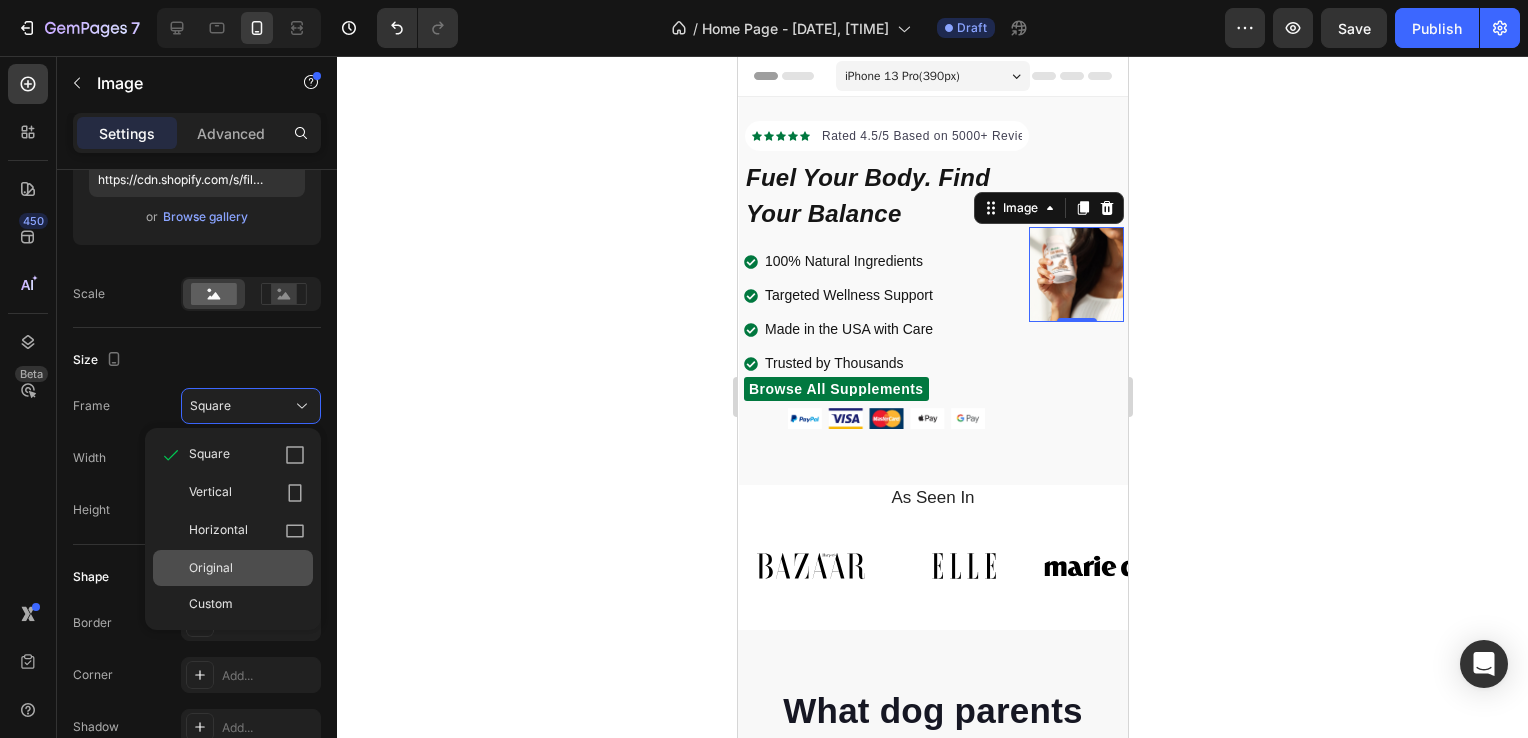click on "Original" at bounding box center [247, 568] 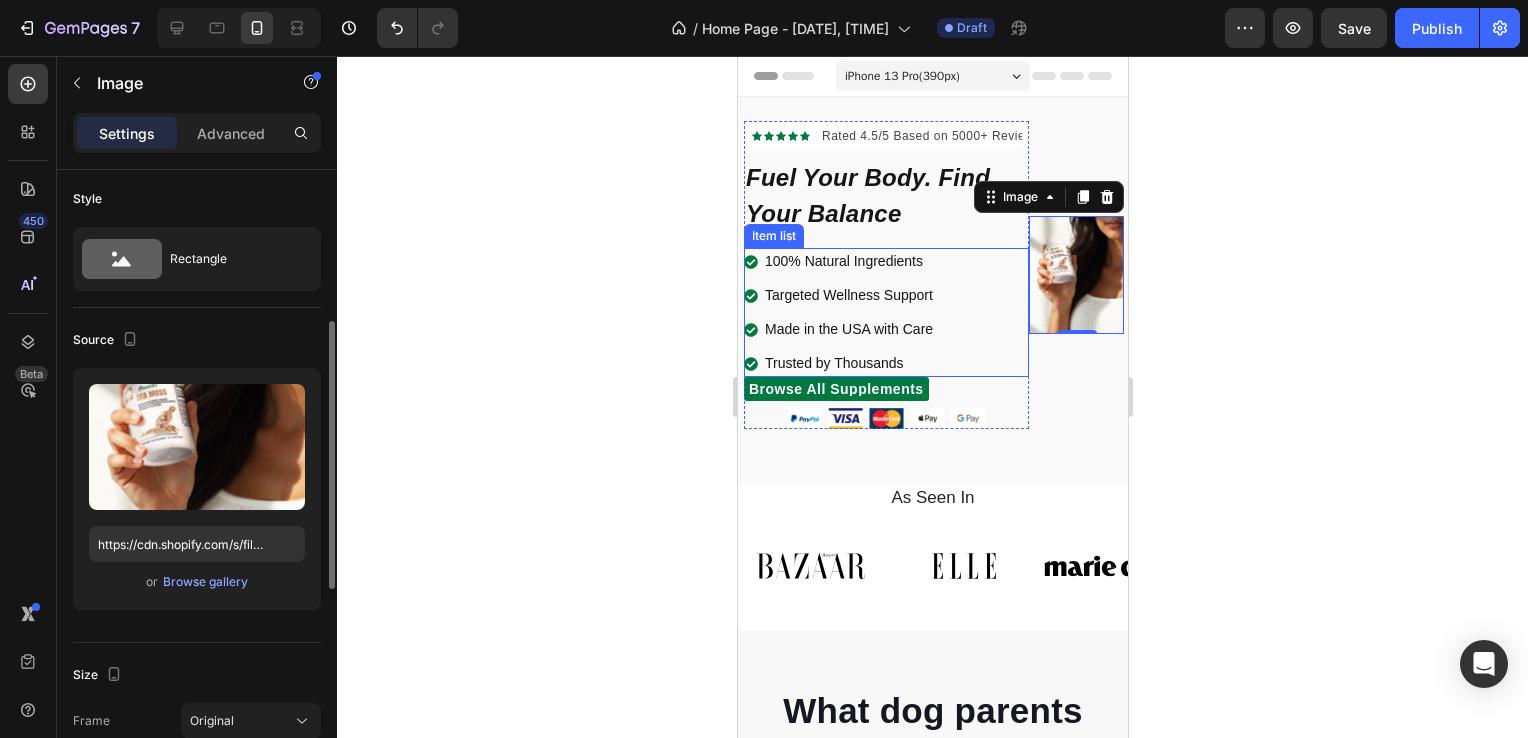 scroll, scrollTop: 0, scrollLeft: 0, axis: both 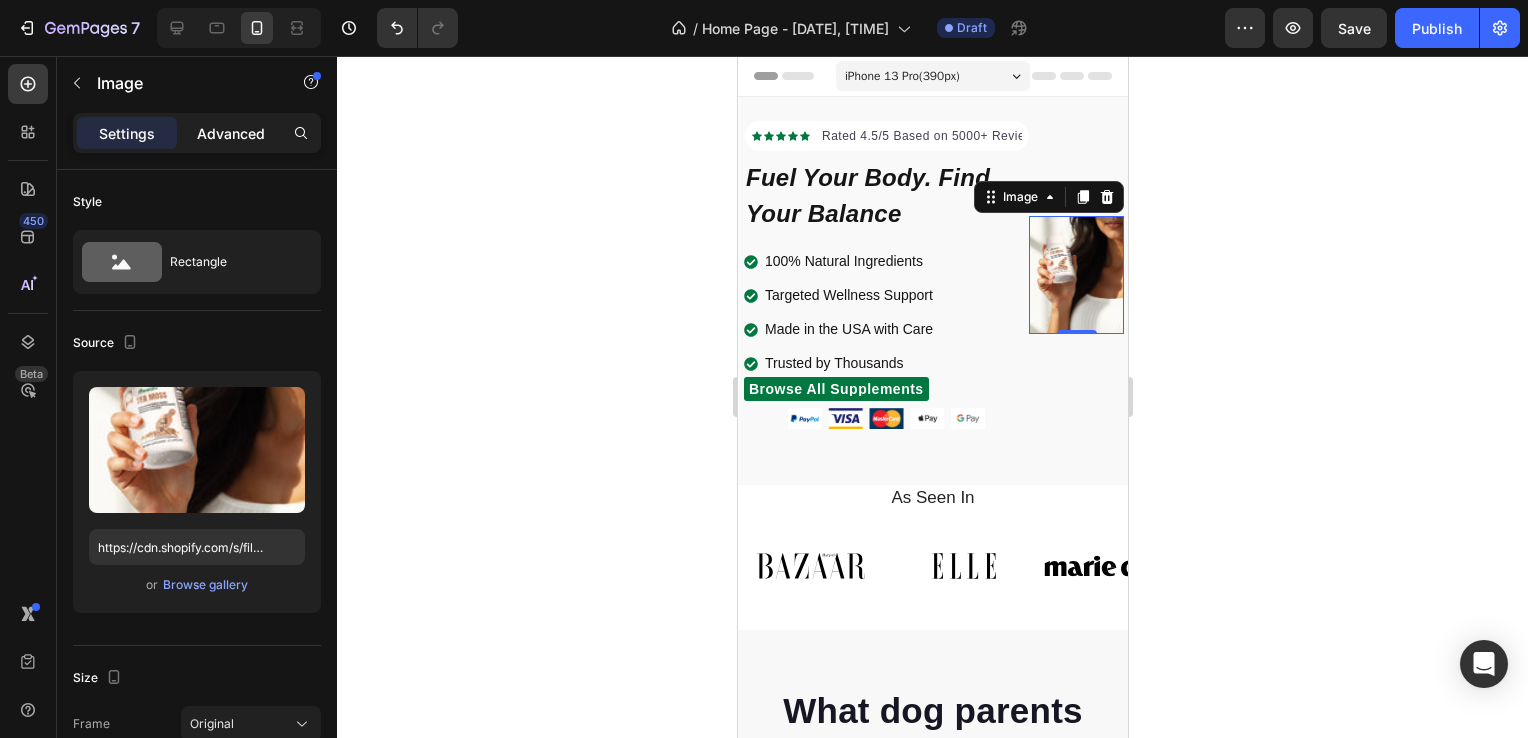 click on "Advanced" 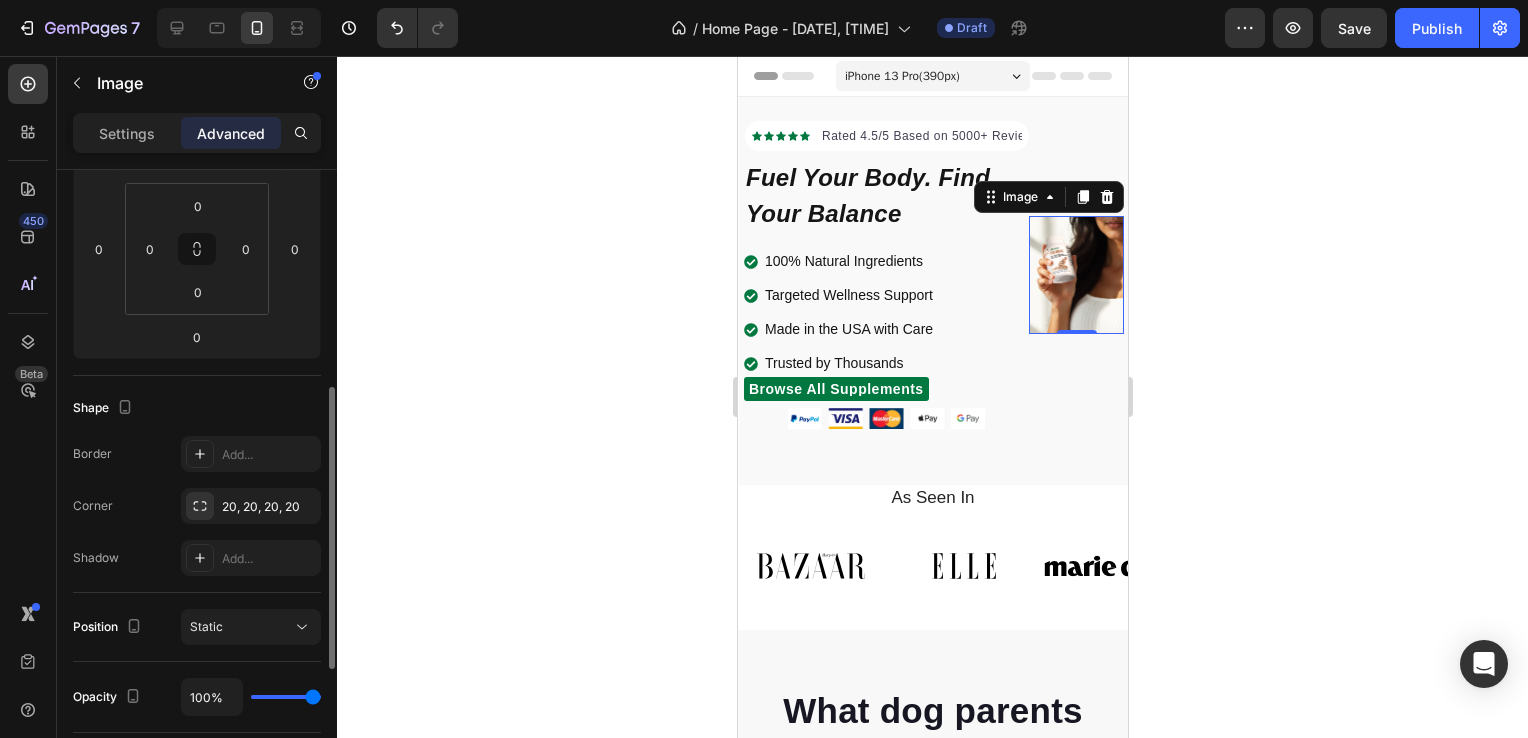 scroll, scrollTop: 368, scrollLeft: 0, axis: vertical 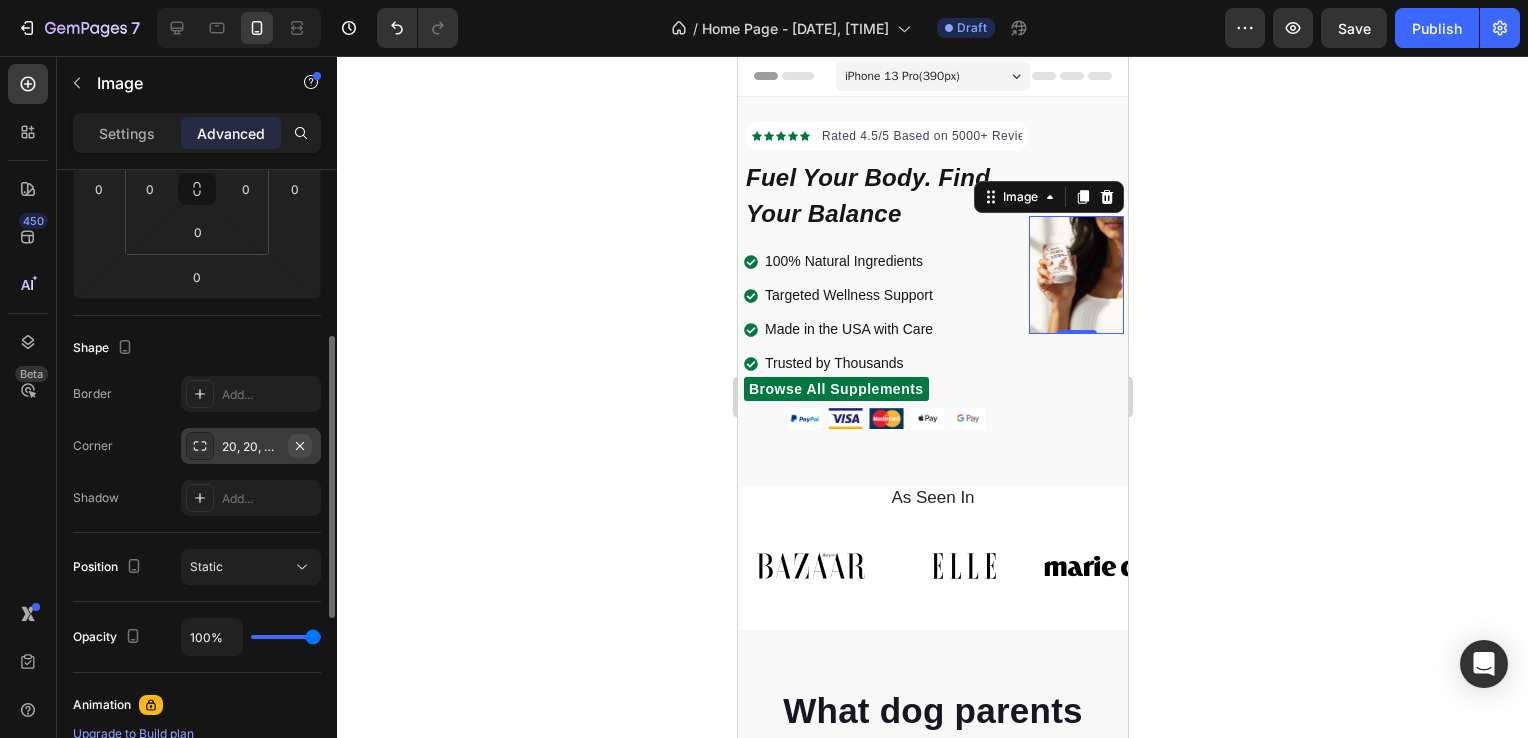 click 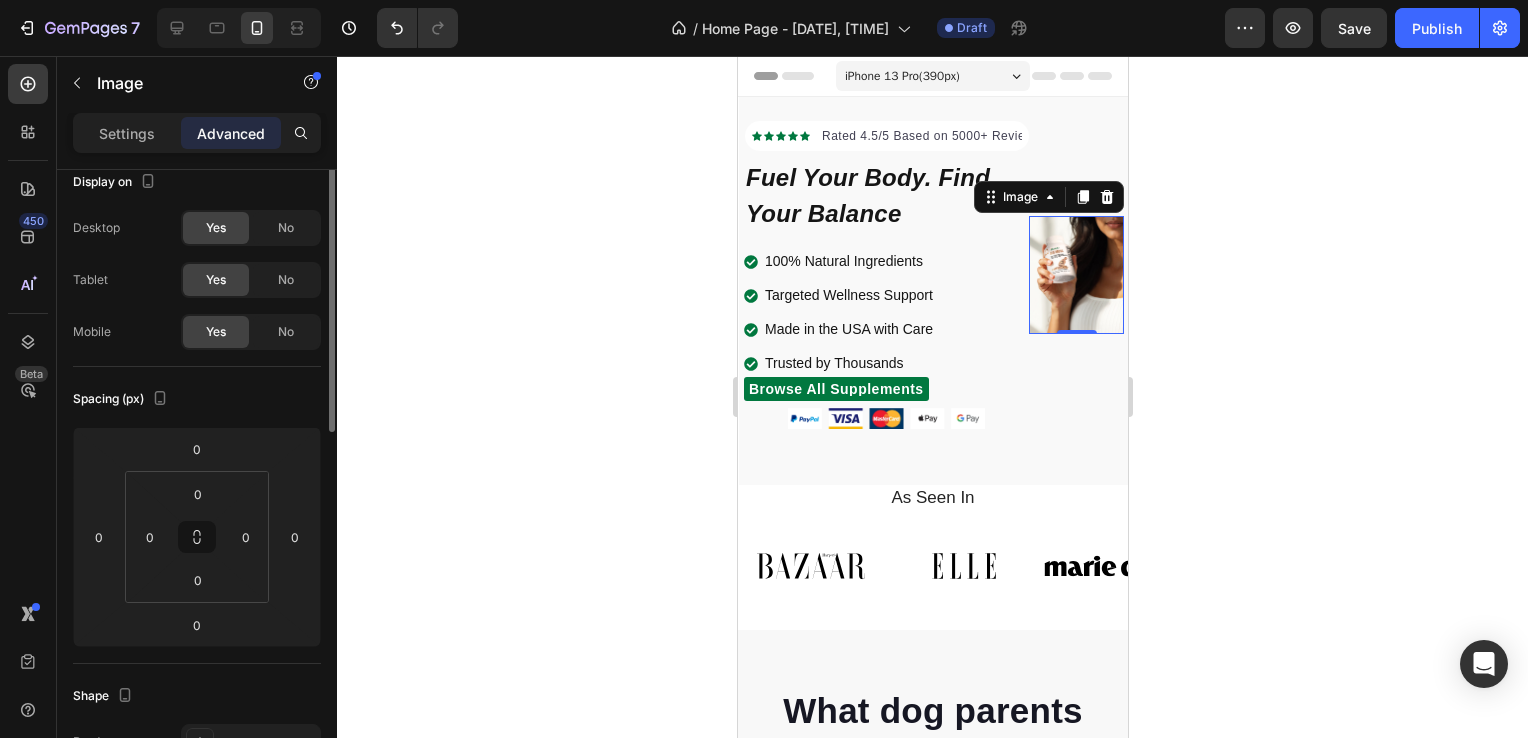 scroll, scrollTop: 0, scrollLeft: 0, axis: both 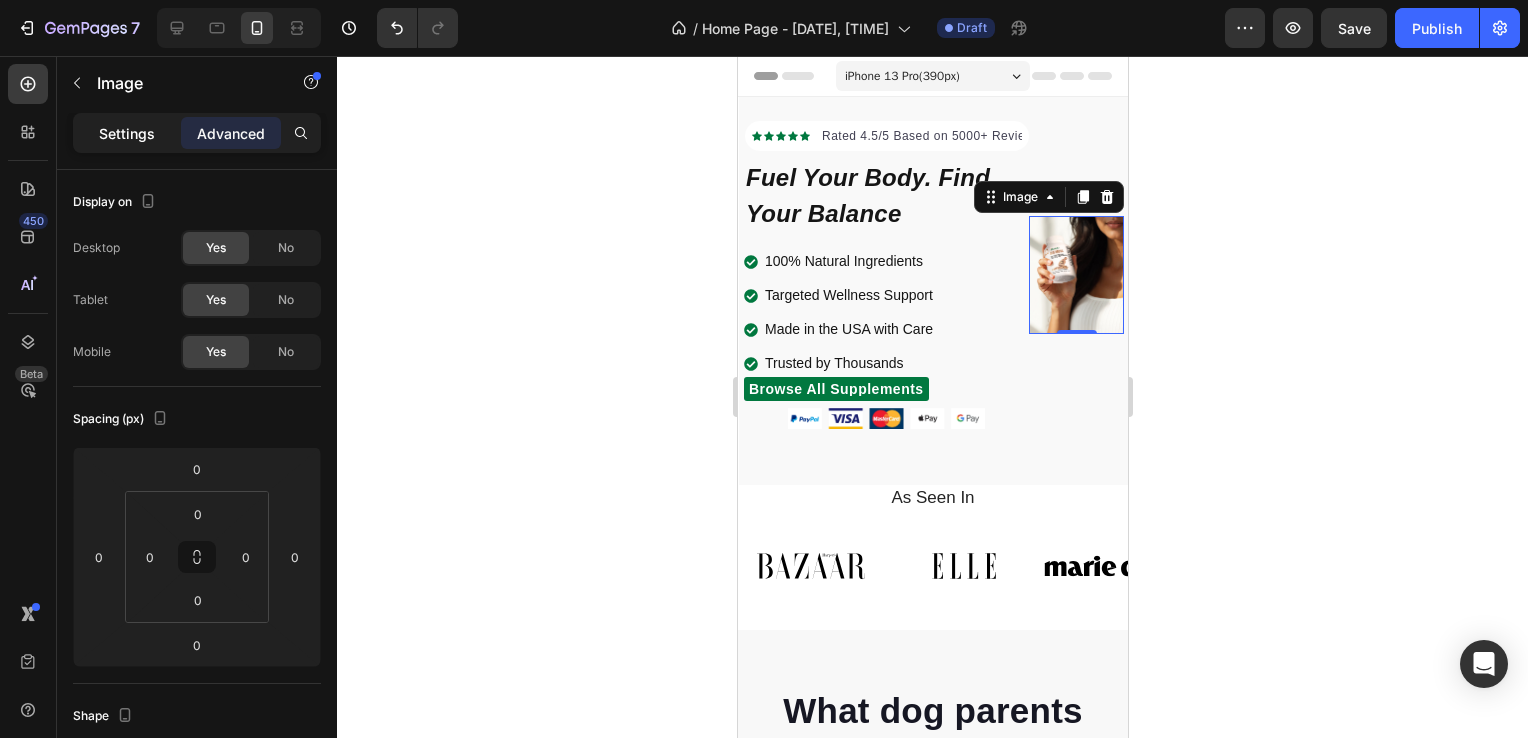 click on "Settings" at bounding box center [127, 133] 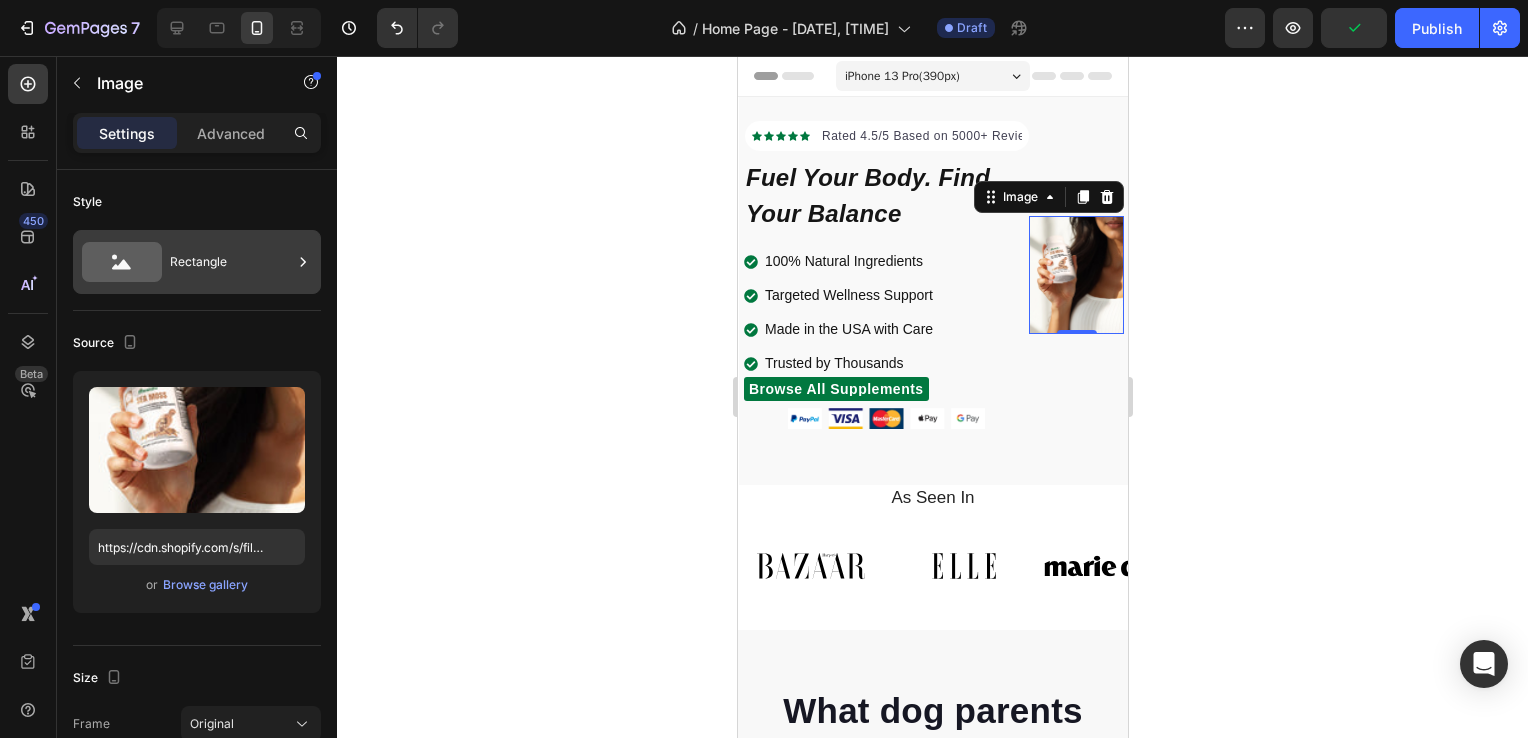 click 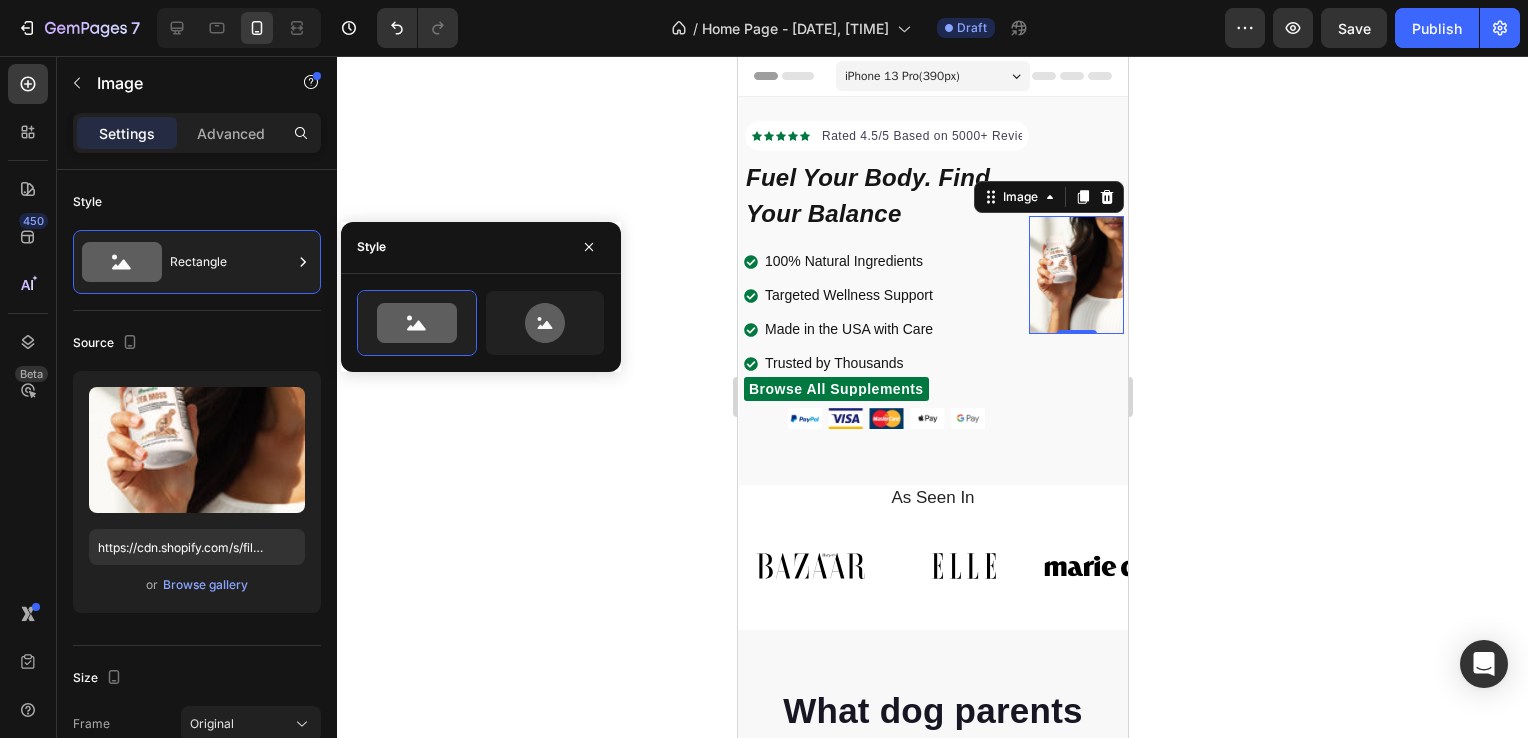 click on "Style" at bounding box center (197, 202) 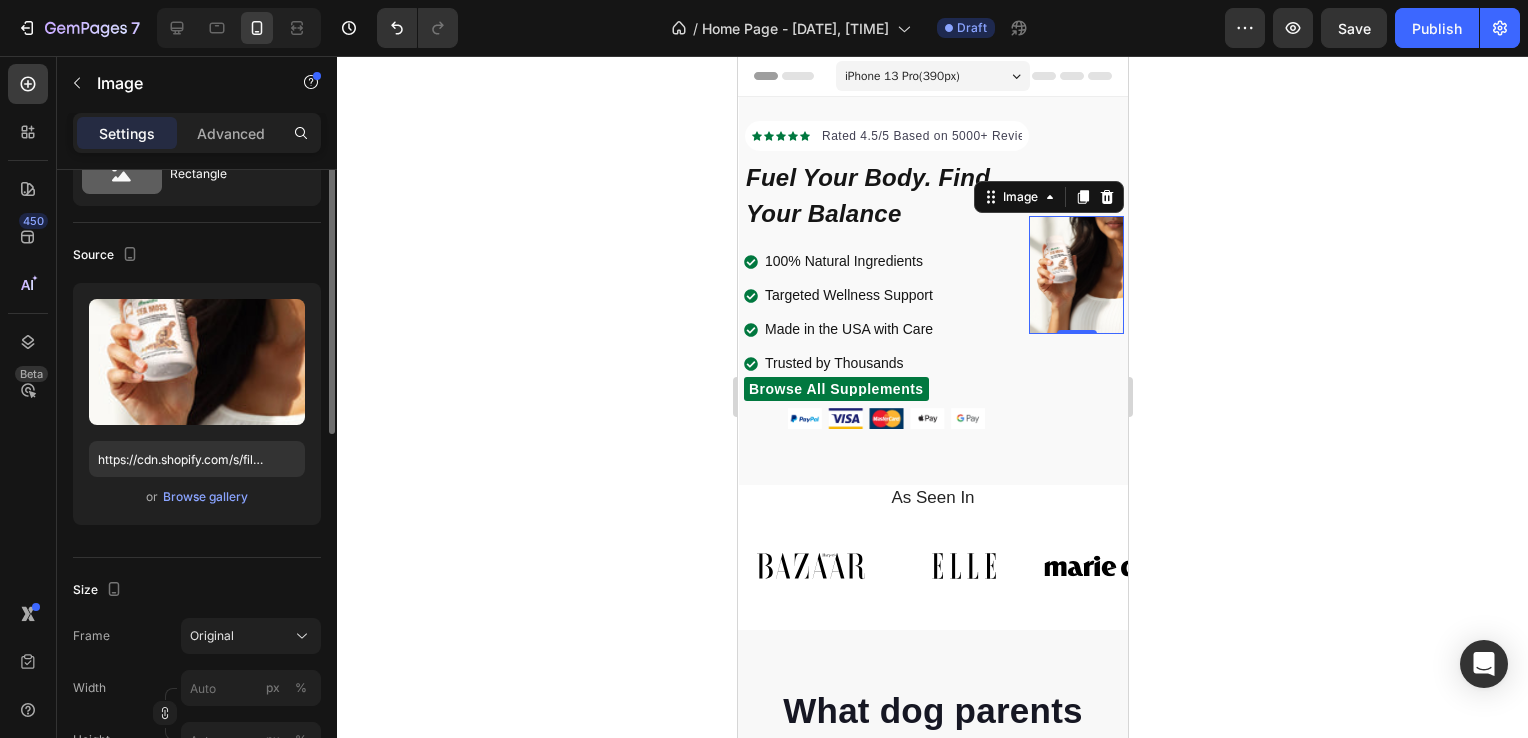 scroll, scrollTop: 0, scrollLeft: 0, axis: both 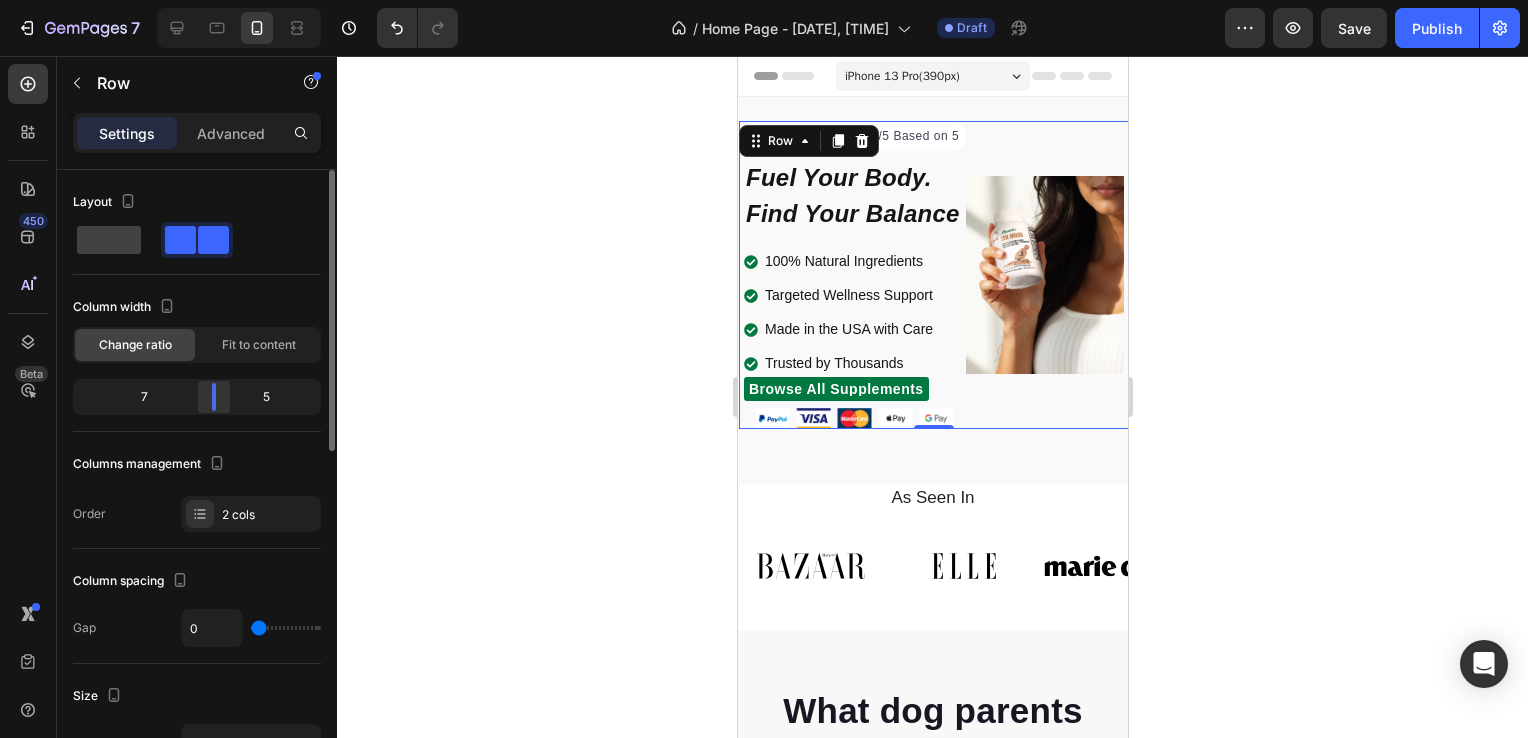 drag, startPoint x: 250, startPoint y: 406, endPoint x: 229, endPoint y: 410, distance: 21.377558 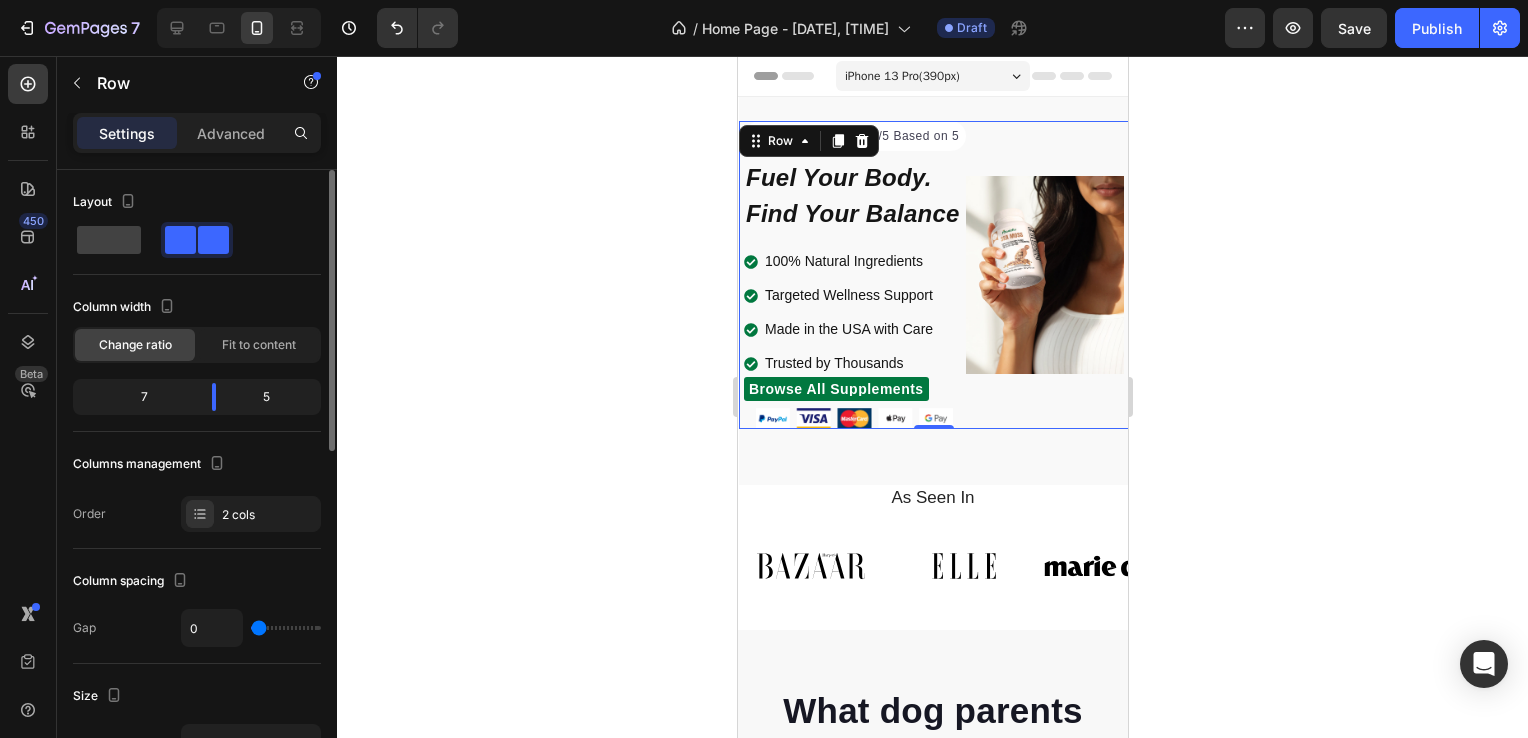 type on "20" 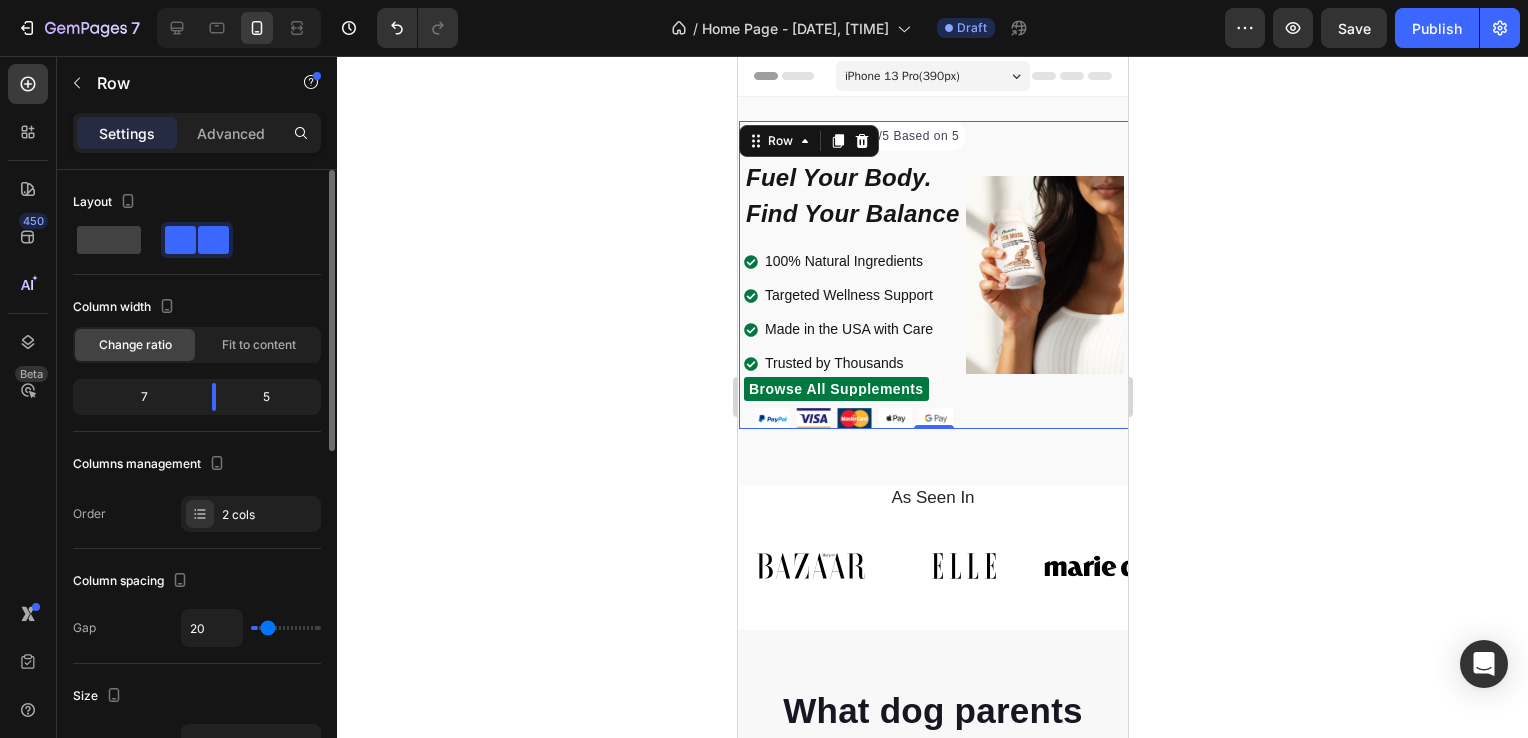 type on "45" 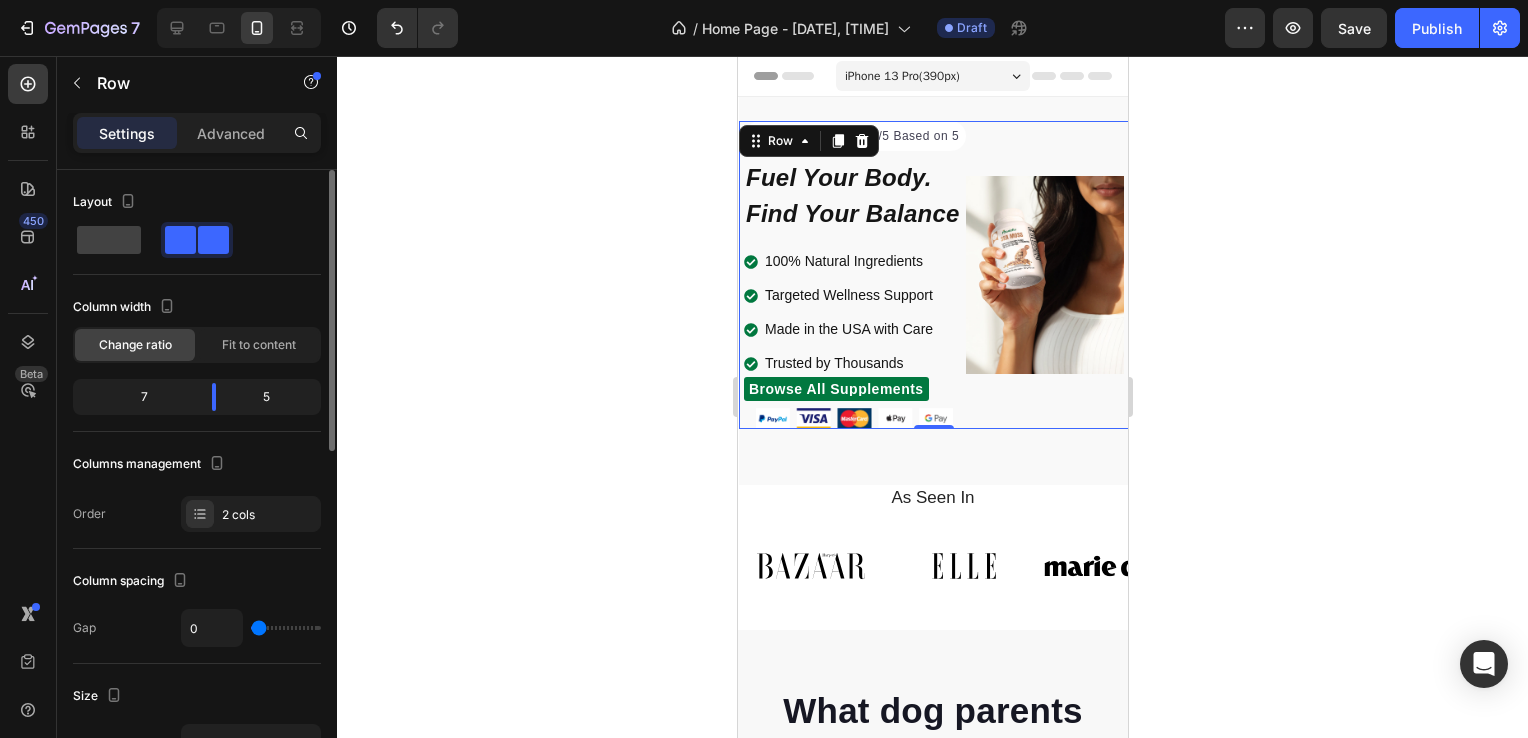 drag, startPoint x: 259, startPoint y: 627, endPoint x: 166, endPoint y: 594, distance: 98.681305 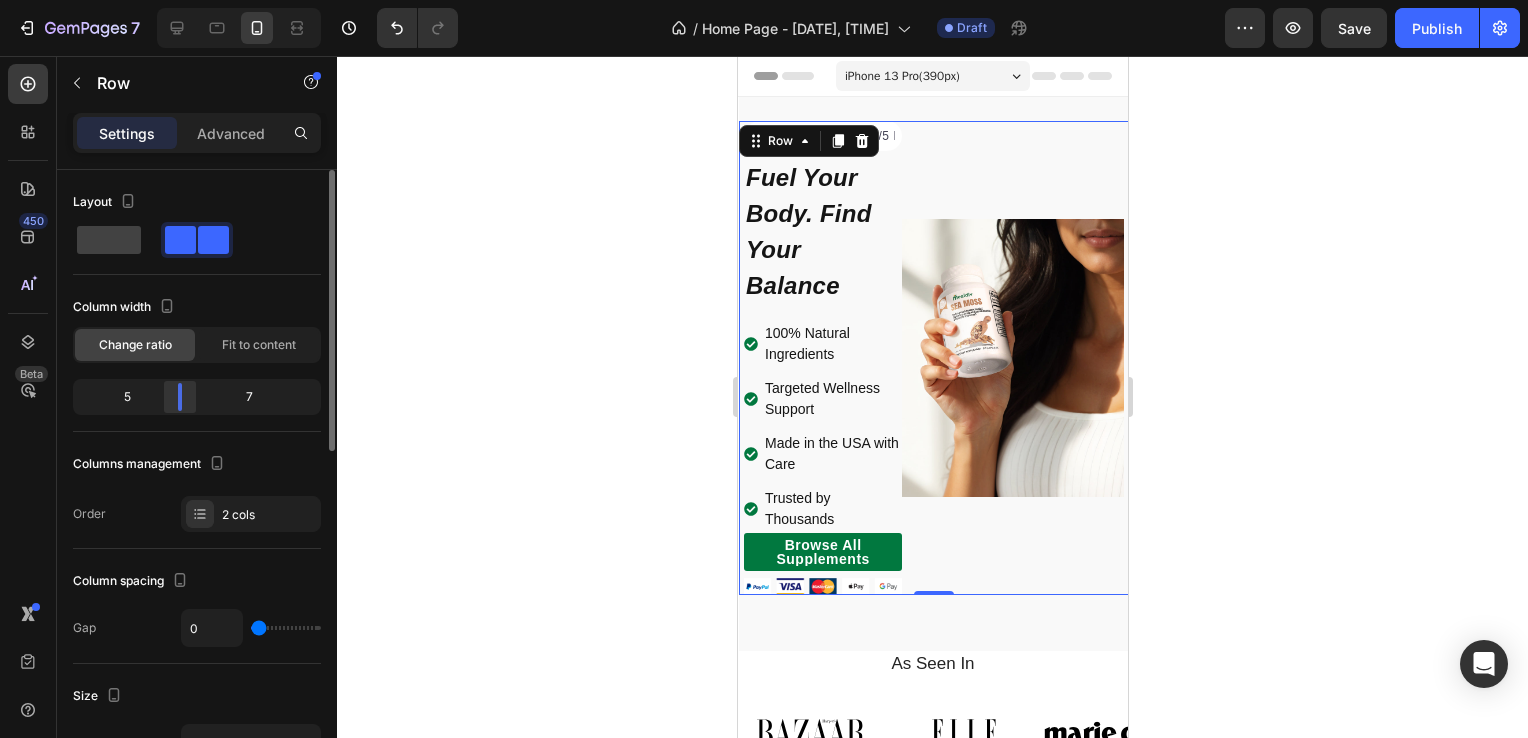 drag, startPoint x: 210, startPoint y: 395, endPoint x: 183, endPoint y: 391, distance: 27.294687 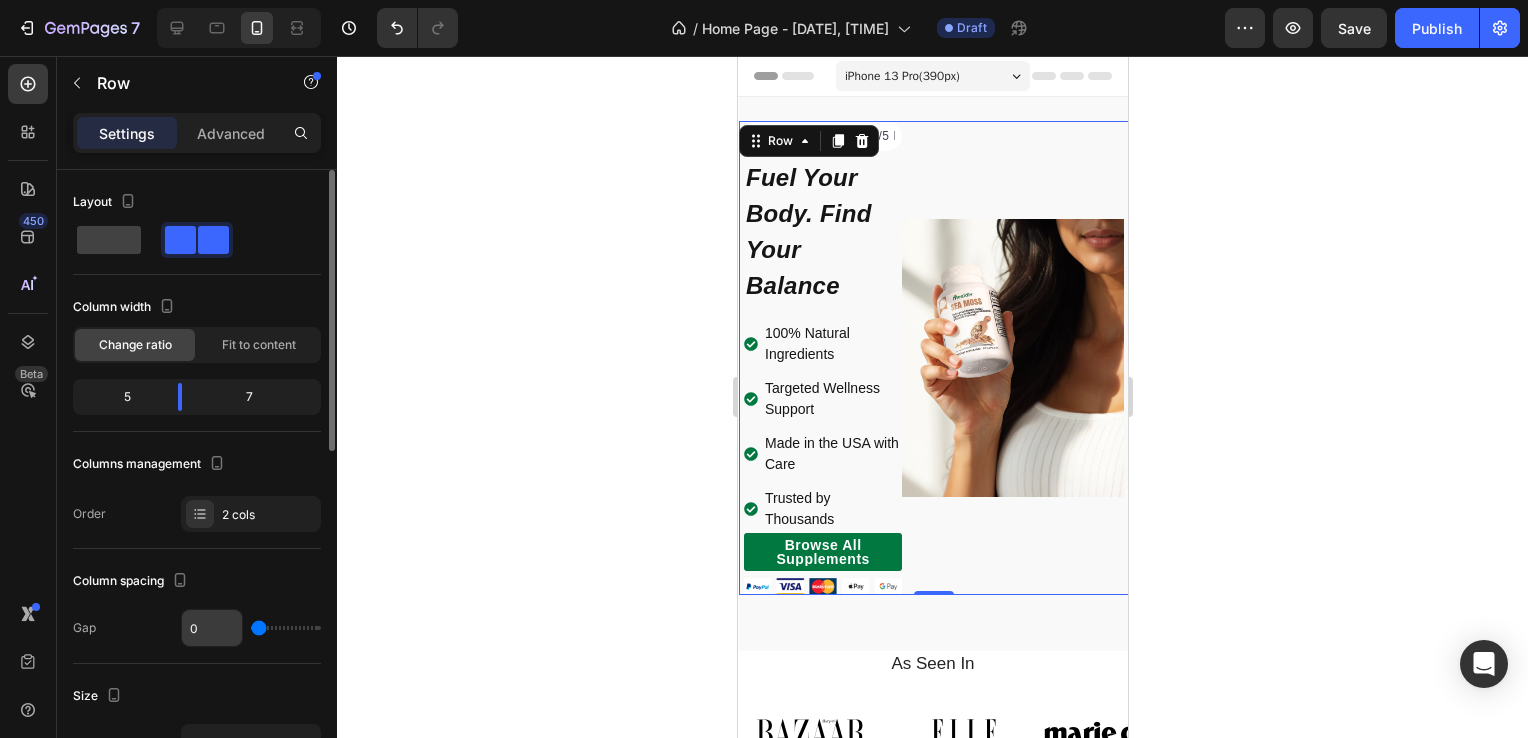 drag, startPoint x: 259, startPoint y: 629, endPoint x: 189, endPoint y: 631, distance: 70.028564 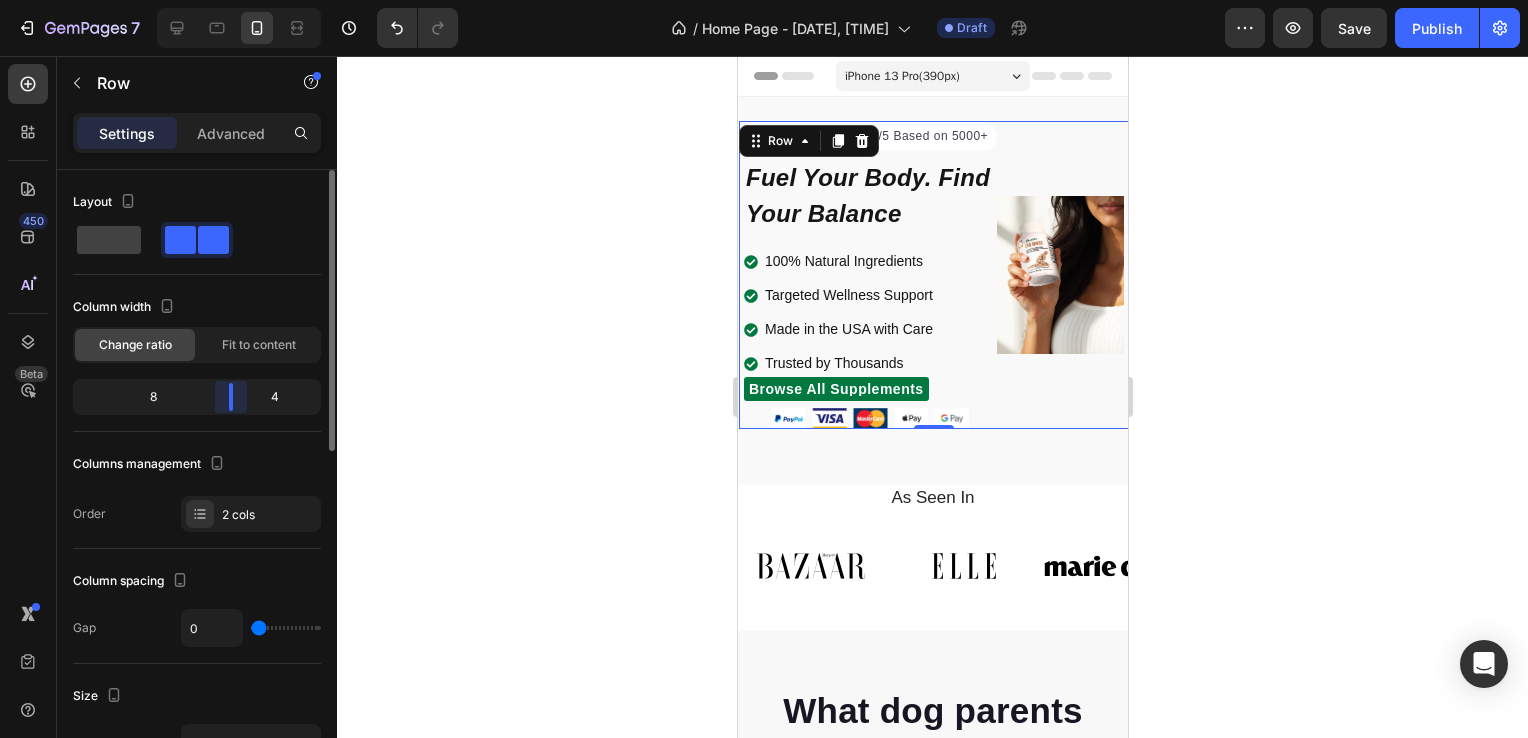 drag, startPoint x: 184, startPoint y: 405, endPoint x: 240, endPoint y: 429, distance: 60.926186 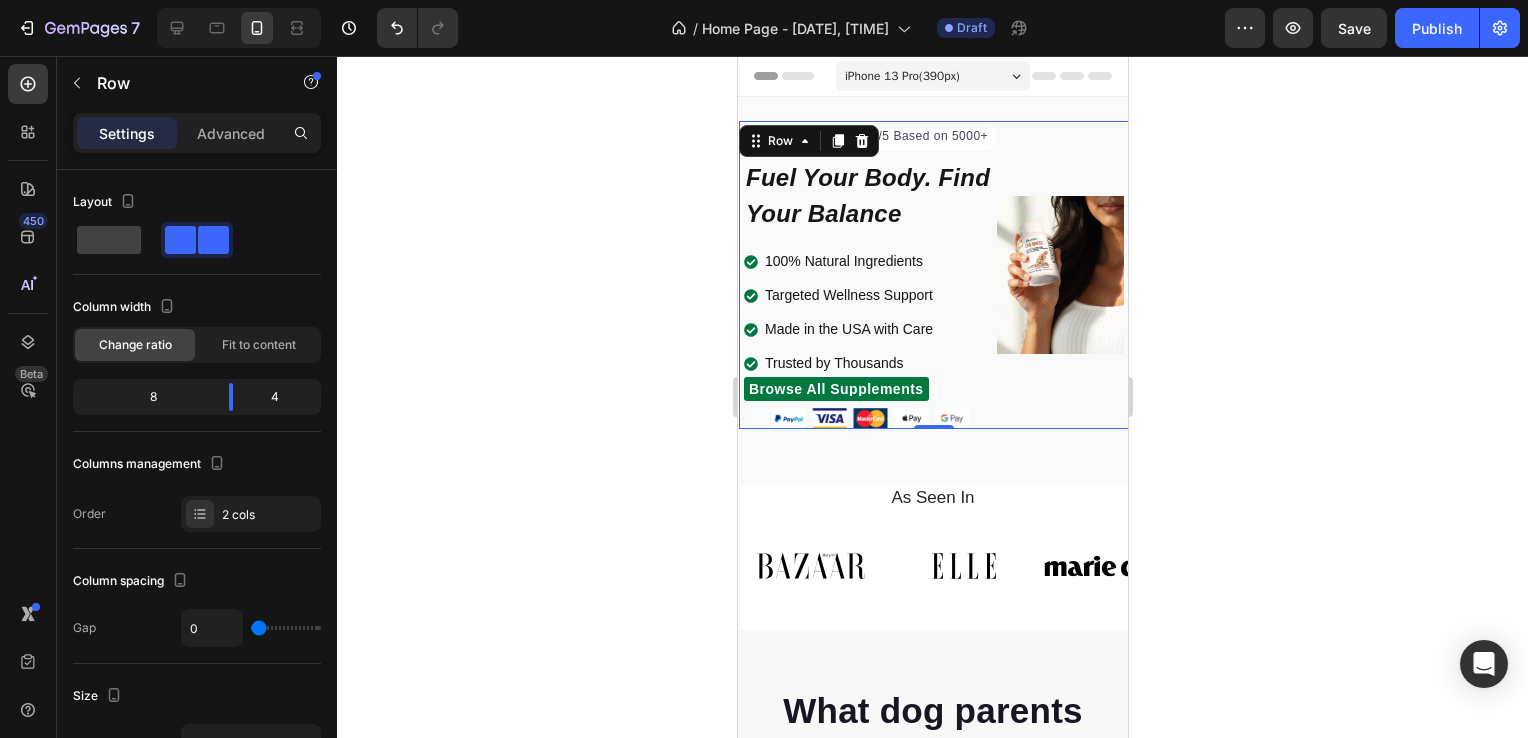 click 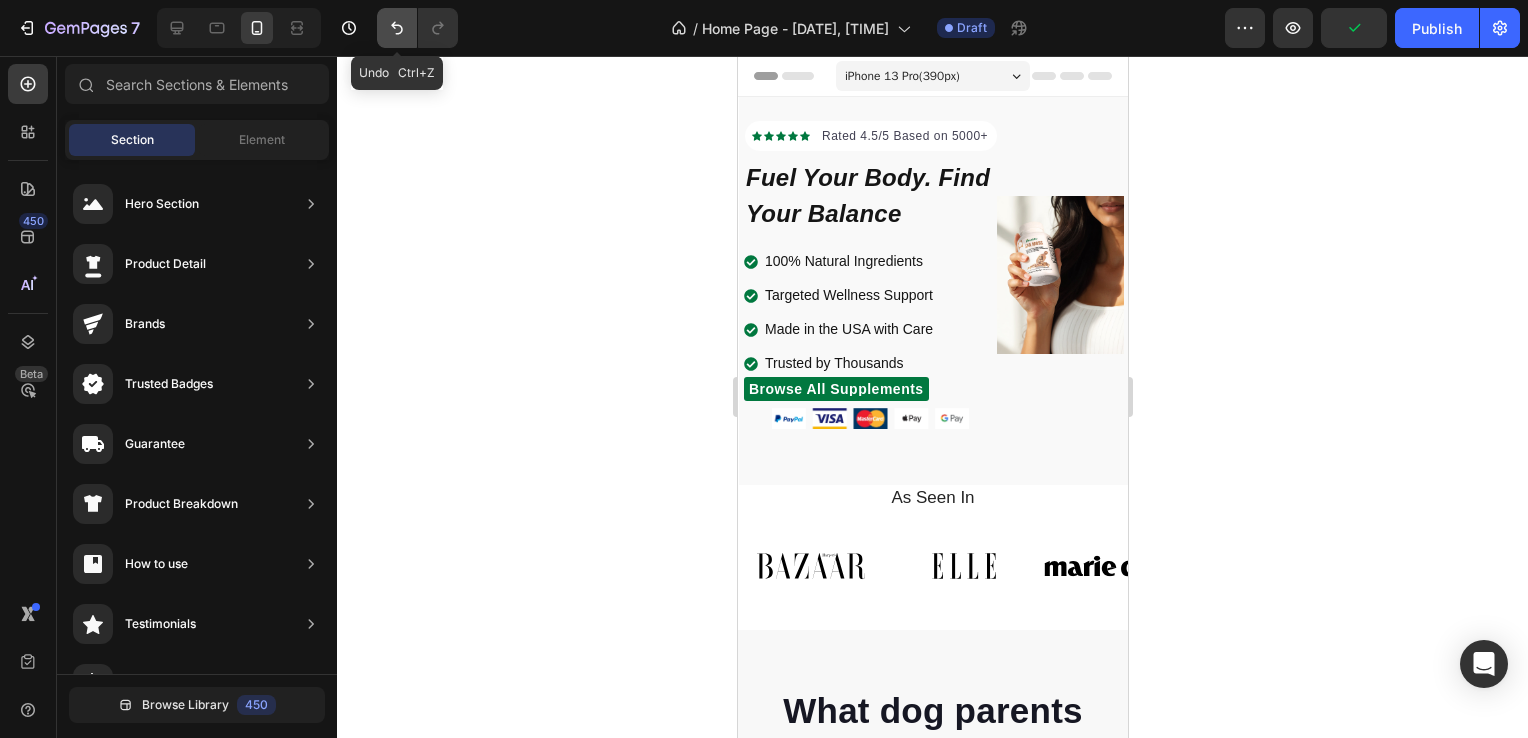 click 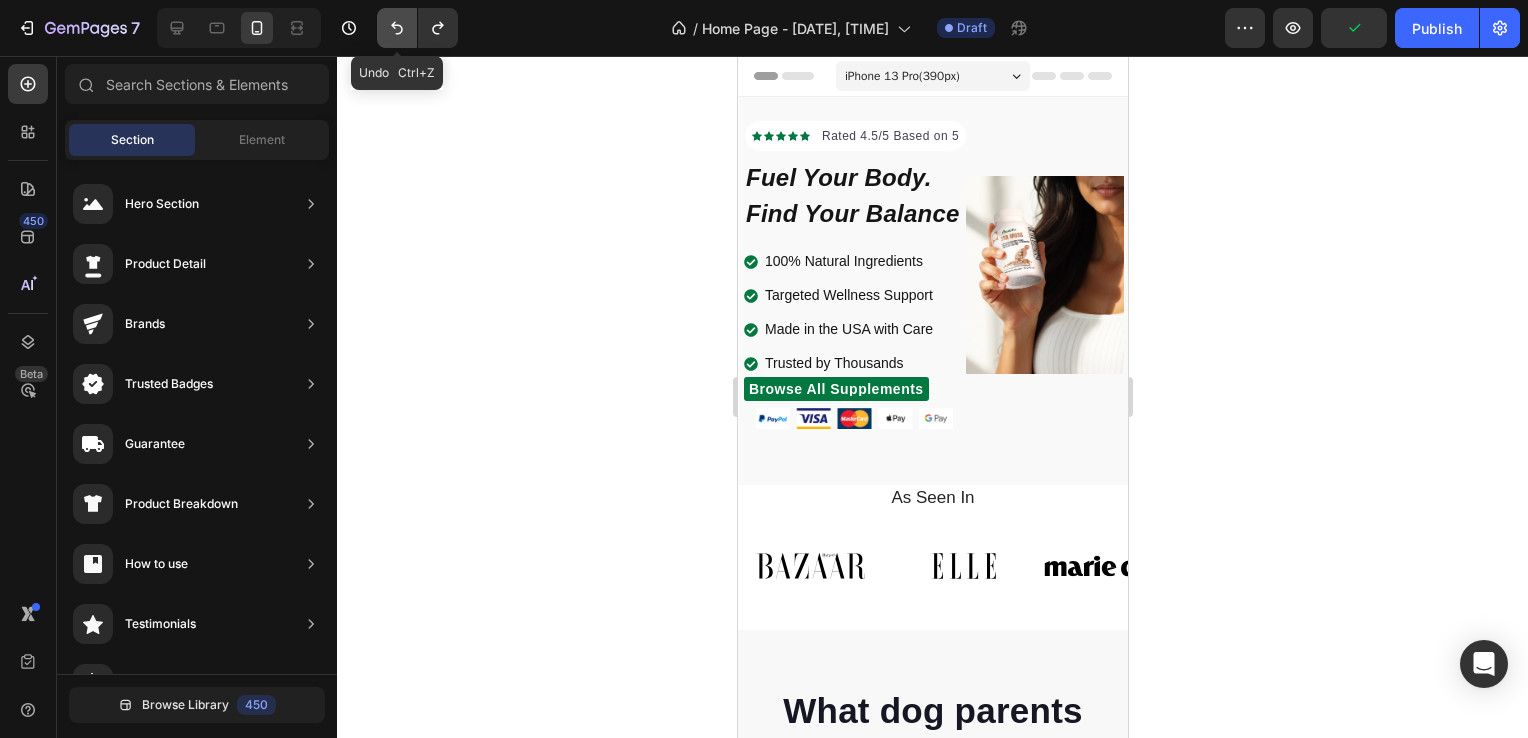 click 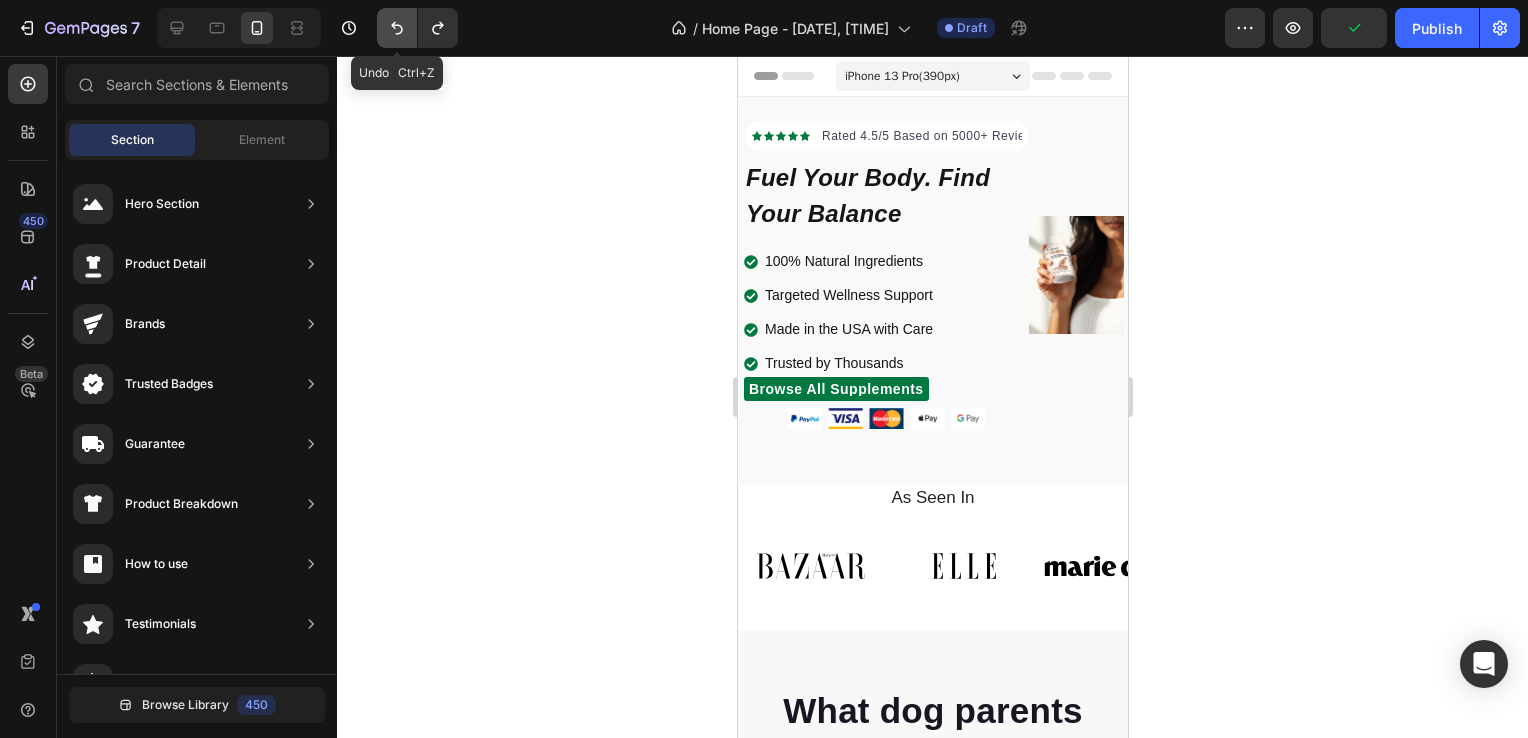 click 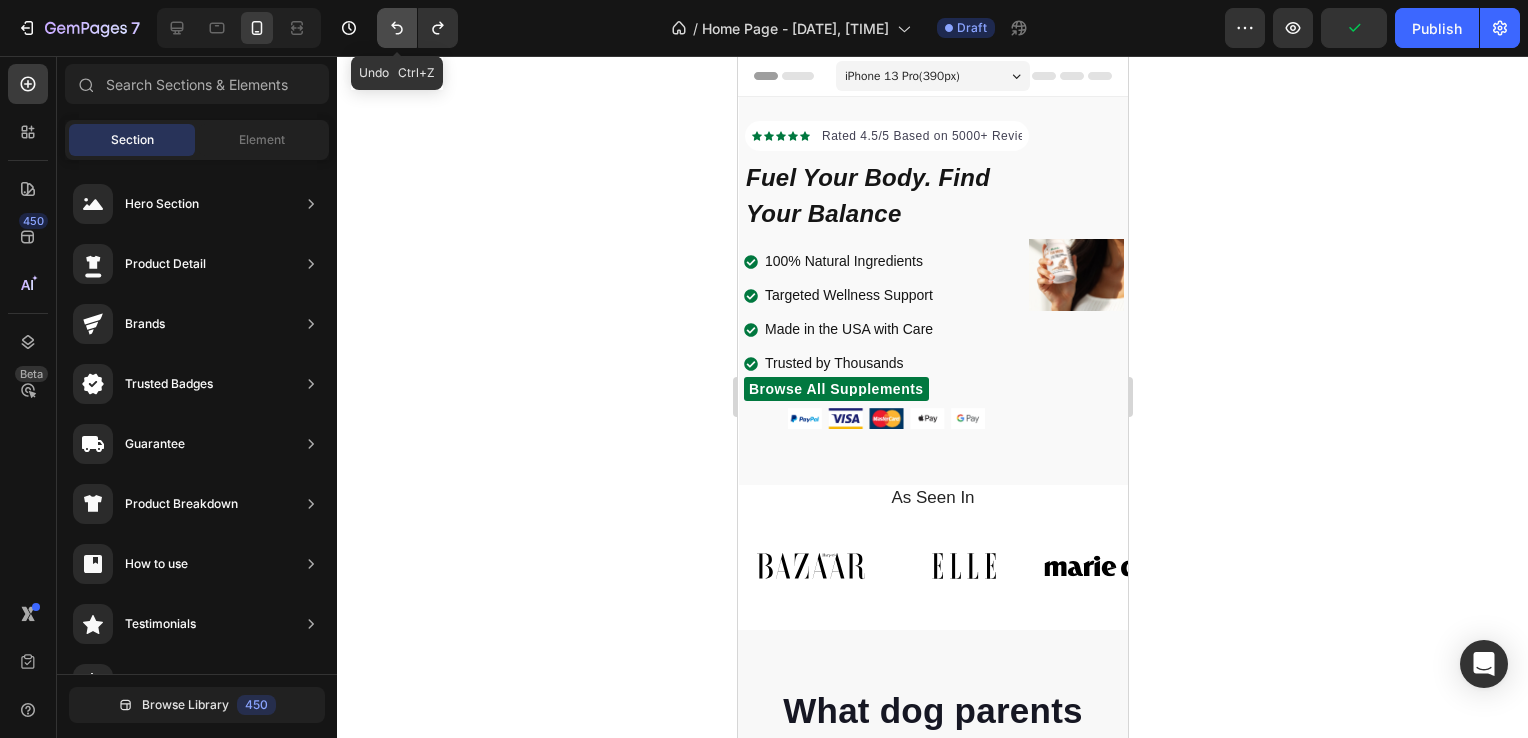 click 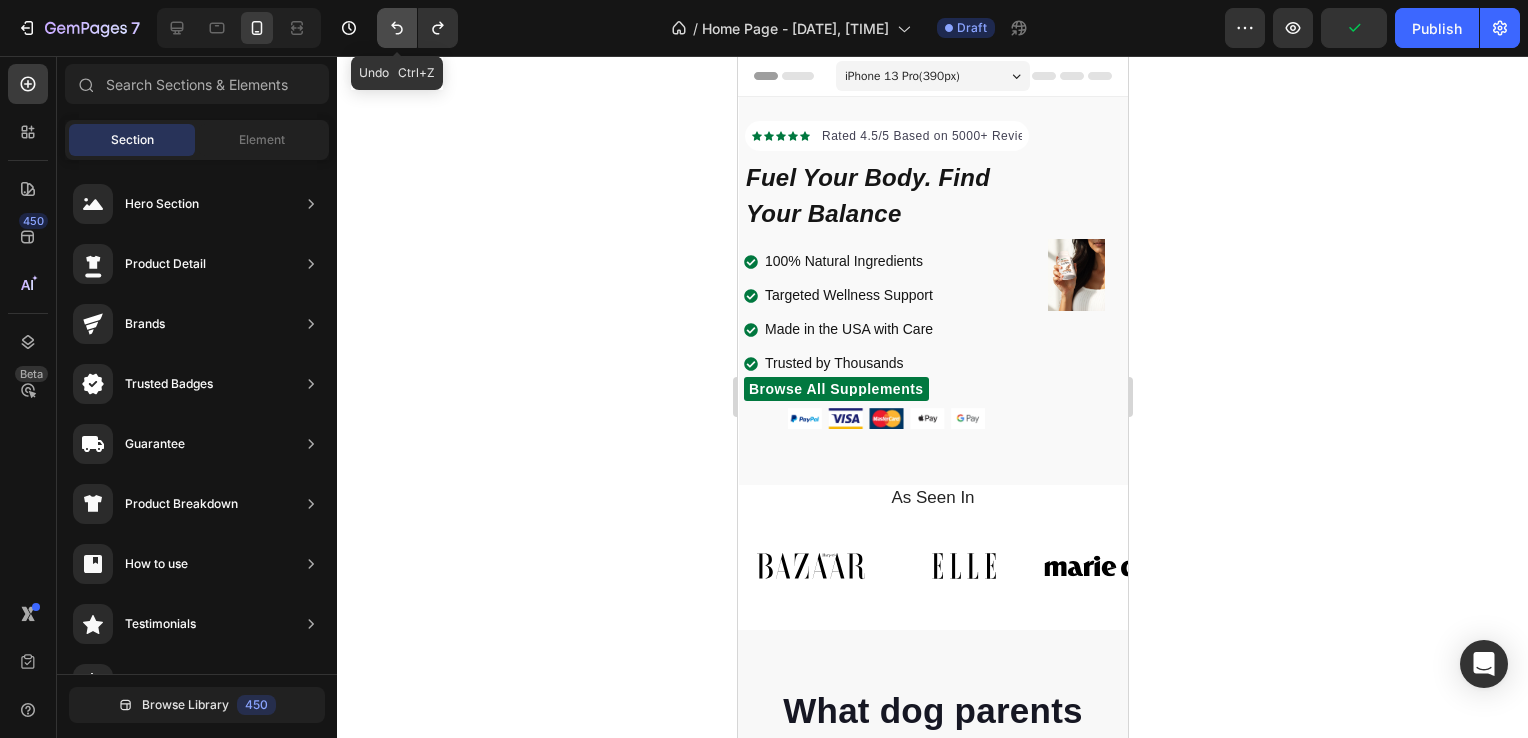 click 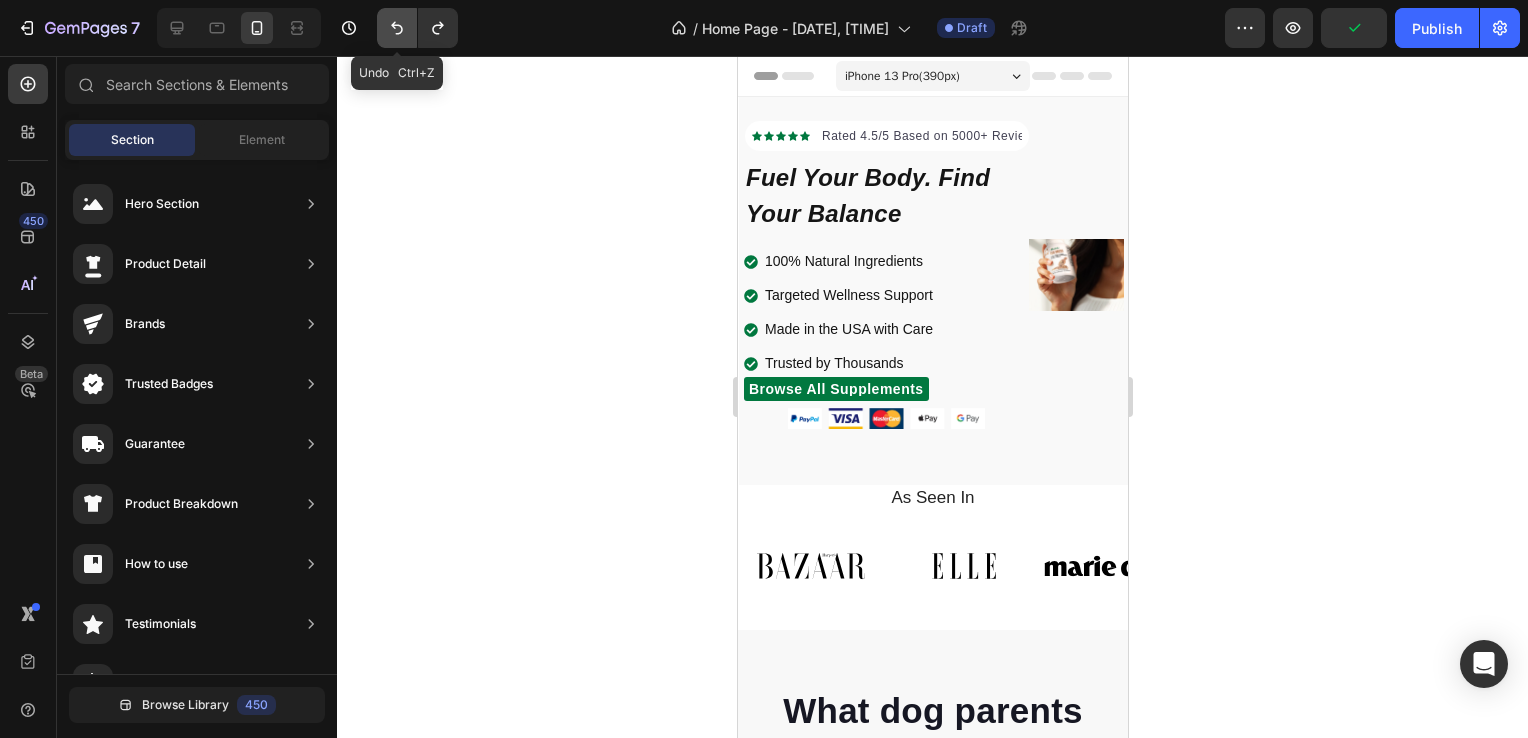 click 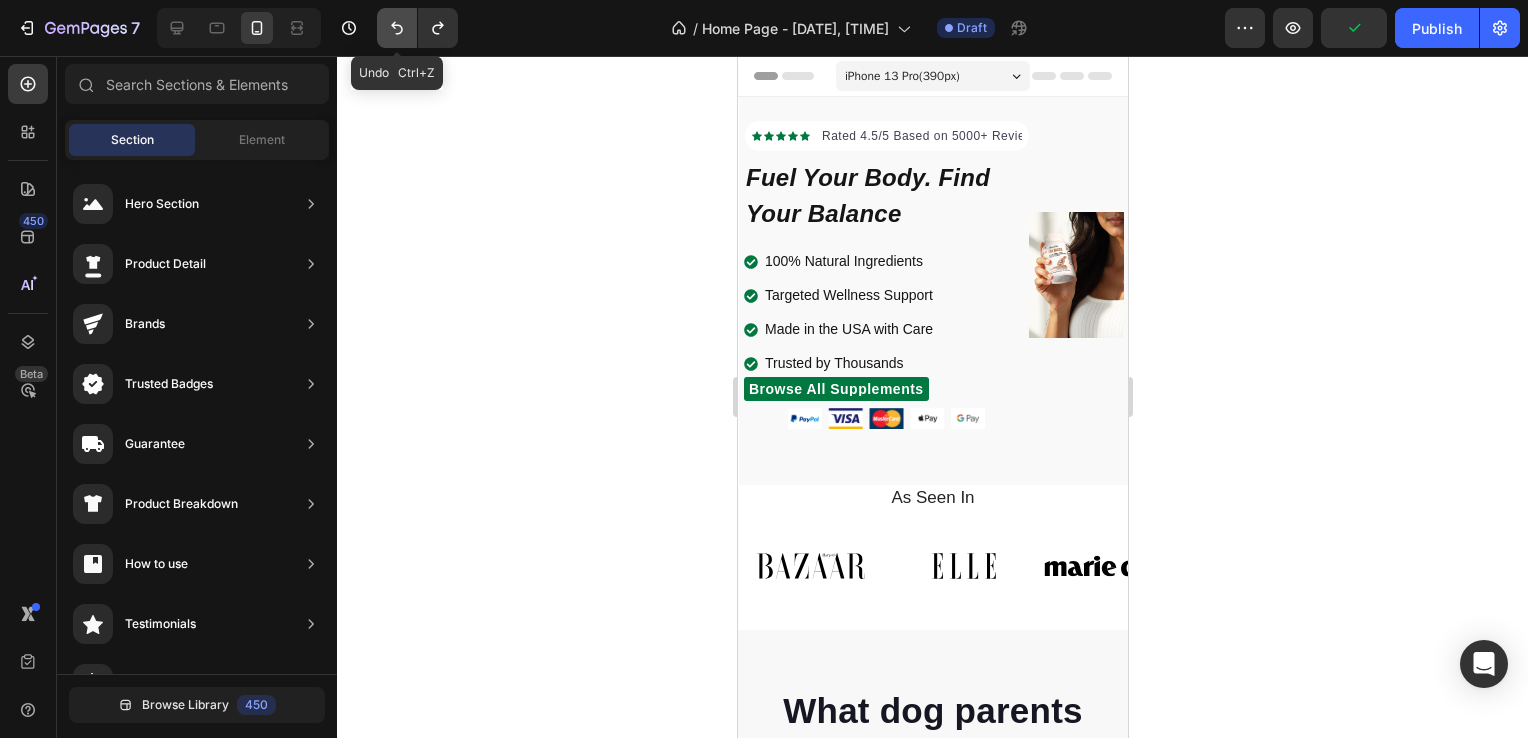 click 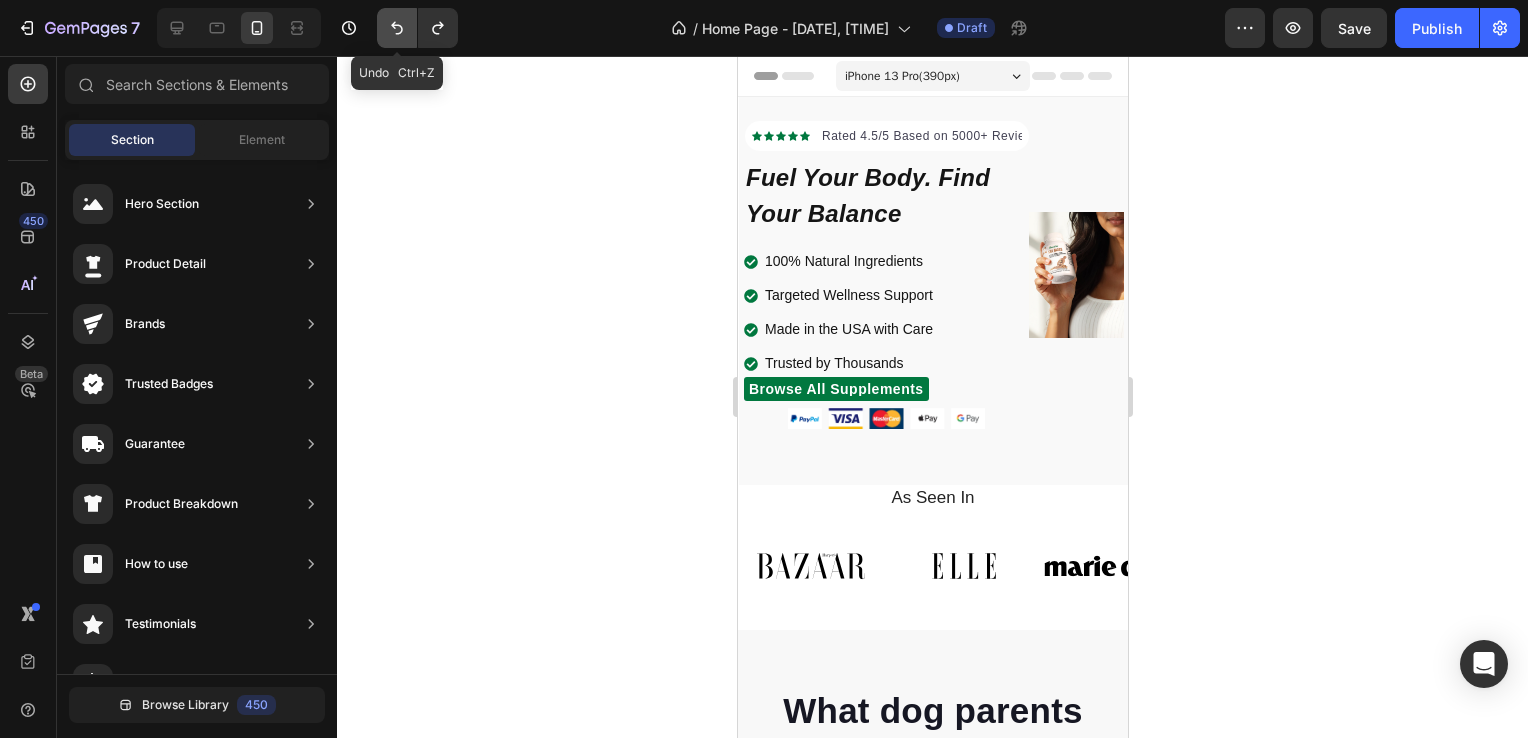 click 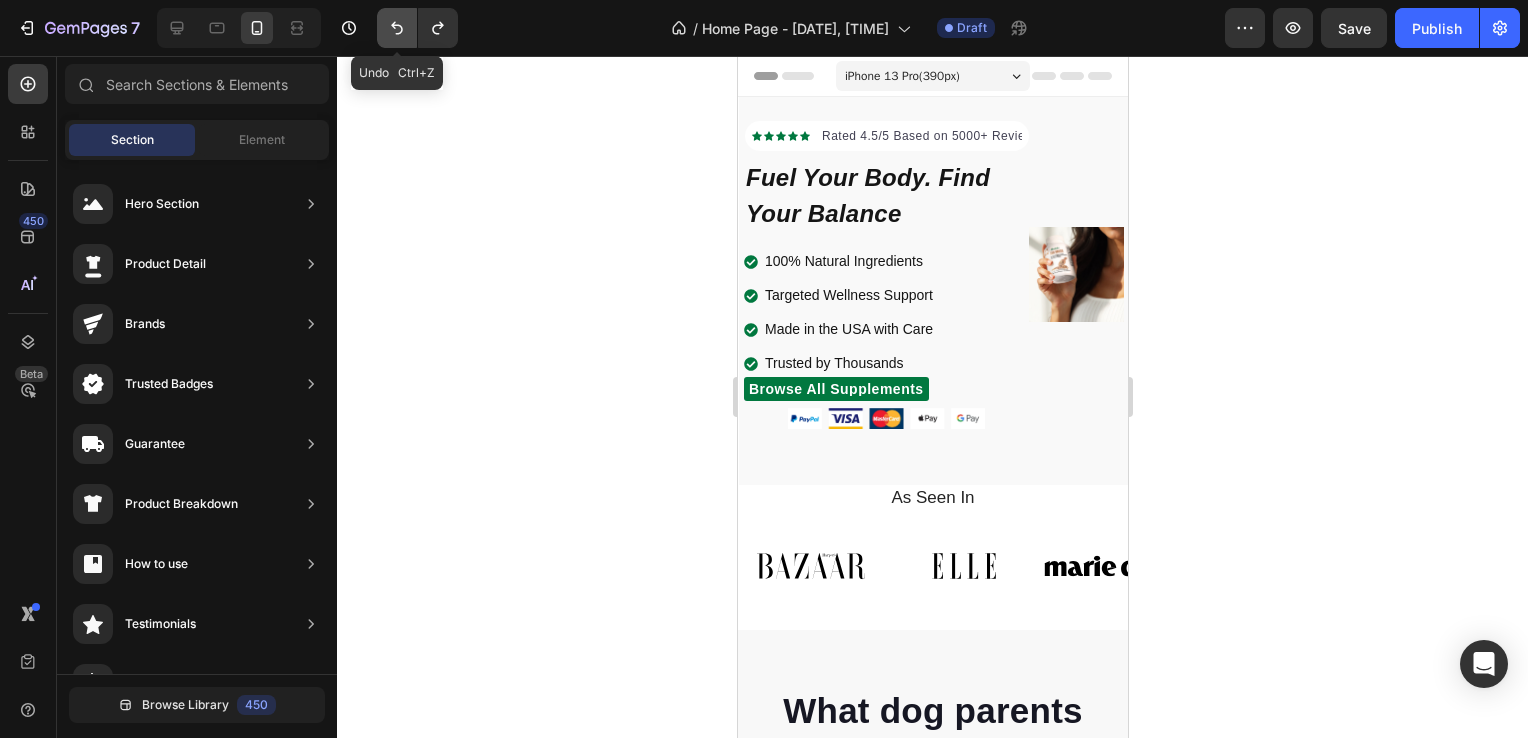 click 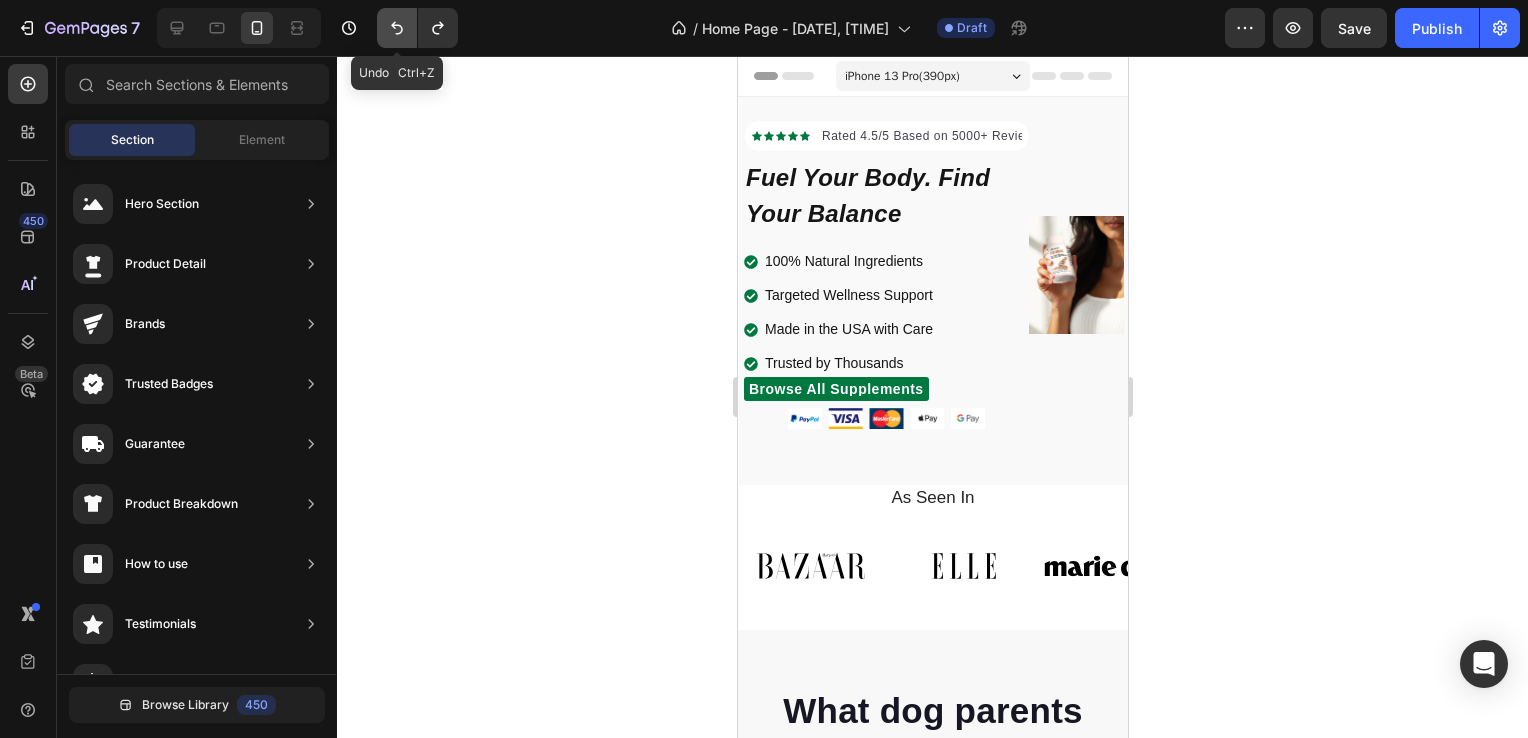 click 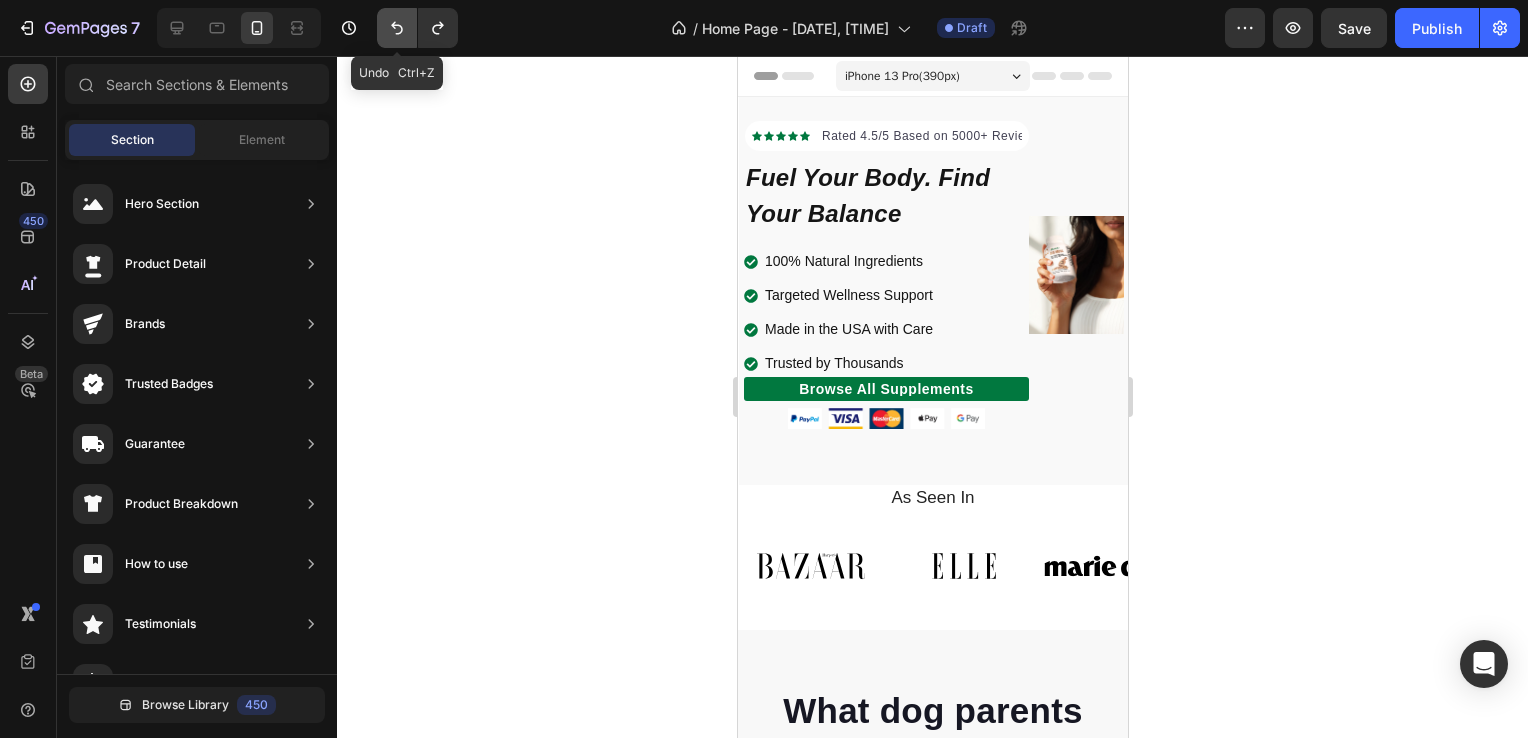 click 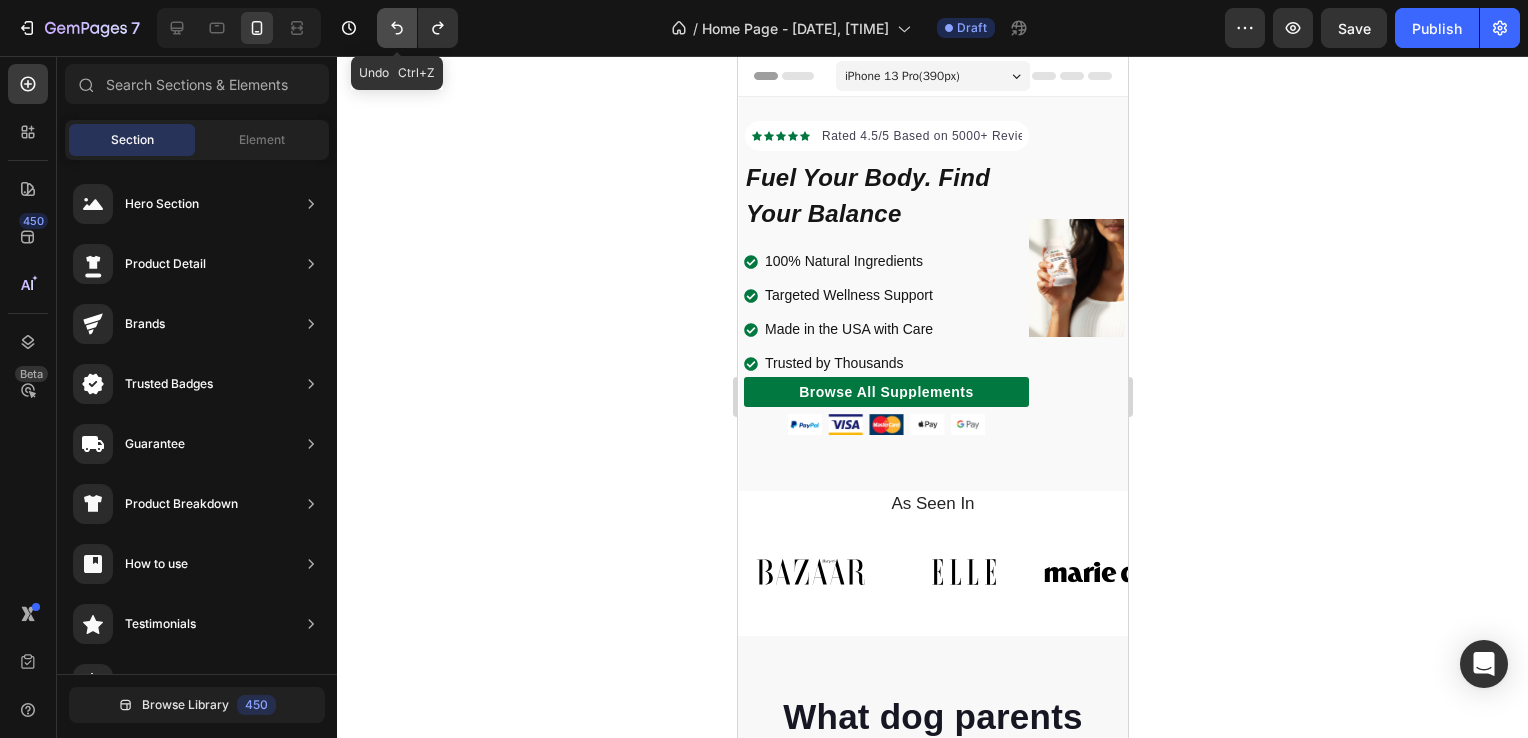 click 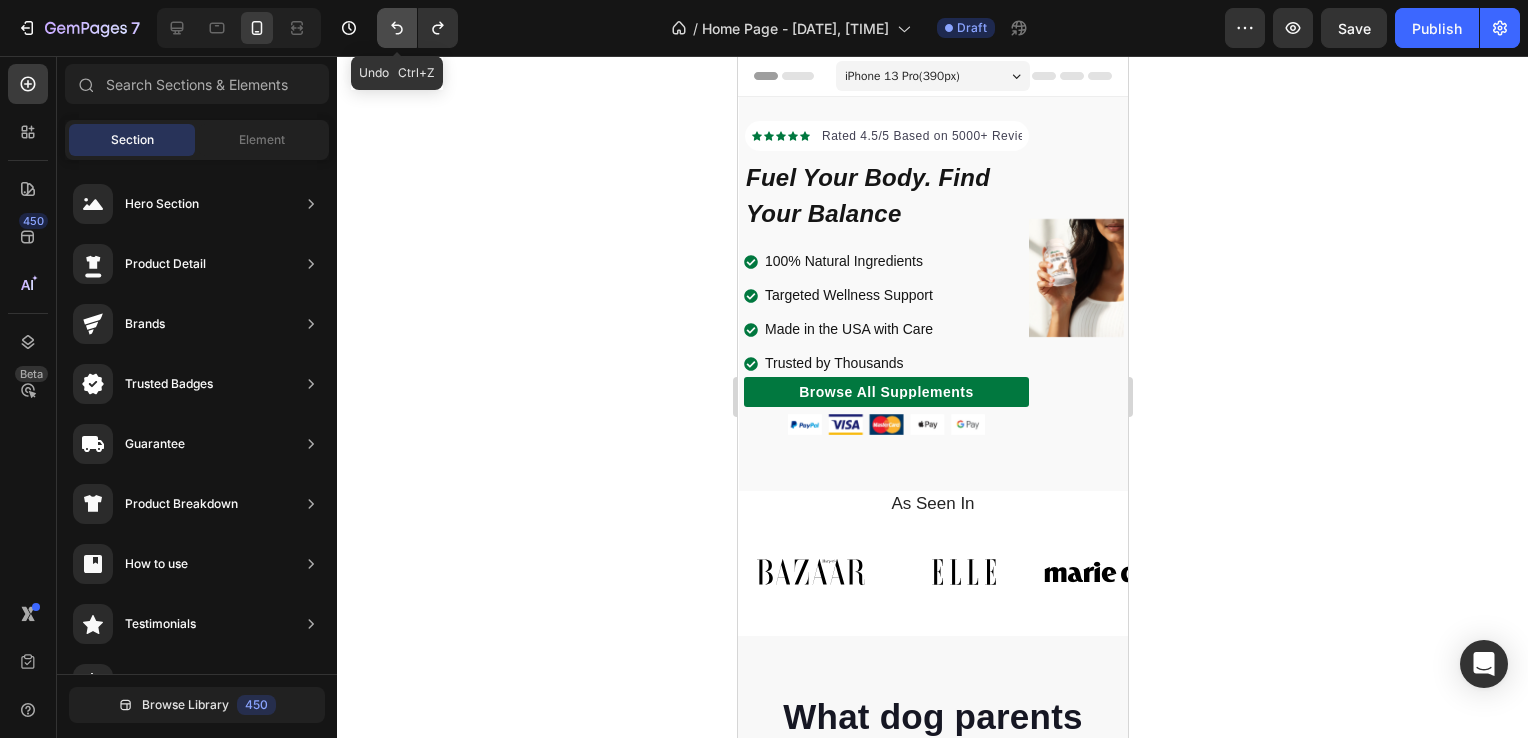 click 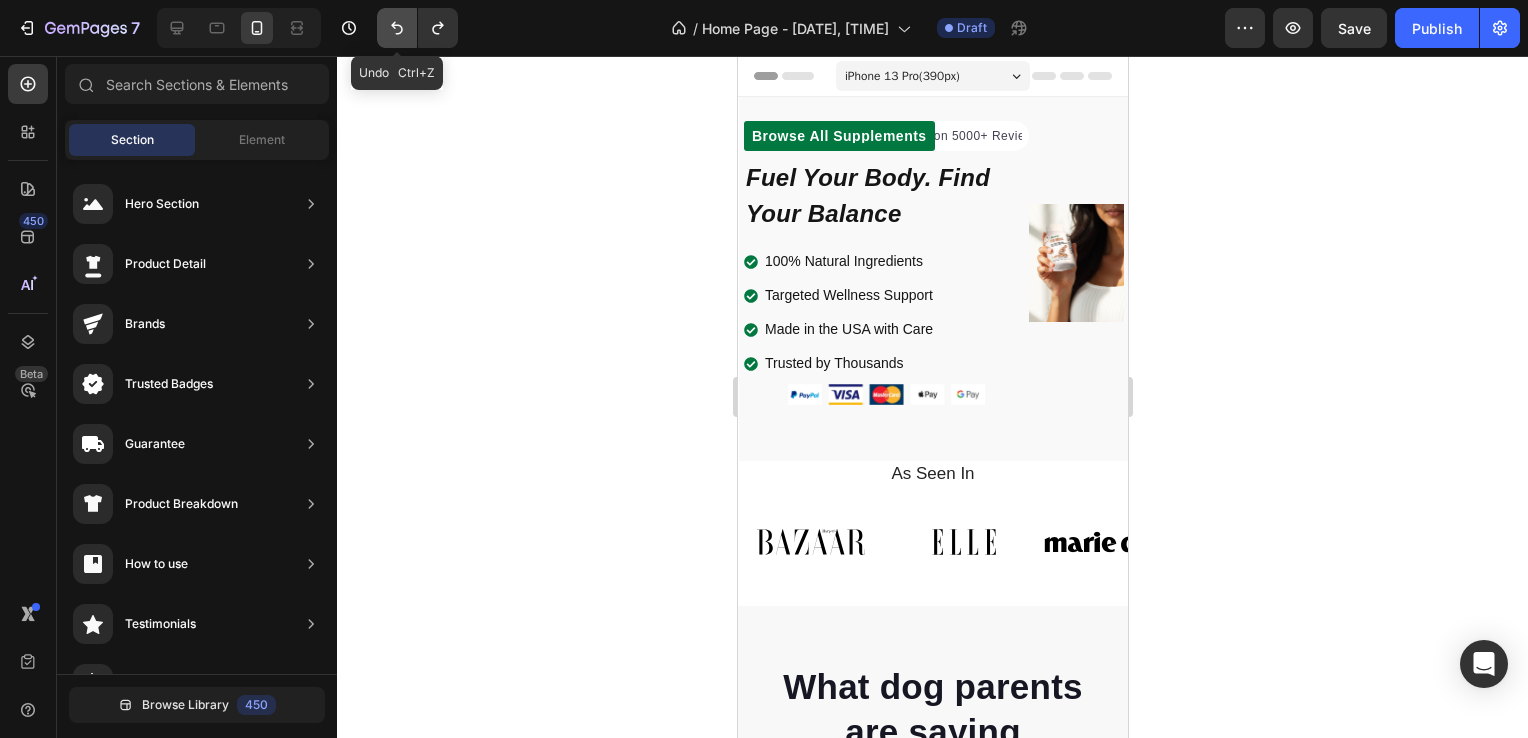 click 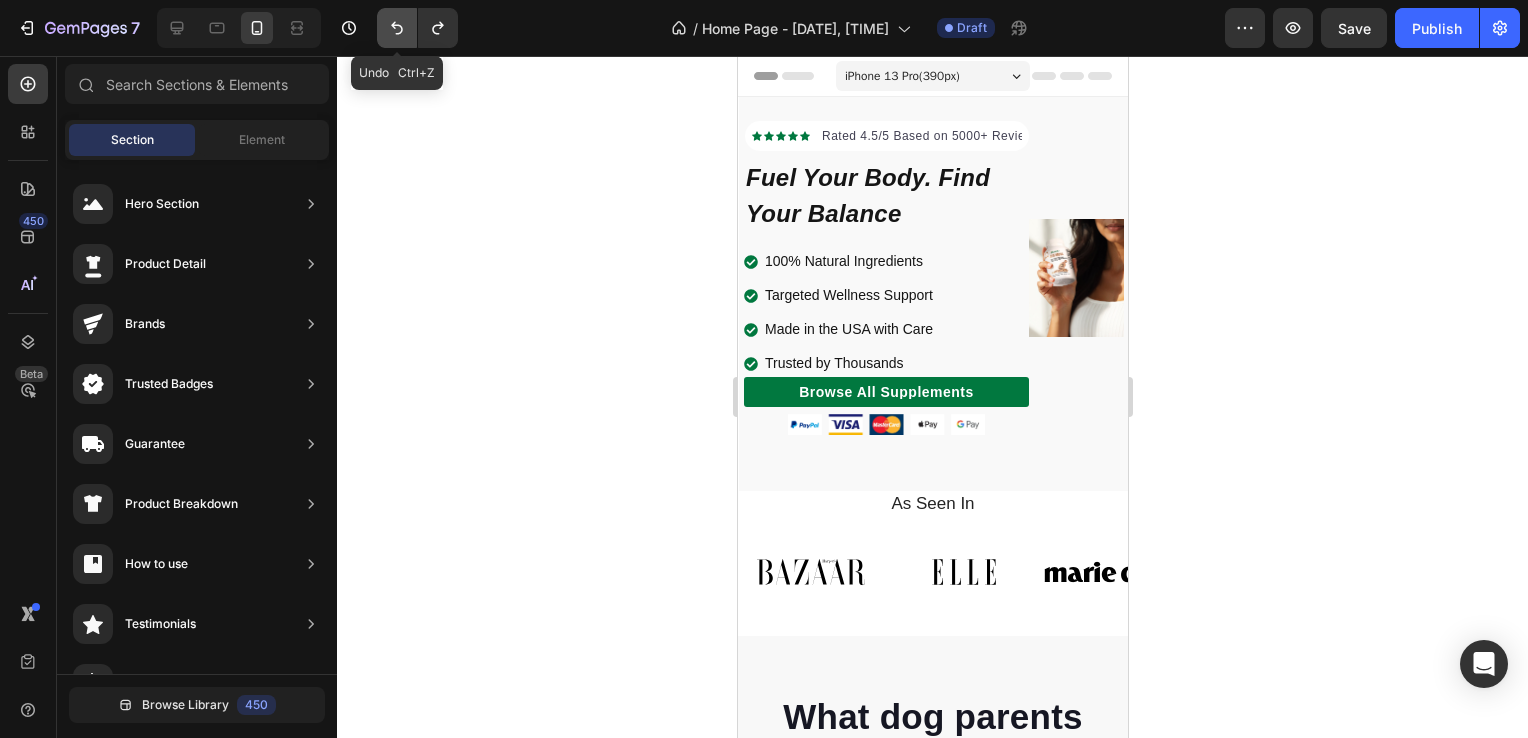 click 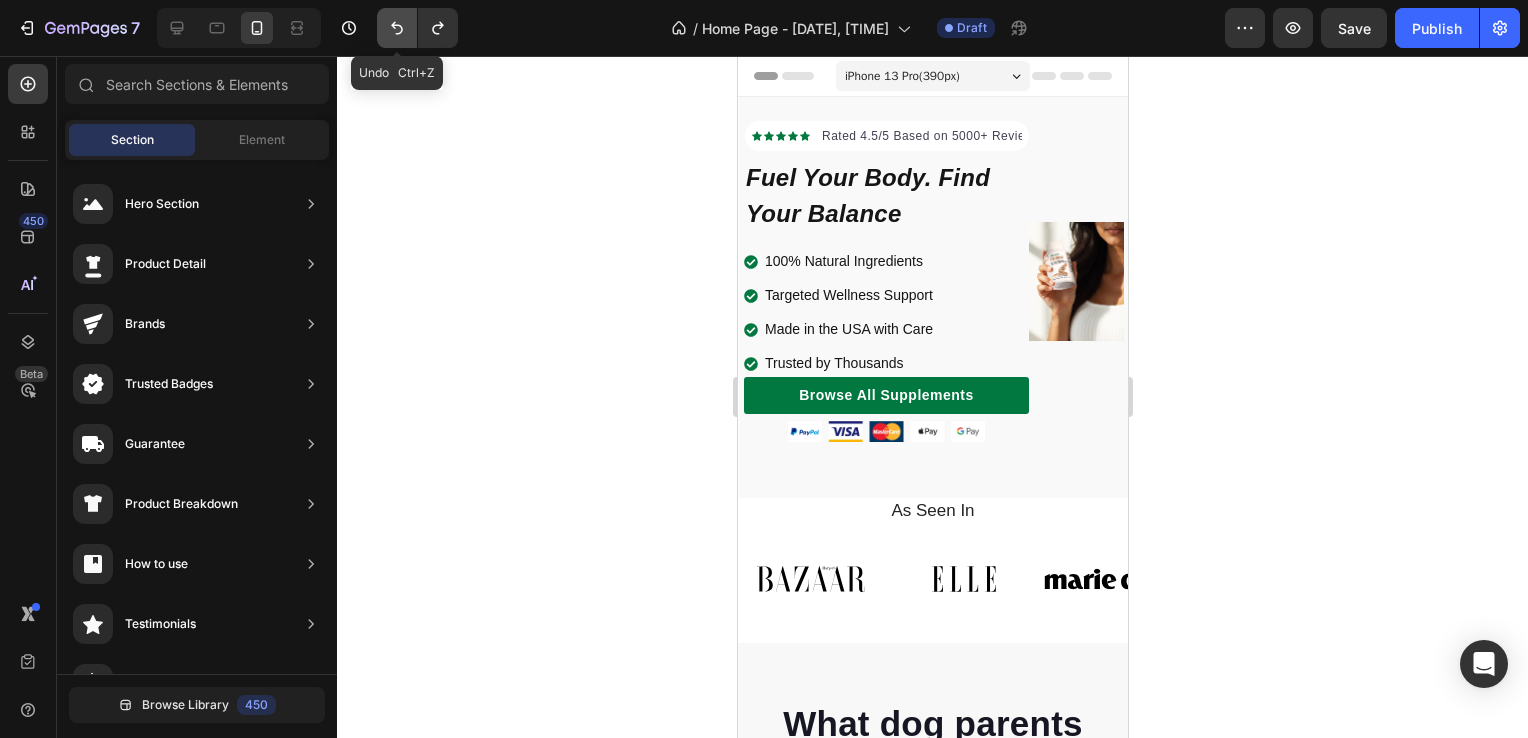 click 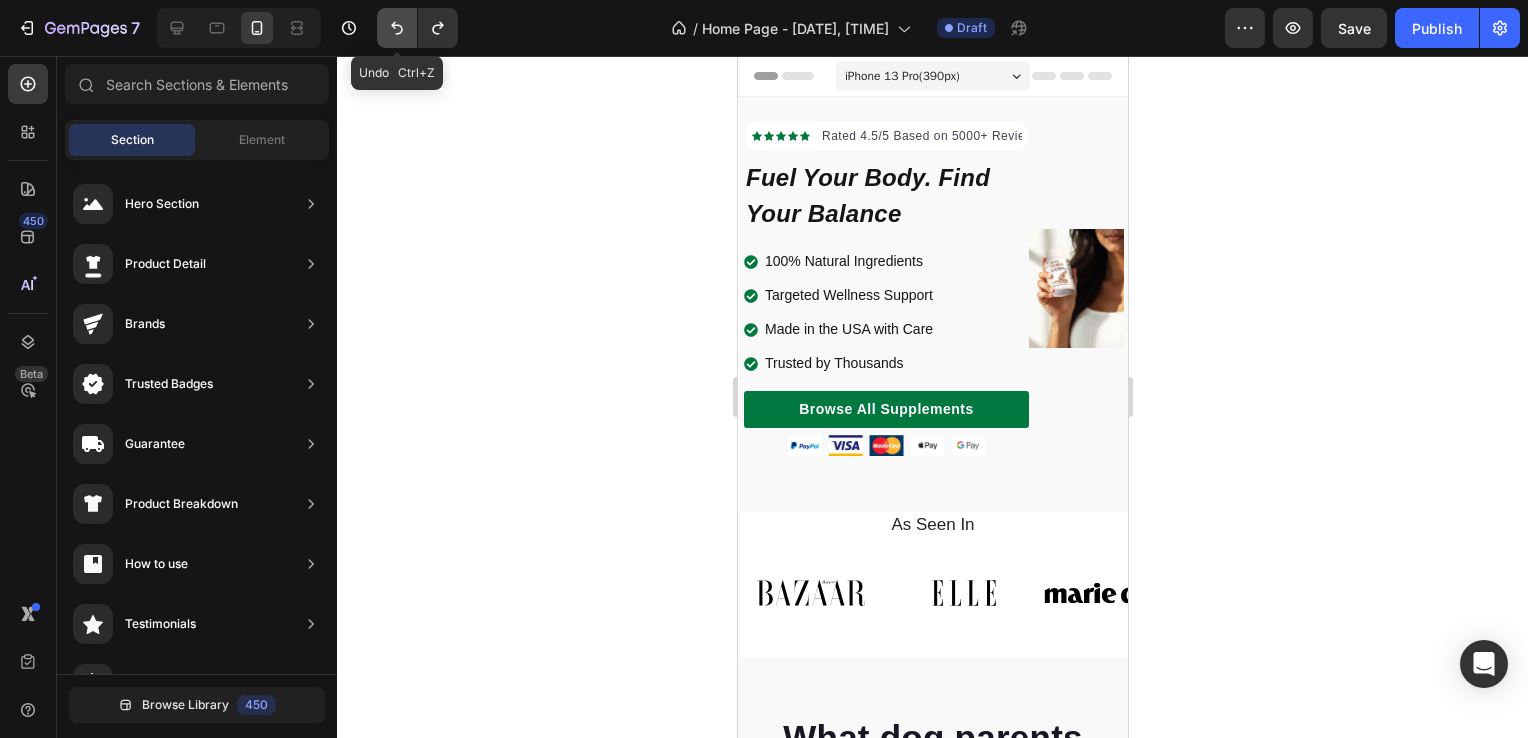 click 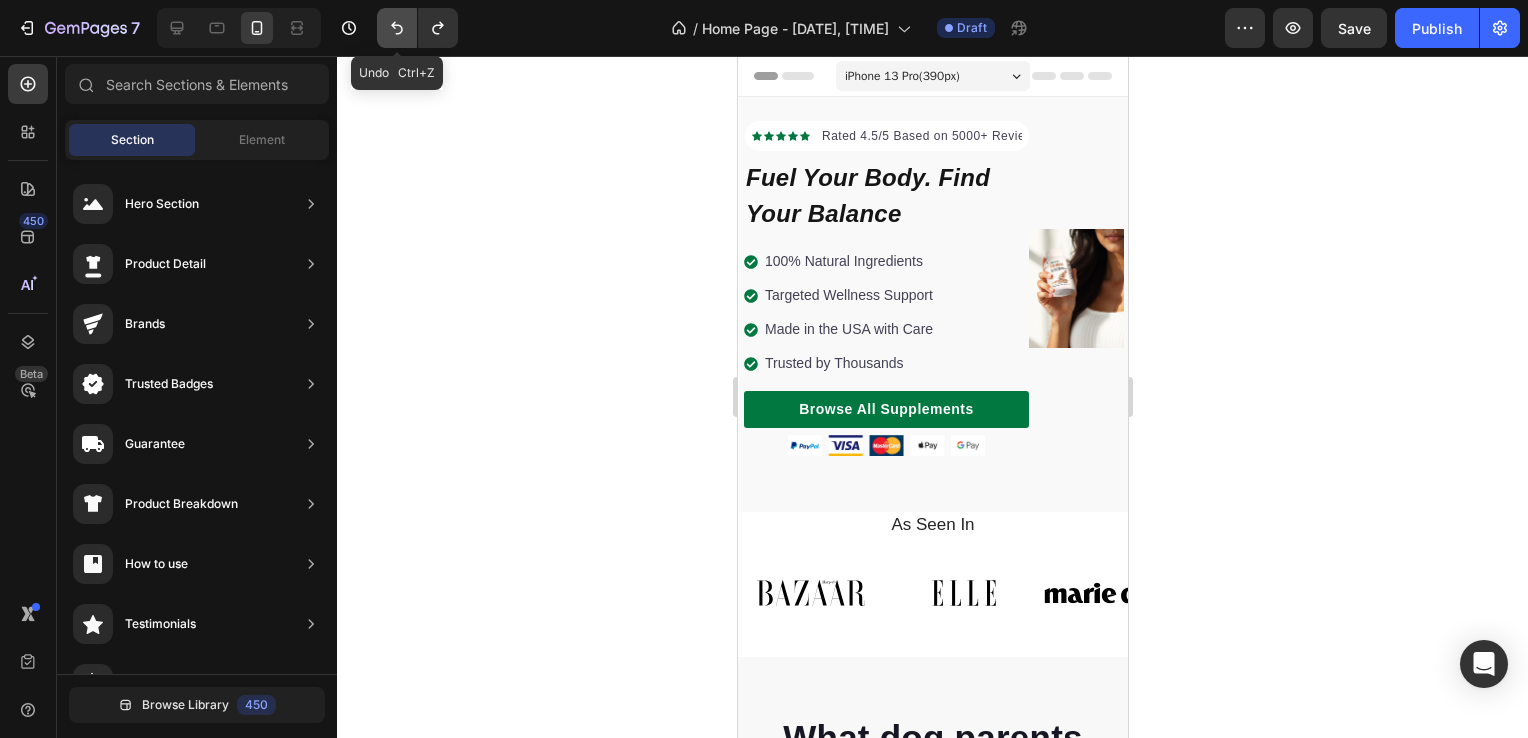 click 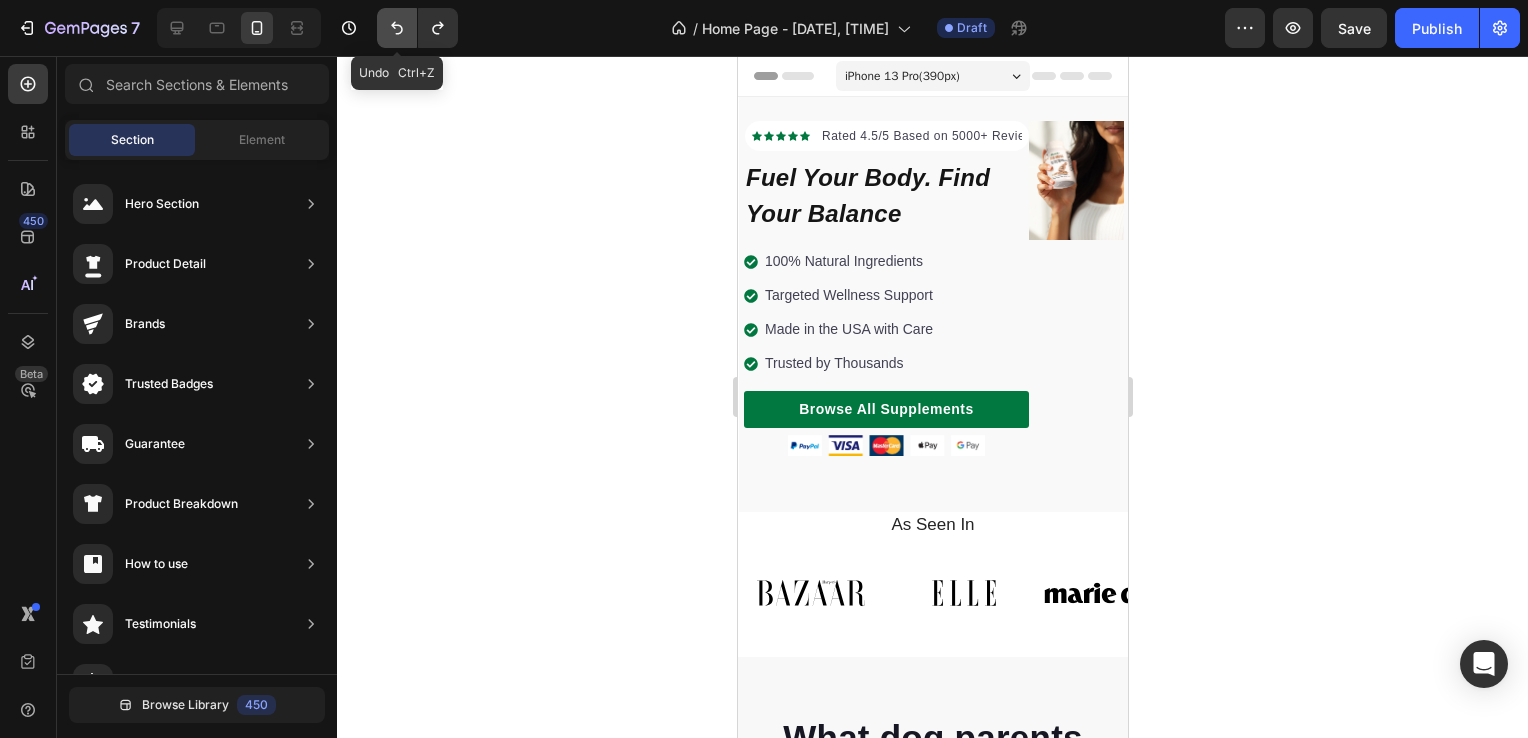 click 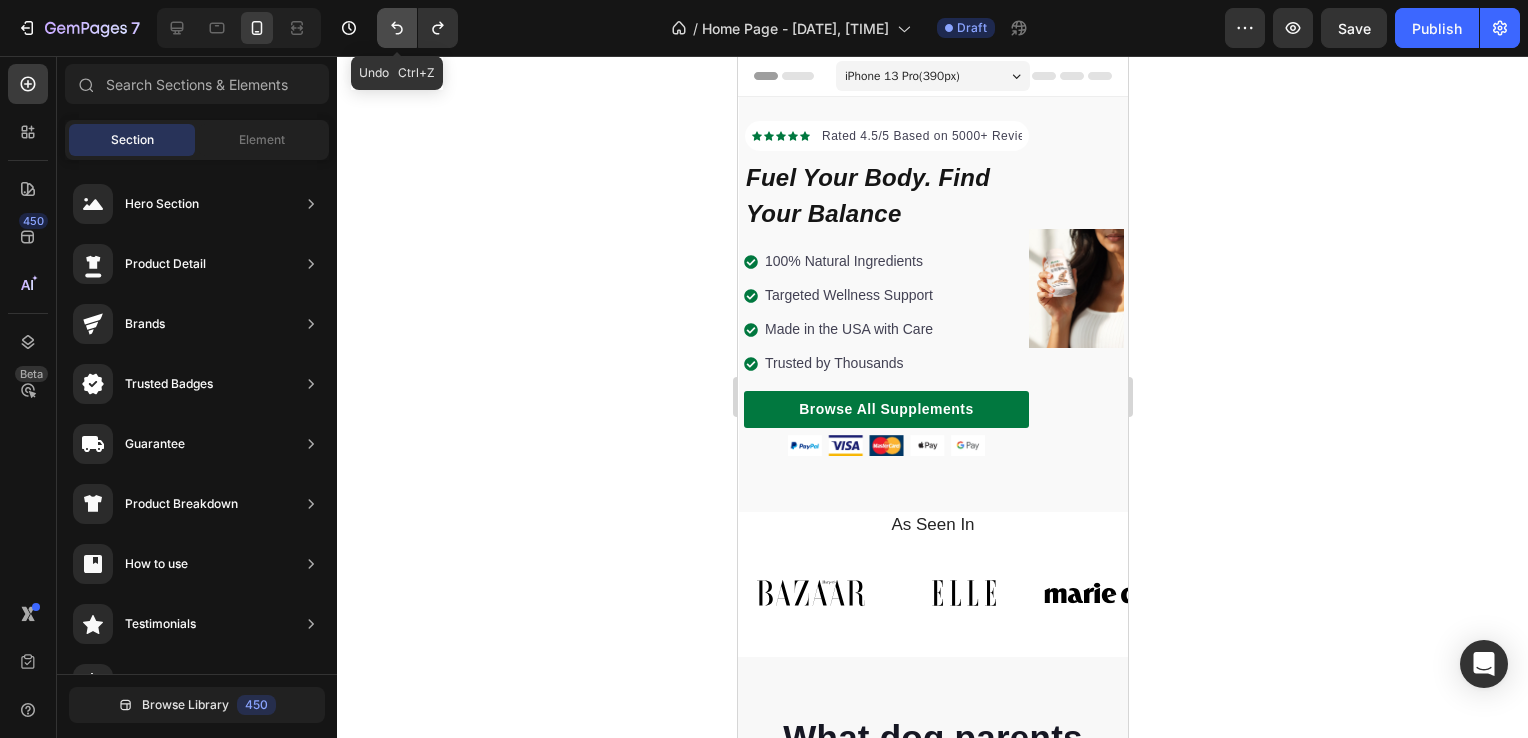 click 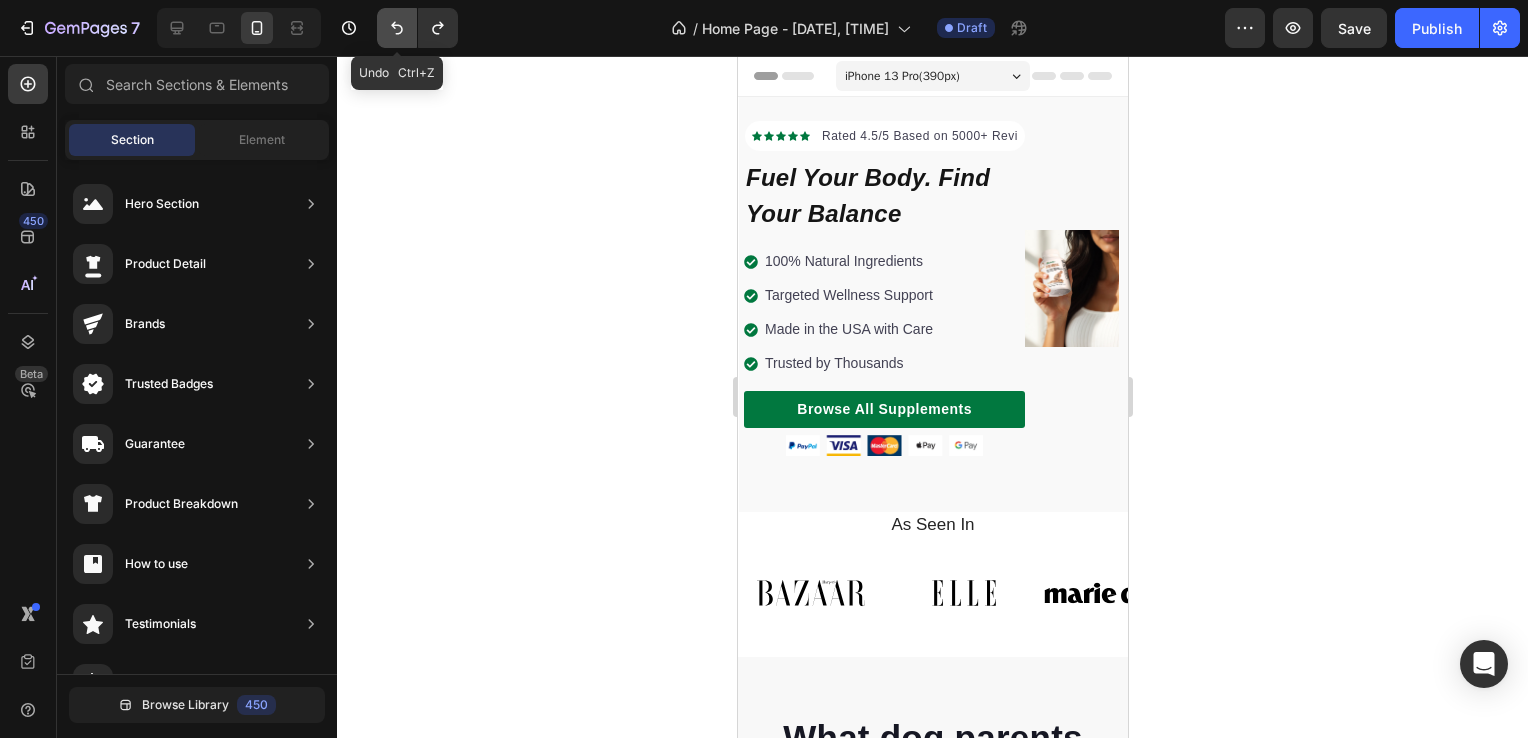 click 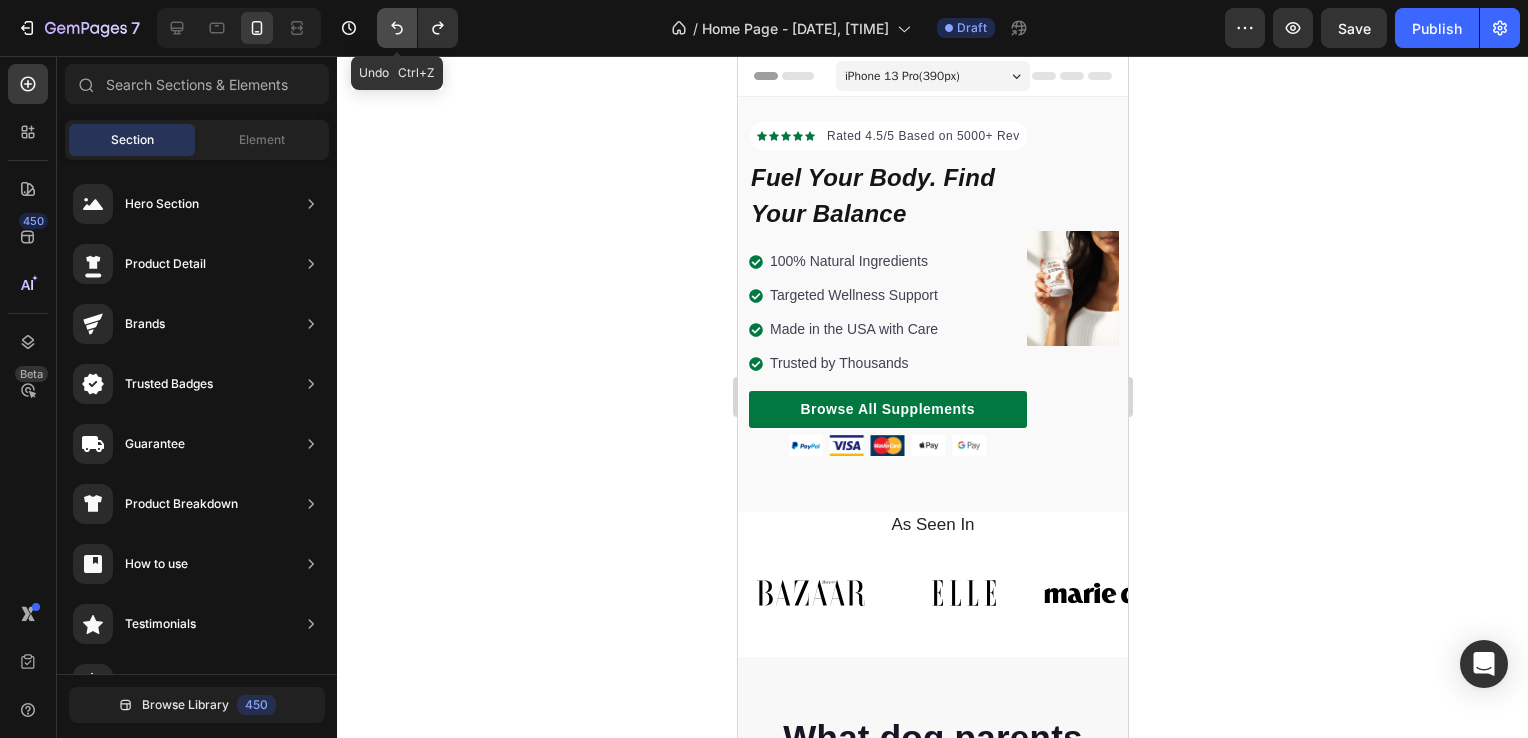 click 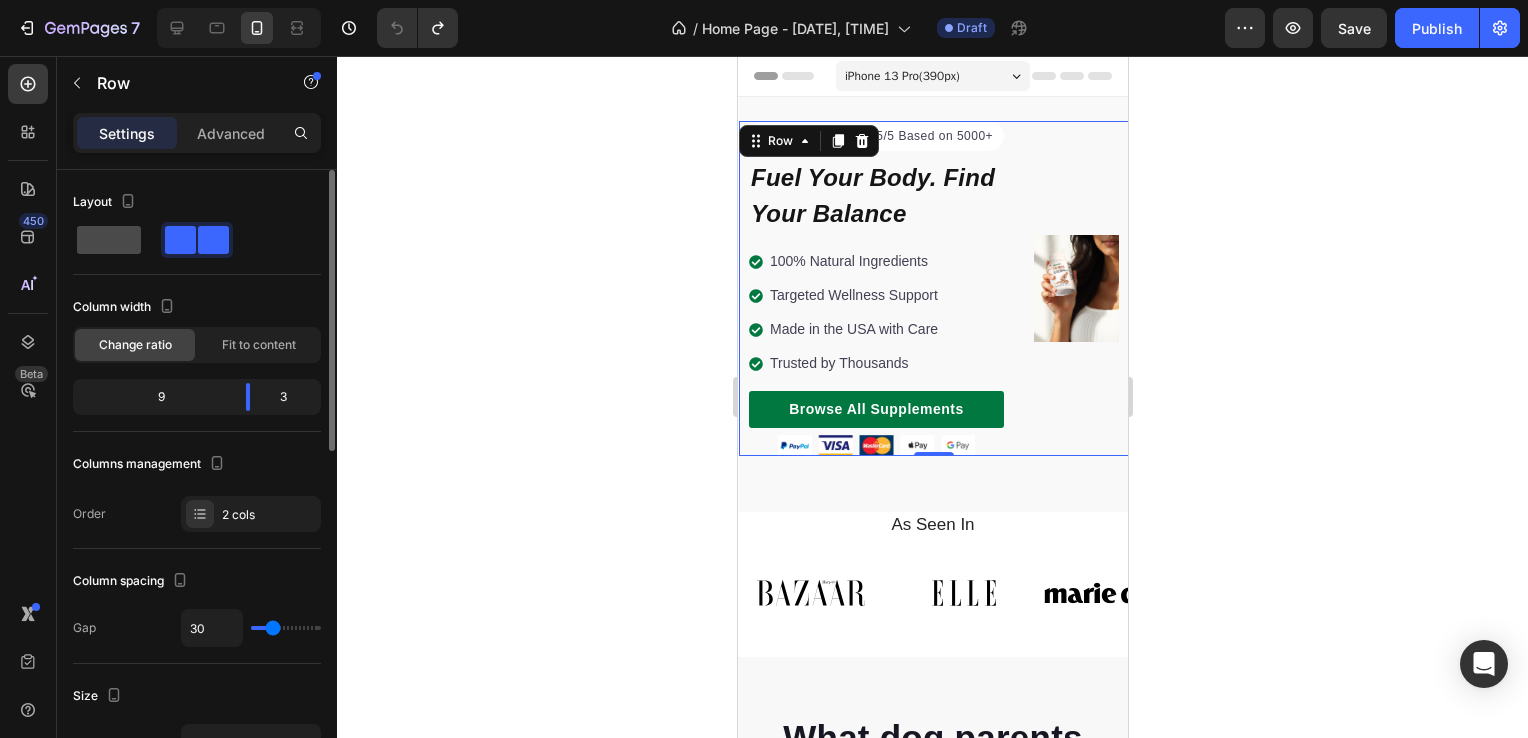 click 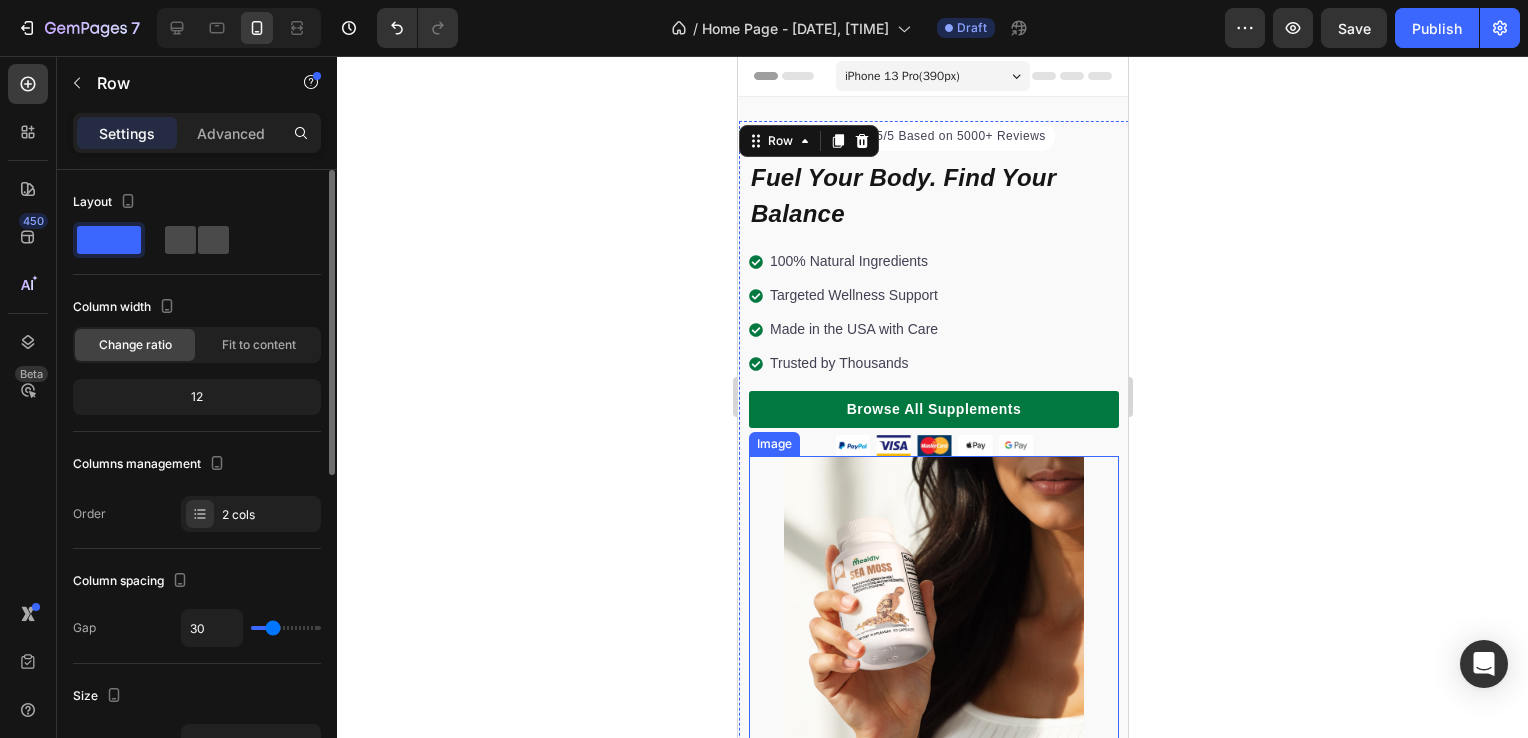 click 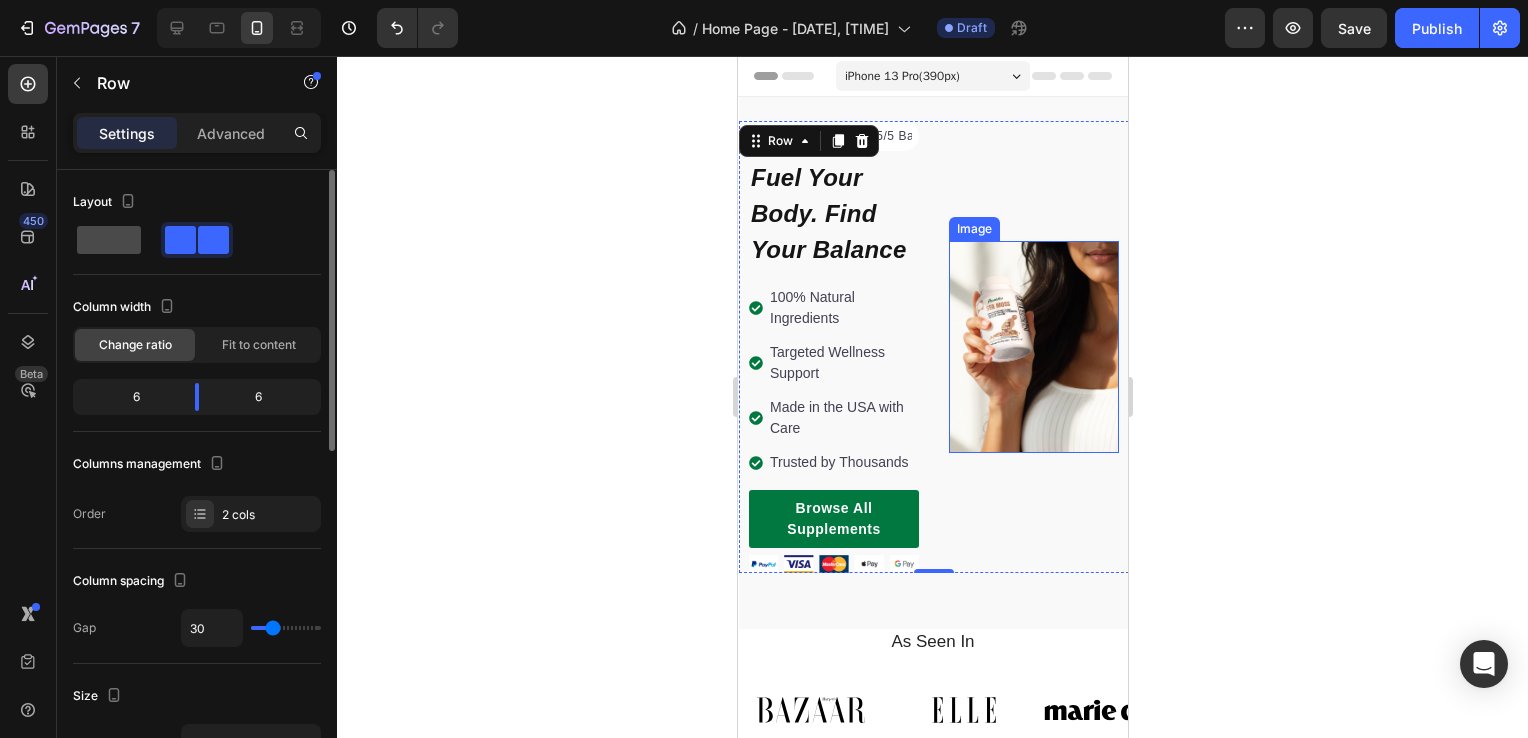 click 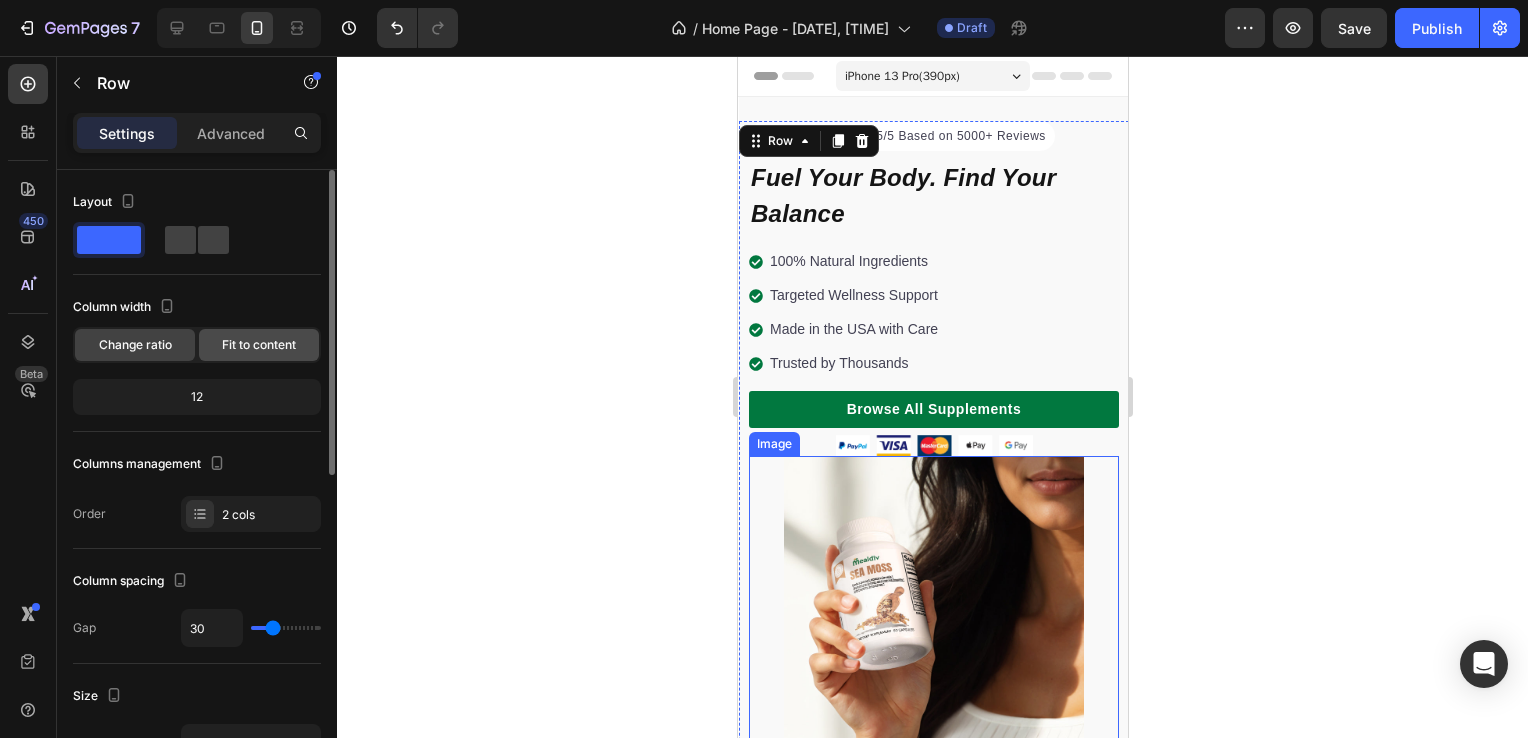 click on "Fit to content" 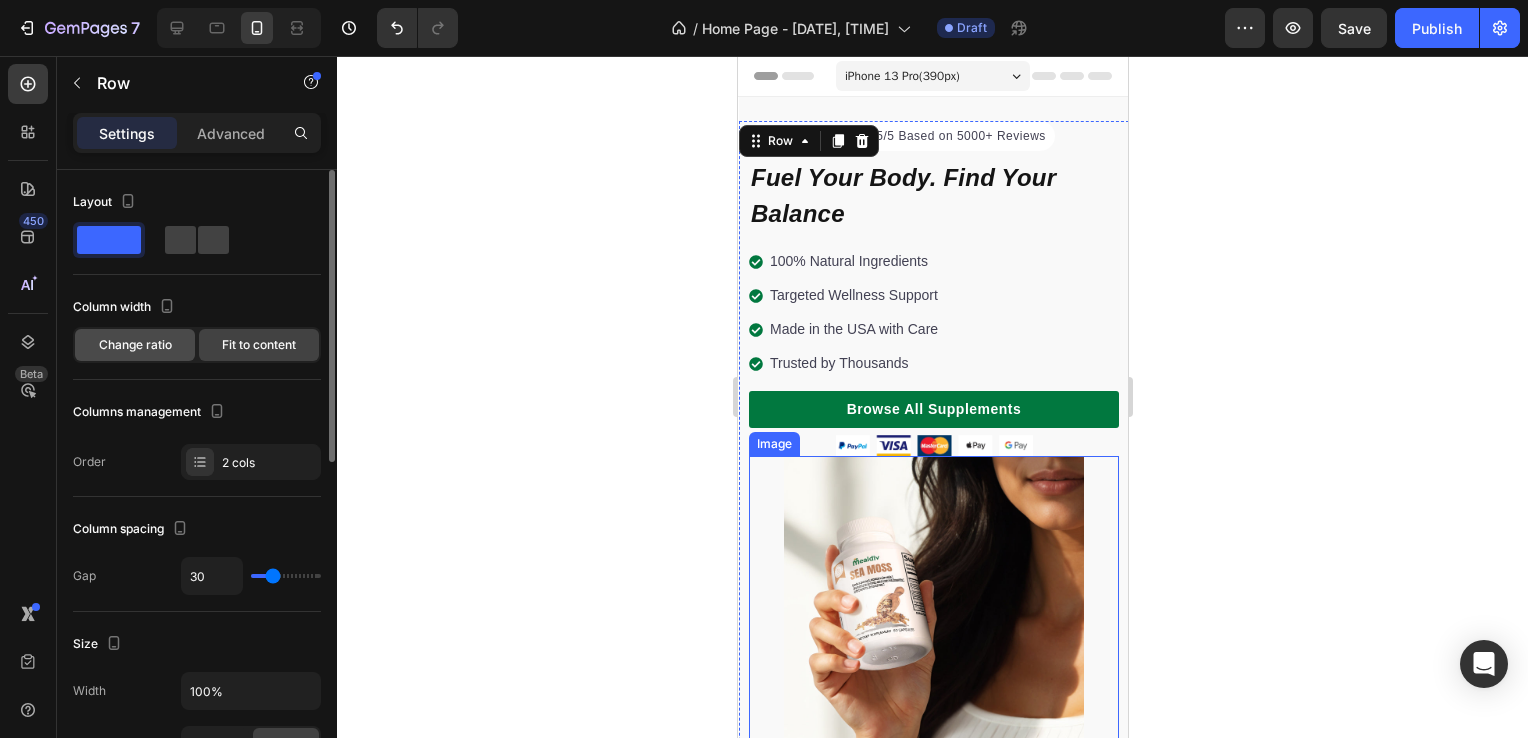 click on "Change ratio" 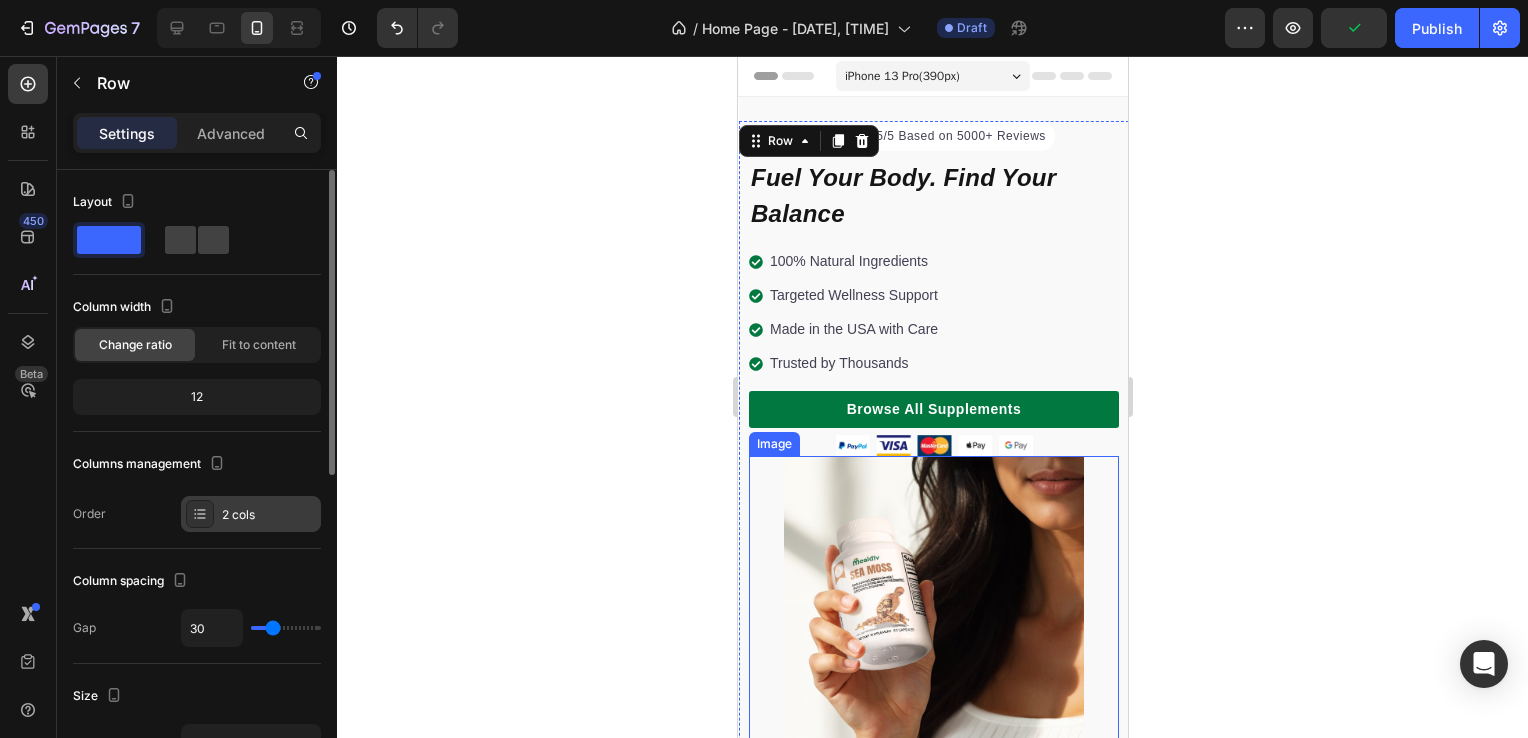 click on "2 cols" at bounding box center (251, 514) 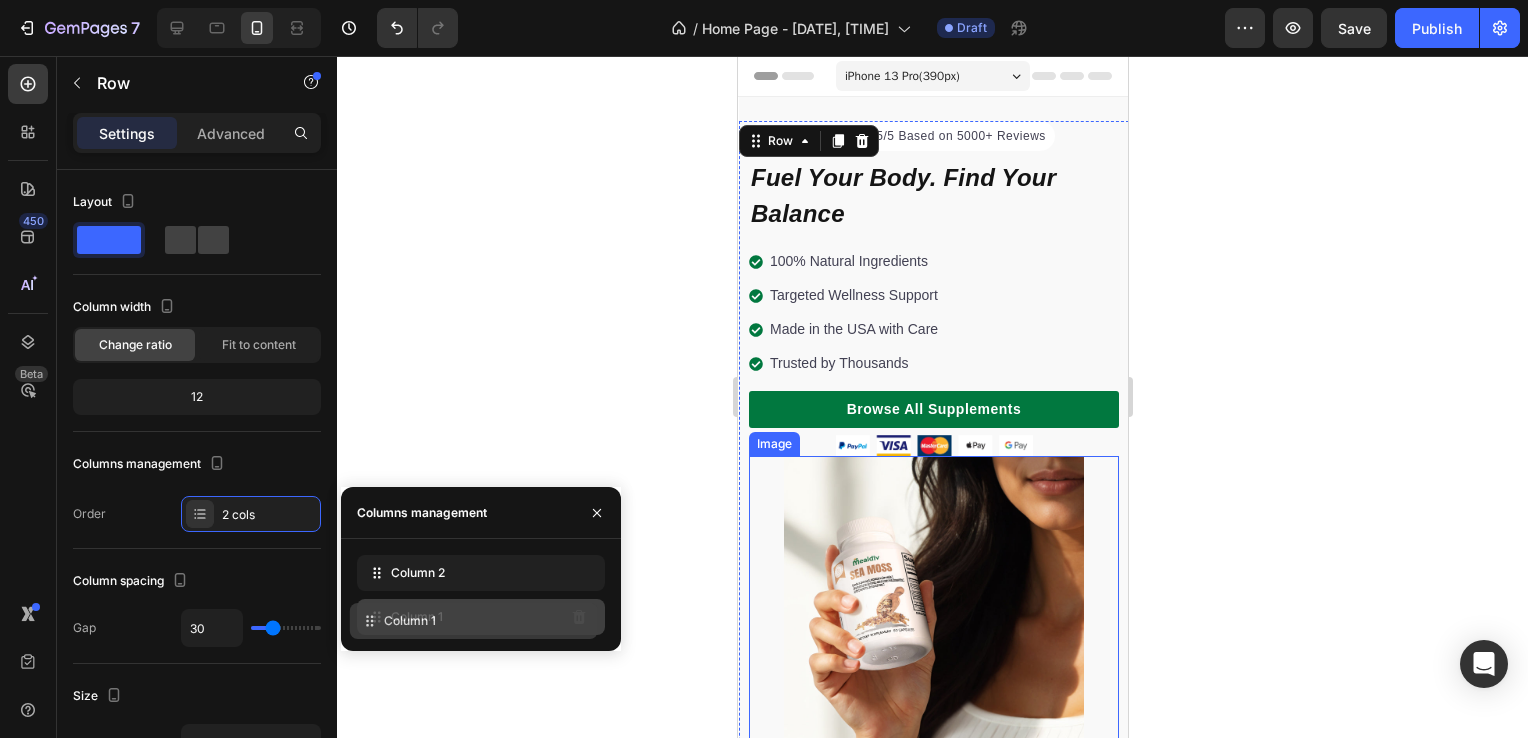 drag, startPoint x: 404, startPoint y: 577, endPoint x: 397, endPoint y: 625, distance: 48.507732 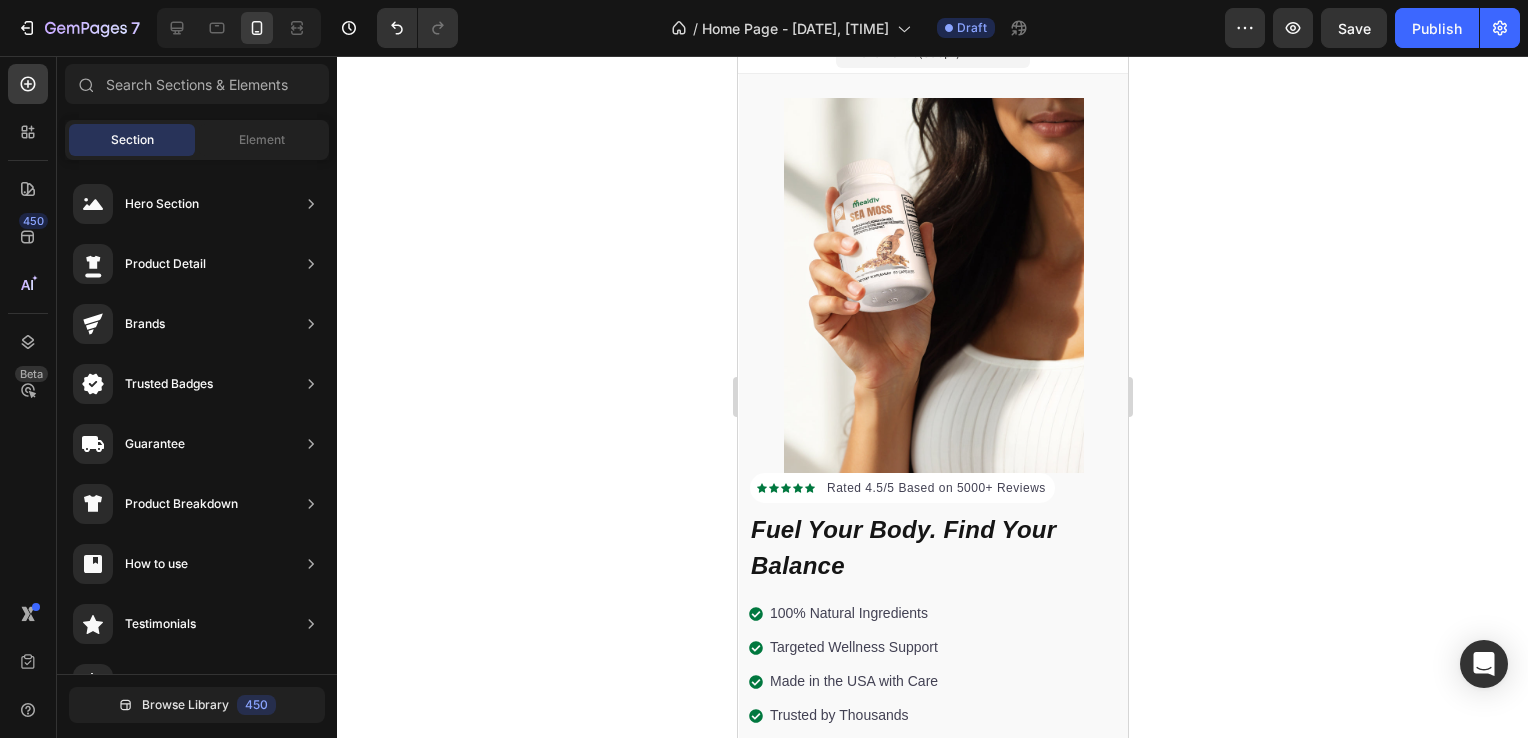 scroll, scrollTop: 0, scrollLeft: 0, axis: both 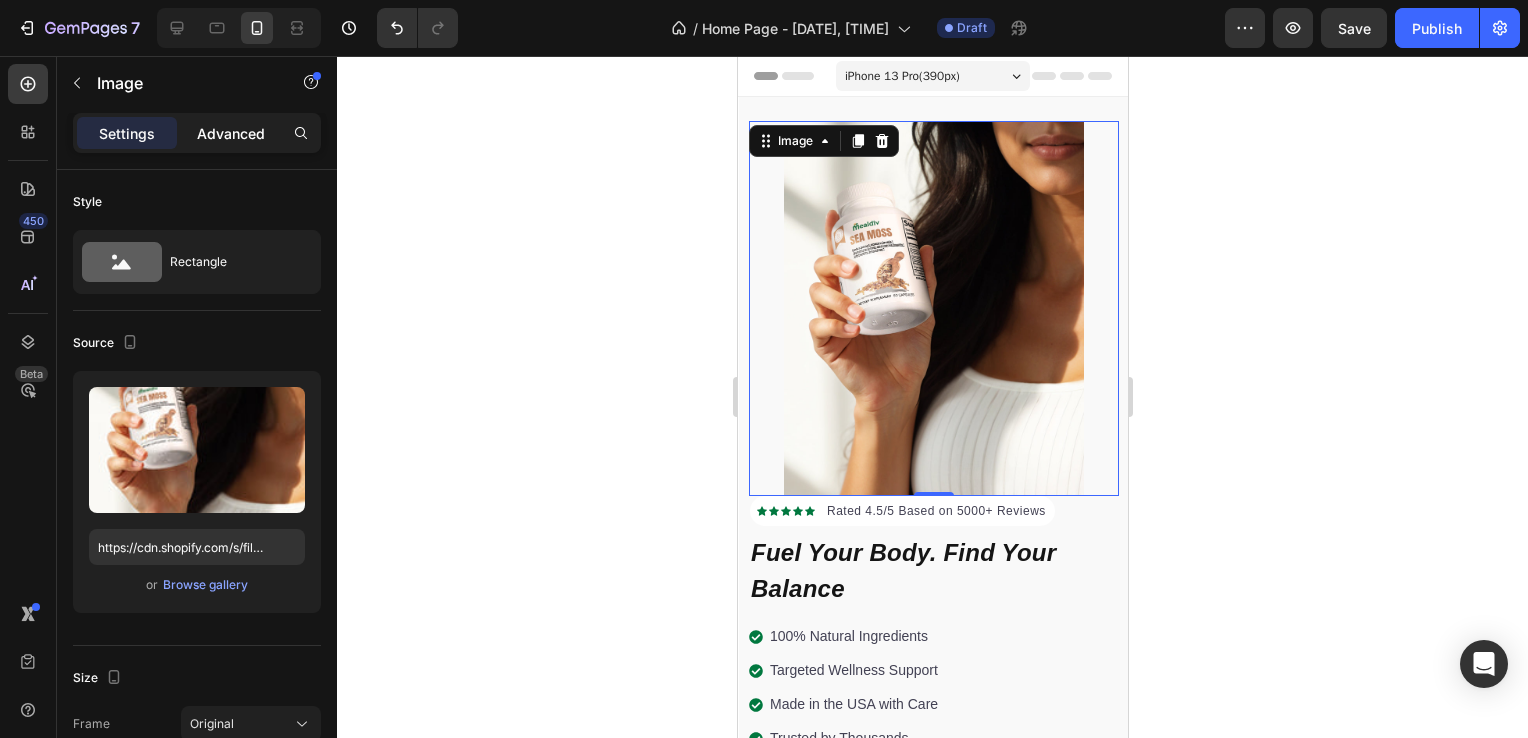 click on "Advanced" at bounding box center (231, 133) 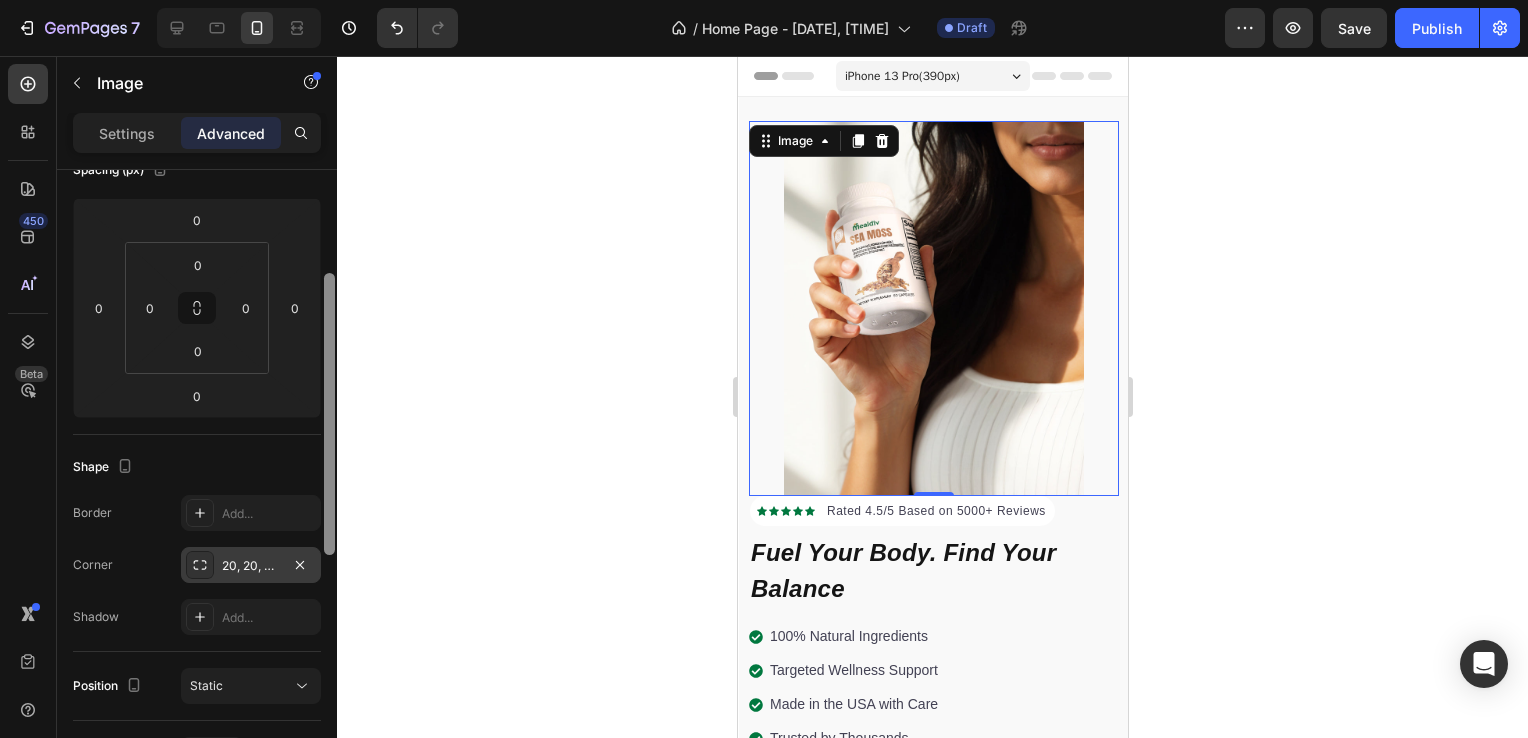 scroll, scrollTop: 256, scrollLeft: 0, axis: vertical 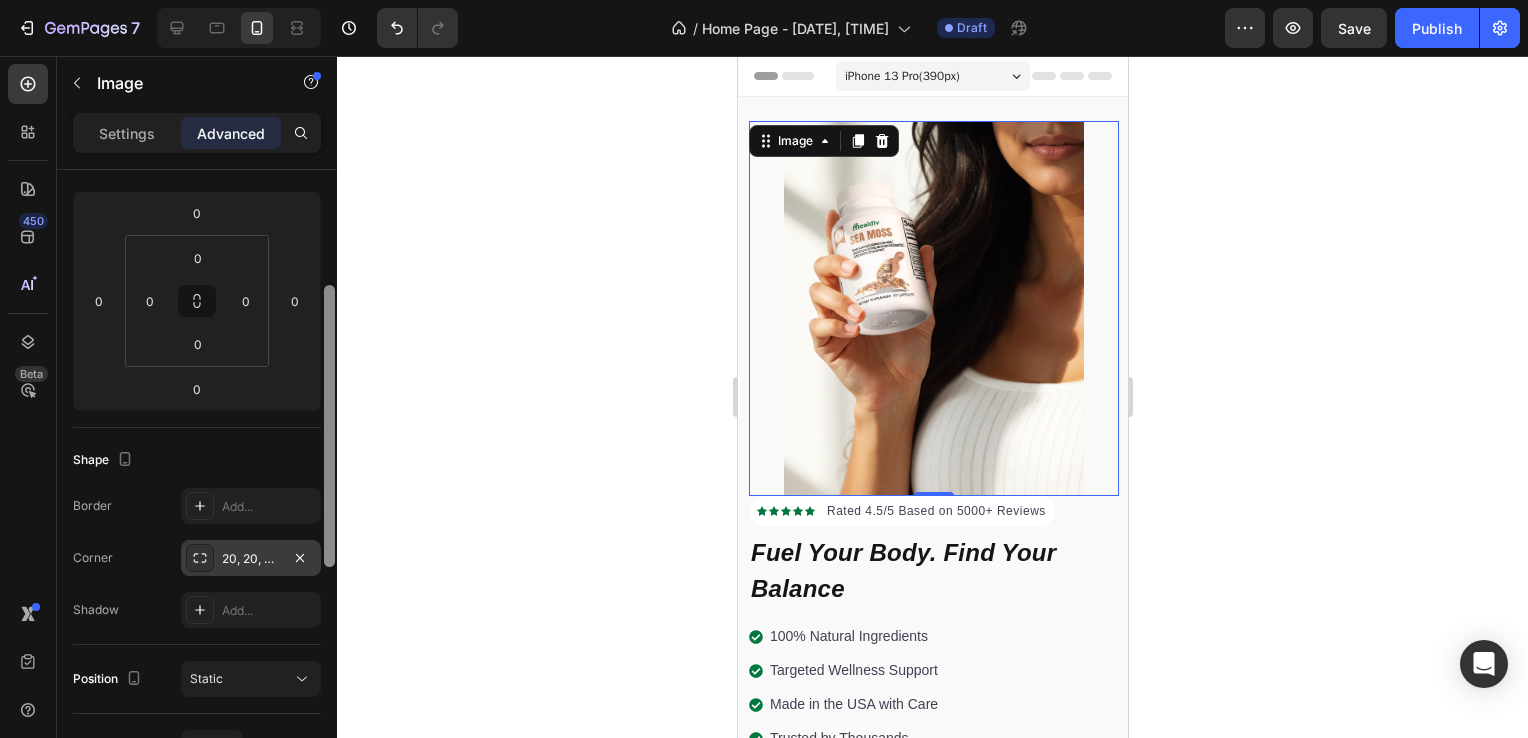 drag, startPoint x: 324, startPoint y: 428, endPoint x: 307, endPoint y: 544, distance: 117.239075 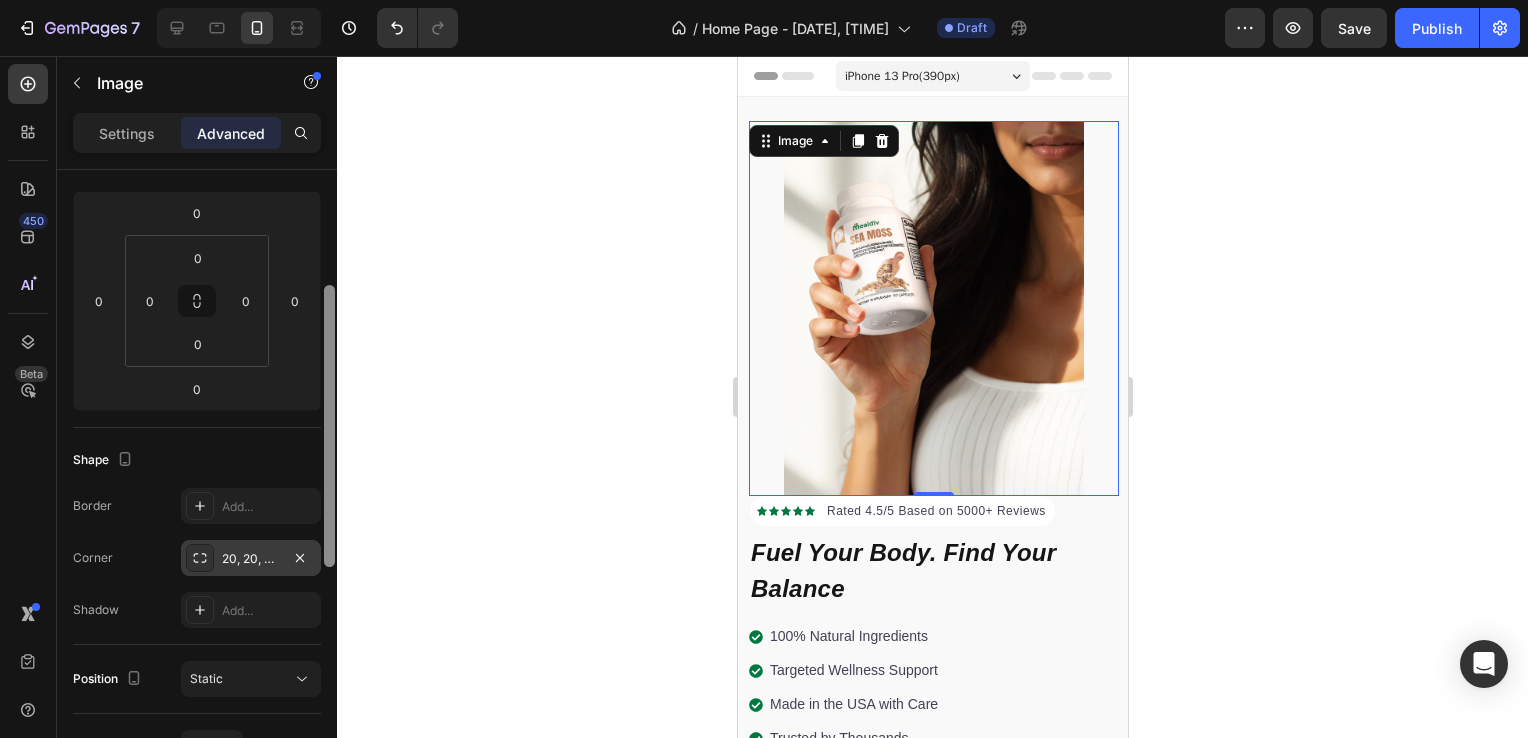 click on "Display on Desktop Yes No Tablet Yes No Mobile Yes No Spacing (px) 0 0 0 0 0 0 0 0 Shape Border Add... Corner 20, 20, 20, 20 Shadow Add... Position Static Opacity 100% Animation Upgrade to Build plan  to unlock Animation & other premium features. Interaction Upgrade to Optimize plan  to unlock Interaction & other premium features. CSS class Delete element" at bounding box center (197, 482) 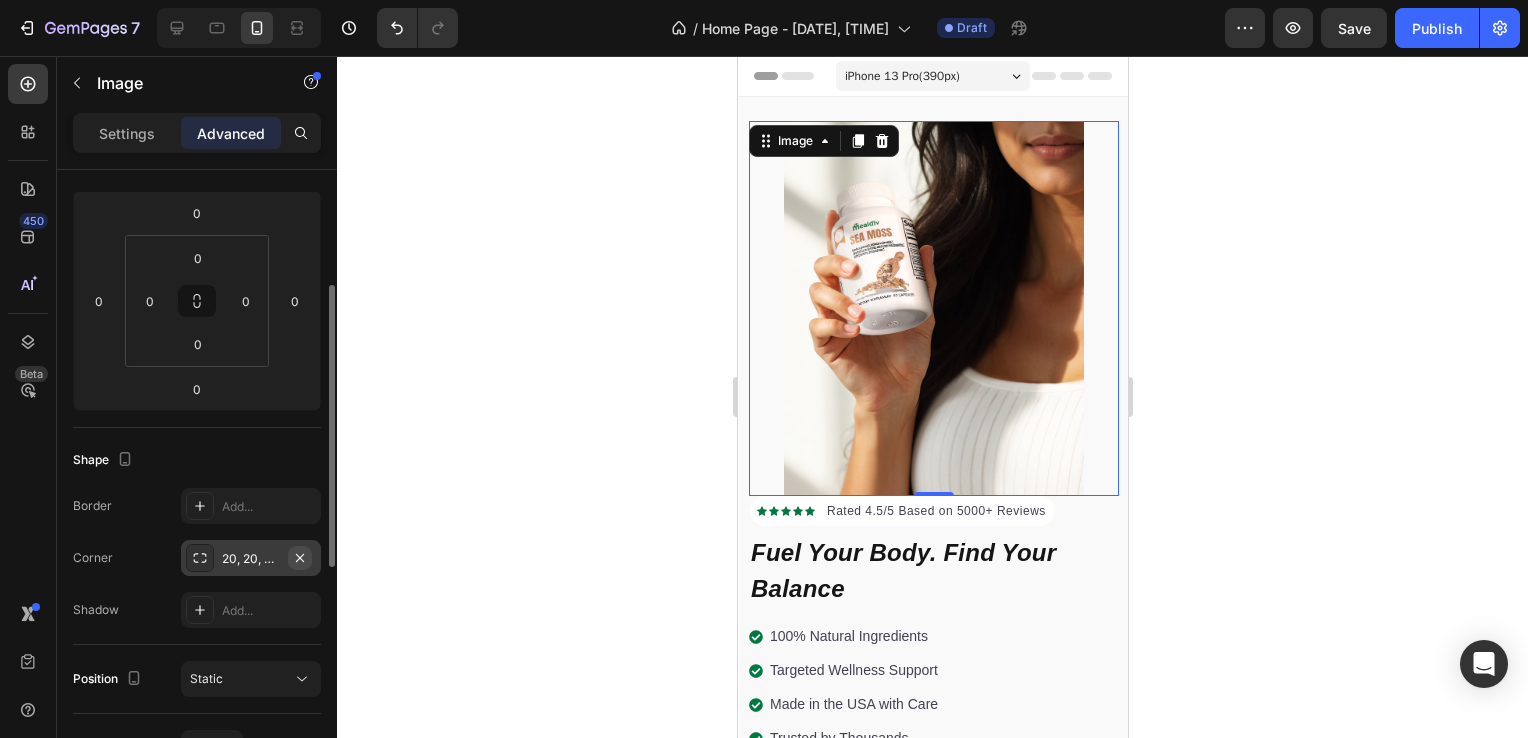 click 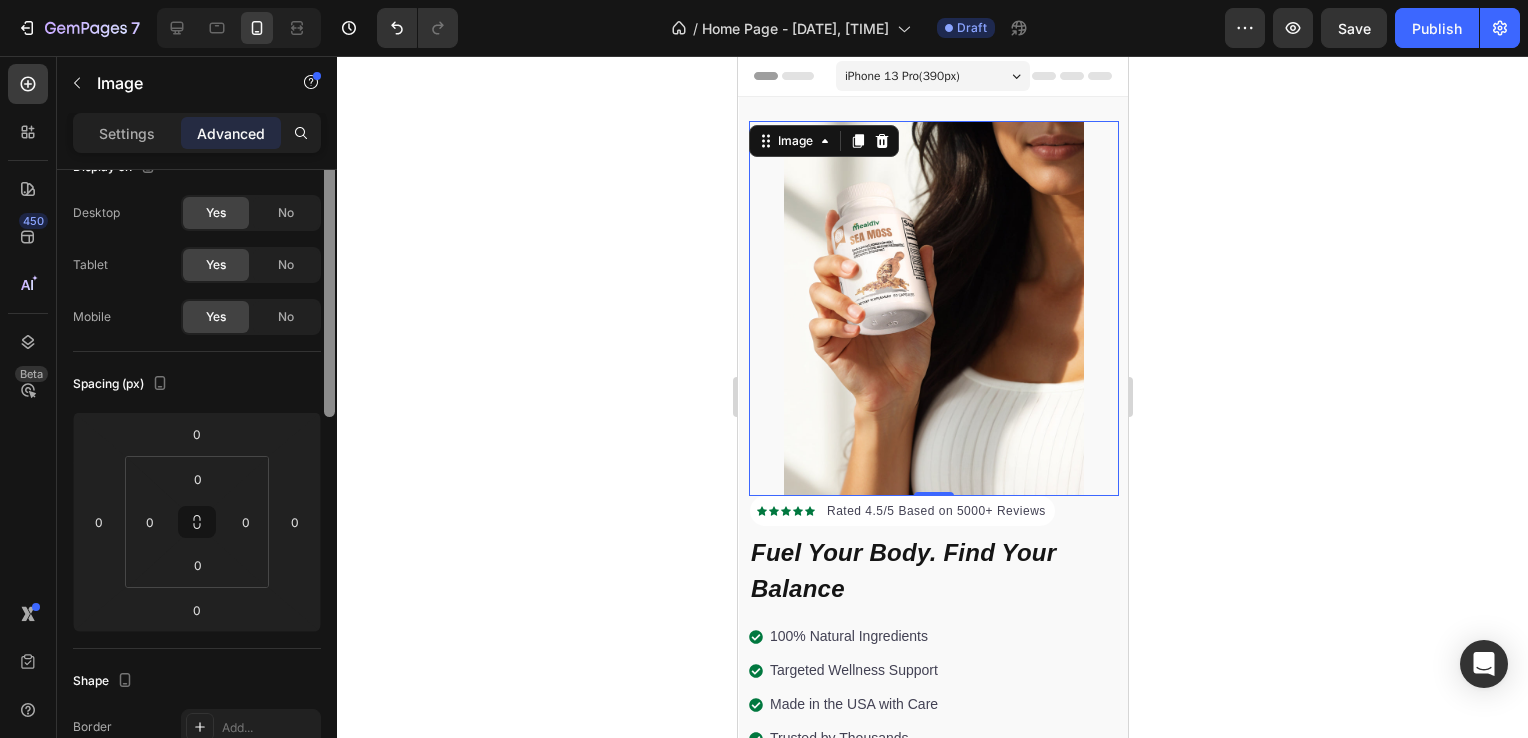 scroll, scrollTop: 0, scrollLeft: 0, axis: both 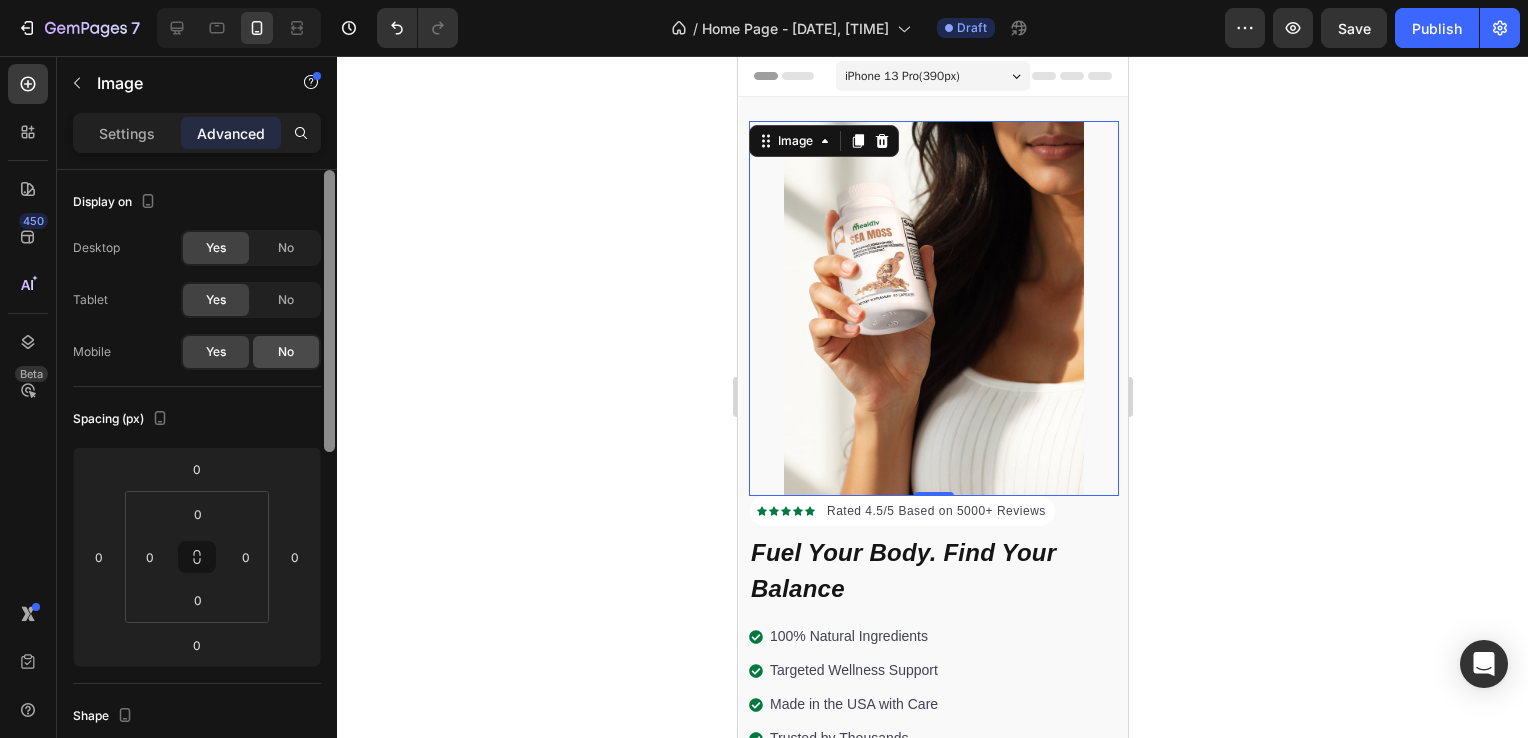 drag, startPoint x: 328, startPoint y: 535, endPoint x: 310, endPoint y: 356, distance: 179.90276 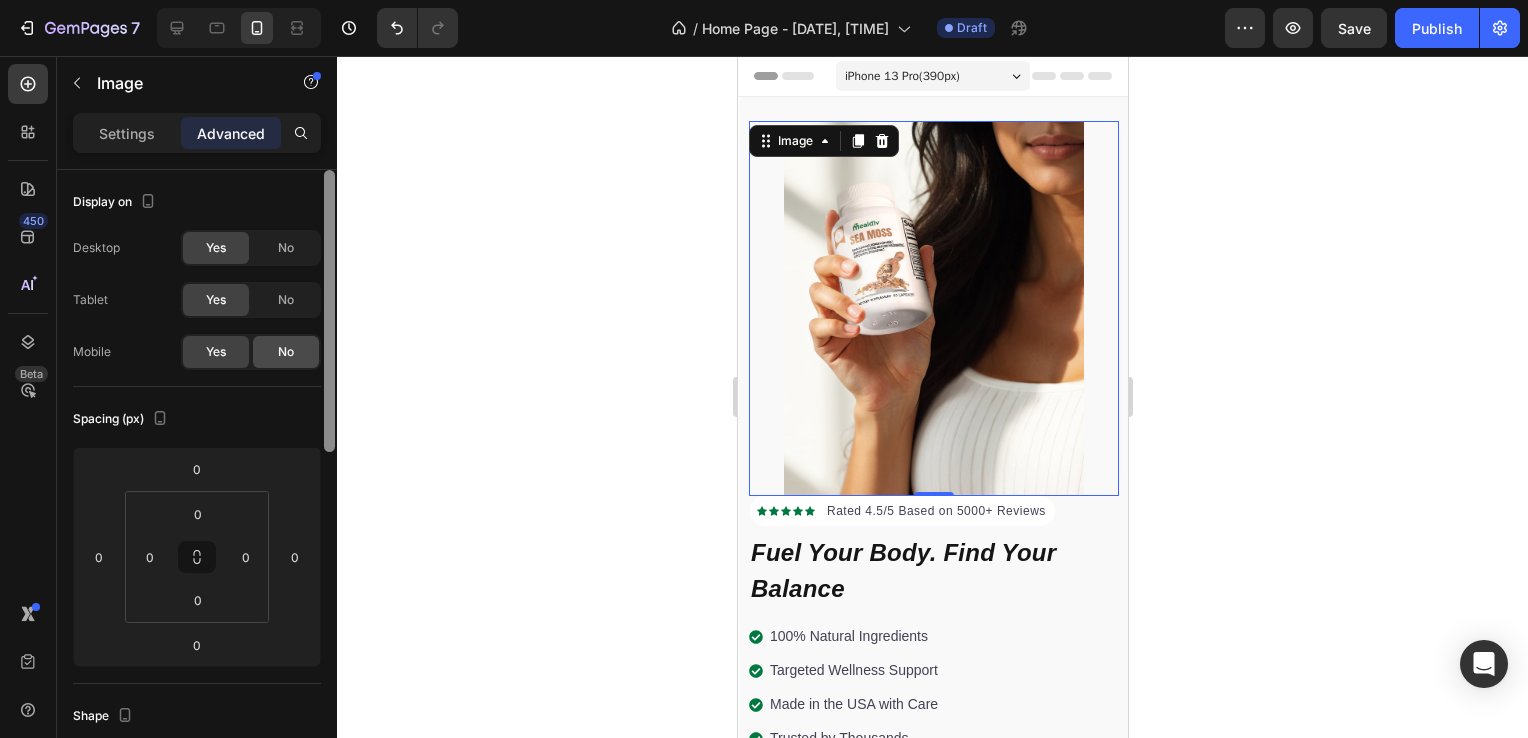 click on "Display on Desktop Yes No Tablet Yes No Mobile Yes No Spacing (px) 0 0 0 0 0 0 0 0 Shape Border Add... Corner Add... Shadow Add... Position Static Opacity 100% Animation Upgrade to Build plan  to unlock Animation & other premium features. Interaction Upgrade to Optimize plan  to unlock Interaction & other premium features. CSS class Delete element" at bounding box center (197, 482) 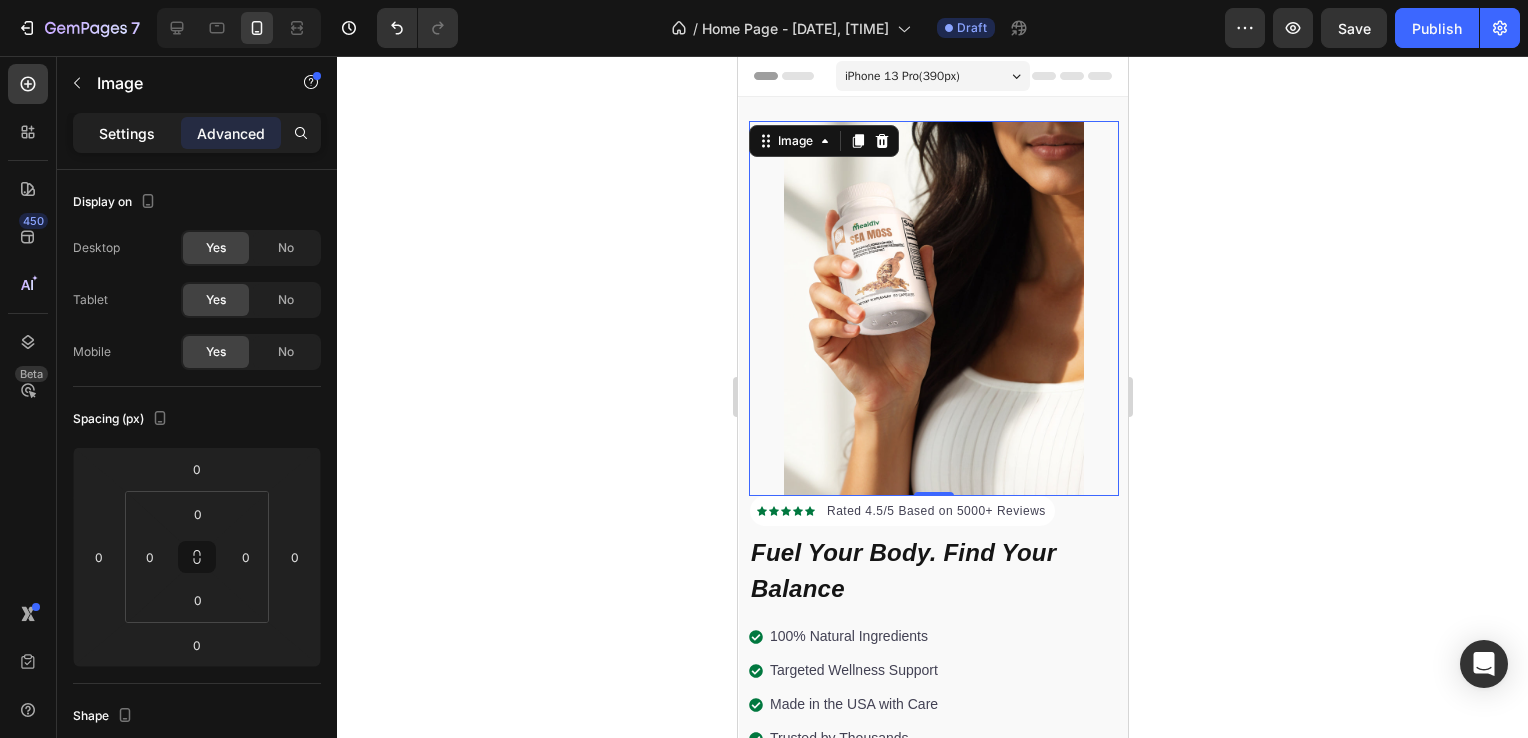 click on "Settings" at bounding box center (127, 133) 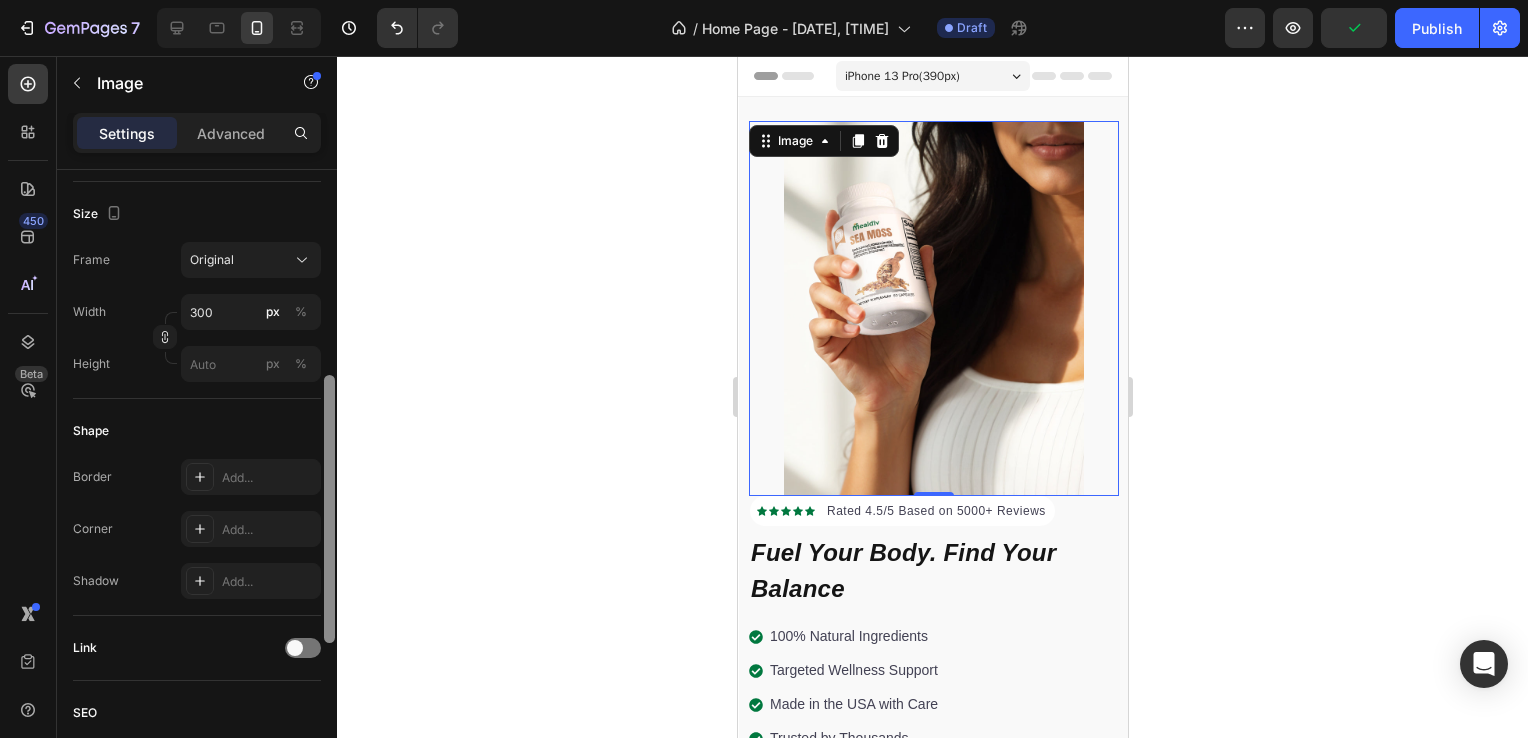 scroll, scrollTop: 468, scrollLeft: 0, axis: vertical 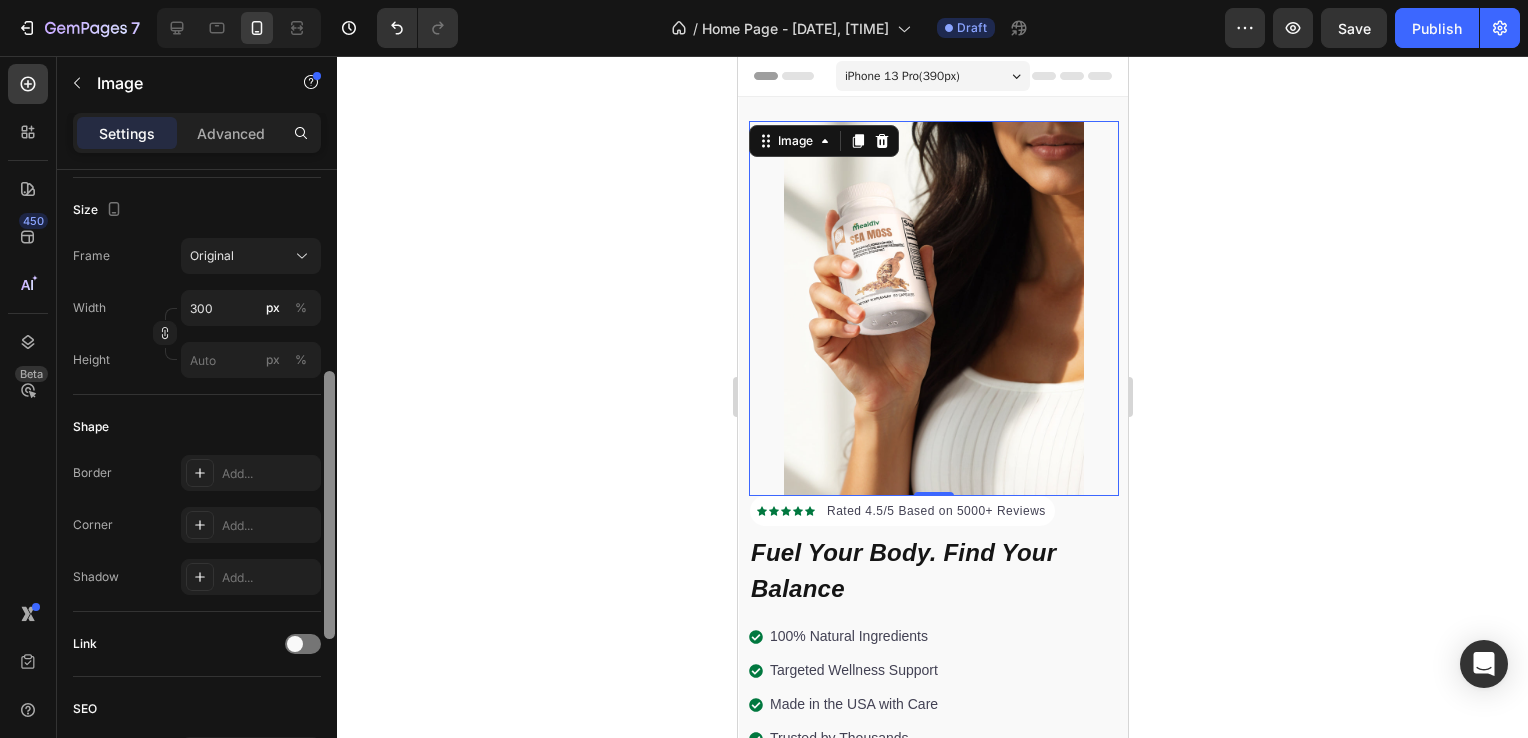 drag, startPoint x: 327, startPoint y: 232, endPoint x: 318, endPoint y: 434, distance: 202.2004 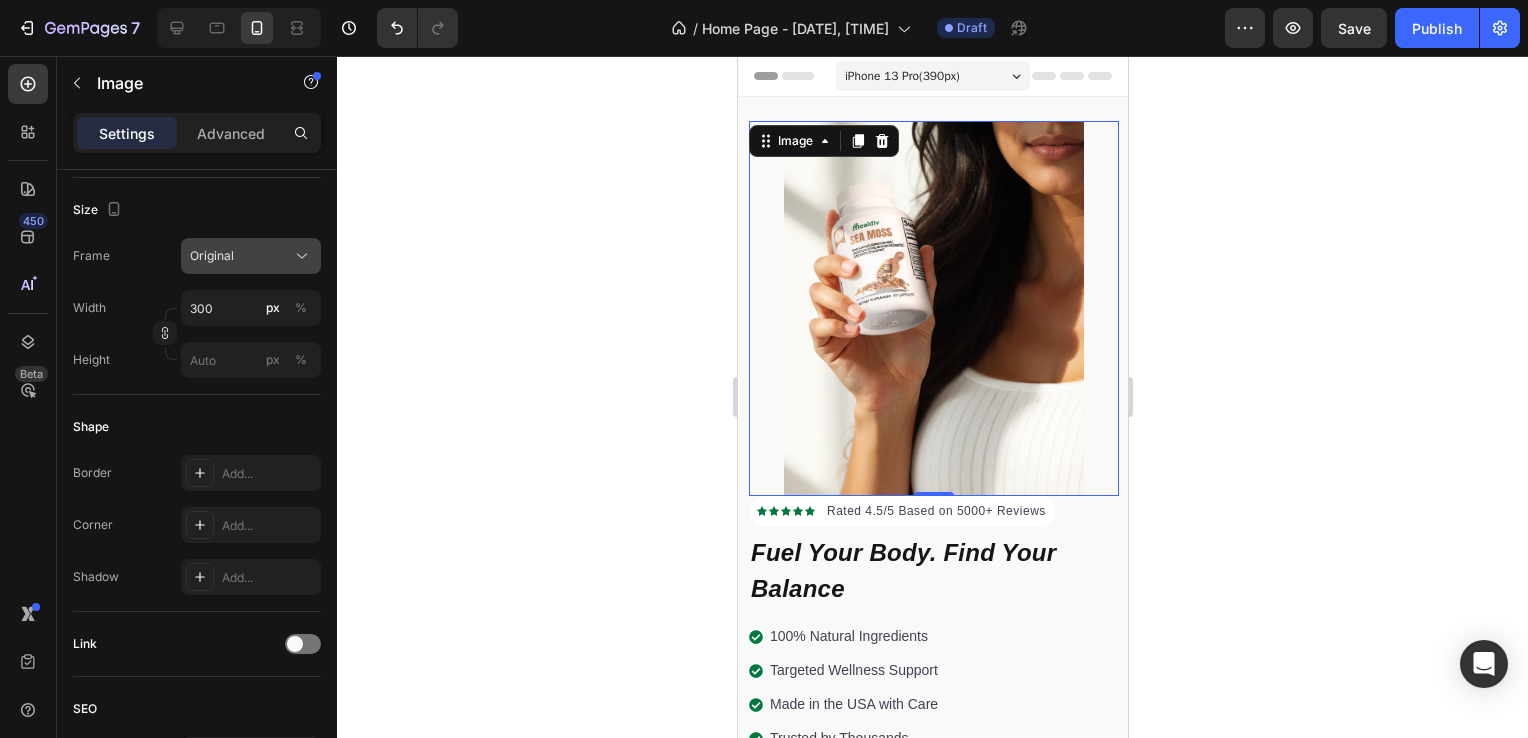 click on "Original" 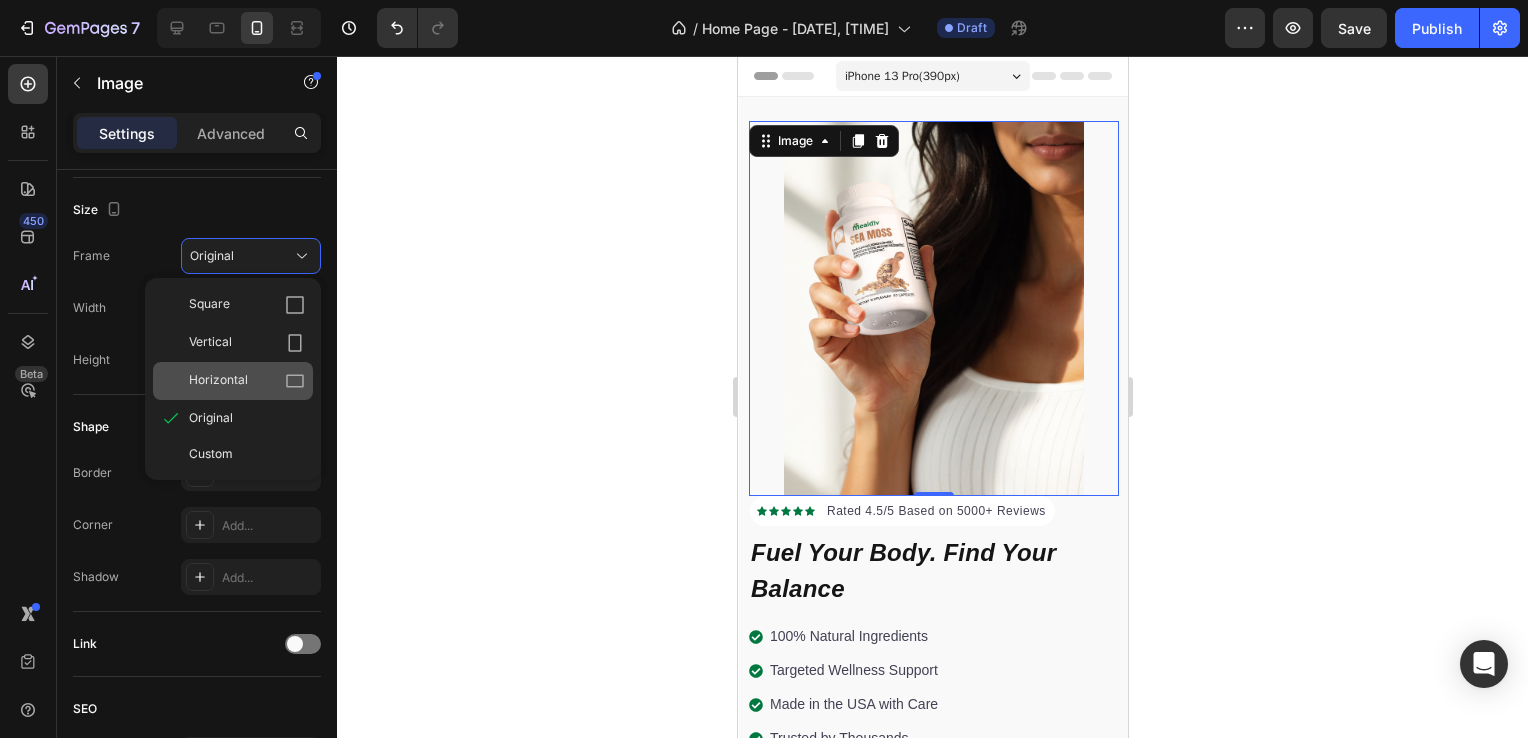click on "Horizontal" 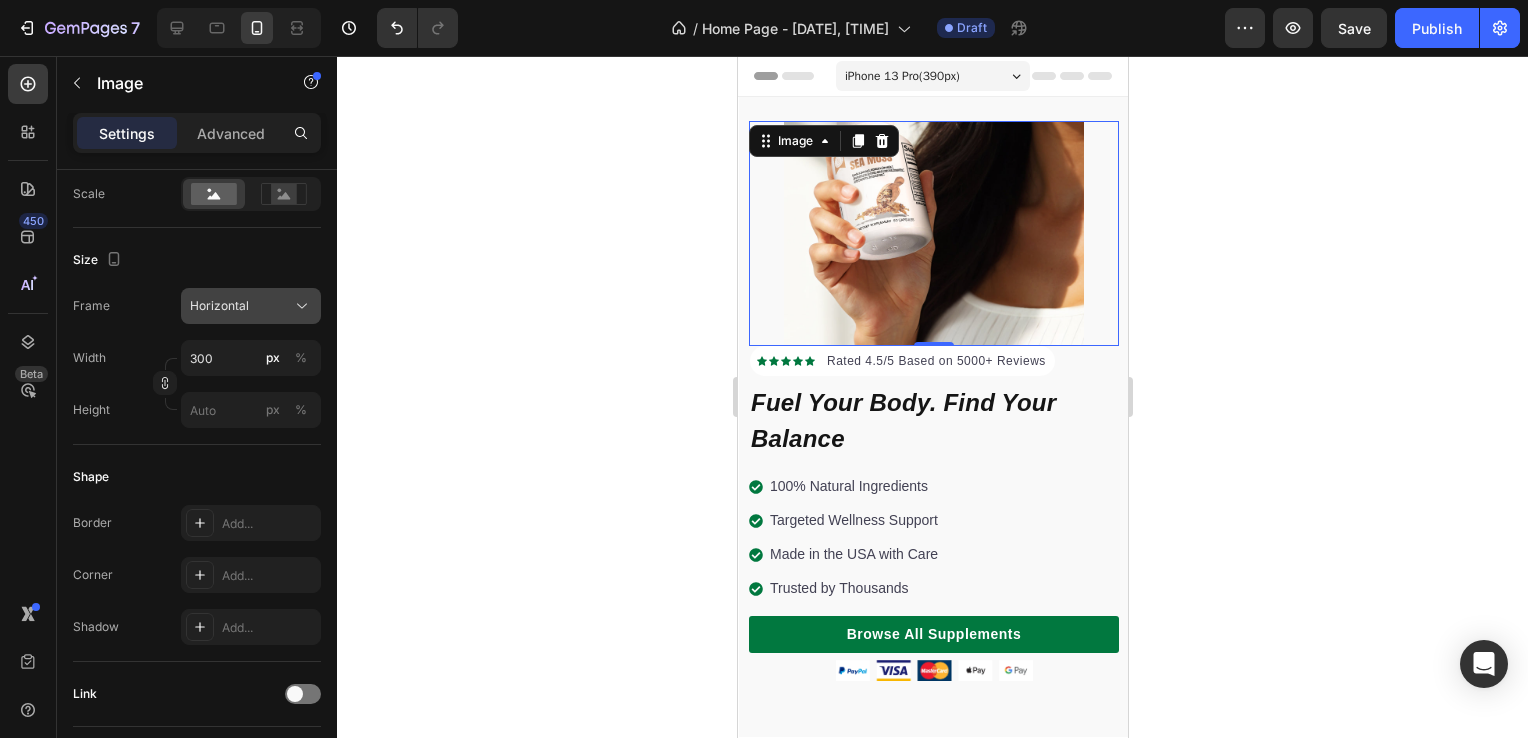 click on "Horizontal" at bounding box center [251, 306] 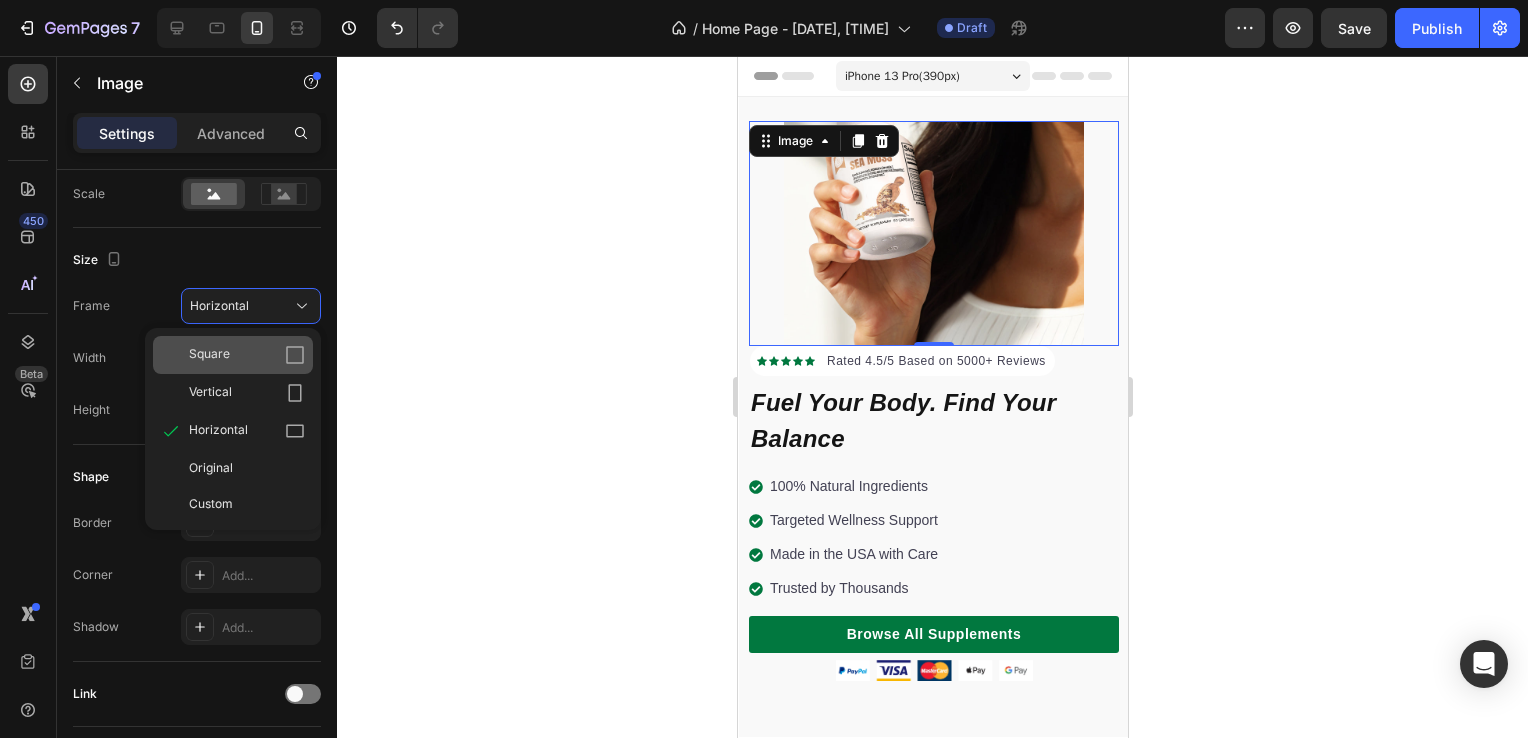 click on "Square" at bounding box center (247, 355) 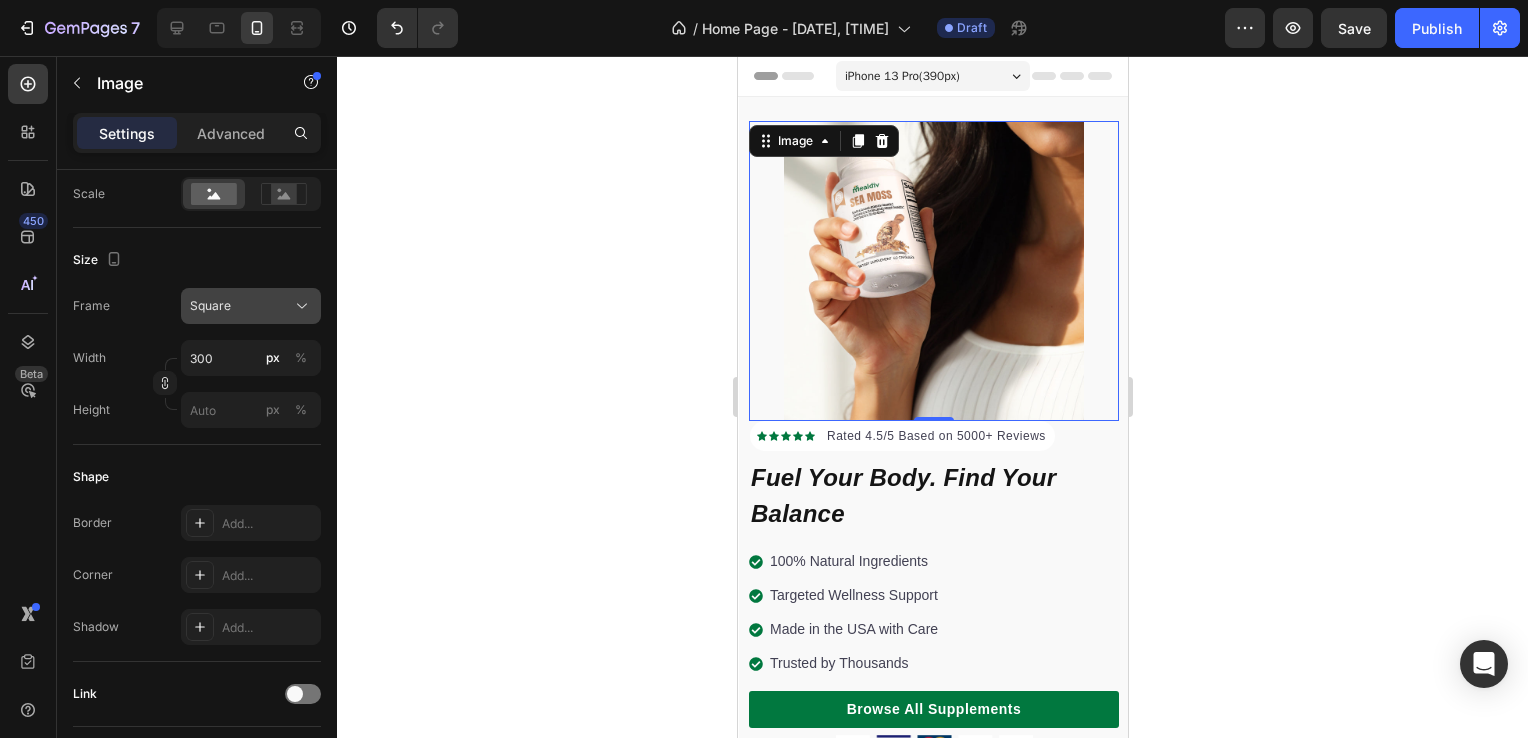 click on "Square" 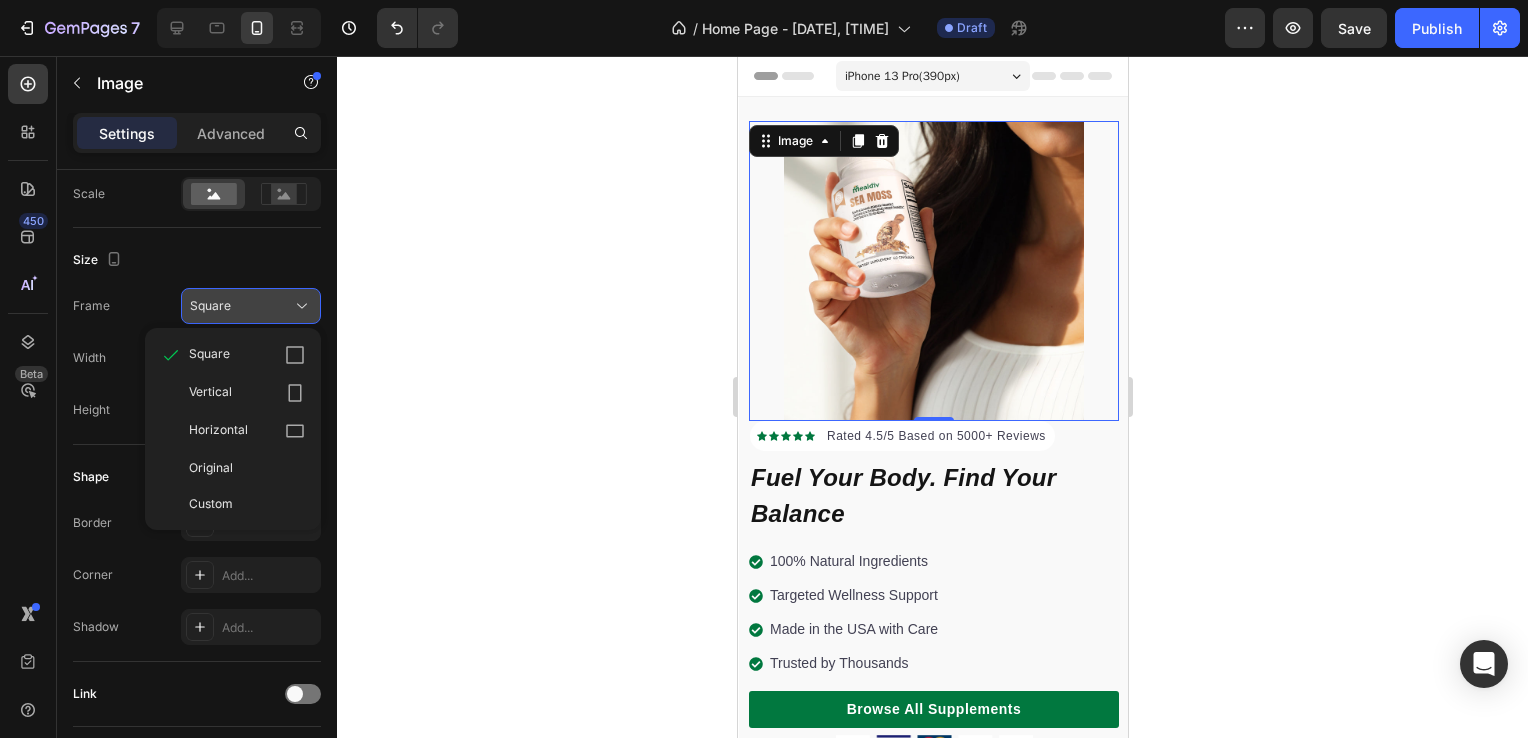 click on "Square" 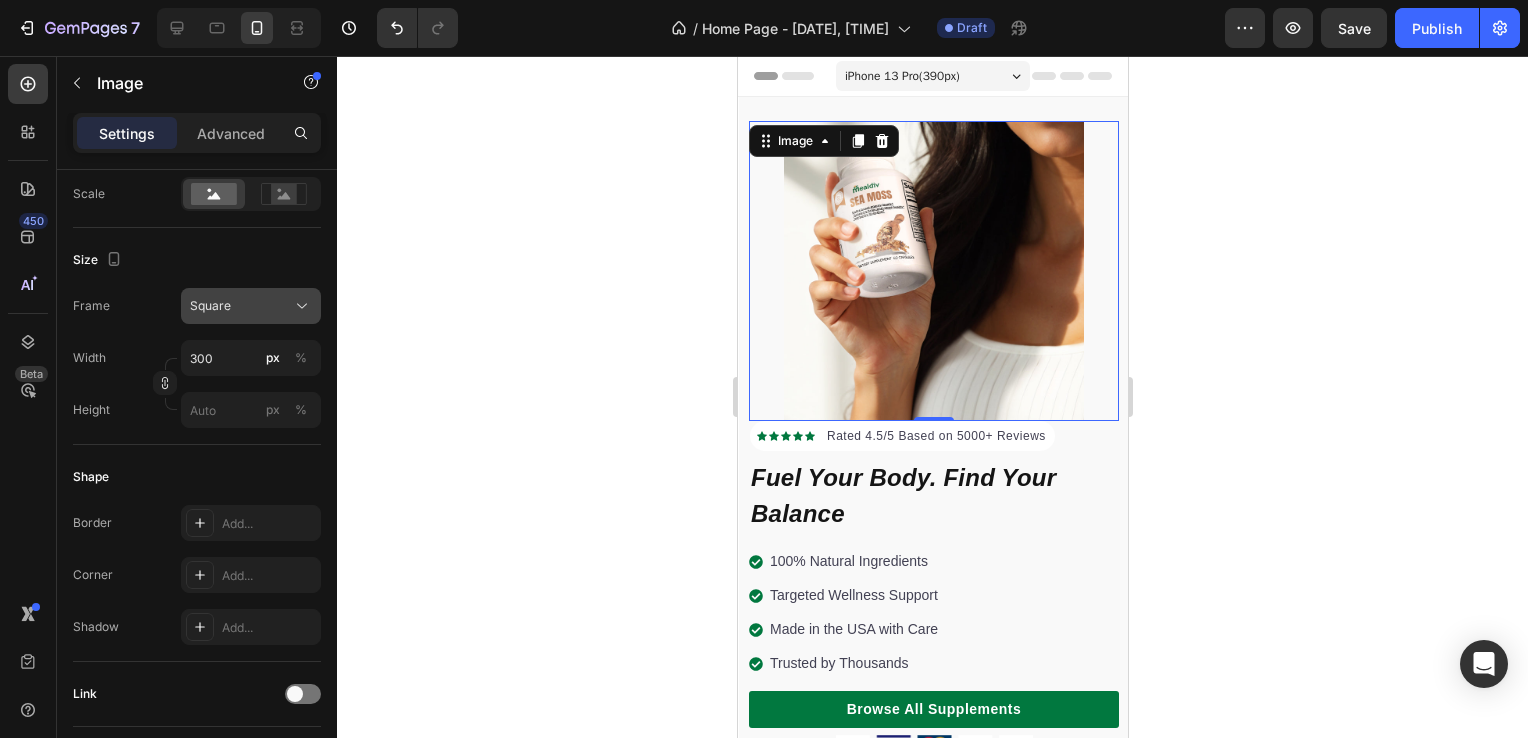 click on "Square" at bounding box center [251, 306] 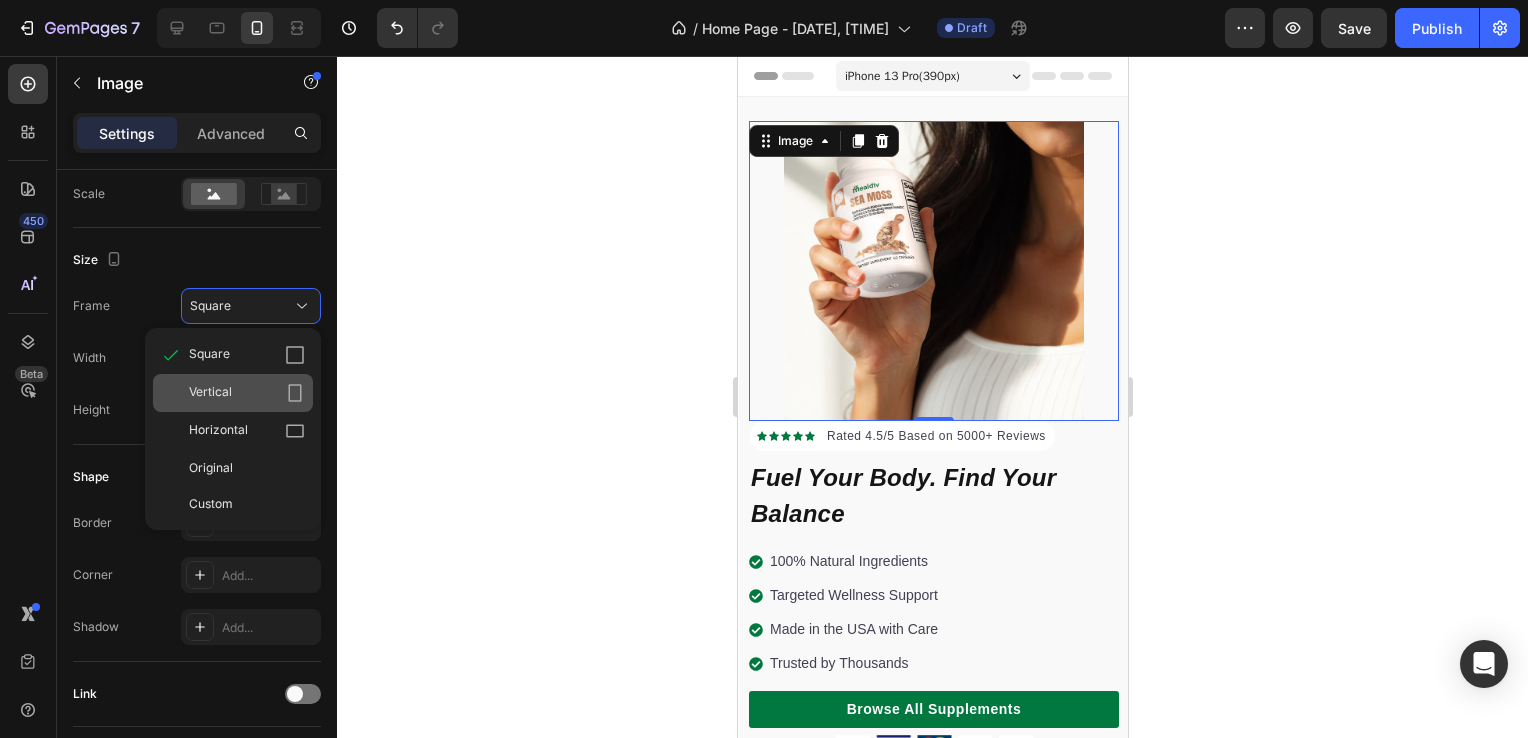 click on "Vertical" 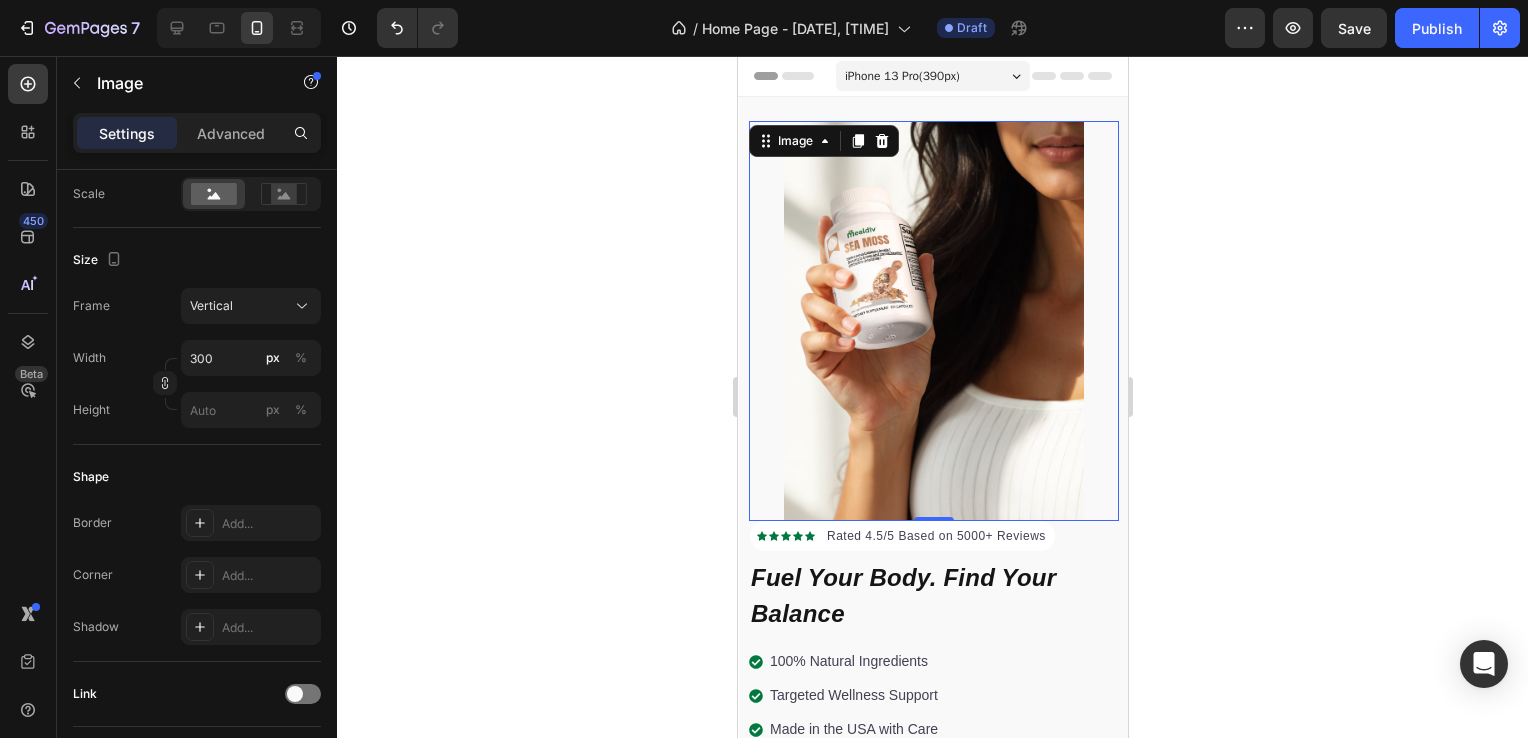 click on "Size" at bounding box center (197, 260) 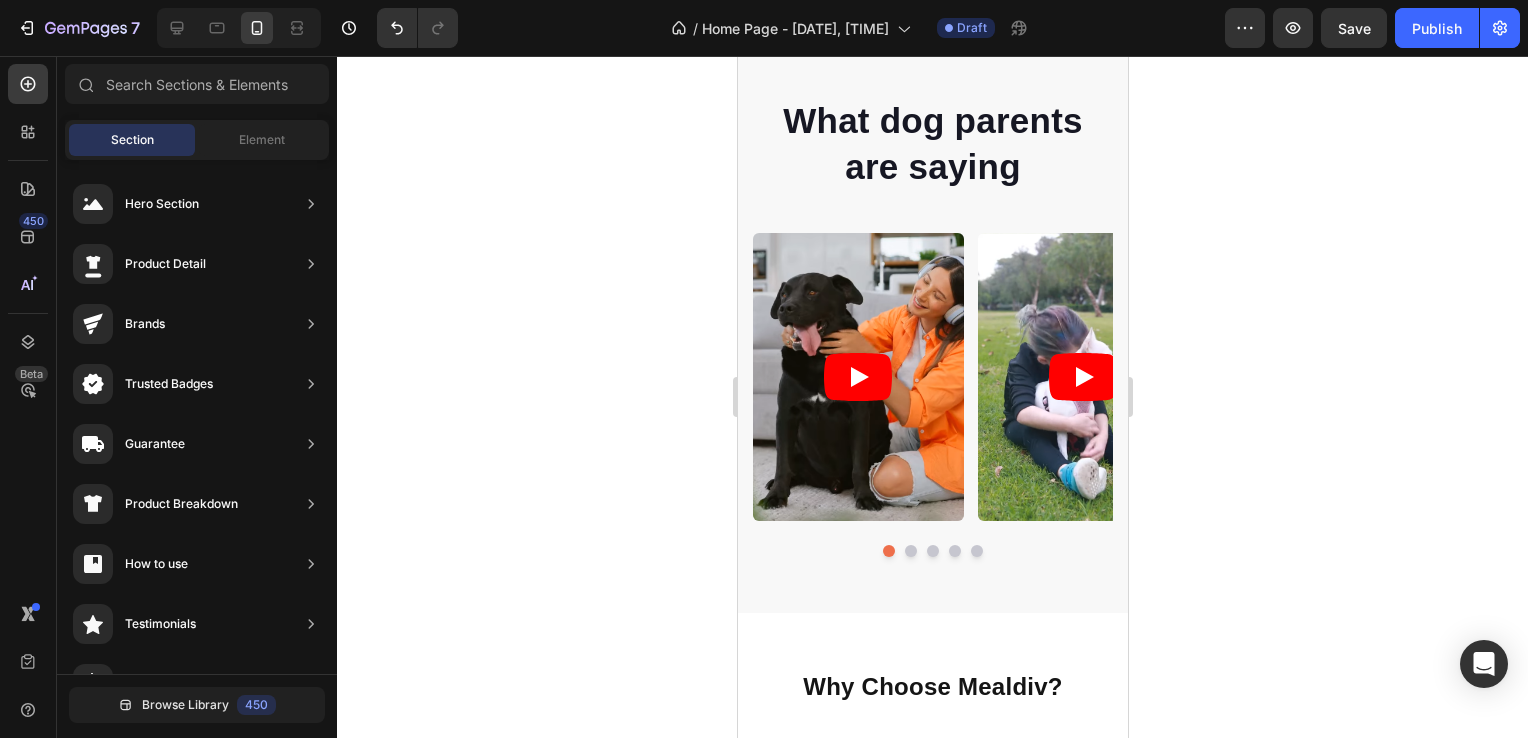 scroll, scrollTop: 1084, scrollLeft: 0, axis: vertical 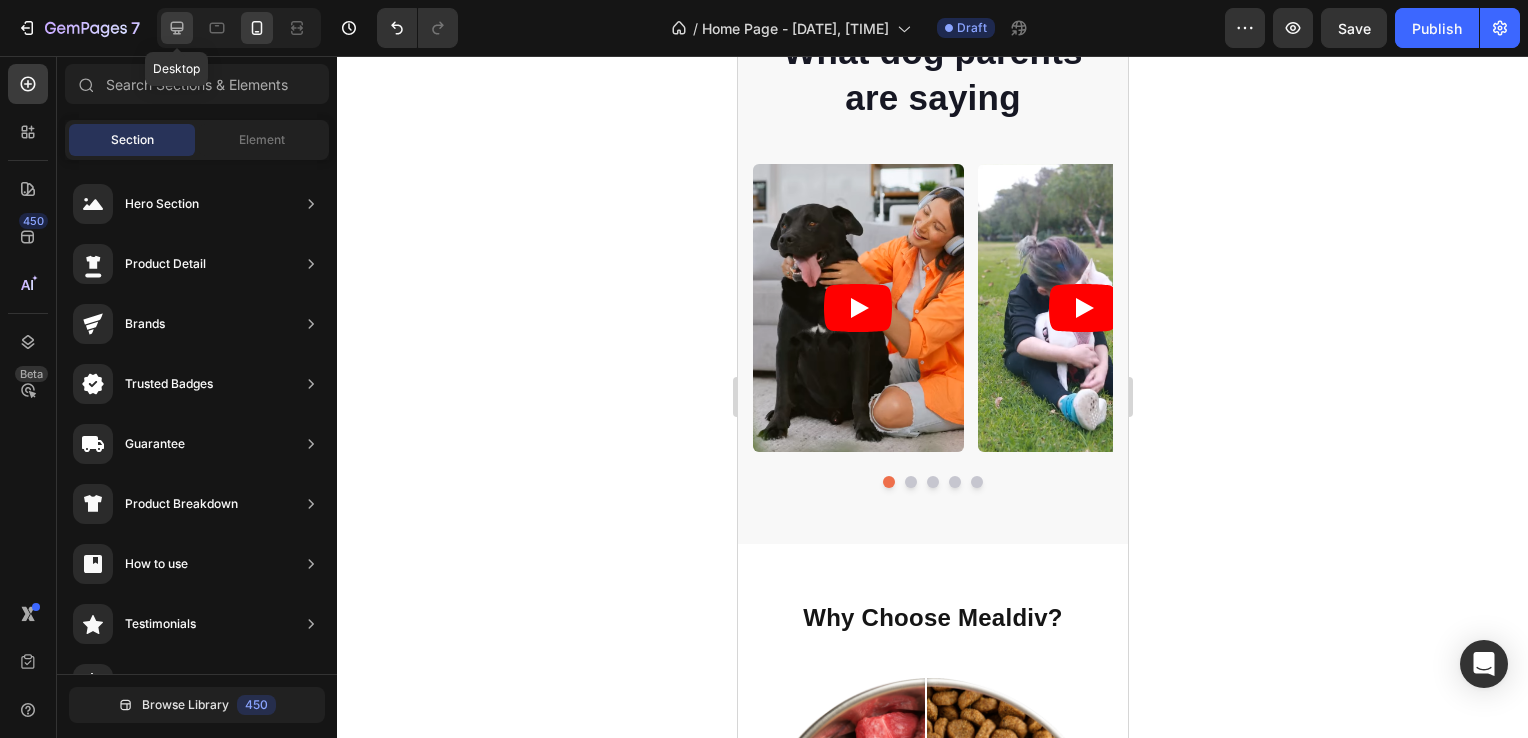 click 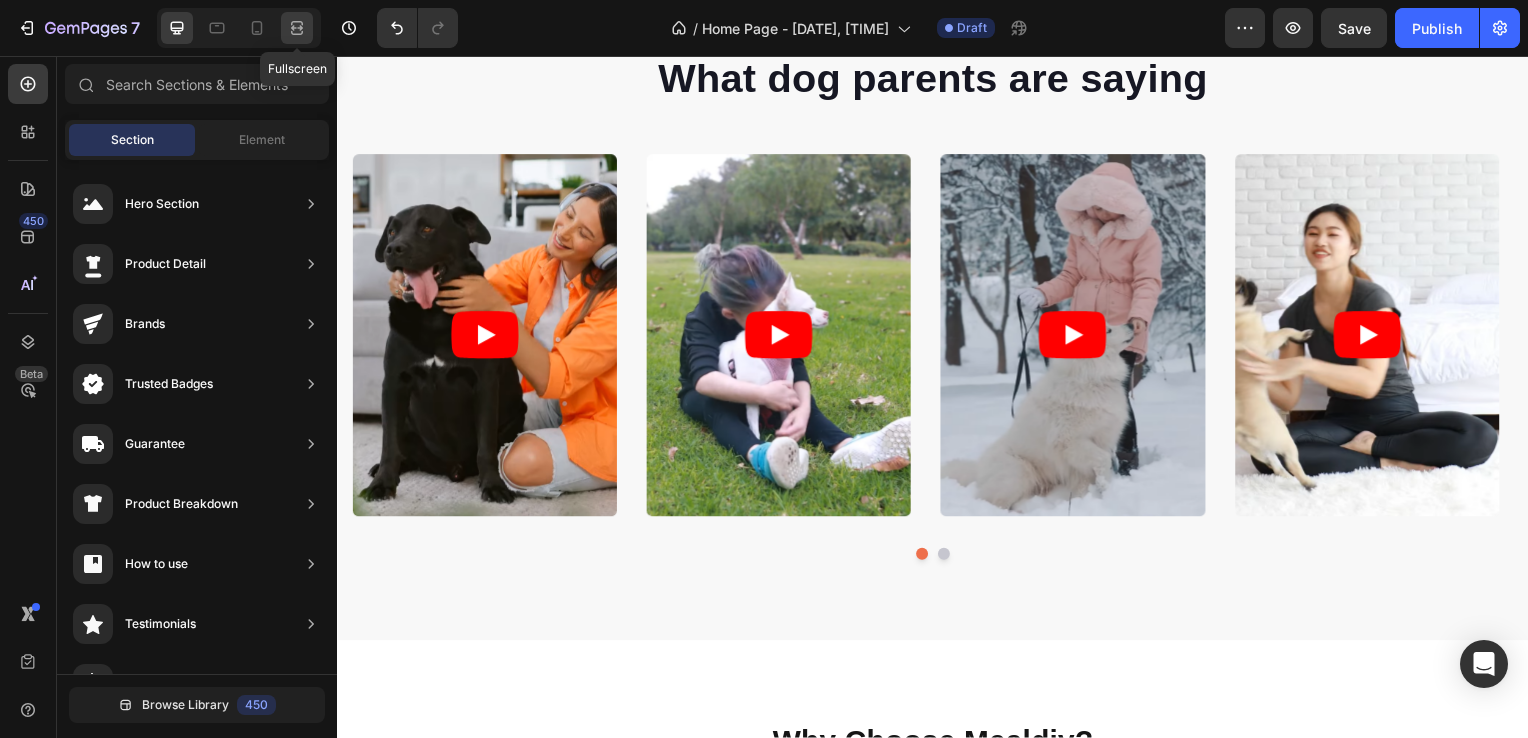 click 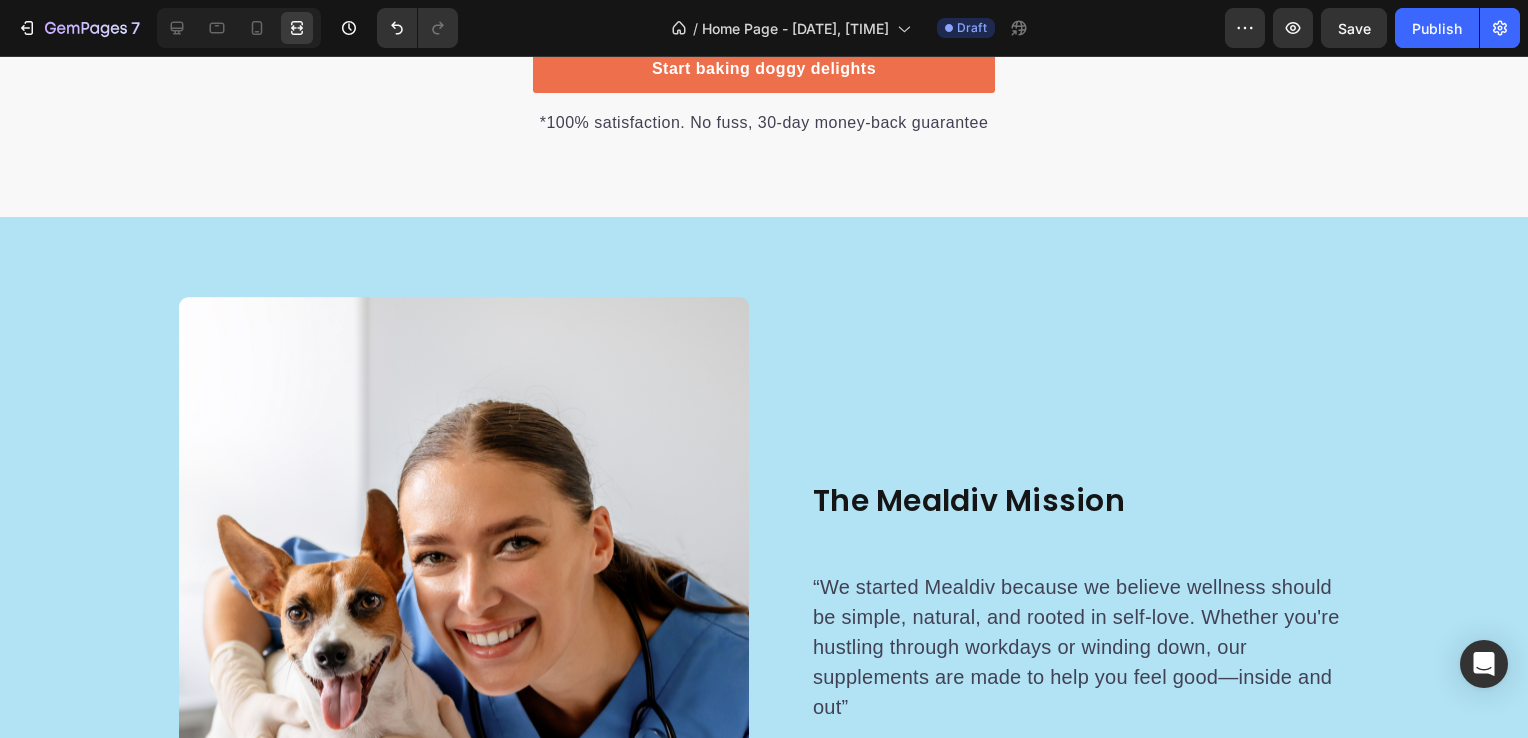 scroll, scrollTop: 5414, scrollLeft: 0, axis: vertical 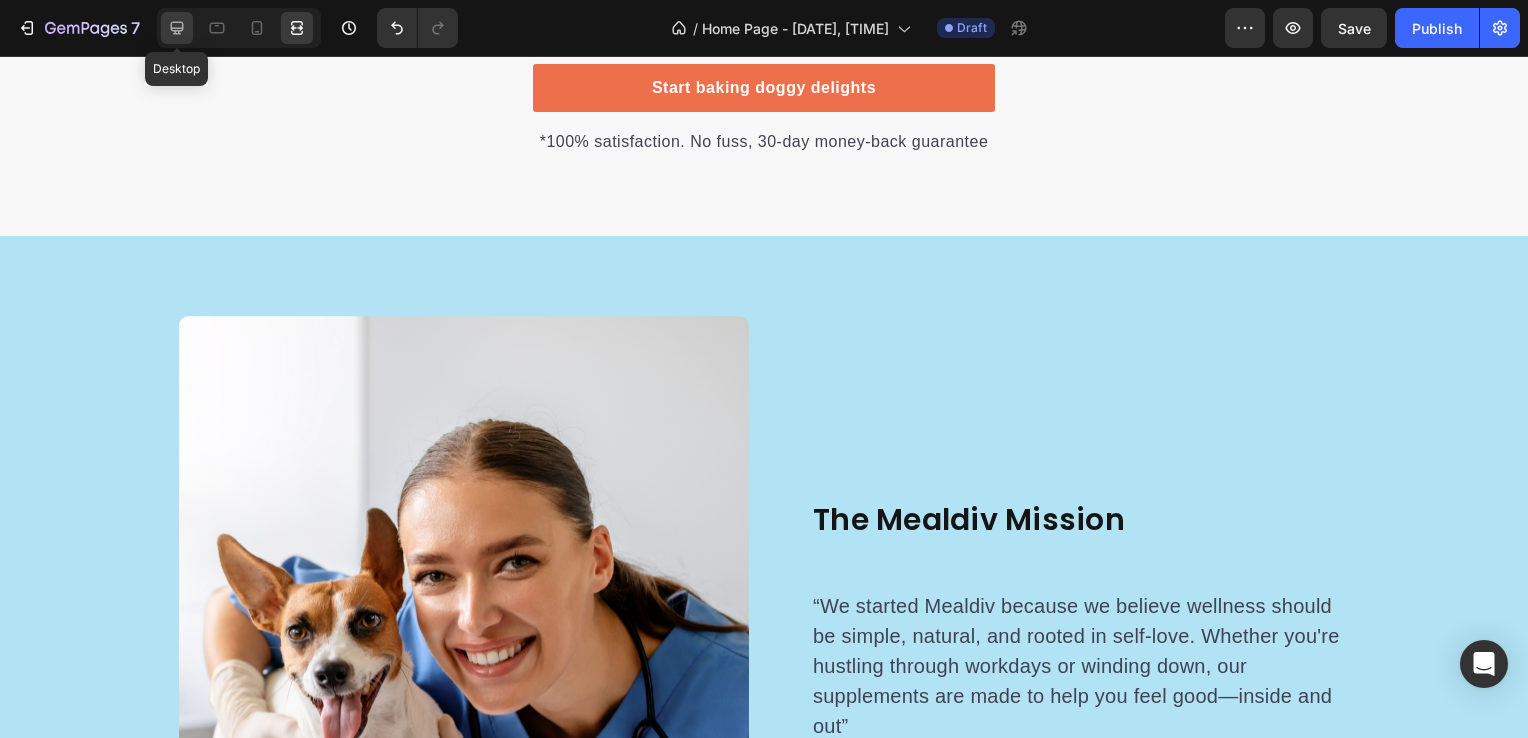 click 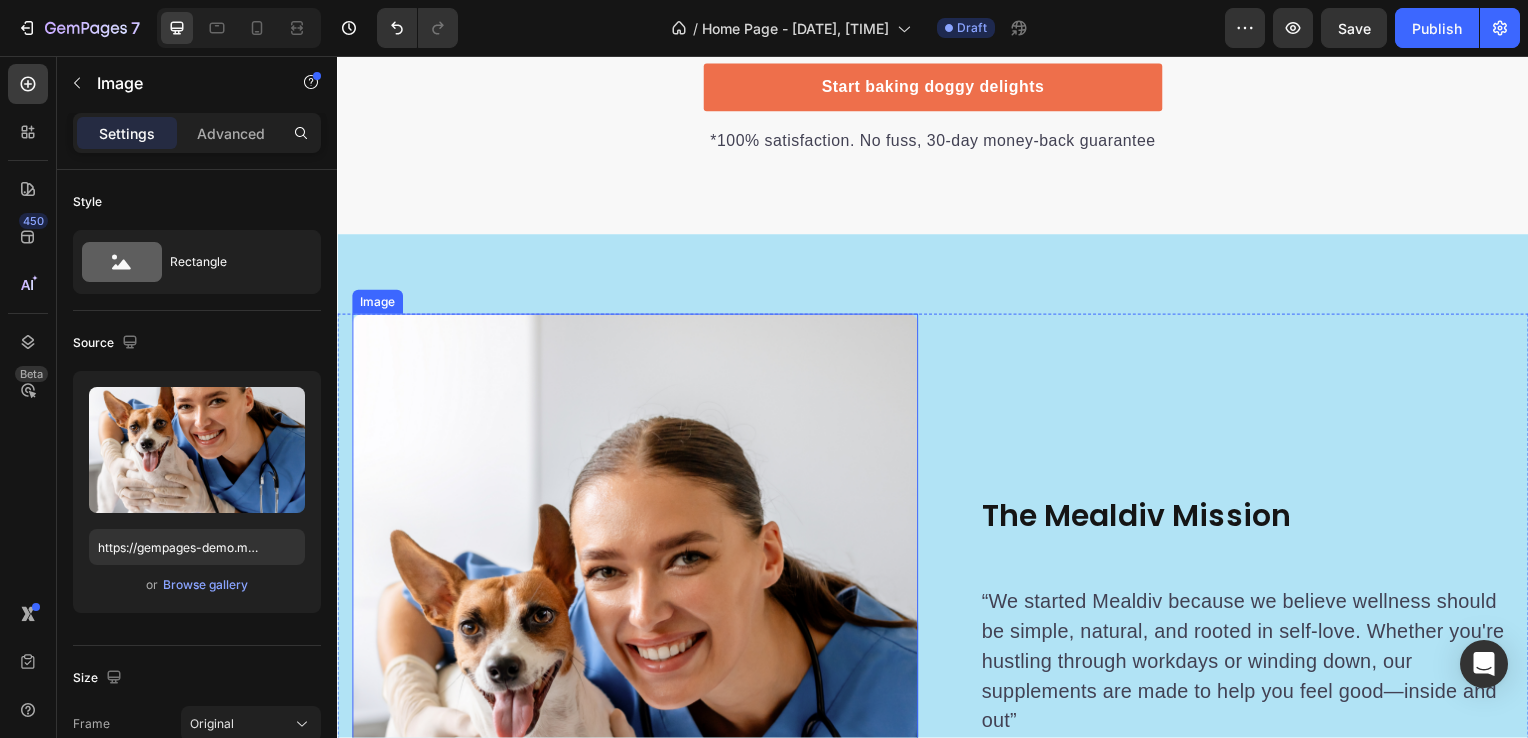 click at bounding box center [637, 691] 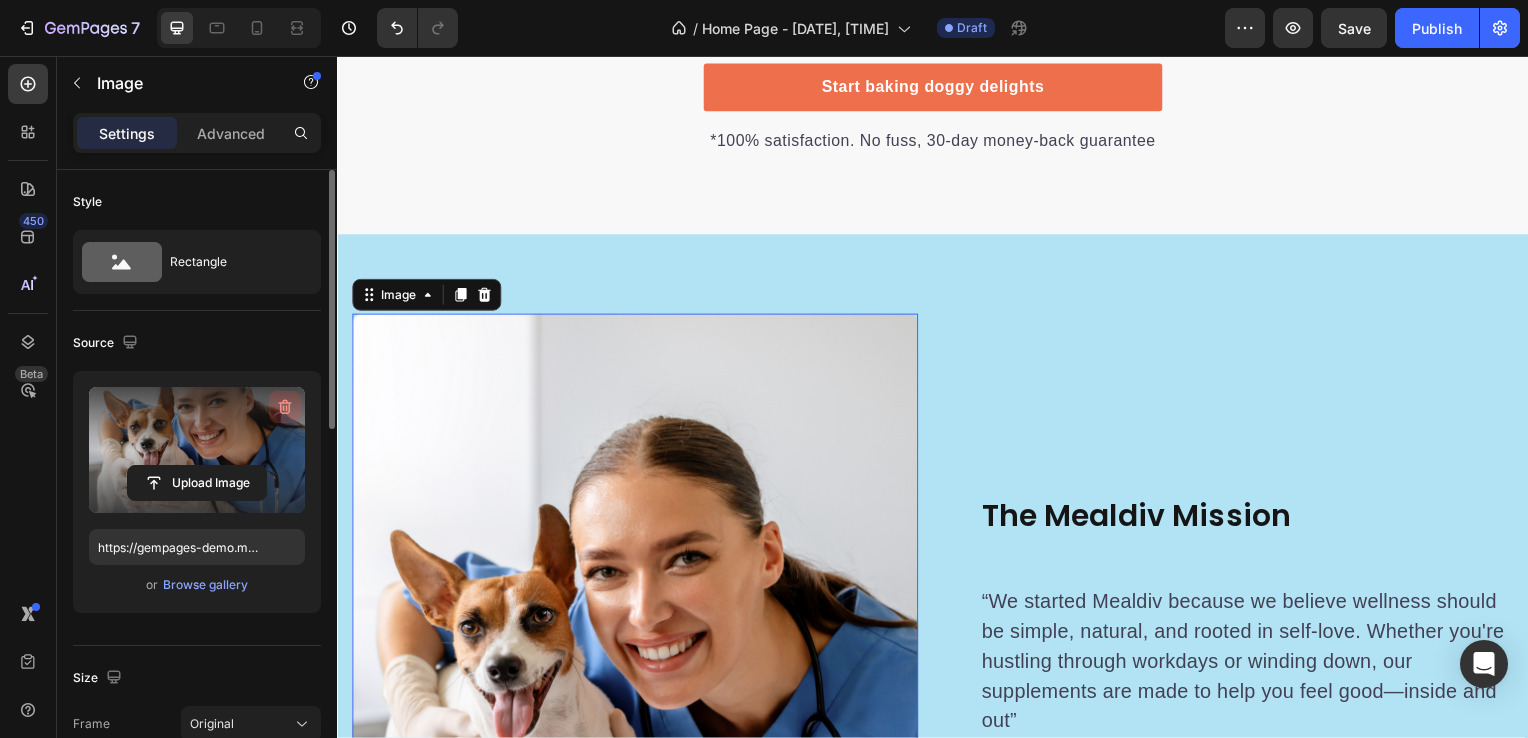 click 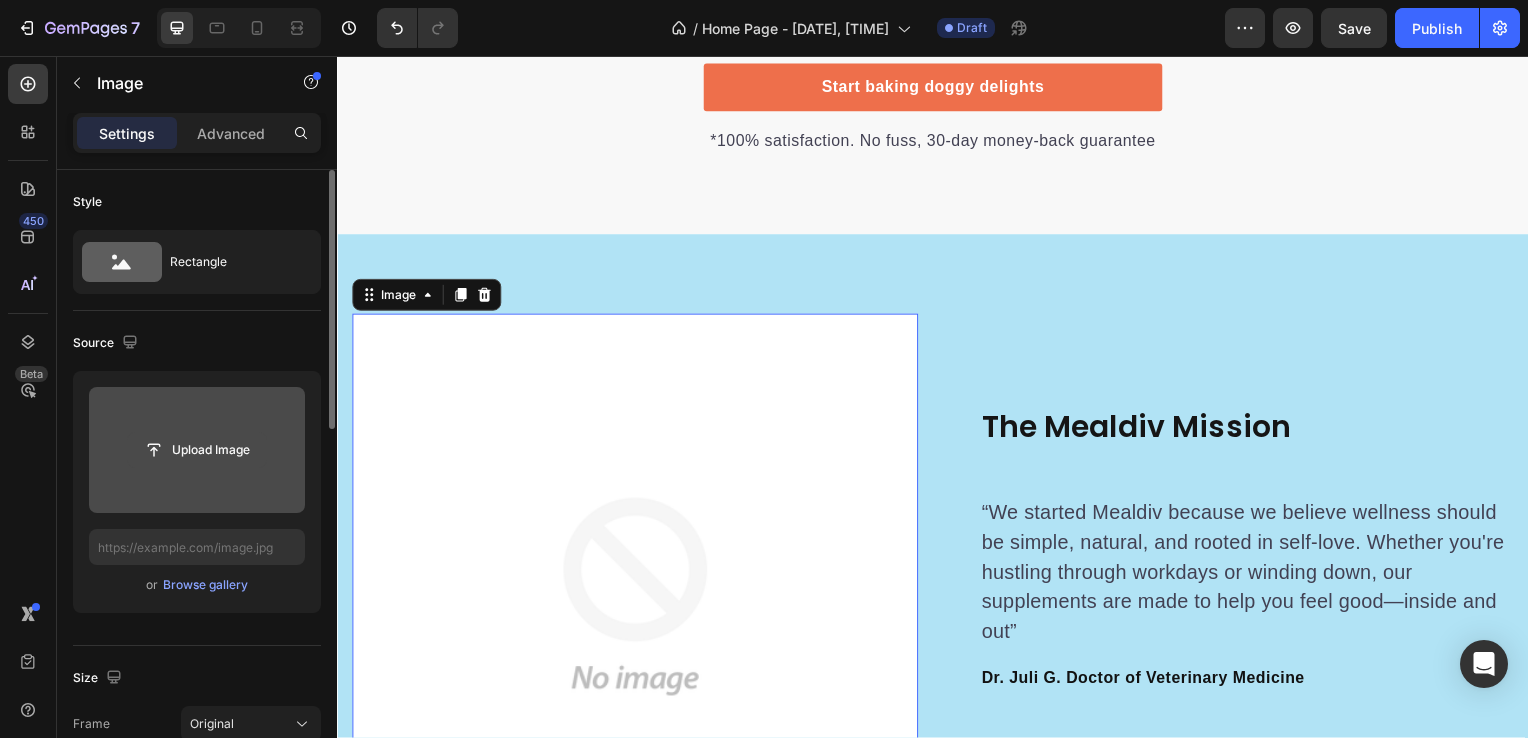 click 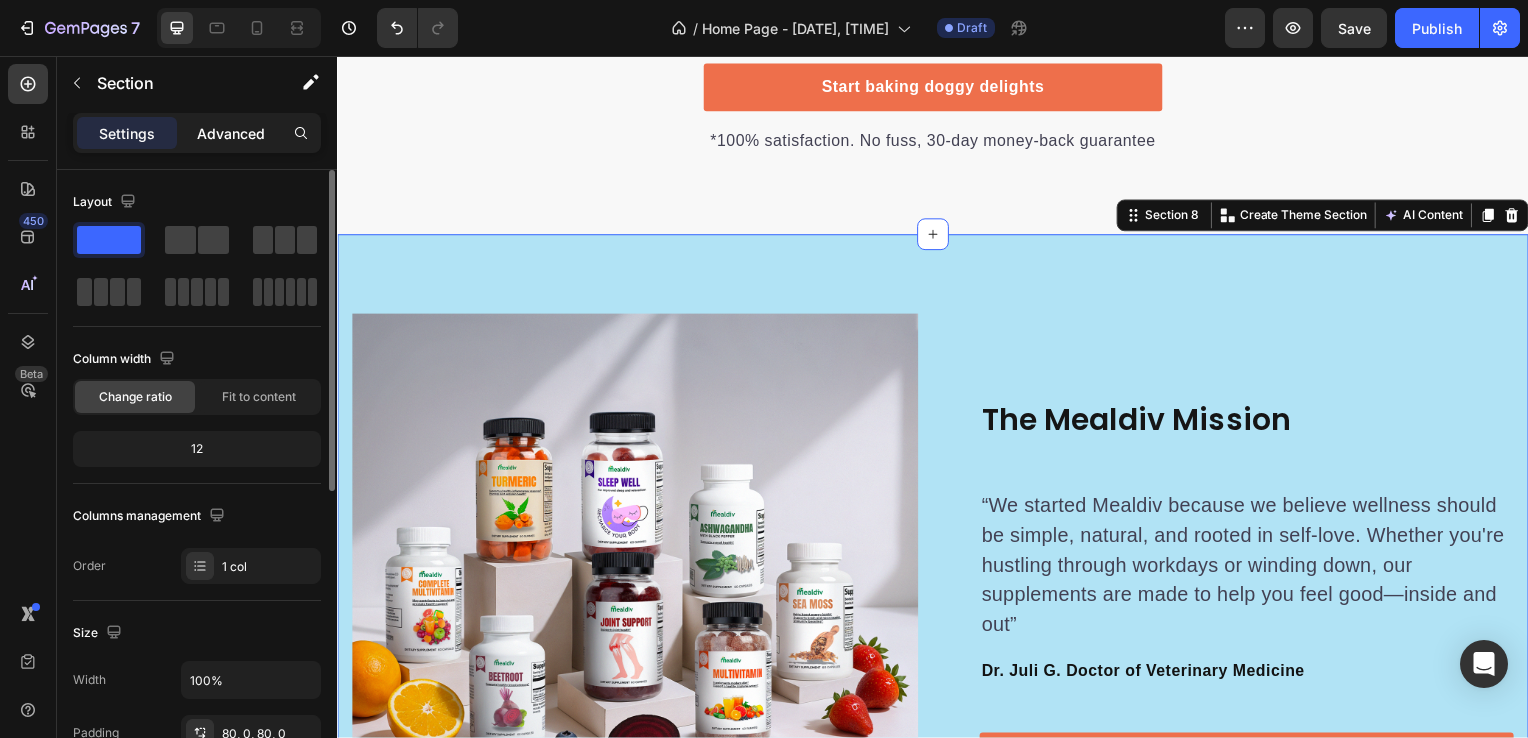 click on "Advanced" at bounding box center (231, 133) 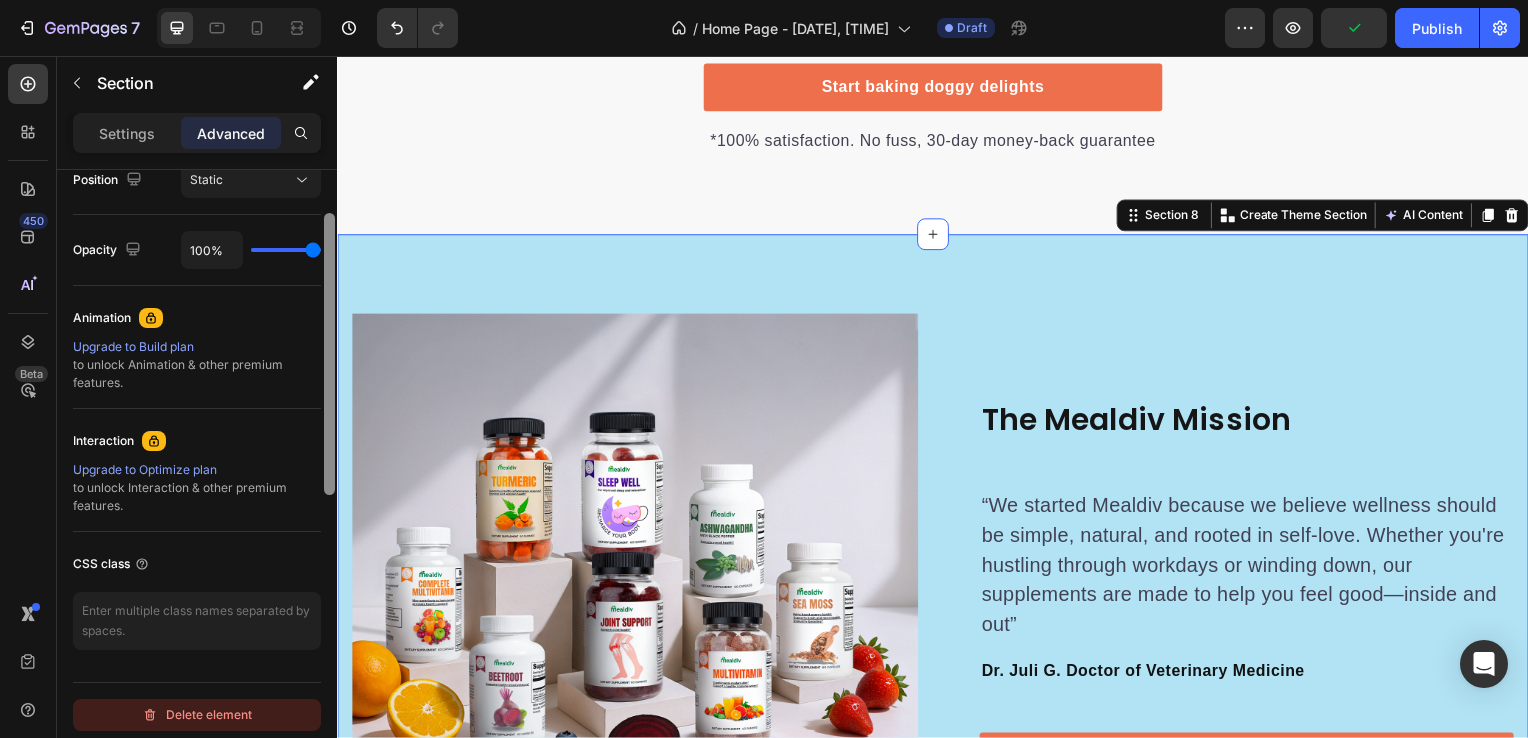 scroll, scrollTop: 760, scrollLeft: 0, axis: vertical 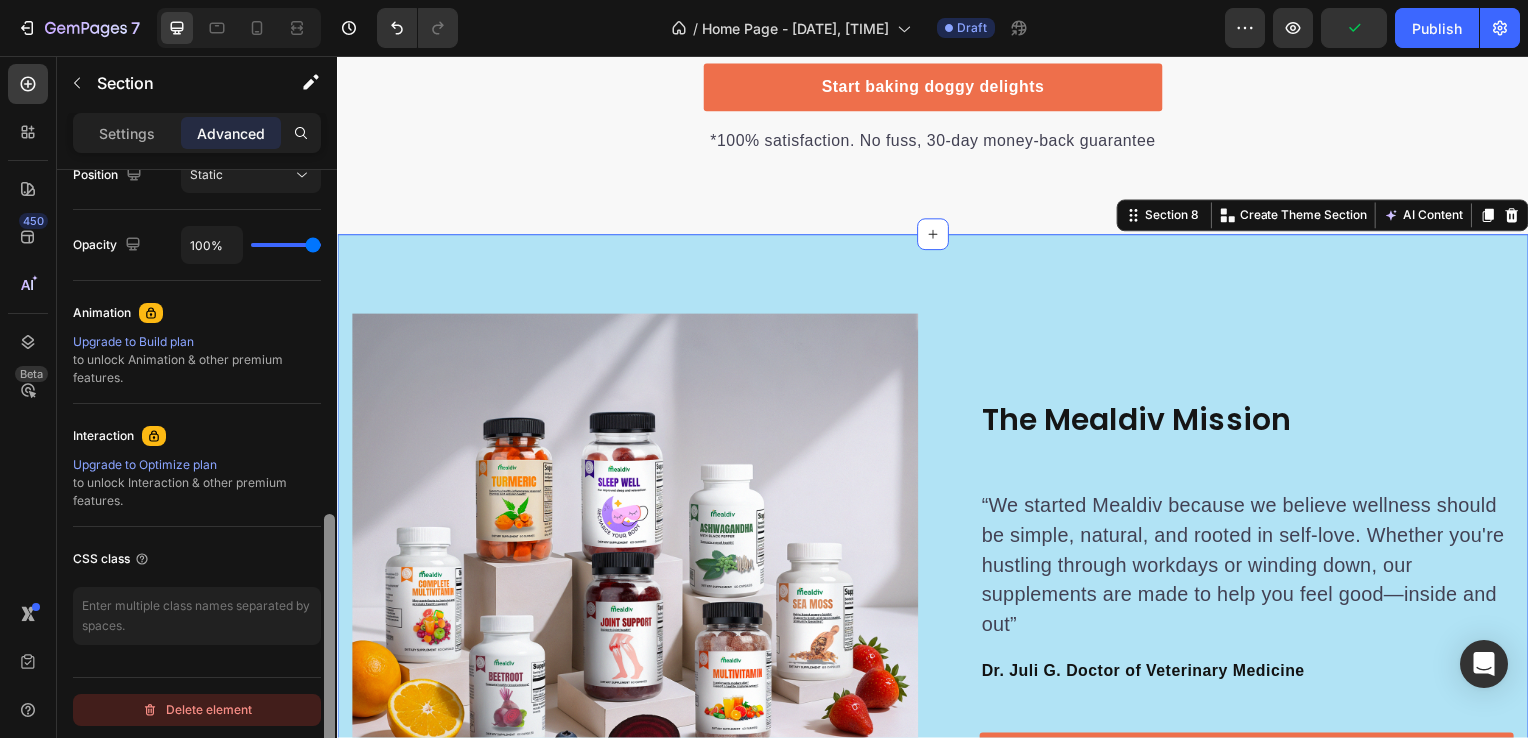 drag, startPoint x: 327, startPoint y: 373, endPoint x: 277, endPoint y: 718, distance: 348.60437 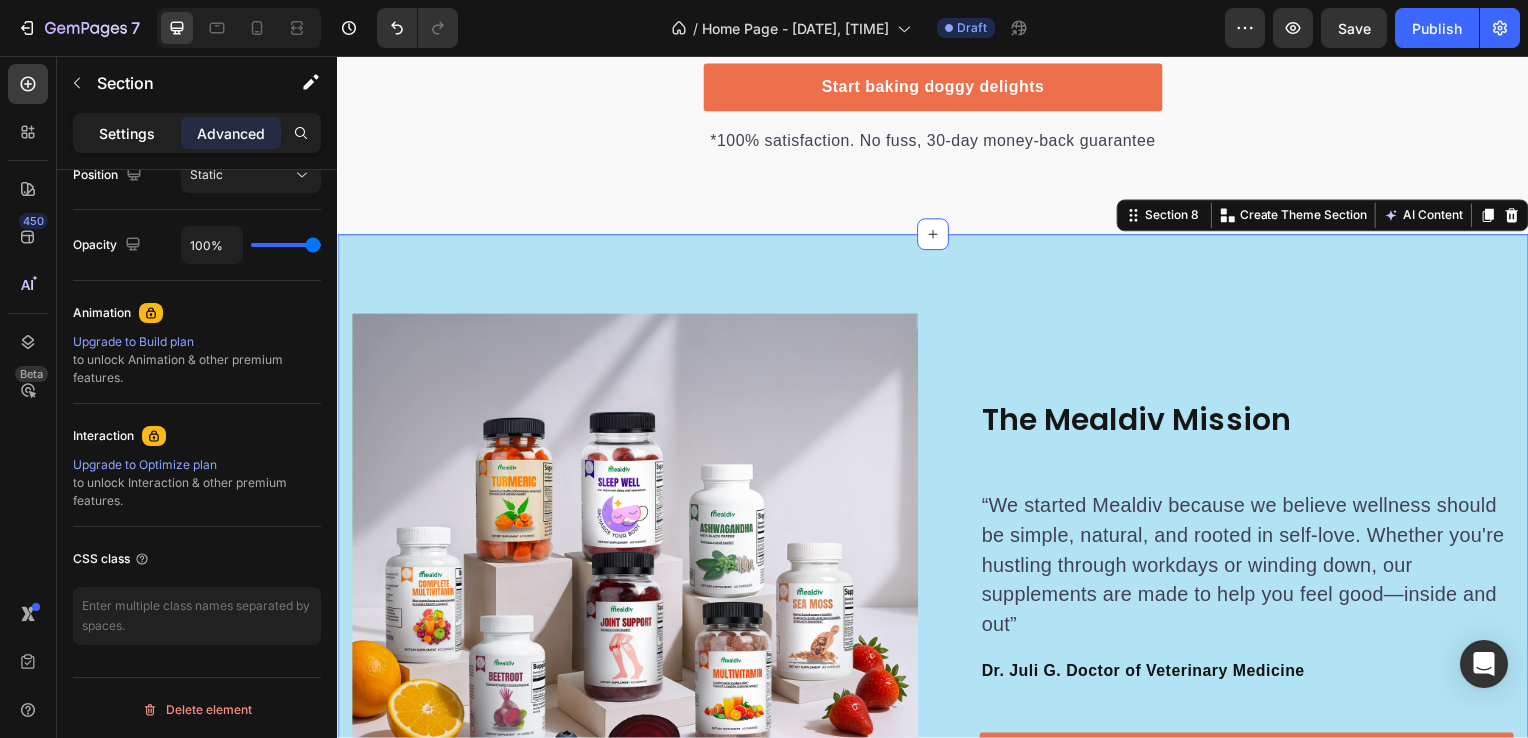 click on "Settings" at bounding box center (127, 133) 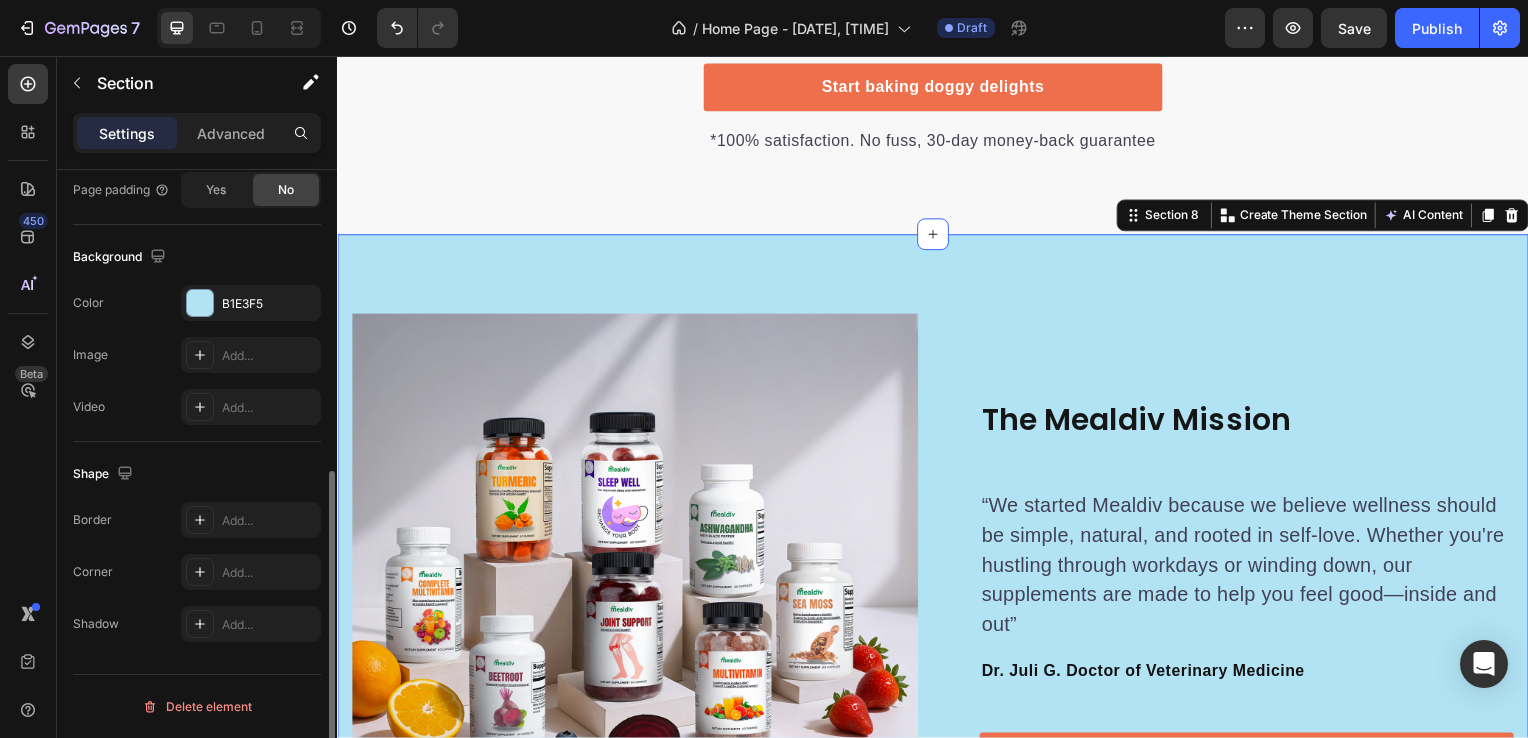 scroll, scrollTop: 592, scrollLeft: 0, axis: vertical 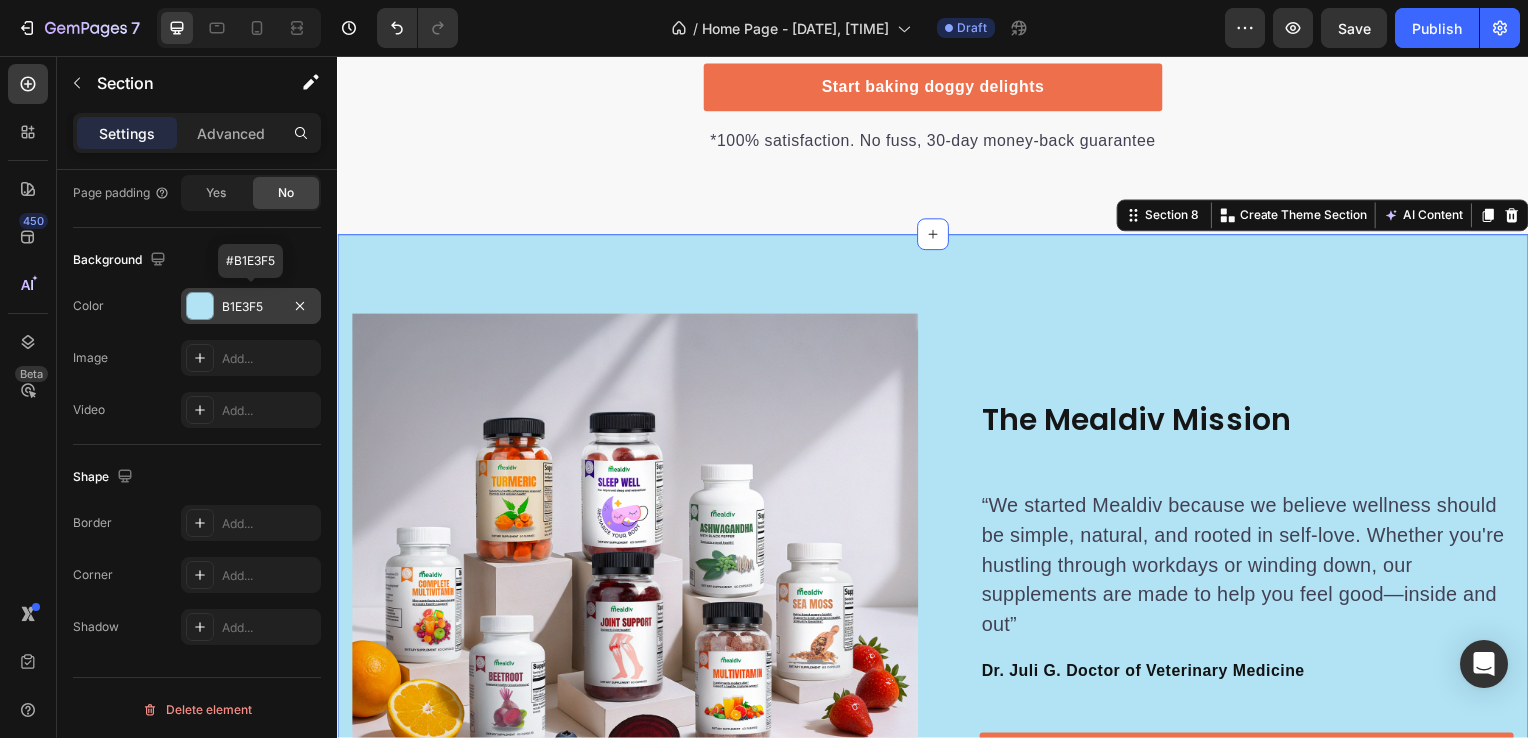click at bounding box center (200, 306) 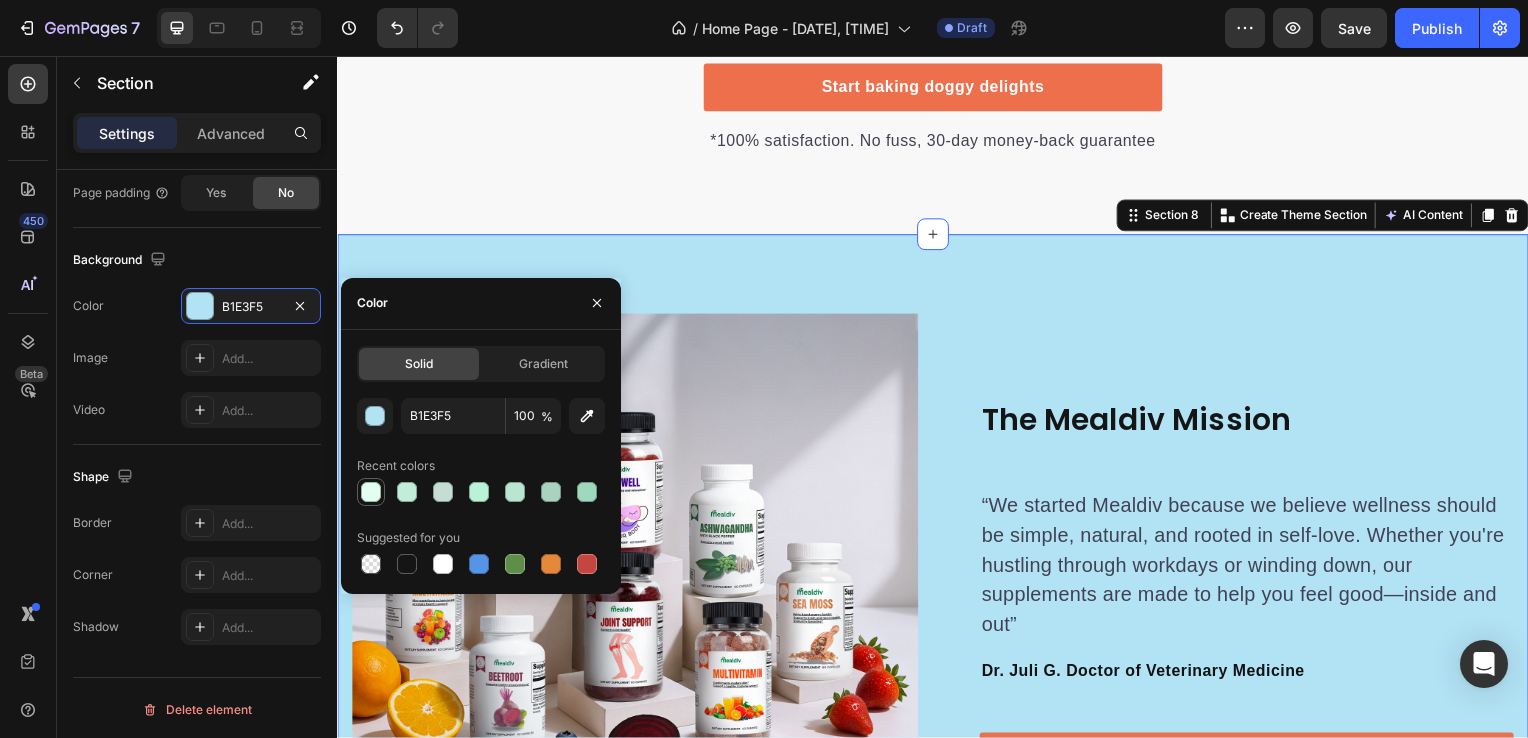 click at bounding box center (371, 492) 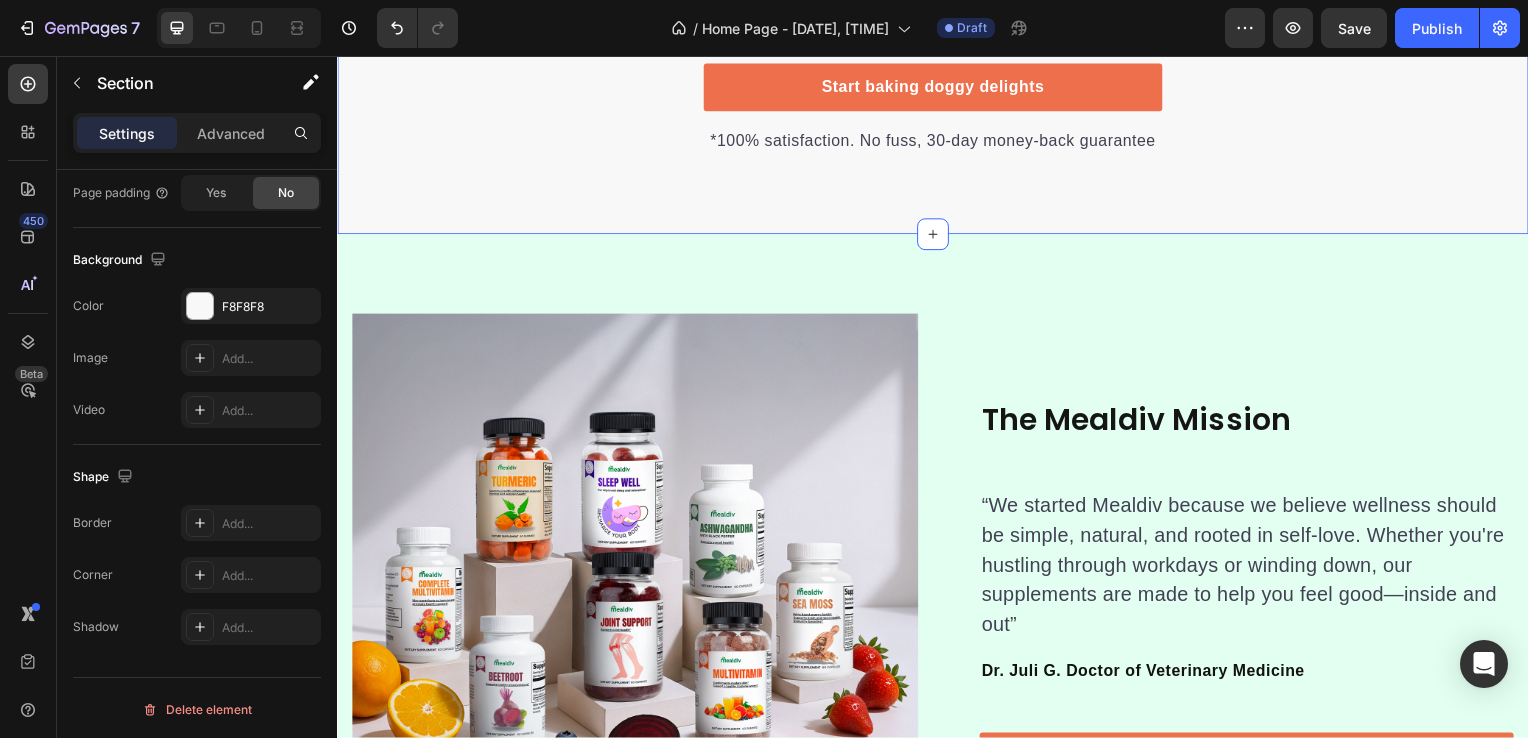 scroll, scrollTop: 592, scrollLeft: 0, axis: vertical 